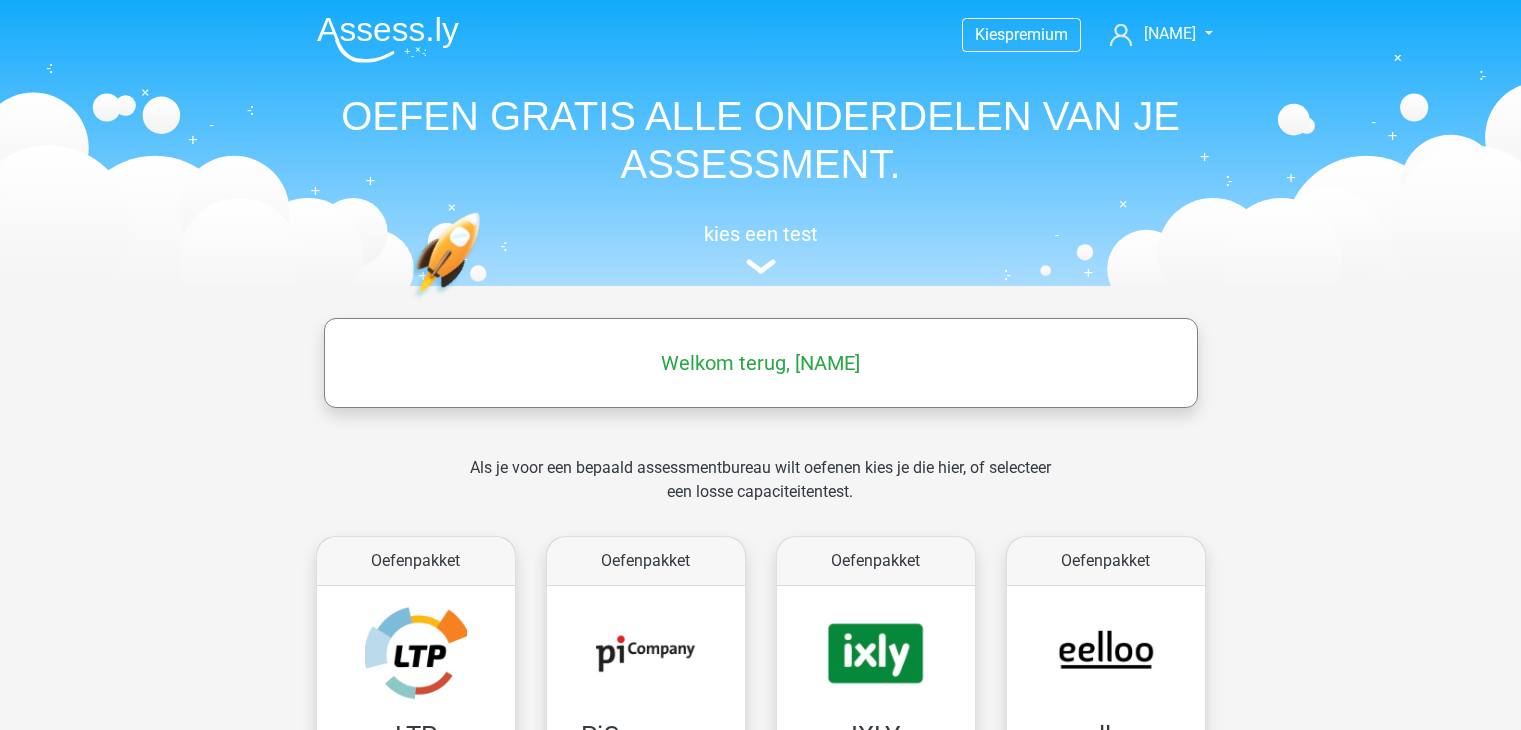 scroll, scrollTop: 0, scrollLeft: 0, axis: both 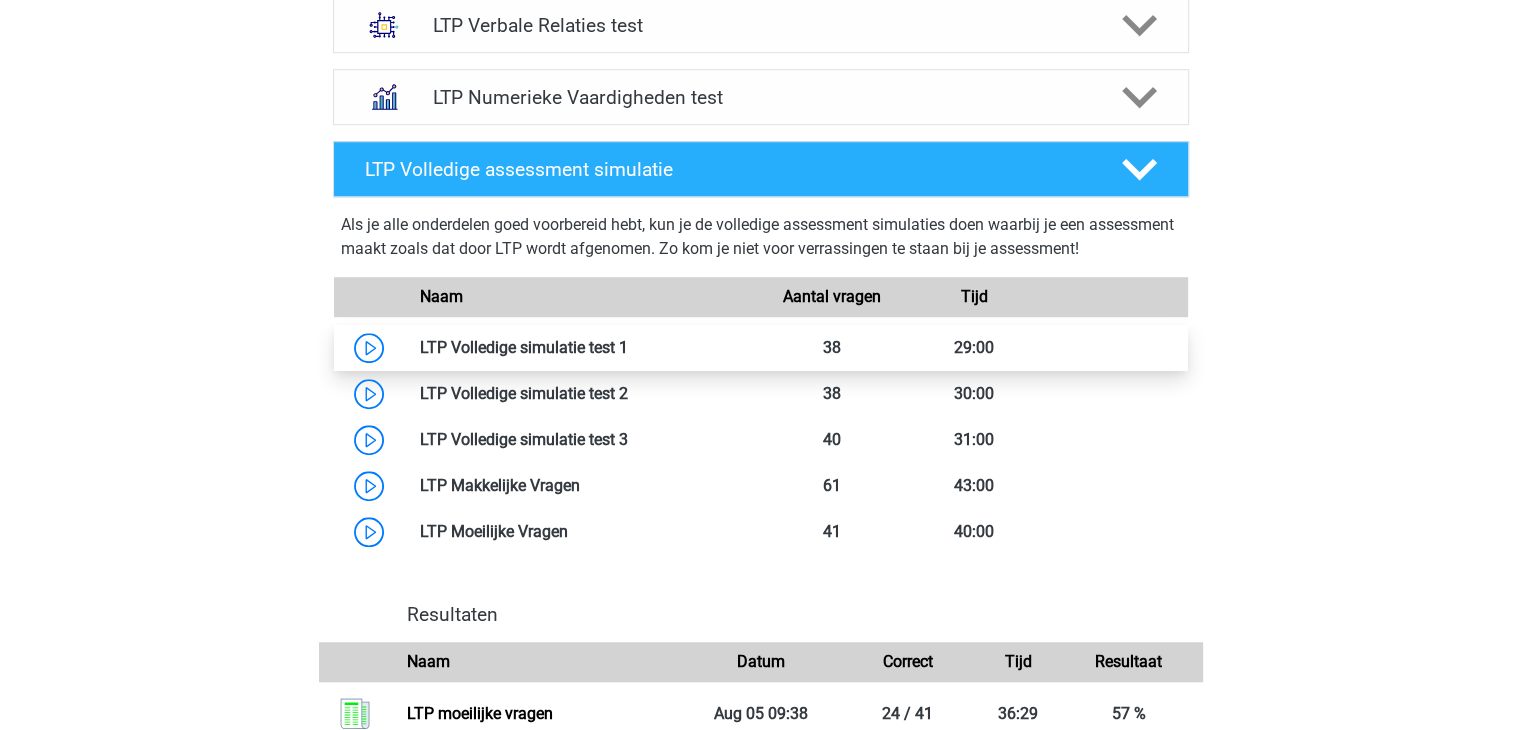 click at bounding box center [628, 347] 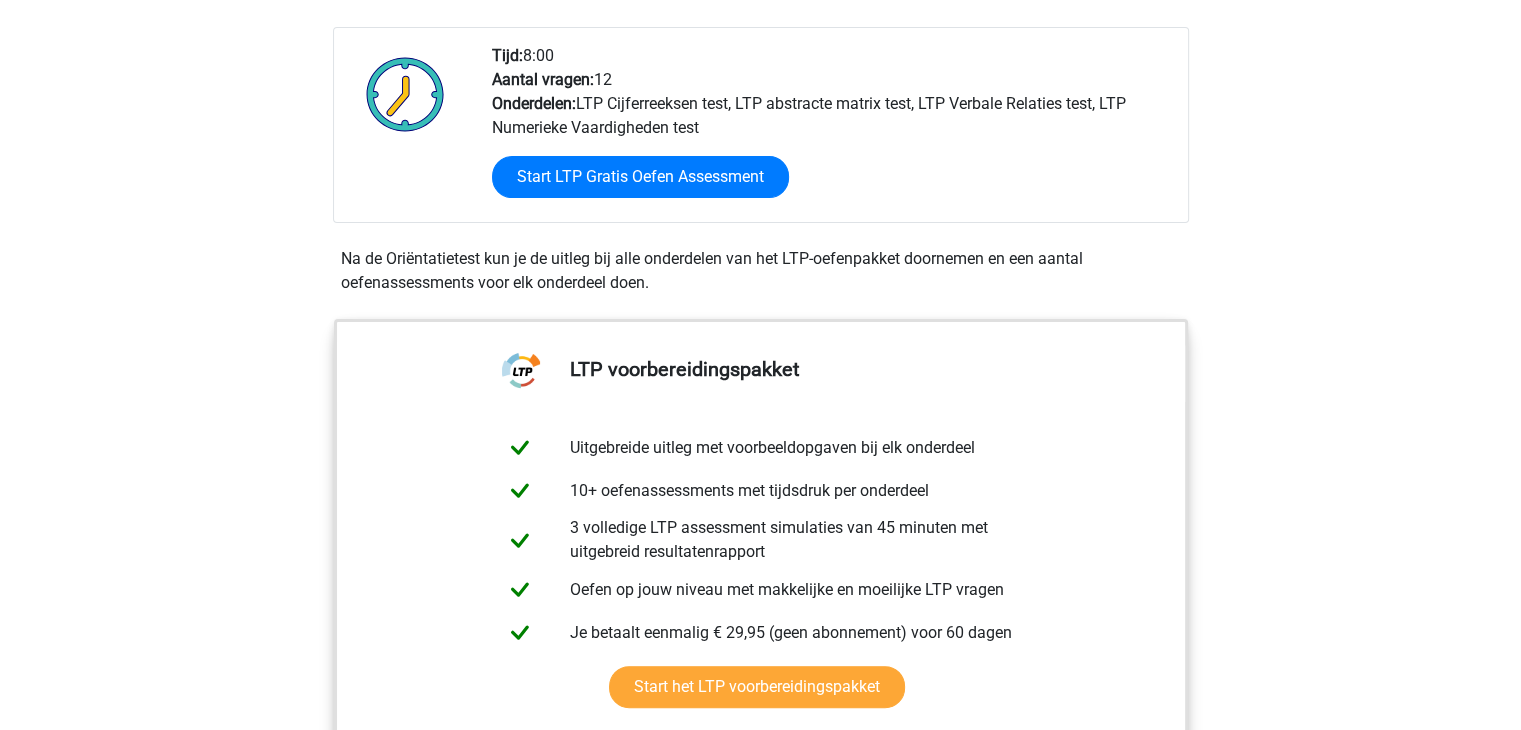 scroll, scrollTop: 300, scrollLeft: 0, axis: vertical 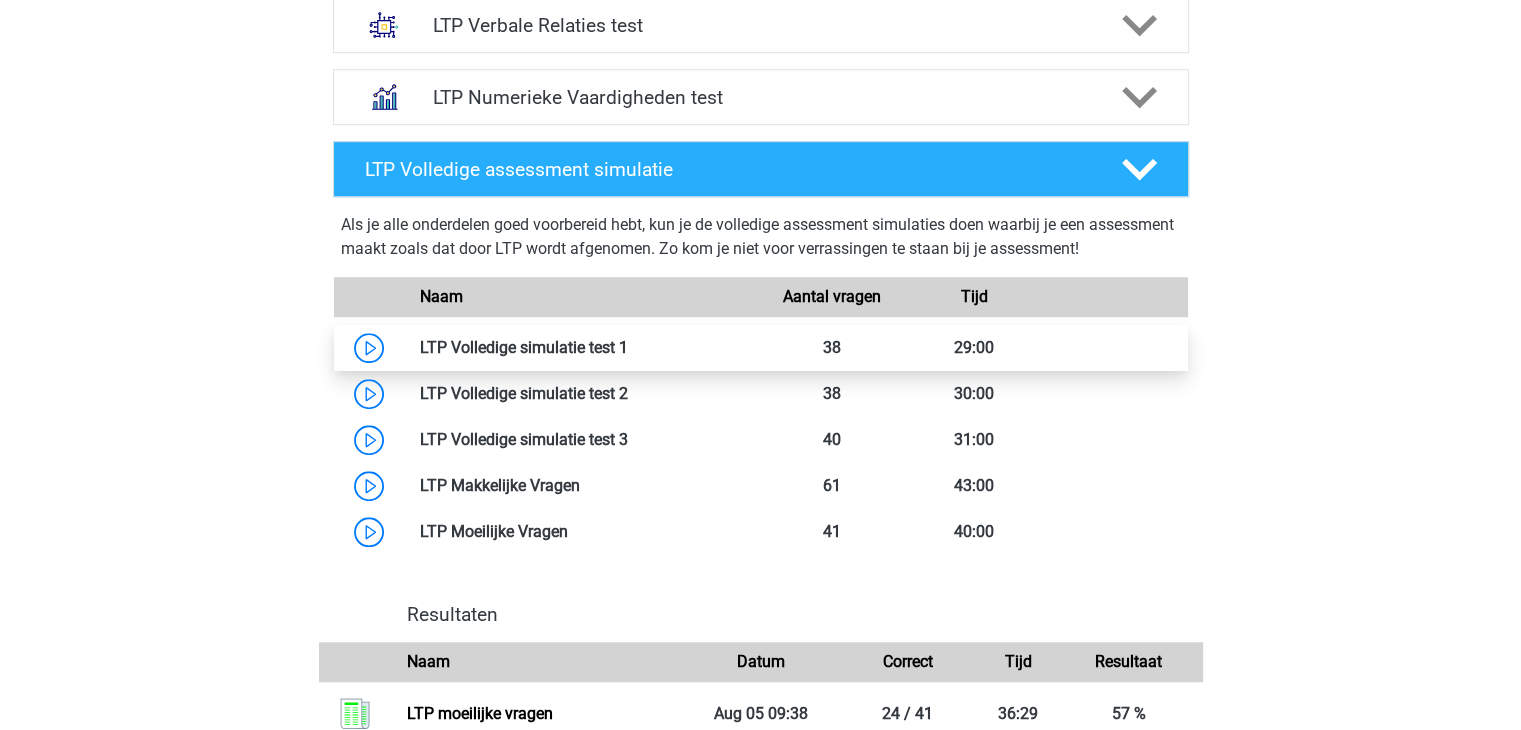 click at bounding box center (628, 347) 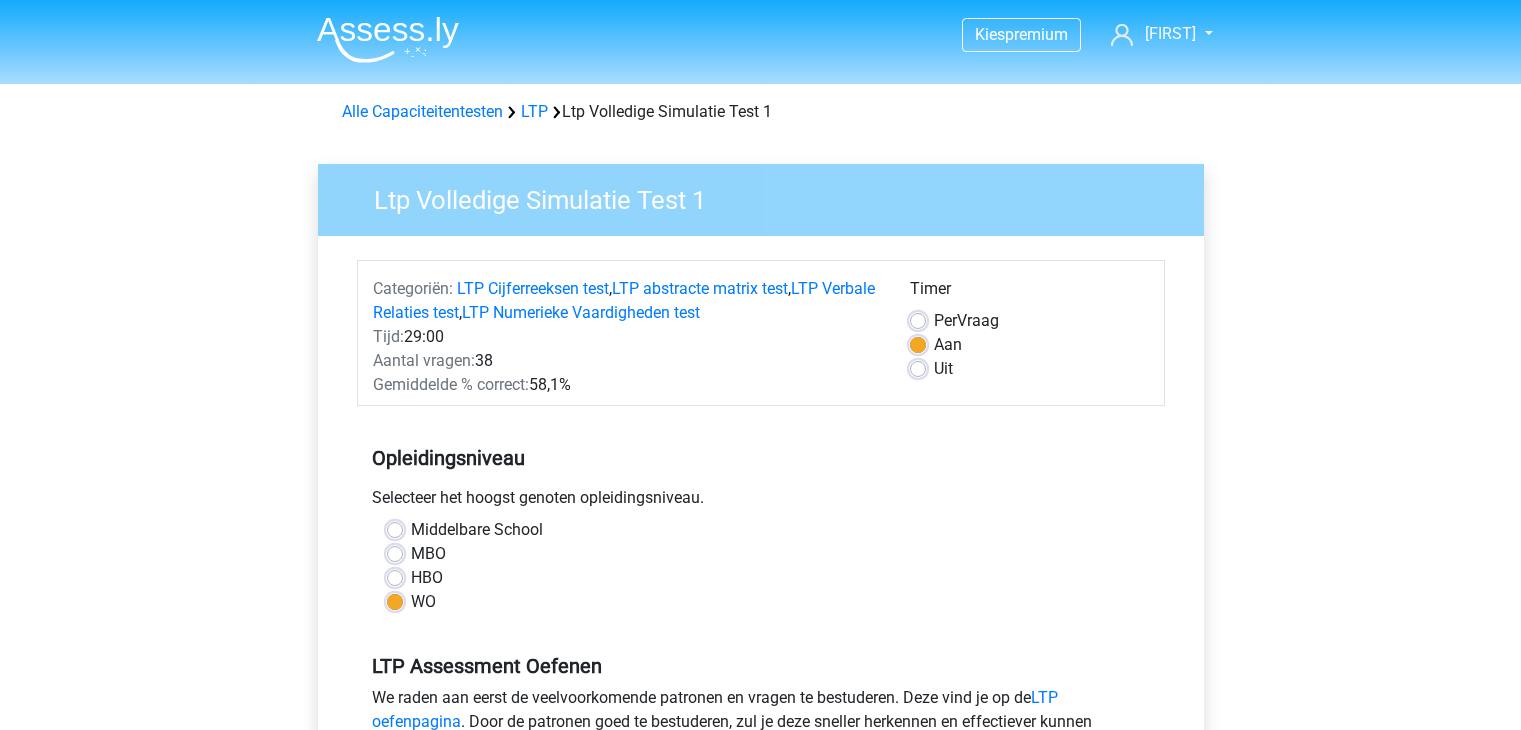 scroll, scrollTop: 0, scrollLeft: 0, axis: both 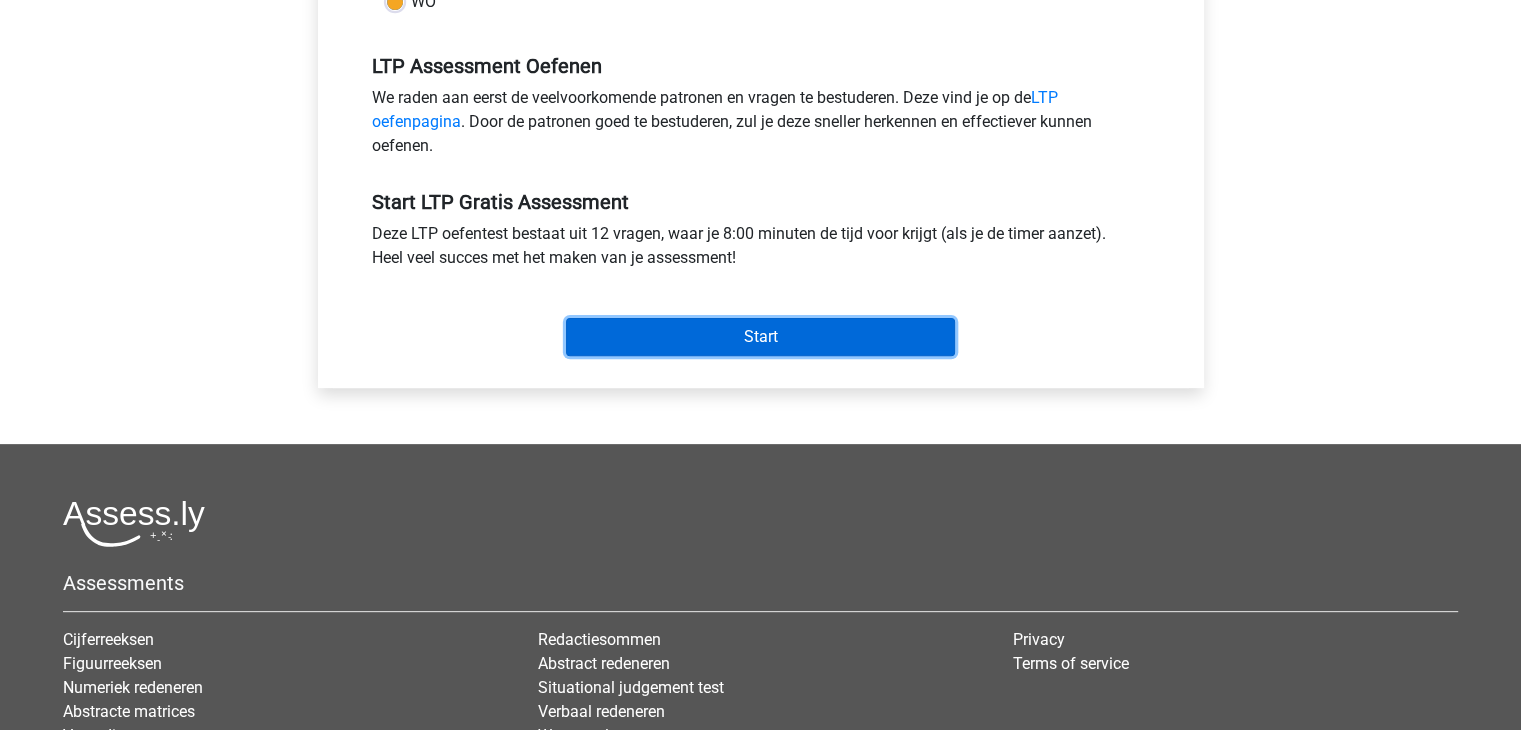 click on "Start" at bounding box center (760, 337) 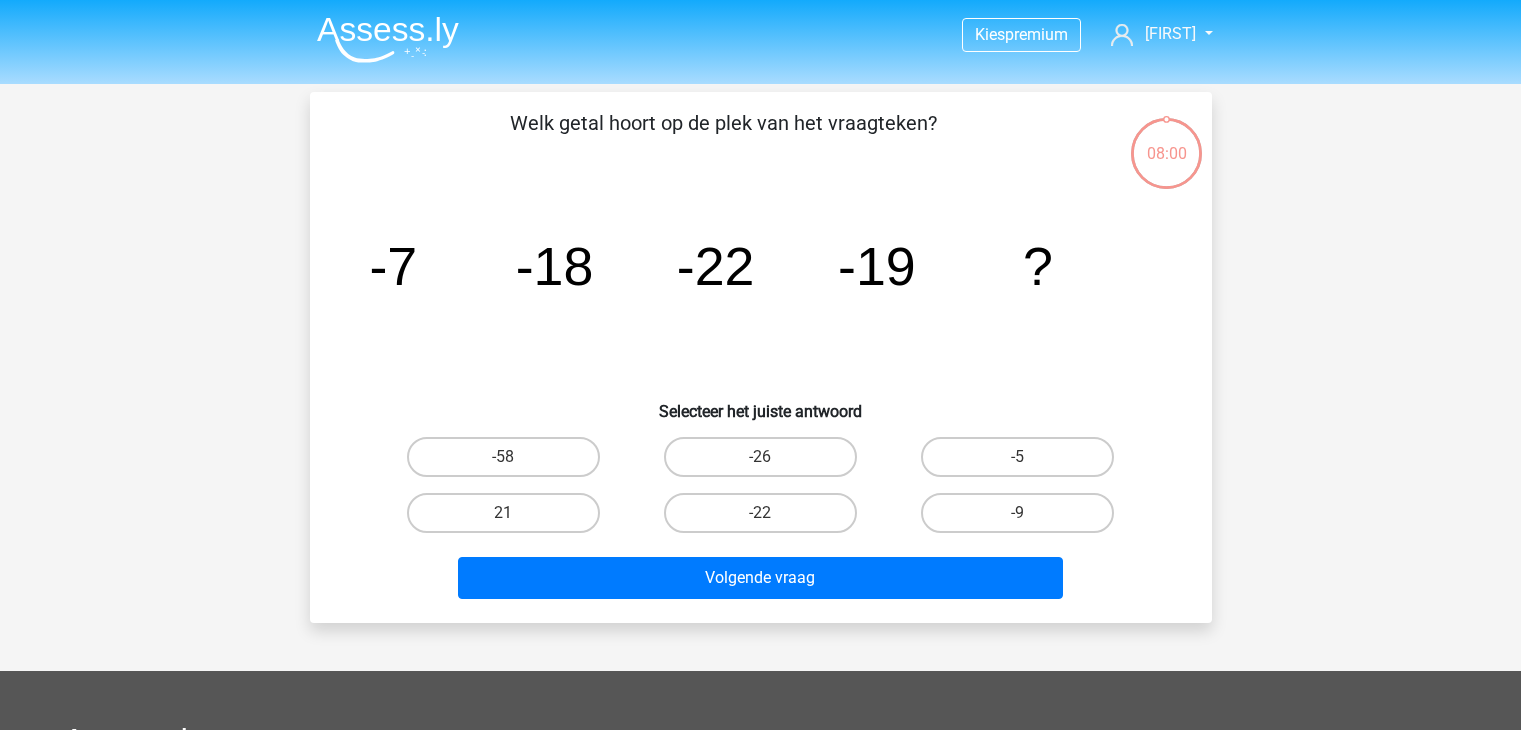 scroll, scrollTop: 0, scrollLeft: 0, axis: both 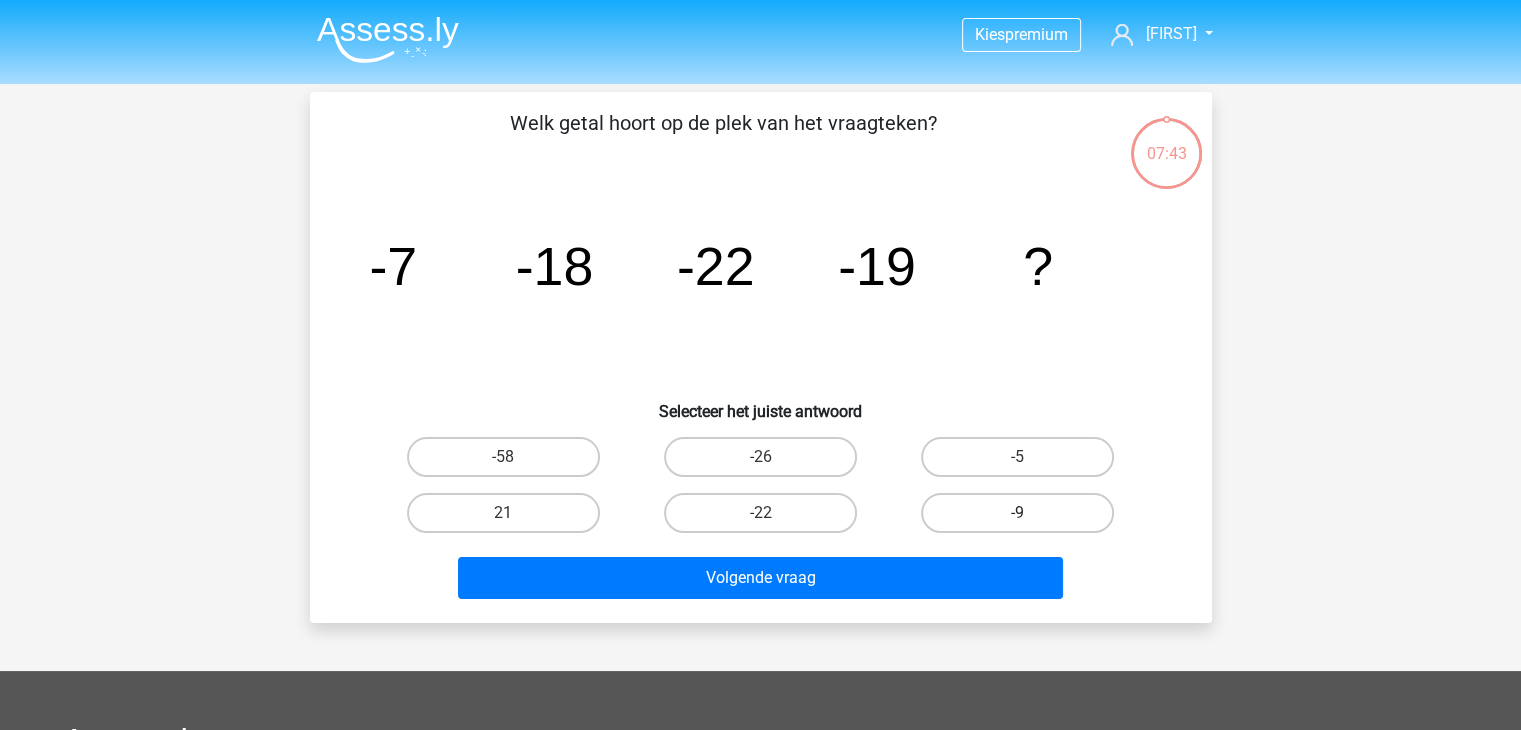 click on "-9" at bounding box center (1017, 513) 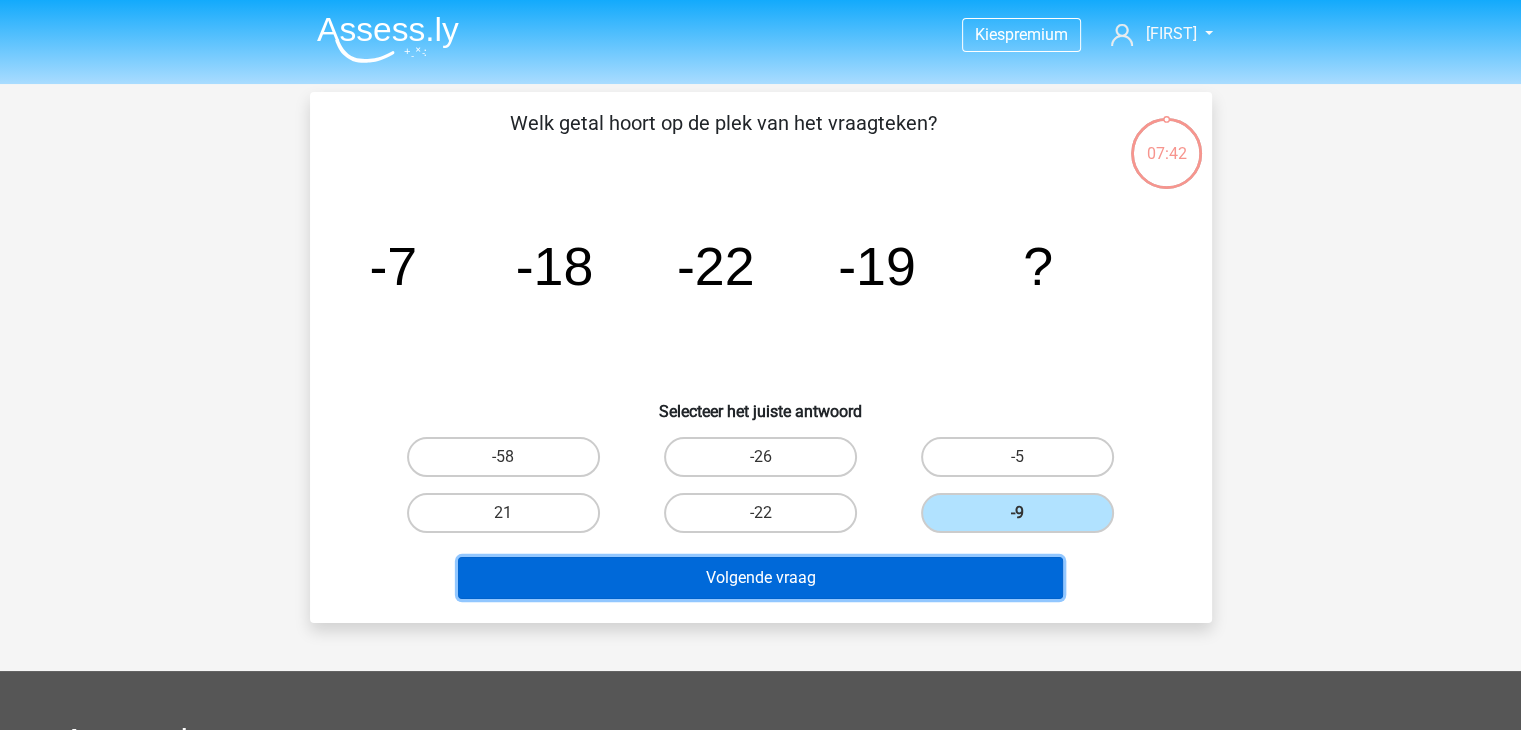 click on "Volgende vraag" at bounding box center (760, 578) 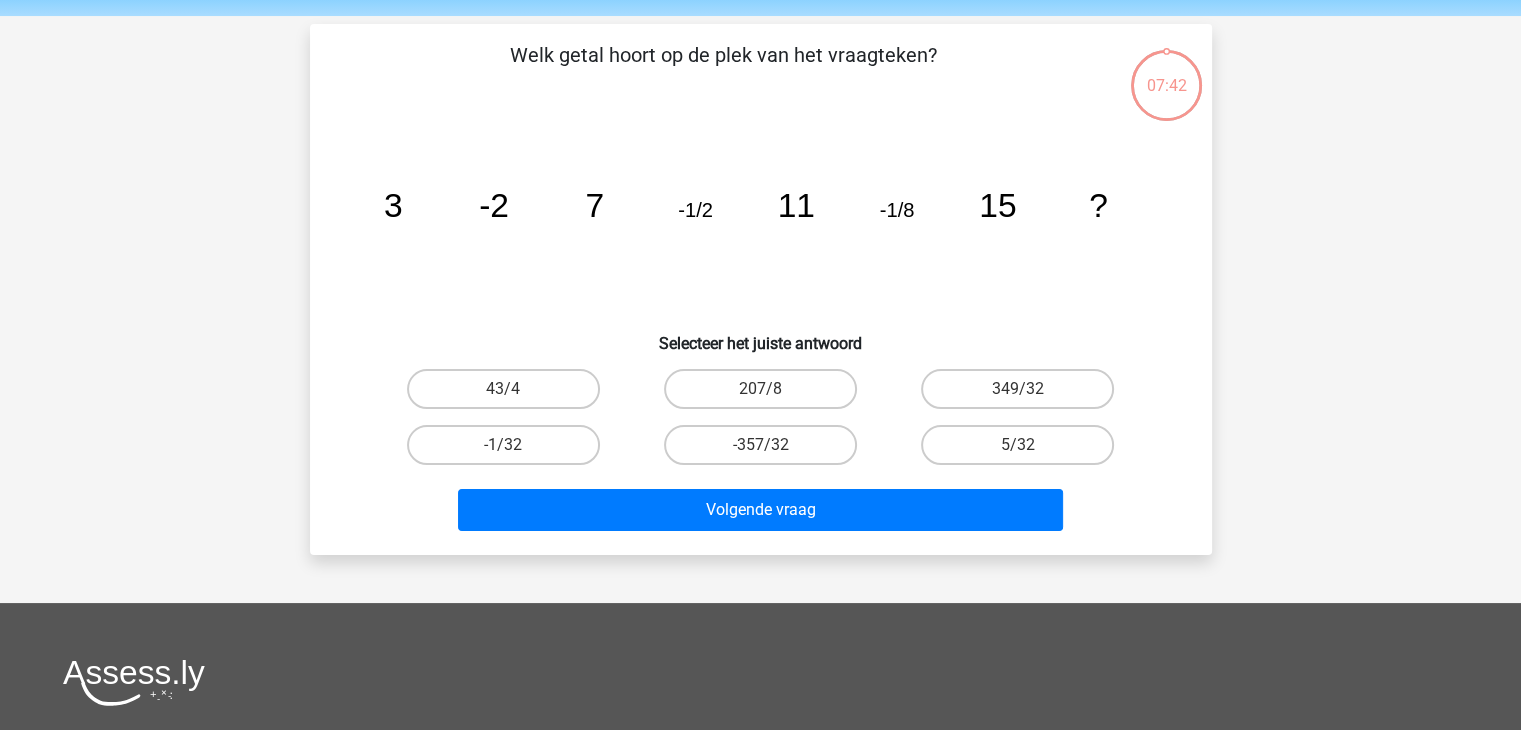 scroll, scrollTop: 92, scrollLeft: 0, axis: vertical 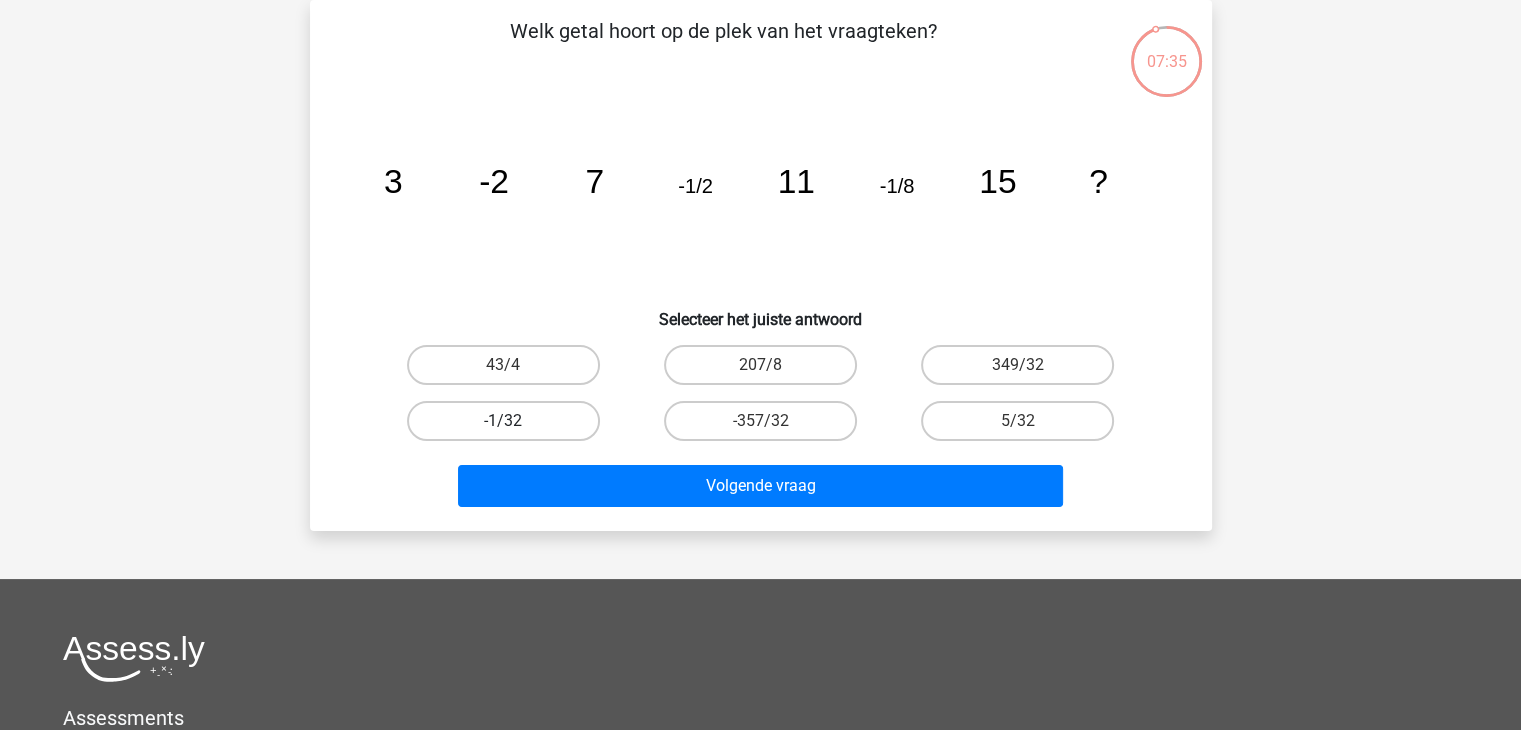 click on "-1/32" at bounding box center [503, 421] 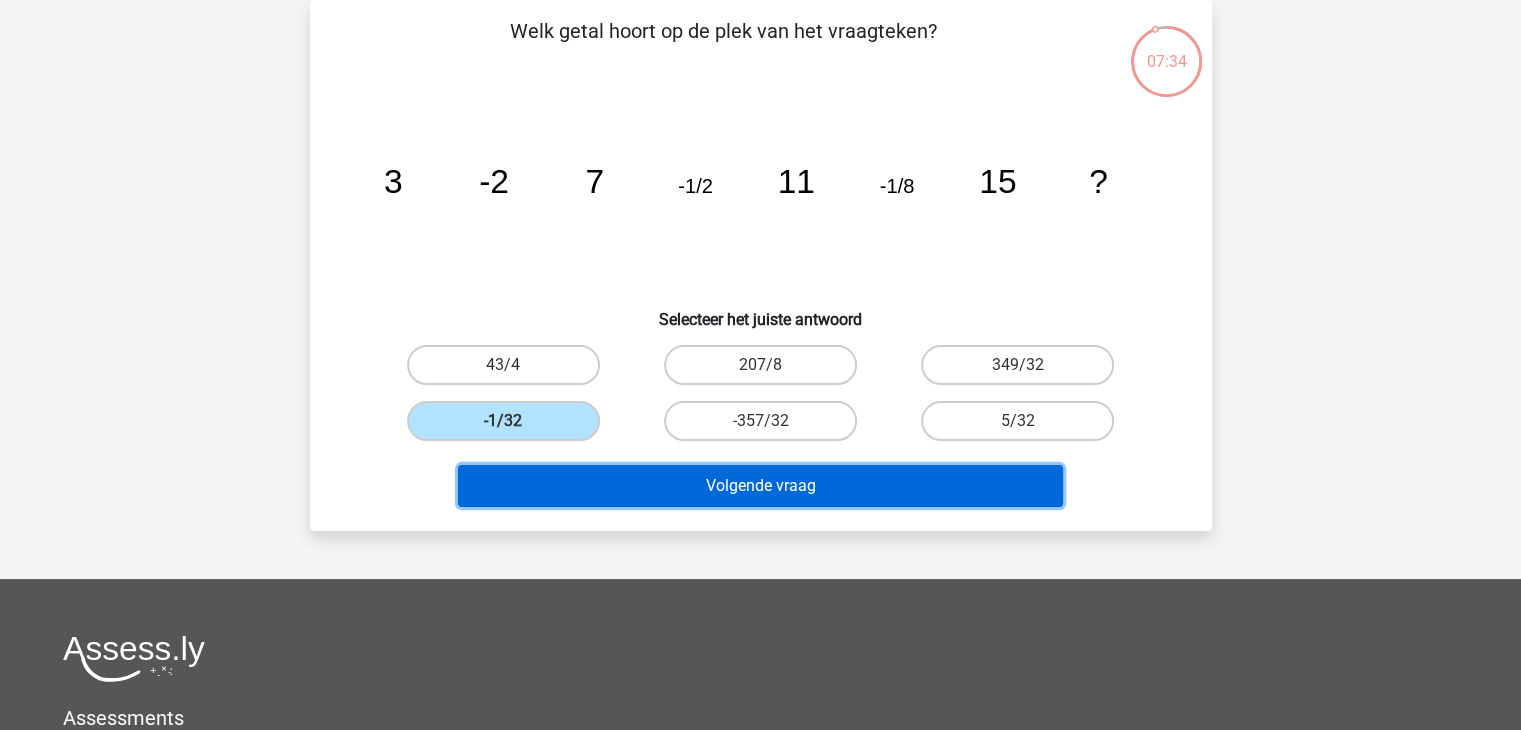 click on "Volgende vraag" at bounding box center [760, 486] 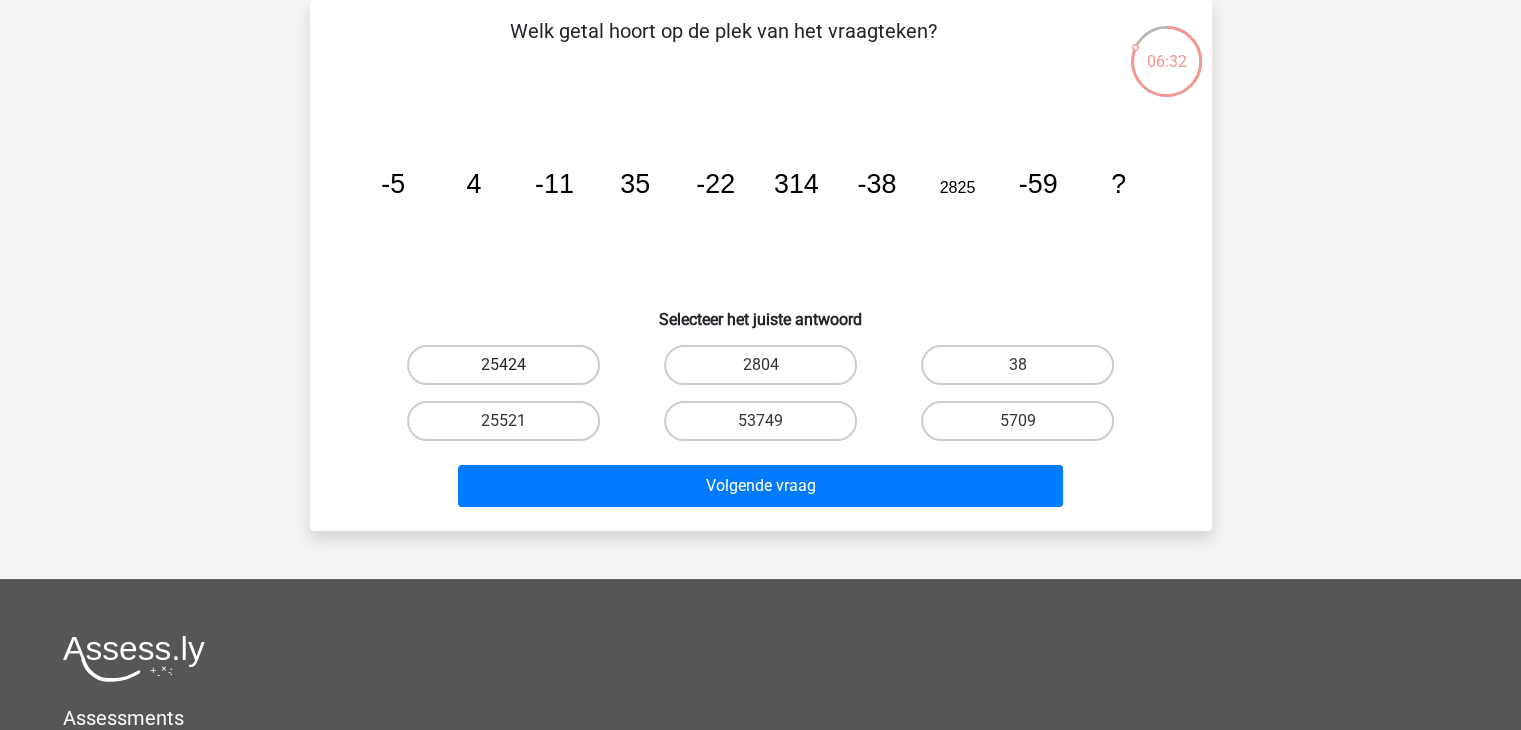 click on "25424" at bounding box center [503, 365] 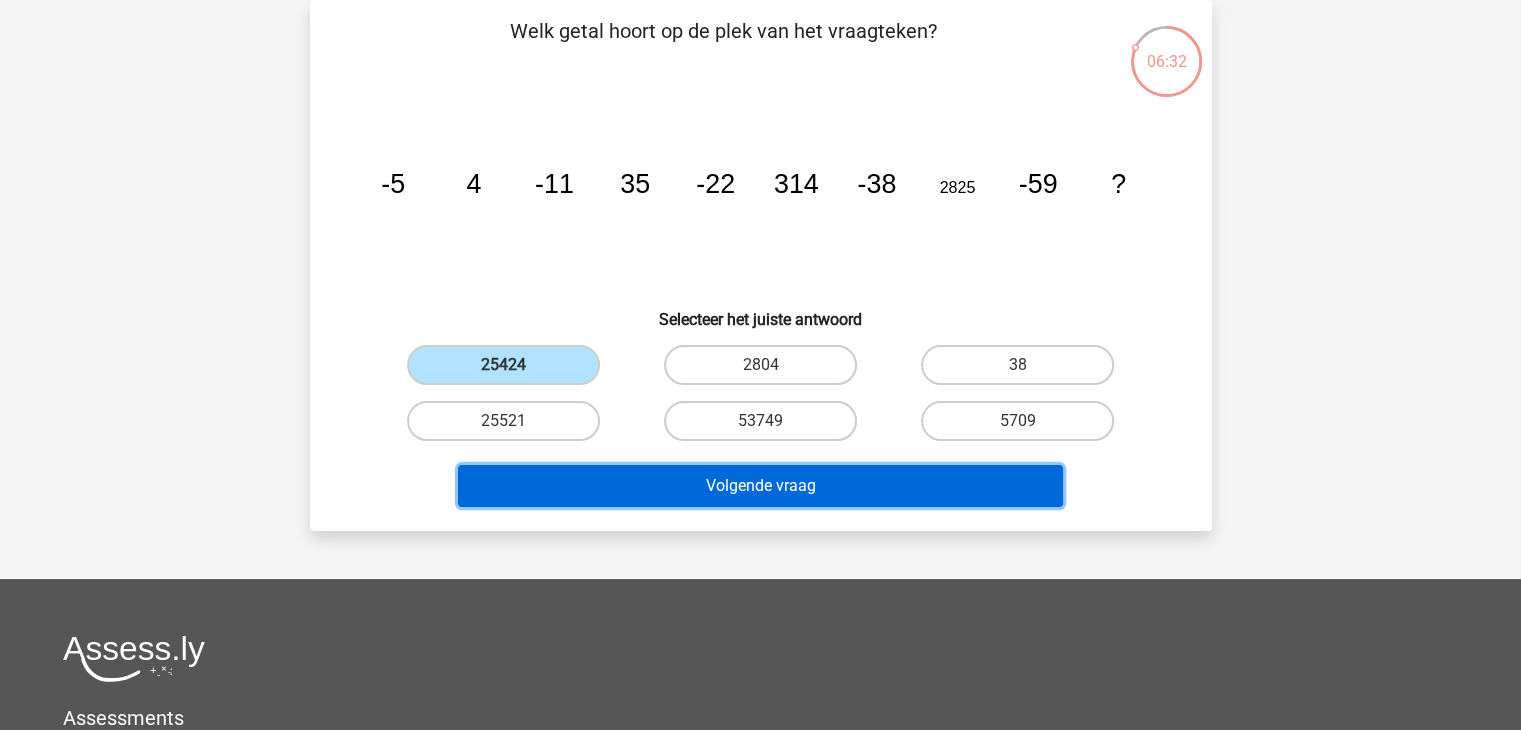 click on "Volgende vraag" at bounding box center (760, 486) 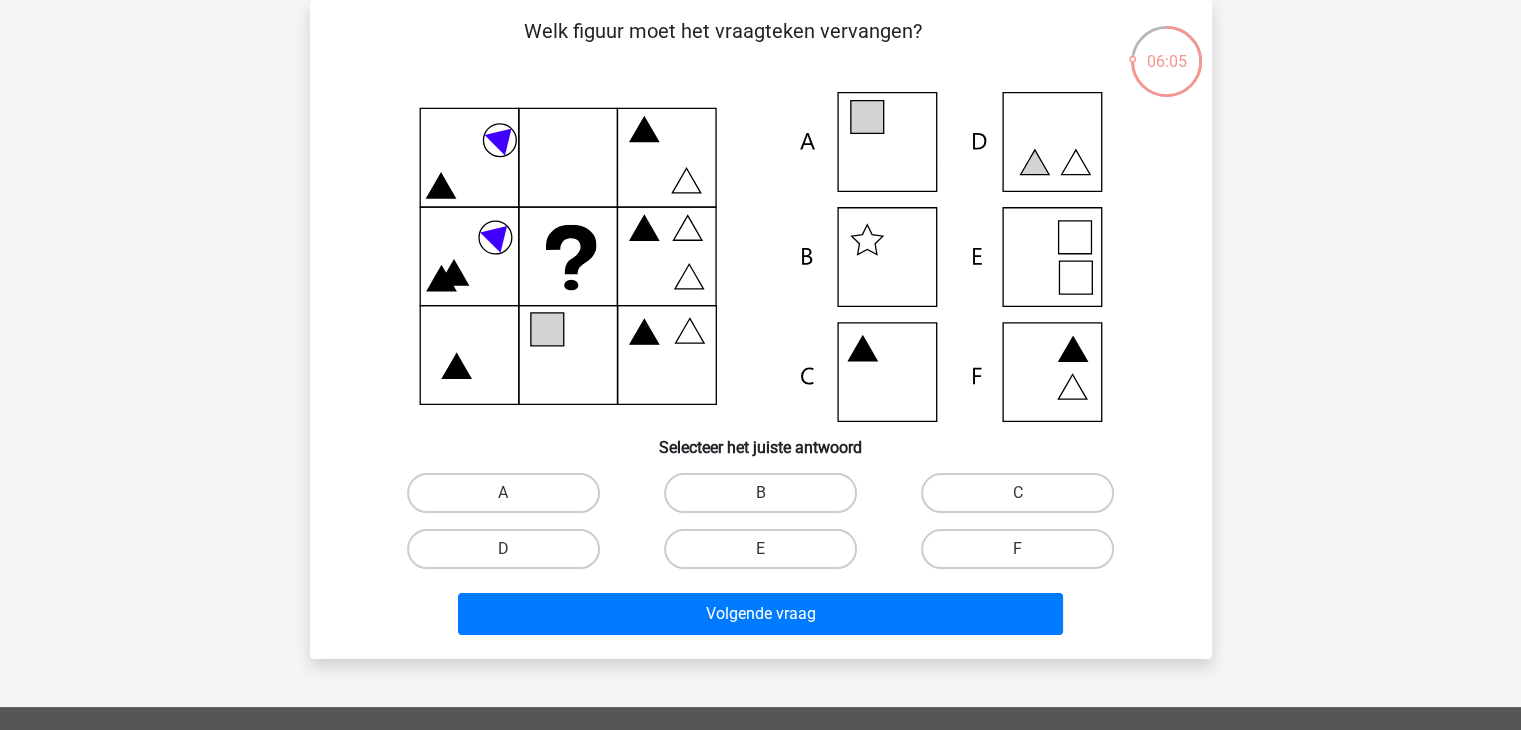 click 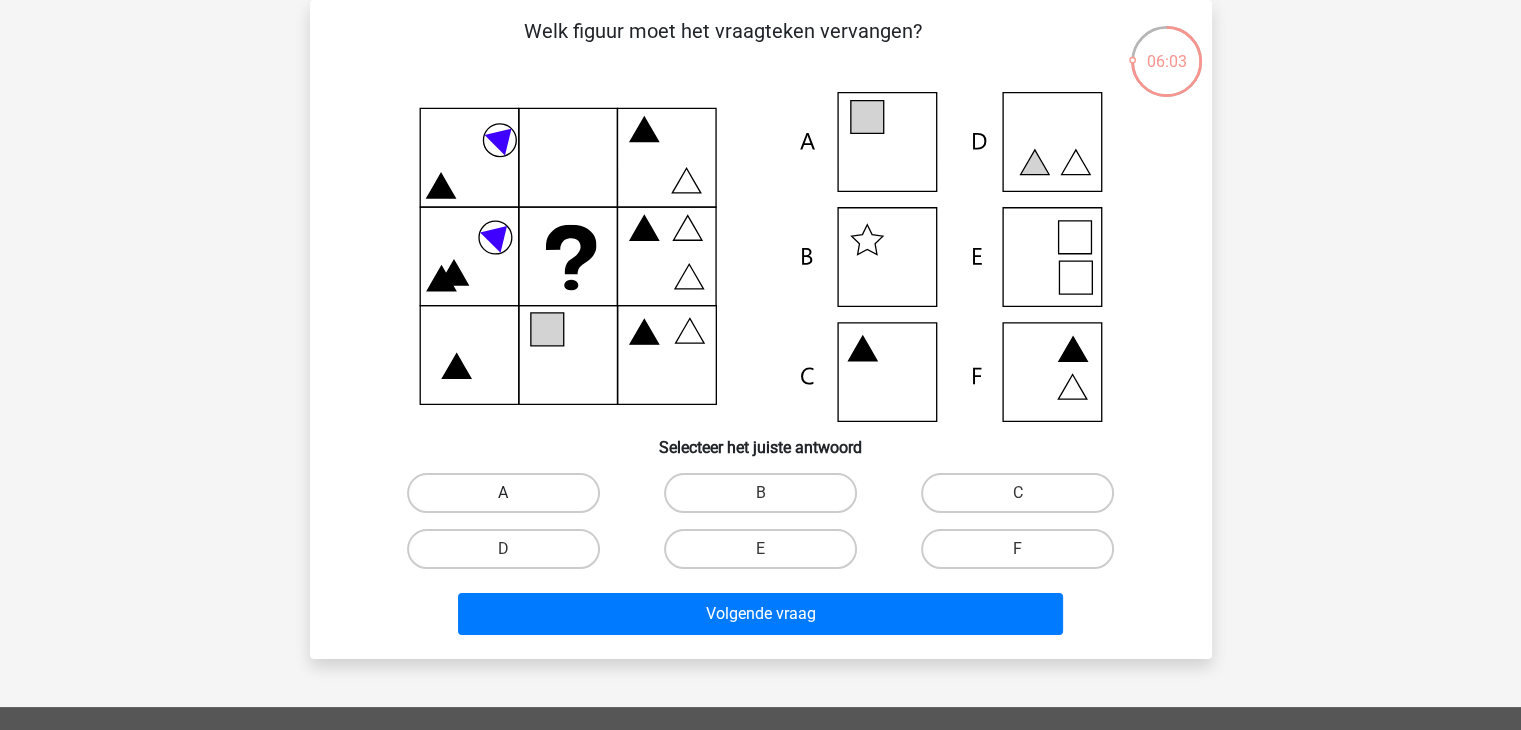click on "A" at bounding box center [503, 493] 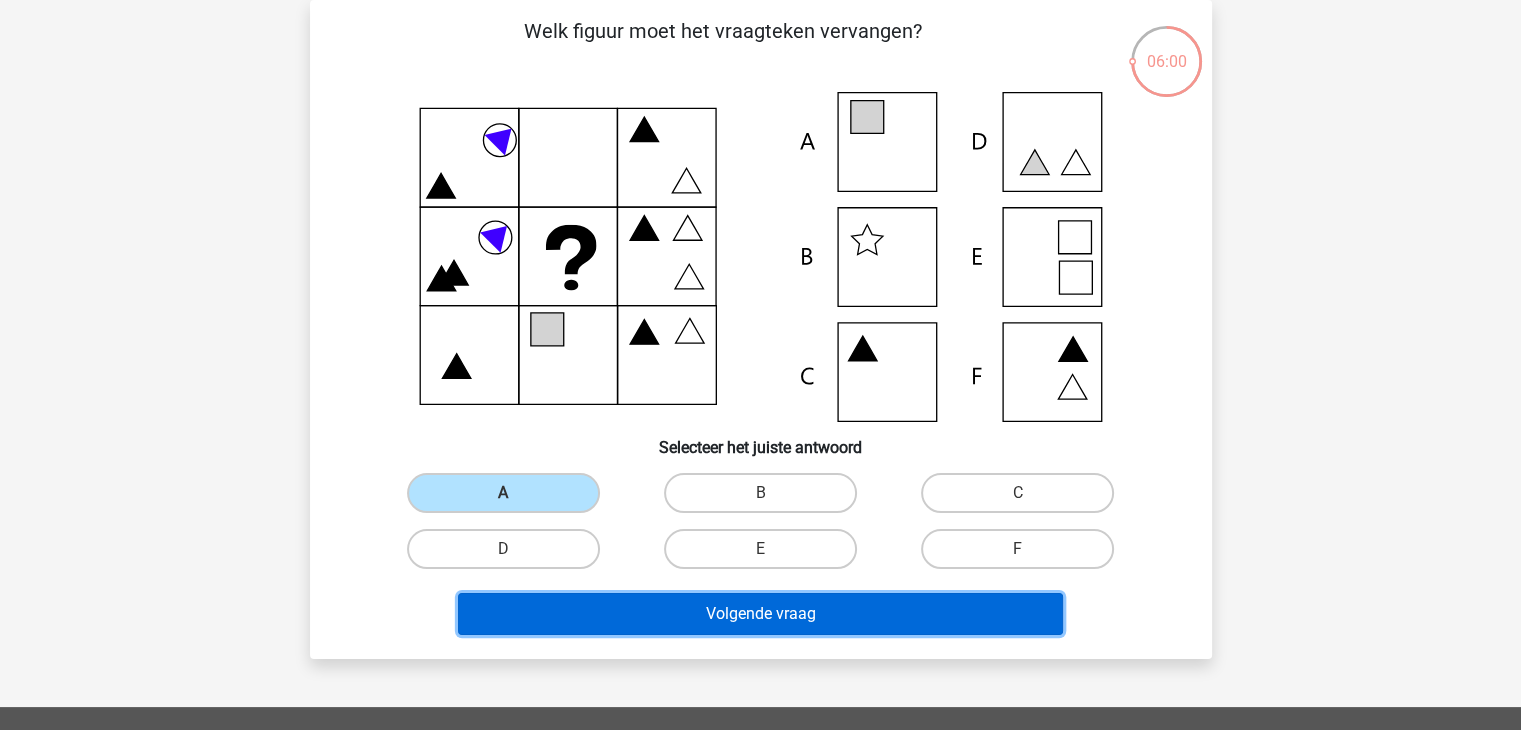 click on "Volgende vraag" at bounding box center [760, 614] 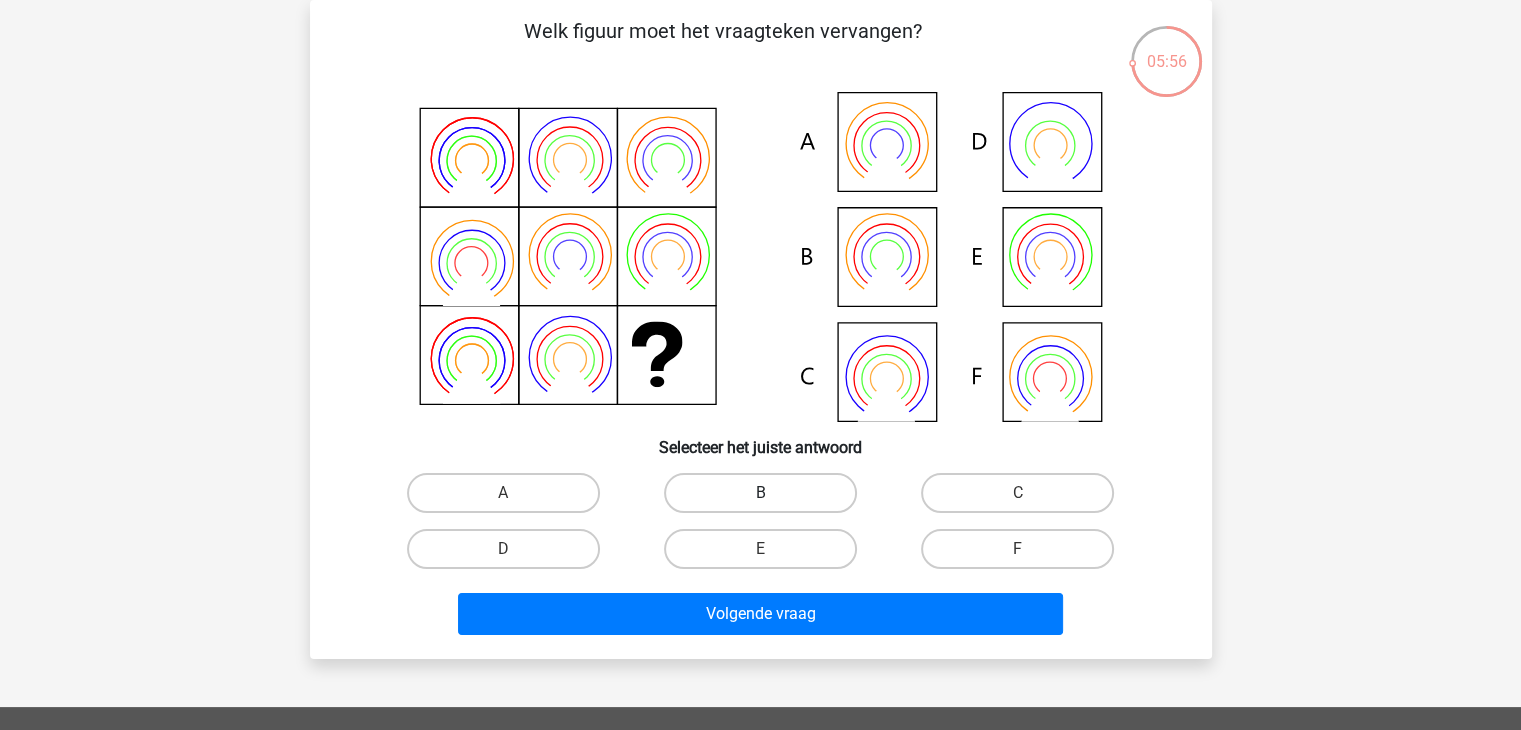 click on "B" at bounding box center [760, 493] 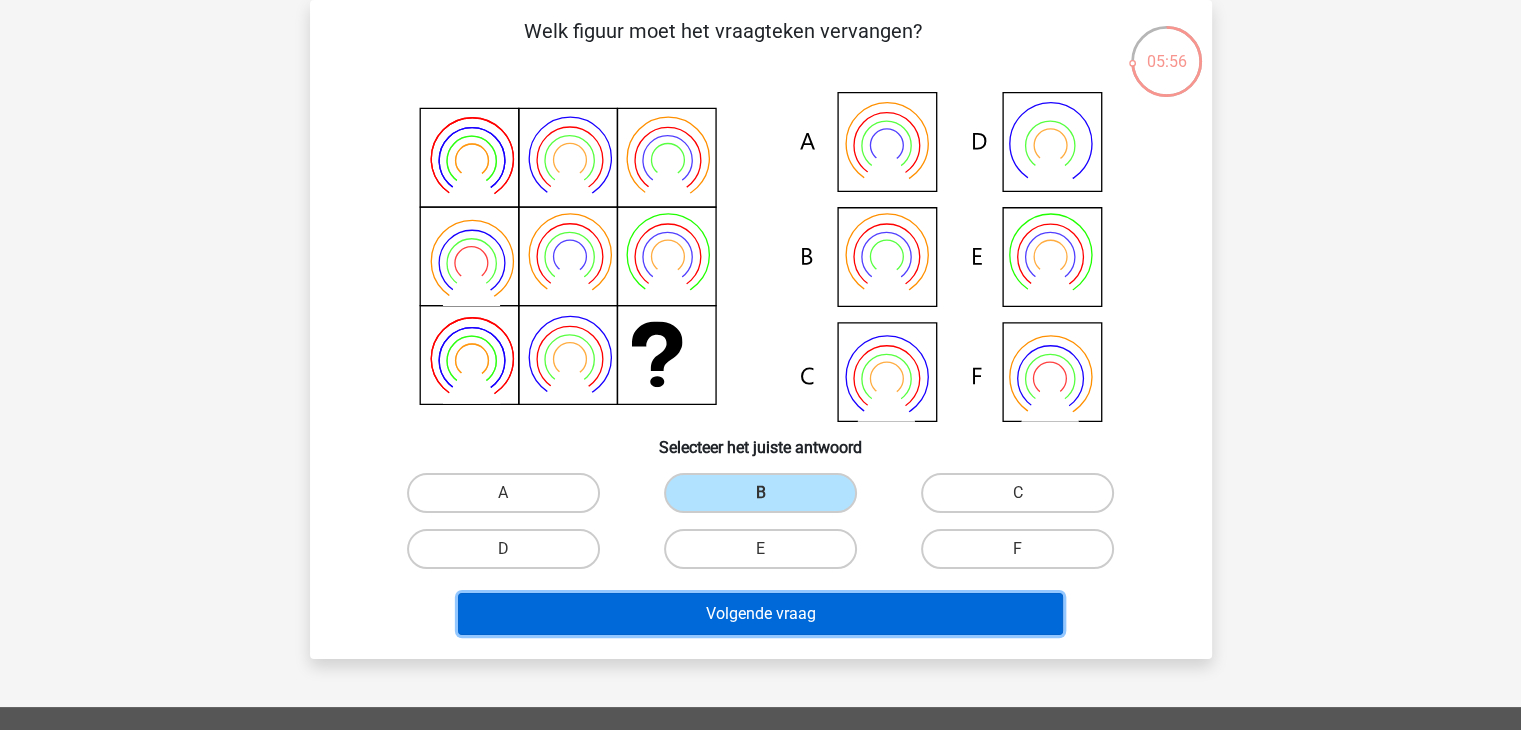 click on "Volgende vraag" at bounding box center (760, 614) 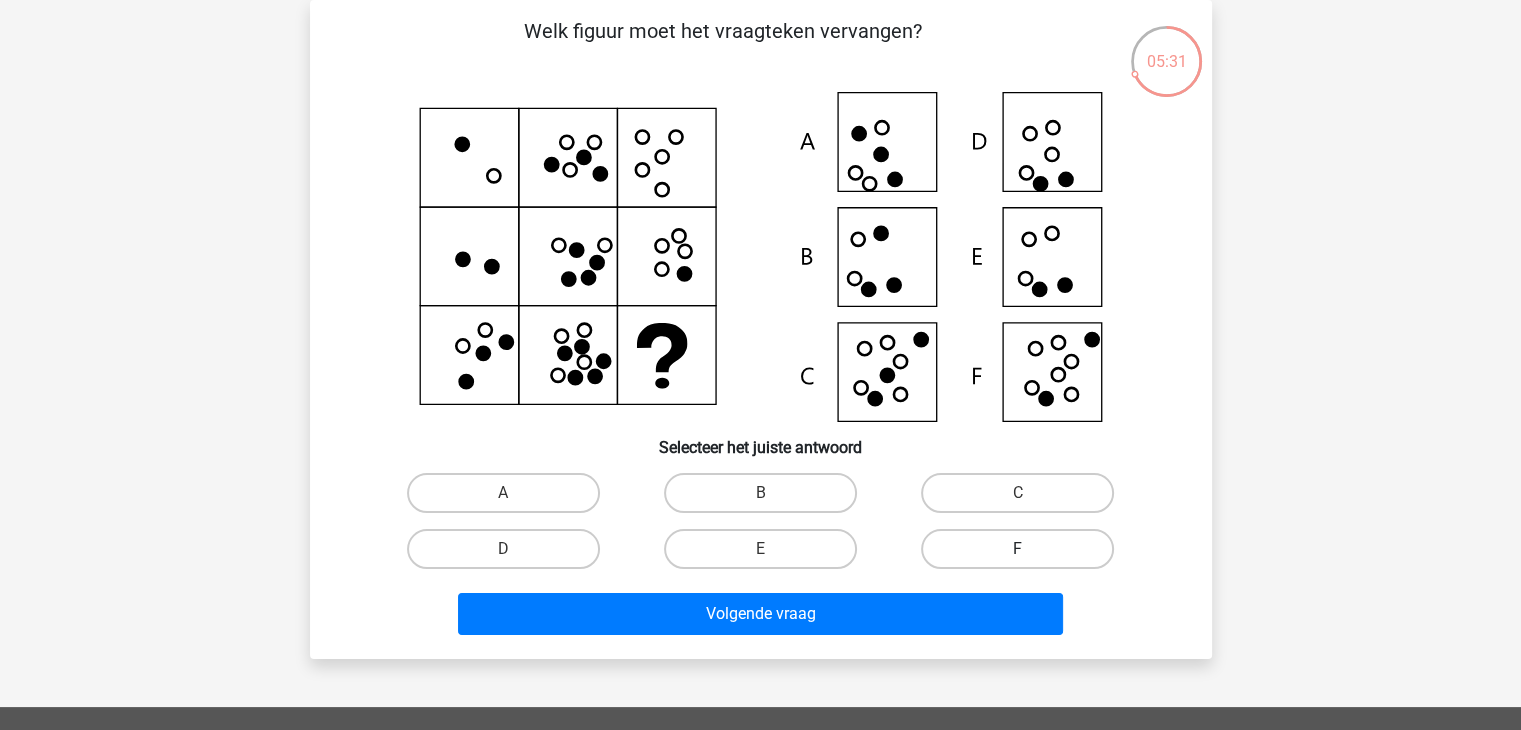 click on "F" at bounding box center [1017, 549] 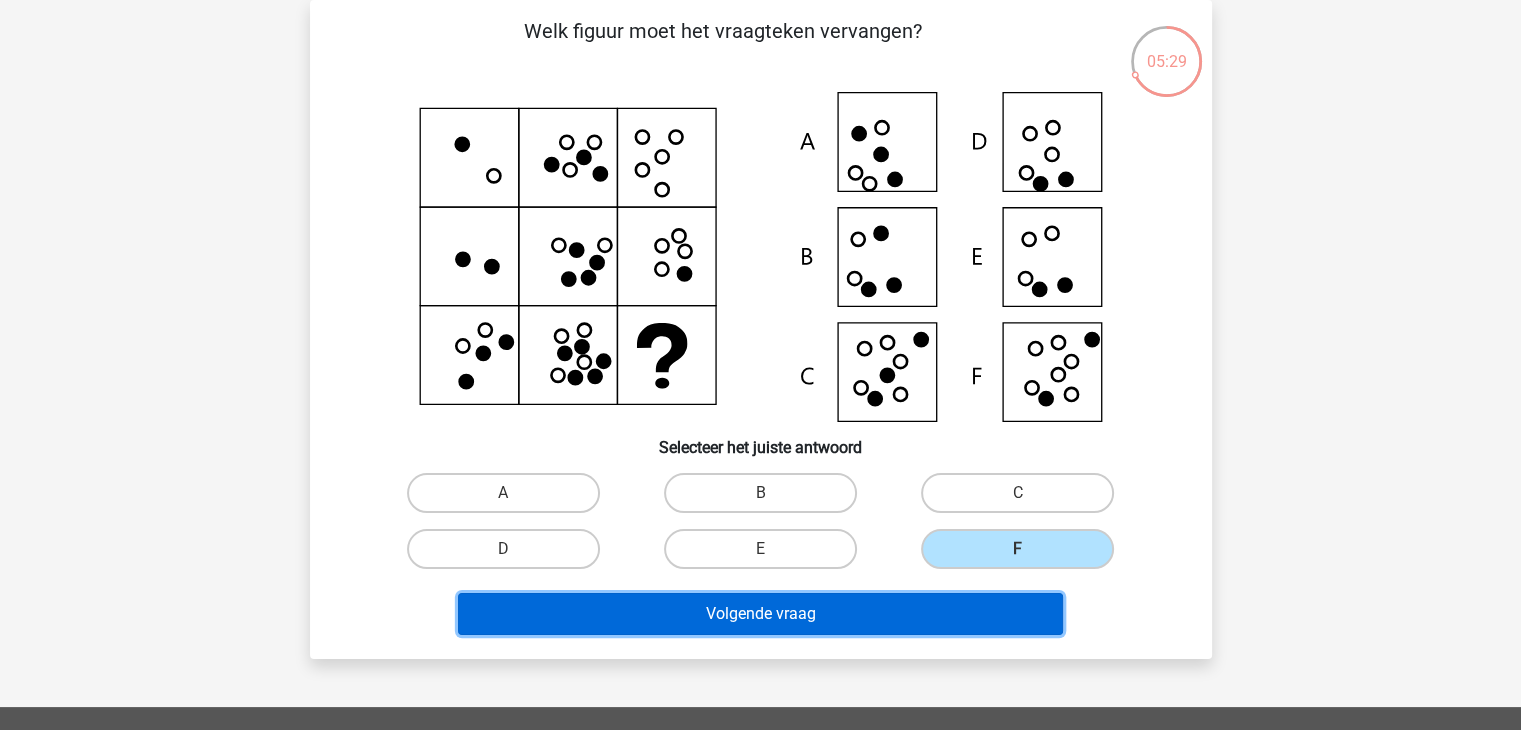 click on "Volgende vraag" at bounding box center (760, 614) 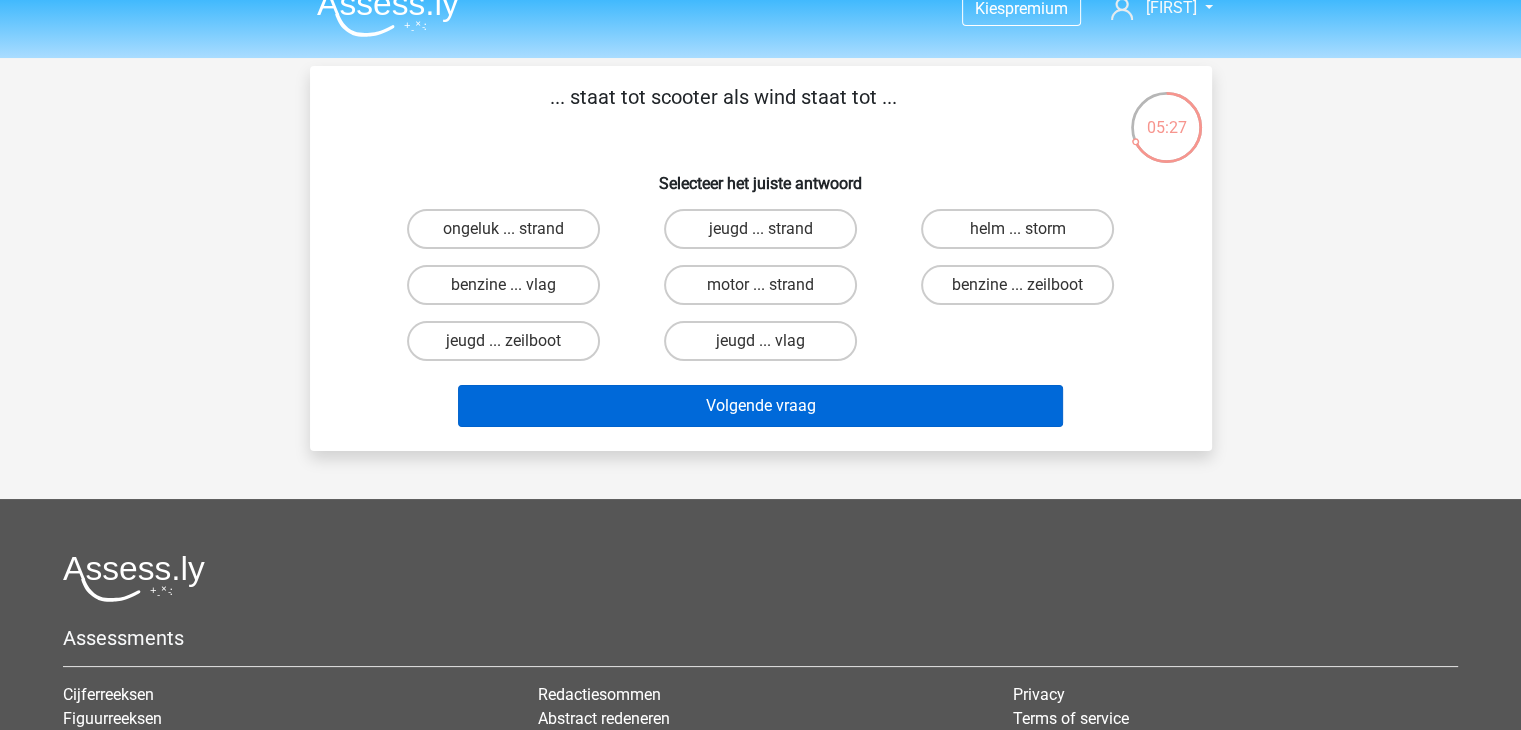 scroll, scrollTop: 0, scrollLeft: 0, axis: both 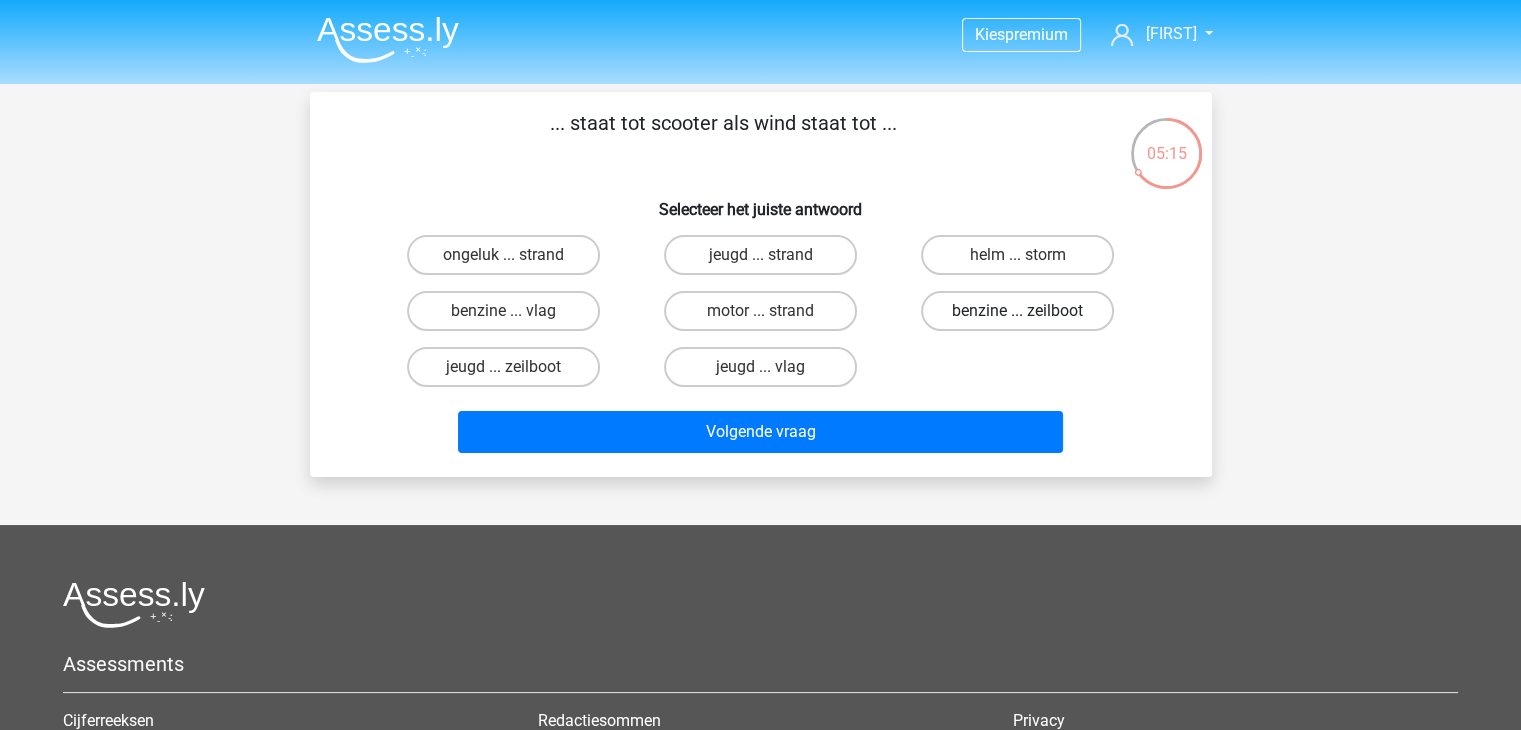 click on "benzine ... zeilboot" at bounding box center (1017, 311) 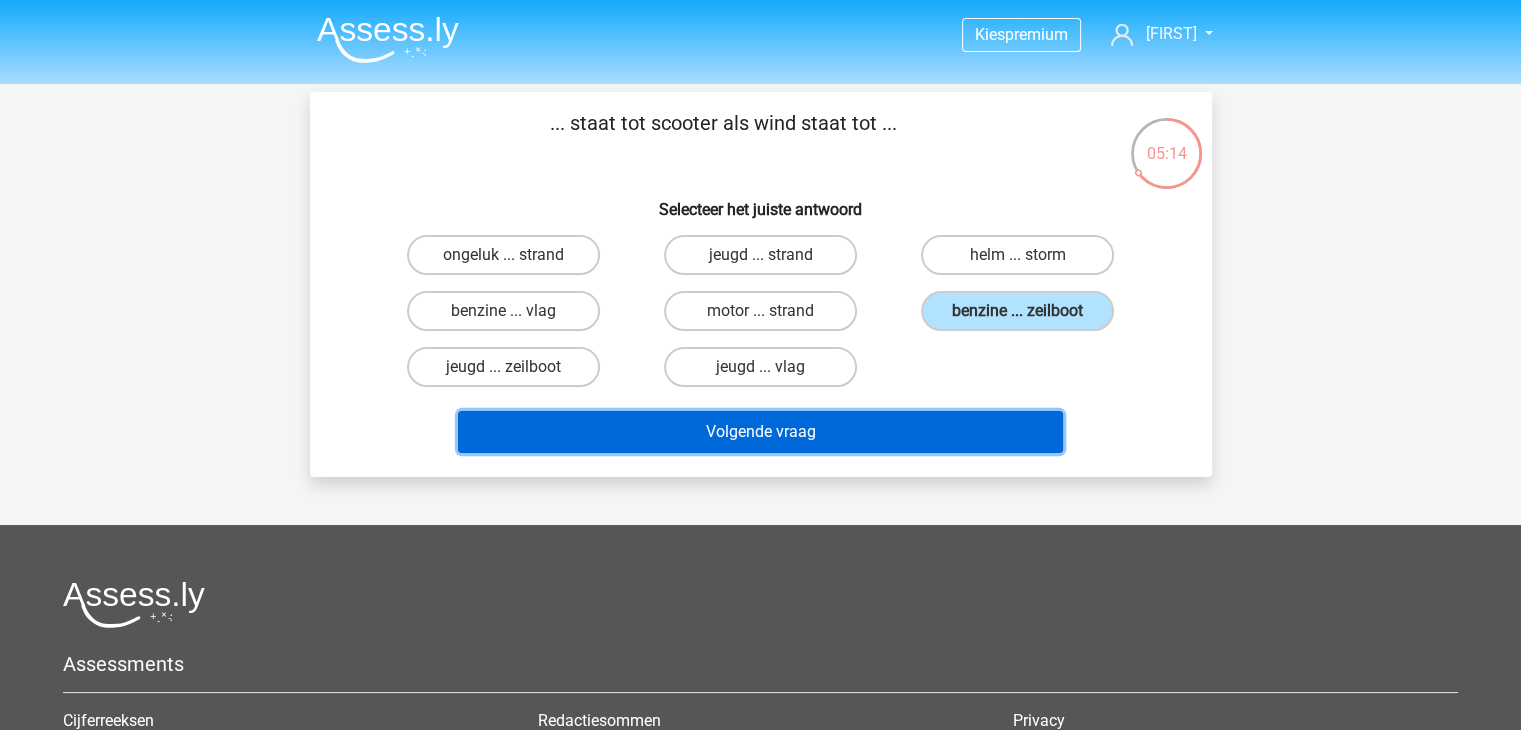 click on "Volgende vraag" at bounding box center [760, 432] 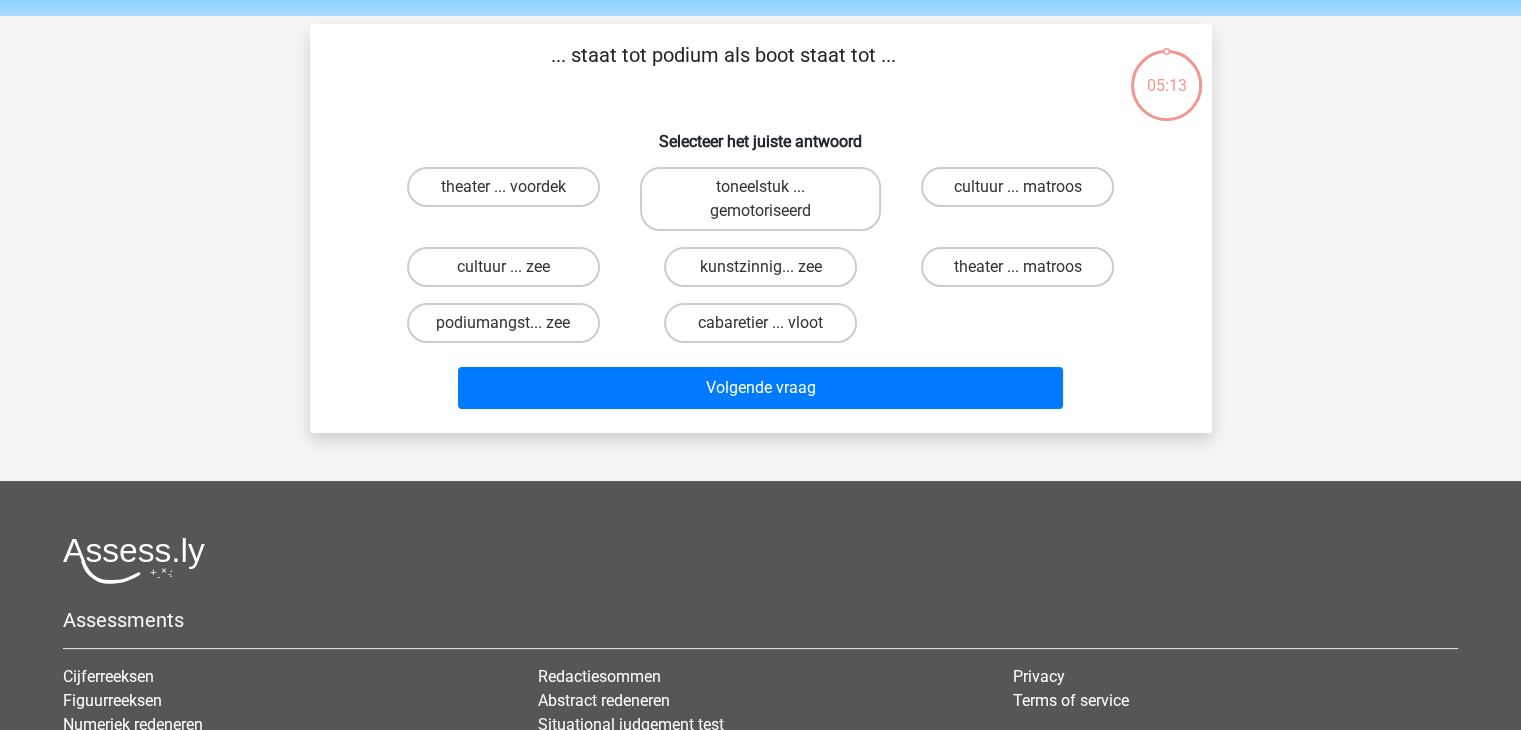 scroll, scrollTop: 92, scrollLeft: 0, axis: vertical 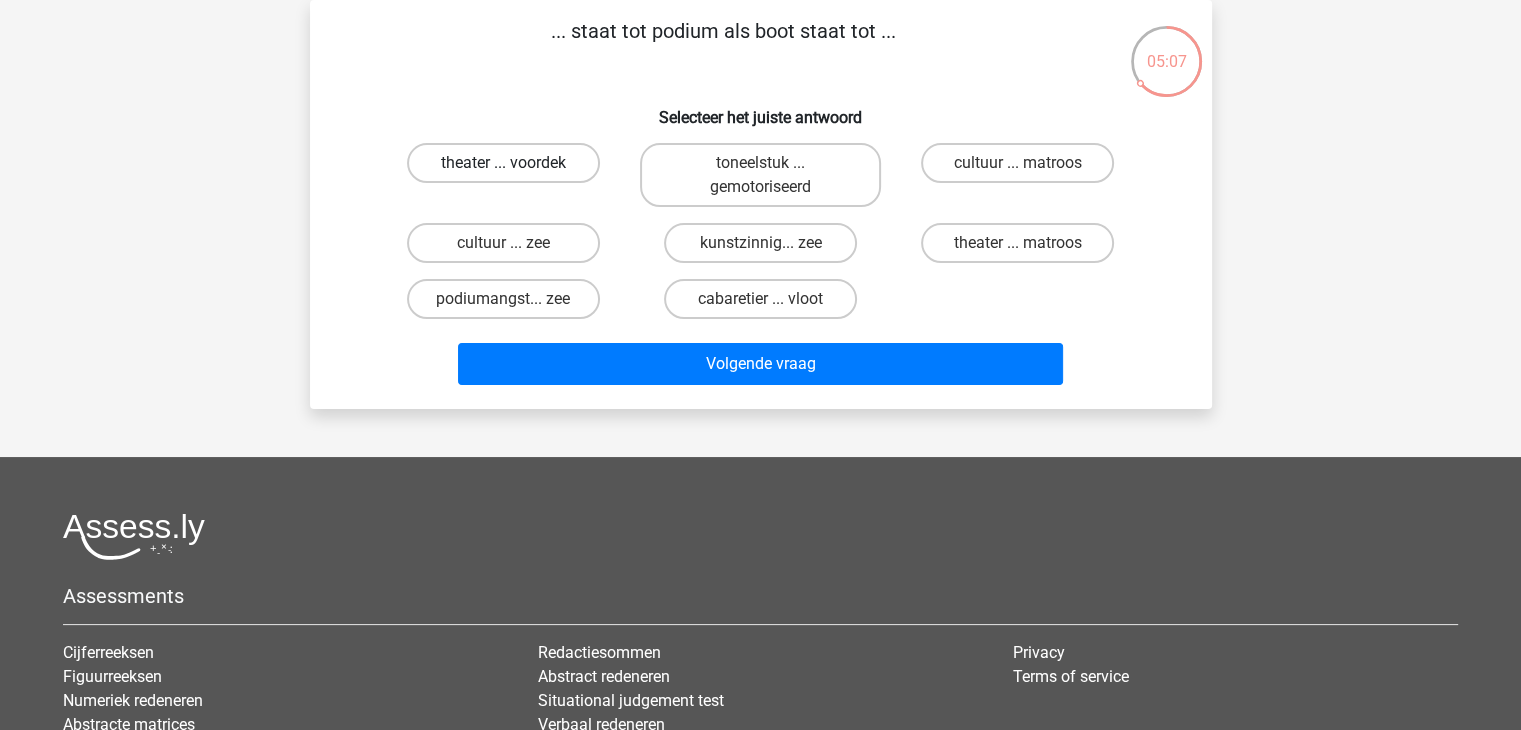 click on "theater ... voordek" at bounding box center (503, 163) 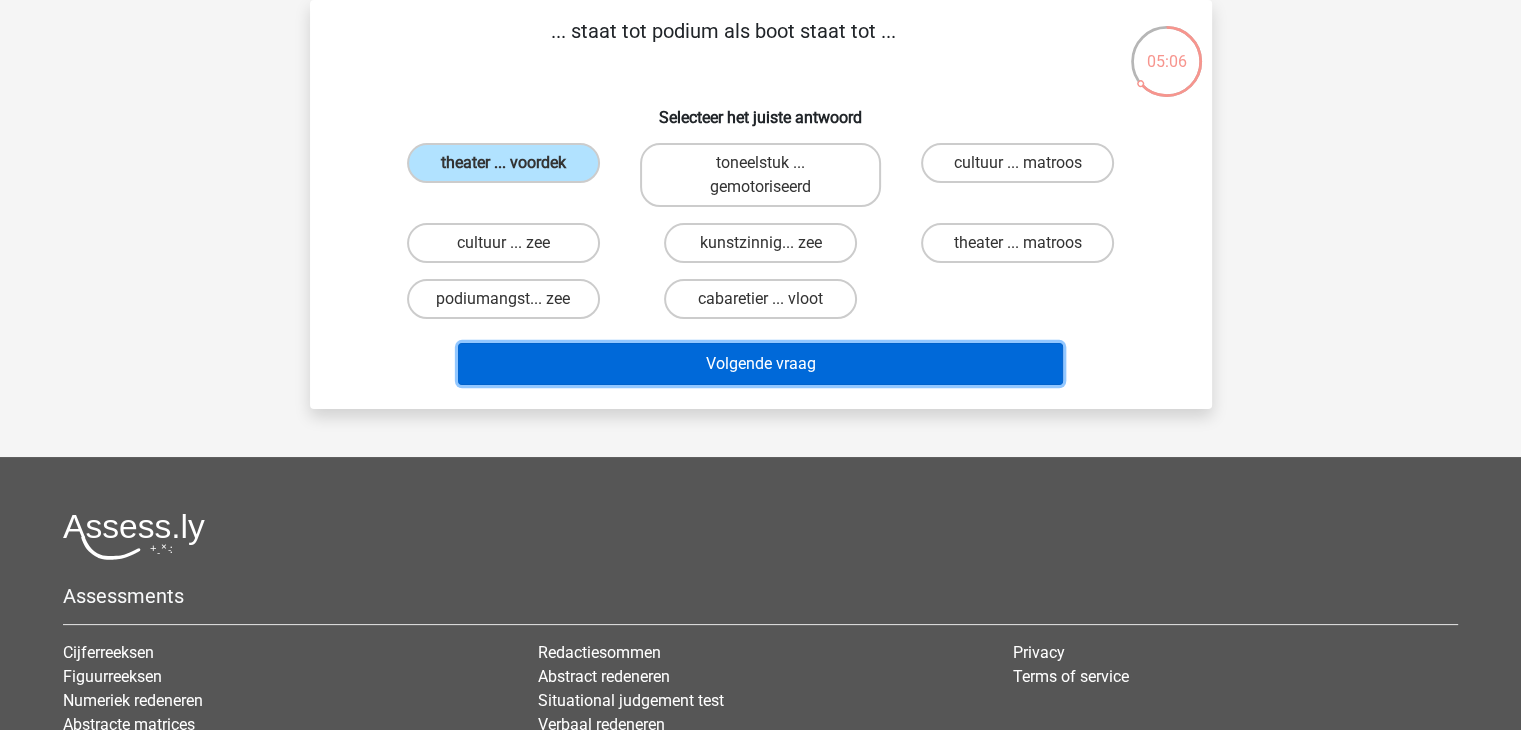 click on "Volgende vraag" at bounding box center (760, 364) 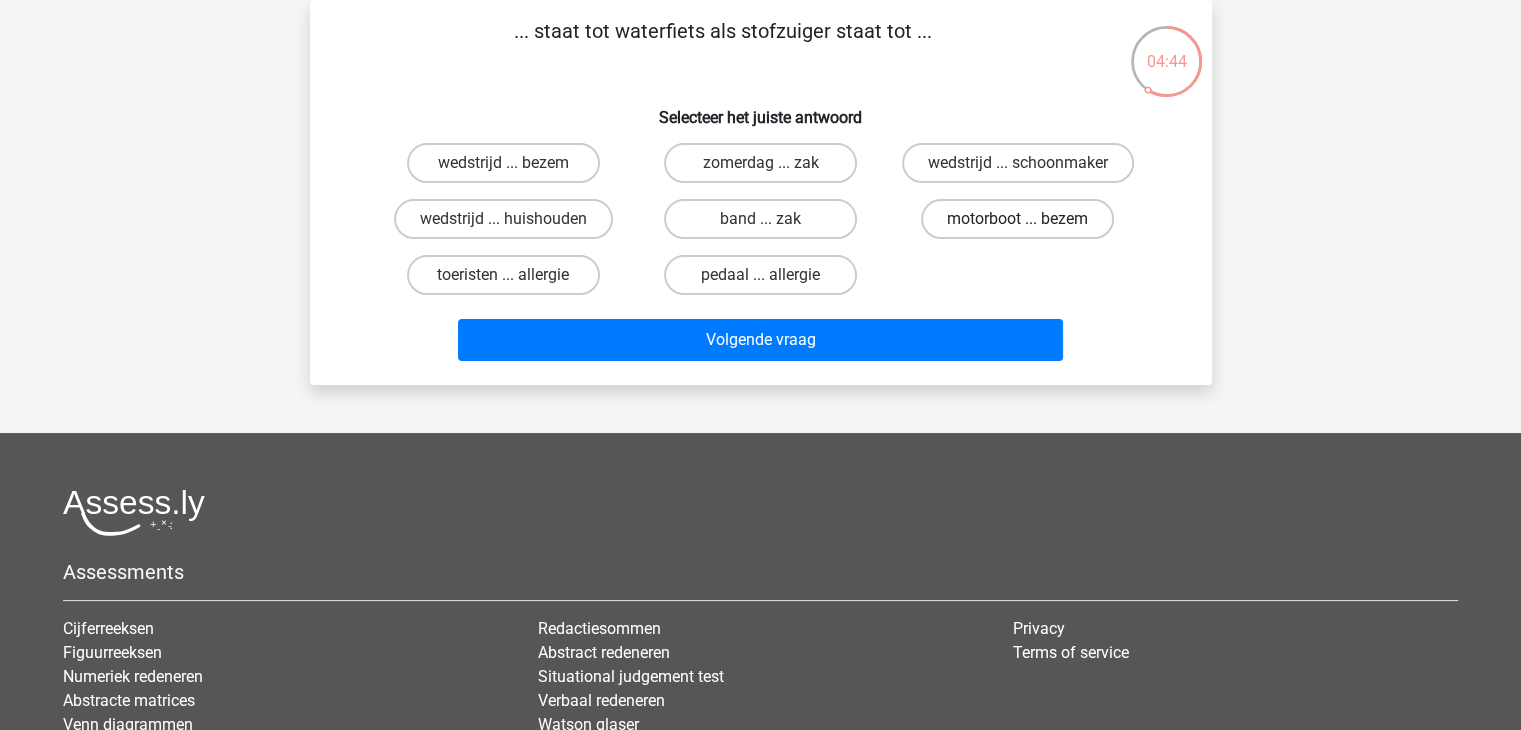 click on "motorboot ... bezem" at bounding box center (1017, 219) 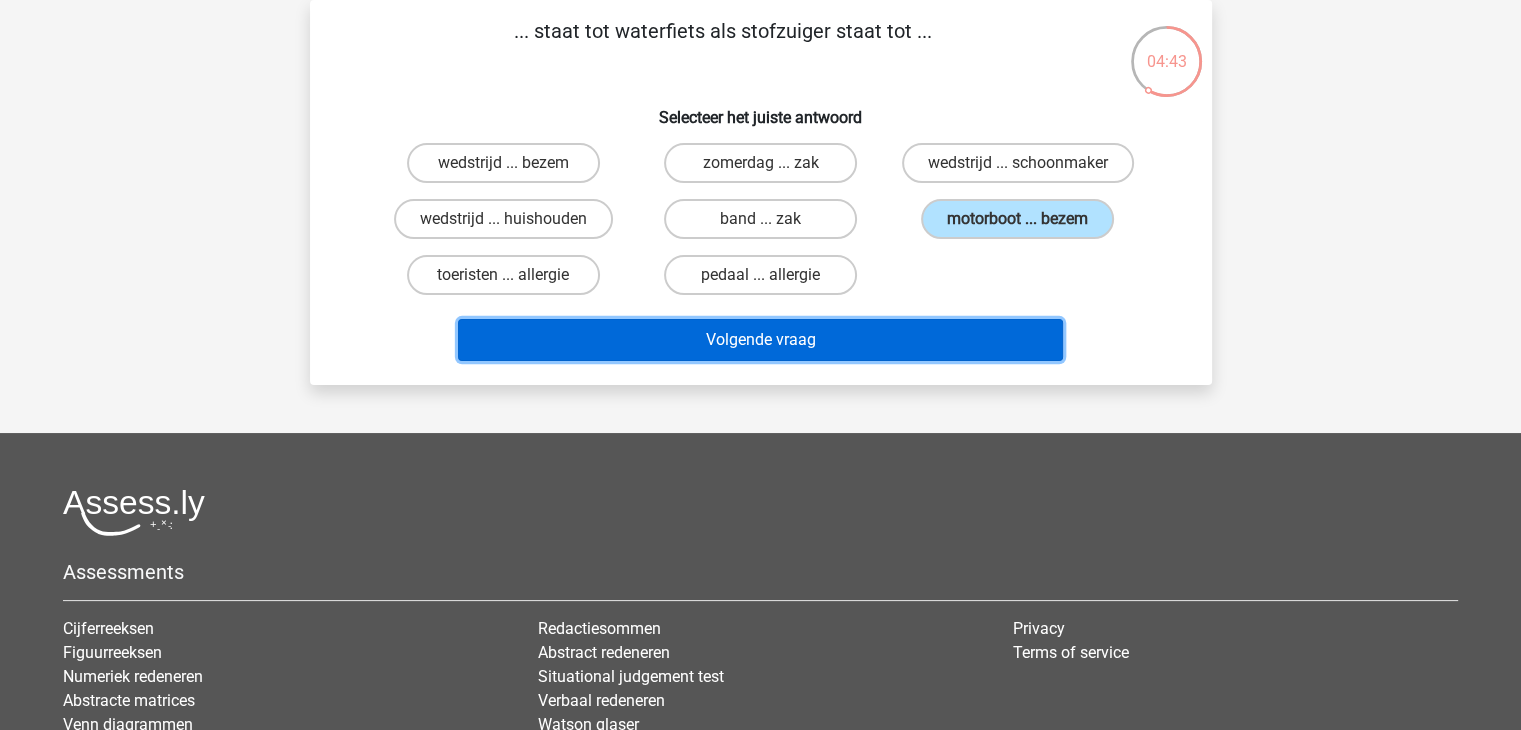 click on "Volgende vraag" at bounding box center (760, 340) 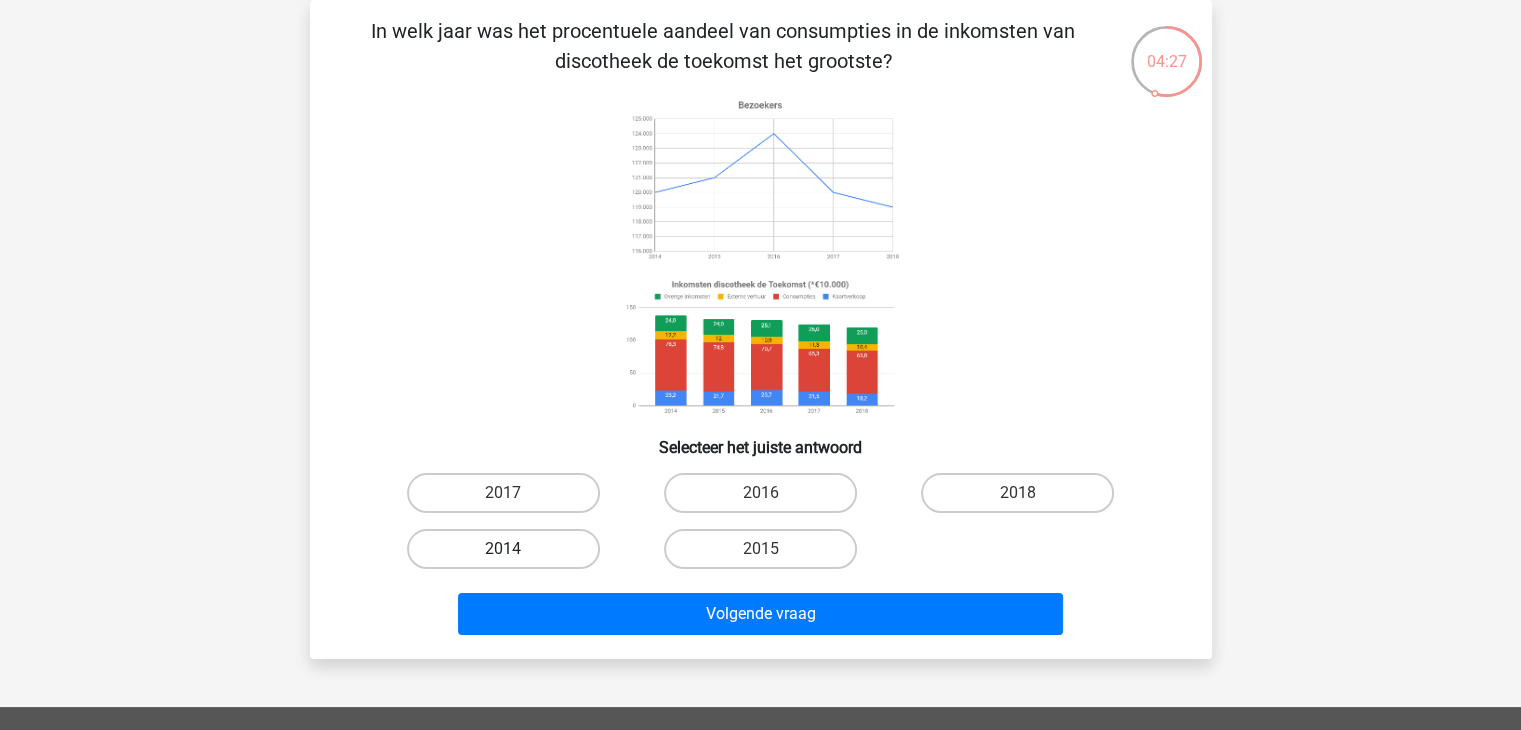 click on "2014" at bounding box center [503, 549] 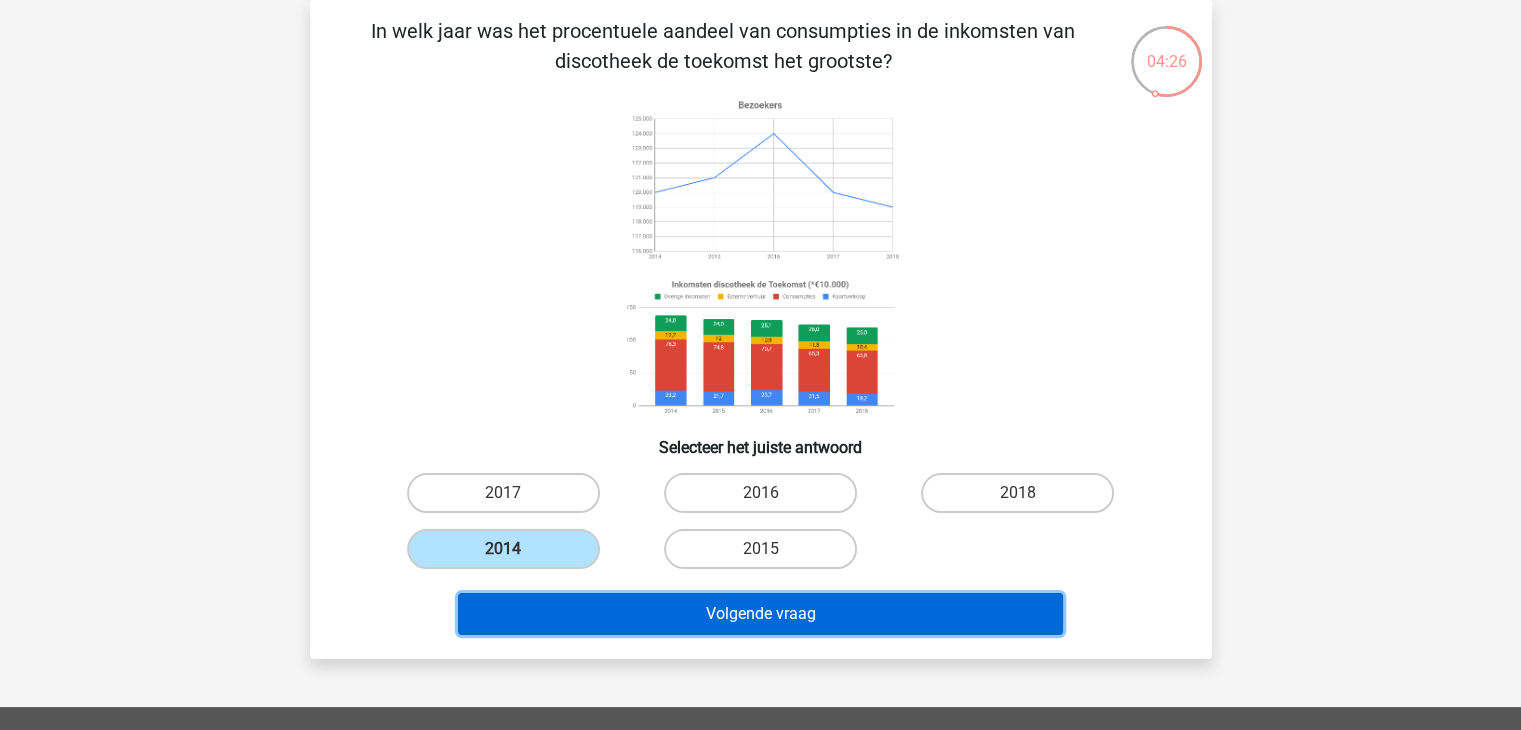 click on "Volgende vraag" at bounding box center (760, 614) 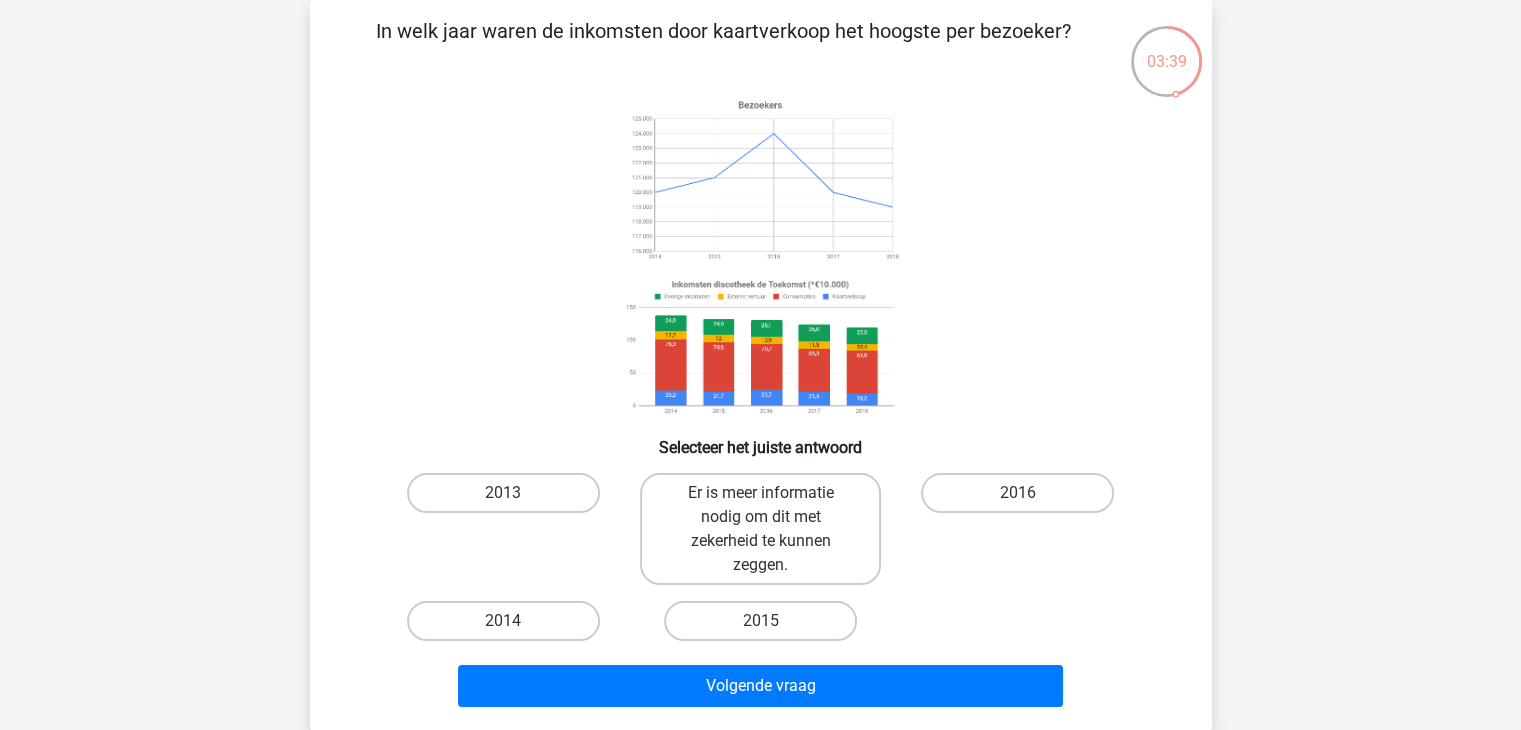 click on "2014" at bounding box center [509, 627] 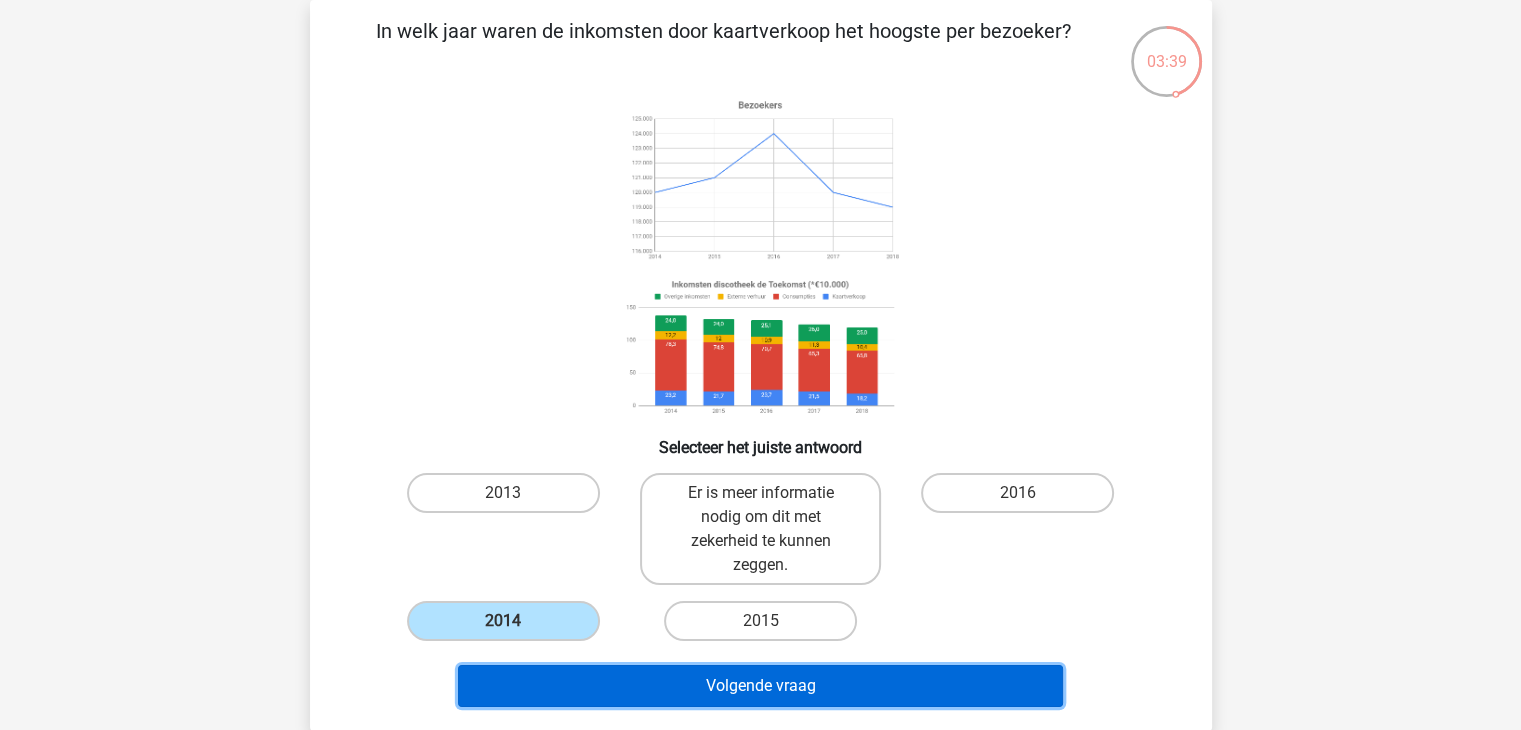 click on "Volgende vraag" at bounding box center (760, 686) 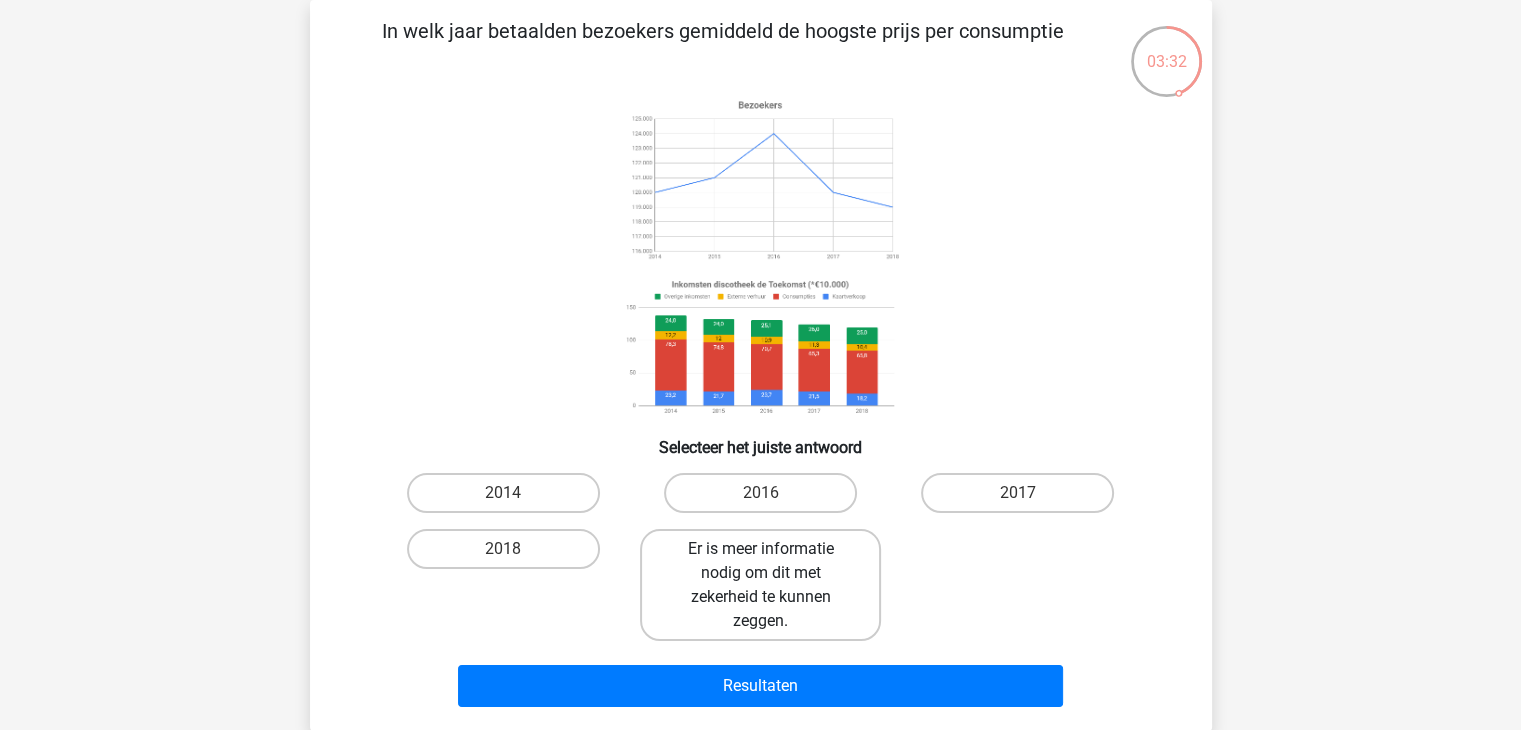 click on "Er is meer informatie nodig om dit met zekerheid te kunnen zeggen." at bounding box center [760, 585] 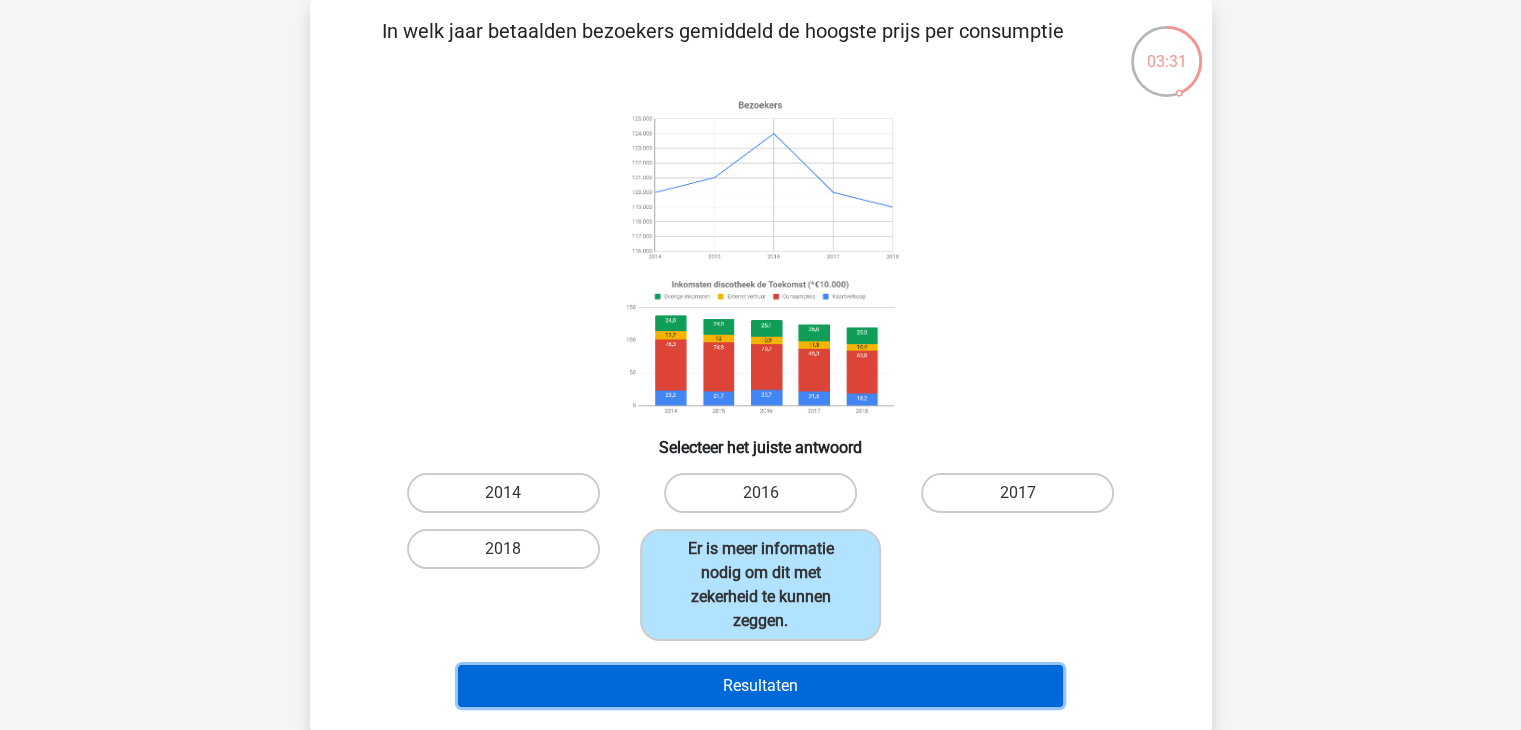 click on "Resultaten" at bounding box center (760, 686) 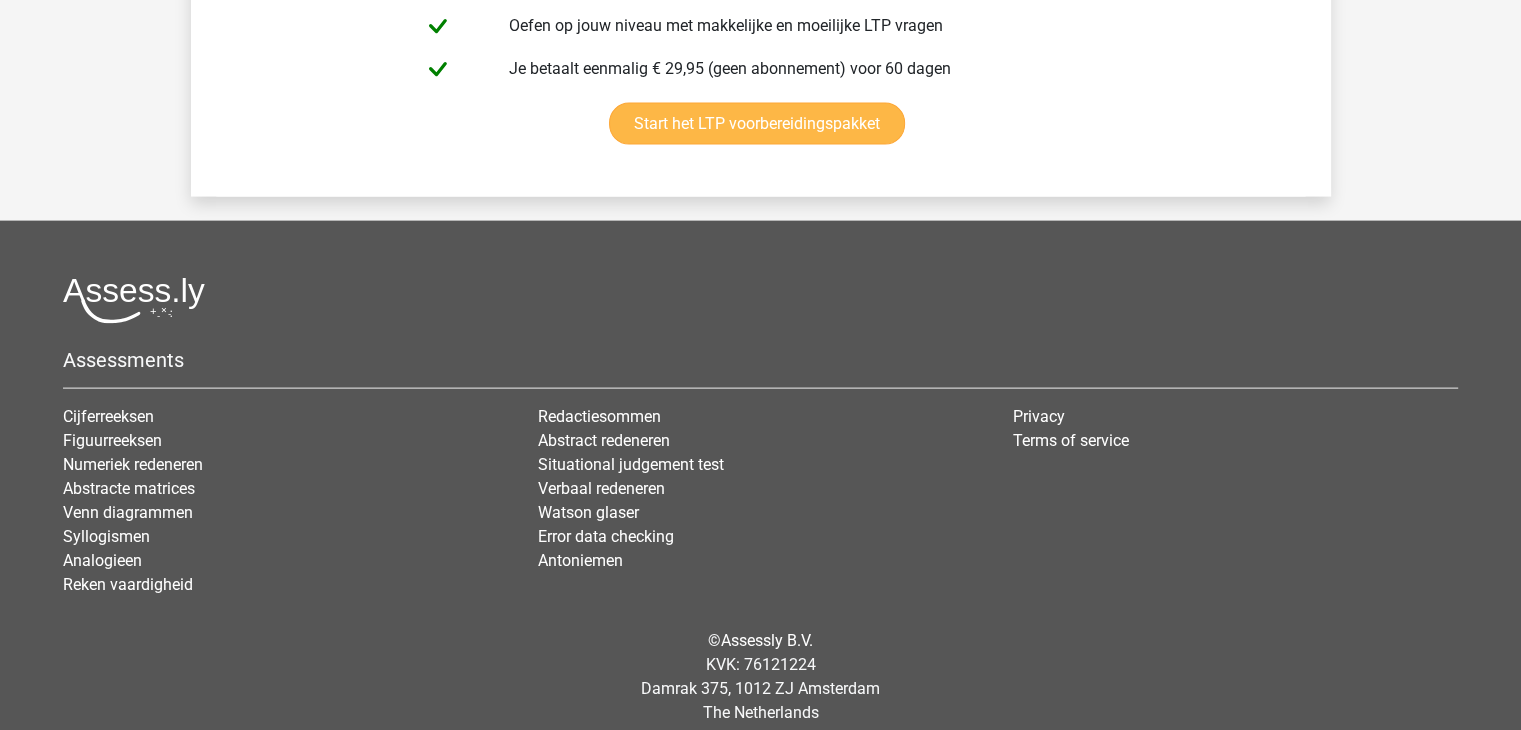 scroll, scrollTop: 4403, scrollLeft: 0, axis: vertical 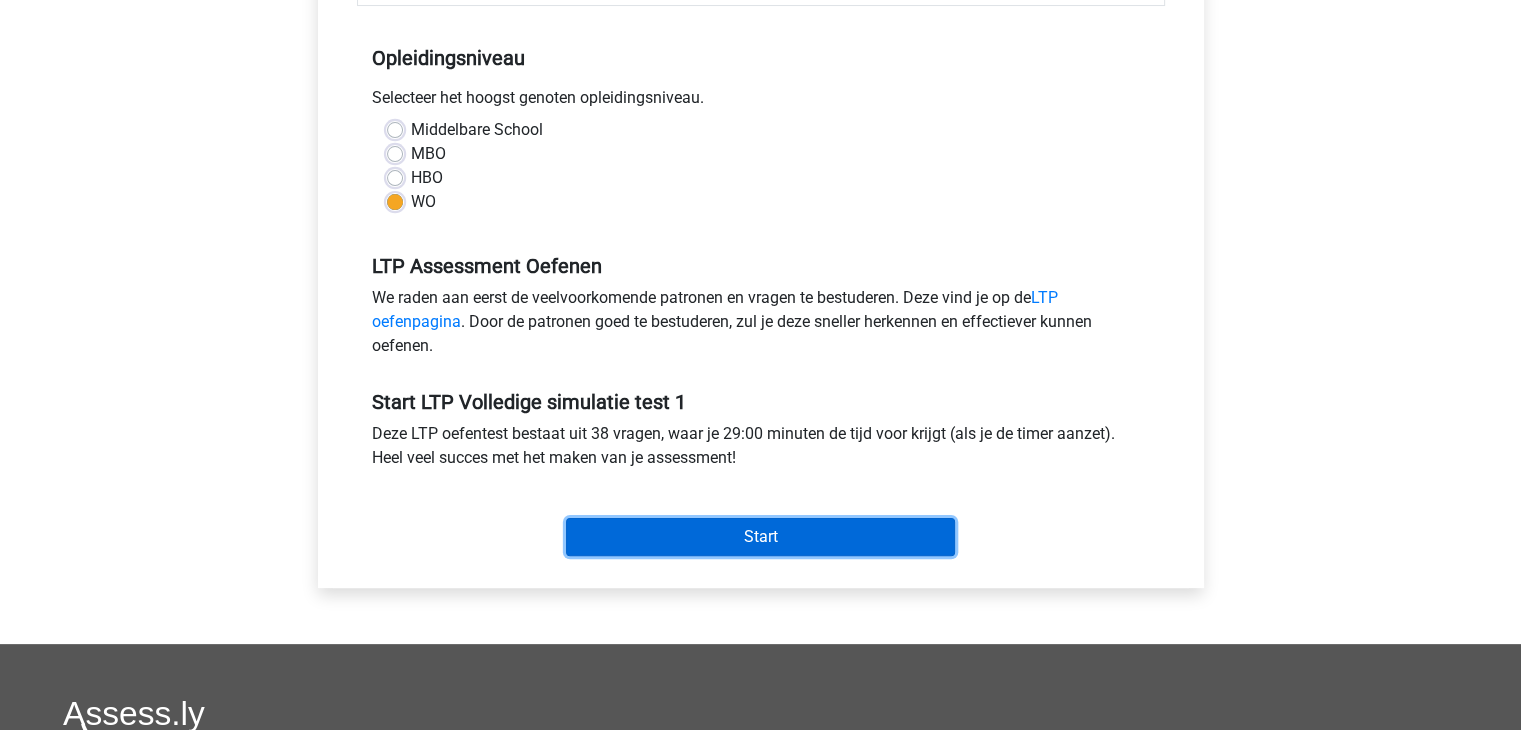 click on "Start" at bounding box center [760, 537] 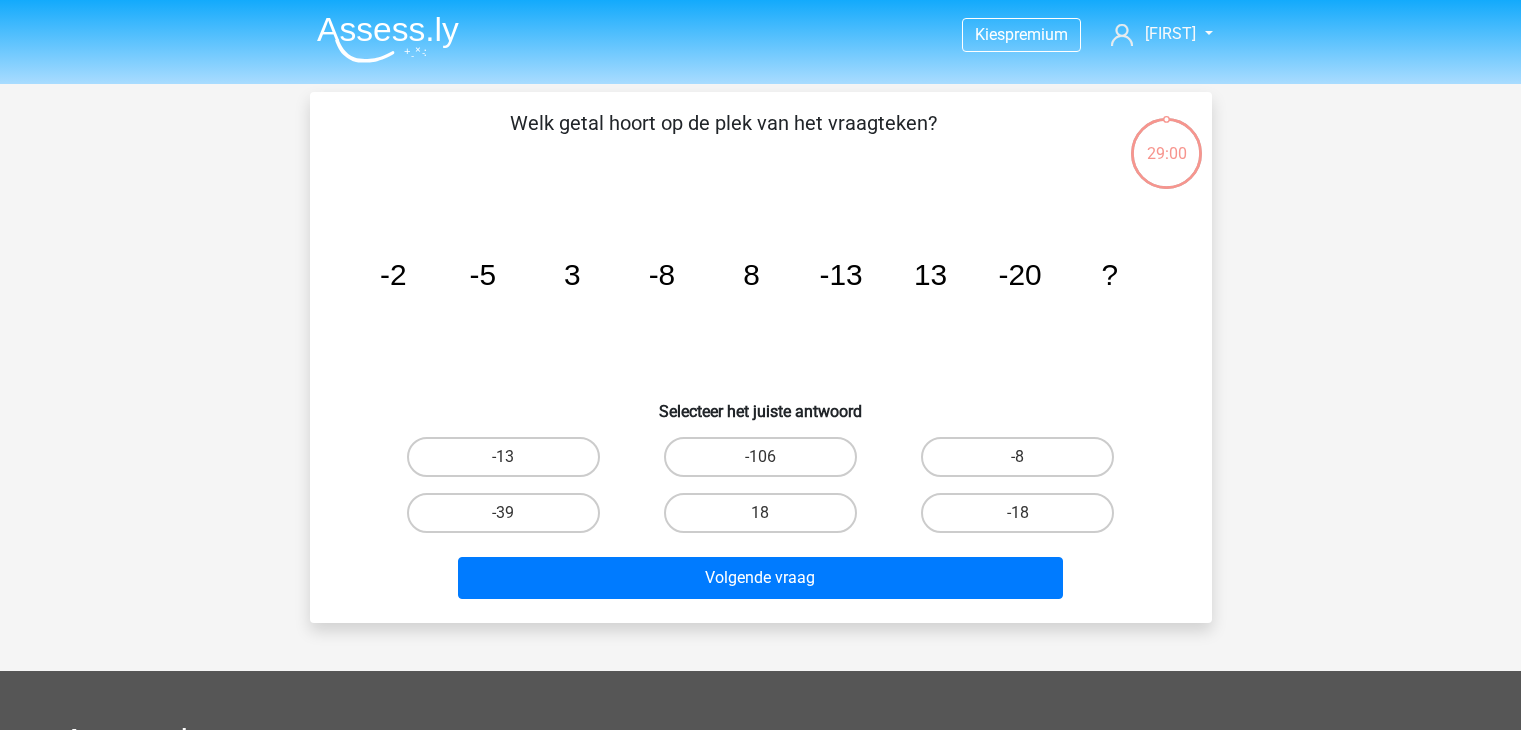 scroll, scrollTop: 0, scrollLeft: 0, axis: both 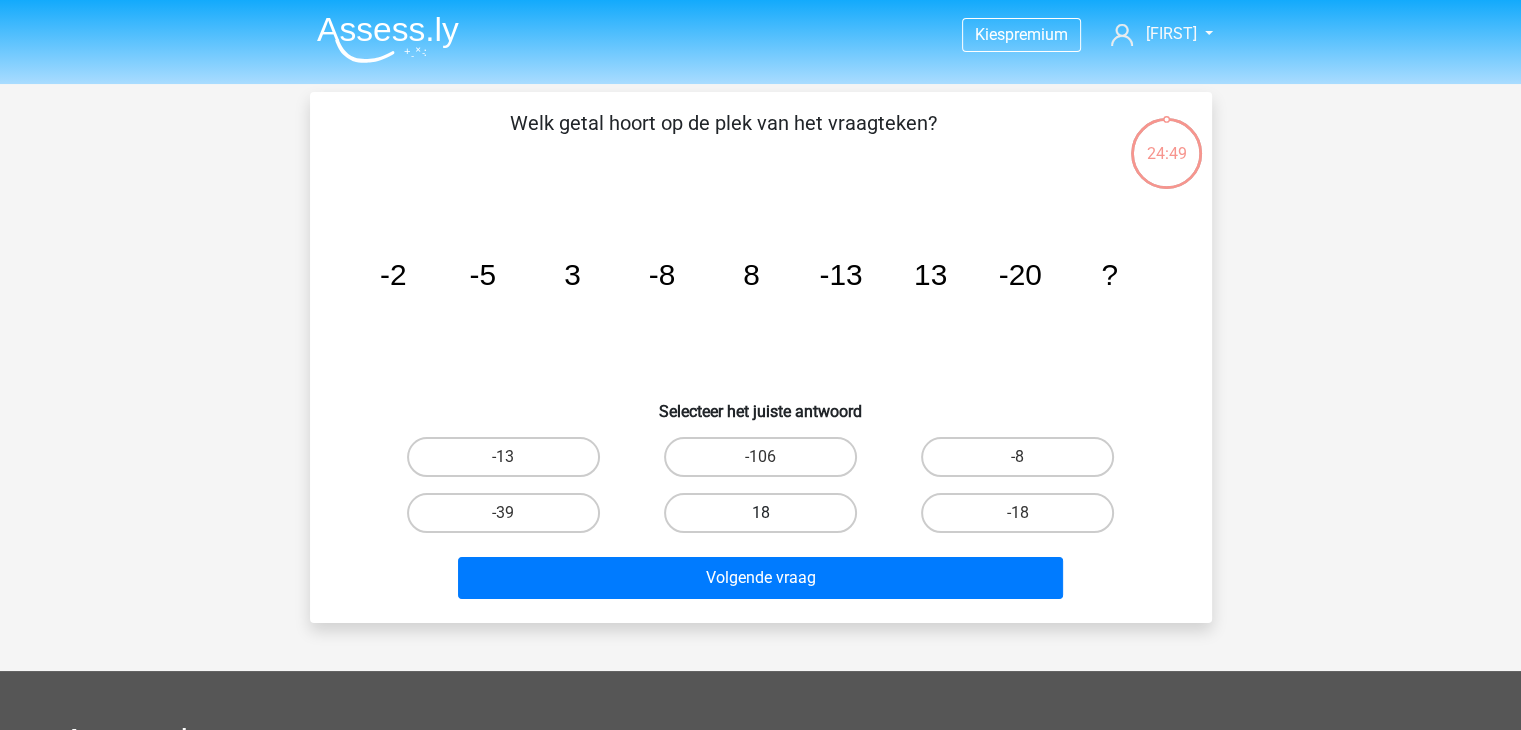 click on "18" at bounding box center (760, 513) 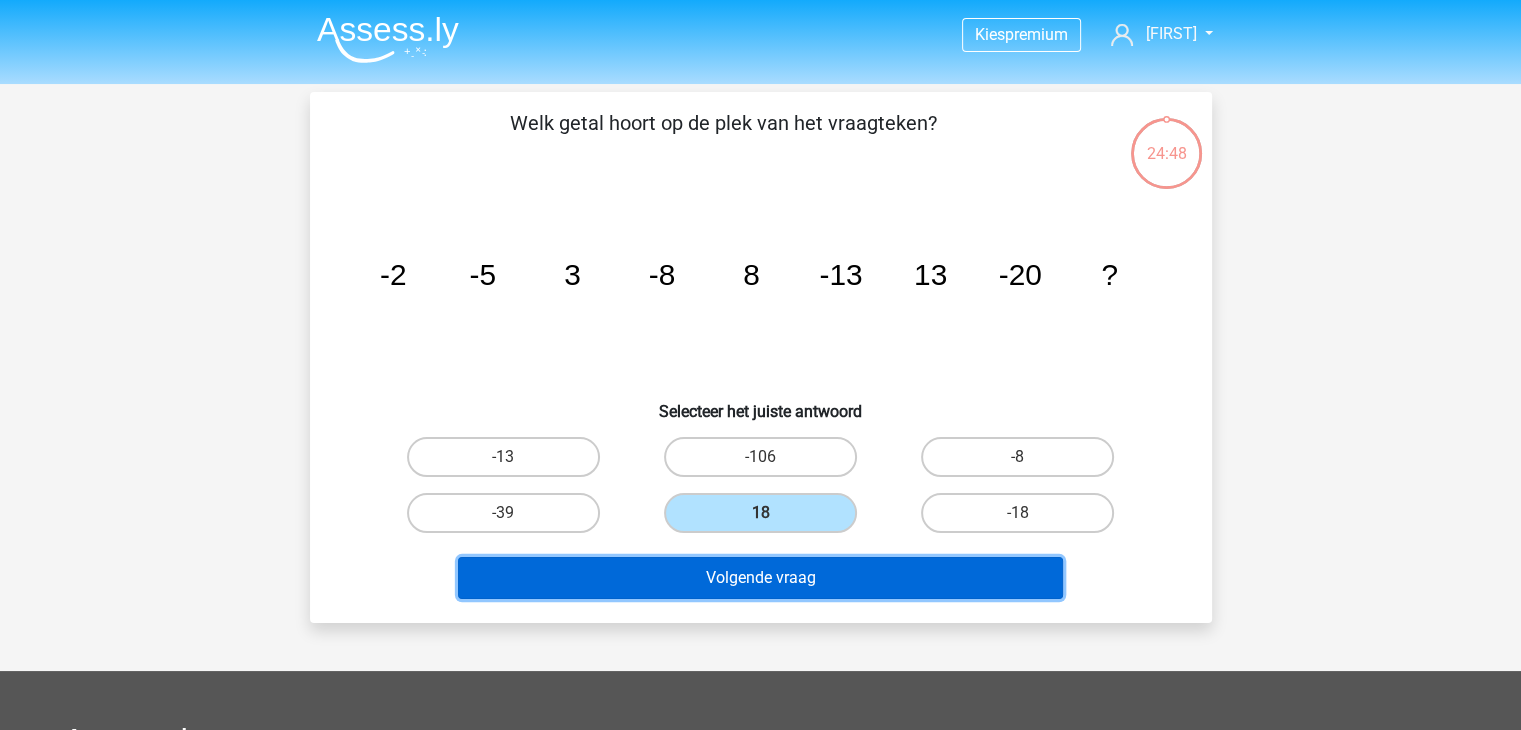 click on "Volgende vraag" at bounding box center [760, 578] 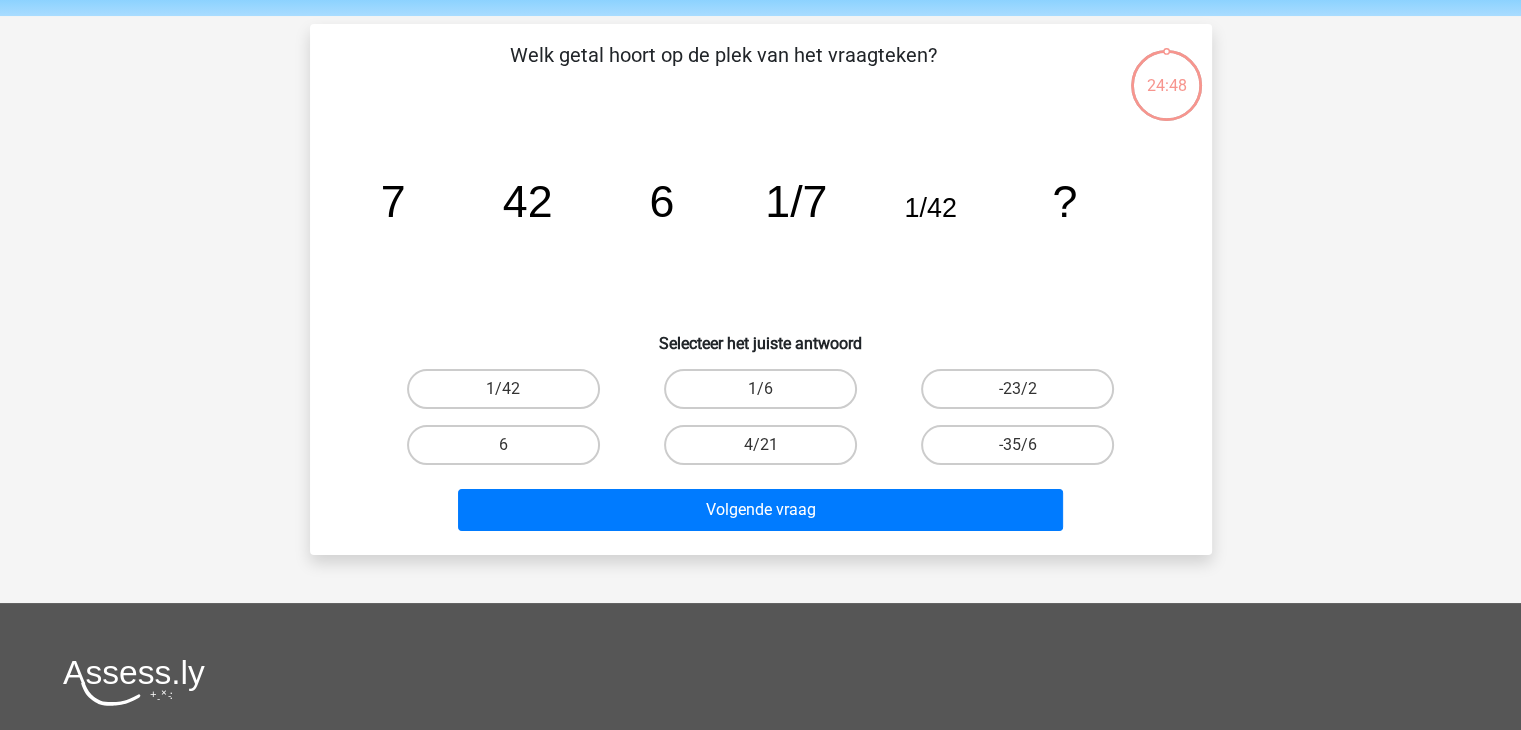 scroll, scrollTop: 92, scrollLeft: 0, axis: vertical 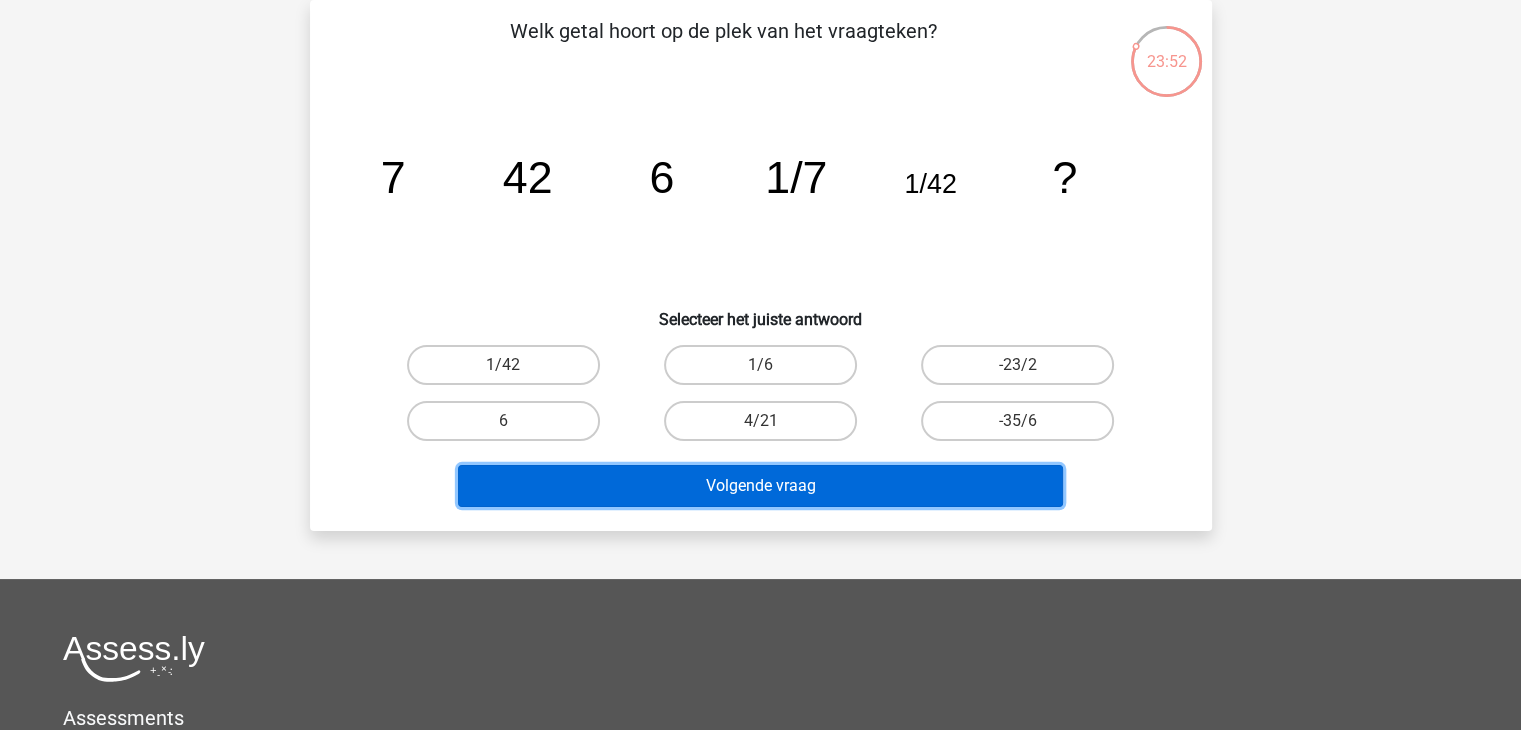 click on "Volgende vraag" at bounding box center [760, 486] 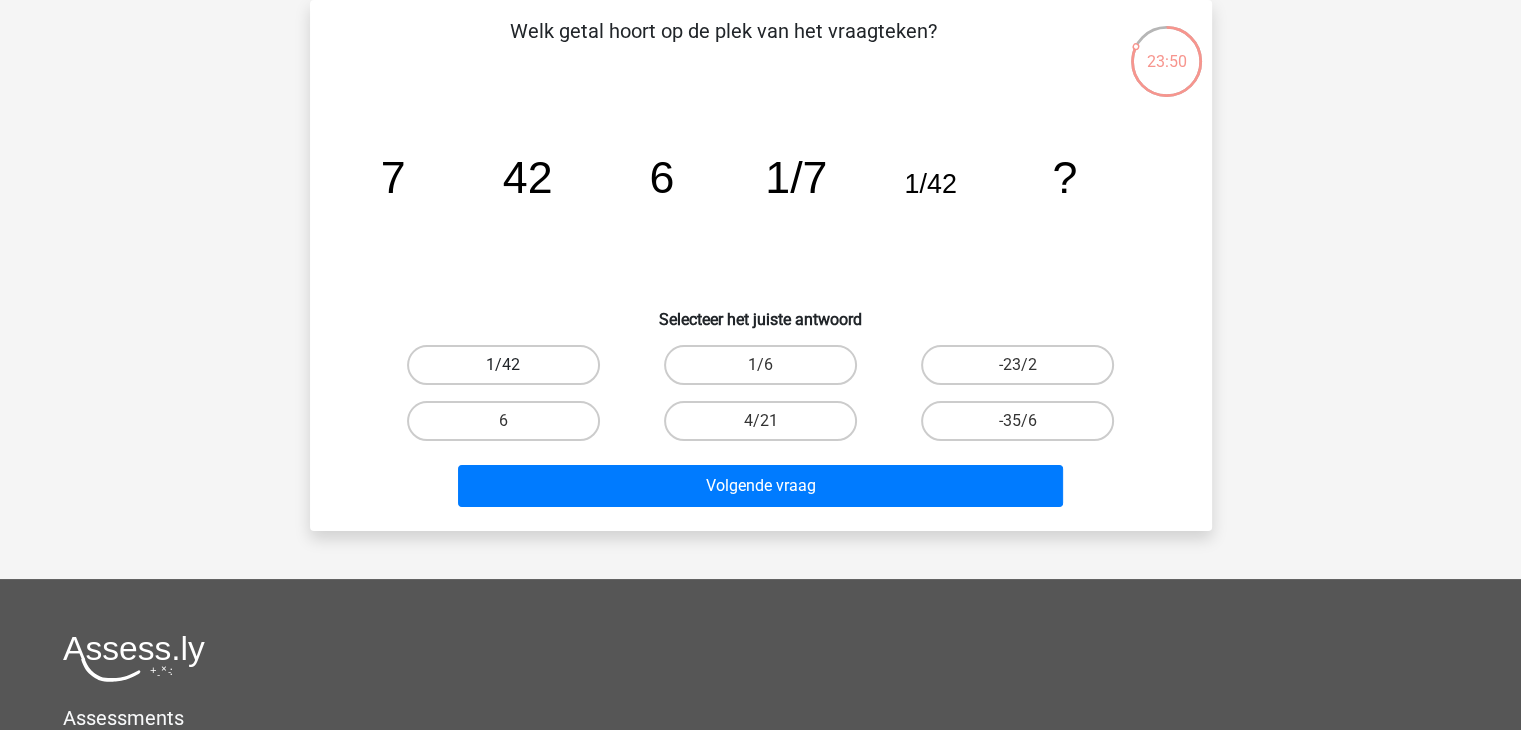 click on "1/42" at bounding box center (503, 365) 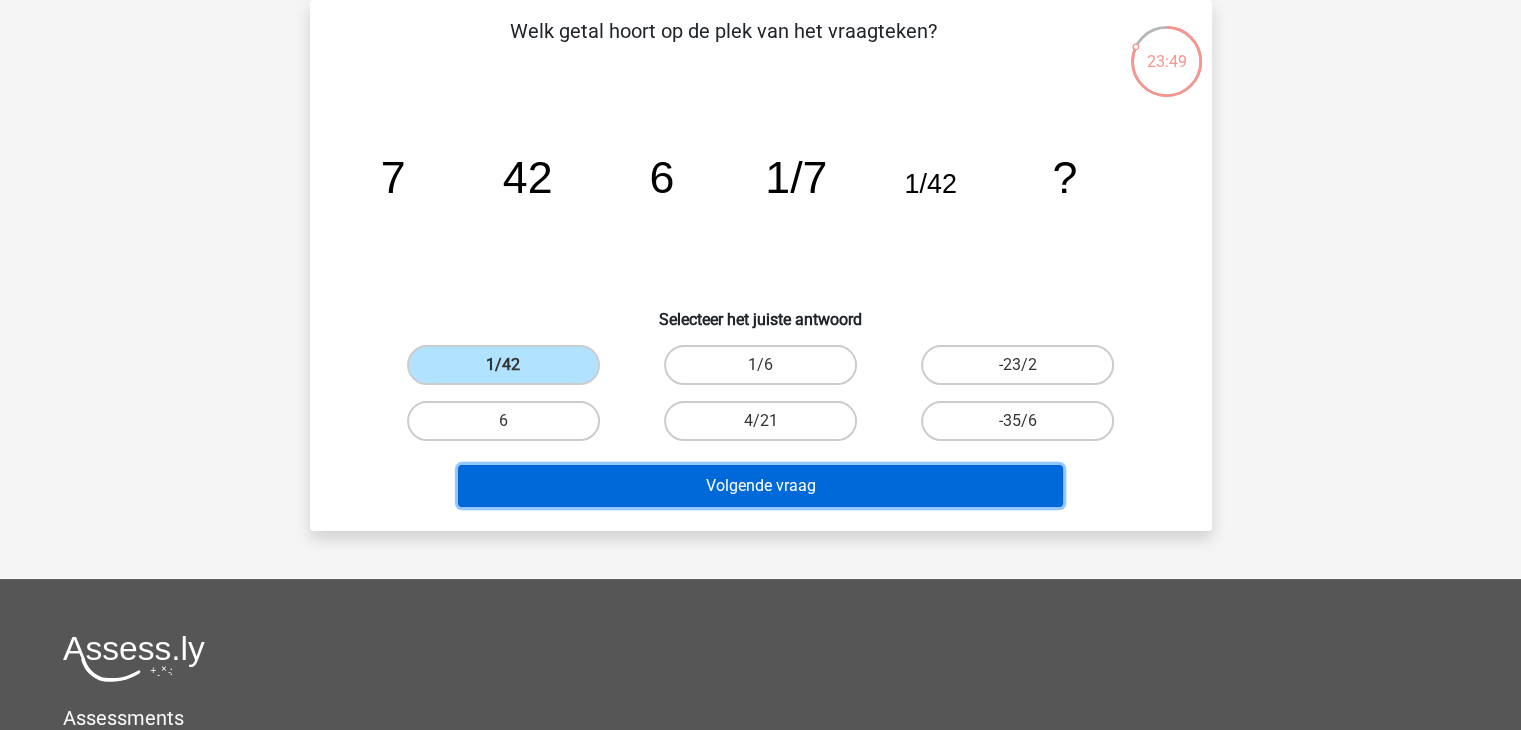 click on "Volgende vraag" at bounding box center (760, 486) 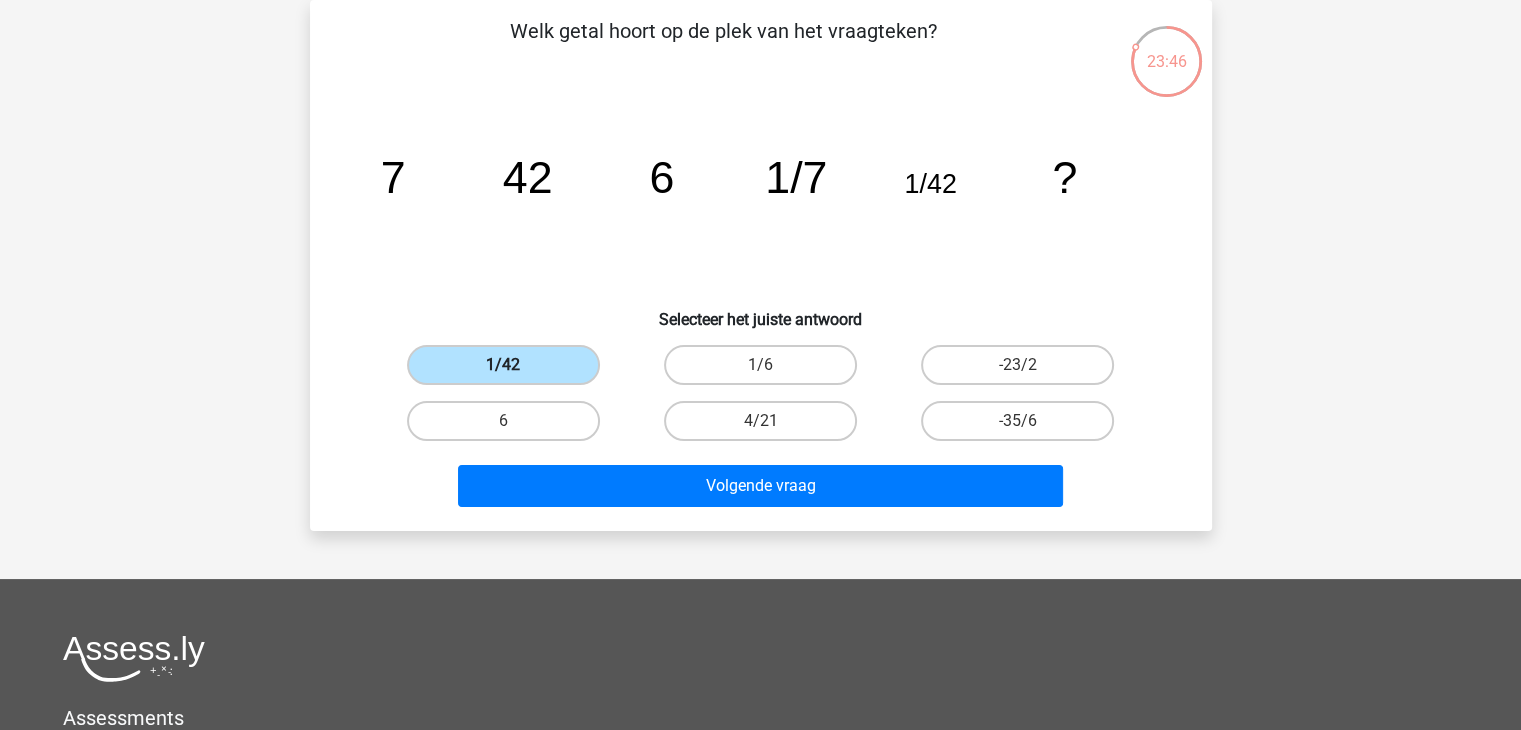 click on "1/42" at bounding box center (503, 365) 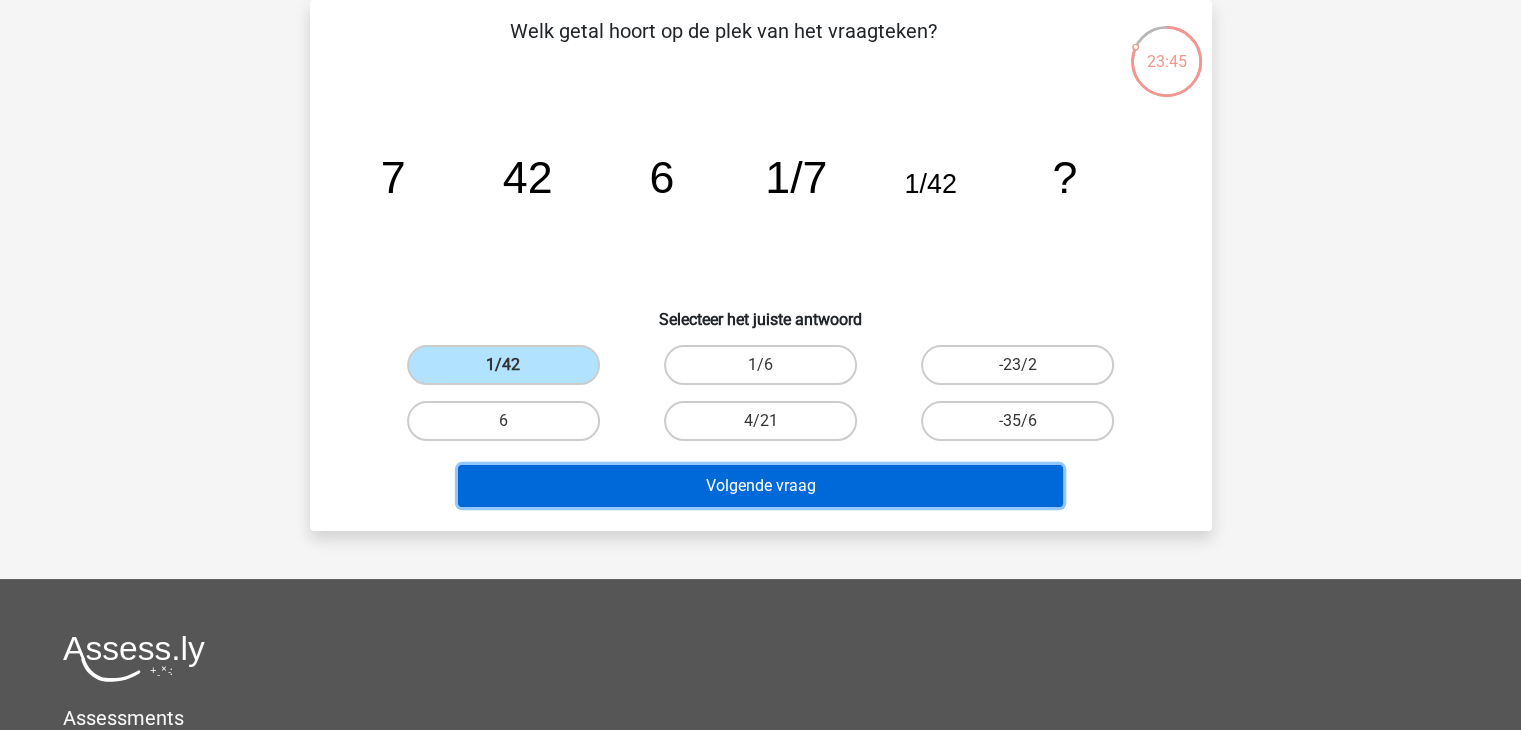 click on "Volgende vraag" at bounding box center [760, 486] 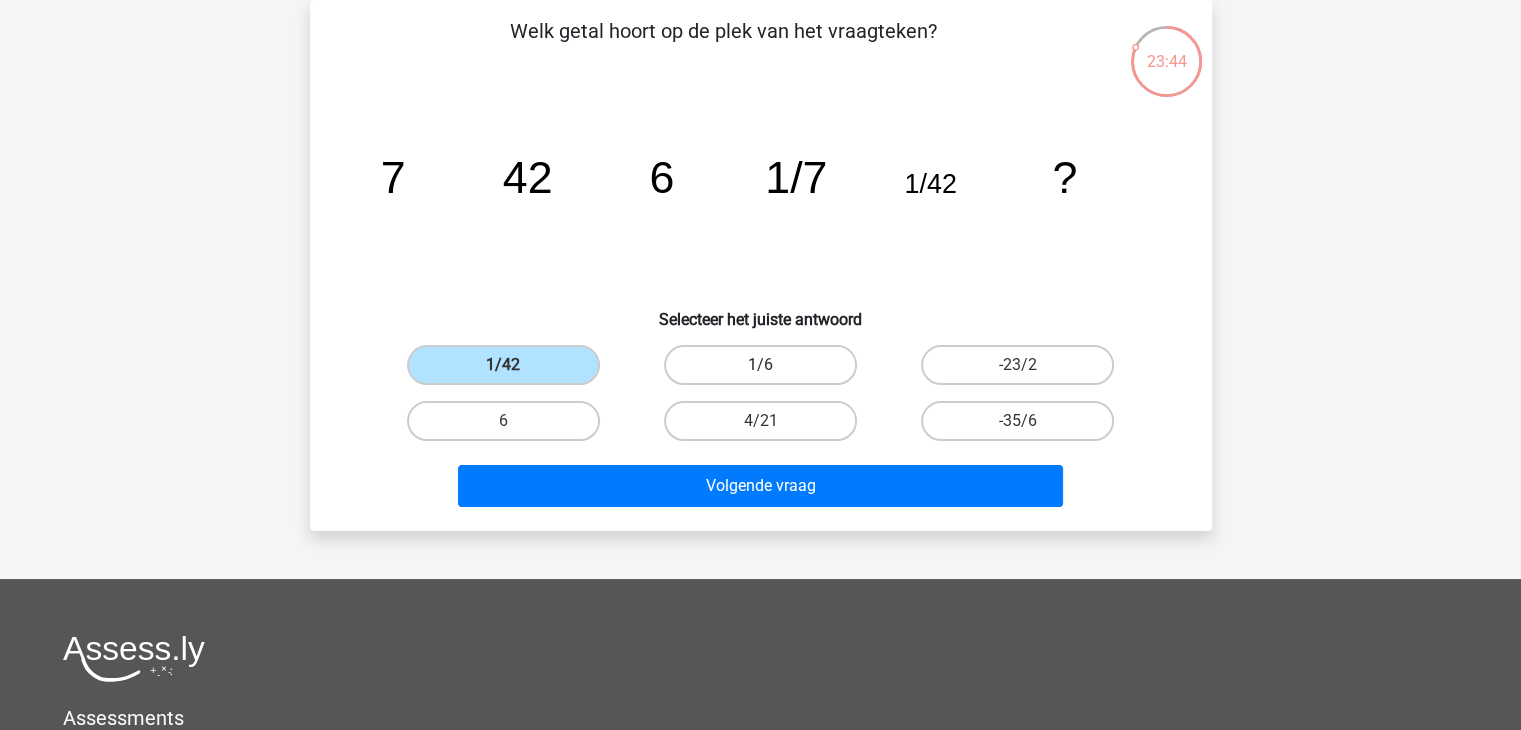 click on "1/6" at bounding box center (760, 365) 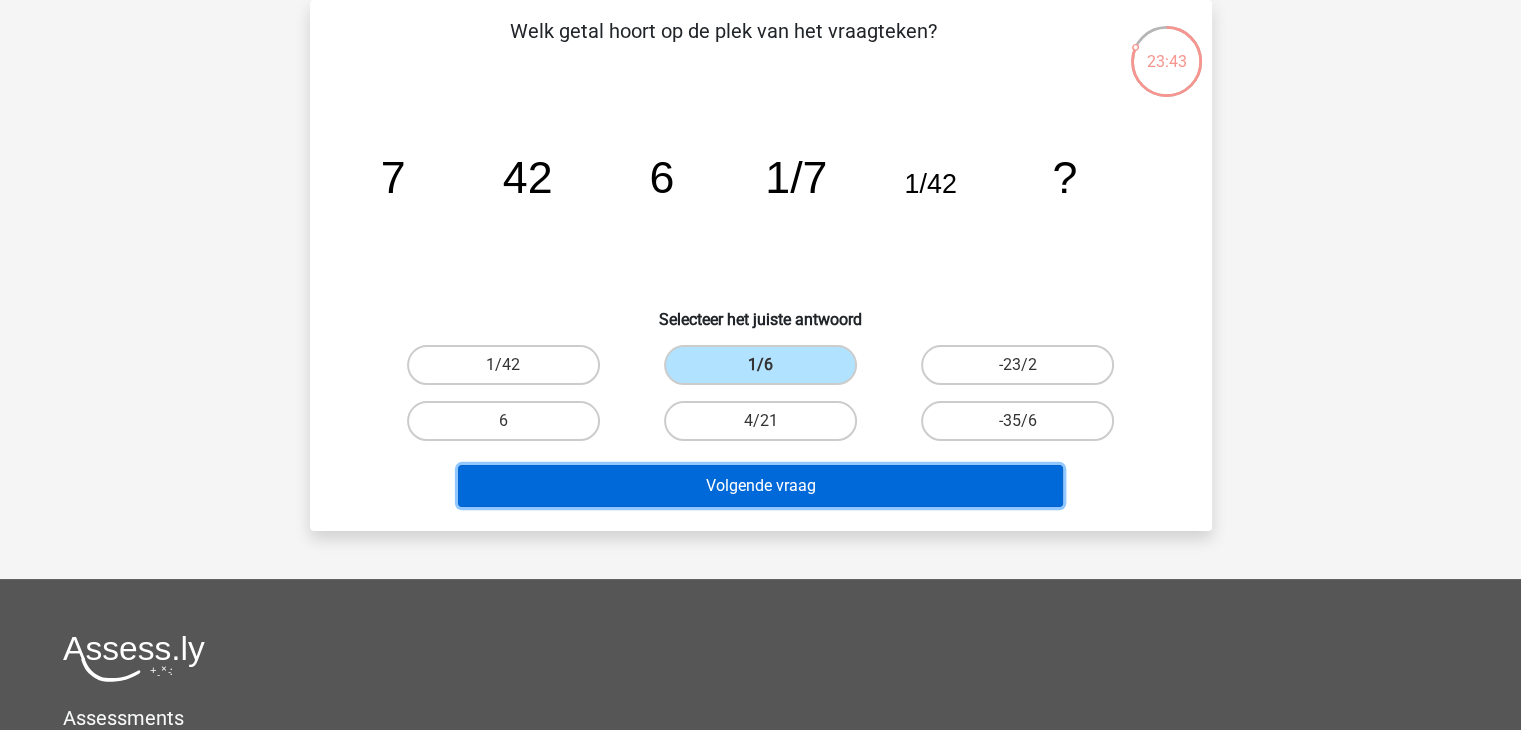 click on "Volgende vraag" at bounding box center [760, 486] 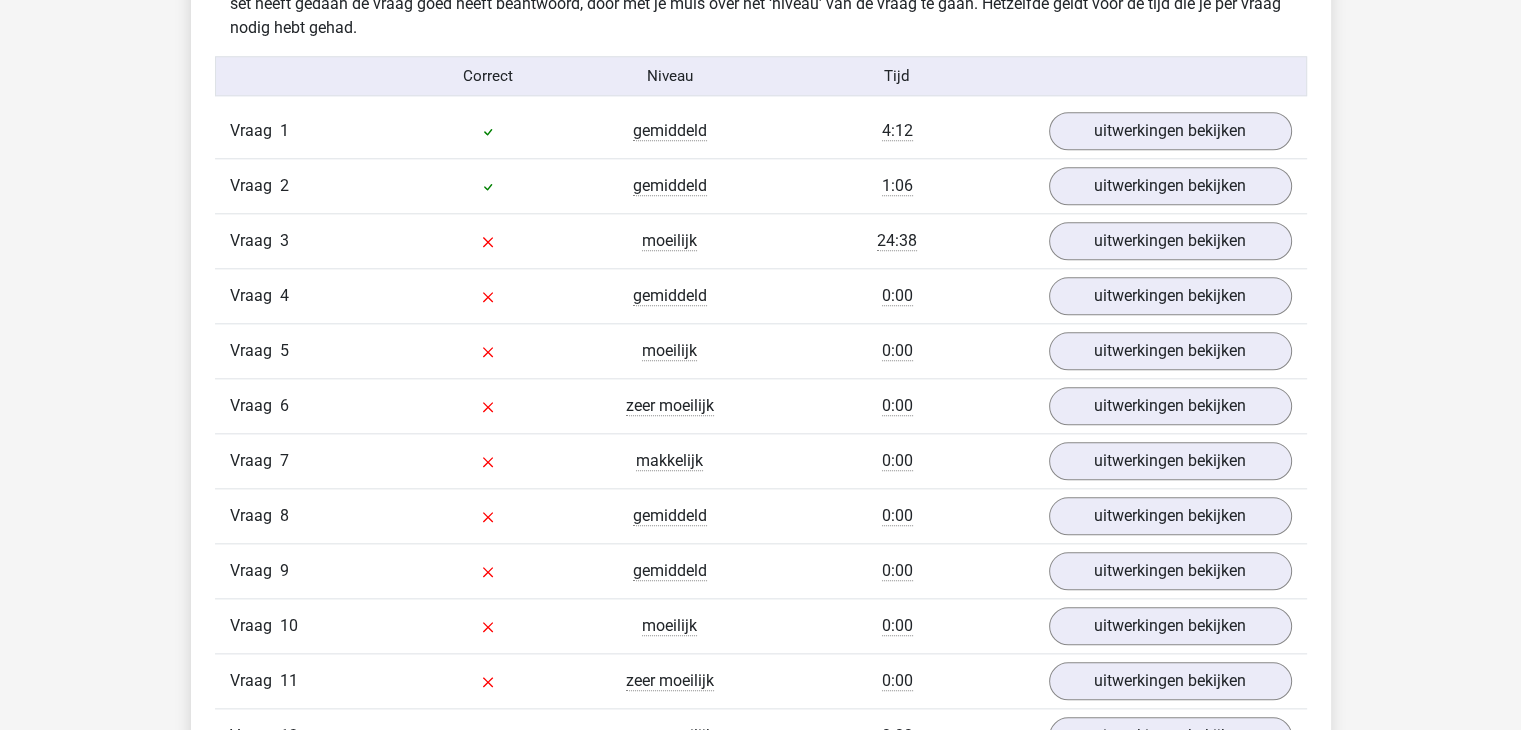 scroll, scrollTop: 1700, scrollLeft: 0, axis: vertical 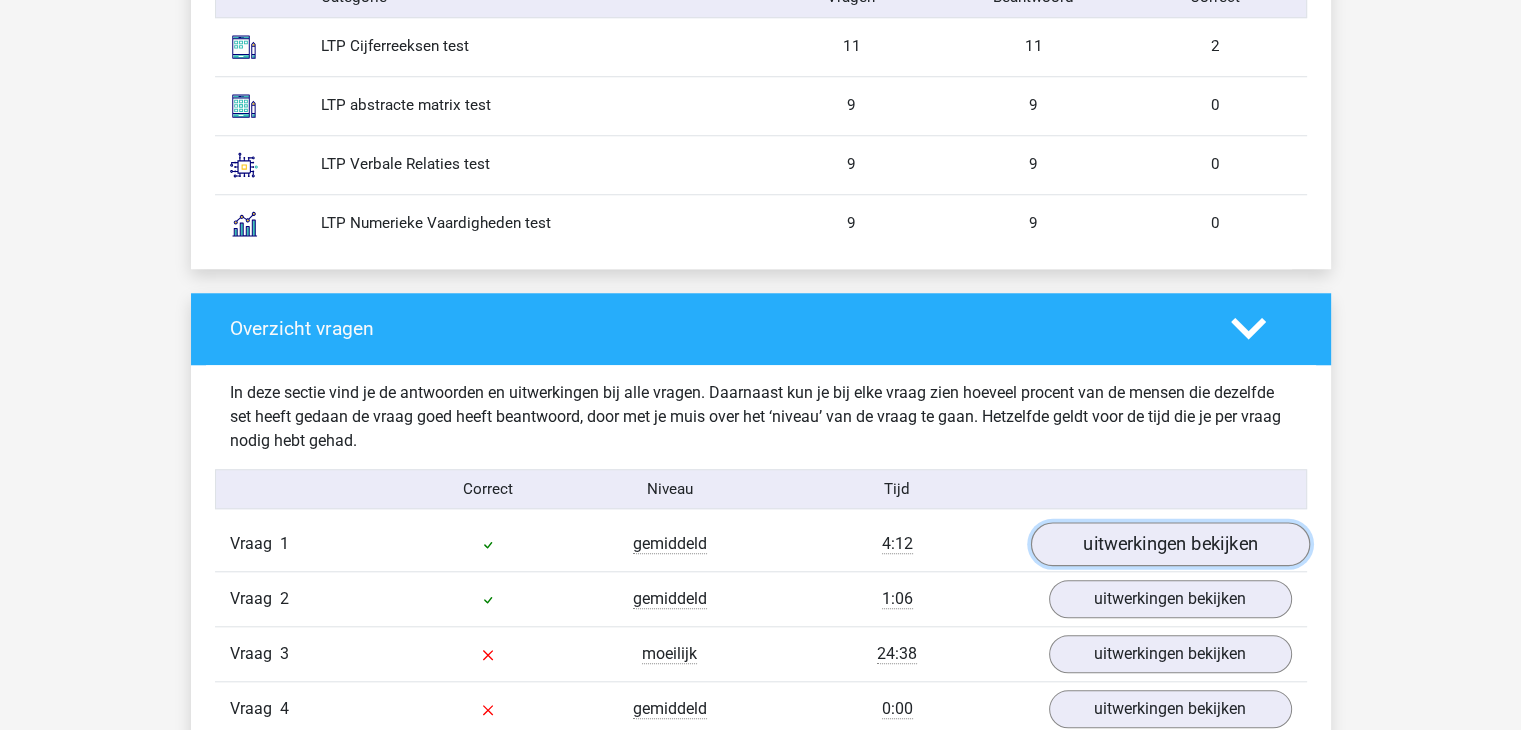 click on "uitwerkingen bekijken" at bounding box center [1169, 545] 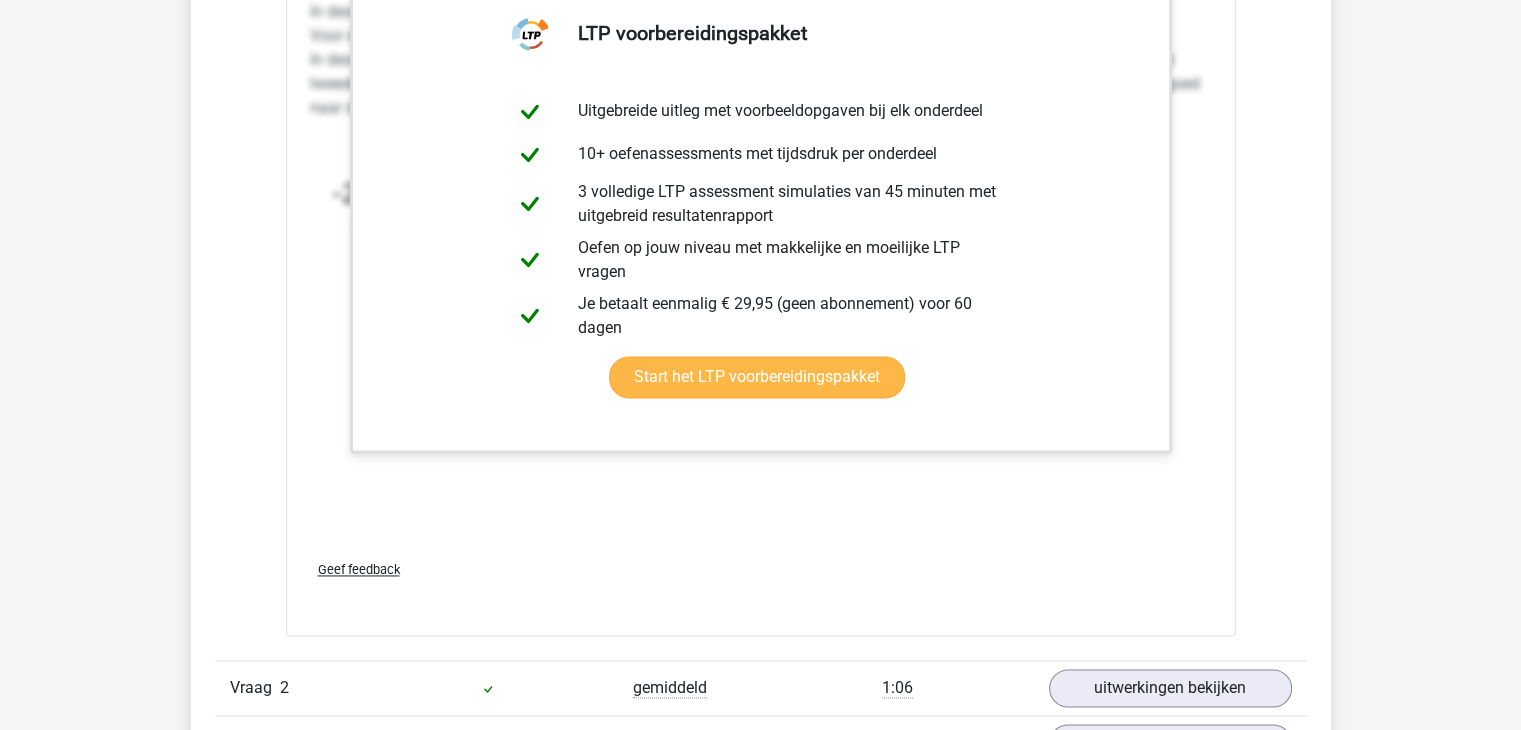 scroll, scrollTop: 3100, scrollLeft: 0, axis: vertical 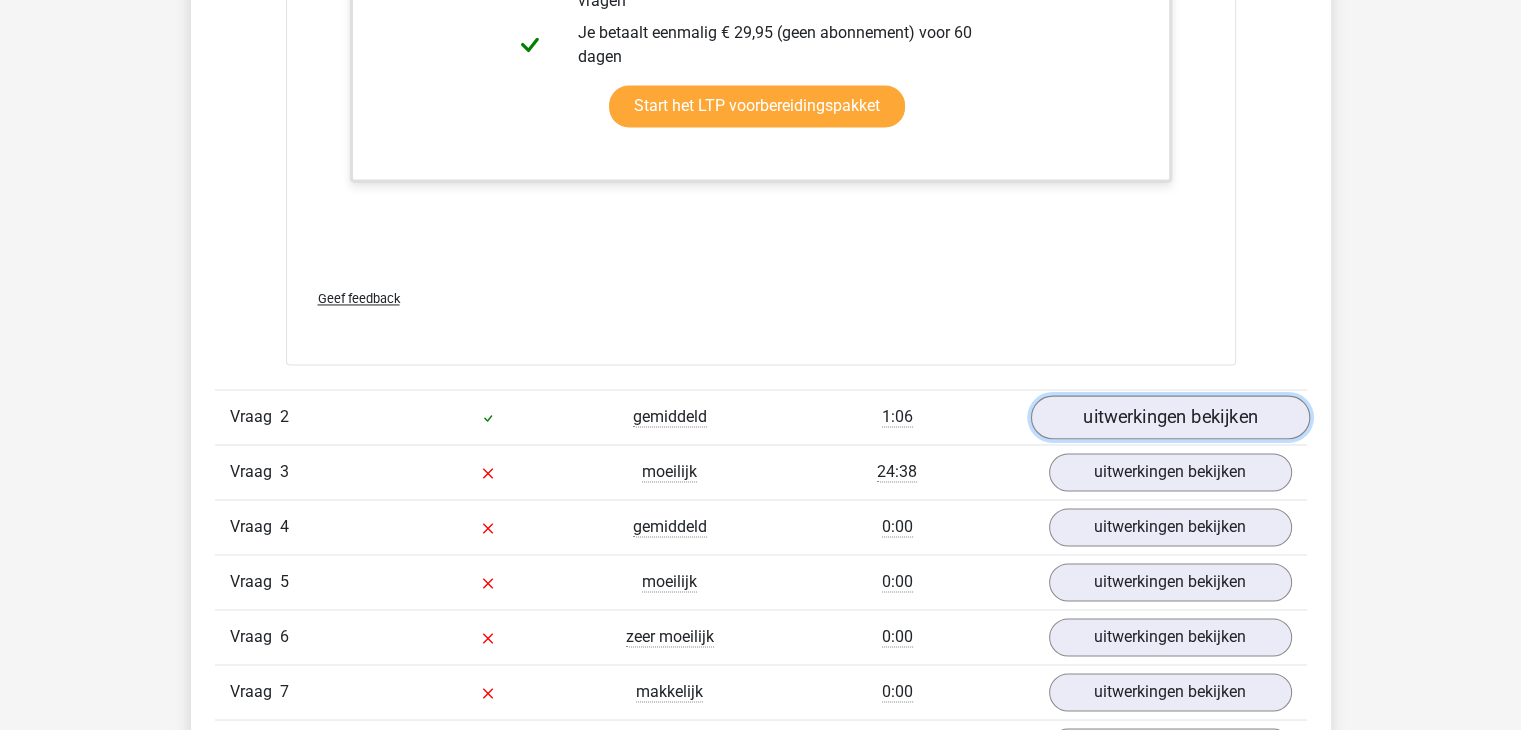 click on "uitwerkingen bekijken" at bounding box center [1169, 417] 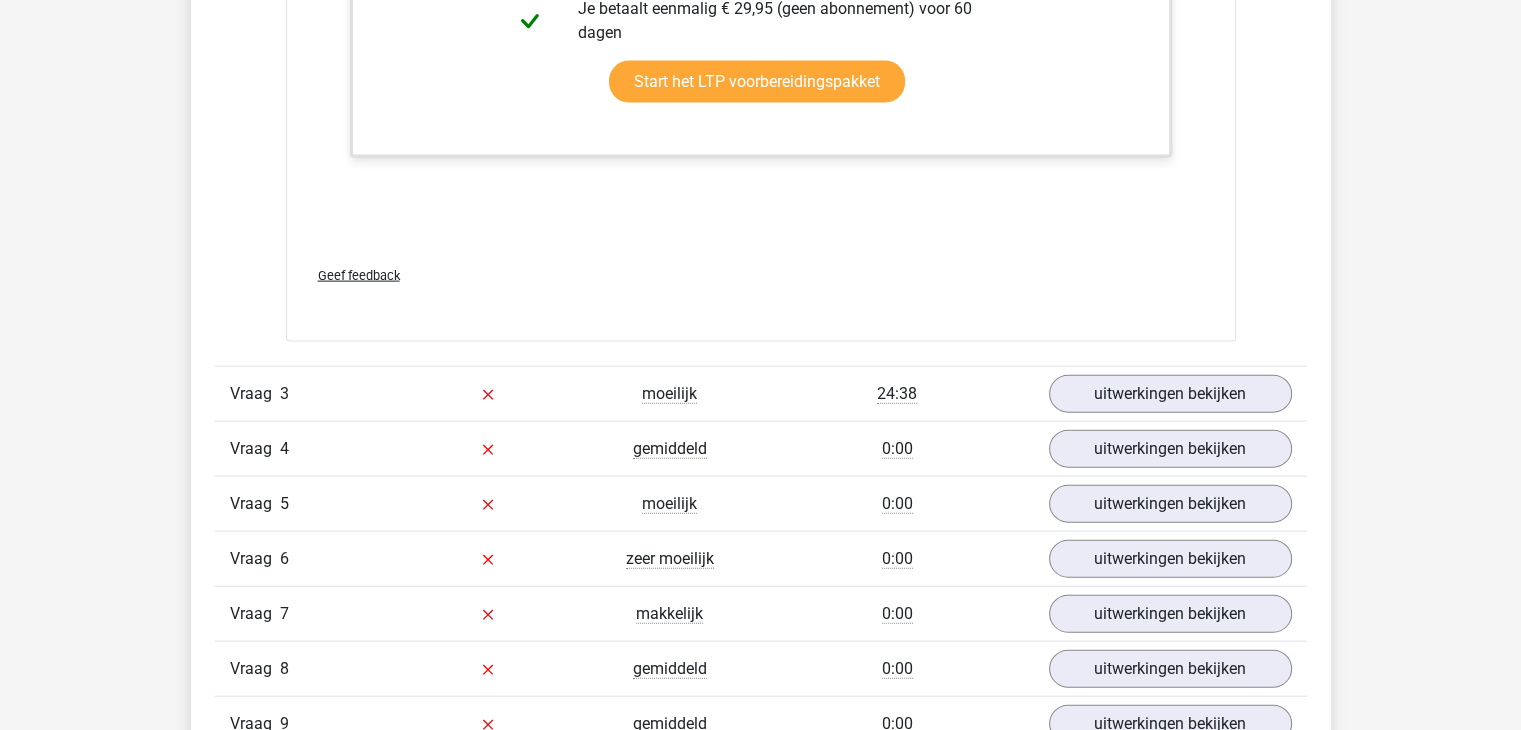 scroll, scrollTop: 4400, scrollLeft: 0, axis: vertical 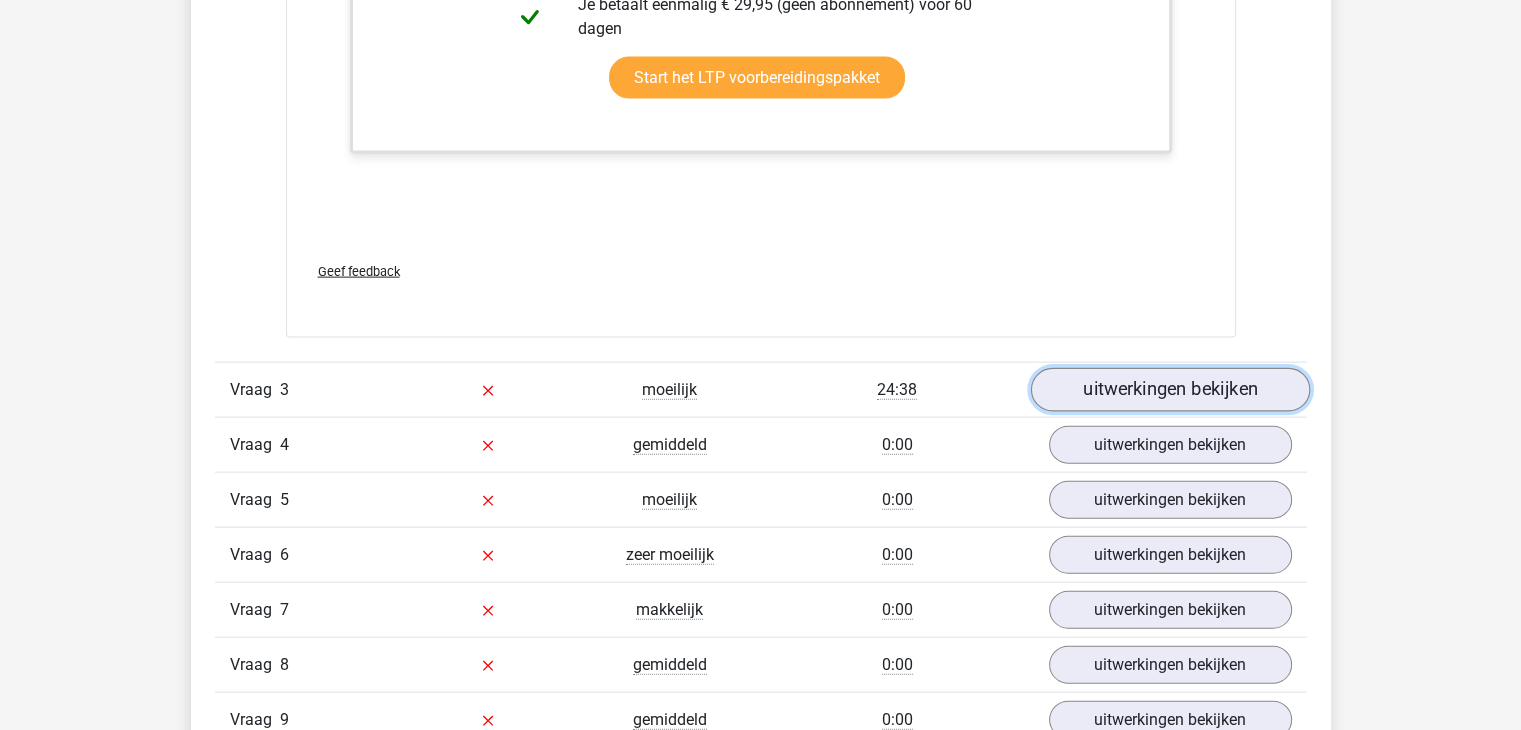click on "uitwerkingen bekijken" at bounding box center [1169, 390] 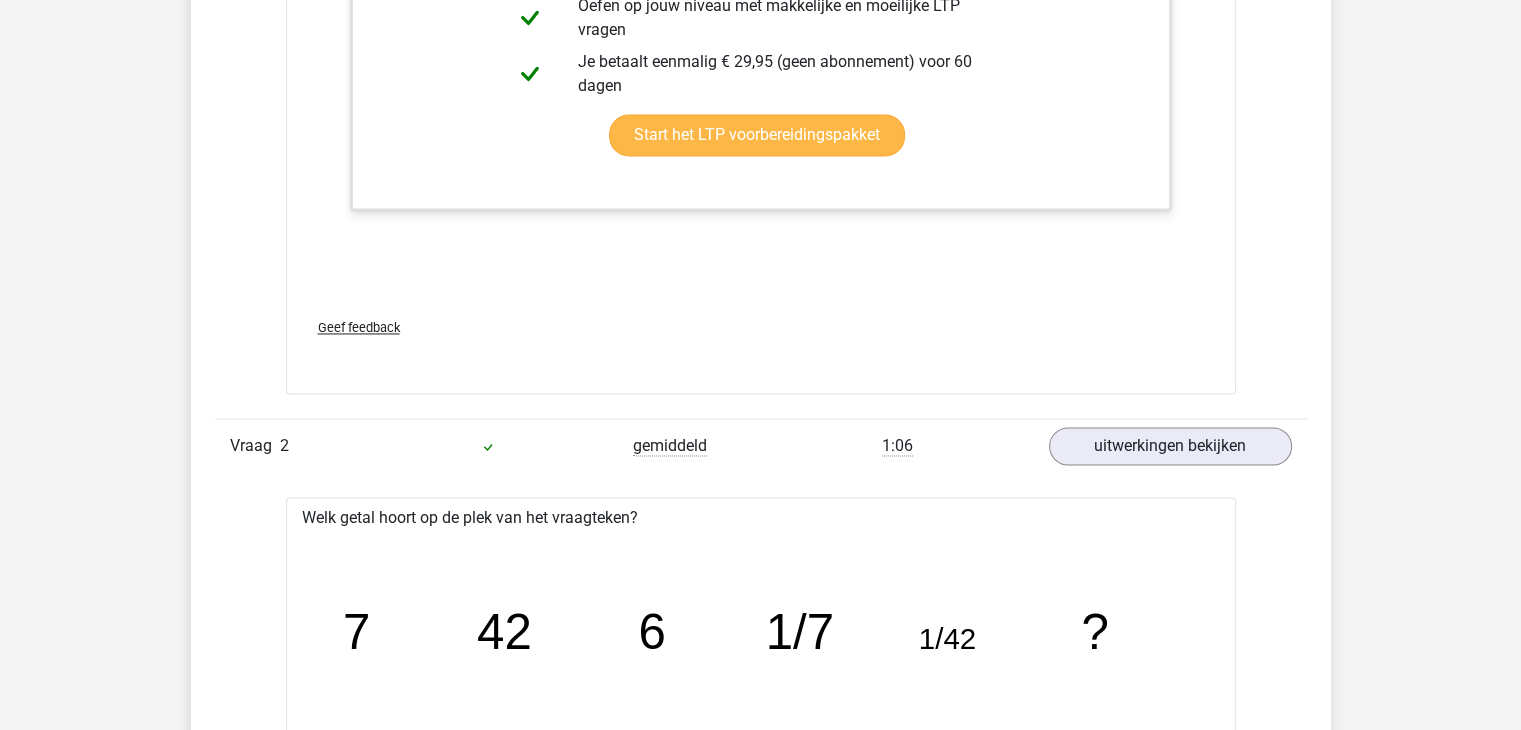 scroll, scrollTop: 3000, scrollLeft: 0, axis: vertical 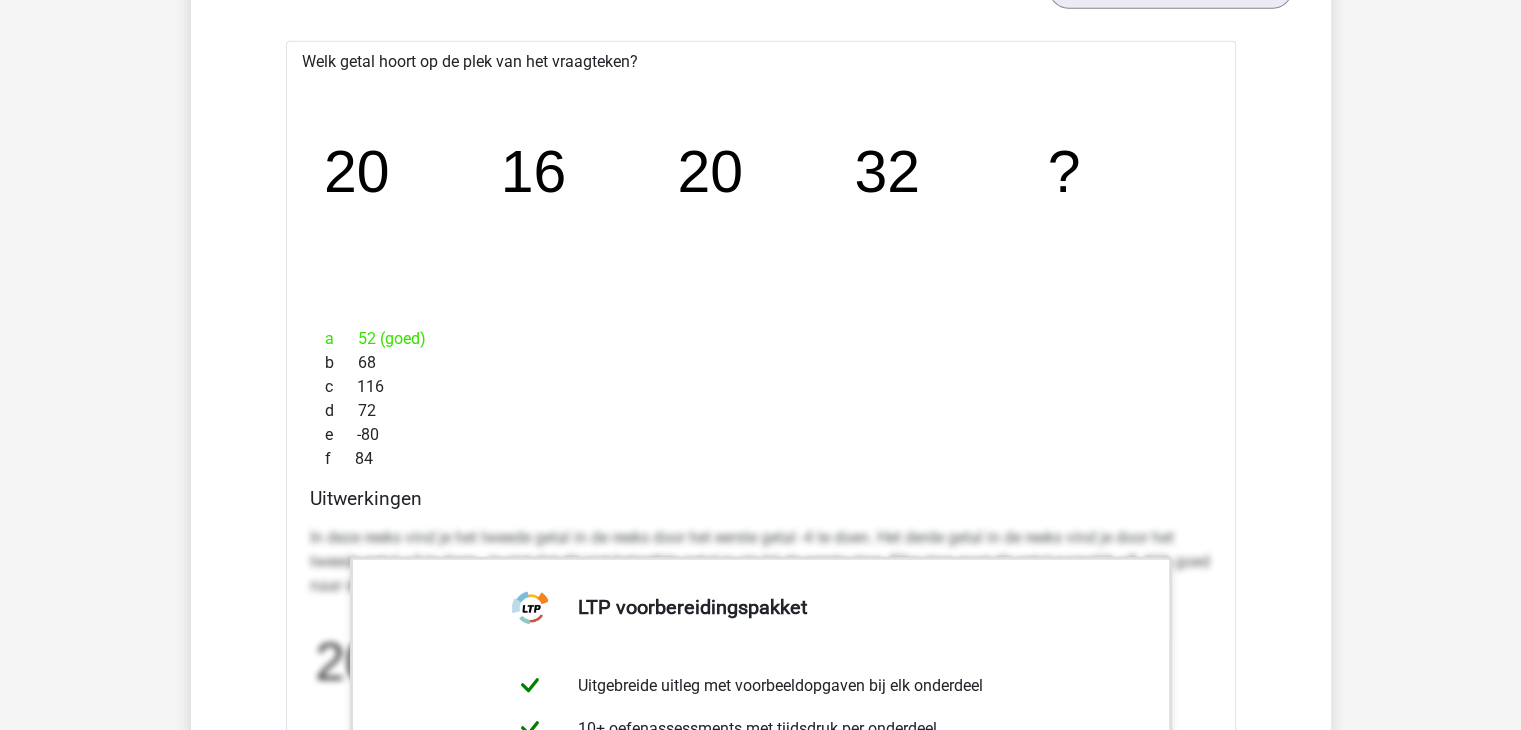 drag, startPoint x: 477, startPoint y: 80, endPoint x: 1394, endPoint y: 558, distance: 1034.105 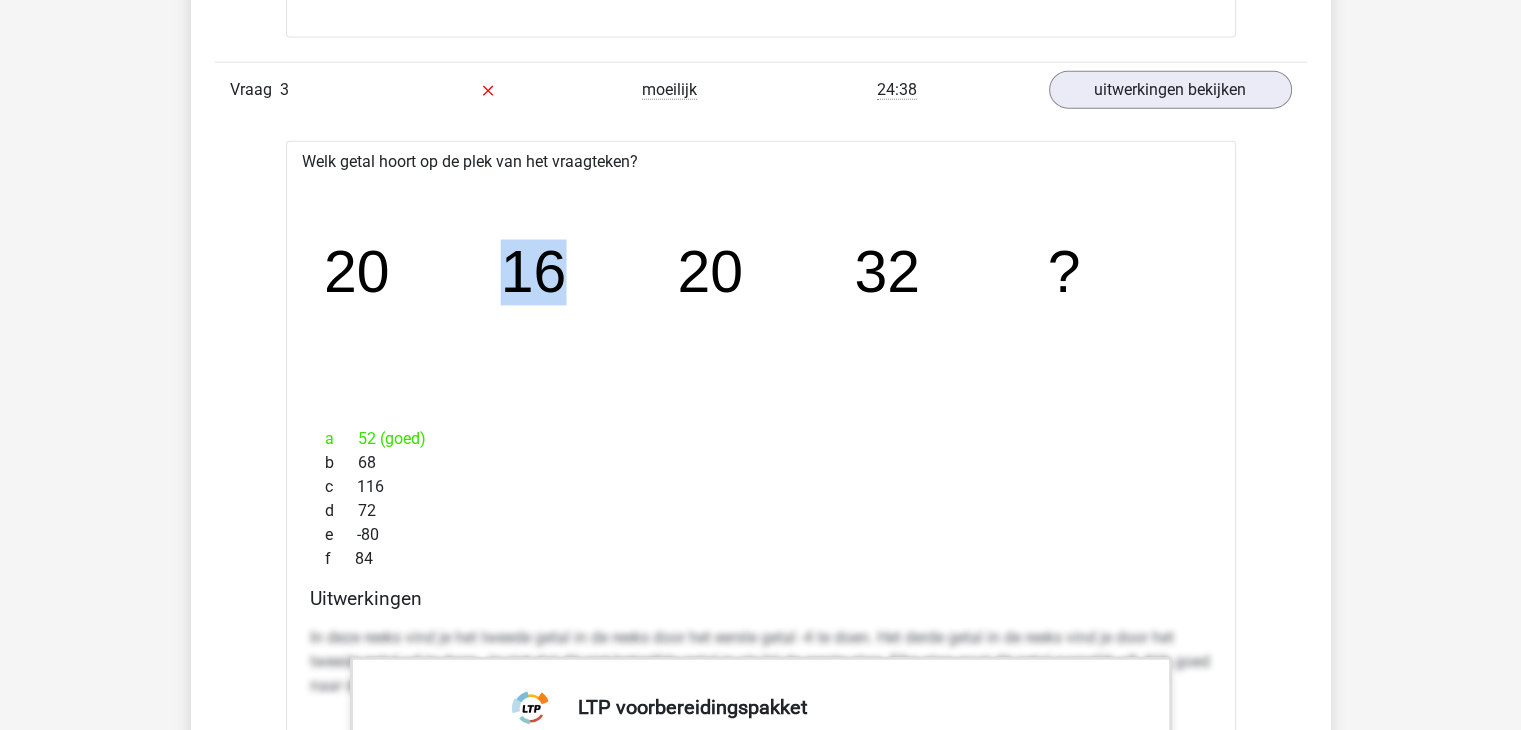 scroll, scrollTop: 4600, scrollLeft: 0, axis: vertical 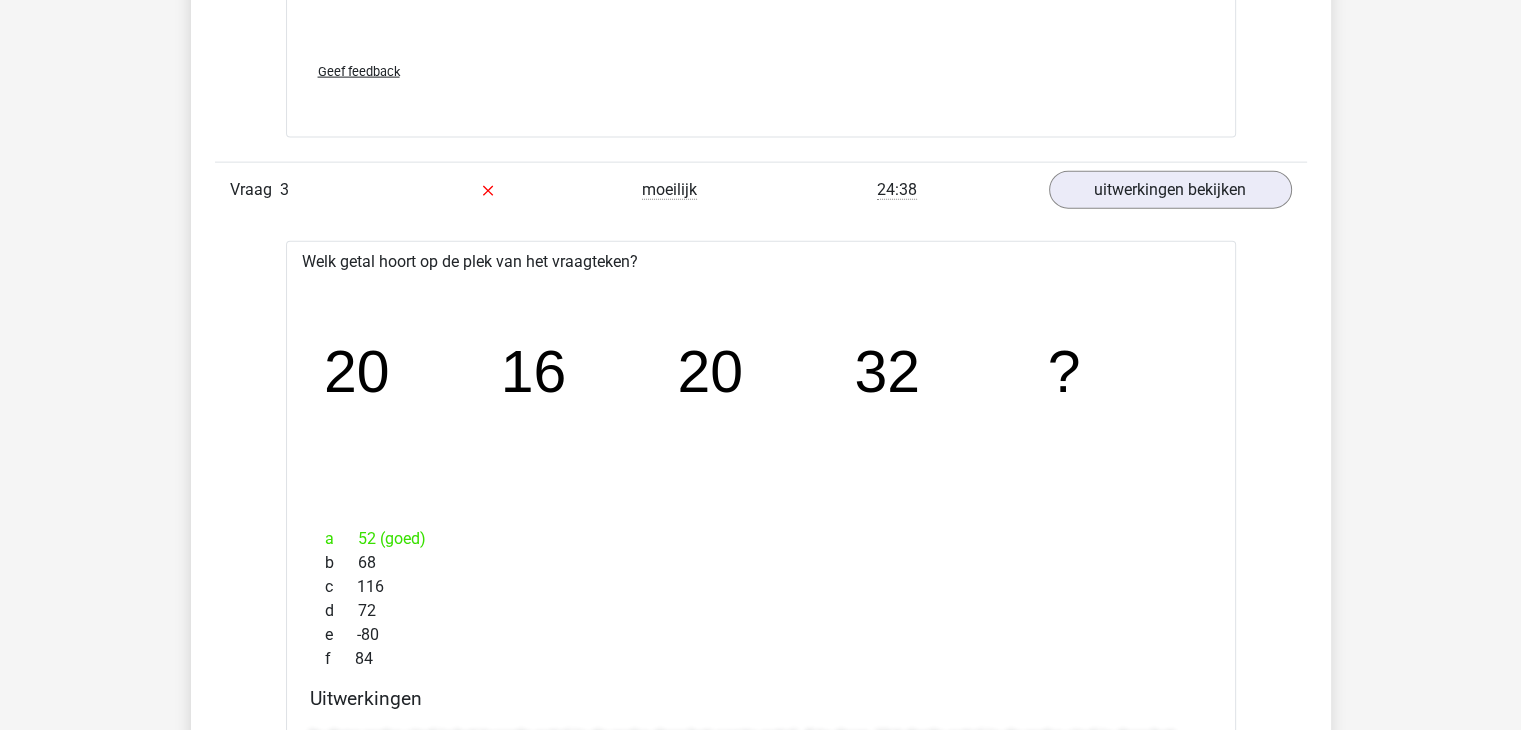 click on "image/svg+xml
20
16
20
32
?" 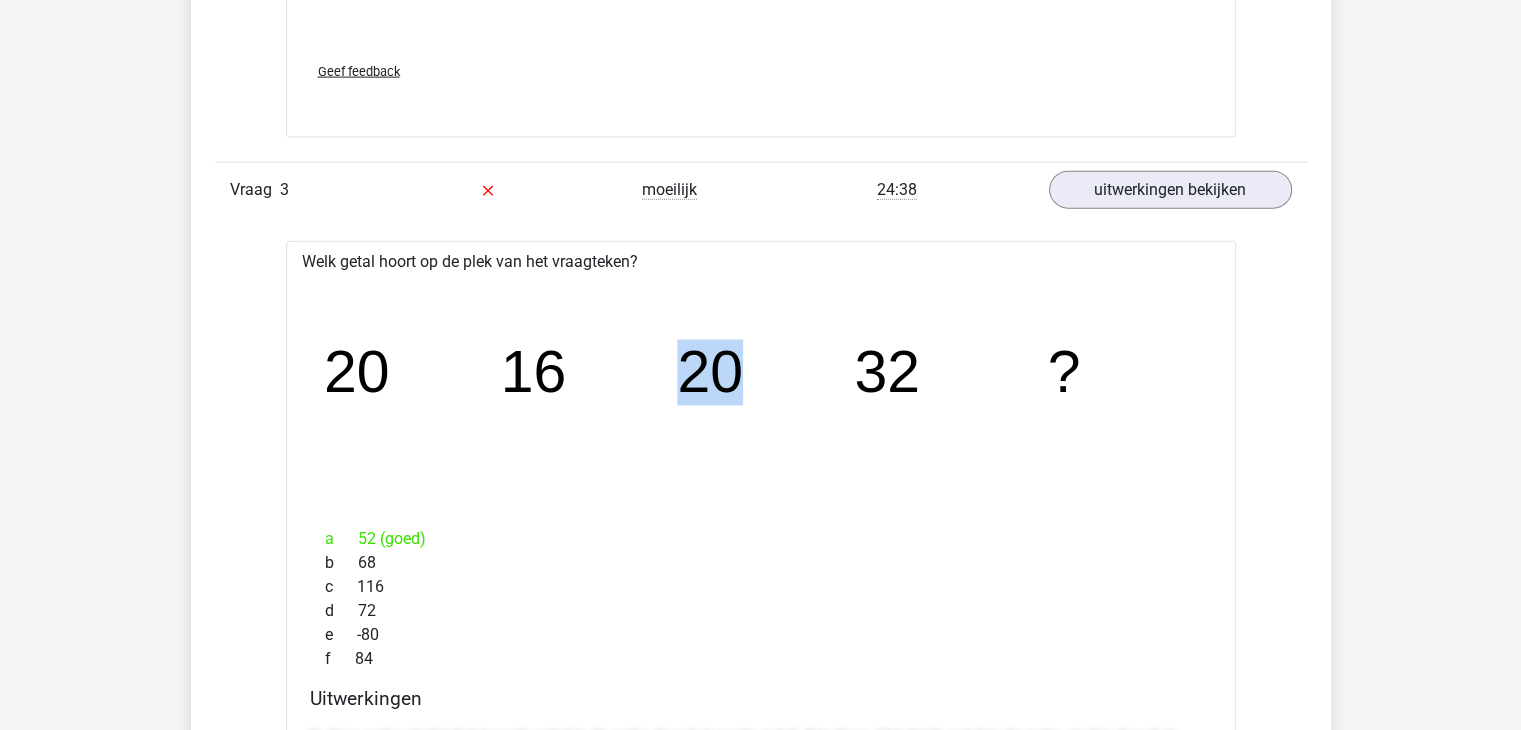 drag, startPoint x: 737, startPoint y: 374, endPoint x: 690, endPoint y: 376, distance: 47.042534 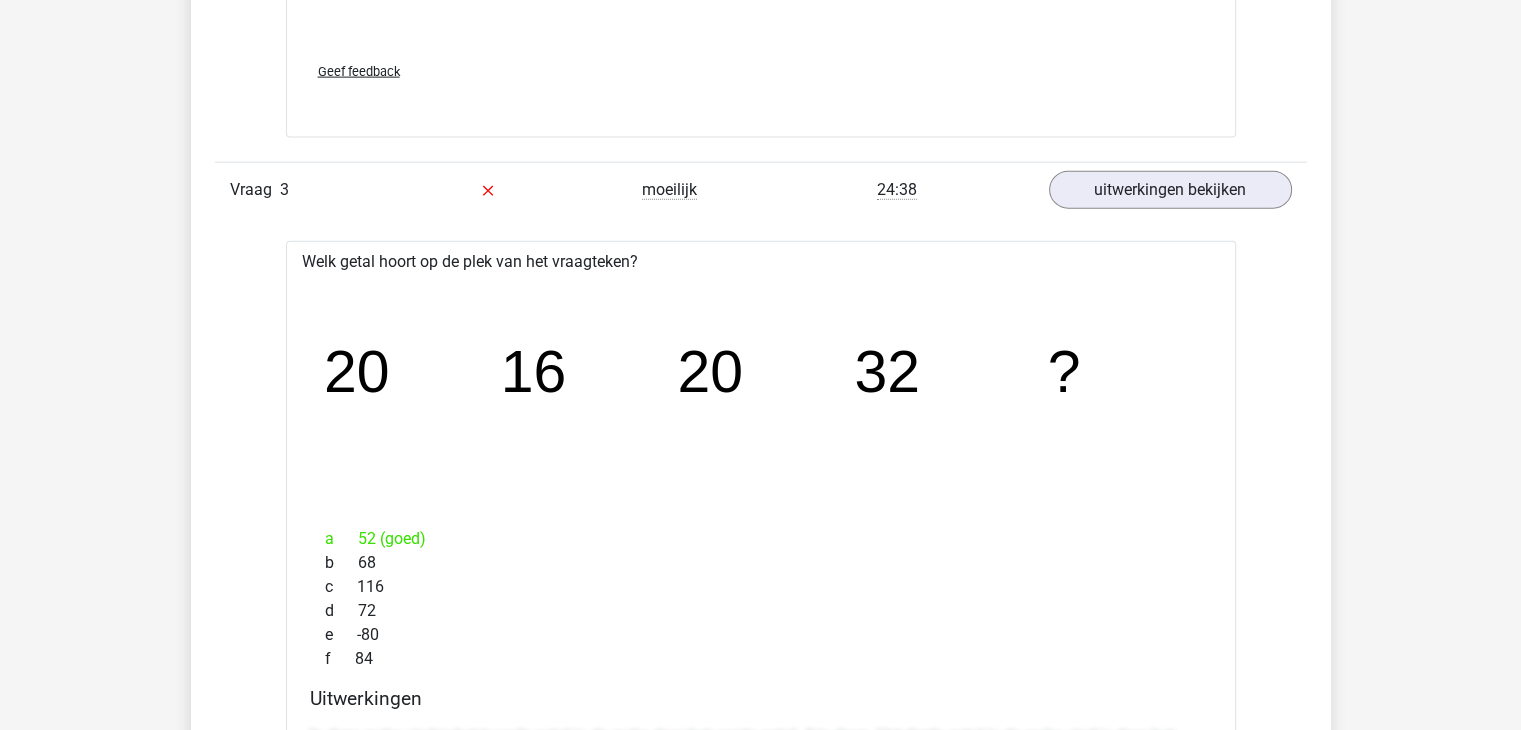 click on "e
-80" at bounding box center [761, 635] 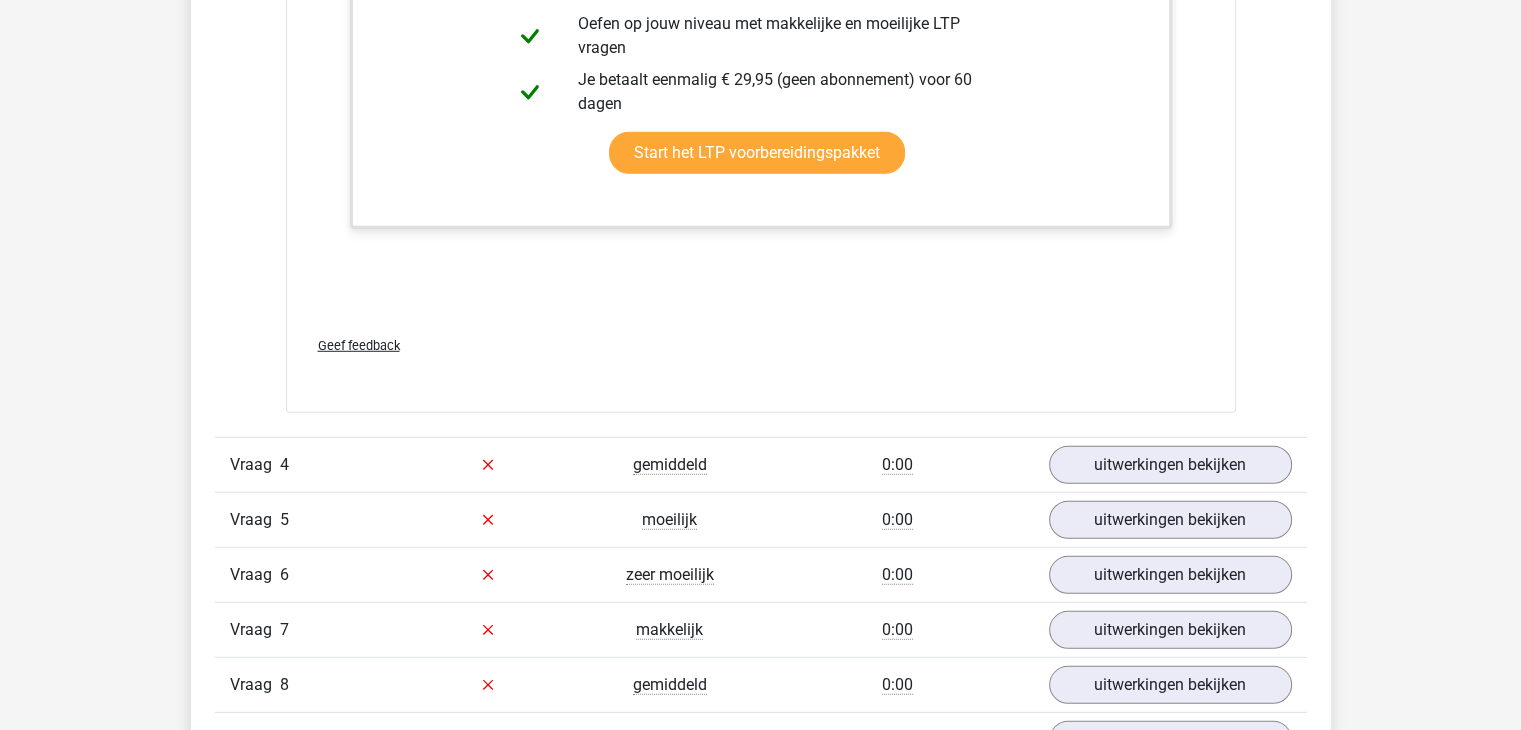 scroll, scrollTop: 5800, scrollLeft: 0, axis: vertical 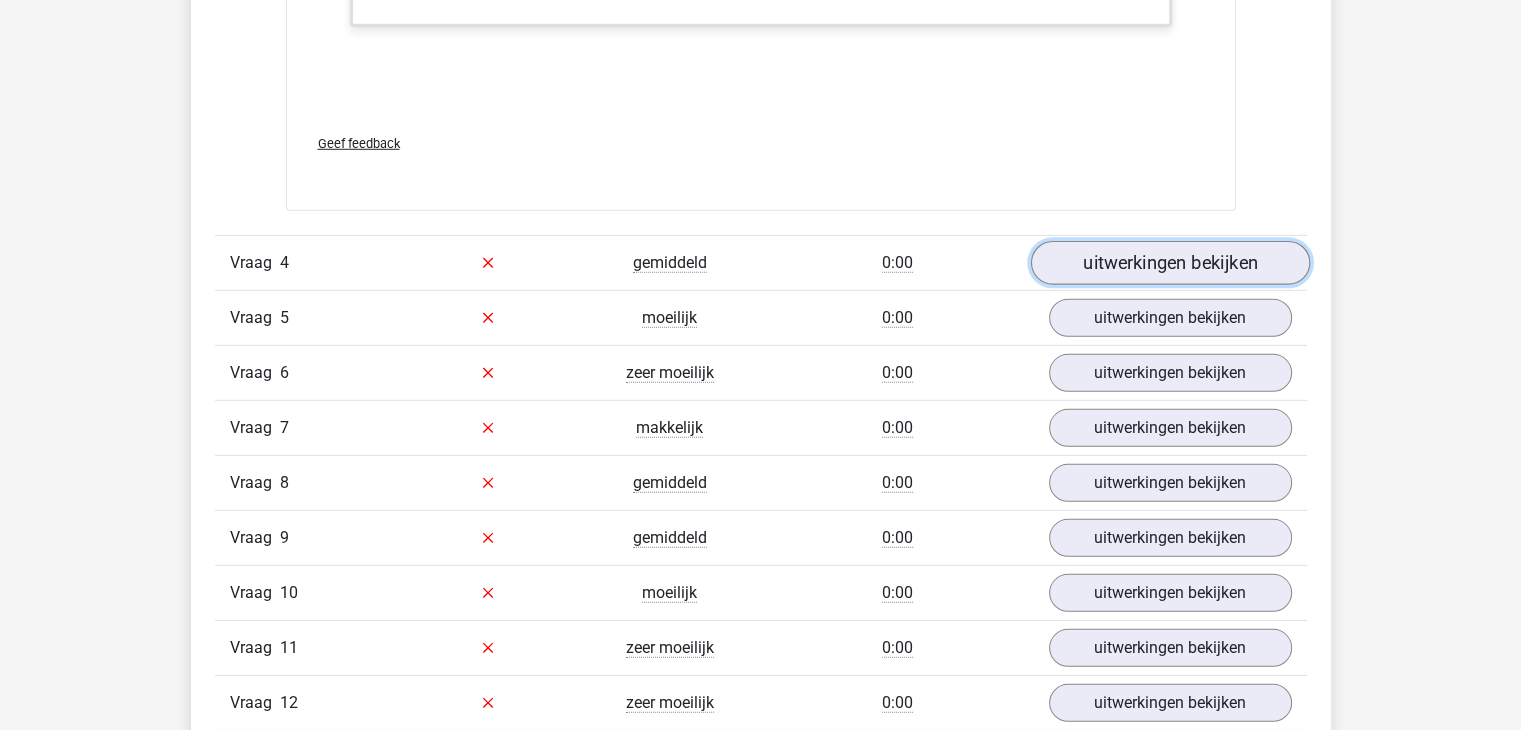 click on "uitwerkingen bekijken" at bounding box center (1169, 263) 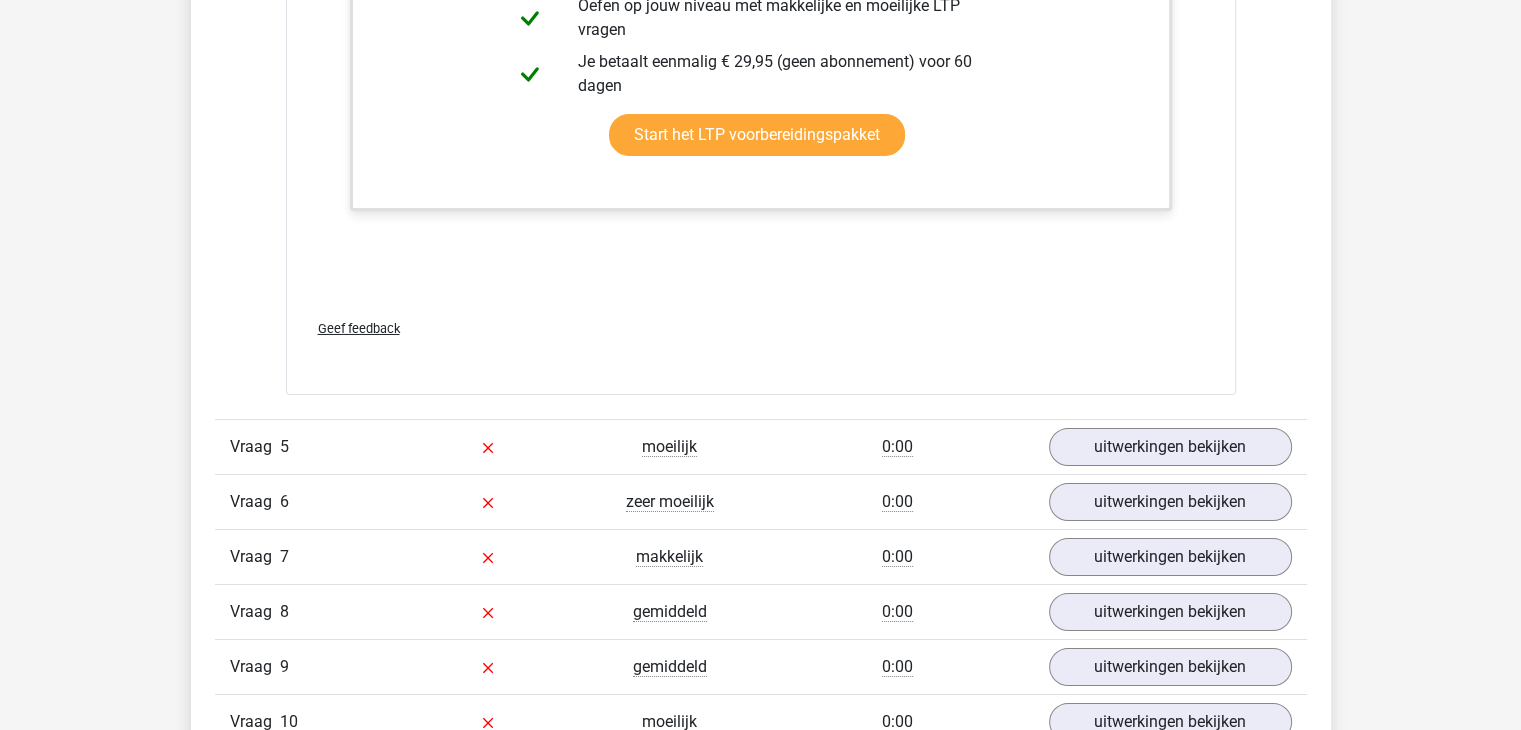 scroll, scrollTop: 7100, scrollLeft: 0, axis: vertical 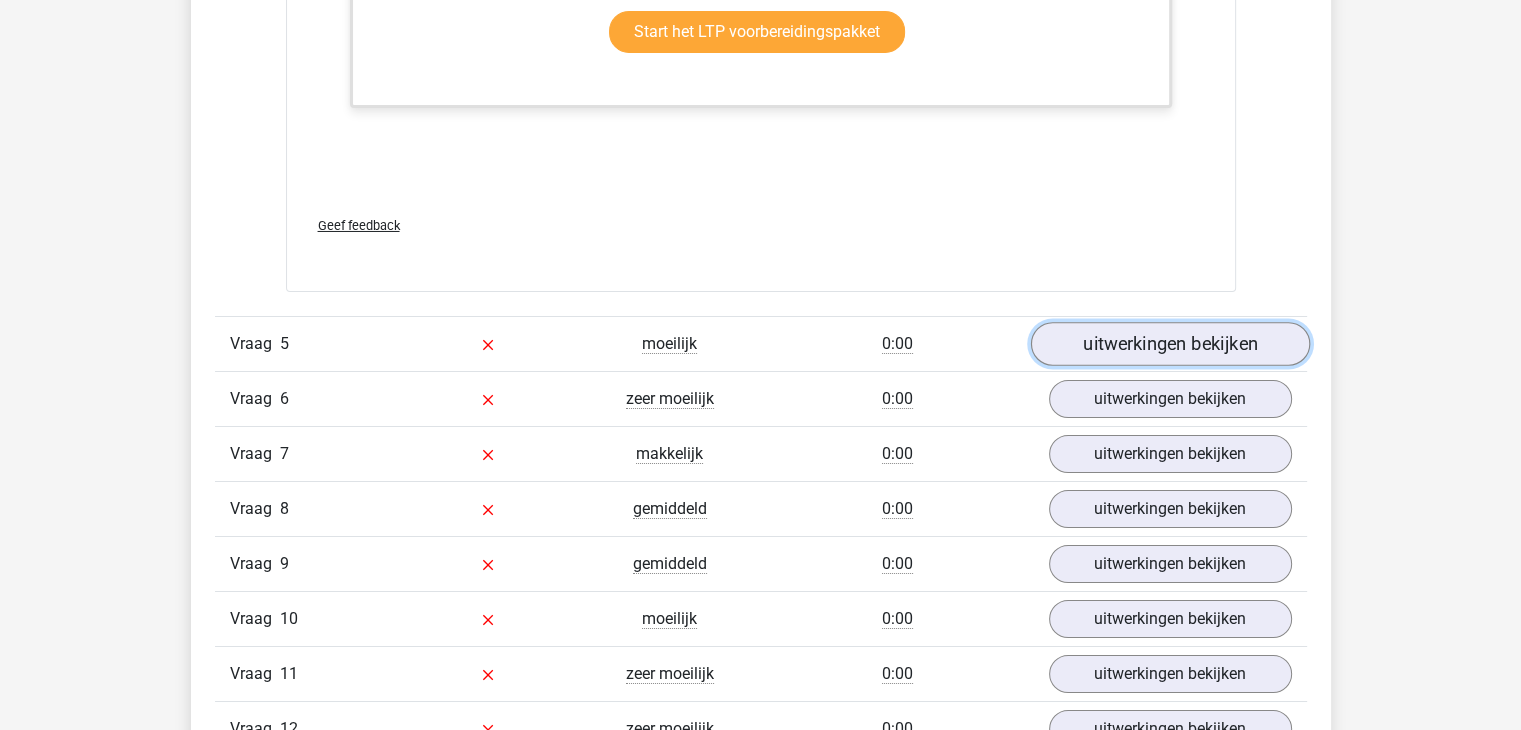 click on "uitwerkingen bekijken" at bounding box center (1169, 344) 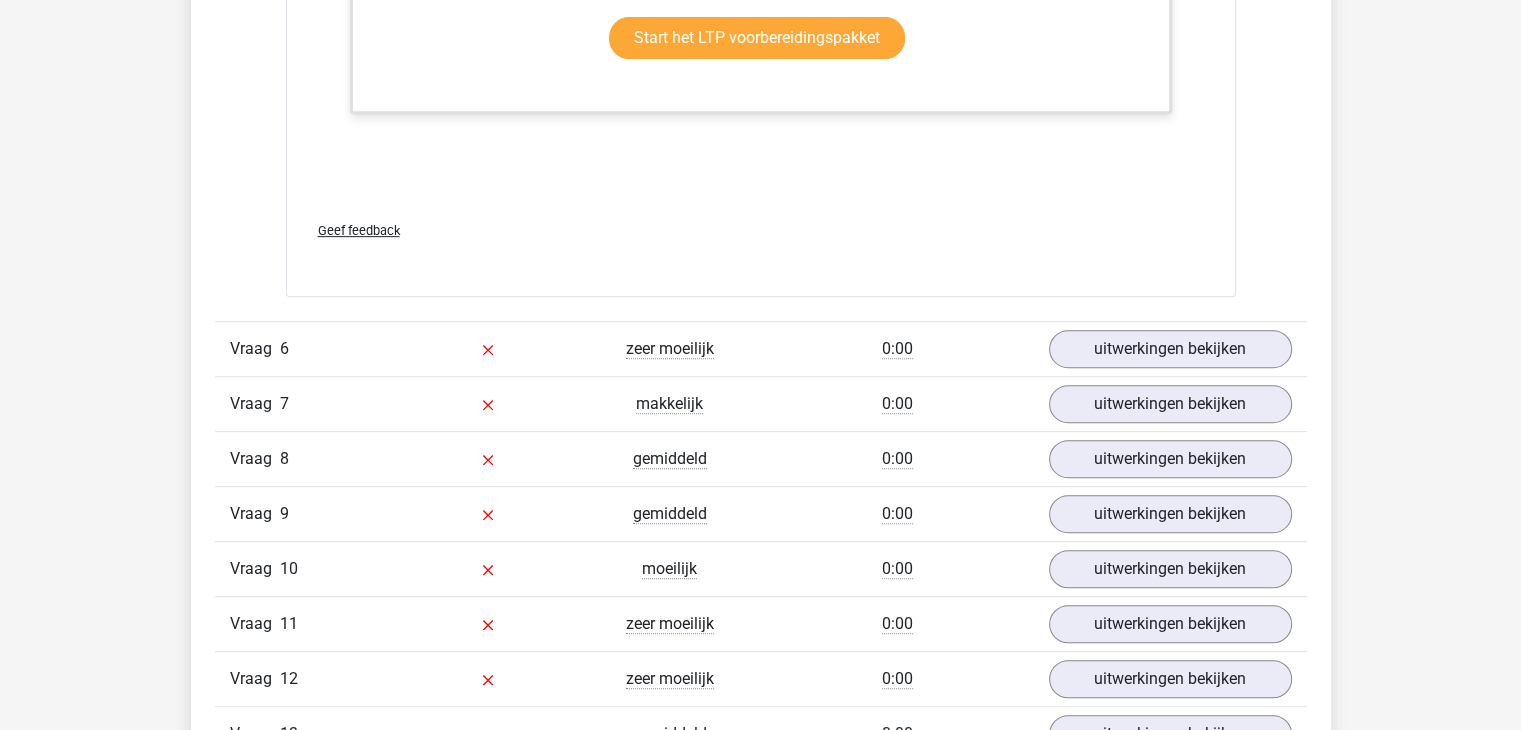 scroll, scrollTop: 8500, scrollLeft: 0, axis: vertical 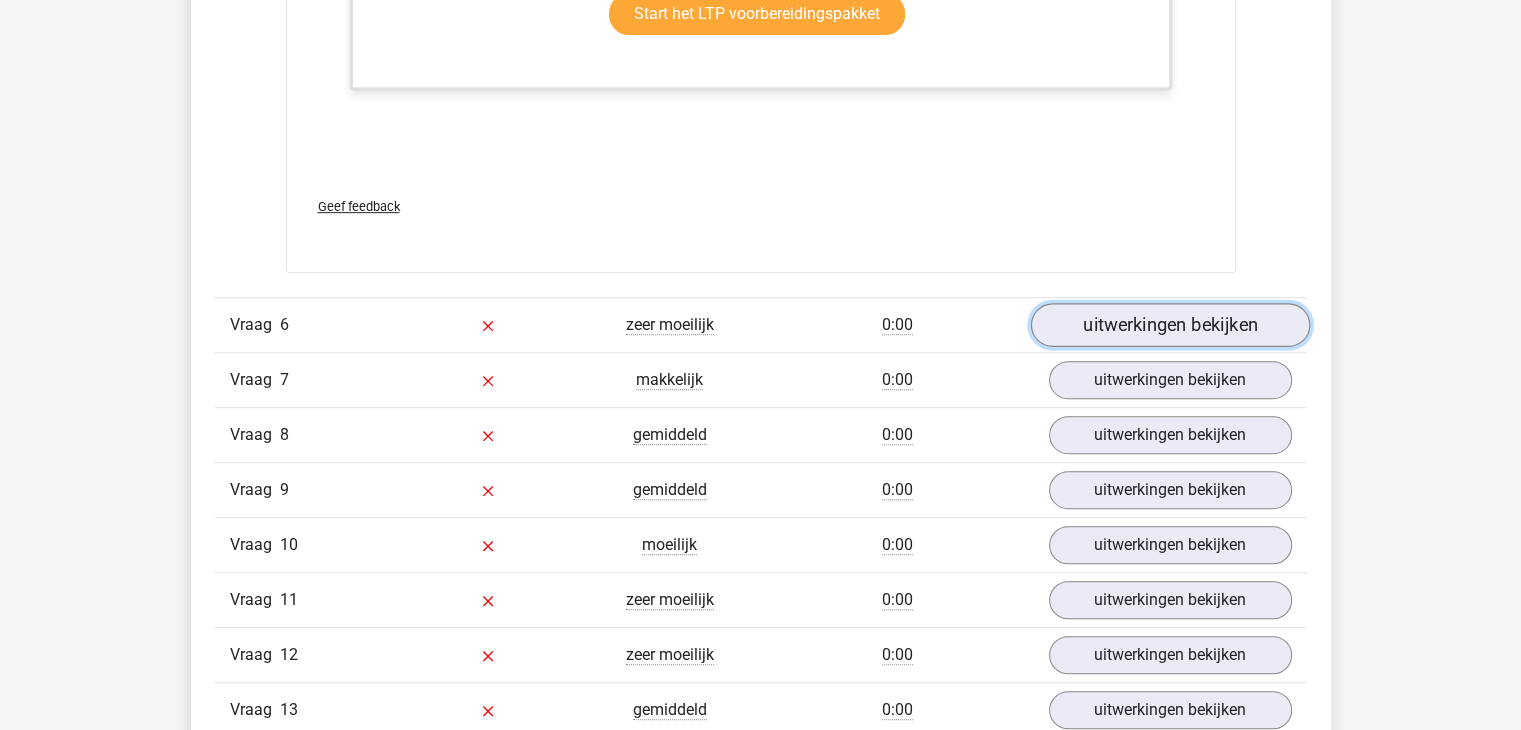 click on "uitwerkingen bekijken" at bounding box center (1169, 325) 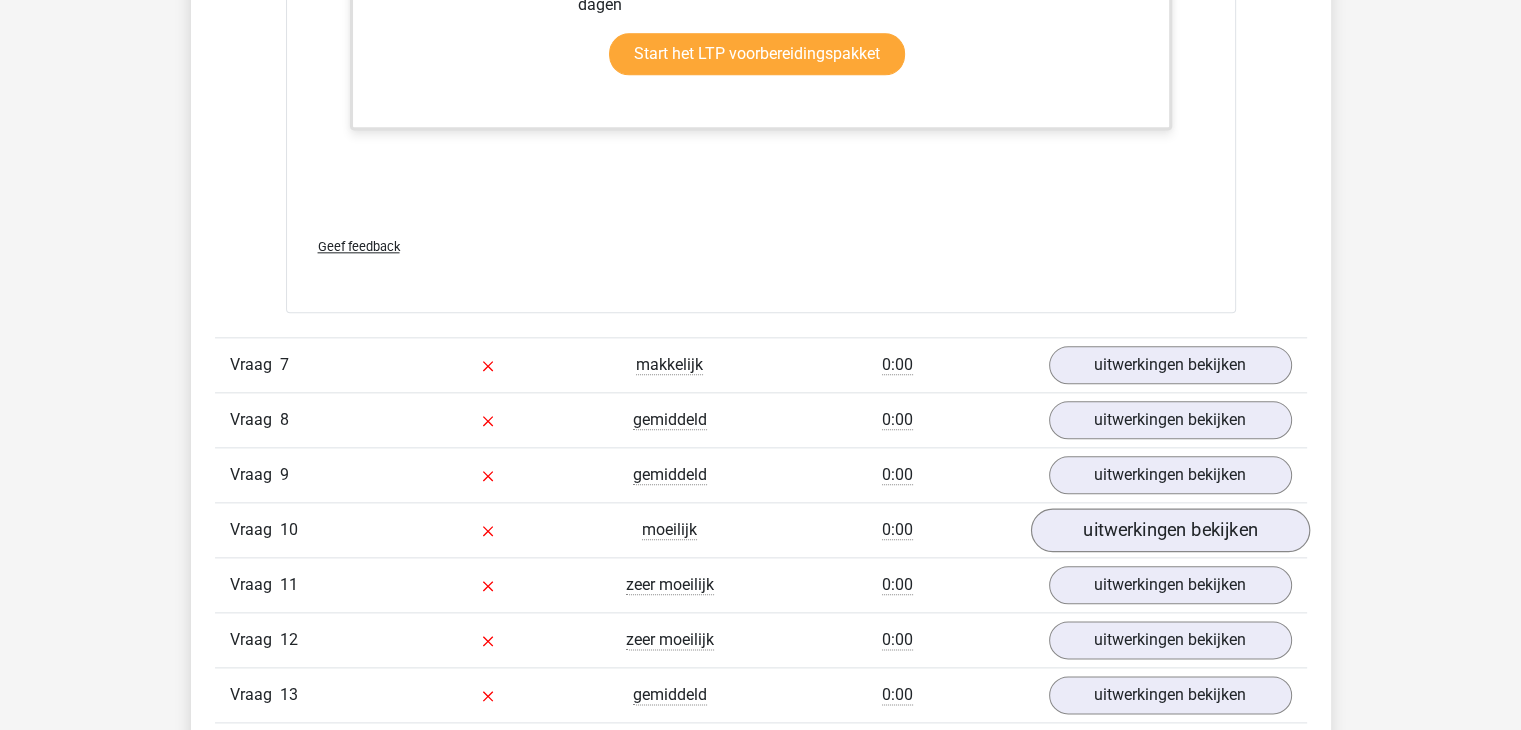 scroll, scrollTop: 10000, scrollLeft: 0, axis: vertical 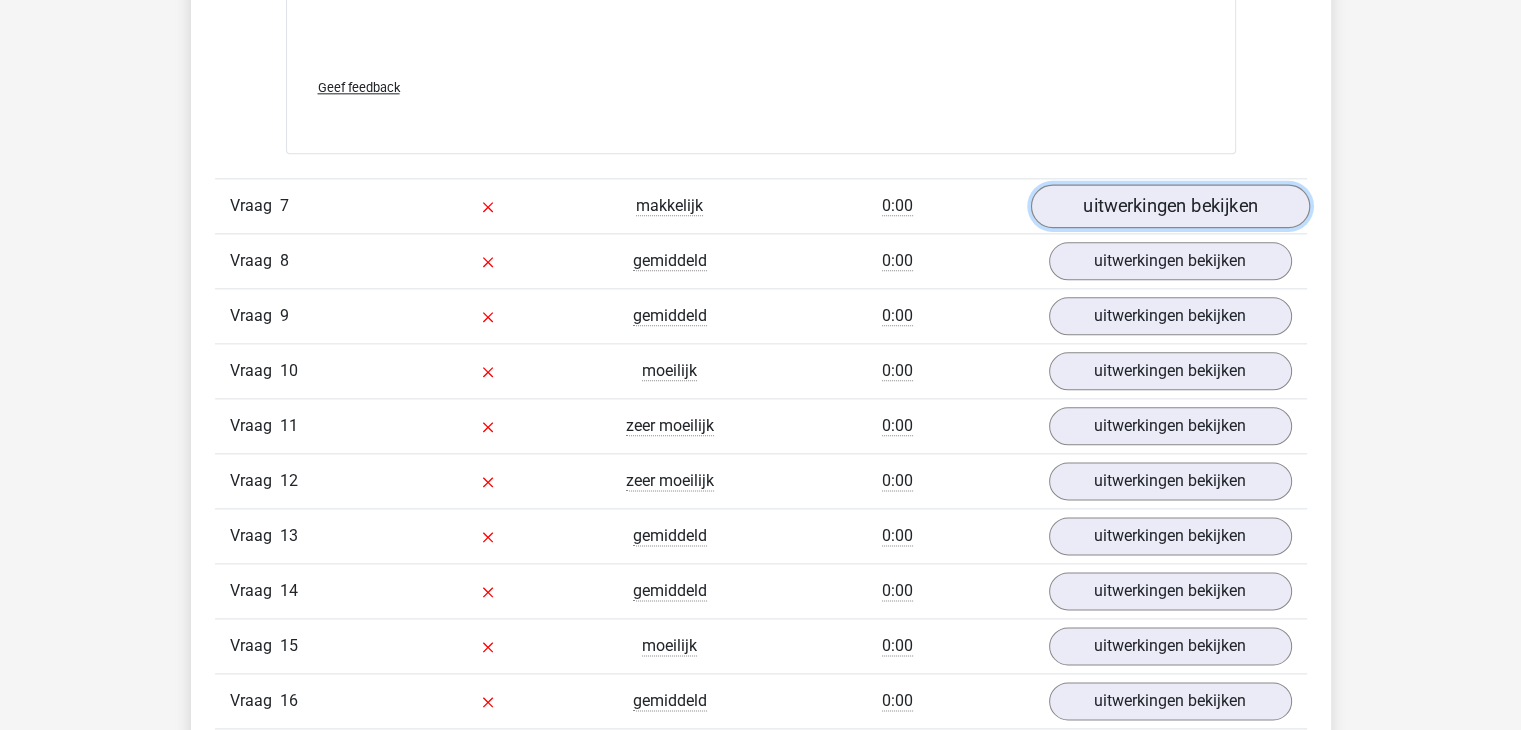 click on "uitwerkingen bekijken" at bounding box center [1169, 206] 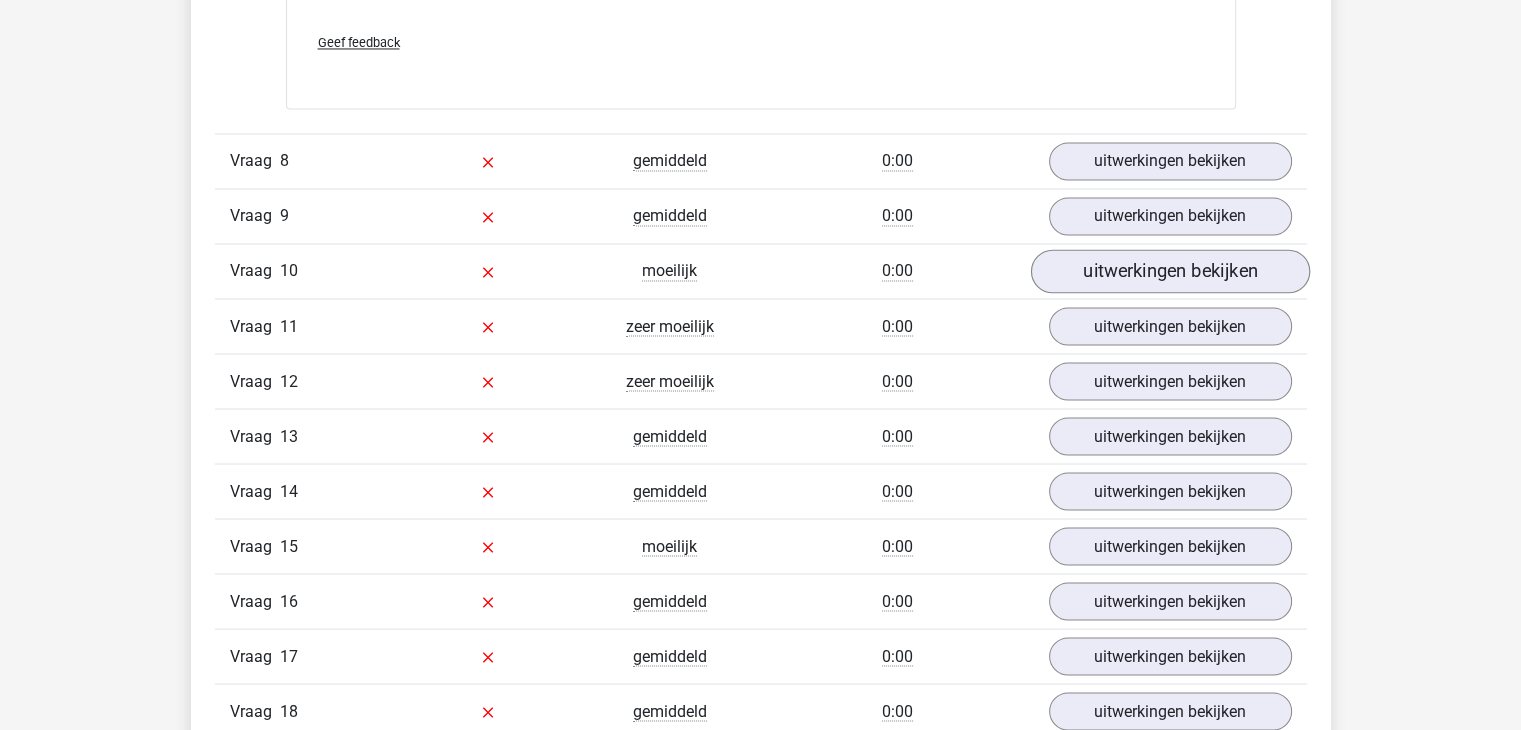 scroll, scrollTop: 11100, scrollLeft: 0, axis: vertical 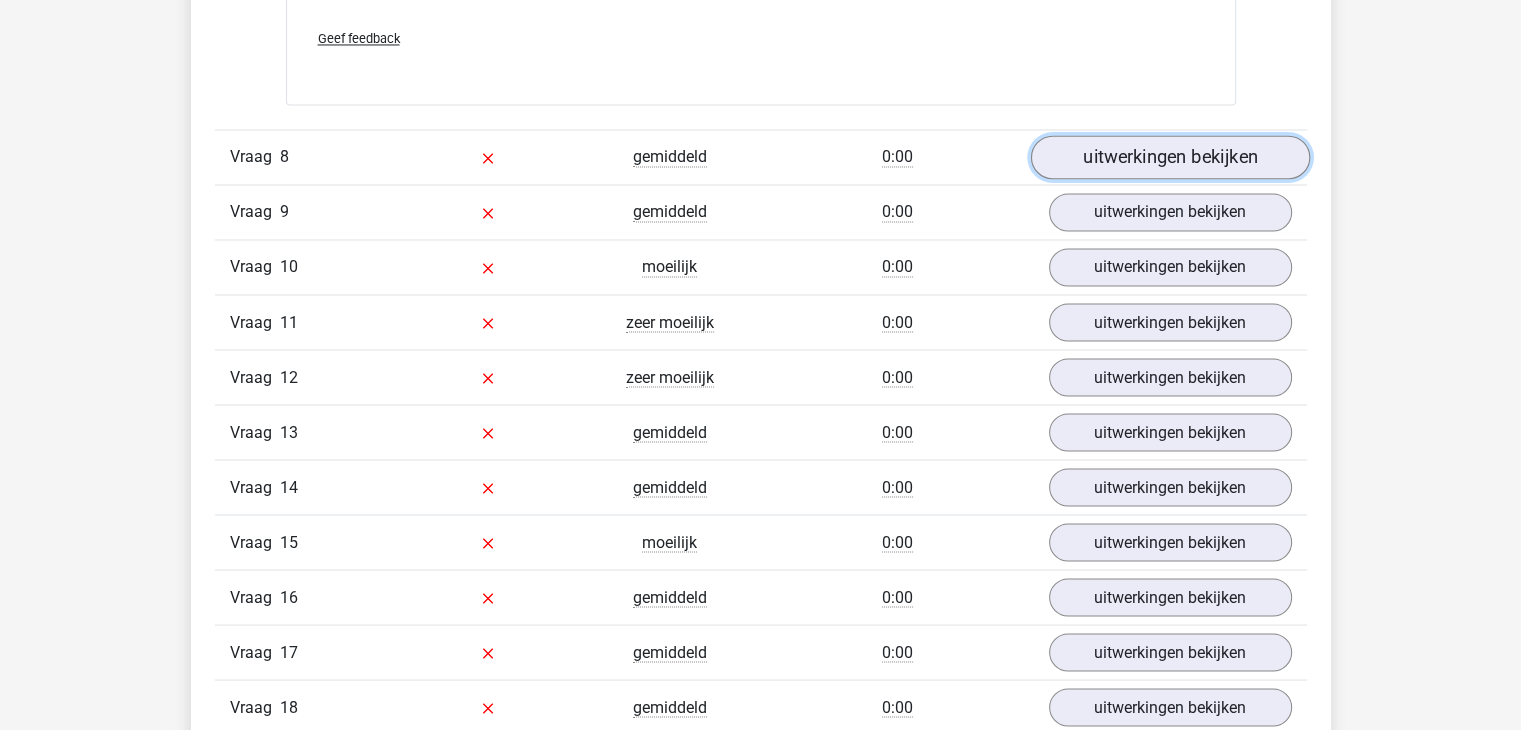 click on "uitwerkingen bekijken" at bounding box center [1169, 158] 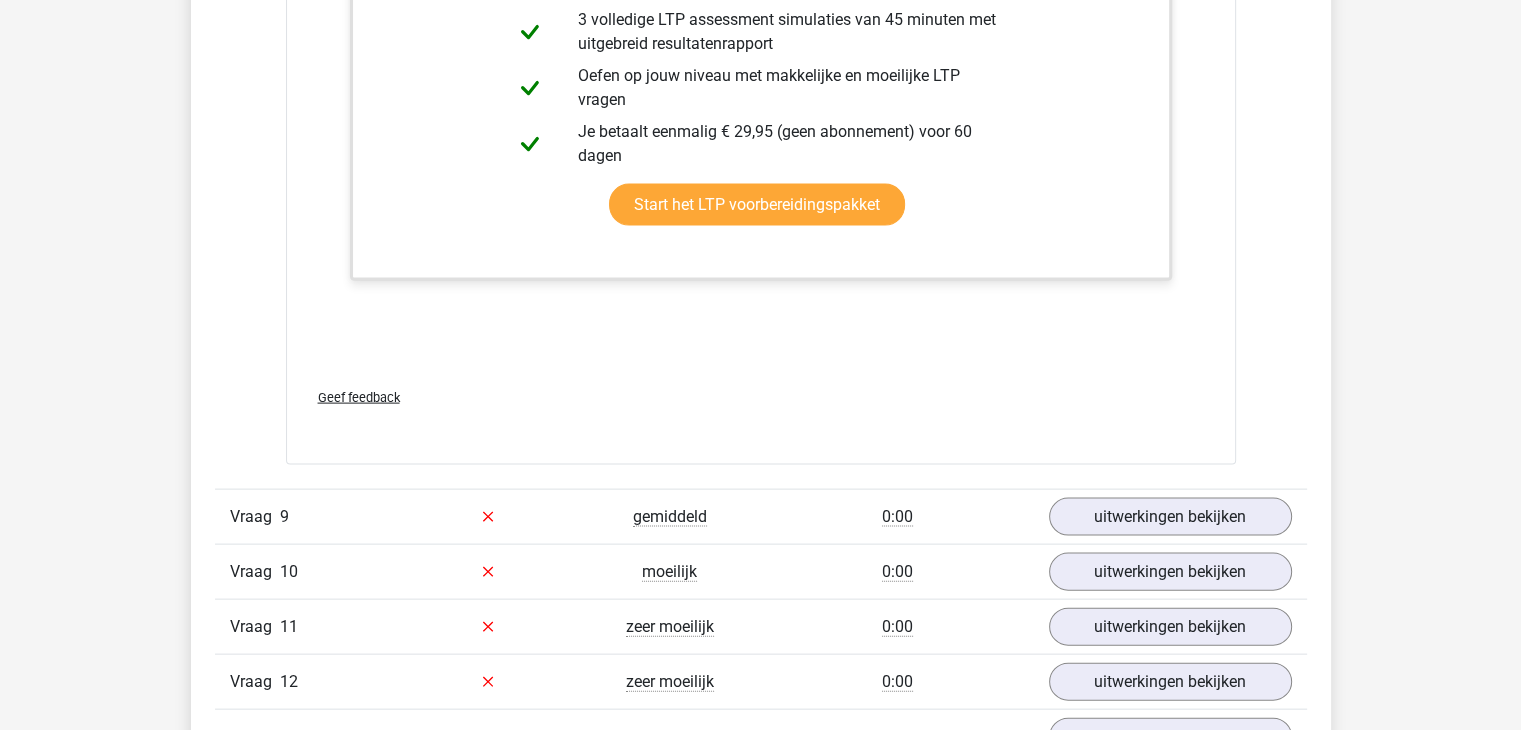 scroll, scrollTop: 11800, scrollLeft: 0, axis: vertical 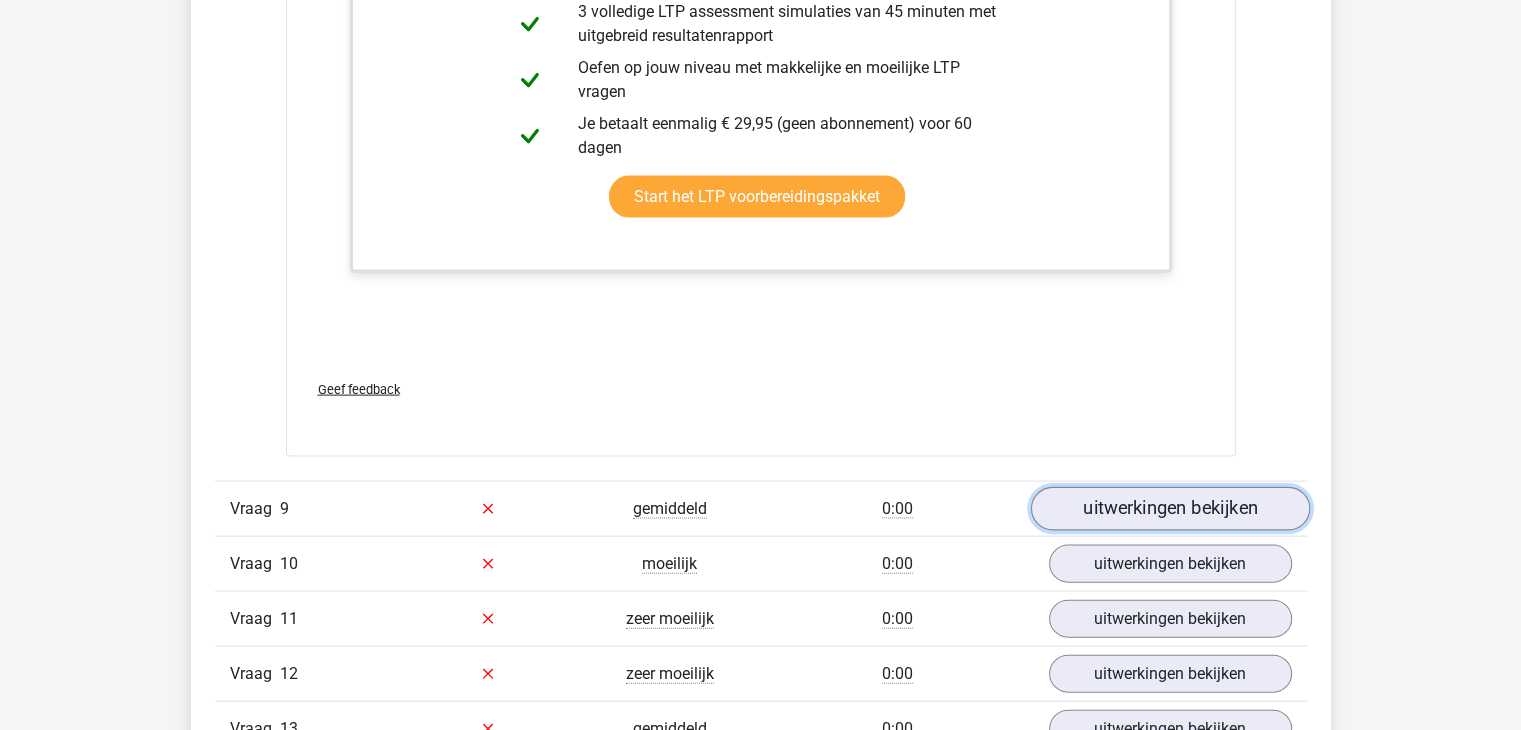 click on "uitwerkingen bekijken" at bounding box center [1169, 509] 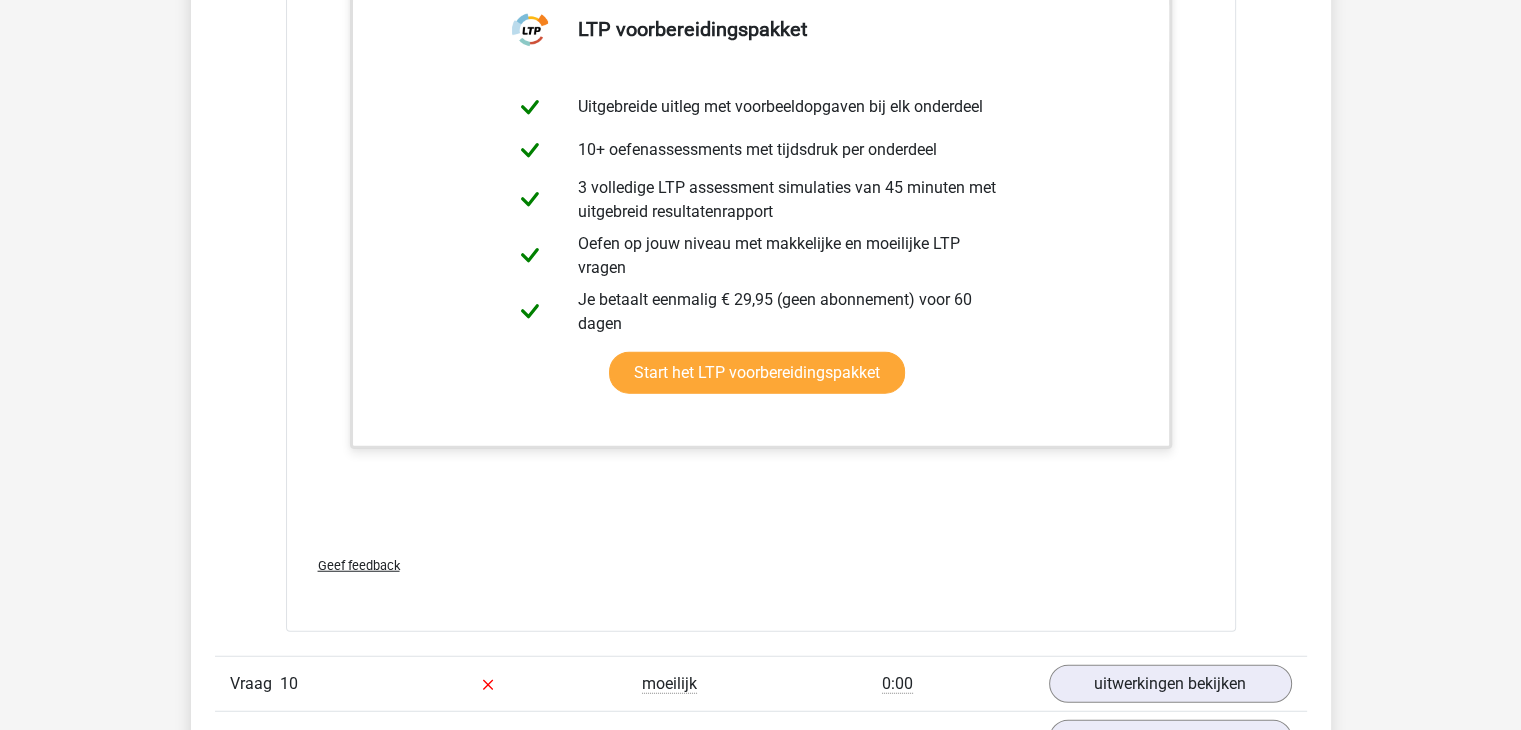scroll, scrollTop: 13000, scrollLeft: 0, axis: vertical 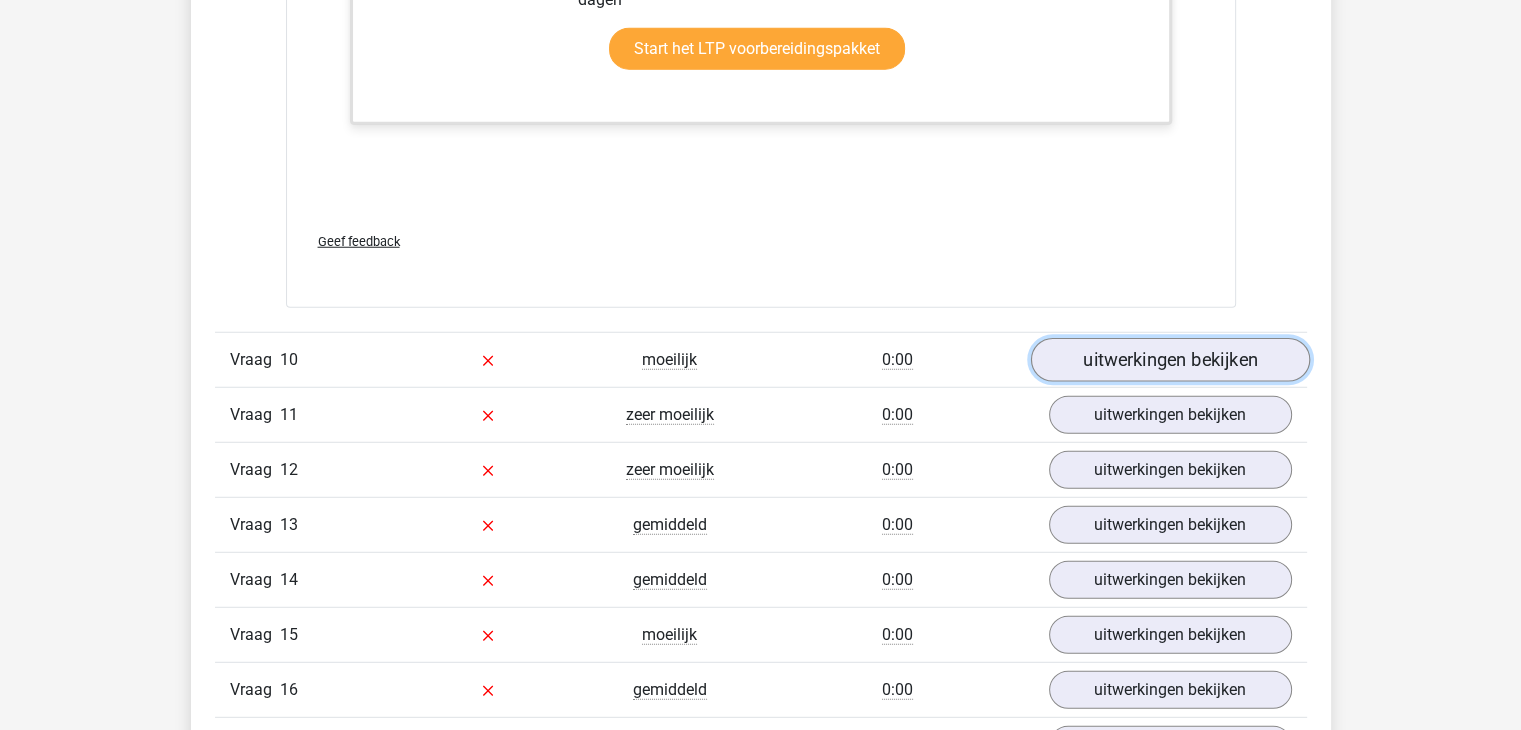 click on "uitwerkingen bekijken" at bounding box center (1169, 360) 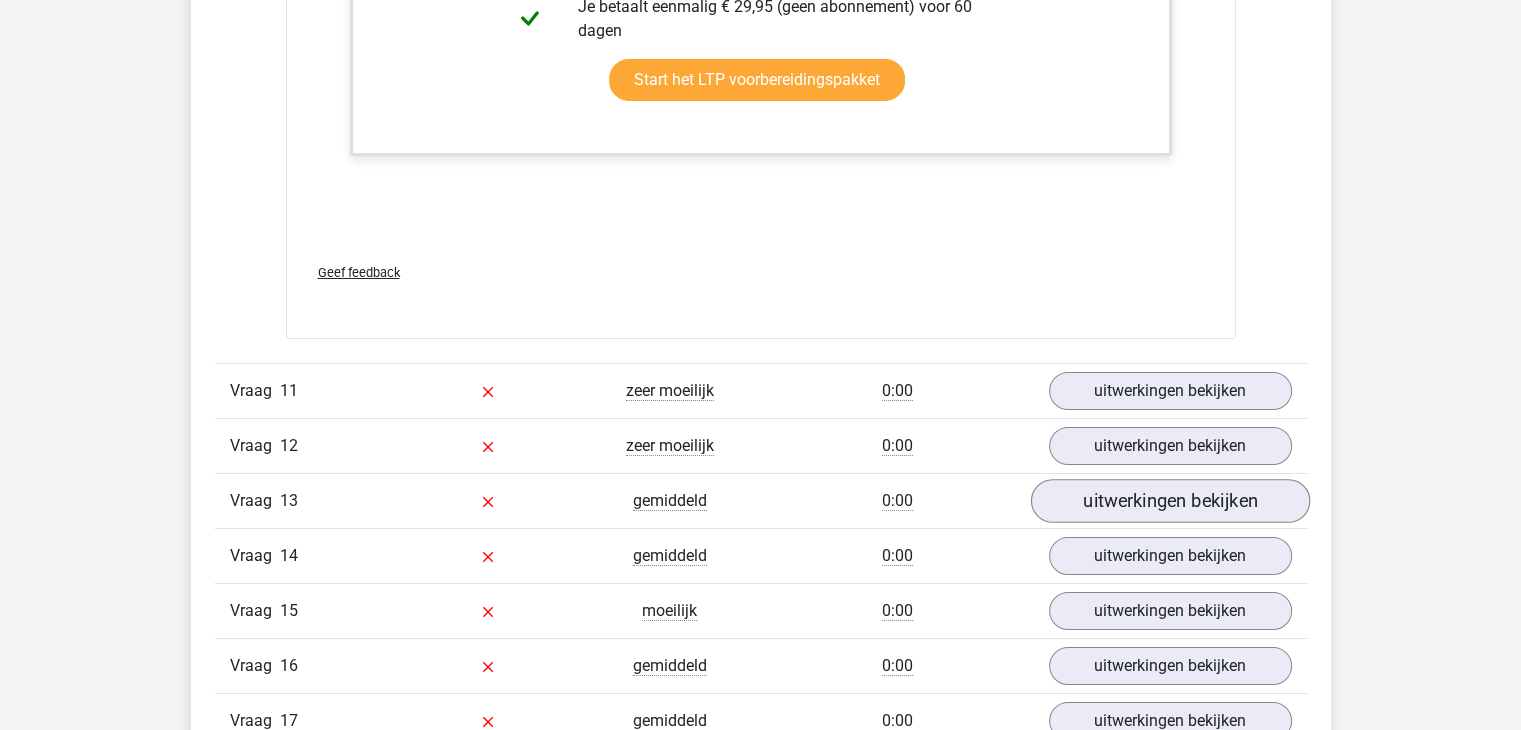 scroll, scrollTop: 14800, scrollLeft: 0, axis: vertical 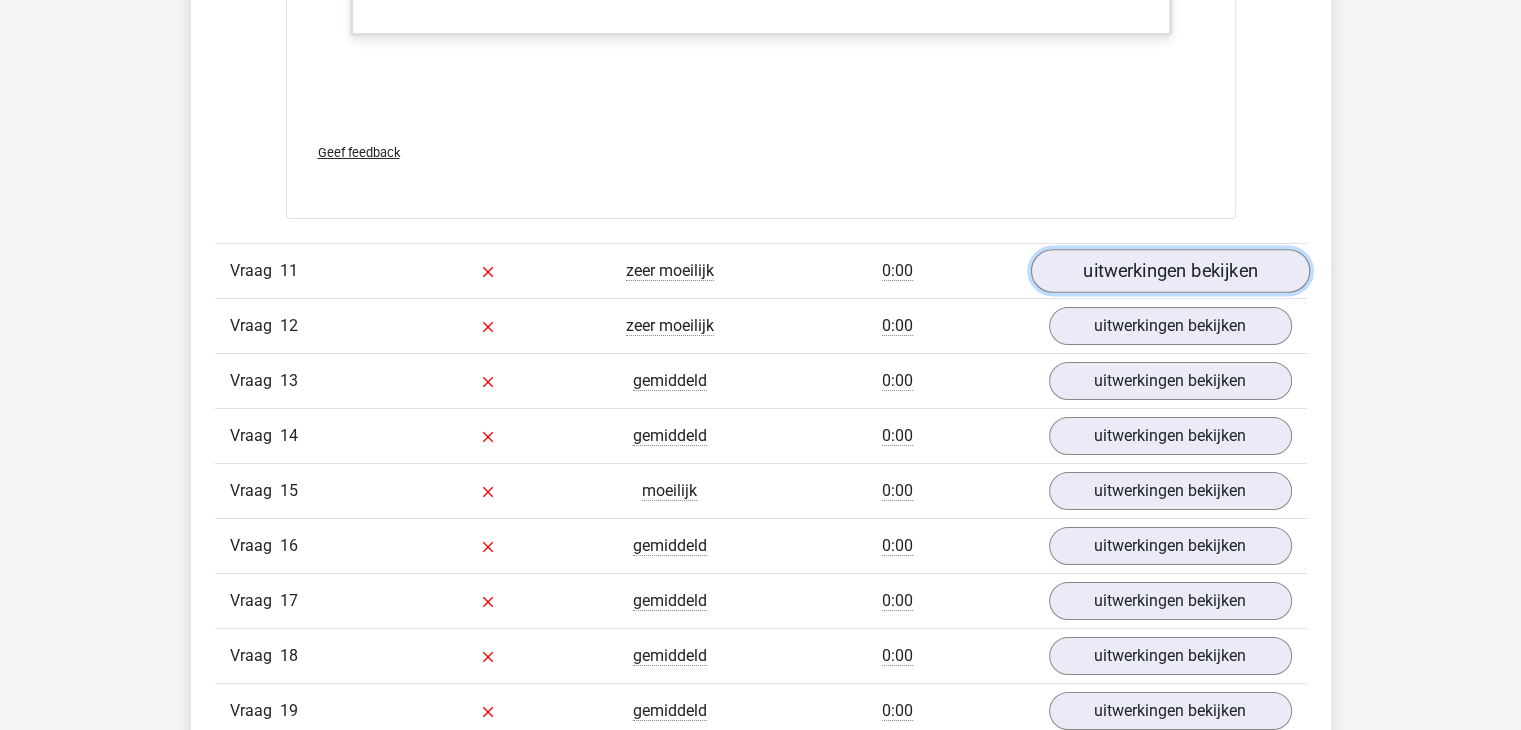 click on "uitwerkingen bekijken" at bounding box center (1169, 271) 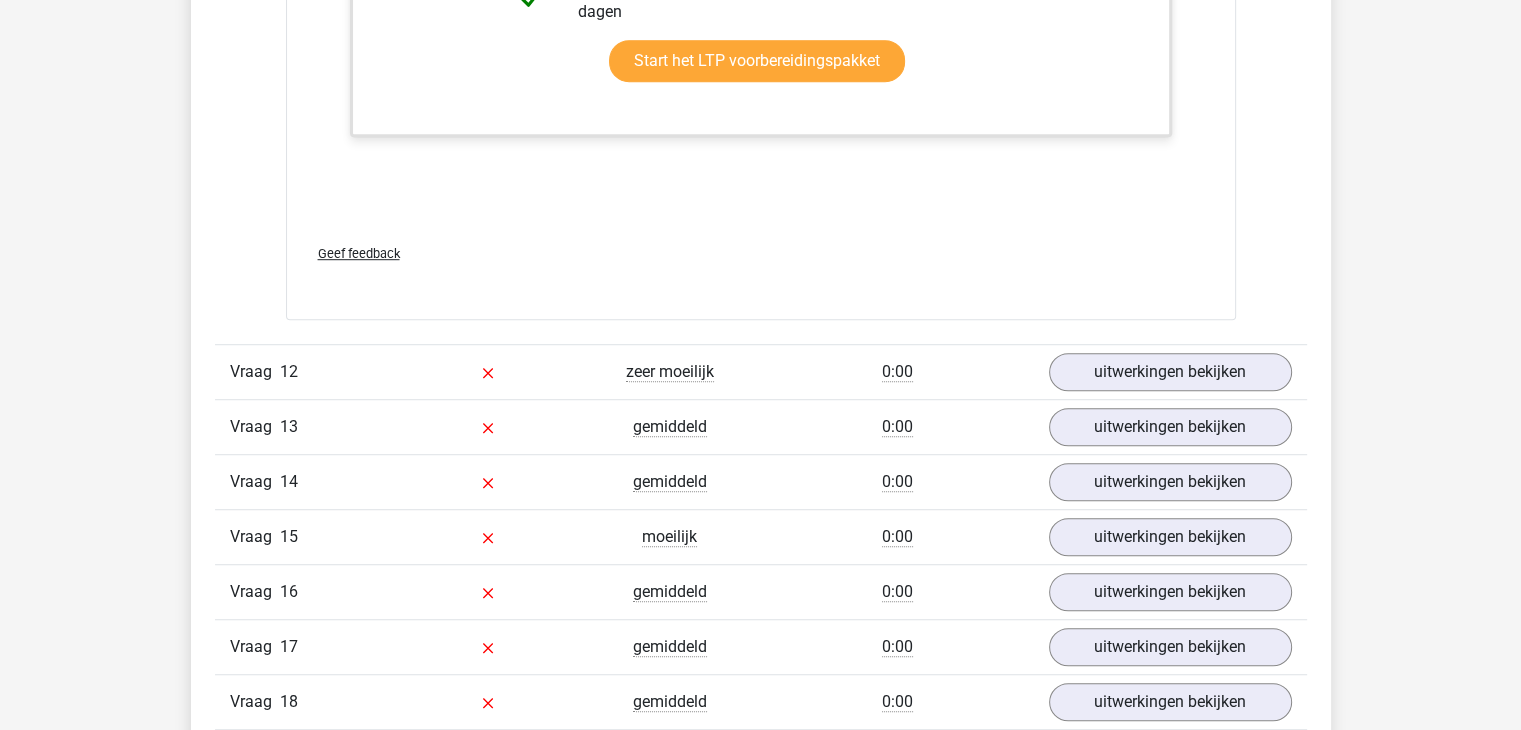 scroll, scrollTop: 16400, scrollLeft: 0, axis: vertical 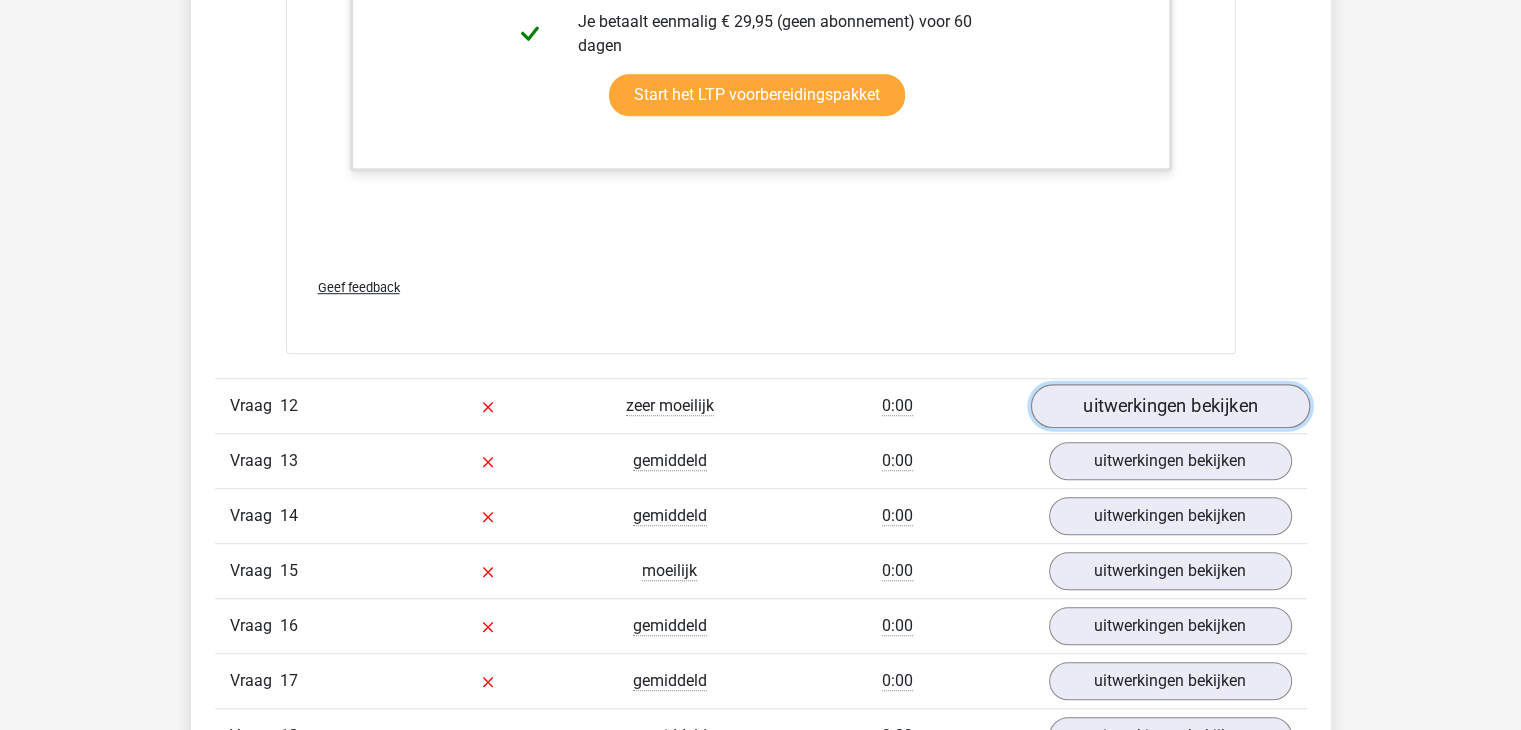 click on "uitwerkingen bekijken" at bounding box center (1169, 406) 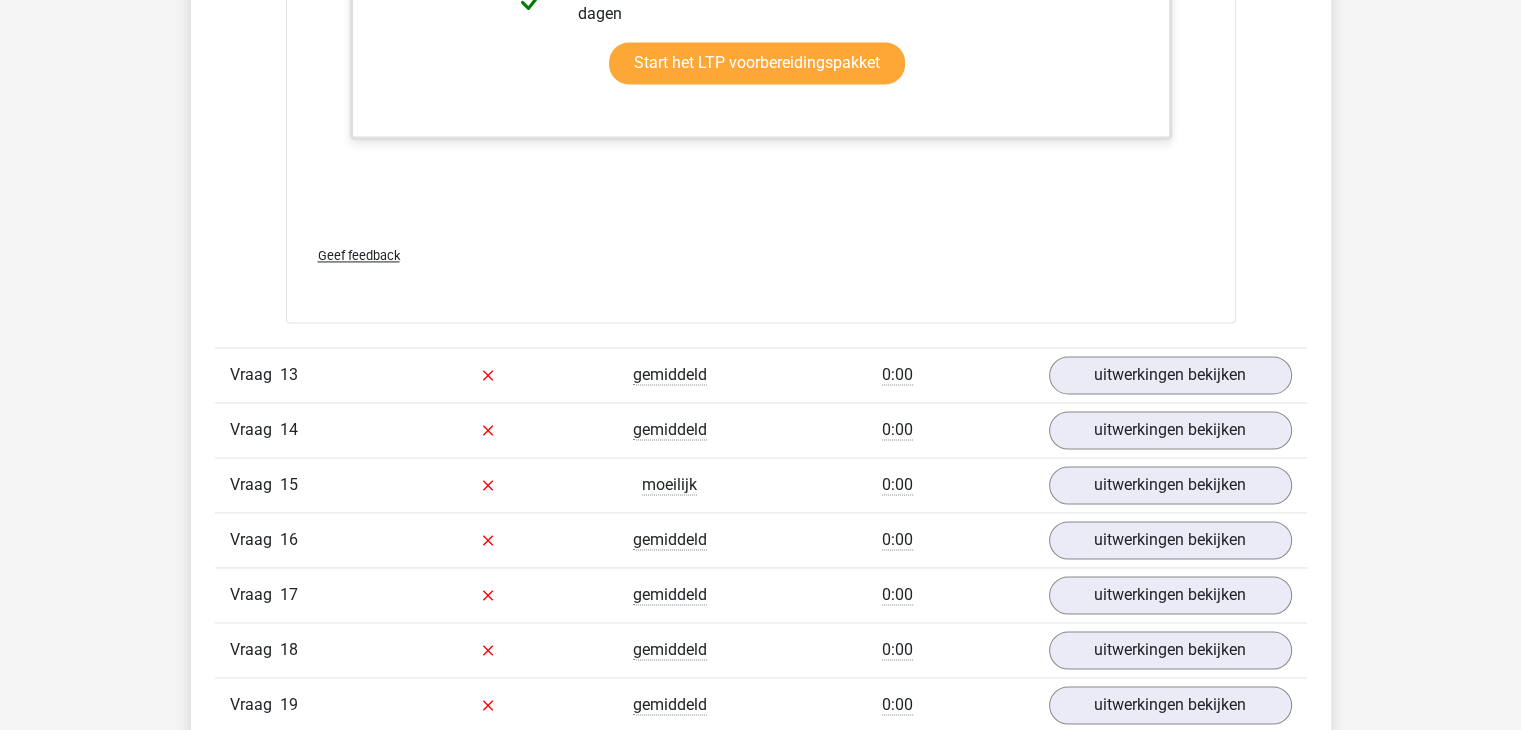 scroll, scrollTop: 18200, scrollLeft: 0, axis: vertical 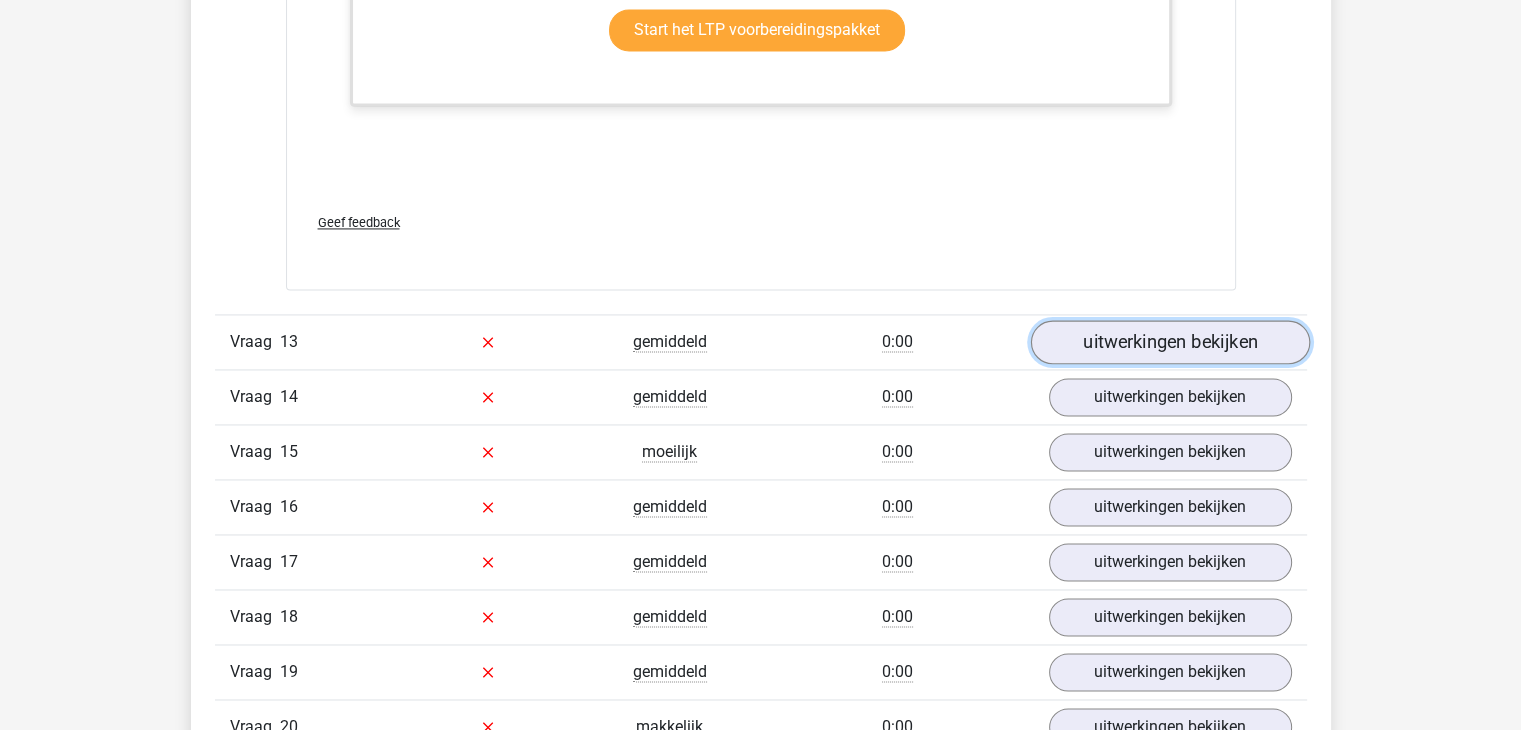 click on "uitwerkingen bekijken" at bounding box center (1169, 342) 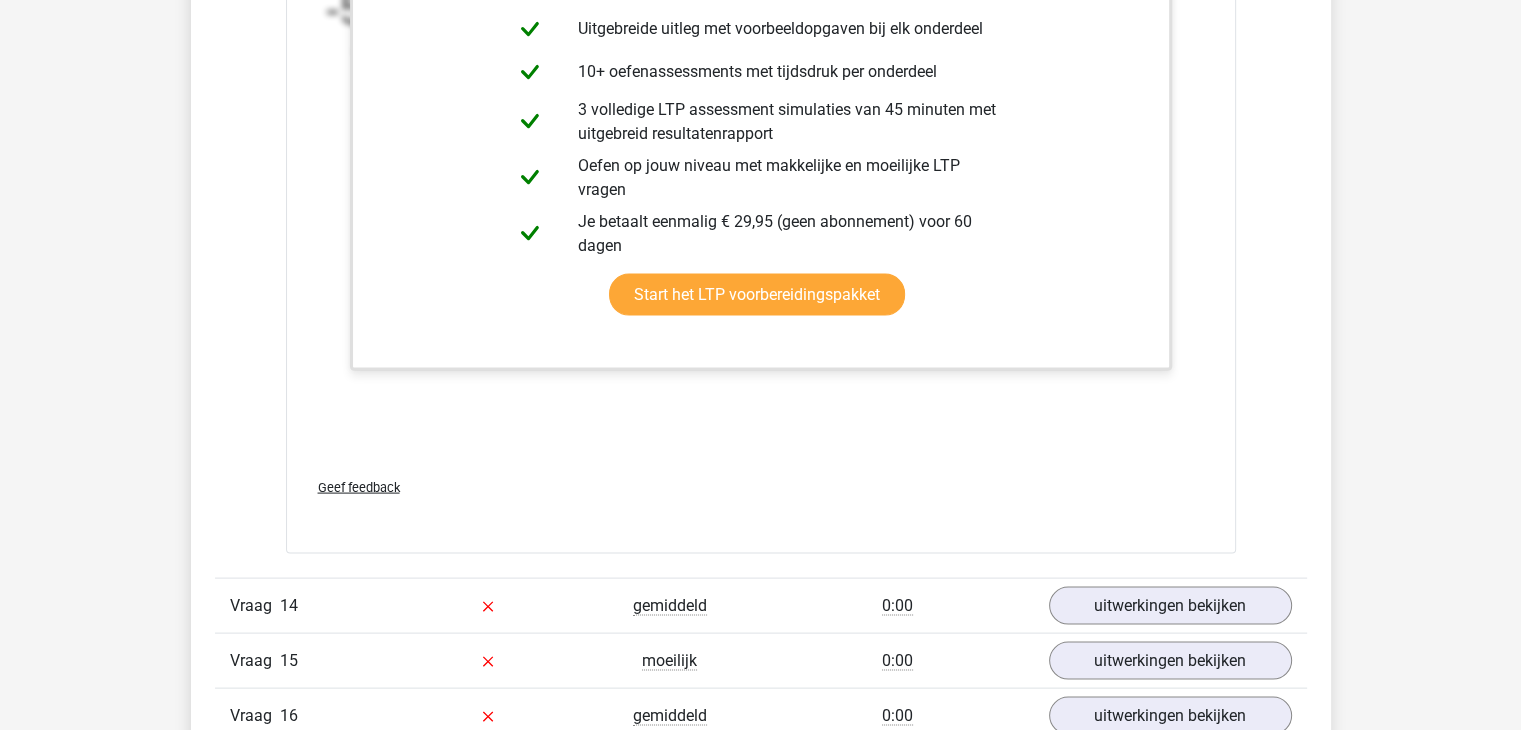 scroll, scrollTop: 19500, scrollLeft: 0, axis: vertical 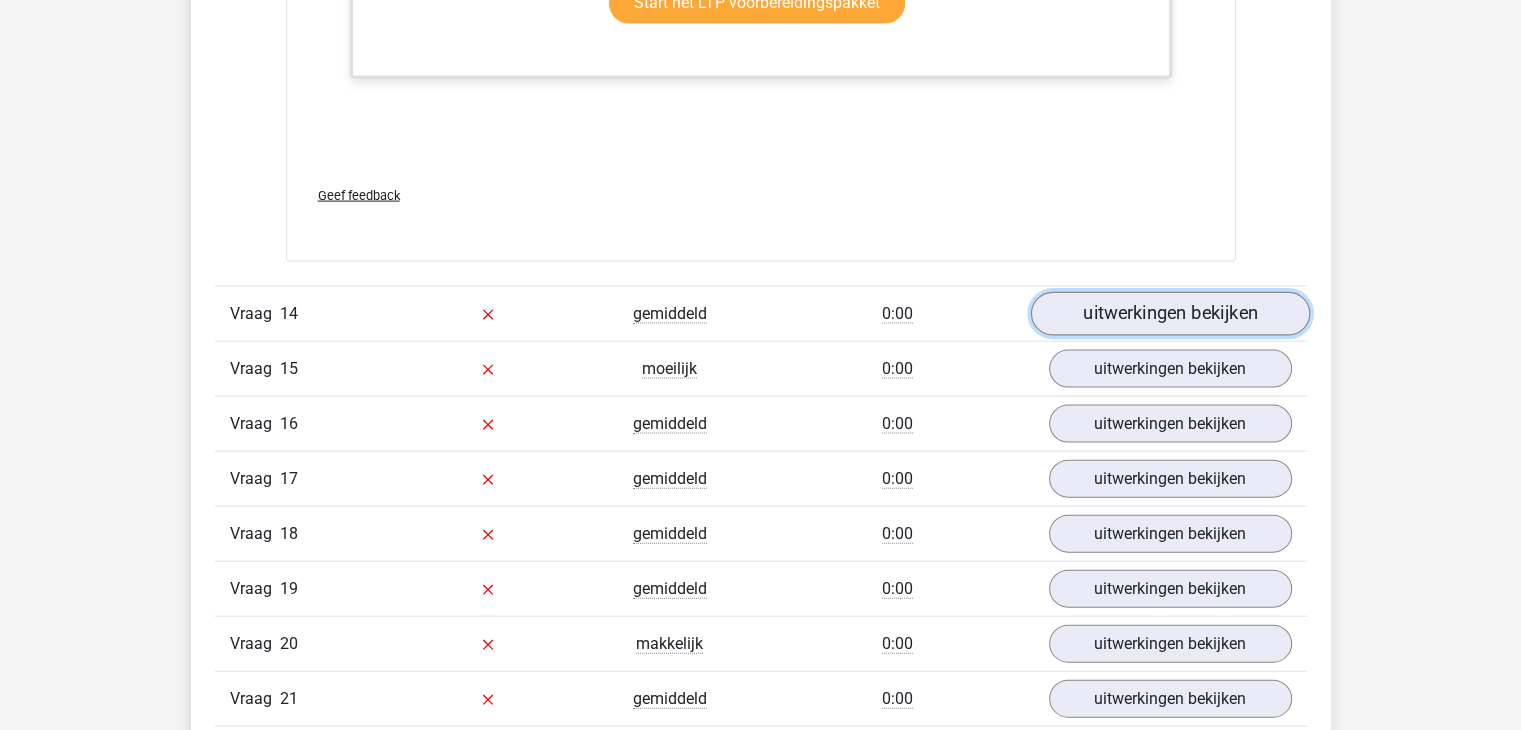 click on "uitwerkingen bekijken" at bounding box center [1169, 314] 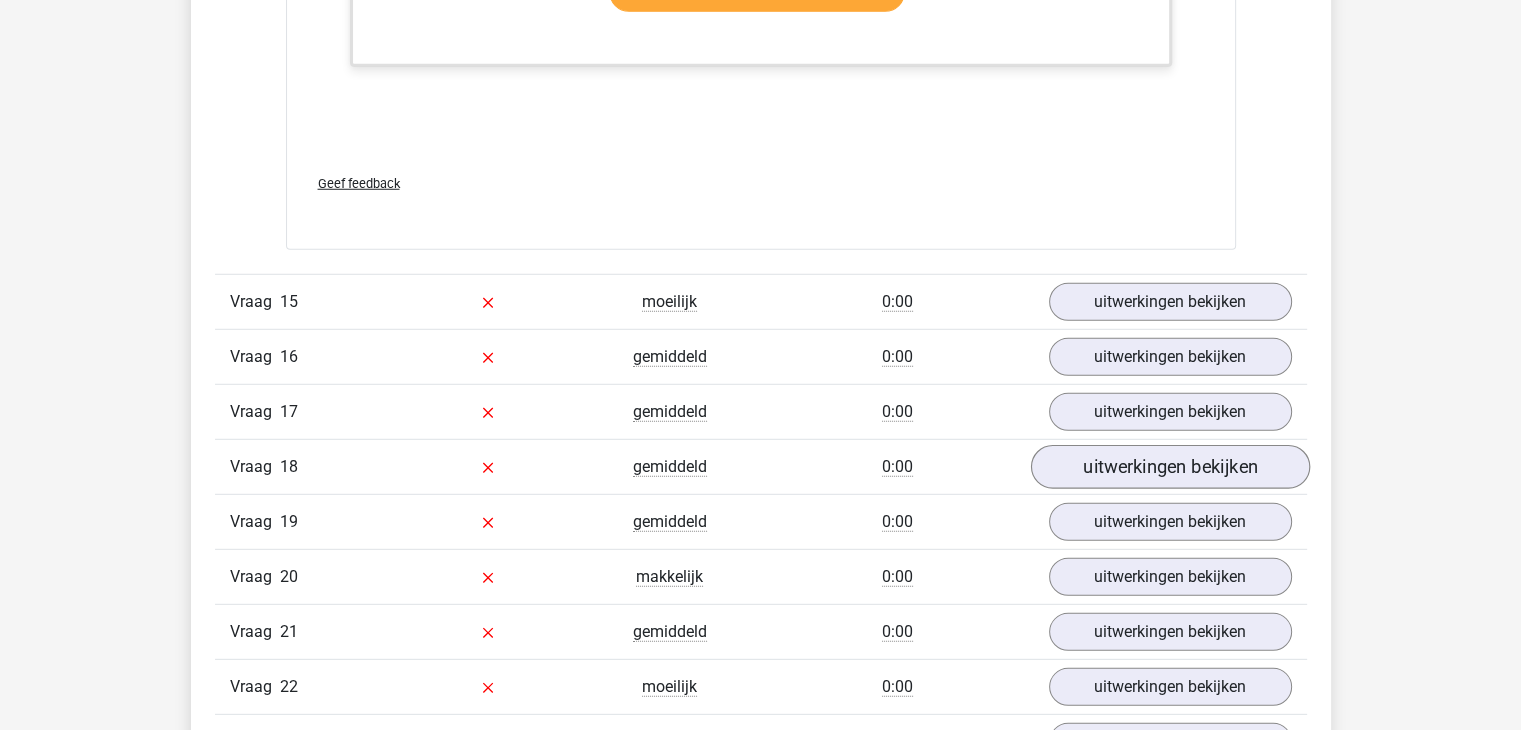 scroll, scrollTop: 20800, scrollLeft: 0, axis: vertical 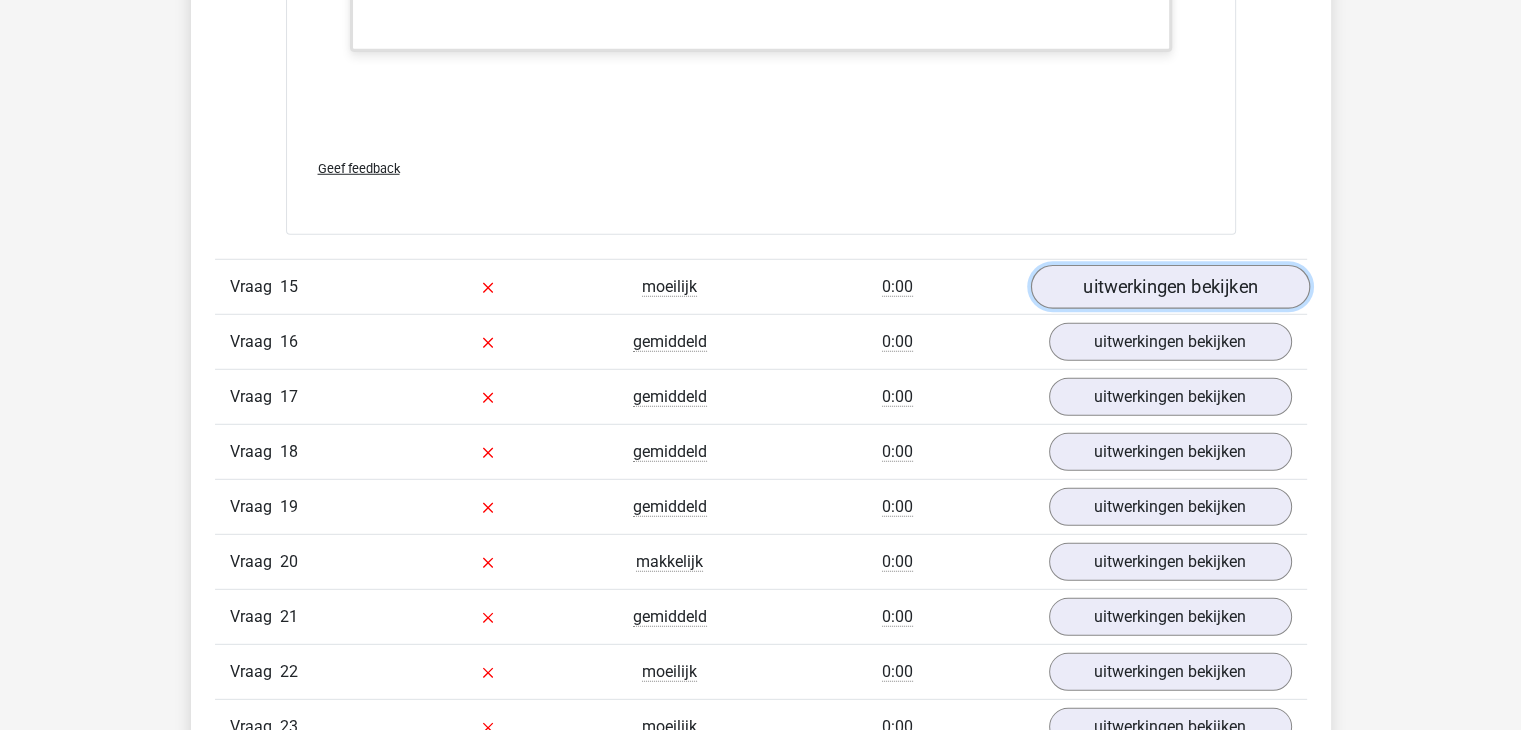 click on "uitwerkingen bekijken" at bounding box center [1169, 287] 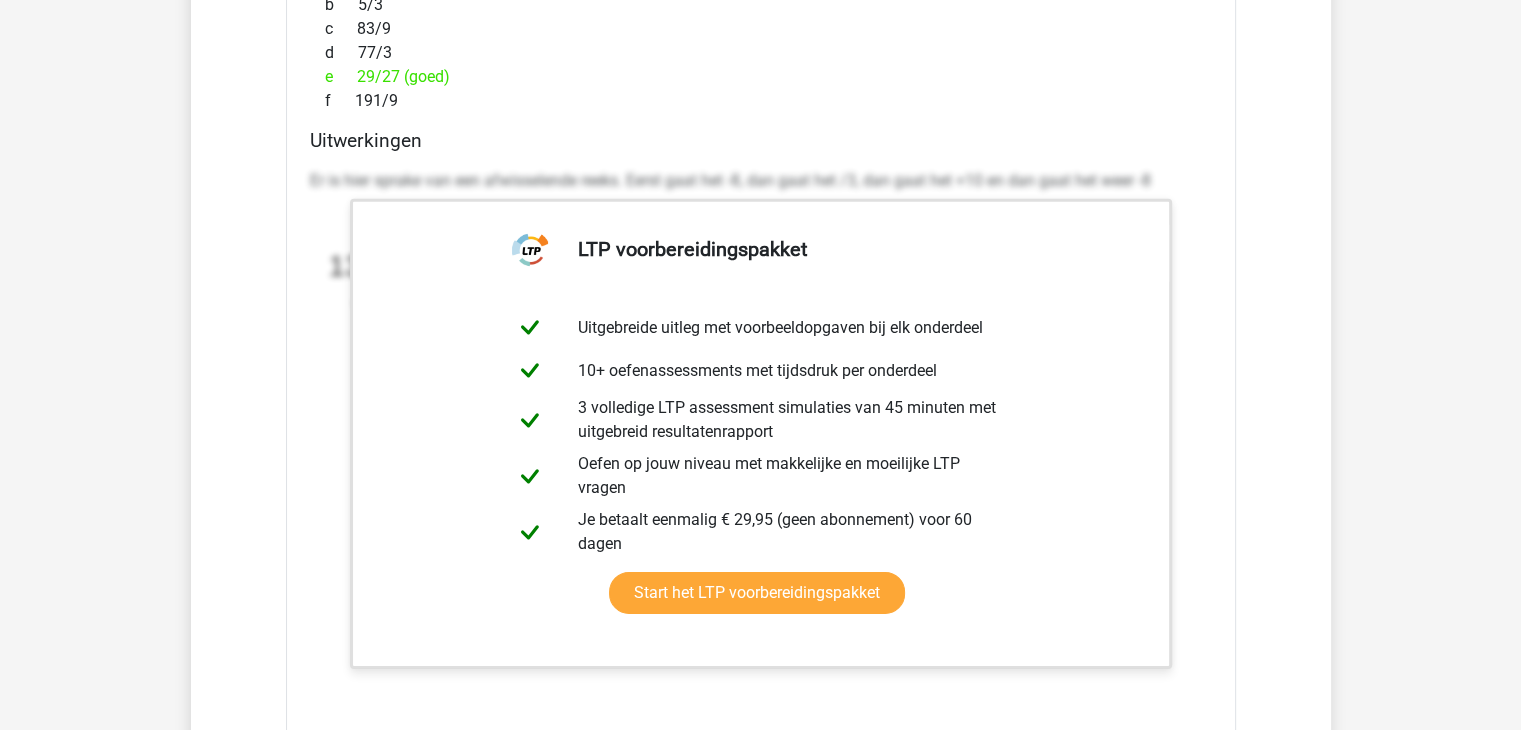 scroll, scrollTop: 21900, scrollLeft: 0, axis: vertical 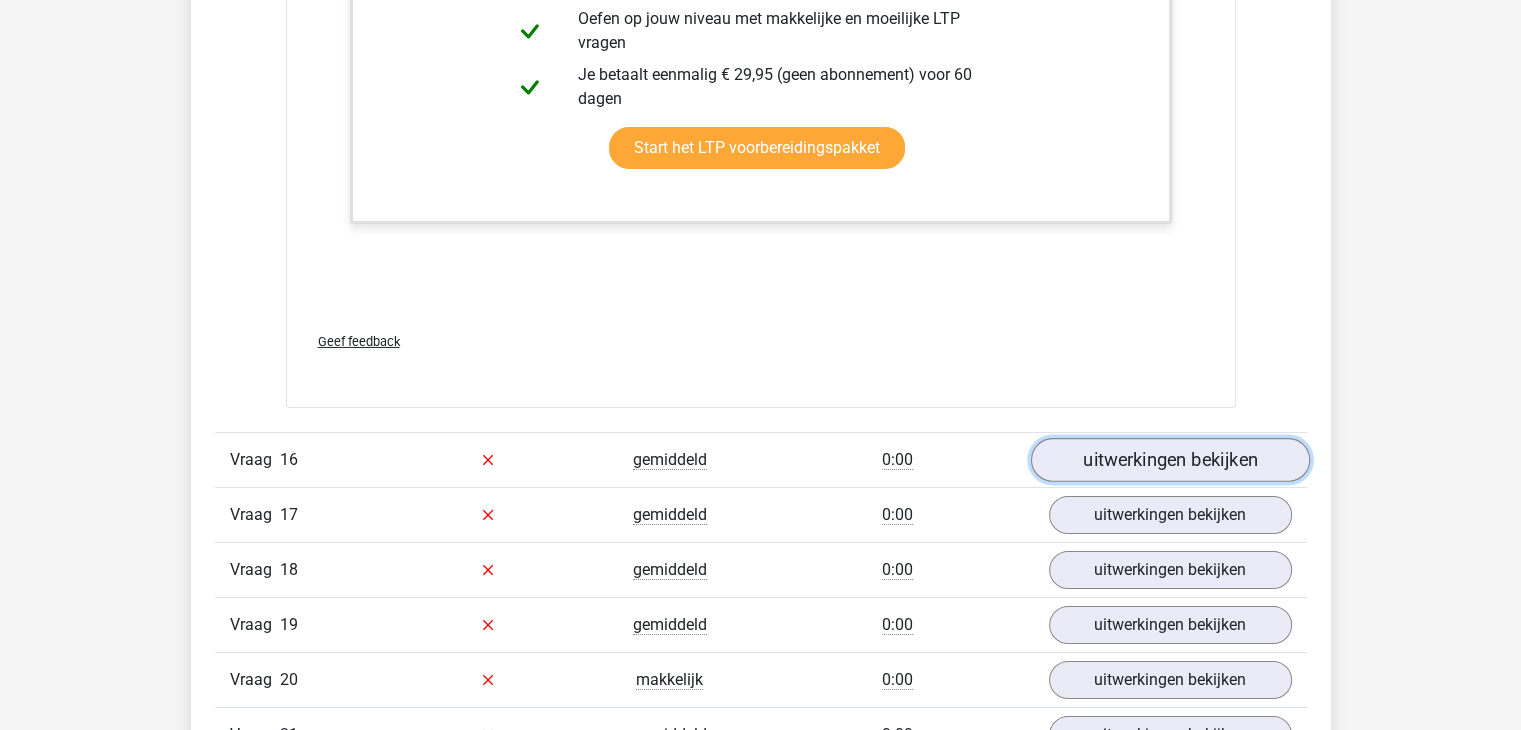 click on "uitwerkingen bekijken" at bounding box center [1169, 460] 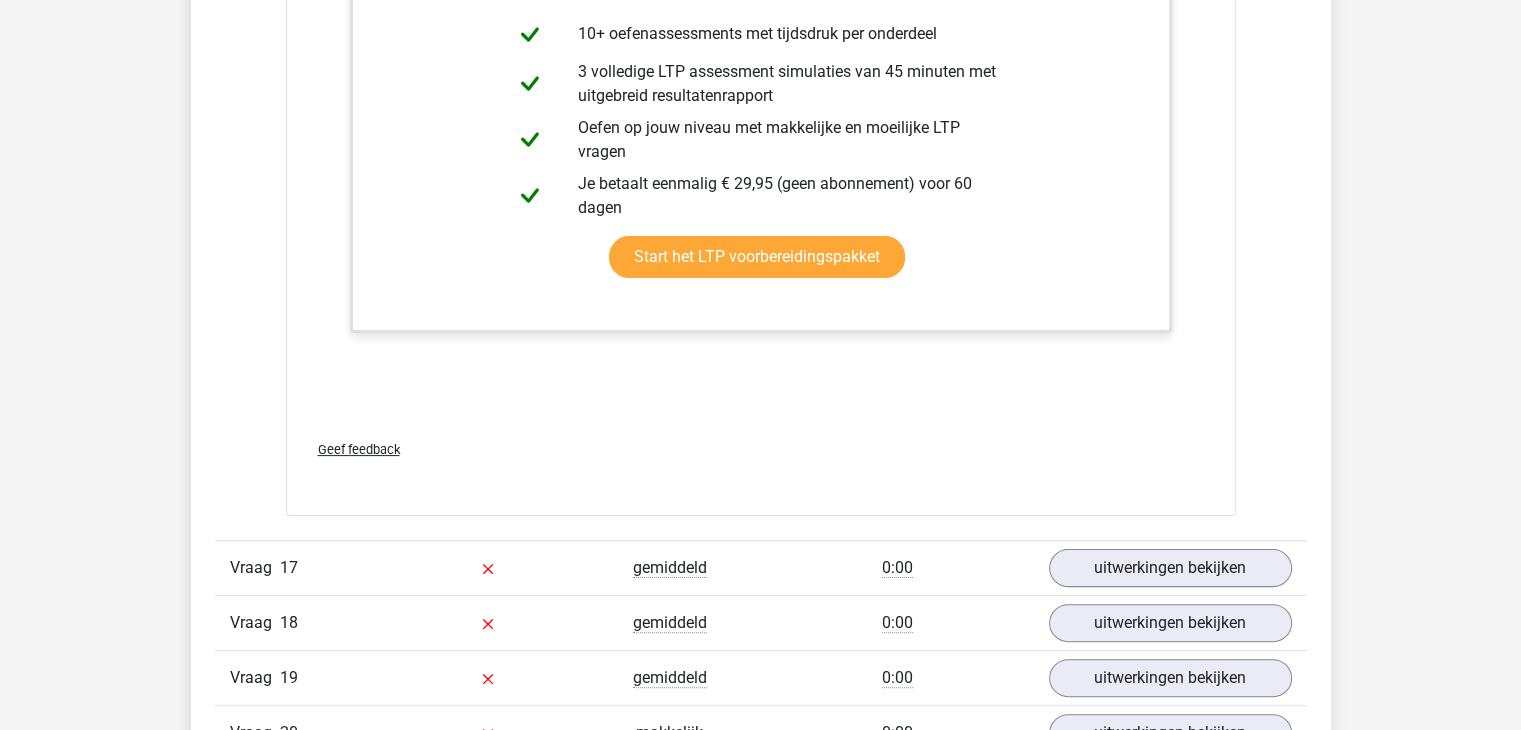 scroll, scrollTop: 23200, scrollLeft: 0, axis: vertical 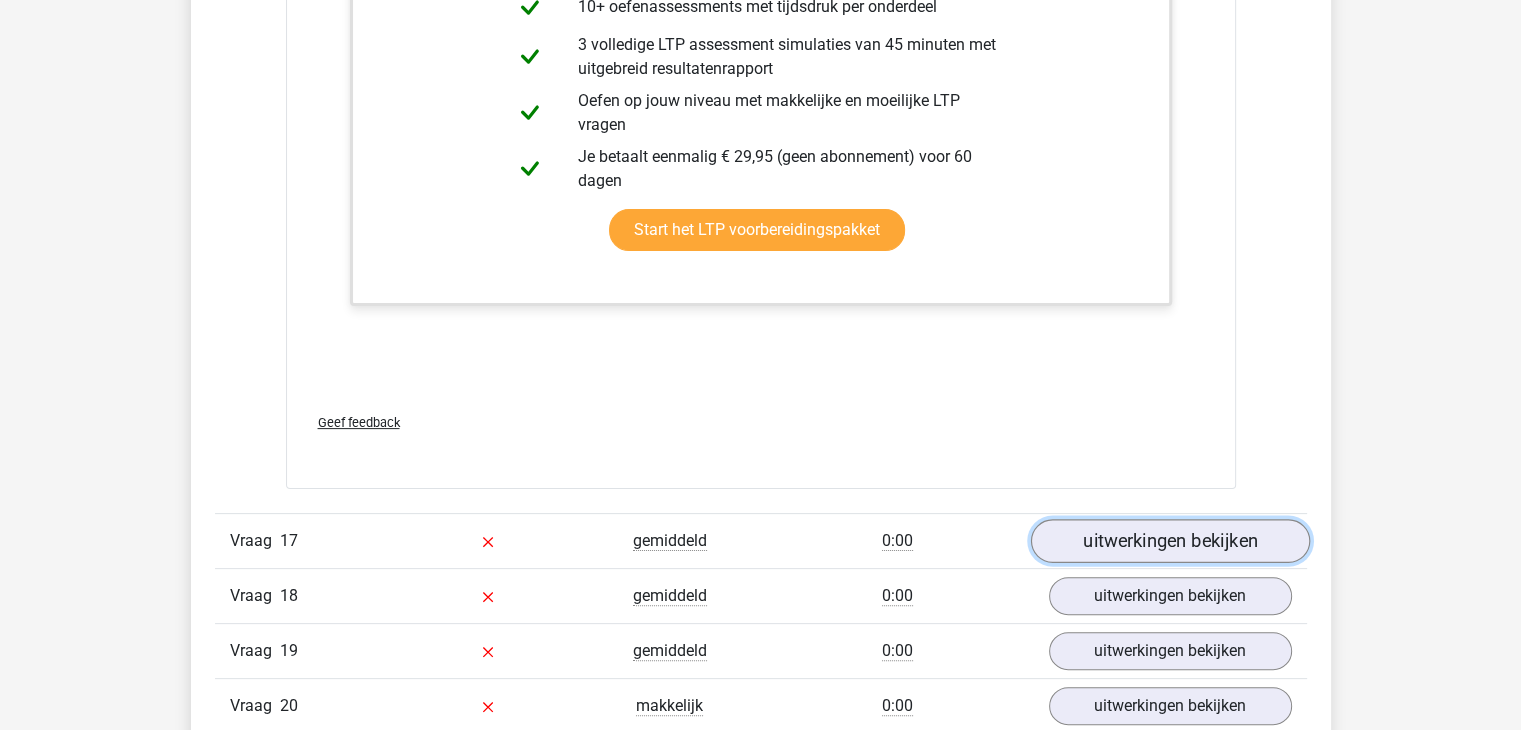 click on "uitwerkingen bekijken" at bounding box center (1169, 541) 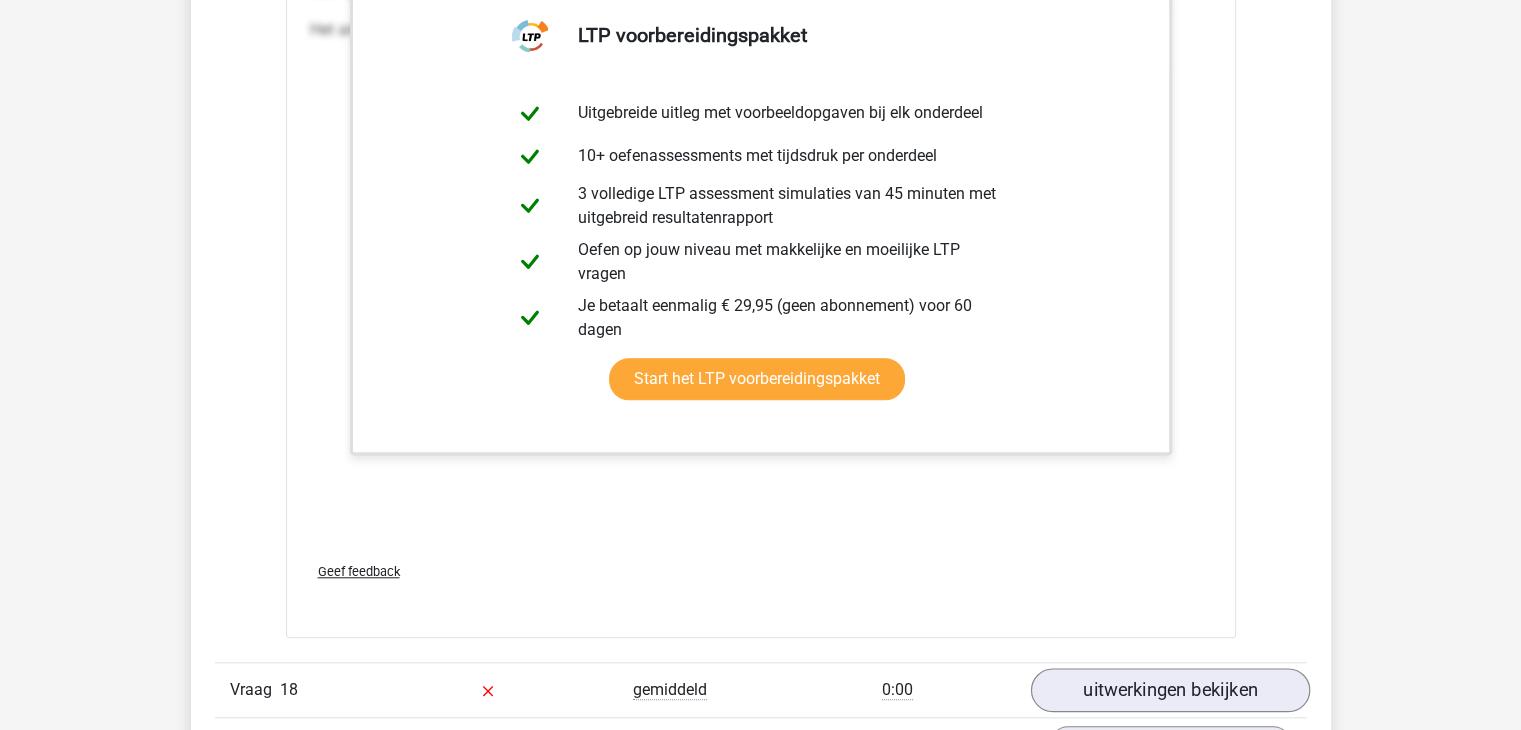 scroll, scrollTop: 24600, scrollLeft: 0, axis: vertical 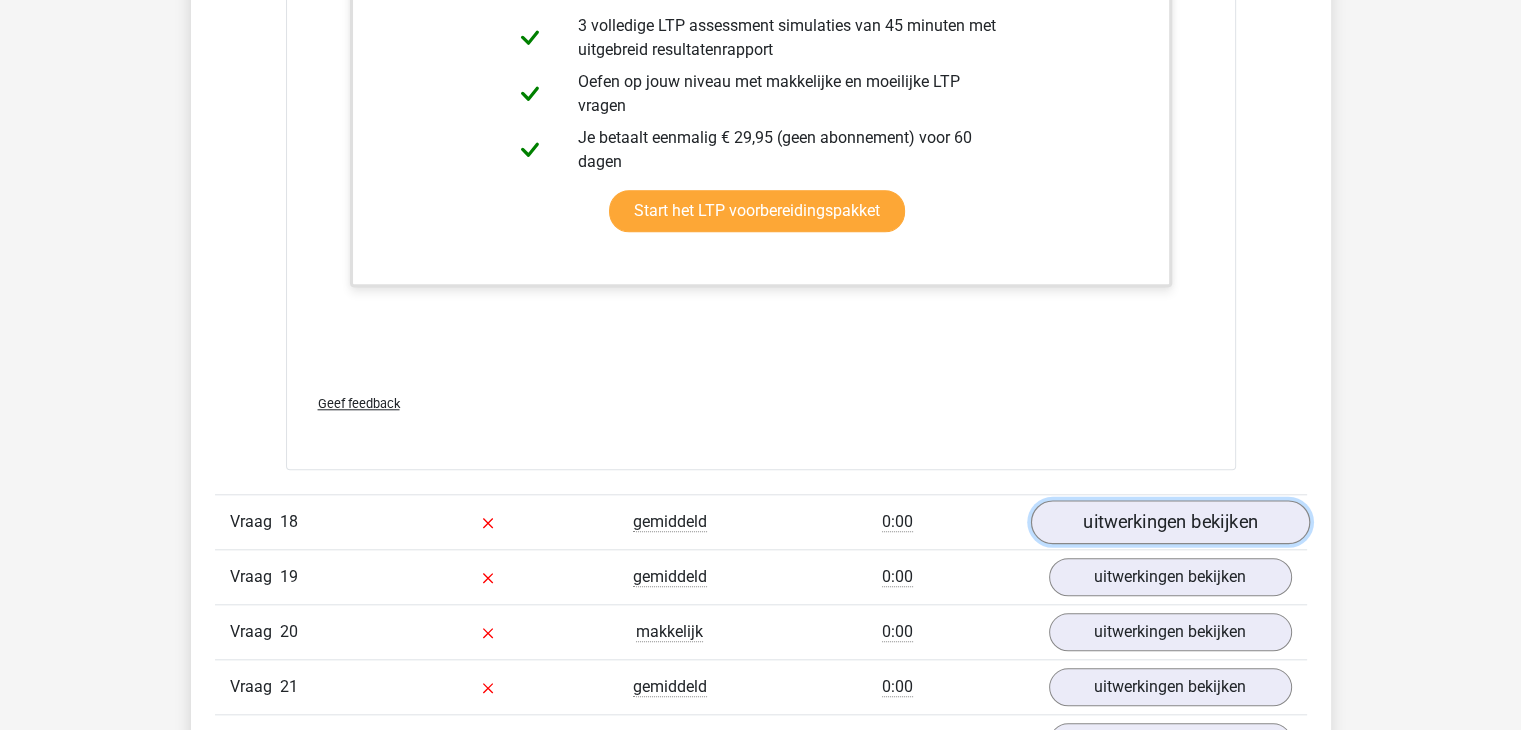 click on "uitwerkingen bekijken" at bounding box center (1169, 522) 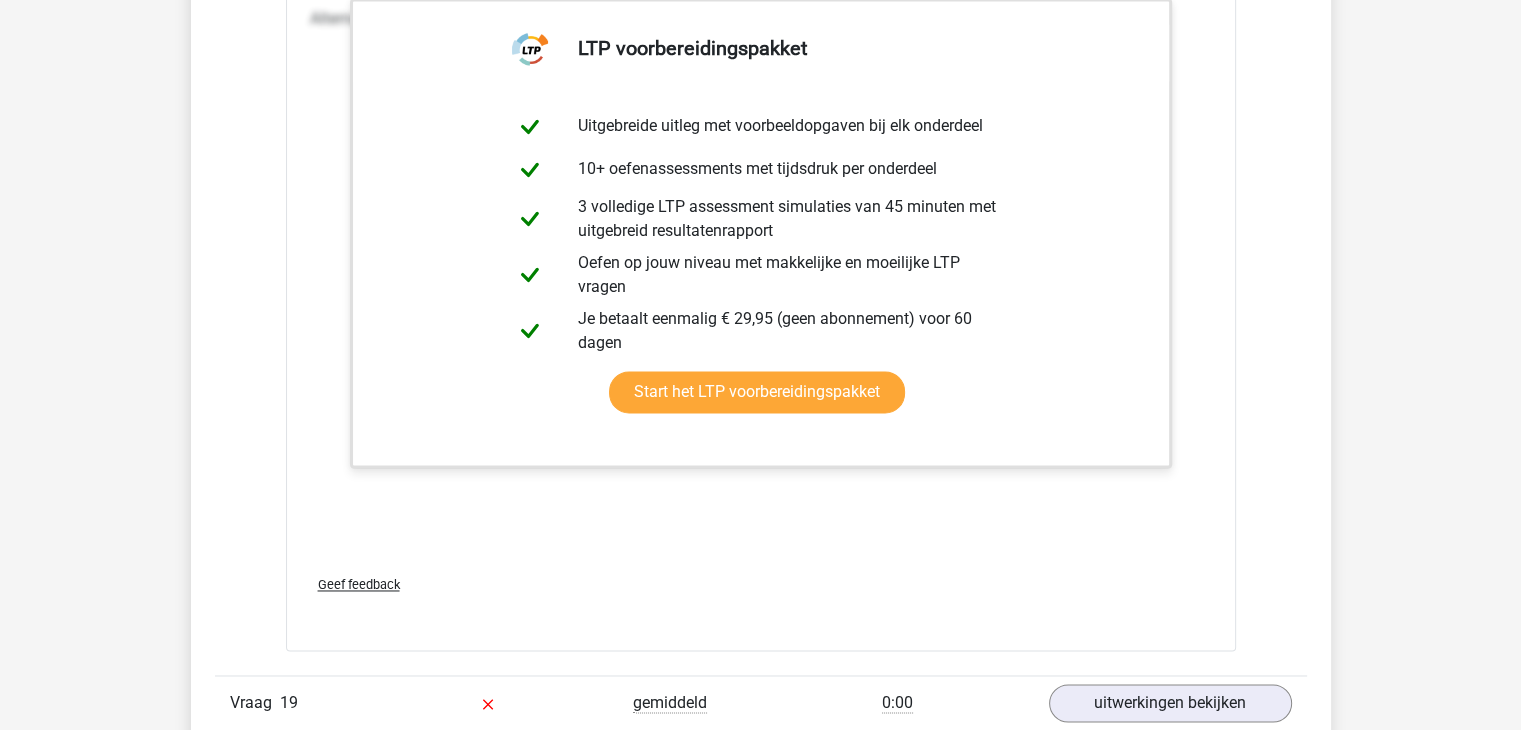 scroll, scrollTop: 26100, scrollLeft: 0, axis: vertical 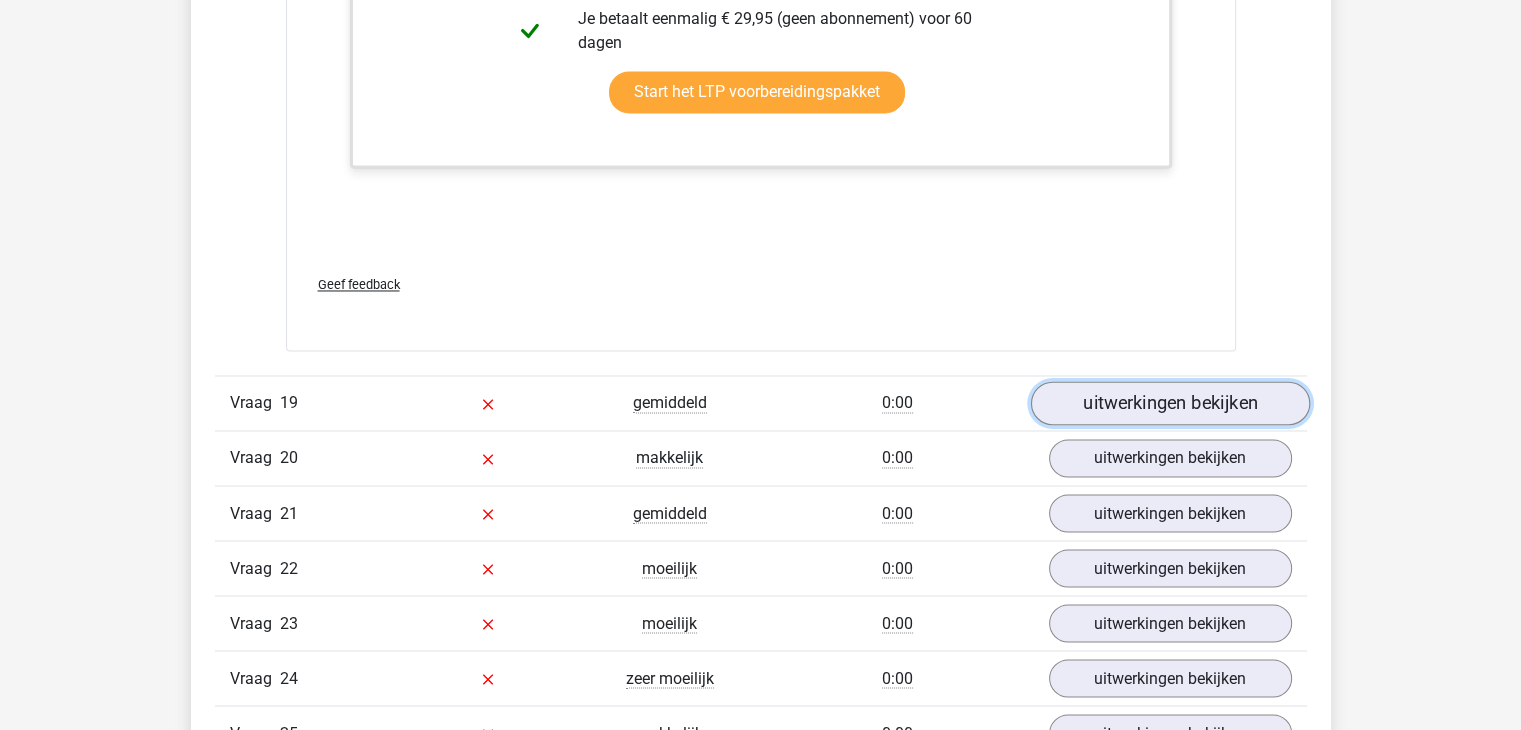 click on "uitwerkingen bekijken" at bounding box center [1169, 404] 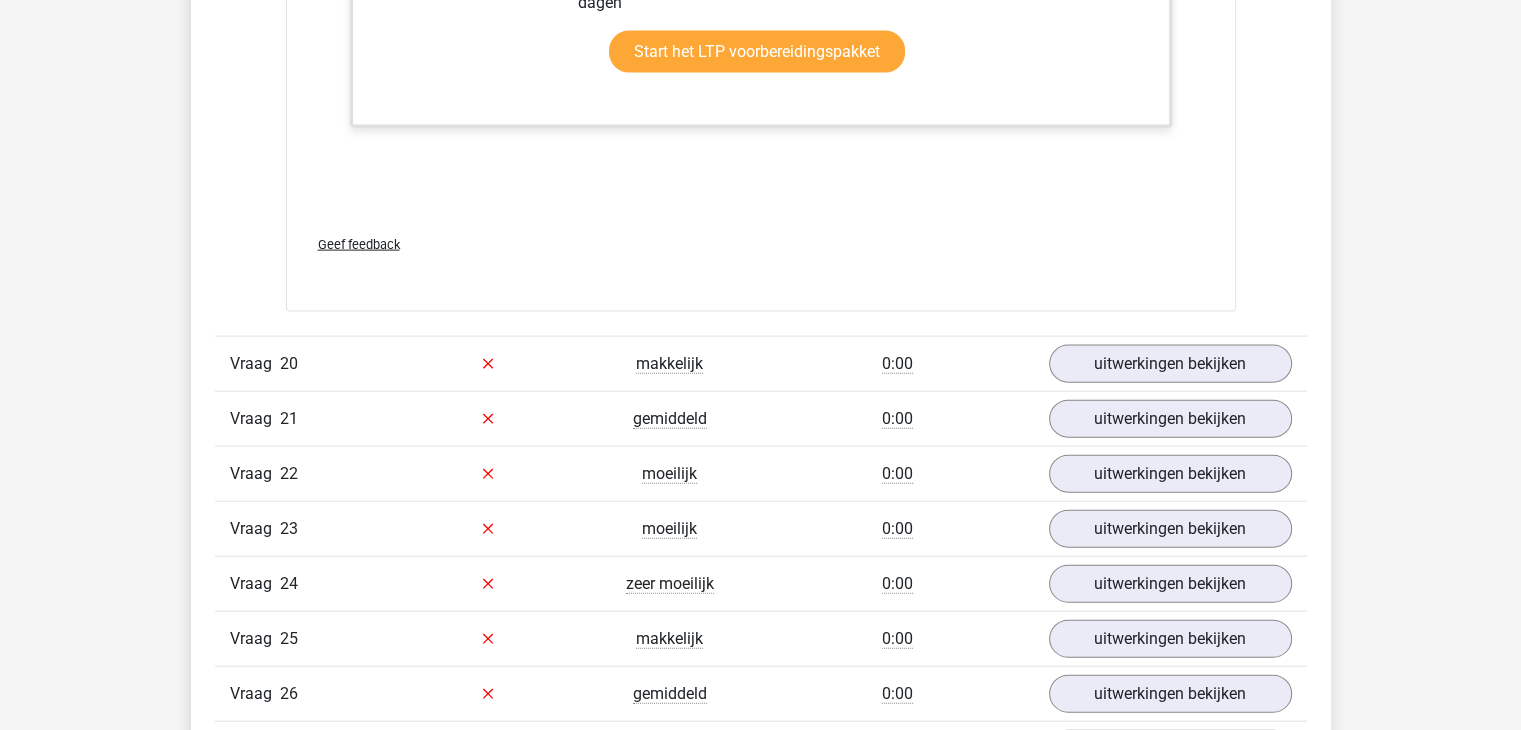 scroll, scrollTop: 27200, scrollLeft: 0, axis: vertical 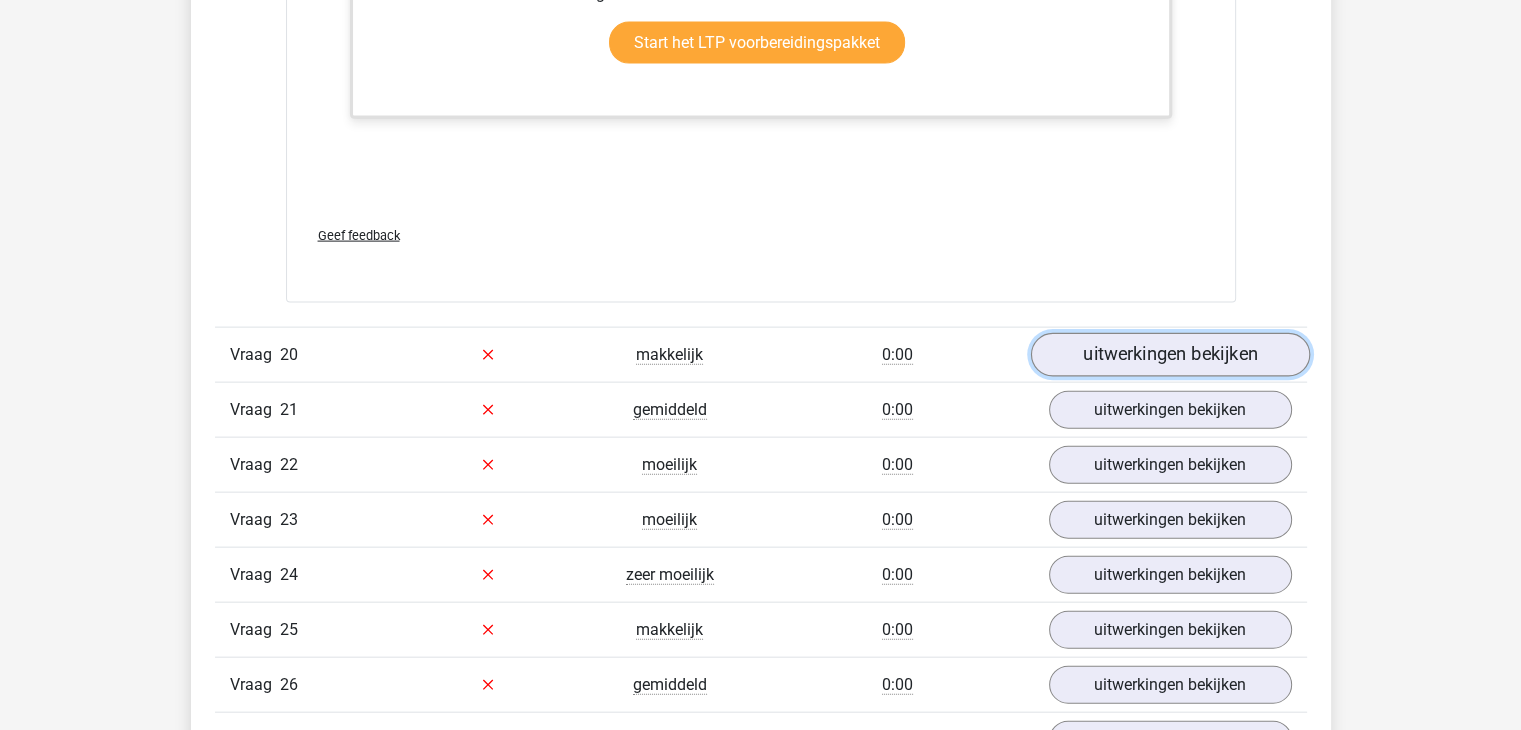 click on "uitwerkingen bekijken" at bounding box center (1169, 355) 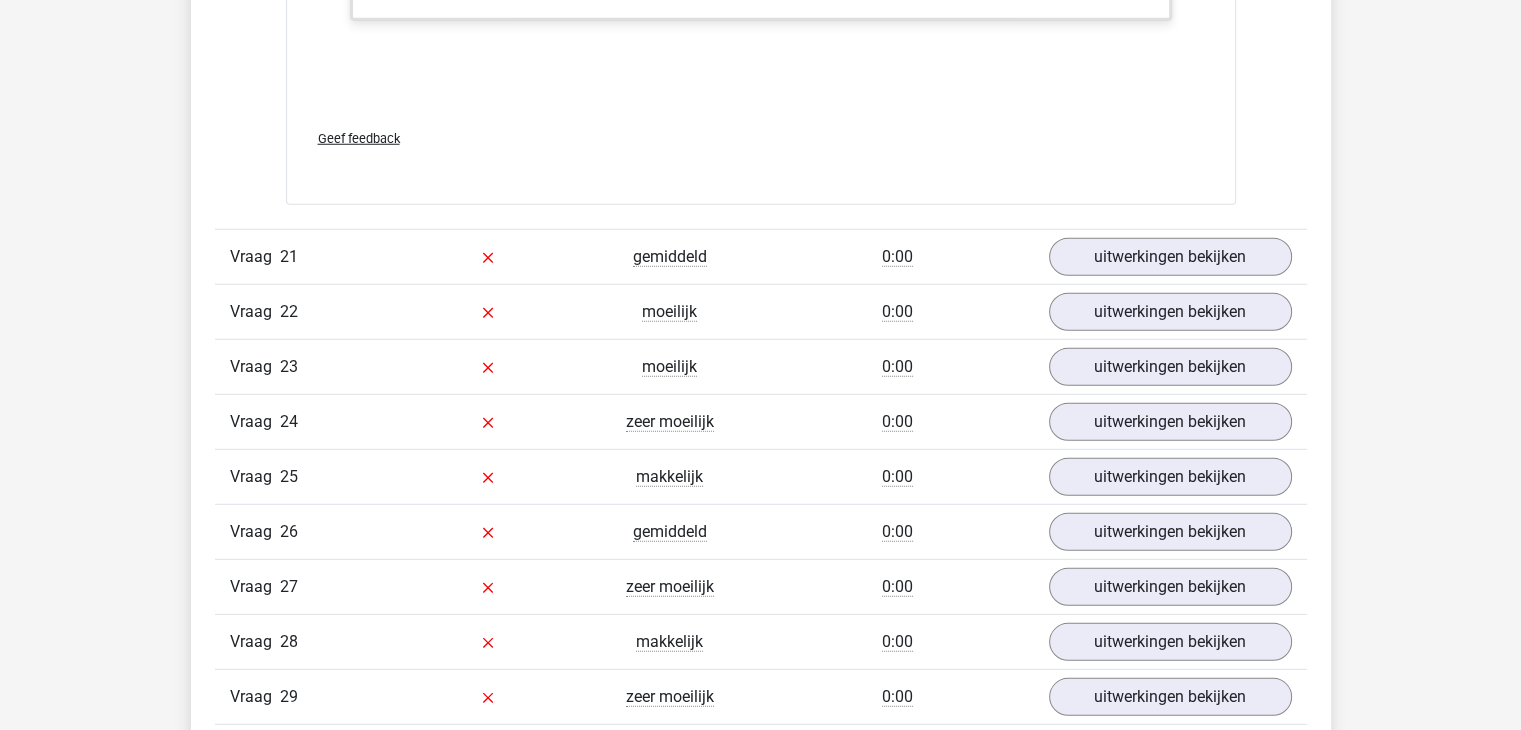 scroll, scrollTop: 28400, scrollLeft: 0, axis: vertical 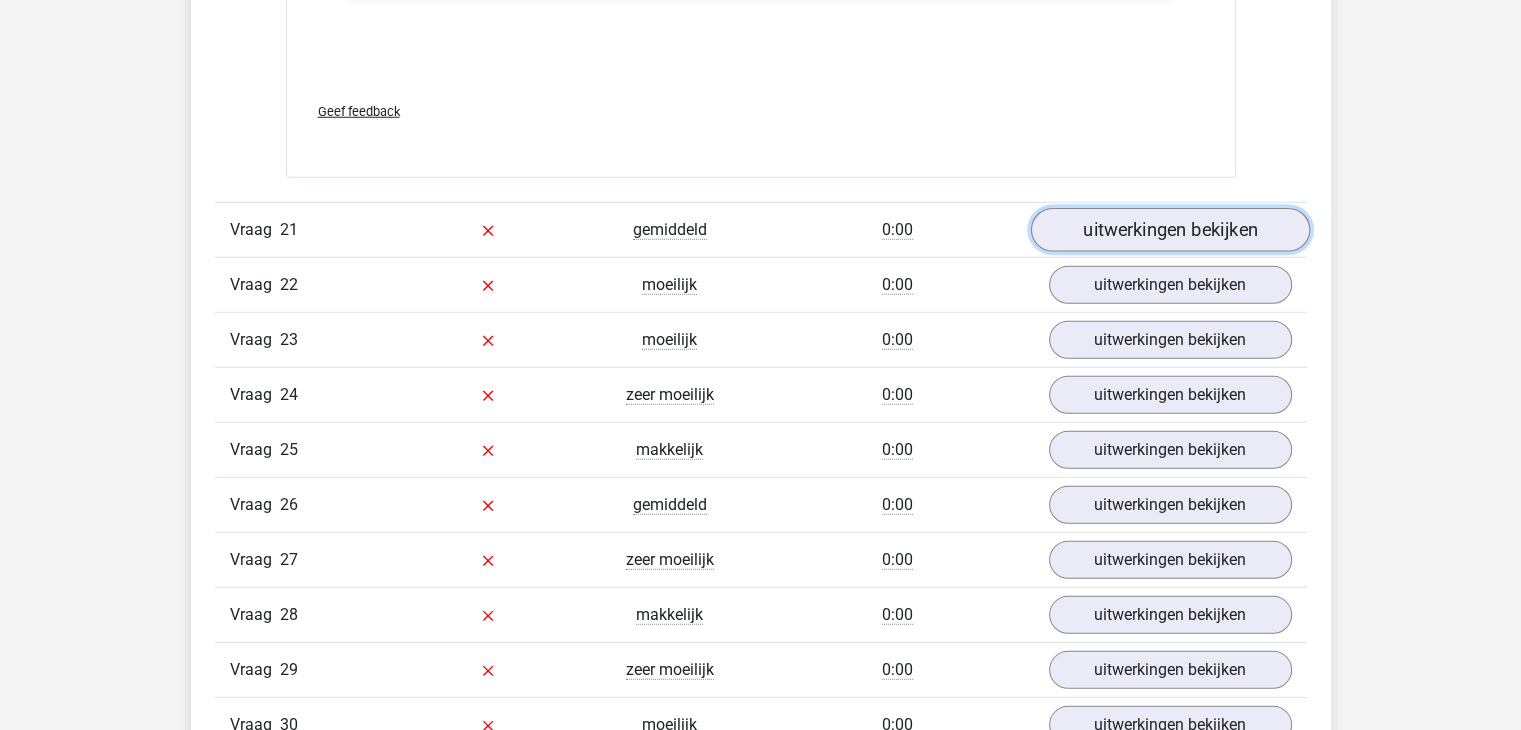 click on "uitwerkingen bekijken" at bounding box center (1169, 230) 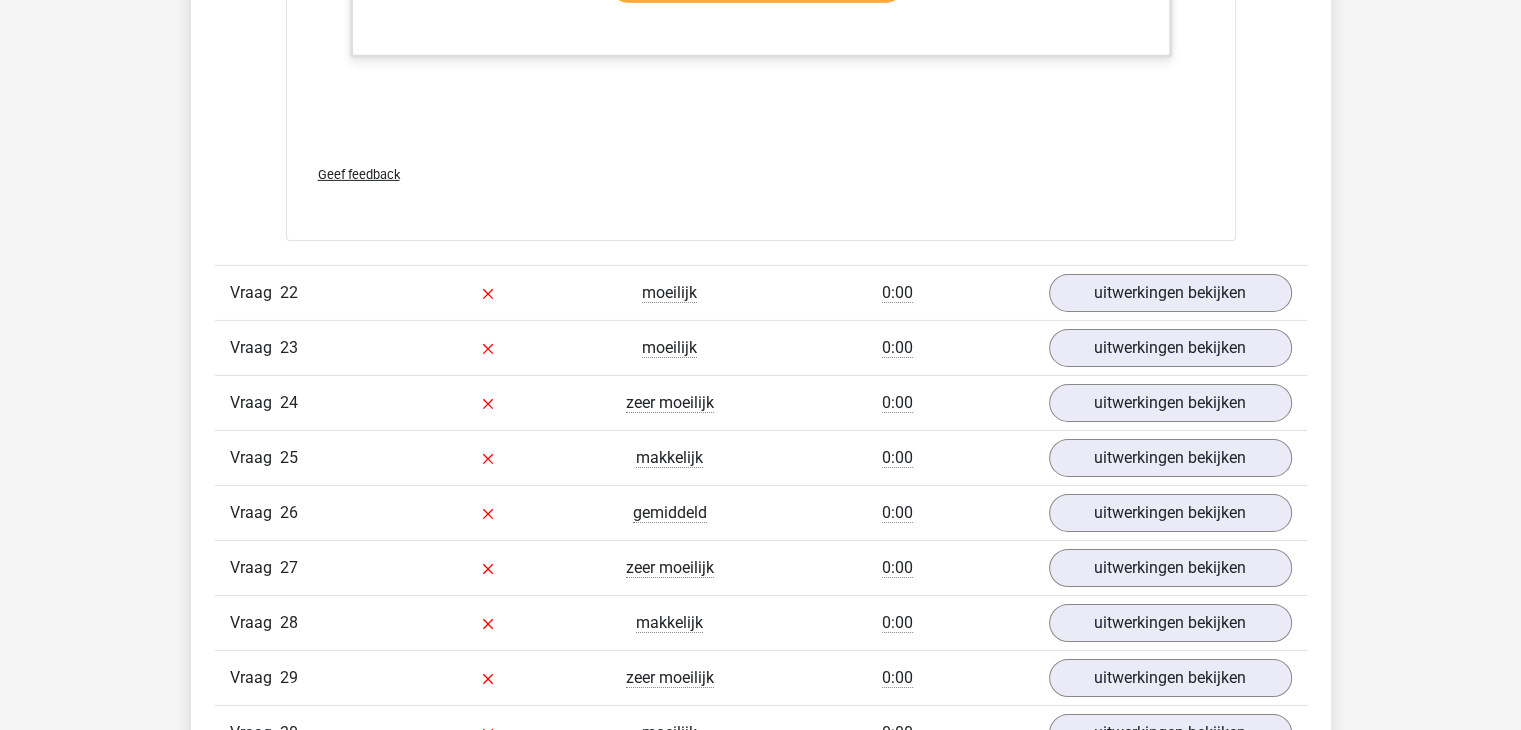 scroll, scrollTop: 29400, scrollLeft: 0, axis: vertical 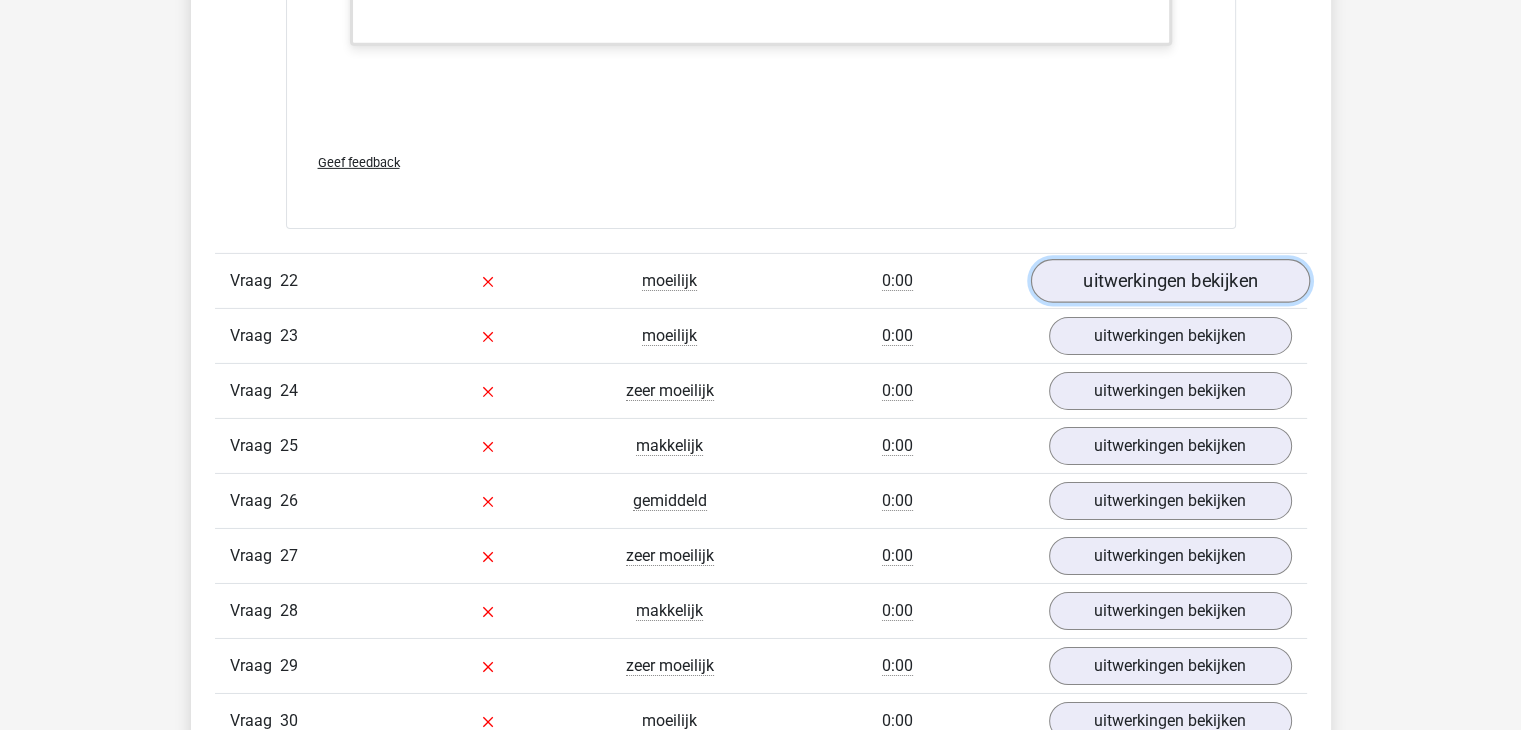 click on "uitwerkingen bekijken" at bounding box center [1169, 281] 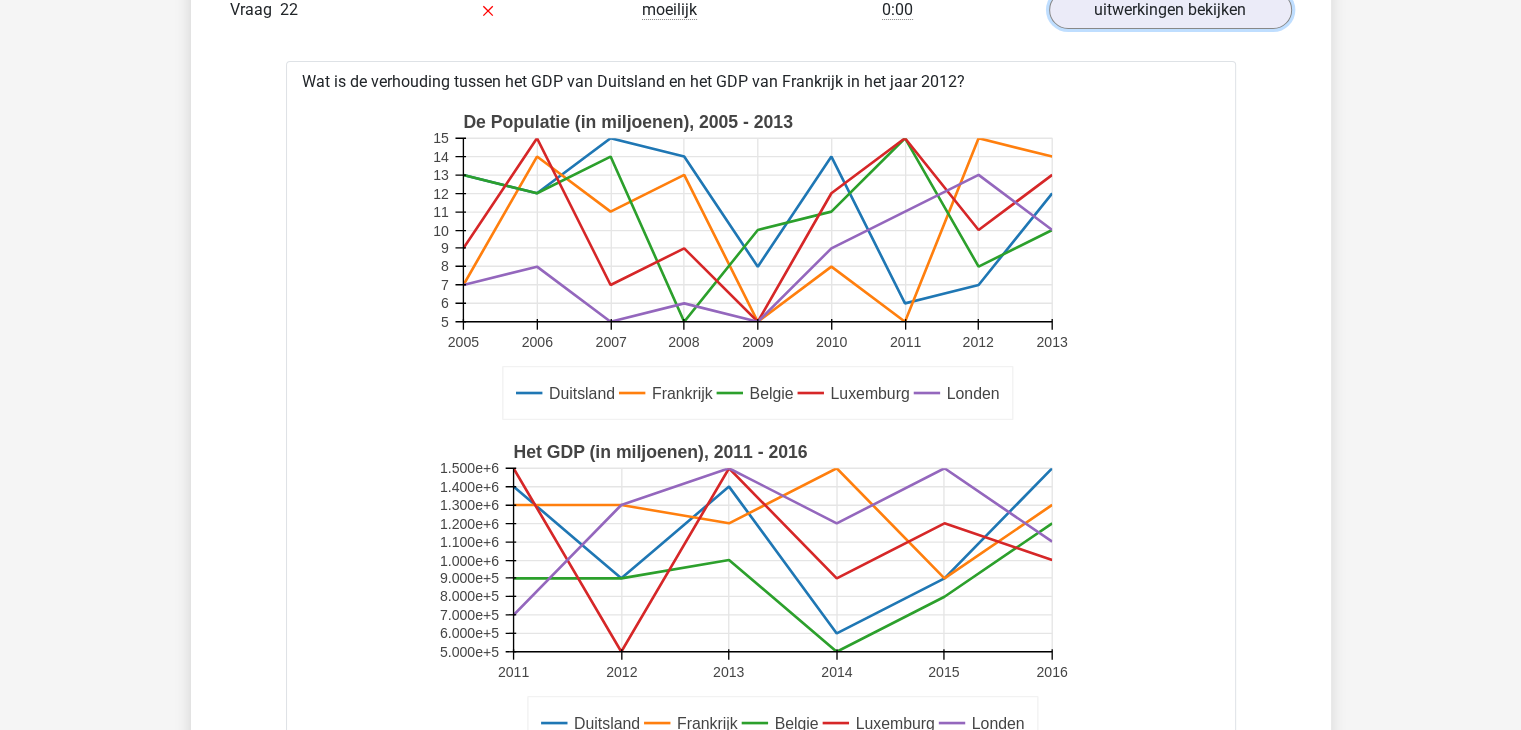 scroll, scrollTop: 29700, scrollLeft: 0, axis: vertical 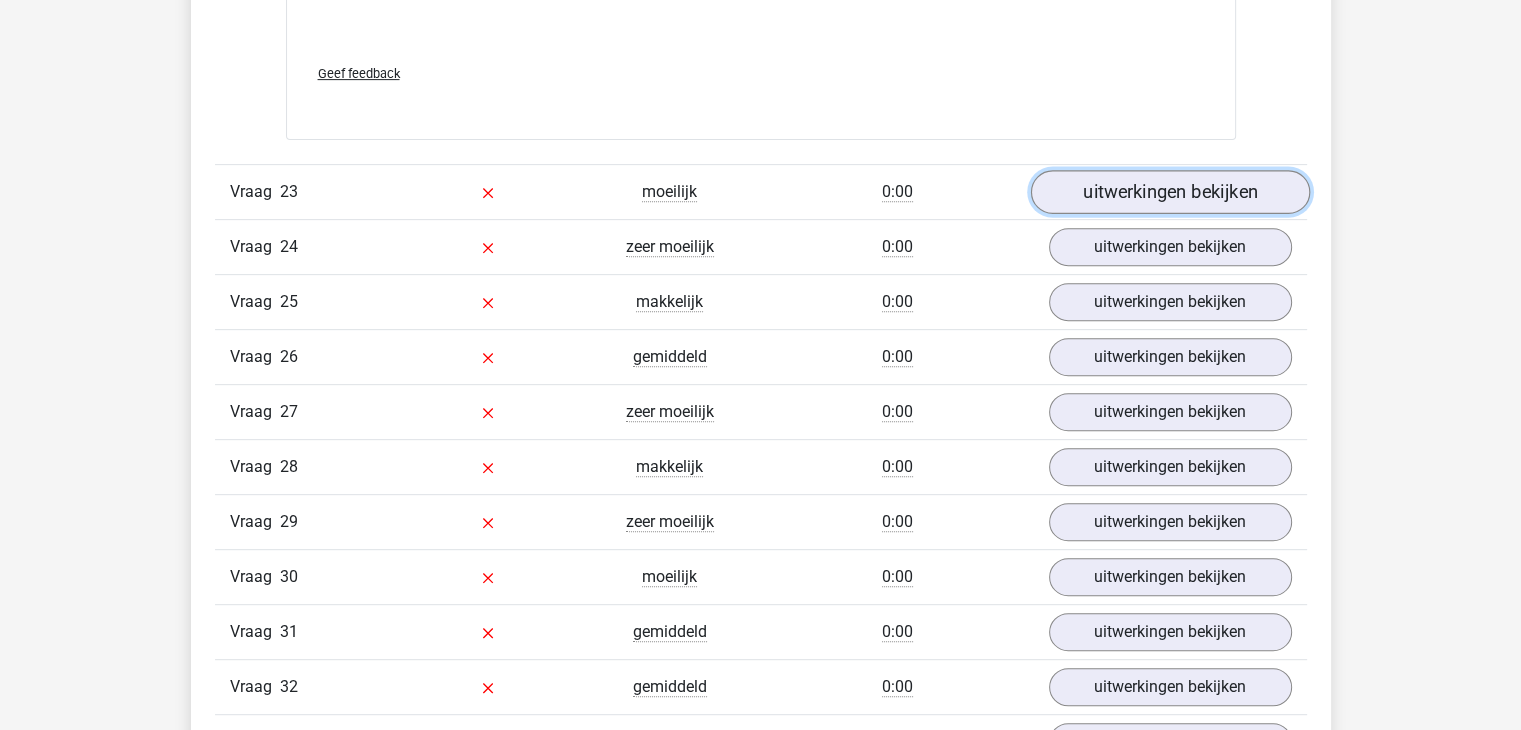 click on "uitwerkingen bekijken" at bounding box center (1169, 192) 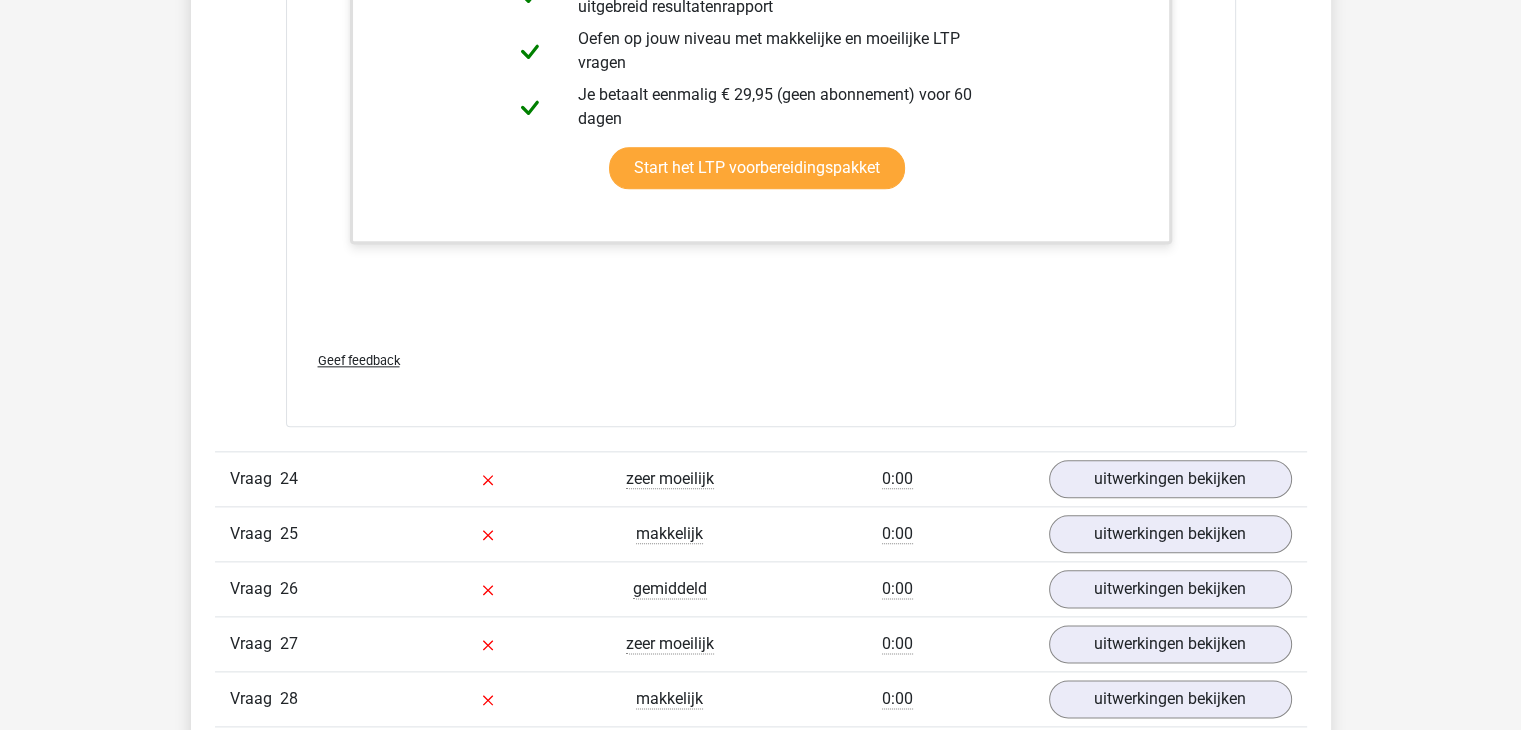 scroll, scrollTop: 32700, scrollLeft: 0, axis: vertical 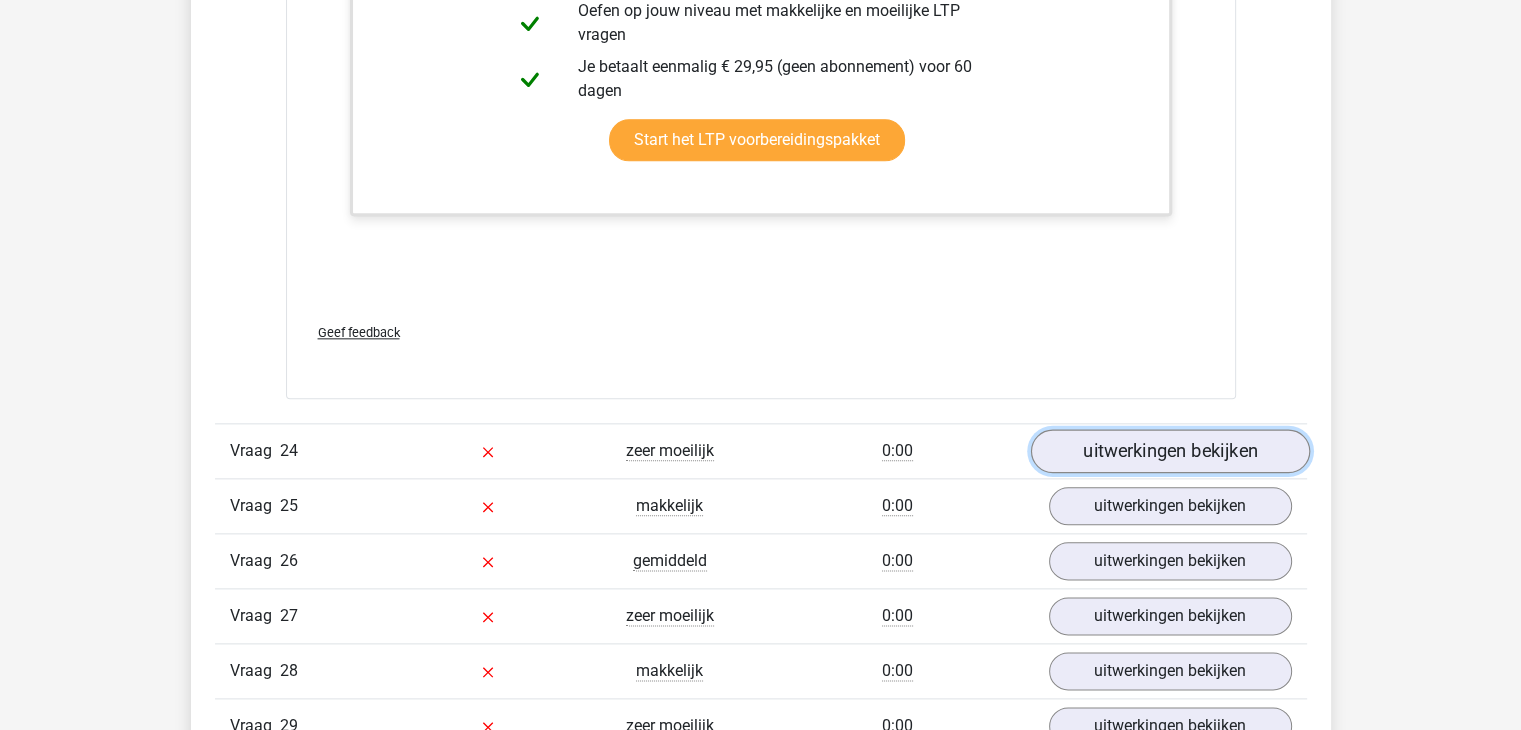 click on "uitwerkingen bekijken" at bounding box center [1169, 452] 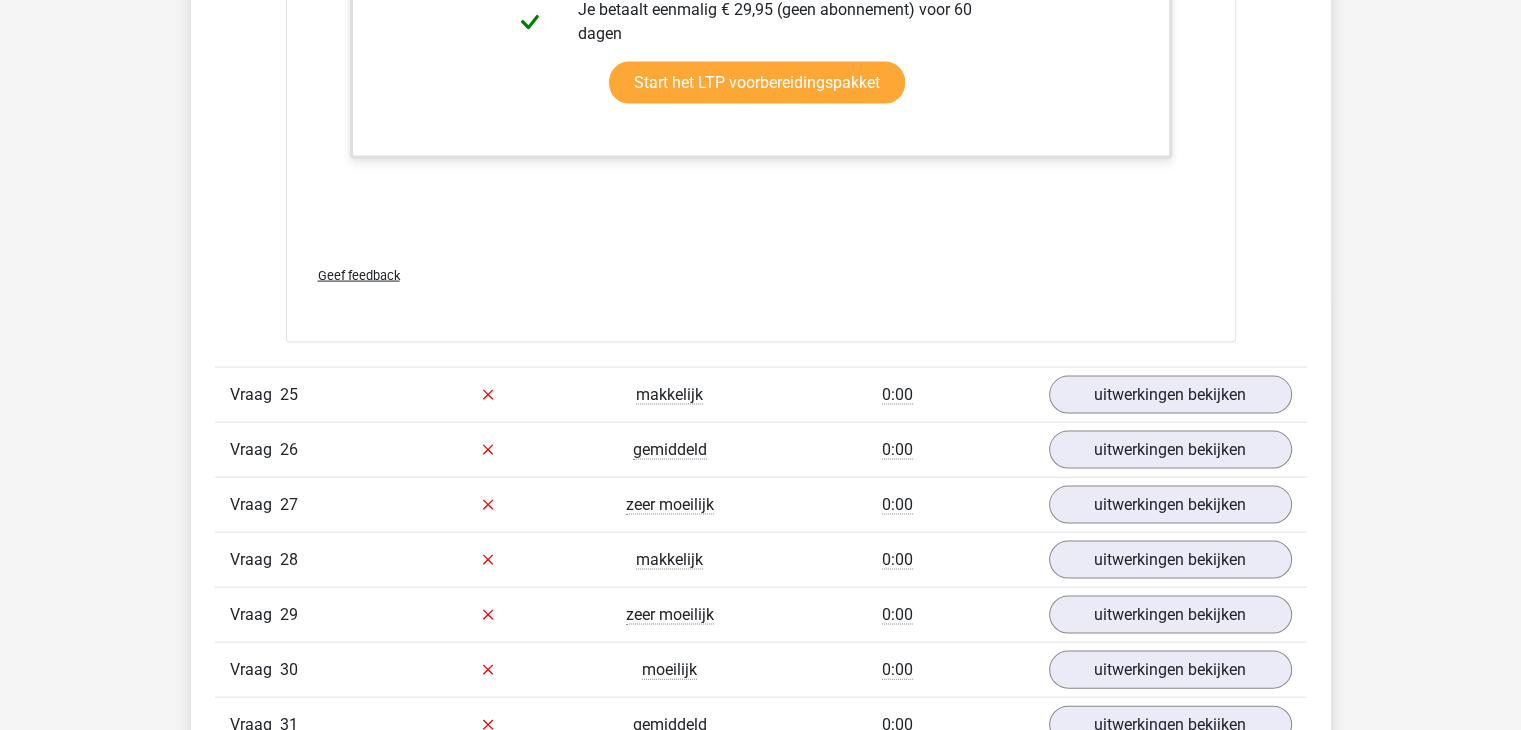 scroll, scrollTop: 34500, scrollLeft: 0, axis: vertical 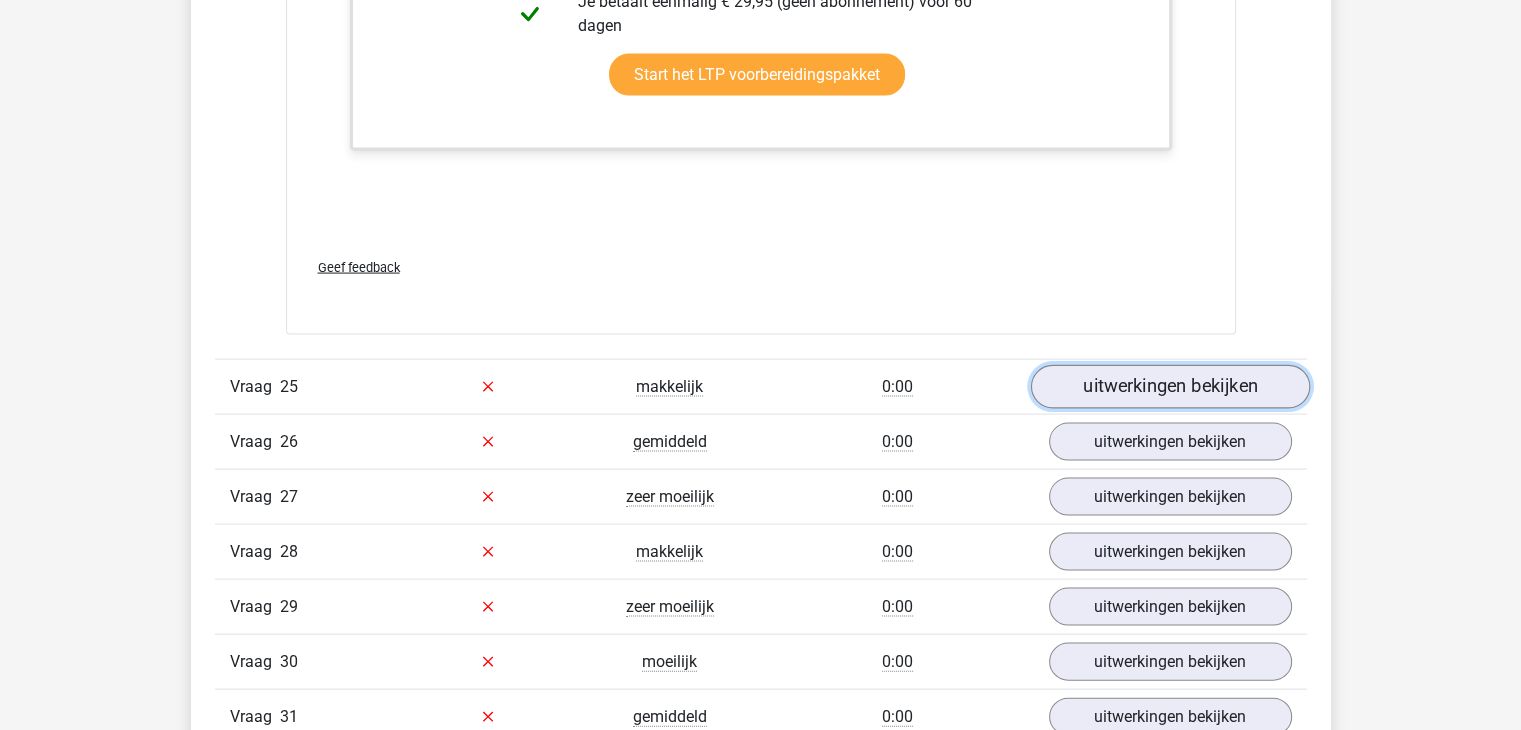click on "uitwerkingen bekijken" at bounding box center [1169, 387] 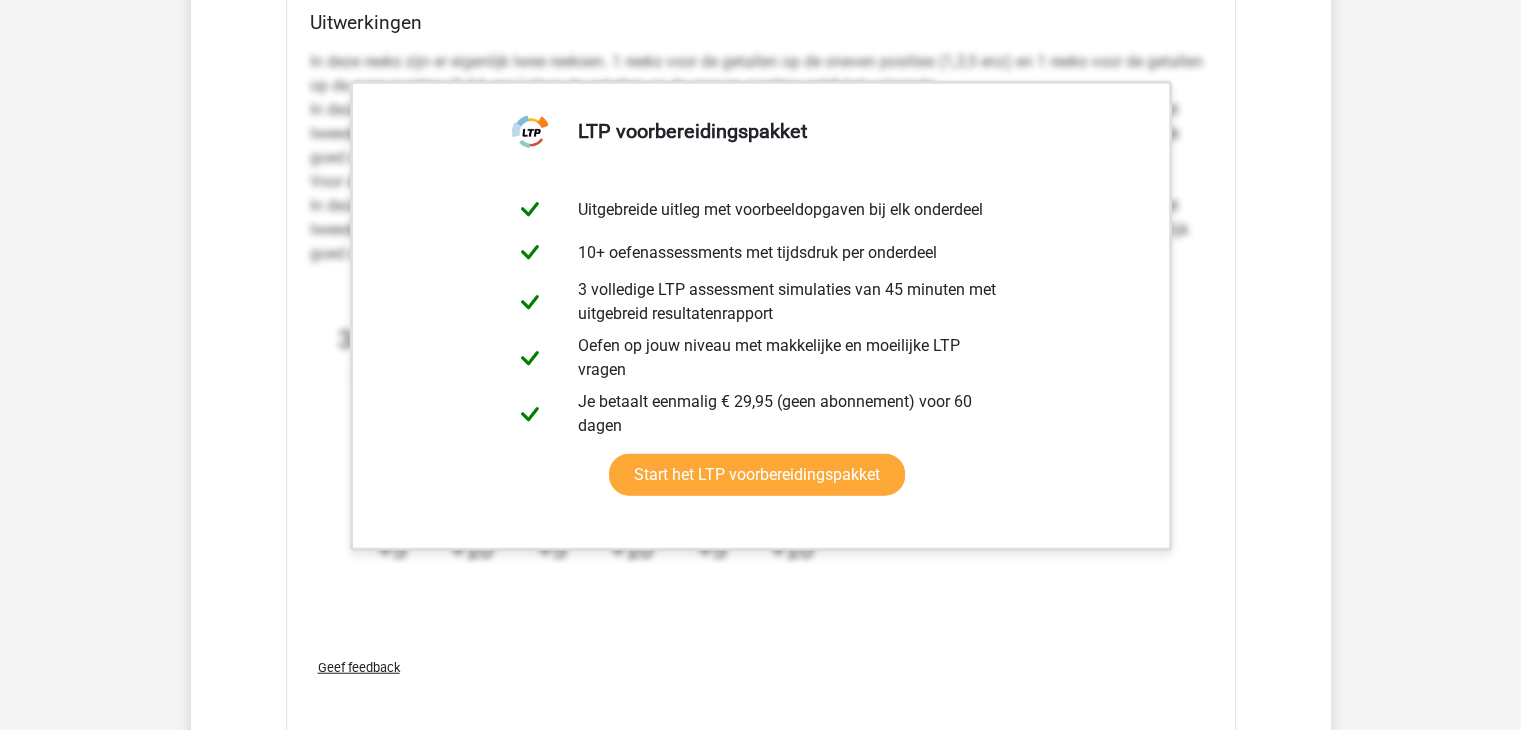 scroll, scrollTop: 35600, scrollLeft: 0, axis: vertical 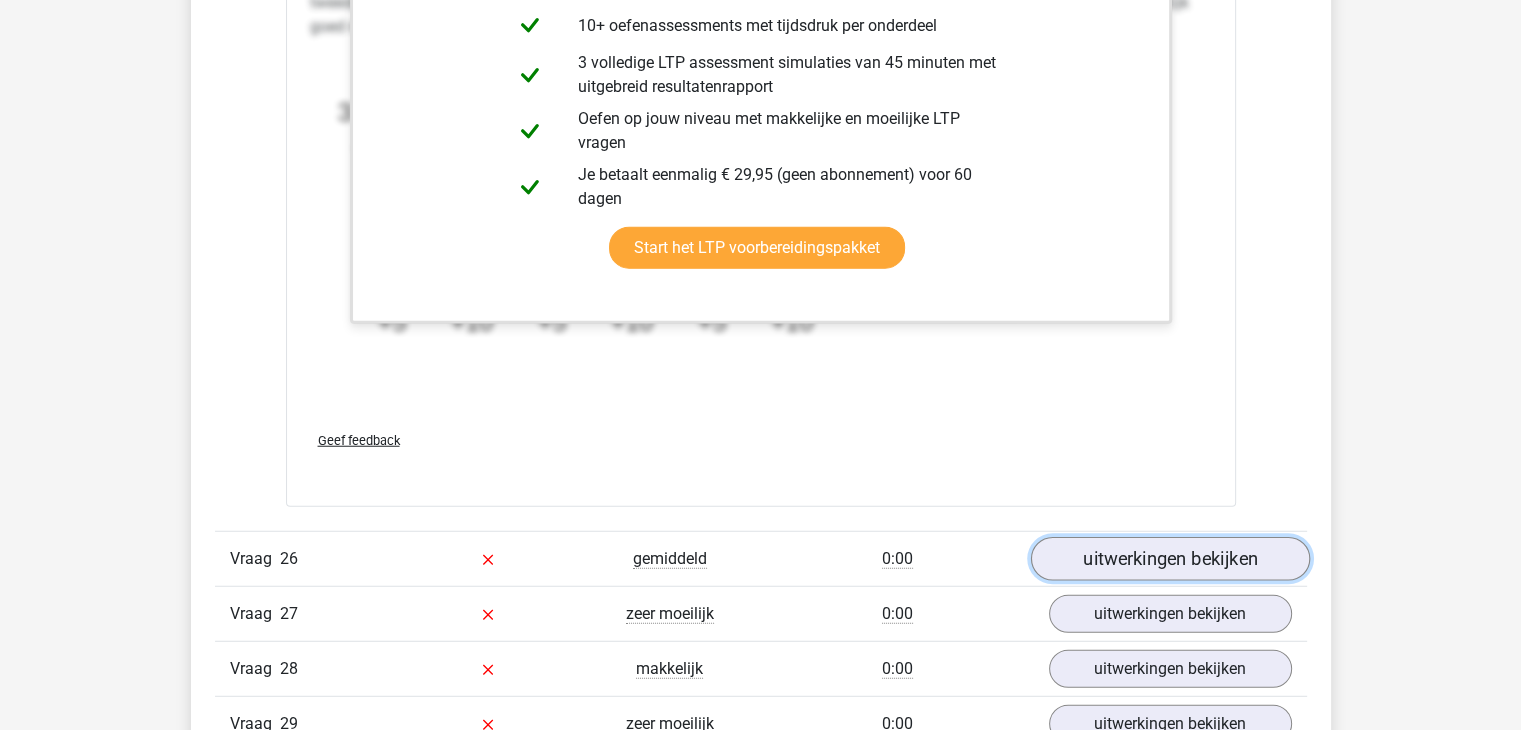 click on "uitwerkingen bekijken" at bounding box center (1169, 560) 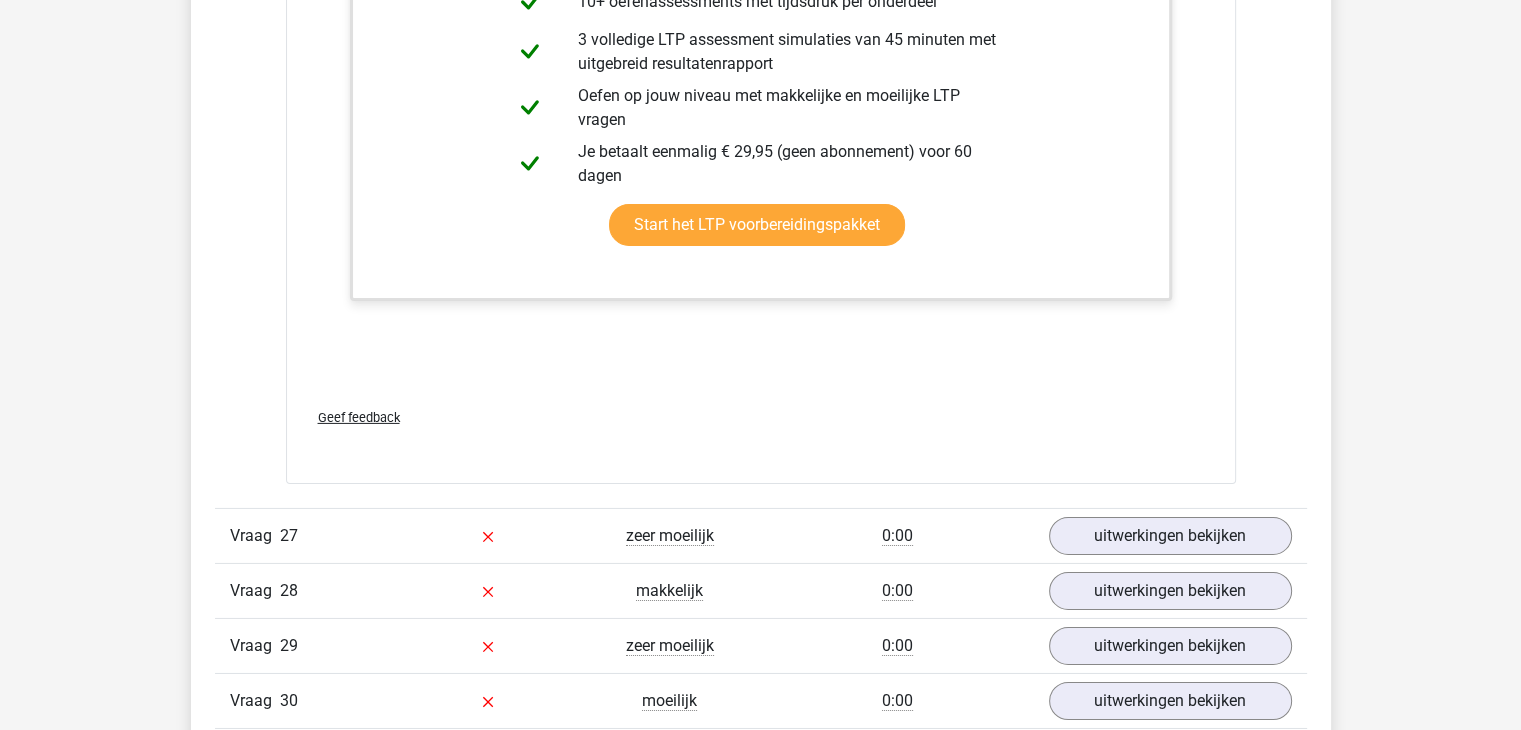 scroll, scrollTop: 37100, scrollLeft: 0, axis: vertical 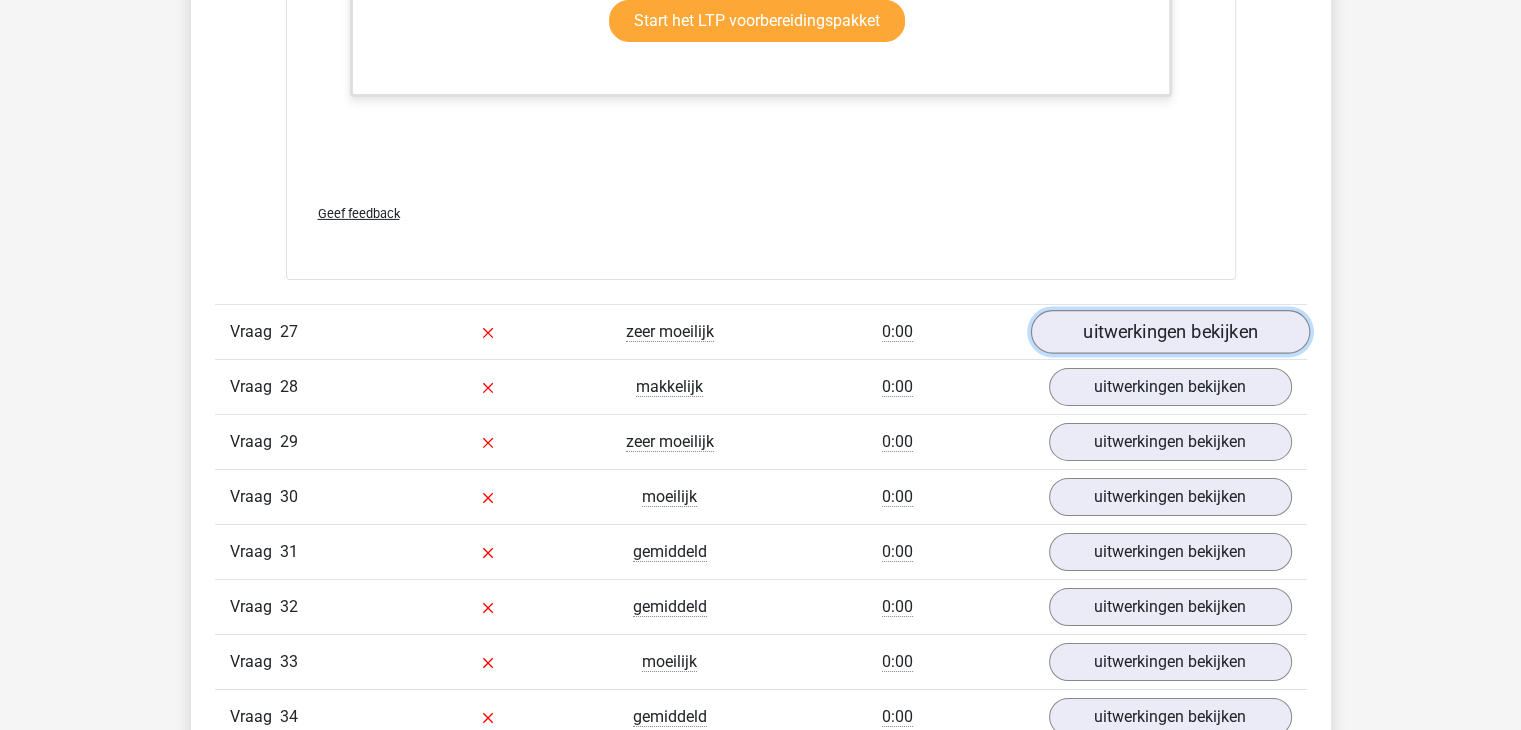 click on "uitwerkingen bekijken" at bounding box center [1169, 332] 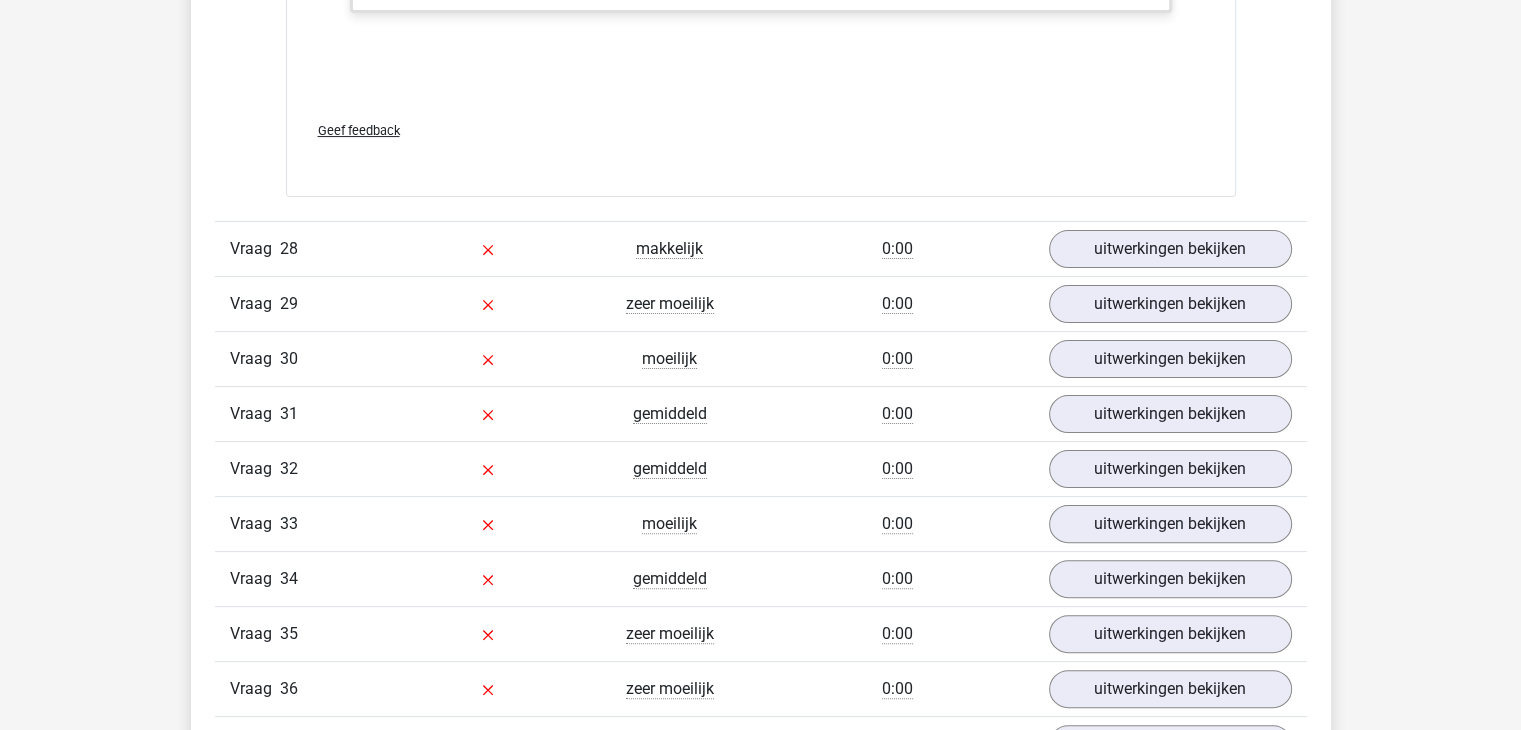 scroll, scrollTop: 38400, scrollLeft: 0, axis: vertical 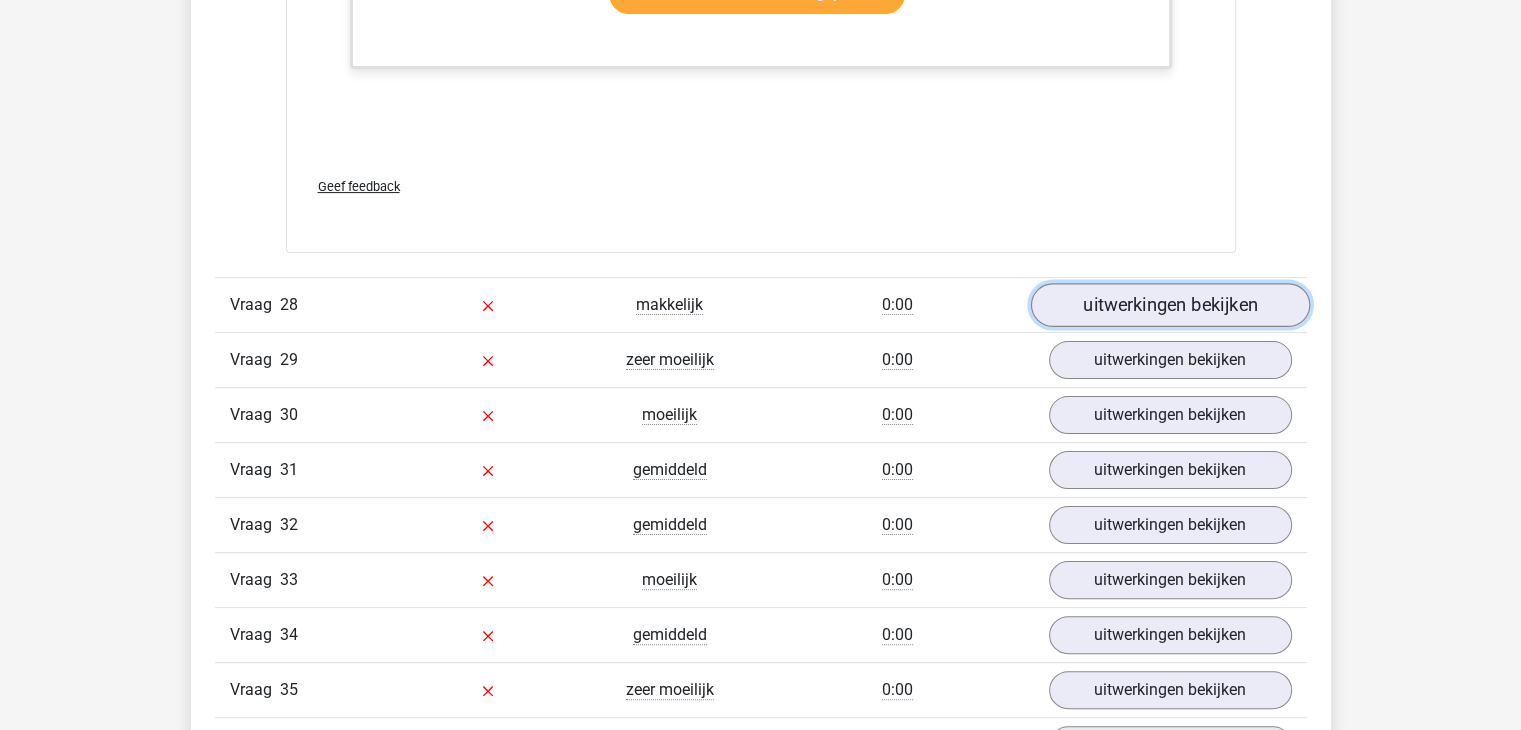 click on "uitwerkingen bekijken" at bounding box center (1169, 305) 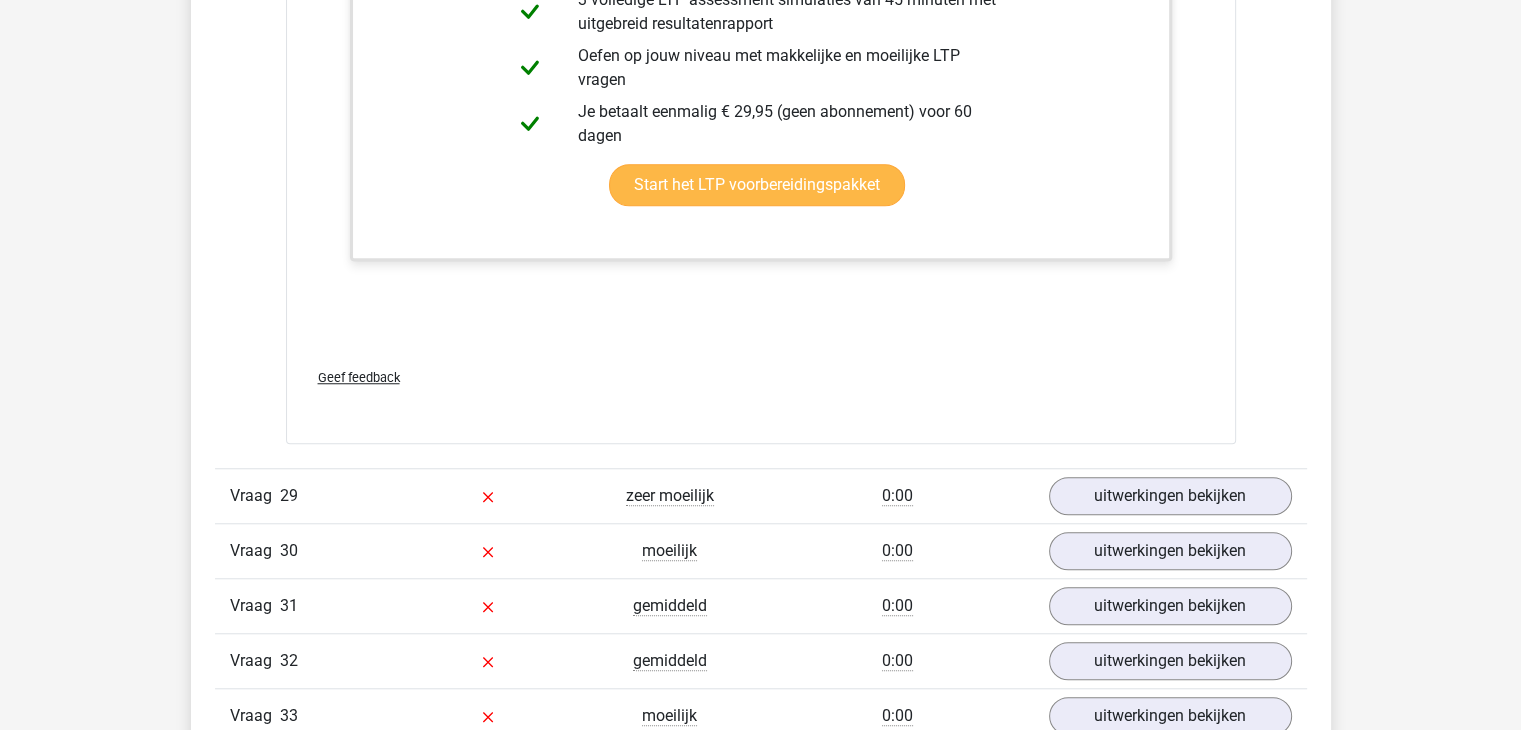 scroll, scrollTop: 39700, scrollLeft: 0, axis: vertical 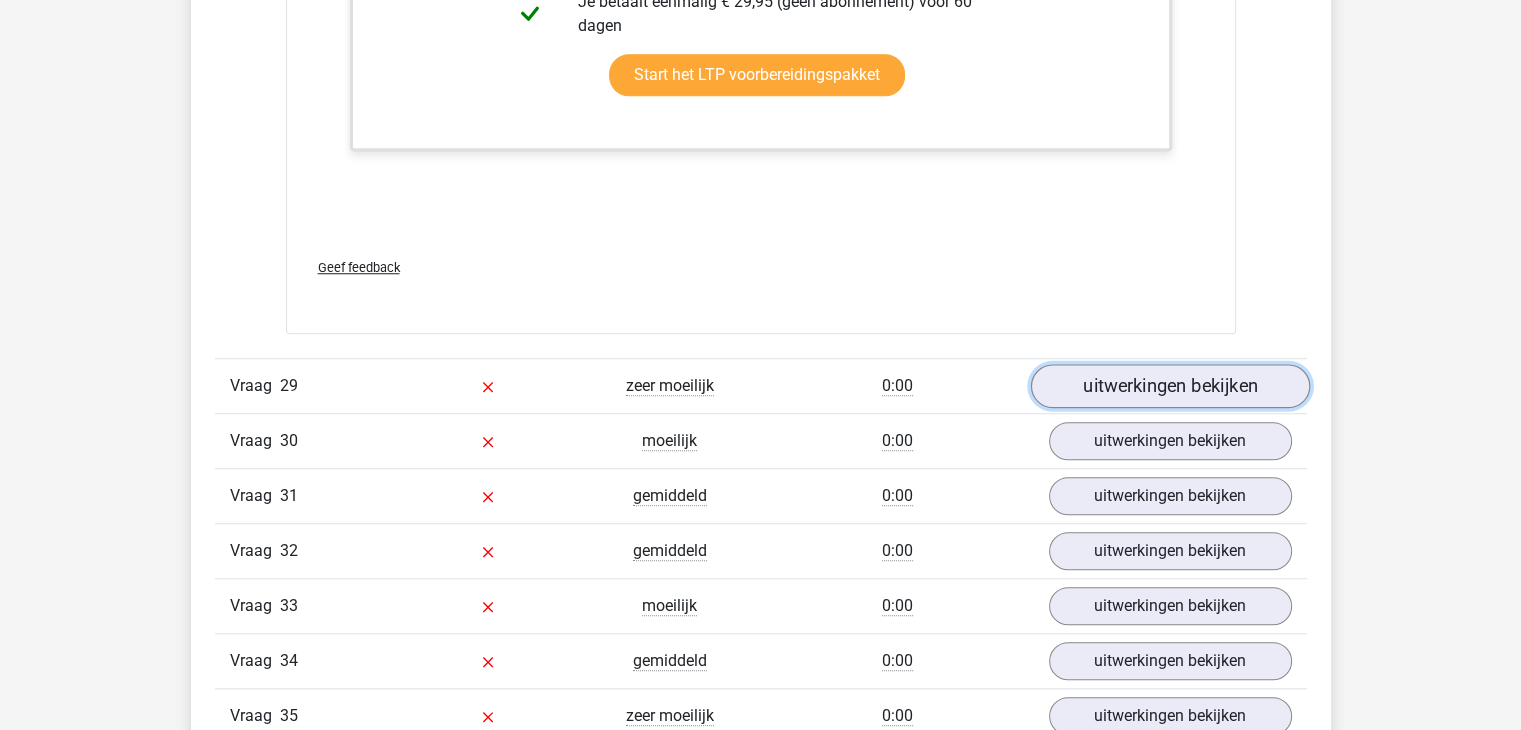 click on "uitwerkingen bekijken" at bounding box center [1169, 386] 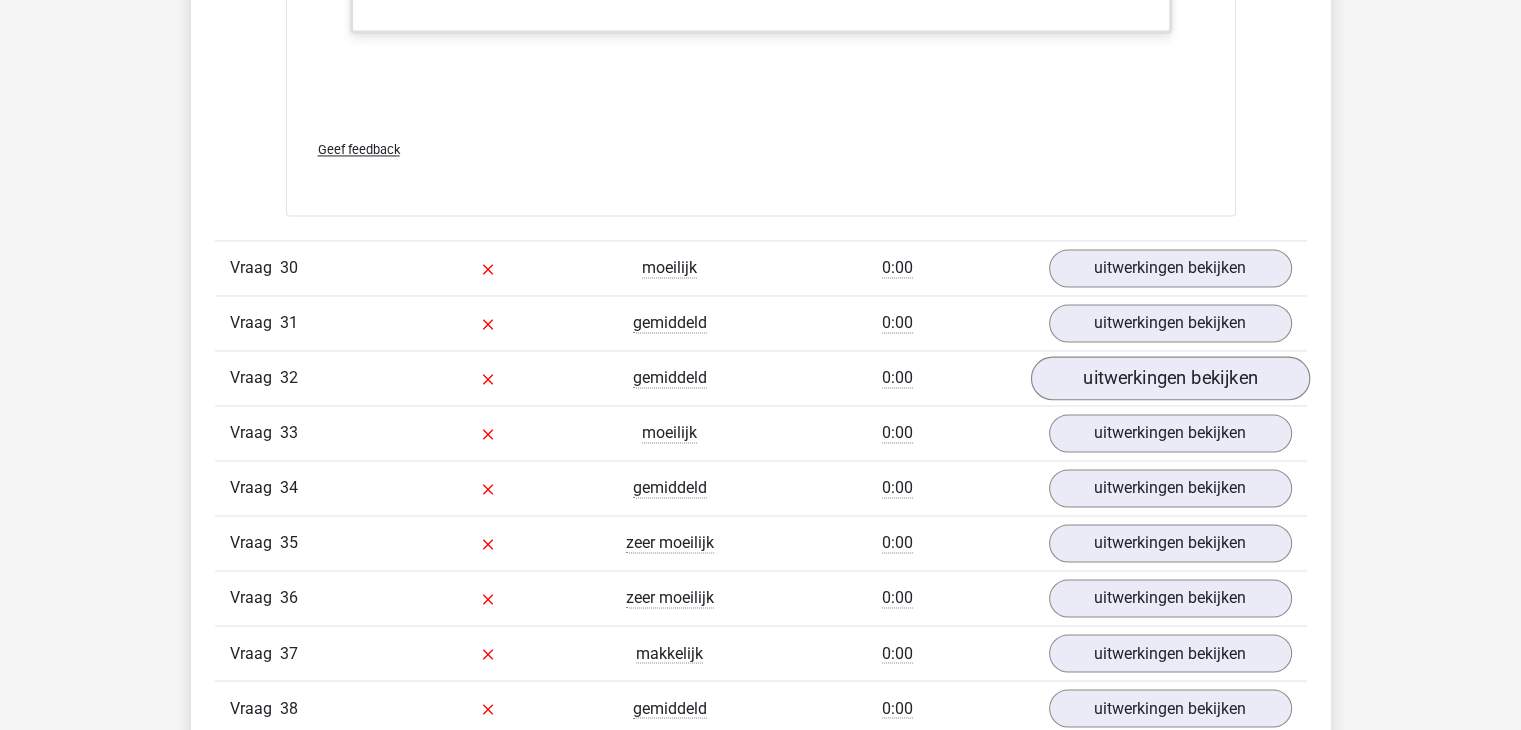 scroll, scrollTop: 41200, scrollLeft: 0, axis: vertical 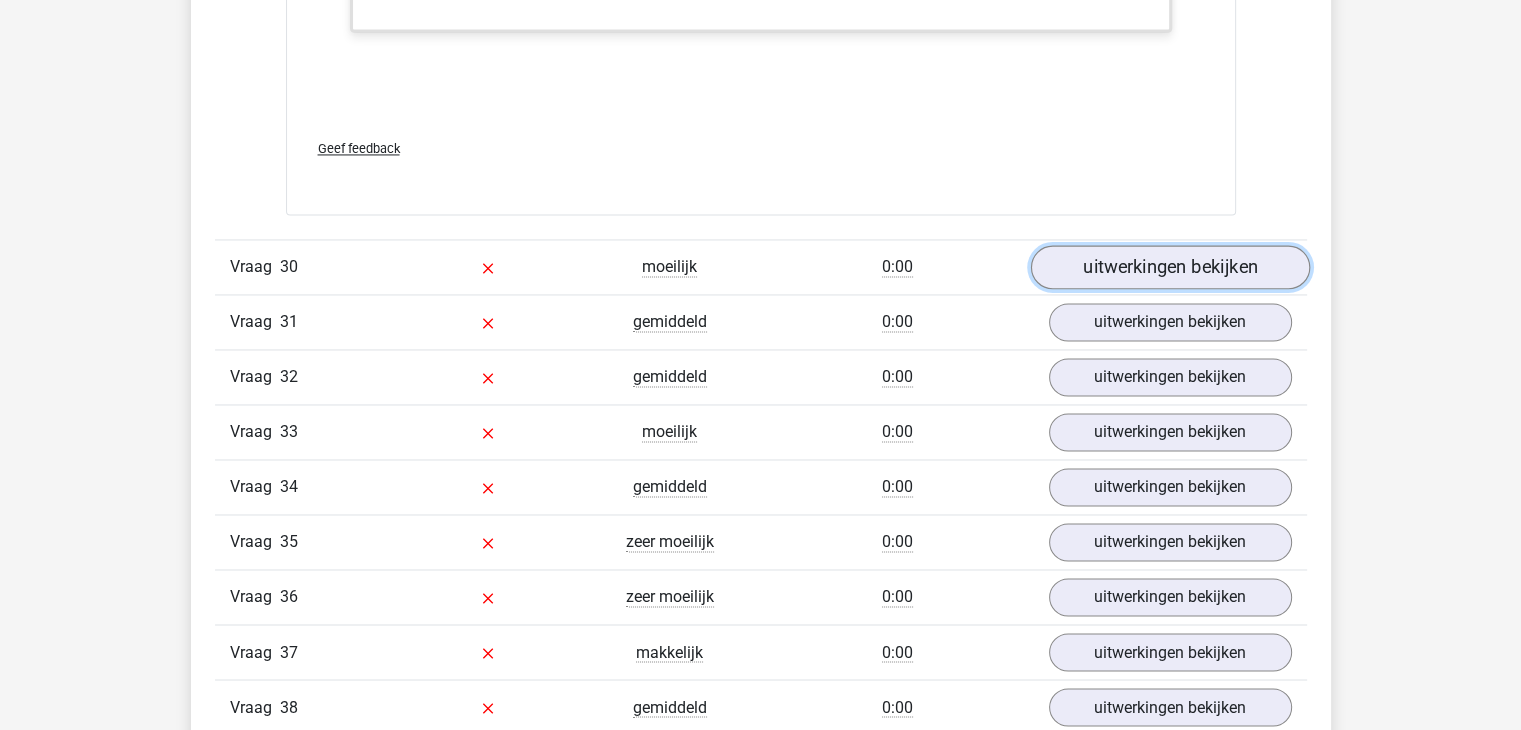 click on "uitwerkingen bekijken" at bounding box center (1169, 267) 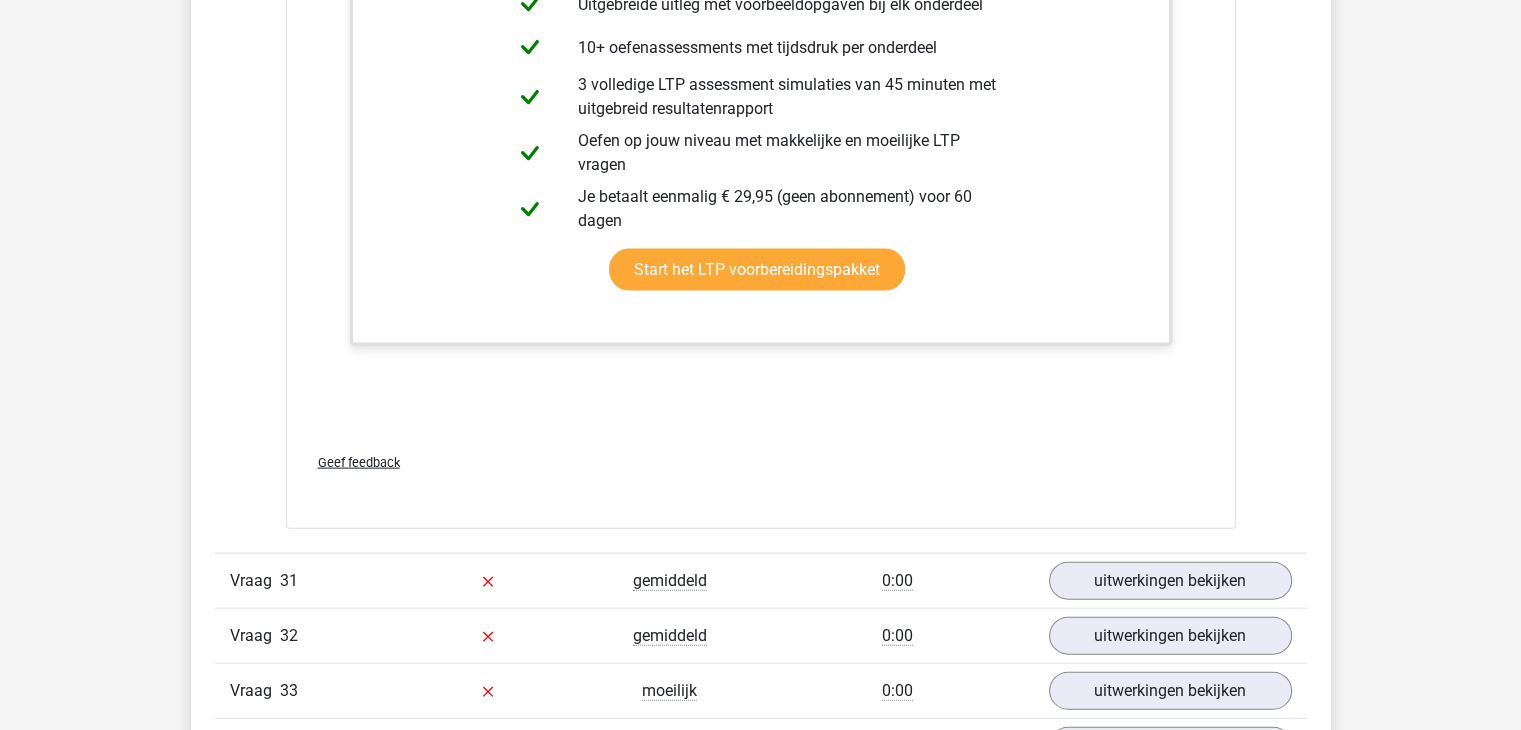 scroll, scrollTop: 42400, scrollLeft: 0, axis: vertical 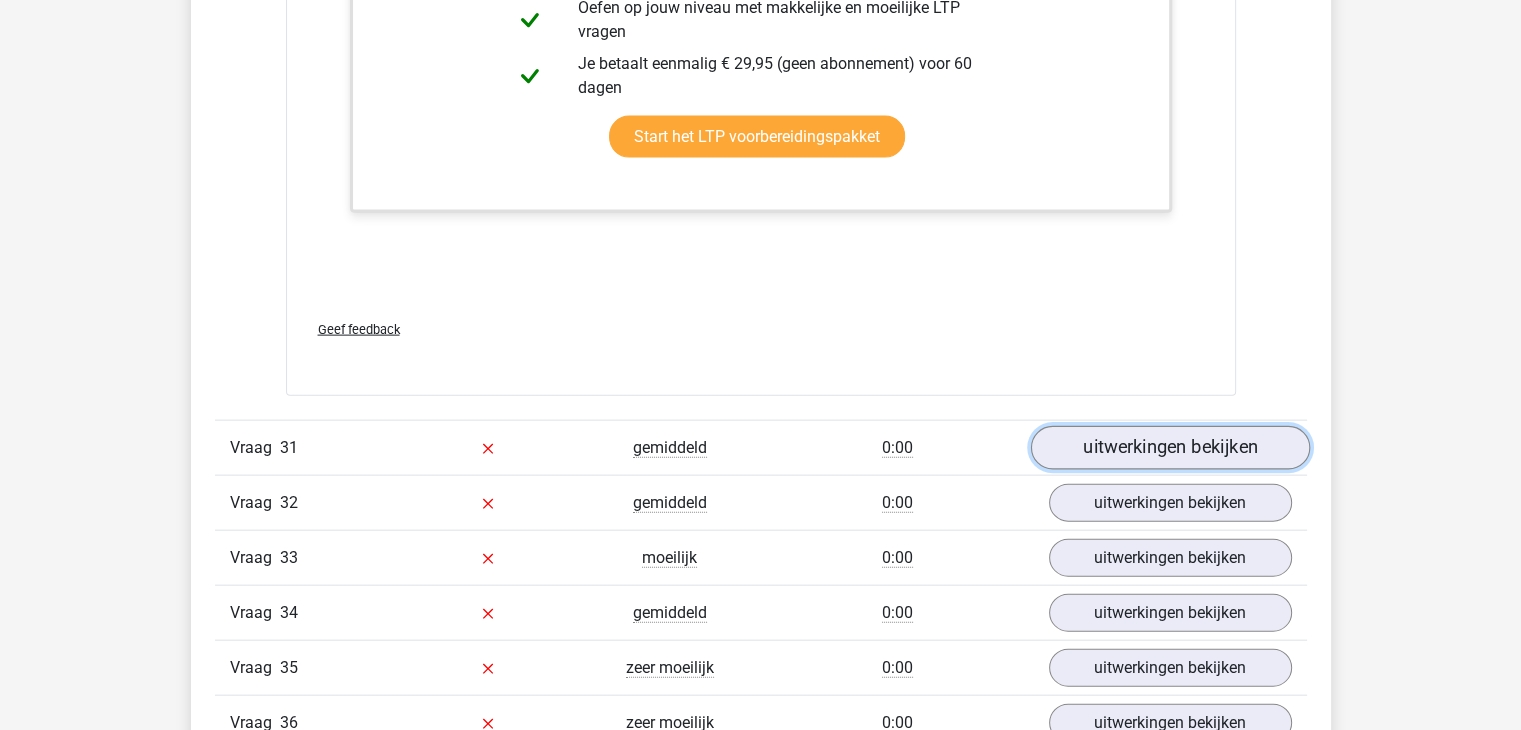 click on "uitwerkingen bekijken" at bounding box center [1169, 449] 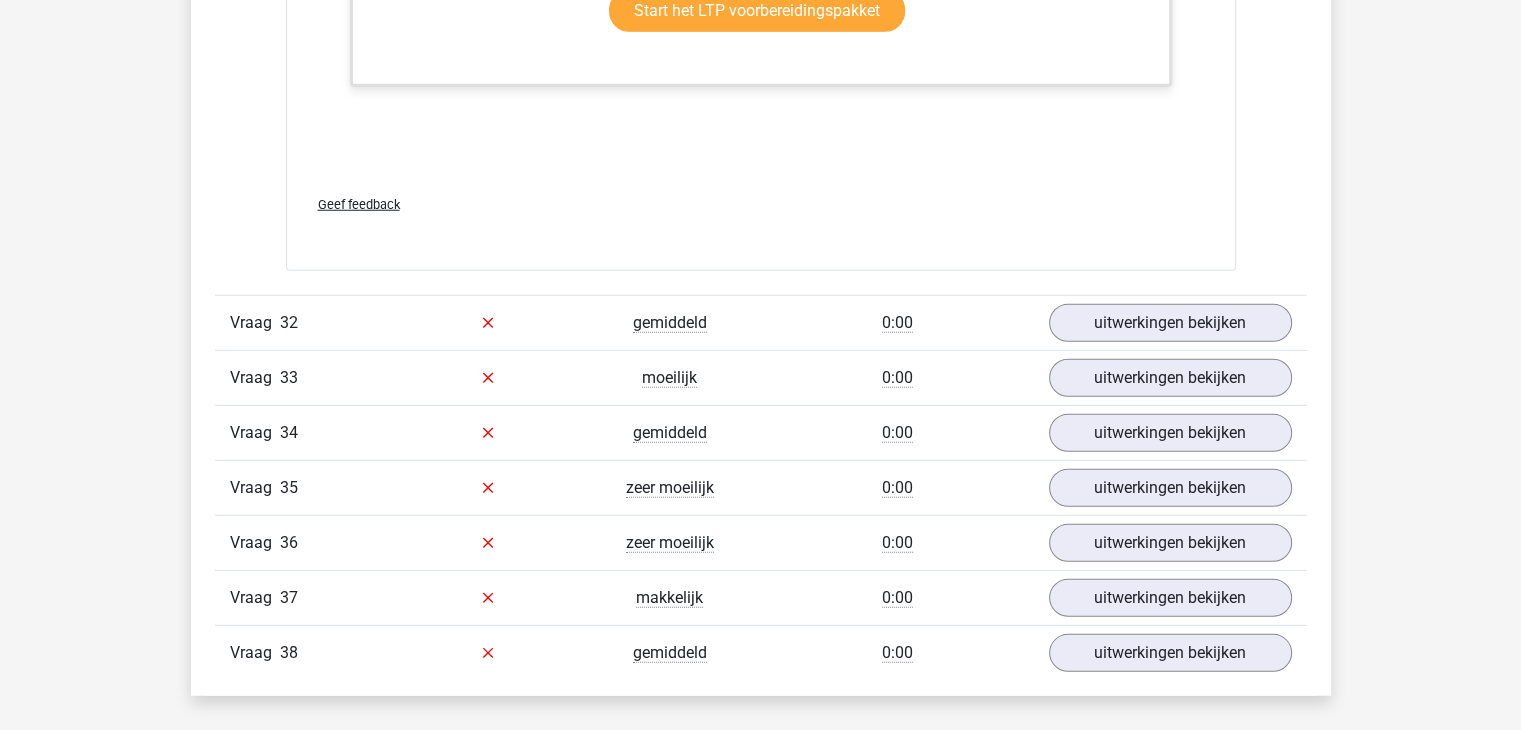scroll, scrollTop: 43600, scrollLeft: 0, axis: vertical 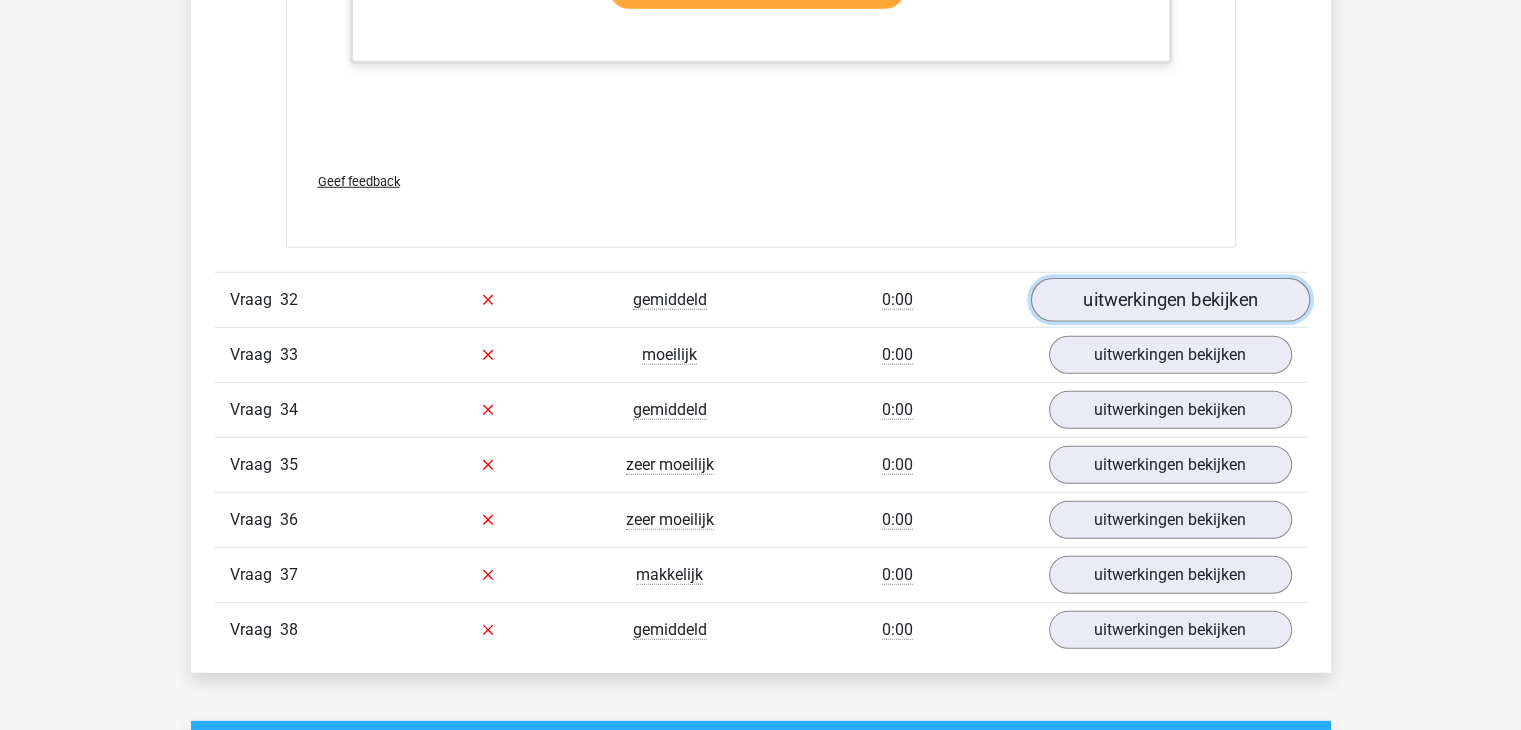 click on "uitwerkingen bekijken" at bounding box center (1169, 300) 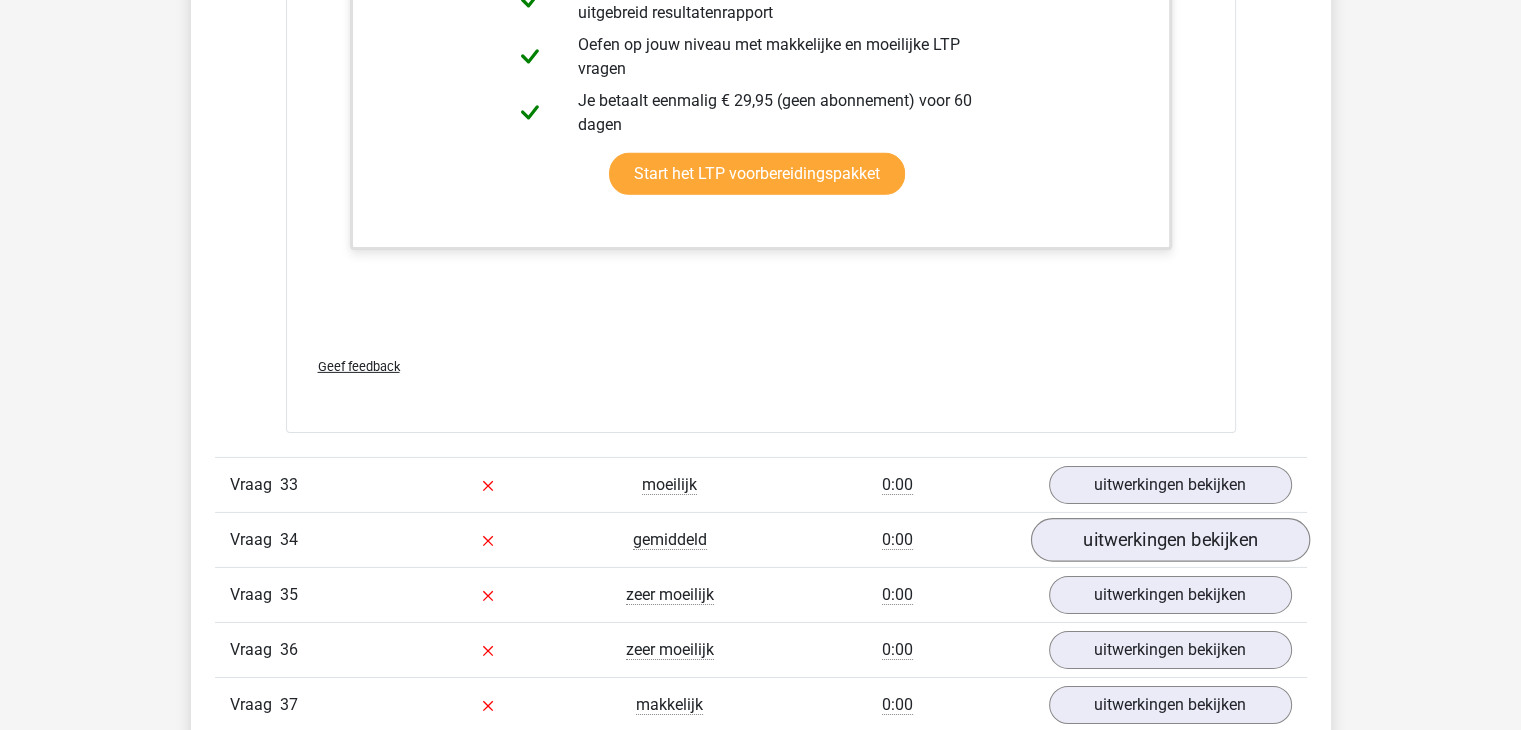 scroll, scrollTop: 44500, scrollLeft: 0, axis: vertical 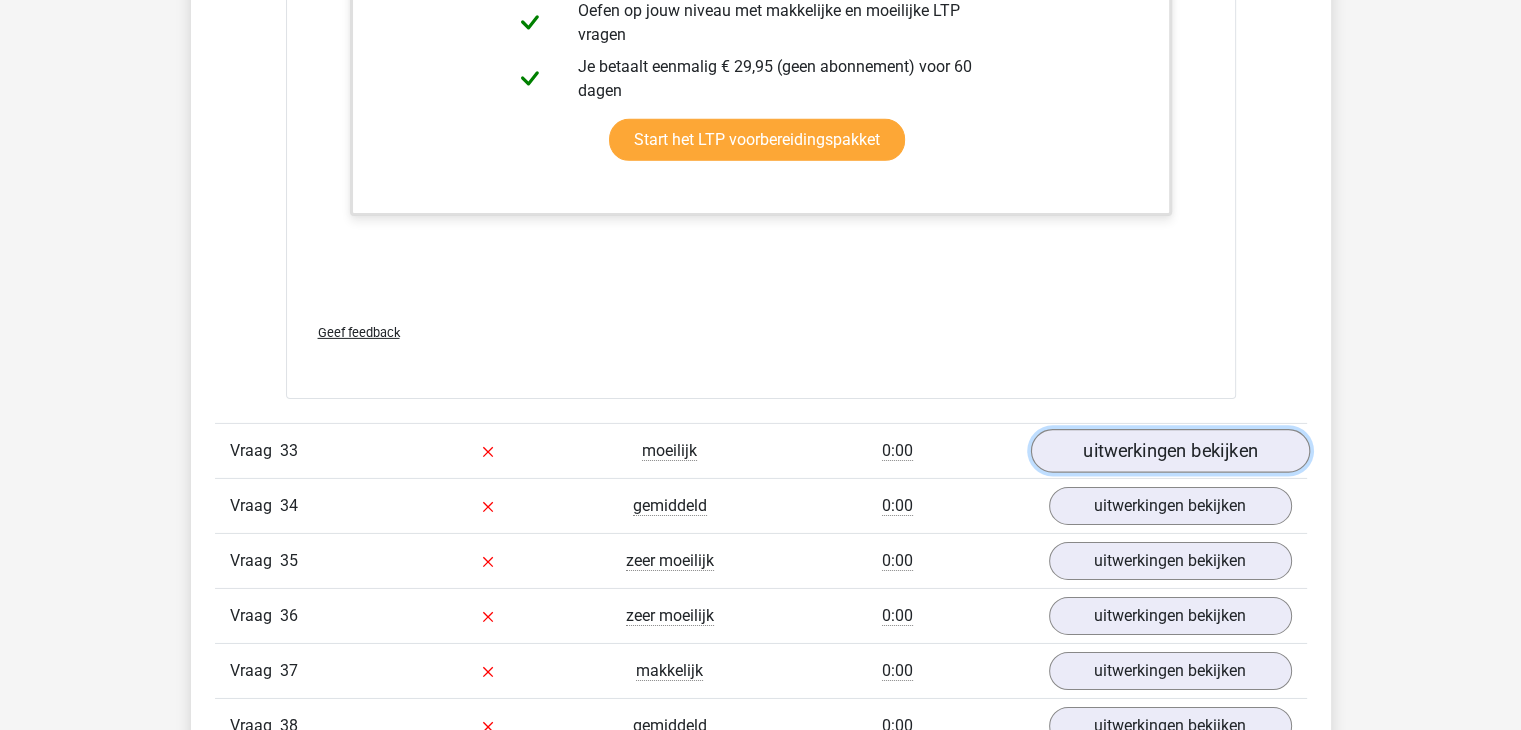 click on "uitwerkingen bekijken" at bounding box center [1169, 451] 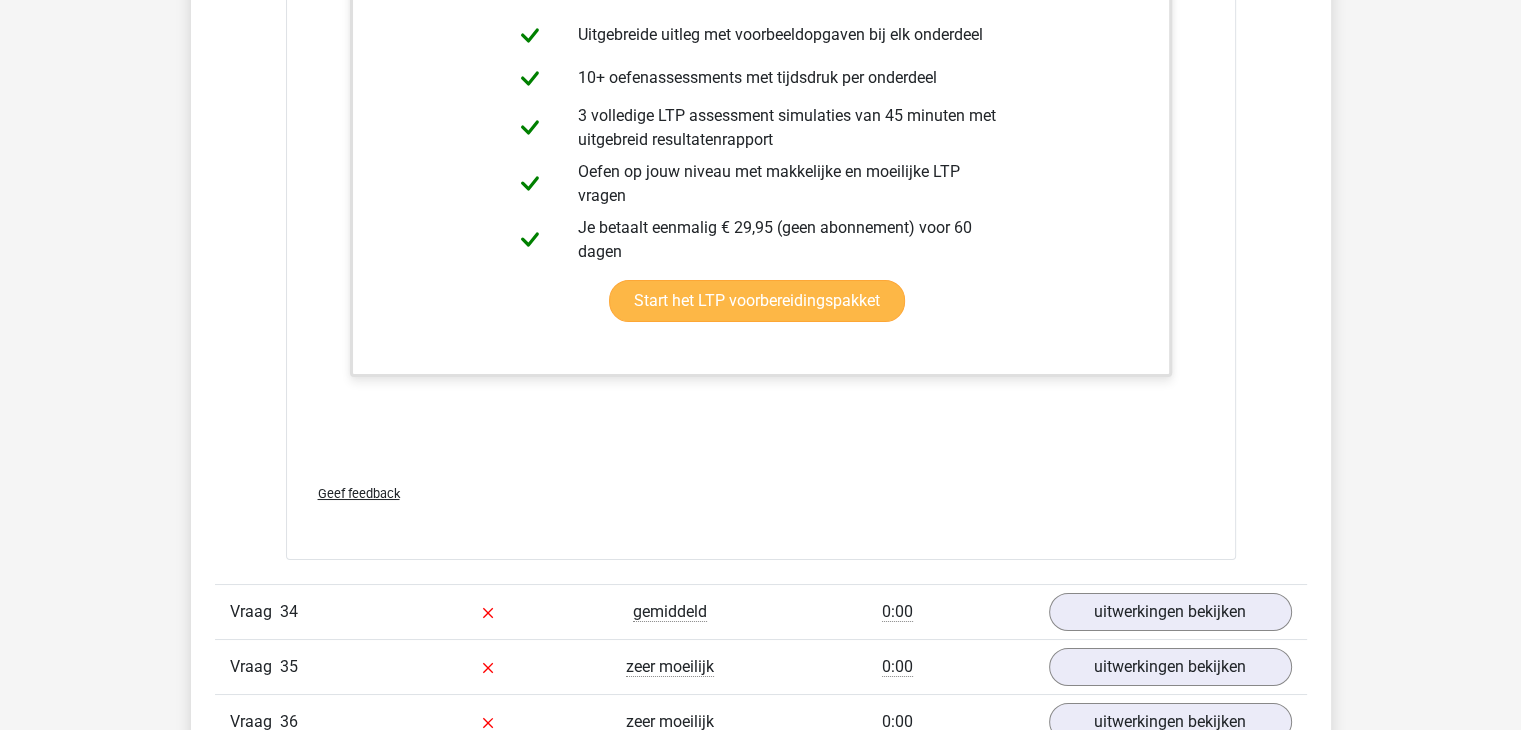 scroll, scrollTop: 45600, scrollLeft: 0, axis: vertical 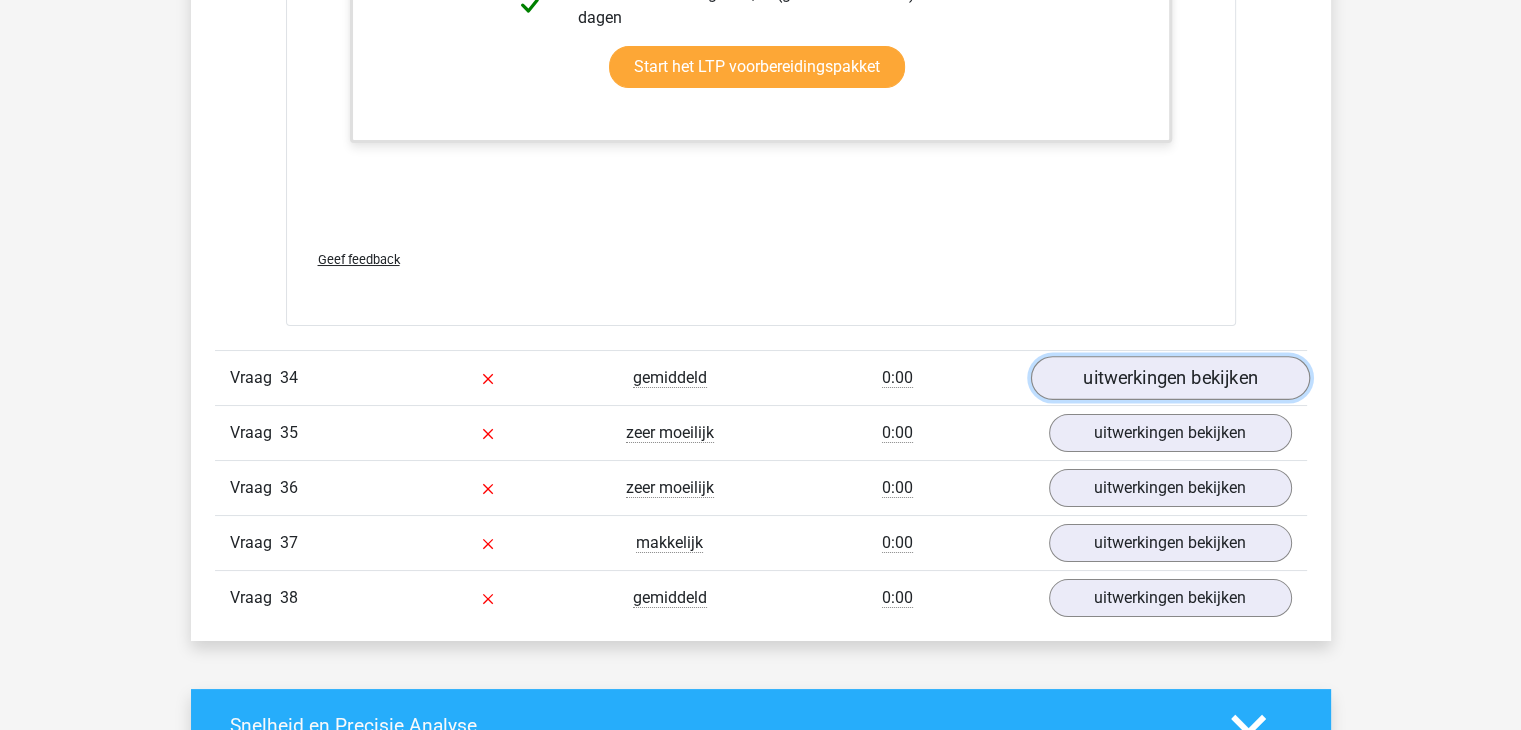 click on "uitwerkingen bekijken" at bounding box center [1169, 378] 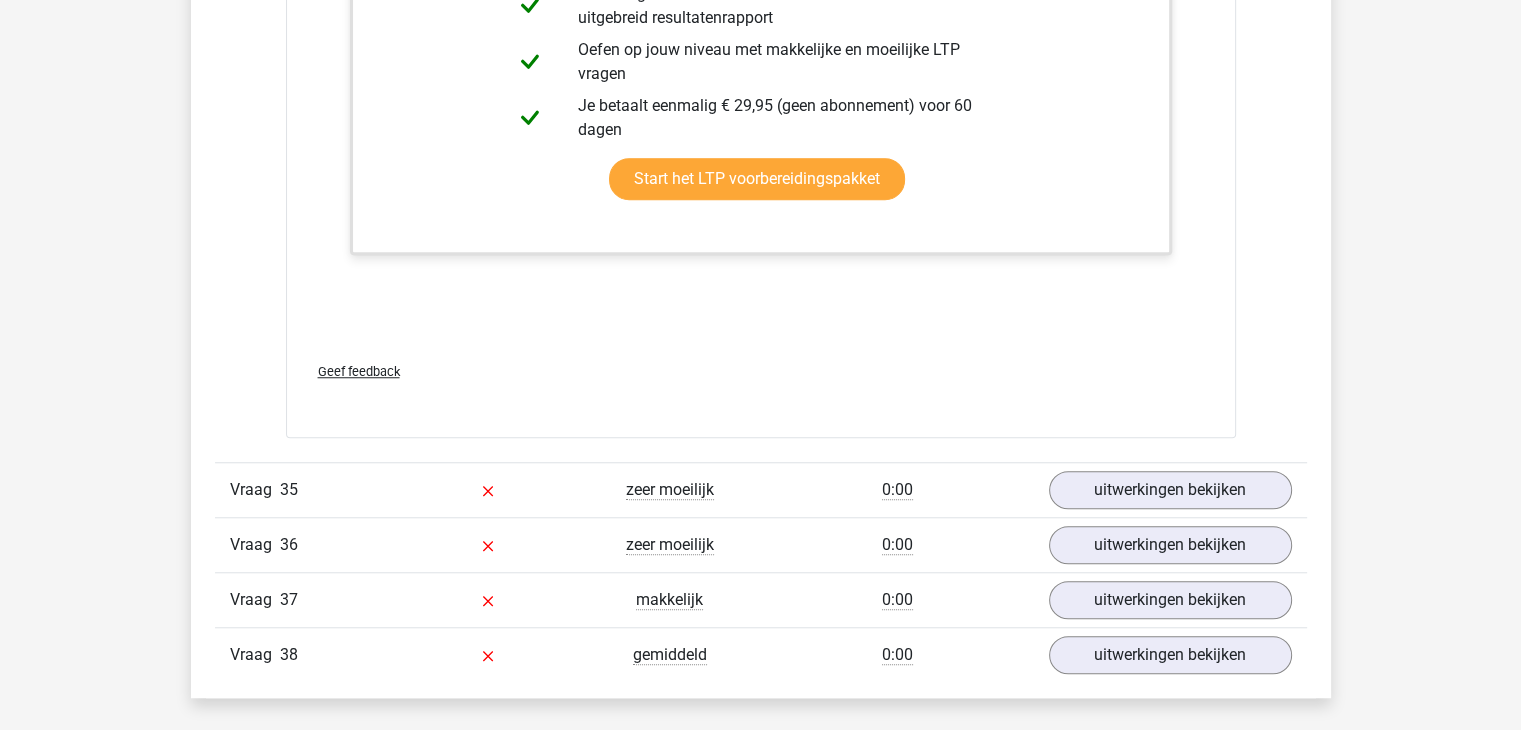 scroll, scrollTop: 47200, scrollLeft: 0, axis: vertical 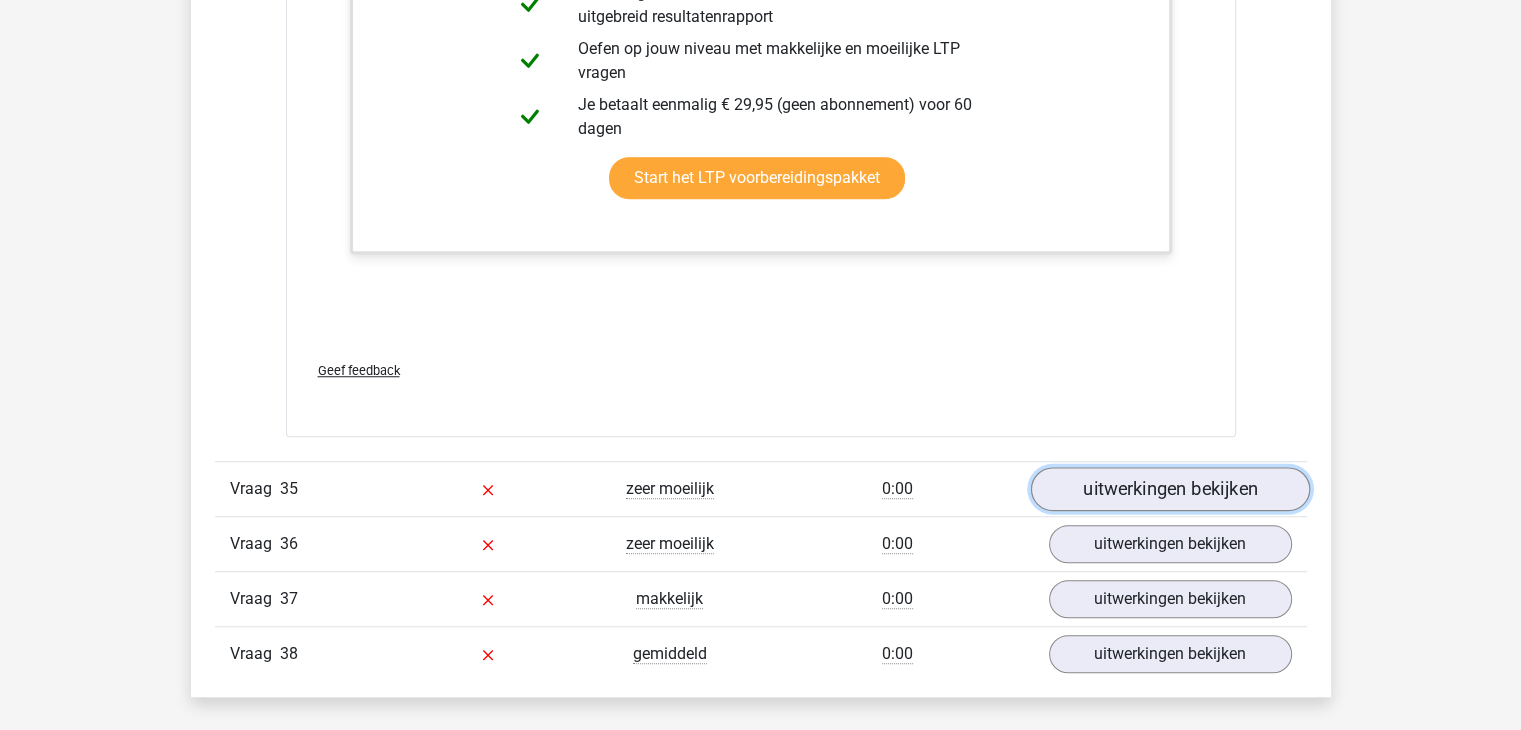 click on "uitwerkingen bekijken" at bounding box center (1169, 490) 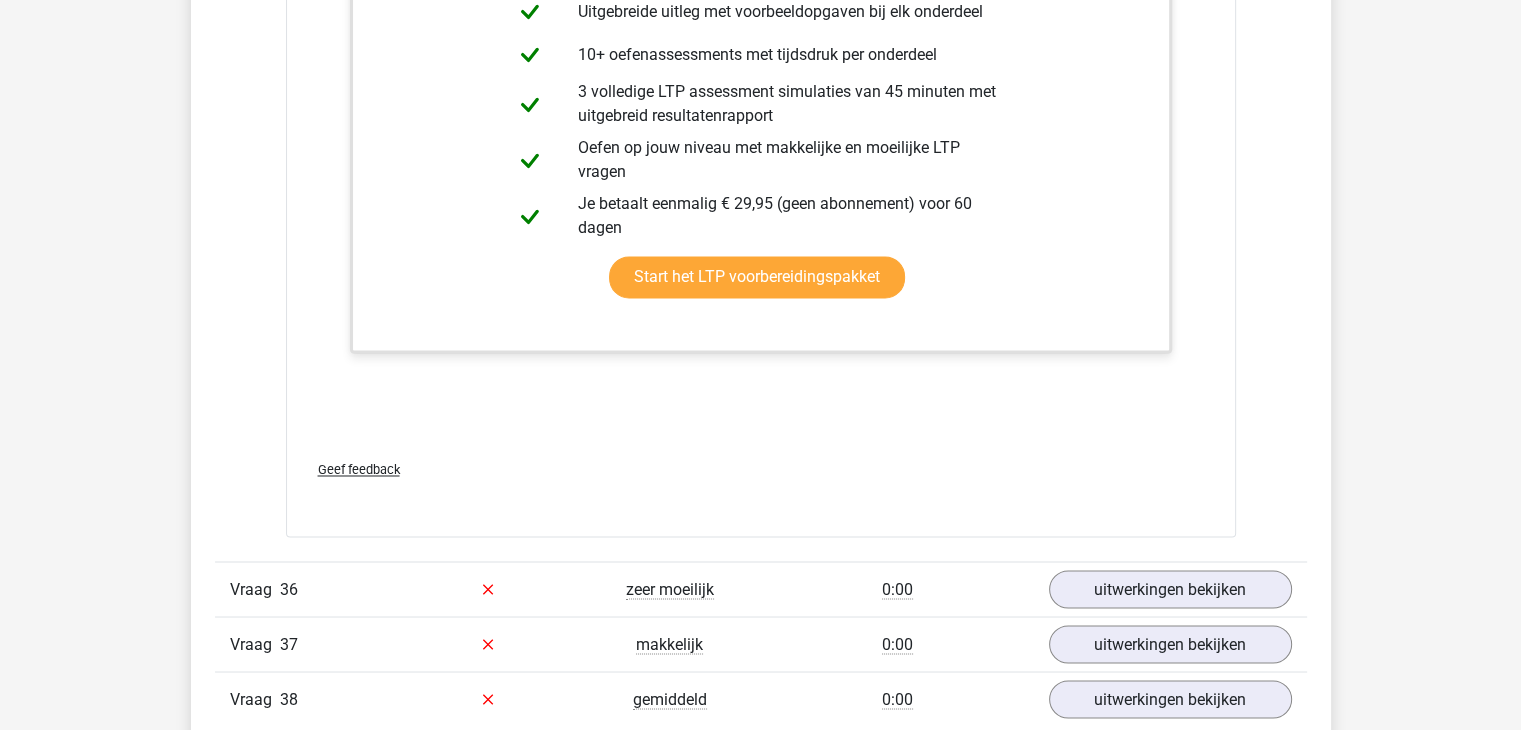scroll, scrollTop: 48900, scrollLeft: 0, axis: vertical 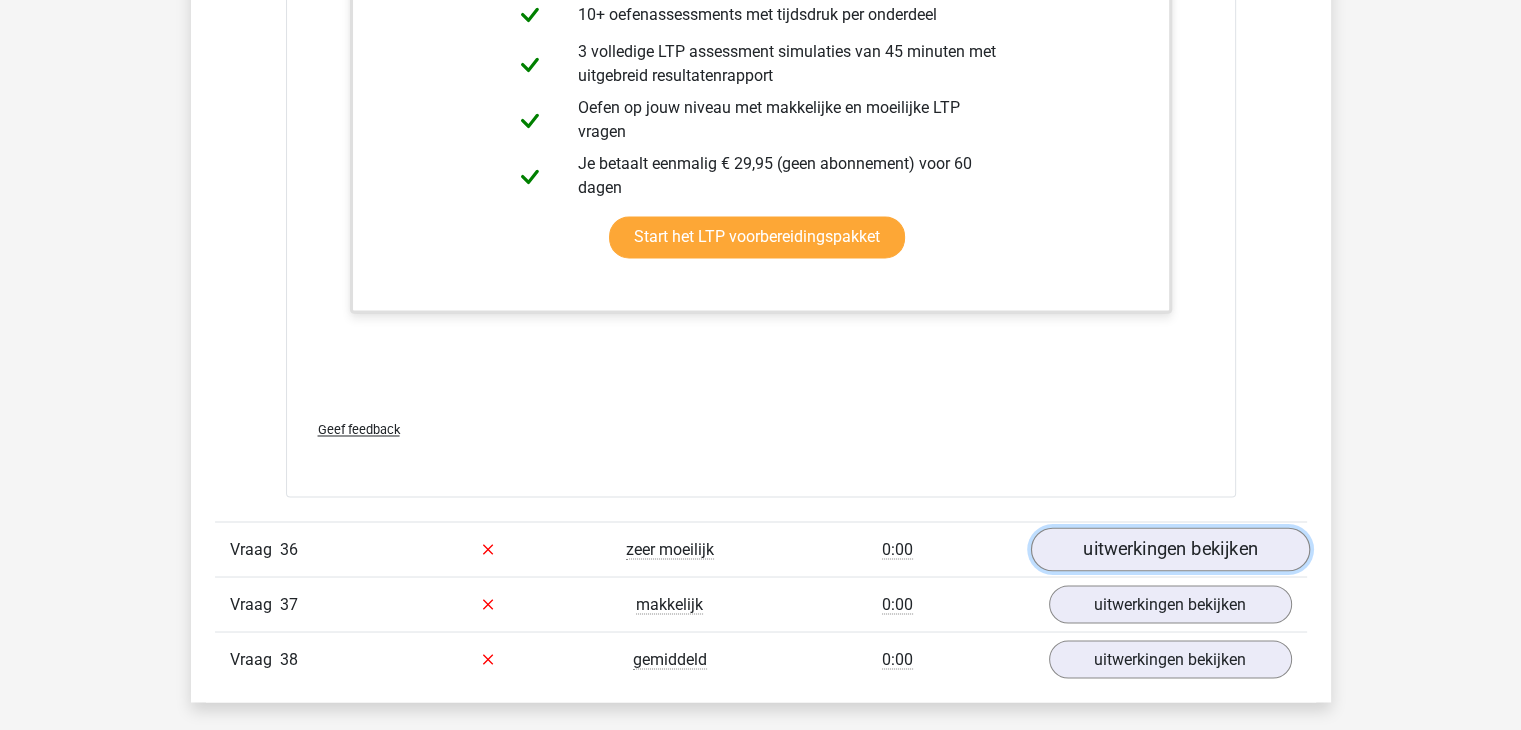 click on "uitwerkingen bekijken" at bounding box center [1169, 549] 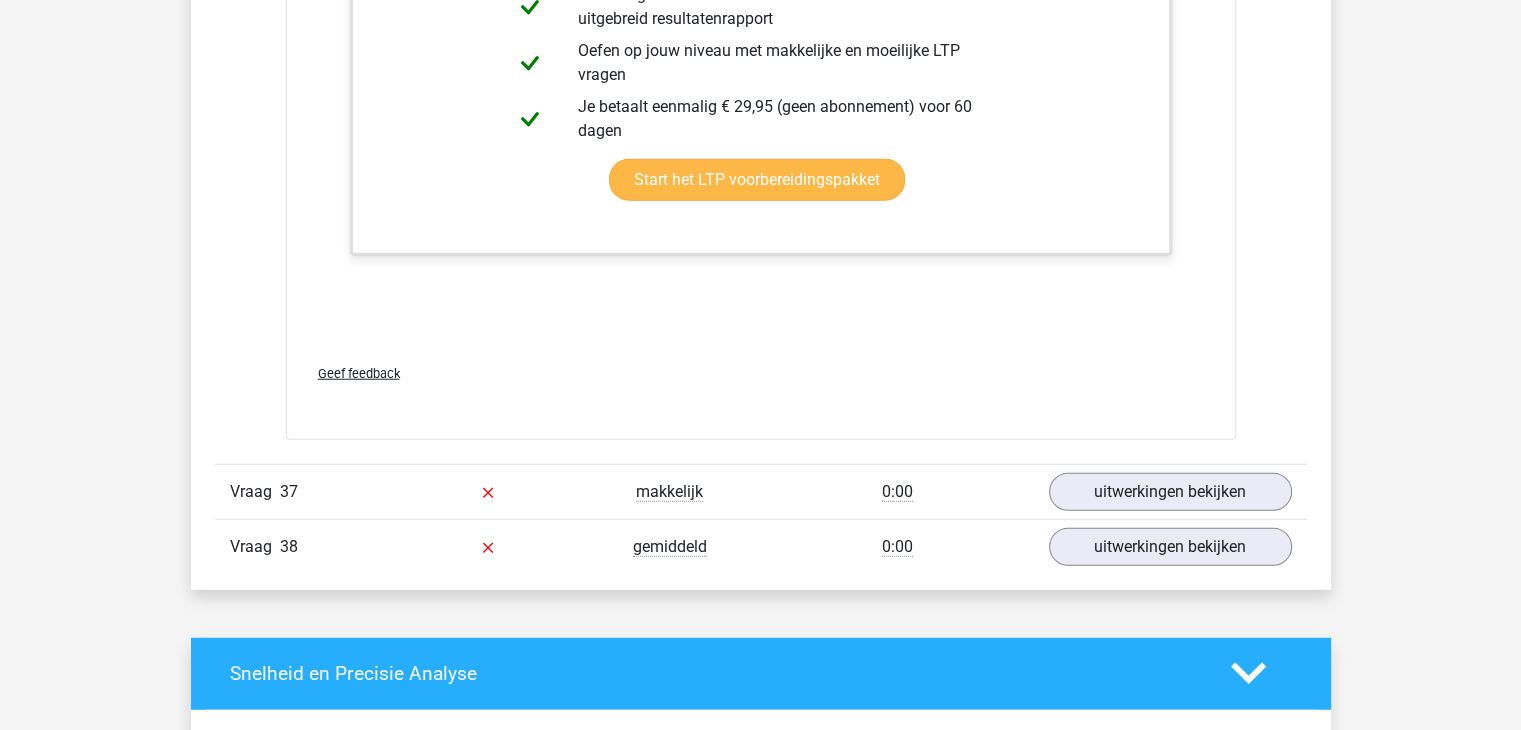 scroll, scrollTop: 50700, scrollLeft: 0, axis: vertical 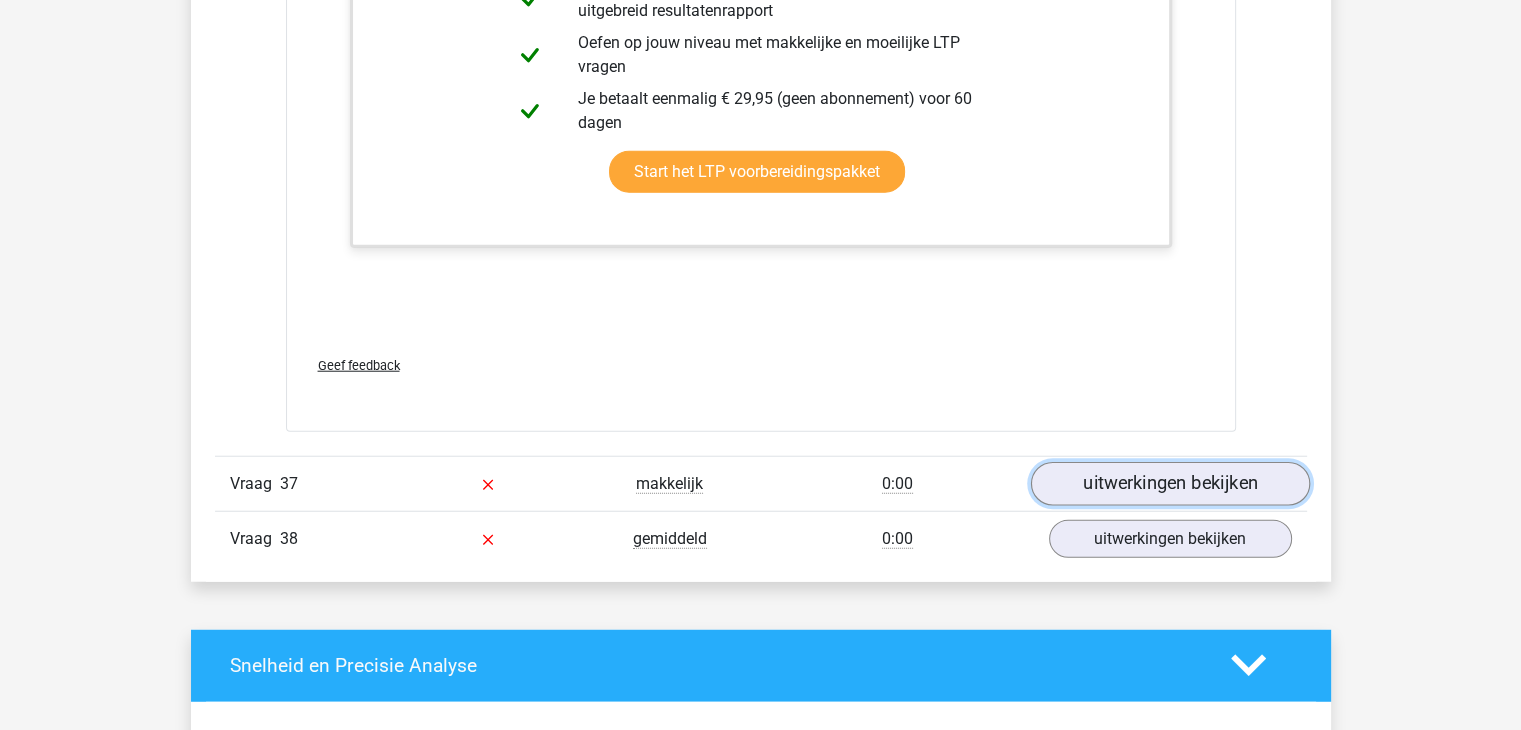 click on "uitwerkingen bekijken" at bounding box center (1169, 484) 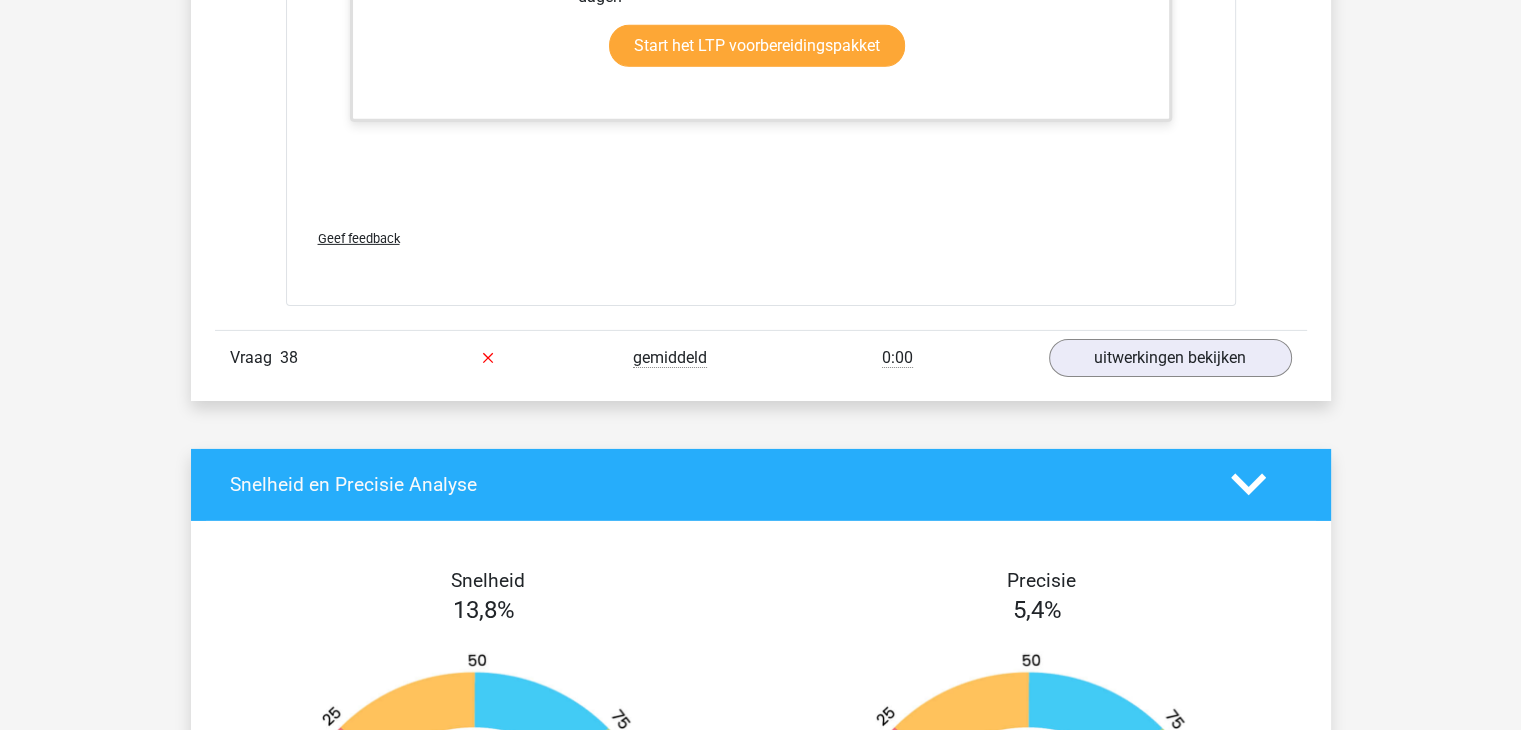 scroll, scrollTop: 52100, scrollLeft: 0, axis: vertical 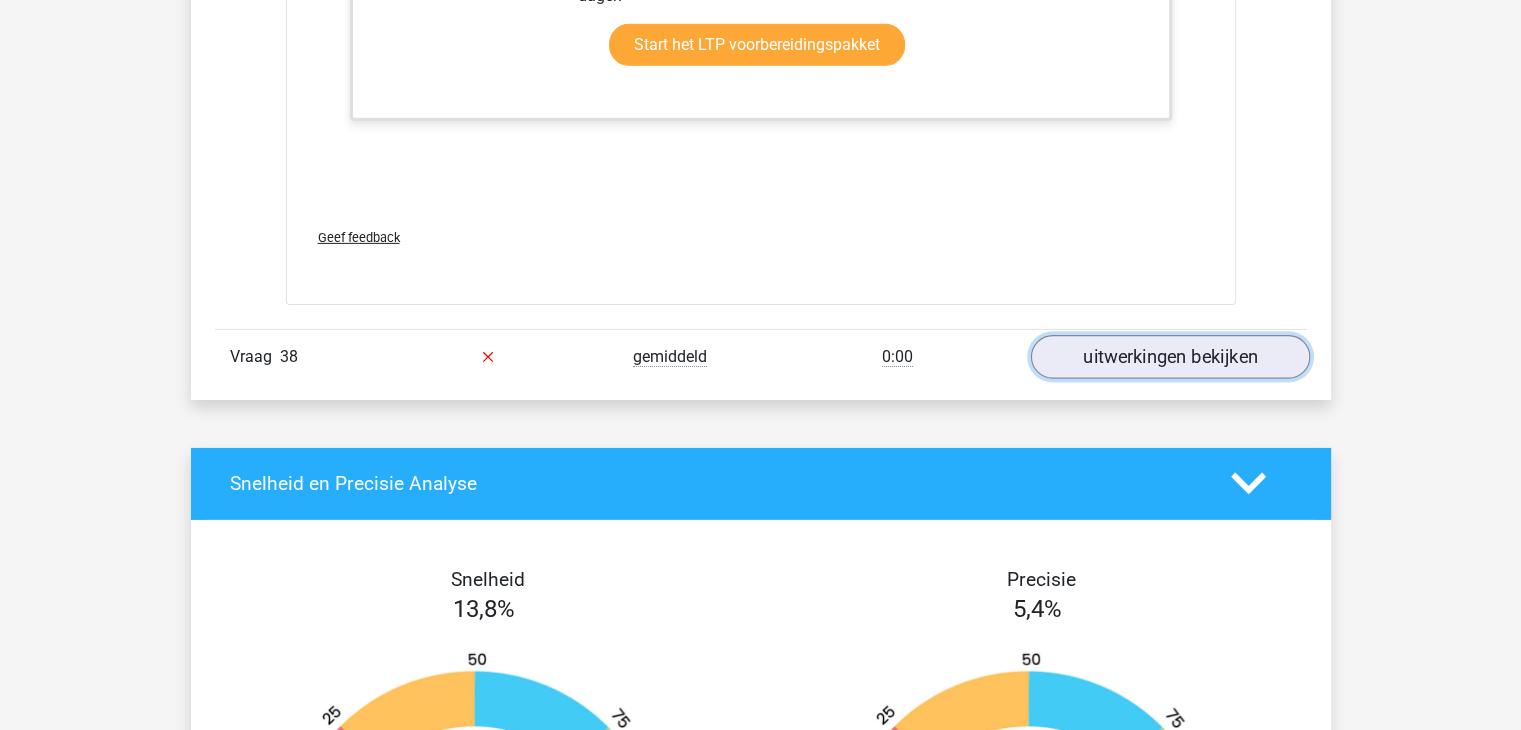 click on "uitwerkingen bekijken" at bounding box center (1169, 357) 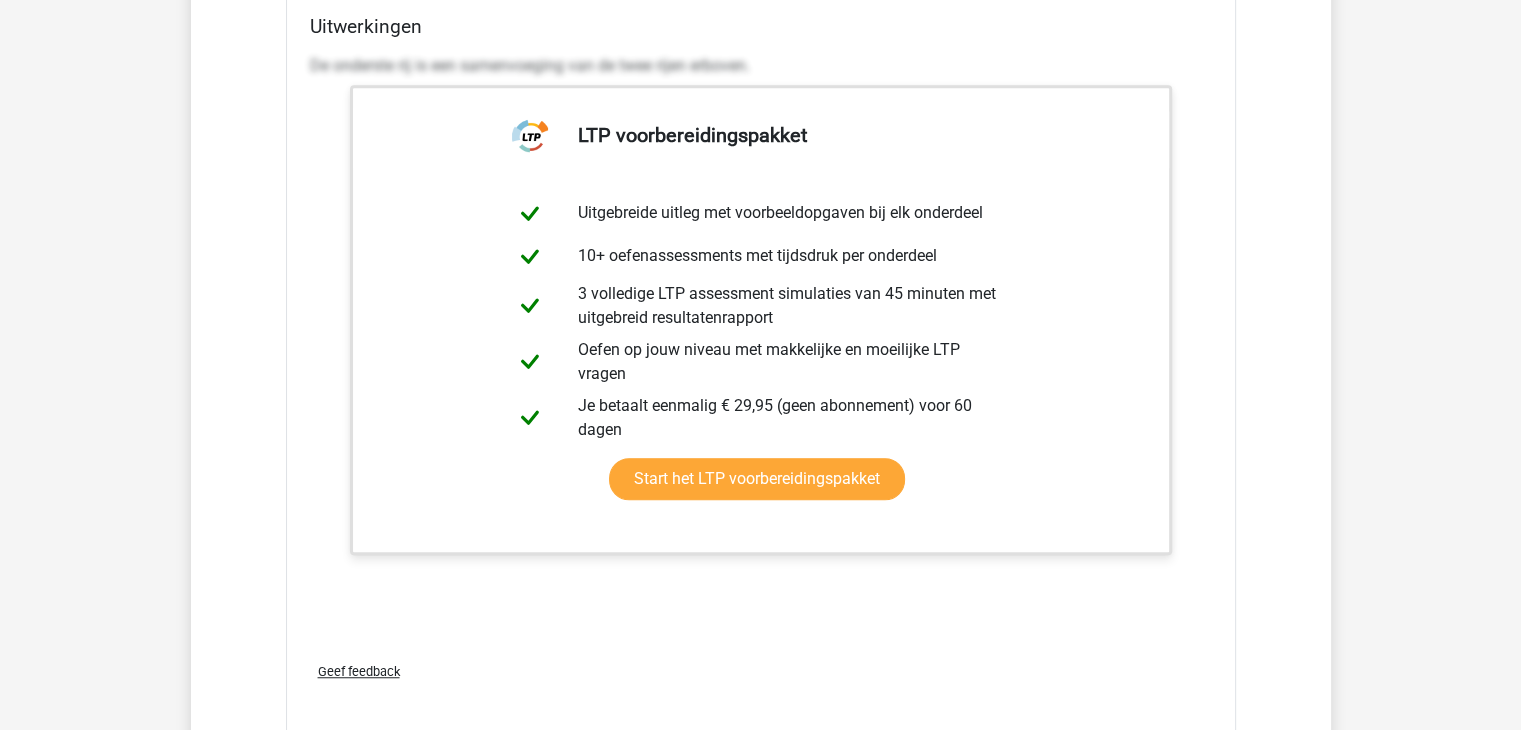 scroll, scrollTop: 38900, scrollLeft: 0, axis: vertical 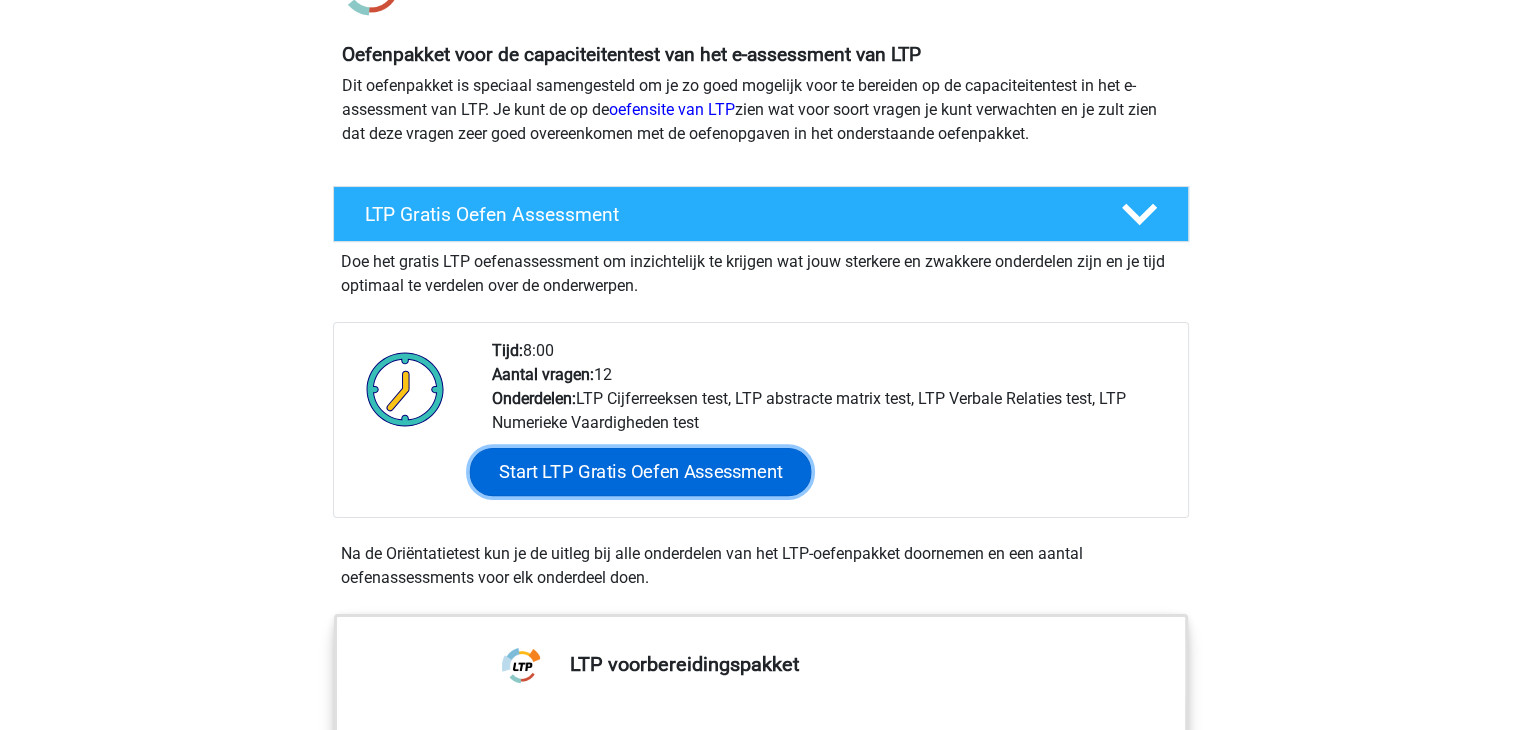 click on "Start LTP Gratis Oefen Assessment" at bounding box center (640, 472) 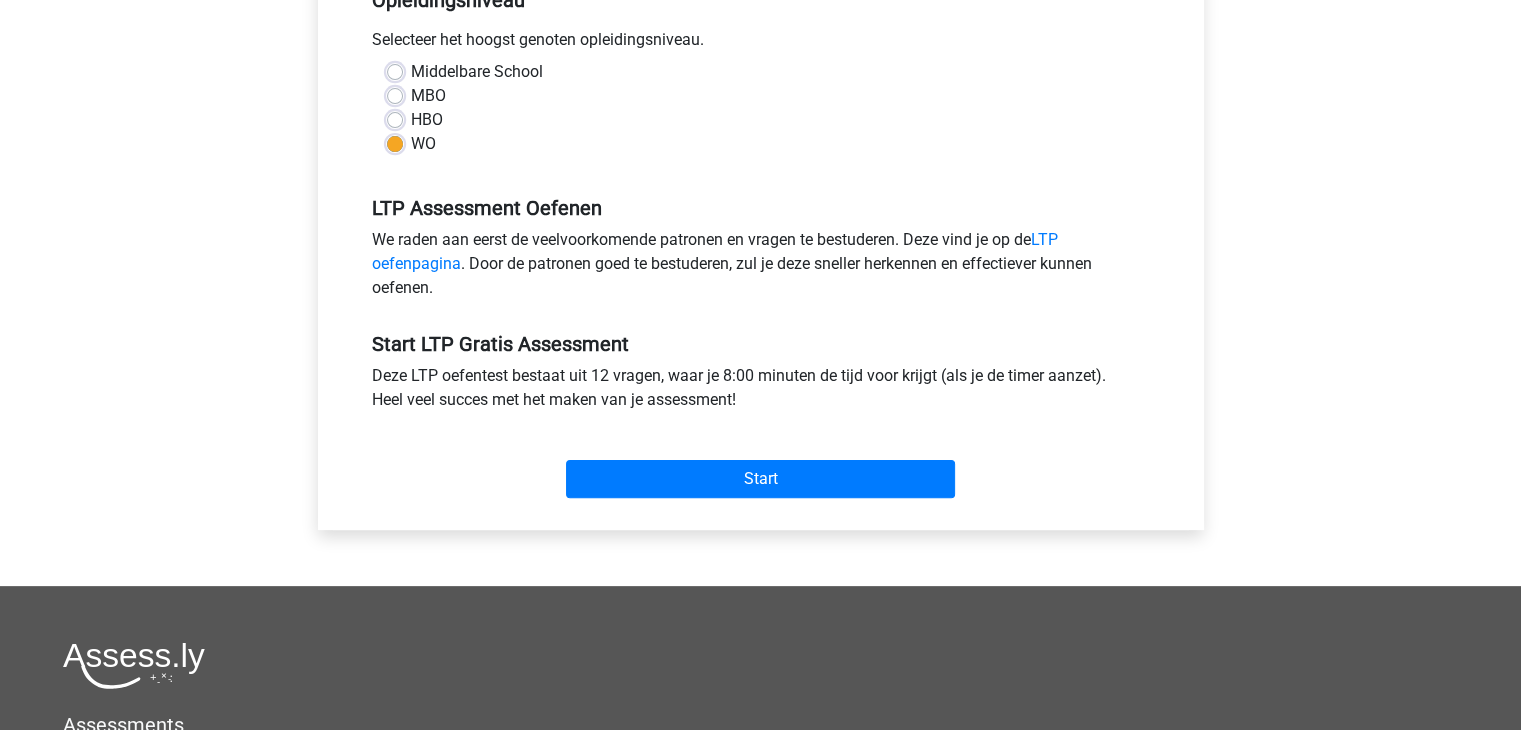 scroll, scrollTop: 500, scrollLeft: 0, axis: vertical 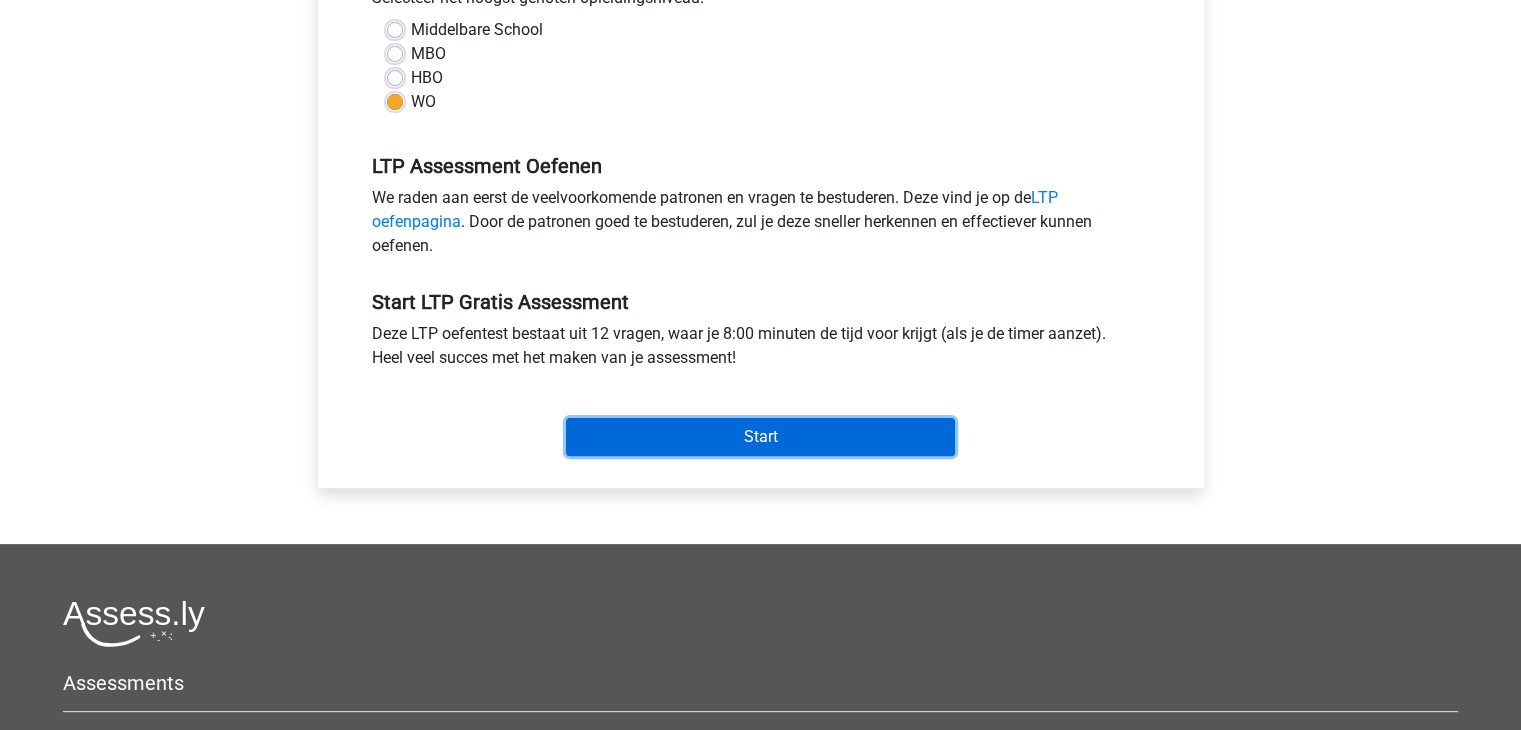 click on "Start" at bounding box center [760, 437] 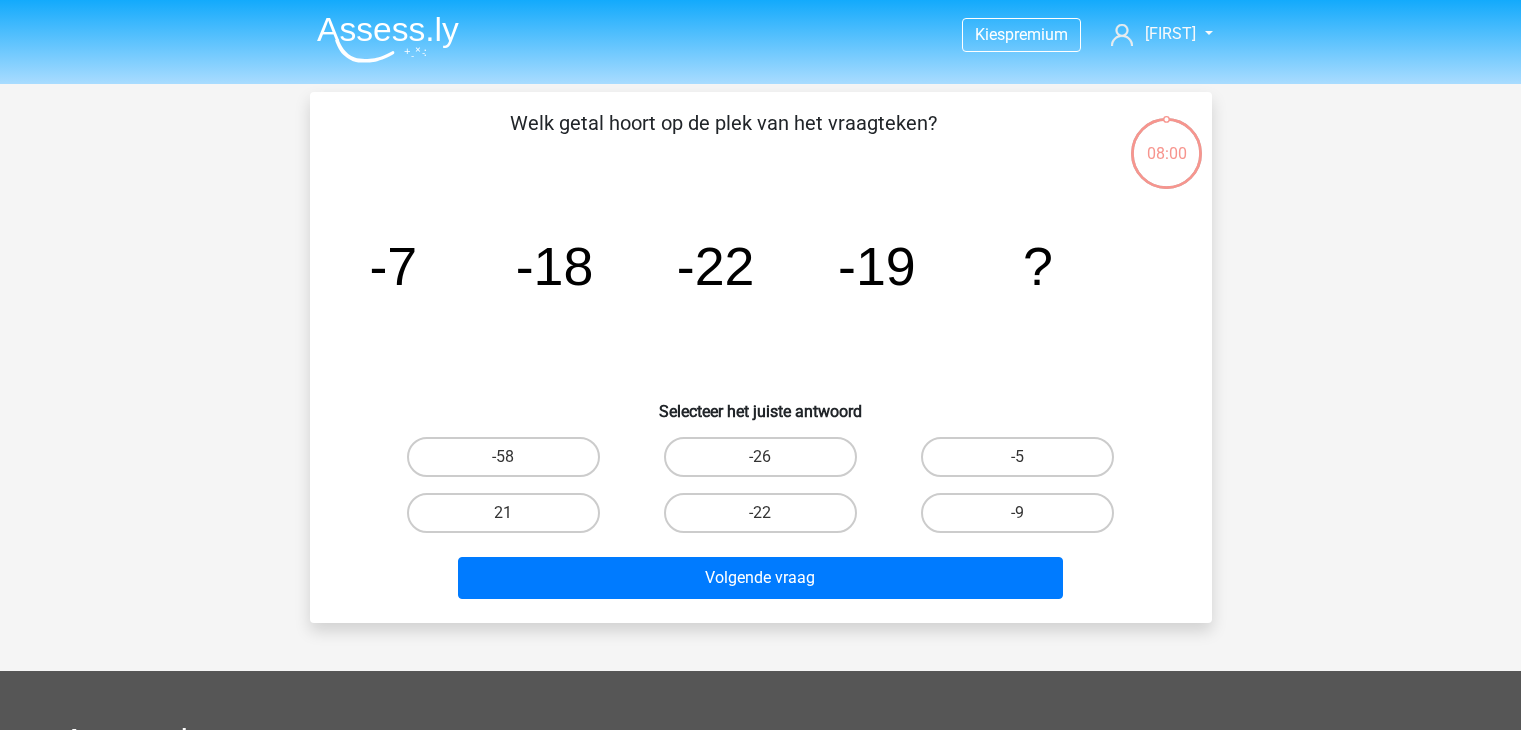 scroll, scrollTop: 0, scrollLeft: 0, axis: both 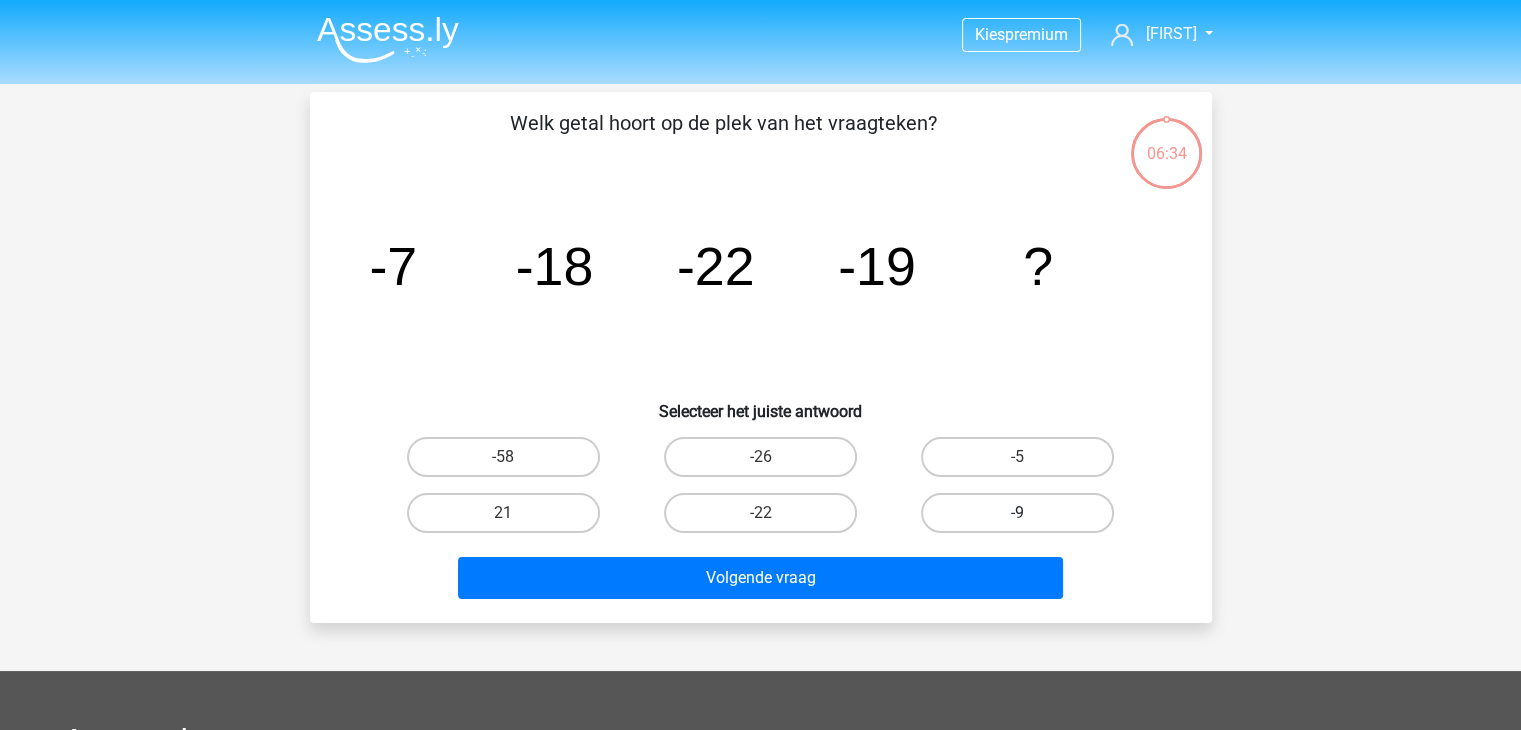 click on "-9" at bounding box center [1017, 513] 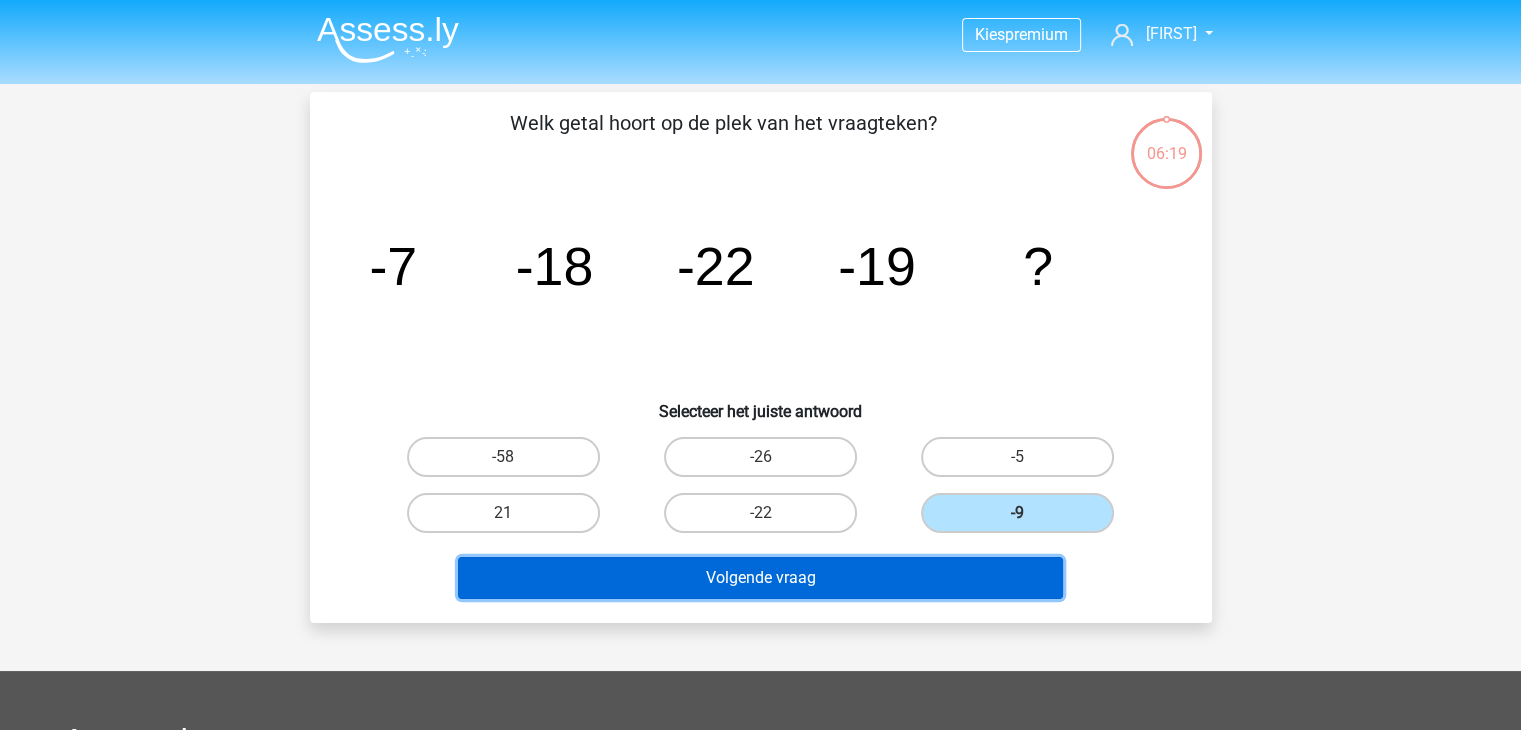 click on "Volgende vraag" at bounding box center [760, 578] 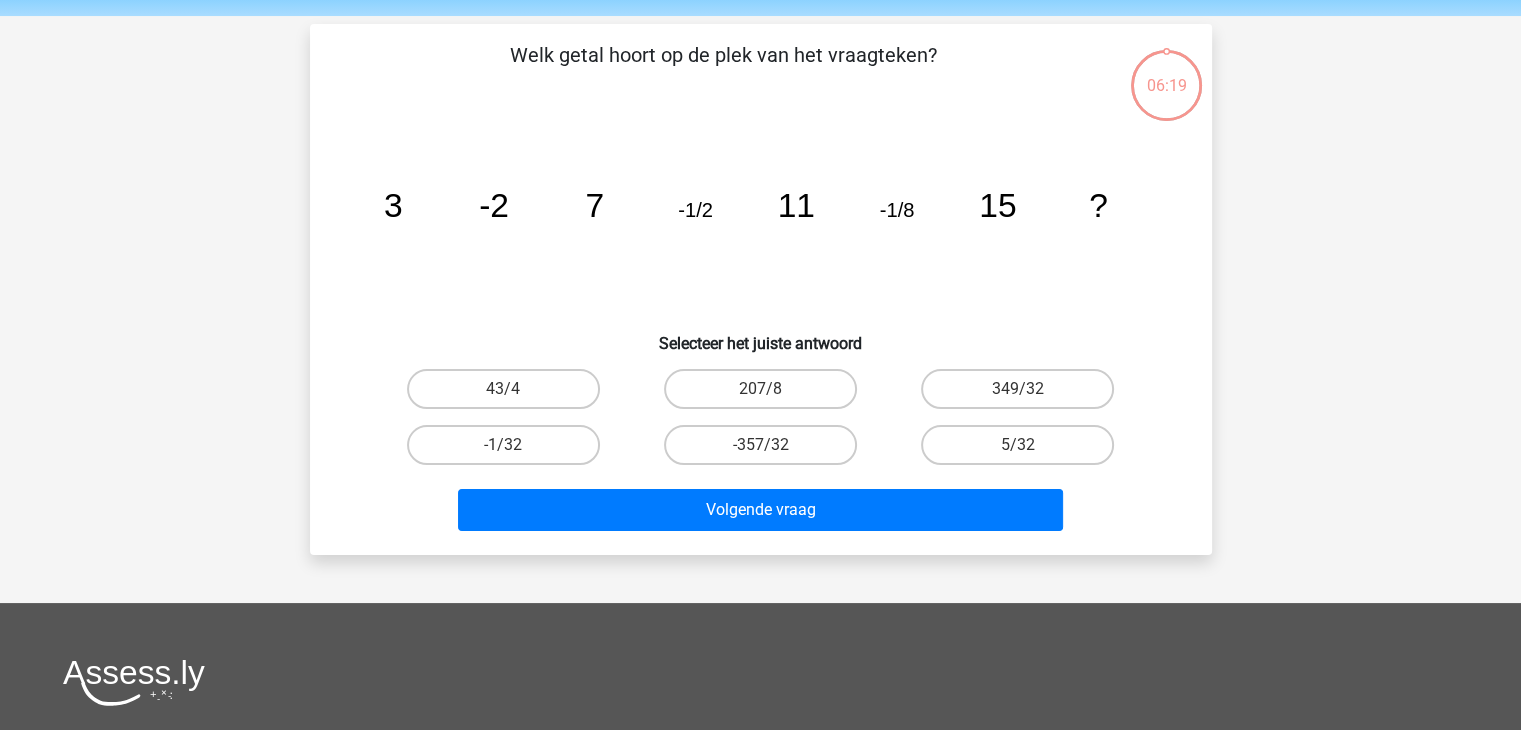 scroll, scrollTop: 92, scrollLeft: 0, axis: vertical 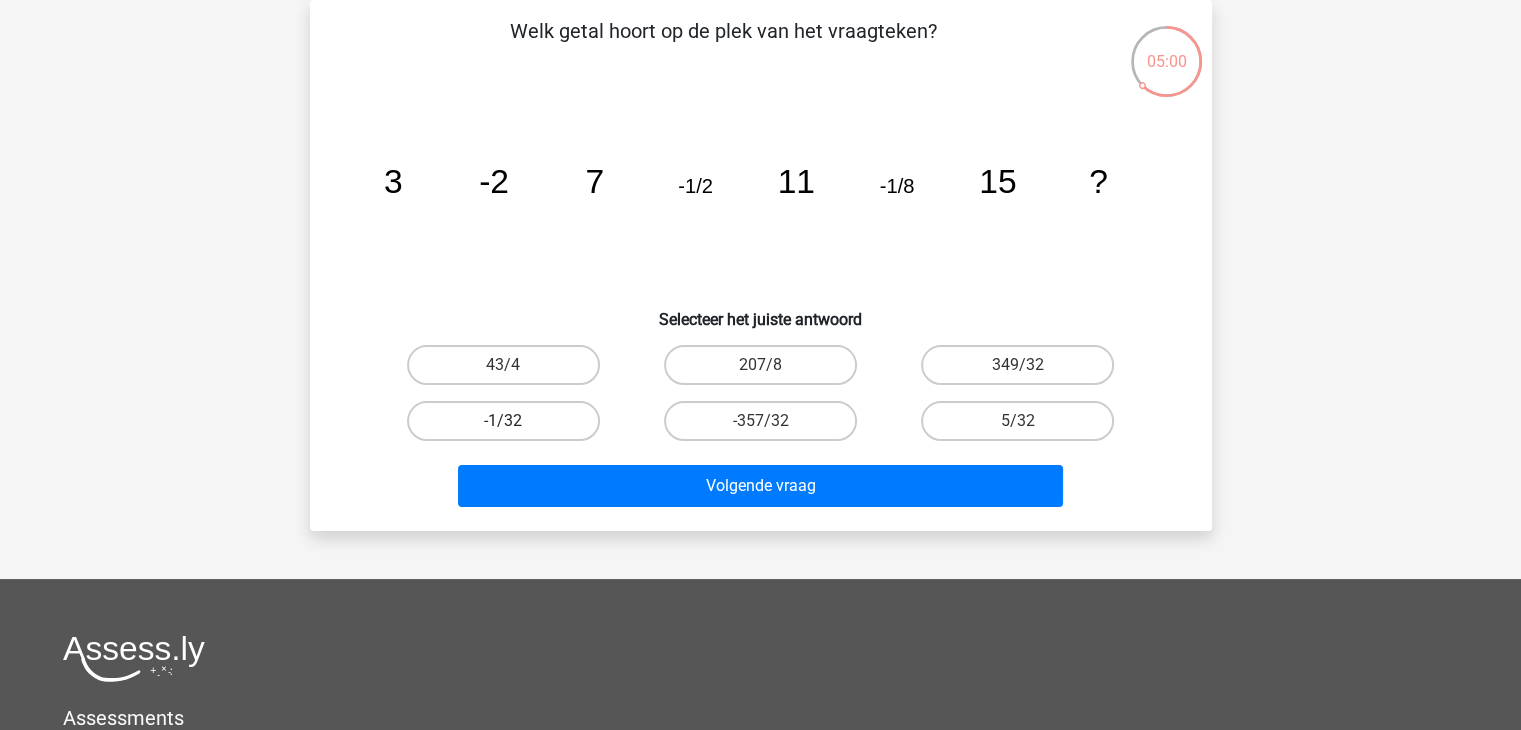 click on "-1/32" at bounding box center (503, 421) 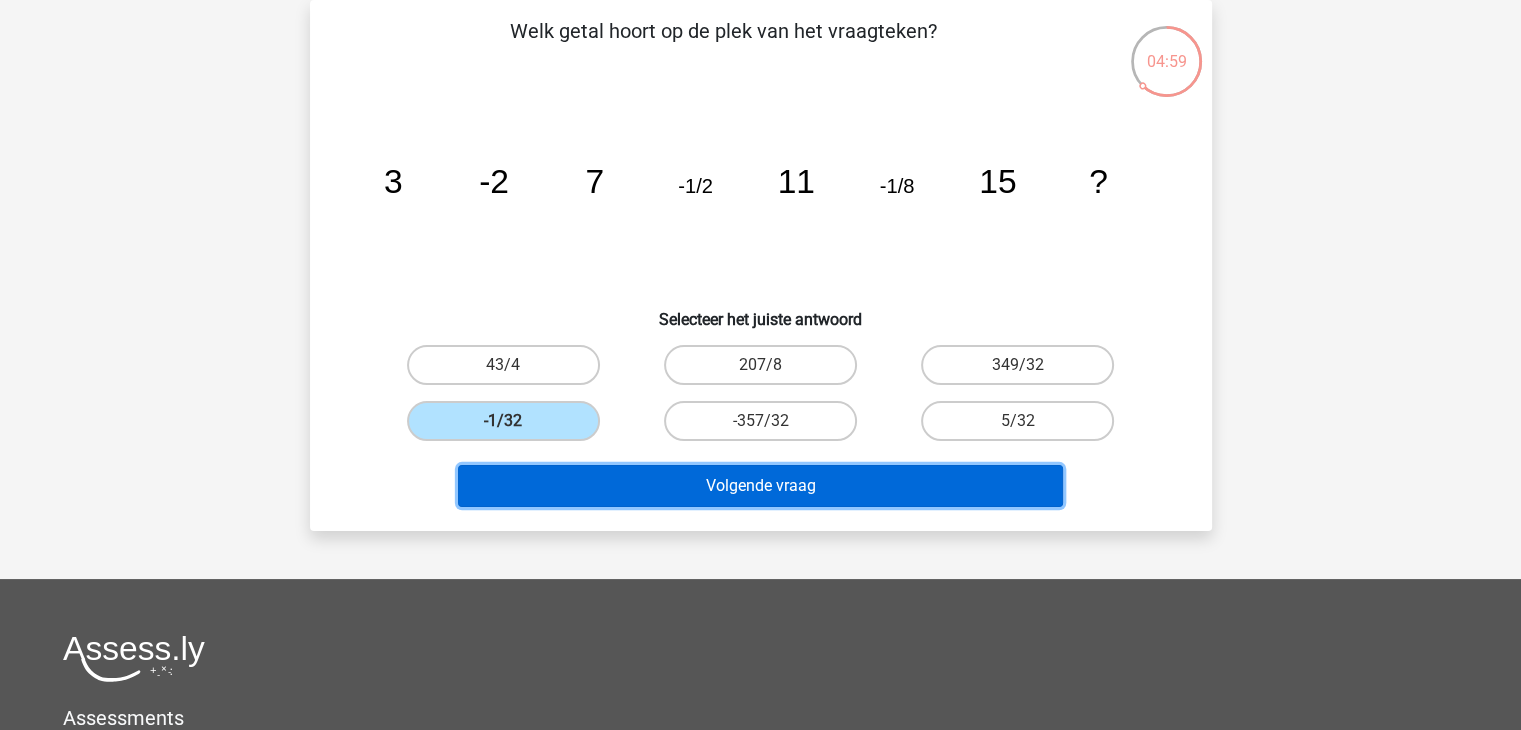 click on "Volgende vraag" at bounding box center [760, 486] 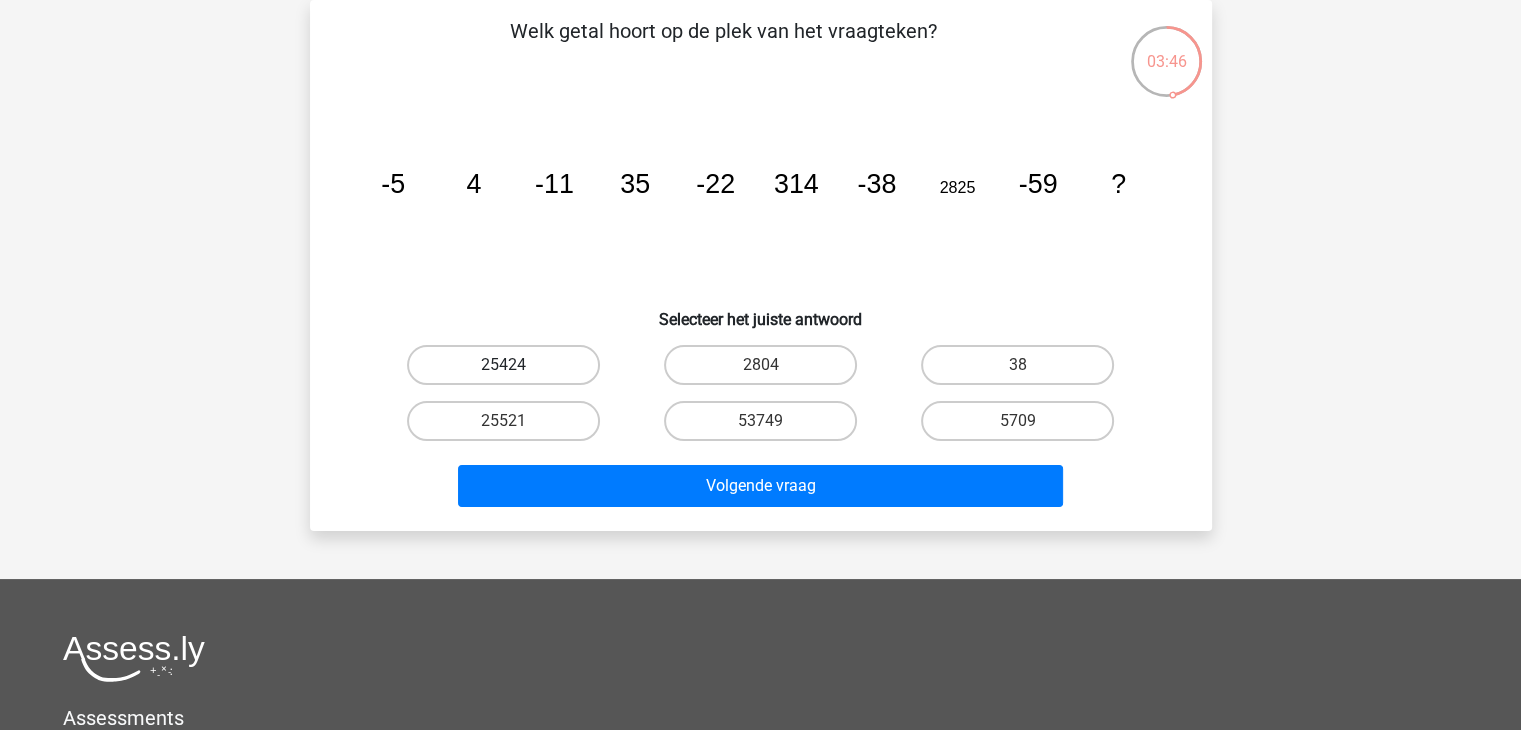 click on "25424" at bounding box center [503, 365] 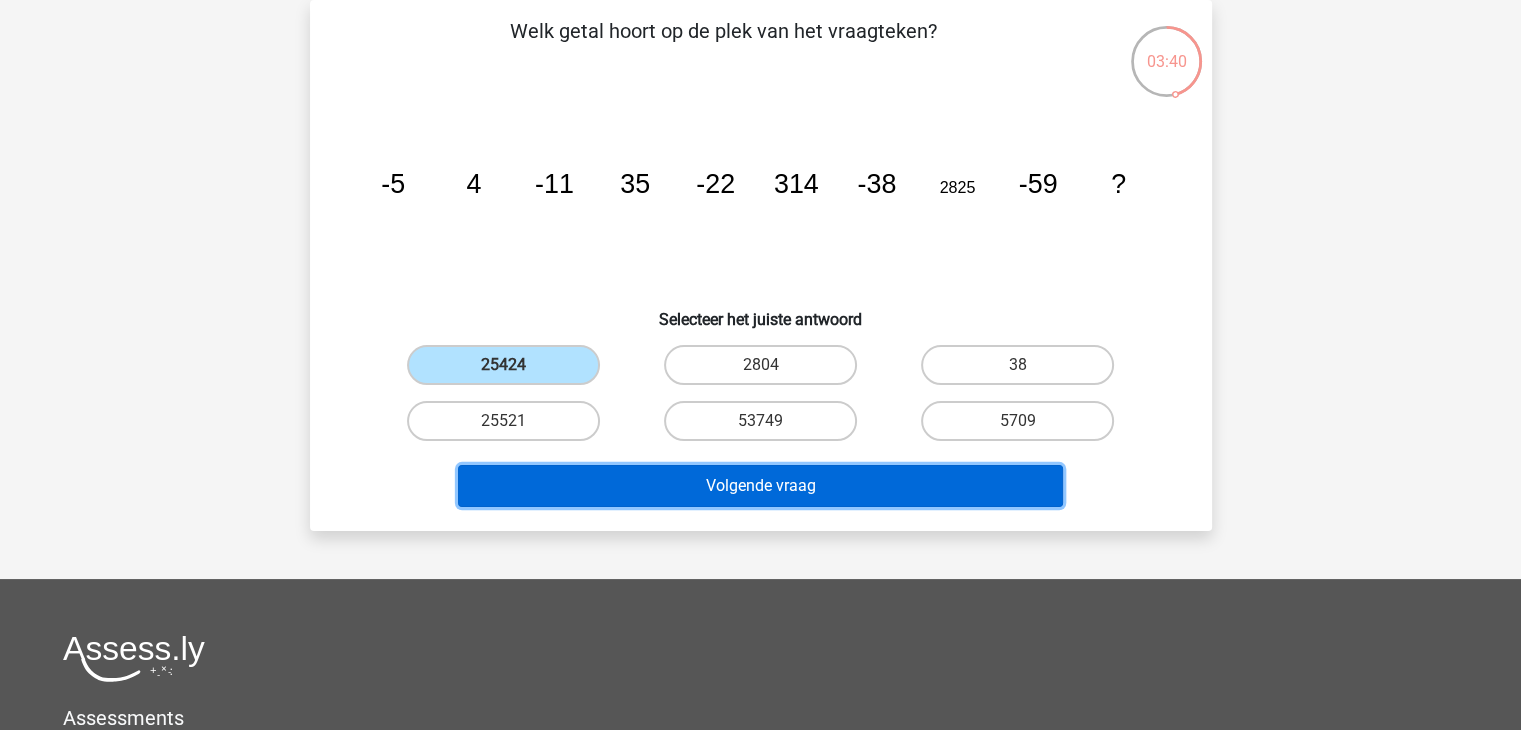 click on "Volgende vraag" at bounding box center [760, 486] 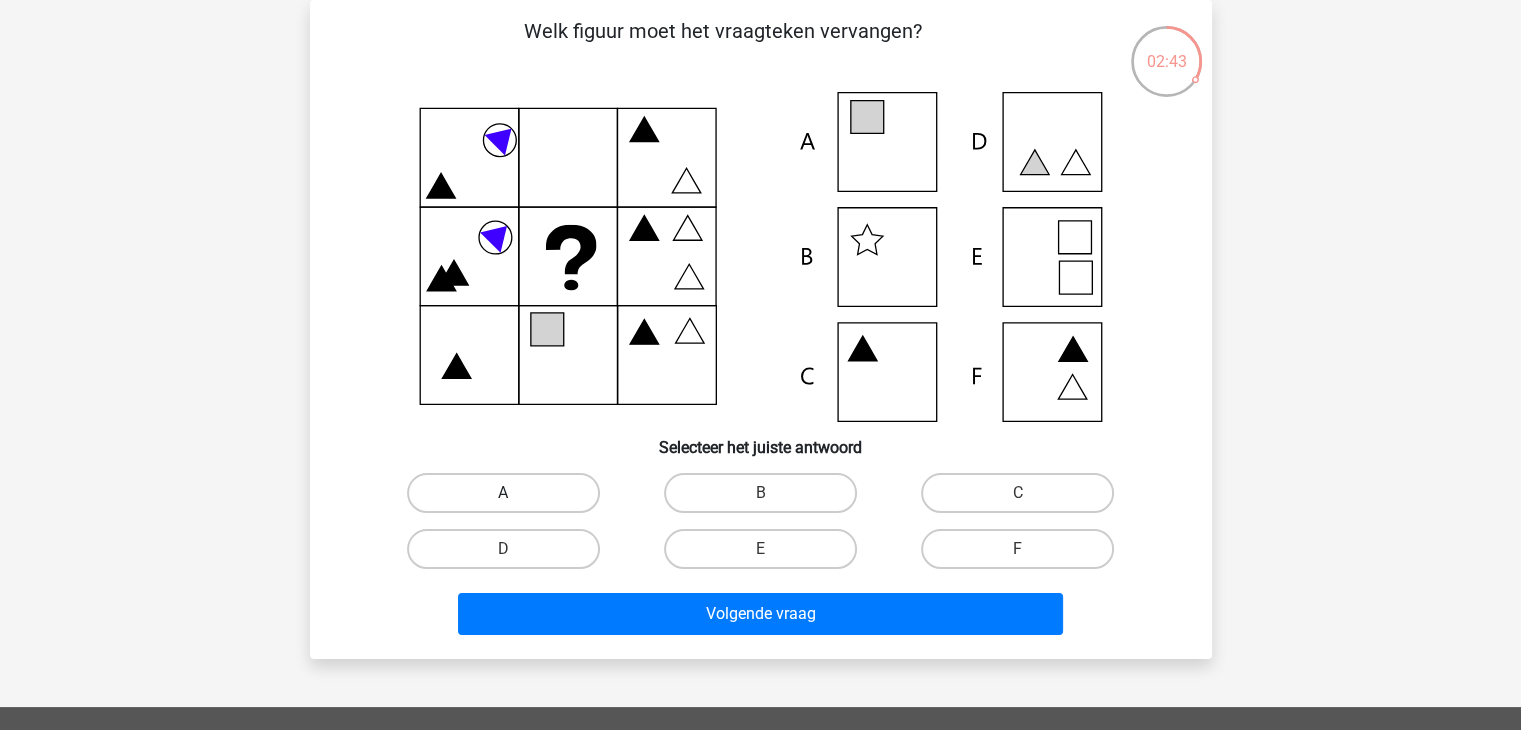 click on "A" at bounding box center [503, 493] 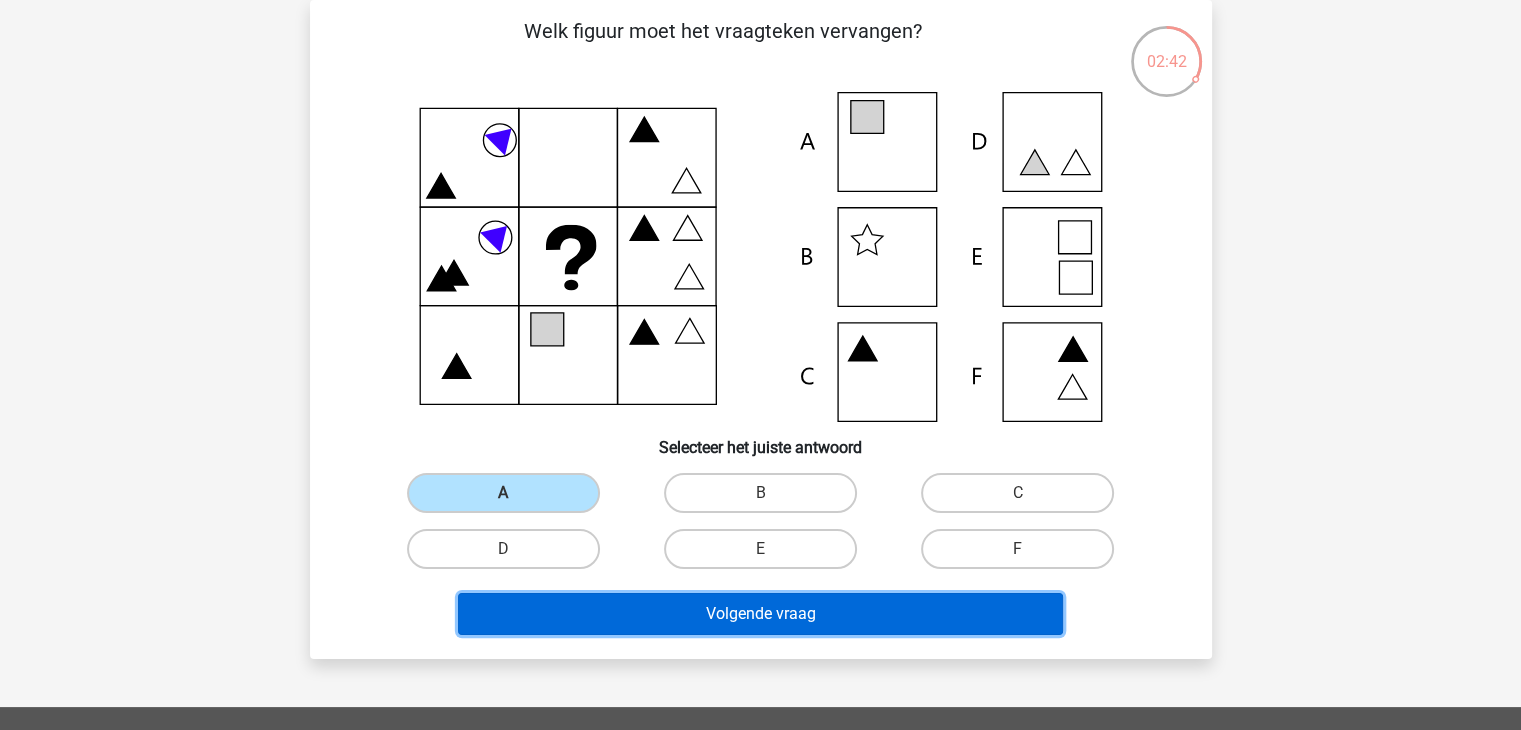 click on "Volgende vraag" at bounding box center [760, 614] 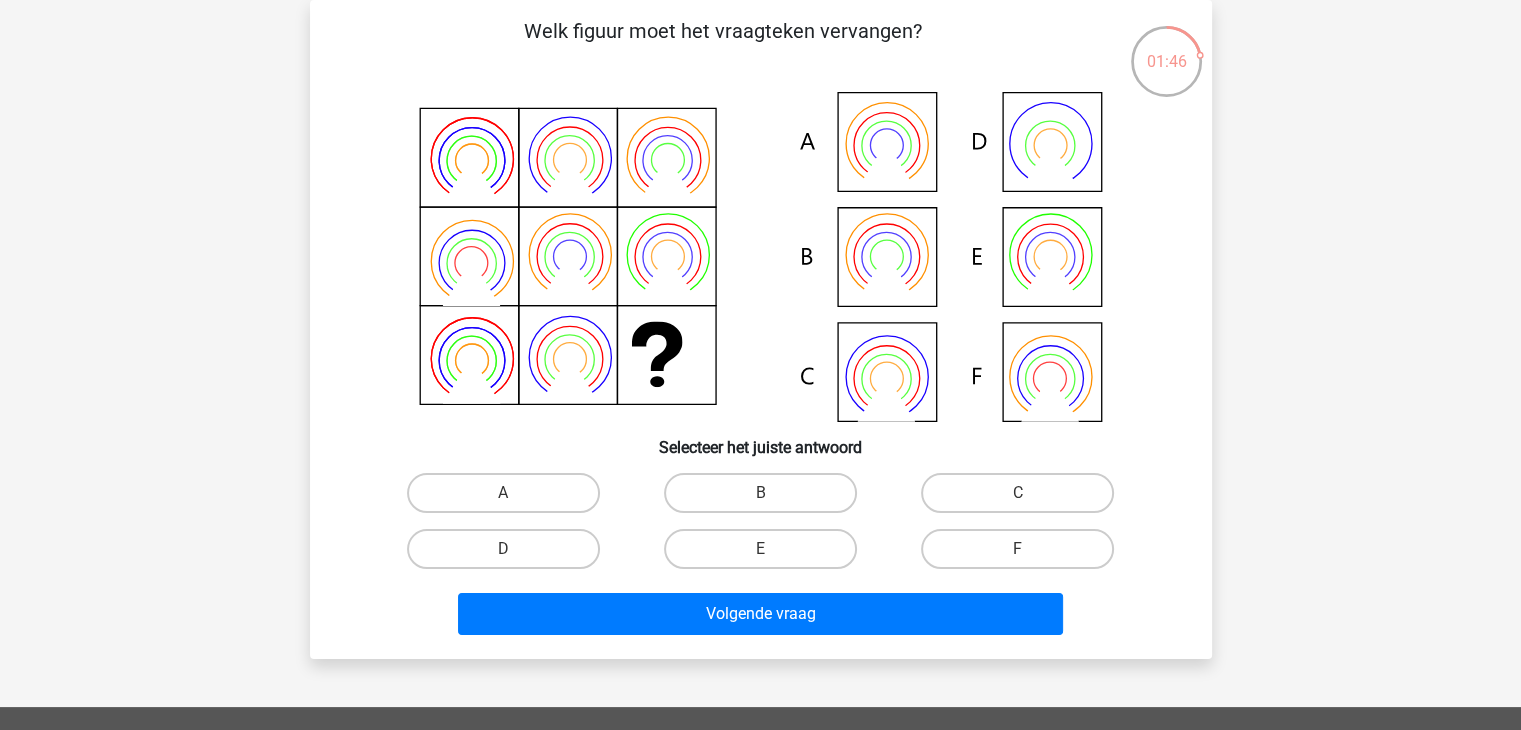 click on "B" at bounding box center [766, 499] 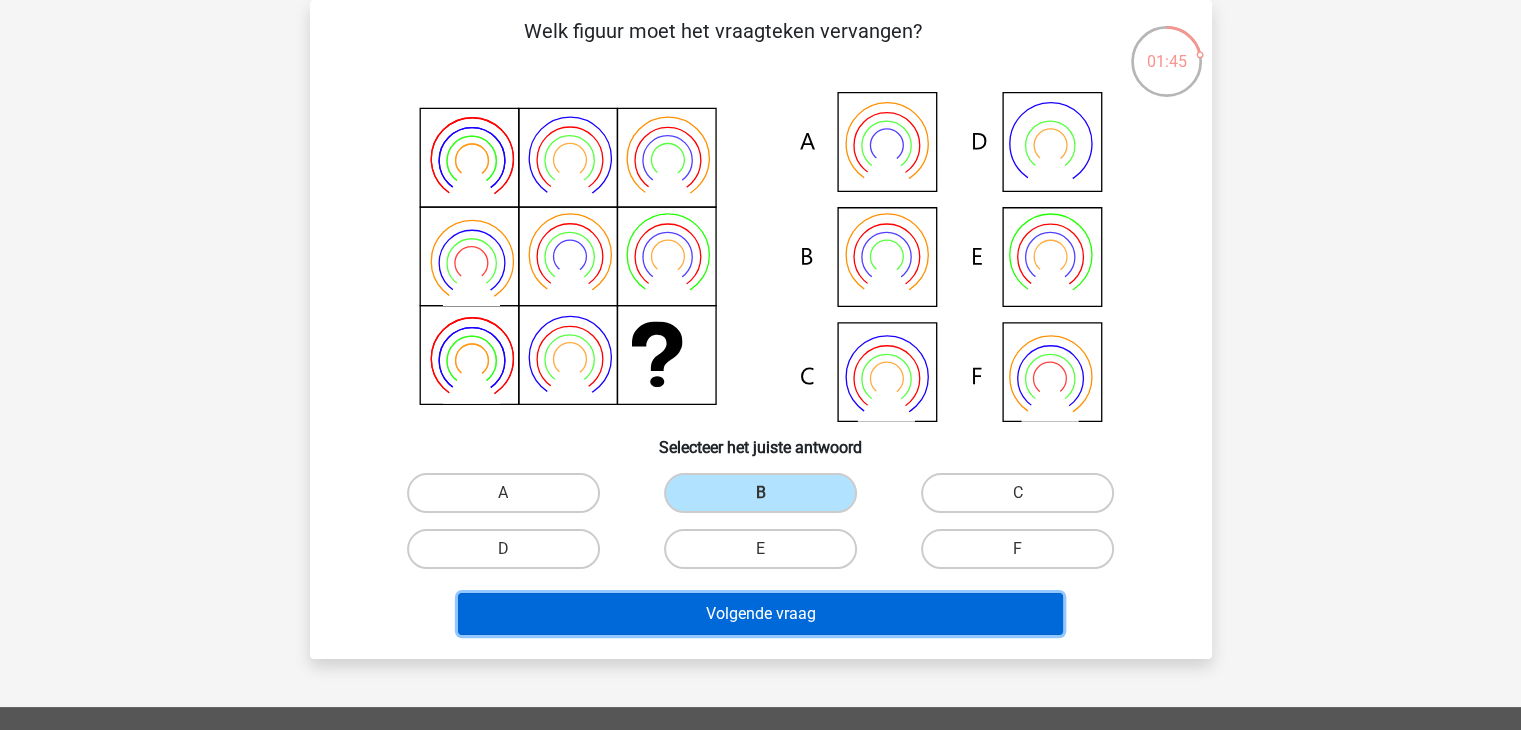 click on "Volgende vraag" at bounding box center [760, 614] 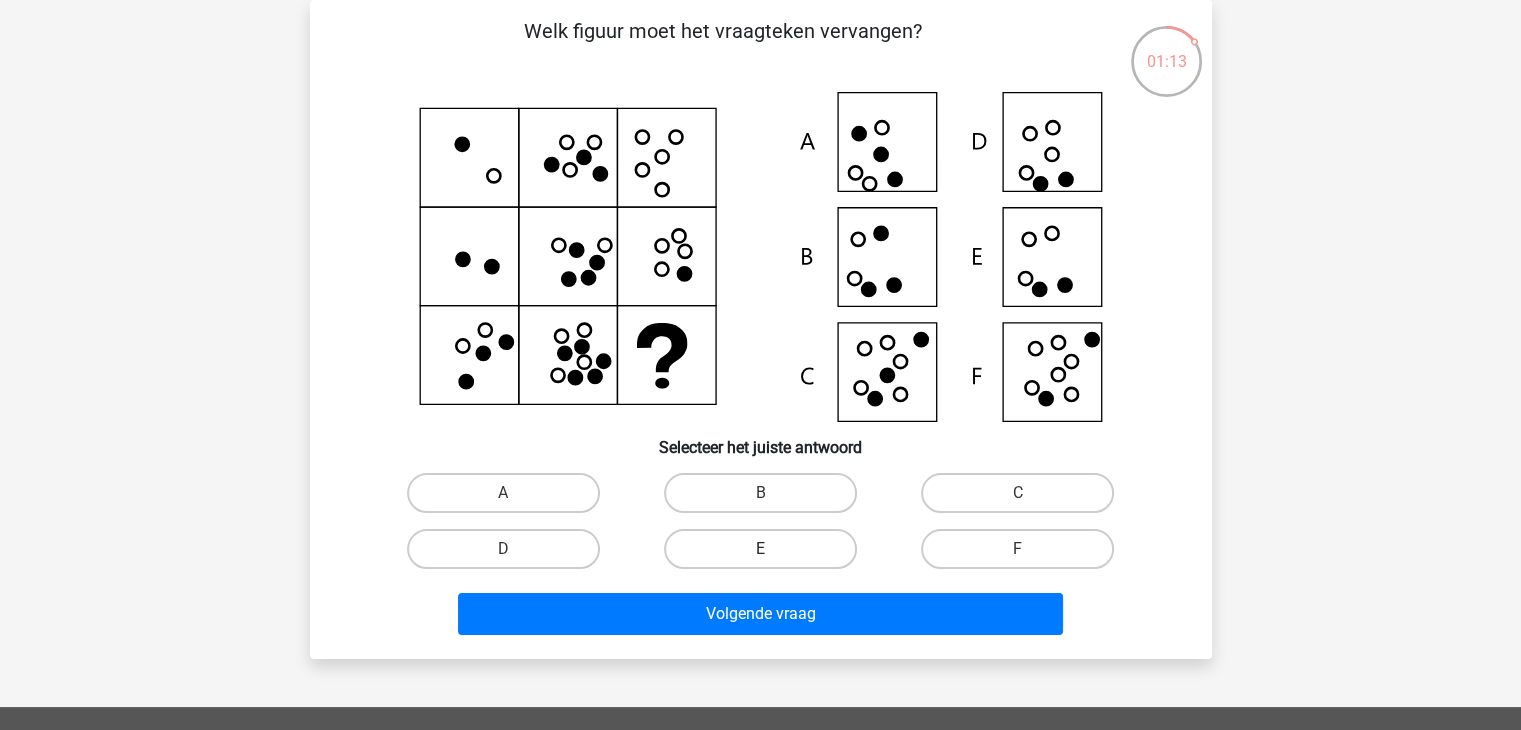click on "E" at bounding box center [760, 549] 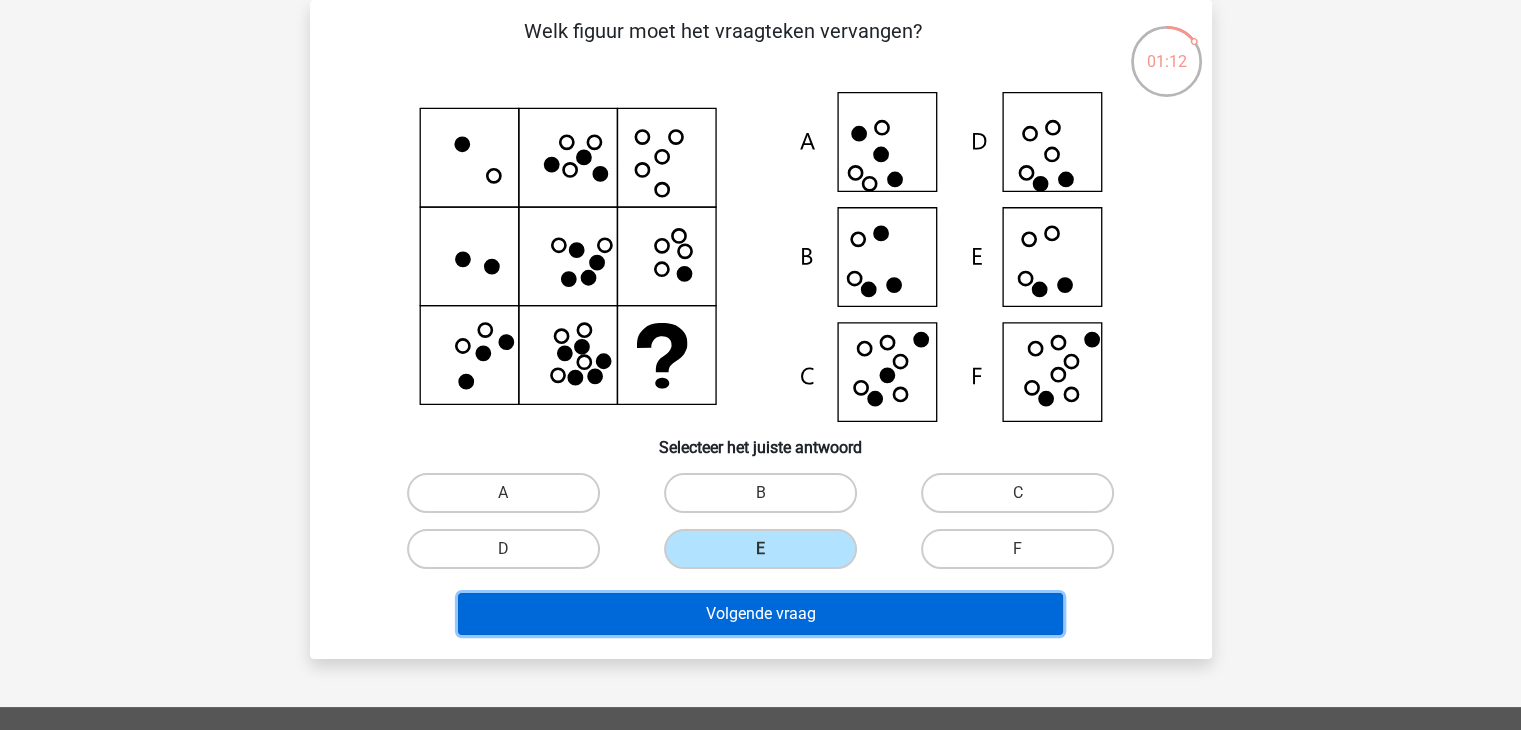 click on "Volgende vraag" at bounding box center [760, 614] 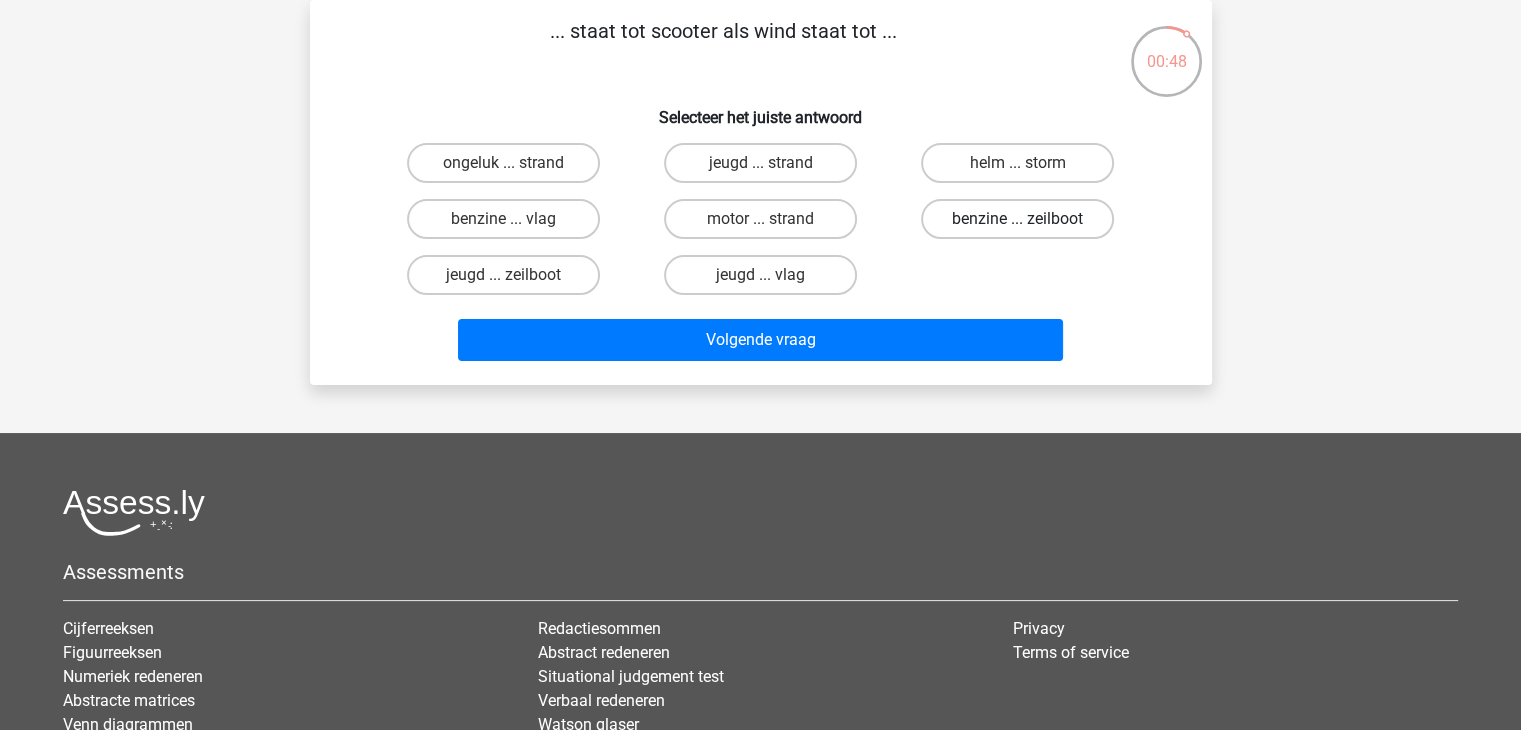 click on "benzine ... zeilboot" at bounding box center (1017, 219) 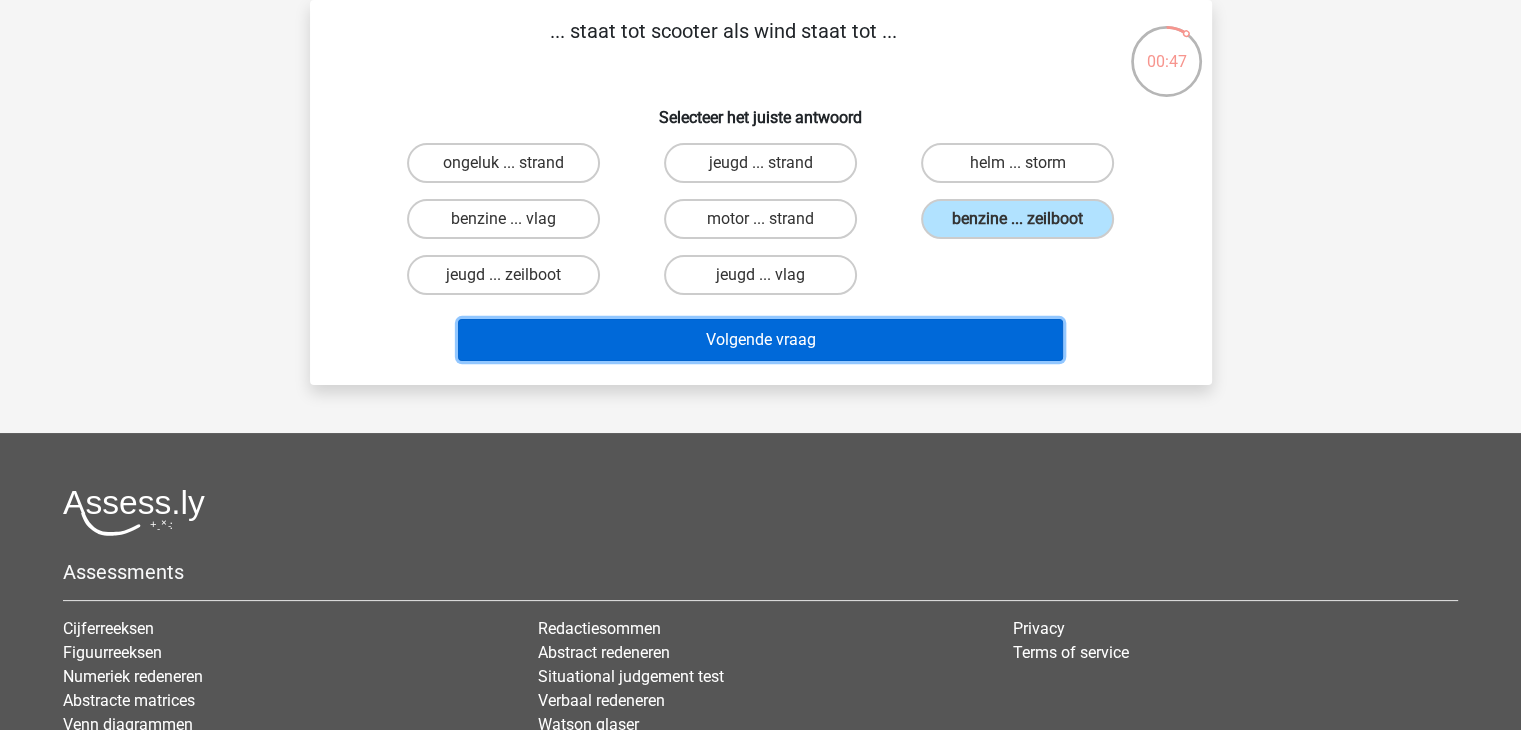 click on "Volgende vraag" at bounding box center (760, 340) 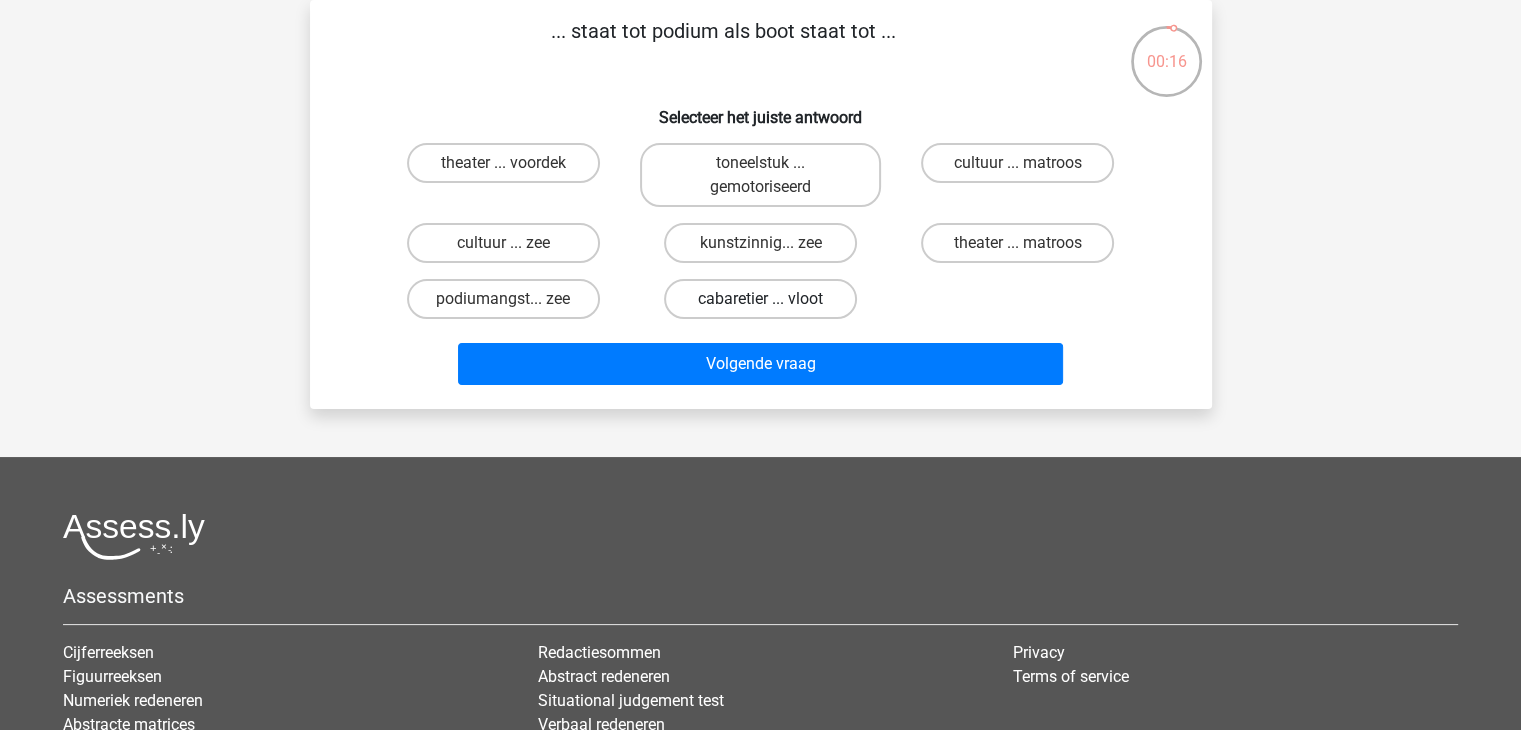 click on "cabaretier ... vloot" at bounding box center [760, 299] 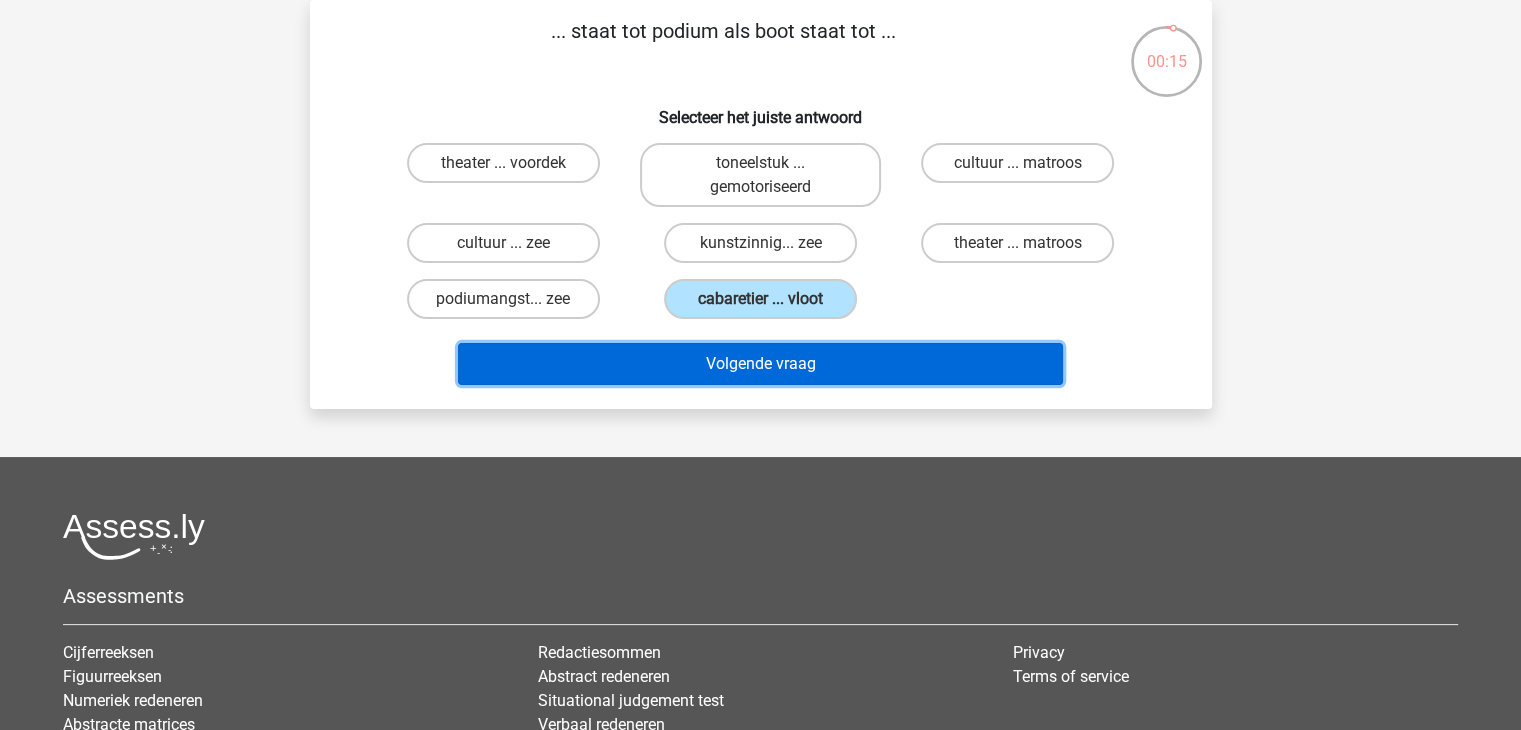 click on "Volgende vraag" at bounding box center (760, 364) 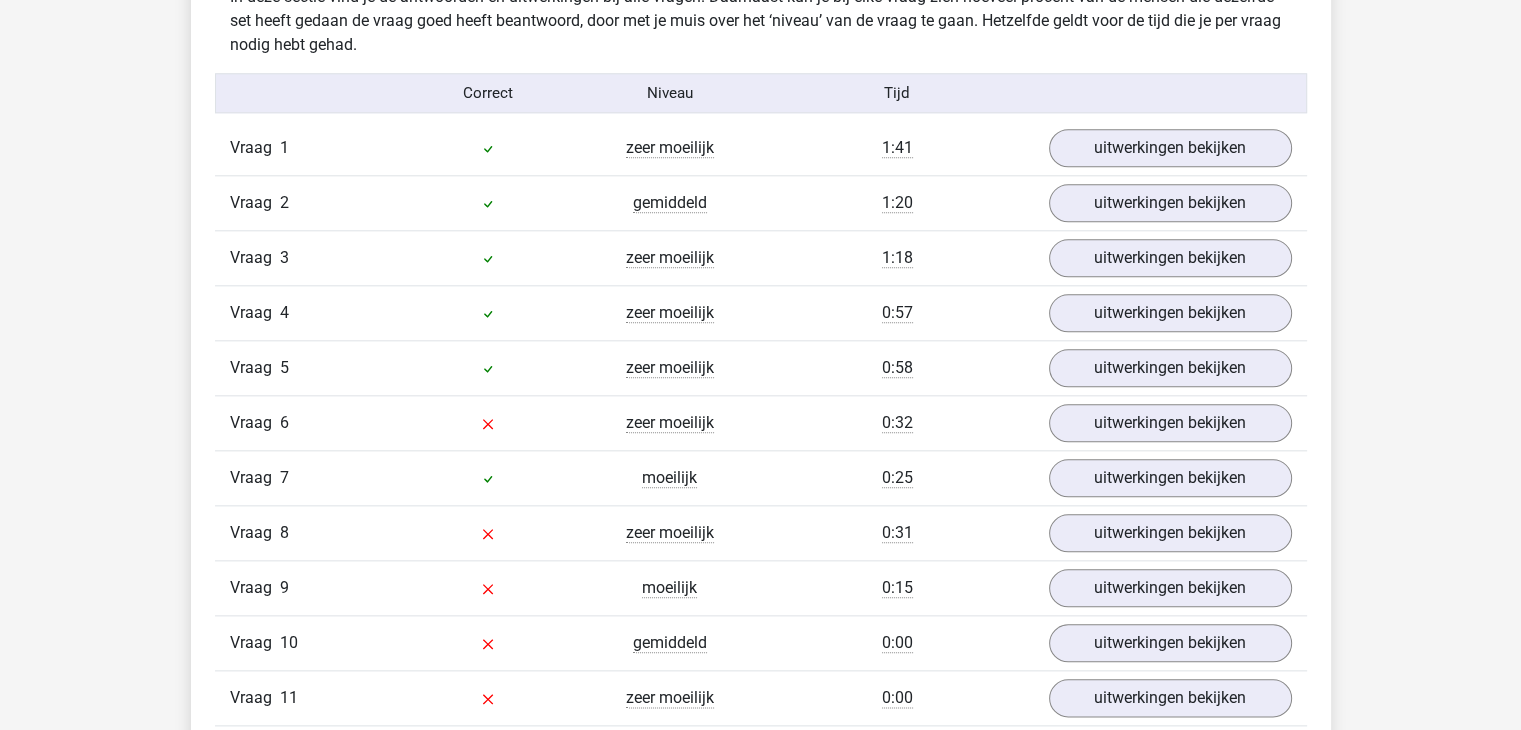 scroll, scrollTop: 2100, scrollLeft: 0, axis: vertical 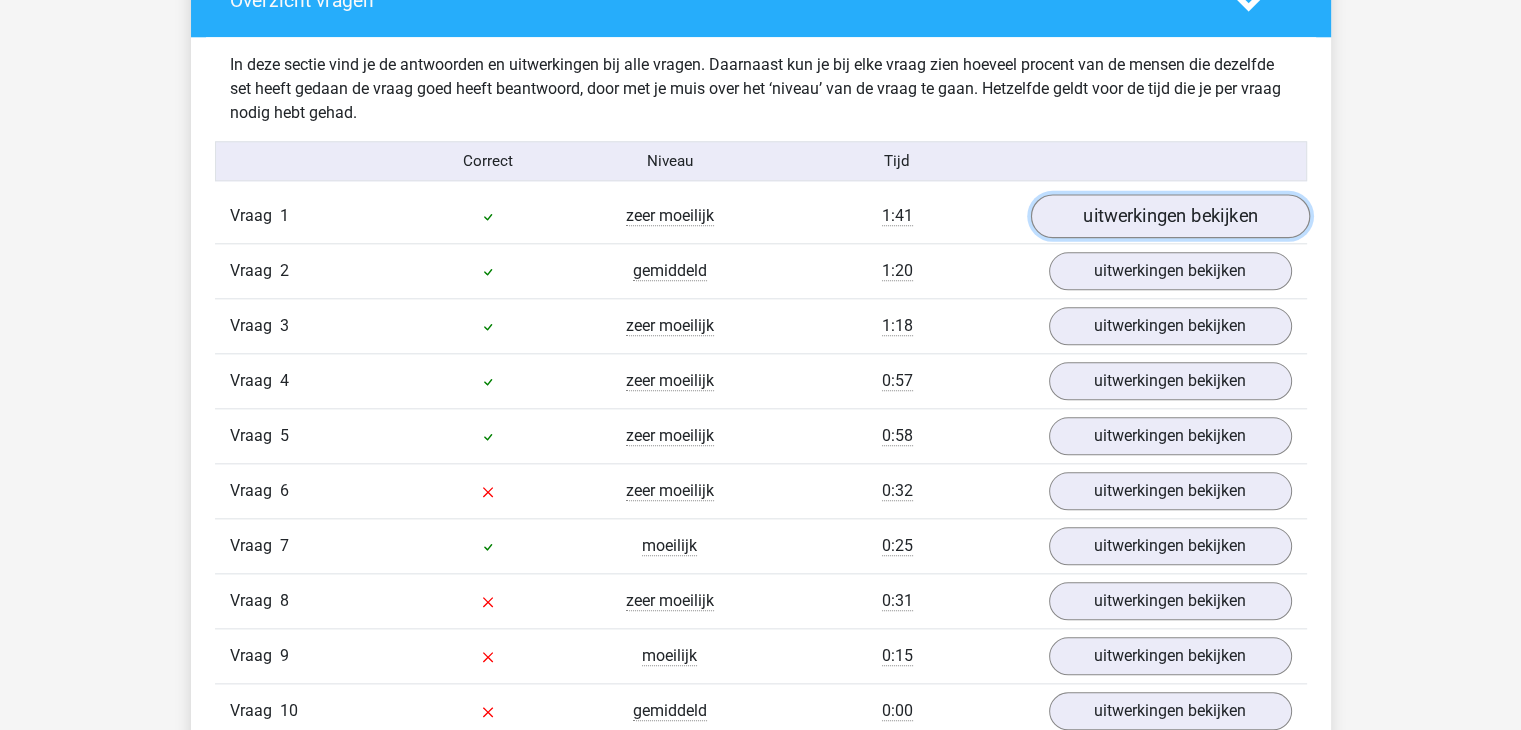 click on "uitwerkingen bekijken" at bounding box center [1169, 217] 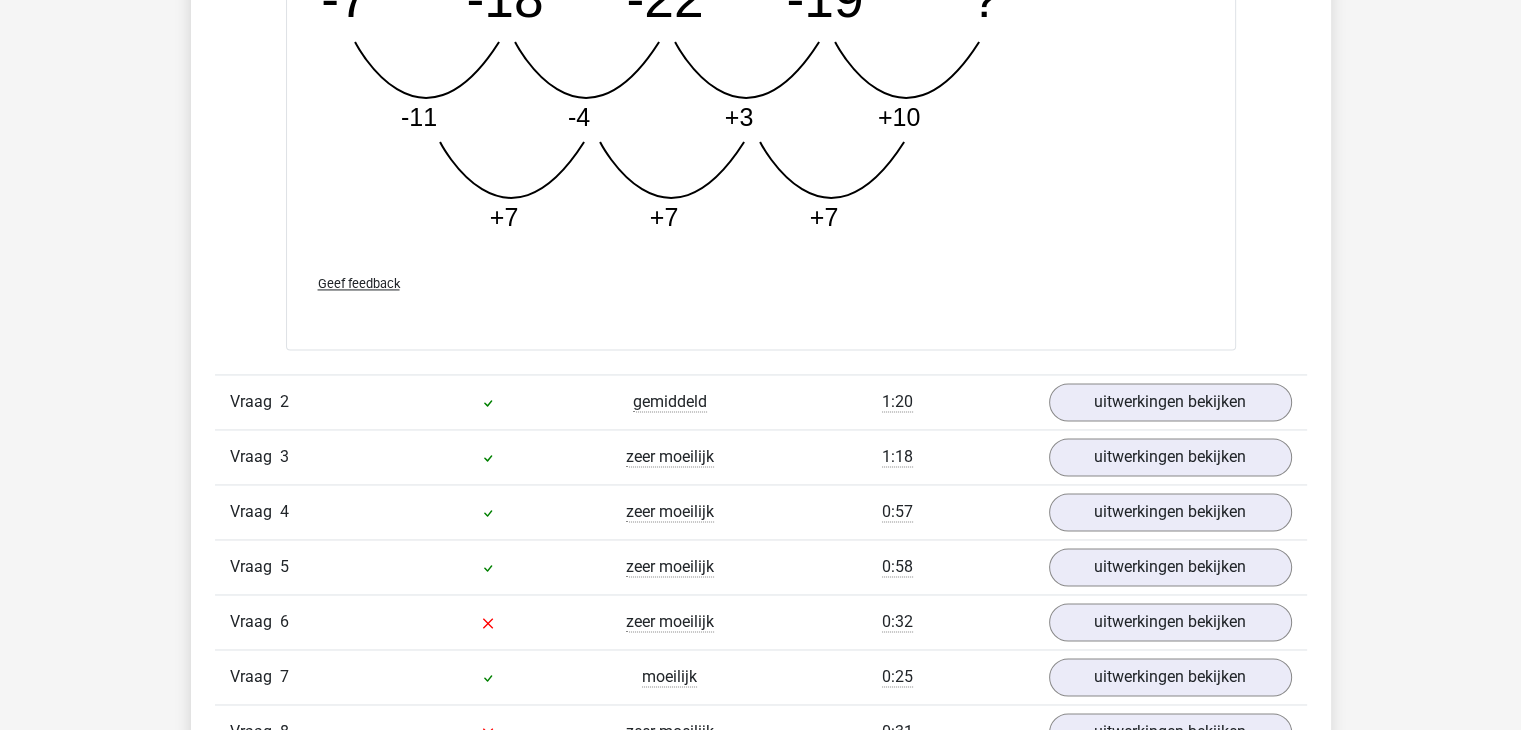 scroll, scrollTop: 3000, scrollLeft: 0, axis: vertical 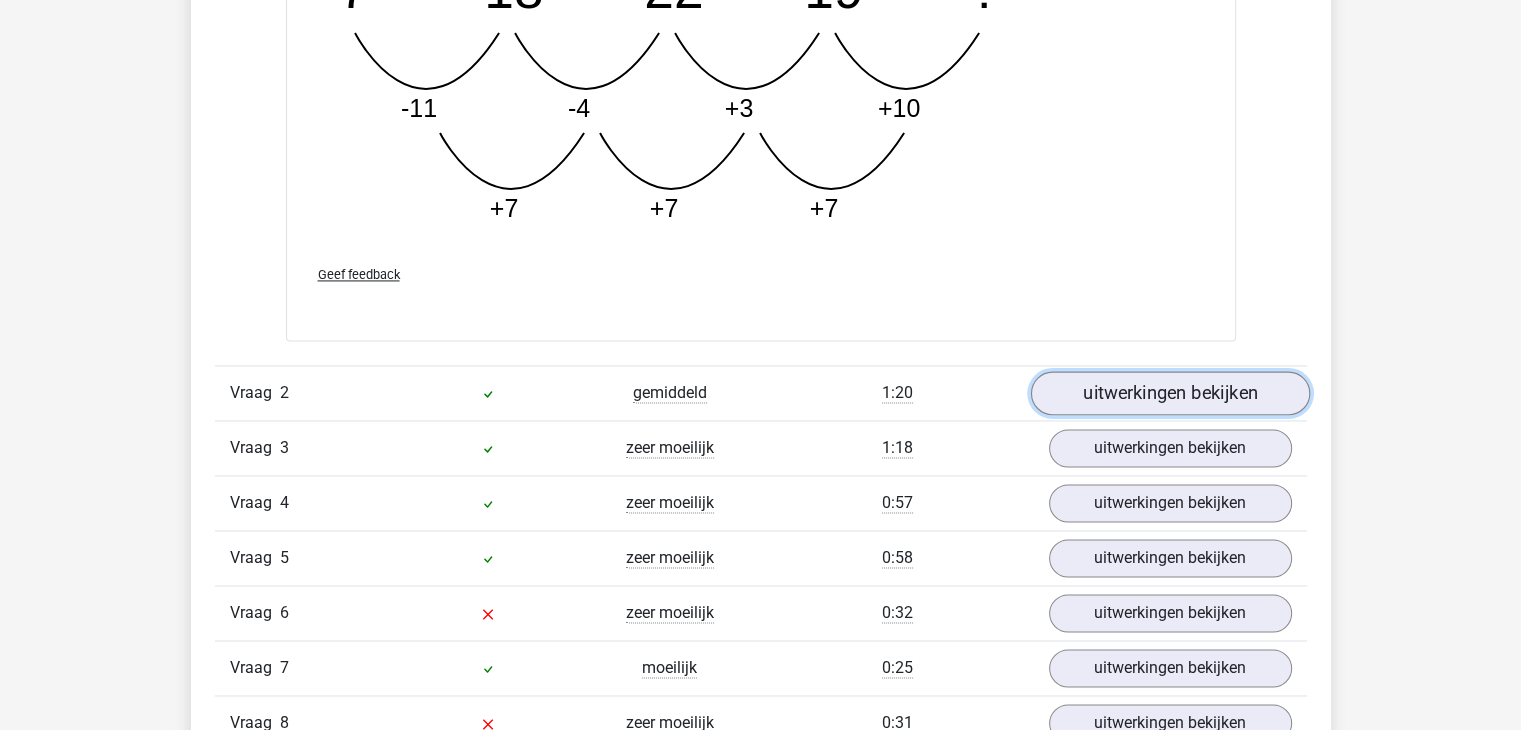 click on "uitwerkingen bekijken" at bounding box center (1169, 393) 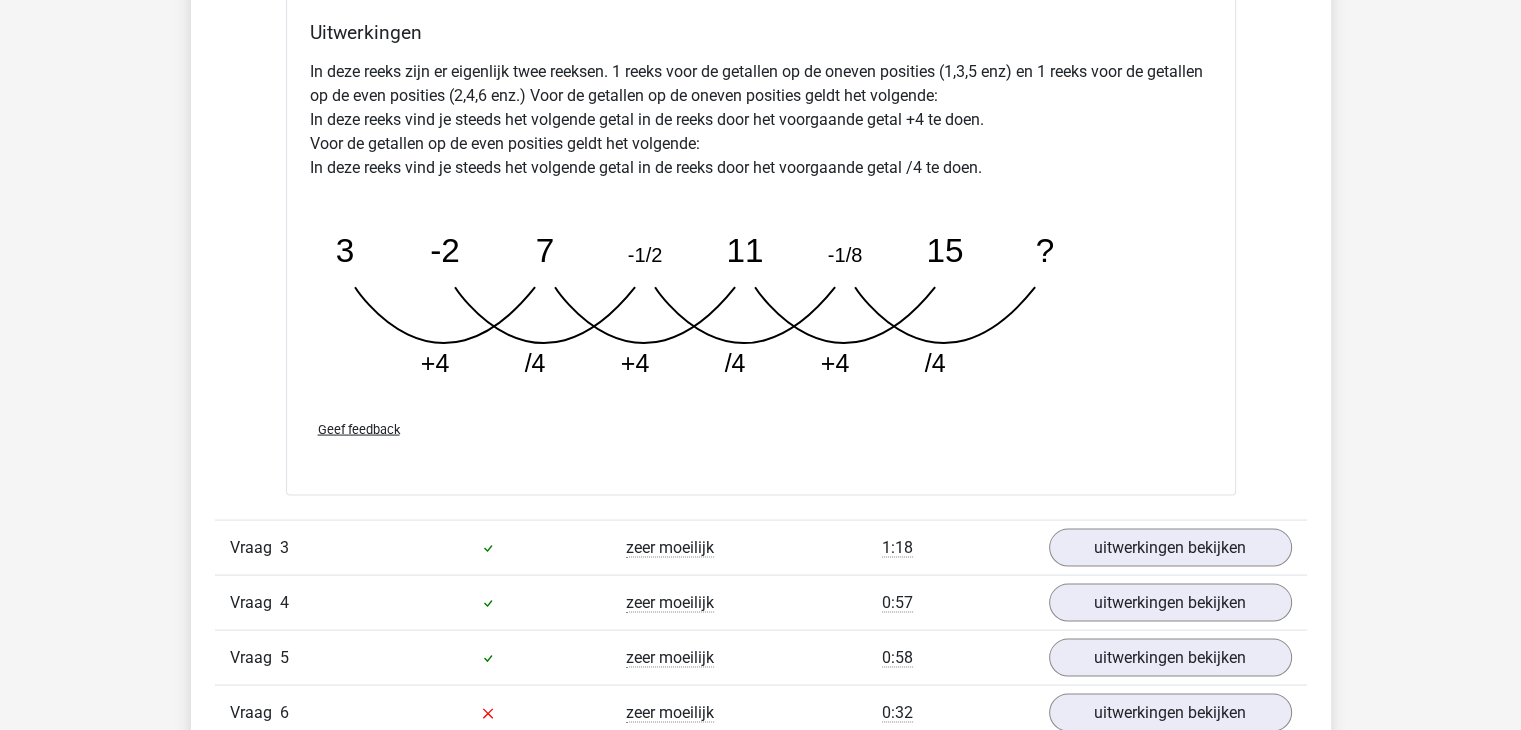 scroll, scrollTop: 4000, scrollLeft: 0, axis: vertical 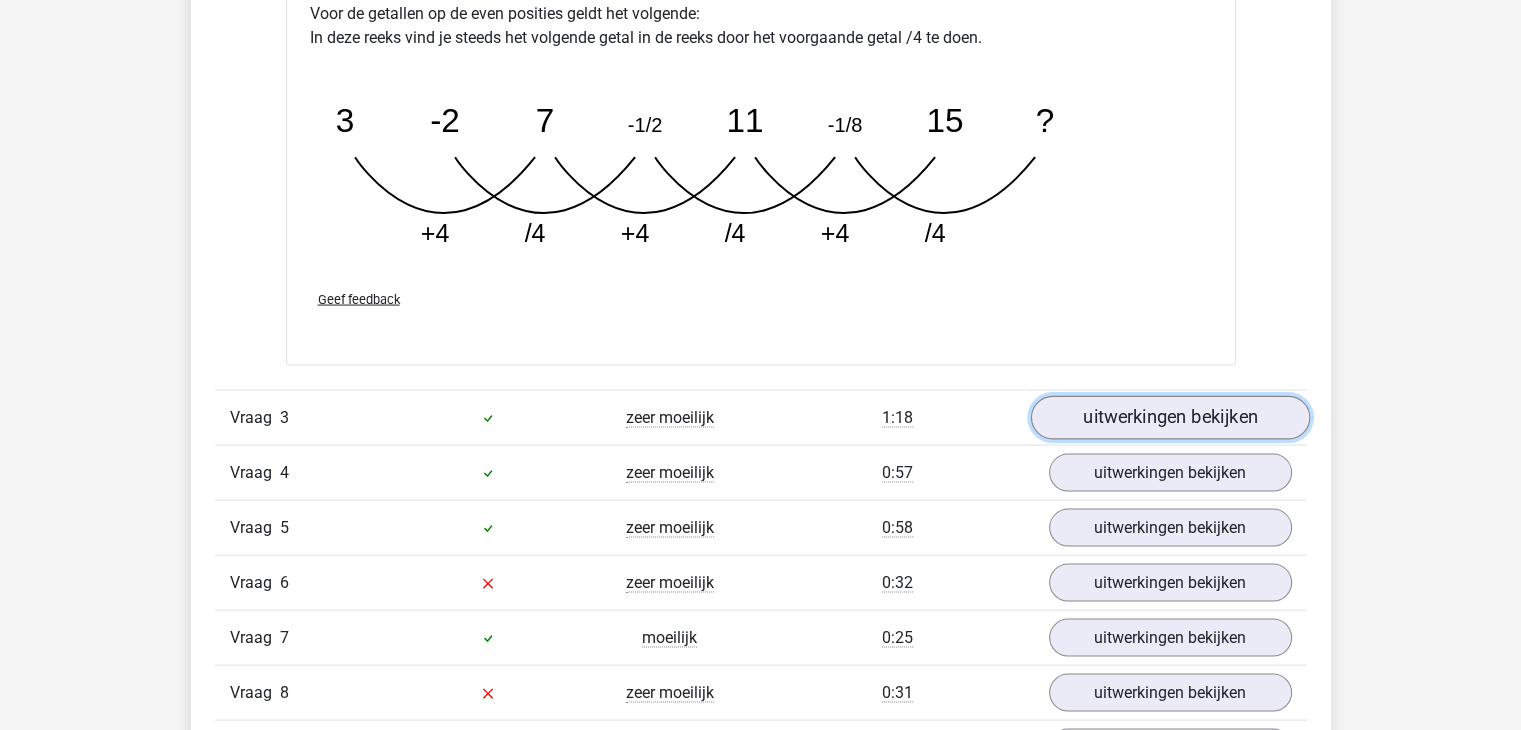click on "uitwerkingen bekijken" at bounding box center (1169, 418) 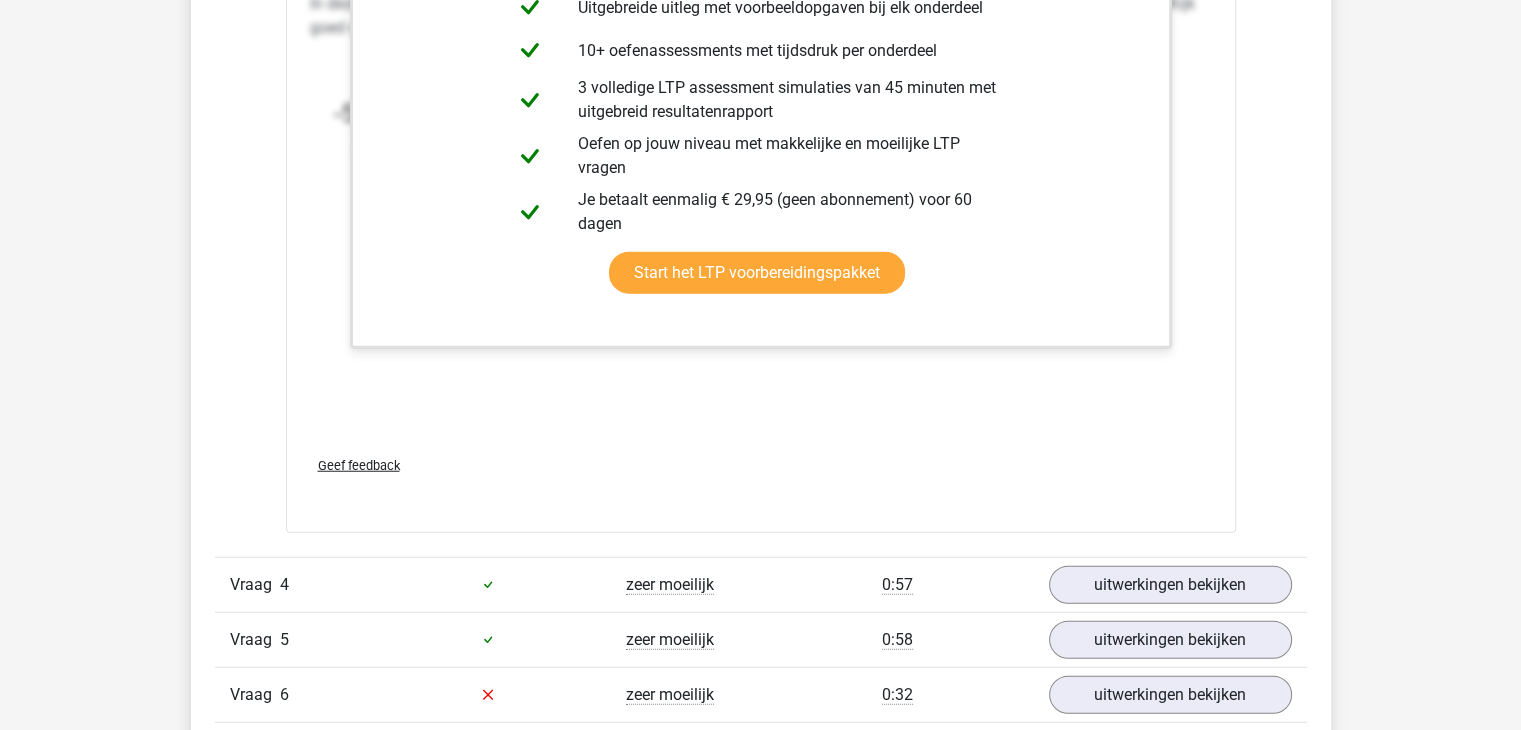 scroll, scrollTop: 5300, scrollLeft: 0, axis: vertical 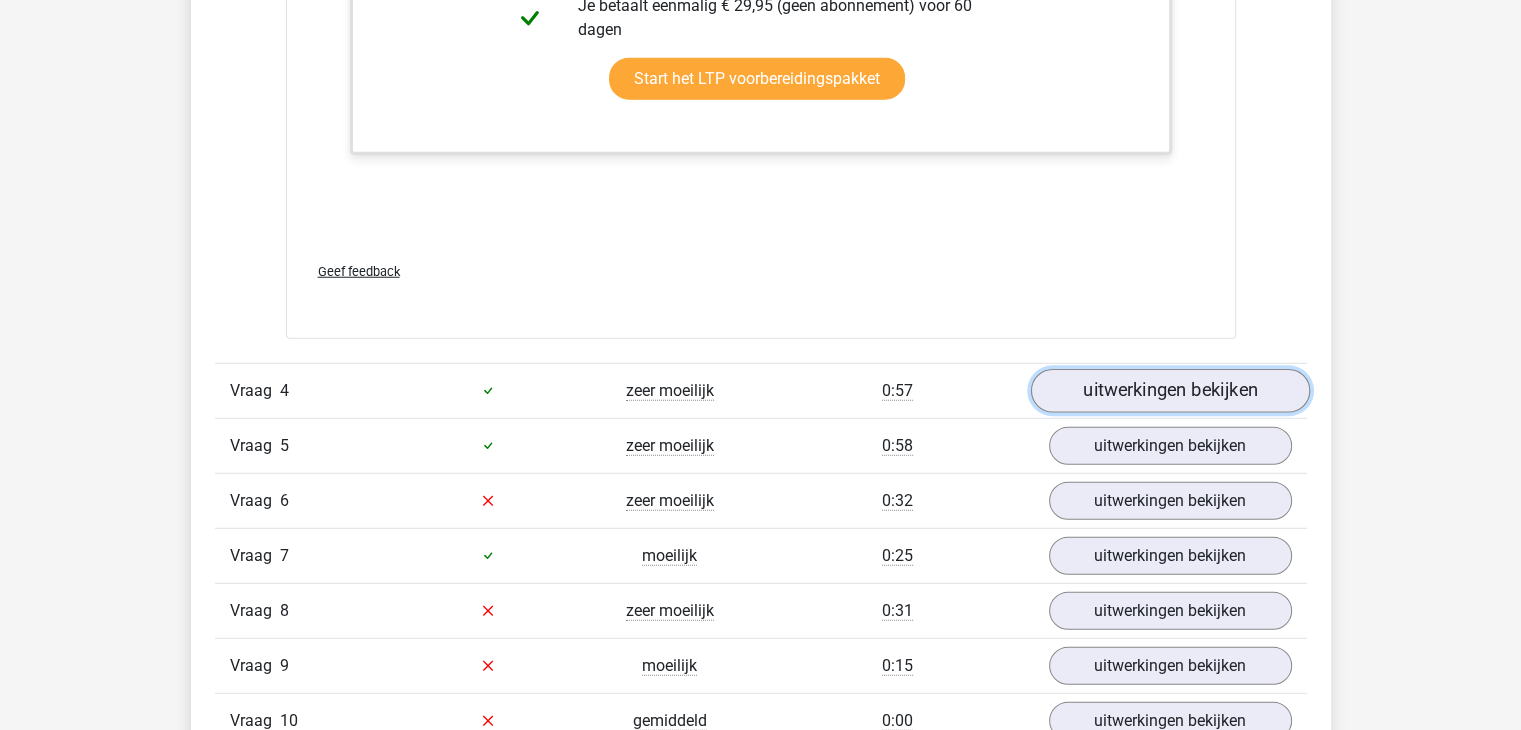 click on "uitwerkingen bekijken" at bounding box center (1169, 391) 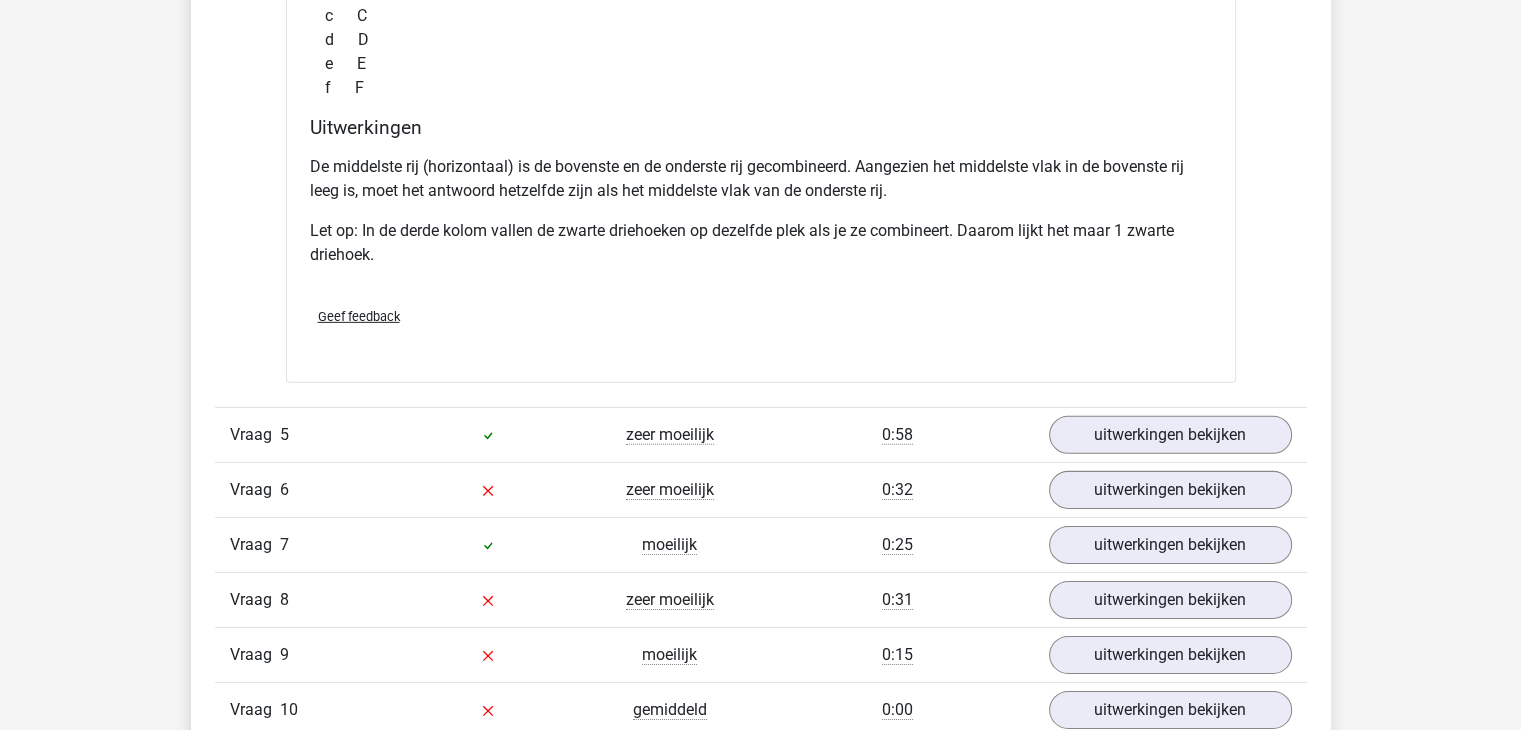 scroll, scrollTop: 6200, scrollLeft: 0, axis: vertical 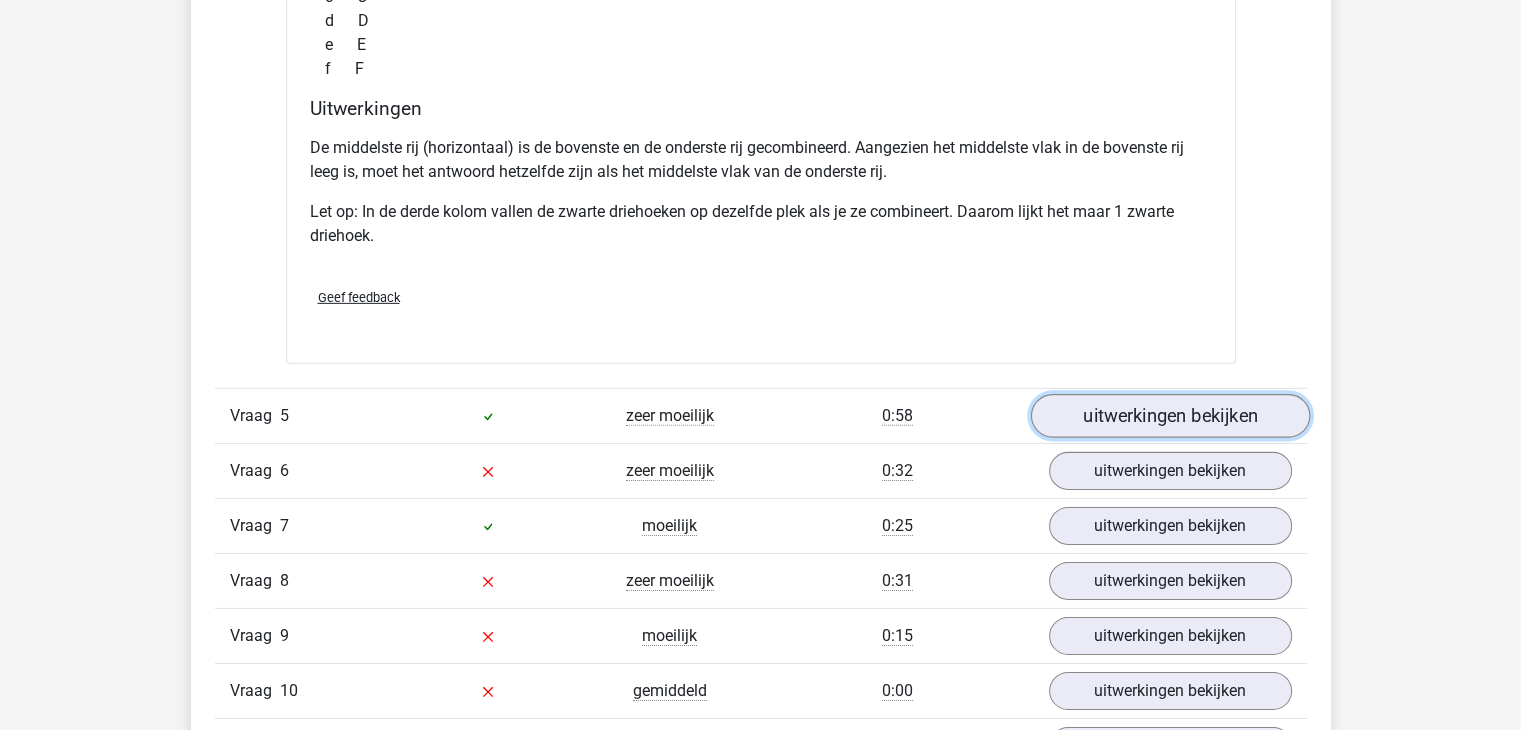 click on "uitwerkingen bekijken" at bounding box center (1169, 416) 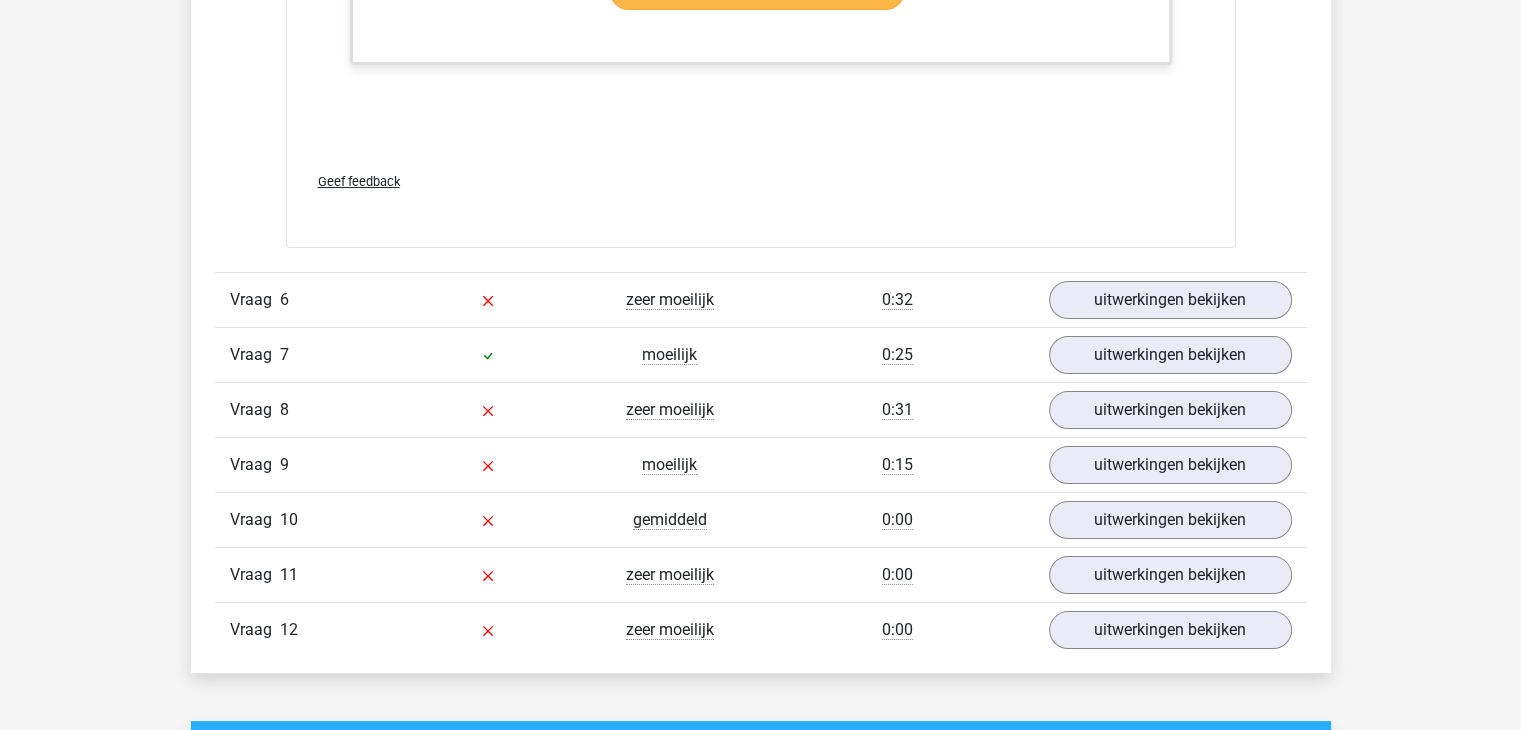 scroll, scrollTop: 7700, scrollLeft: 0, axis: vertical 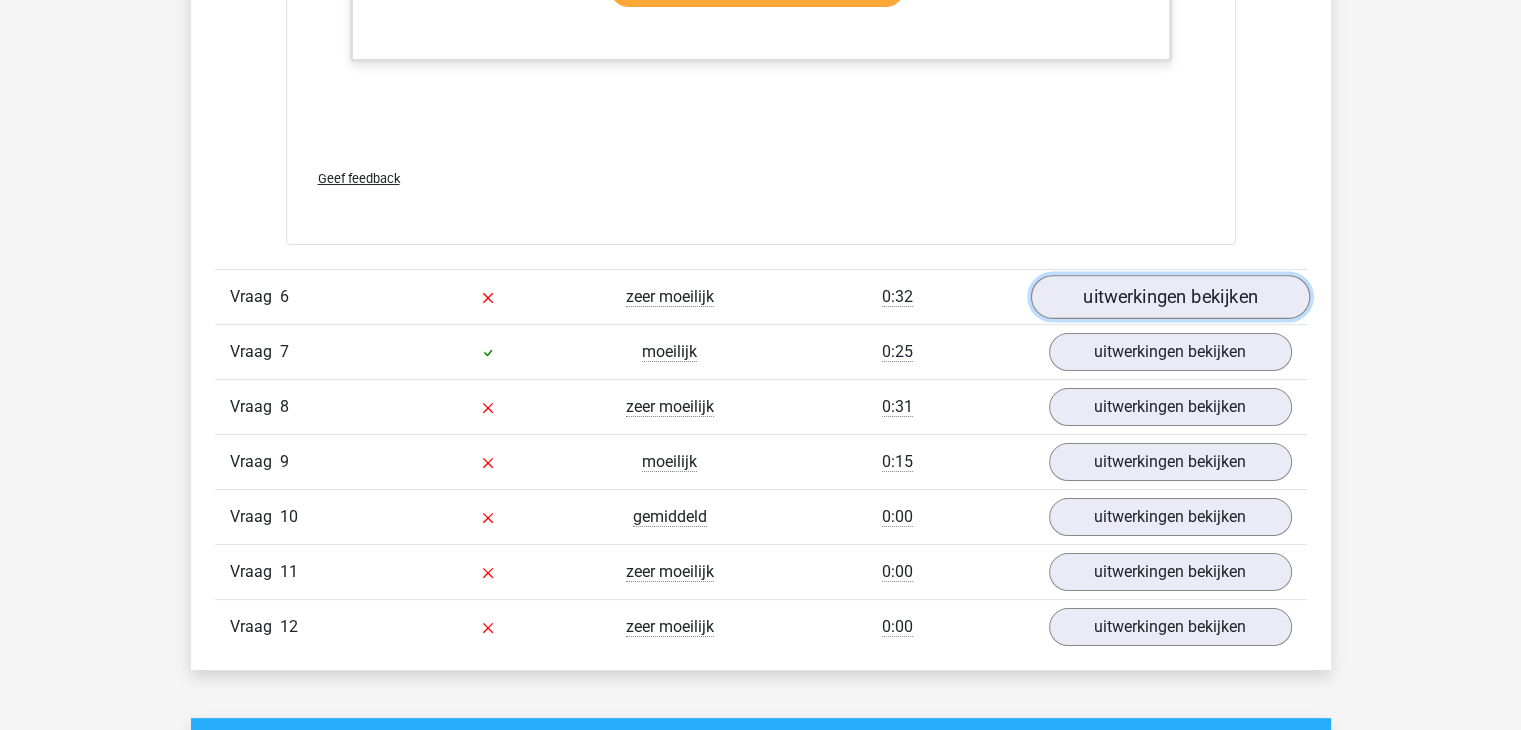 click on "uitwerkingen bekijken" at bounding box center (1169, 297) 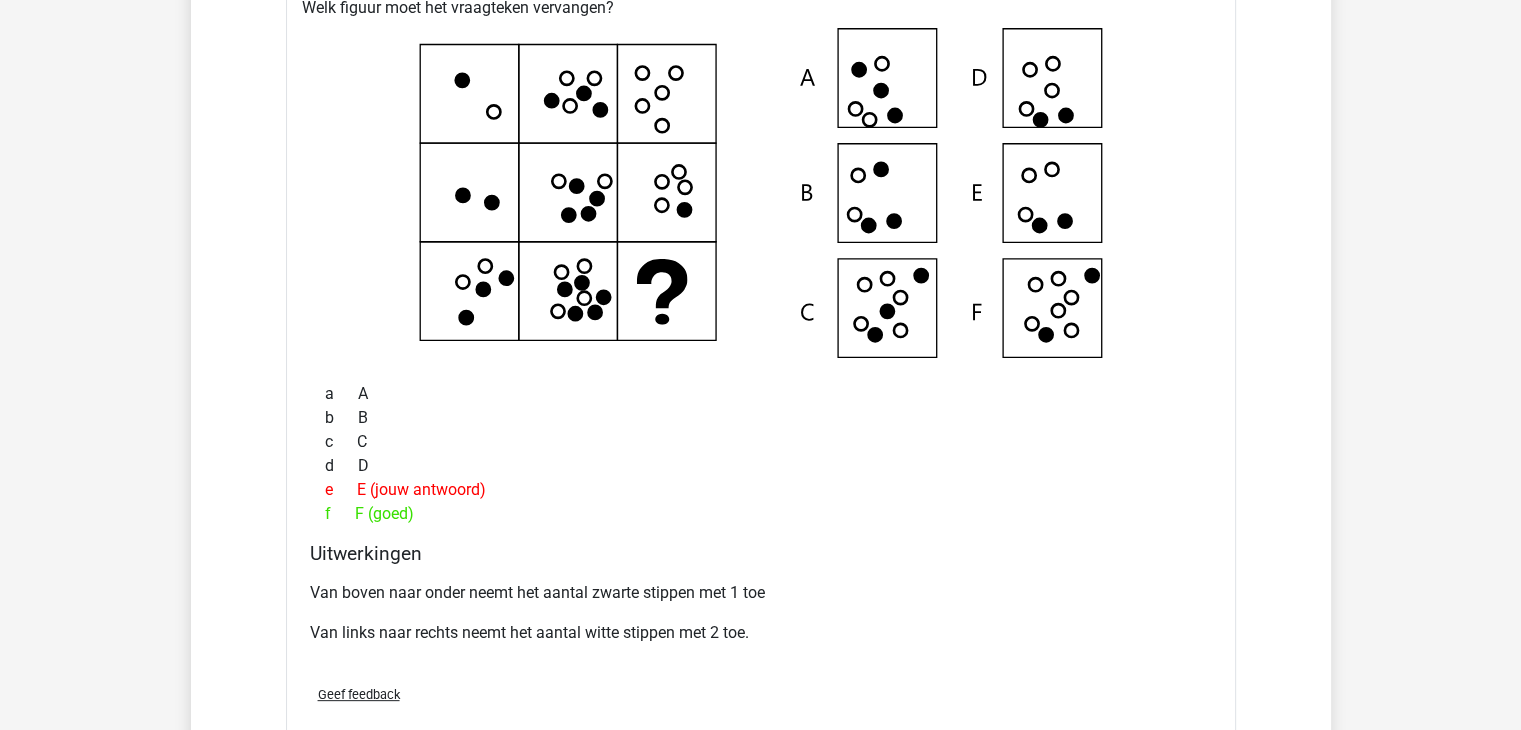 scroll, scrollTop: 8400, scrollLeft: 0, axis: vertical 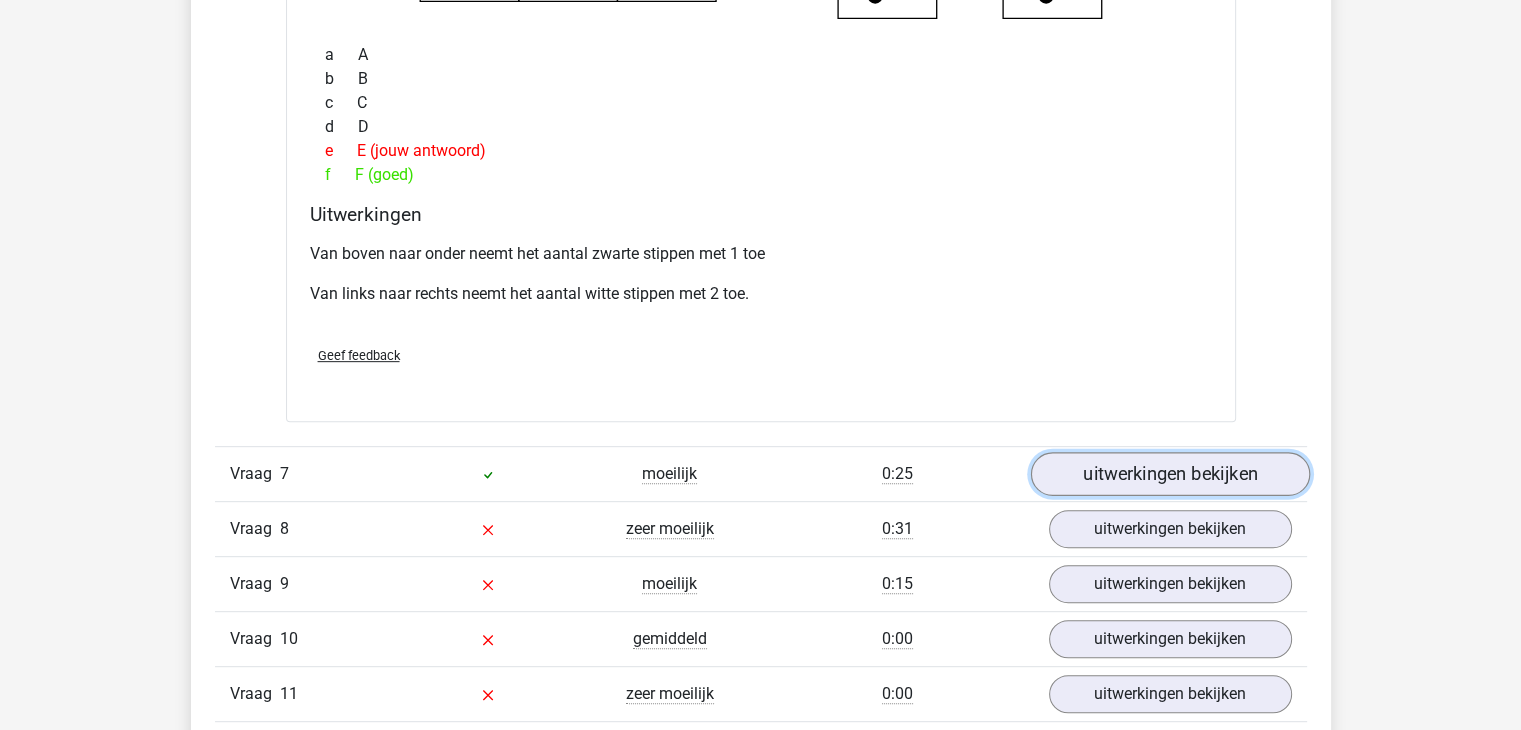 click on "uitwerkingen bekijken" at bounding box center (1169, 474) 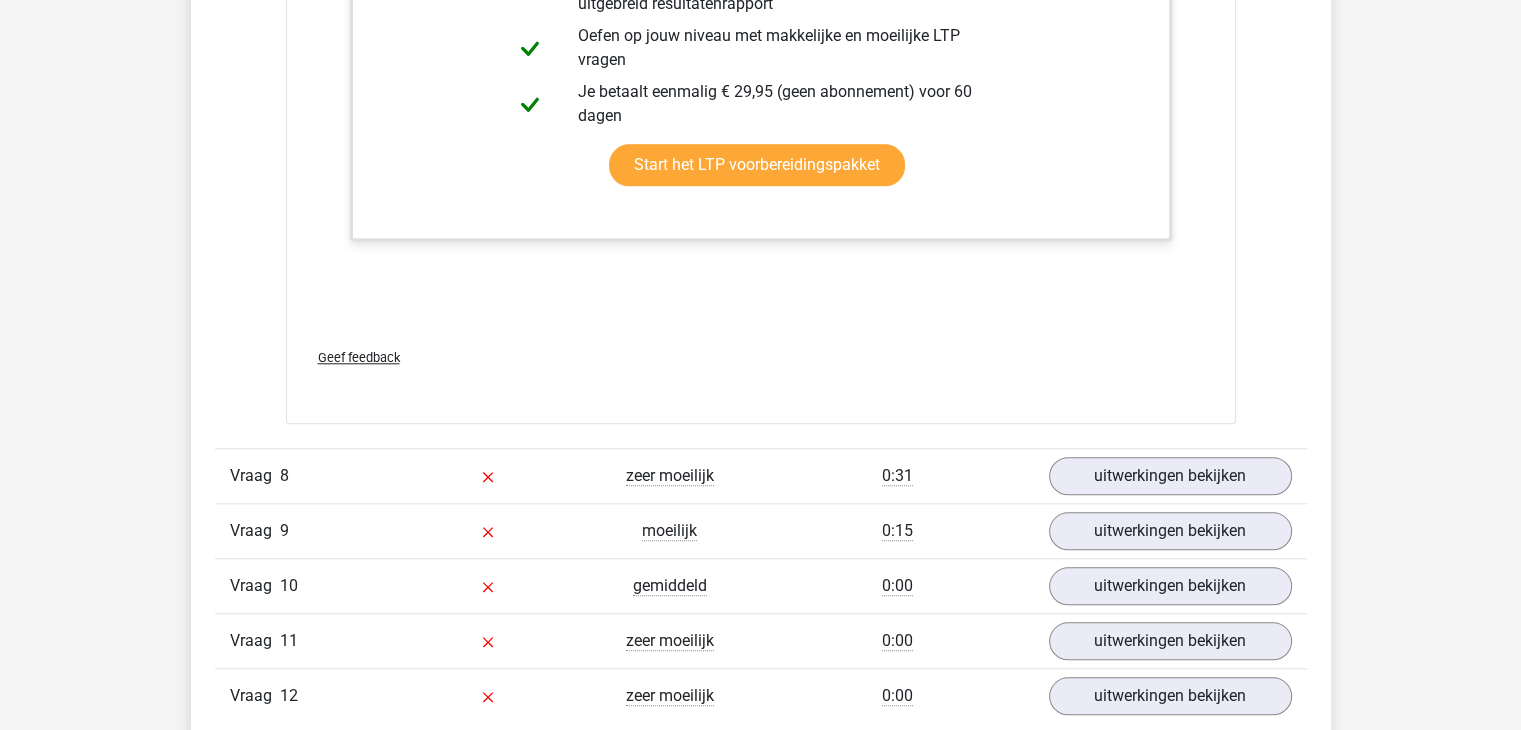 scroll, scrollTop: 9500, scrollLeft: 0, axis: vertical 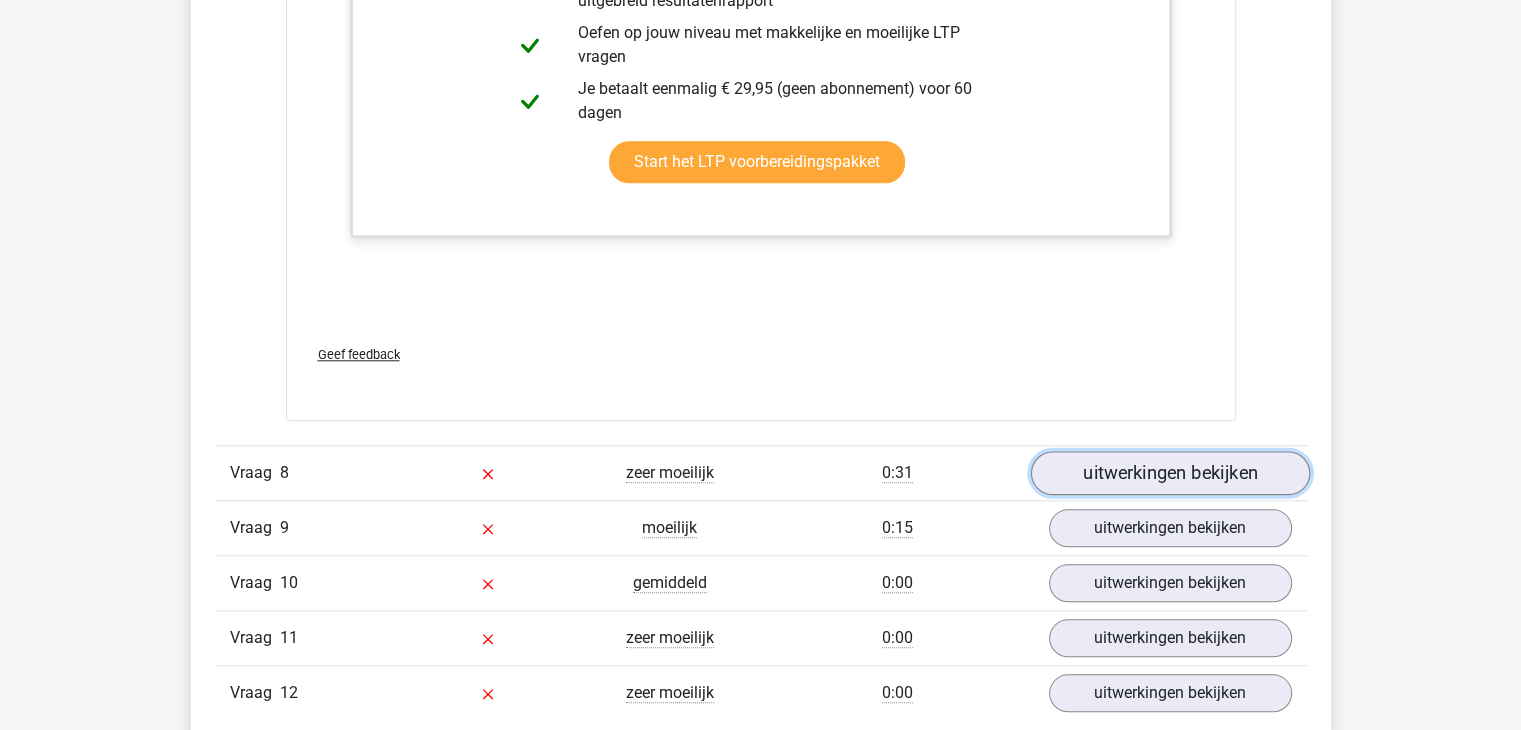 click on "uitwerkingen bekijken" at bounding box center [1169, 474] 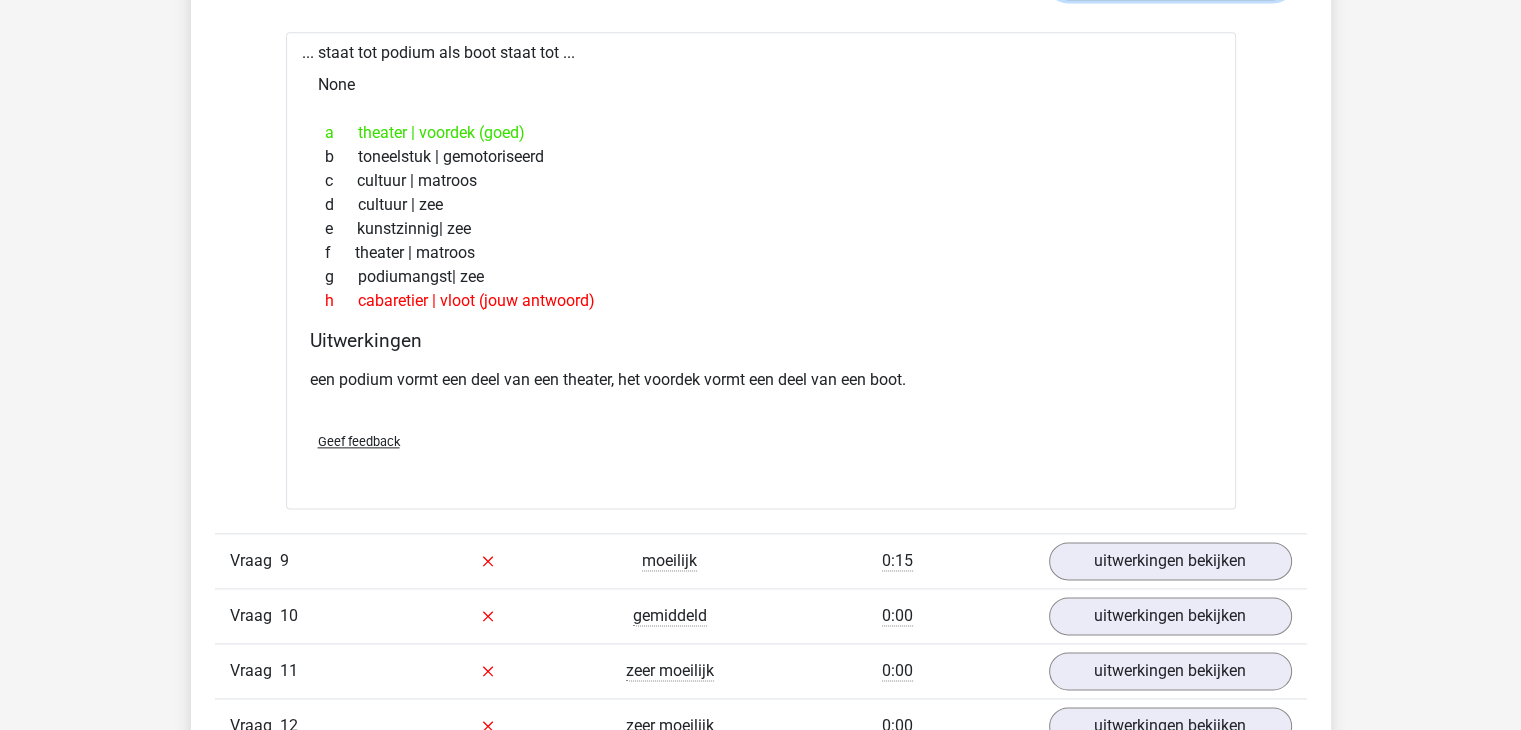 scroll, scrollTop: 10100, scrollLeft: 0, axis: vertical 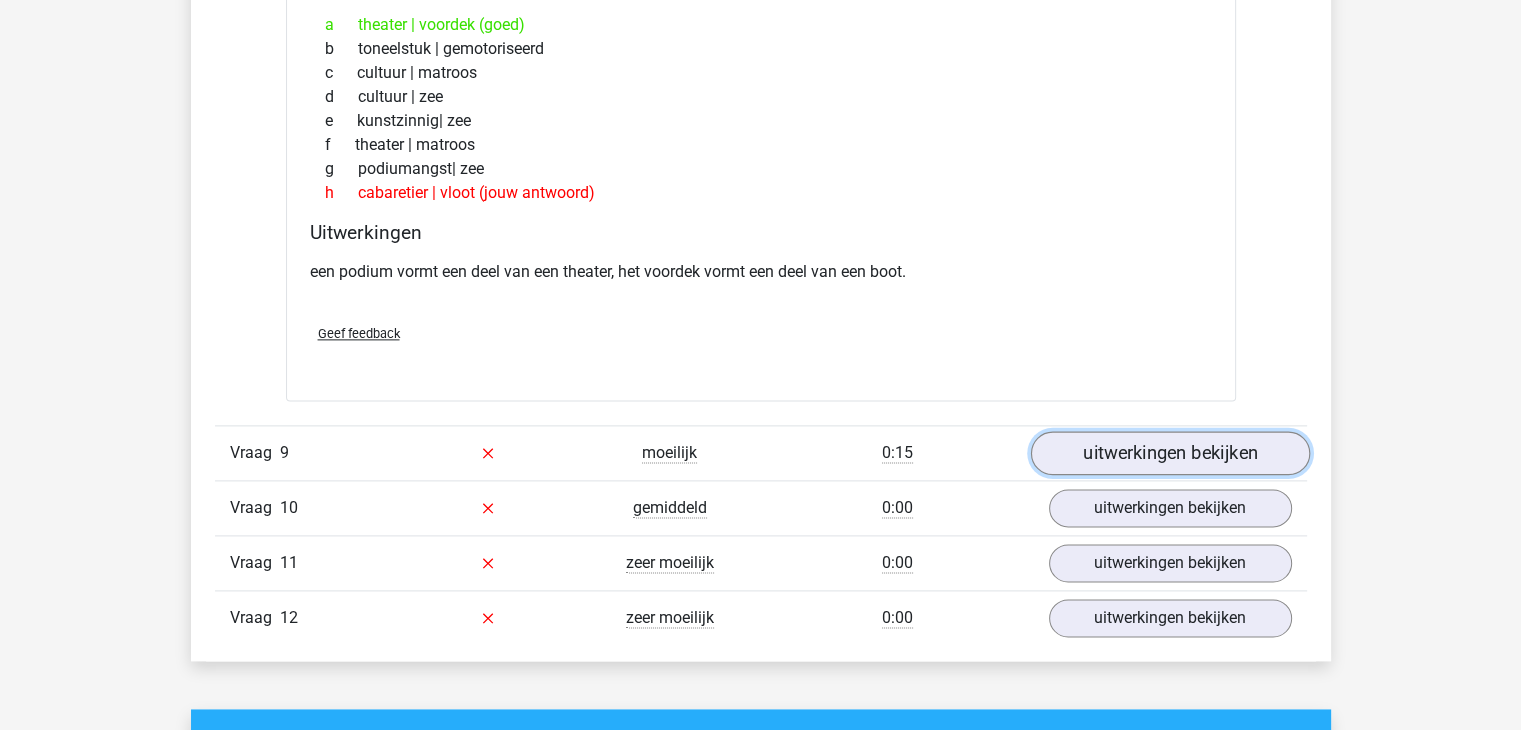 click on "uitwerkingen bekijken" at bounding box center (1169, 453) 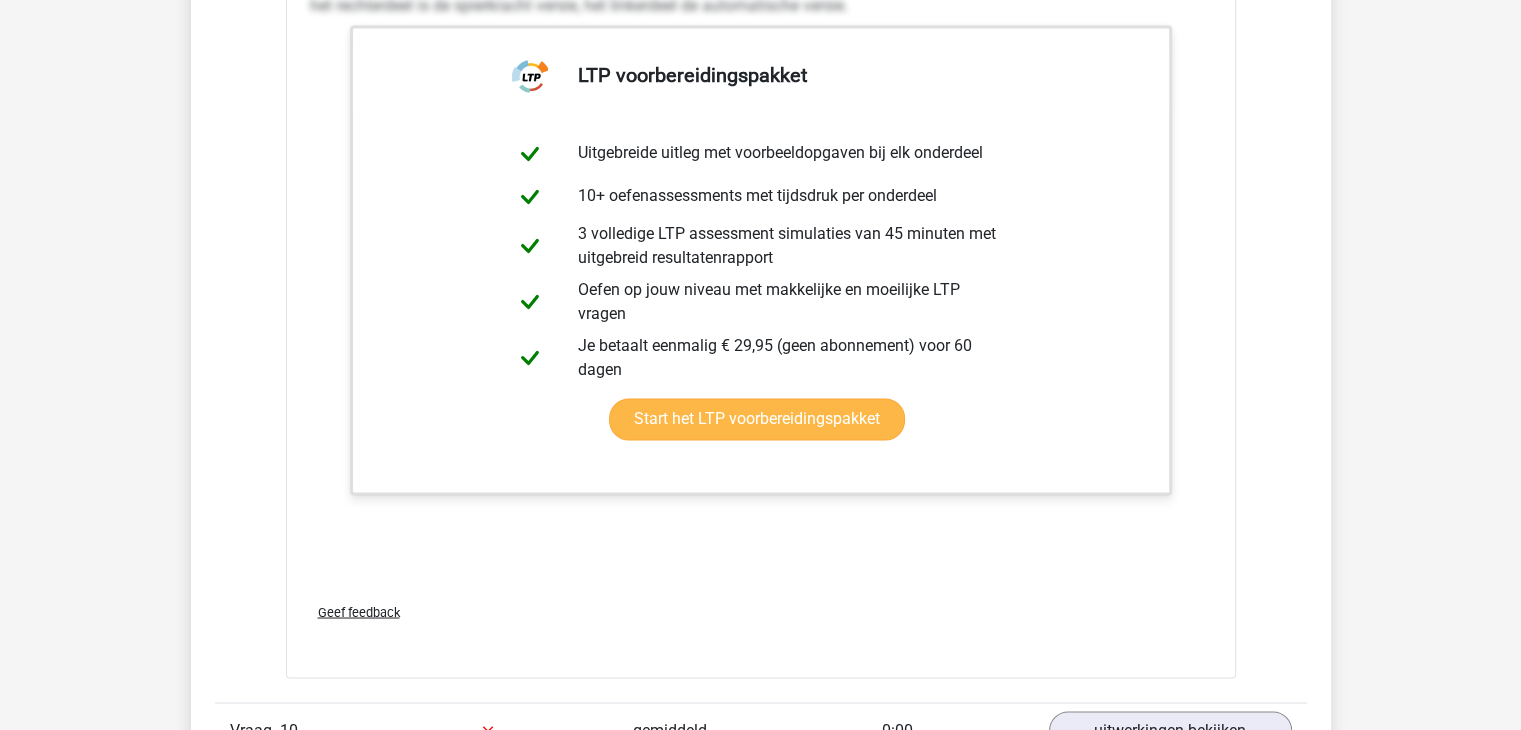 scroll, scrollTop: 11200, scrollLeft: 0, axis: vertical 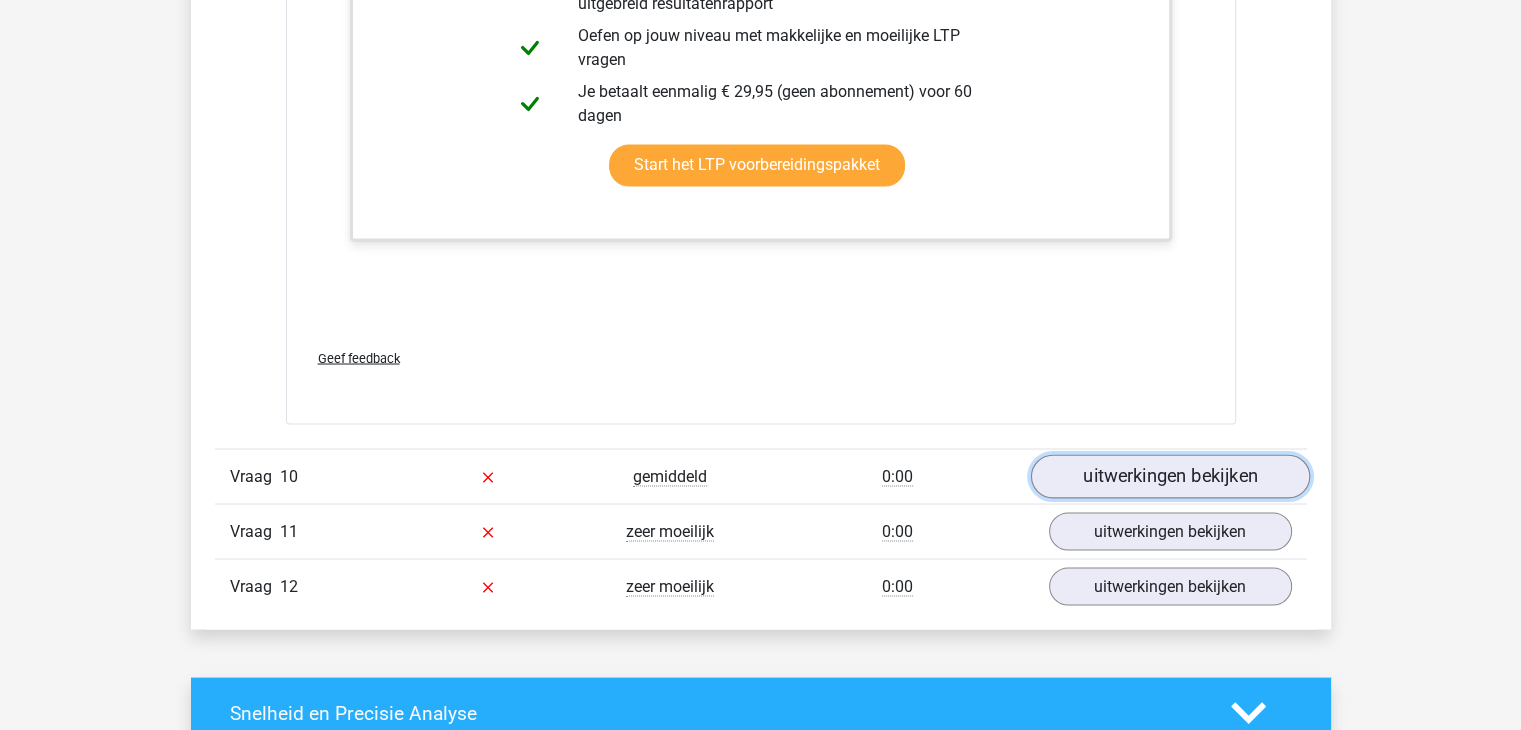 click on "uitwerkingen bekijken" at bounding box center (1169, 476) 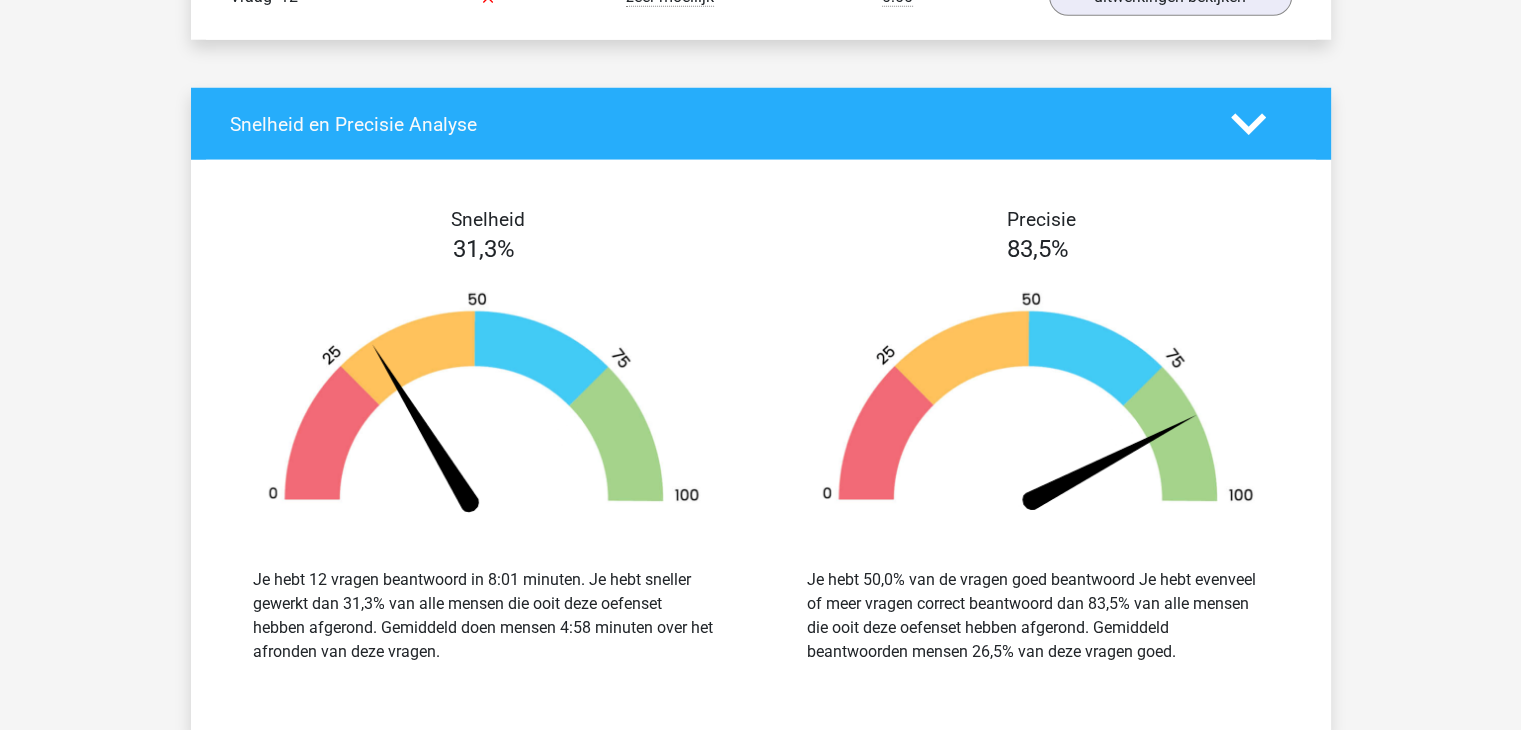 scroll, scrollTop: 13100, scrollLeft: 0, axis: vertical 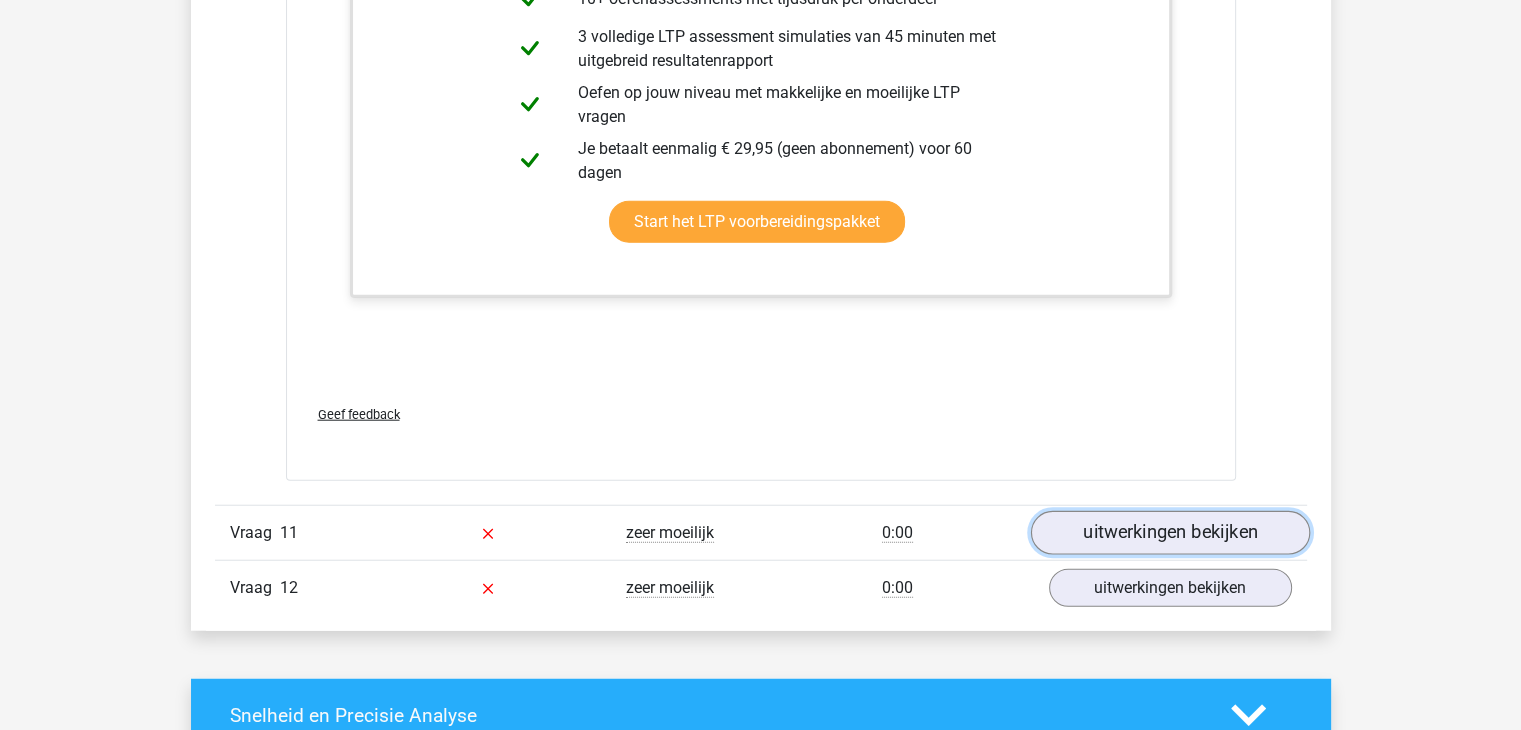 click on "uitwerkingen bekijken" at bounding box center (1169, 533) 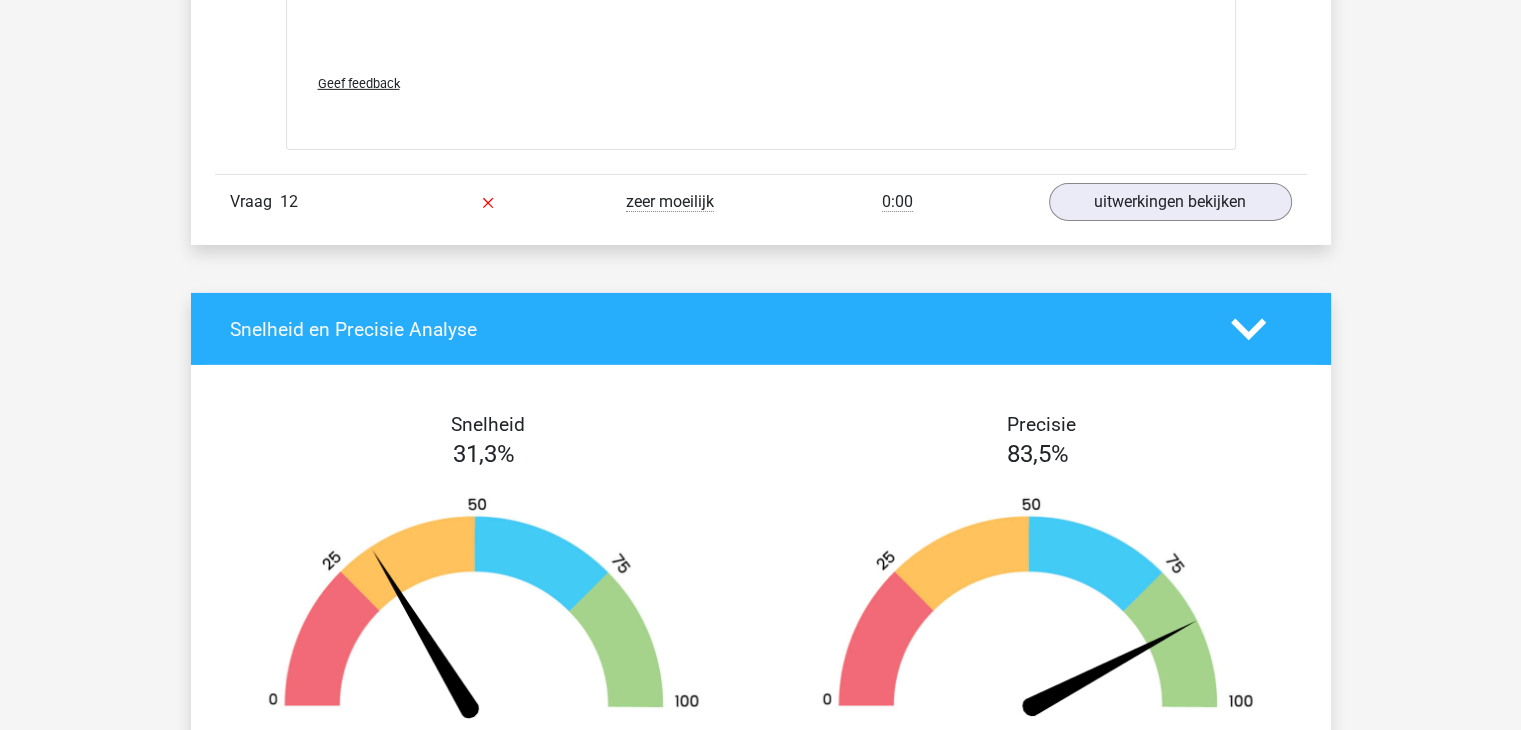 scroll, scrollTop: 14200, scrollLeft: 0, axis: vertical 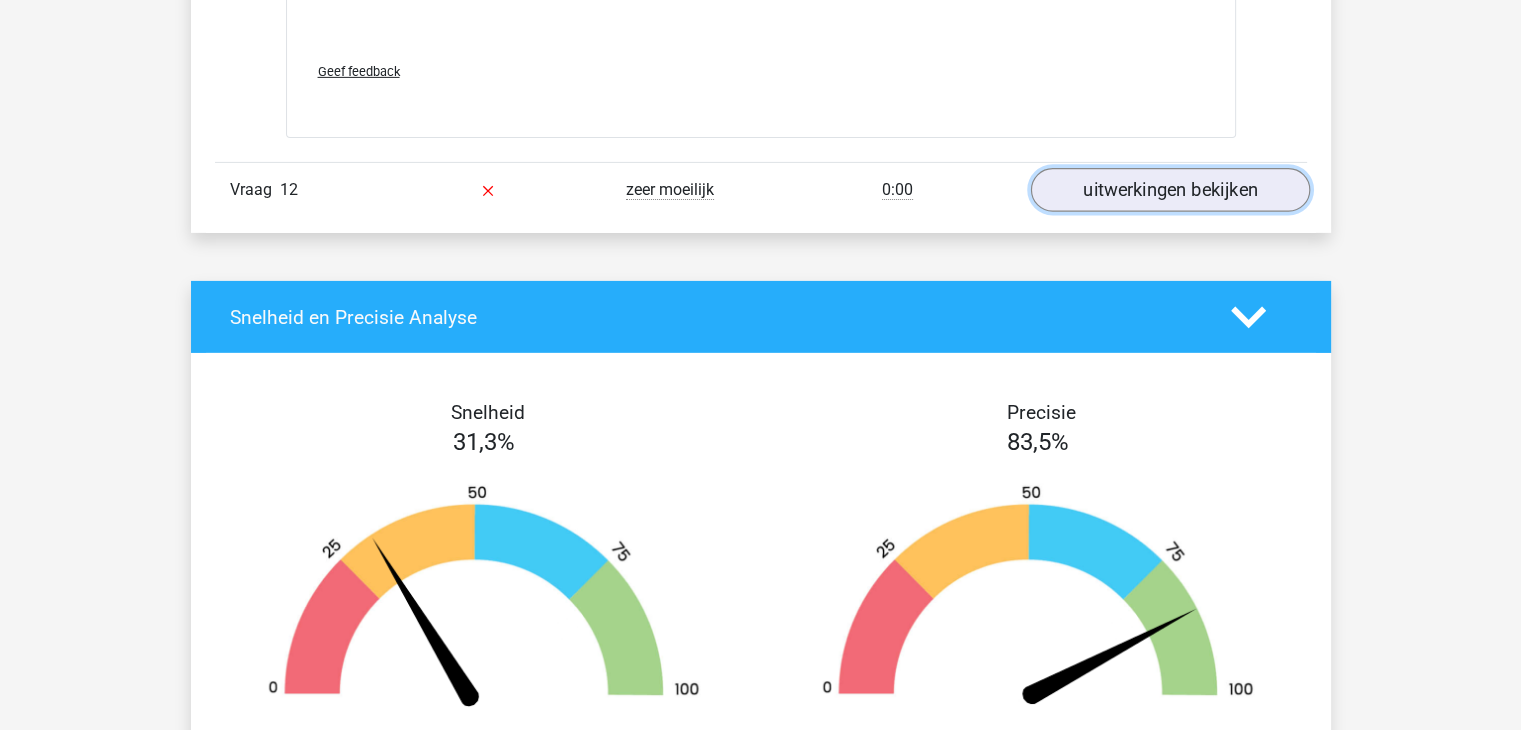 click on "uitwerkingen bekijken" at bounding box center (1169, 190) 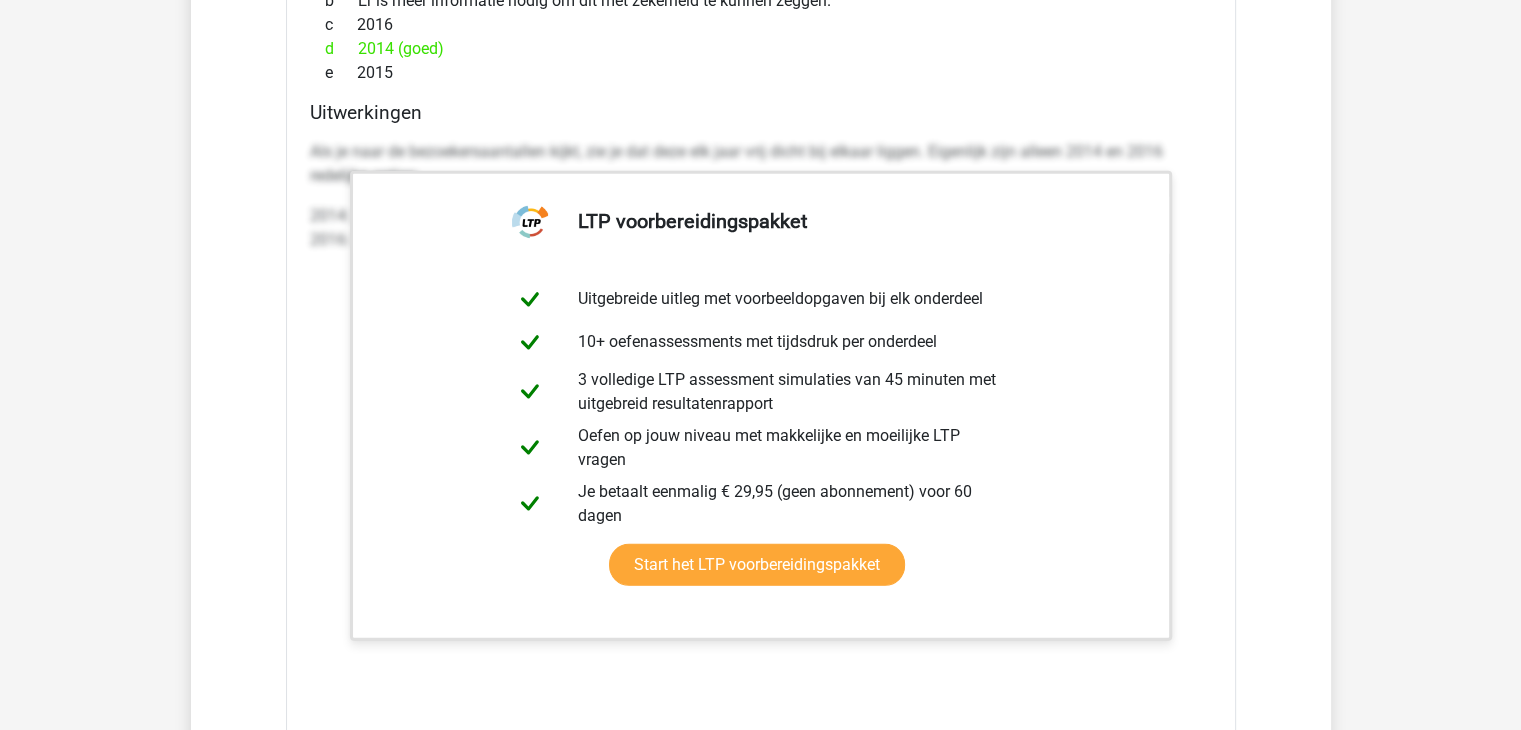 scroll, scrollTop: 13400, scrollLeft: 0, axis: vertical 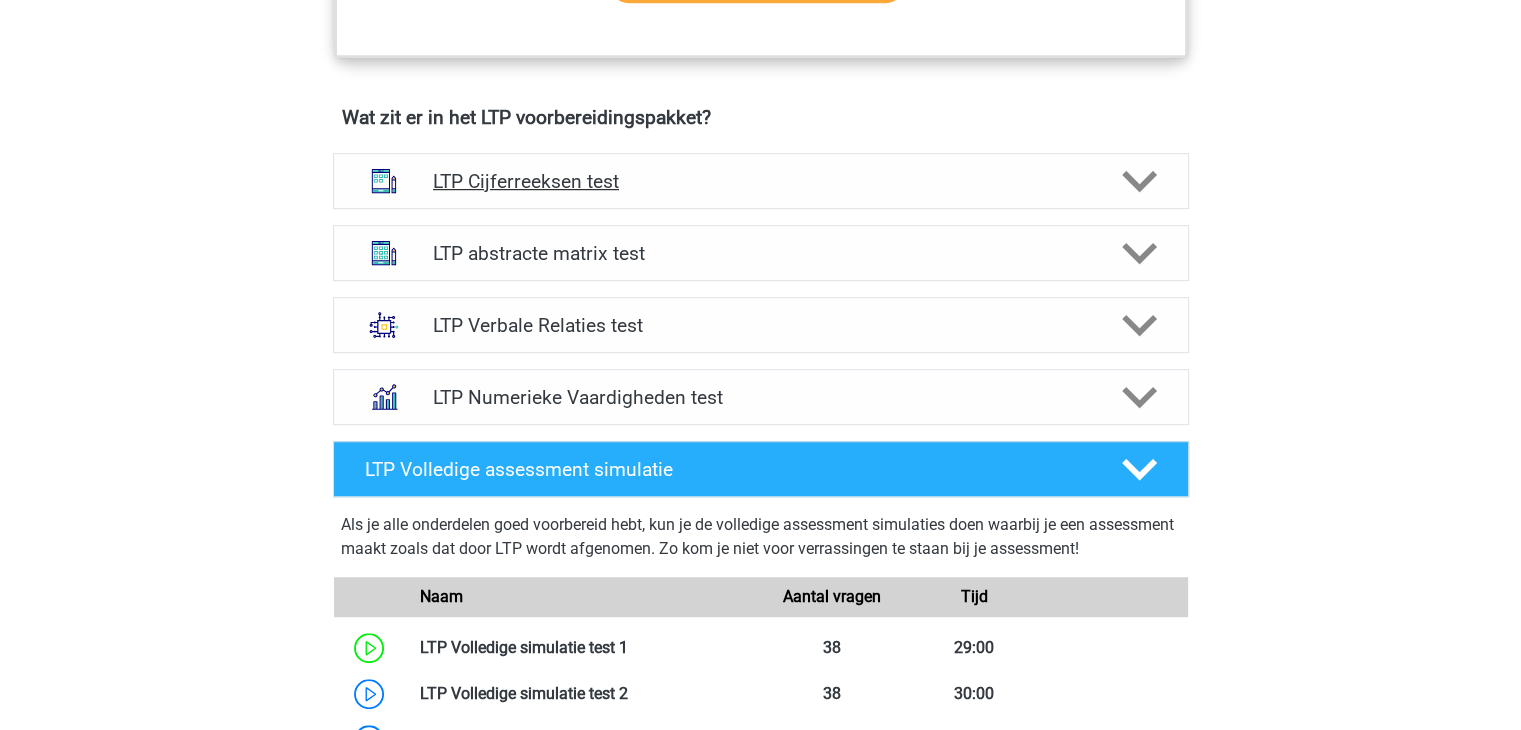 click 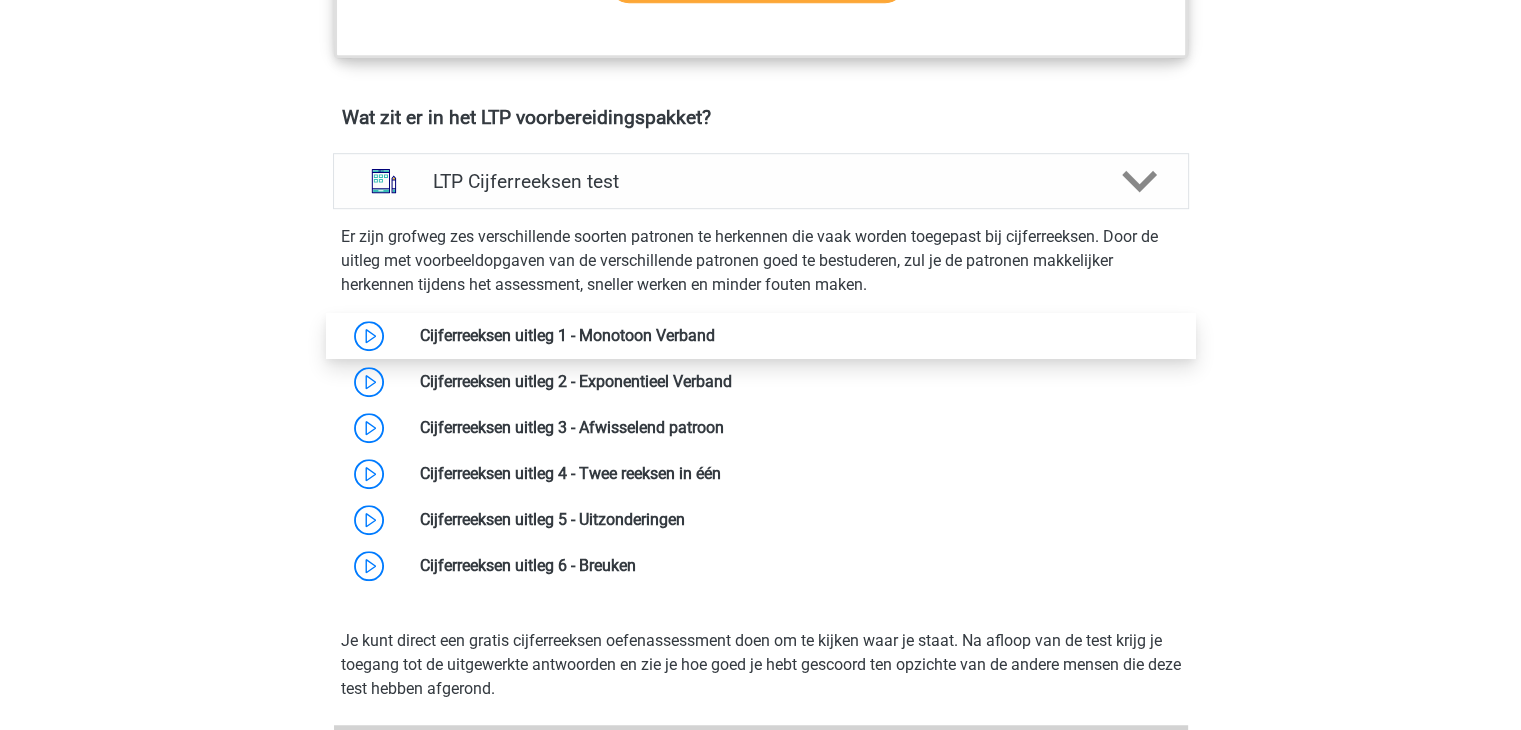 click at bounding box center (715, 335) 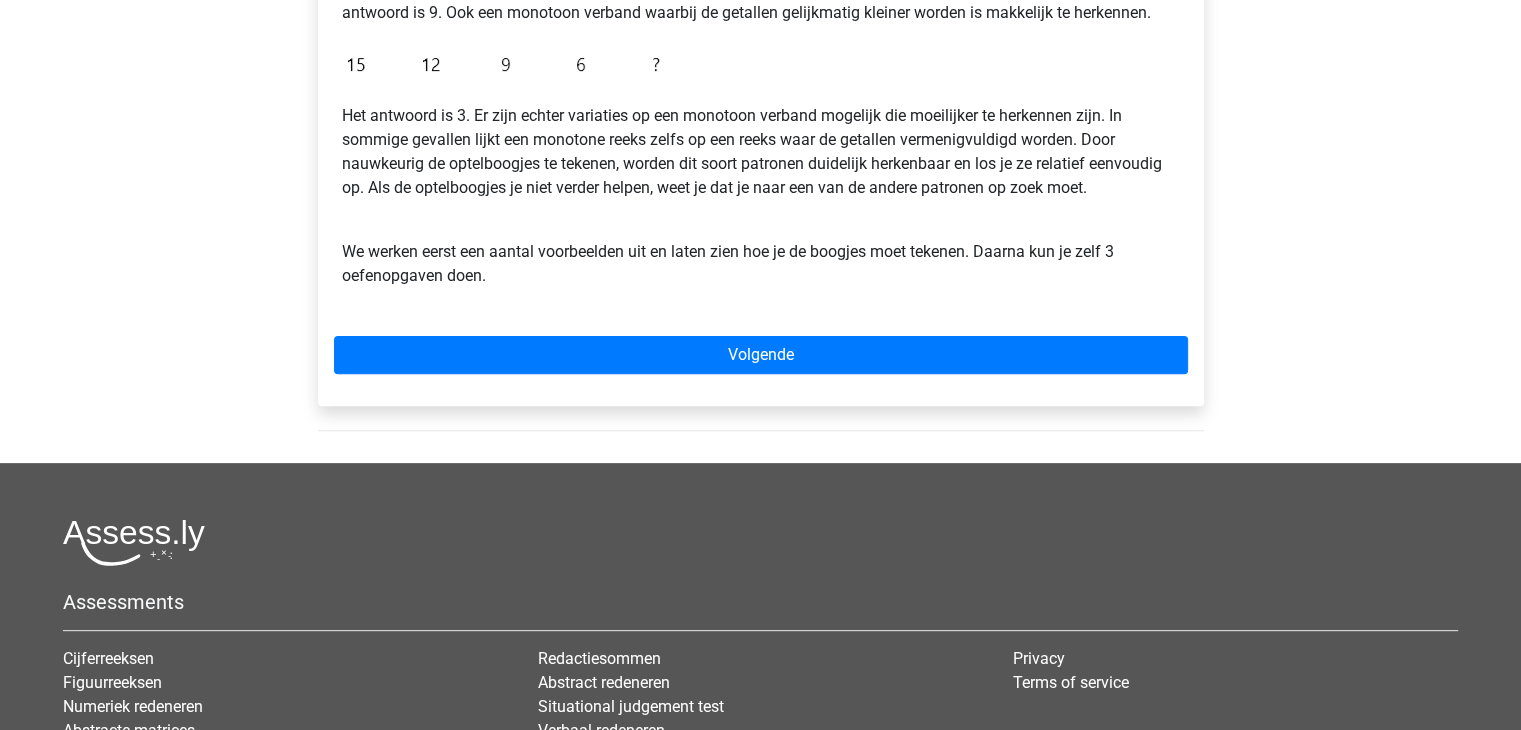 scroll, scrollTop: 600, scrollLeft: 0, axis: vertical 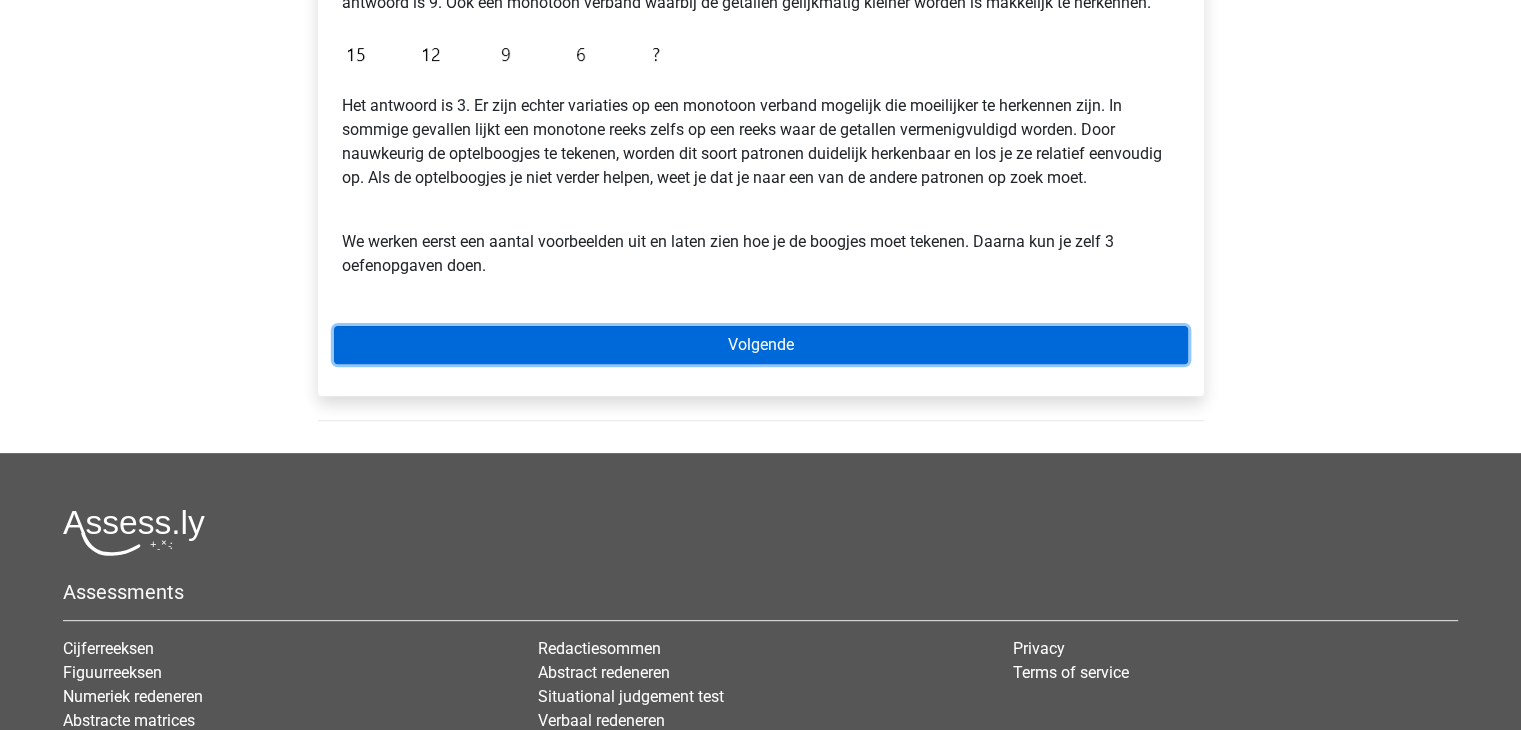click on "Volgende" at bounding box center [761, 345] 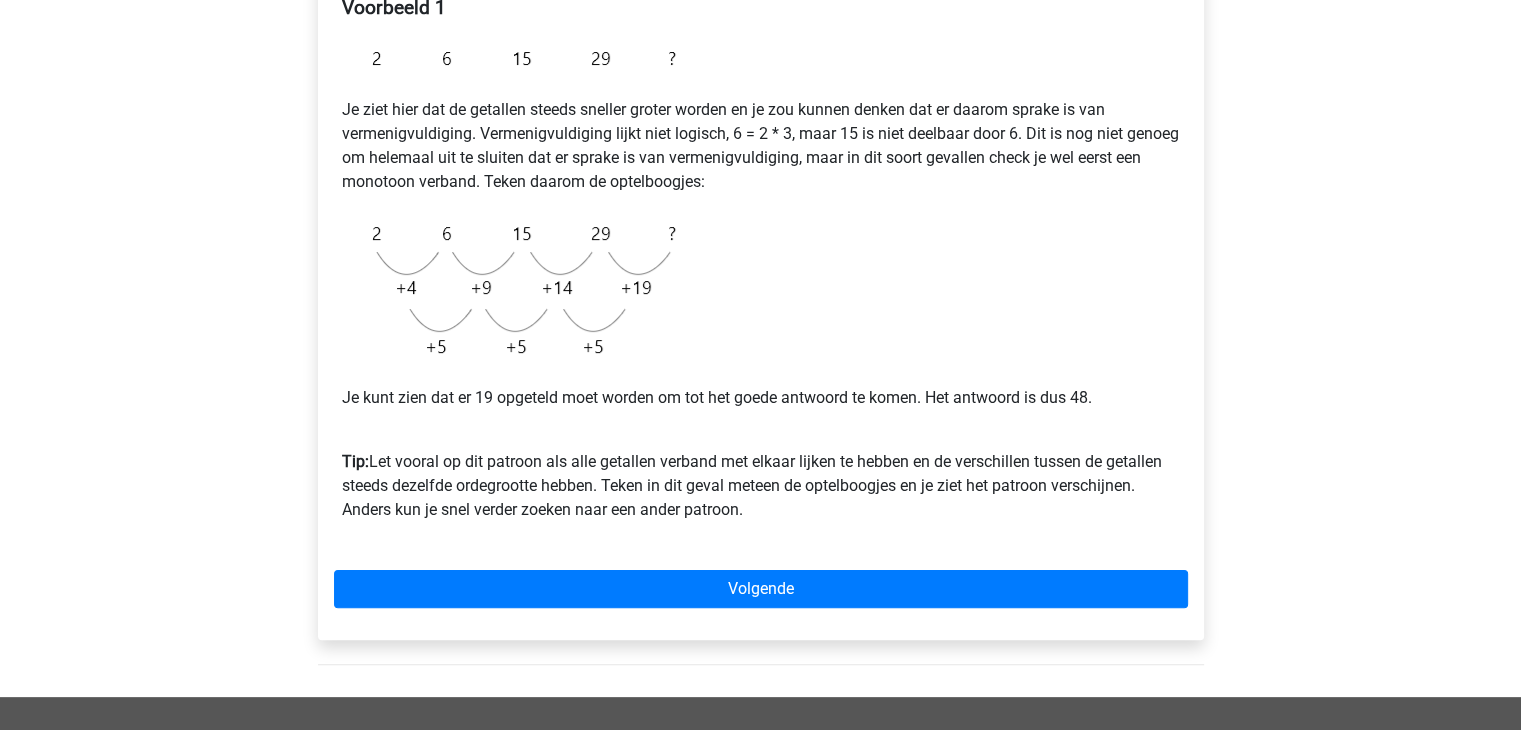 scroll, scrollTop: 400, scrollLeft: 0, axis: vertical 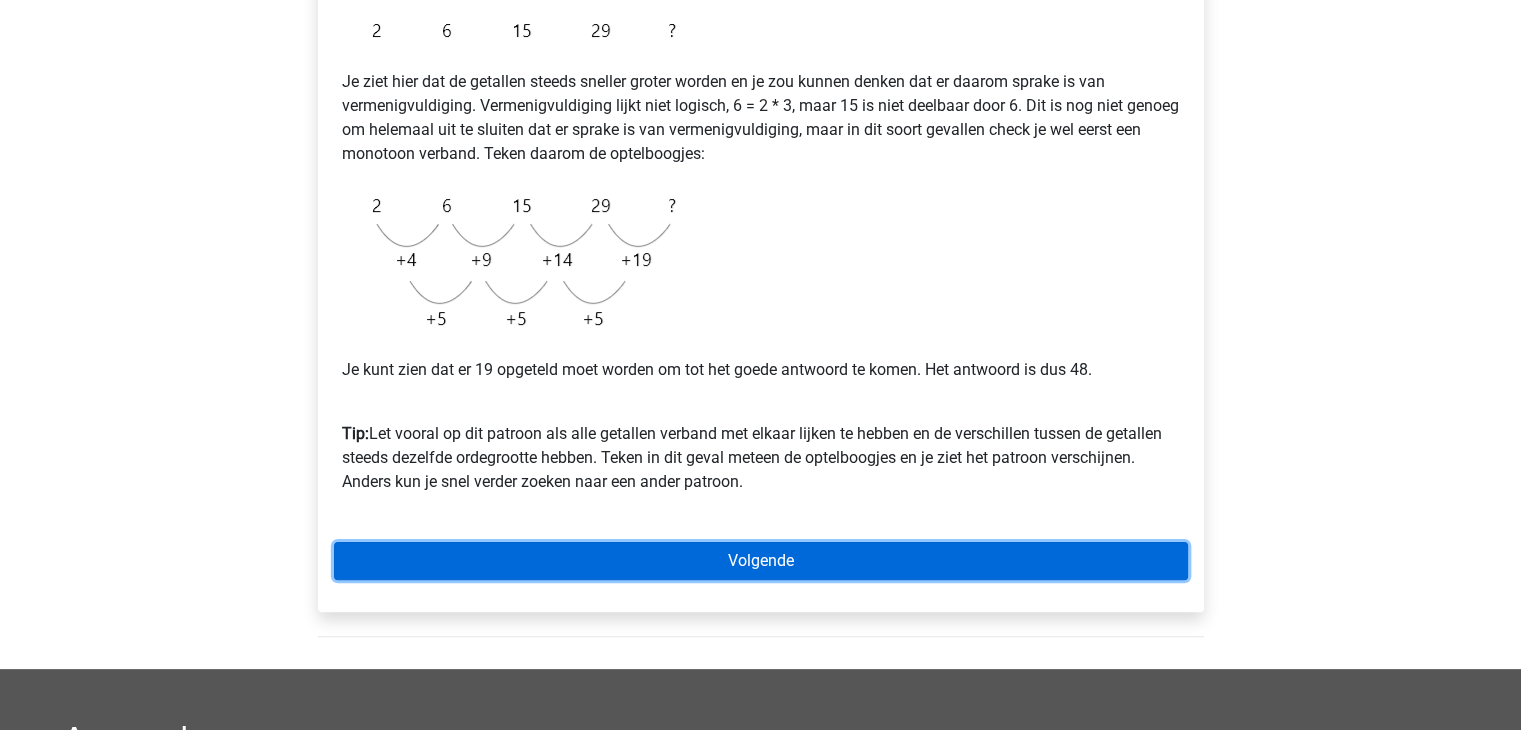click on "Volgende" at bounding box center [761, 561] 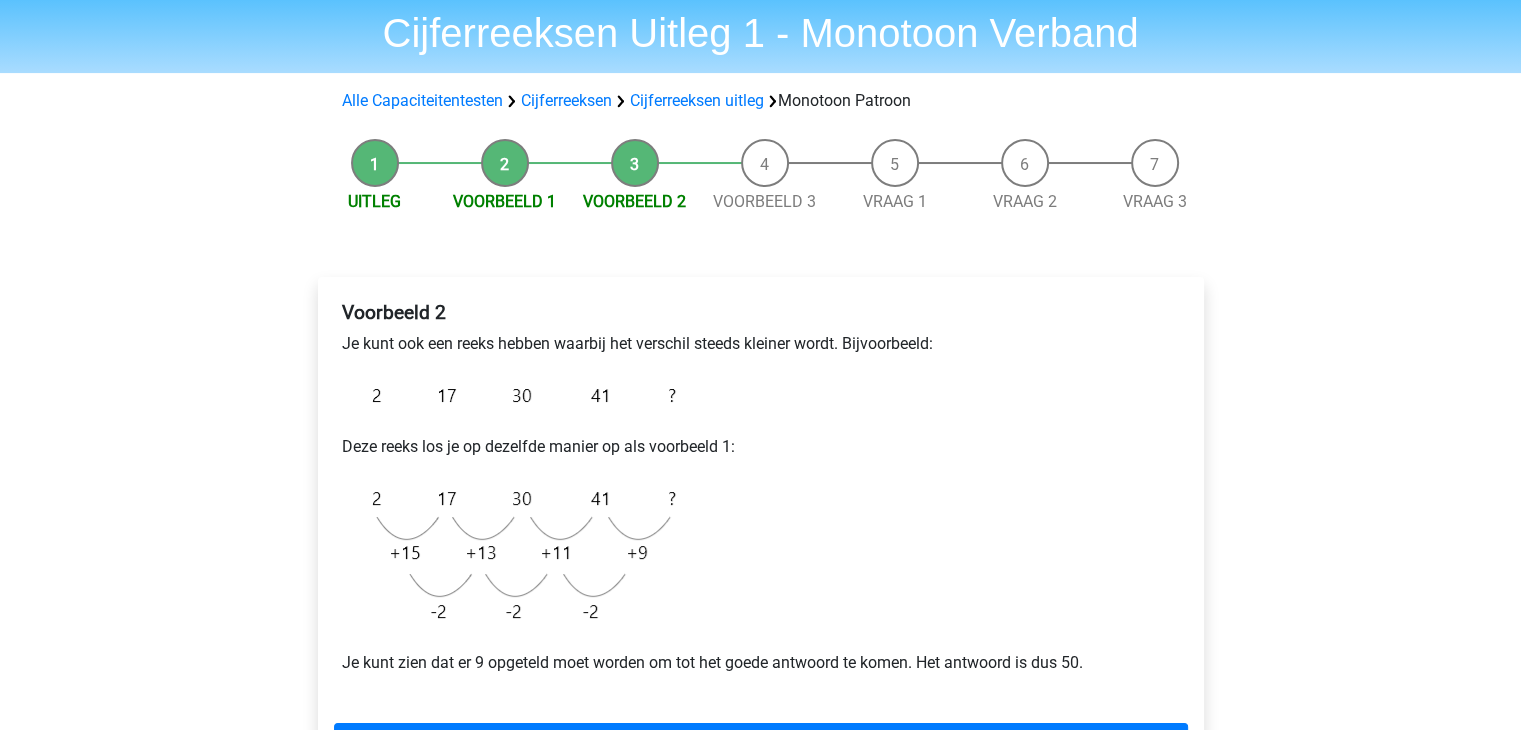 scroll, scrollTop: 100, scrollLeft: 0, axis: vertical 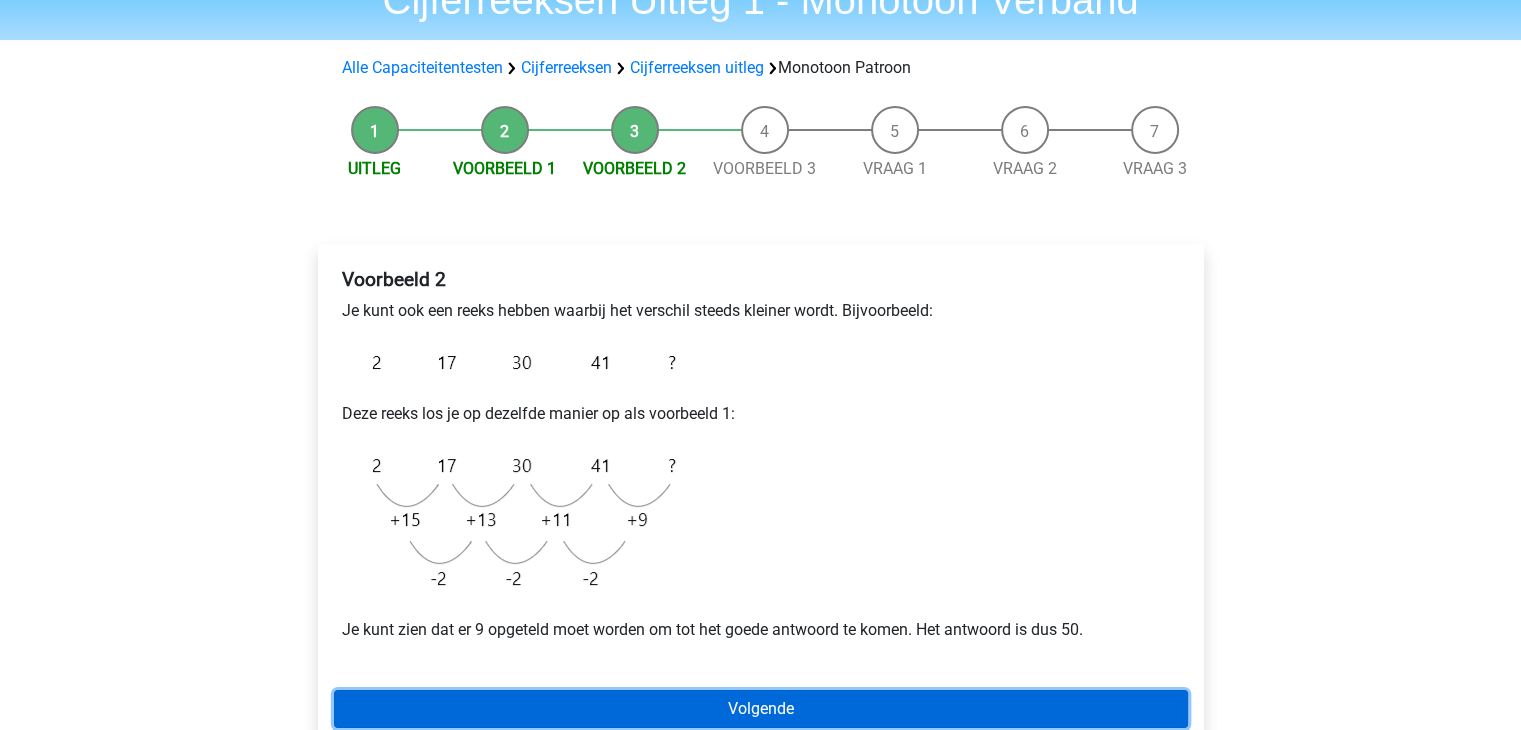 click on "Volgende" at bounding box center (761, 709) 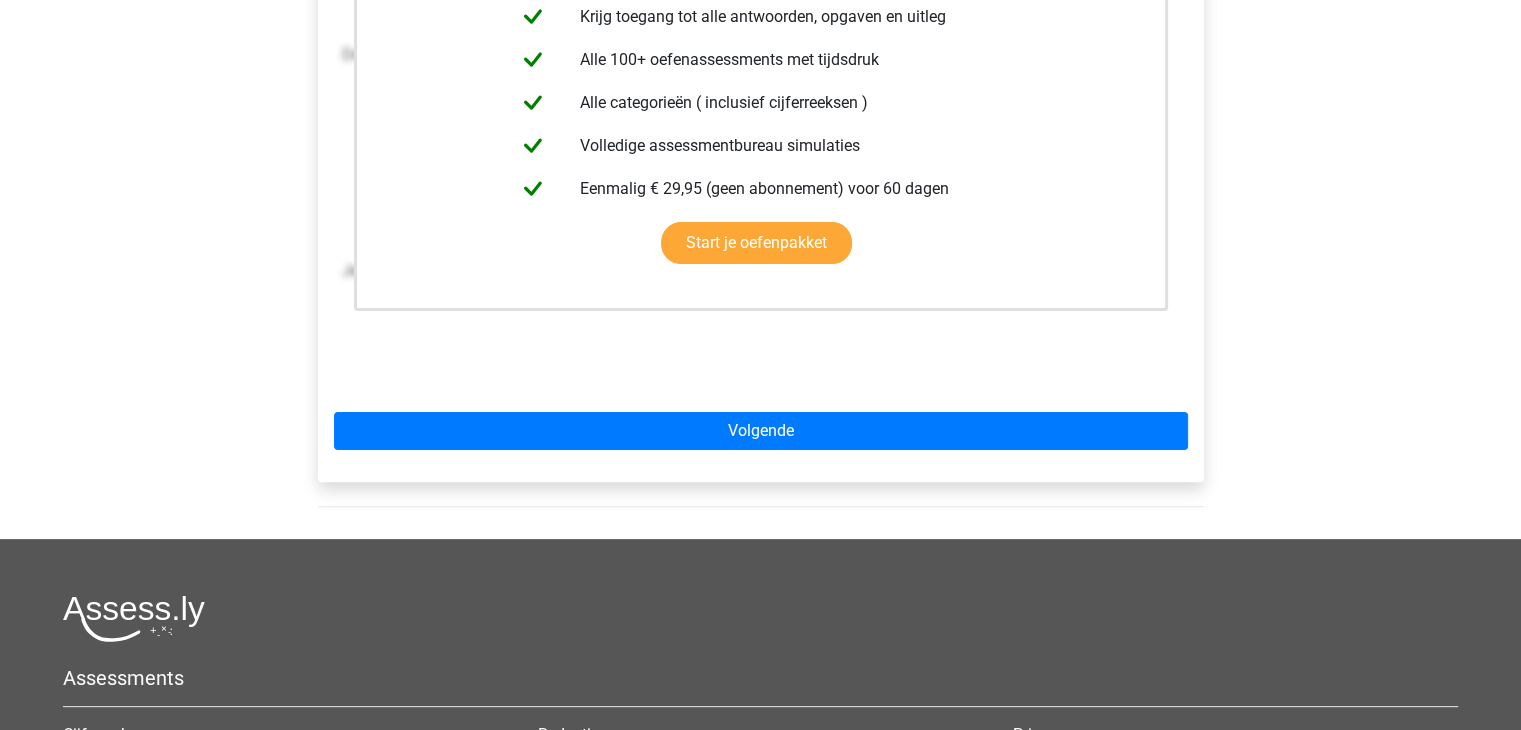 scroll, scrollTop: 500, scrollLeft: 0, axis: vertical 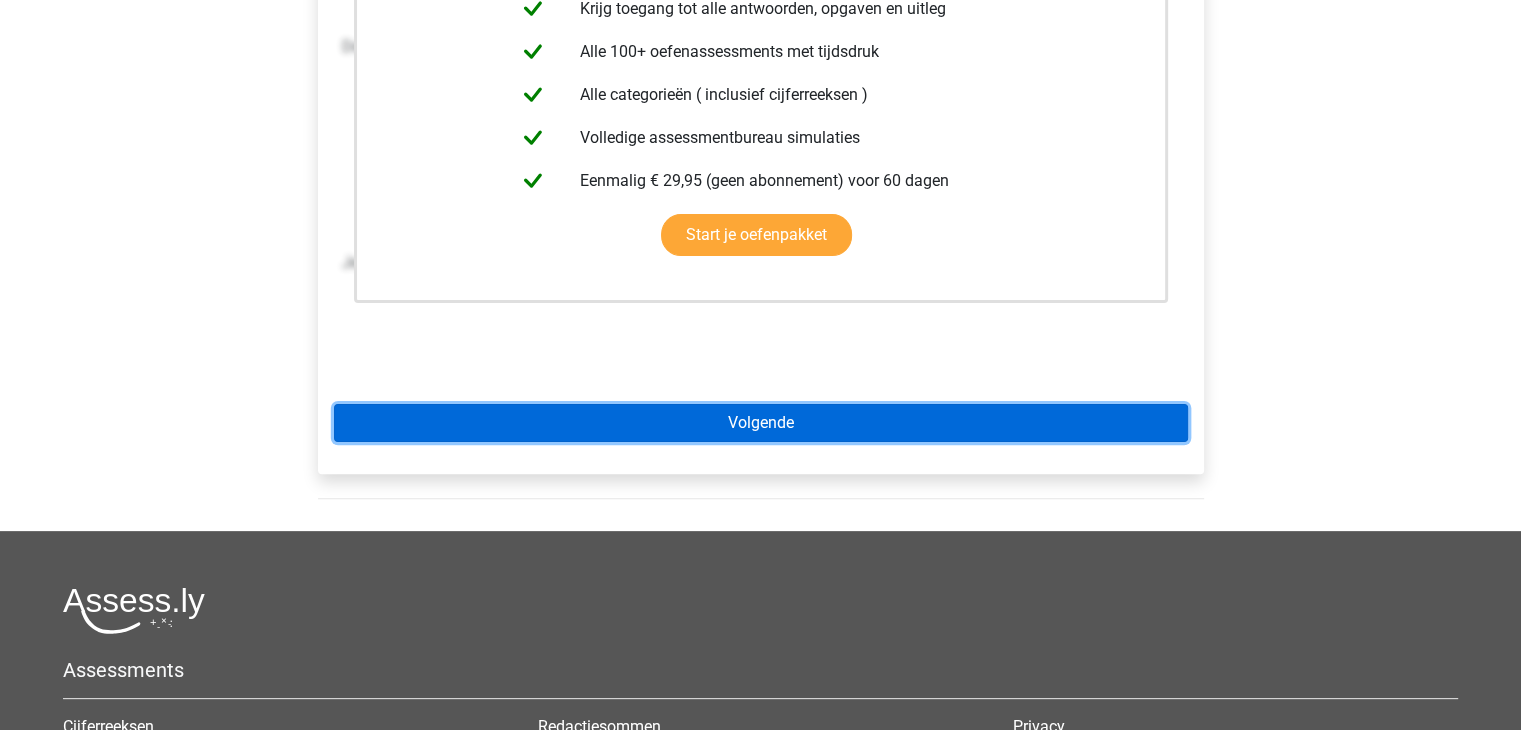 click on "Volgende" at bounding box center [761, 423] 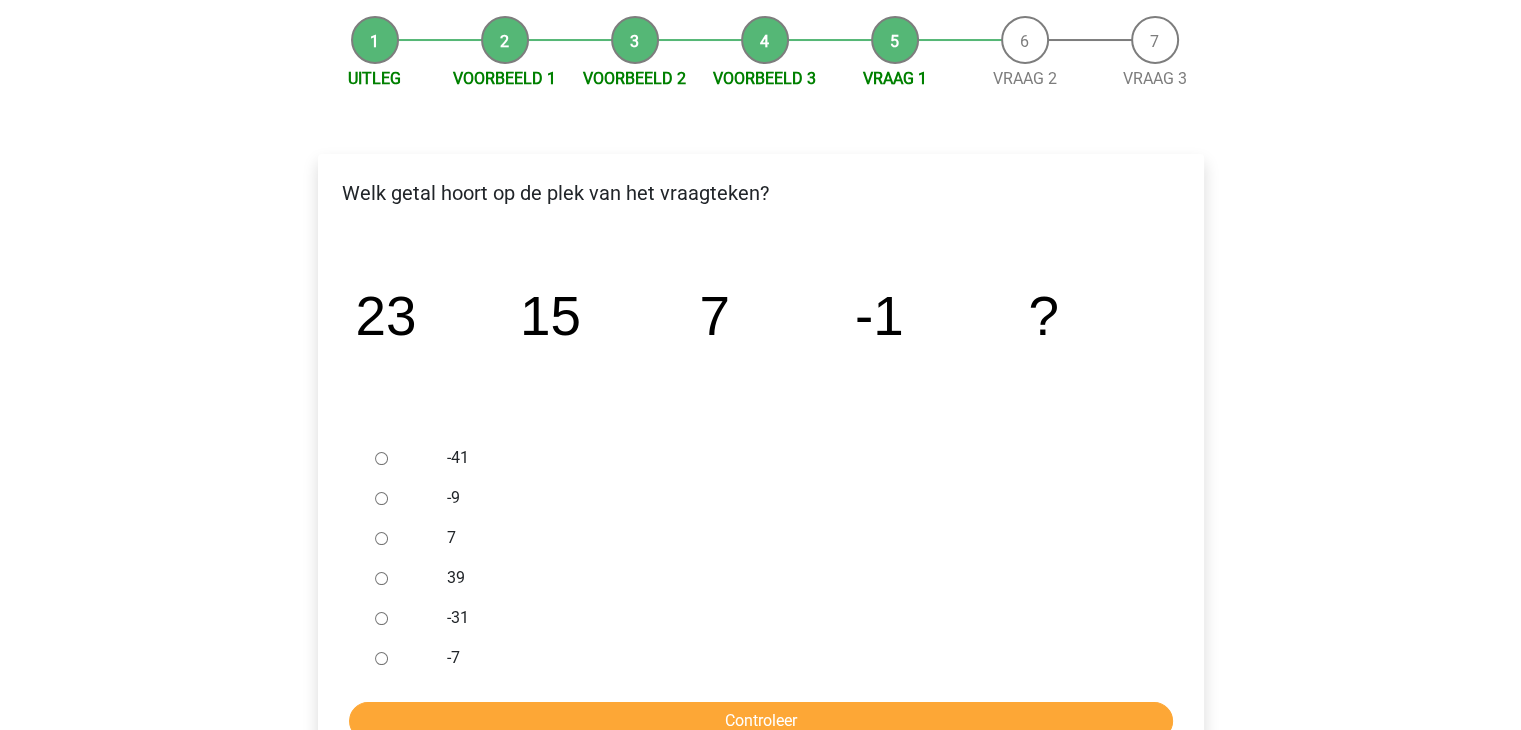 scroll, scrollTop: 200, scrollLeft: 0, axis: vertical 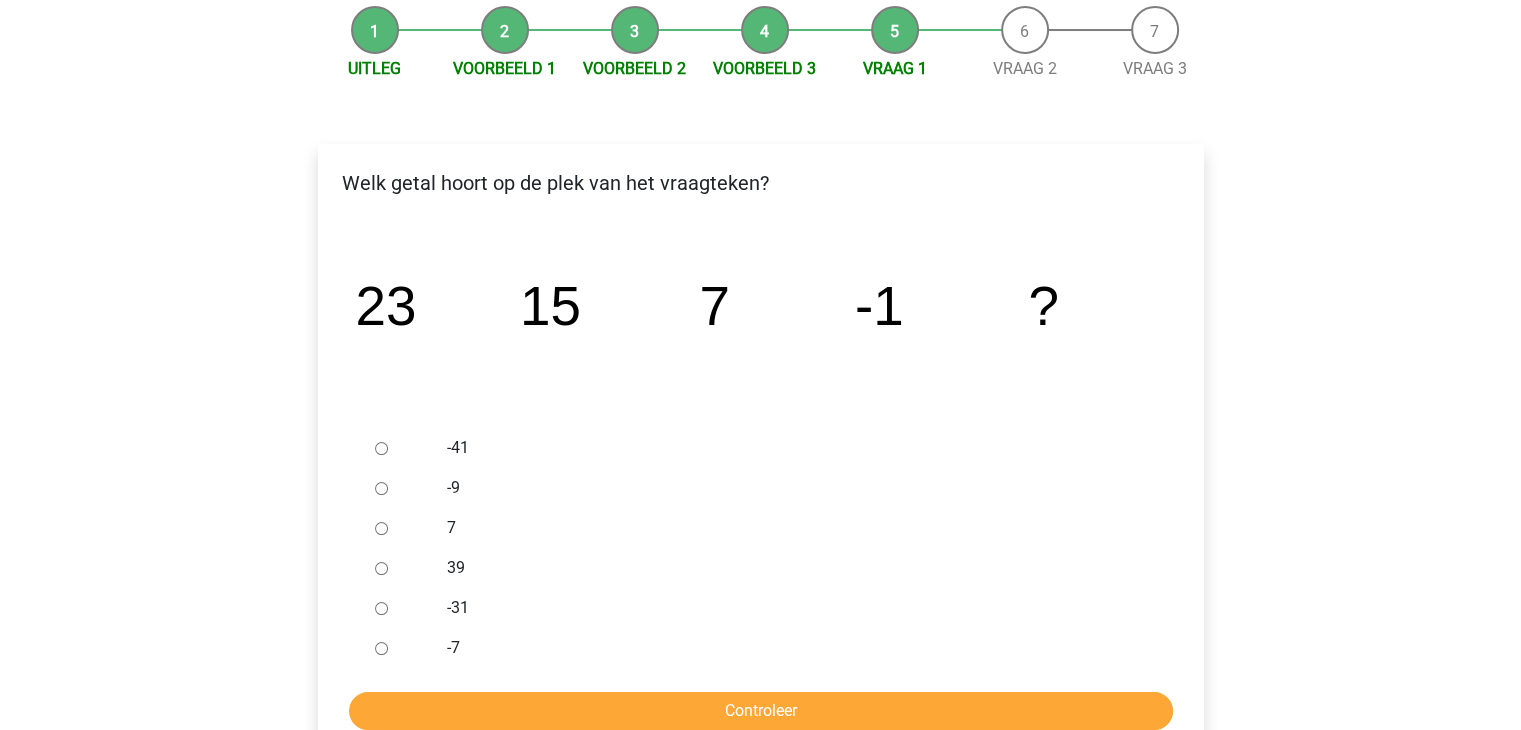 click on "-9" at bounding box center [381, 488] 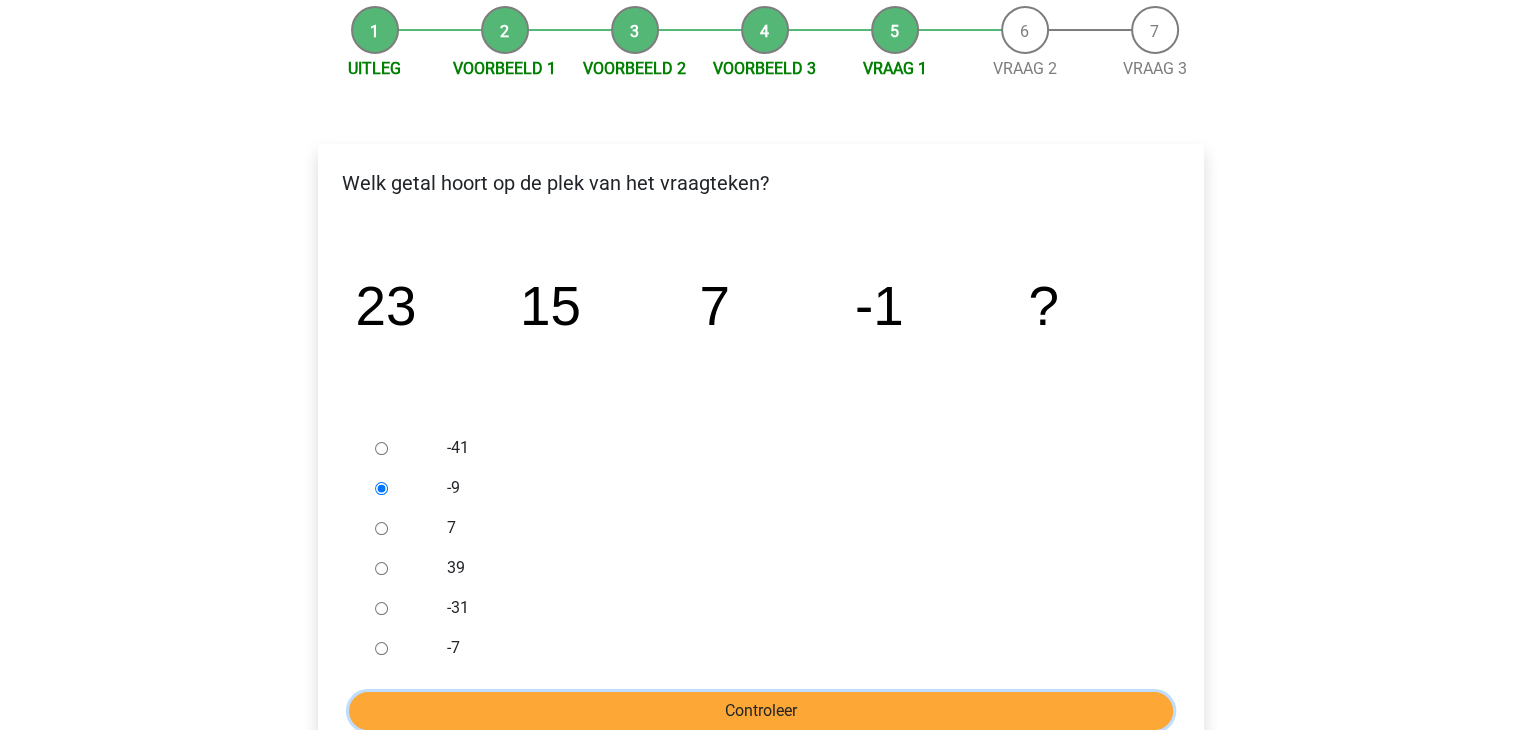 click on "Controleer" at bounding box center [761, 711] 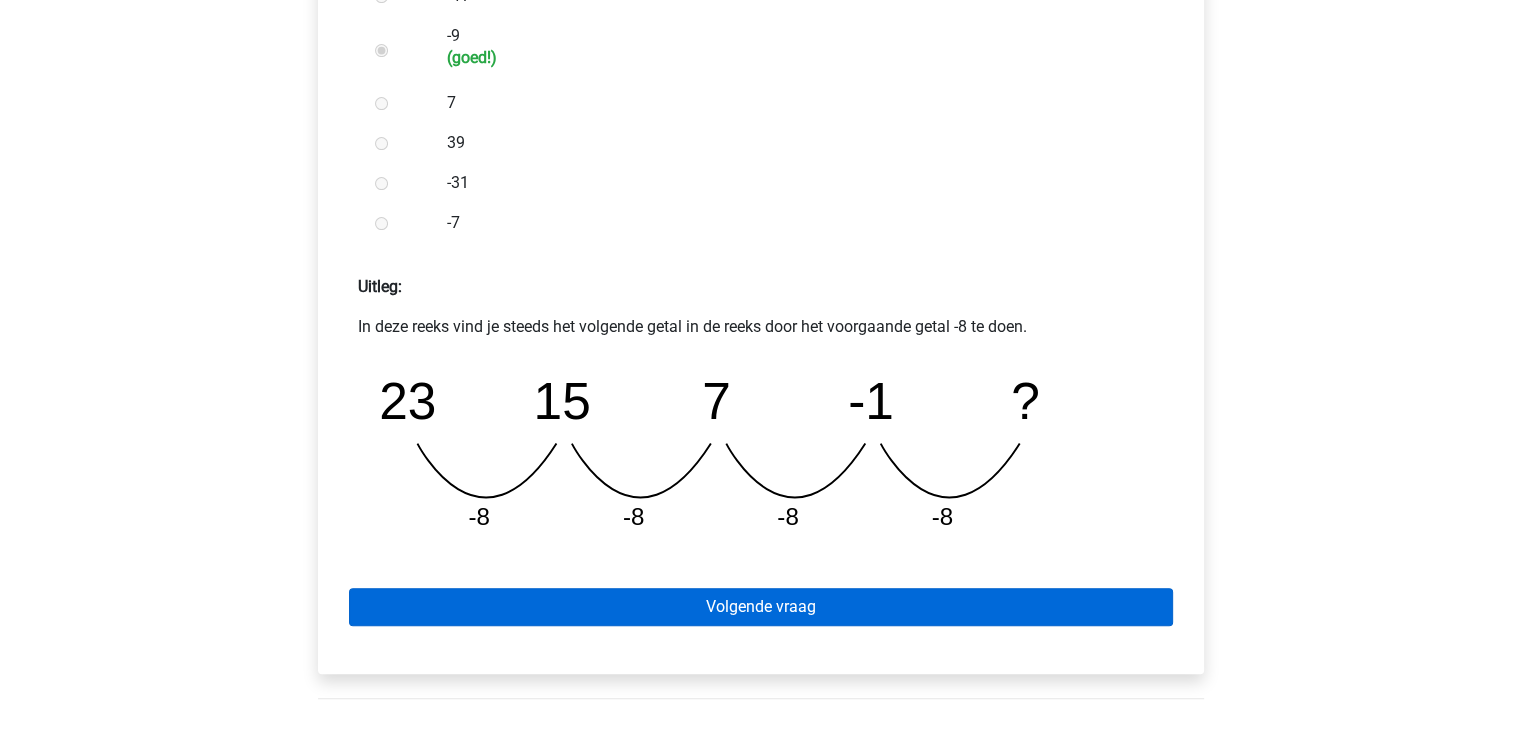 scroll, scrollTop: 700, scrollLeft: 0, axis: vertical 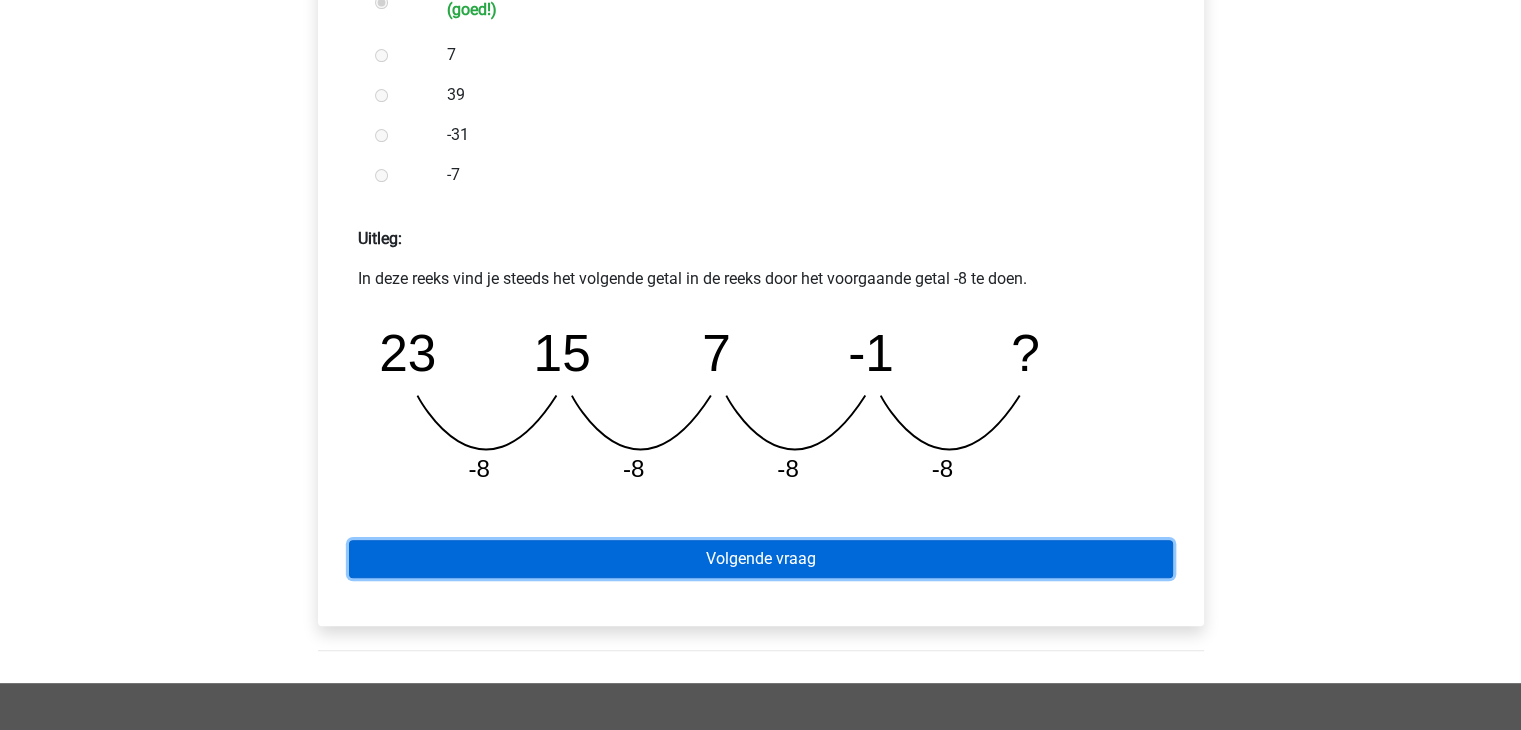 click on "Volgende vraag" at bounding box center (761, 559) 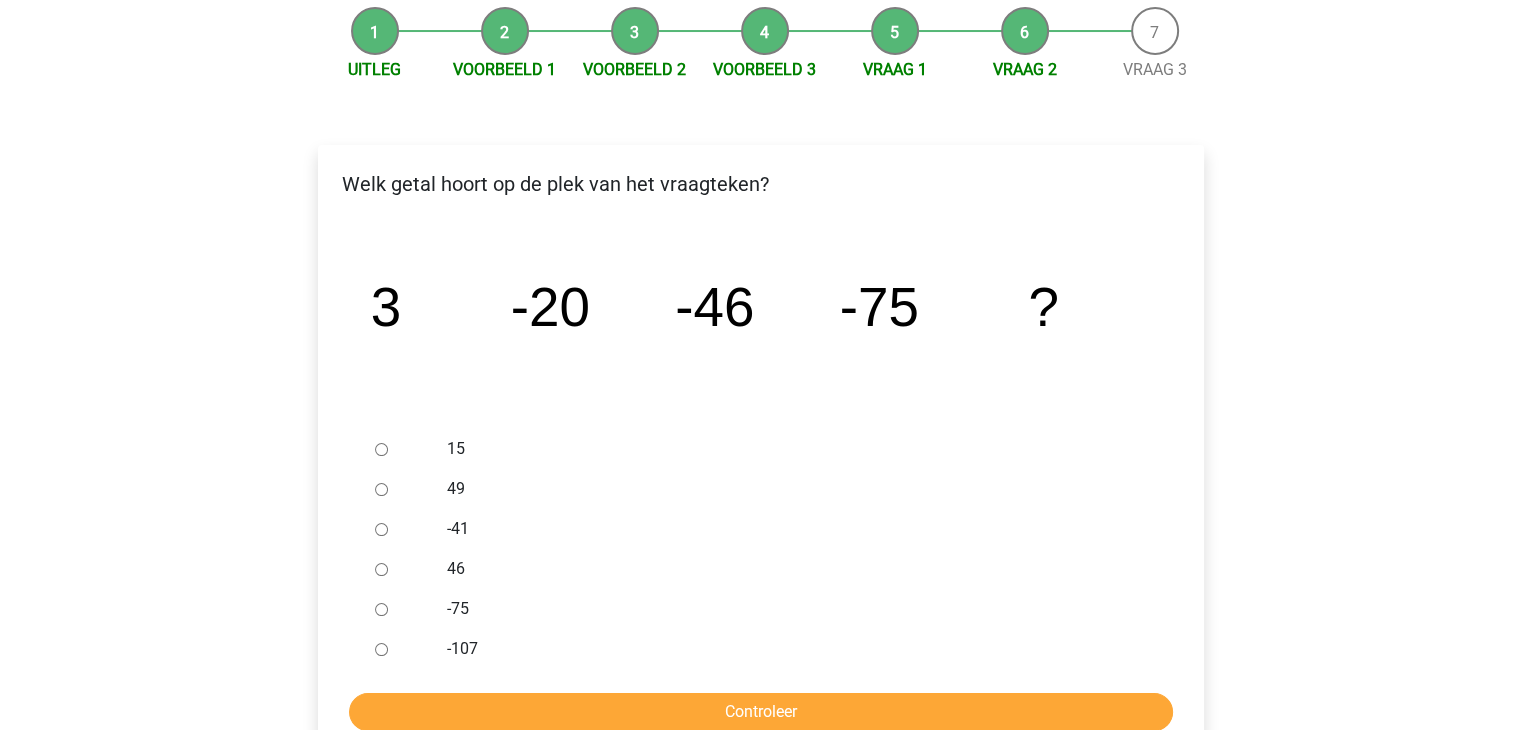 scroll, scrollTop: 200, scrollLeft: 0, axis: vertical 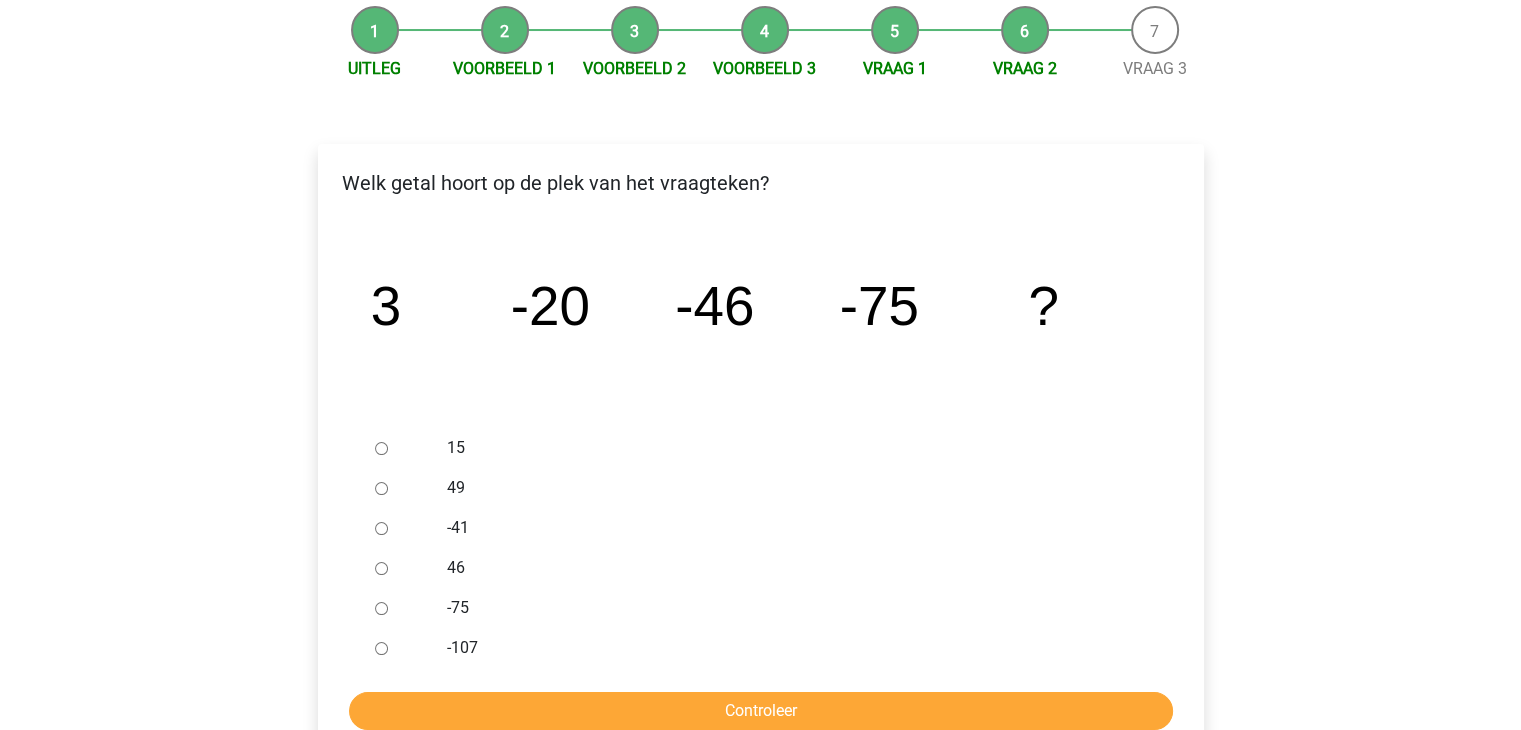 click on "-107" at bounding box center (381, 648) 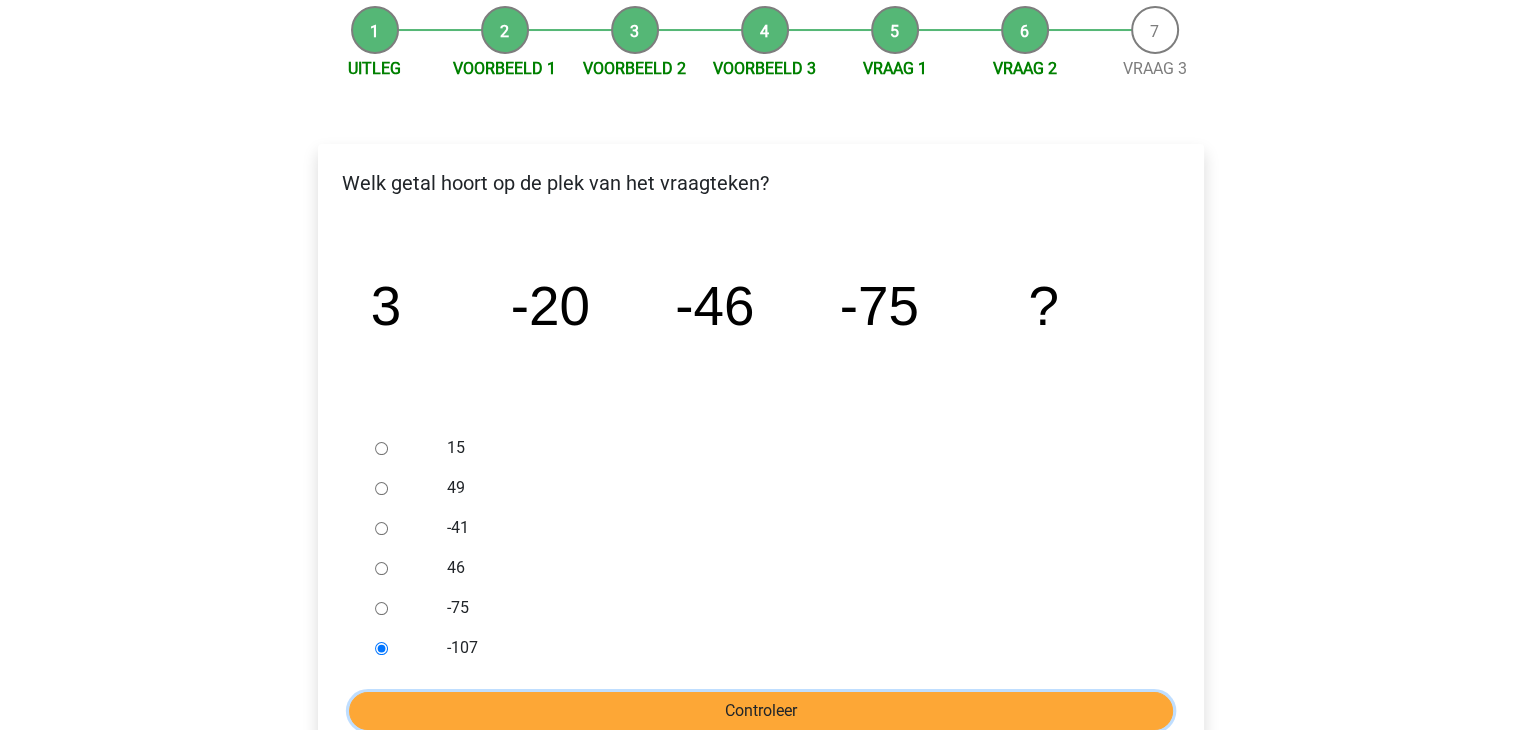 click on "Controleer" at bounding box center [761, 711] 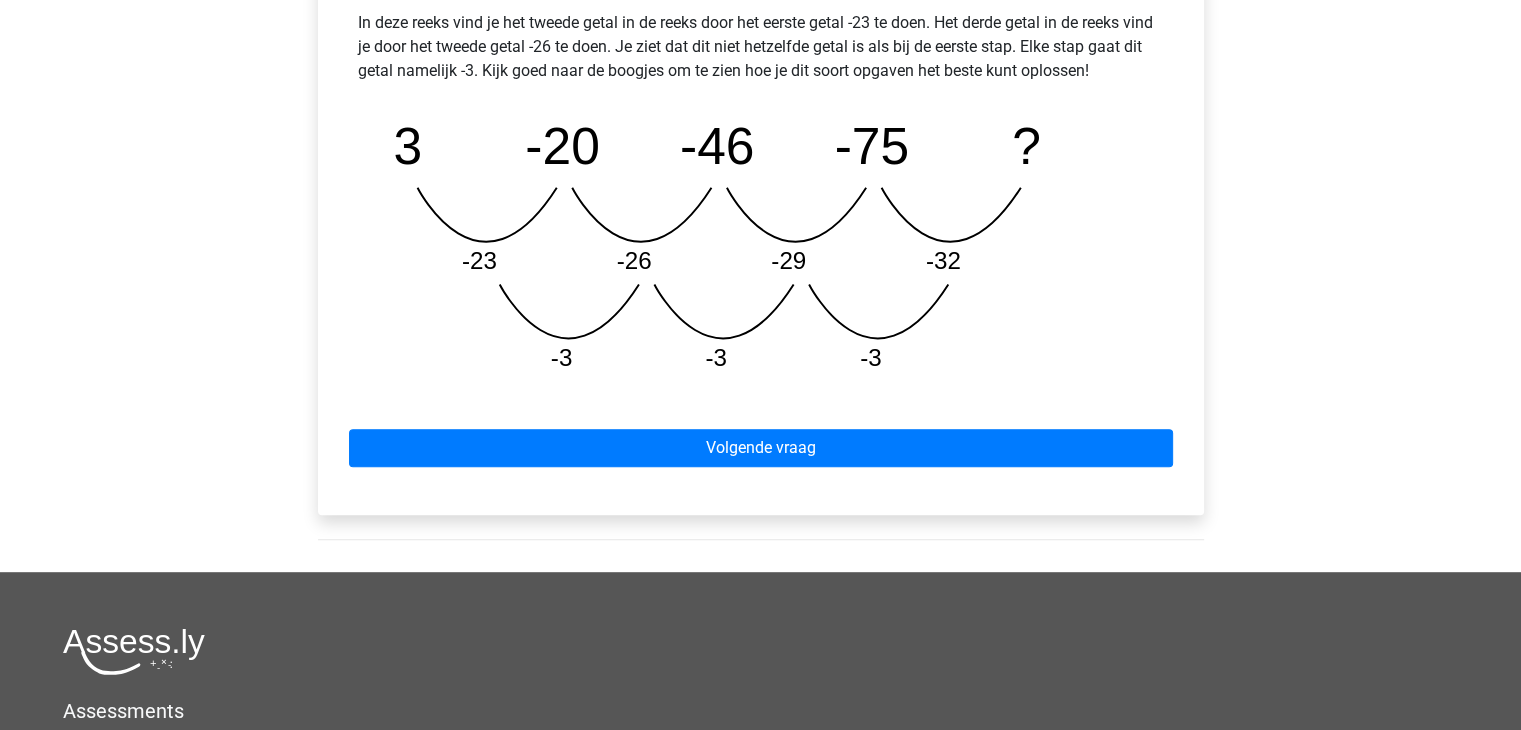 scroll, scrollTop: 1000, scrollLeft: 0, axis: vertical 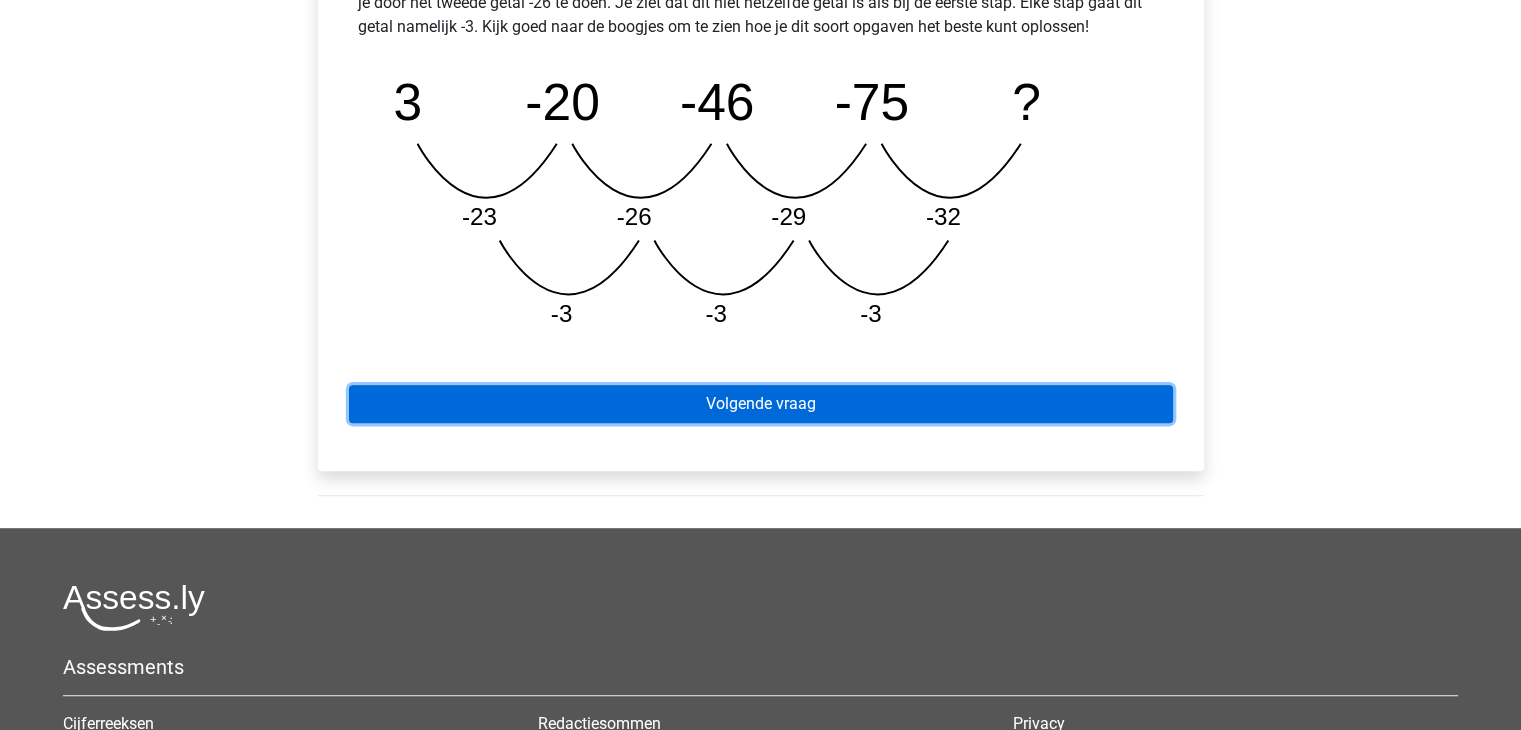 click on "Volgende vraag" at bounding box center (761, 404) 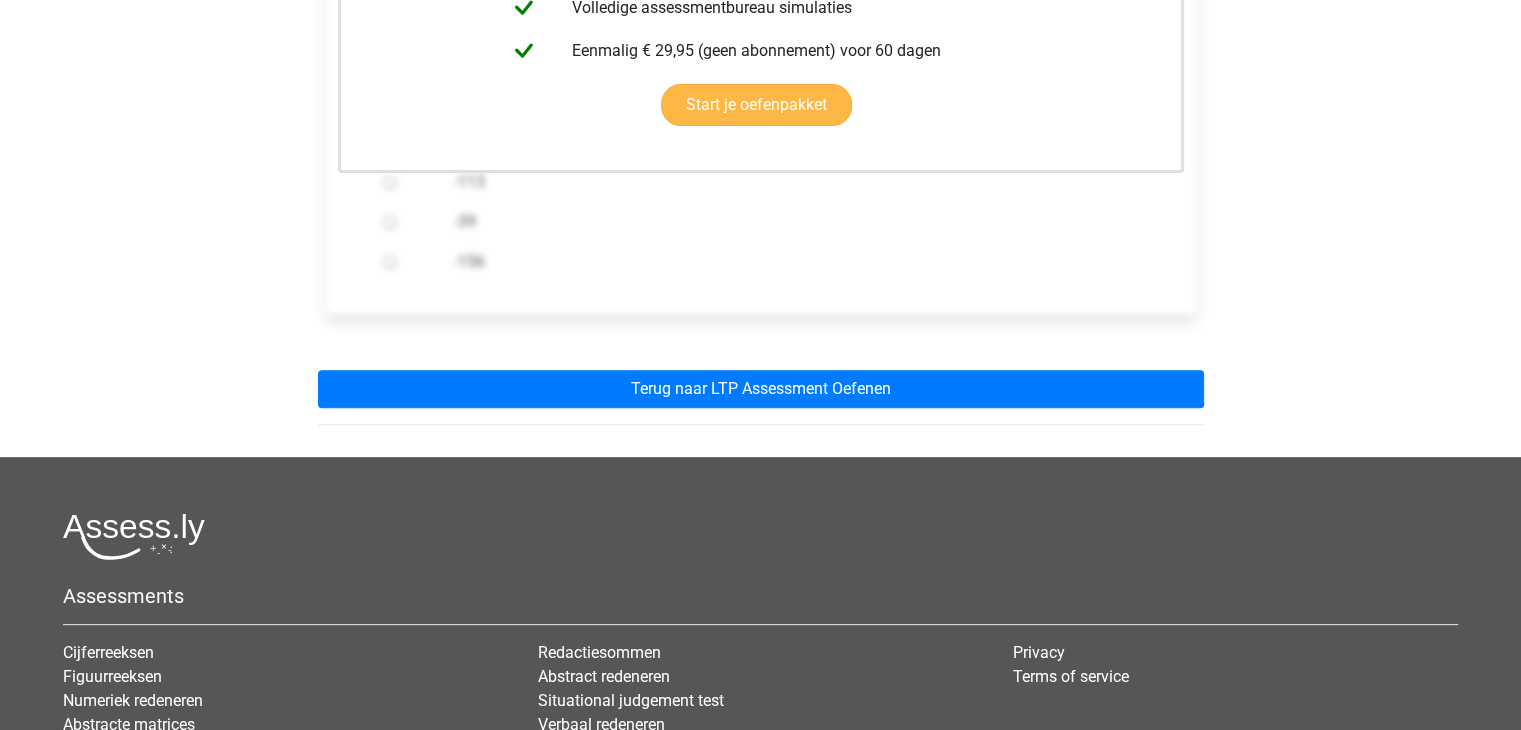 scroll, scrollTop: 600, scrollLeft: 0, axis: vertical 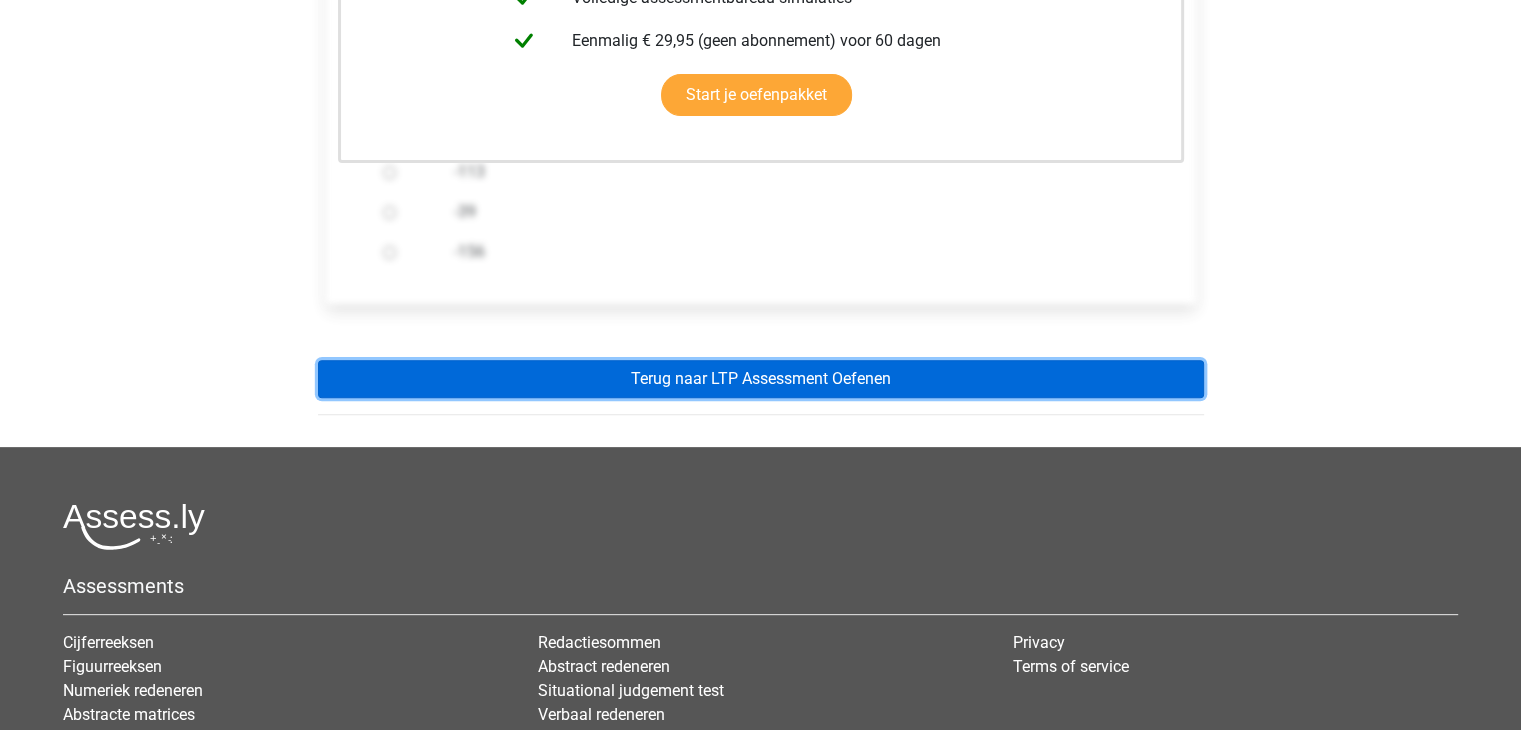 click on "Terug naar LTP Assessment Oefenen" at bounding box center [761, 379] 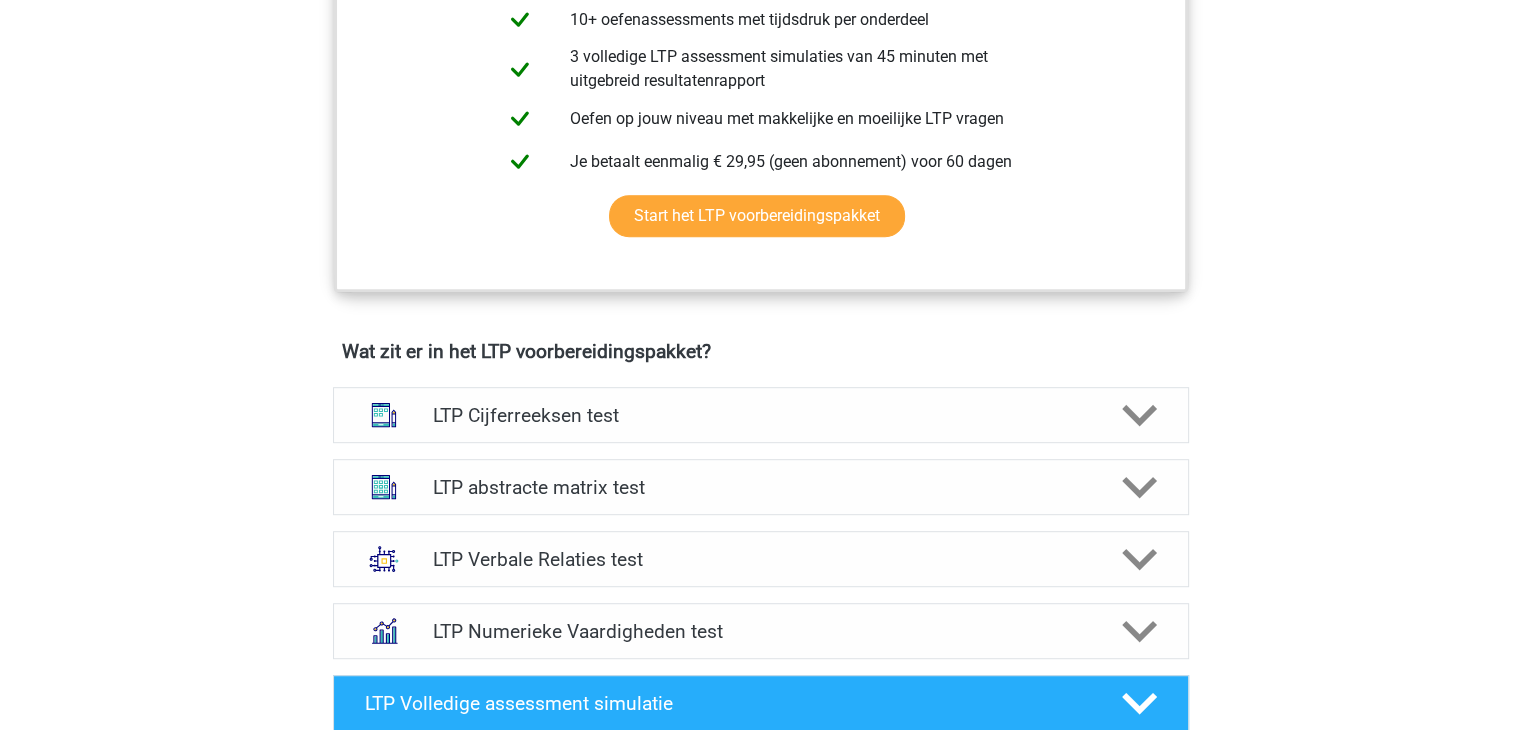 scroll, scrollTop: 1000, scrollLeft: 0, axis: vertical 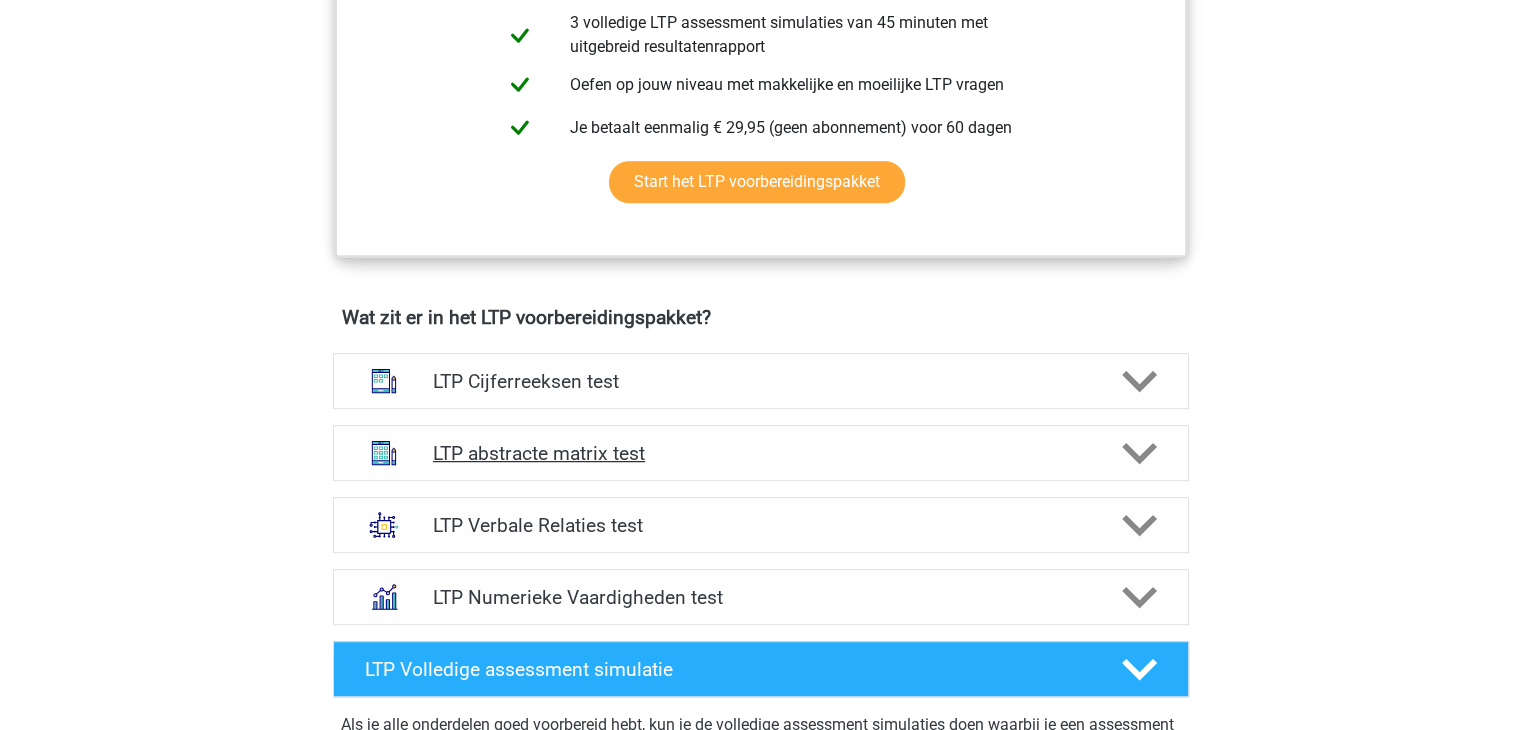 click 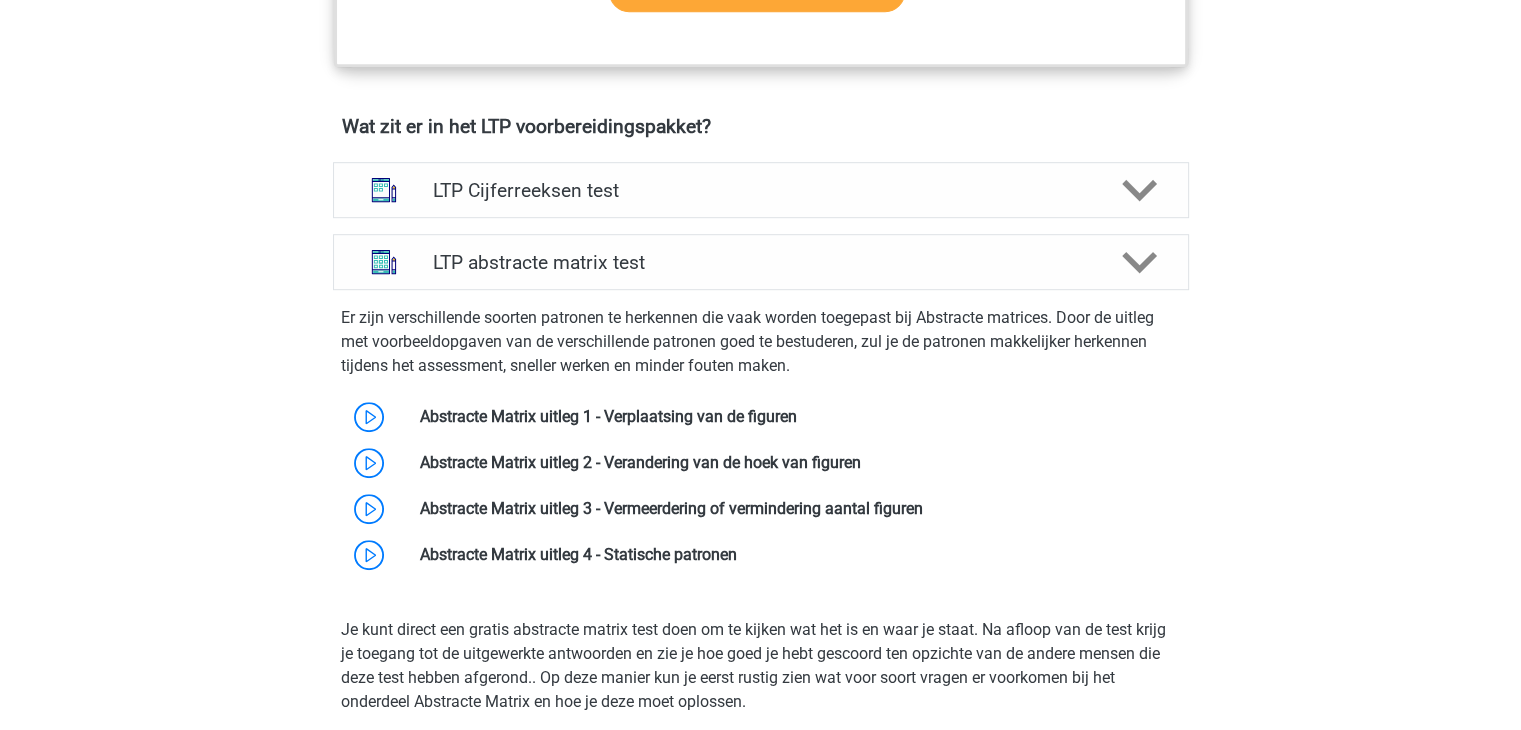 scroll, scrollTop: 1200, scrollLeft: 0, axis: vertical 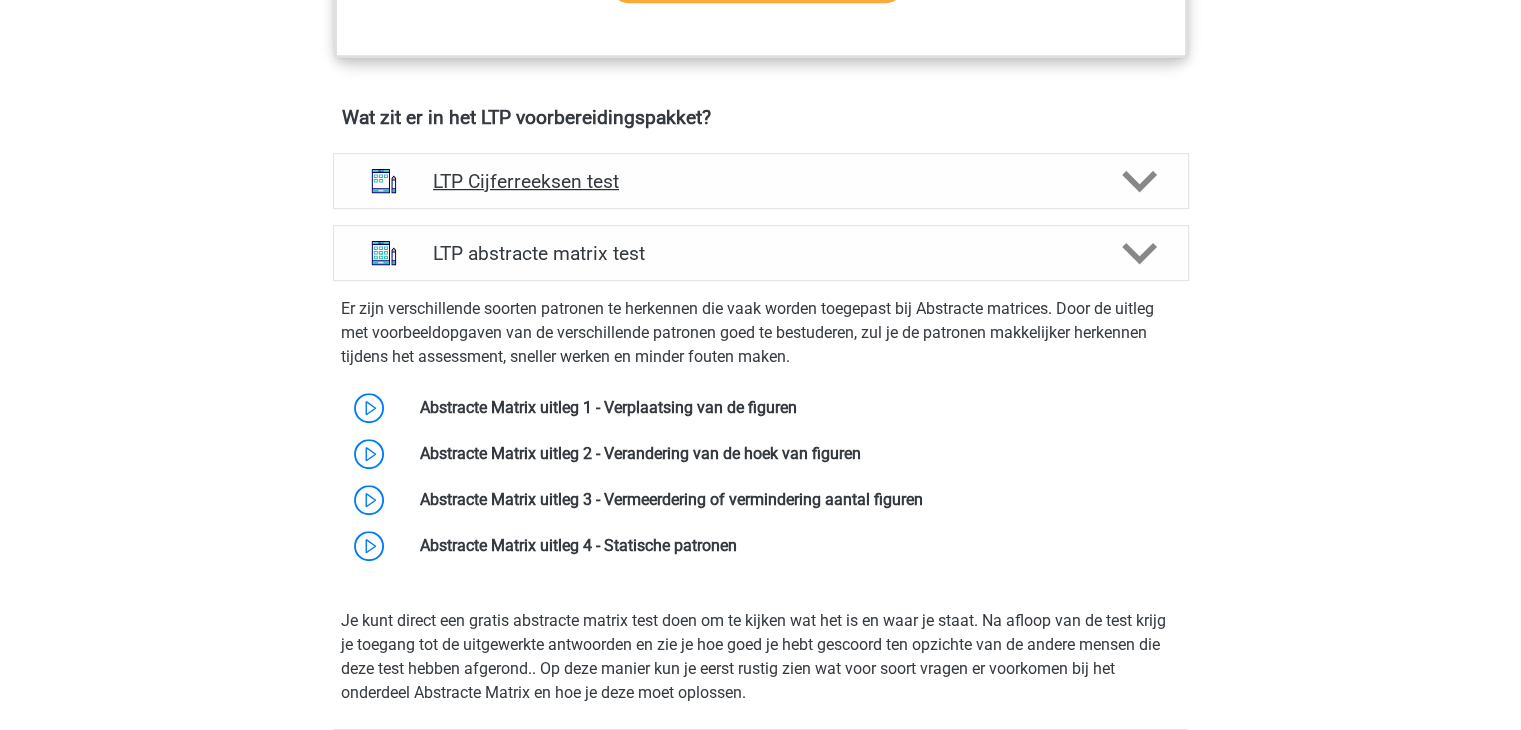 click at bounding box center (1137, 181) 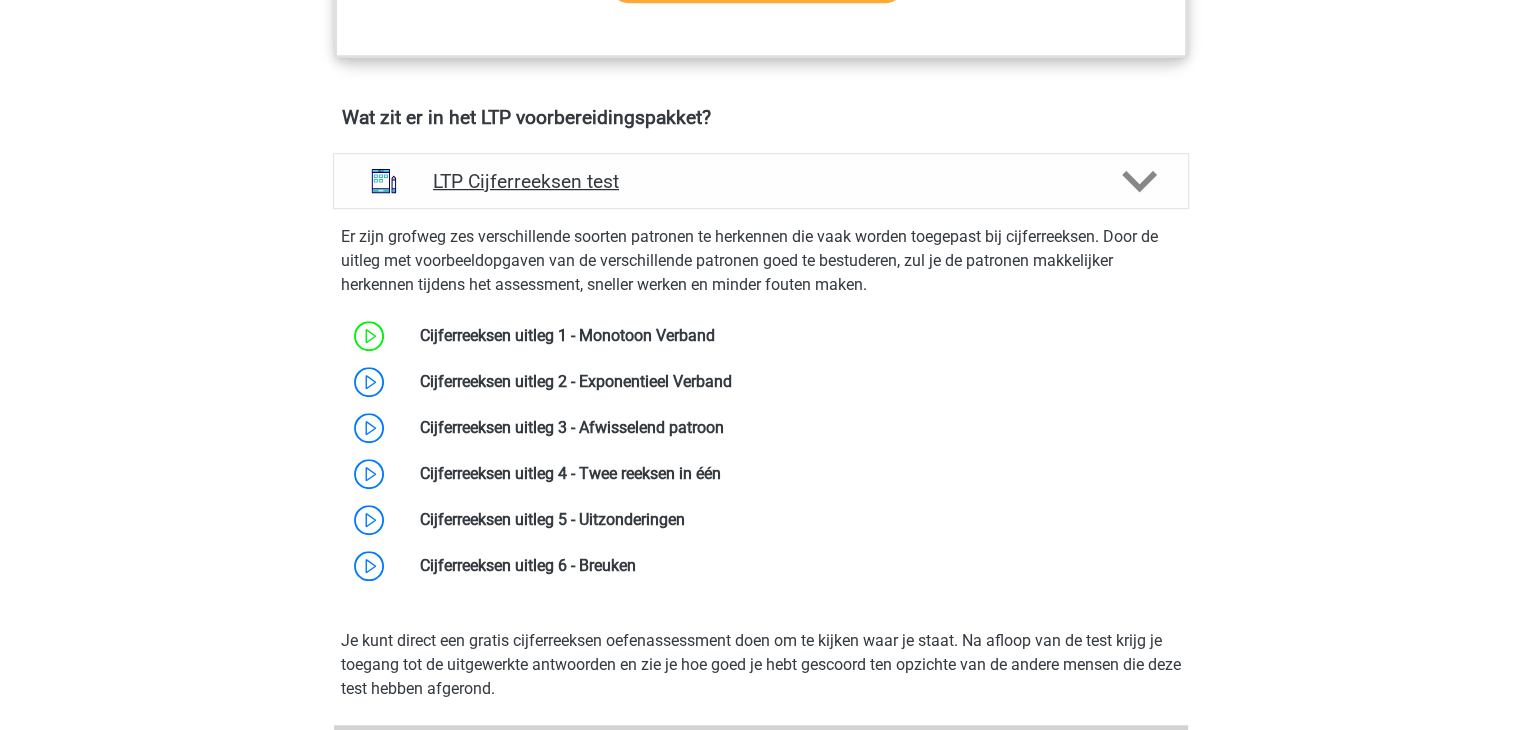 click 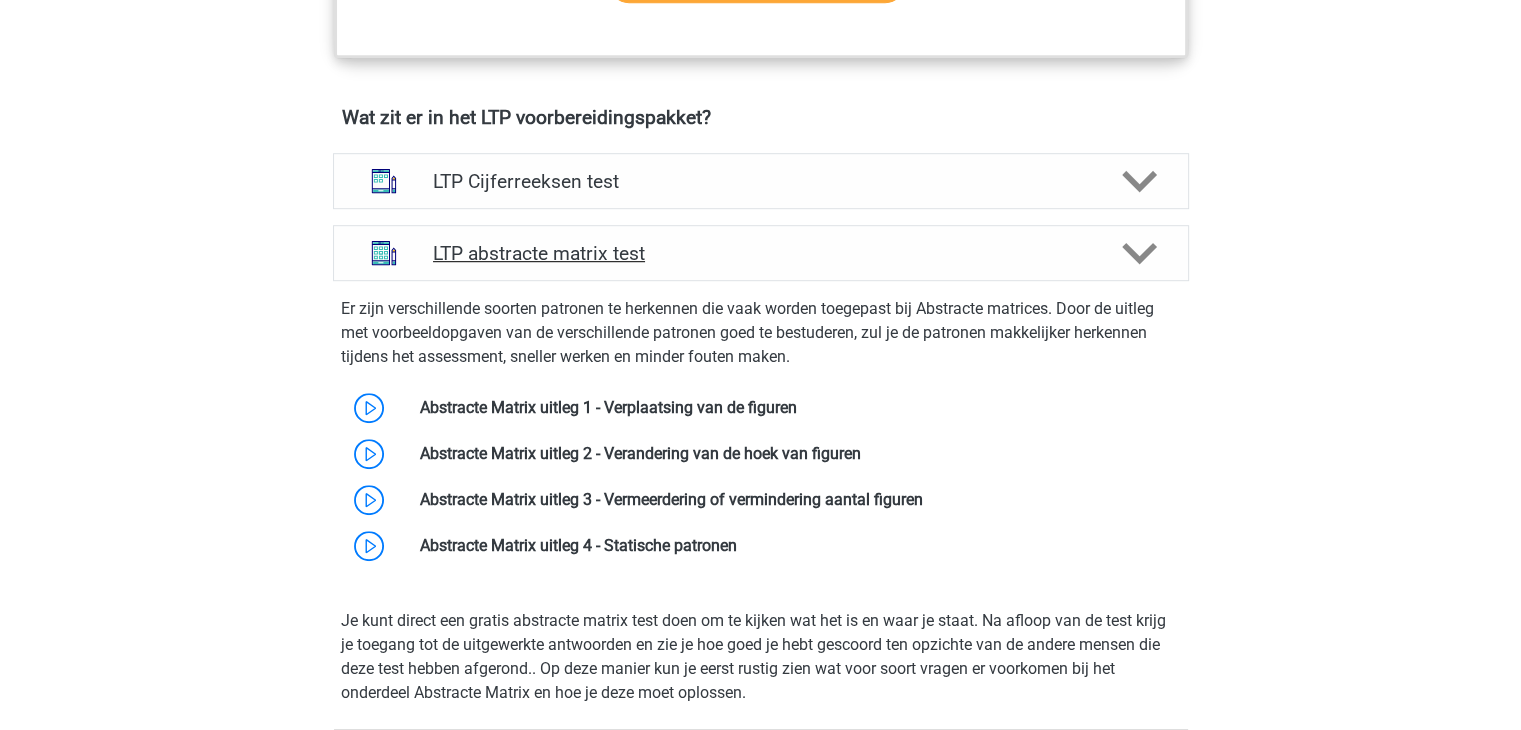 click 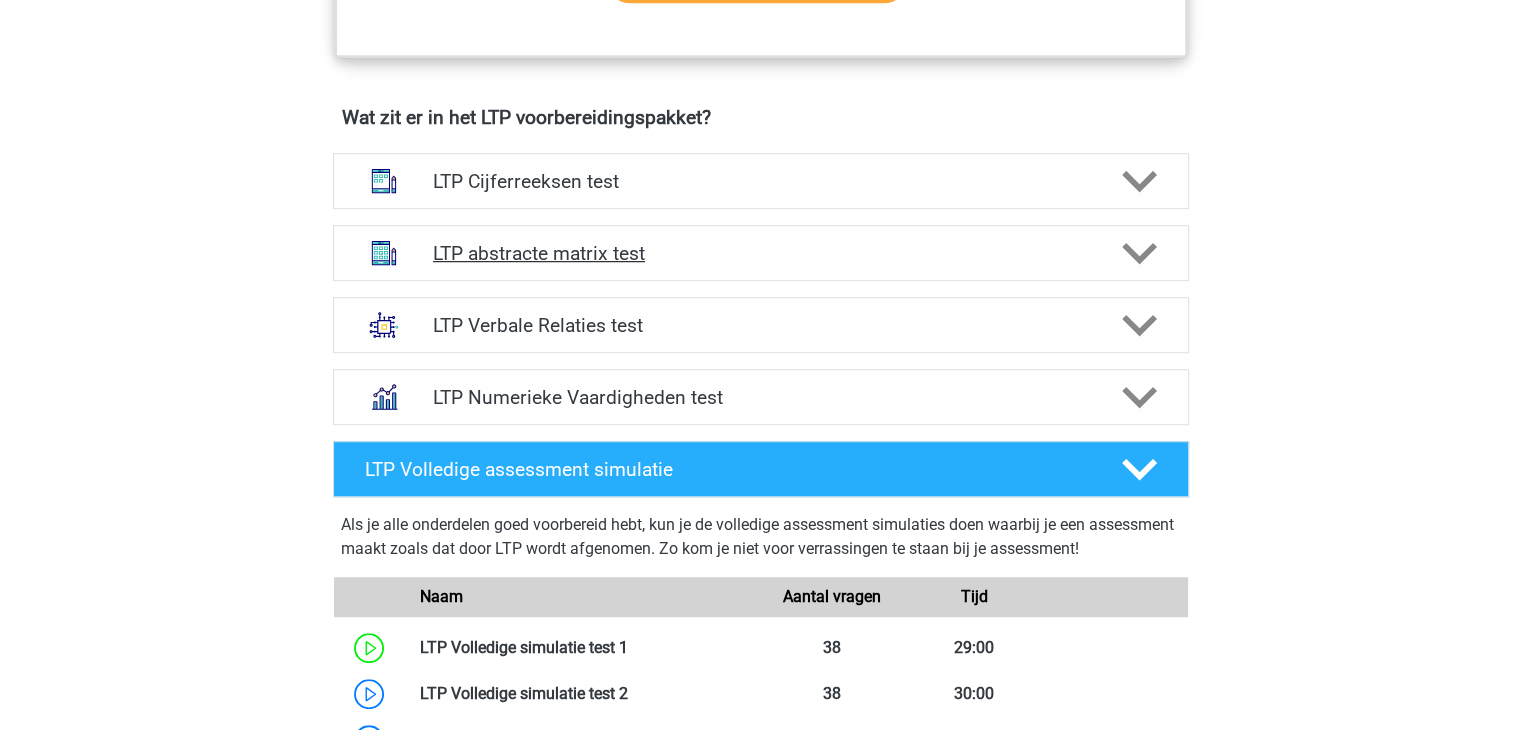 click 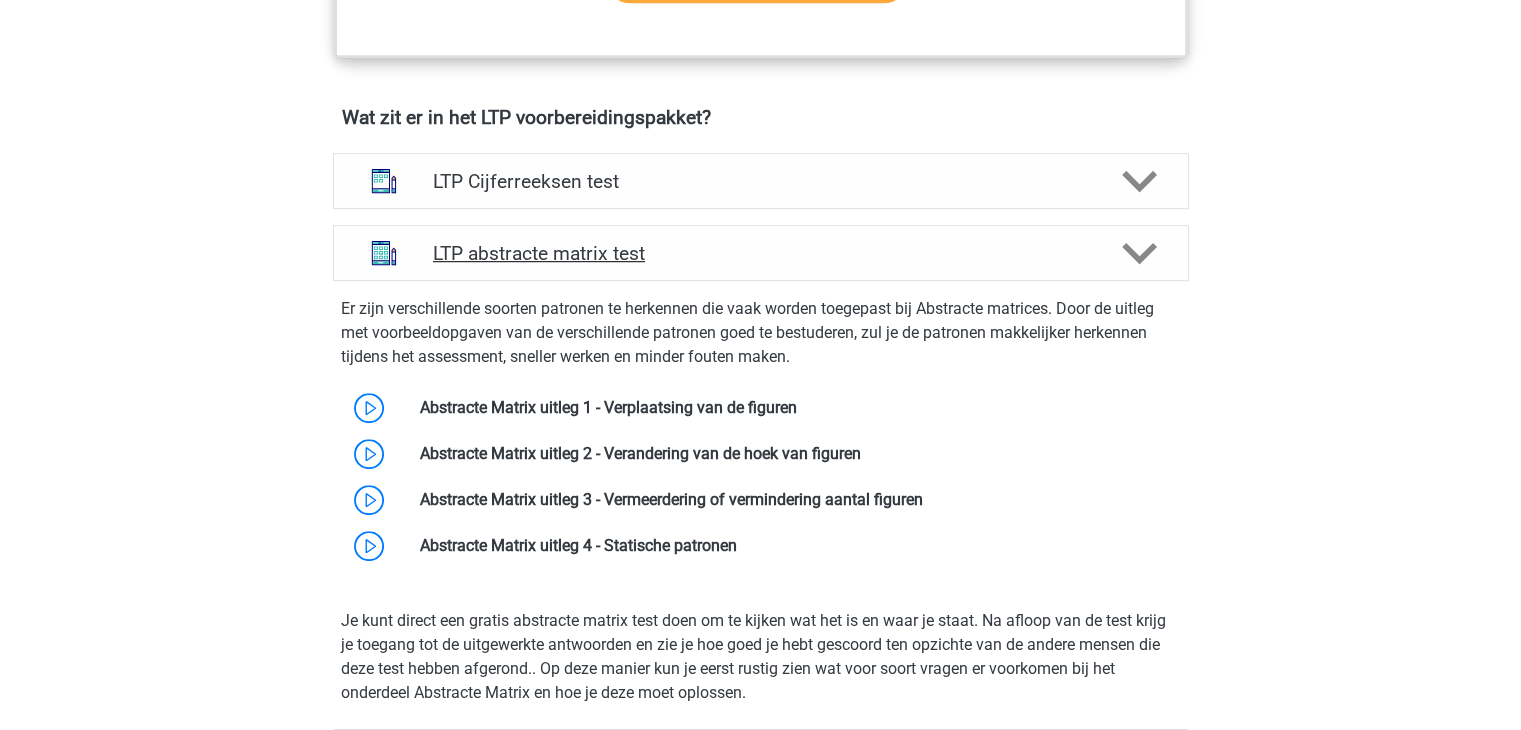 click 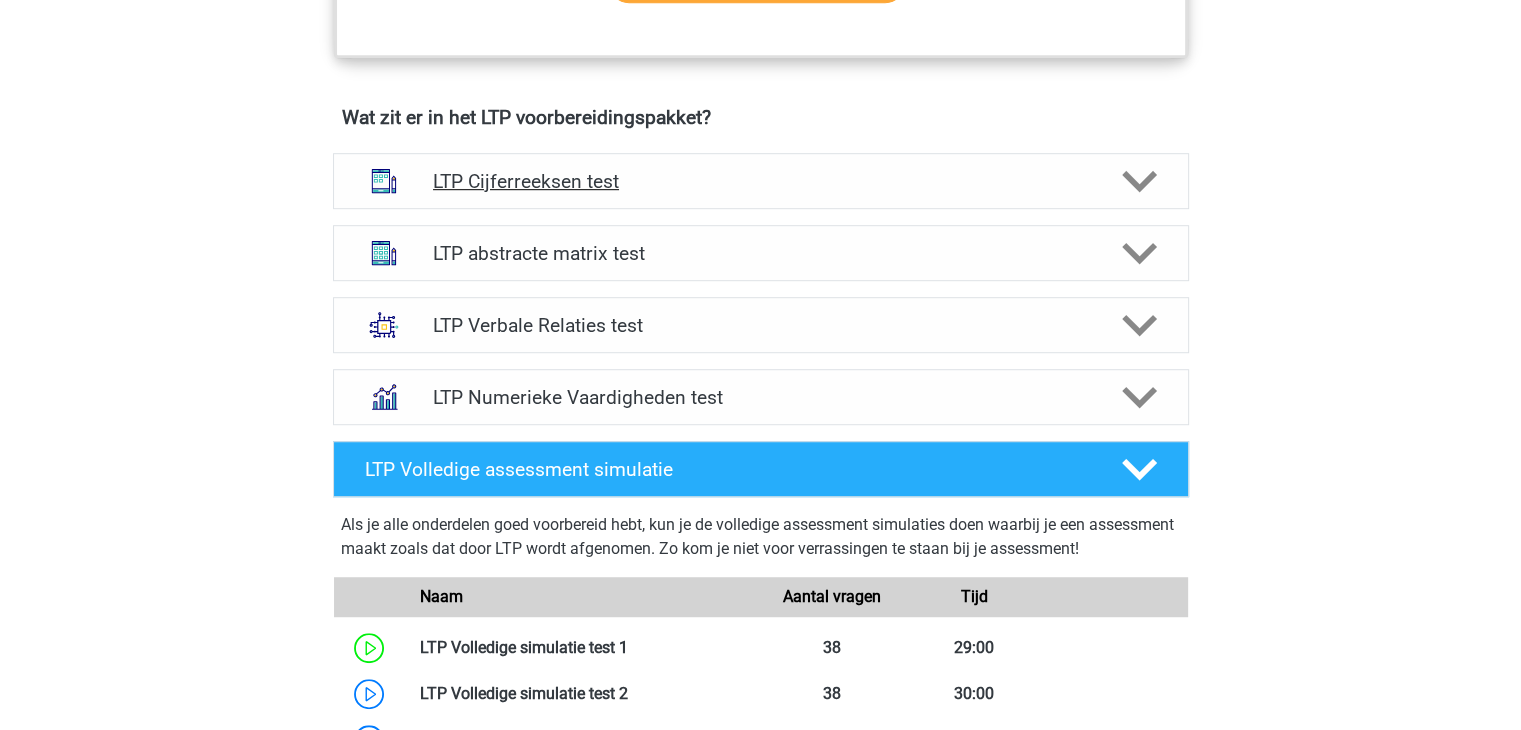 click 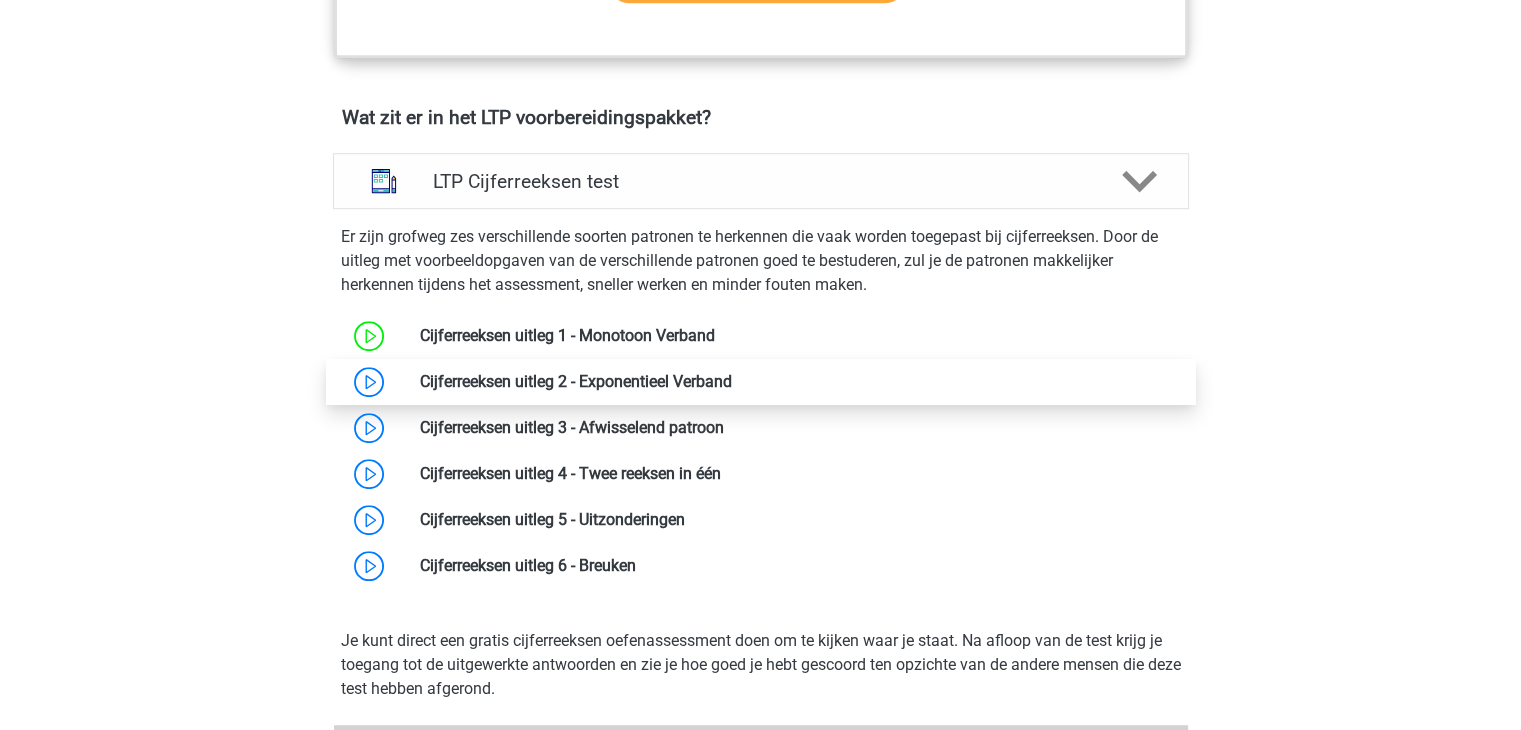 click at bounding box center [732, 381] 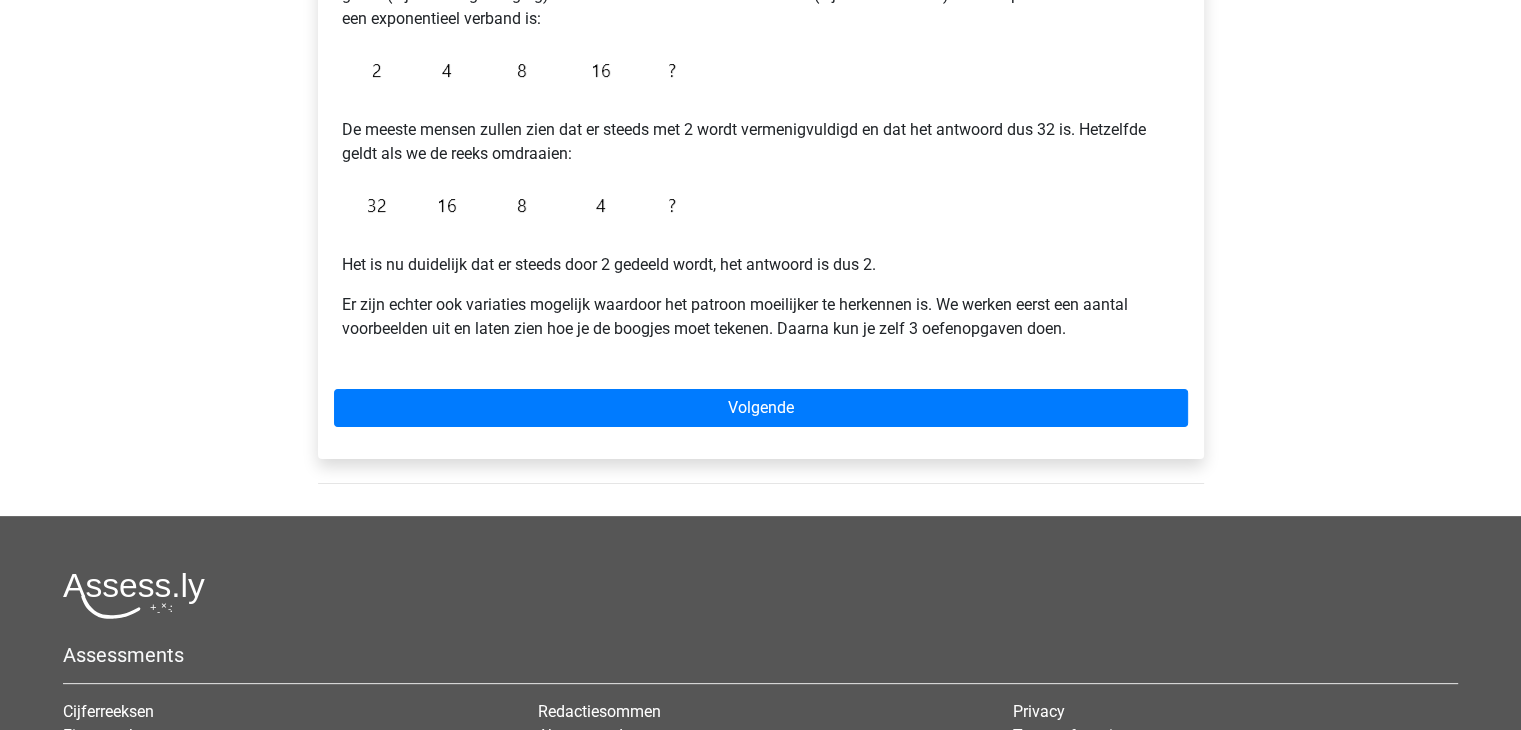 scroll, scrollTop: 500, scrollLeft: 0, axis: vertical 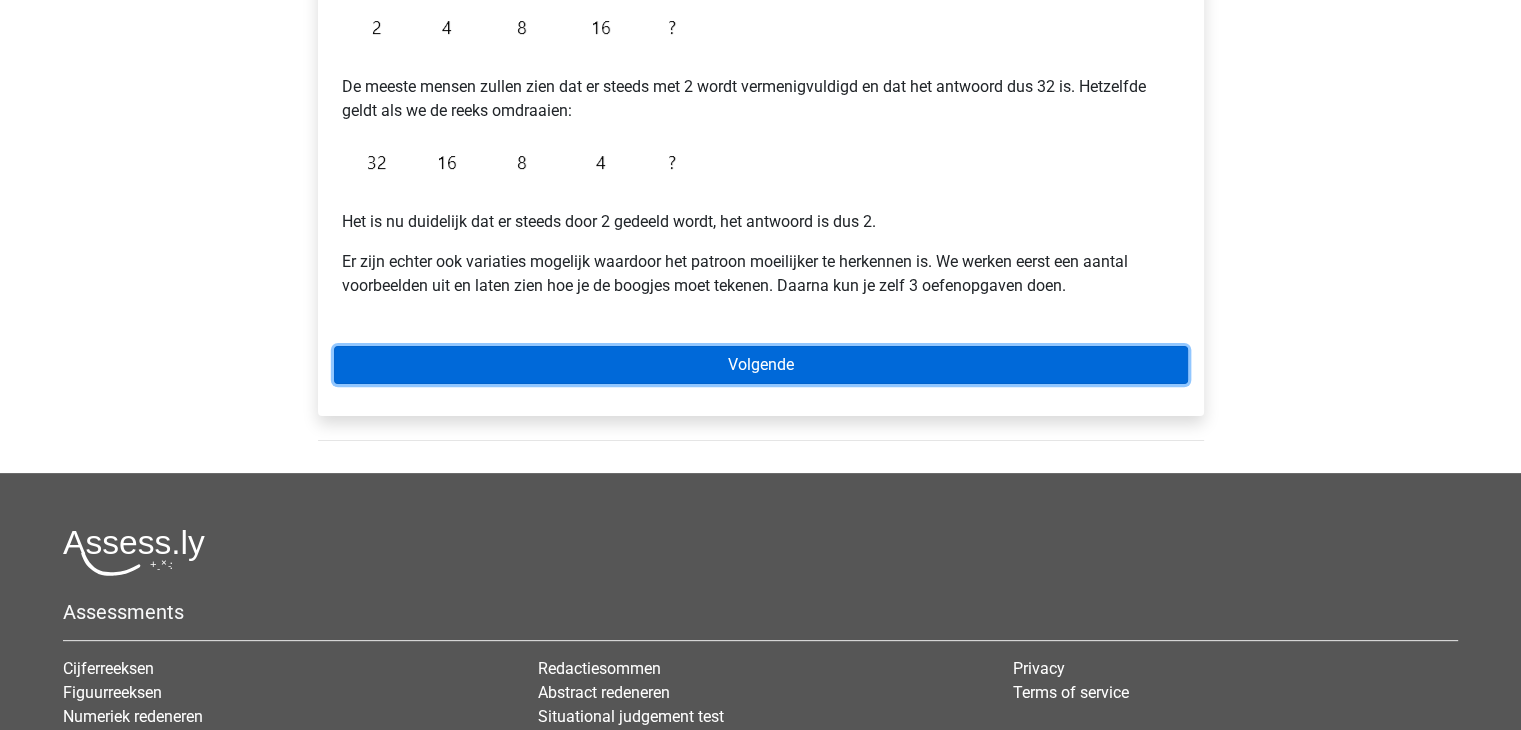 click on "Volgende" at bounding box center (761, 365) 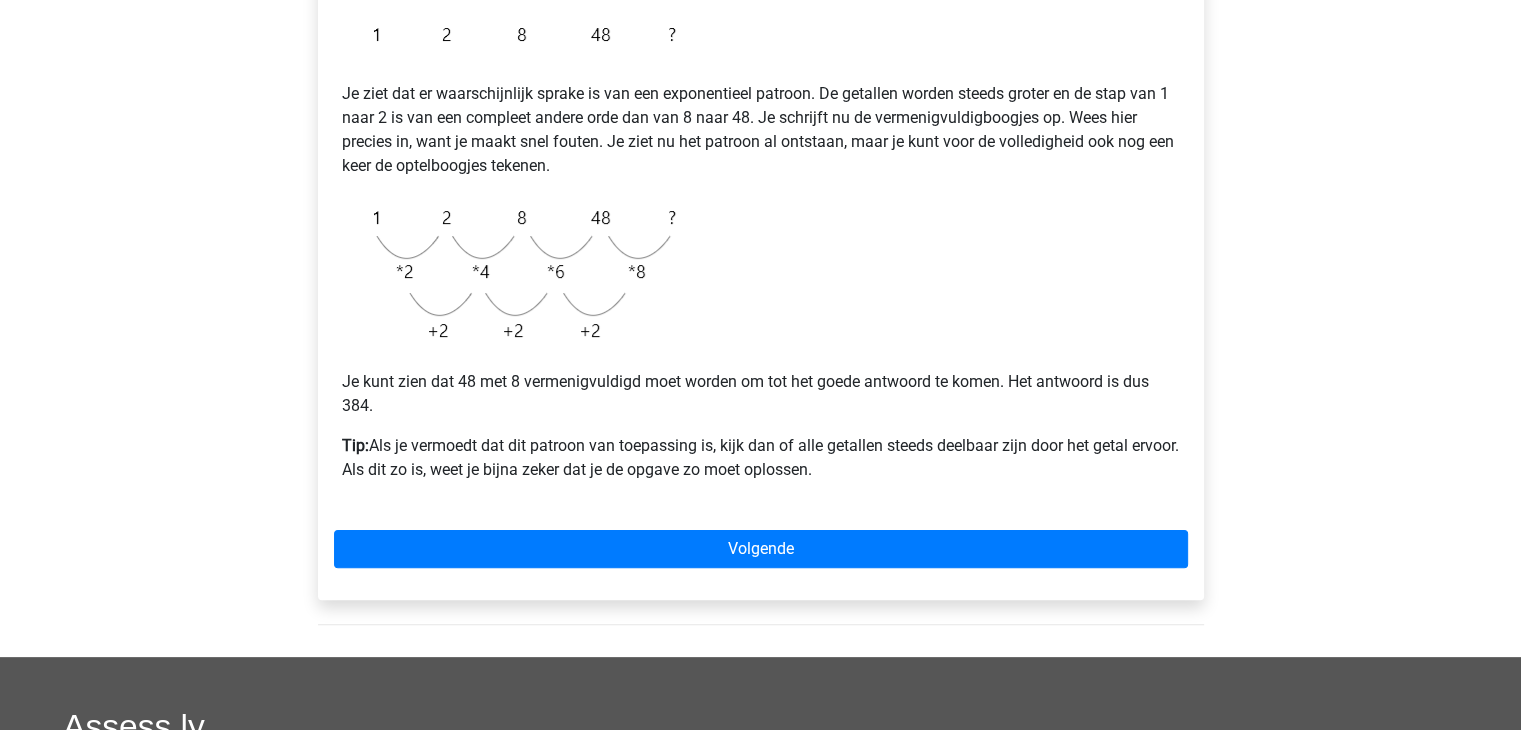 scroll, scrollTop: 400, scrollLeft: 0, axis: vertical 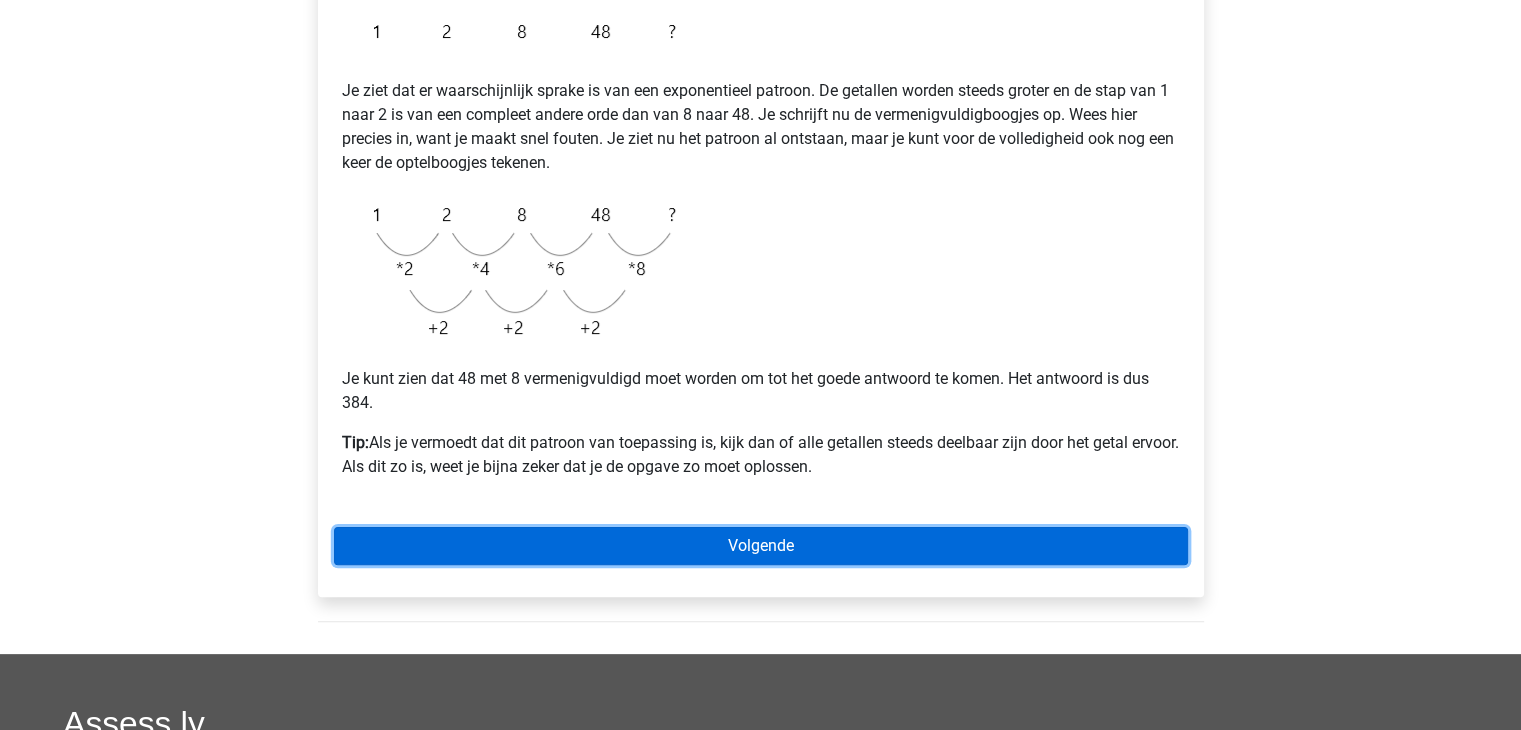 click on "Volgende" at bounding box center (761, 546) 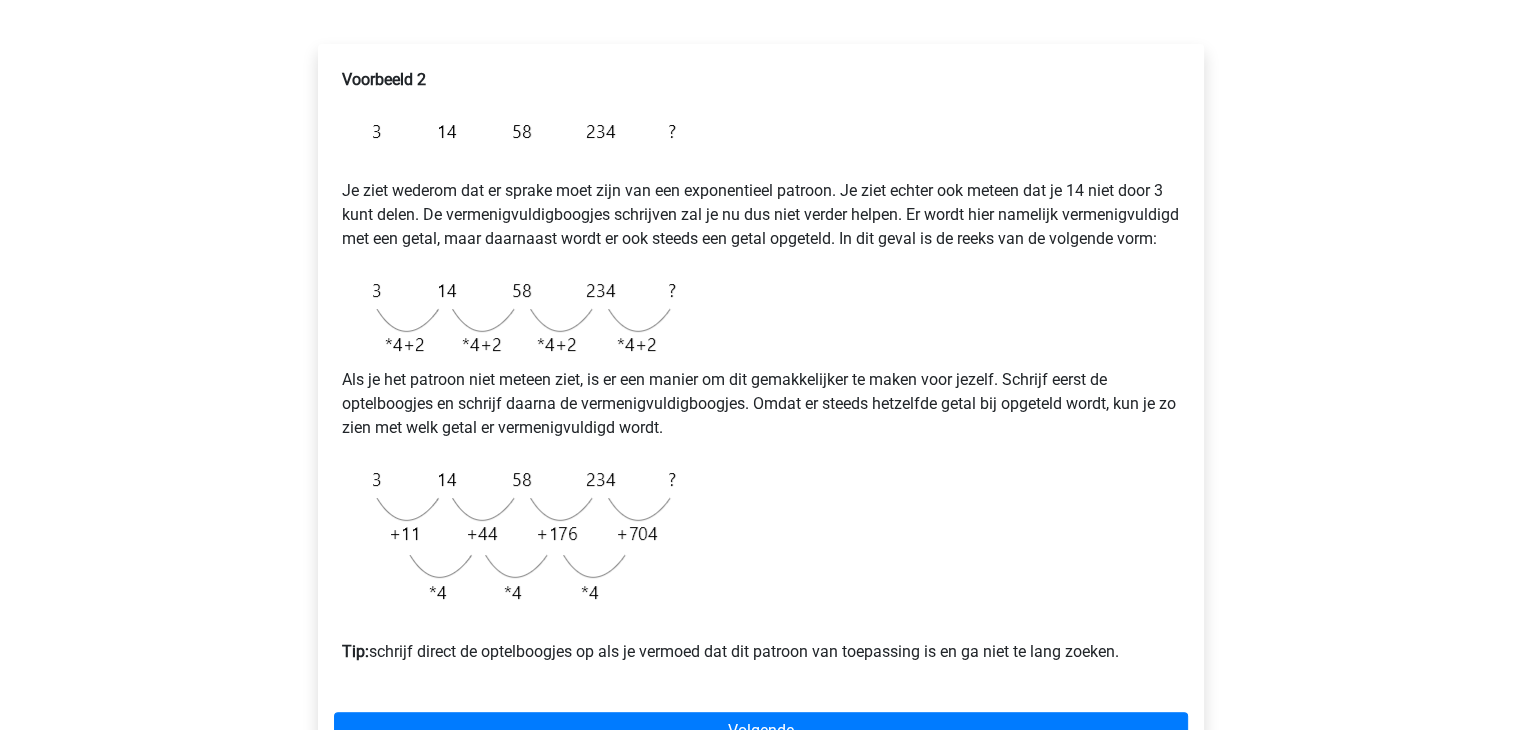 scroll, scrollTop: 400, scrollLeft: 0, axis: vertical 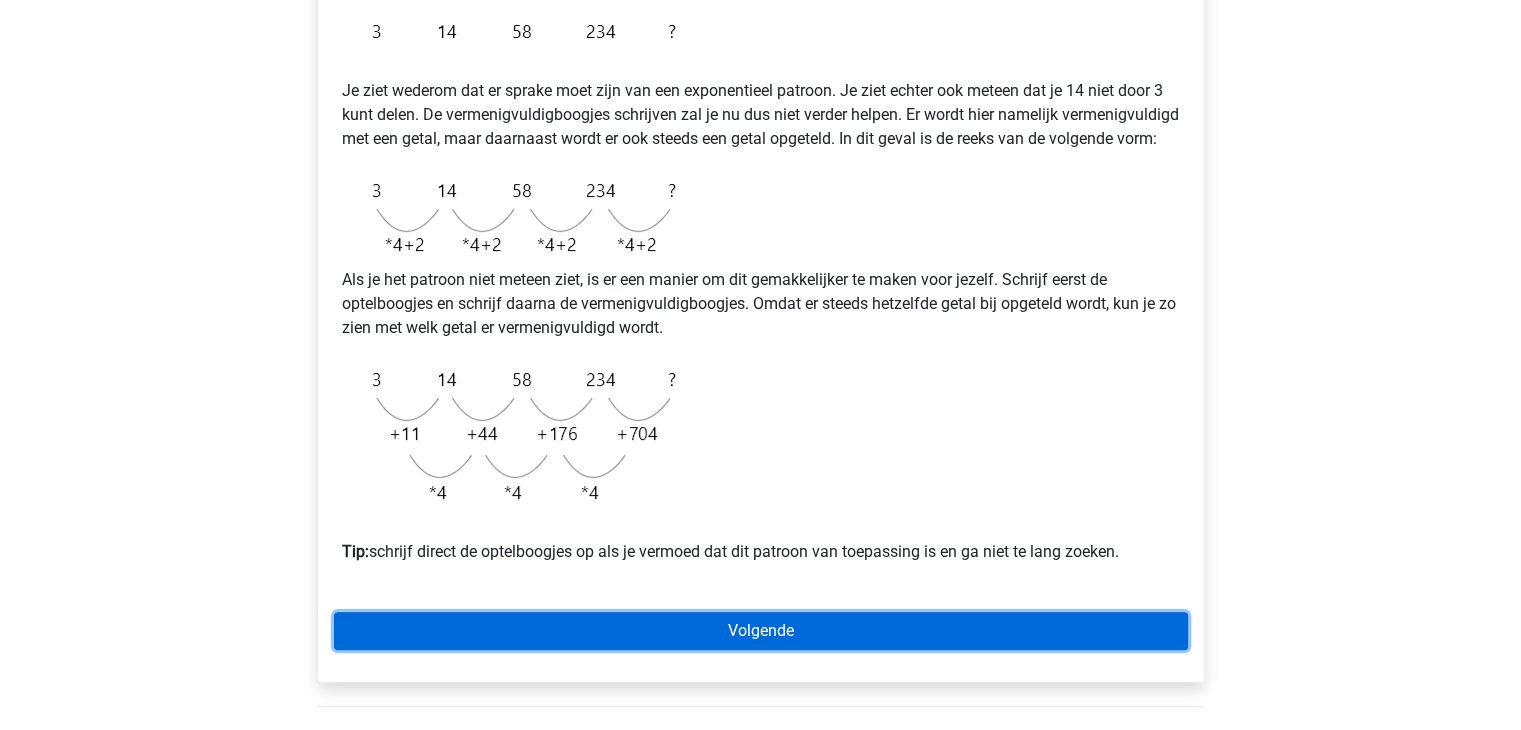 click on "Volgende" at bounding box center (761, 631) 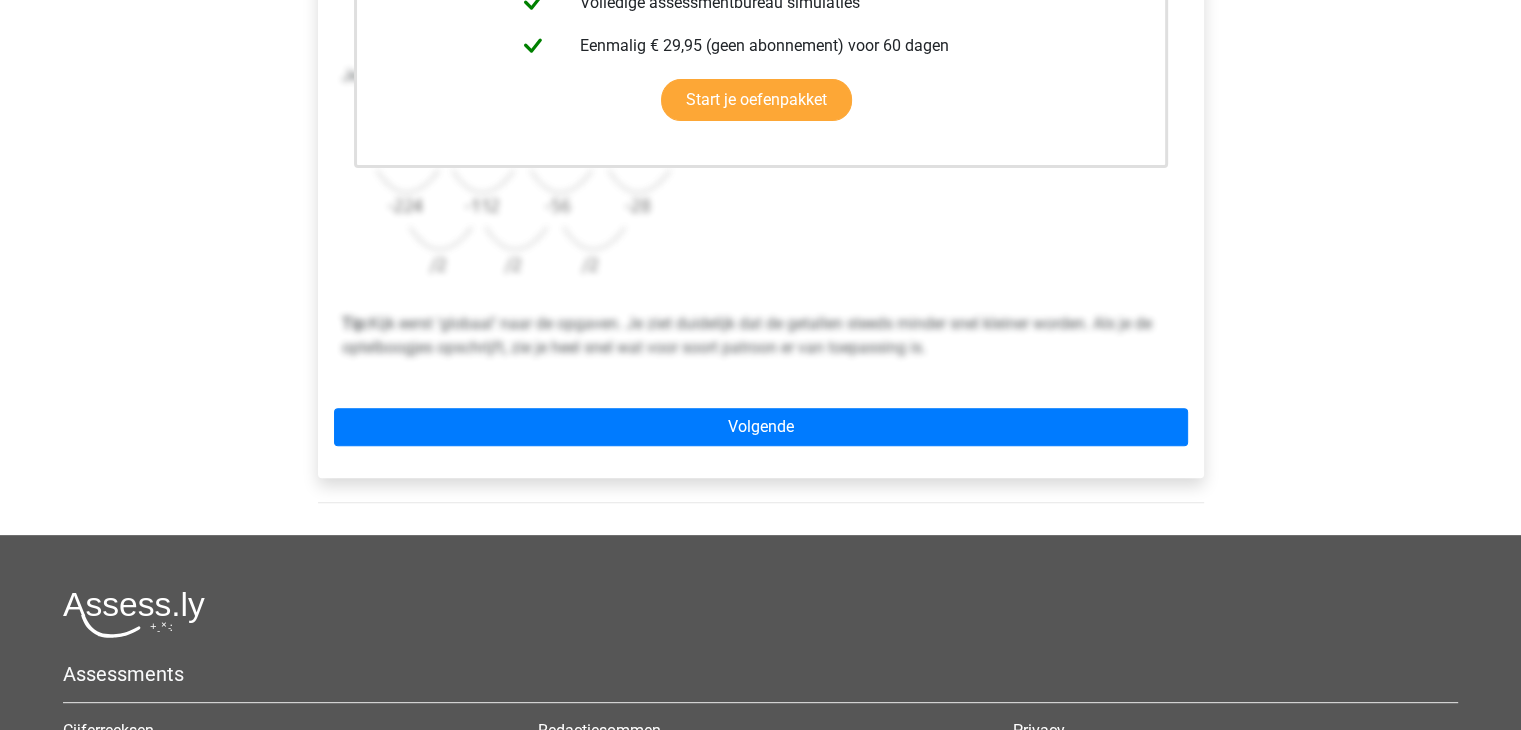 scroll, scrollTop: 700, scrollLeft: 0, axis: vertical 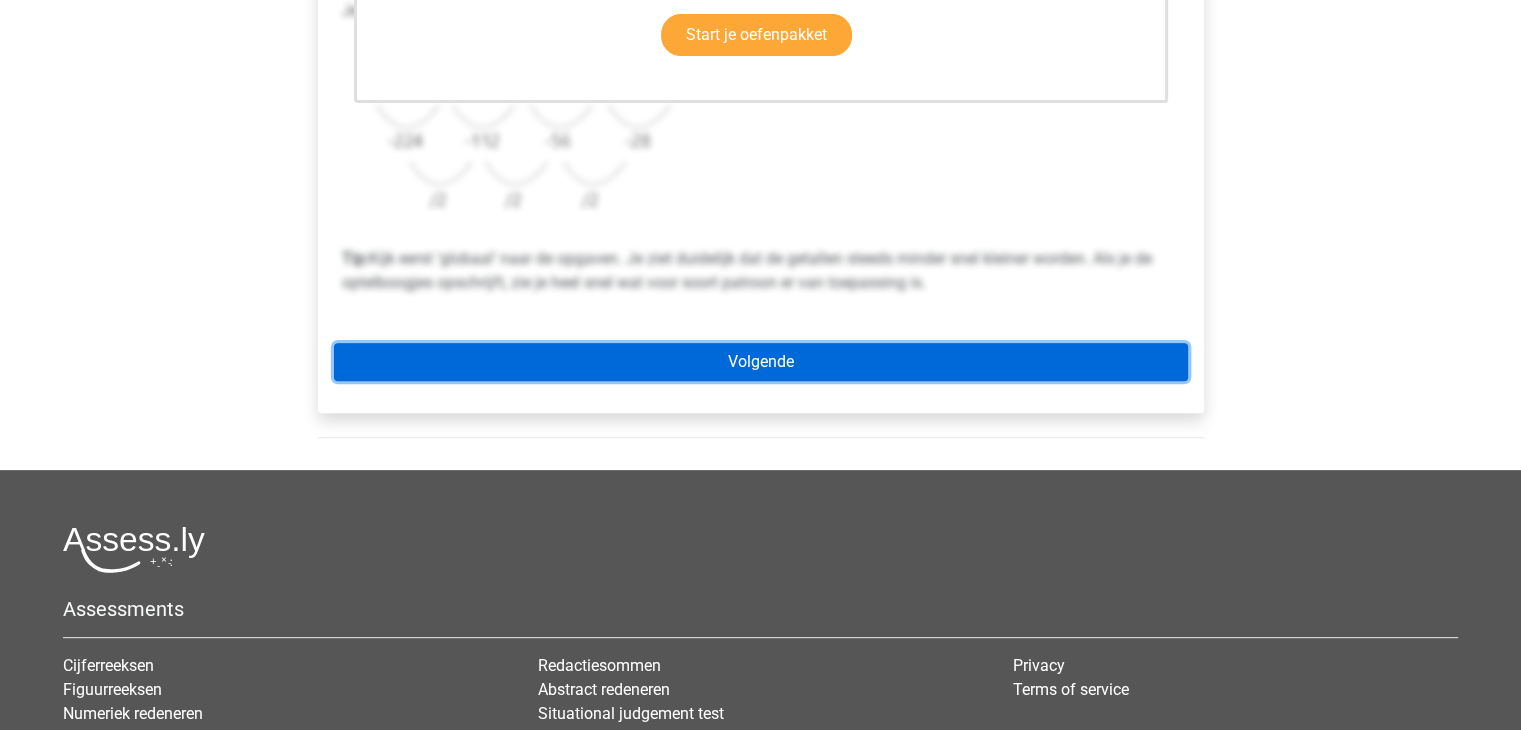 click on "Volgende" at bounding box center [761, 362] 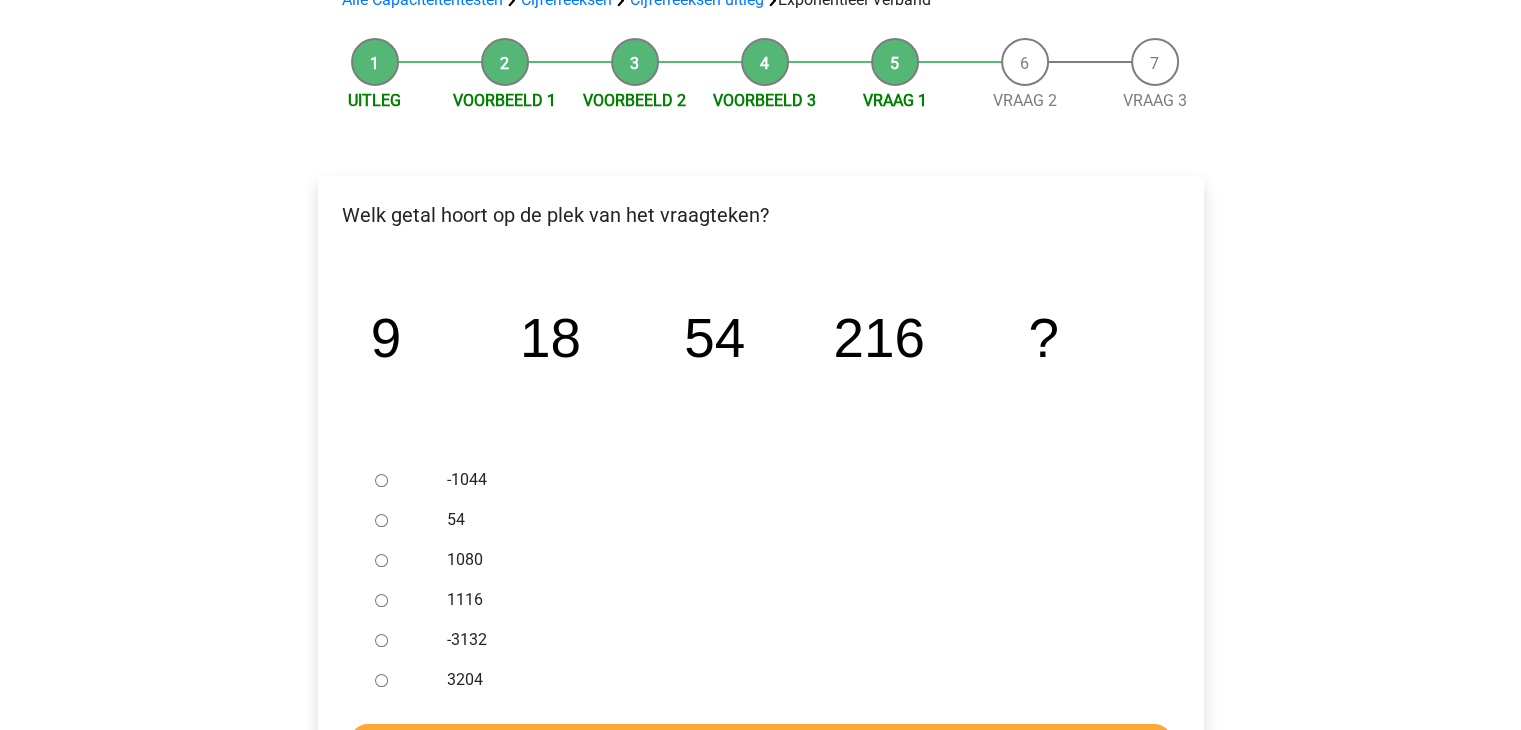 scroll, scrollTop: 200, scrollLeft: 0, axis: vertical 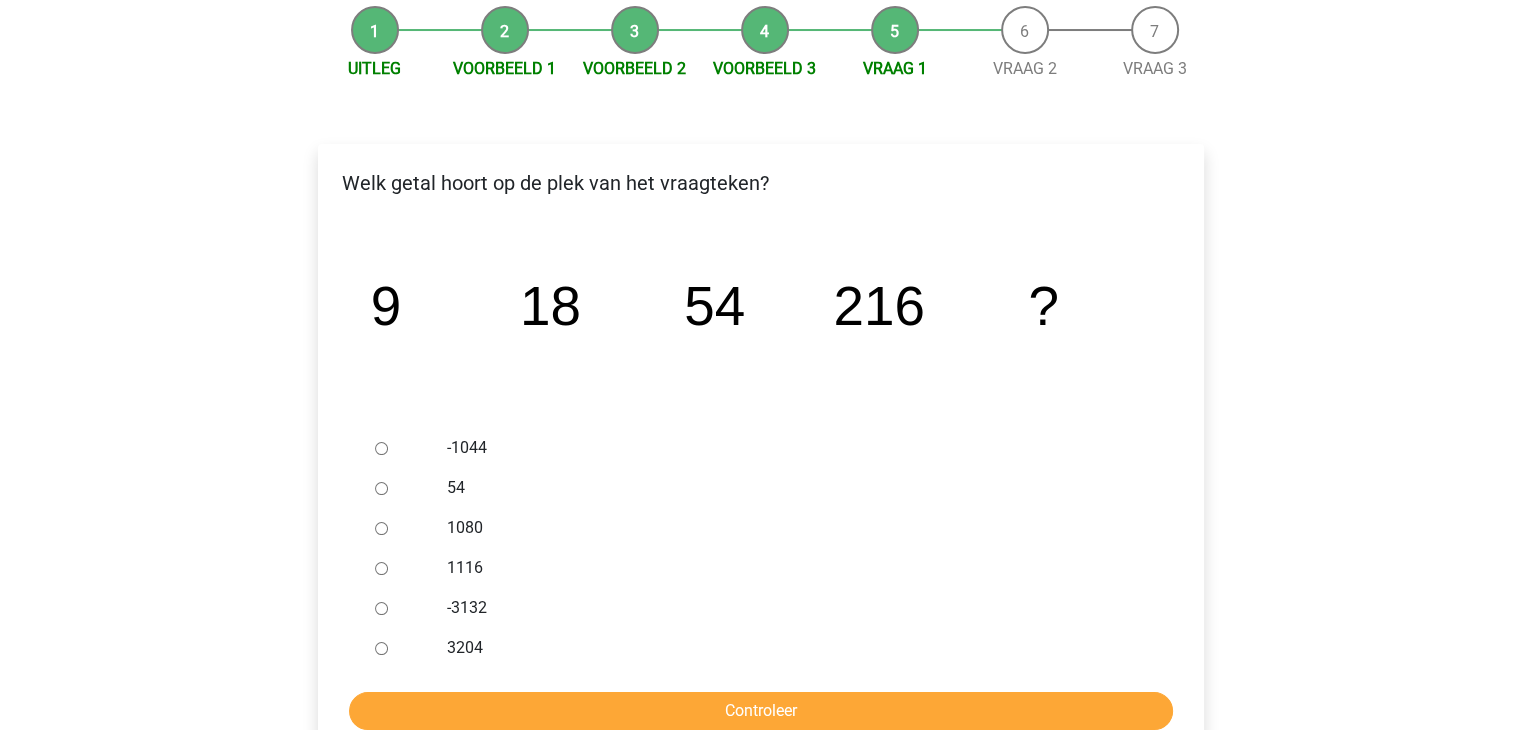 click on "1080" at bounding box center (381, 528) 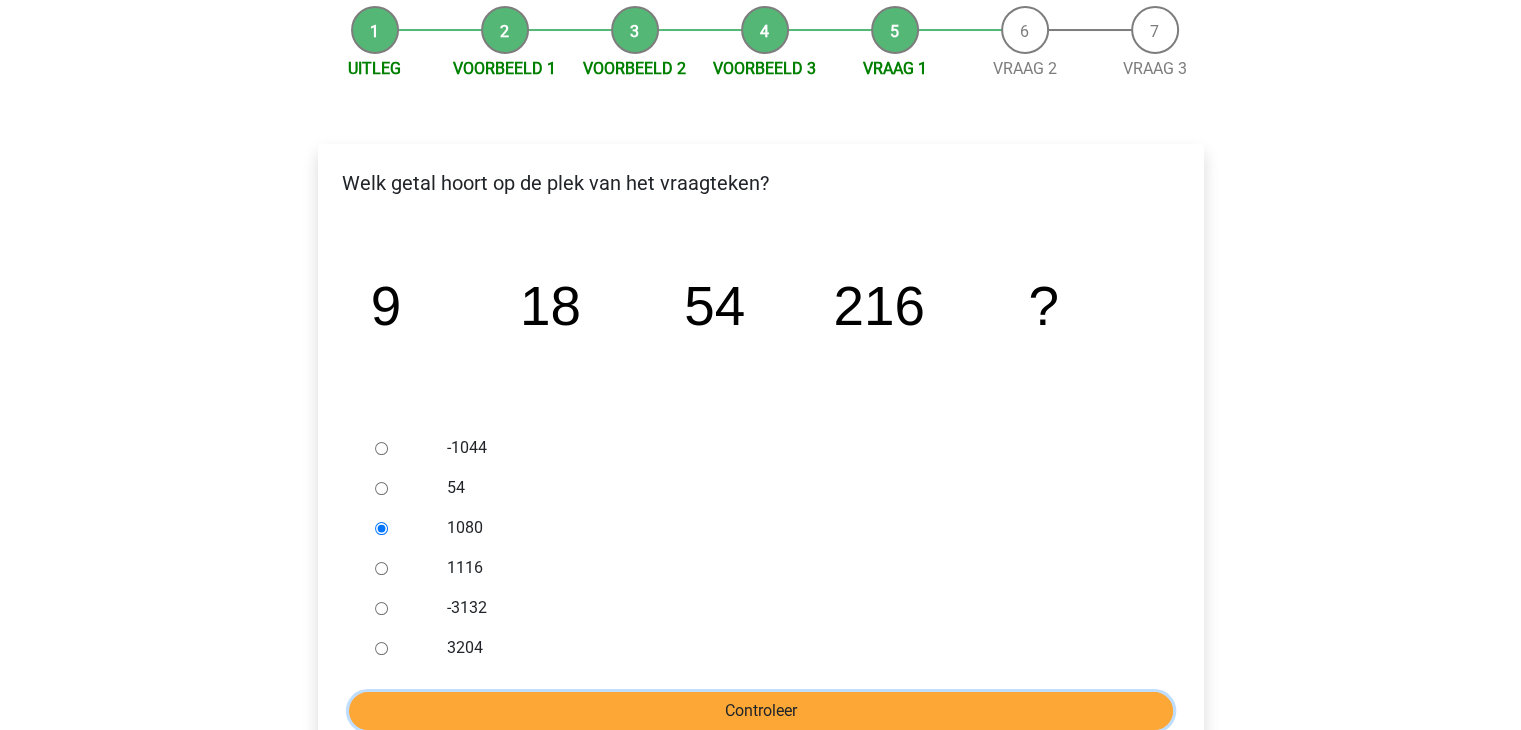 click on "Controleer" at bounding box center [761, 711] 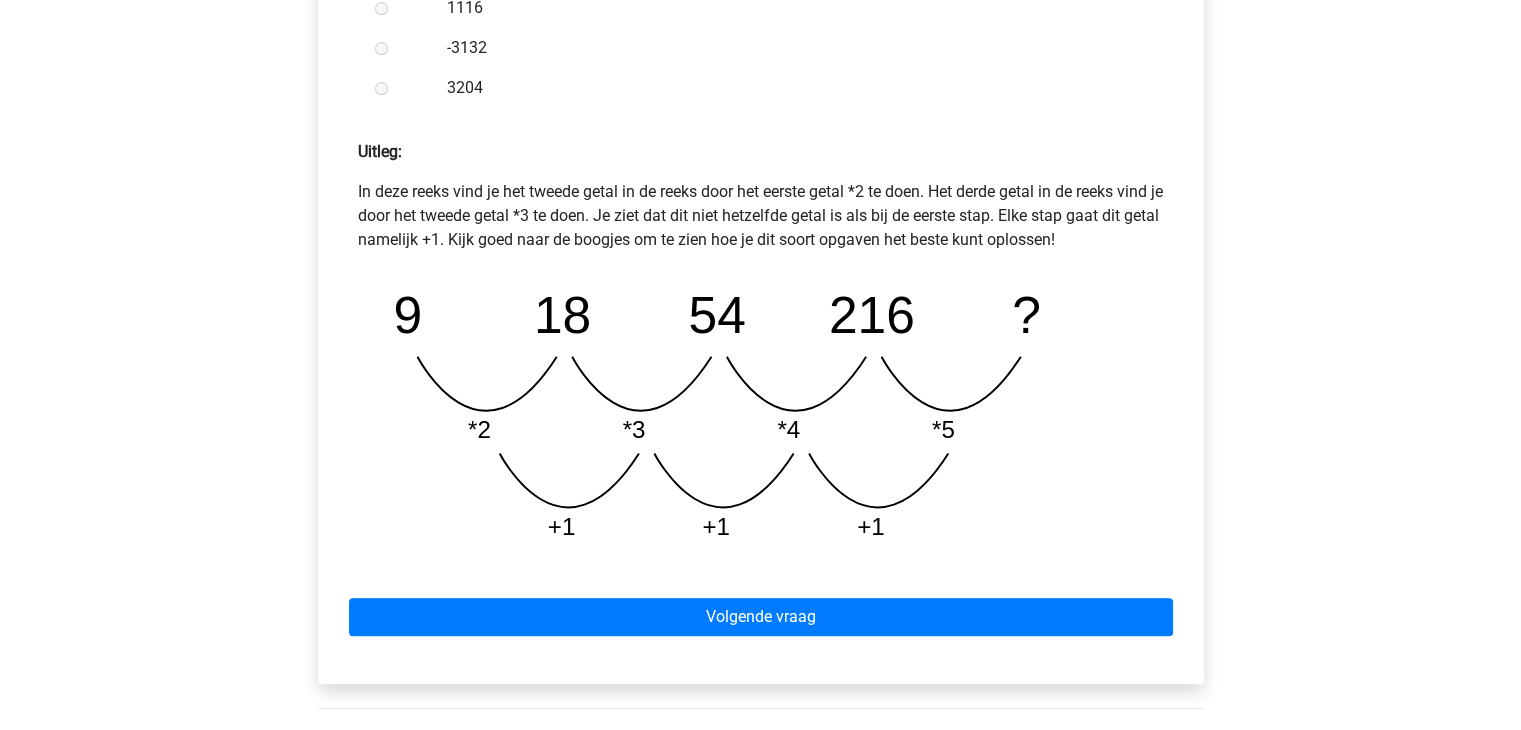 scroll, scrollTop: 1000, scrollLeft: 0, axis: vertical 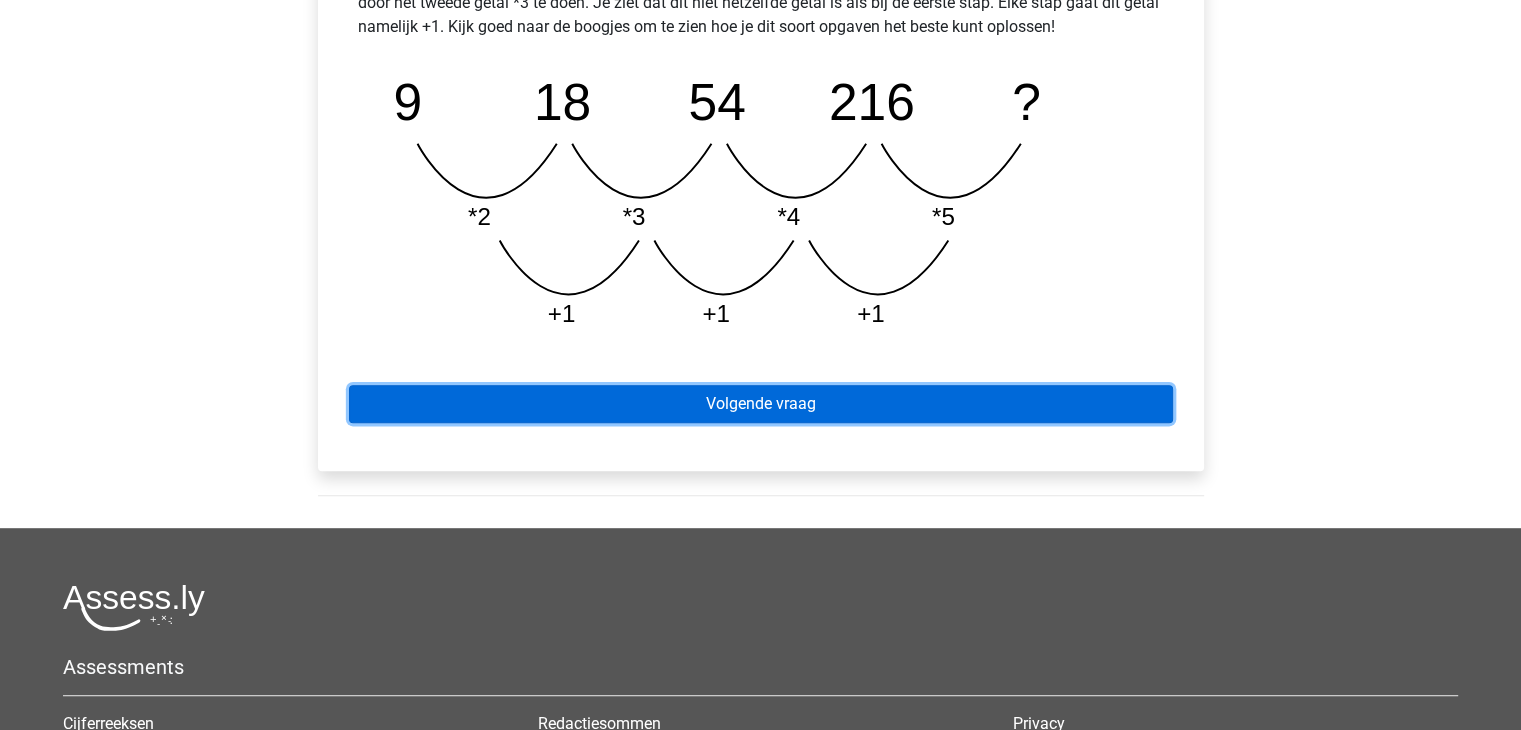 click on "Volgende vraag" at bounding box center (761, 404) 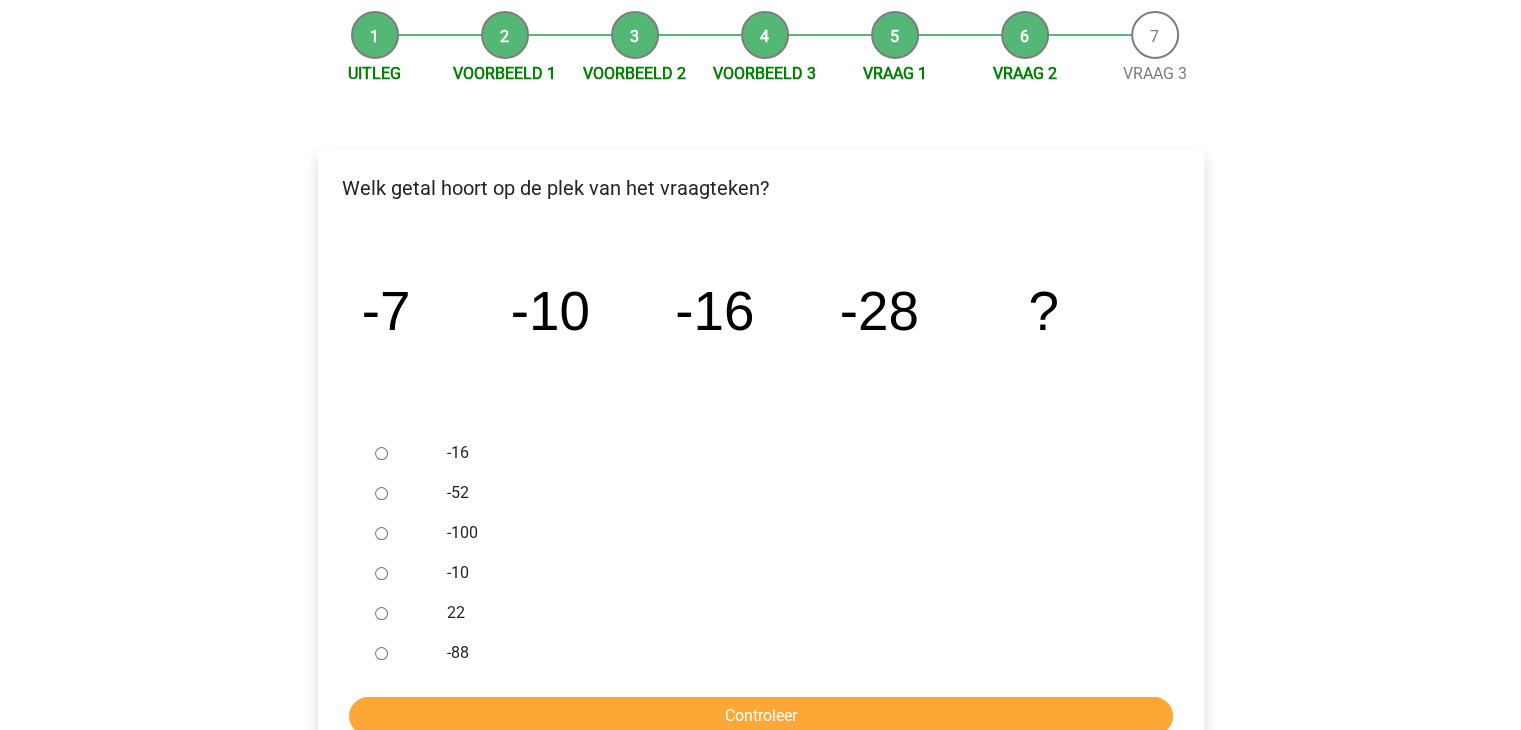 scroll, scrollTop: 200, scrollLeft: 0, axis: vertical 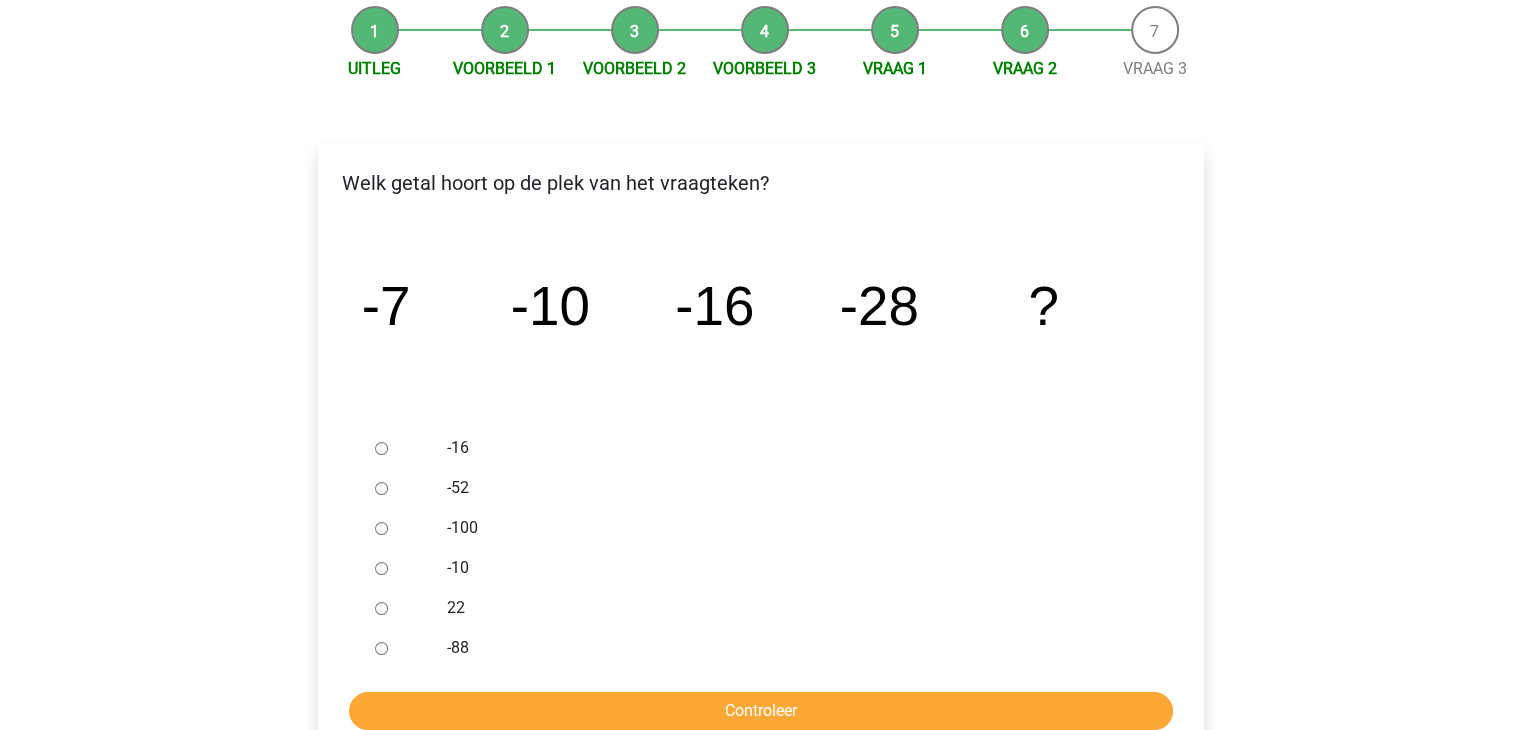 click on "-52" at bounding box center (381, 488) 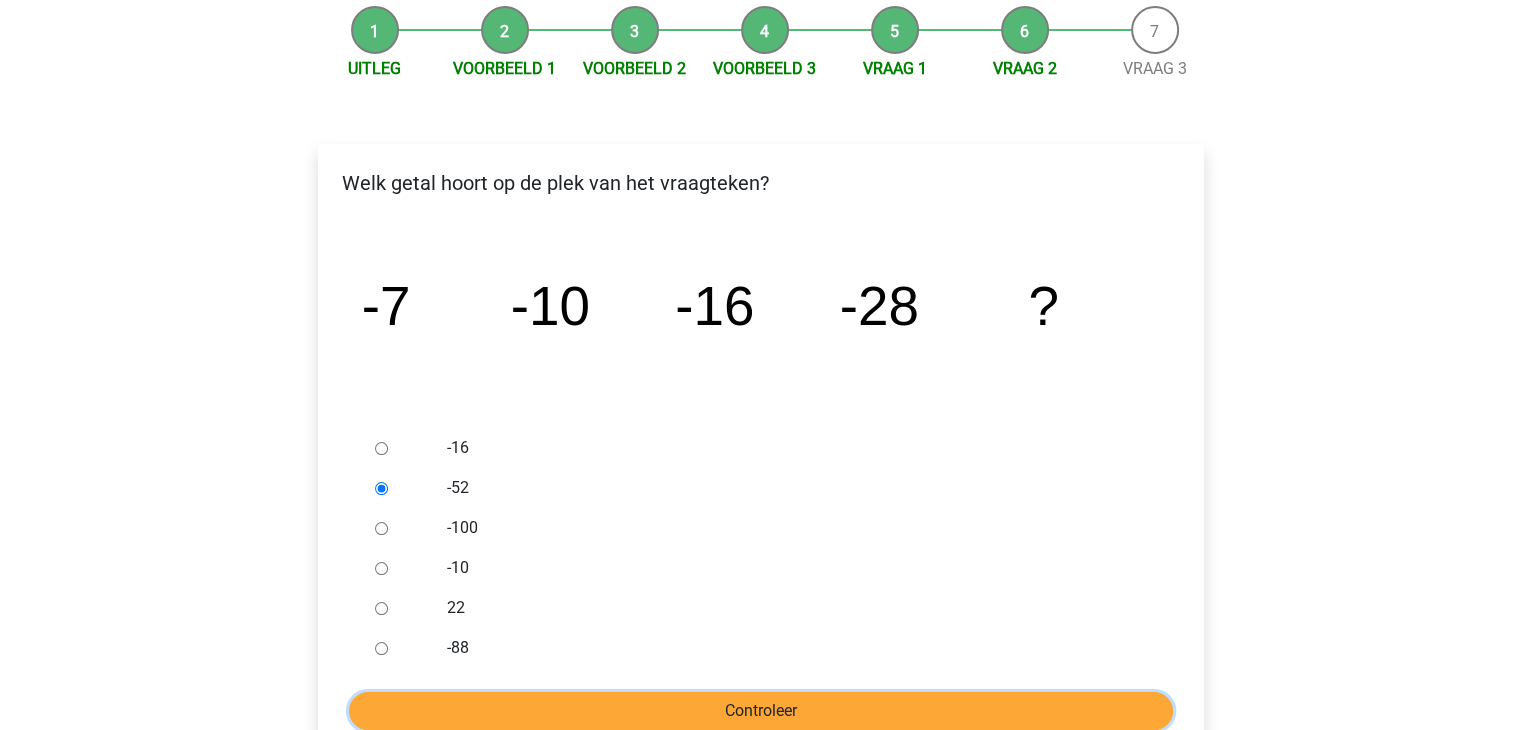 click on "Controleer" at bounding box center (761, 711) 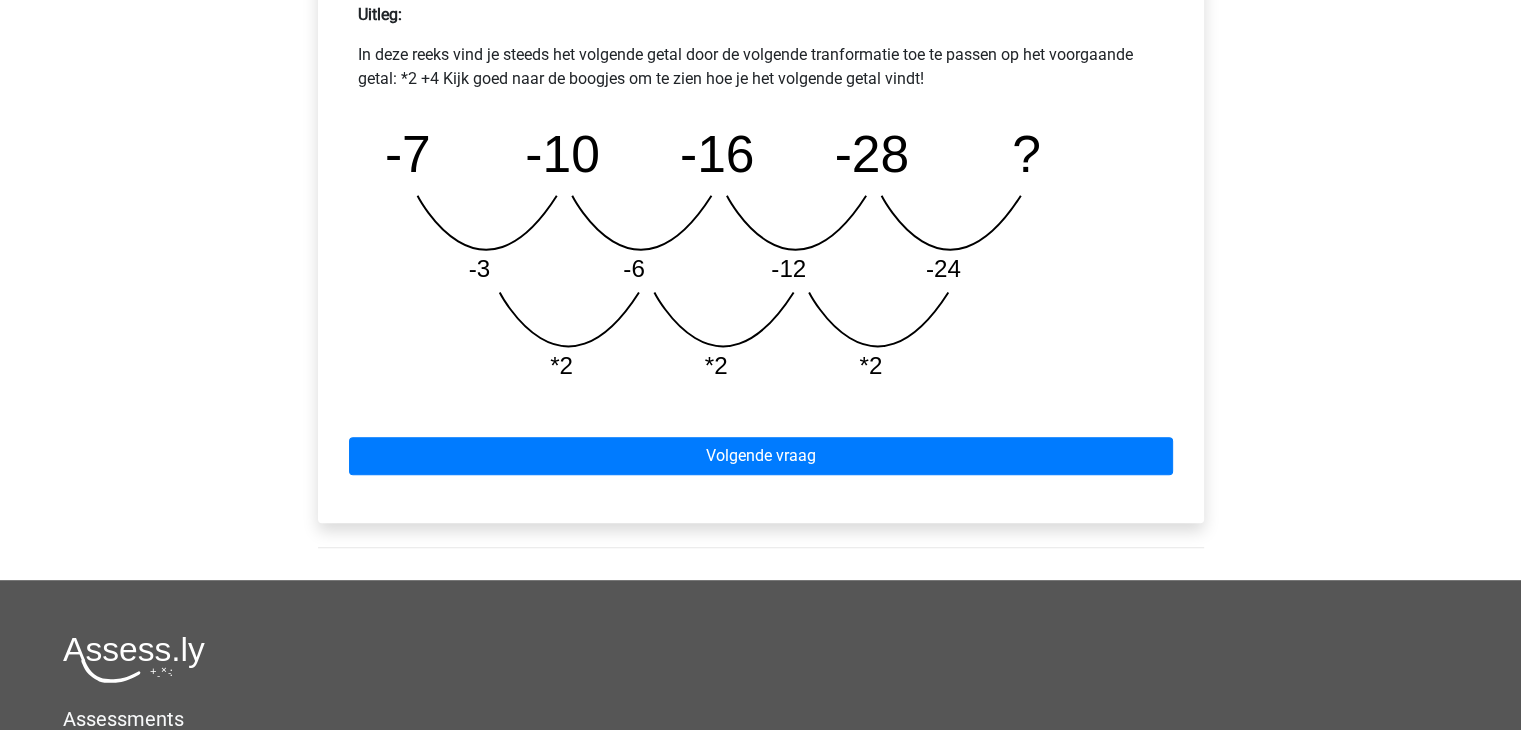 scroll, scrollTop: 1000, scrollLeft: 0, axis: vertical 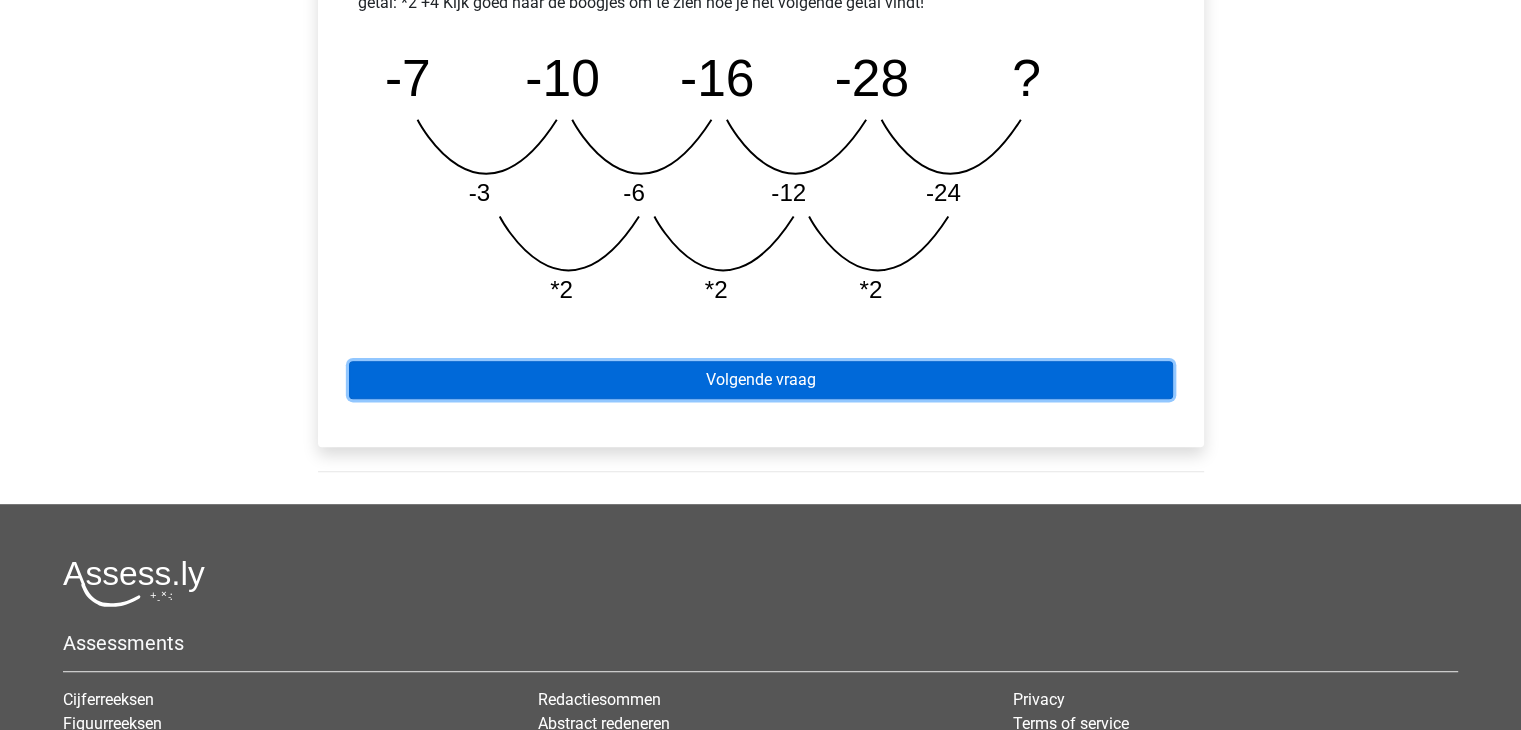 click on "Volgende vraag" at bounding box center [761, 380] 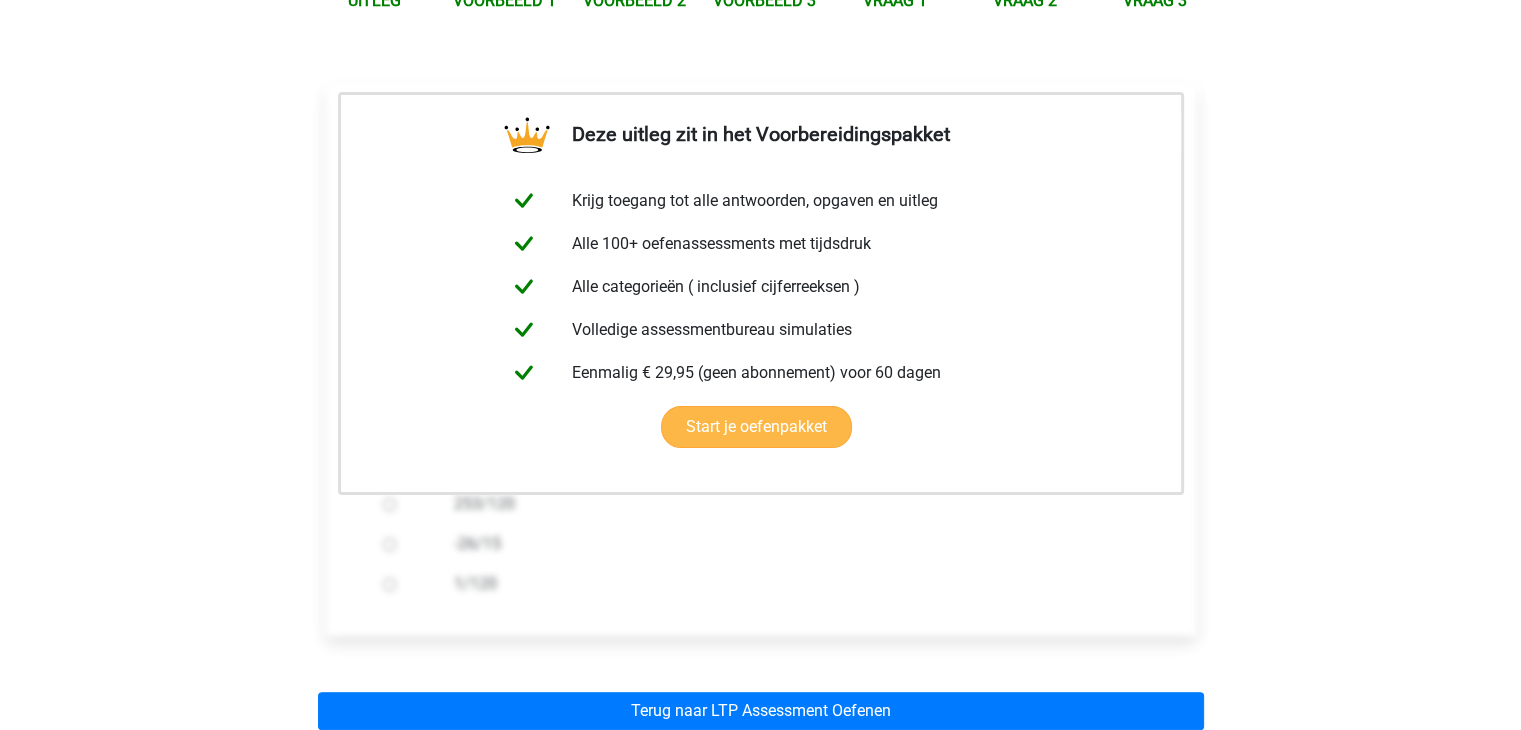 scroll, scrollTop: 400, scrollLeft: 0, axis: vertical 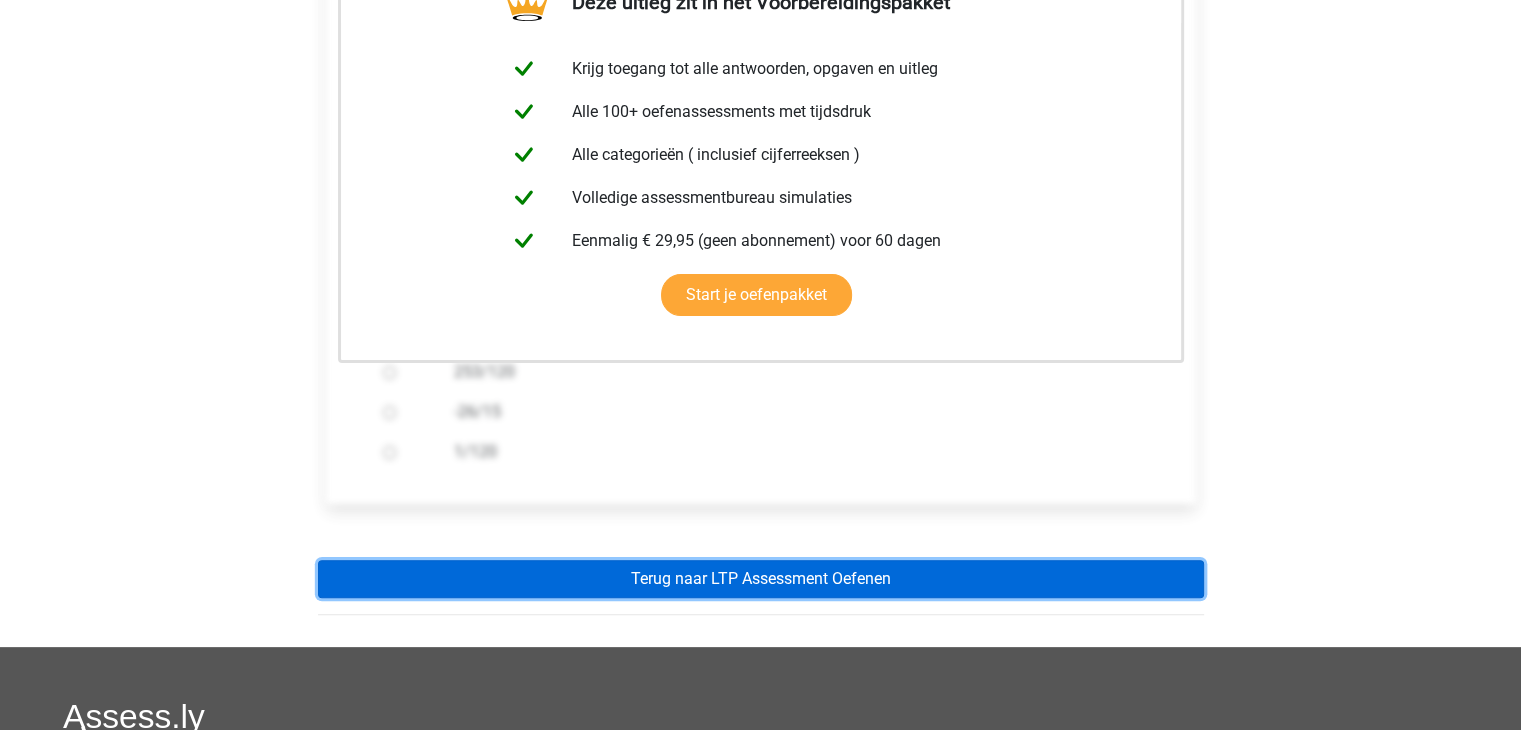 click on "Terug naar LTP Assessment Oefenen" at bounding box center (761, 579) 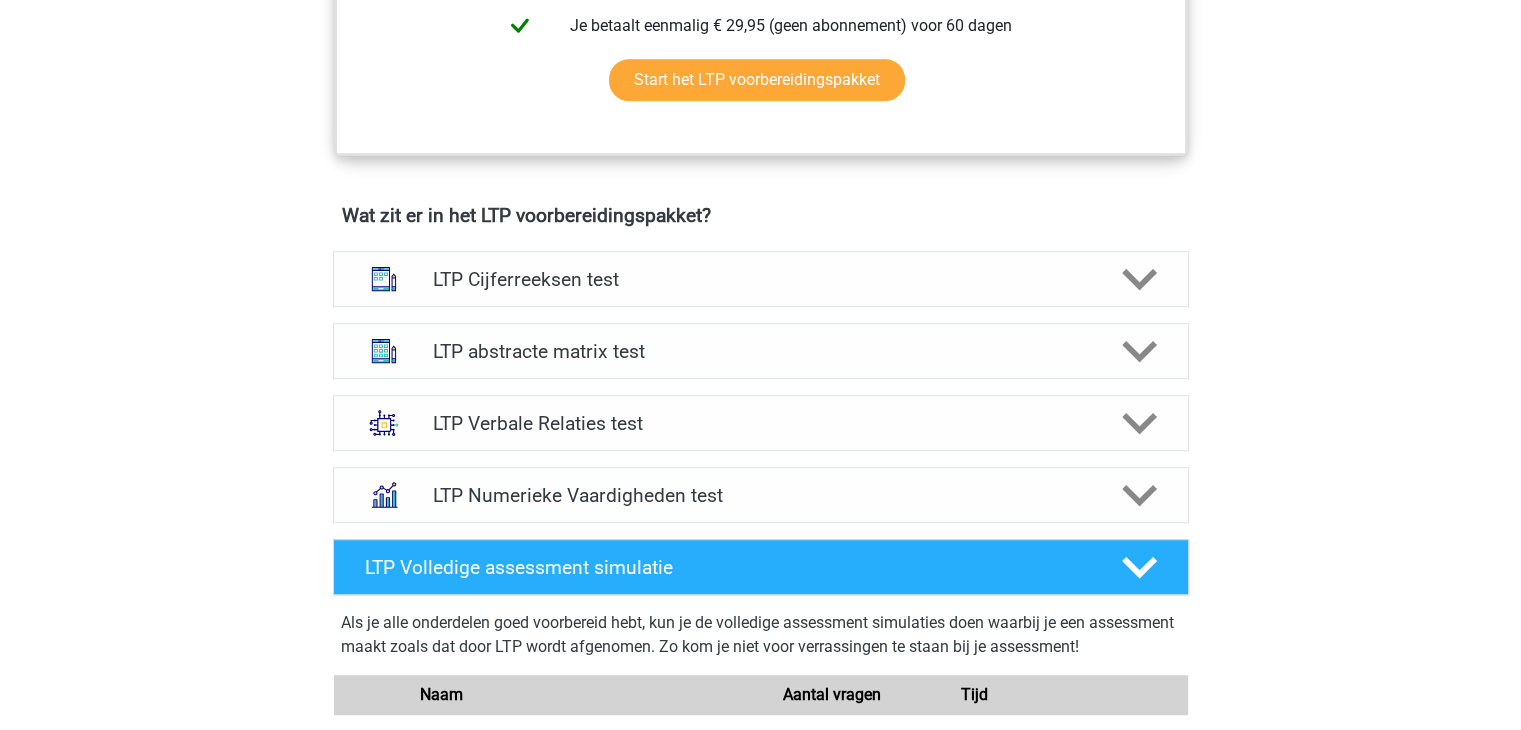 scroll, scrollTop: 1000, scrollLeft: 0, axis: vertical 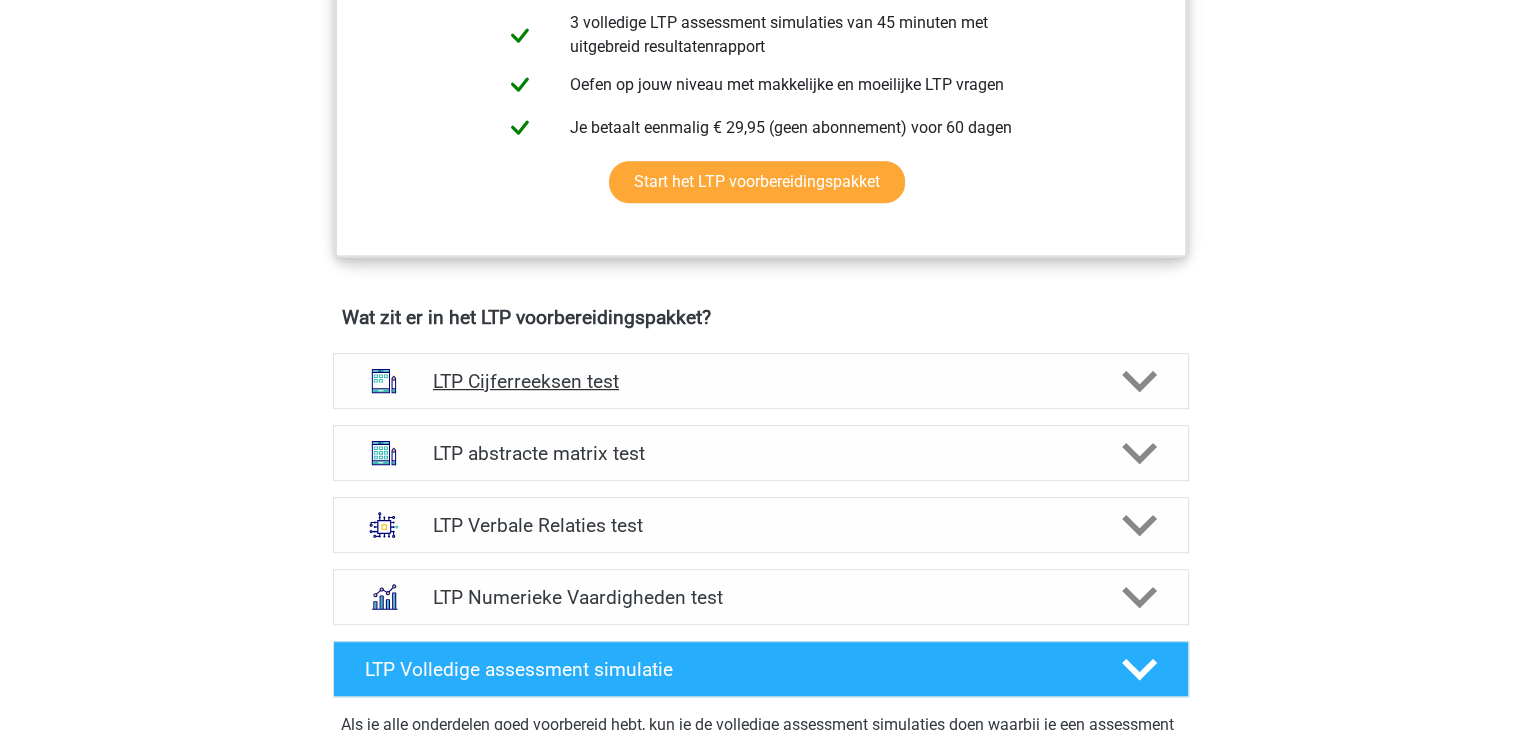 click 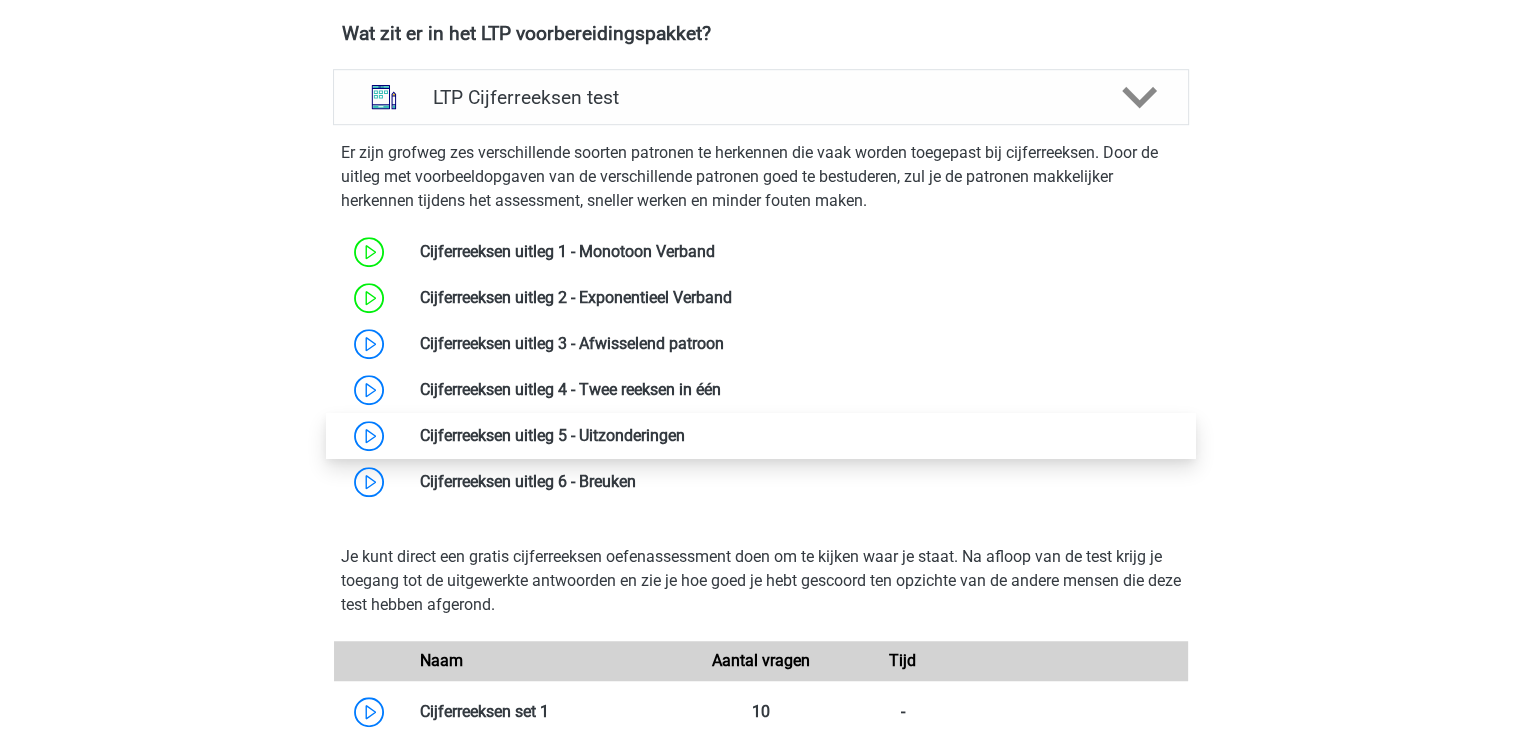 scroll, scrollTop: 1300, scrollLeft: 0, axis: vertical 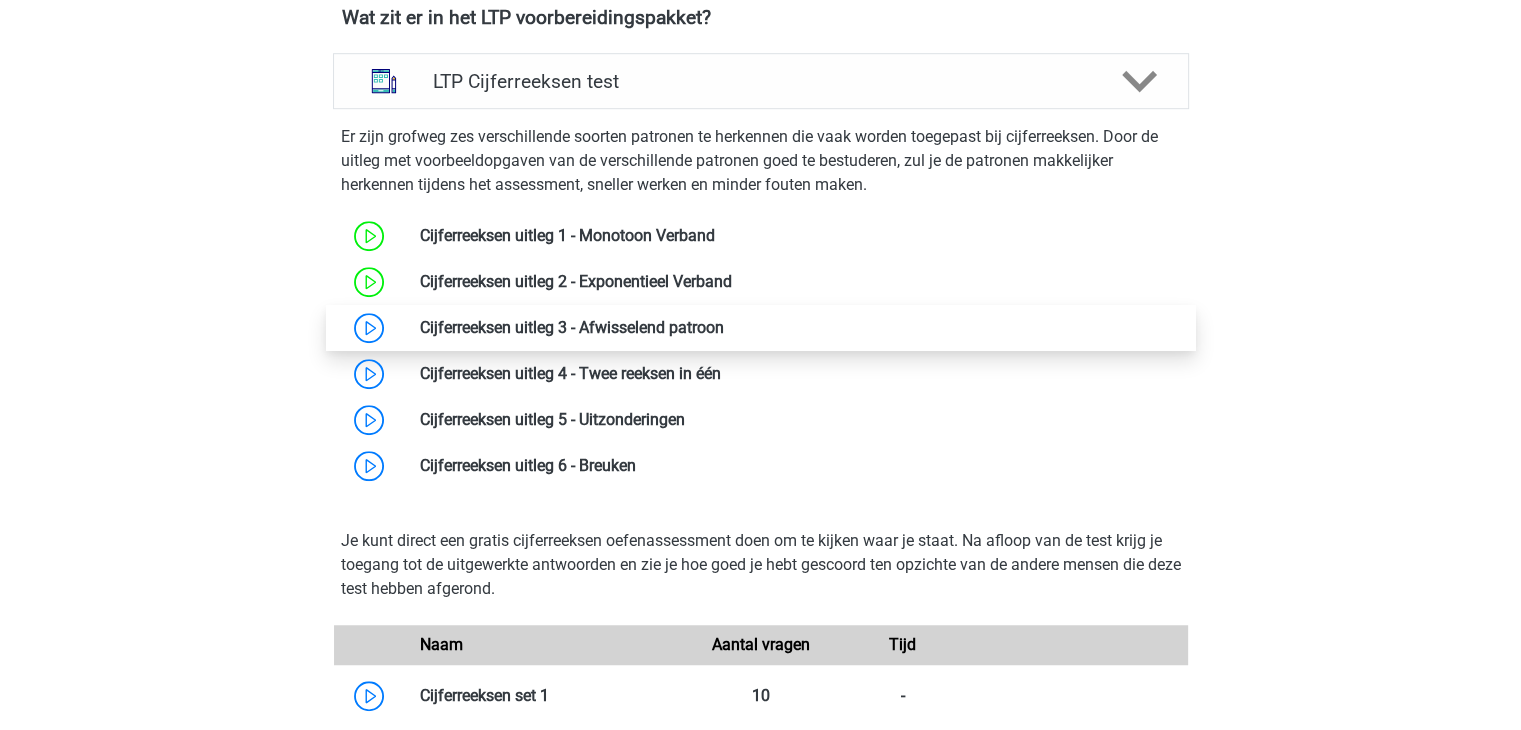 click at bounding box center [724, 327] 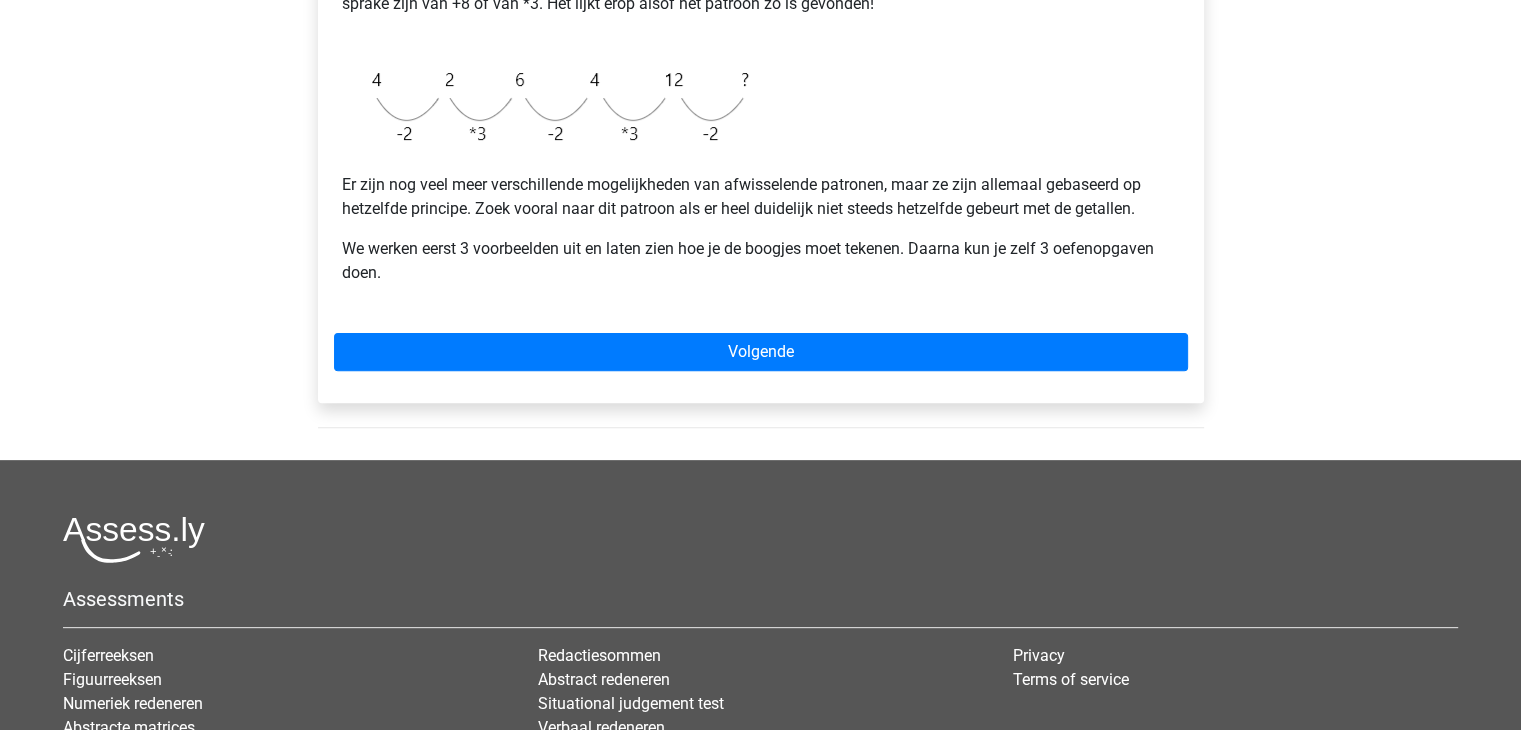 scroll, scrollTop: 600, scrollLeft: 0, axis: vertical 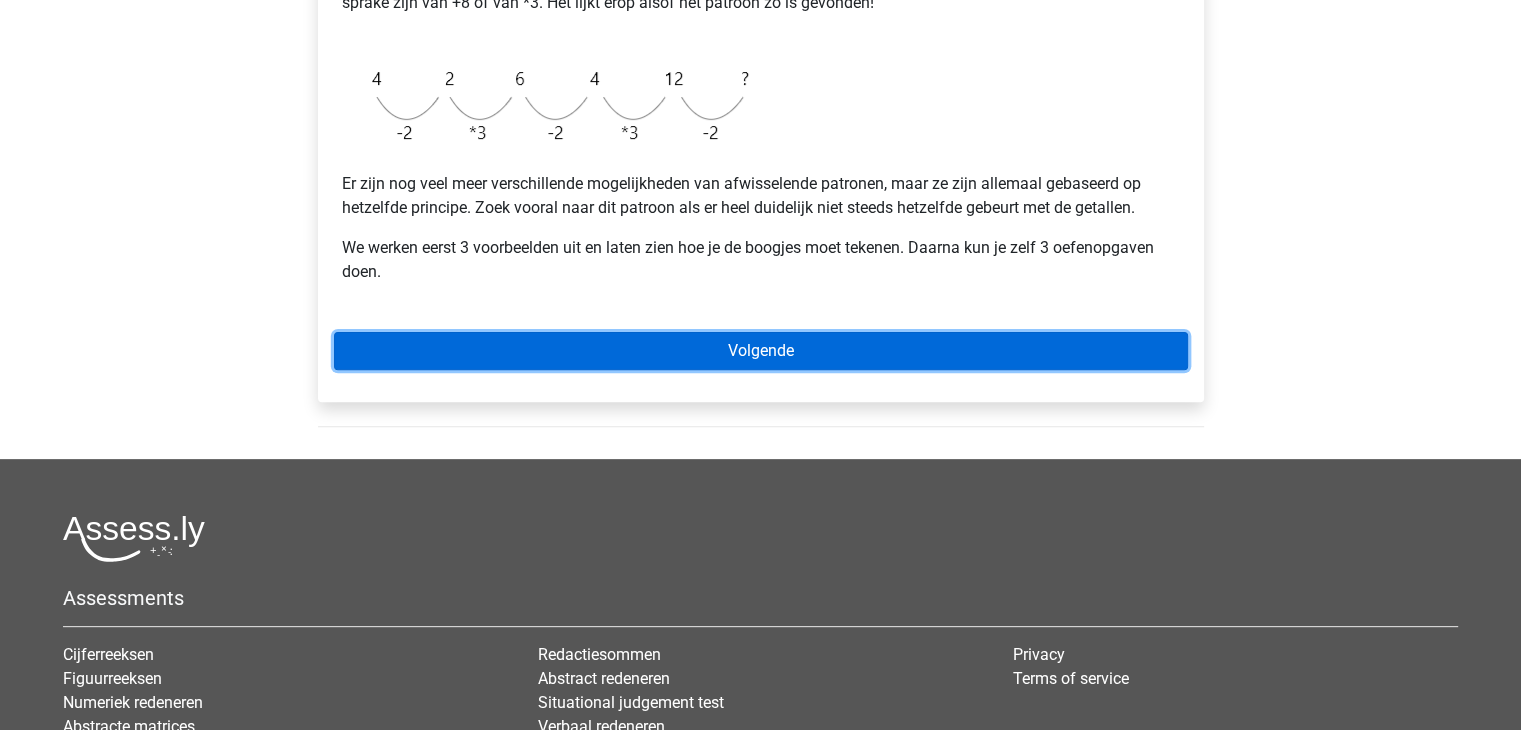 click on "Volgende" at bounding box center (761, 351) 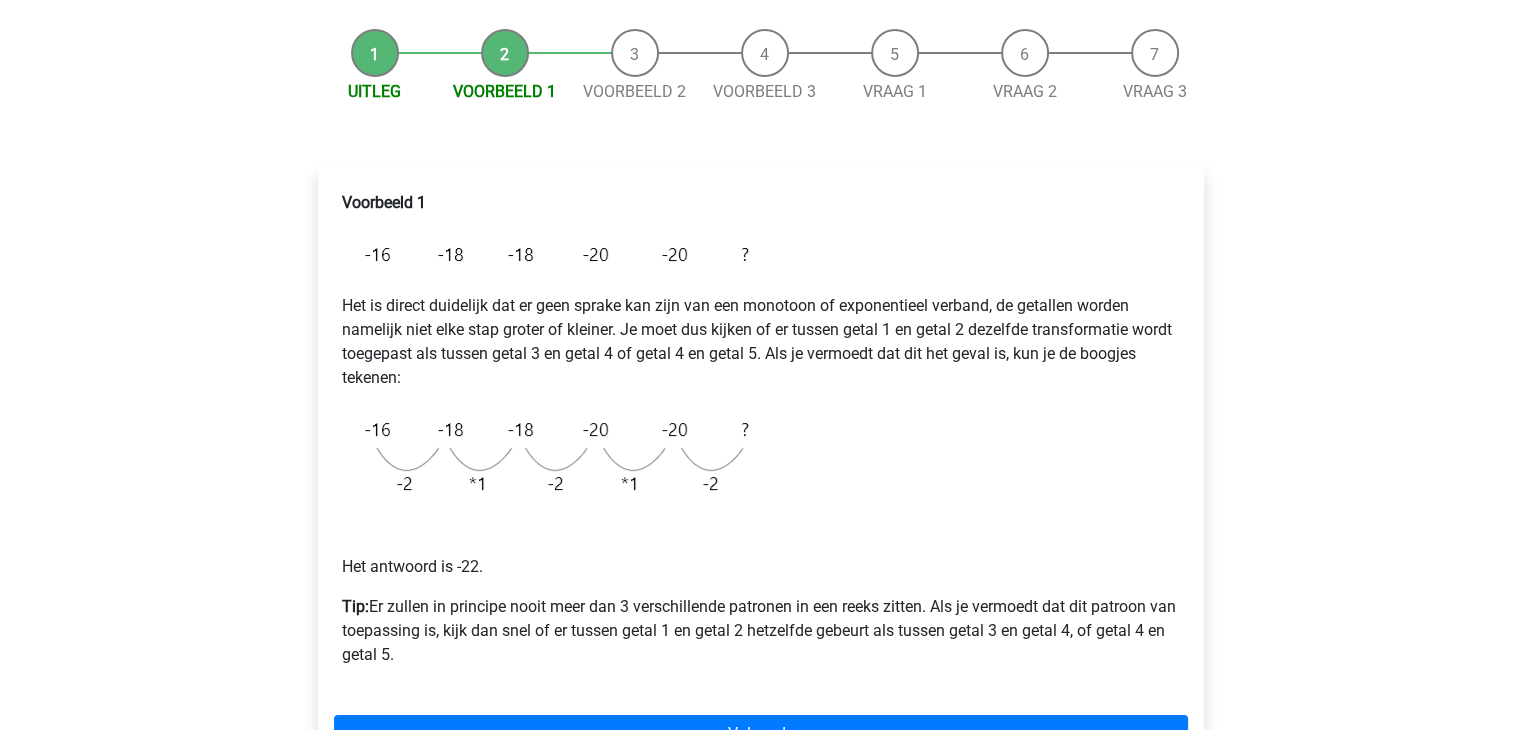 scroll, scrollTop: 200, scrollLeft: 0, axis: vertical 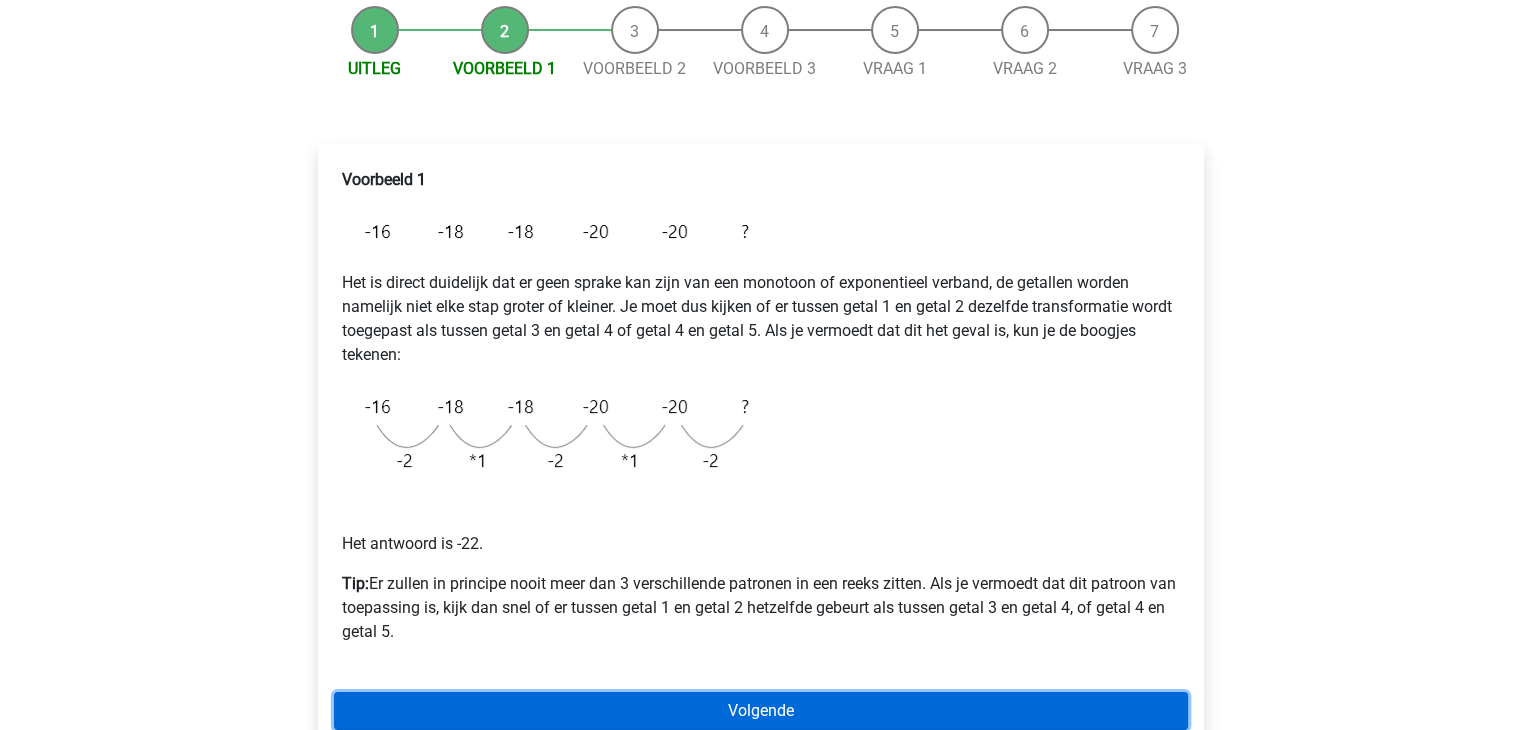 click on "Volgende" at bounding box center (761, 711) 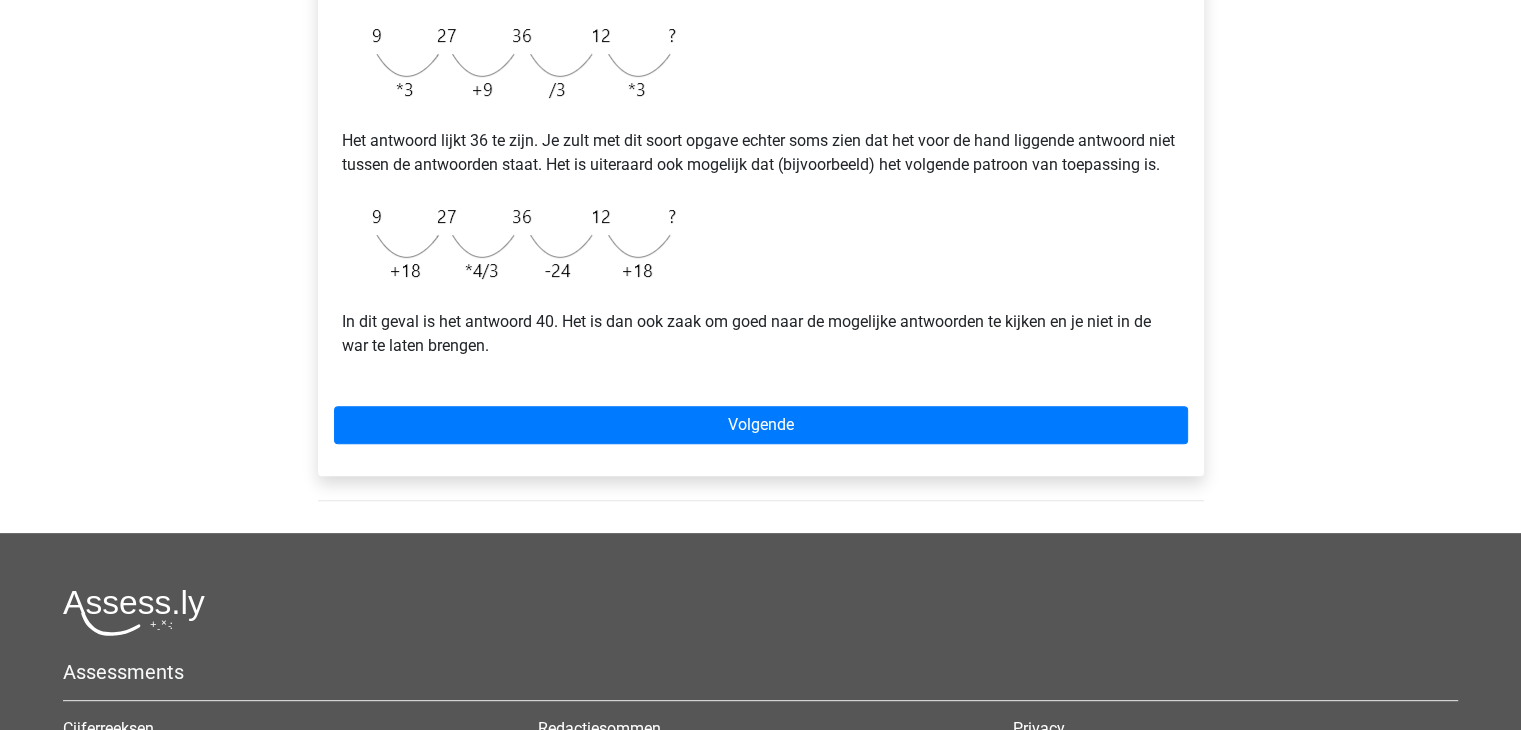 scroll, scrollTop: 600, scrollLeft: 0, axis: vertical 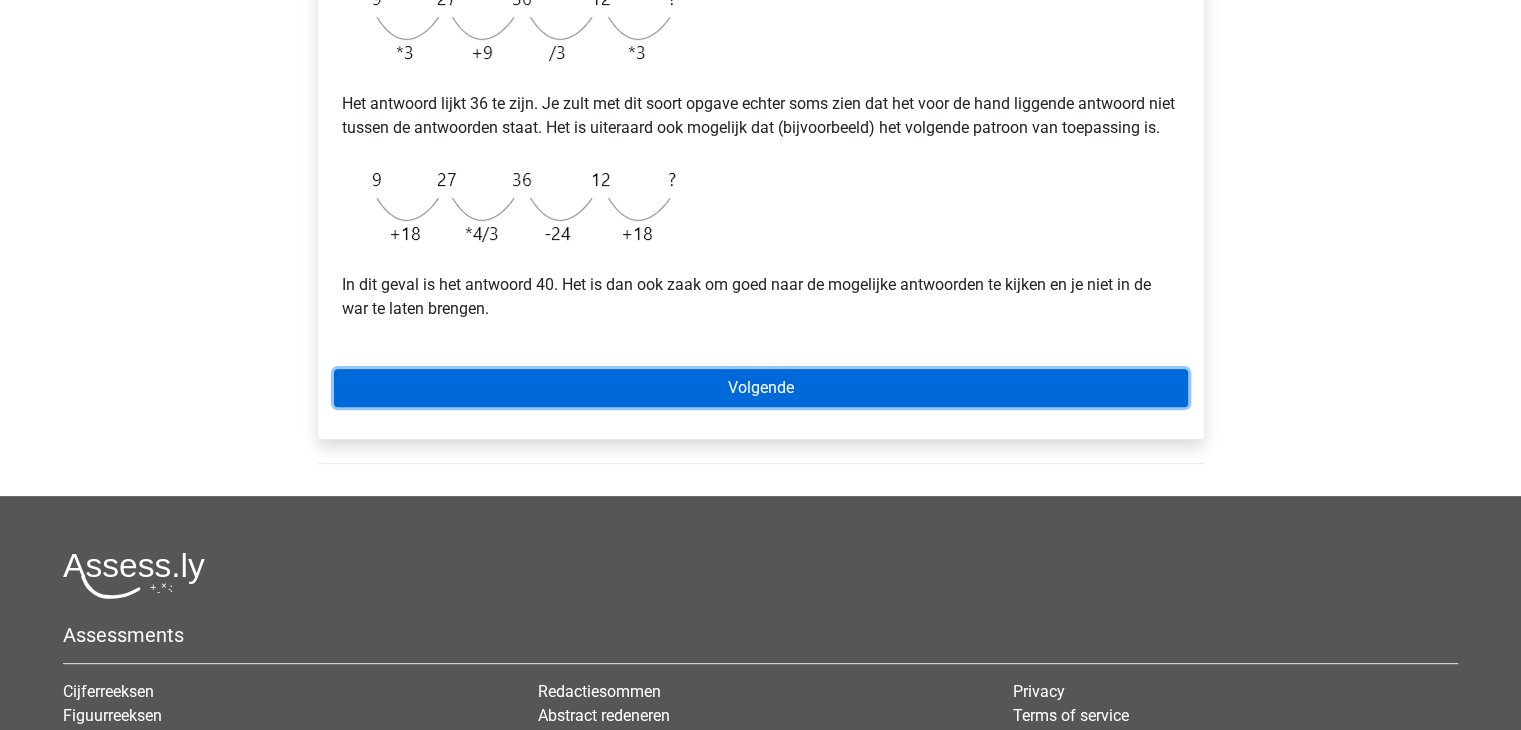 click on "Volgende" at bounding box center [761, 388] 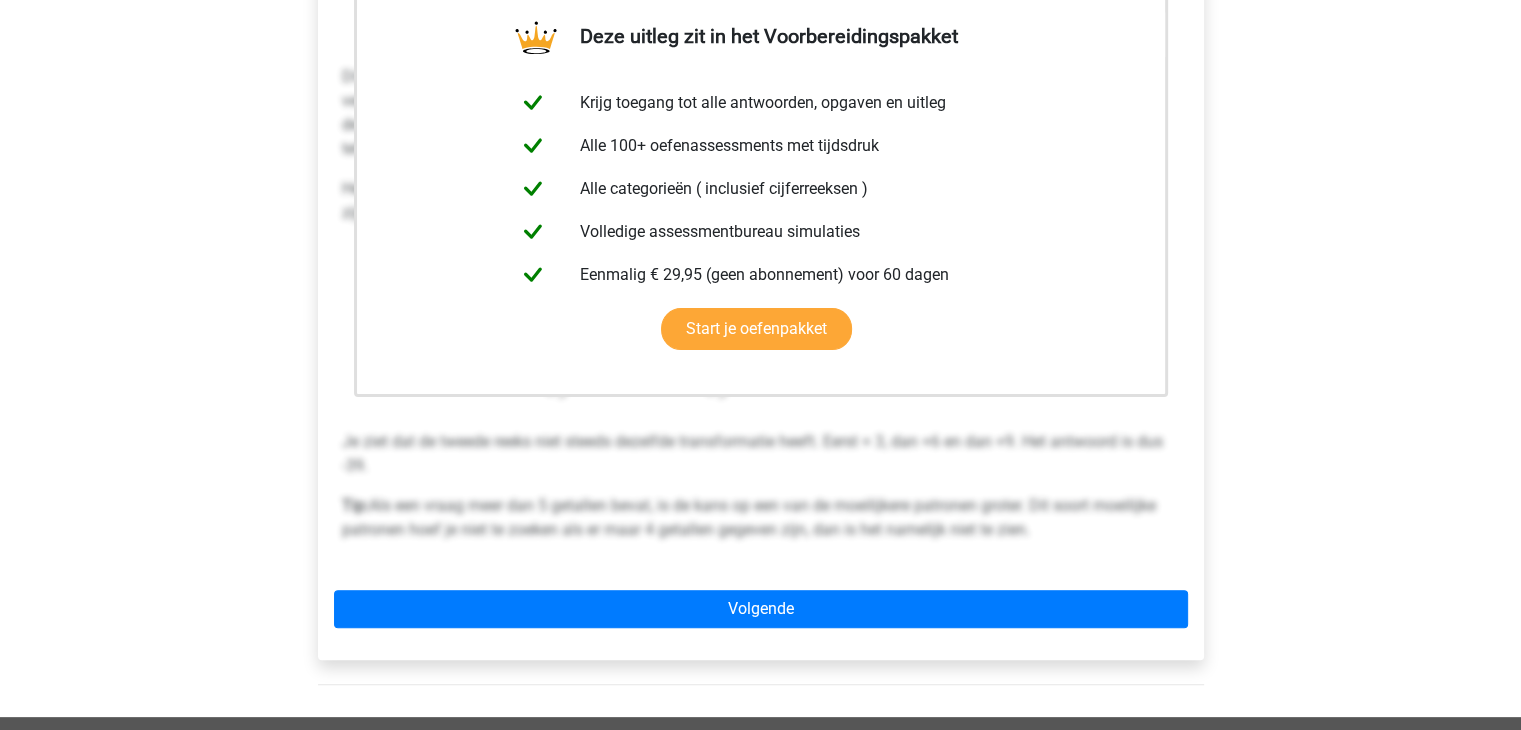 scroll, scrollTop: 500, scrollLeft: 0, axis: vertical 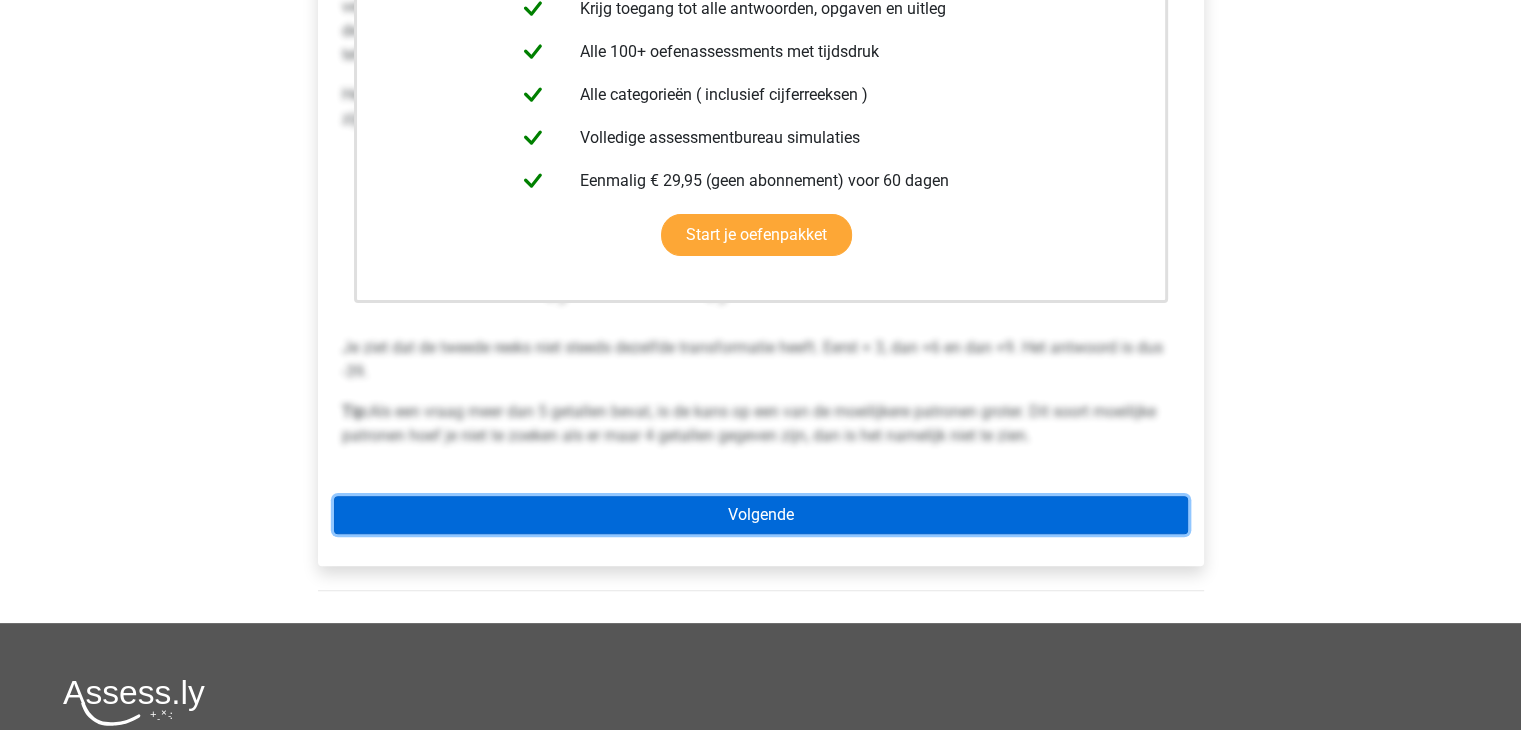 click on "Volgende" at bounding box center (761, 515) 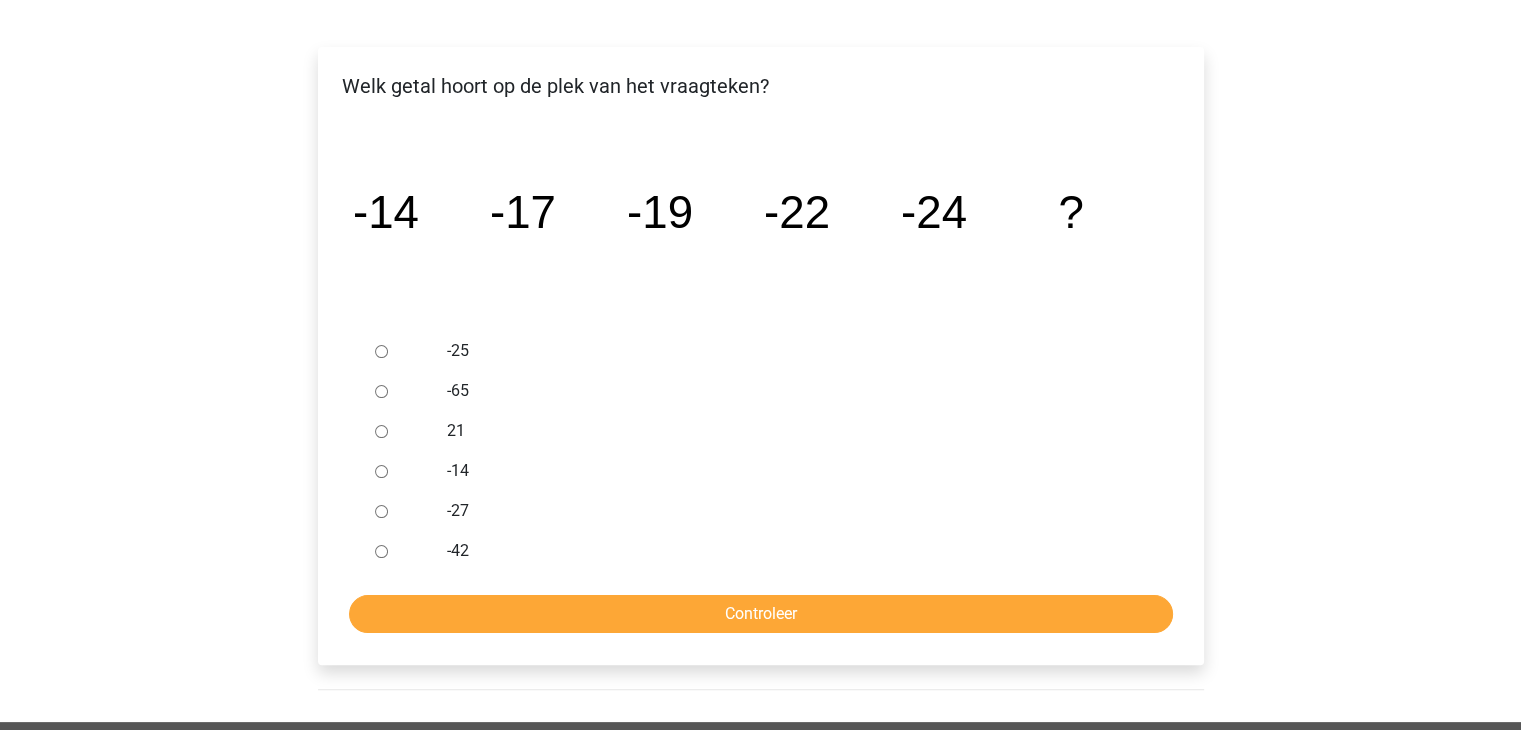 scroll, scrollTop: 300, scrollLeft: 0, axis: vertical 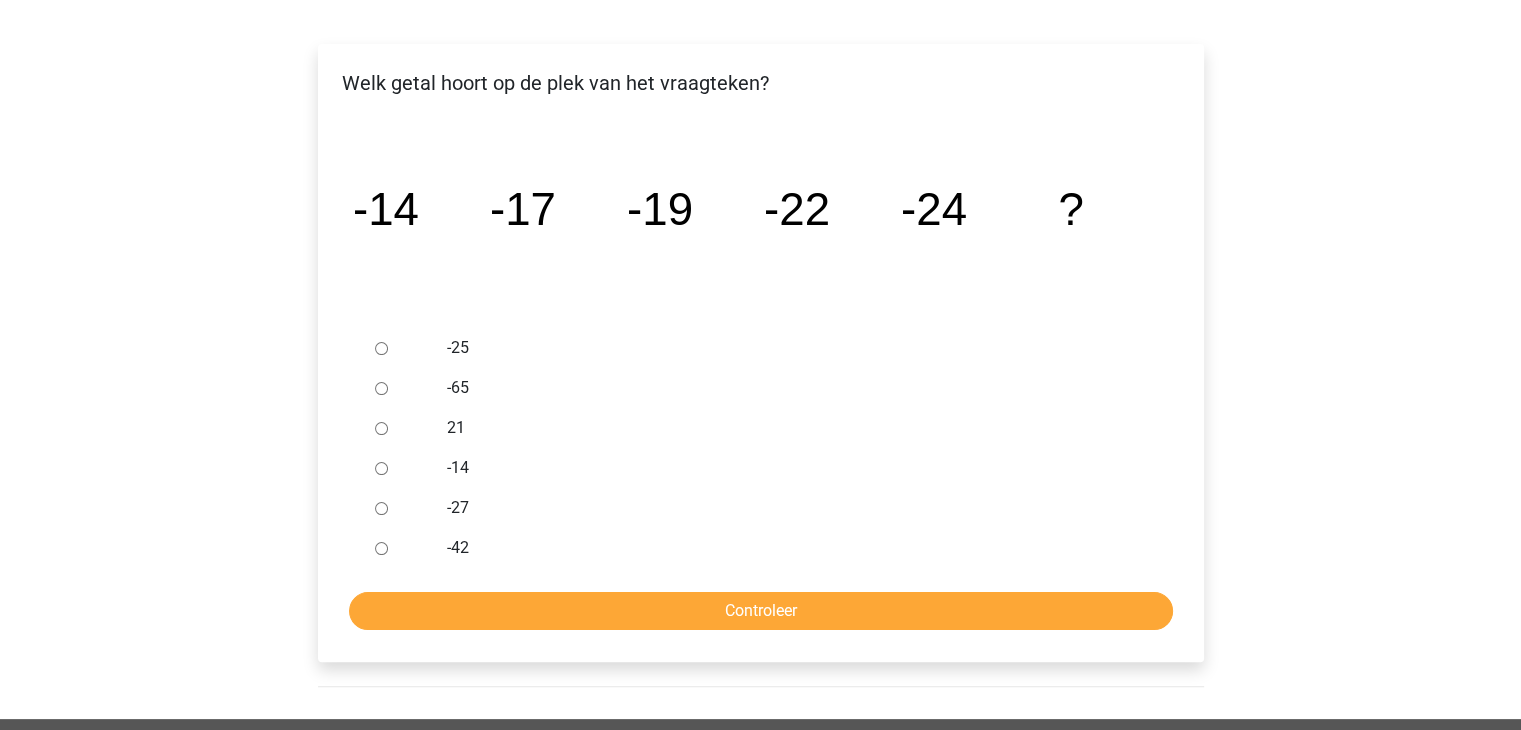 click on "-27" at bounding box center (381, 508) 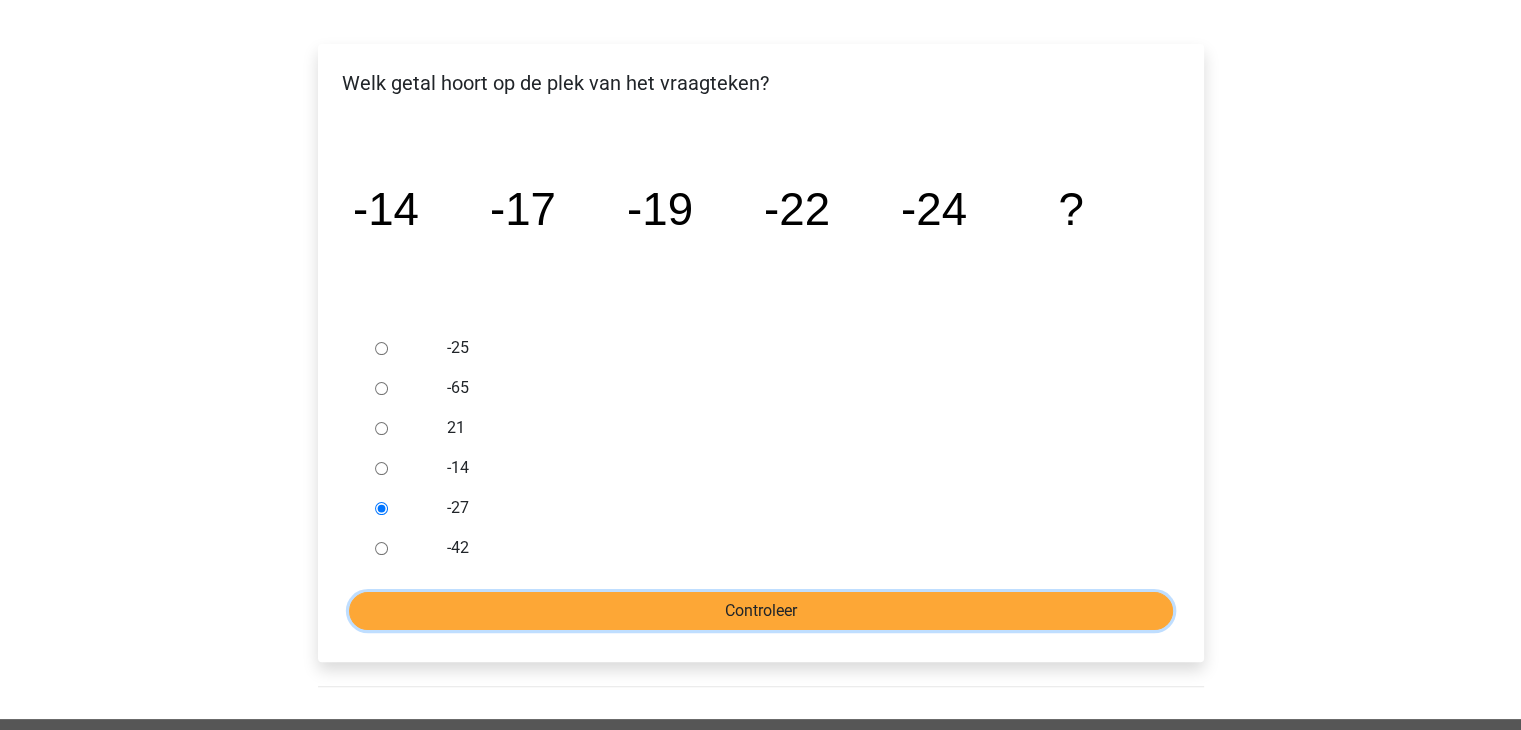click on "Controleer" at bounding box center [761, 611] 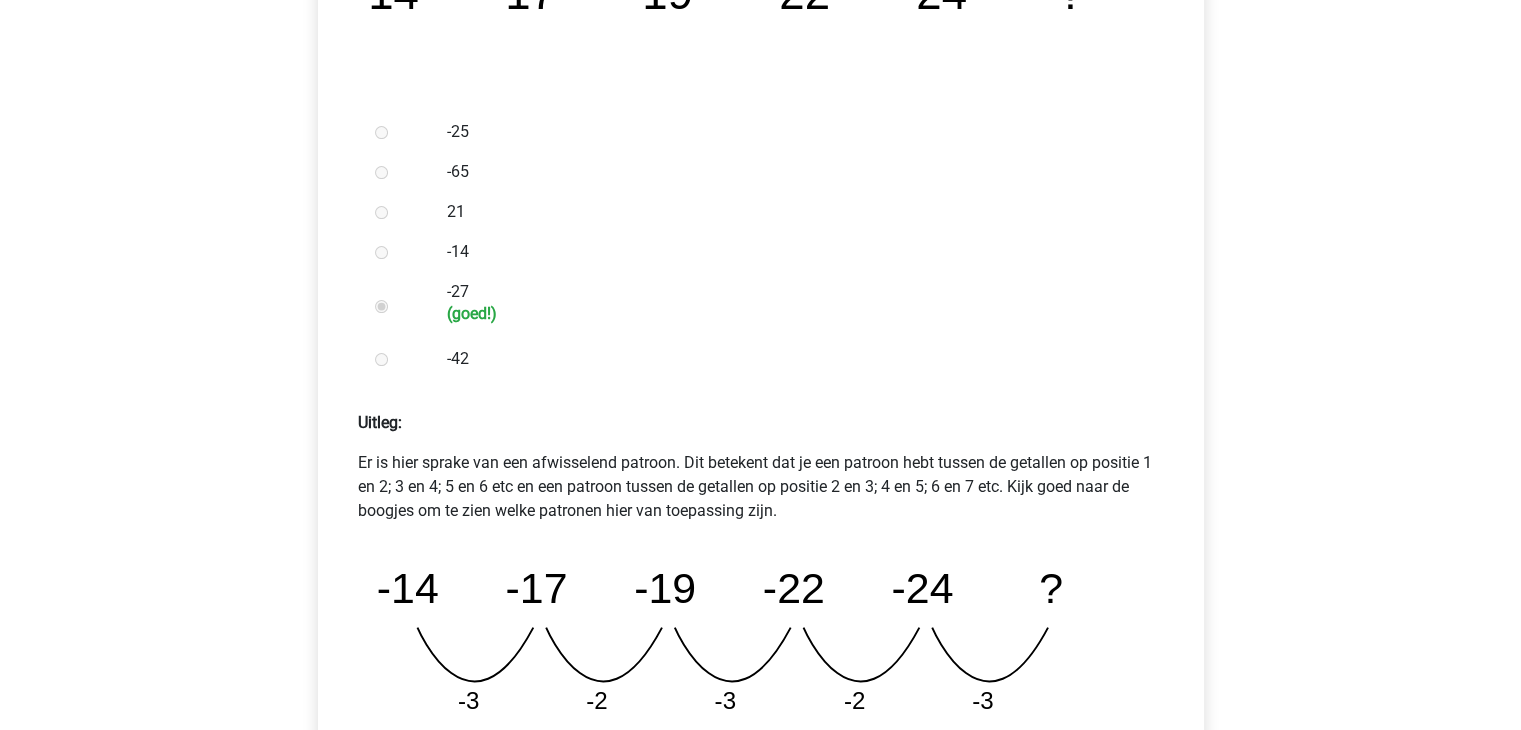 scroll, scrollTop: 600, scrollLeft: 0, axis: vertical 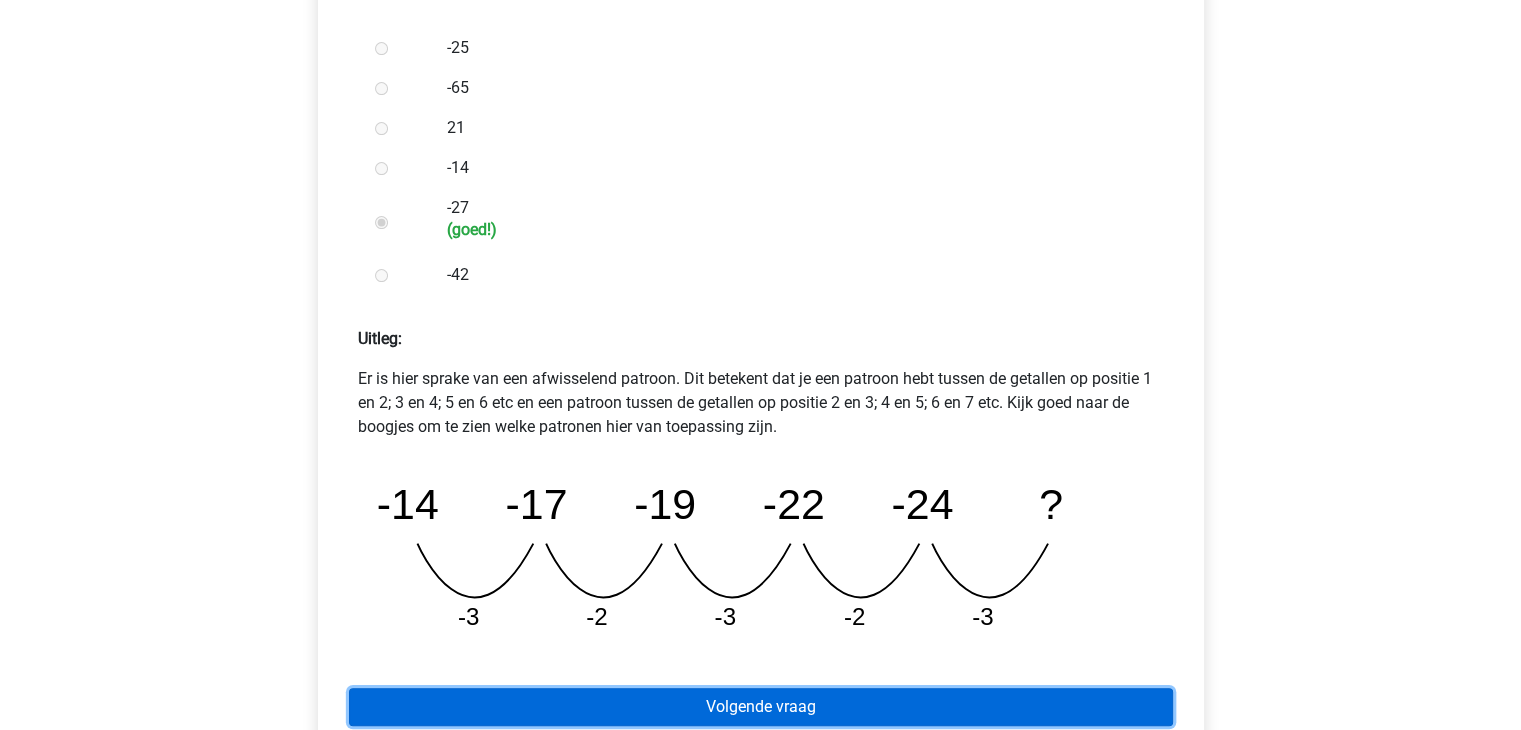 click on "Volgende vraag" at bounding box center [761, 707] 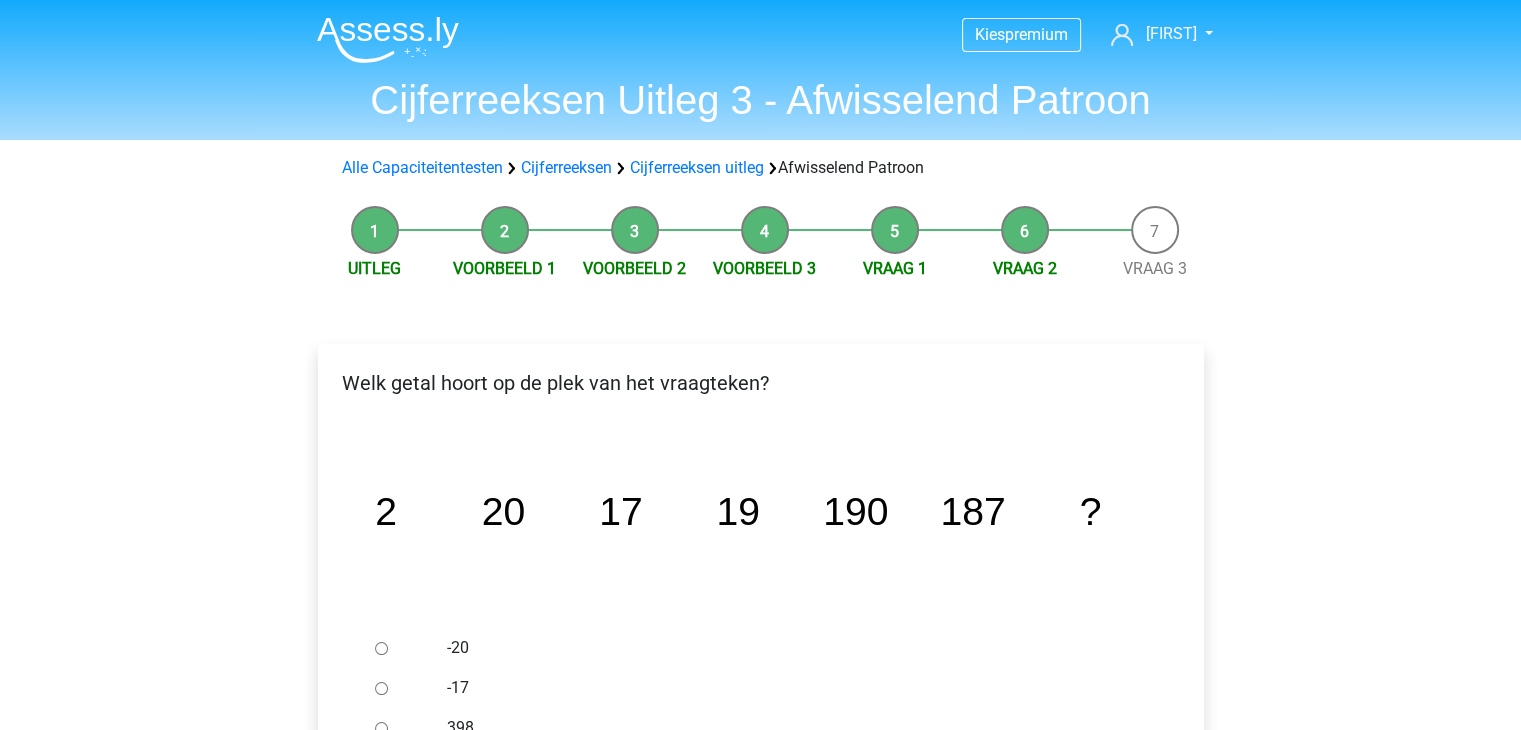 scroll, scrollTop: 200, scrollLeft: 0, axis: vertical 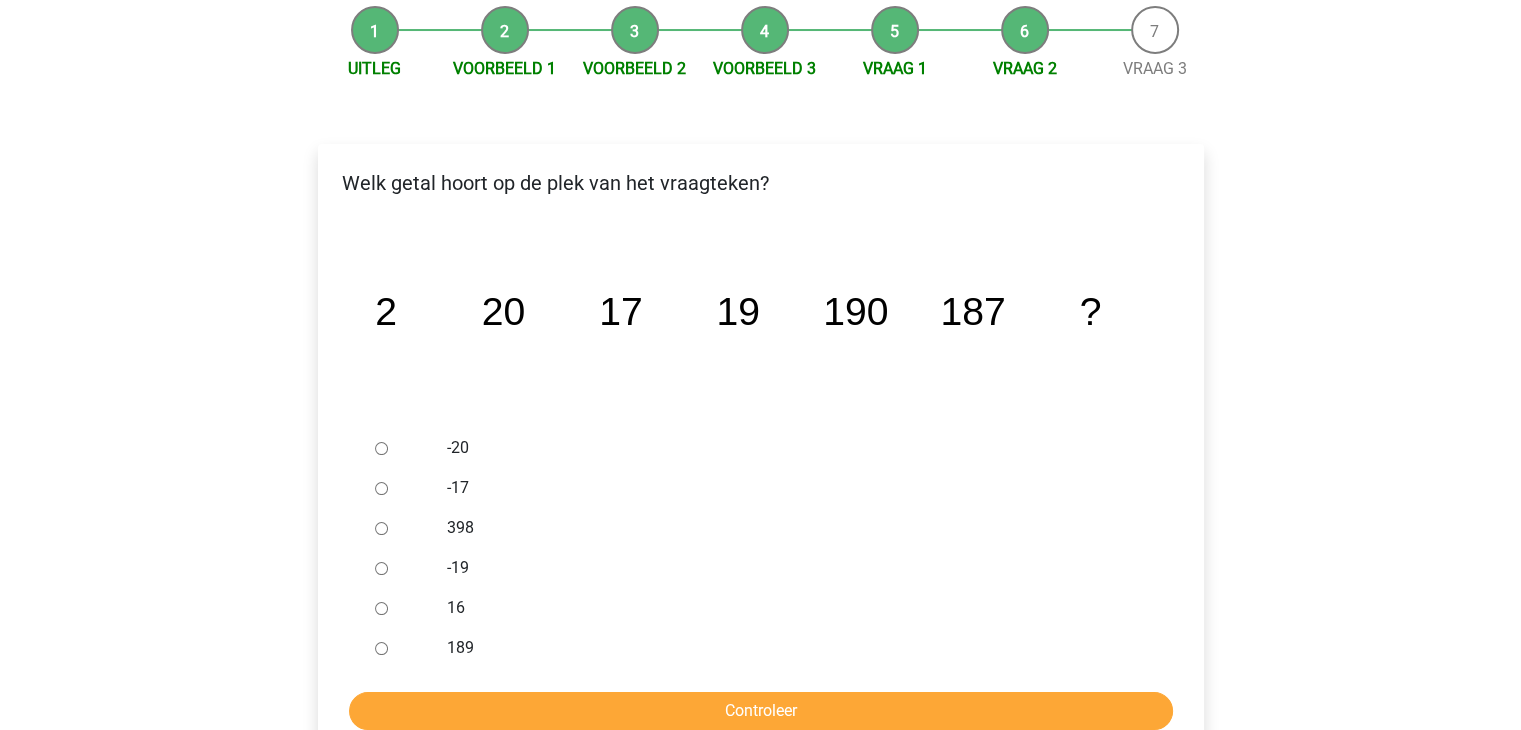 click on "189" at bounding box center (381, 648) 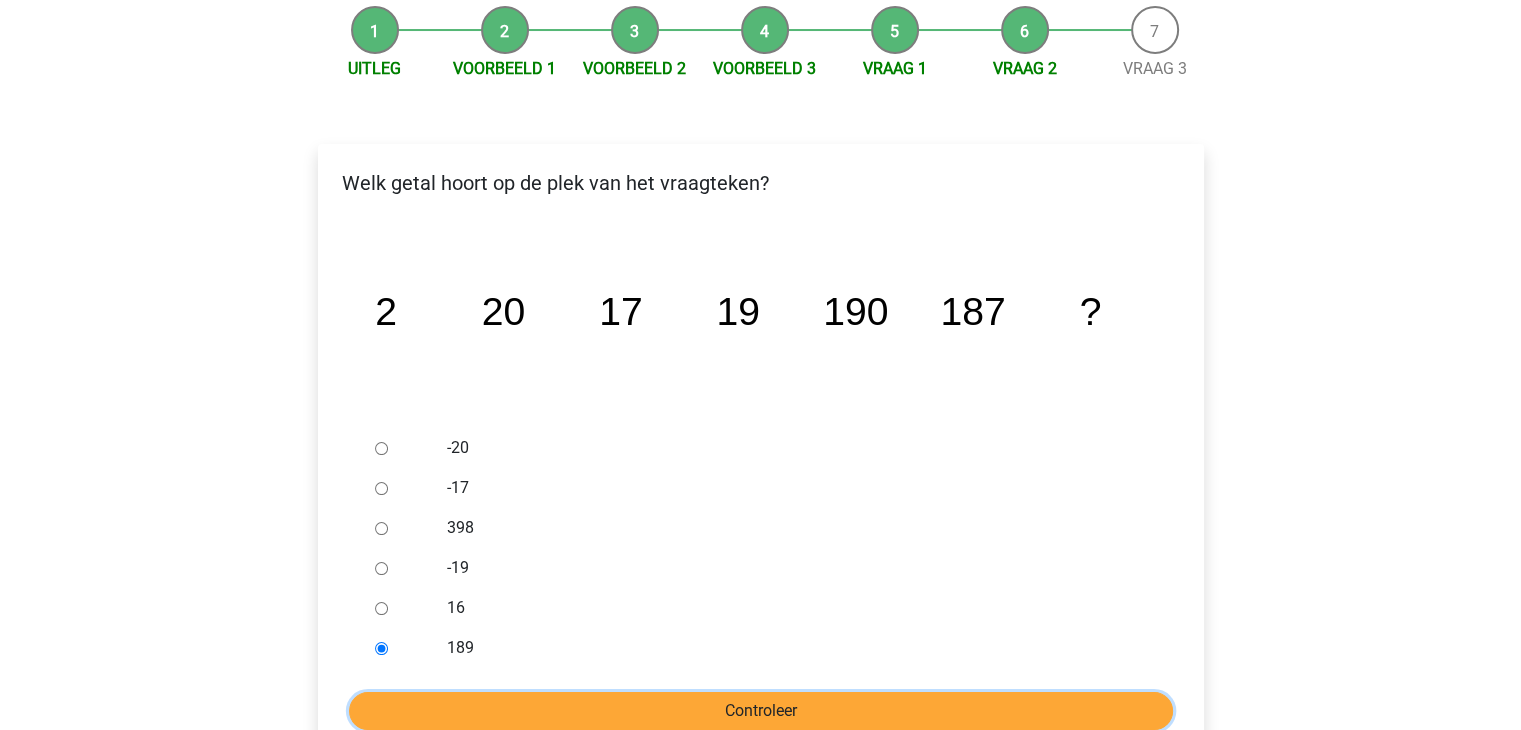 click on "Controleer" at bounding box center [761, 711] 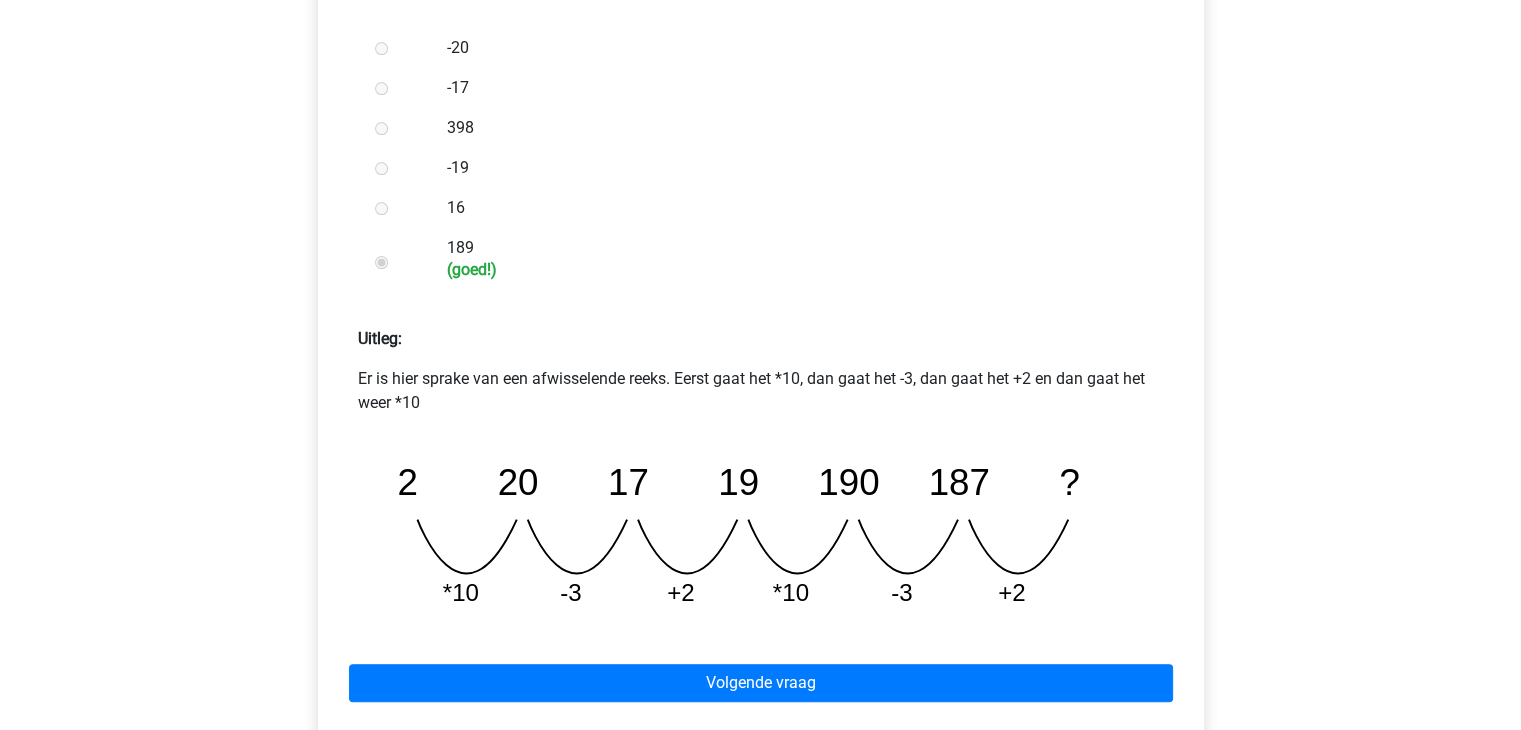 scroll, scrollTop: 700, scrollLeft: 0, axis: vertical 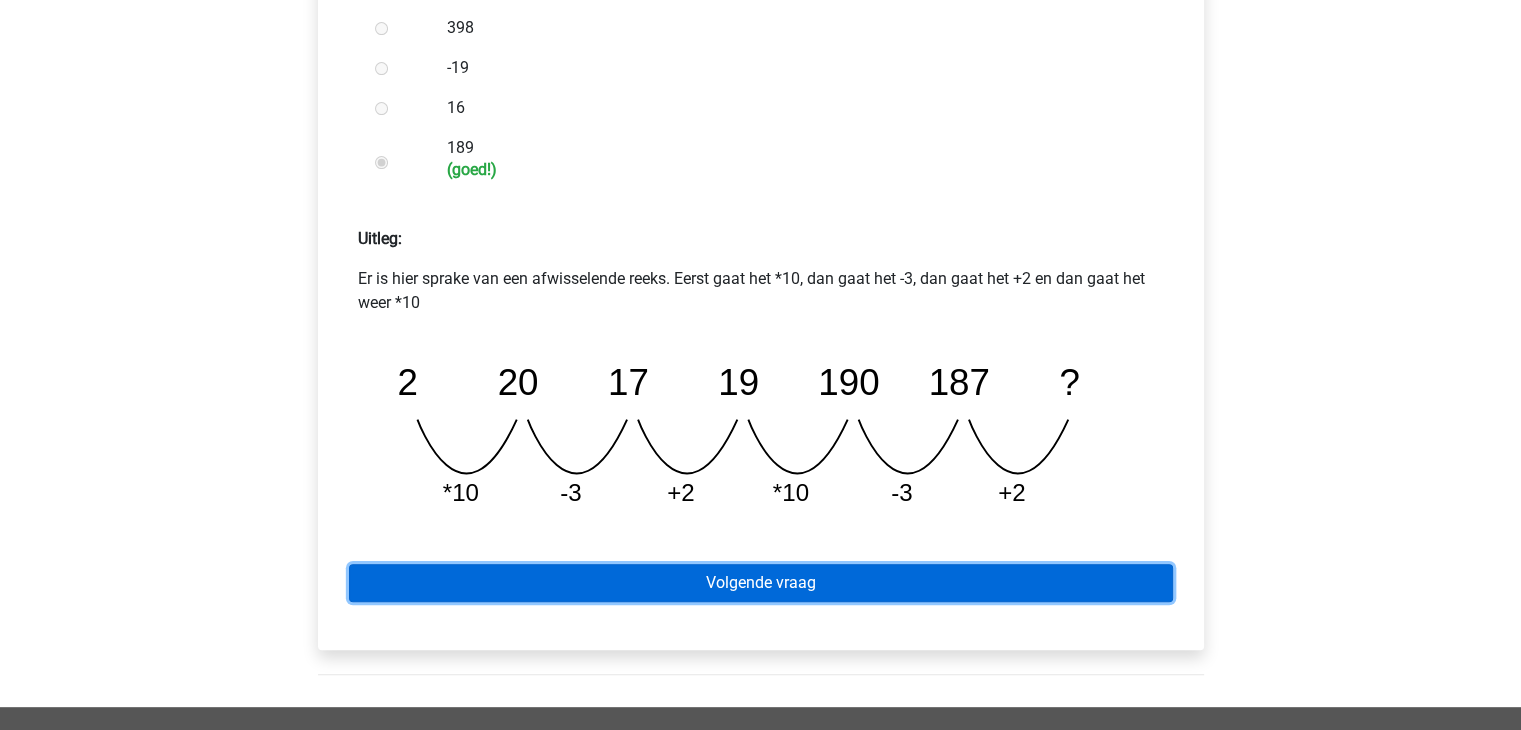 click on "Volgende vraag" at bounding box center [761, 583] 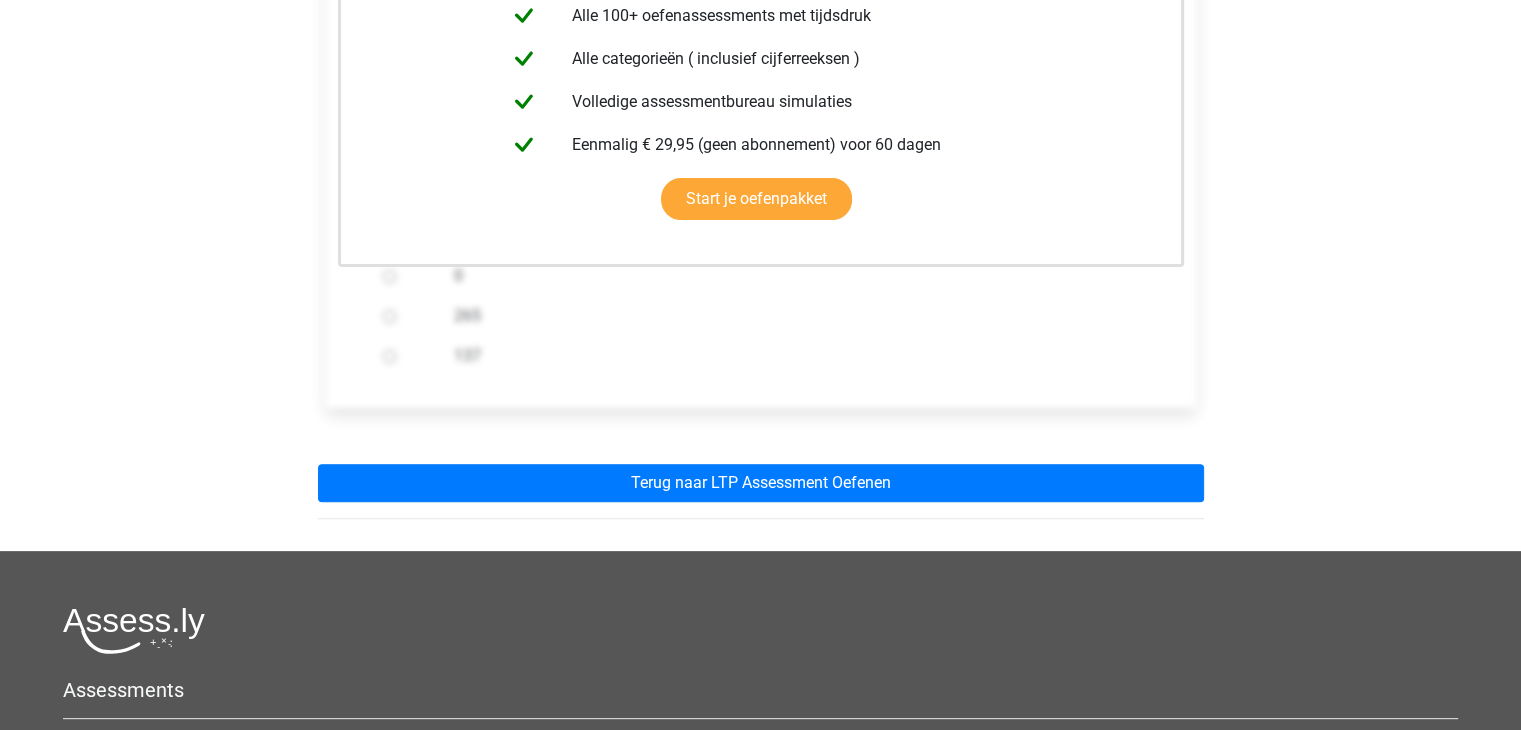 scroll, scrollTop: 500, scrollLeft: 0, axis: vertical 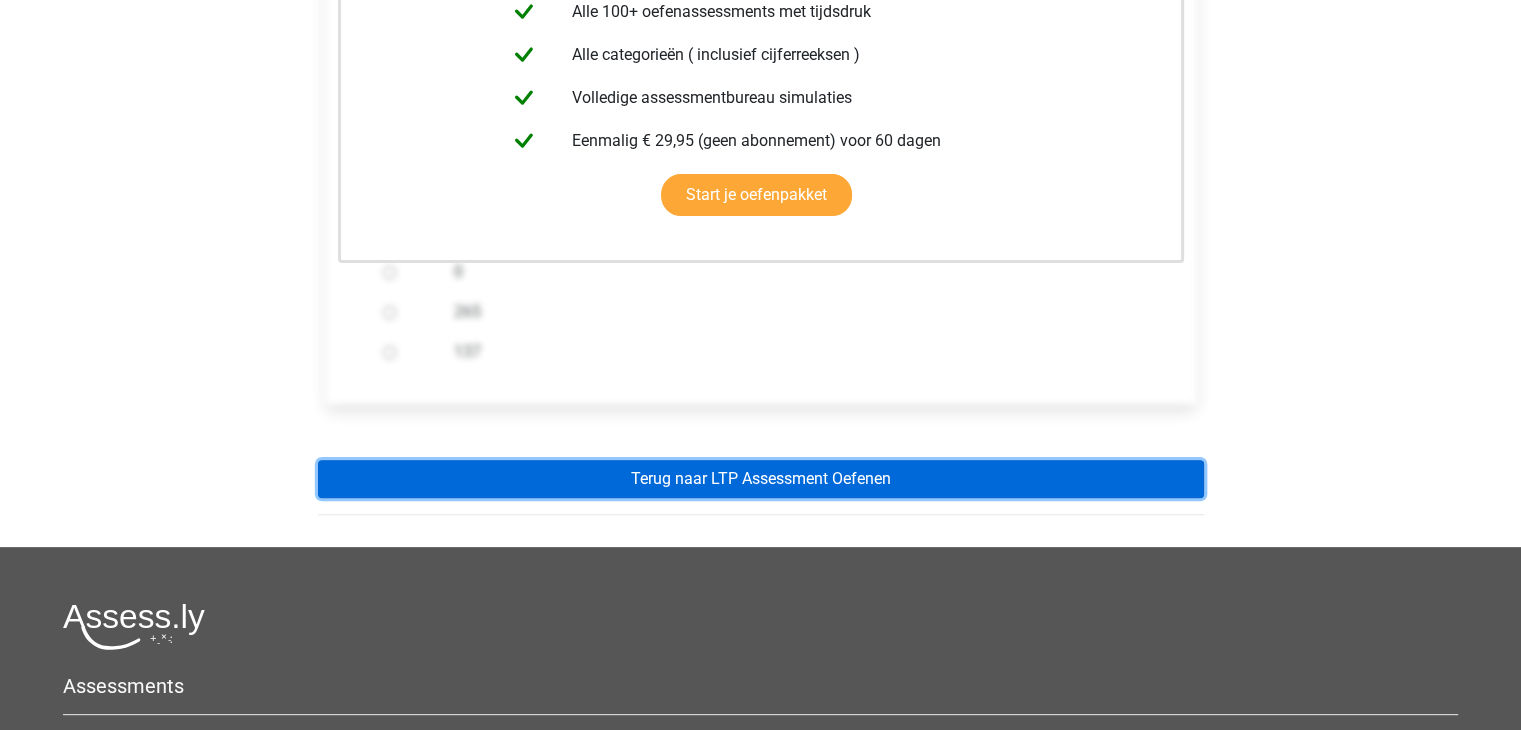 click on "Terug naar LTP Assessment Oefenen" at bounding box center (761, 479) 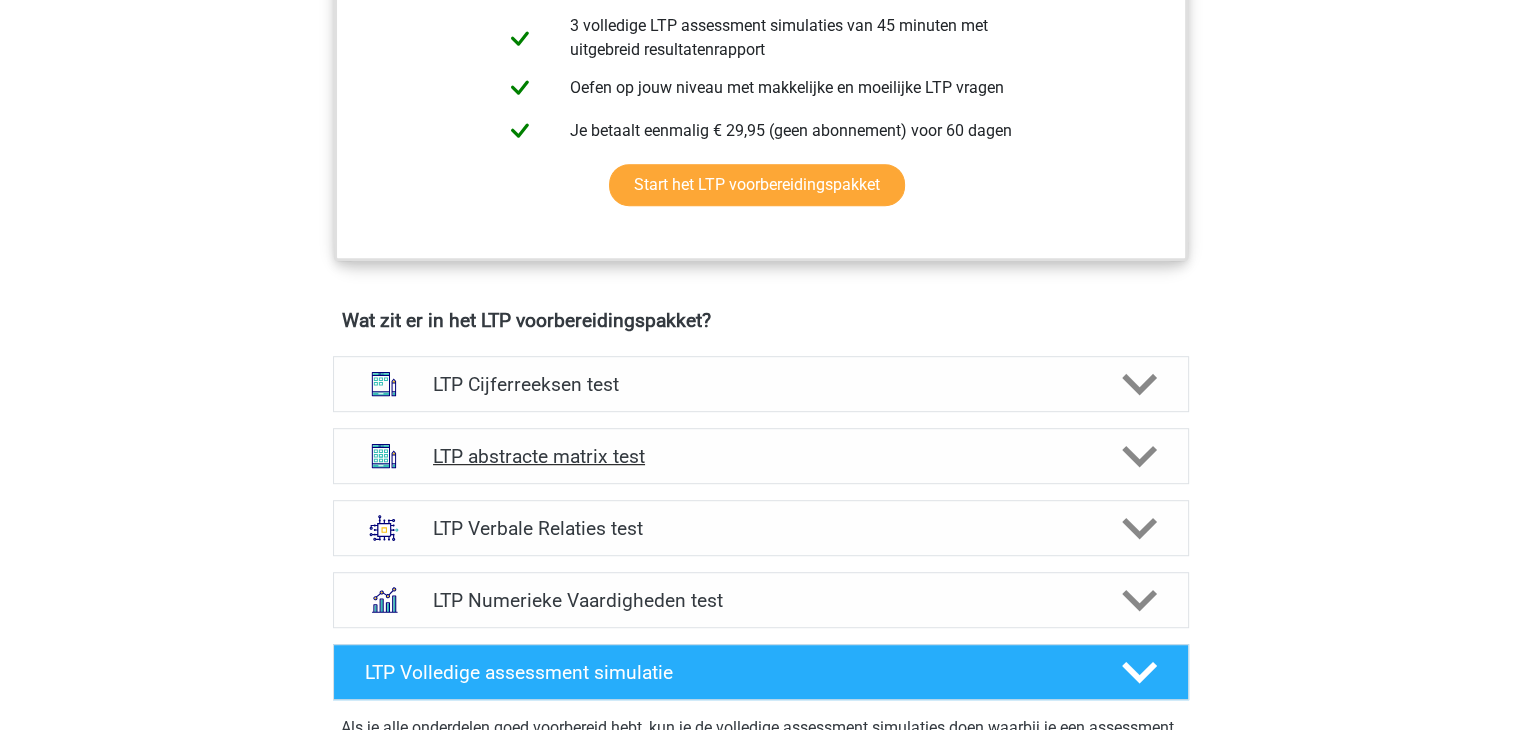 scroll, scrollTop: 1000, scrollLeft: 0, axis: vertical 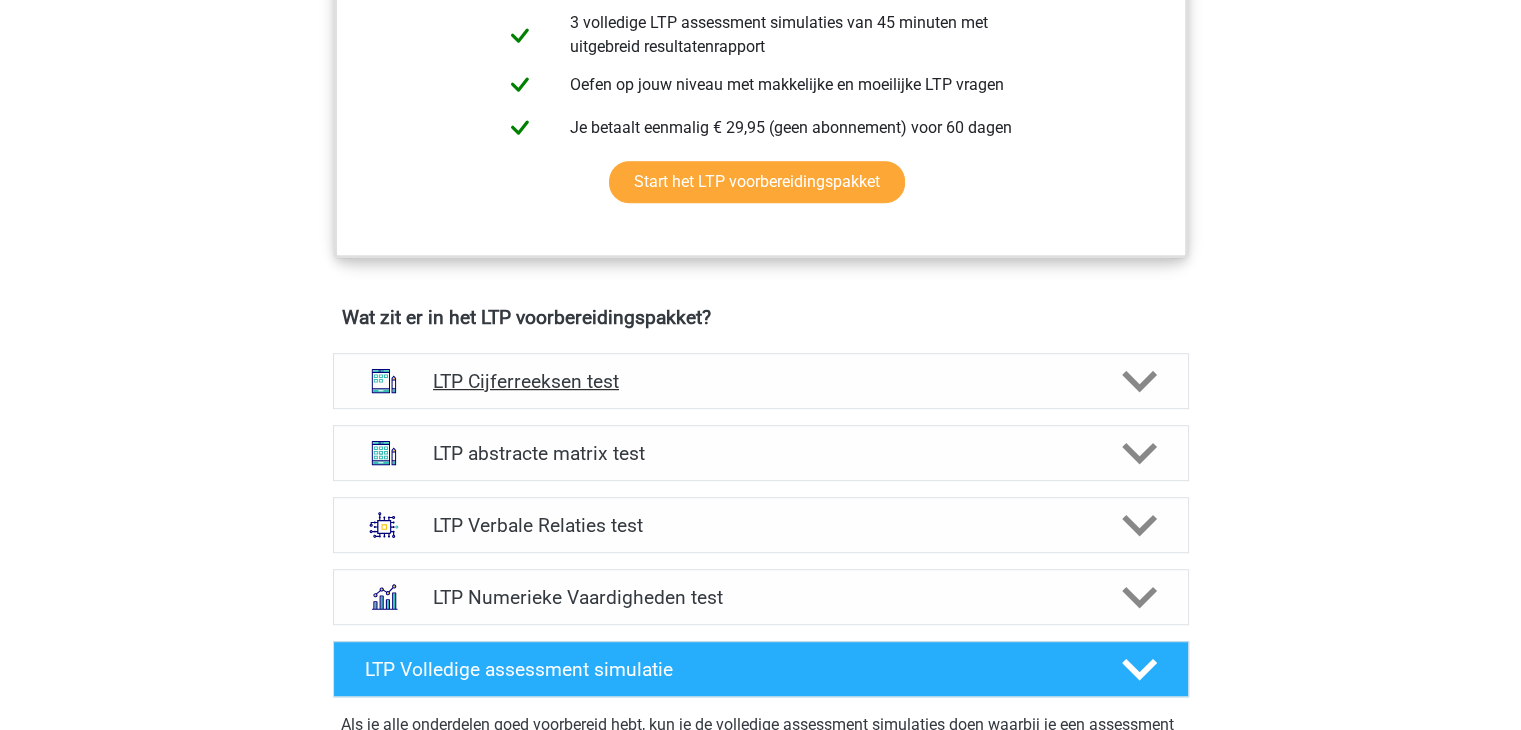 click 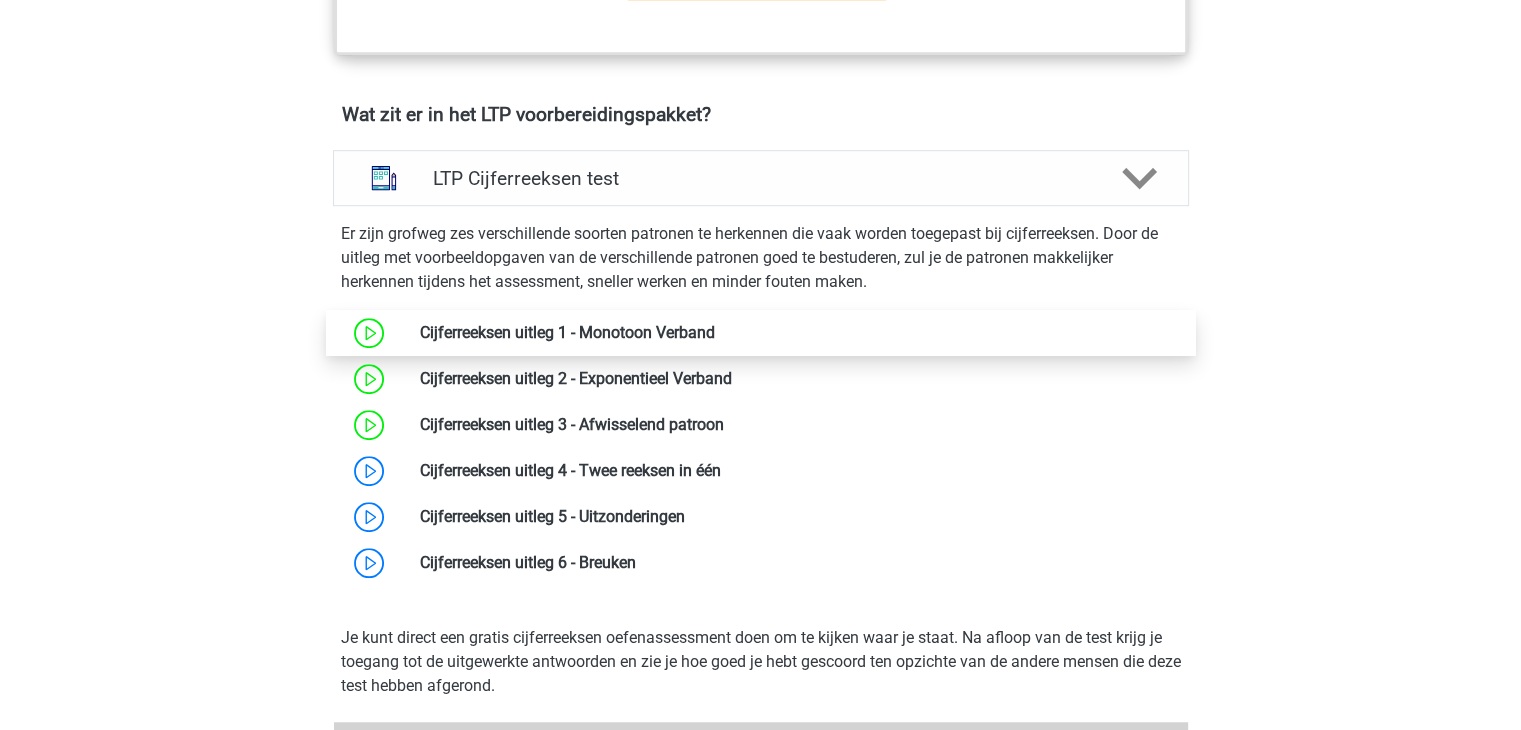 scroll, scrollTop: 1300, scrollLeft: 0, axis: vertical 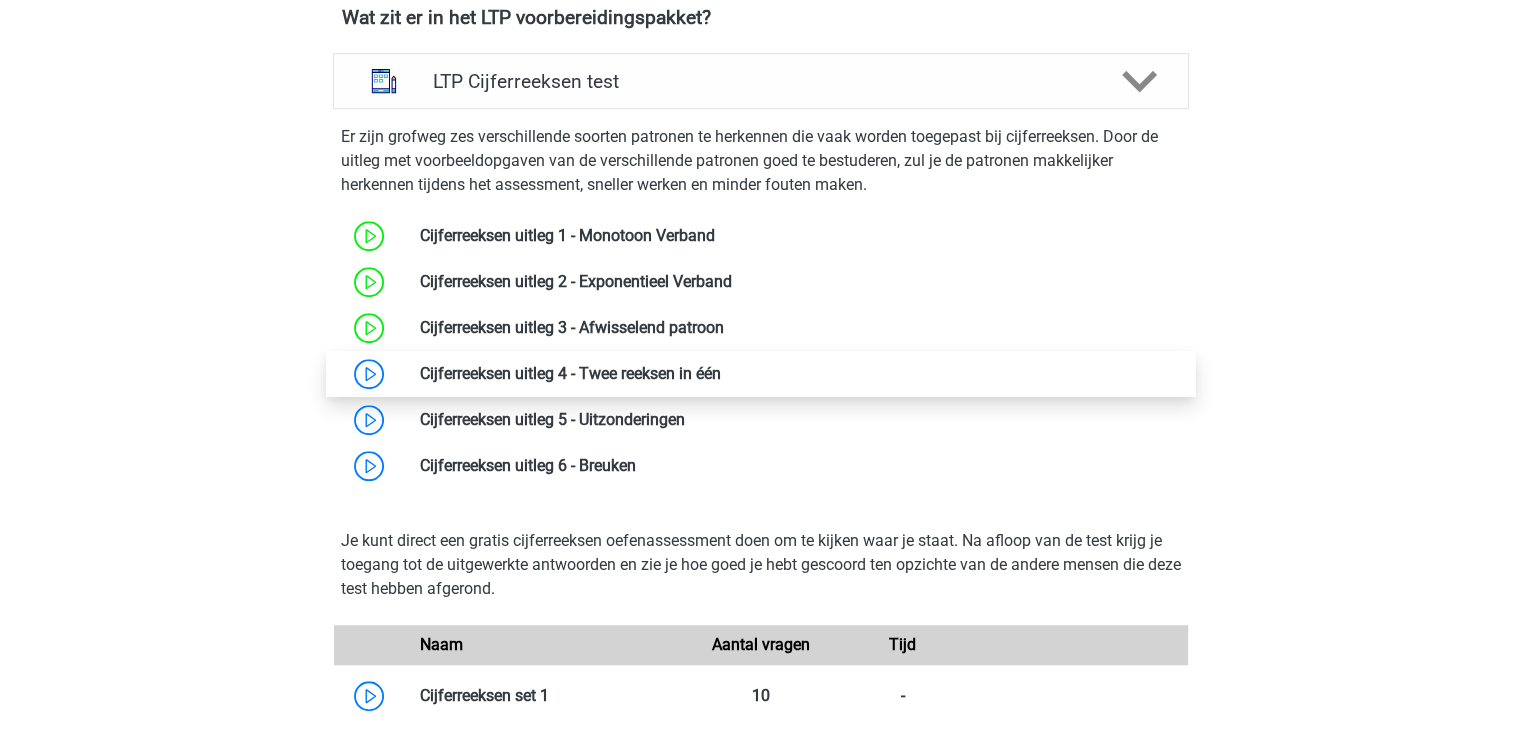 click at bounding box center (721, 373) 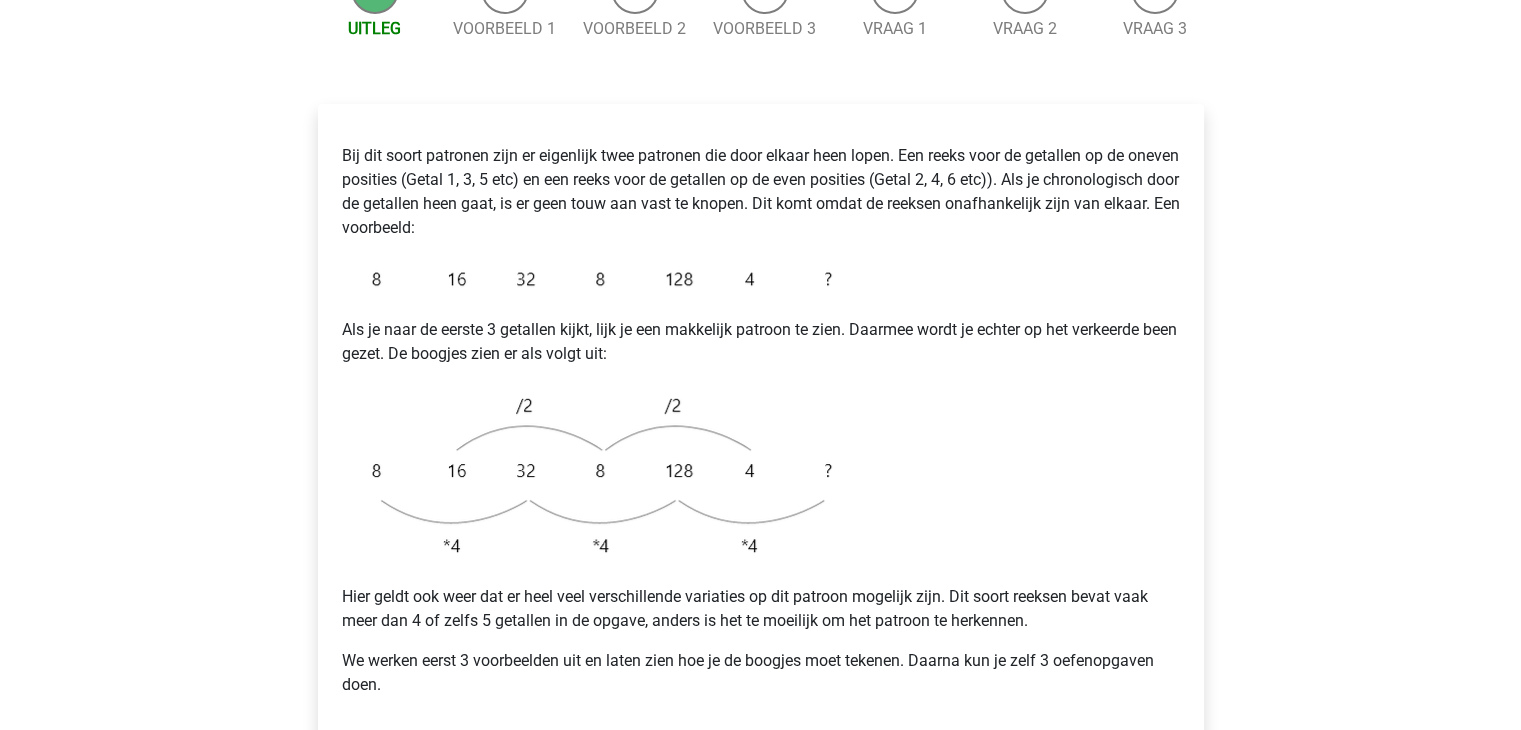scroll, scrollTop: 400, scrollLeft: 0, axis: vertical 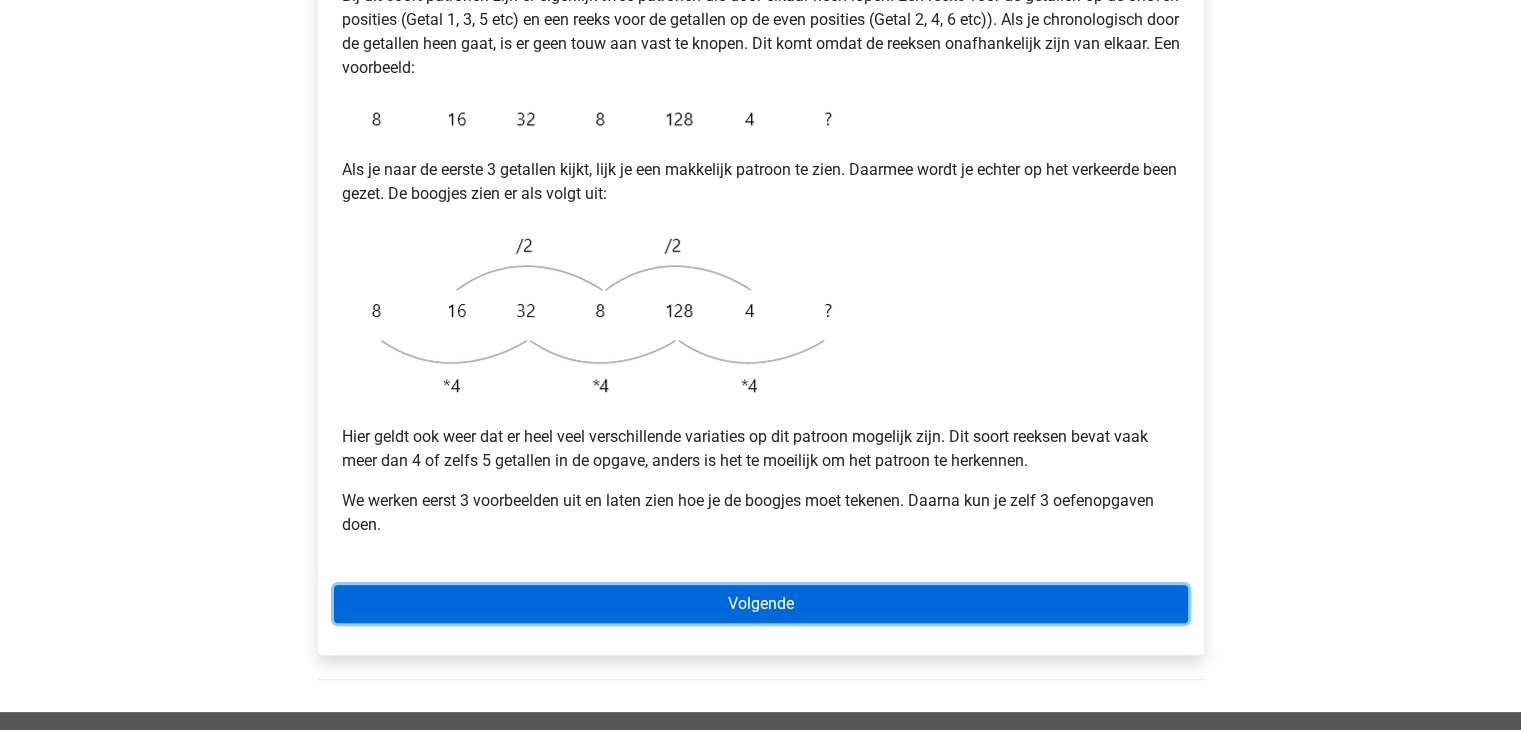 click on "Volgende" at bounding box center (761, 604) 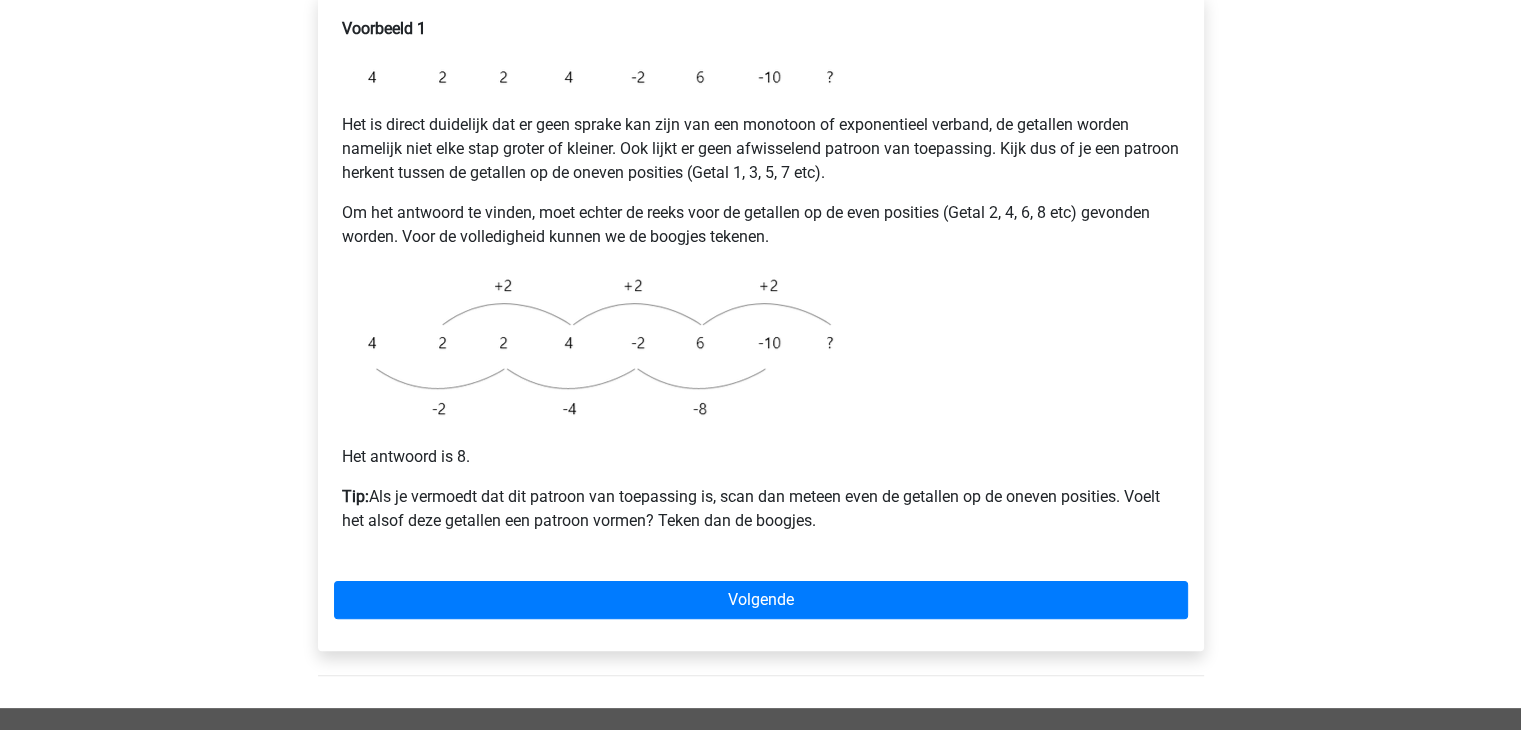 scroll, scrollTop: 400, scrollLeft: 0, axis: vertical 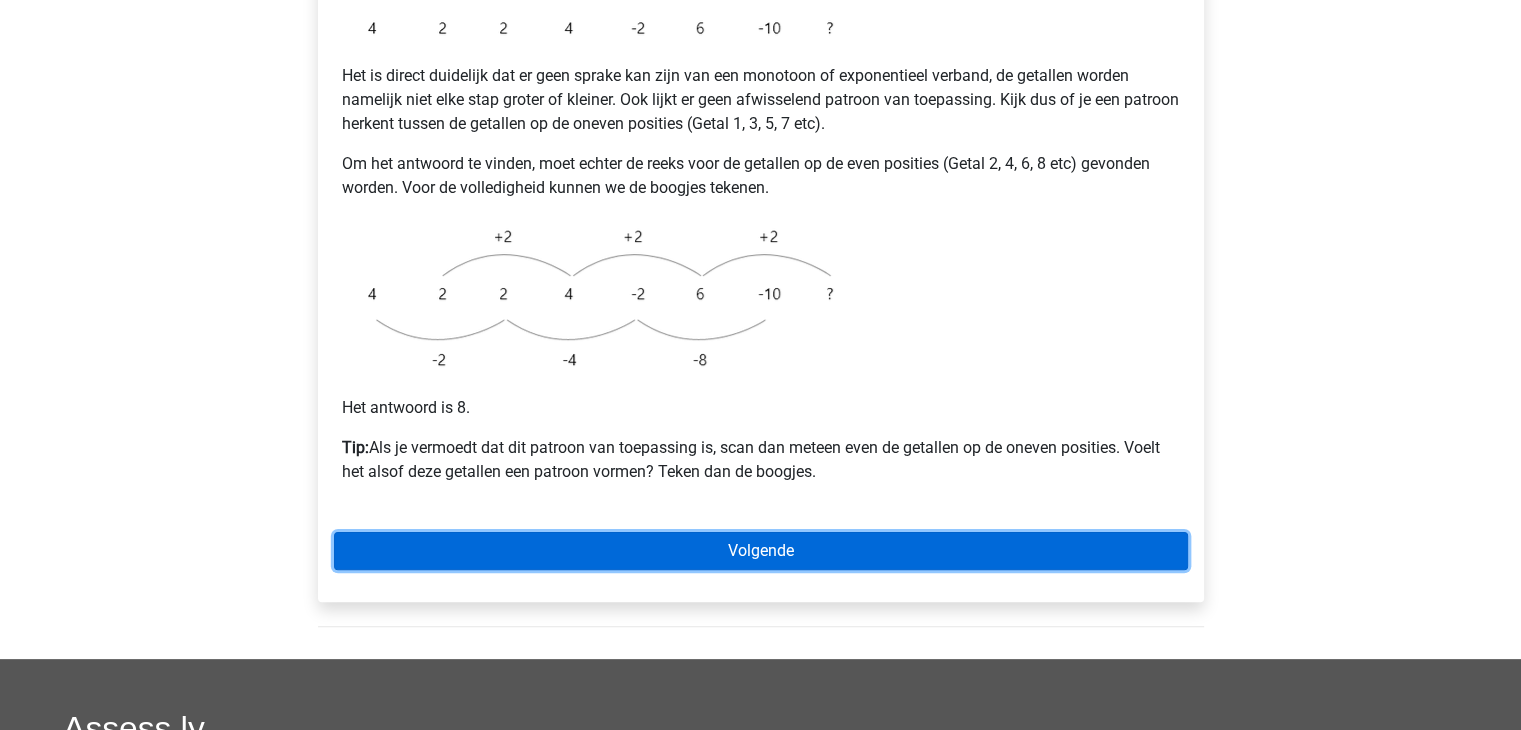 click on "Volgende" at bounding box center (761, 551) 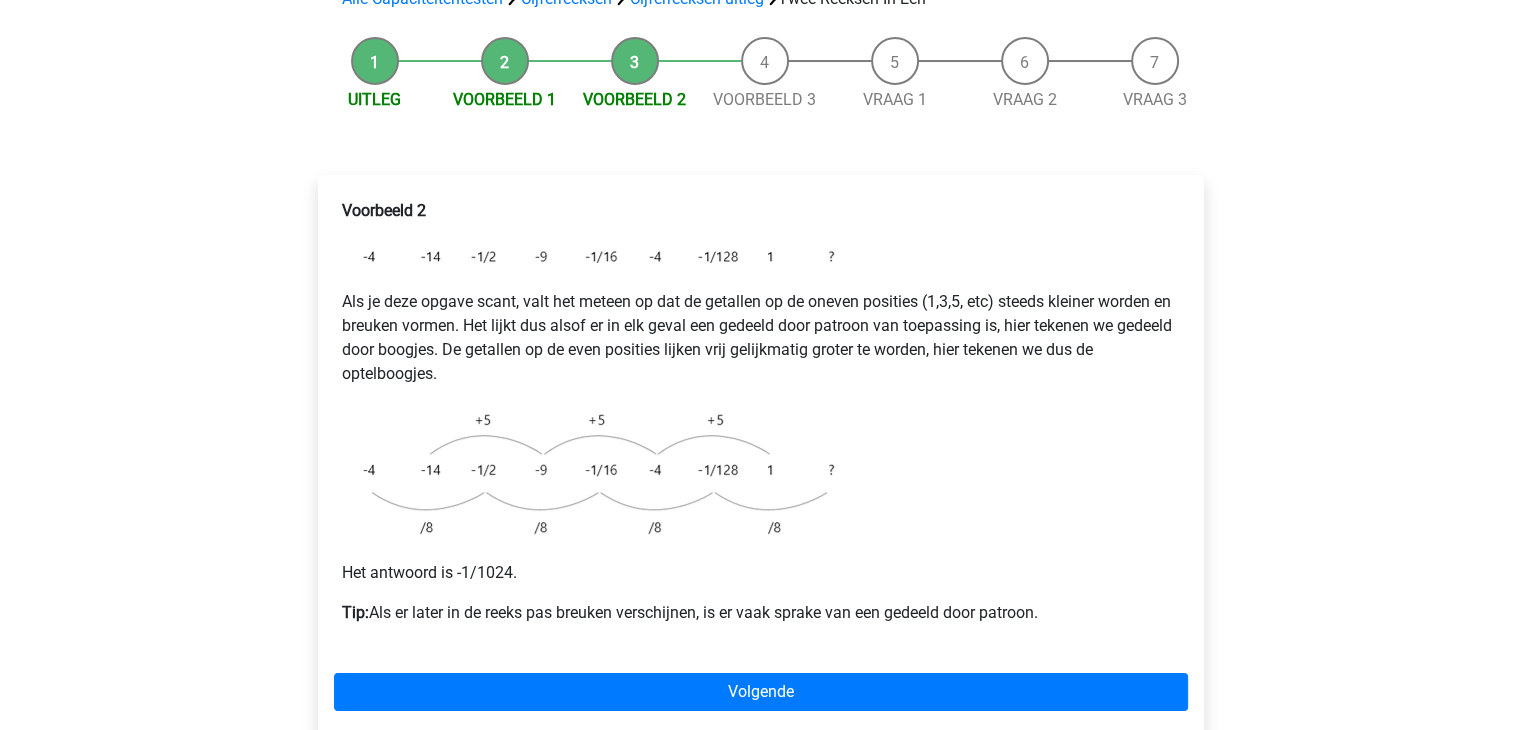 scroll, scrollTop: 300, scrollLeft: 0, axis: vertical 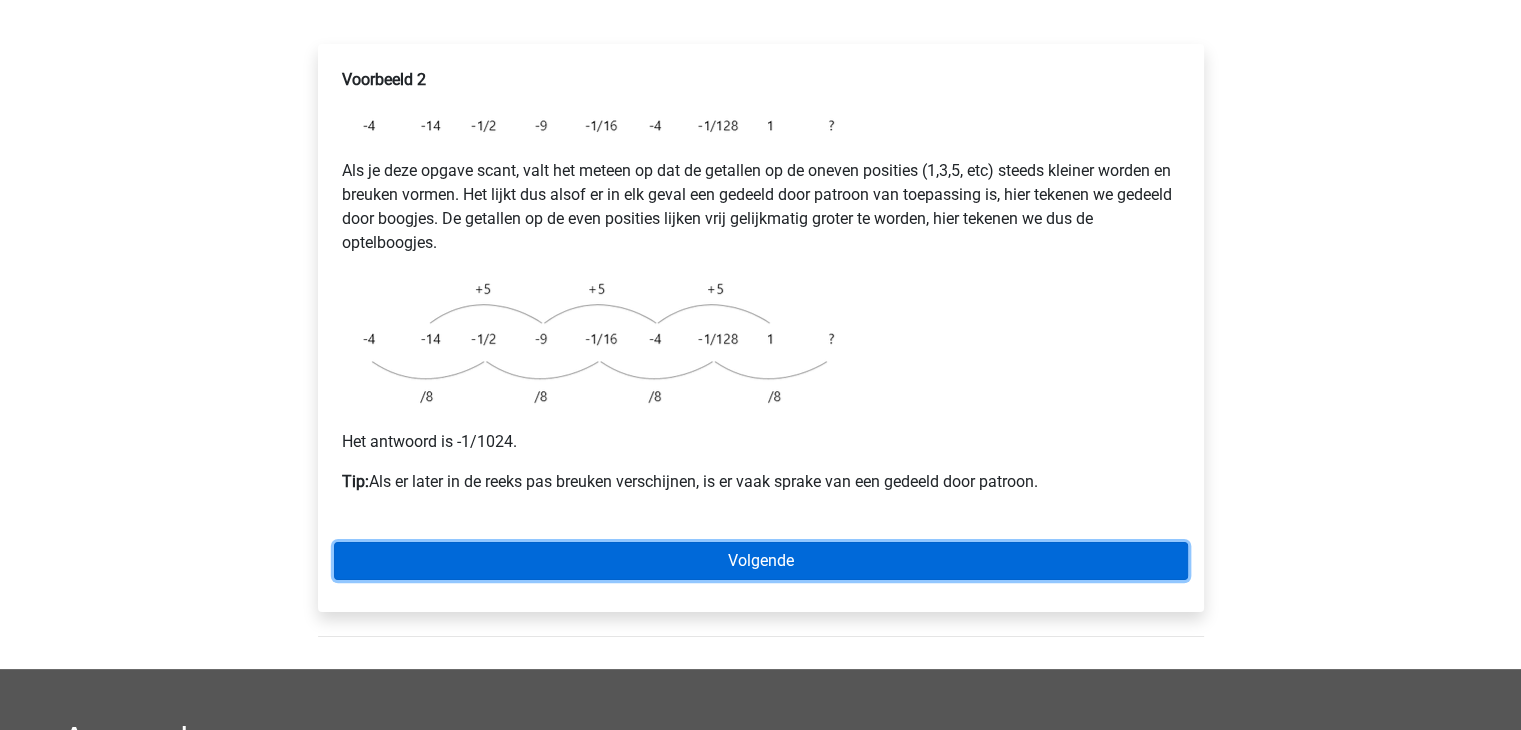 click on "Volgende" at bounding box center [761, 561] 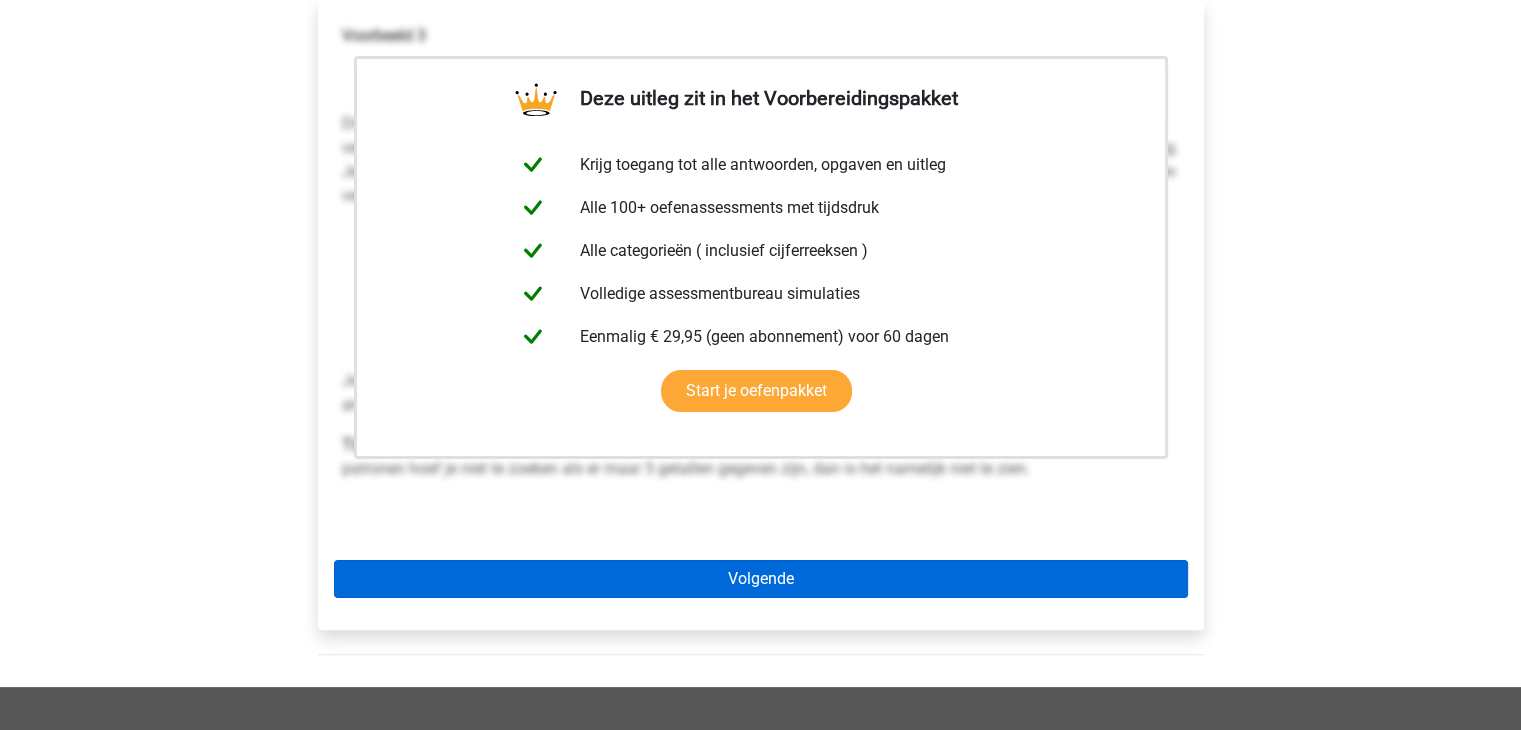 scroll, scrollTop: 400, scrollLeft: 0, axis: vertical 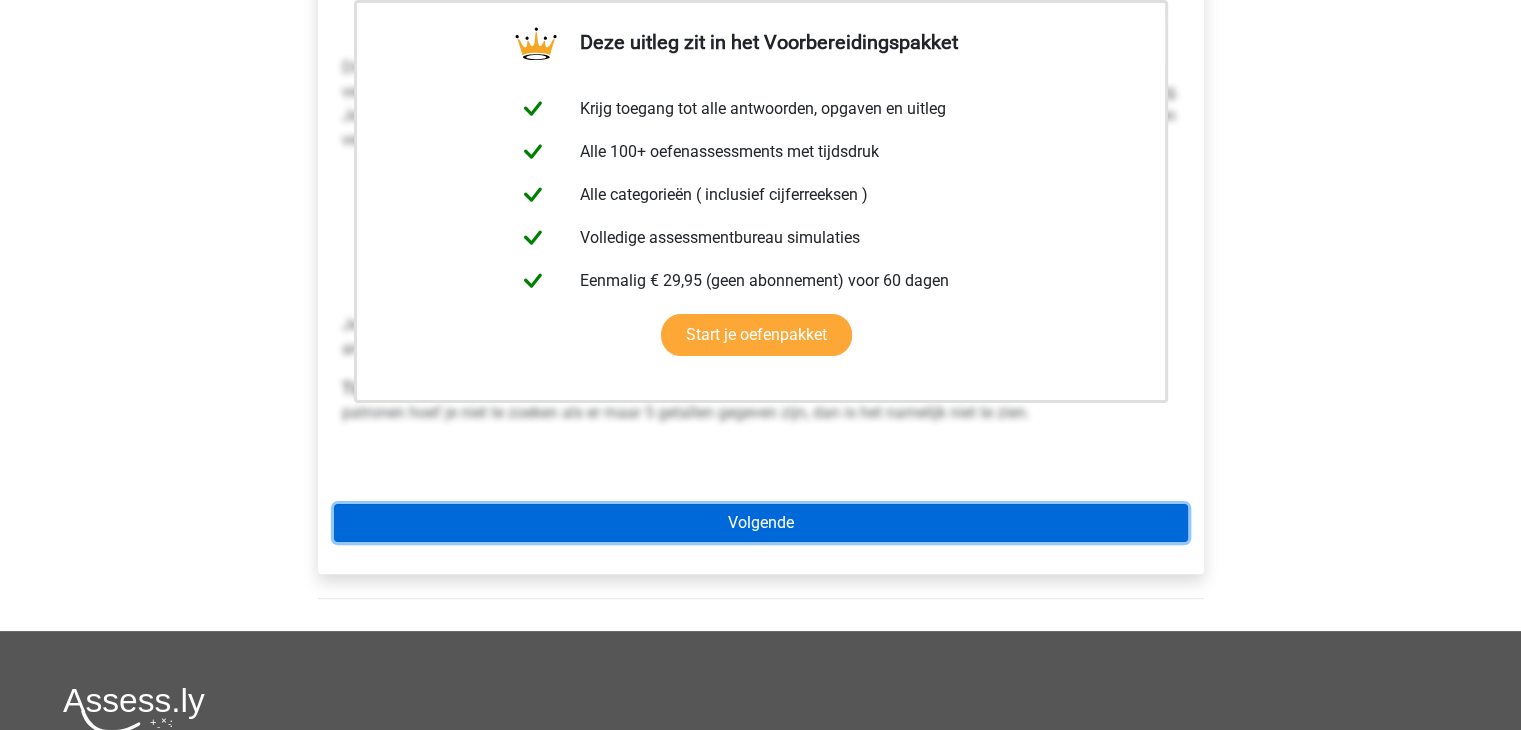 click on "Volgende" at bounding box center [761, 523] 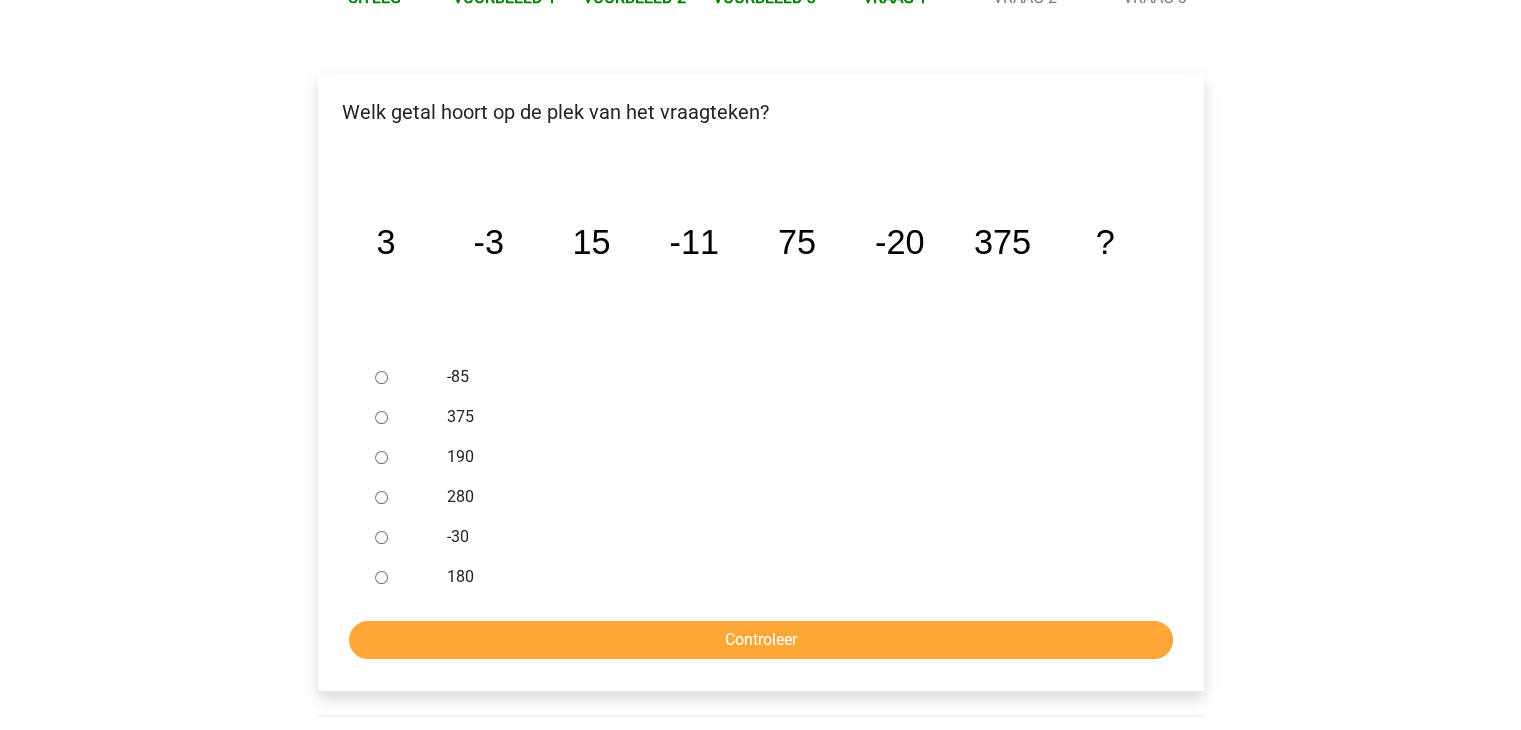 scroll, scrollTop: 300, scrollLeft: 0, axis: vertical 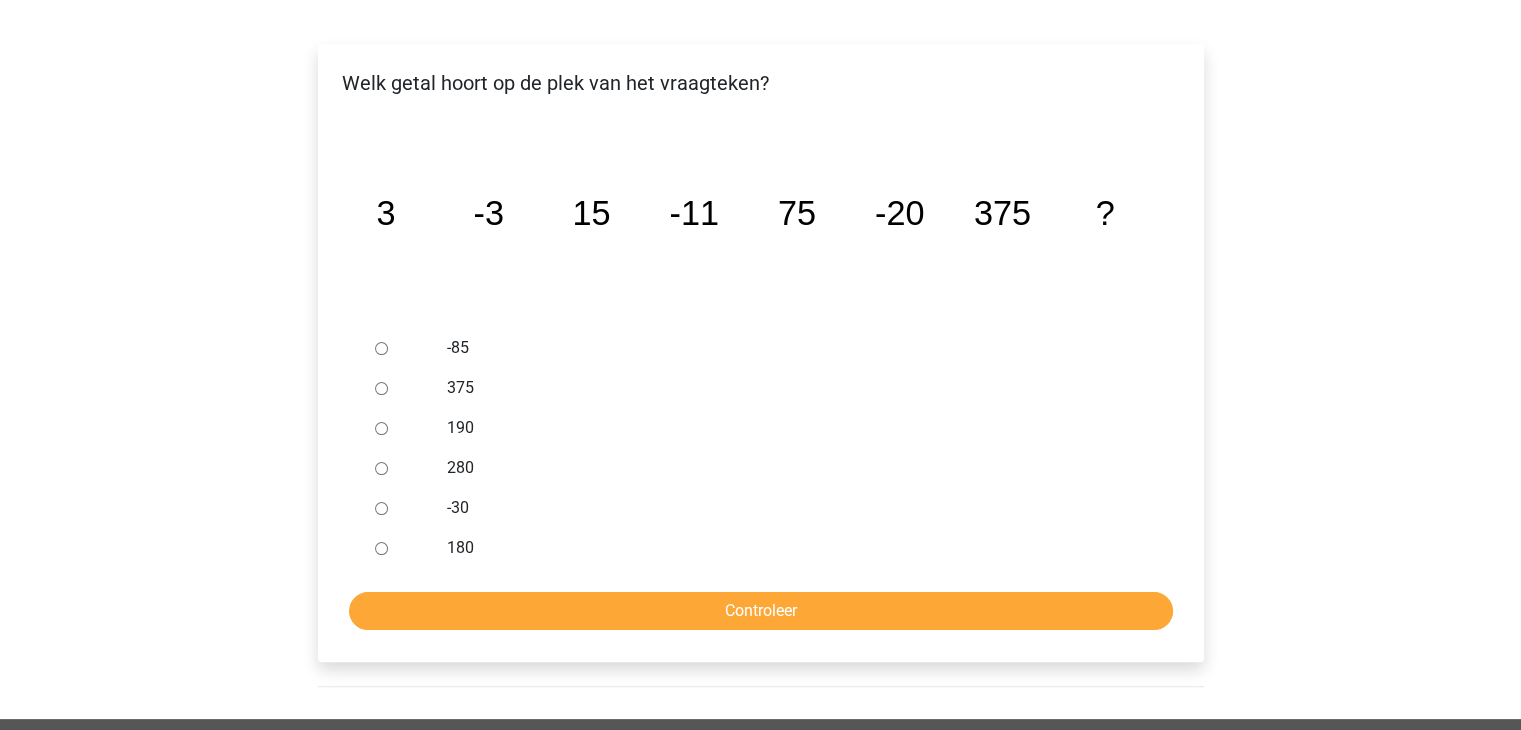 click on "-30" at bounding box center (381, 508) 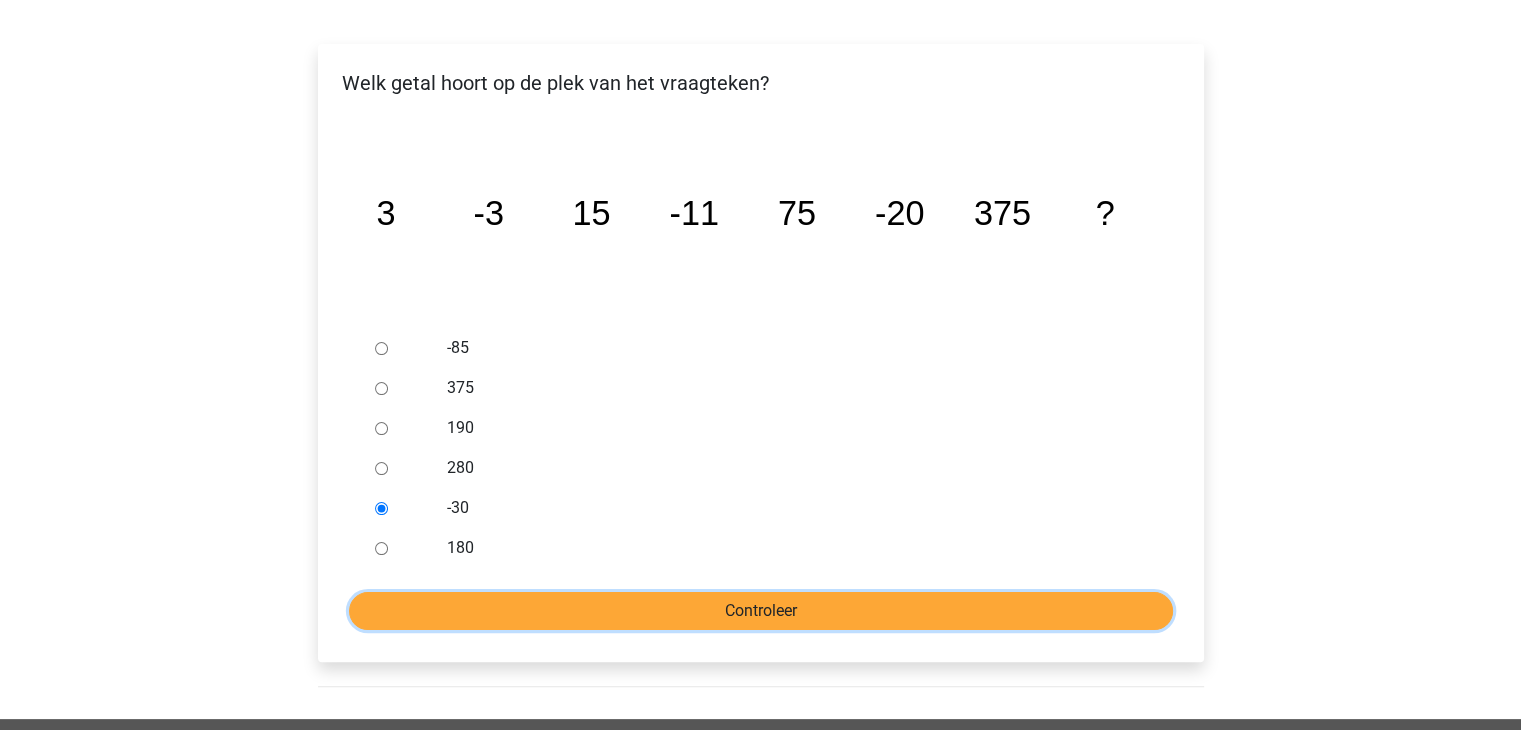 click on "Controleer" at bounding box center (761, 611) 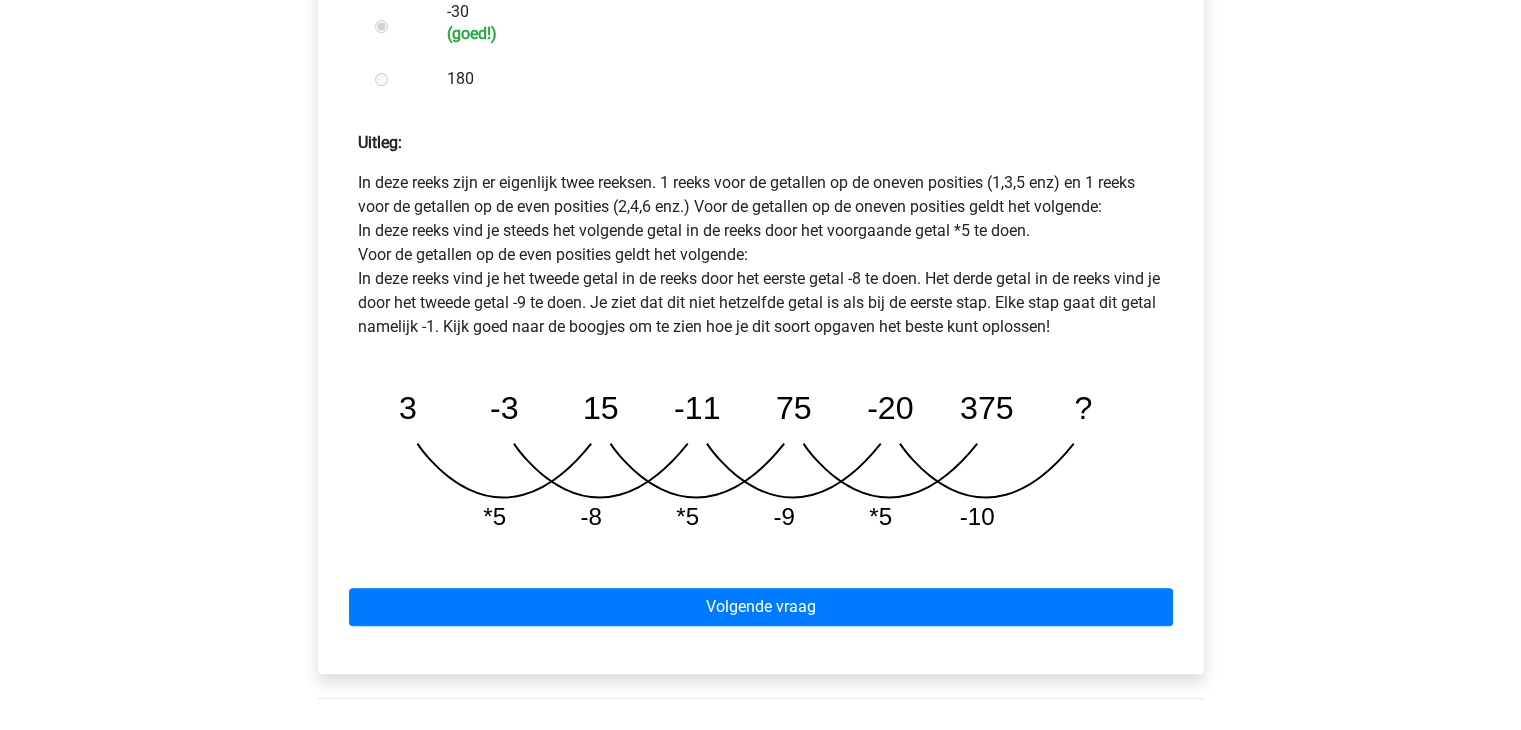 scroll, scrollTop: 800, scrollLeft: 0, axis: vertical 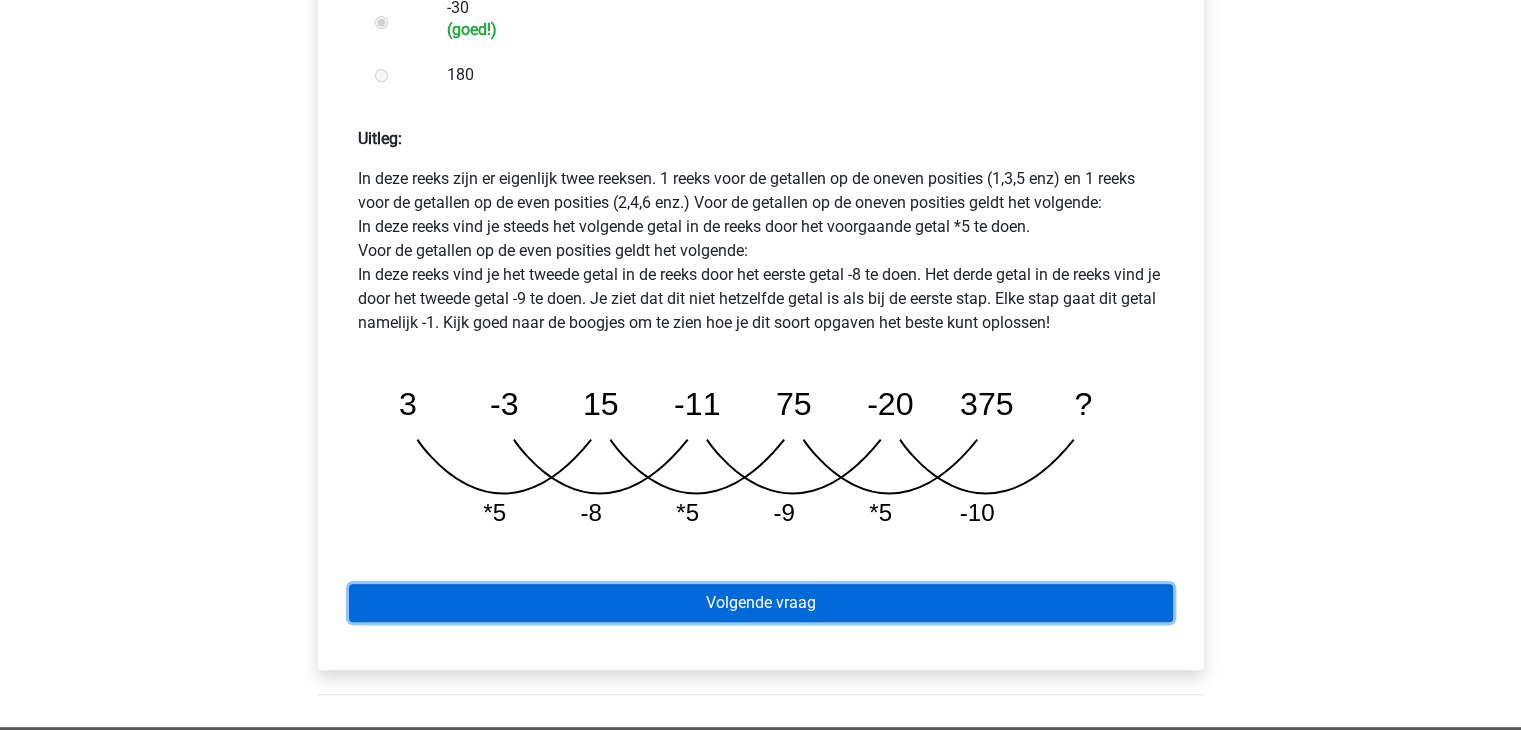 click on "Volgende vraag" at bounding box center (761, 603) 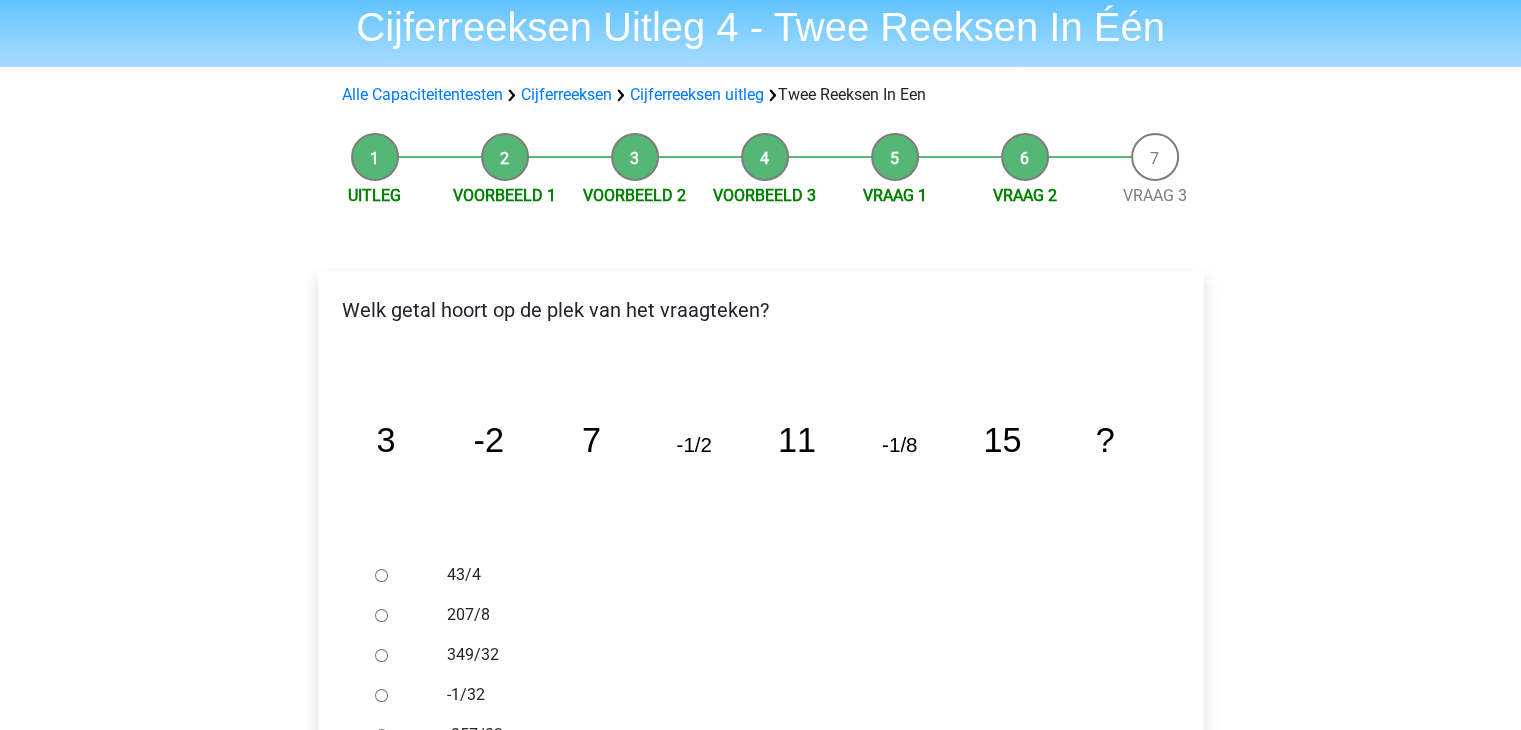 scroll, scrollTop: 100, scrollLeft: 0, axis: vertical 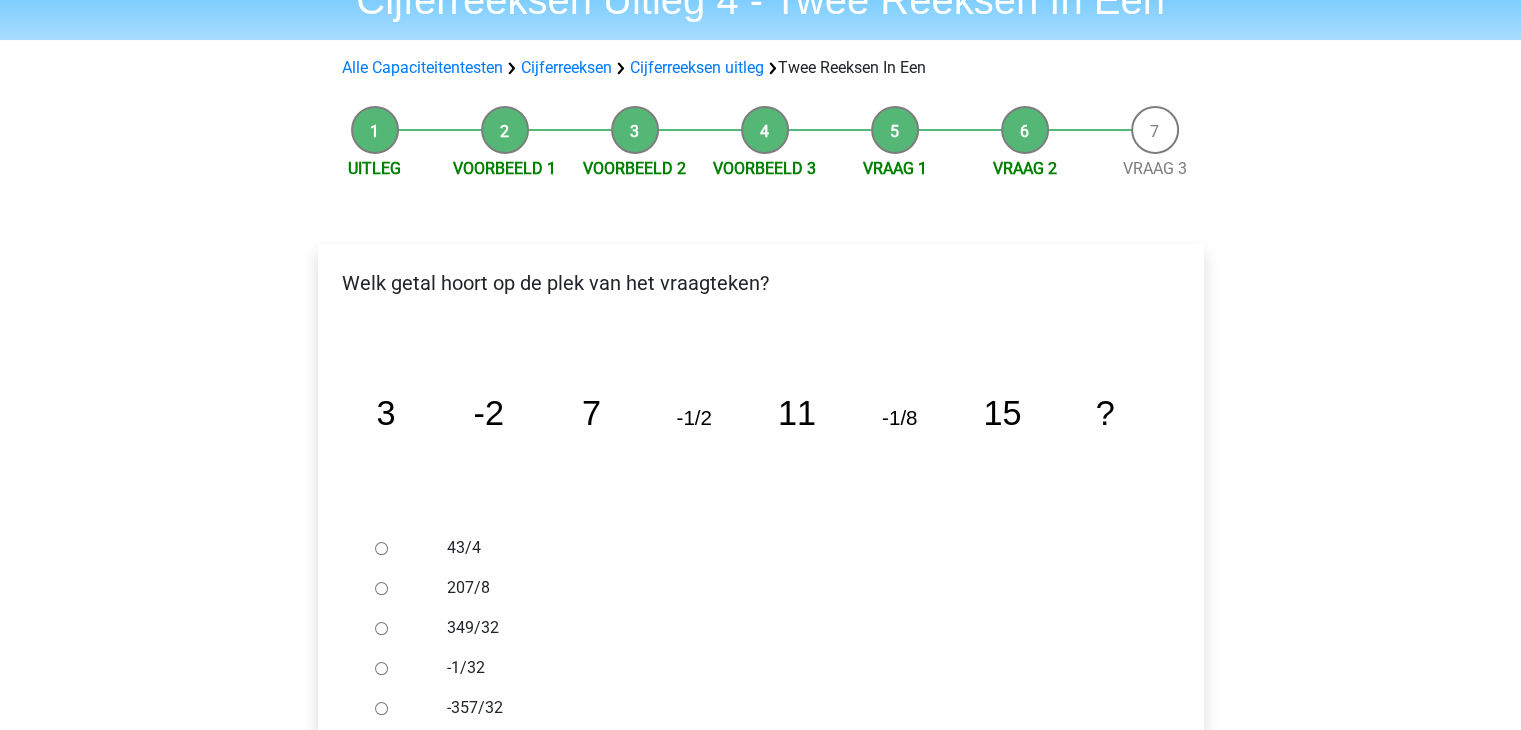 click on "-1/32" at bounding box center (381, 668) 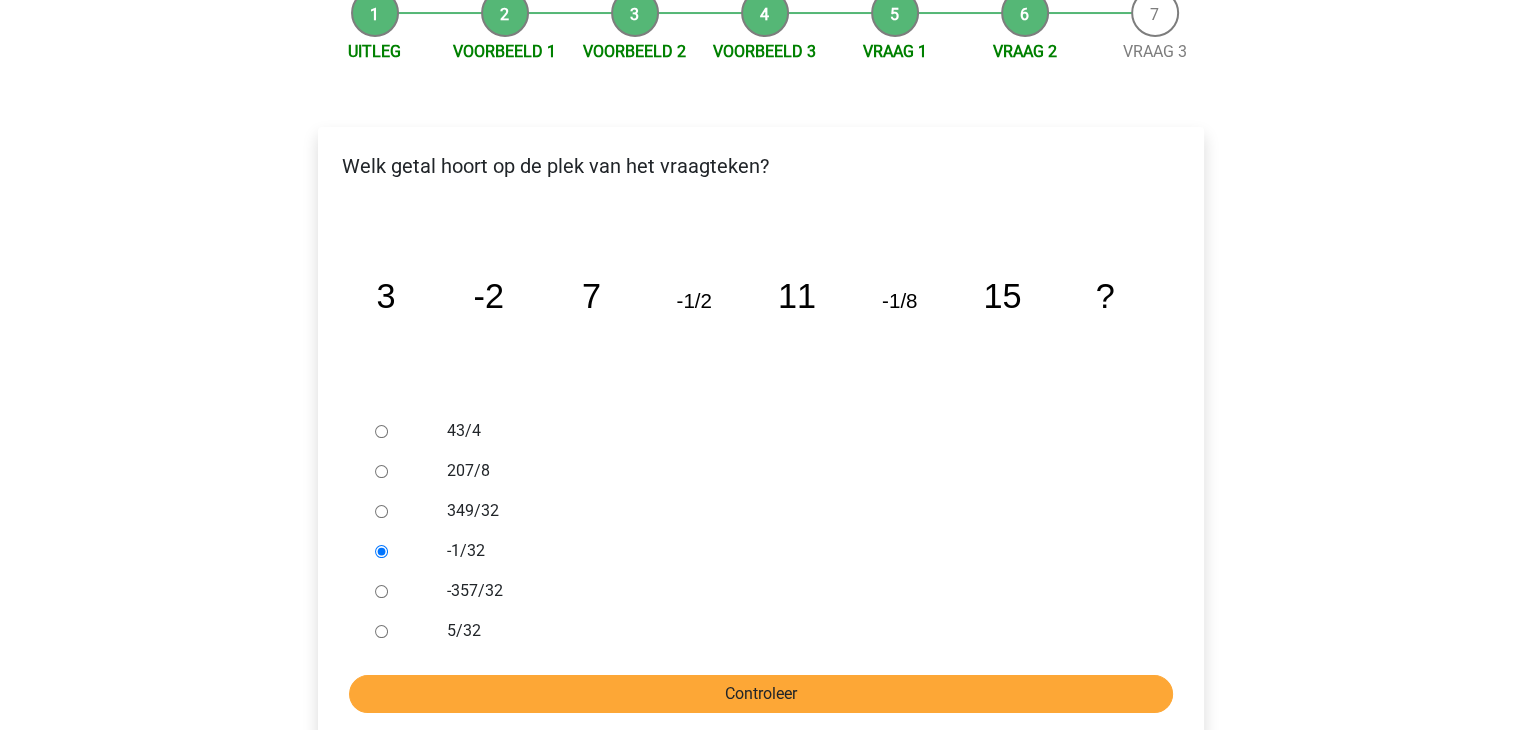 scroll, scrollTop: 300, scrollLeft: 0, axis: vertical 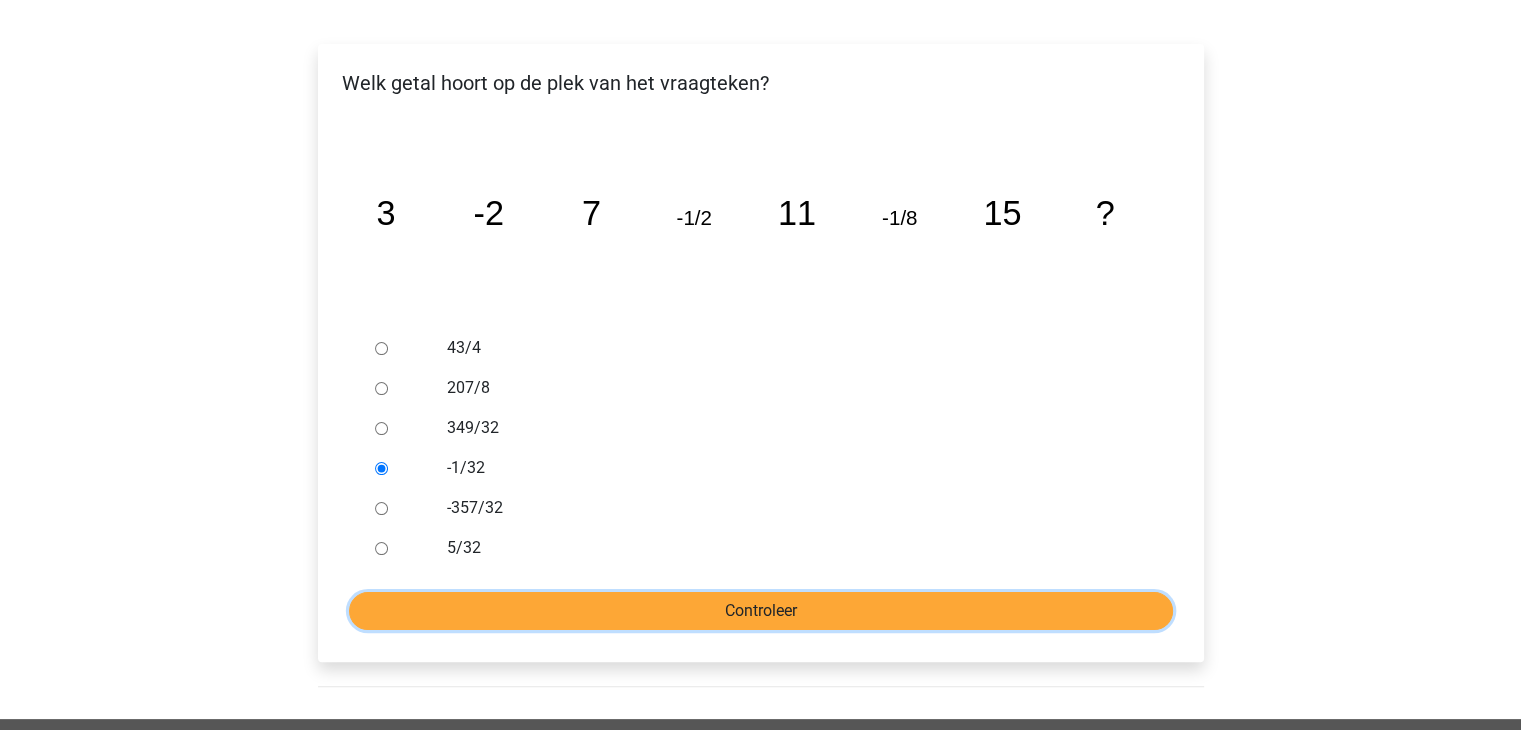 click on "Controleer" at bounding box center [761, 611] 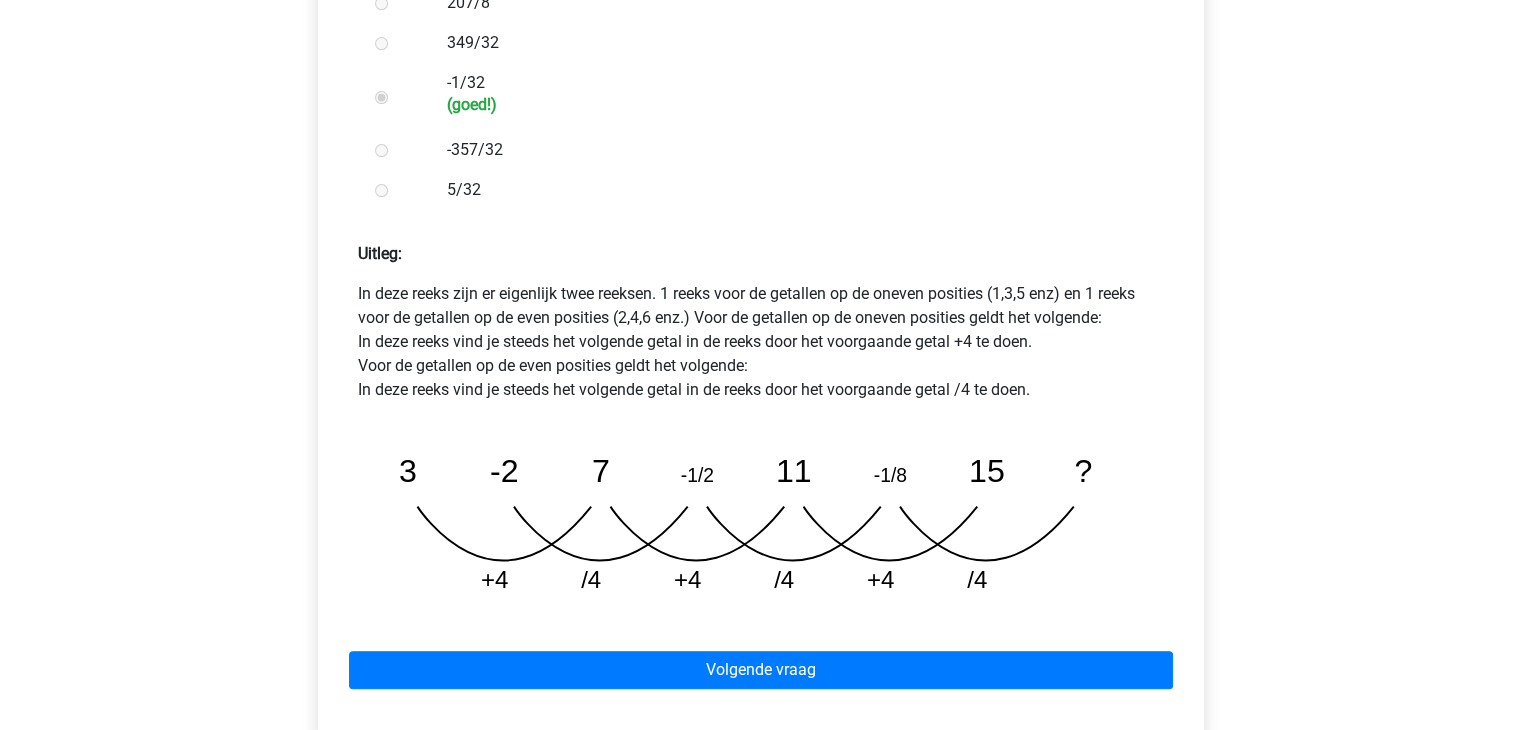 scroll, scrollTop: 700, scrollLeft: 0, axis: vertical 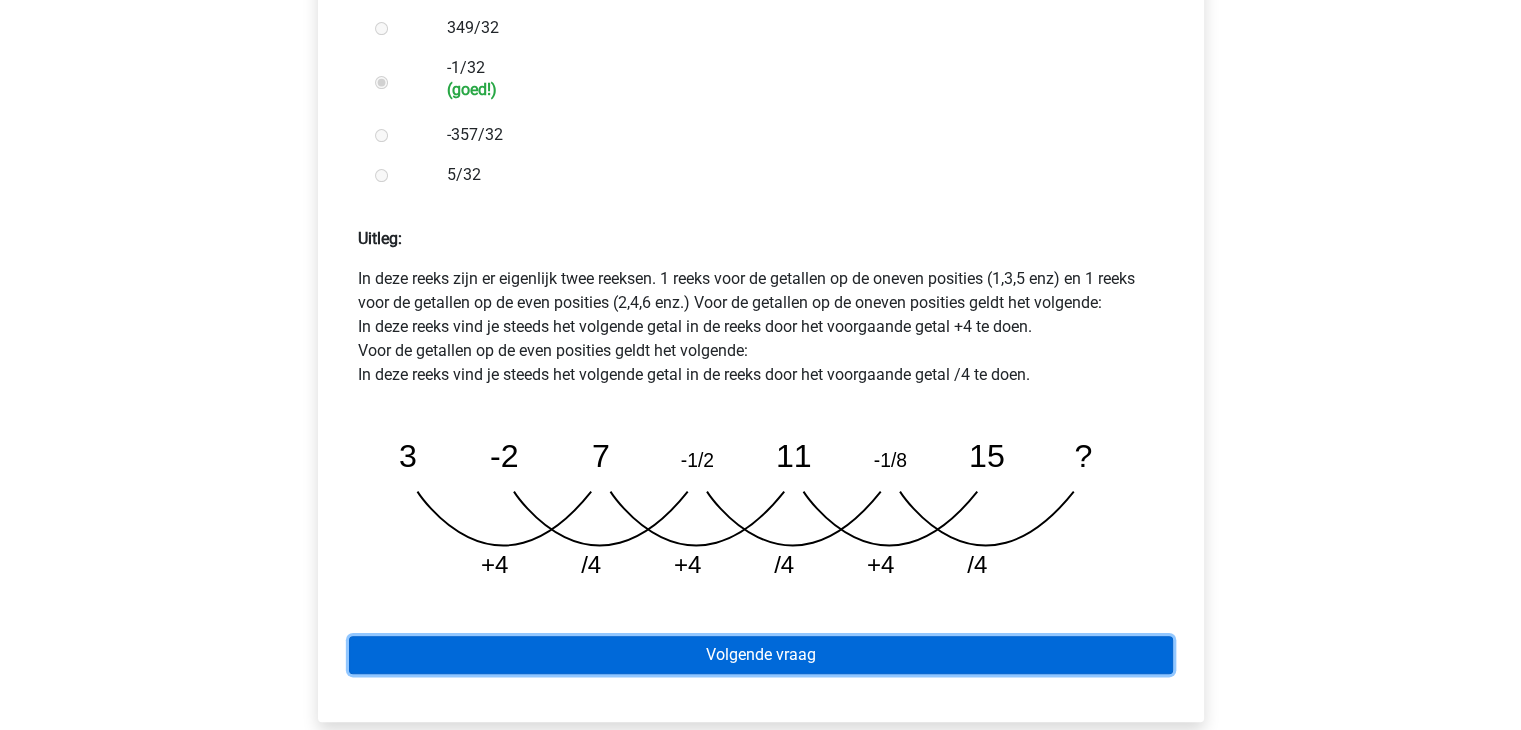click on "Volgende vraag" at bounding box center (761, 655) 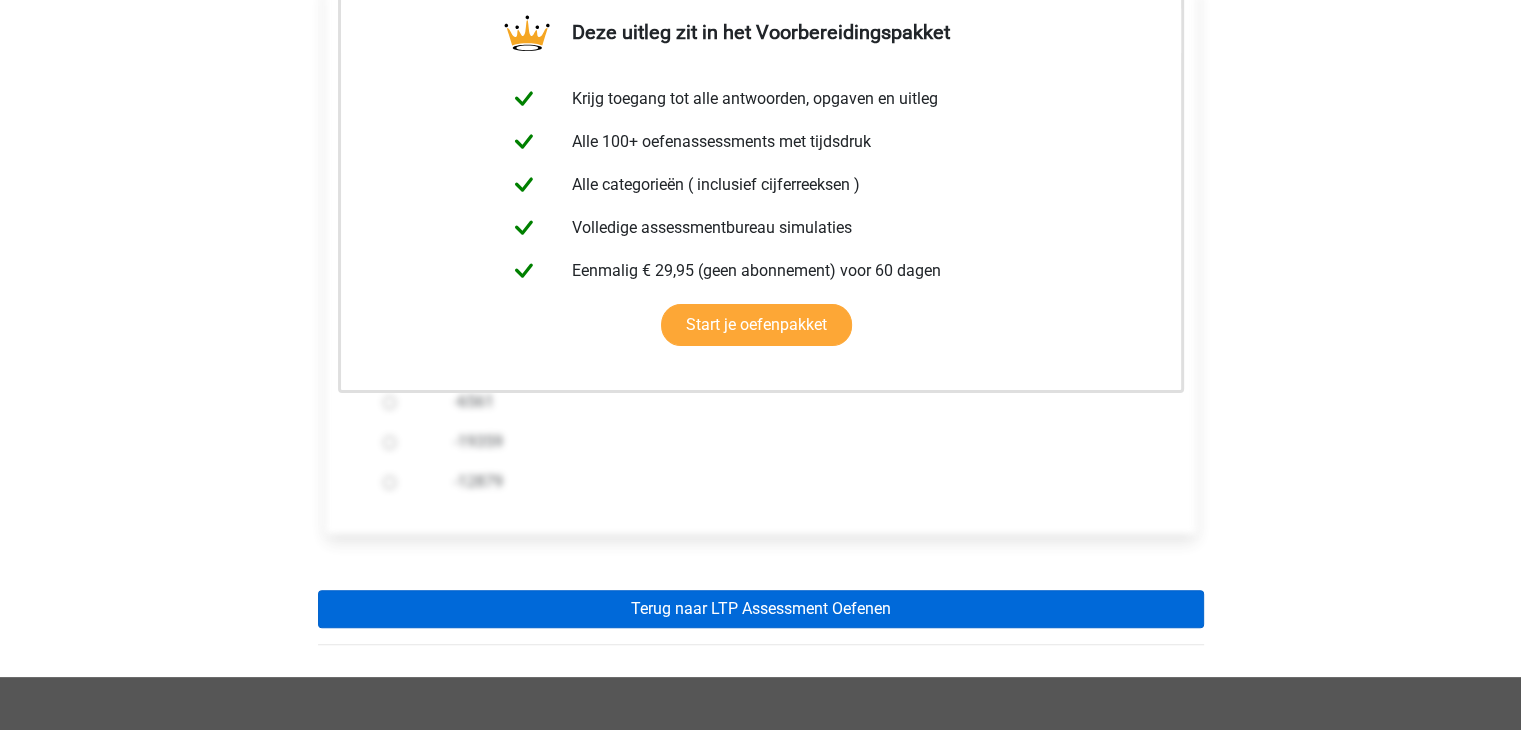 scroll, scrollTop: 400, scrollLeft: 0, axis: vertical 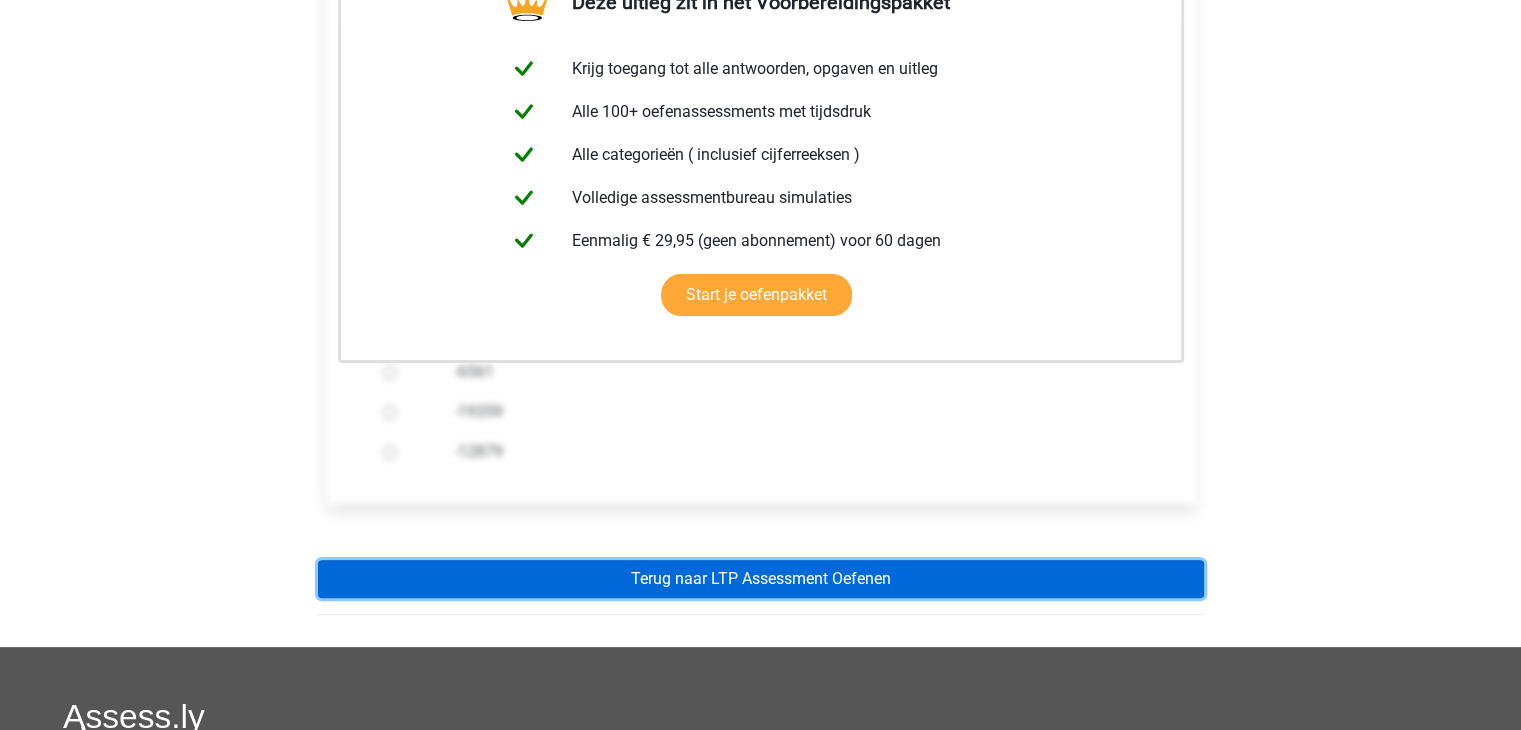 click on "Terug naar LTP Assessment Oefenen" at bounding box center [761, 579] 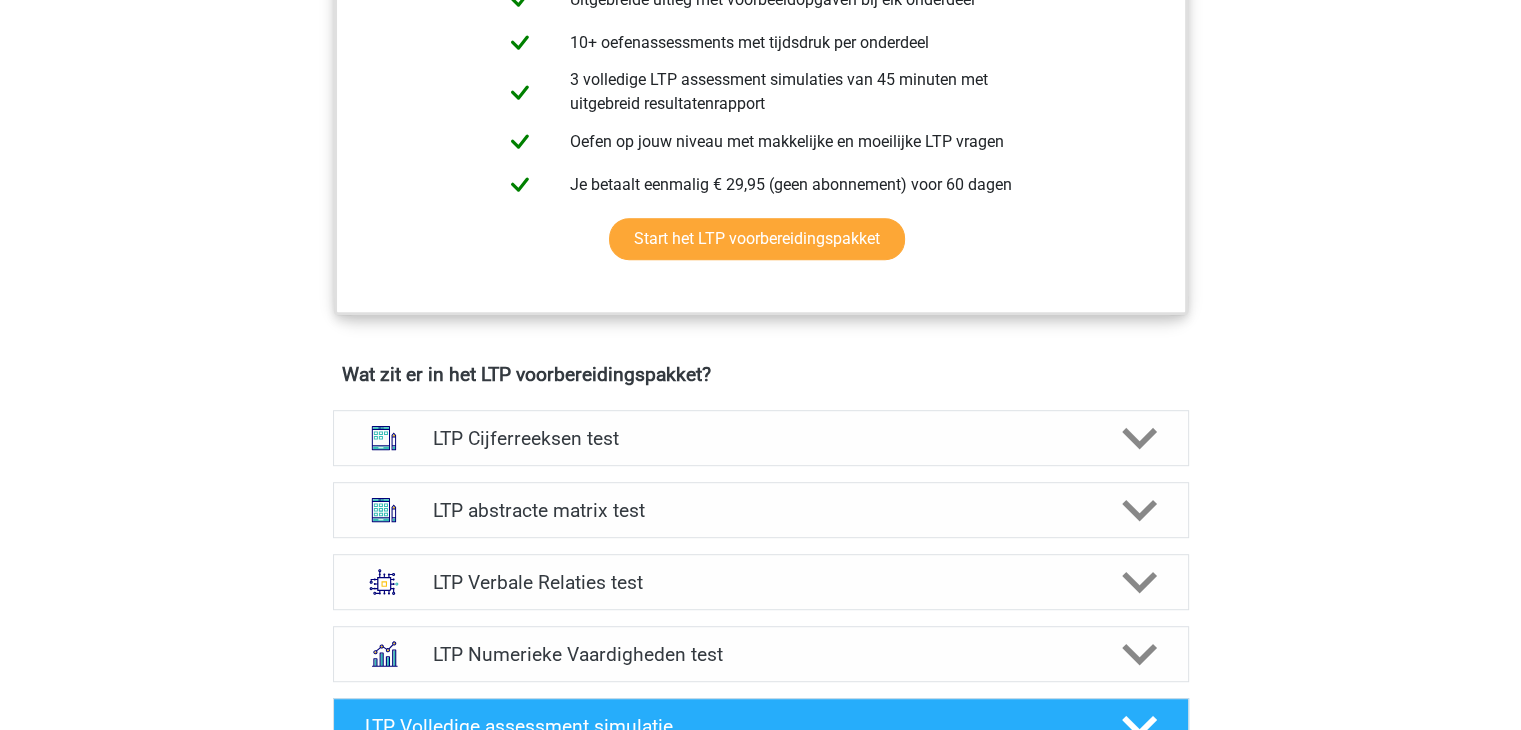 scroll, scrollTop: 1000, scrollLeft: 0, axis: vertical 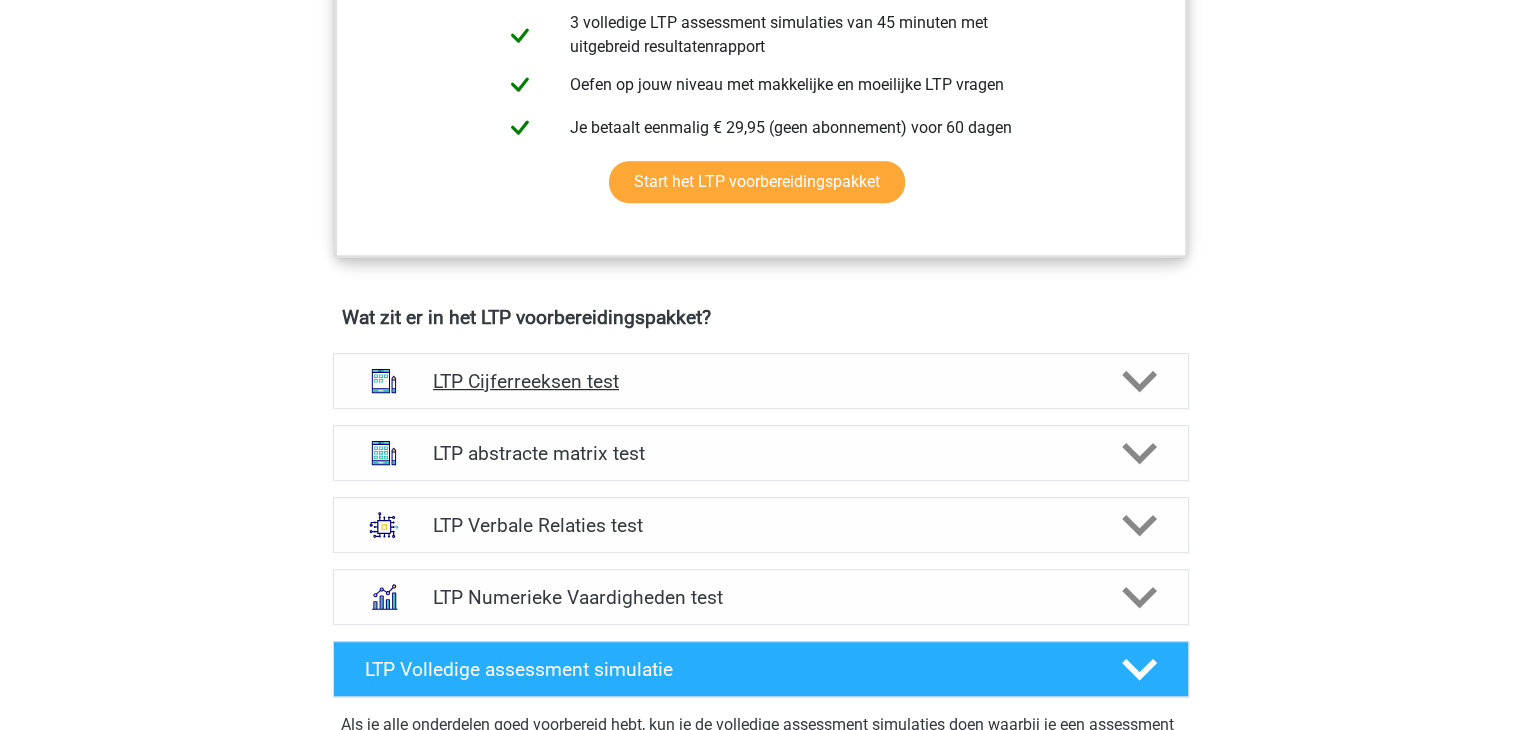 click 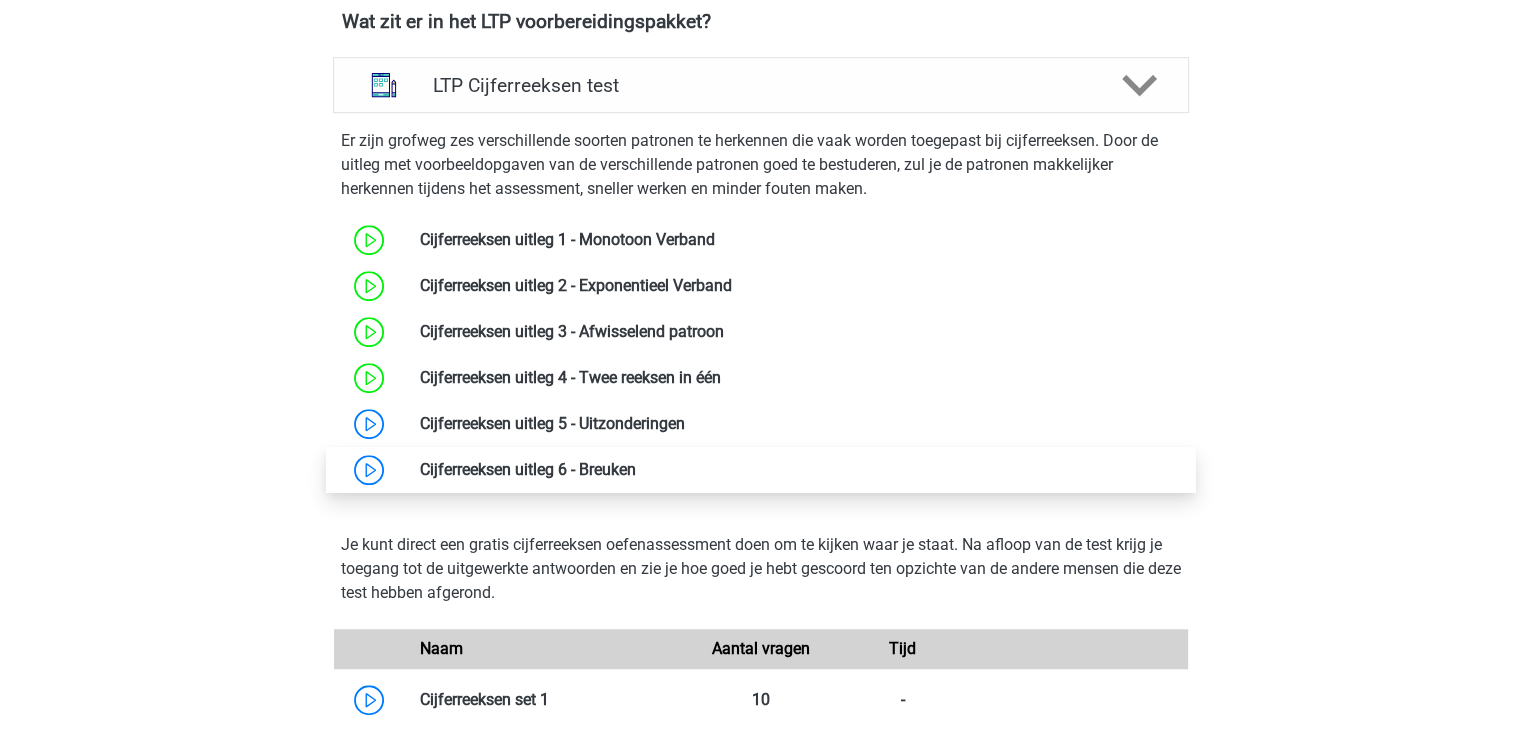 scroll, scrollTop: 1300, scrollLeft: 0, axis: vertical 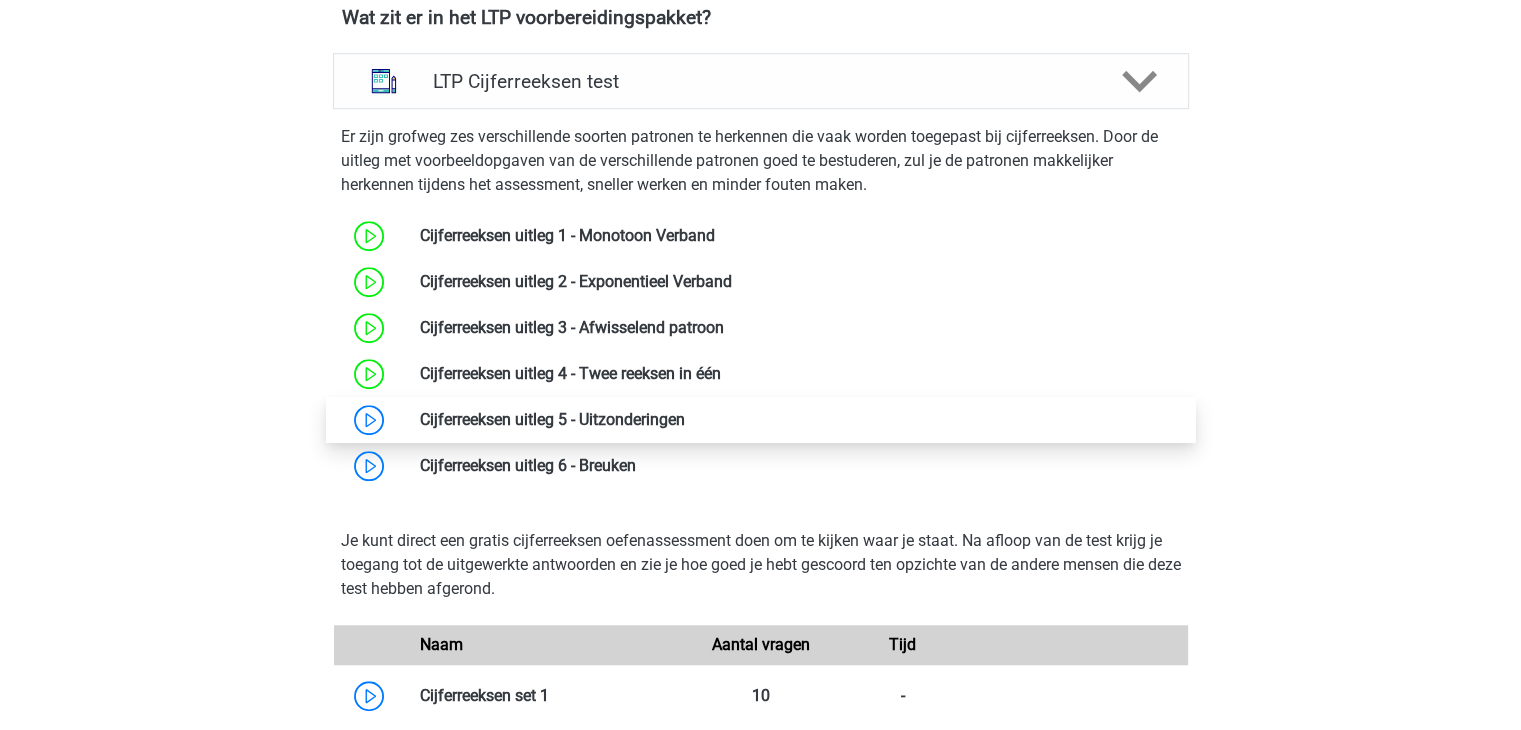 click at bounding box center [685, 419] 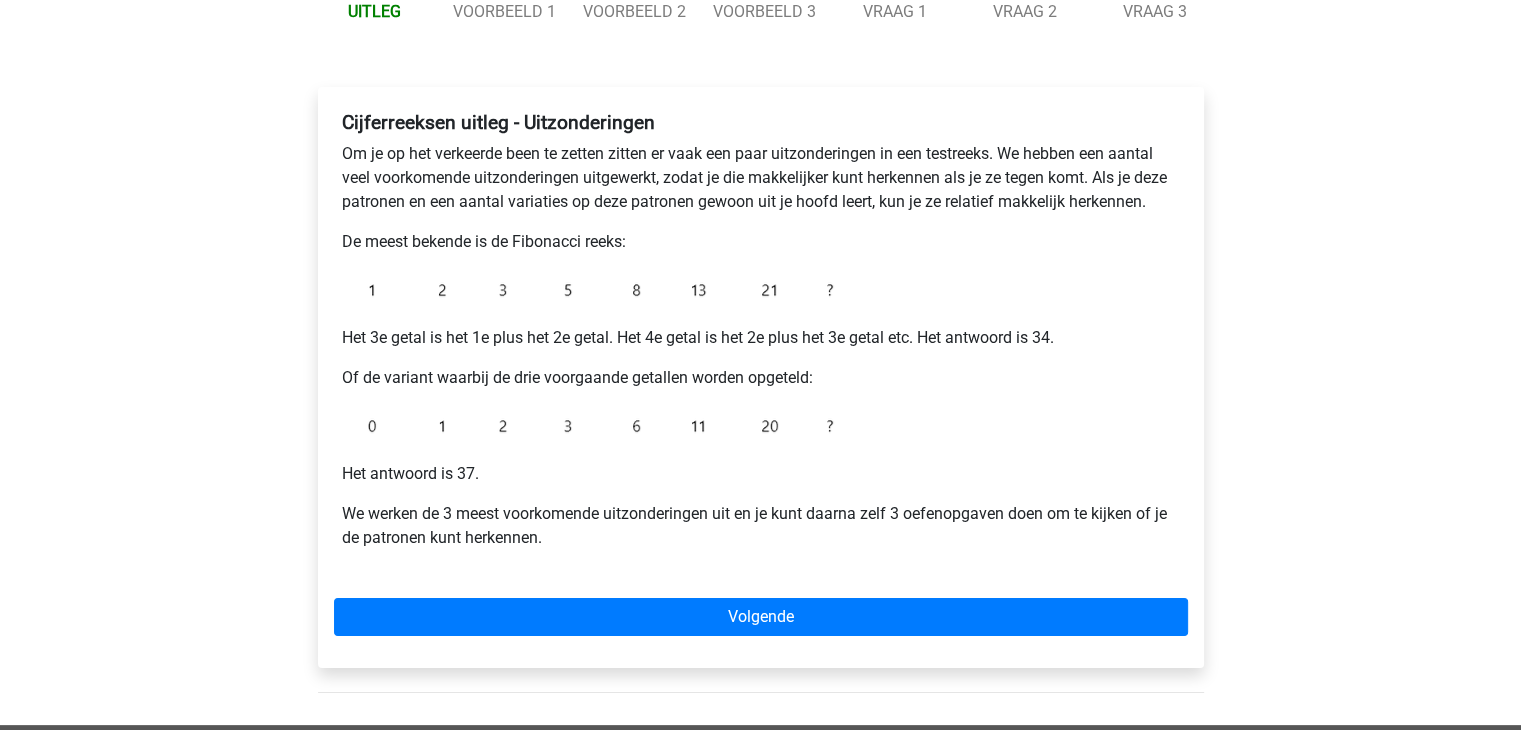 scroll, scrollTop: 300, scrollLeft: 0, axis: vertical 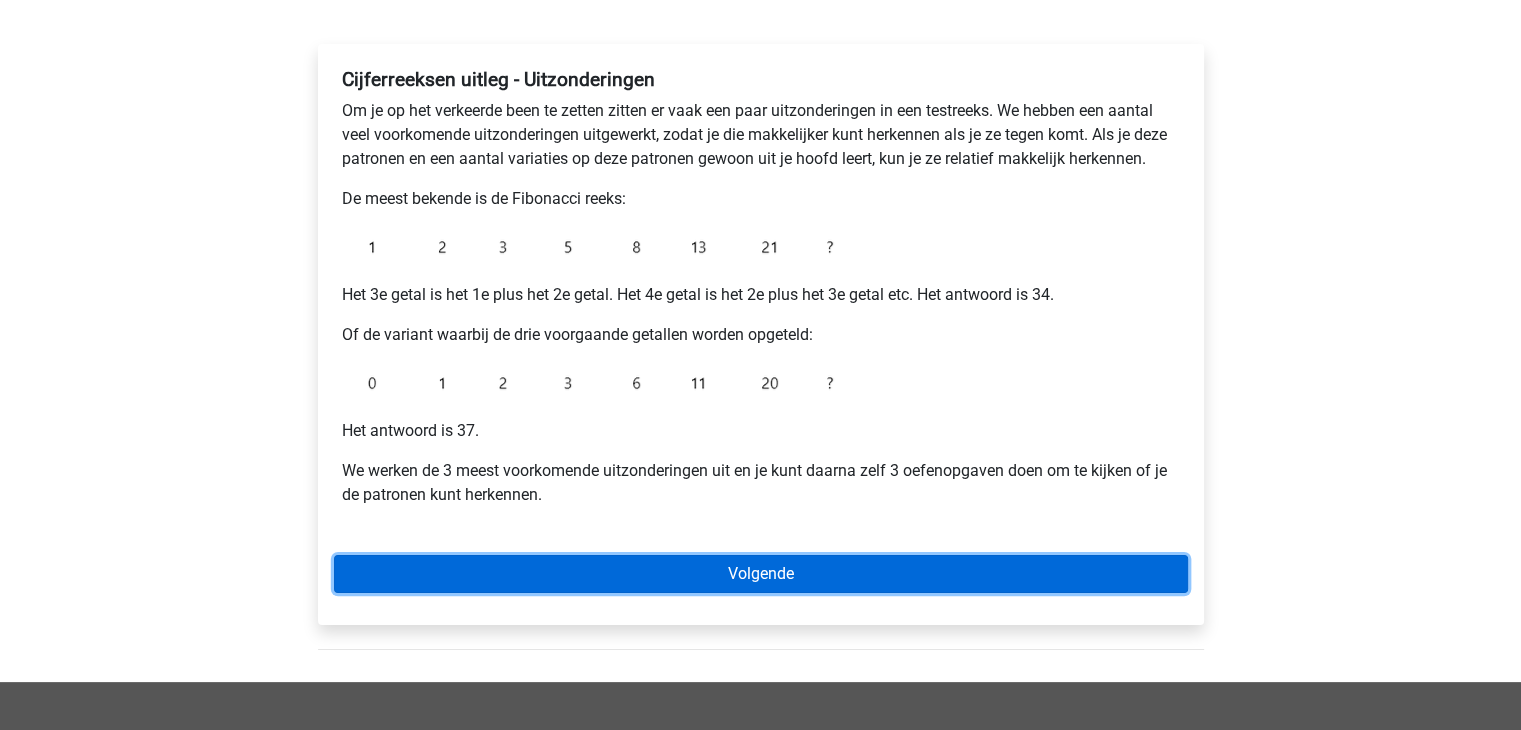 click on "Volgende" at bounding box center [761, 574] 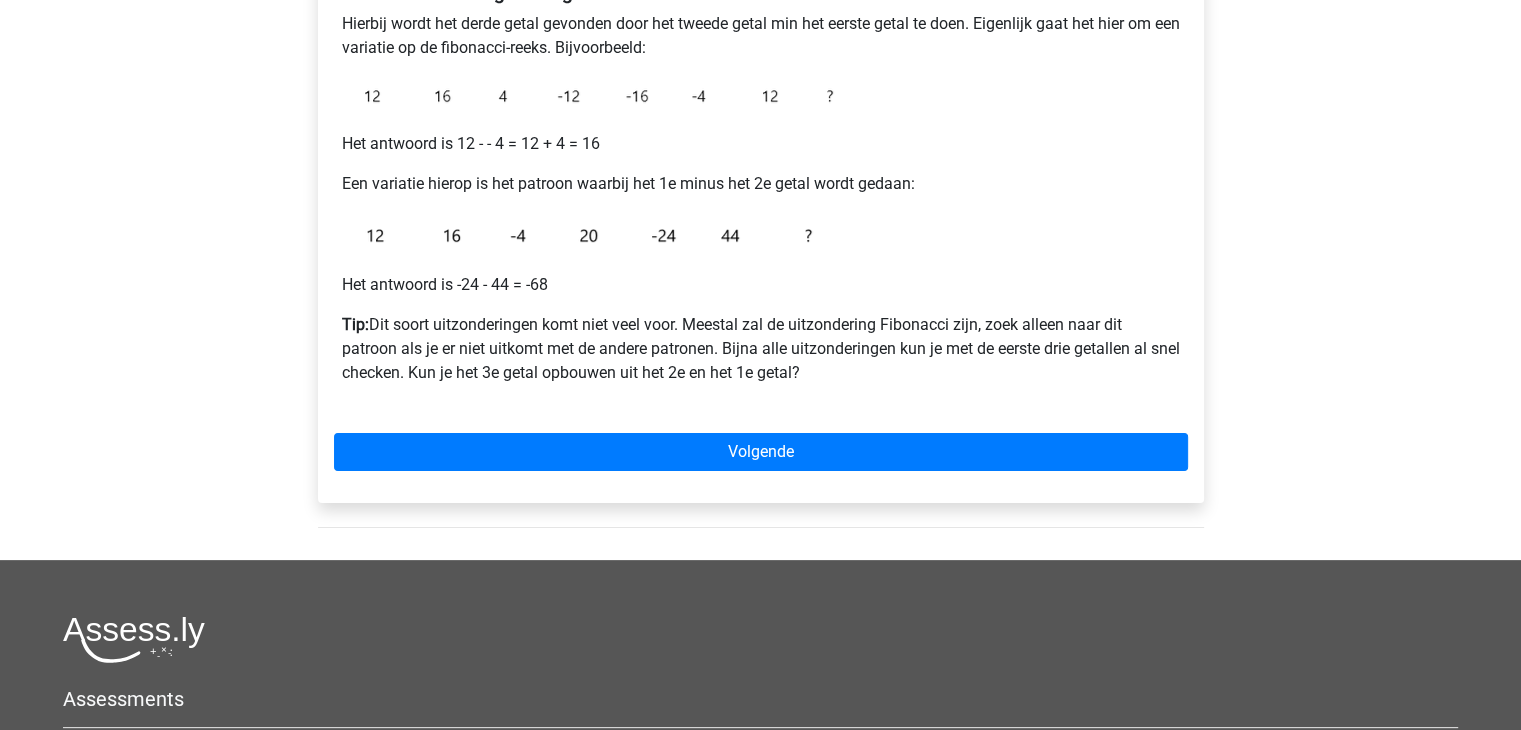 scroll, scrollTop: 400, scrollLeft: 0, axis: vertical 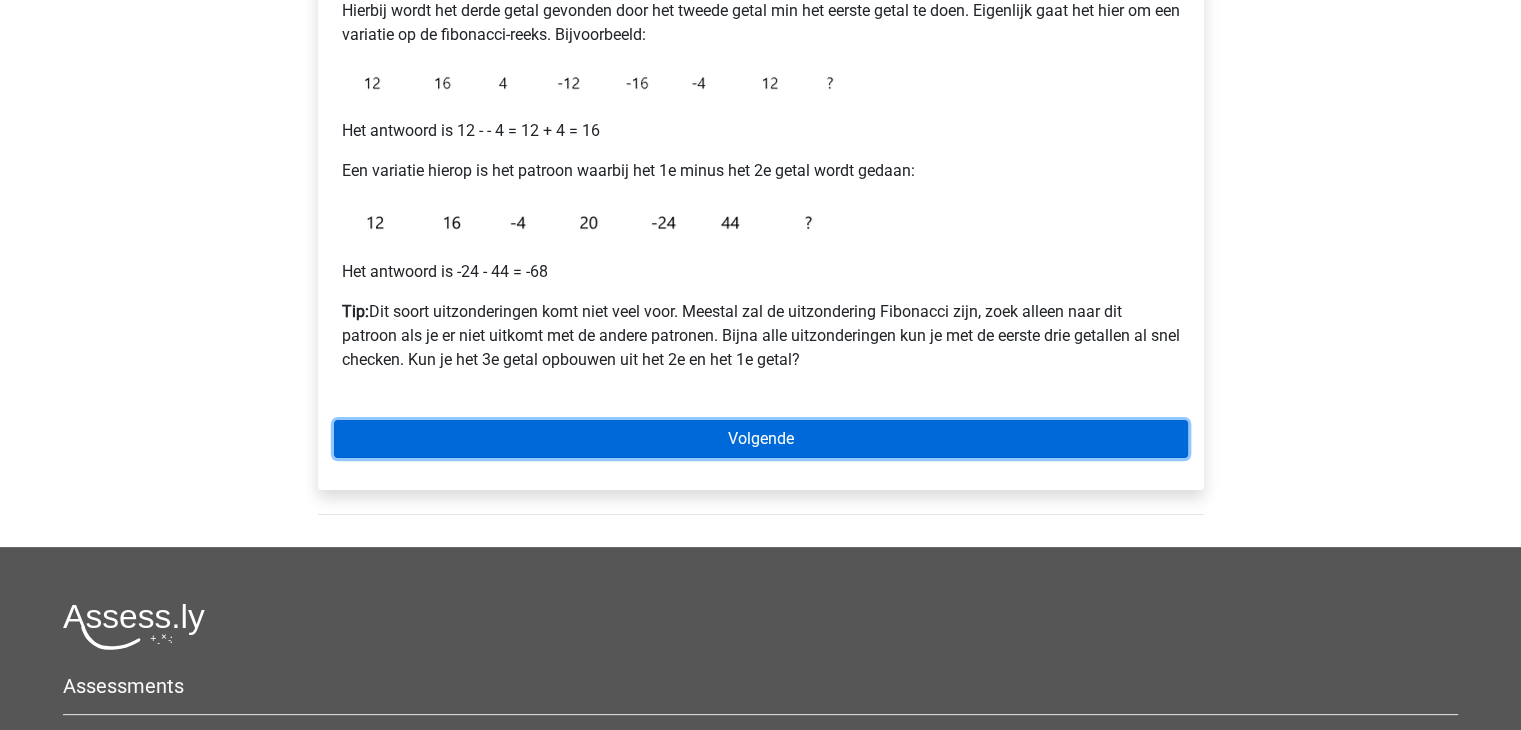 click on "Volgende" at bounding box center (761, 439) 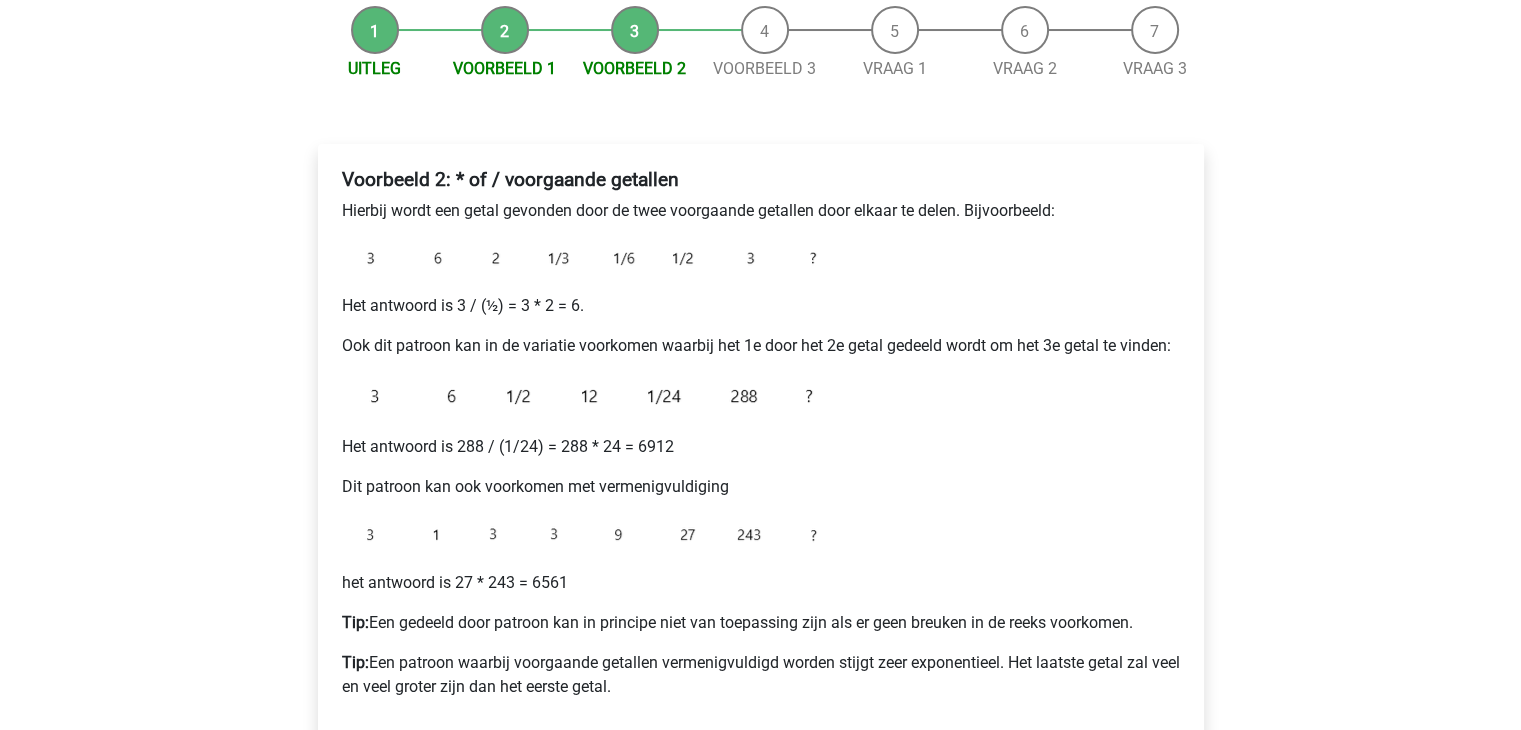scroll, scrollTop: 300, scrollLeft: 0, axis: vertical 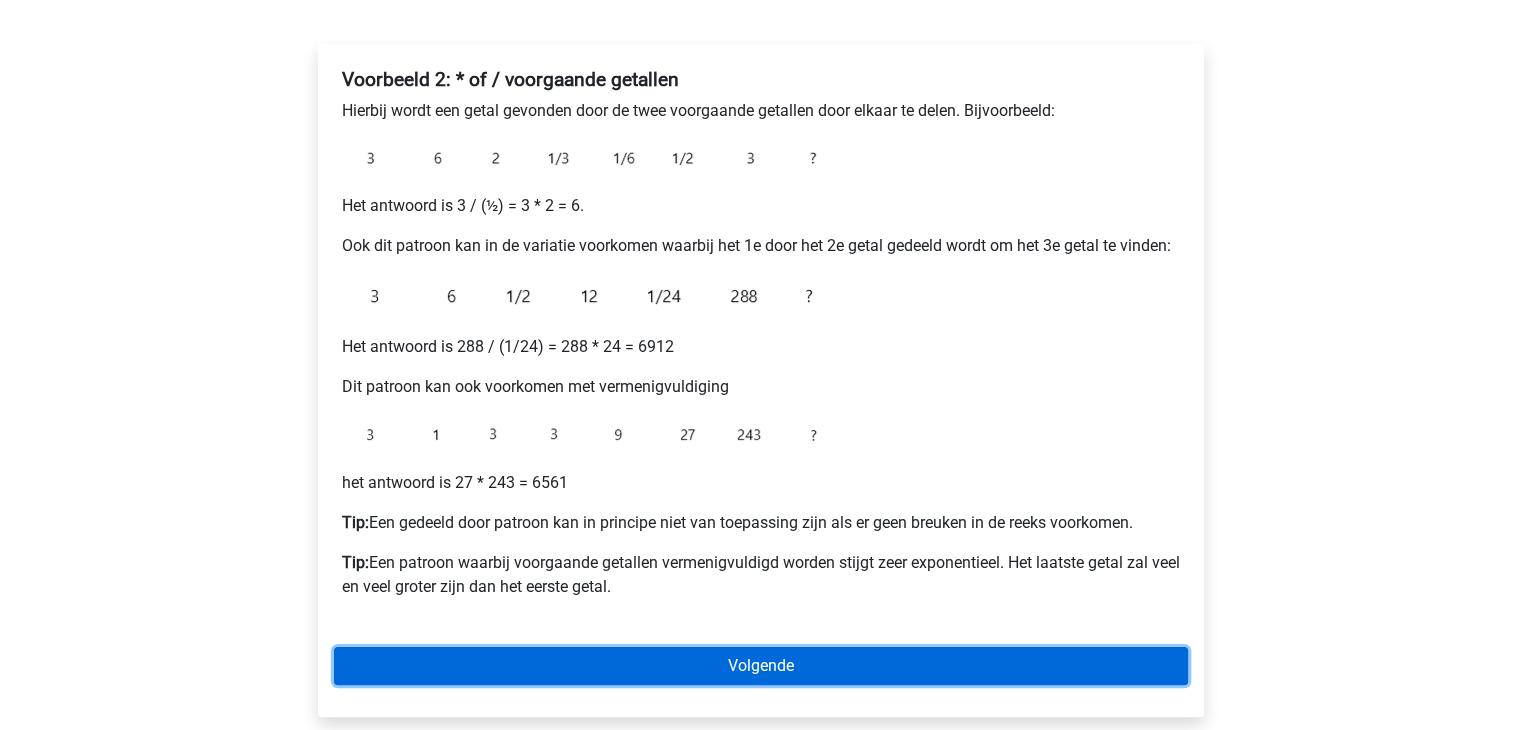 click on "Volgende" at bounding box center (761, 666) 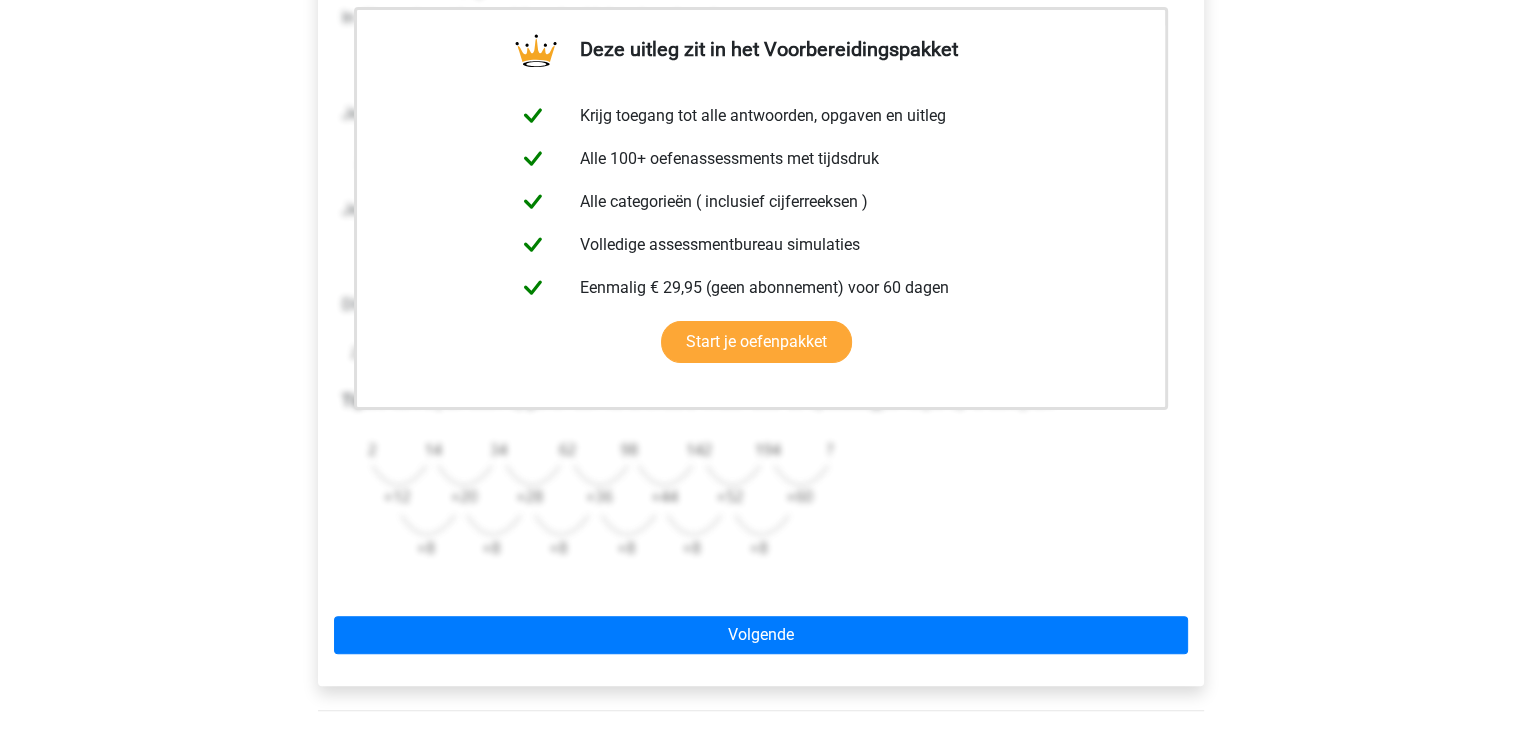 scroll, scrollTop: 400, scrollLeft: 0, axis: vertical 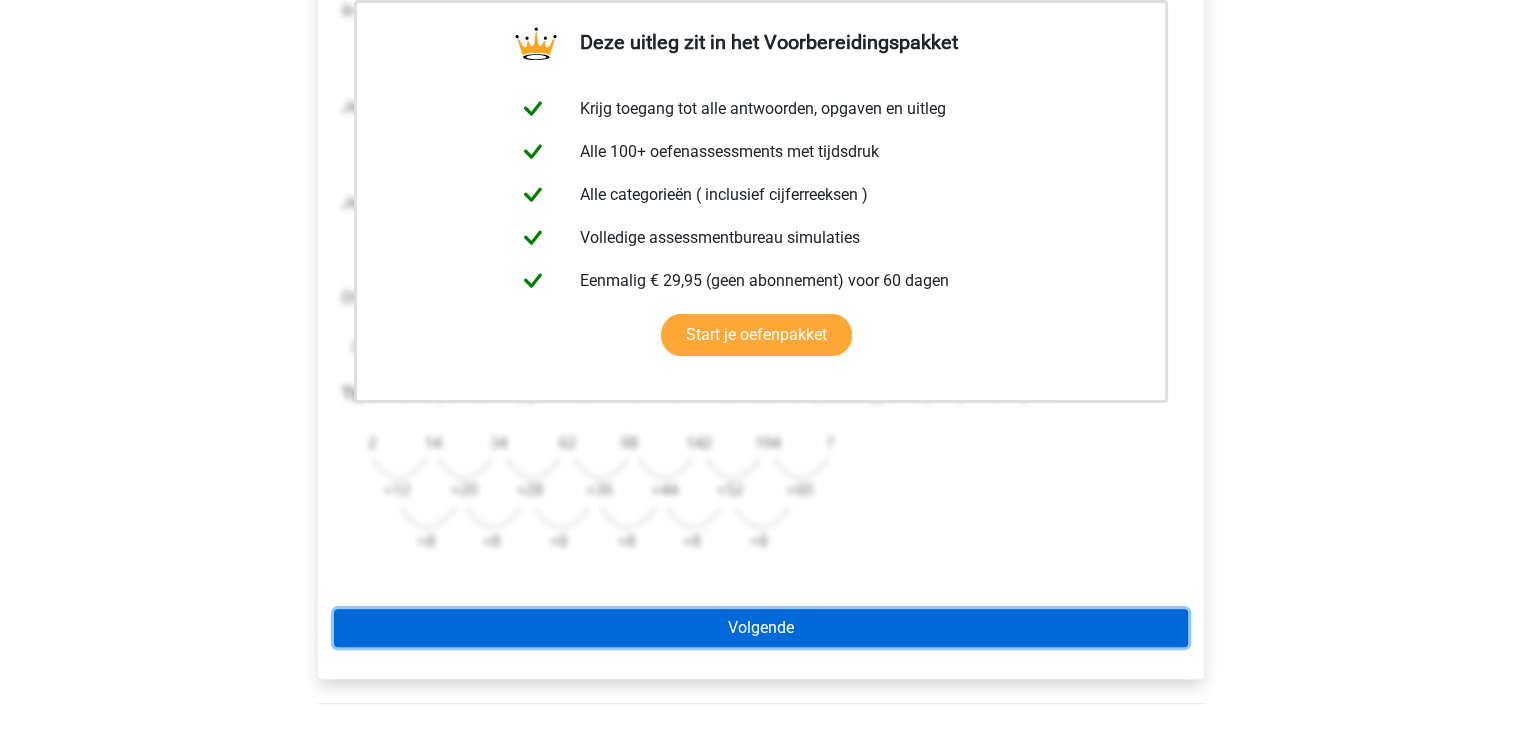 click on "Volgende" at bounding box center [761, 628] 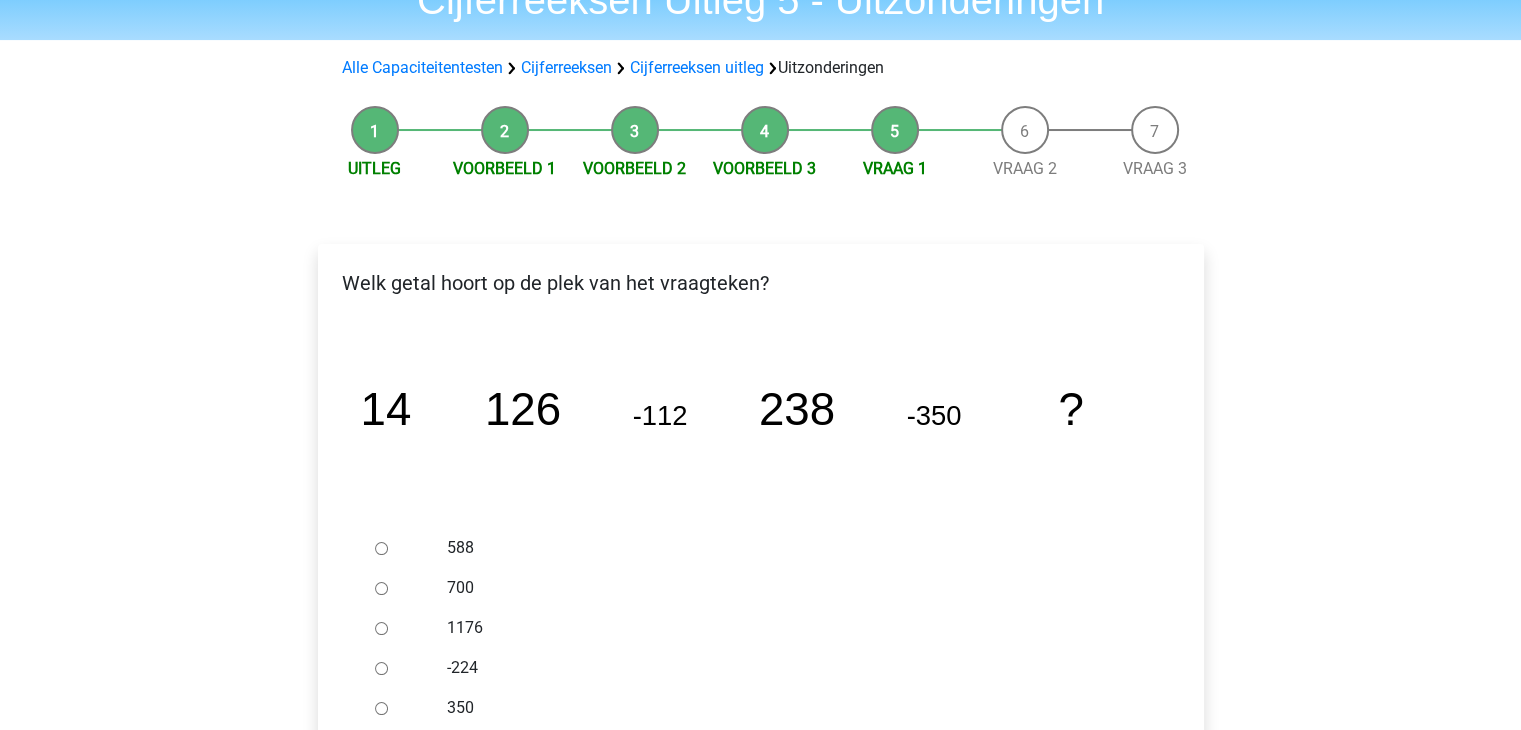 scroll, scrollTop: 200, scrollLeft: 0, axis: vertical 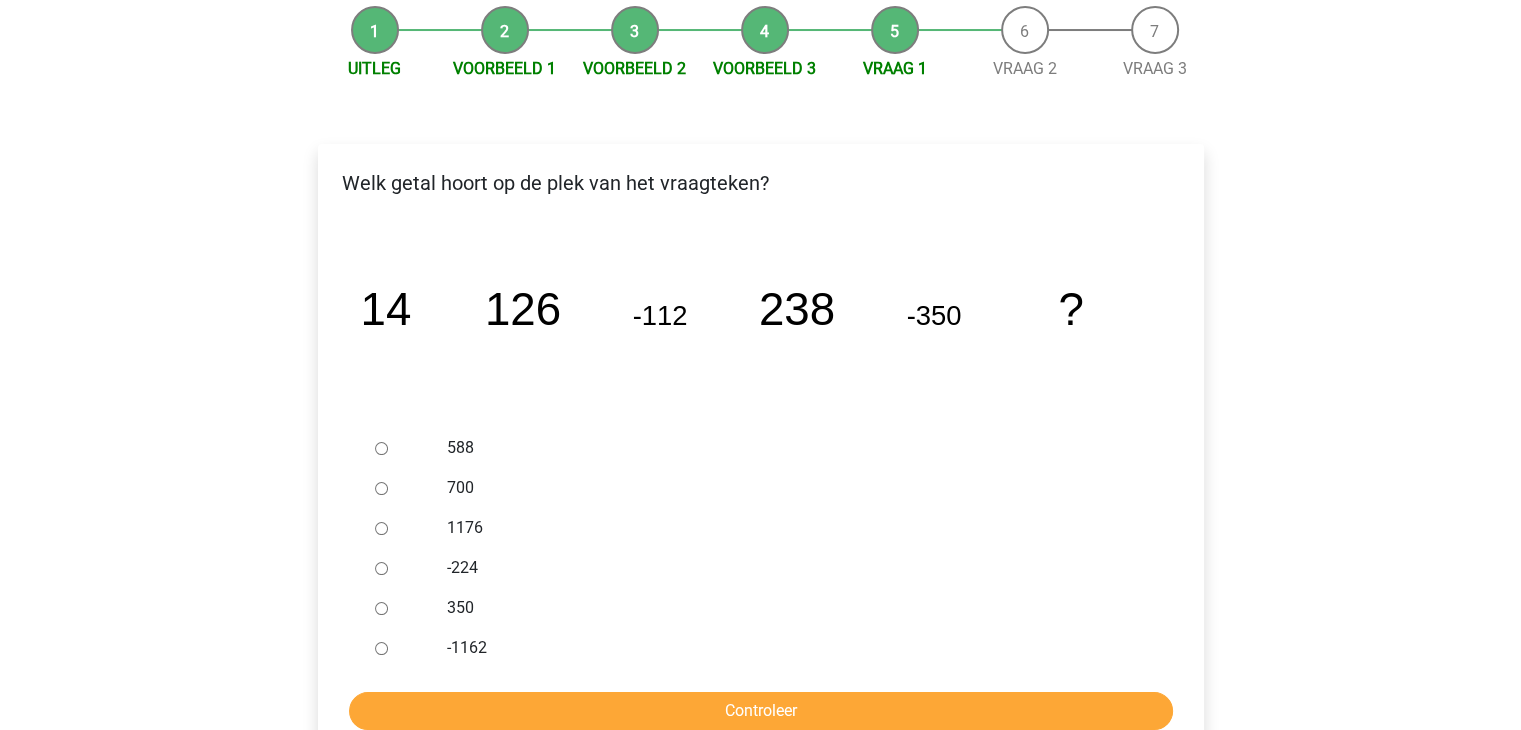 click on "588" at bounding box center (381, 448) 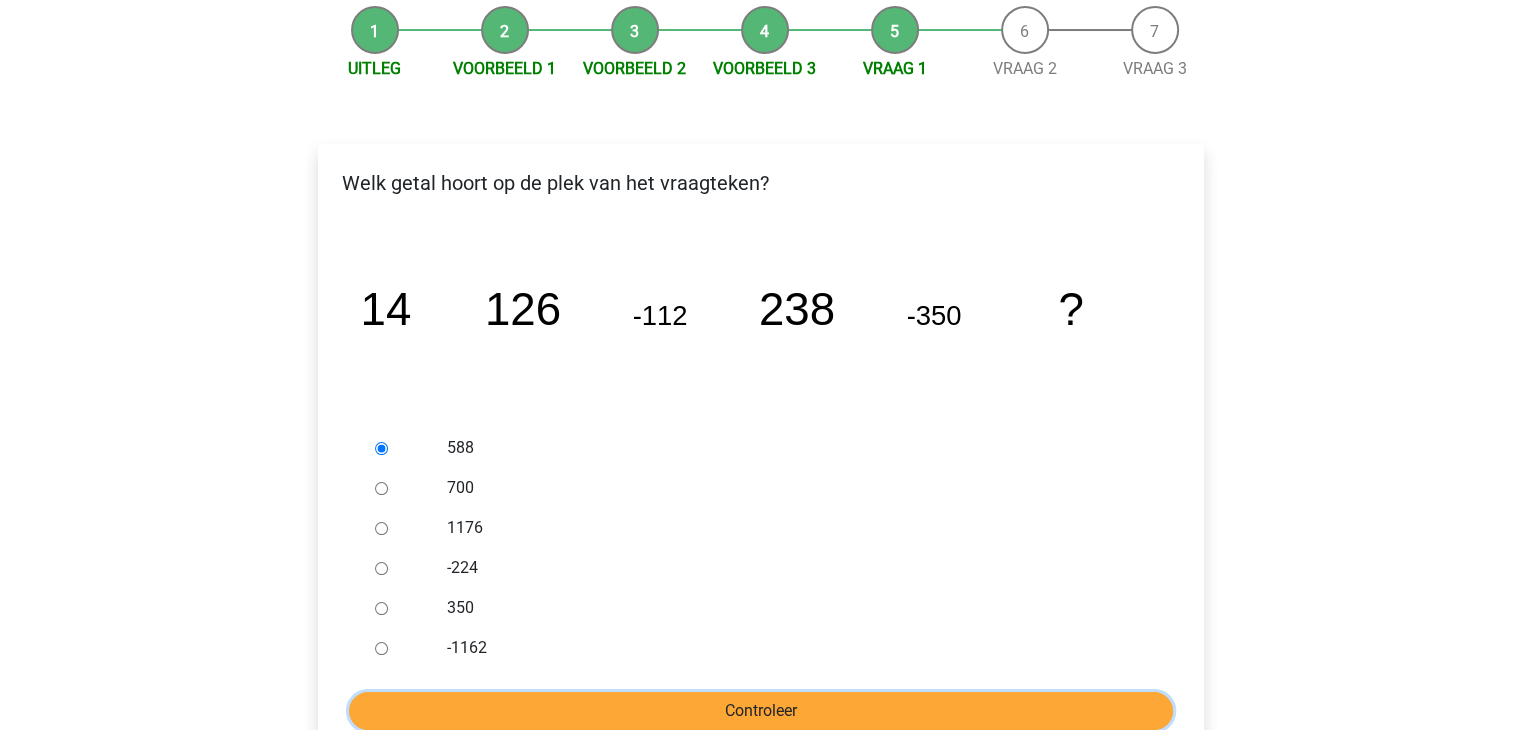 click on "Controleer" at bounding box center (761, 711) 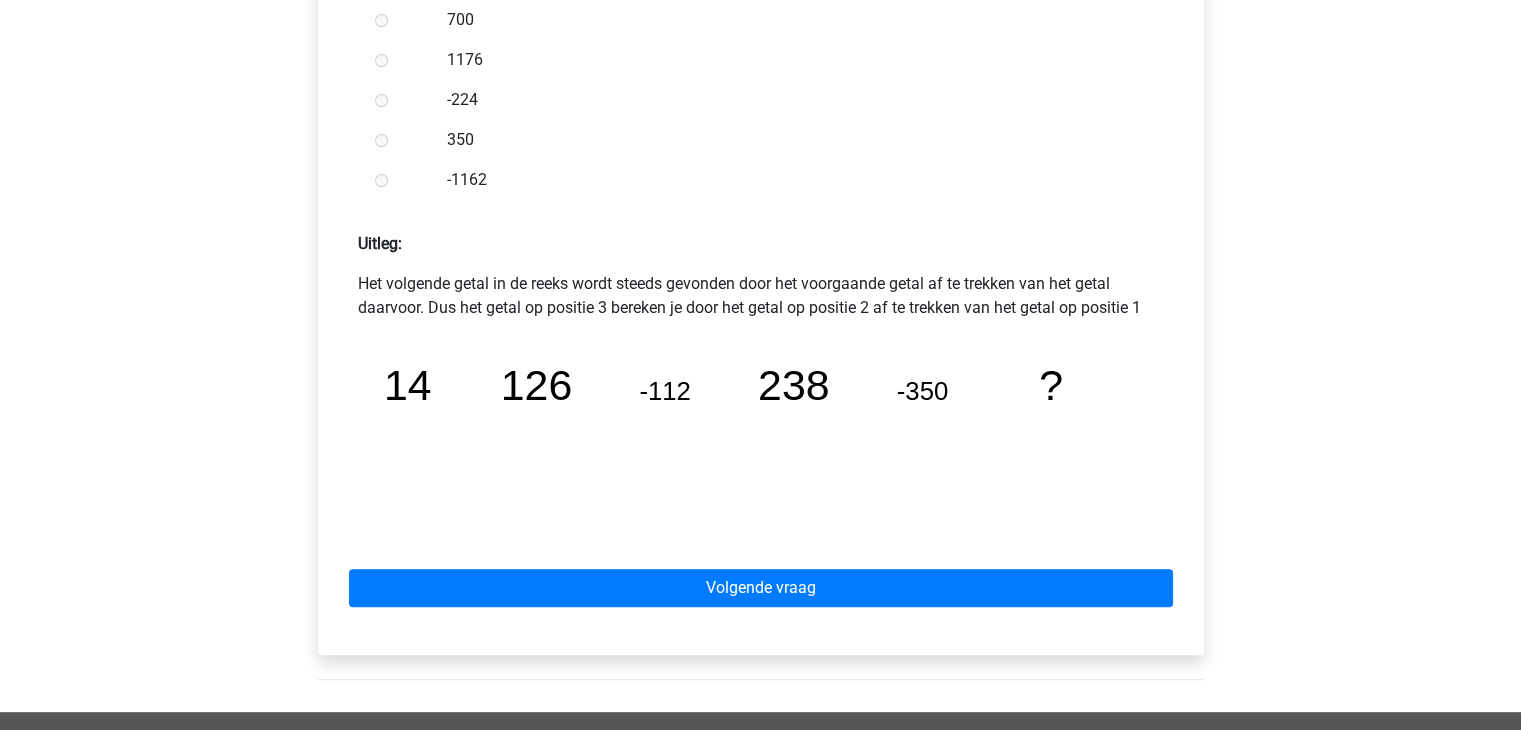 scroll, scrollTop: 700, scrollLeft: 0, axis: vertical 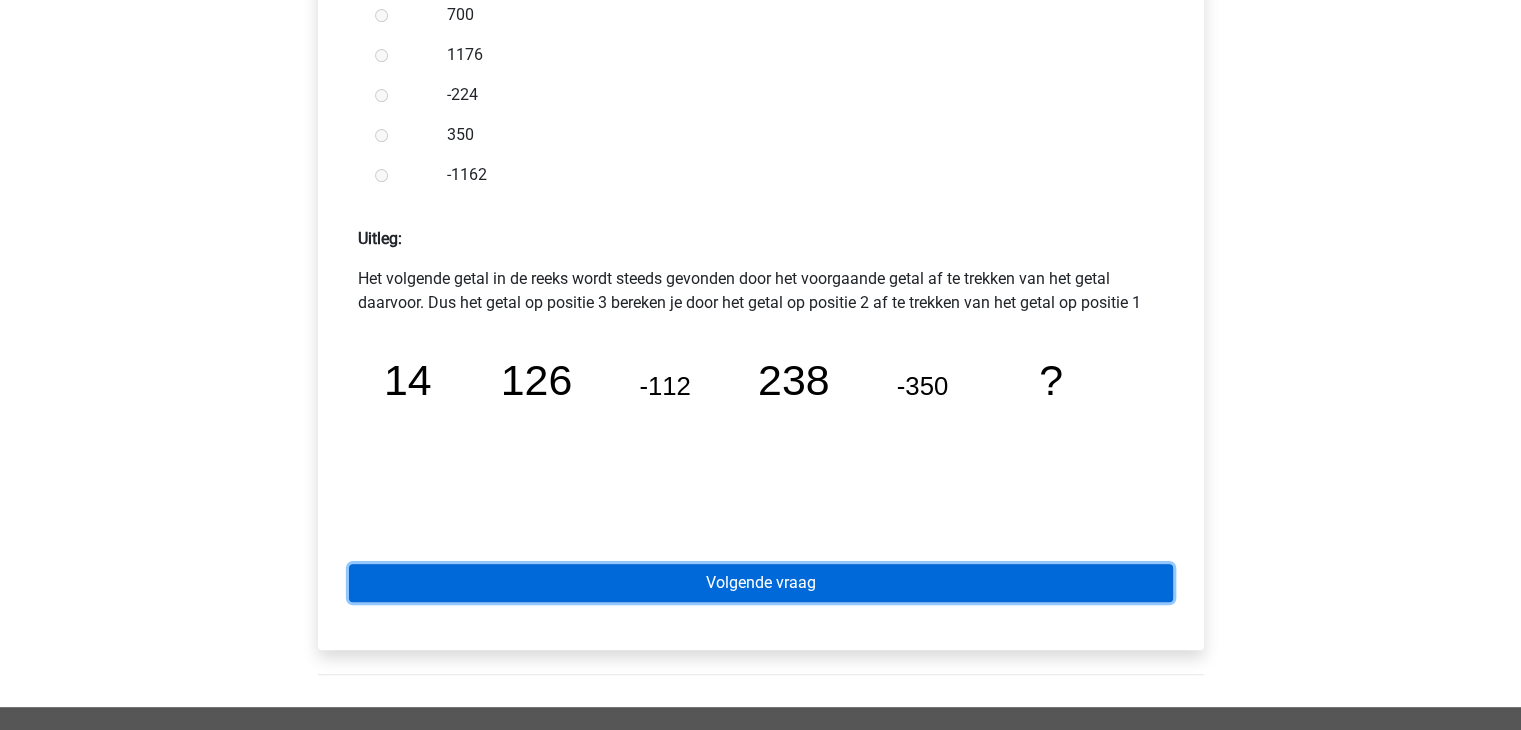 click on "Volgende vraag" at bounding box center [761, 583] 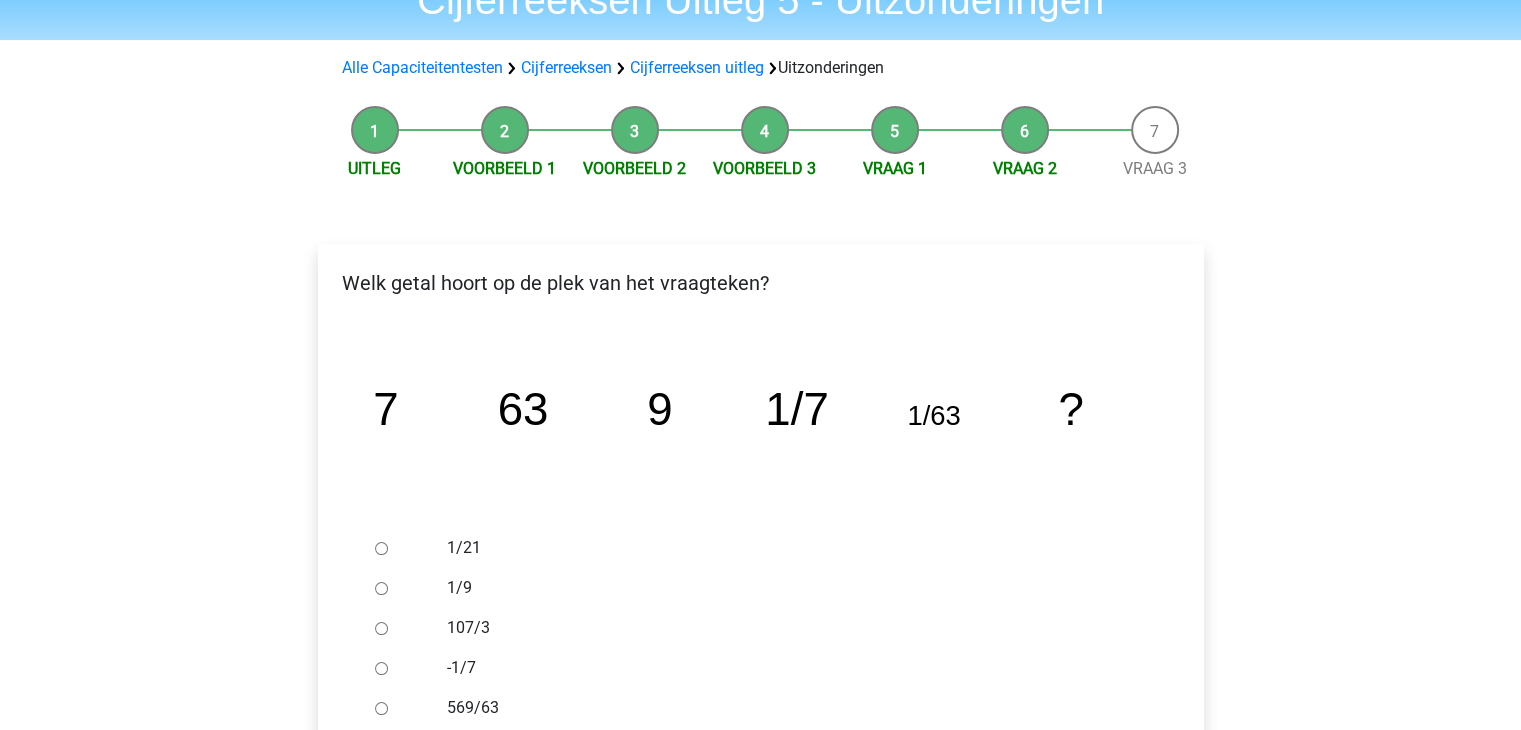 scroll, scrollTop: 300, scrollLeft: 0, axis: vertical 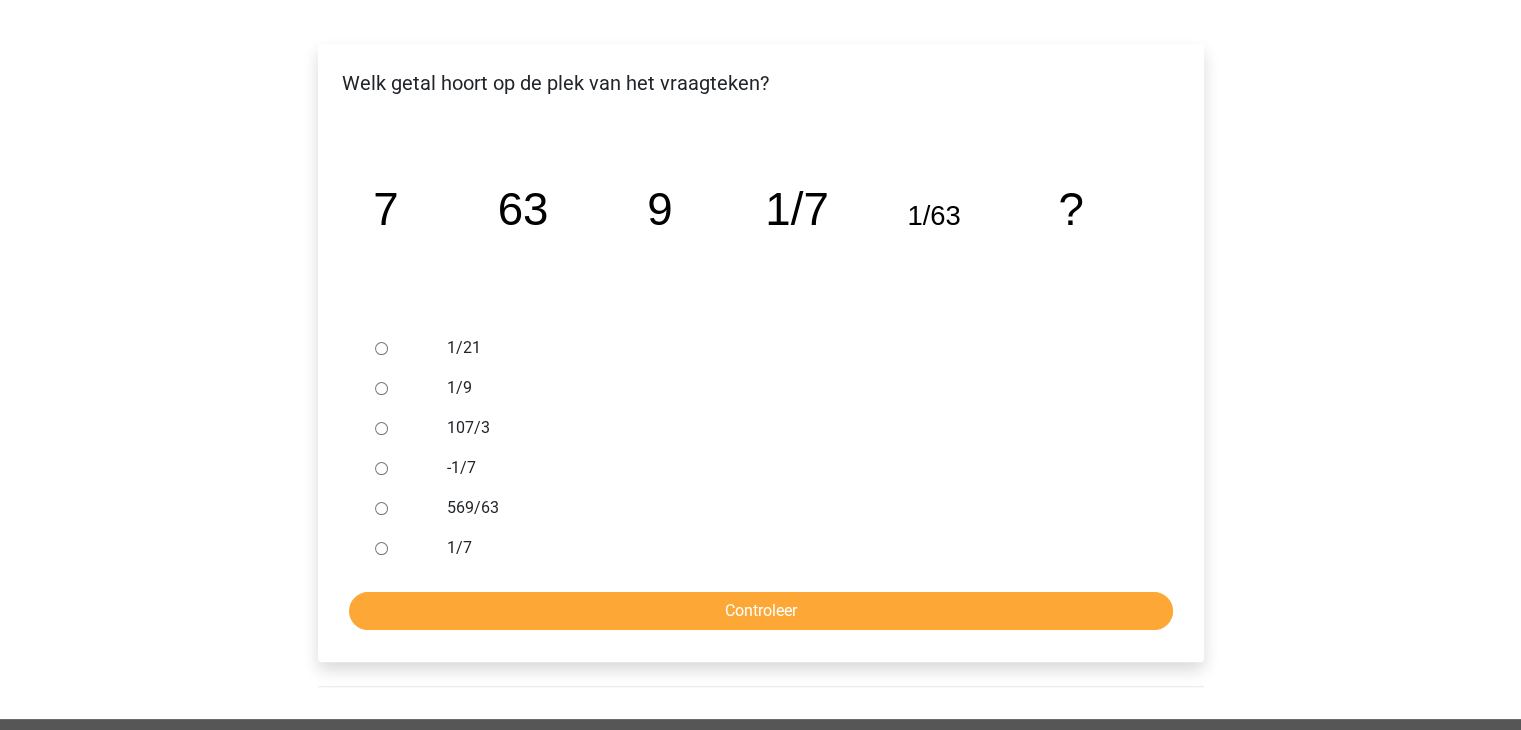 click on "1/9" at bounding box center [381, 388] 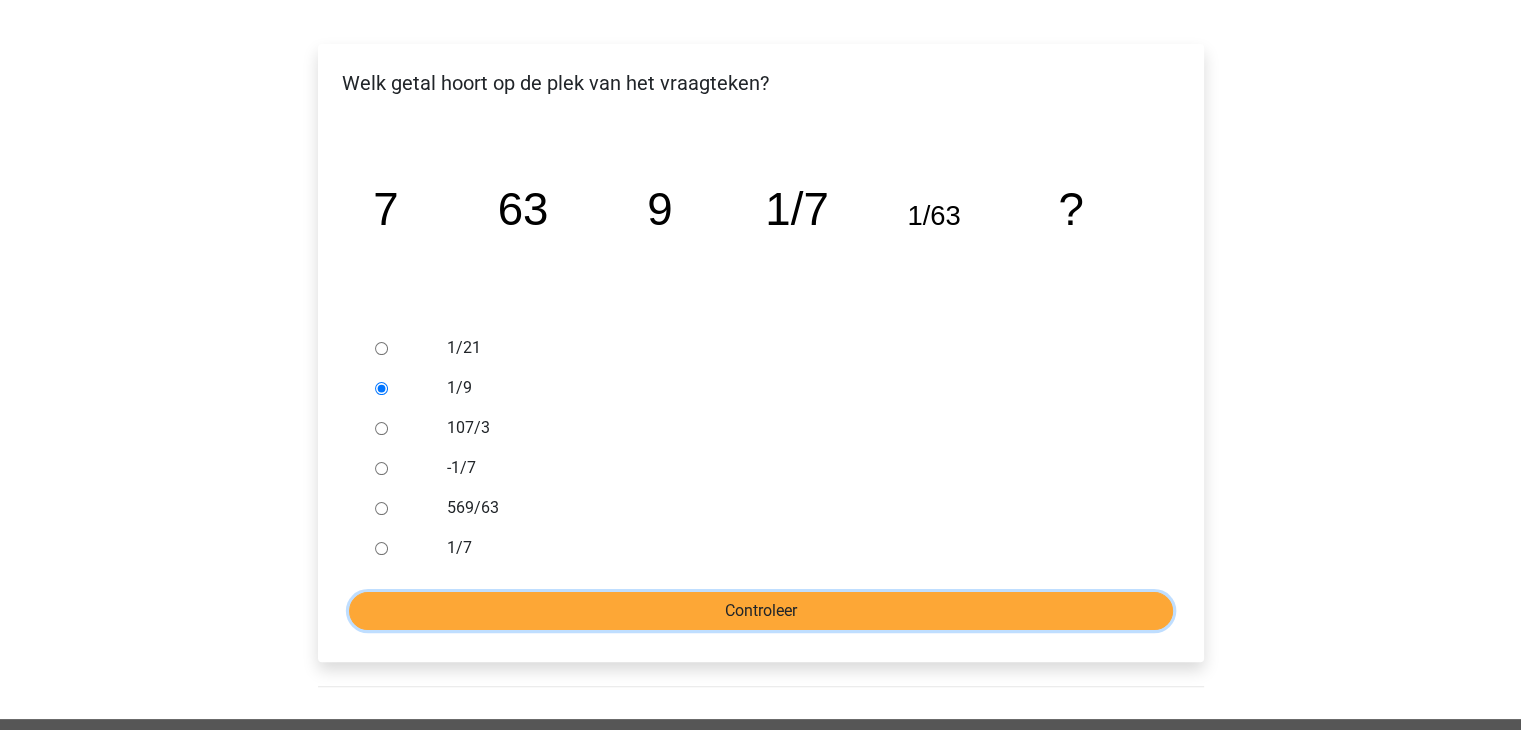 click on "Controleer" at bounding box center (761, 611) 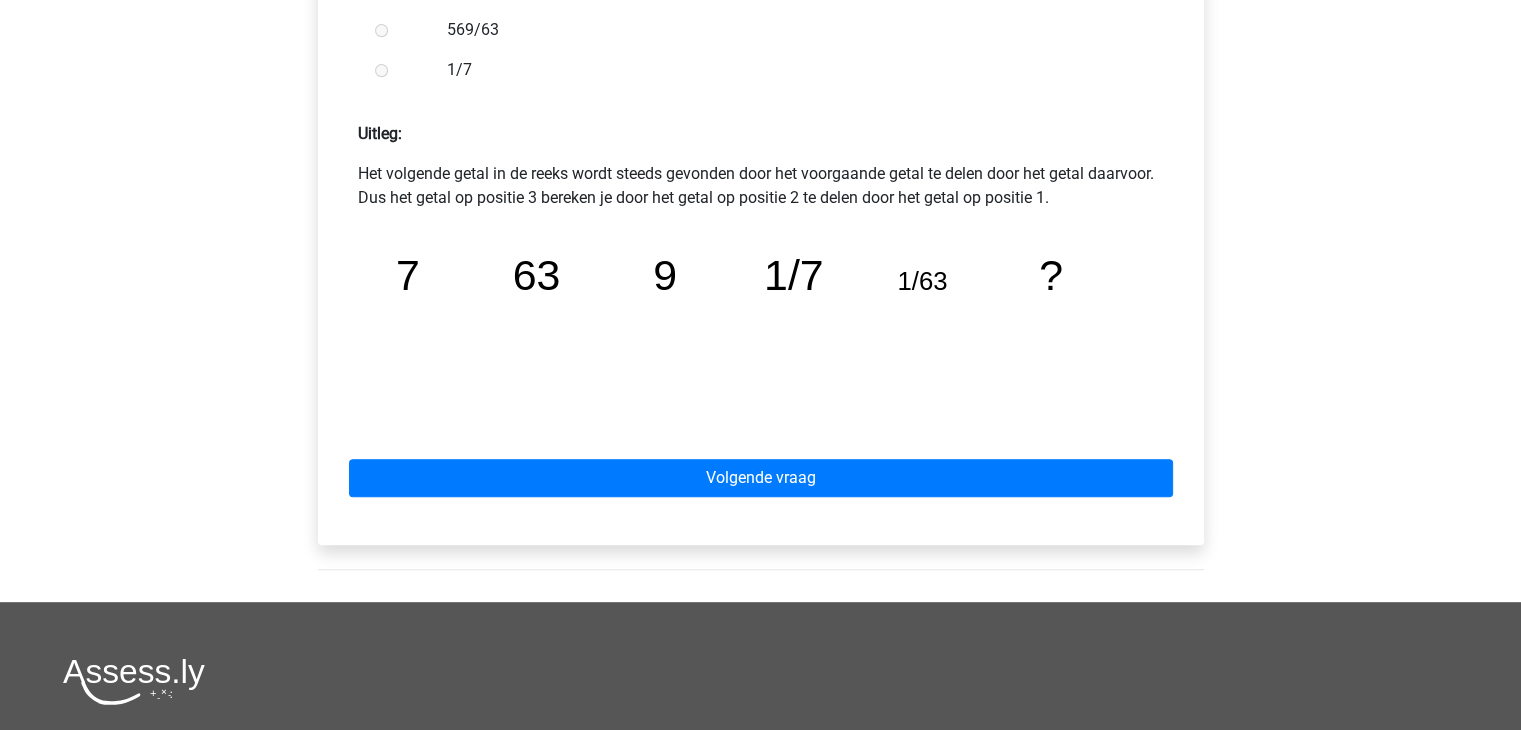 scroll, scrollTop: 900, scrollLeft: 0, axis: vertical 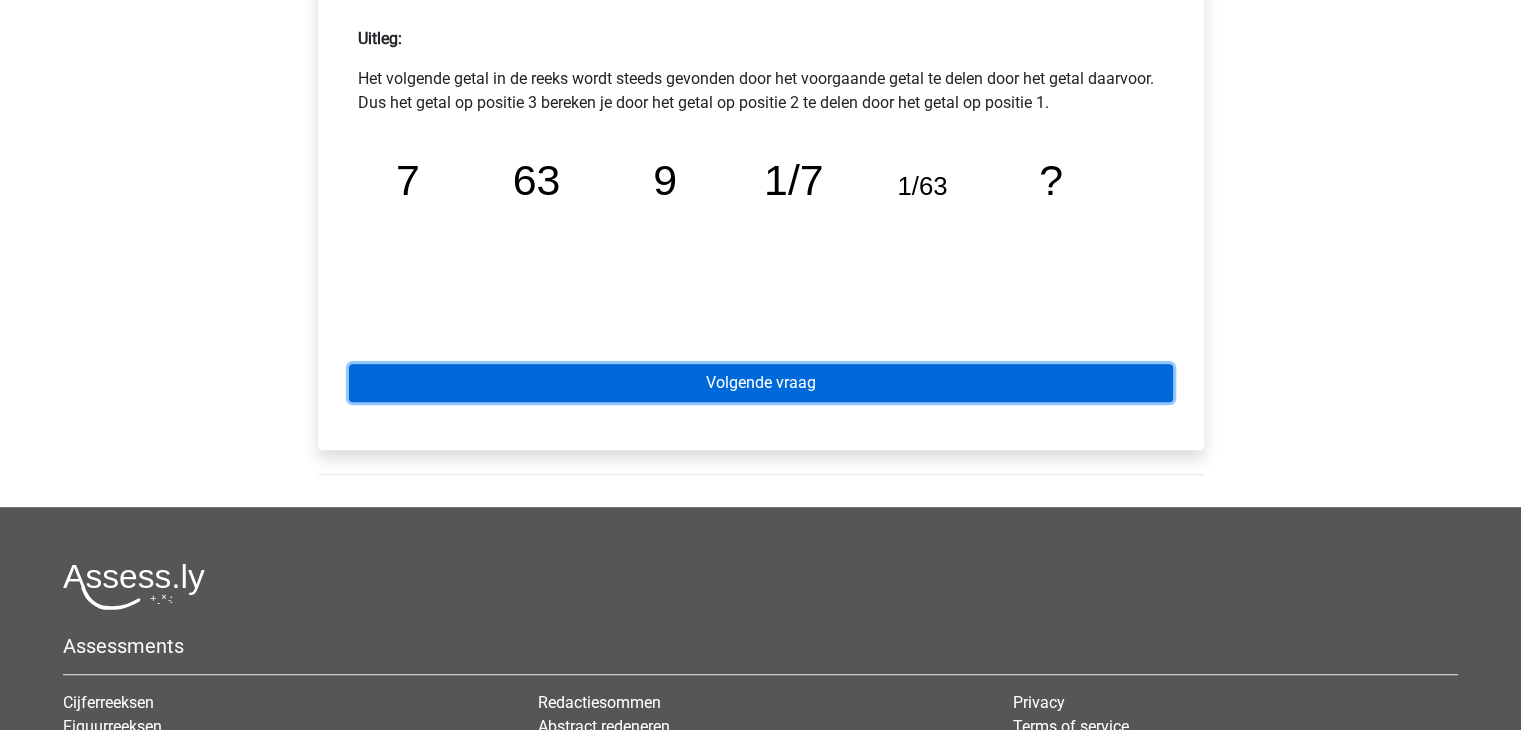 click on "Volgende vraag" at bounding box center [761, 383] 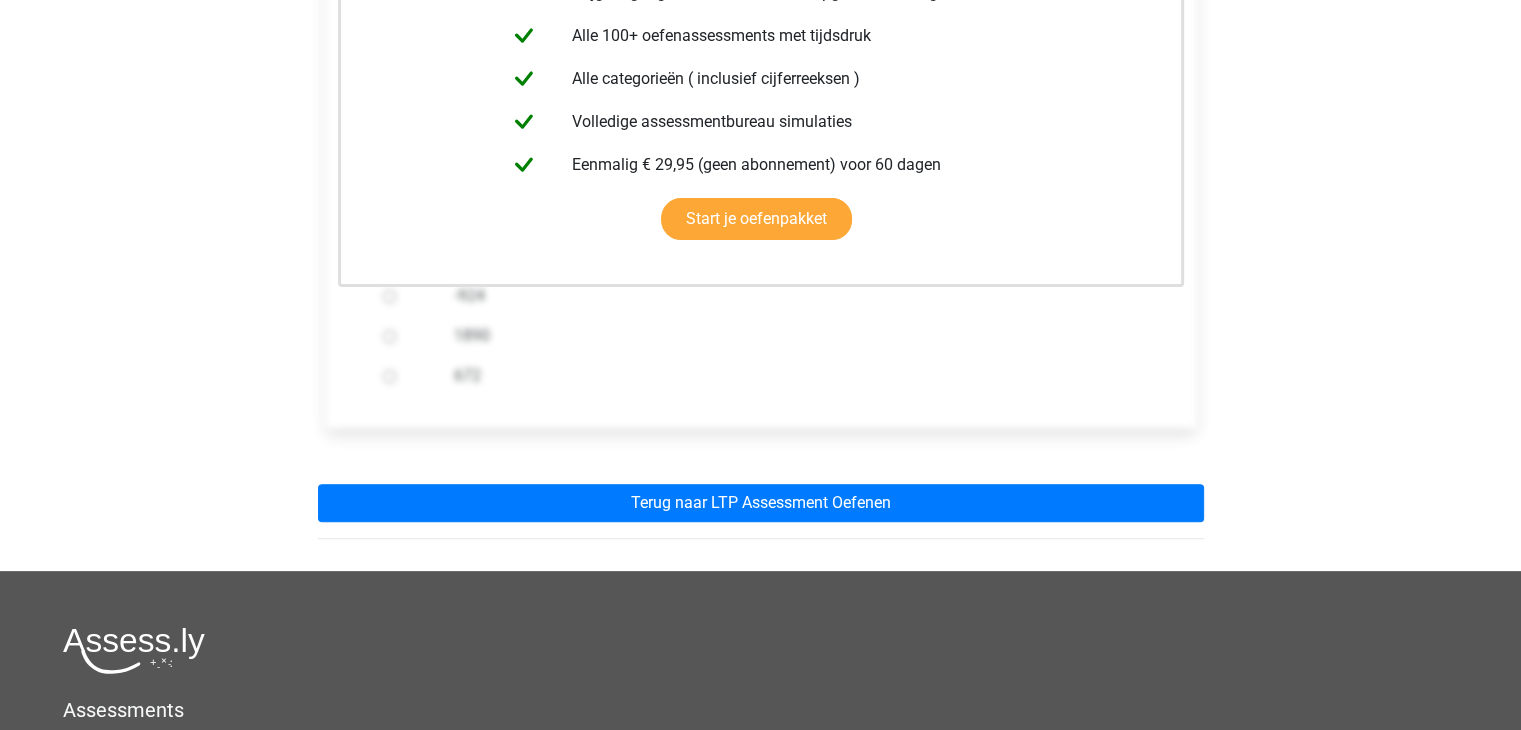 scroll, scrollTop: 500, scrollLeft: 0, axis: vertical 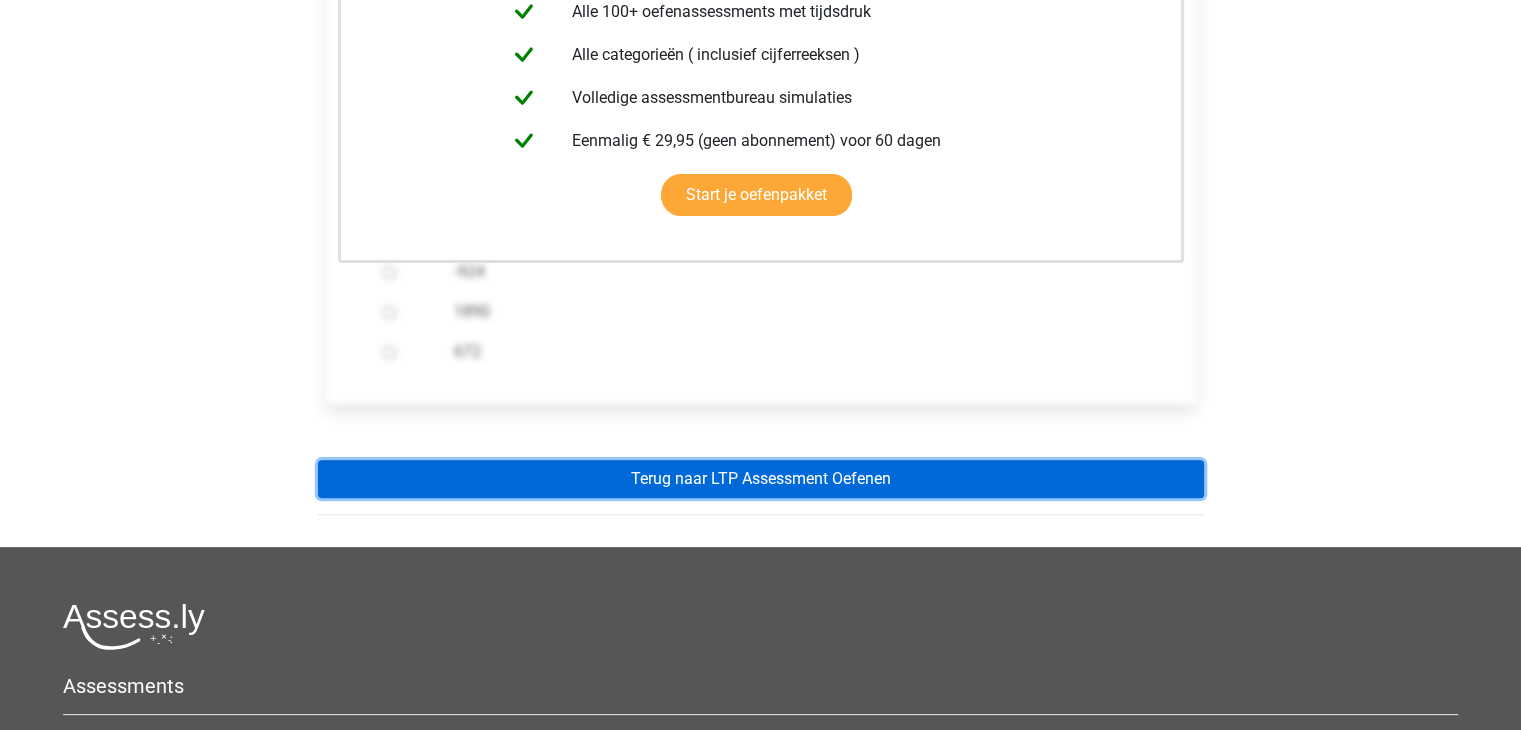 click on "Terug naar LTP Assessment Oefenen" at bounding box center [761, 479] 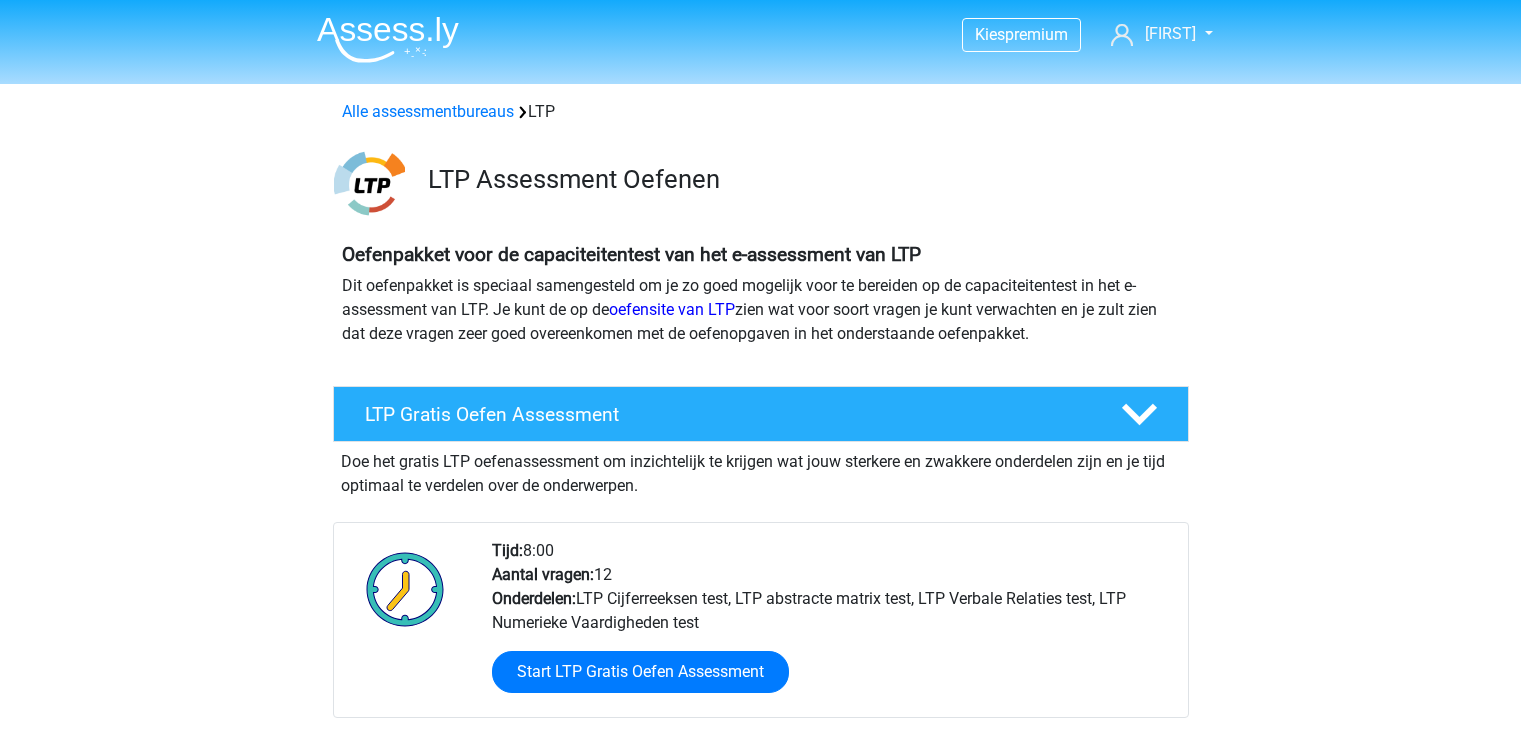 scroll, scrollTop: 1300, scrollLeft: 0, axis: vertical 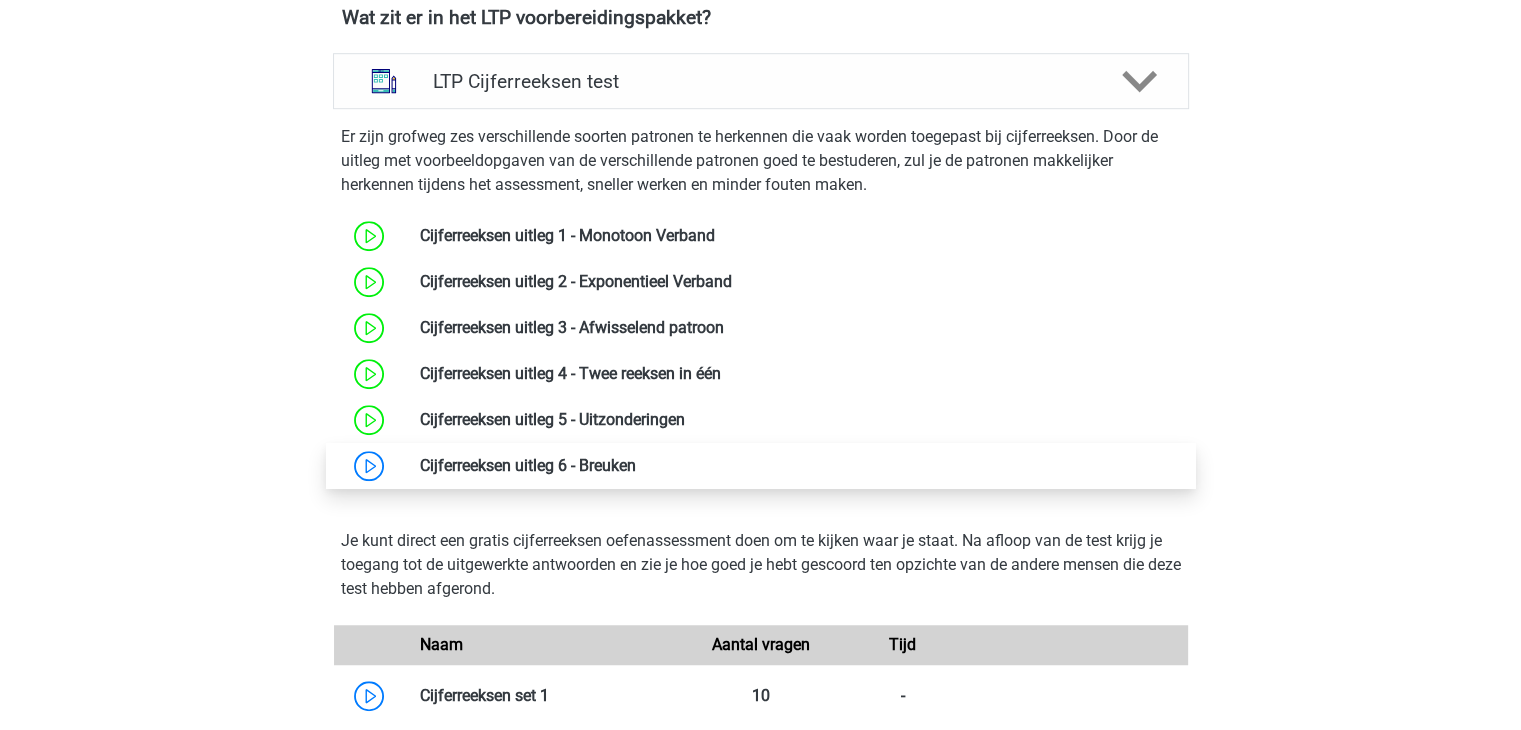 click at bounding box center [636, 465] 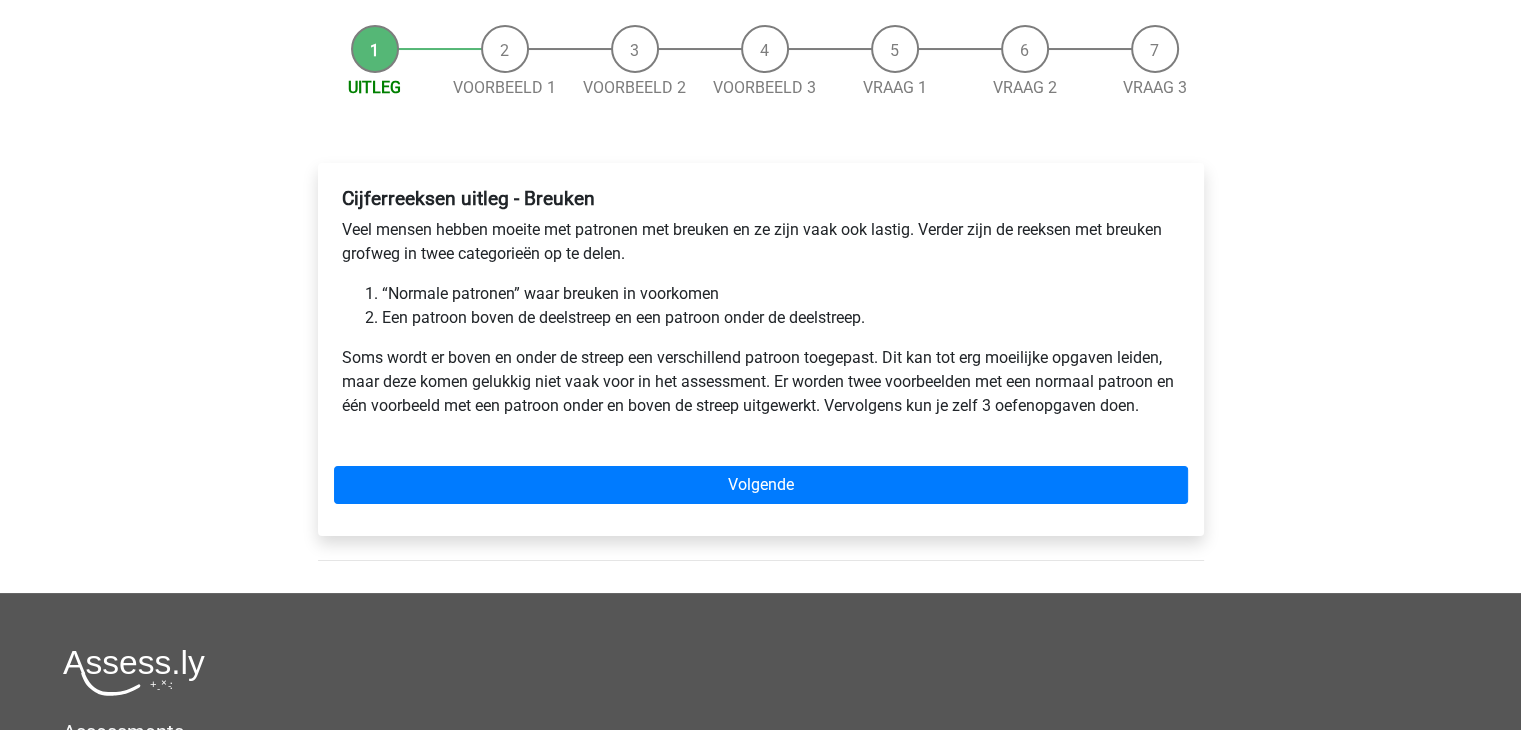 scroll, scrollTop: 200, scrollLeft: 0, axis: vertical 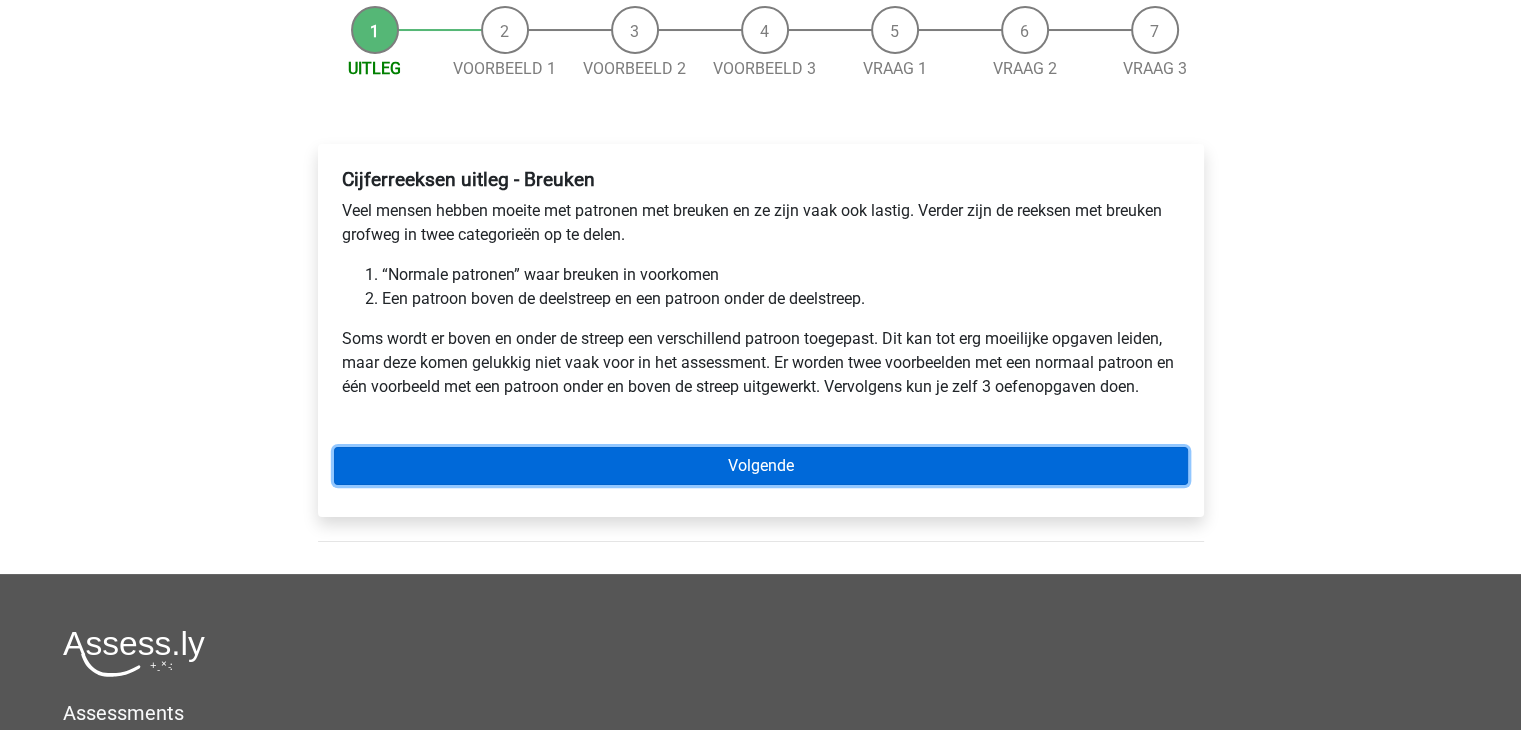 click on "Volgende" at bounding box center [761, 466] 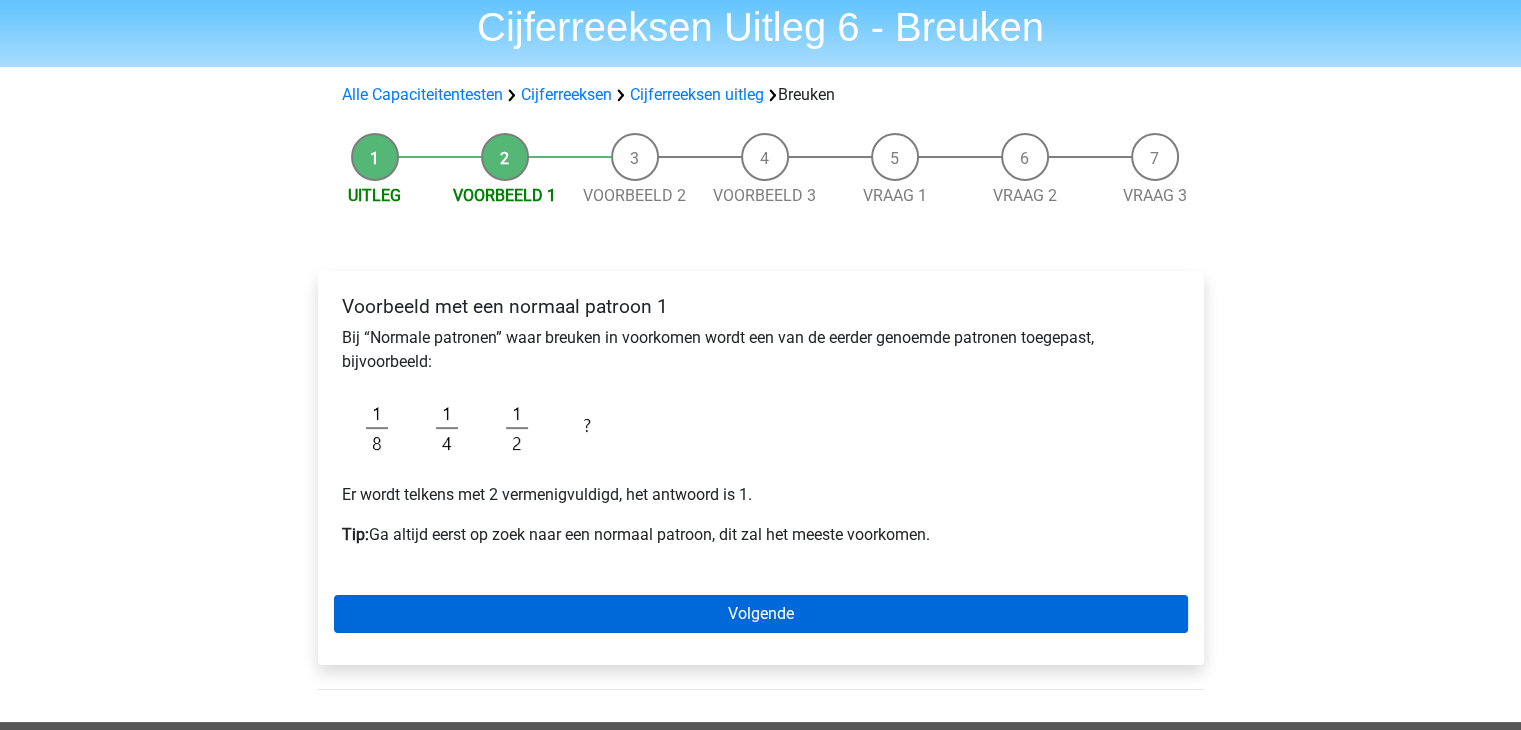 scroll, scrollTop: 100, scrollLeft: 0, axis: vertical 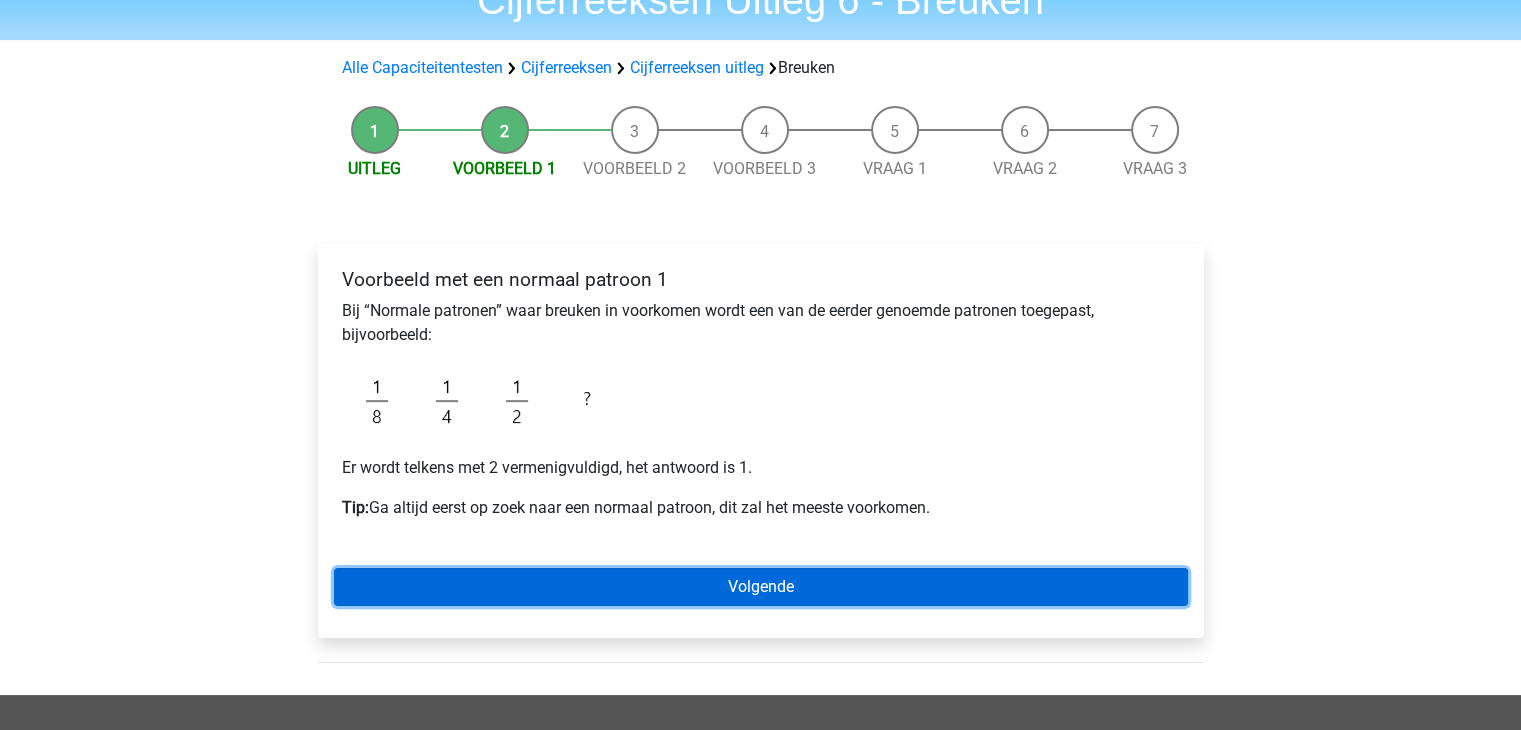 click on "Volgende" at bounding box center (761, 587) 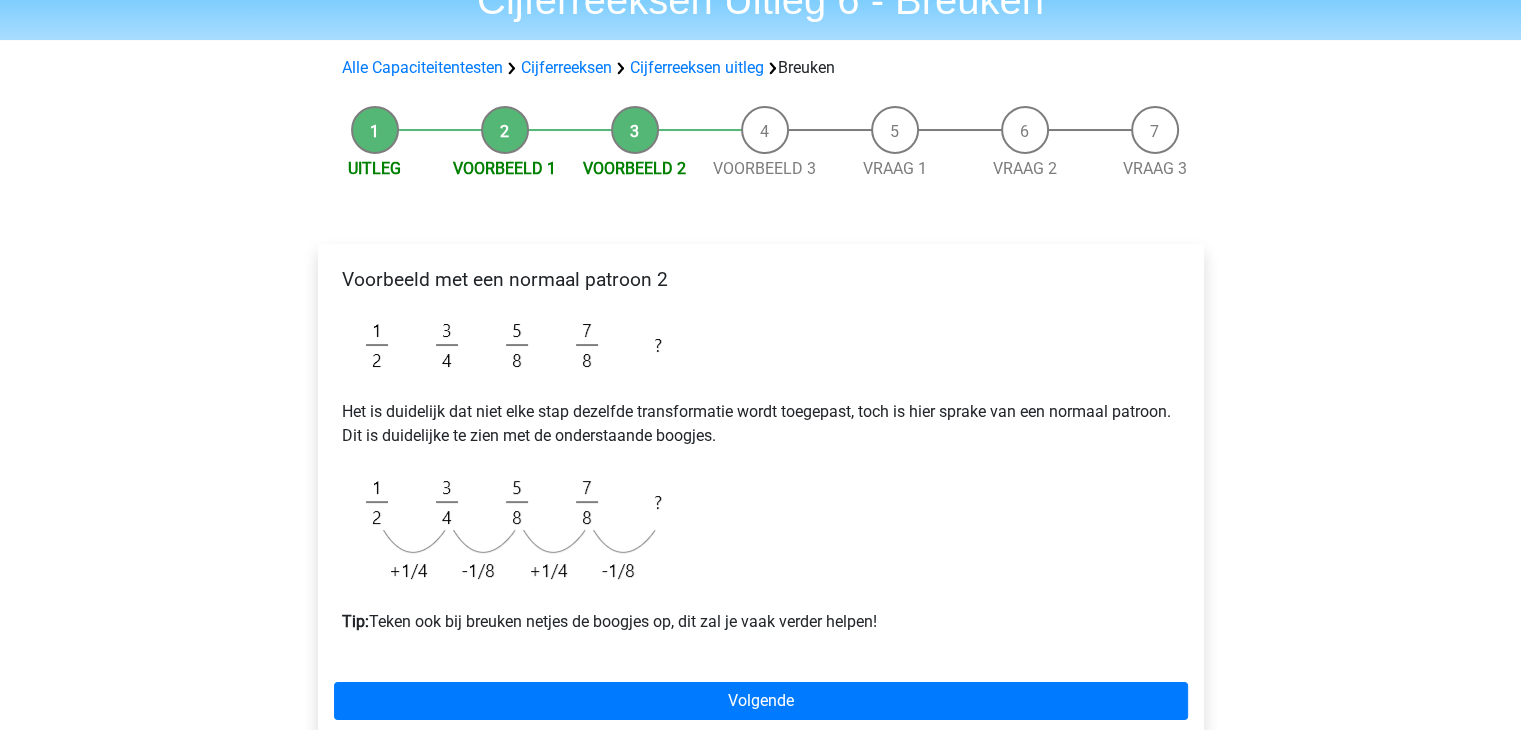 scroll, scrollTop: 200, scrollLeft: 0, axis: vertical 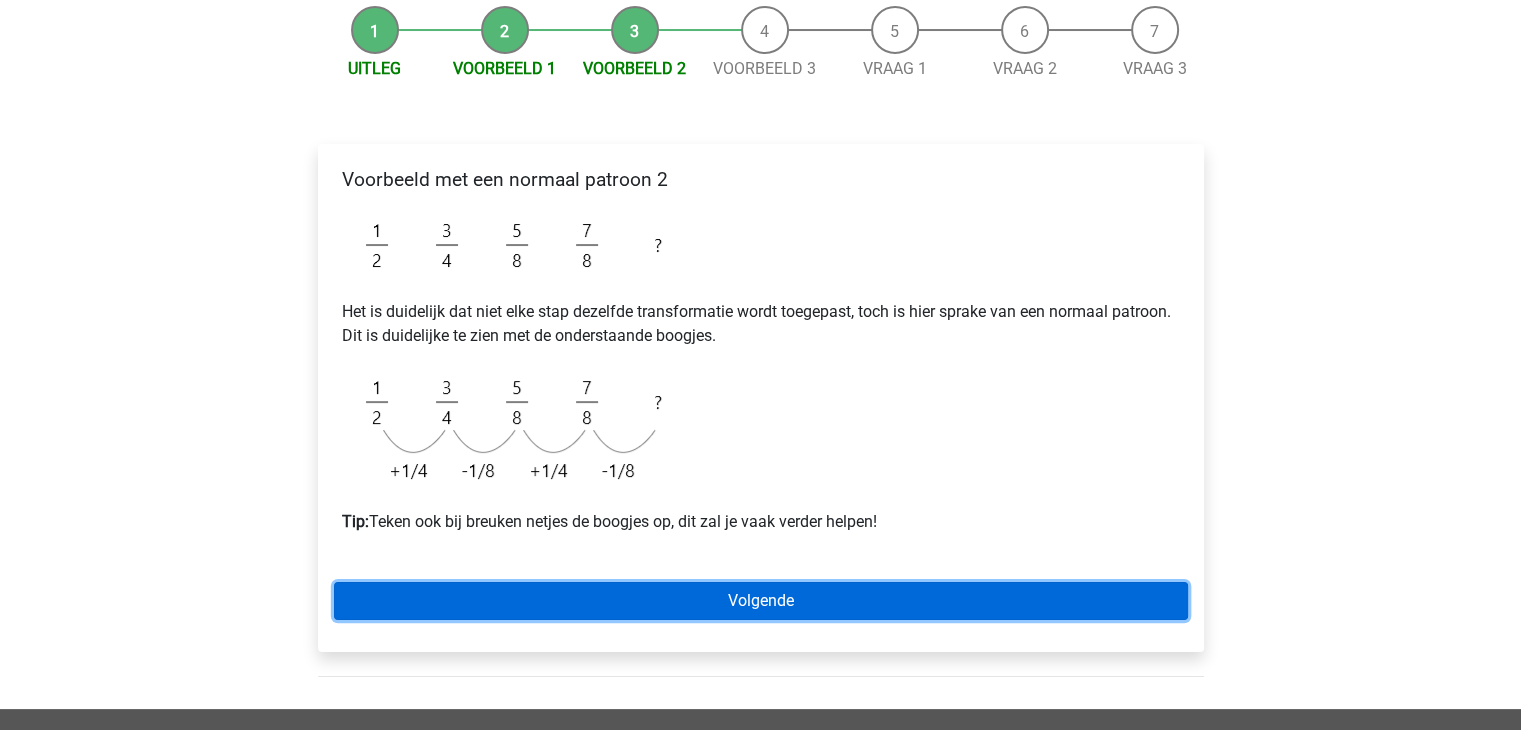 click on "Volgende" at bounding box center (761, 601) 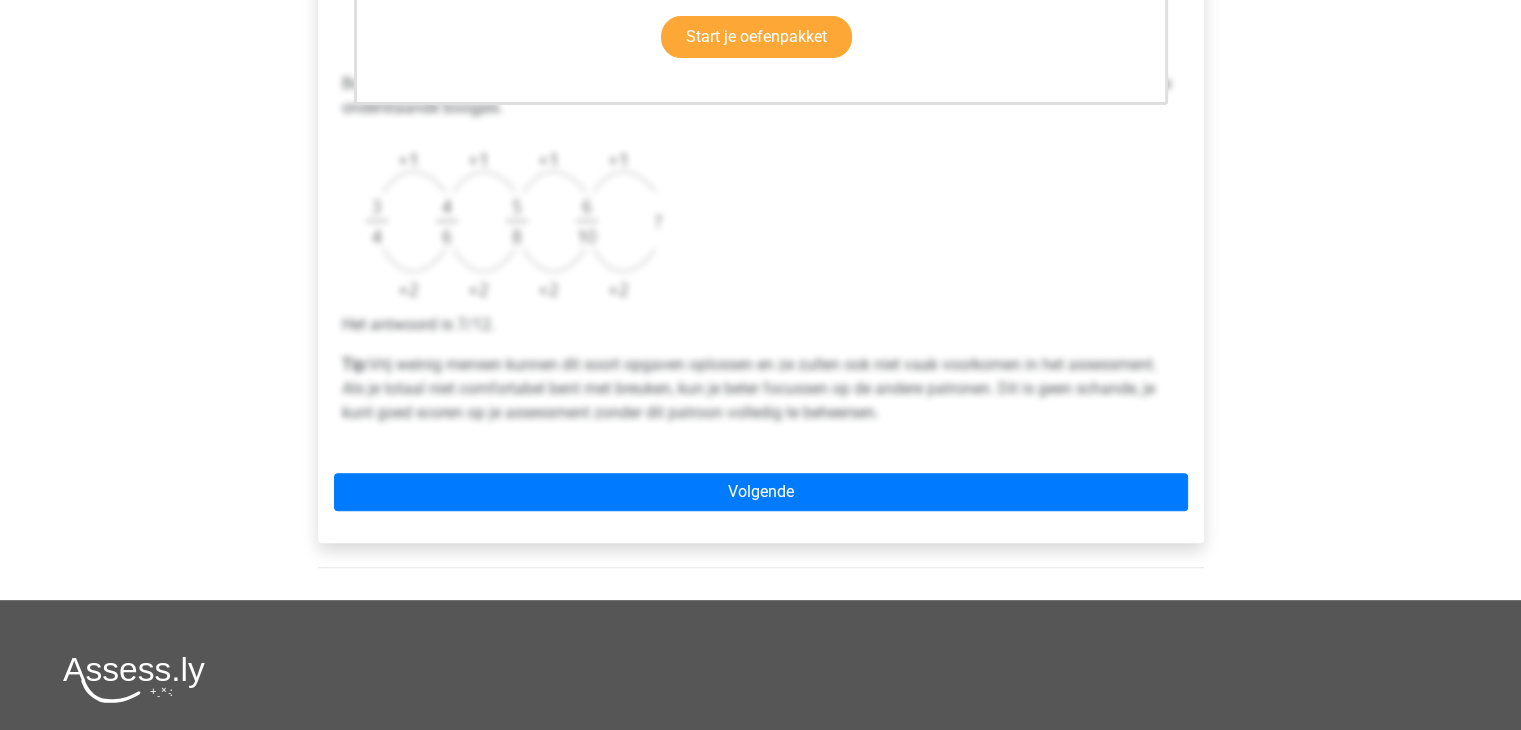 scroll, scrollTop: 700, scrollLeft: 0, axis: vertical 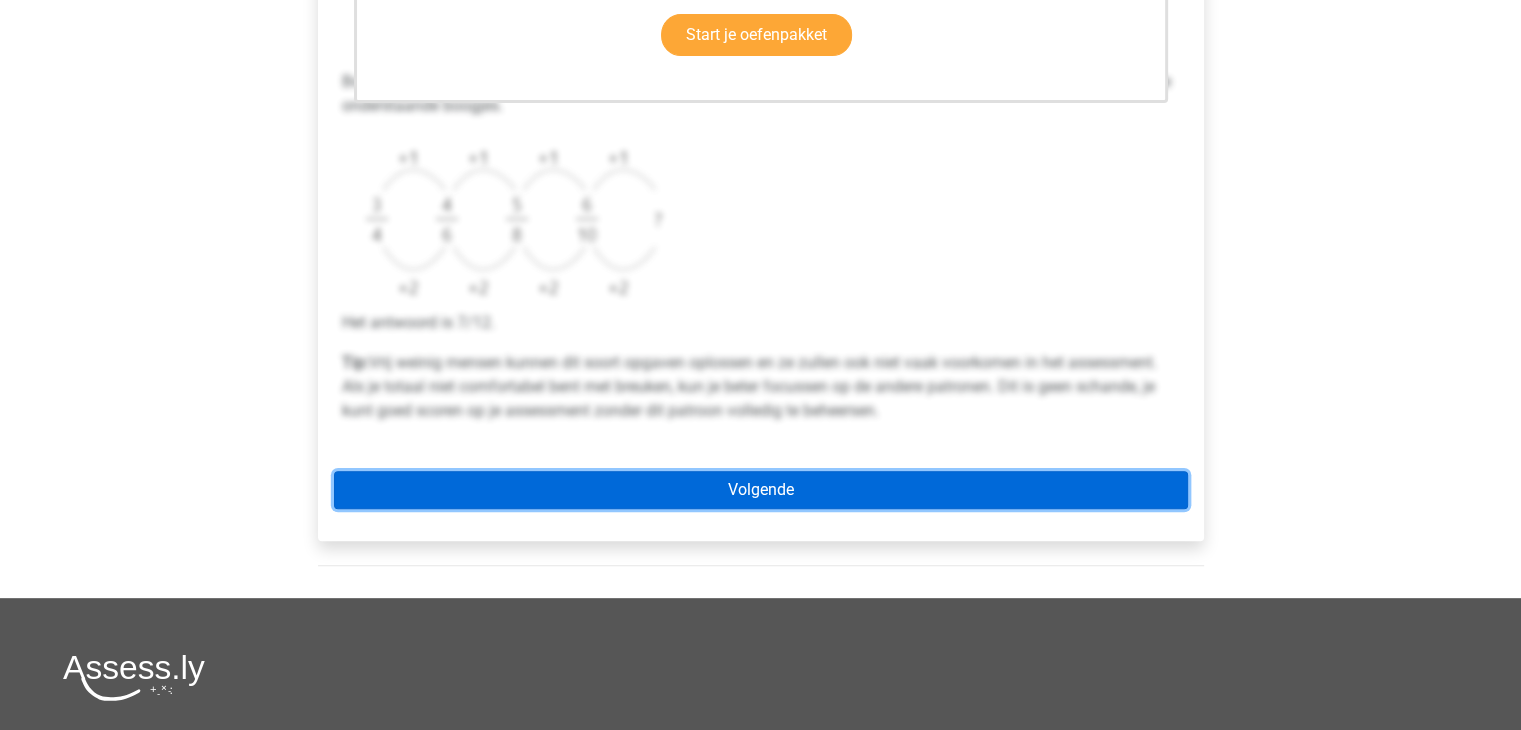 click on "Volgende" at bounding box center (761, 490) 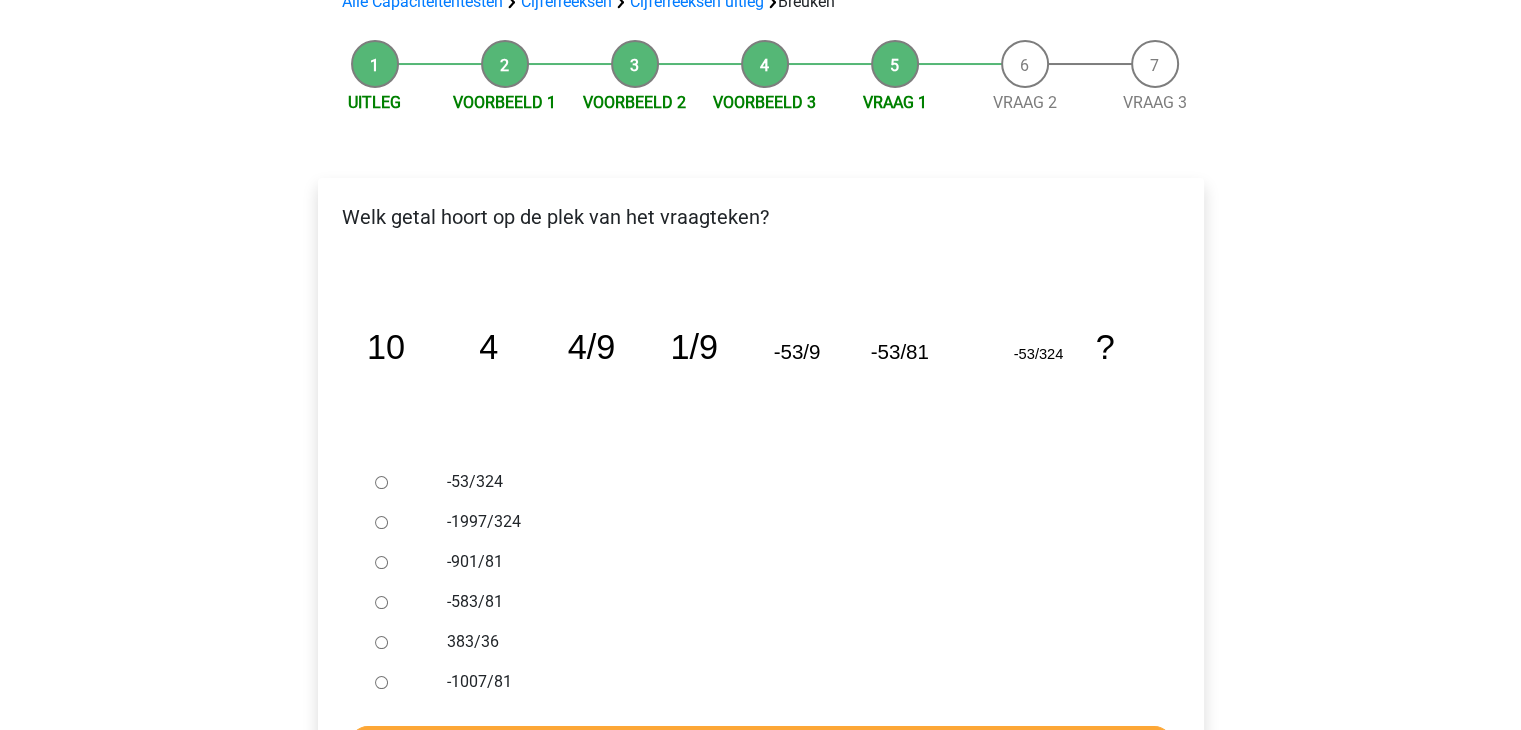 scroll, scrollTop: 200, scrollLeft: 0, axis: vertical 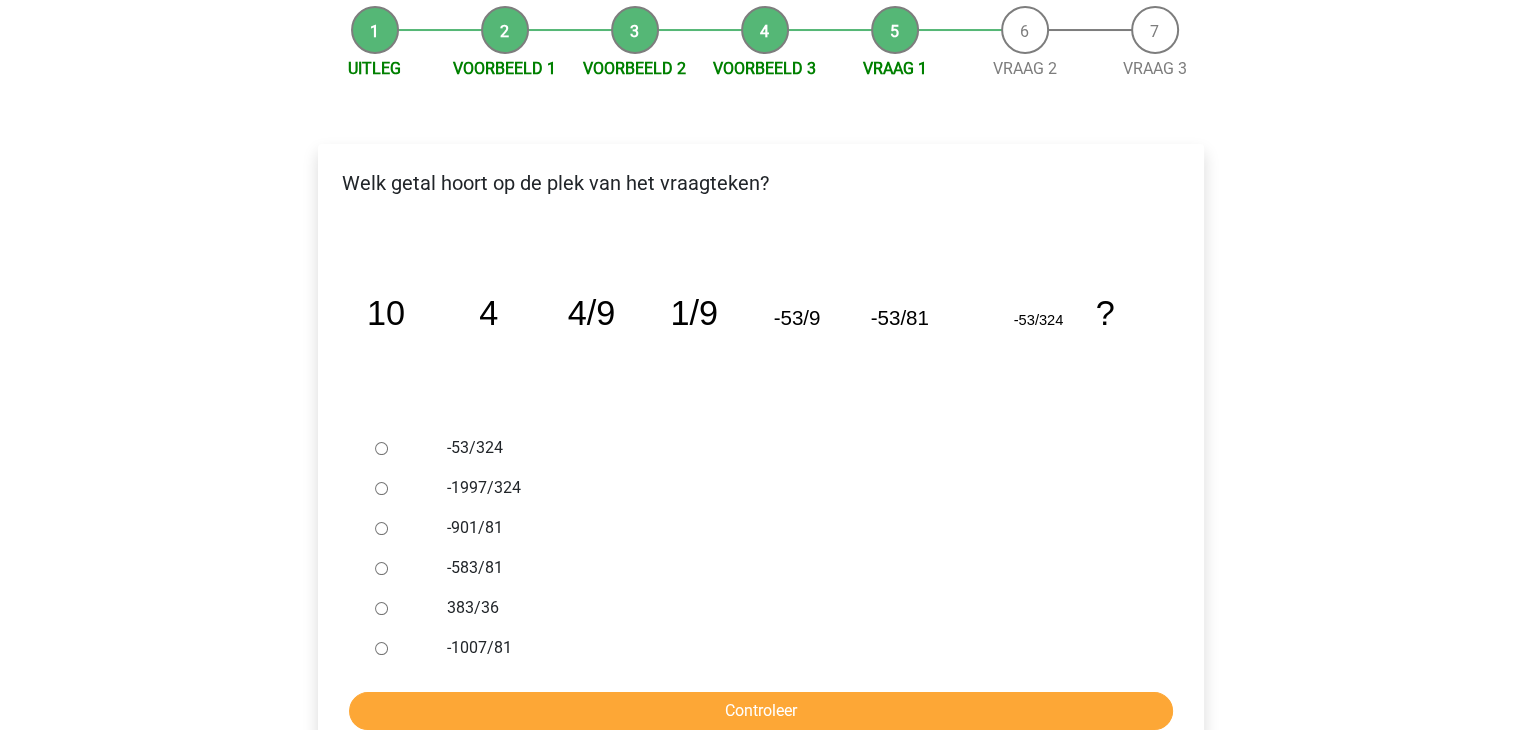 click on "-1997/324" at bounding box center (381, 488) 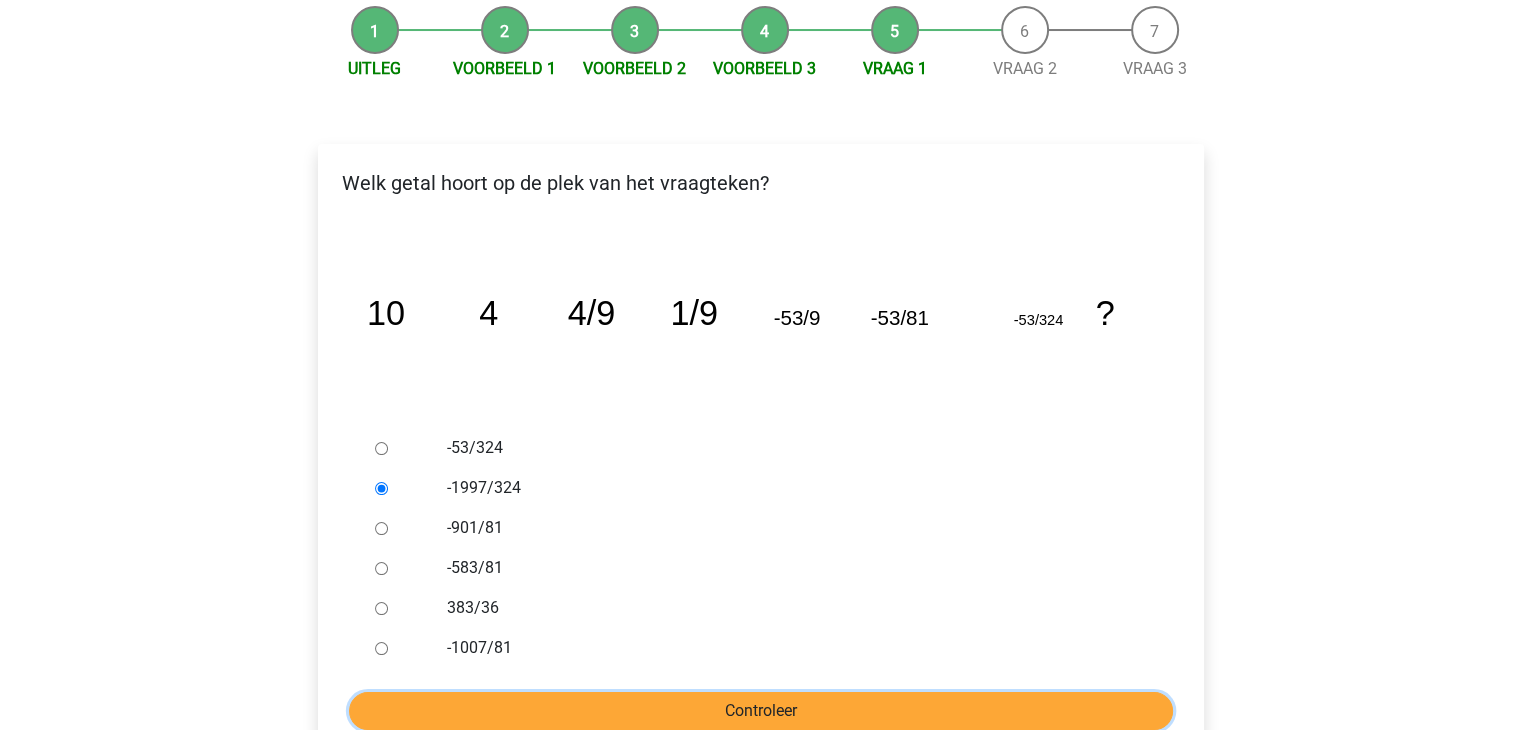 click on "Controleer" at bounding box center (761, 711) 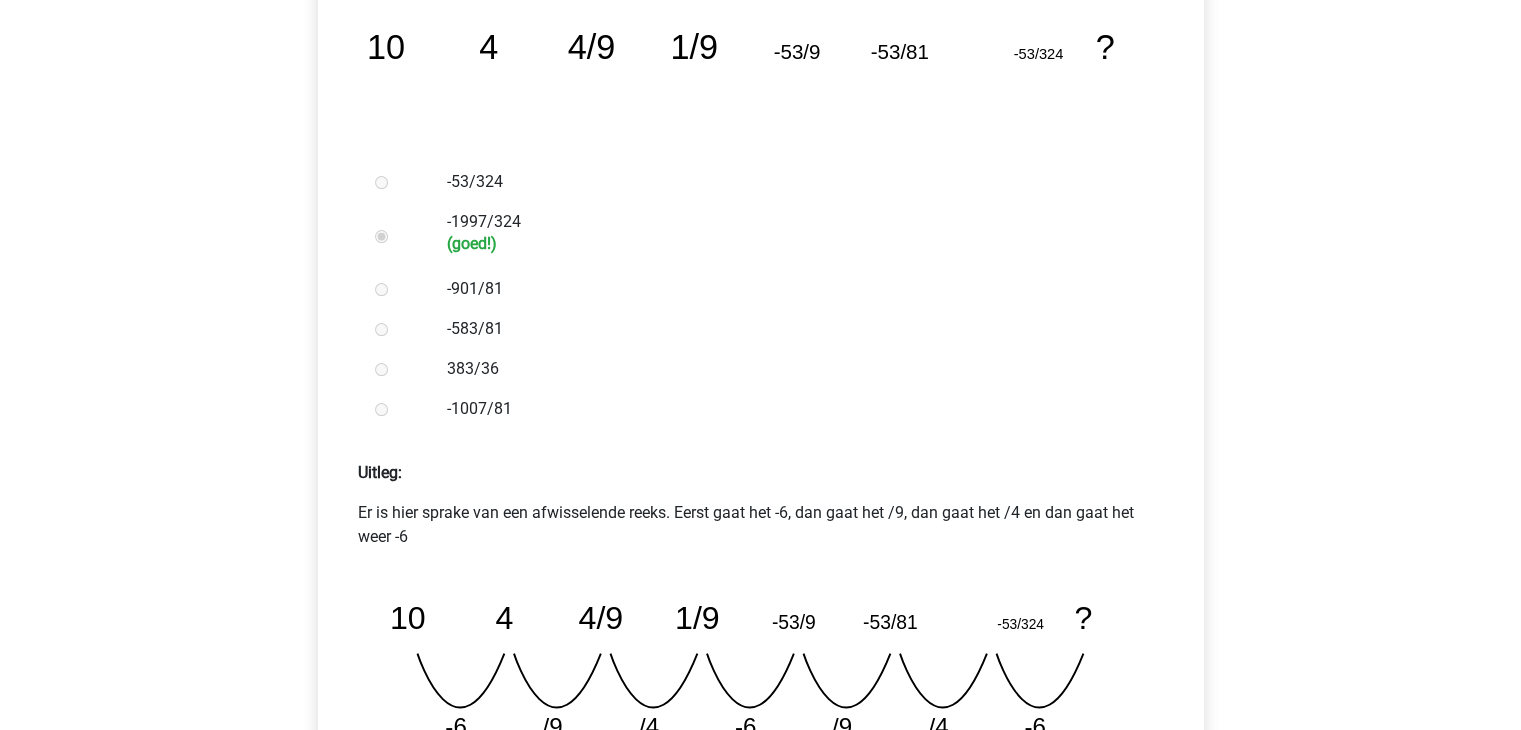 scroll, scrollTop: 600, scrollLeft: 0, axis: vertical 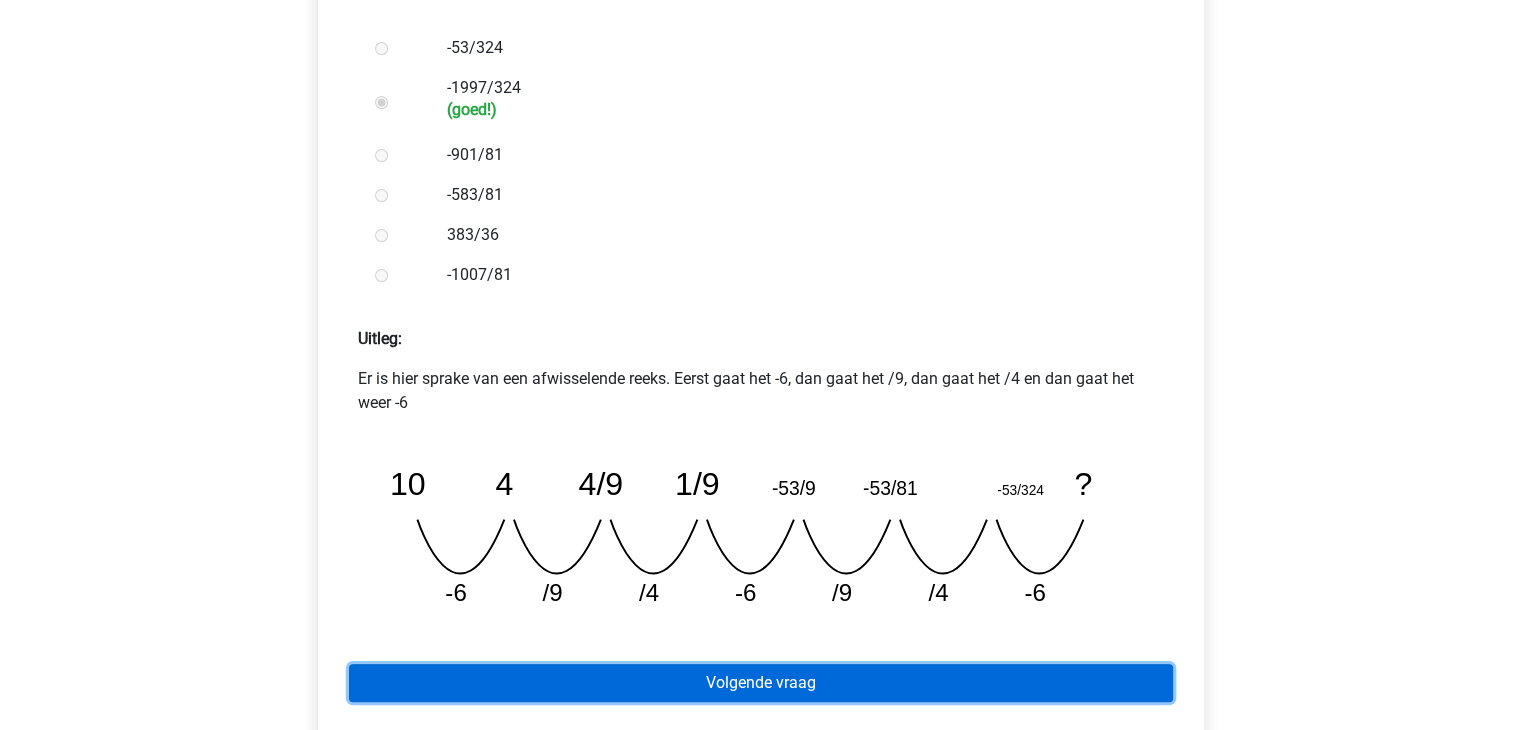 click on "Volgende vraag" at bounding box center (761, 683) 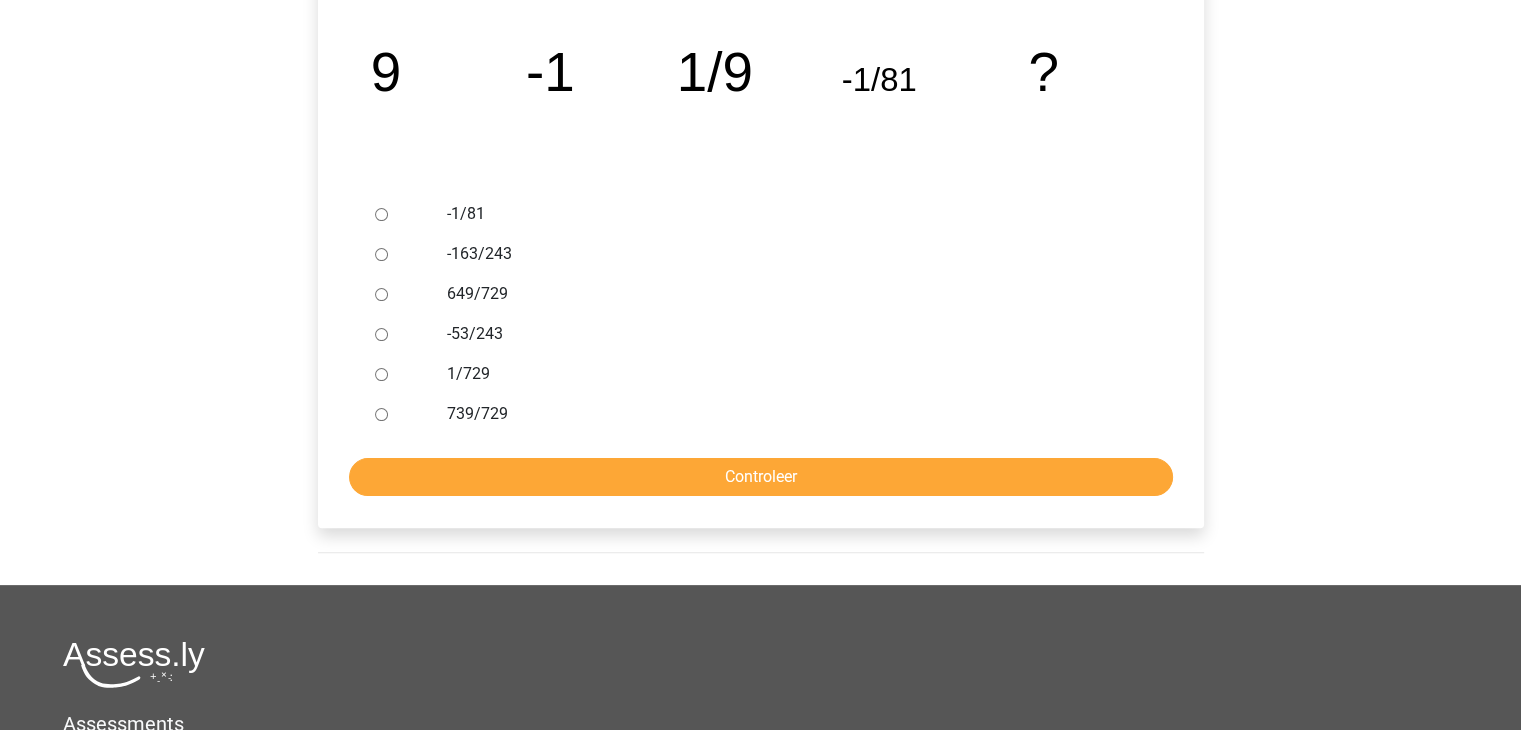 scroll, scrollTop: 400, scrollLeft: 0, axis: vertical 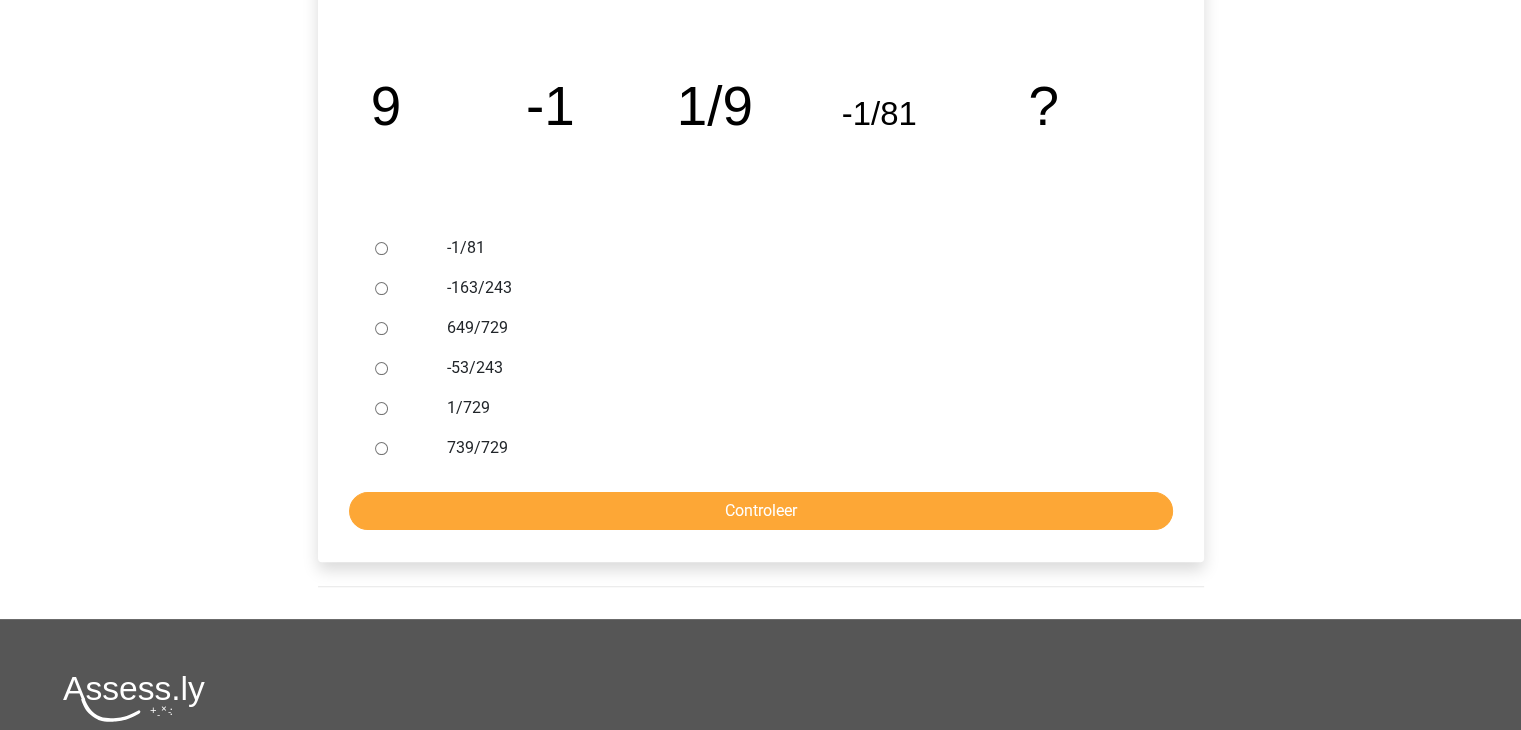 click on "-163/243" at bounding box center (381, 288) 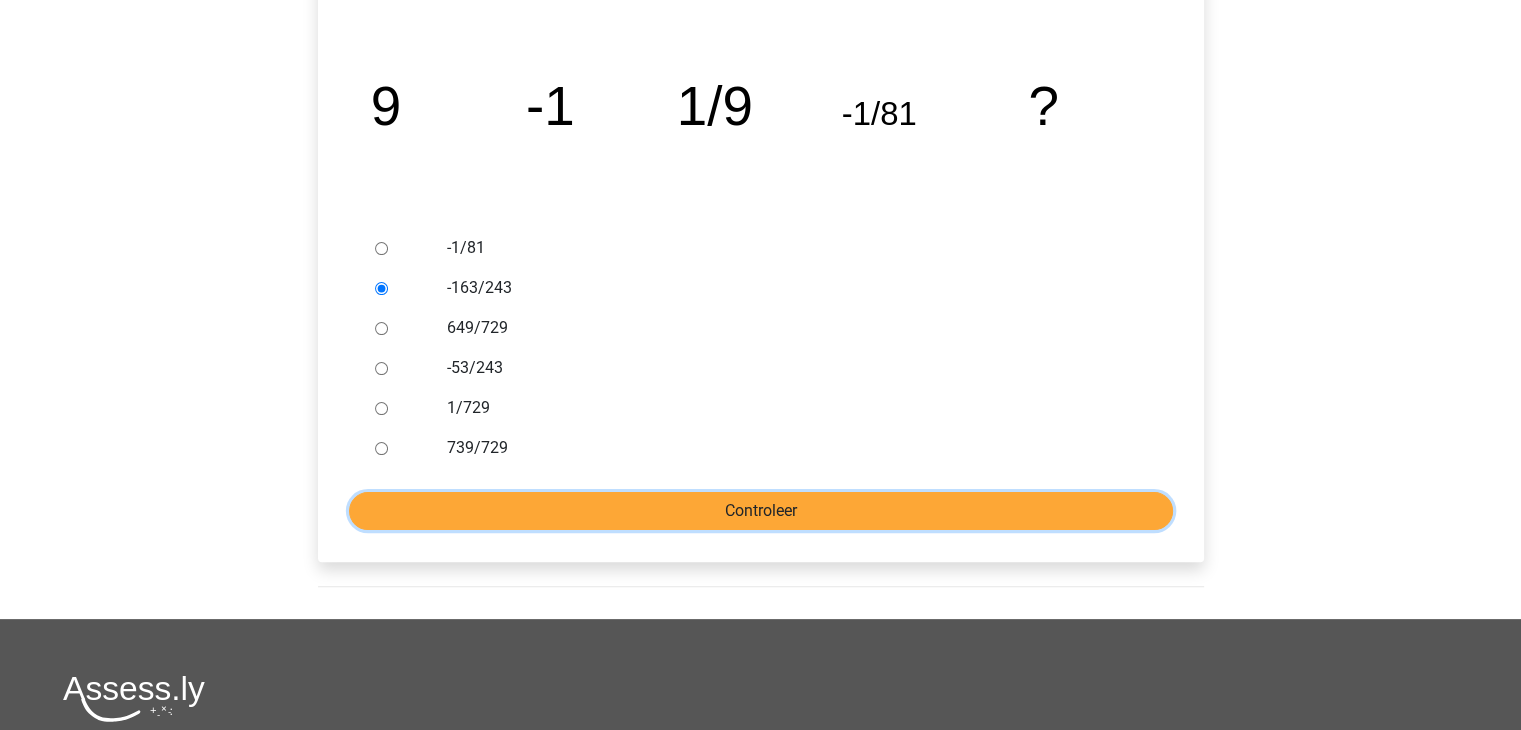 click on "Controleer" at bounding box center [761, 511] 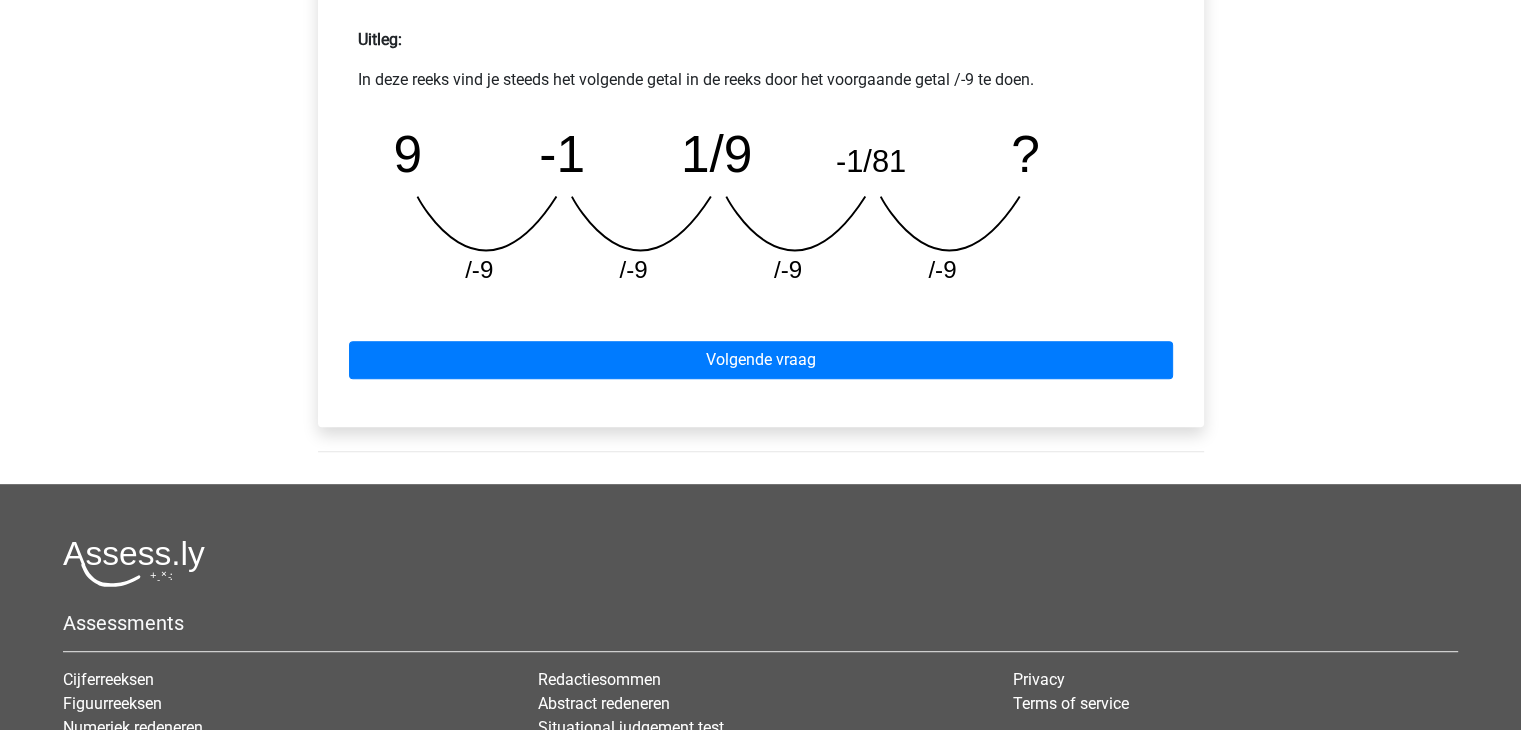 scroll, scrollTop: 900, scrollLeft: 0, axis: vertical 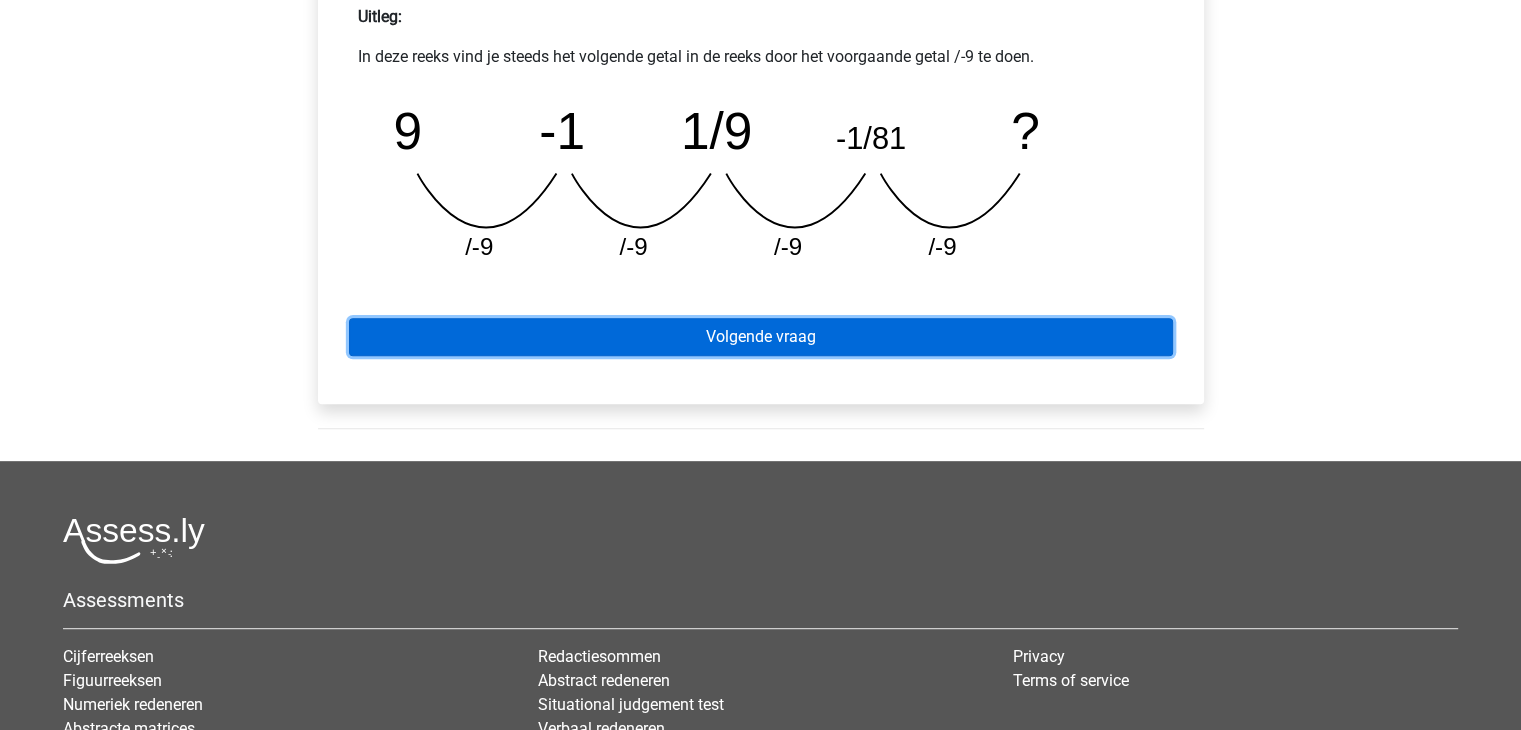 click on "Volgende vraag" at bounding box center [761, 337] 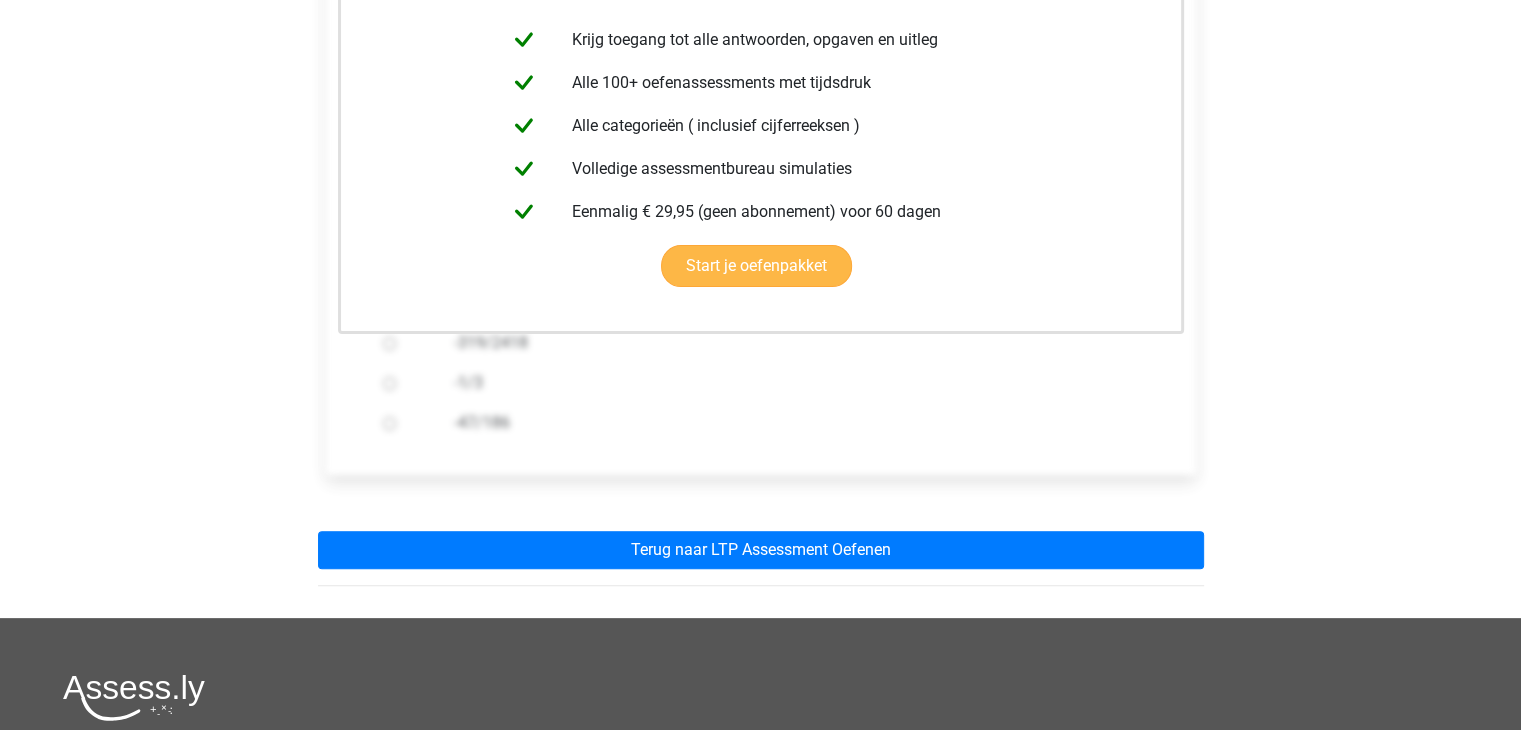 scroll, scrollTop: 500, scrollLeft: 0, axis: vertical 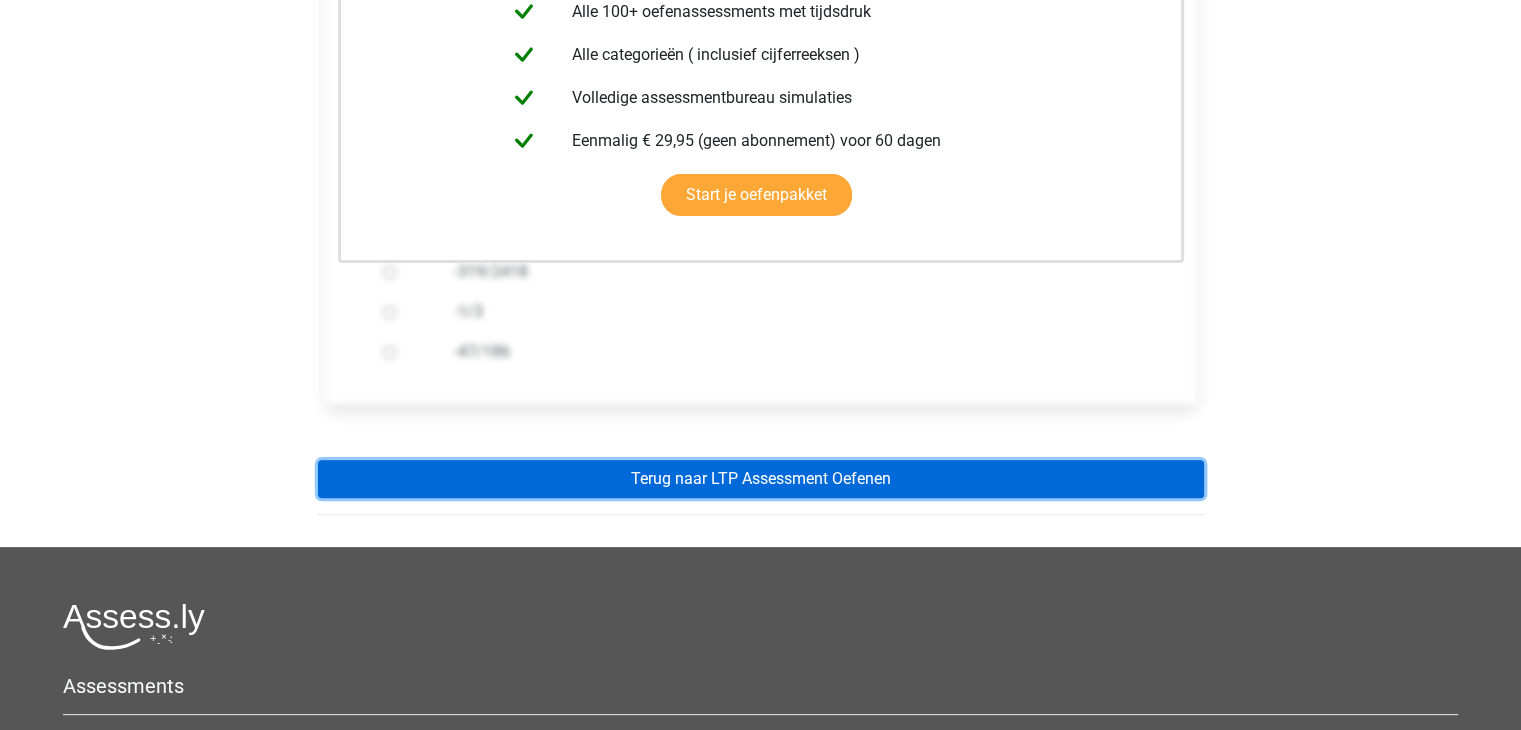 click on "Terug naar LTP Assessment Oefenen" at bounding box center [761, 479] 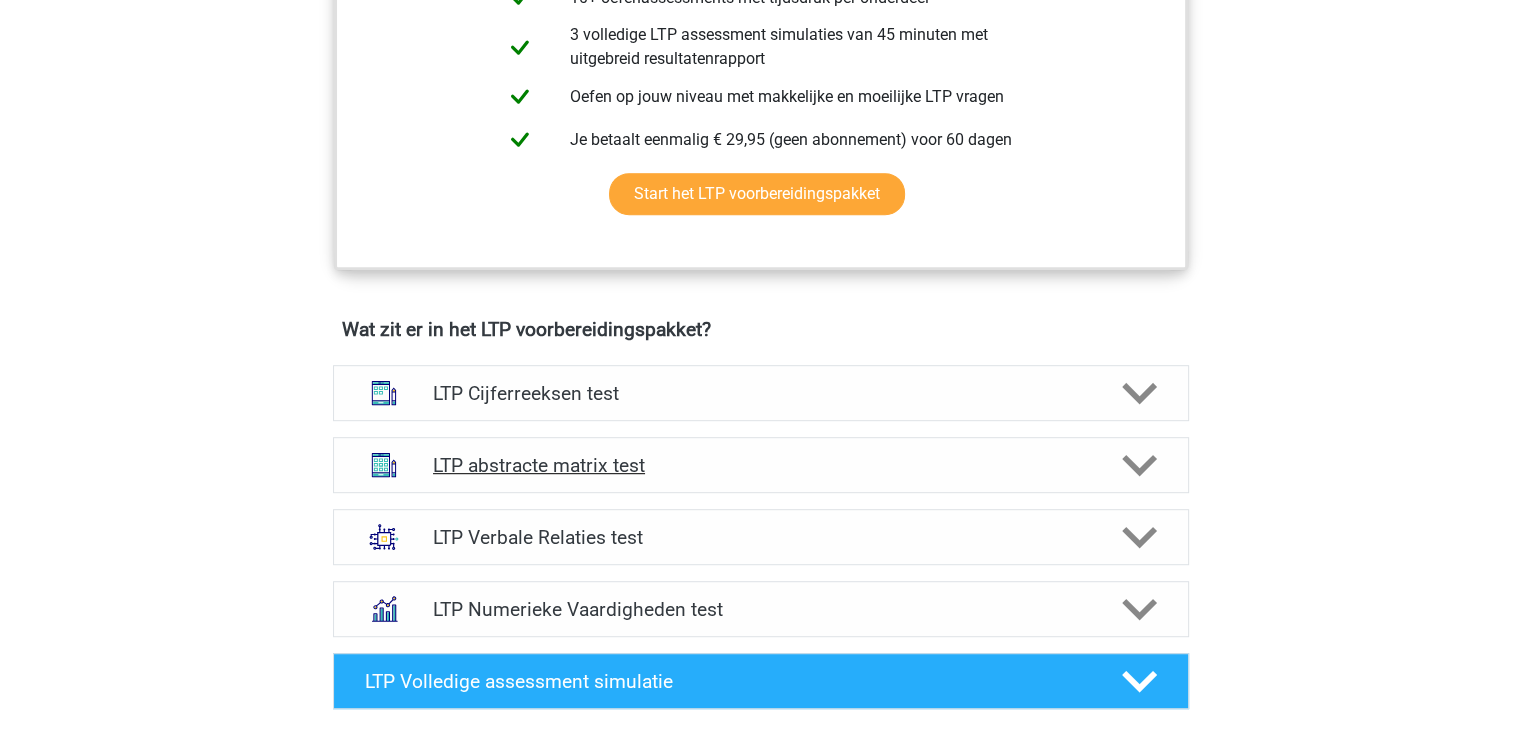 scroll, scrollTop: 1000, scrollLeft: 0, axis: vertical 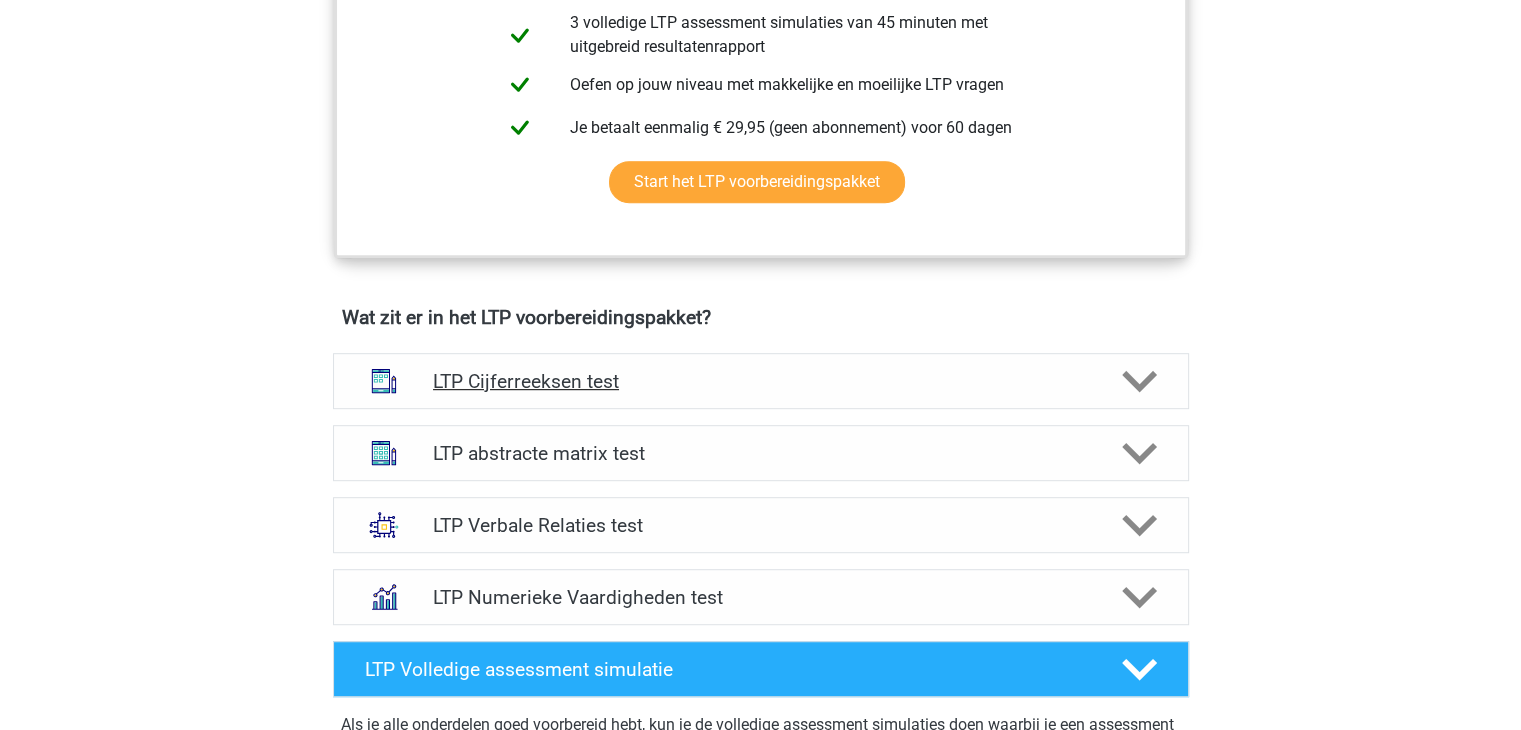 click 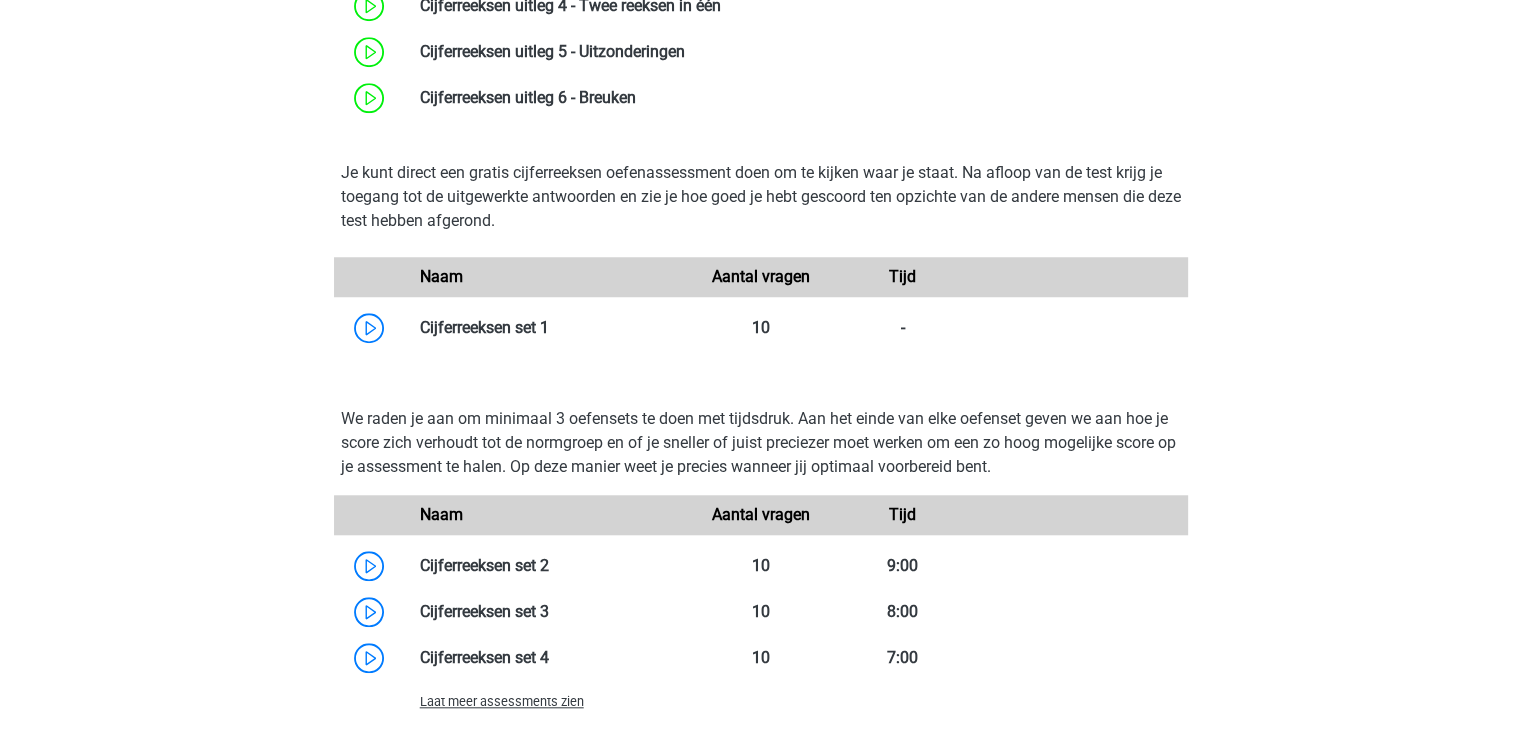 scroll, scrollTop: 1700, scrollLeft: 0, axis: vertical 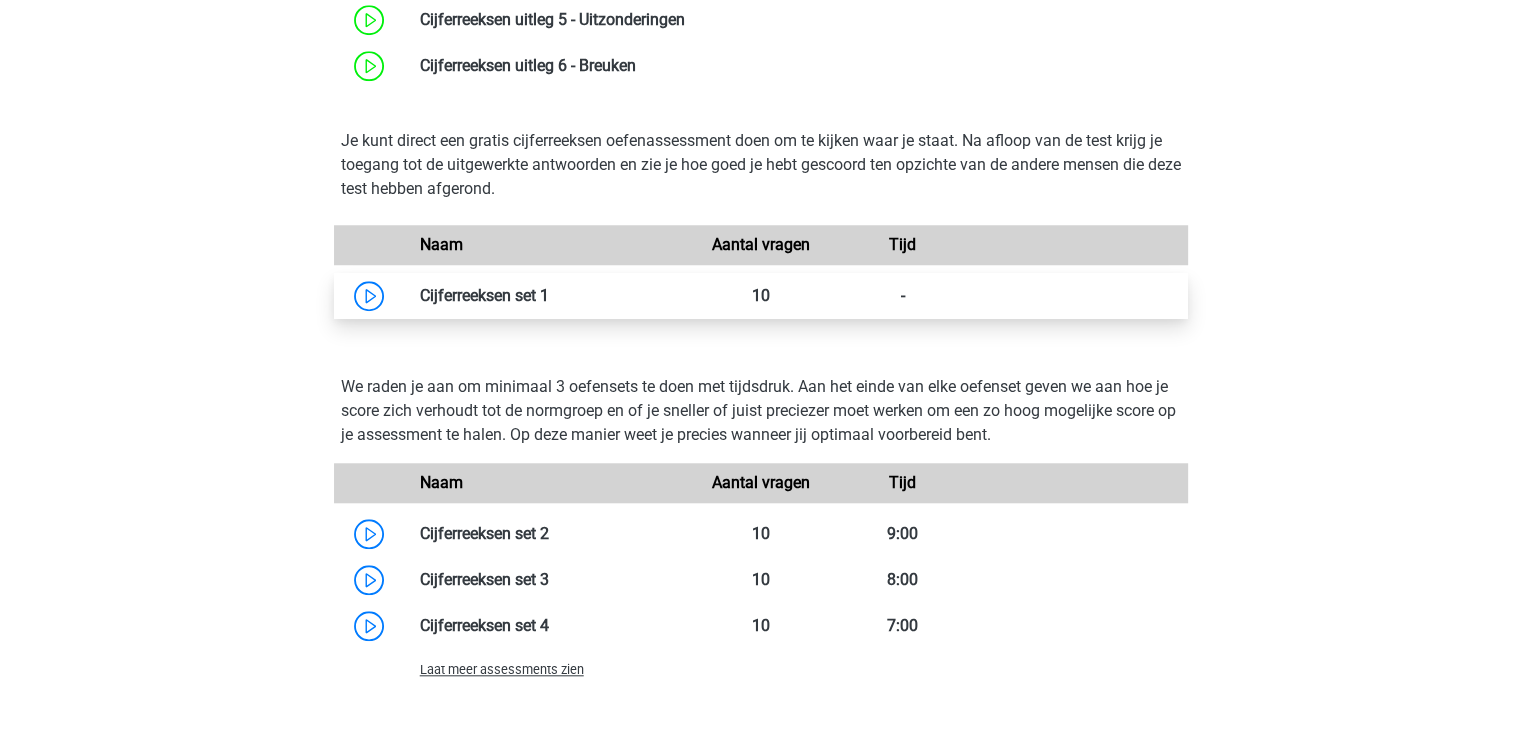 click at bounding box center [549, 295] 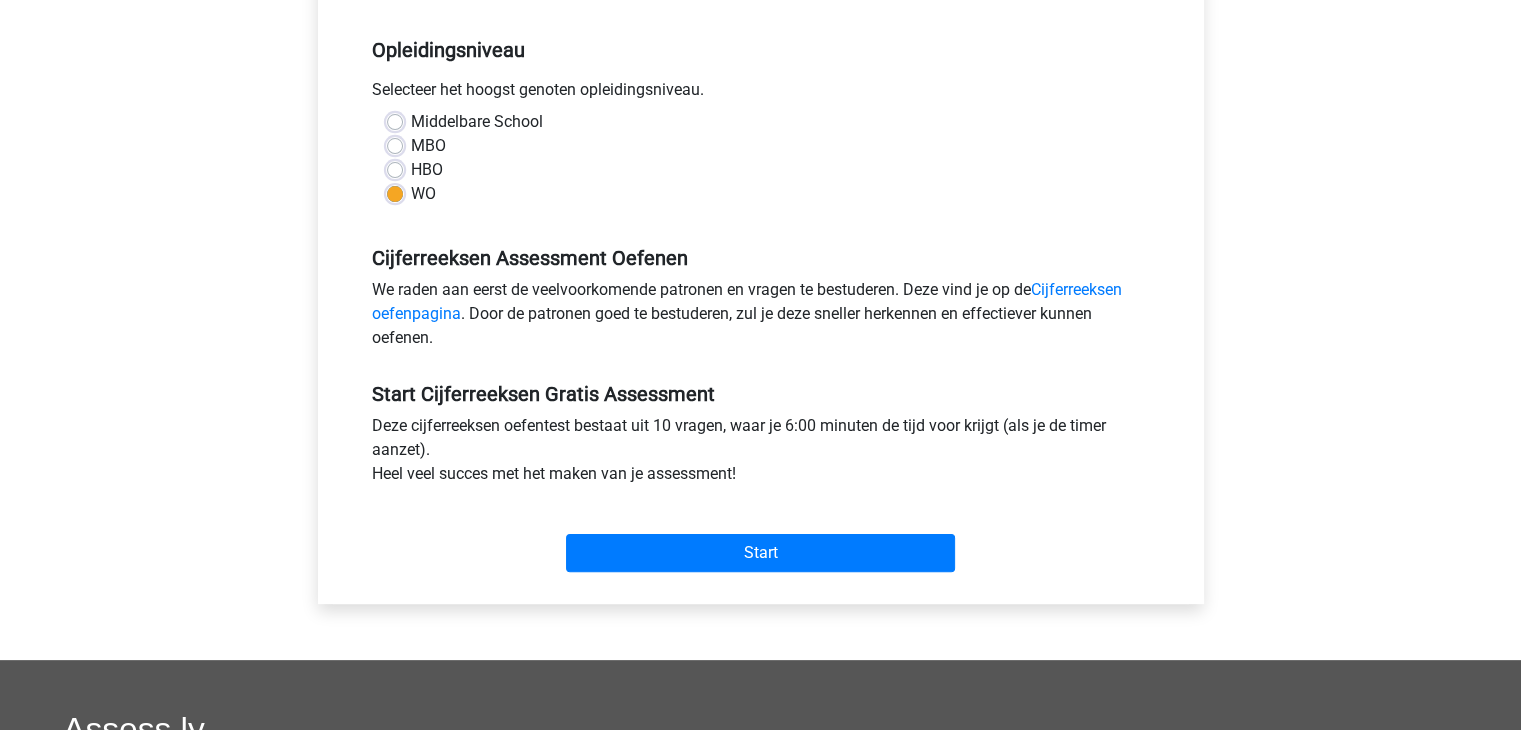scroll, scrollTop: 400, scrollLeft: 0, axis: vertical 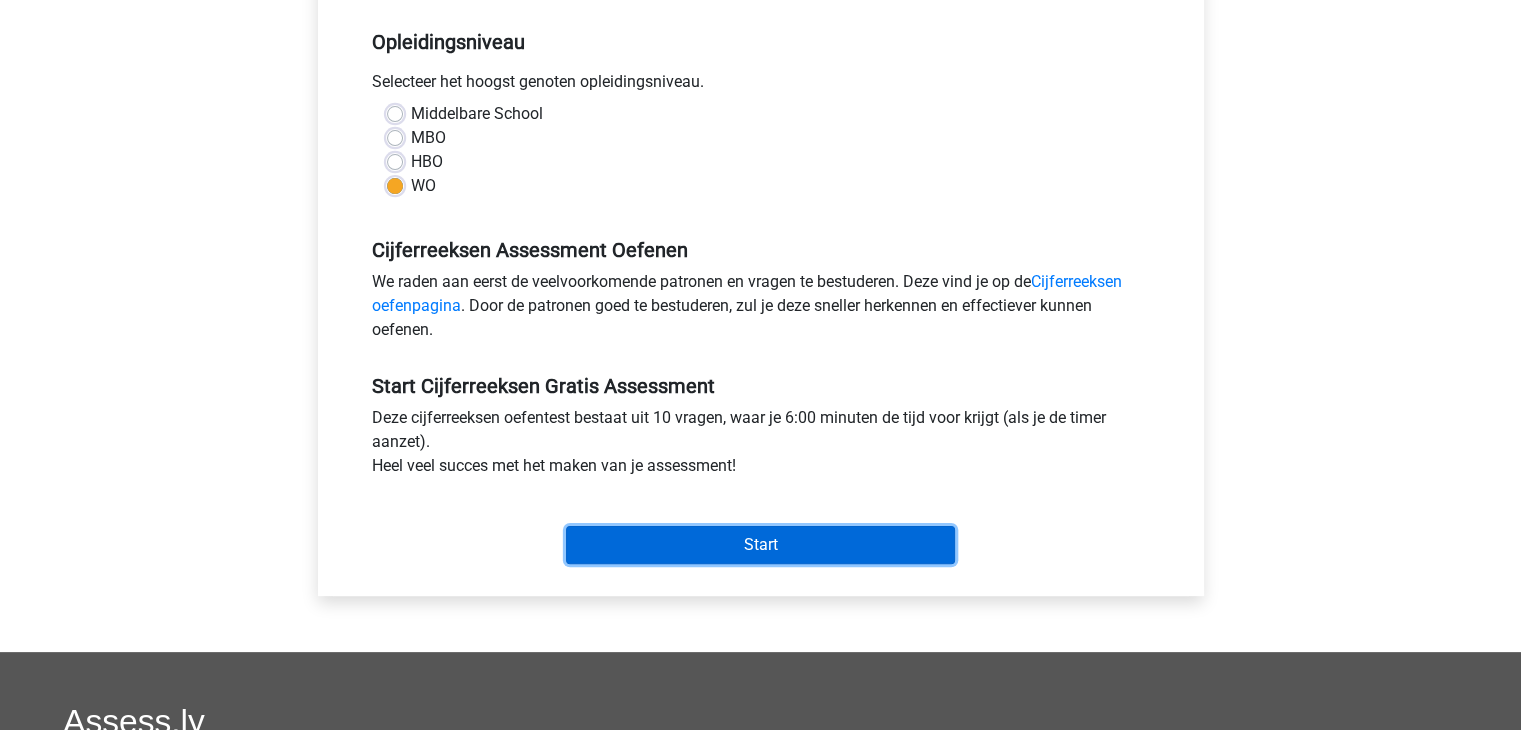 click on "Start" at bounding box center [760, 545] 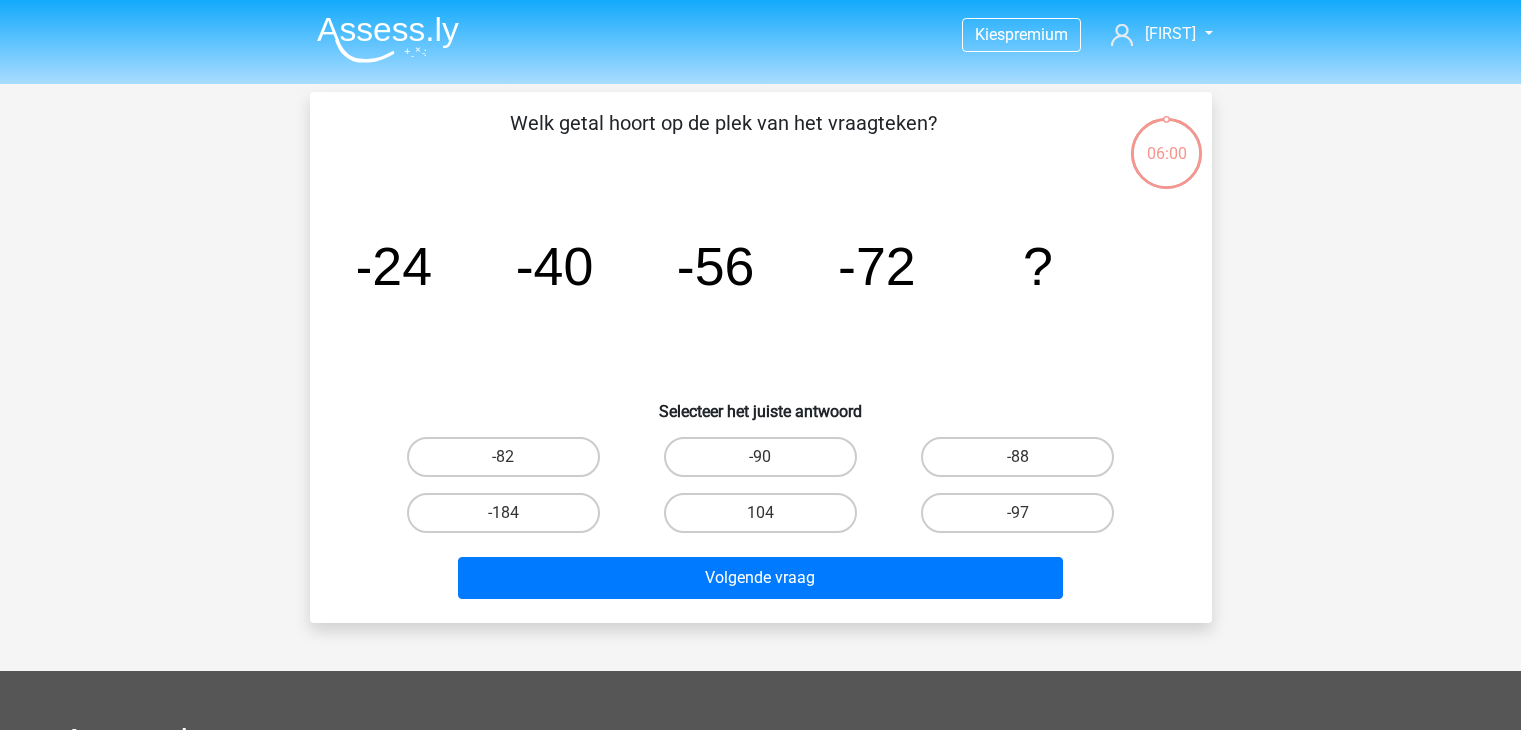 scroll, scrollTop: 0, scrollLeft: 0, axis: both 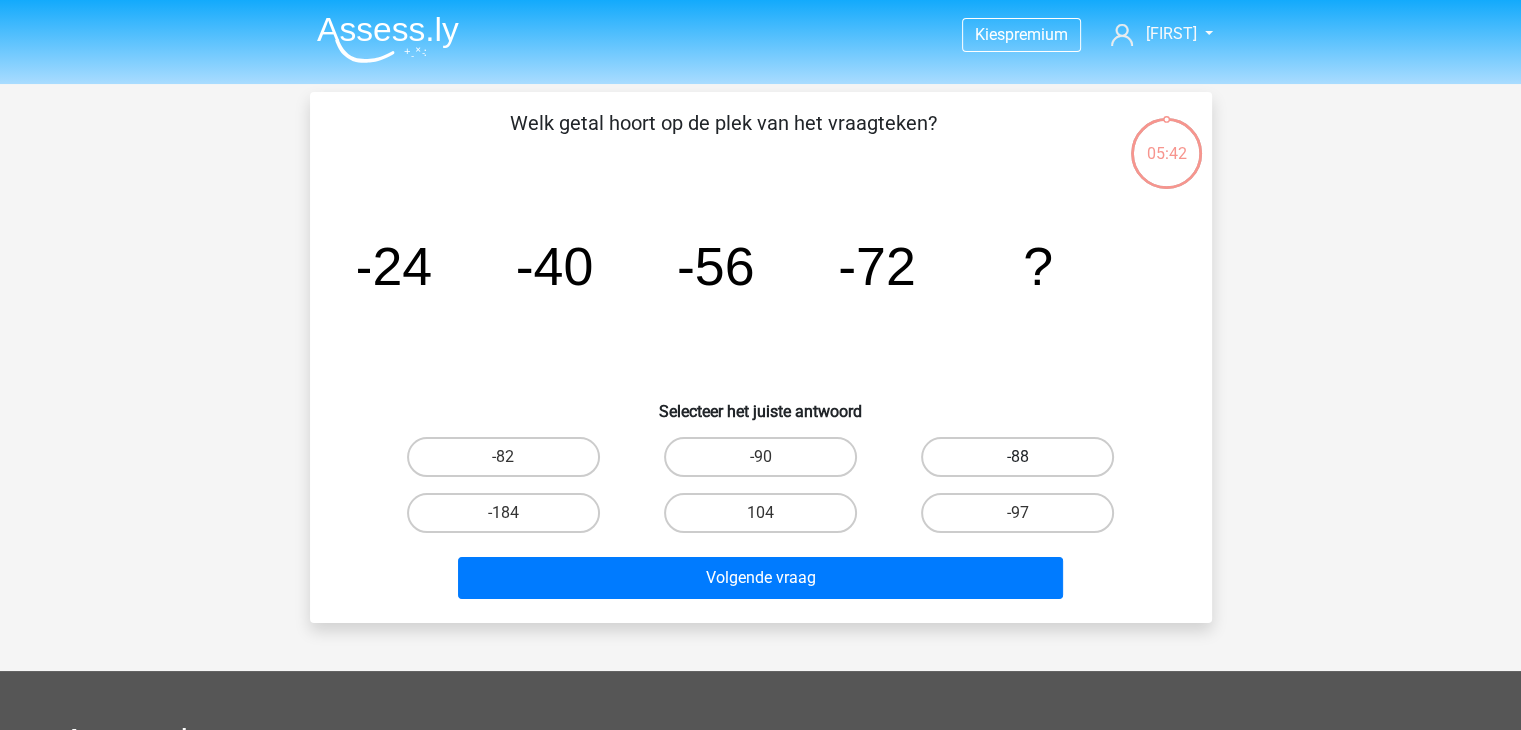 click on "-88" at bounding box center (1017, 457) 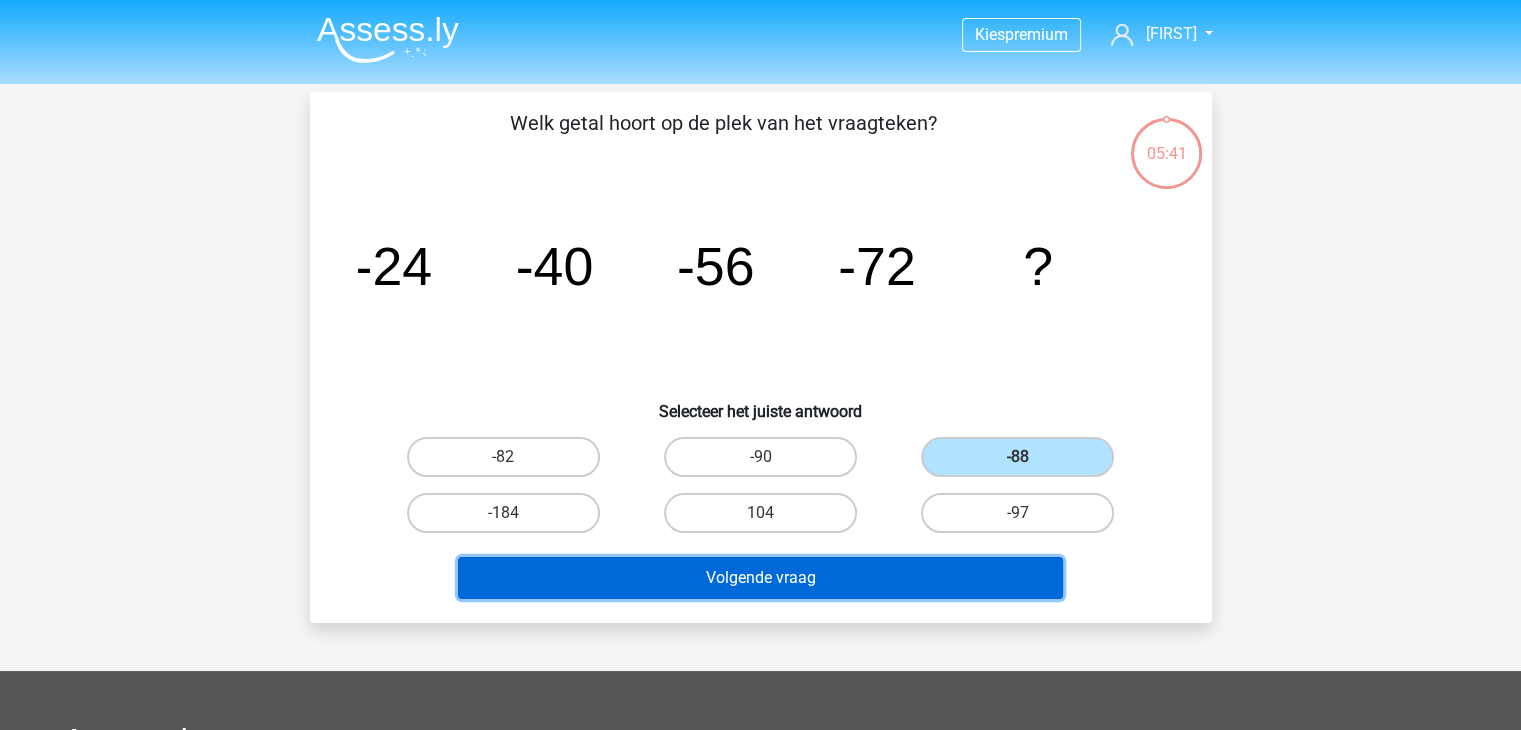 click on "Volgende vraag" at bounding box center [760, 578] 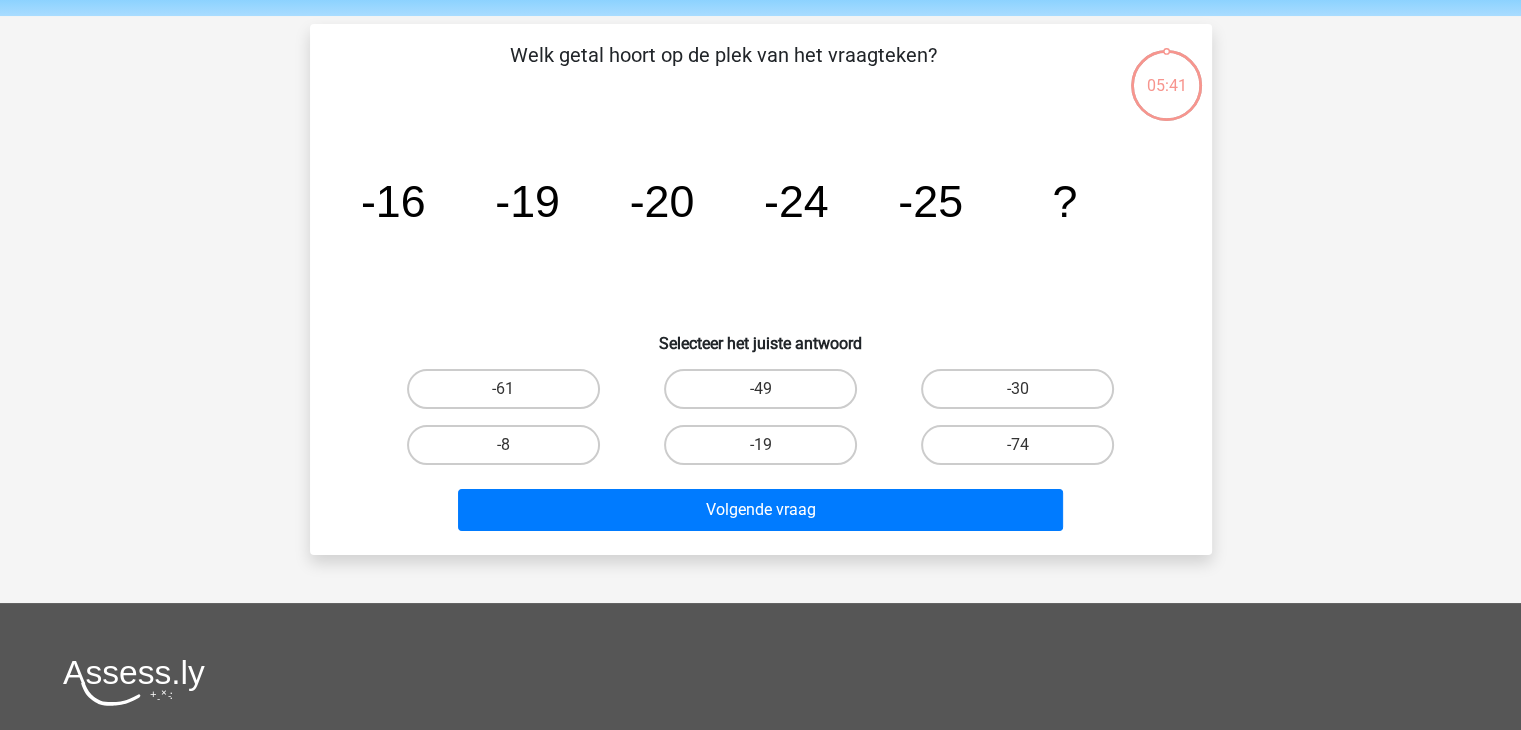 scroll, scrollTop: 92, scrollLeft: 0, axis: vertical 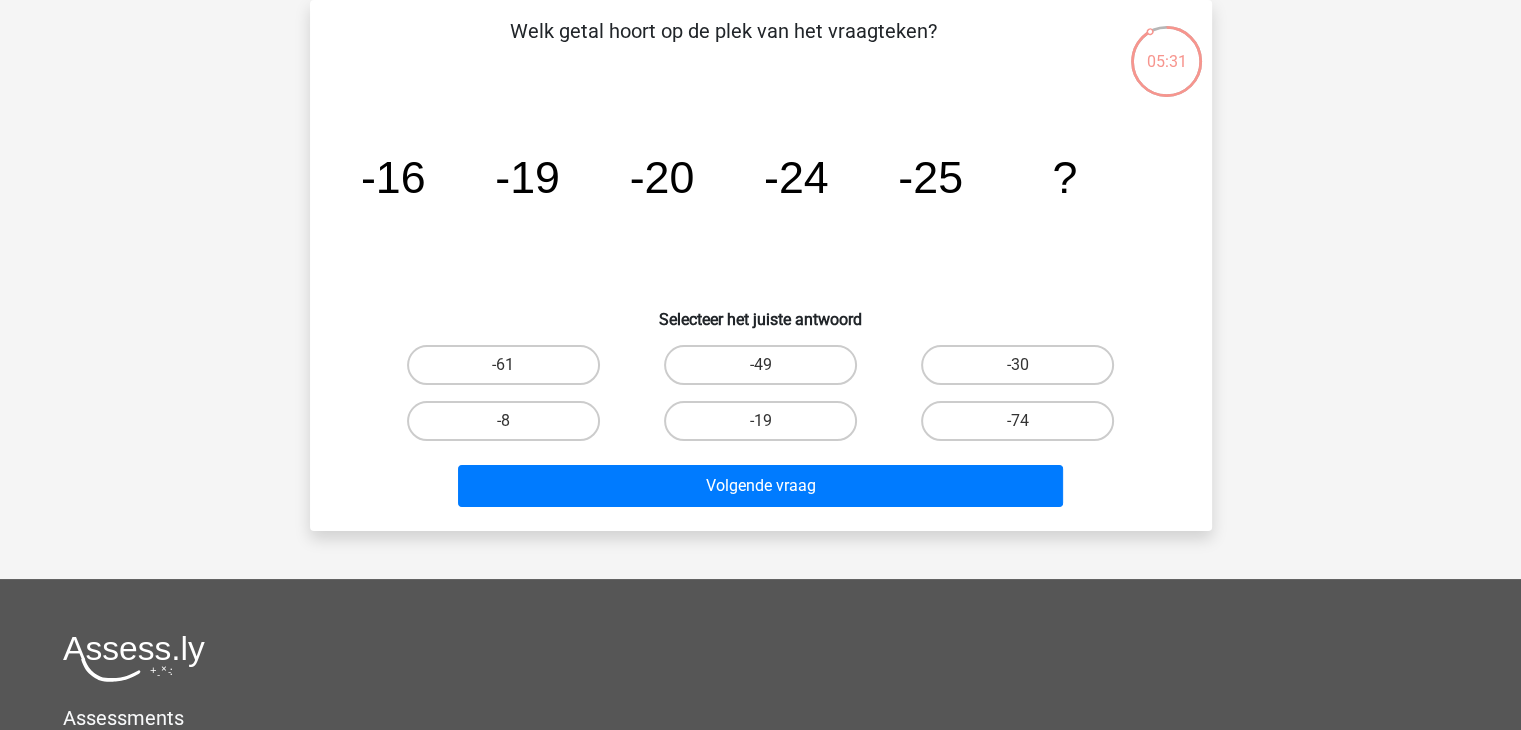 click on "-30" at bounding box center [1024, 371] 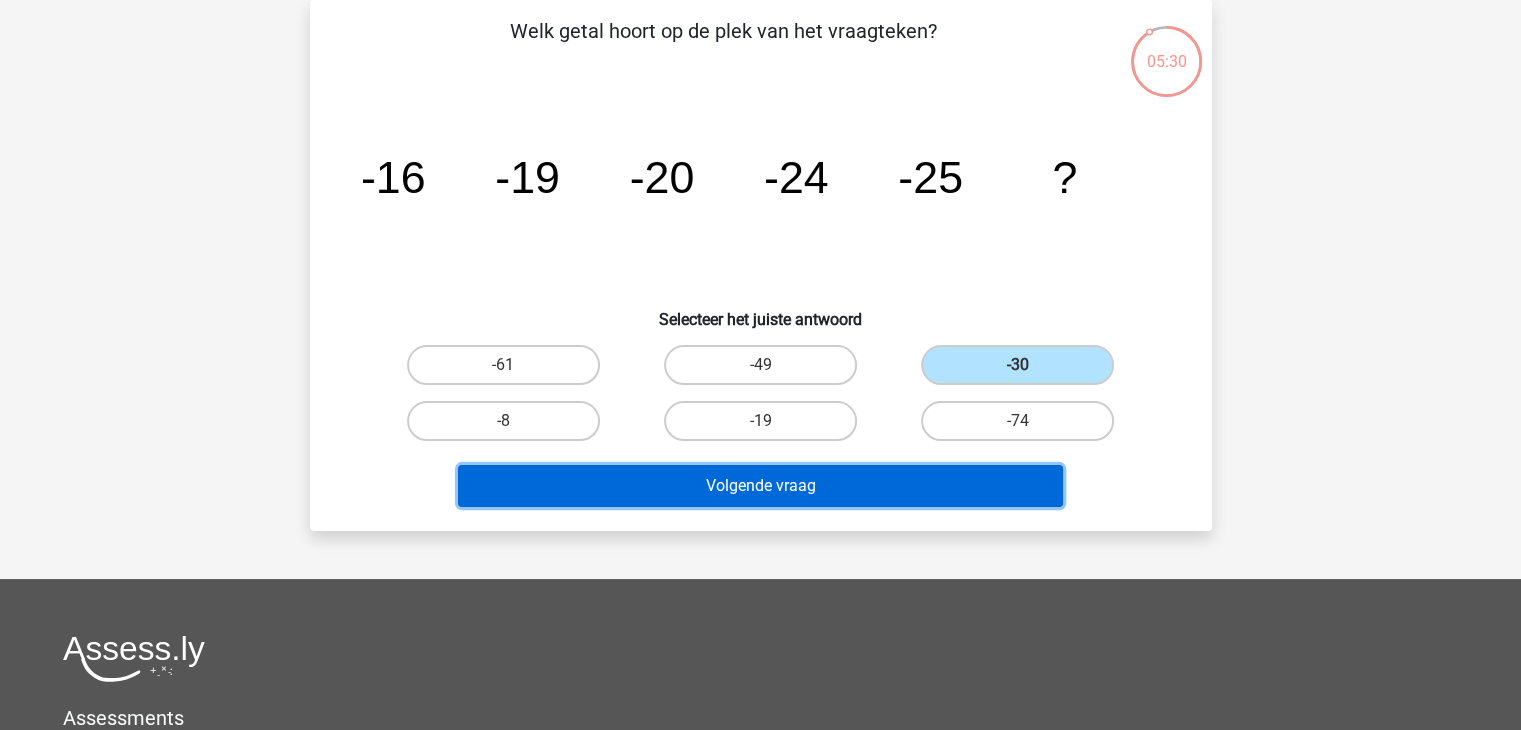 click on "Volgende vraag" at bounding box center (760, 486) 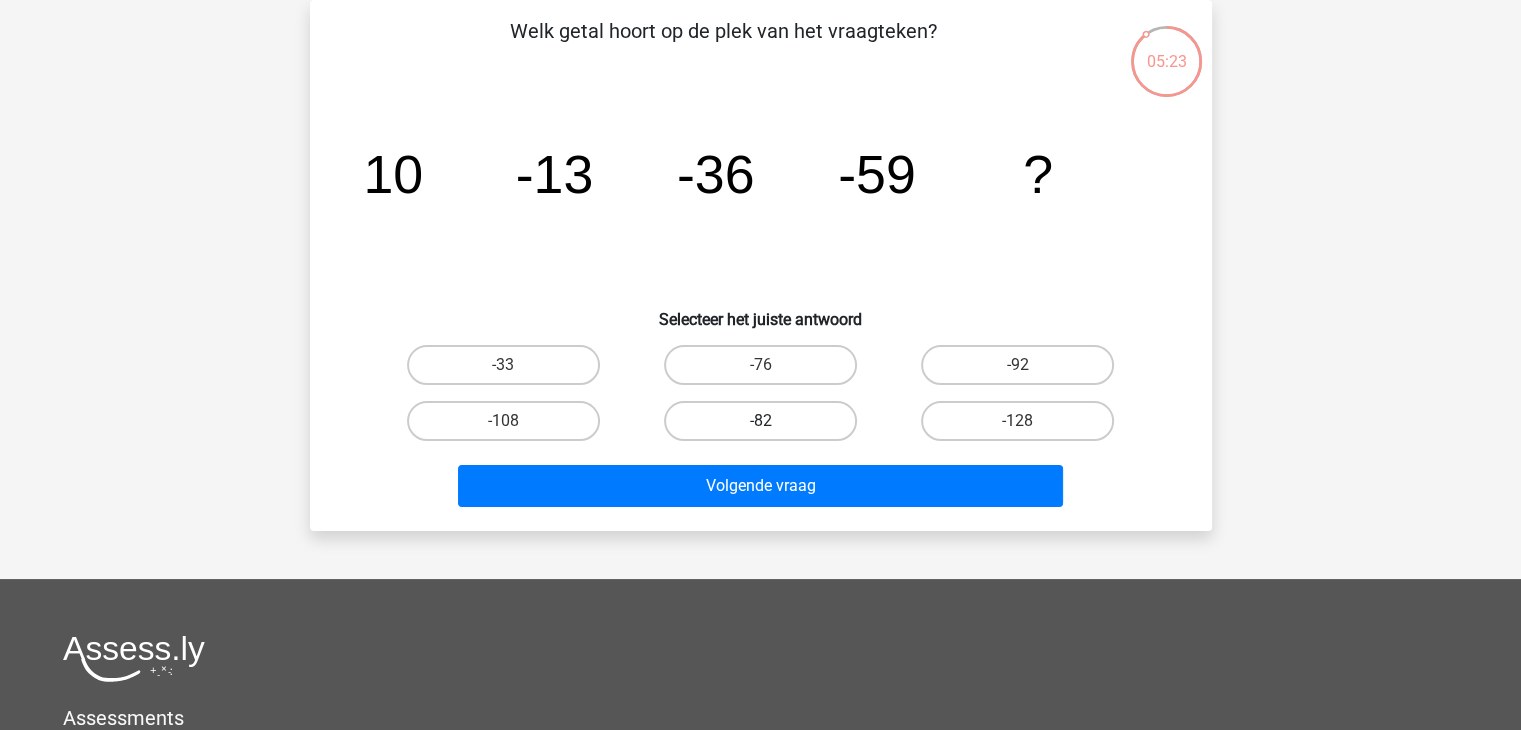 click on "-82" at bounding box center [760, 421] 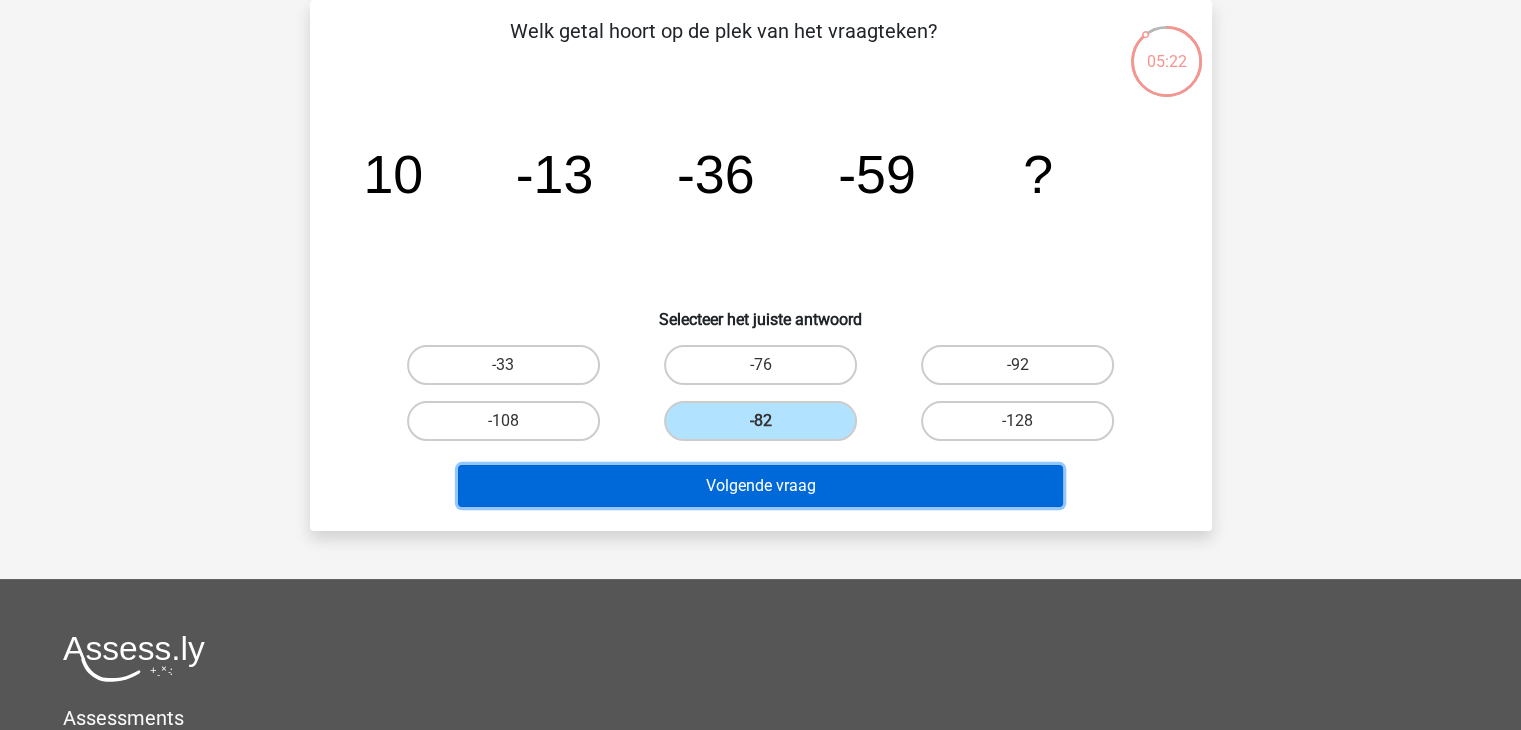 click on "Volgende vraag" at bounding box center [760, 486] 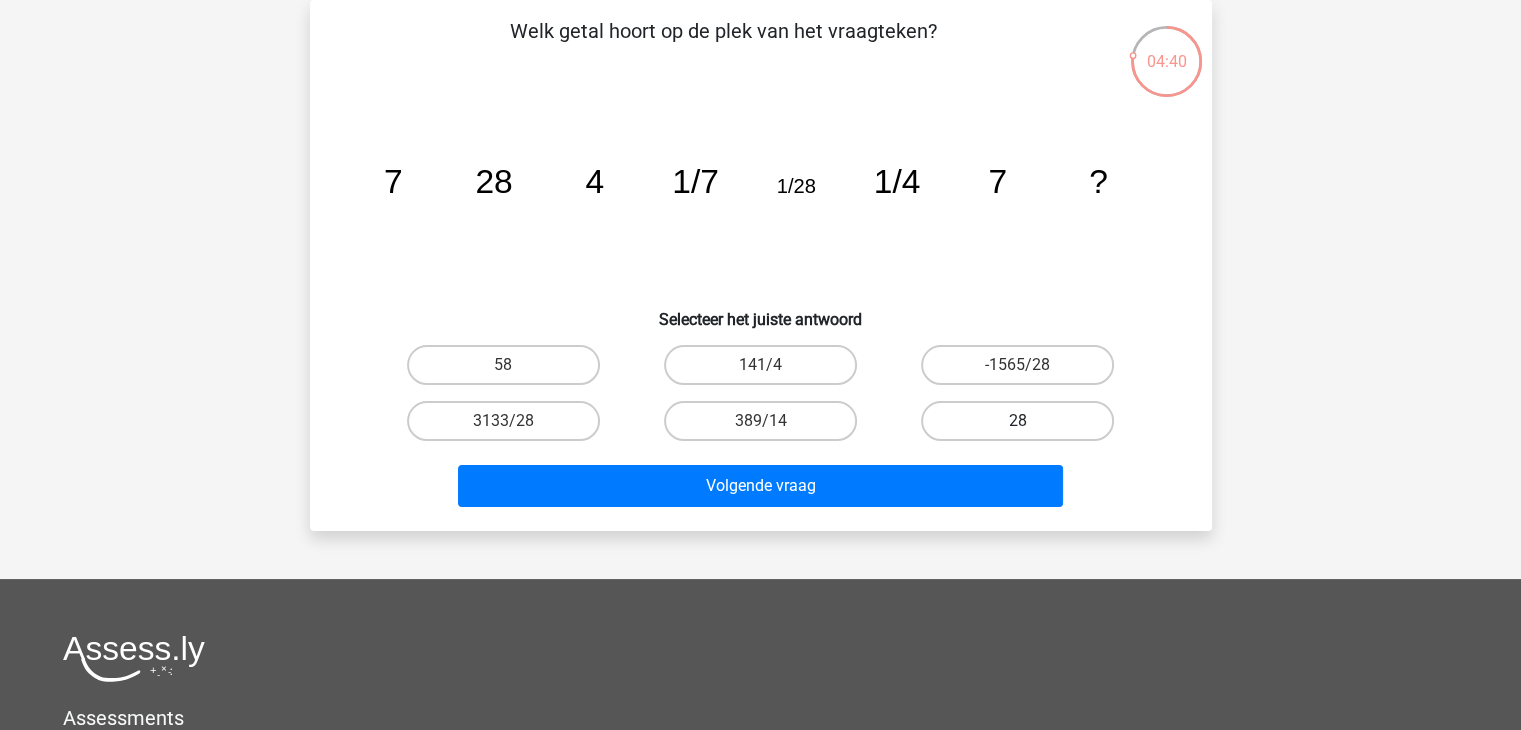 click on "28" at bounding box center [1017, 421] 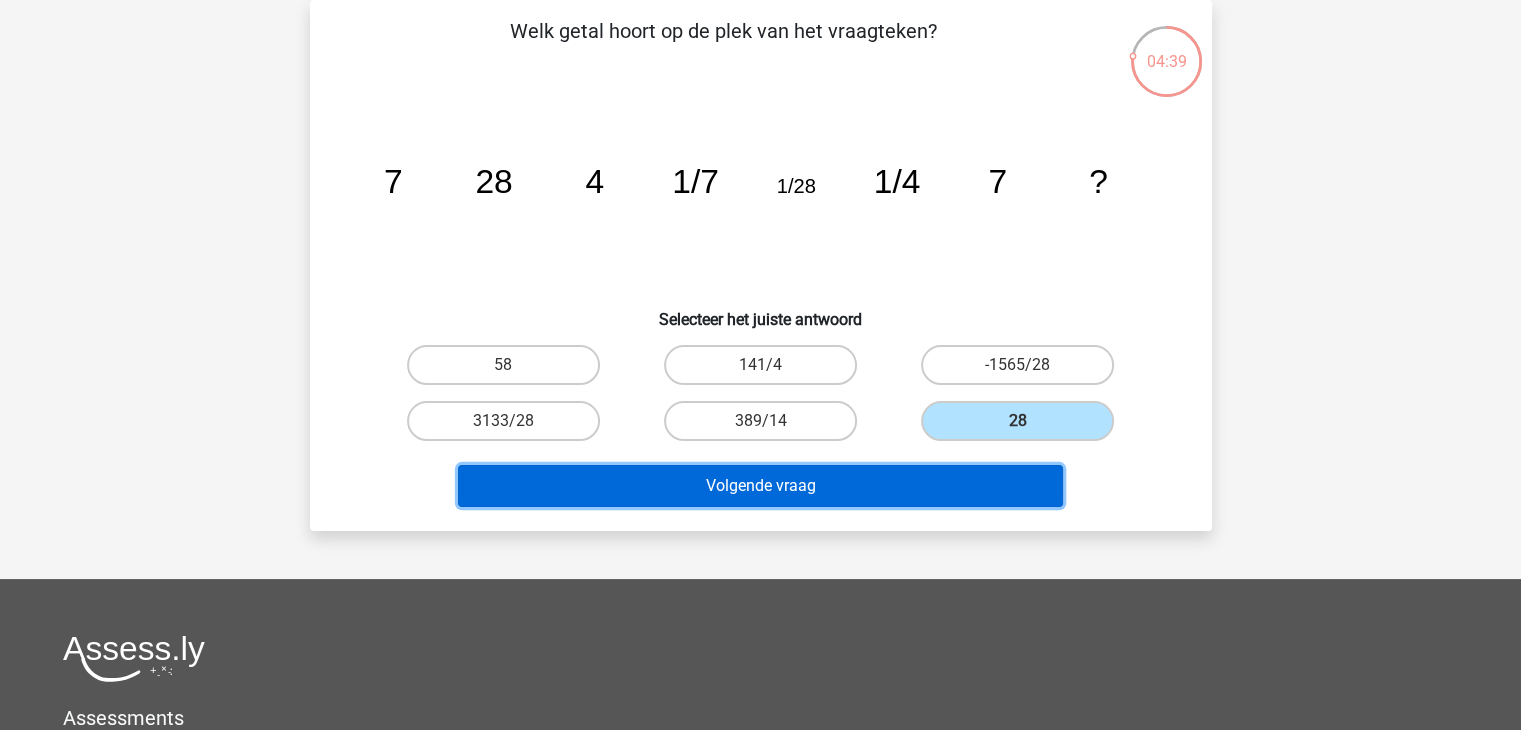 click on "Volgende vraag" at bounding box center (760, 486) 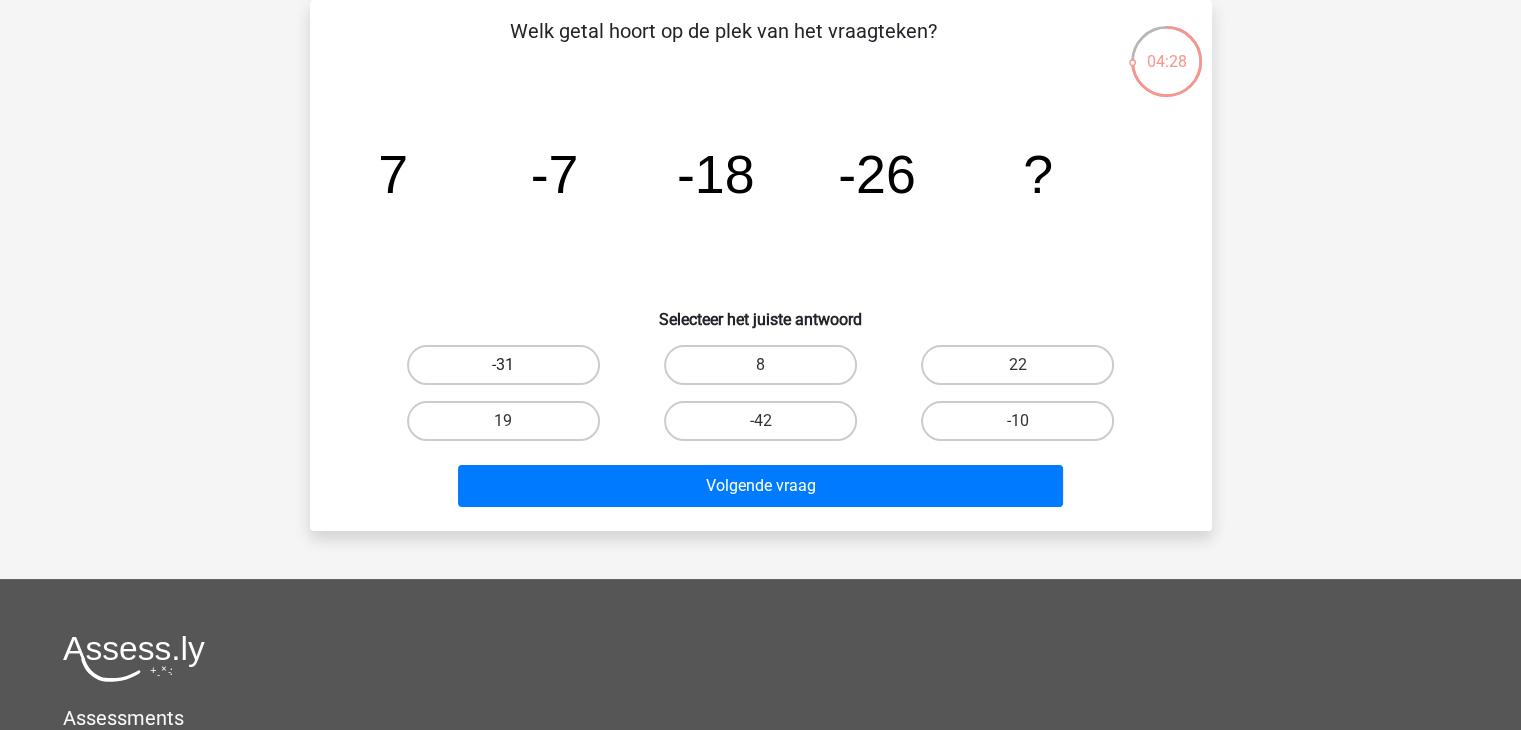 click on "-31" at bounding box center (503, 365) 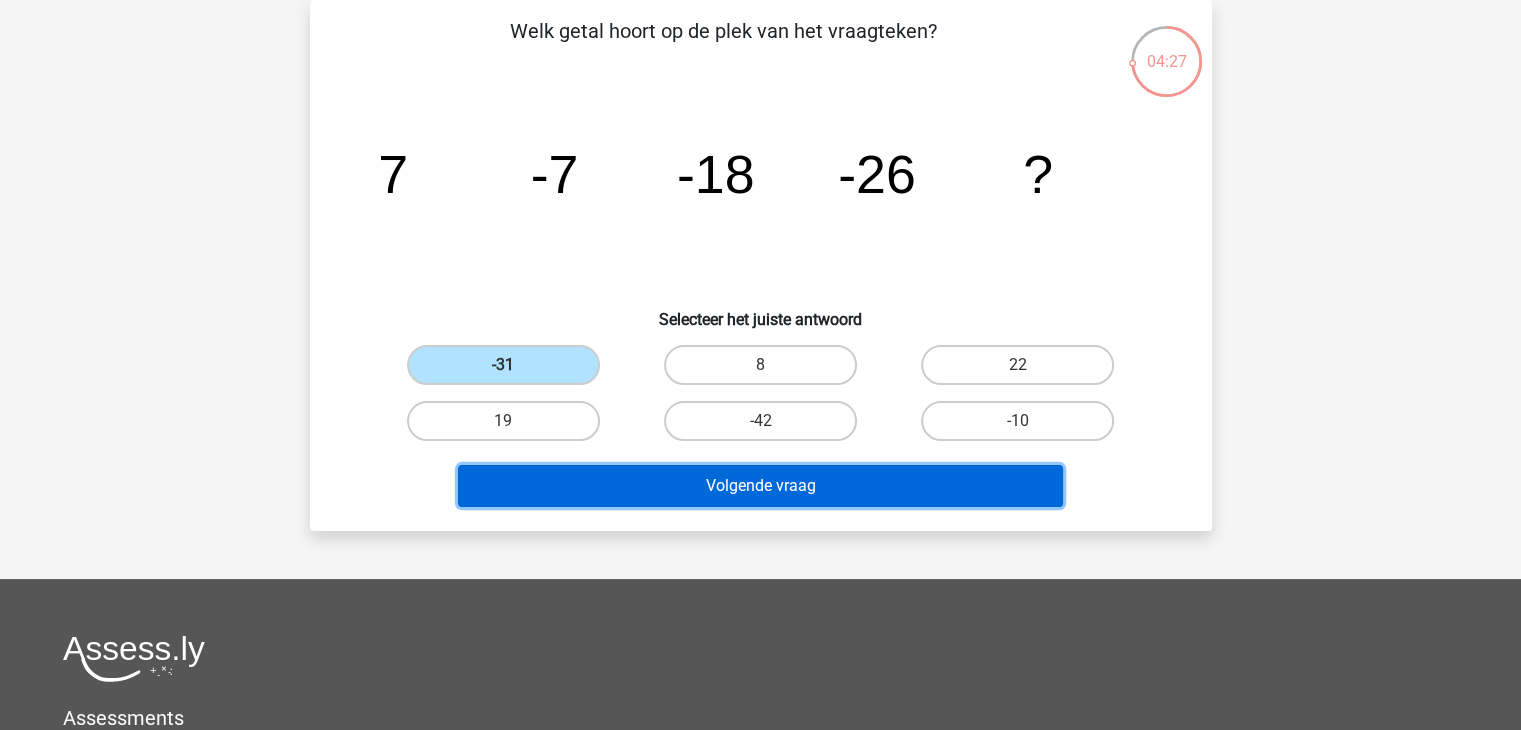 click on "Volgende vraag" at bounding box center [760, 486] 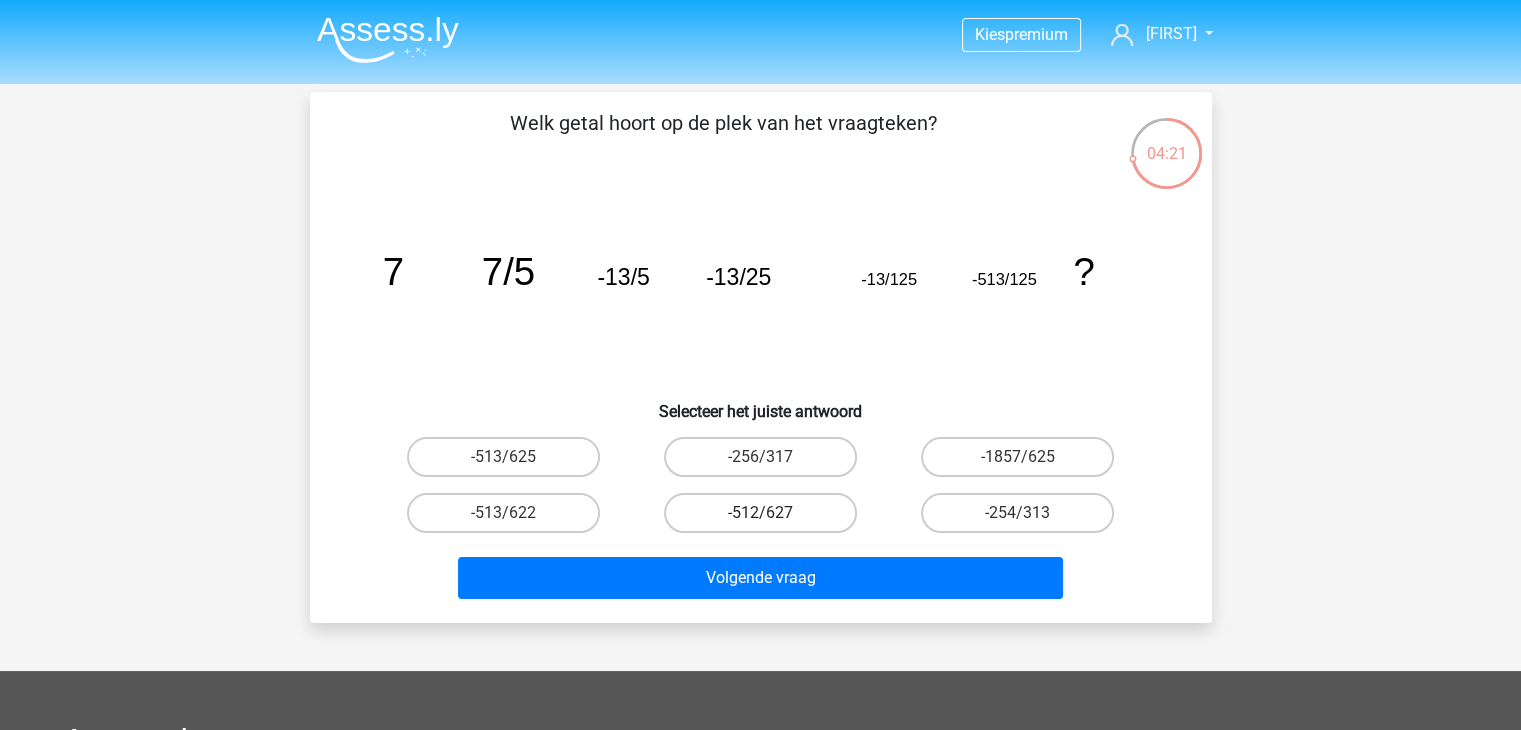 scroll, scrollTop: 100, scrollLeft: 0, axis: vertical 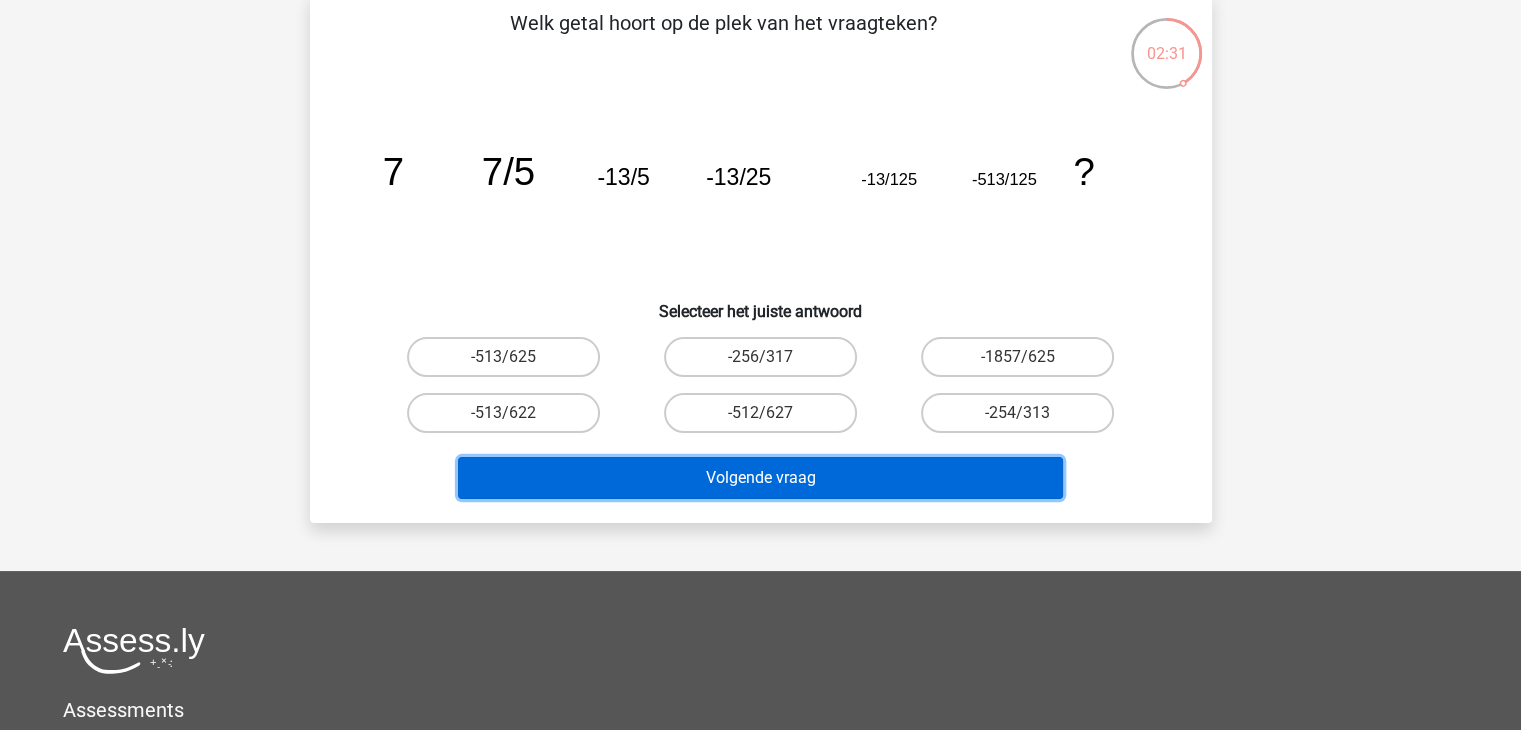 click on "Volgende vraag" at bounding box center [760, 478] 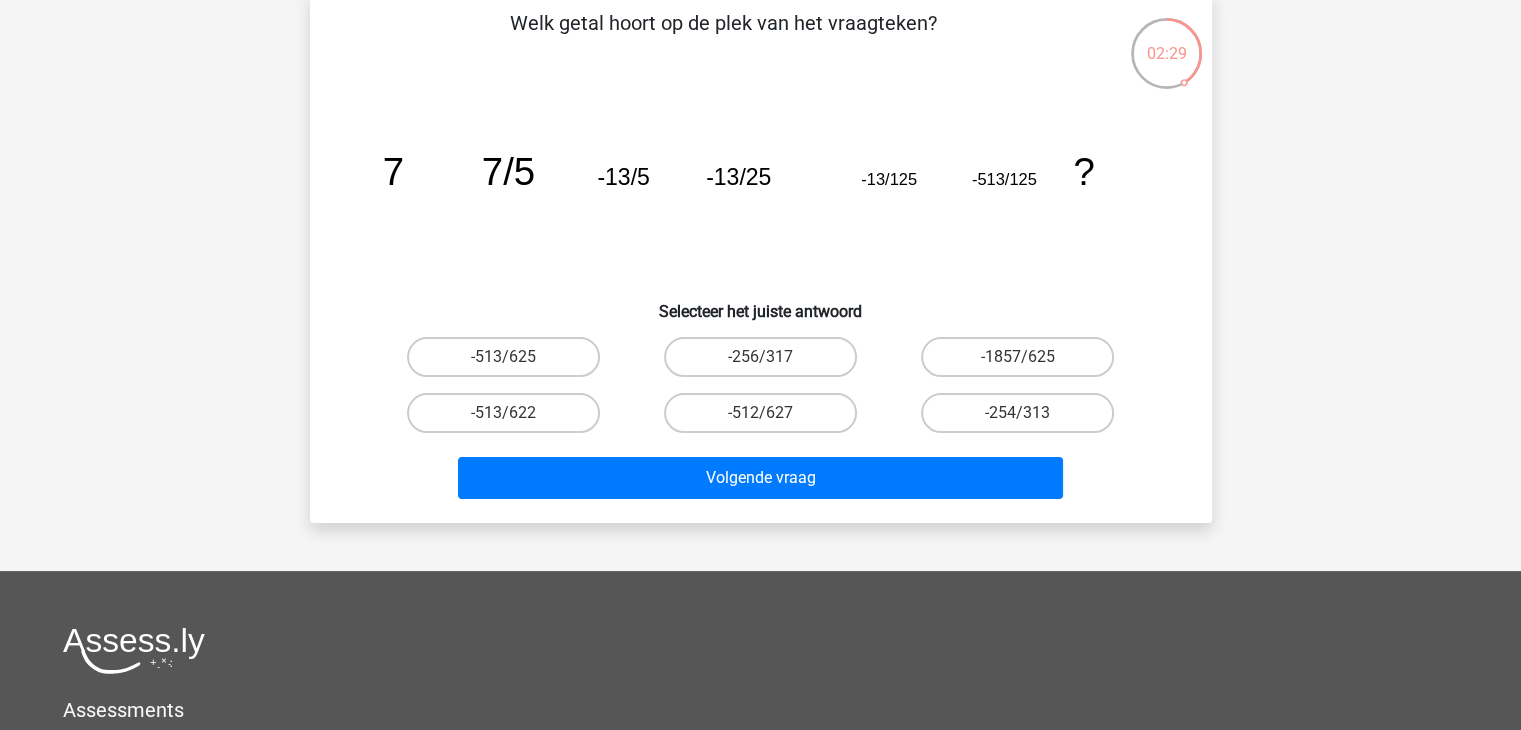 click on "-256/317" at bounding box center [503, 357] 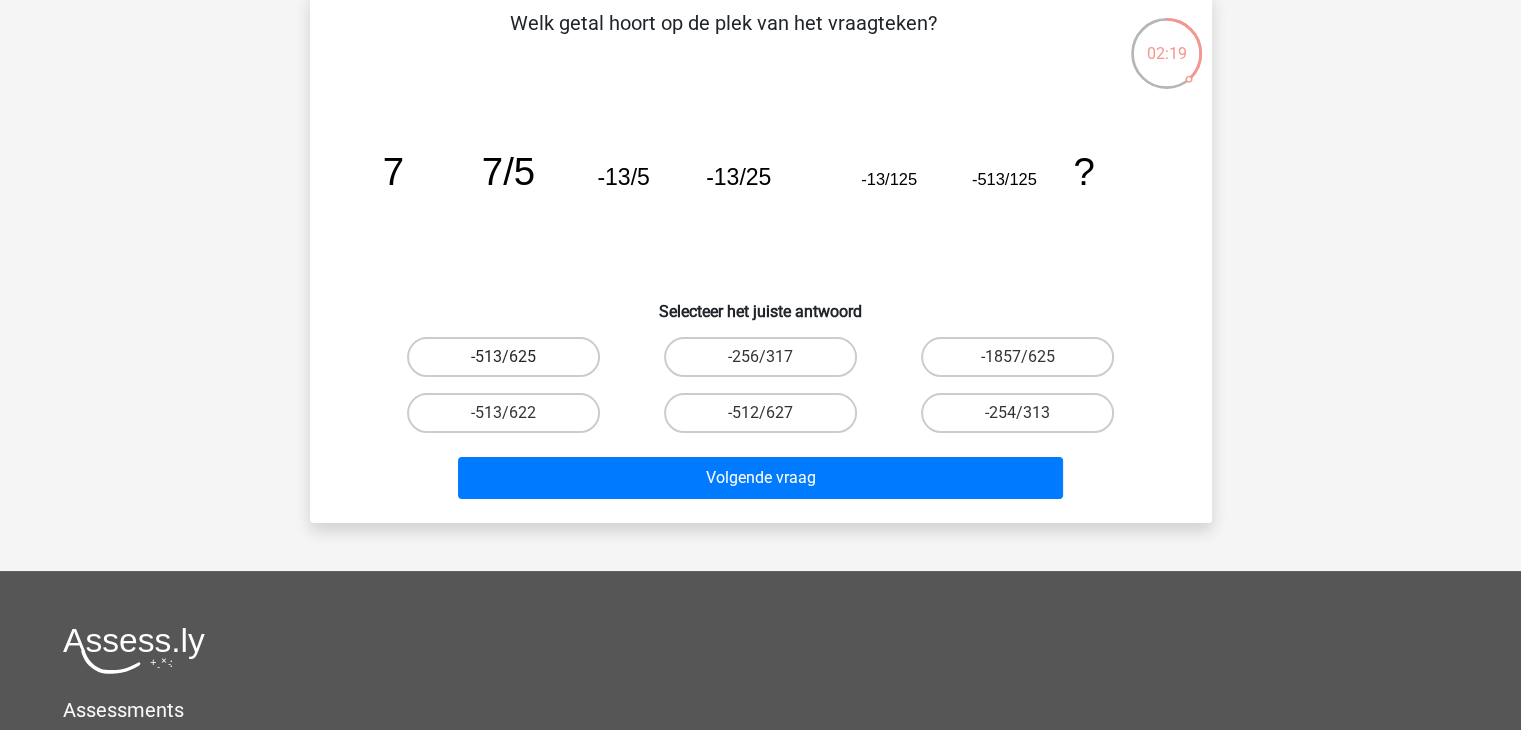 click on "-513/625" at bounding box center [503, 357] 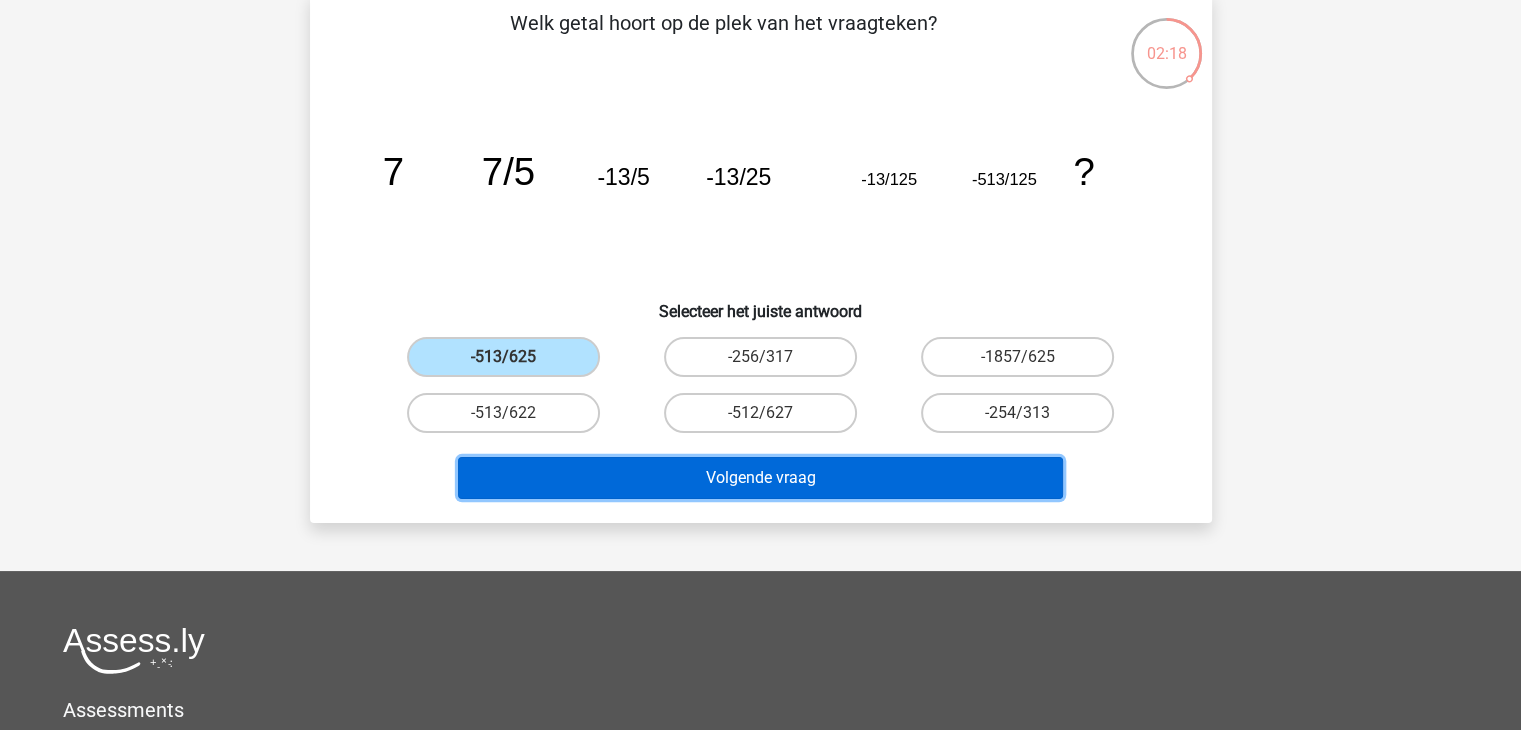 click on "Volgende vraag" at bounding box center [760, 478] 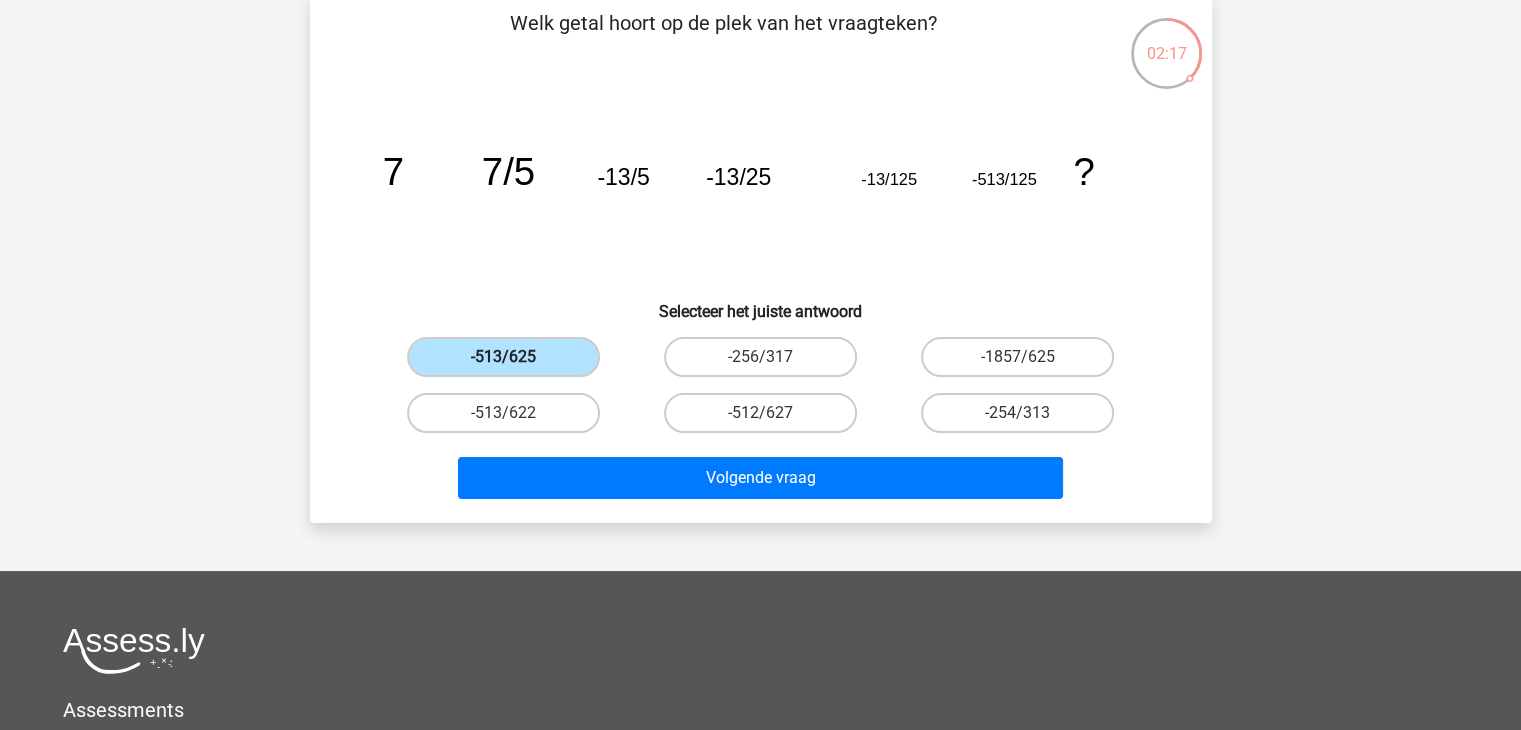 click on "-513/625" at bounding box center [503, 357] 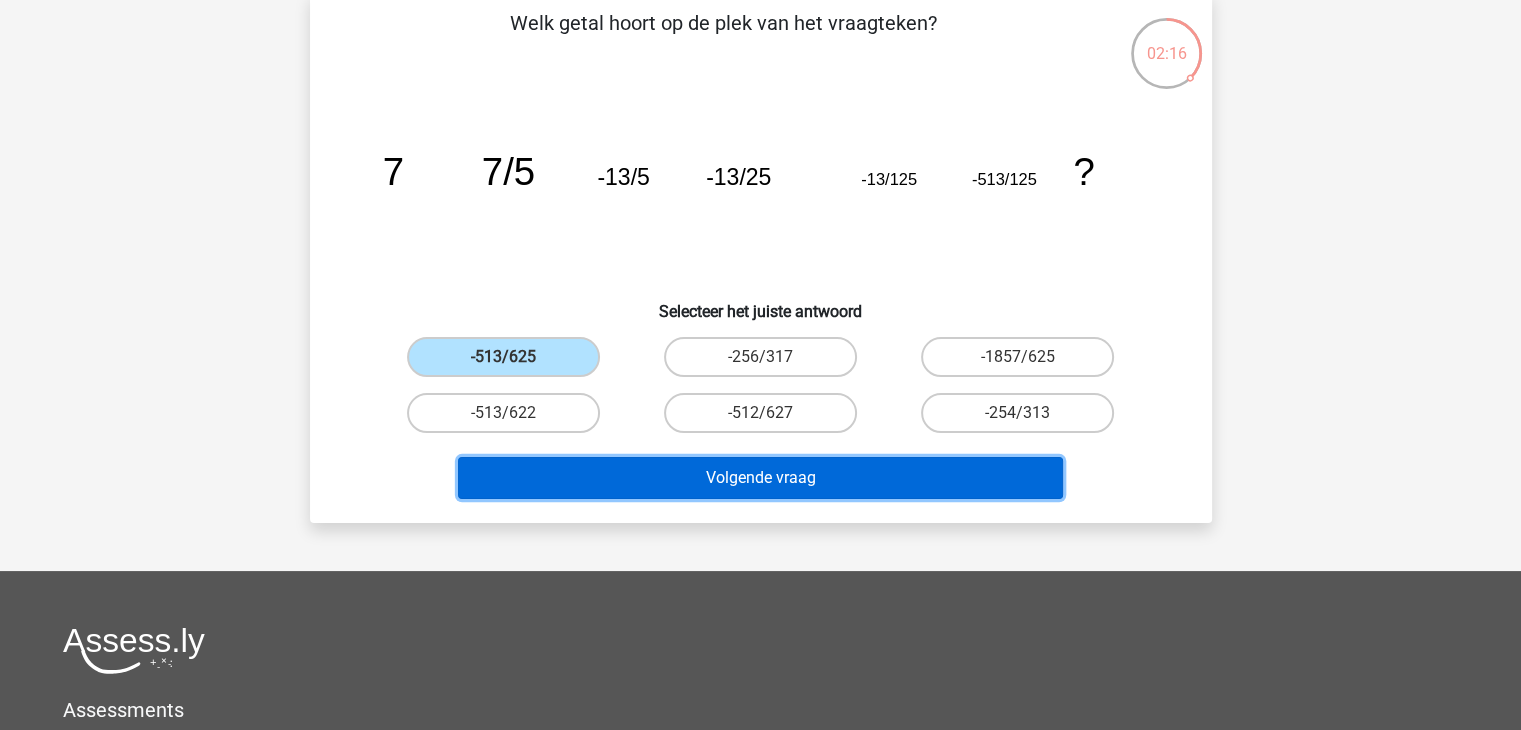 click on "Volgende vraag" at bounding box center (760, 478) 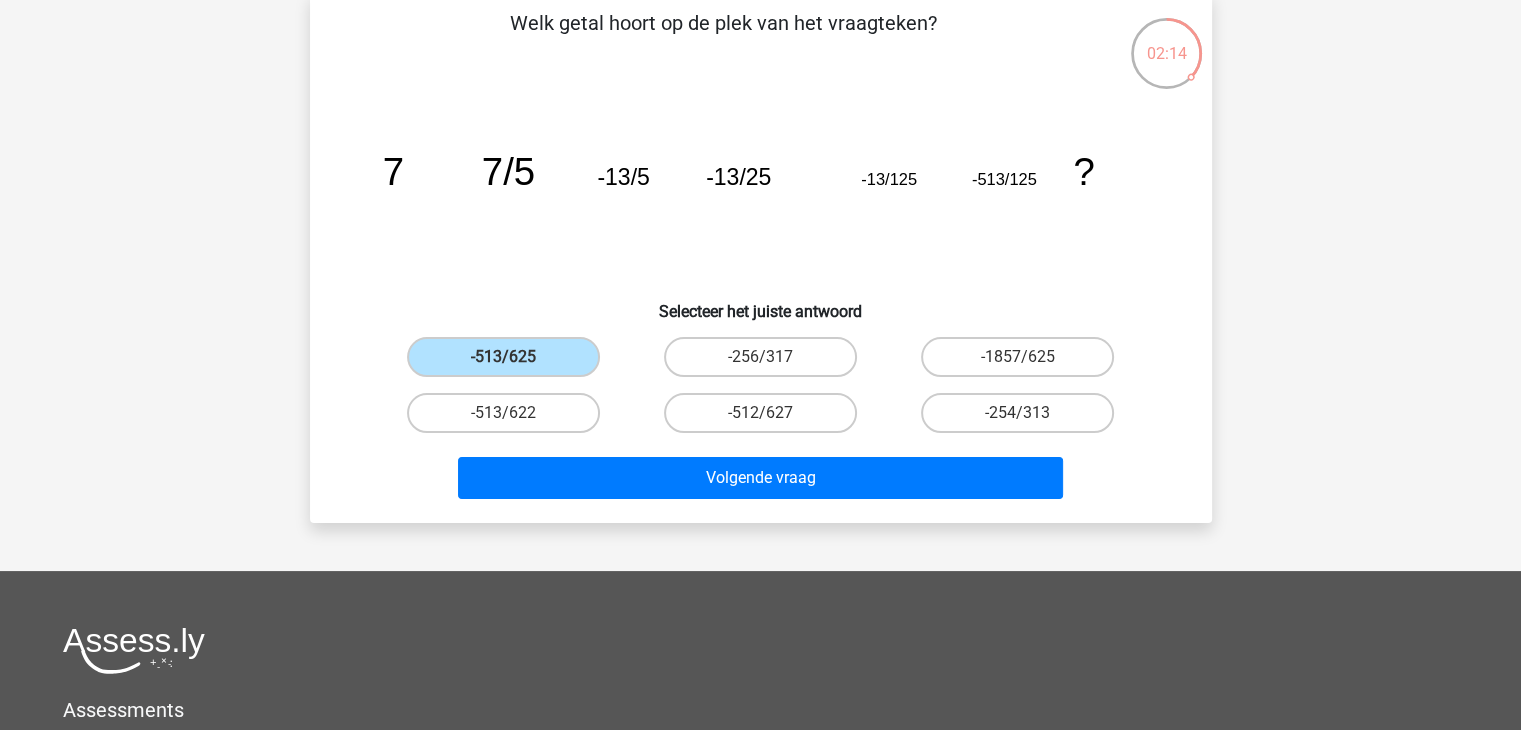 click on "-513/622" at bounding box center (503, 413) 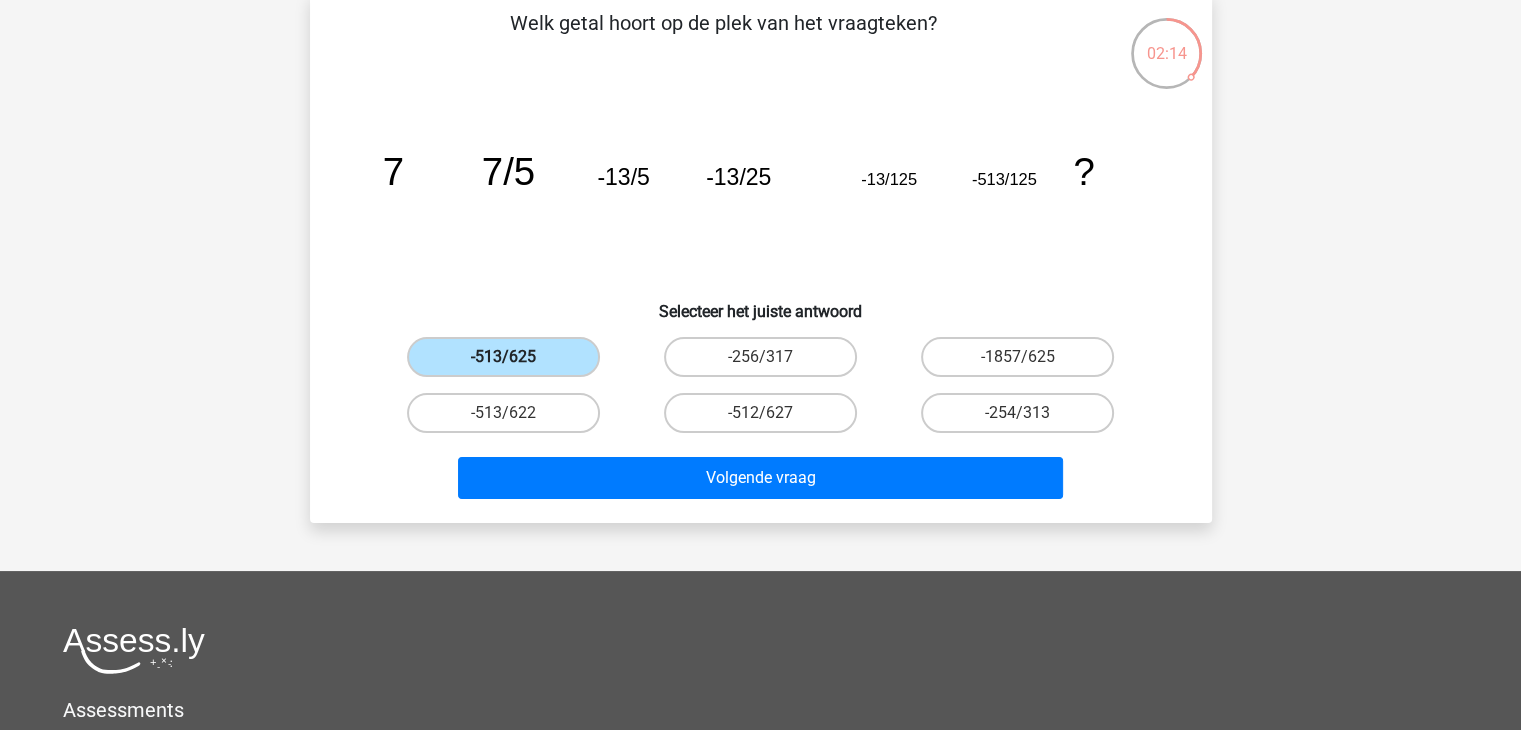 click on "-513/625" at bounding box center (503, 357) 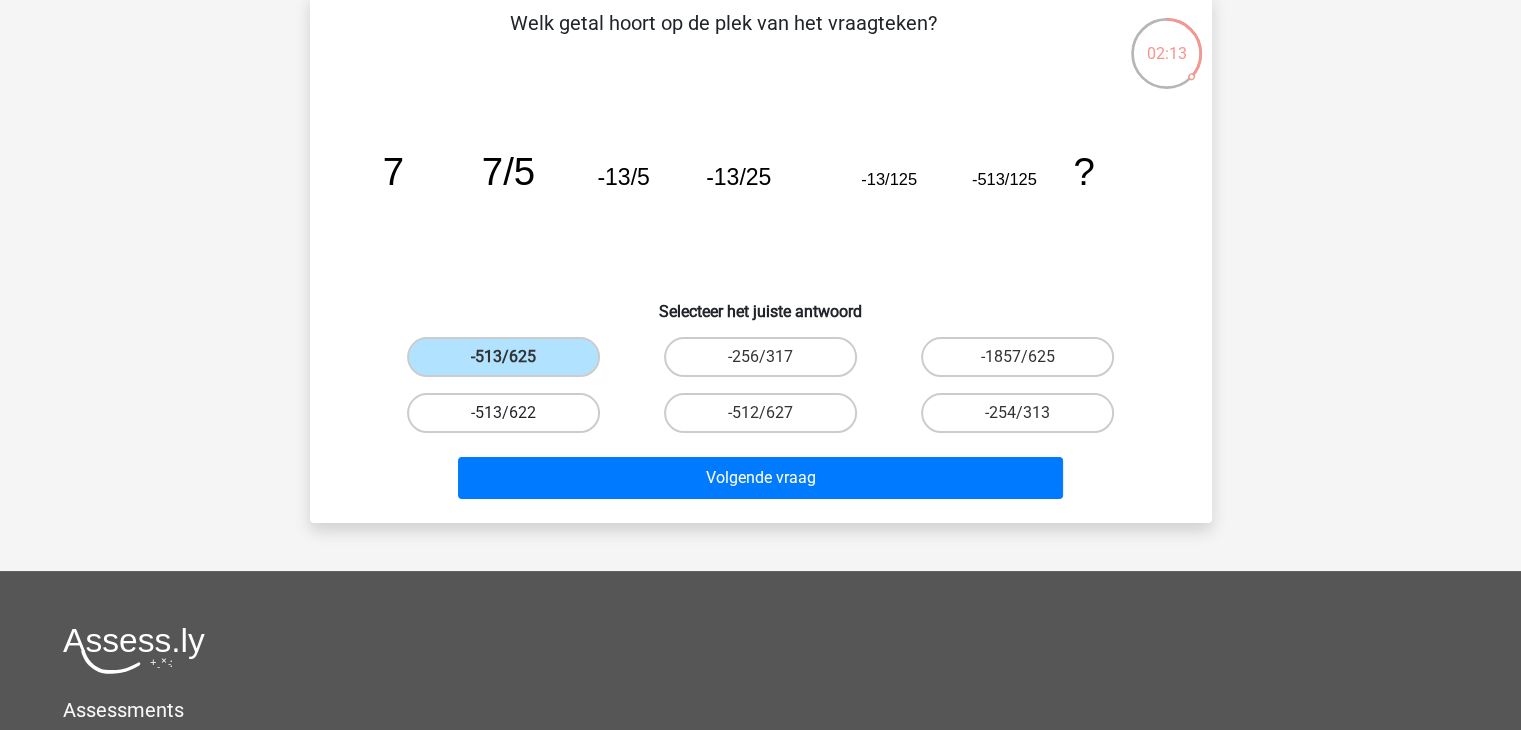 click on "-513/622" at bounding box center [503, 413] 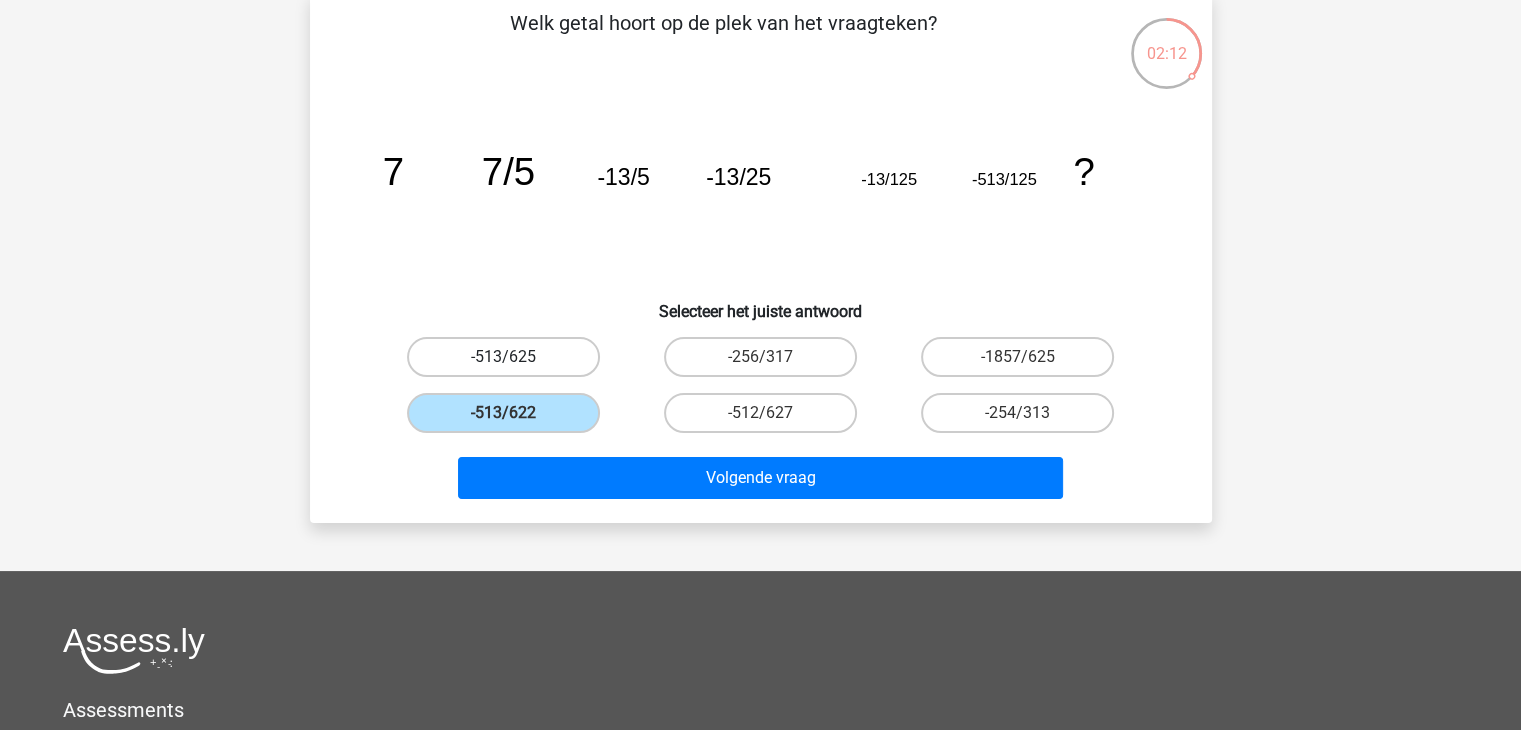 click on "-513/625" at bounding box center [503, 357] 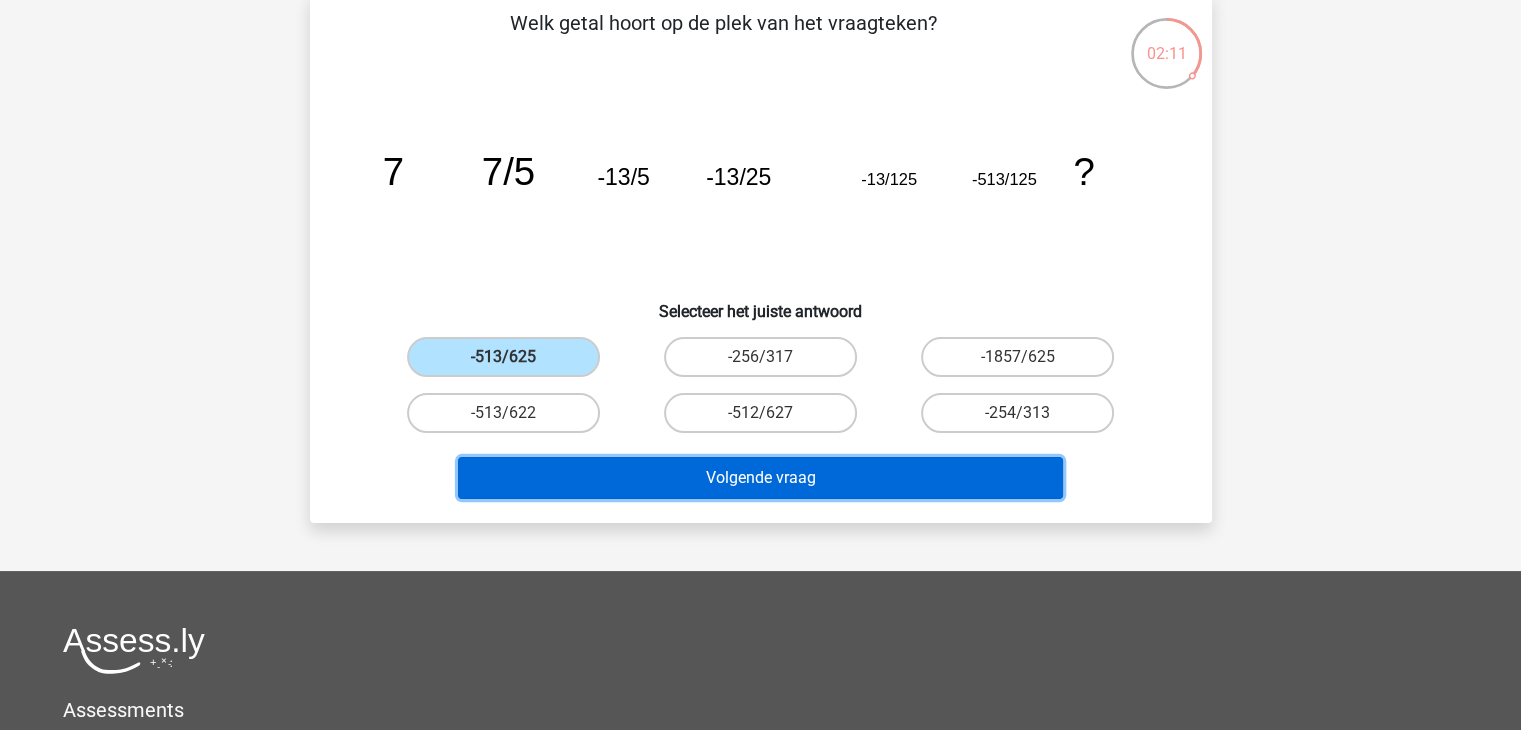 click on "Volgende vraag" at bounding box center (760, 478) 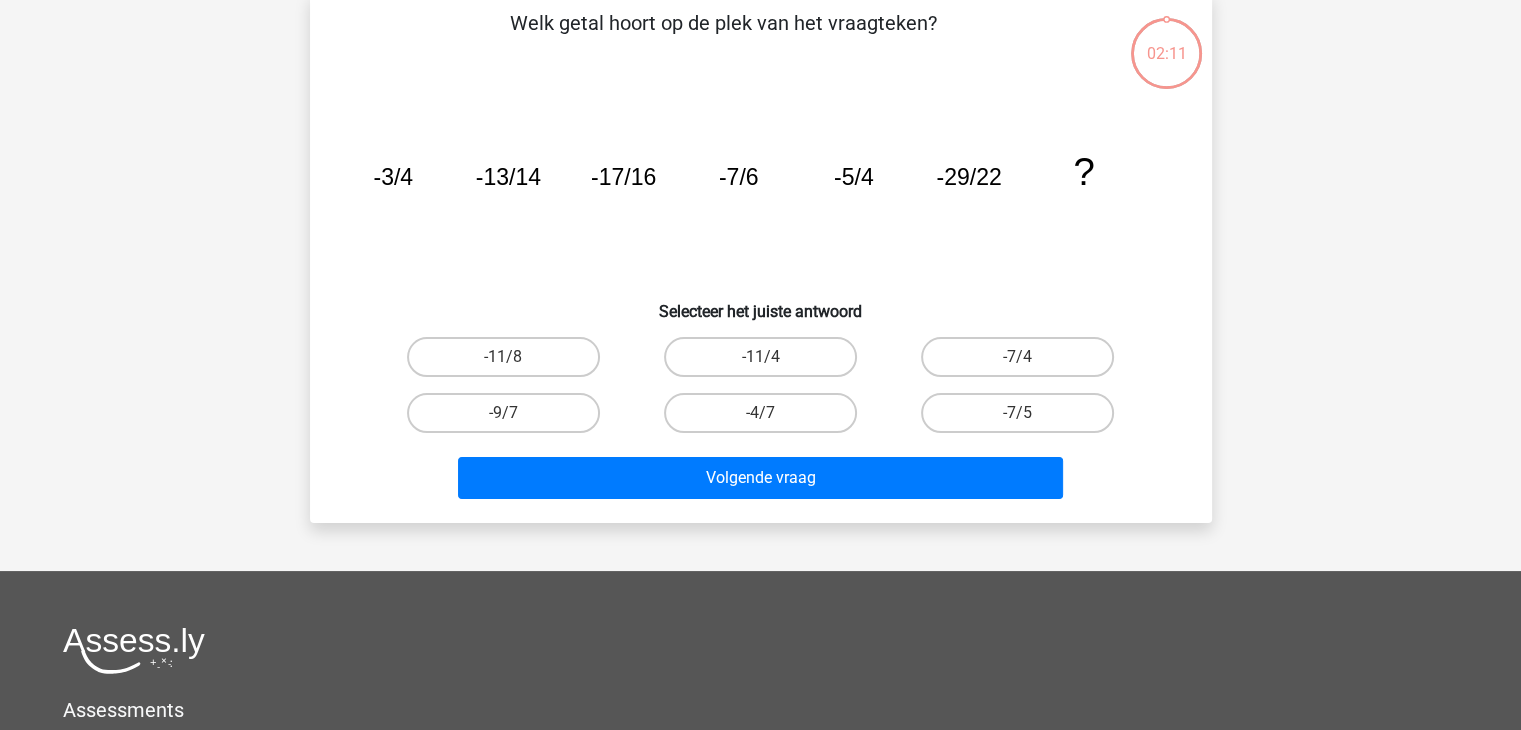 scroll, scrollTop: 92, scrollLeft: 0, axis: vertical 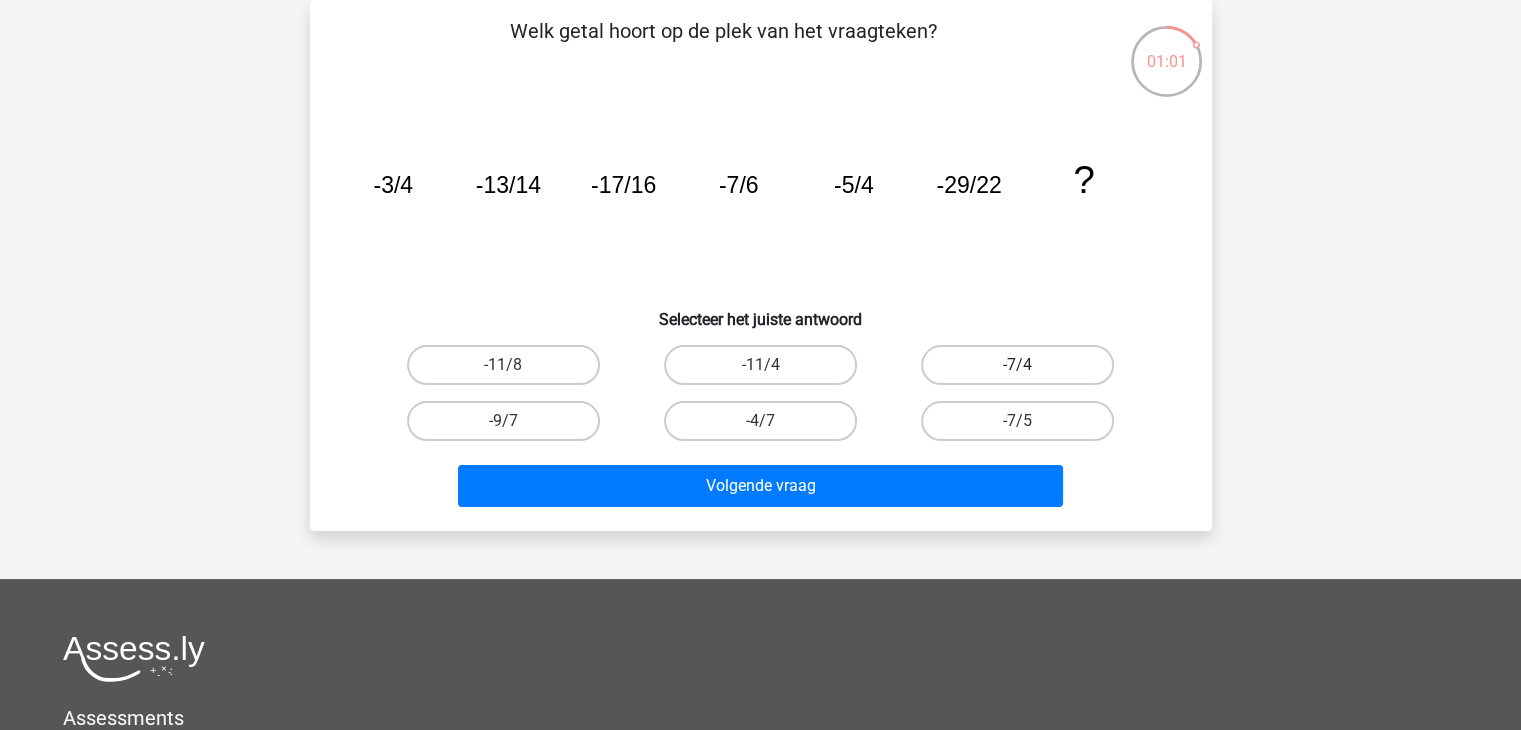 click on "-7/4" at bounding box center (1017, 365) 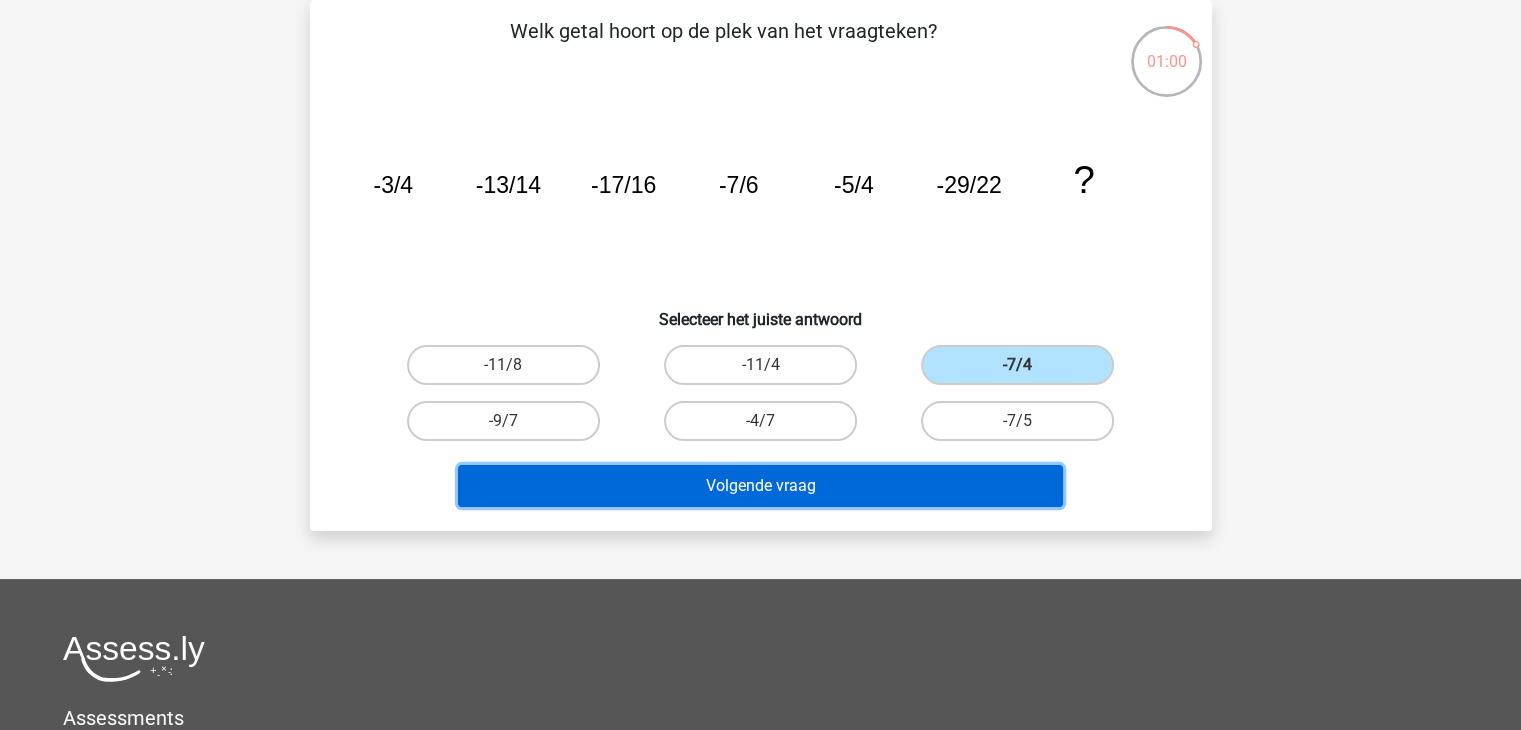 click on "Volgende vraag" at bounding box center [760, 486] 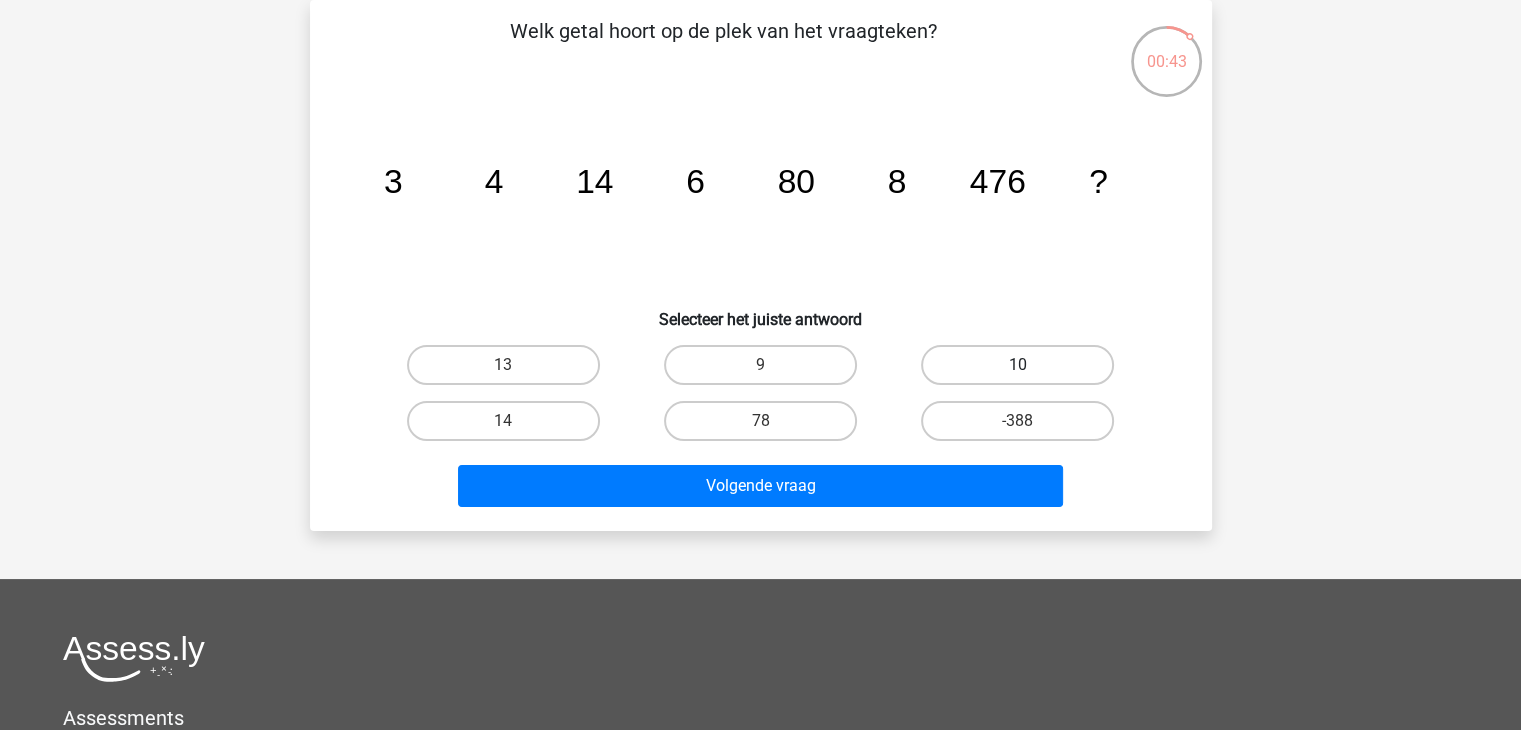 click on "10" at bounding box center [1017, 365] 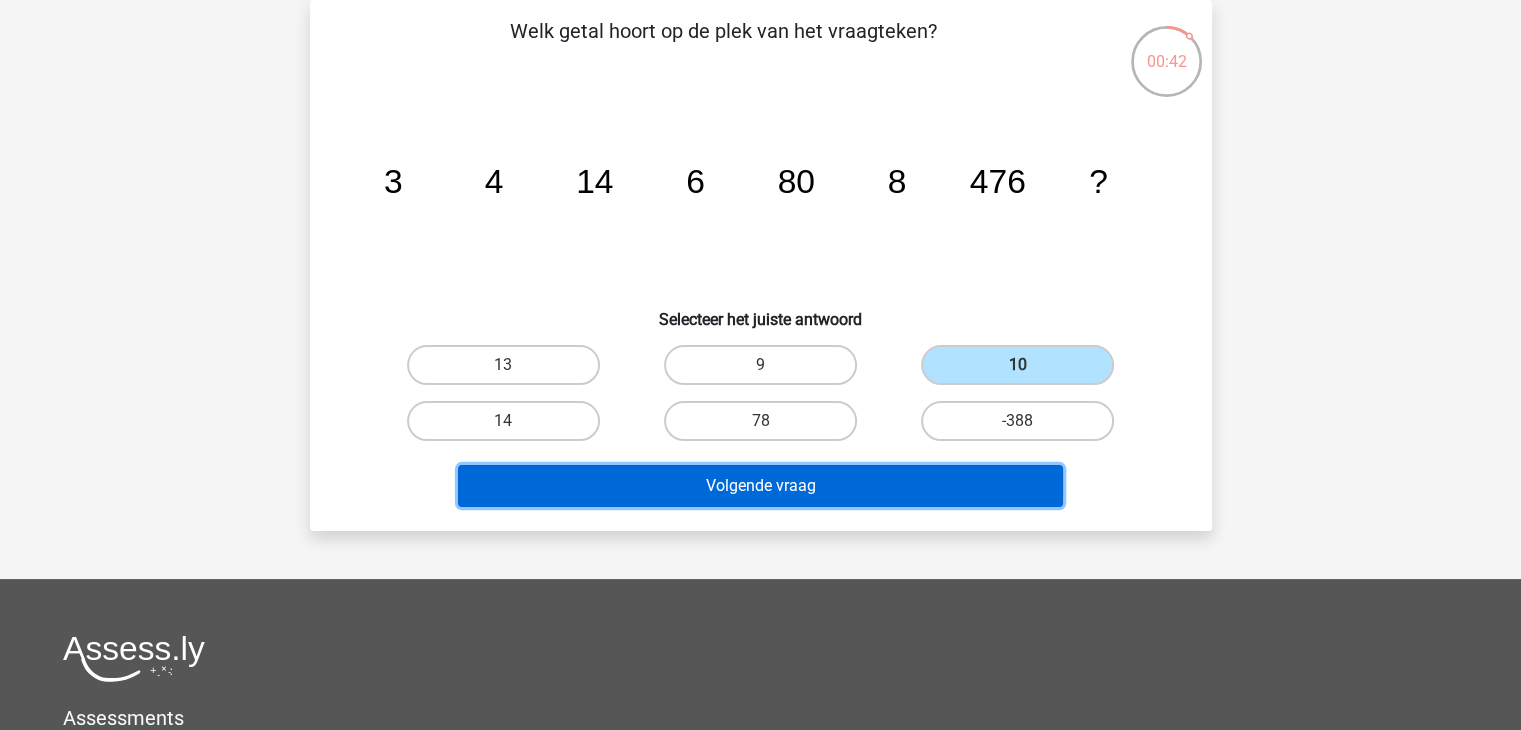 click on "Volgende vraag" at bounding box center (760, 486) 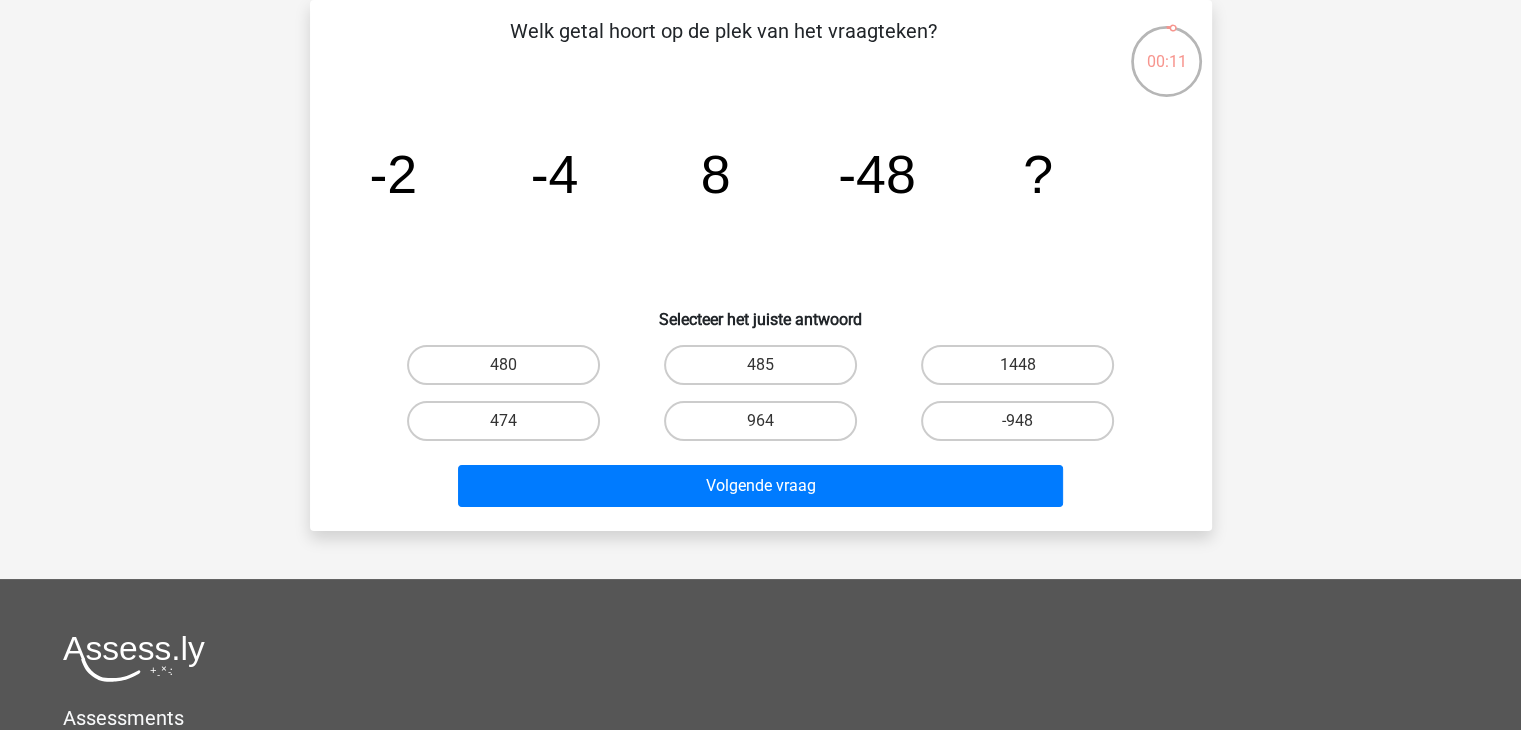 click on "480" at bounding box center [509, 371] 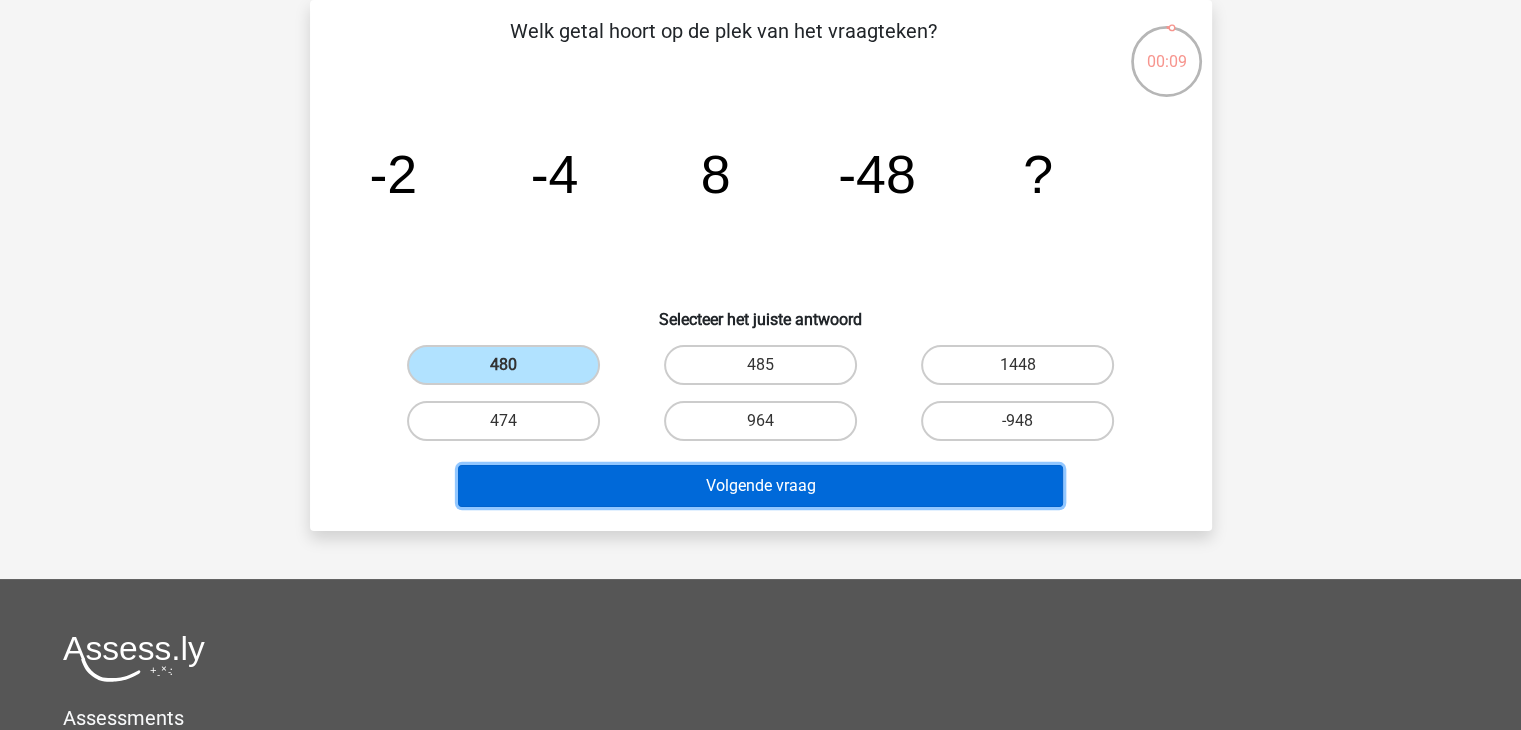 click on "Volgende vraag" at bounding box center (760, 486) 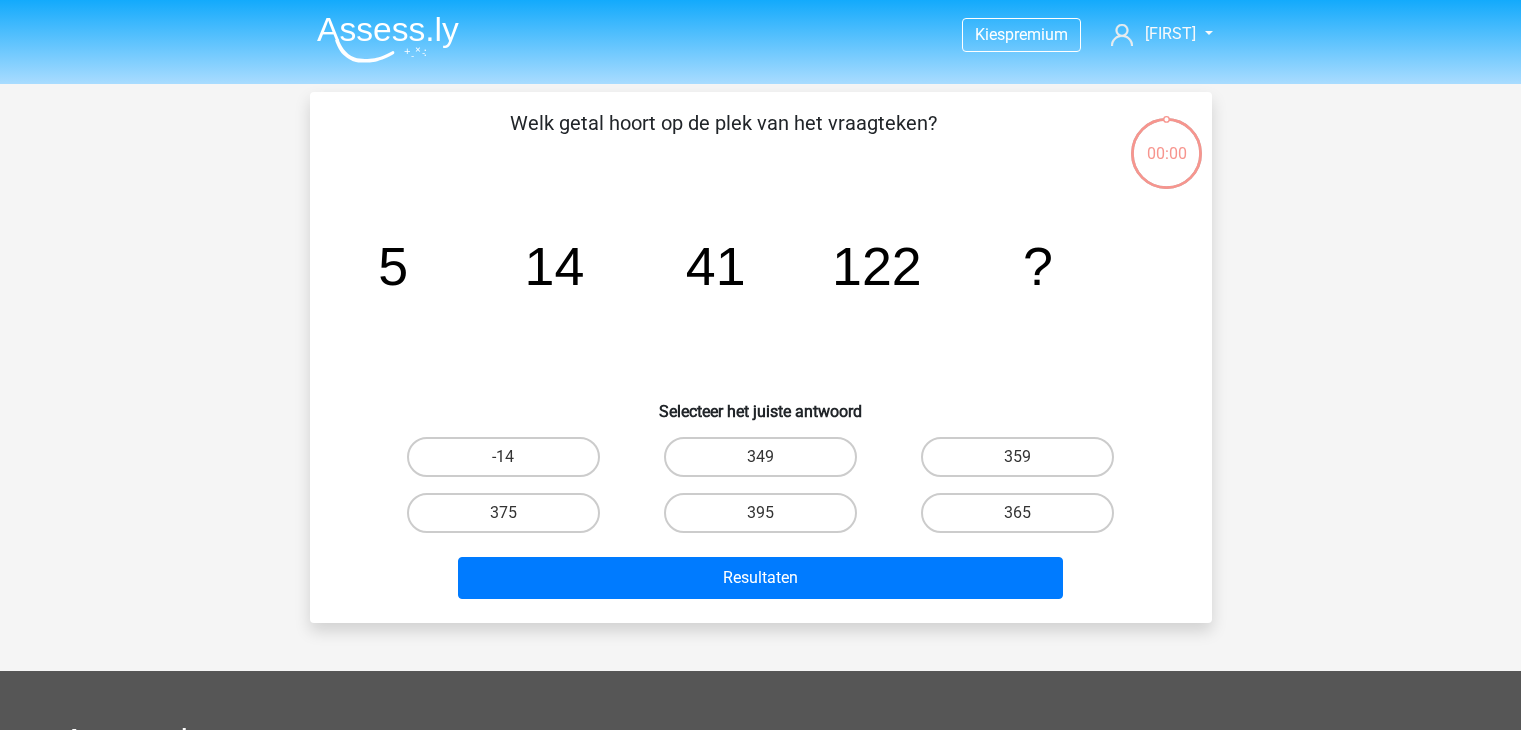 scroll, scrollTop: 92, scrollLeft: 0, axis: vertical 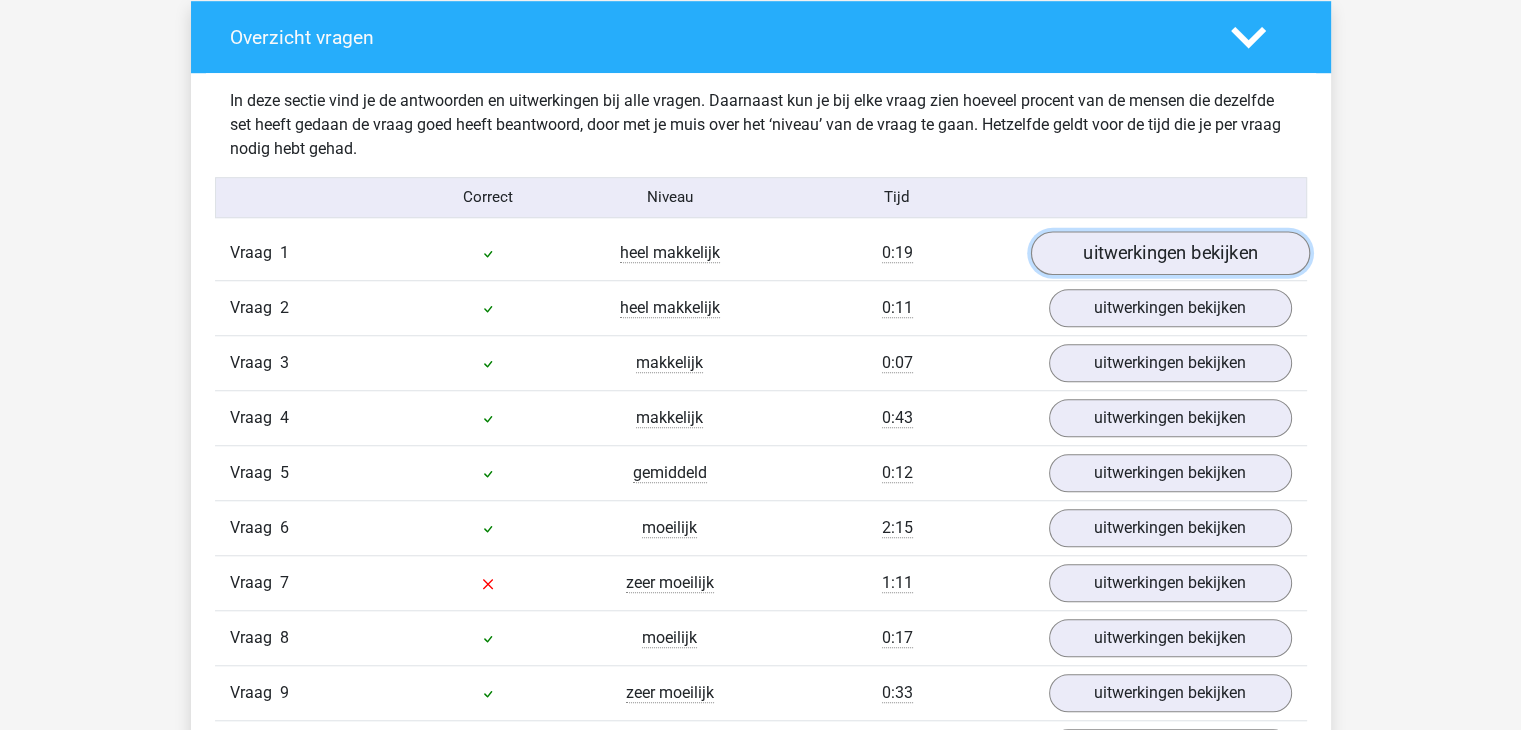click on "uitwerkingen bekijken" at bounding box center (1169, 253) 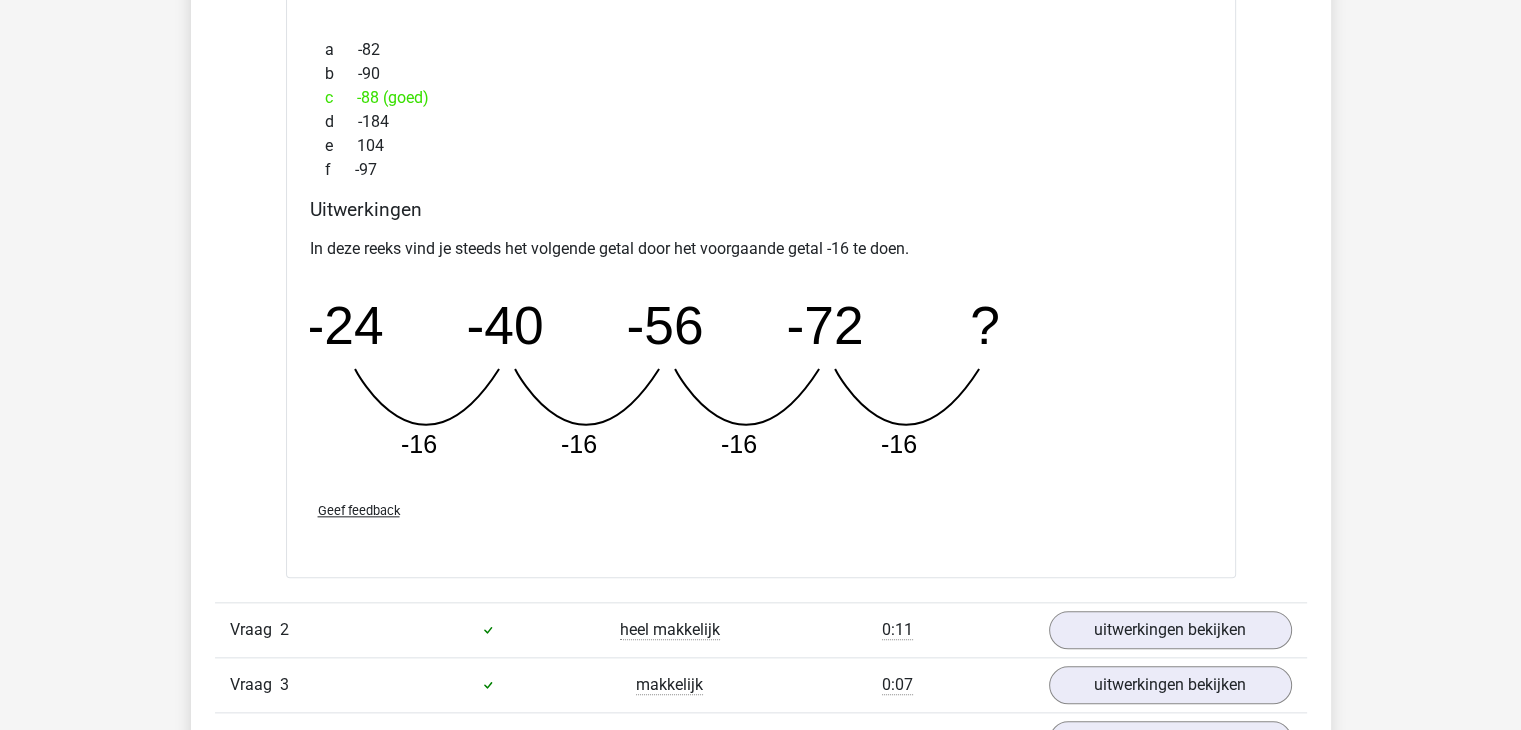 scroll, scrollTop: 2100, scrollLeft: 0, axis: vertical 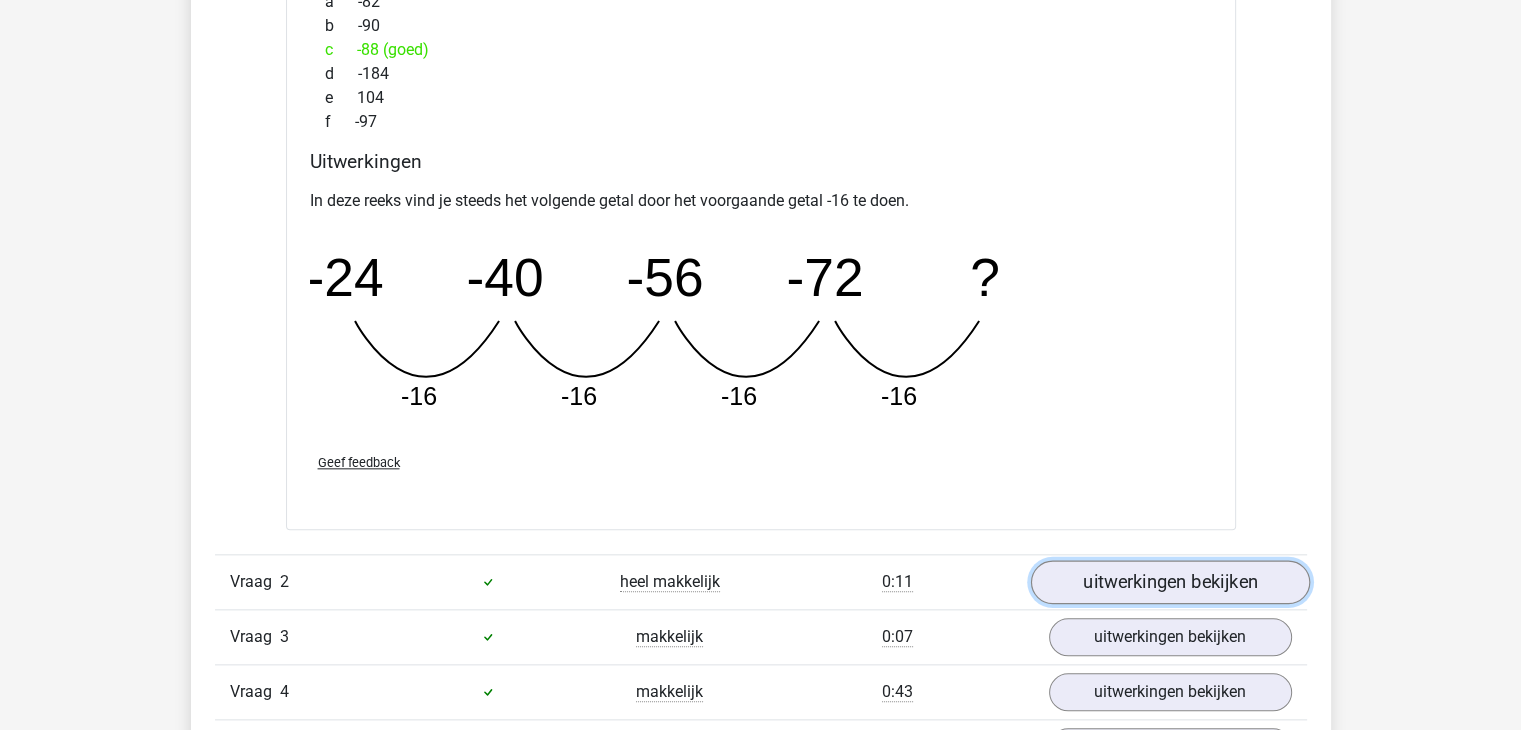 click on "uitwerkingen bekijken" at bounding box center [1169, 582] 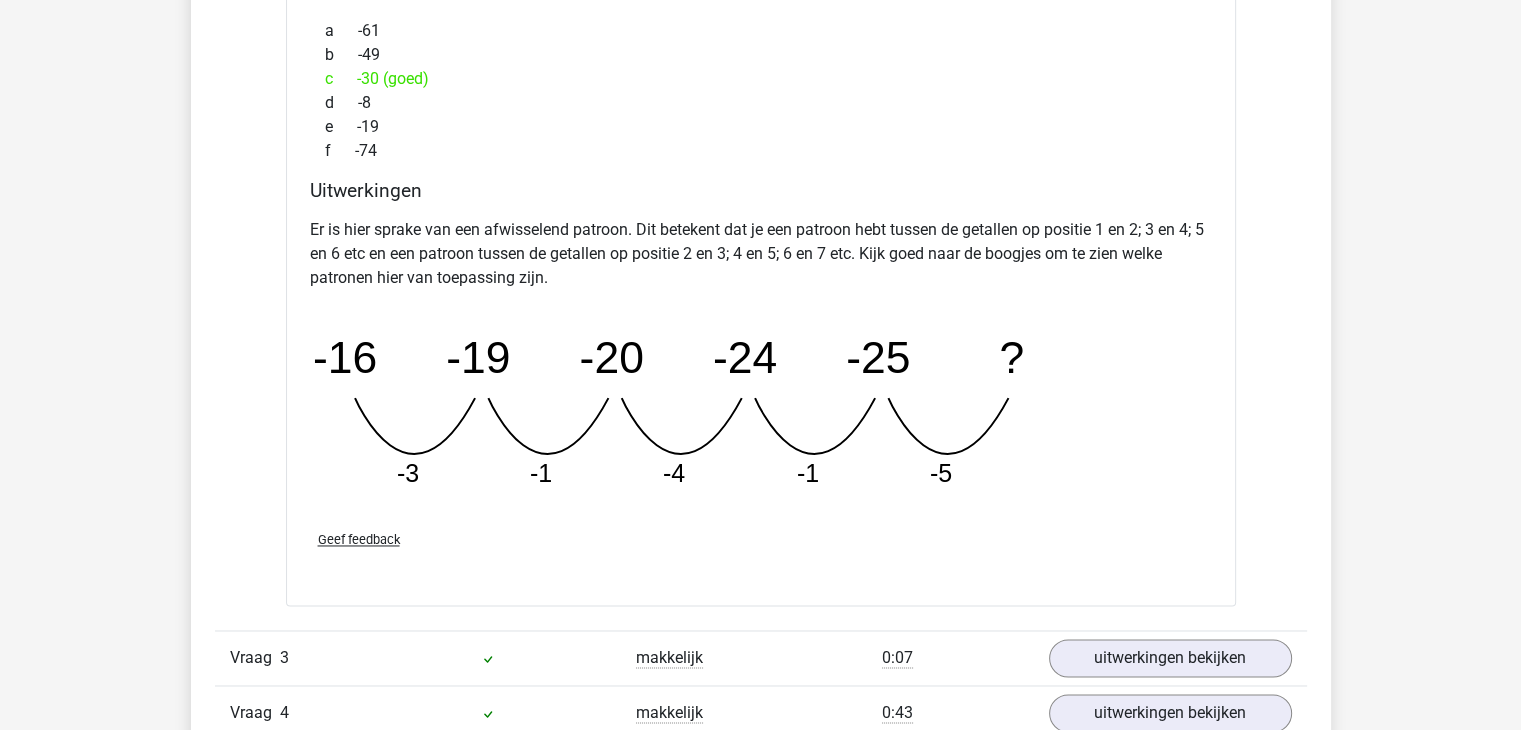 scroll, scrollTop: 3200, scrollLeft: 0, axis: vertical 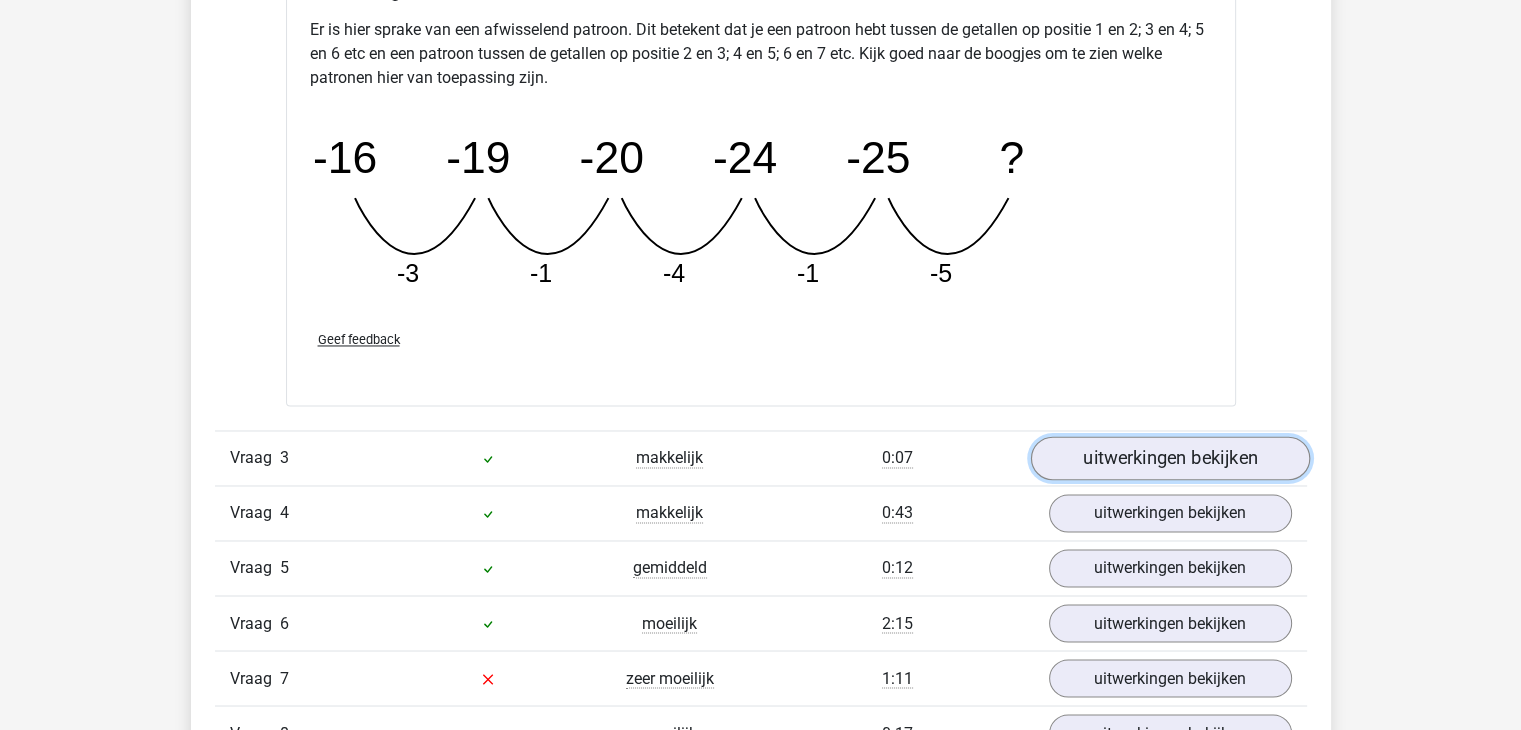 click on "uitwerkingen bekijken" at bounding box center [1169, 459] 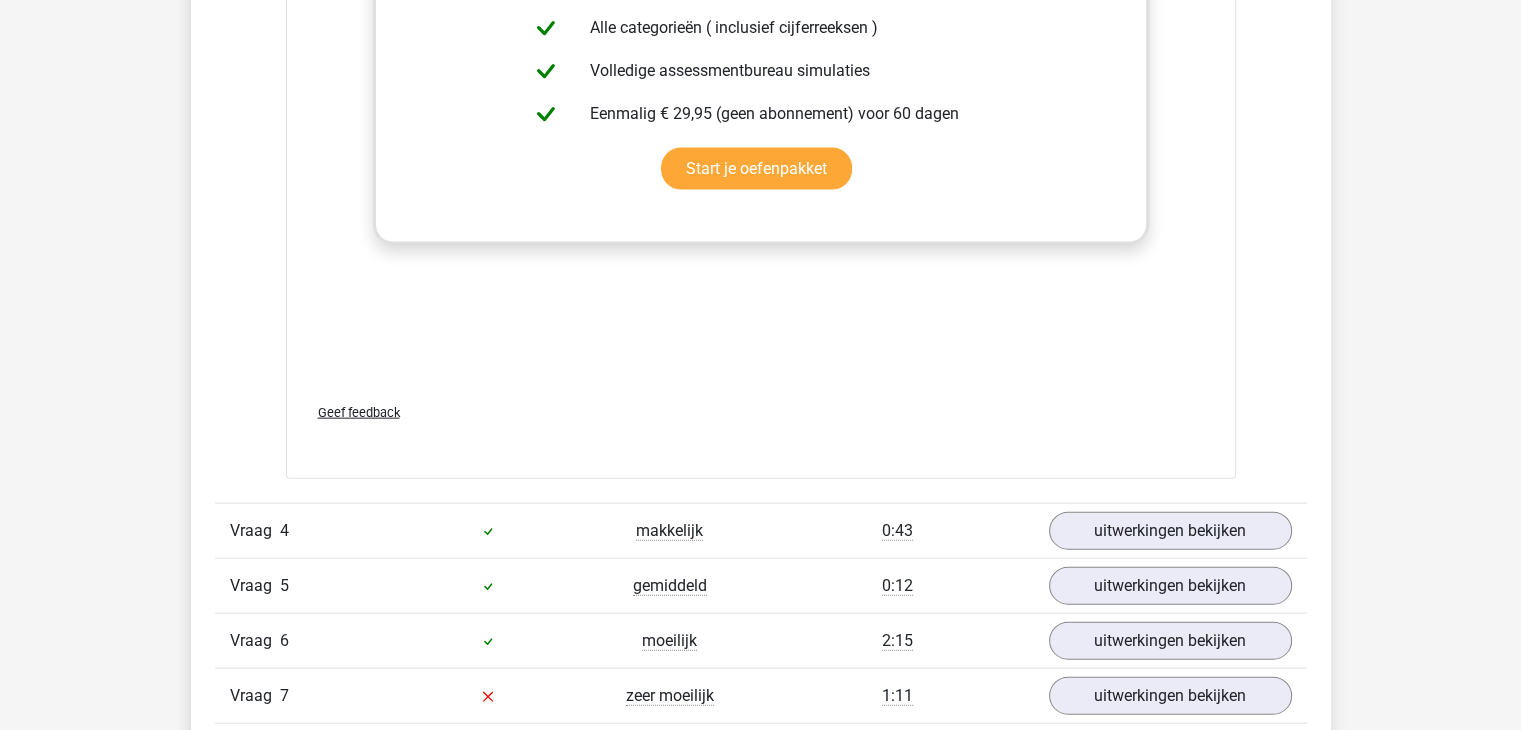 scroll, scrollTop: 4600, scrollLeft: 0, axis: vertical 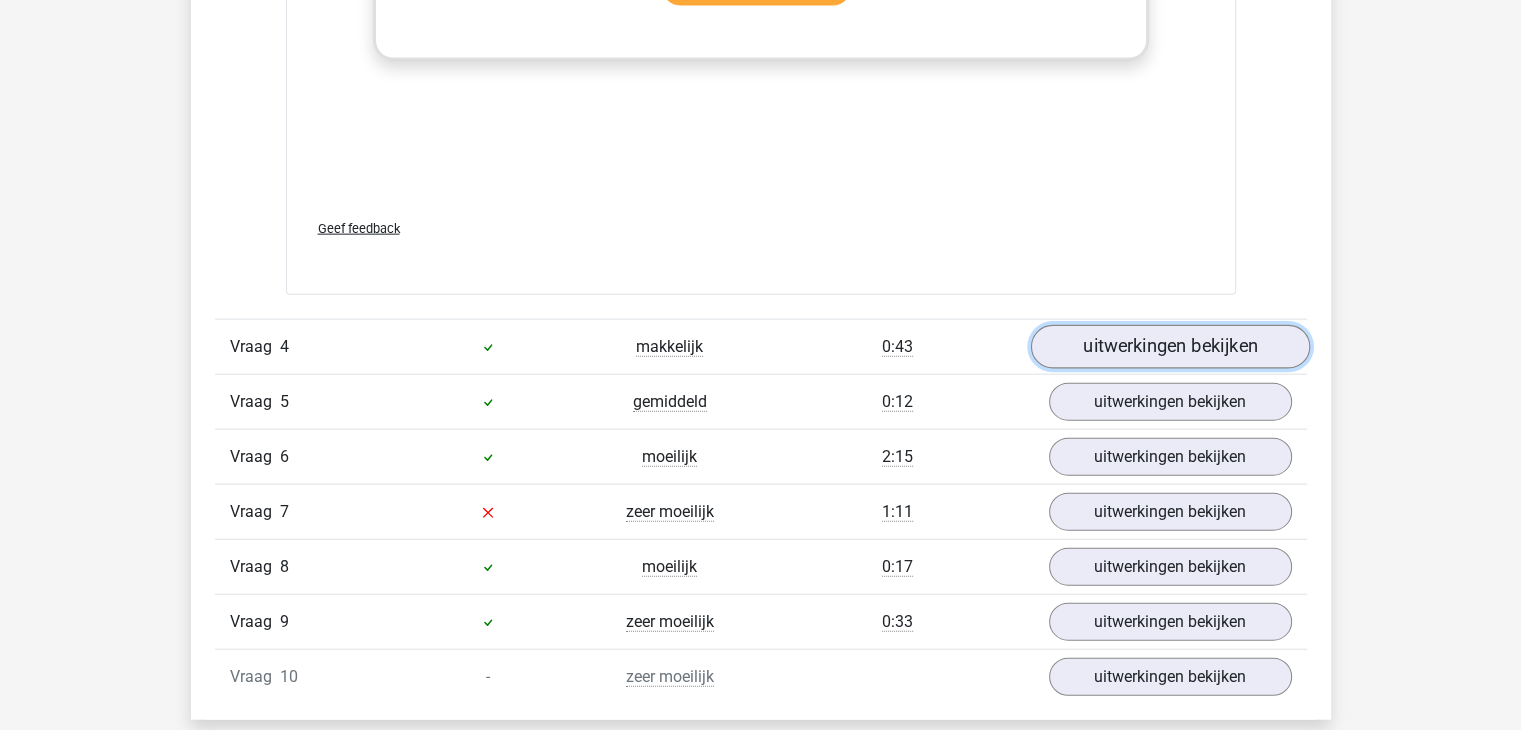click on "uitwerkingen bekijken" at bounding box center [1169, 347] 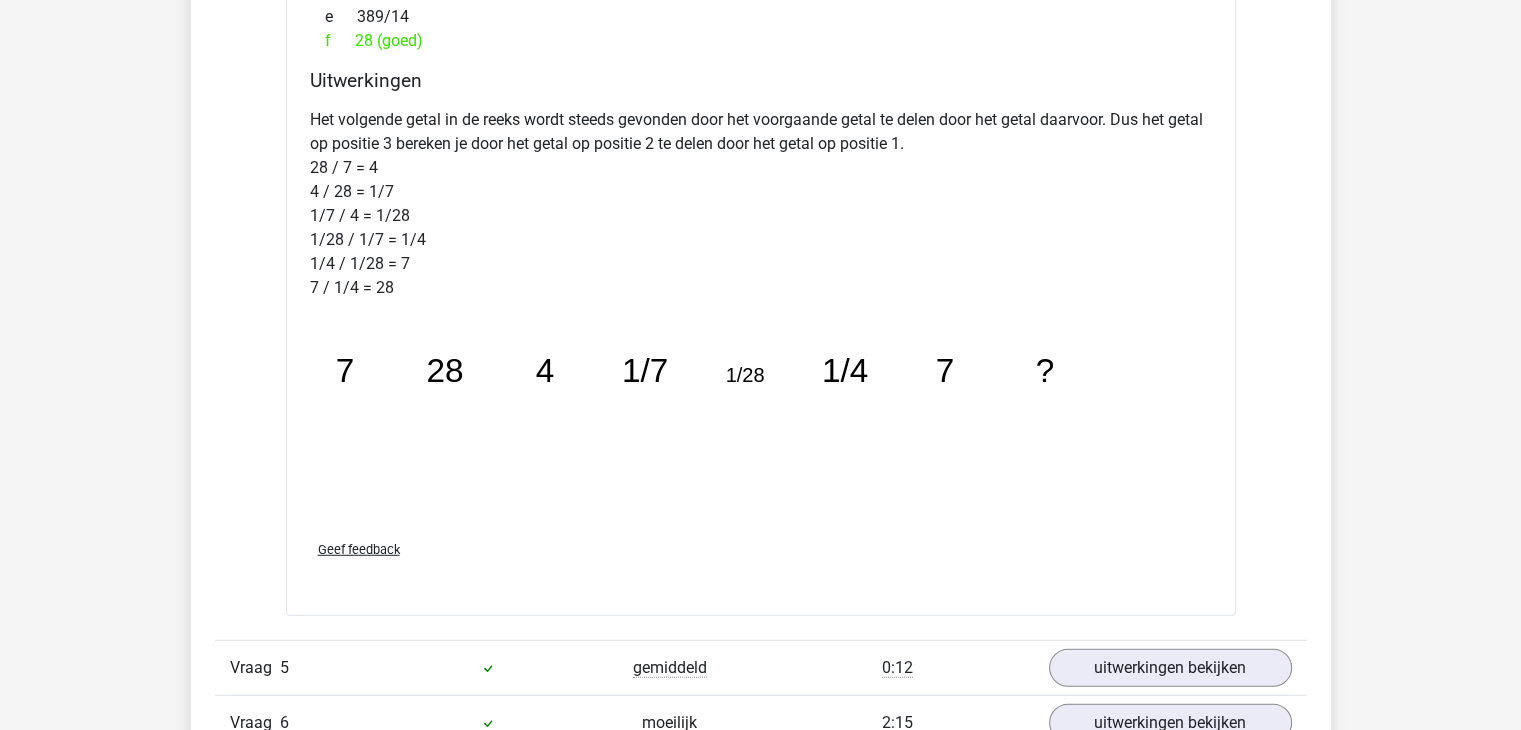 scroll, scrollTop: 5400, scrollLeft: 0, axis: vertical 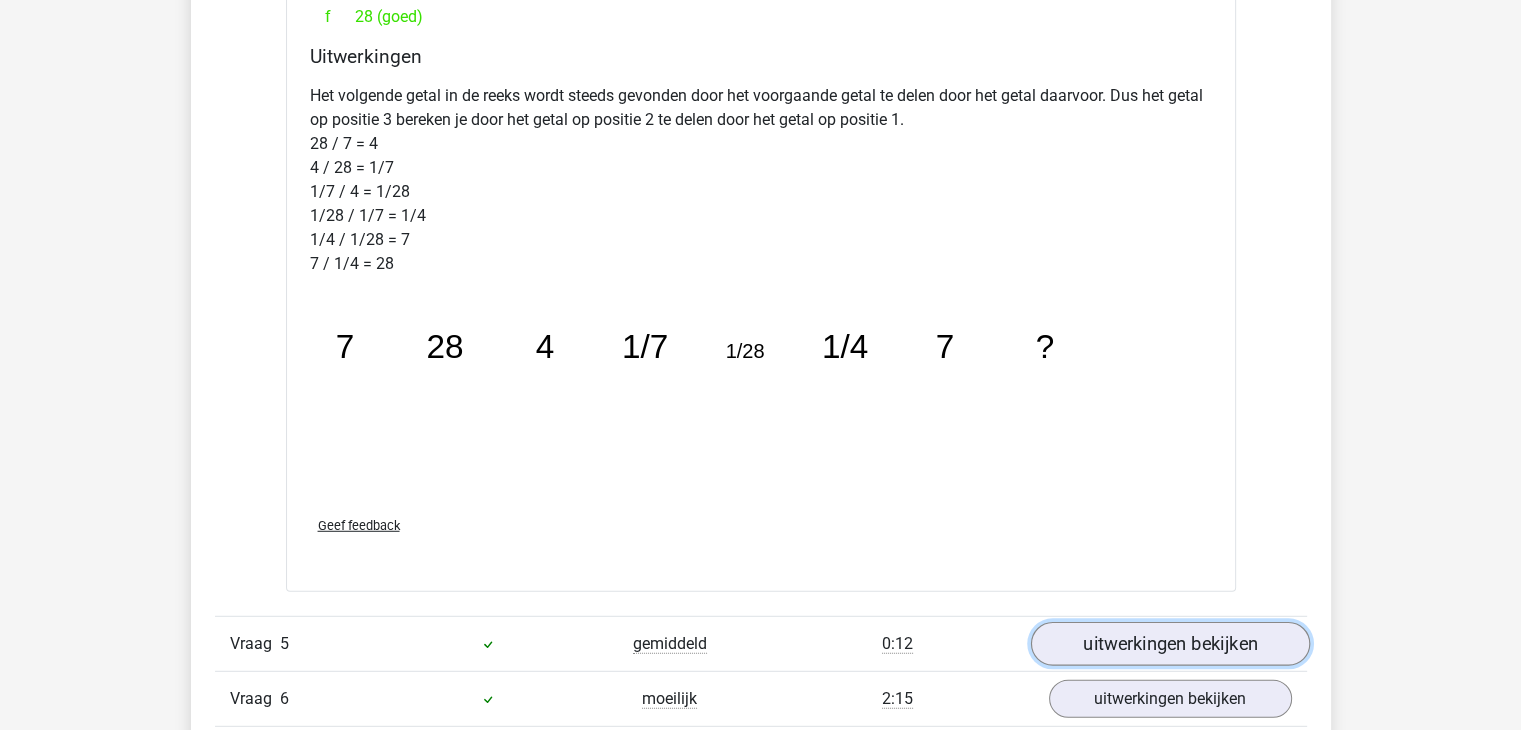 click on "uitwerkingen bekijken" at bounding box center [1169, 644] 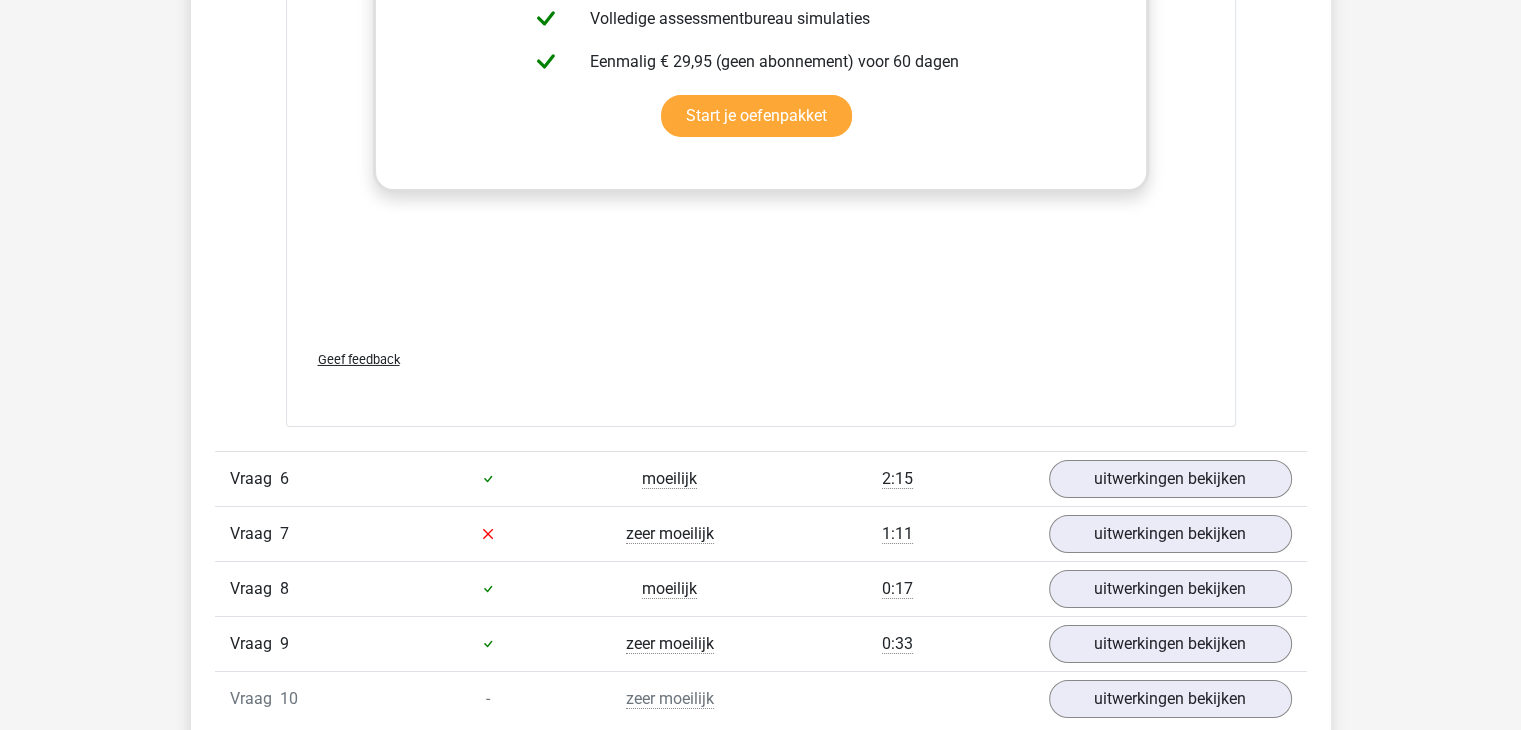 scroll, scrollTop: 7000, scrollLeft: 0, axis: vertical 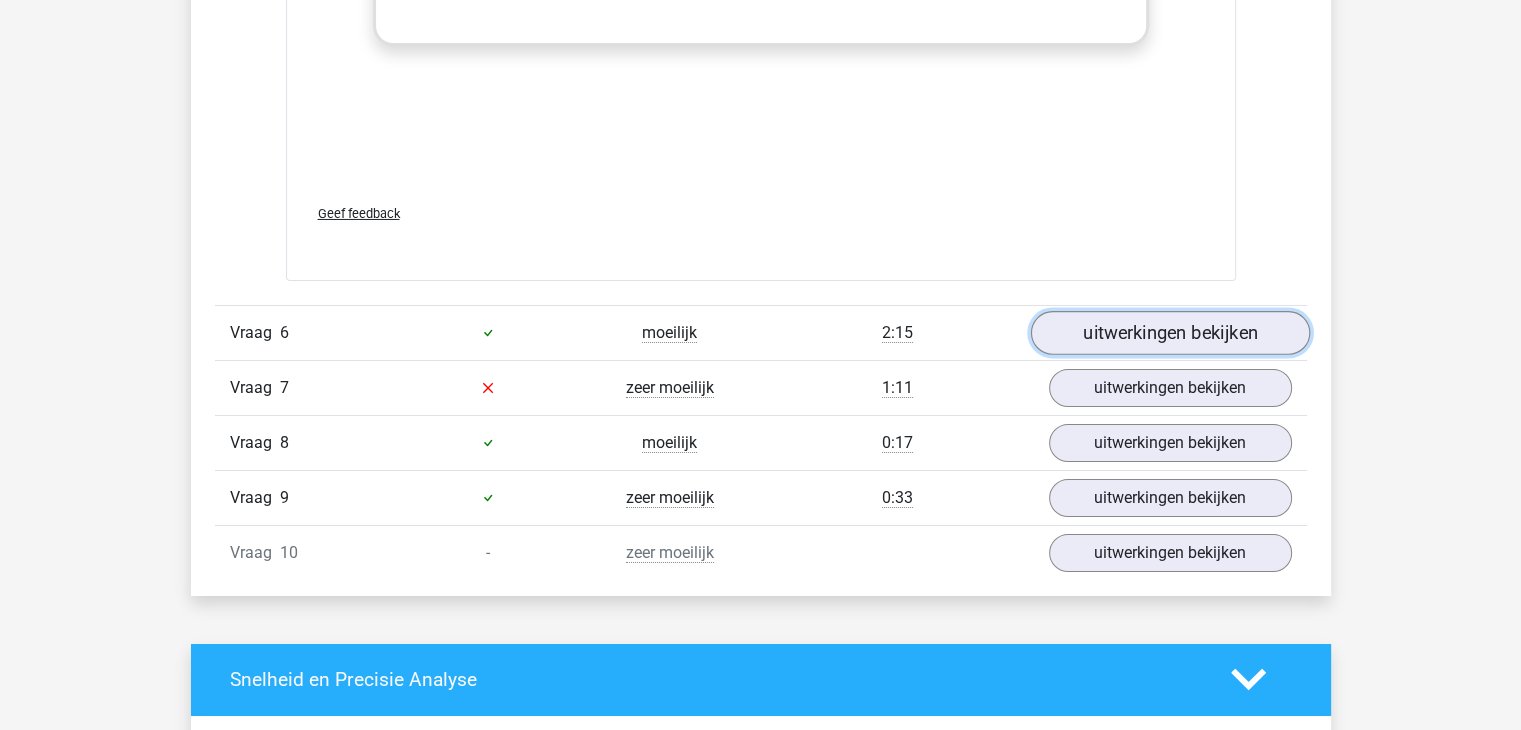 click on "uitwerkingen bekijken" at bounding box center [1169, 333] 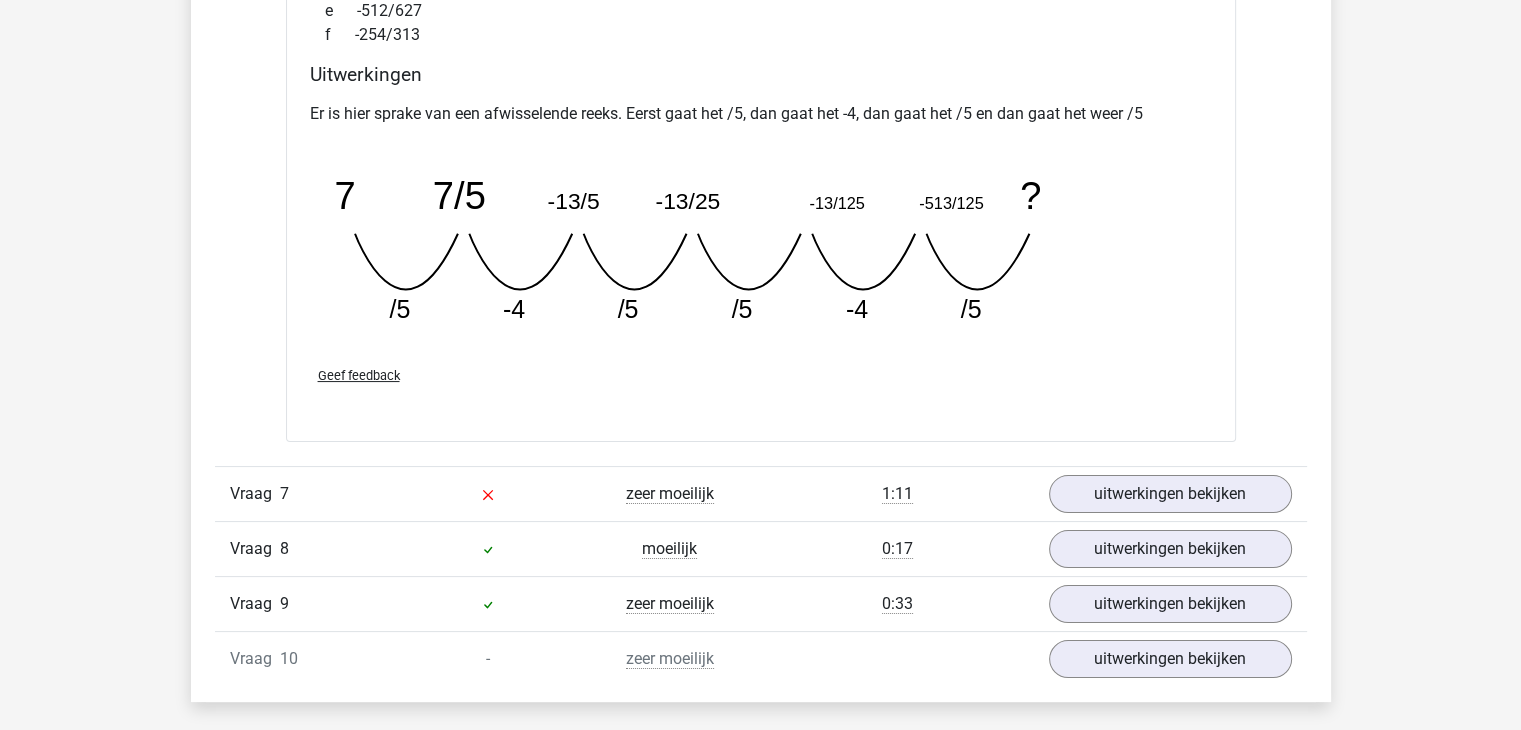 scroll, scrollTop: 7900, scrollLeft: 0, axis: vertical 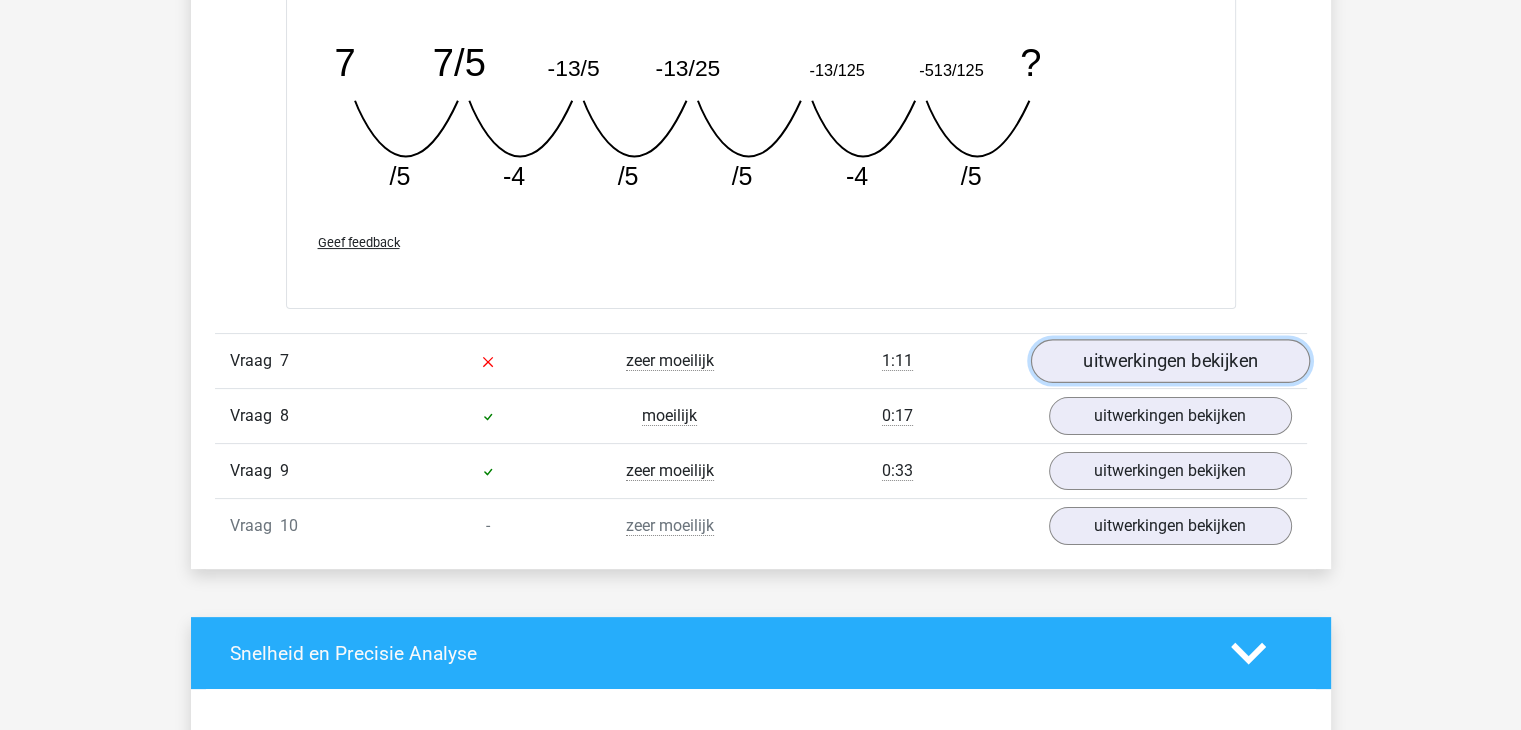 click on "uitwerkingen bekijken" at bounding box center [1169, 361] 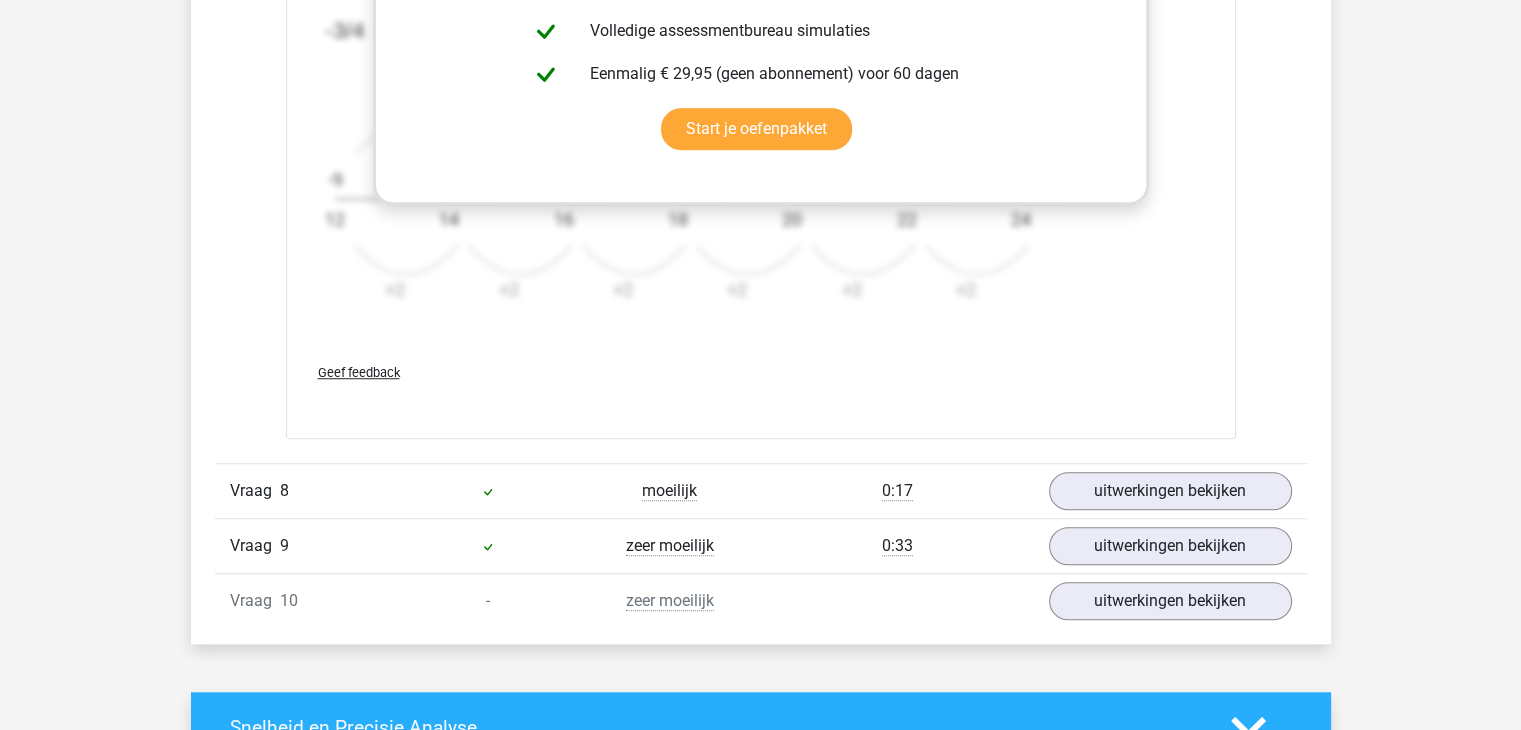 scroll, scrollTop: 9200, scrollLeft: 0, axis: vertical 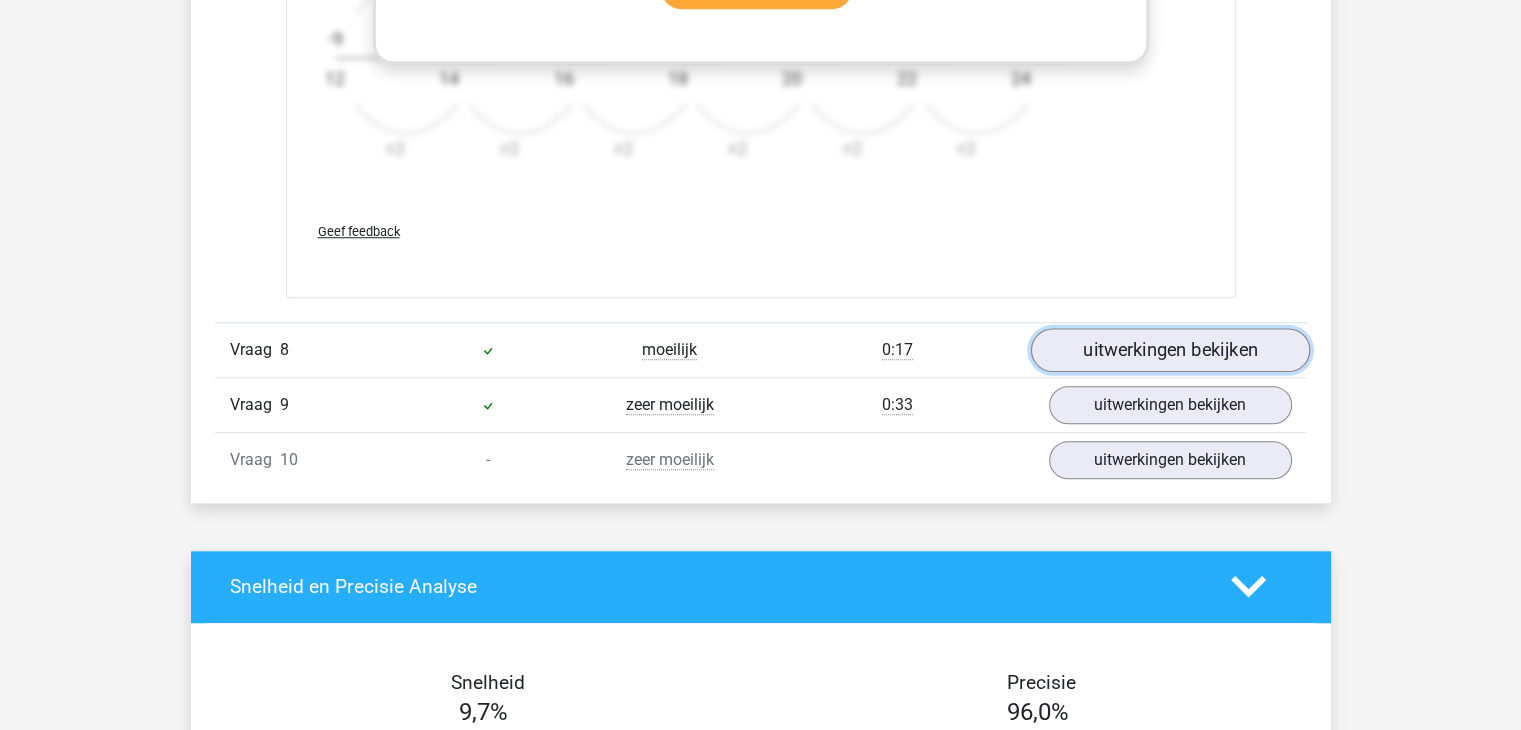 click on "uitwerkingen bekijken" at bounding box center [1169, 350] 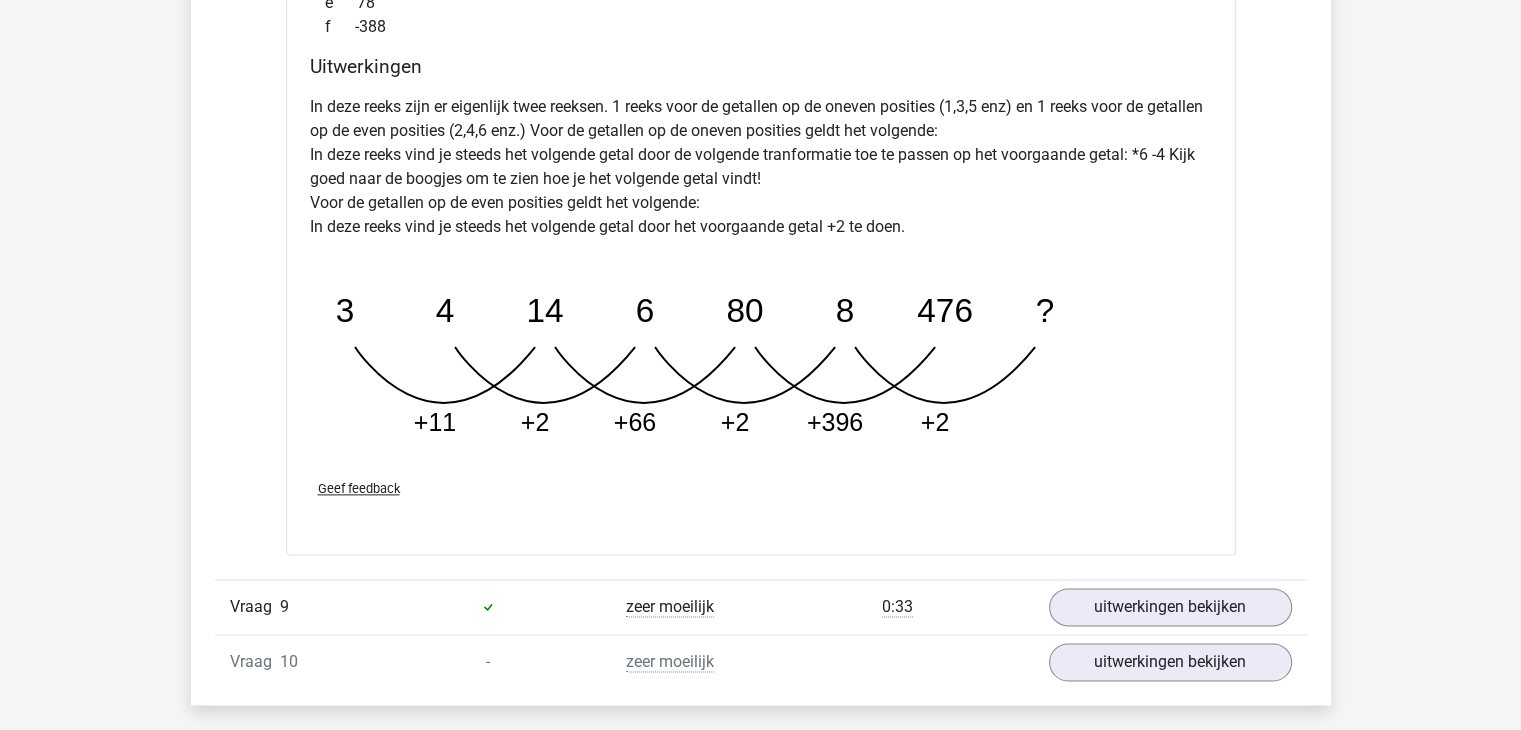scroll, scrollTop: 10000, scrollLeft: 0, axis: vertical 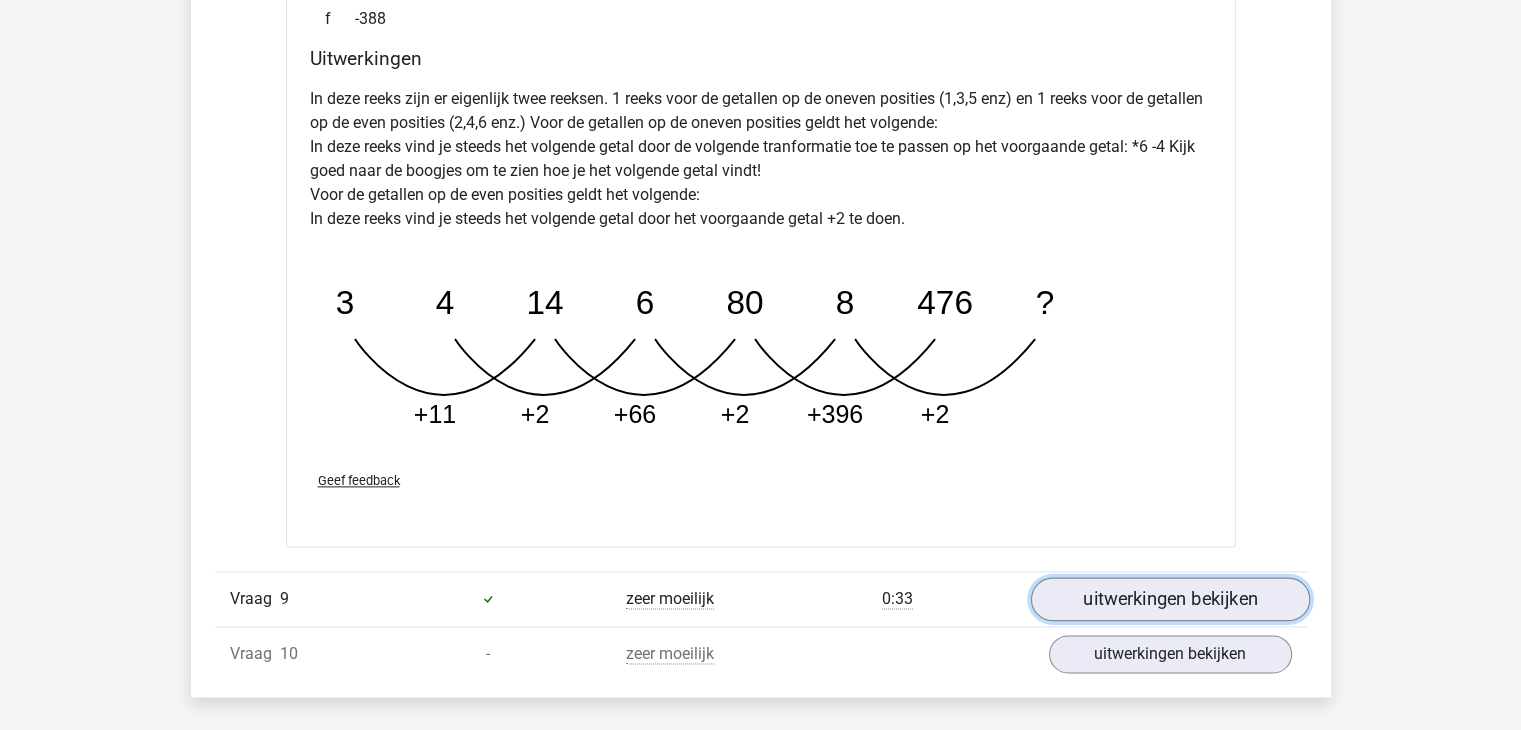 click on "uitwerkingen bekijken" at bounding box center [1169, 599] 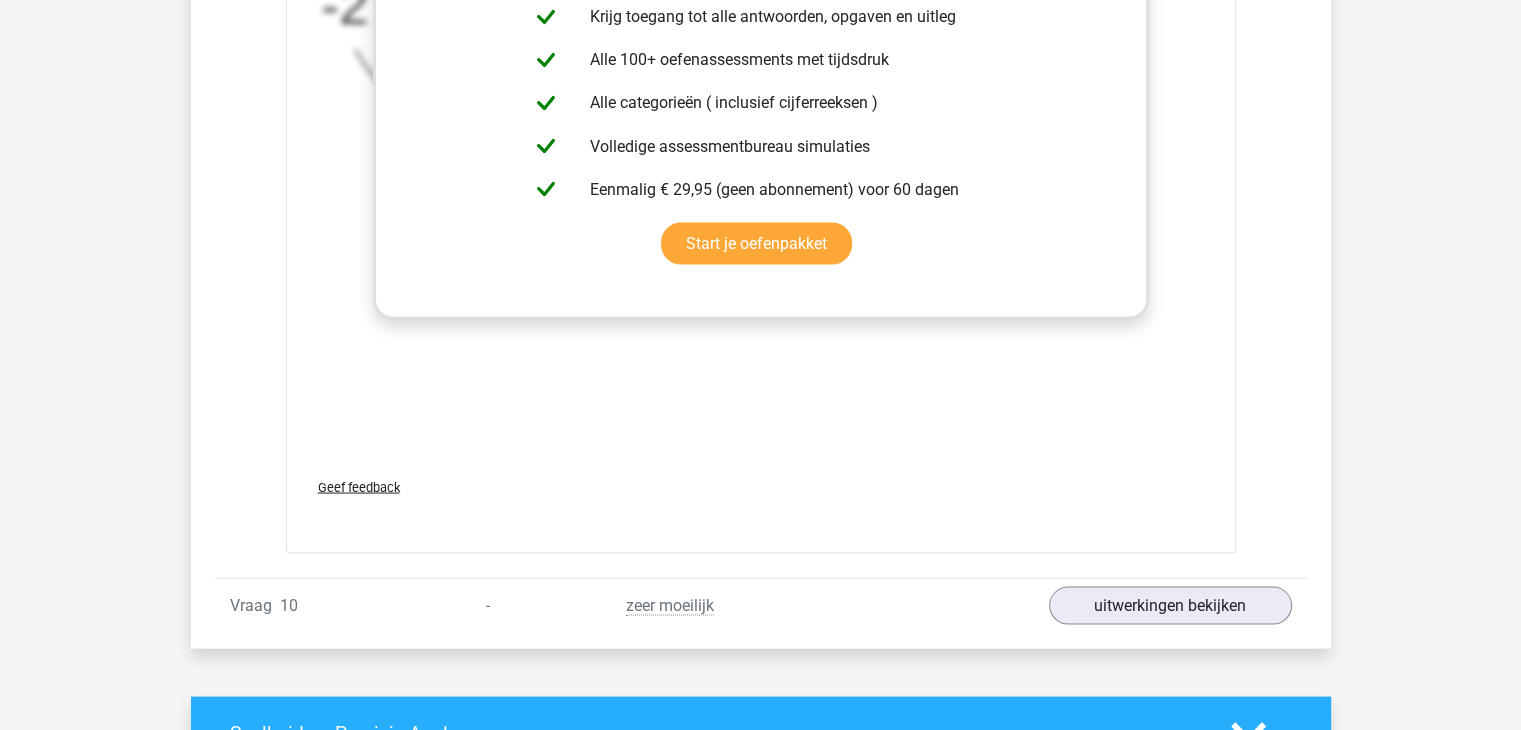 scroll, scrollTop: 11300, scrollLeft: 0, axis: vertical 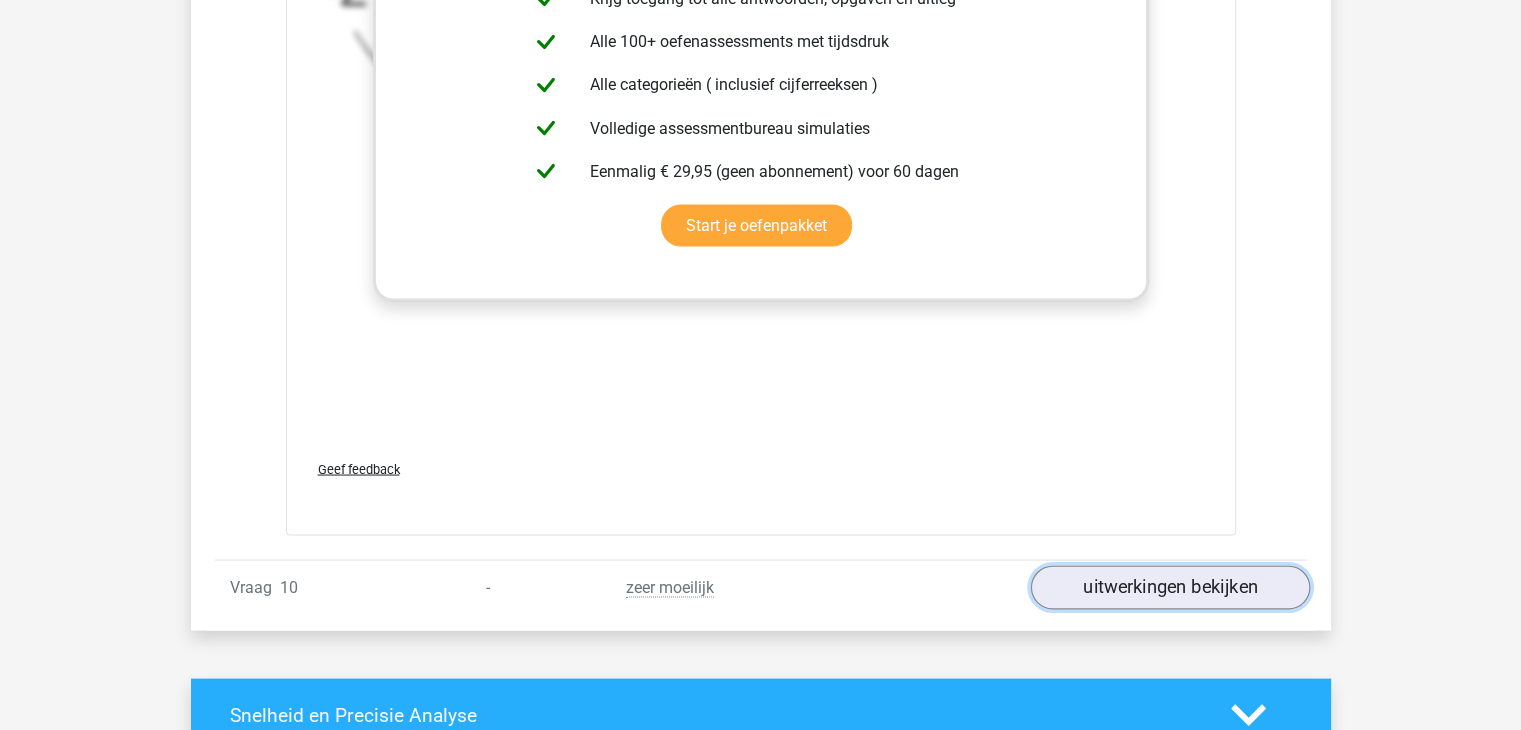 click on "uitwerkingen bekijken" at bounding box center (1169, 588) 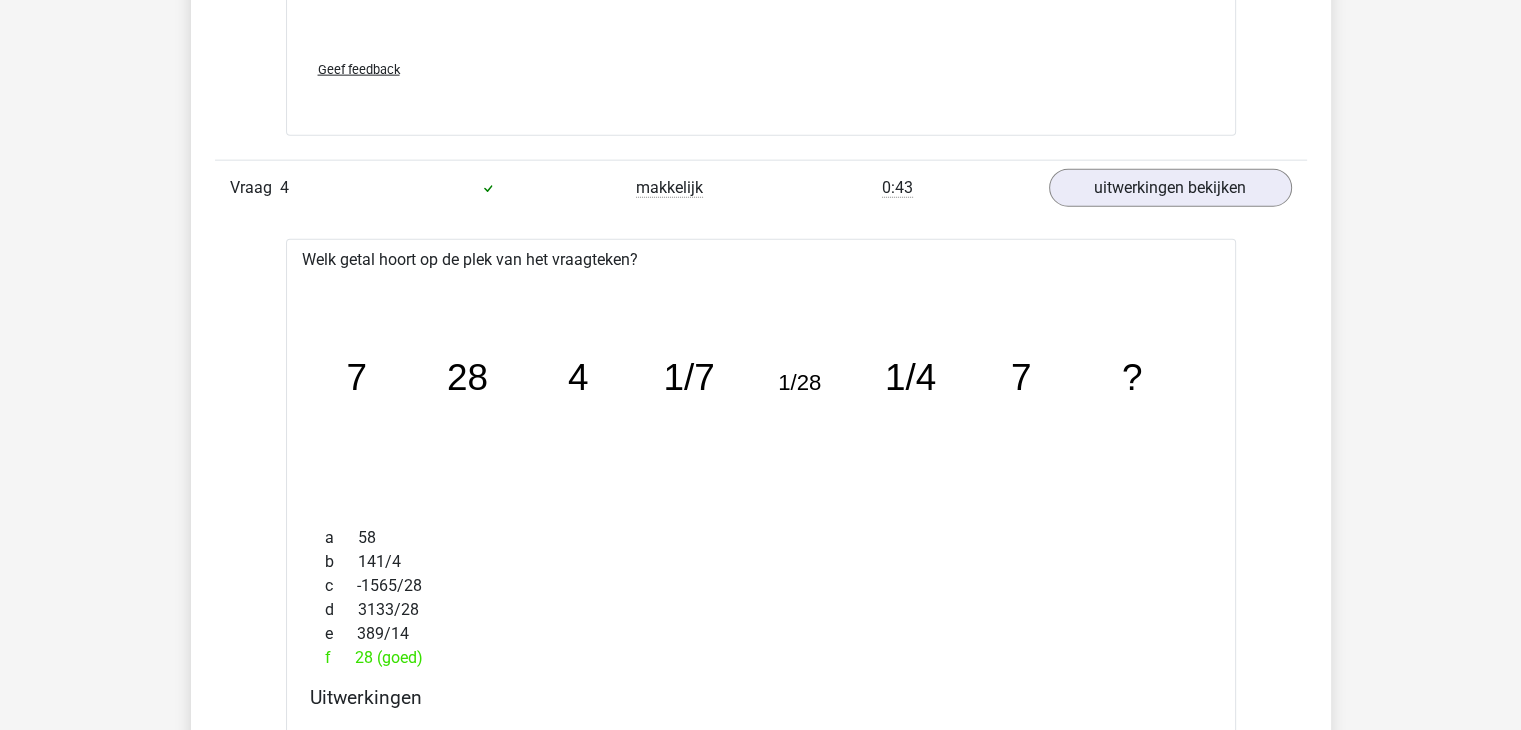 scroll, scrollTop: 5000, scrollLeft: 0, axis: vertical 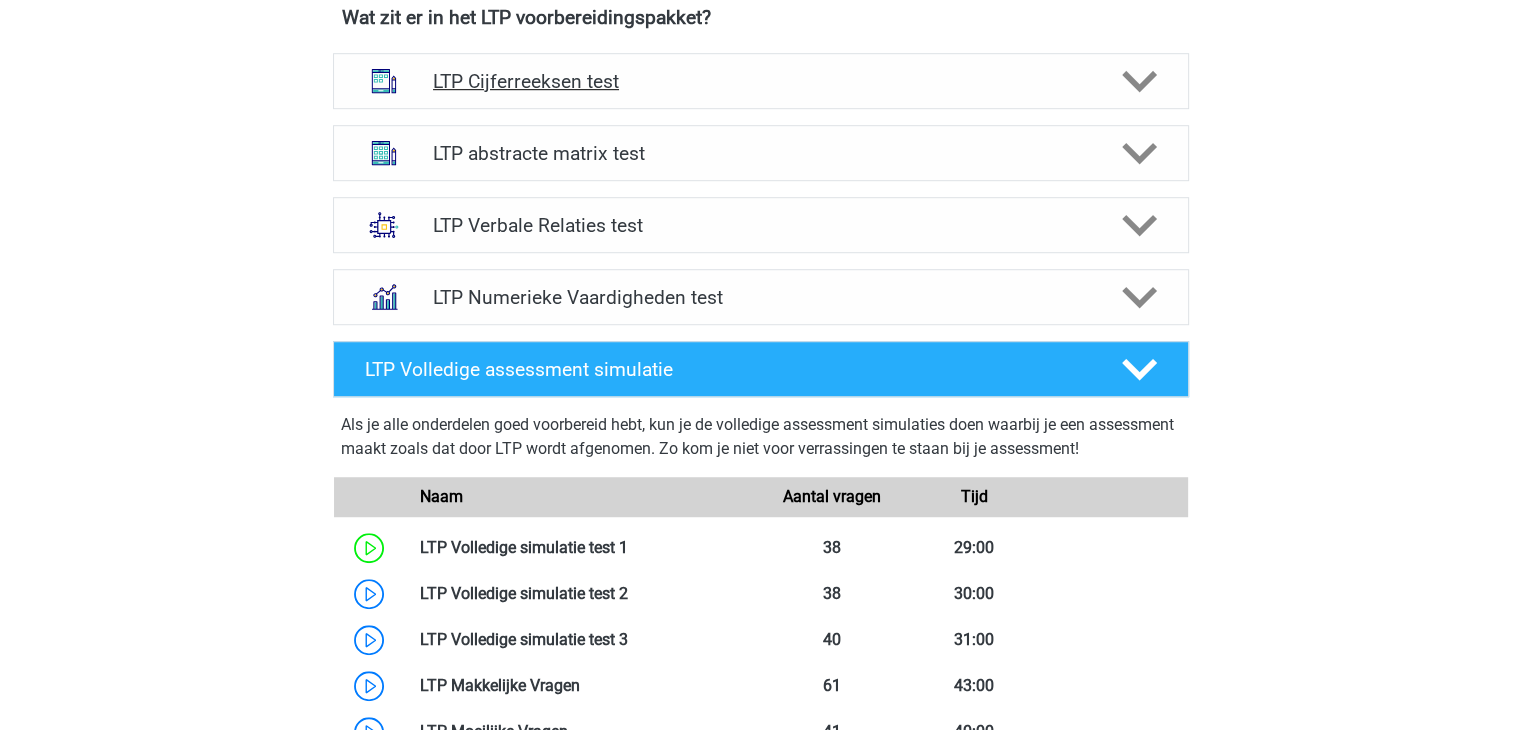 click 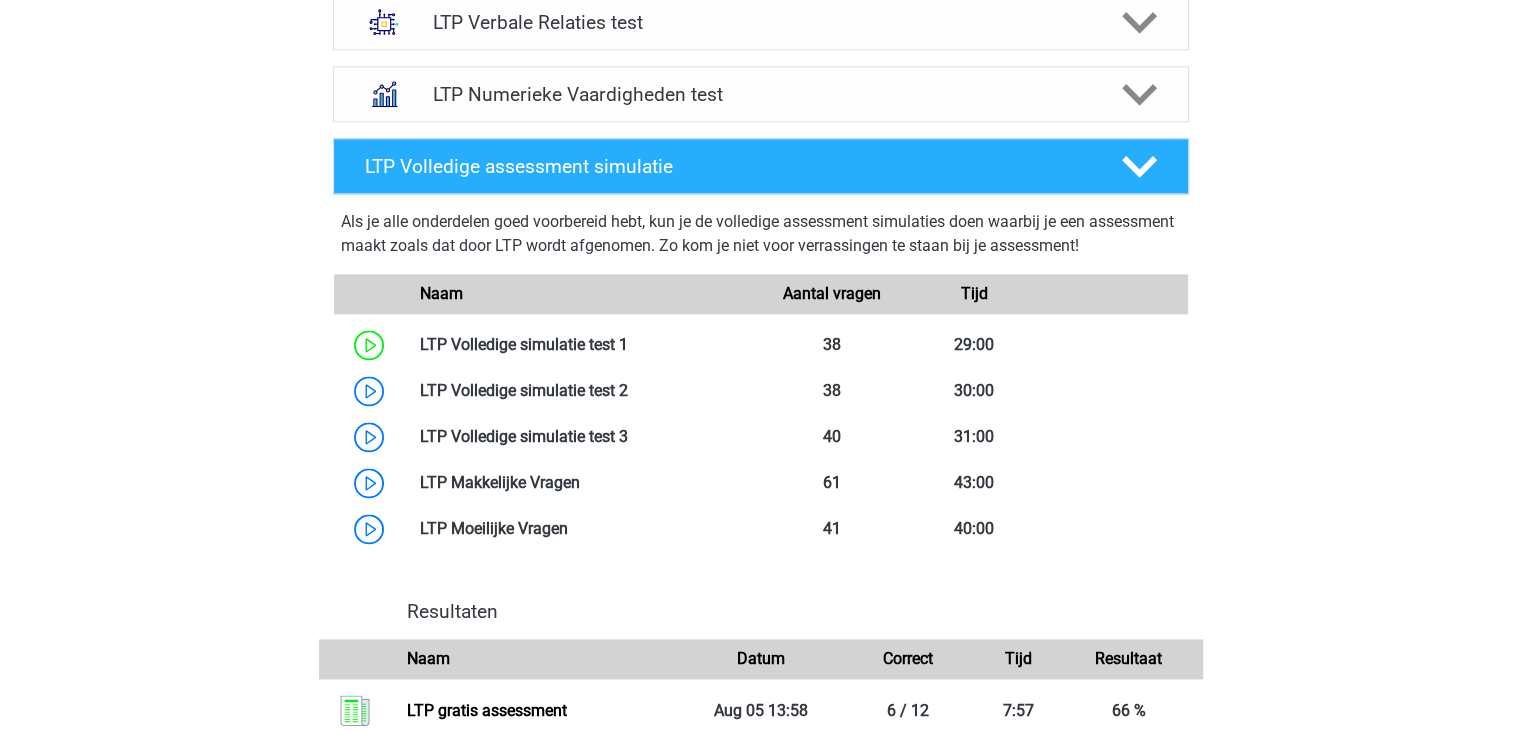 scroll, scrollTop: 2600, scrollLeft: 0, axis: vertical 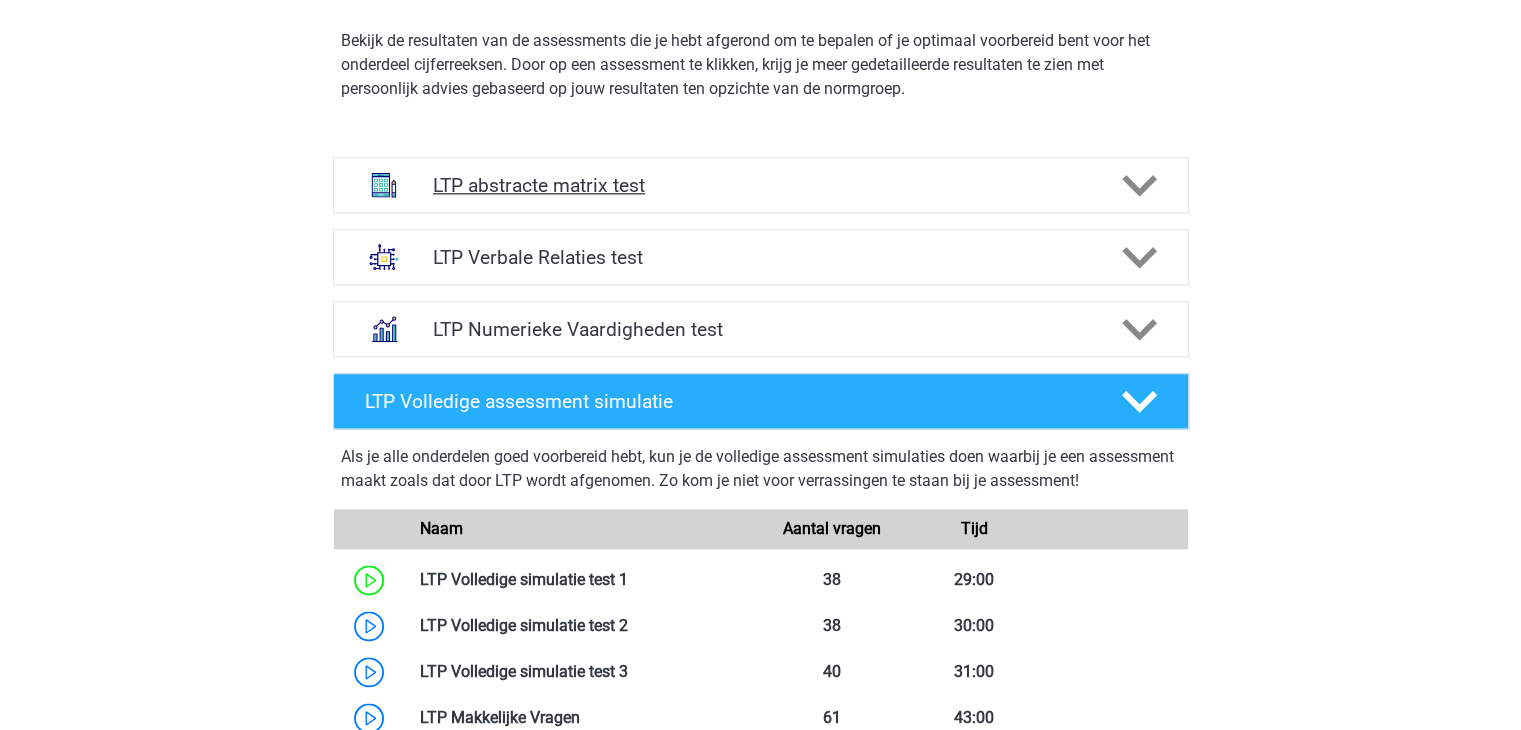 click 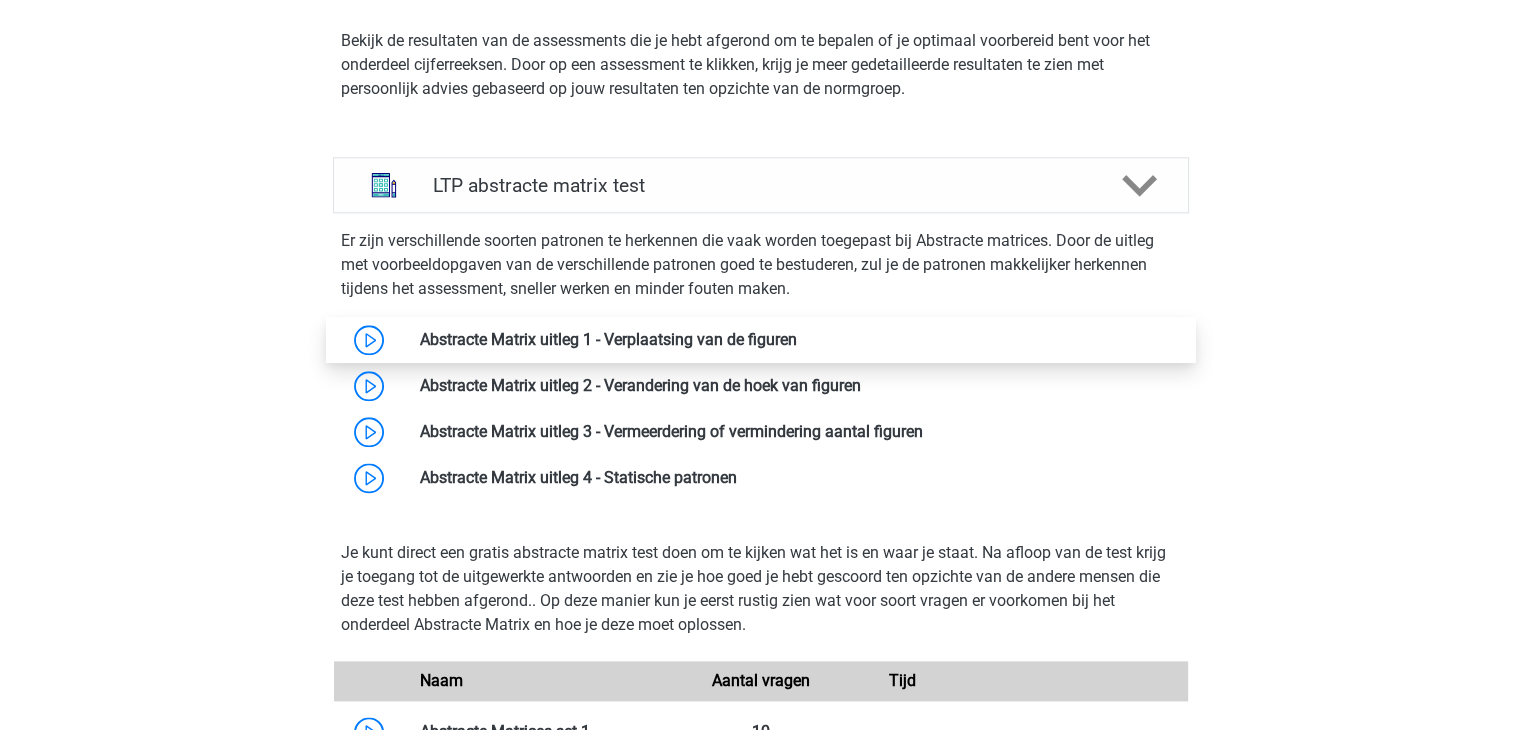 click at bounding box center [797, 339] 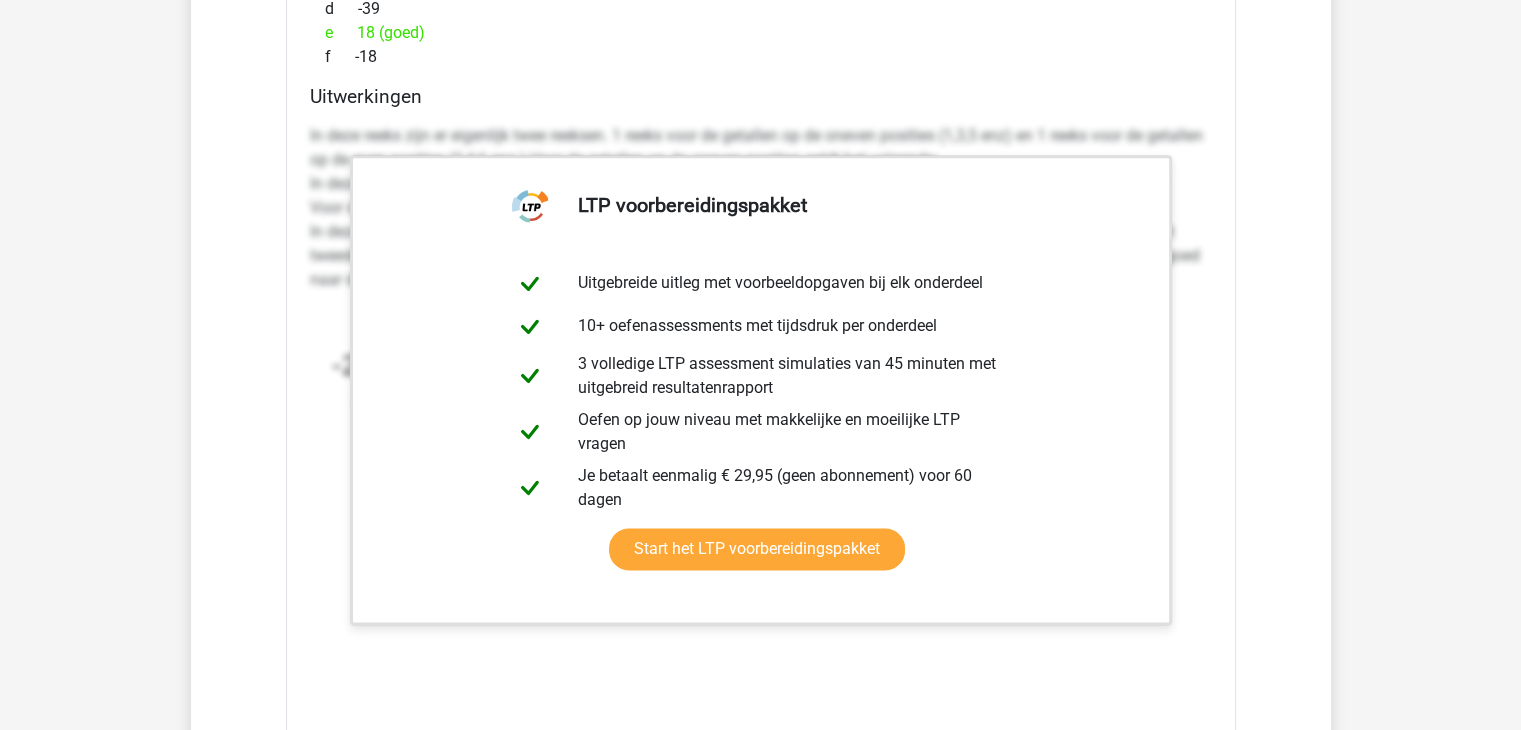 scroll, scrollTop: 2600, scrollLeft: 0, axis: vertical 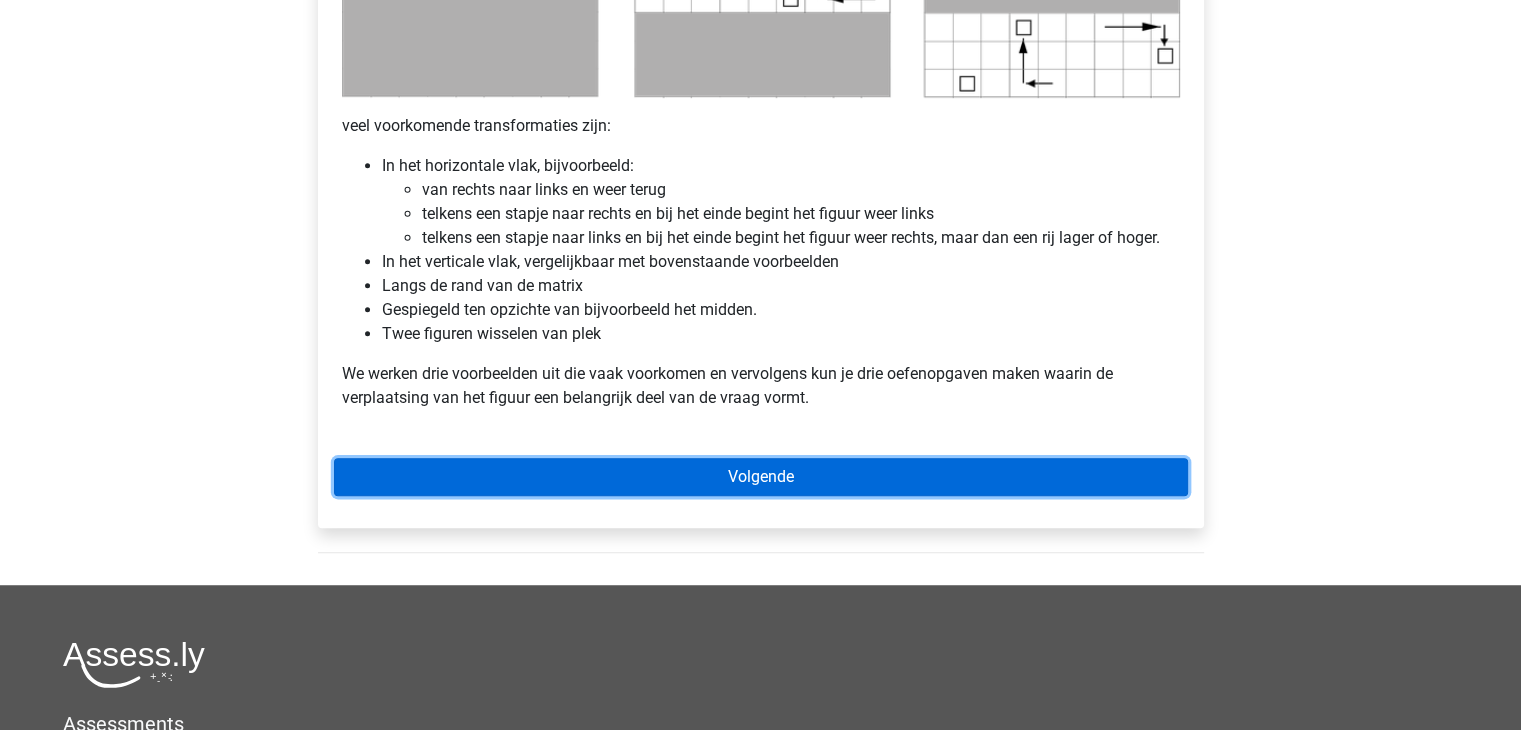 click on "Volgende" at bounding box center [761, 477] 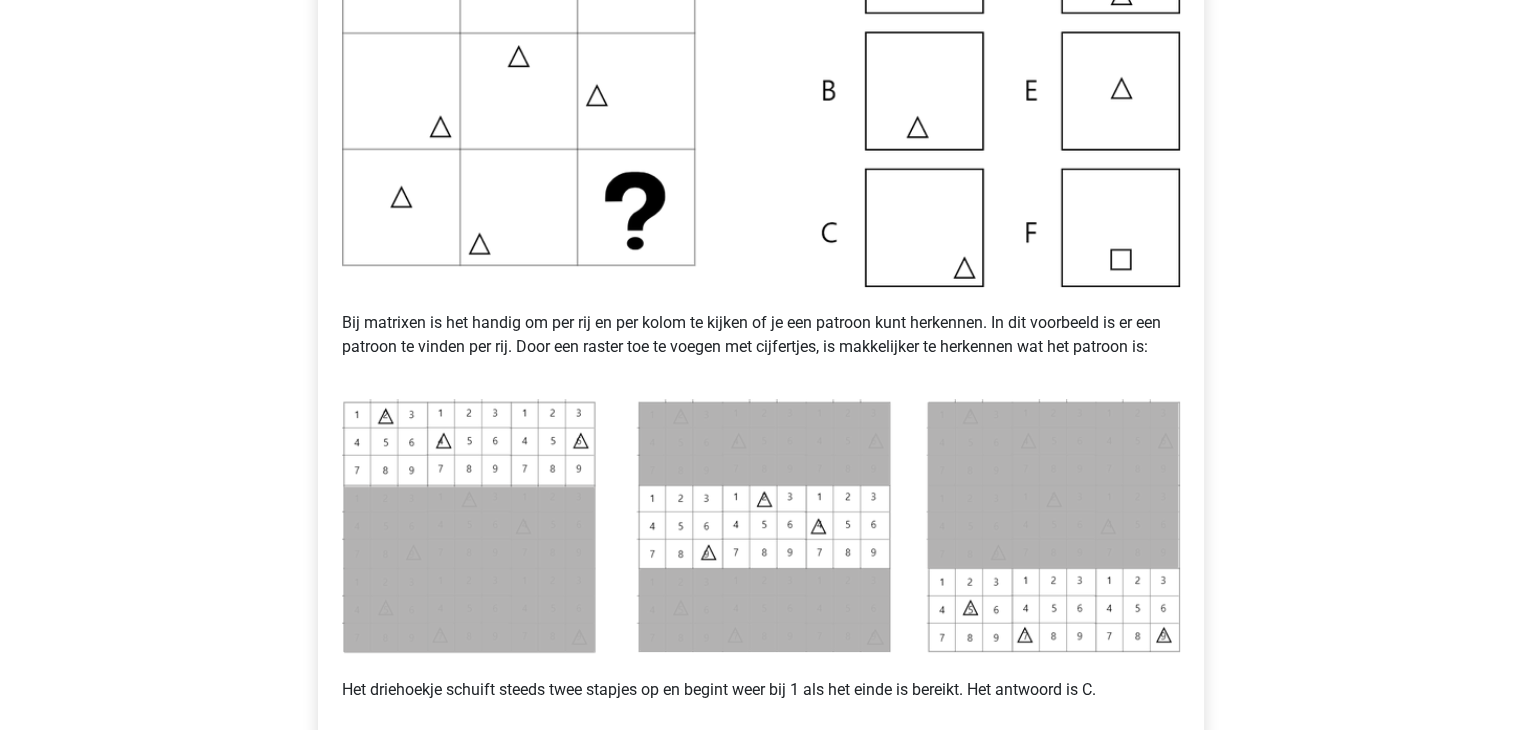 scroll, scrollTop: 800, scrollLeft: 0, axis: vertical 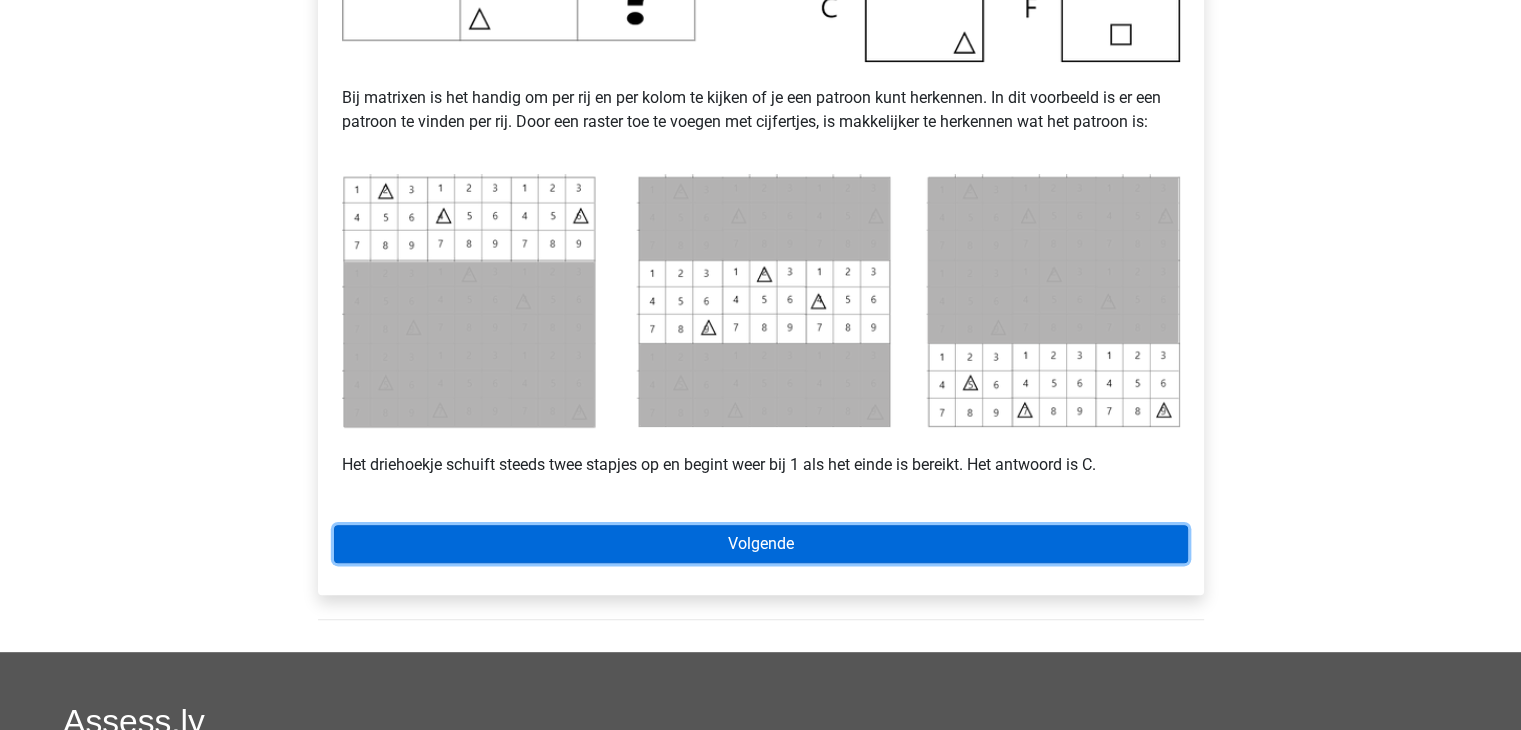 click on "Volgende" at bounding box center (761, 544) 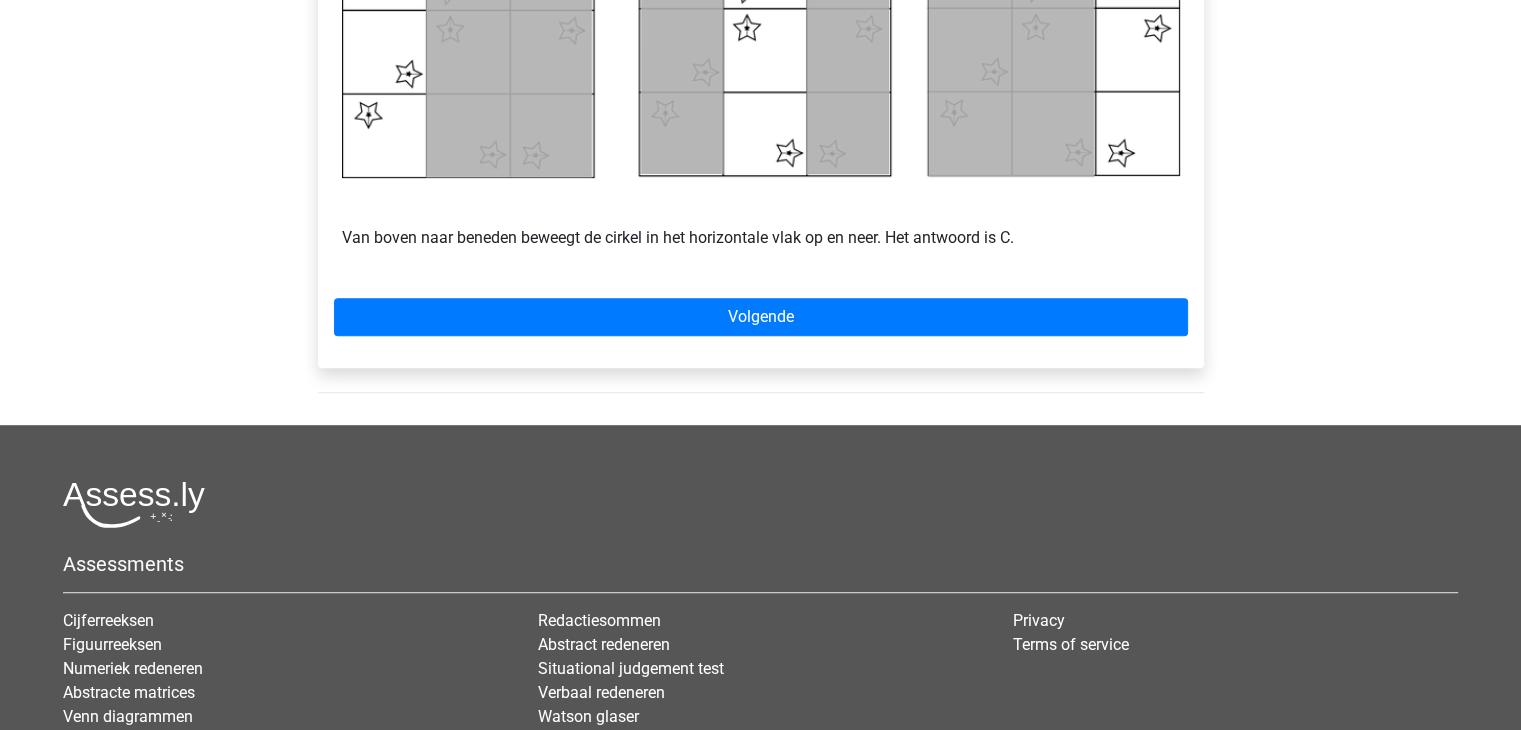 scroll, scrollTop: 1100, scrollLeft: 0, axis: vertical 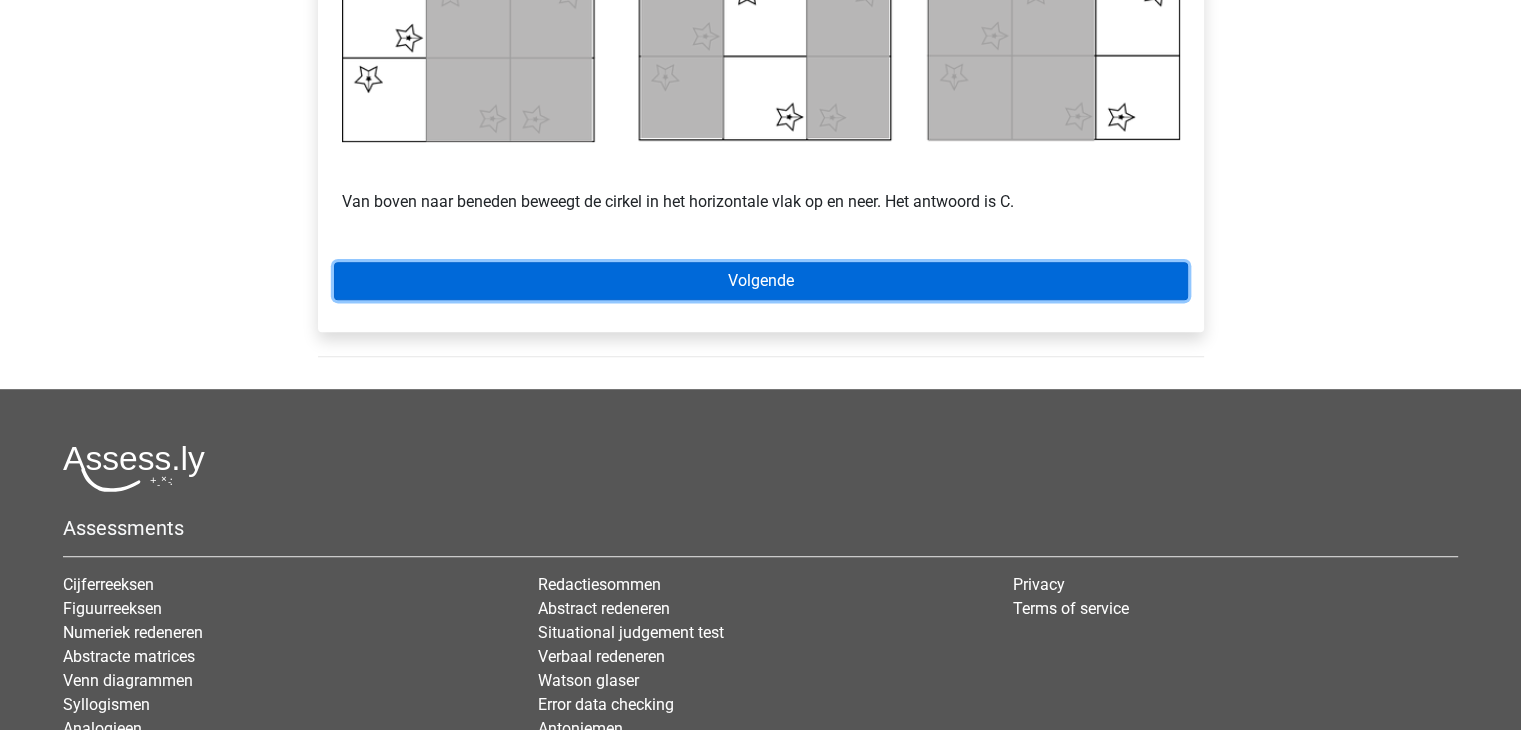 click on "Volgende" at bounding box center (761, 281) 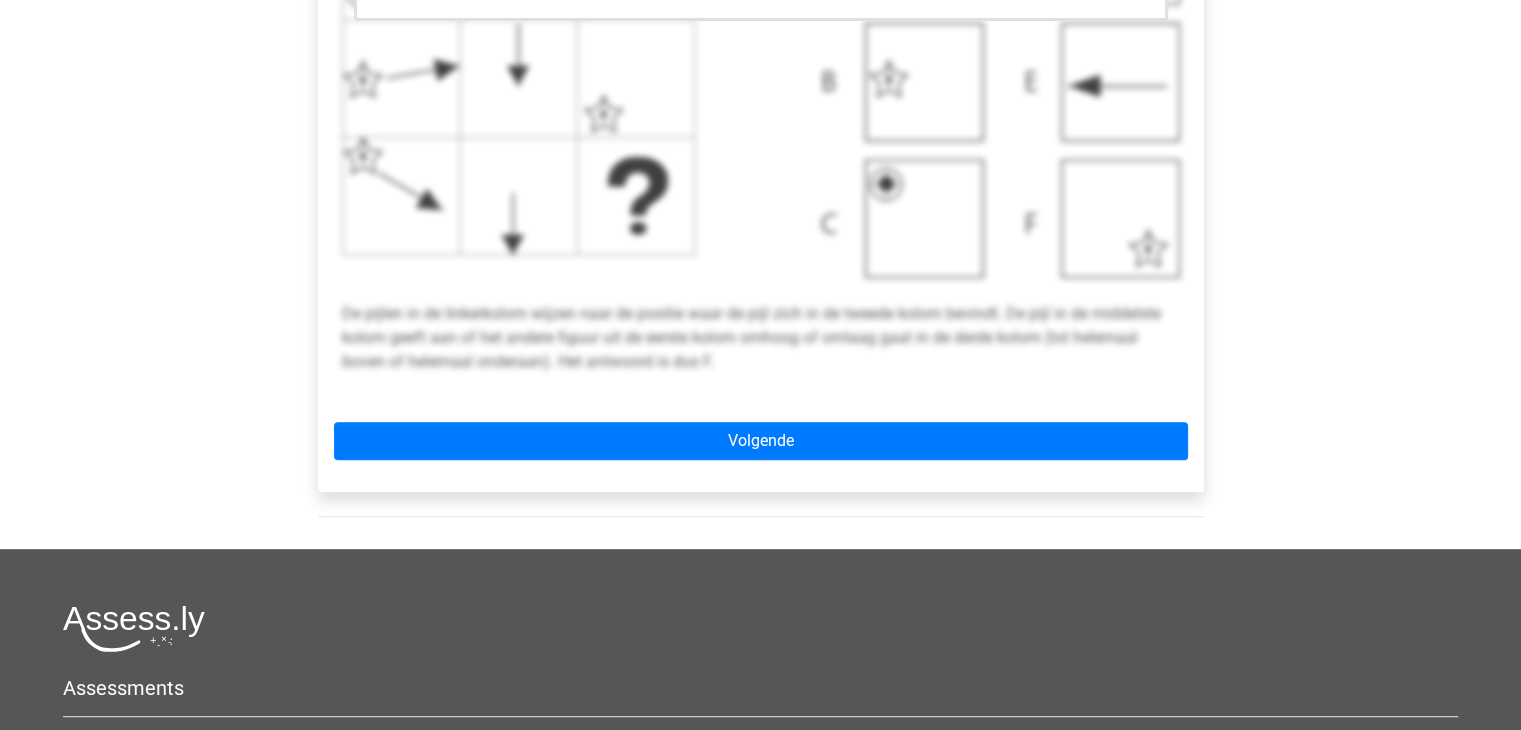 scroll, scrollTop: 800, scrollLeft: 0, axis: vertical 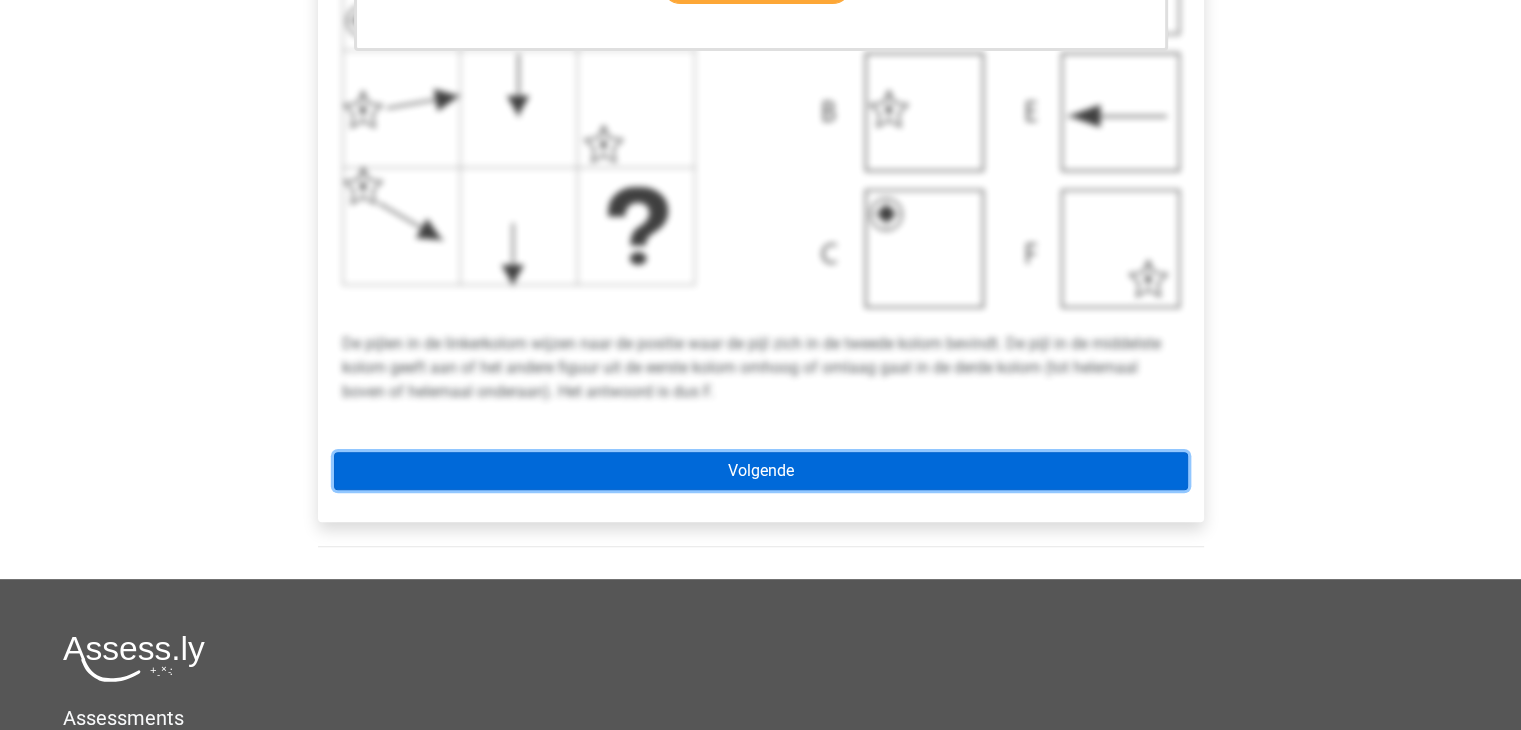 click on "Volgende" at bounding box center (761, 471) 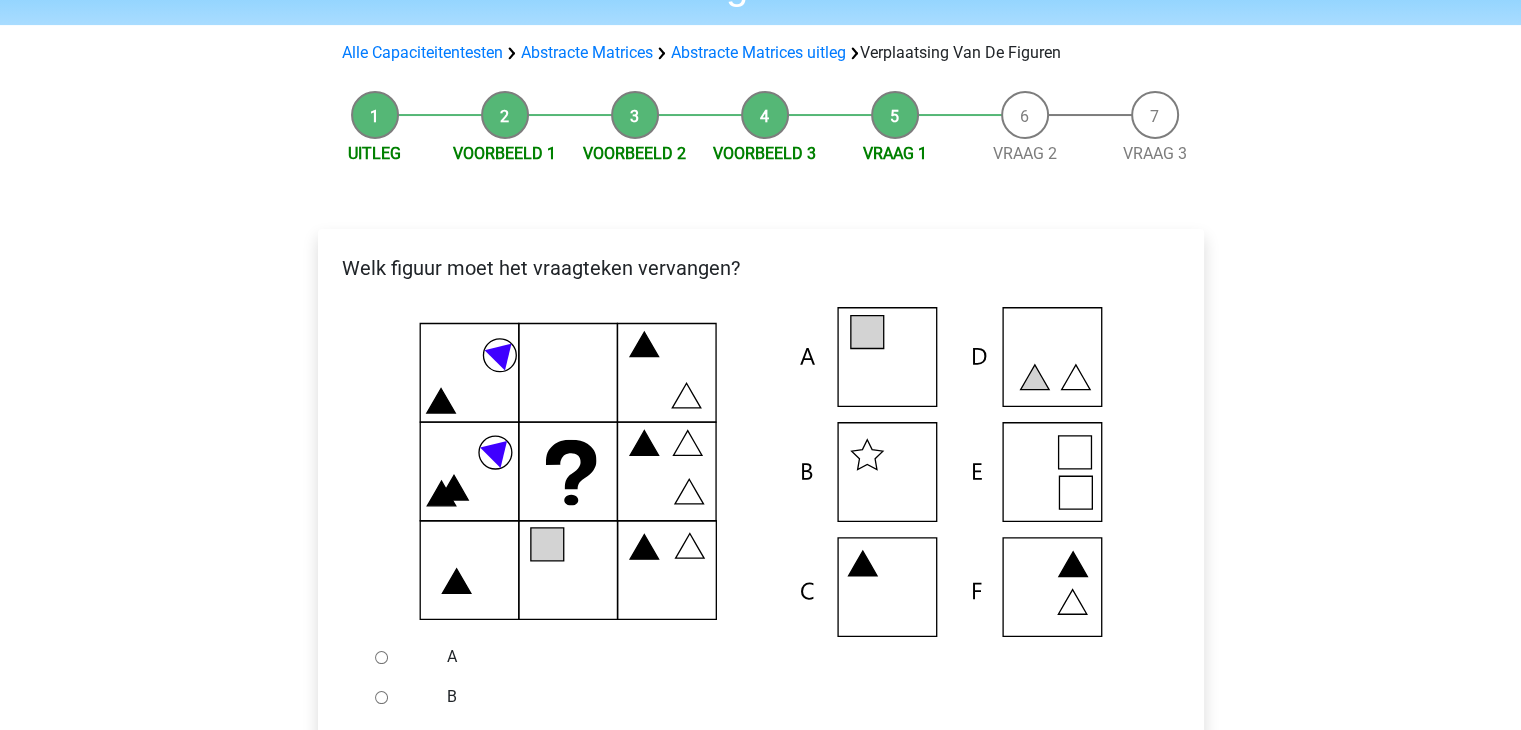 scroll, scrollTop: 200, scrollLeft: 0, axis: vertical 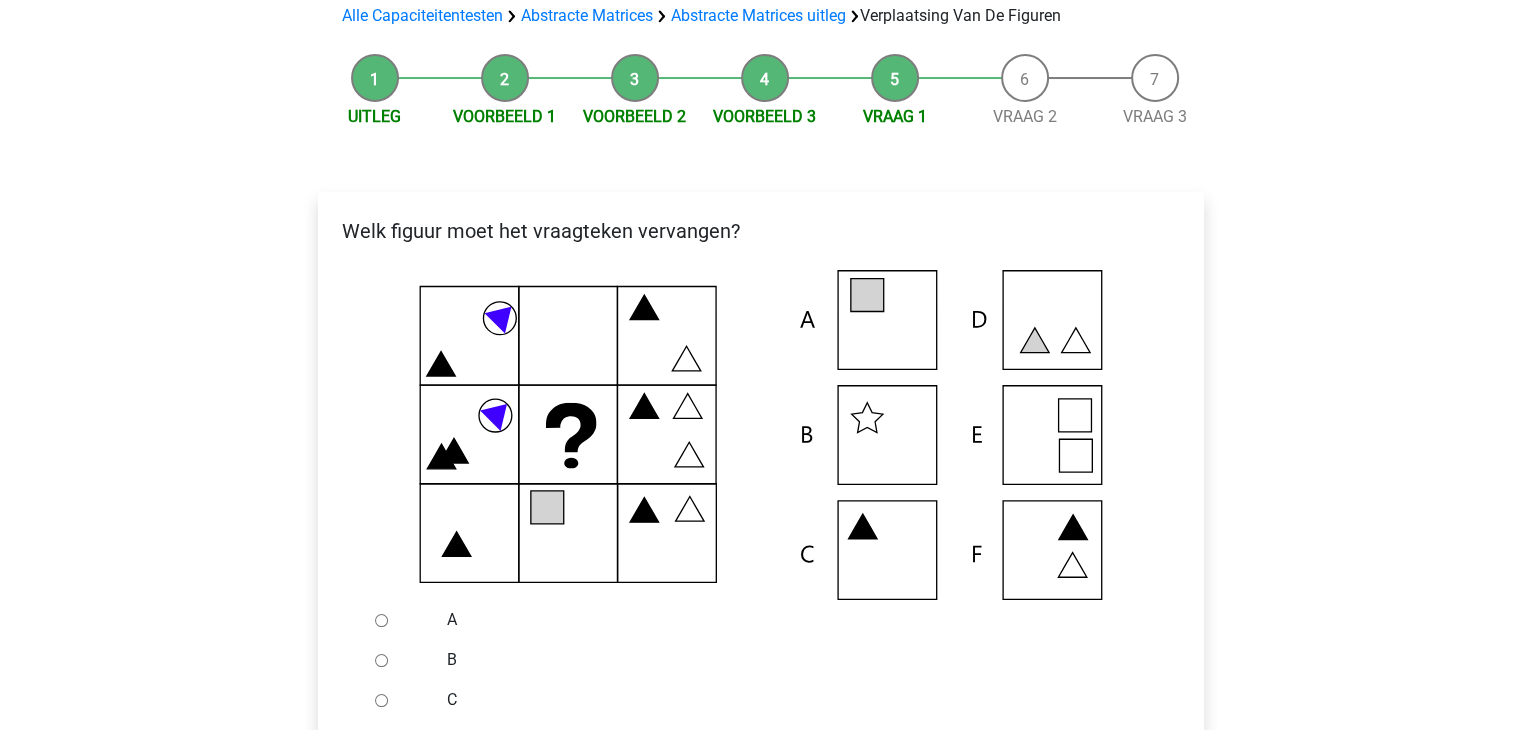 click on "A" at bounding box center (381, 620) 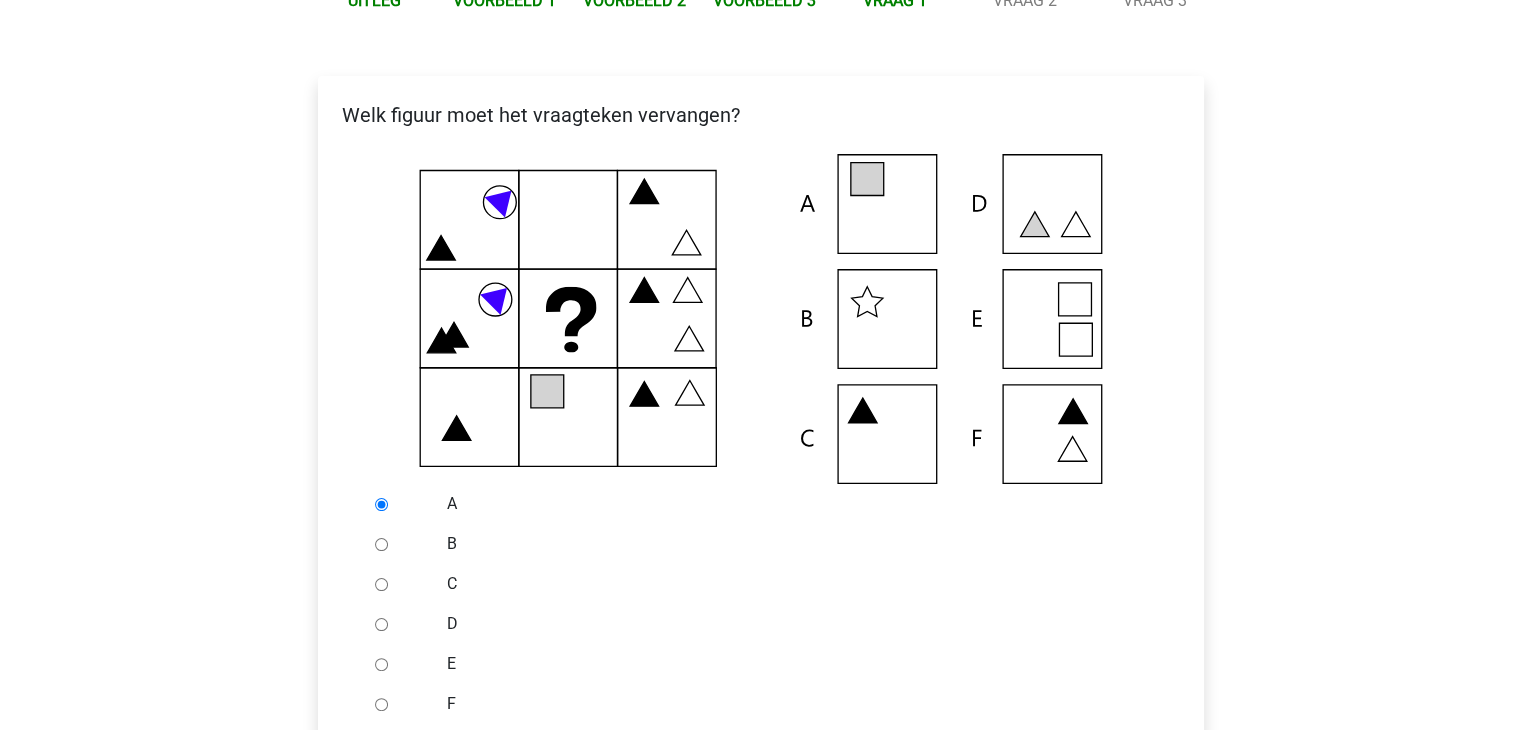 scroll, scrollTop: 600, scrollLeft: 0, axis: vertical 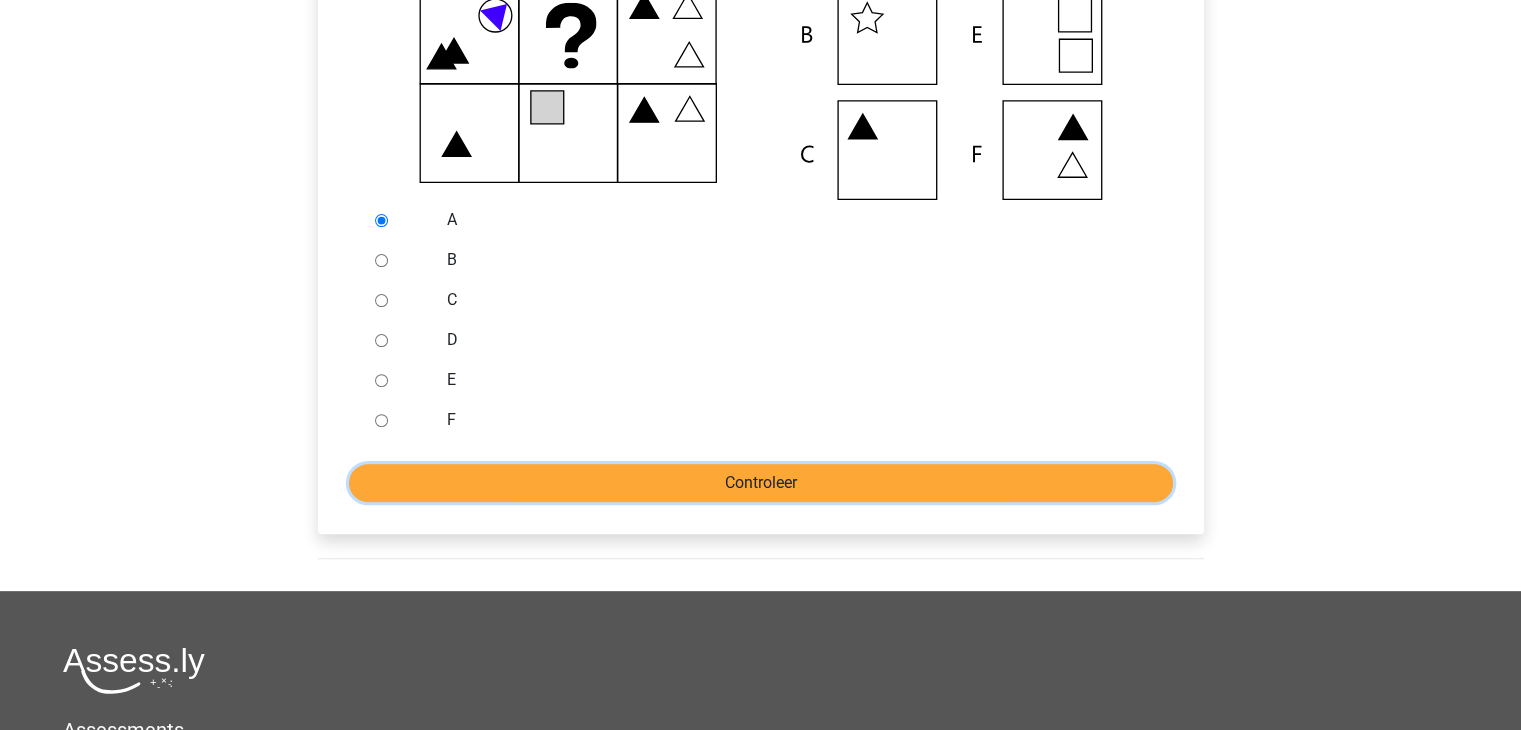 click on "Controleer" at bounding box center [761, 483] 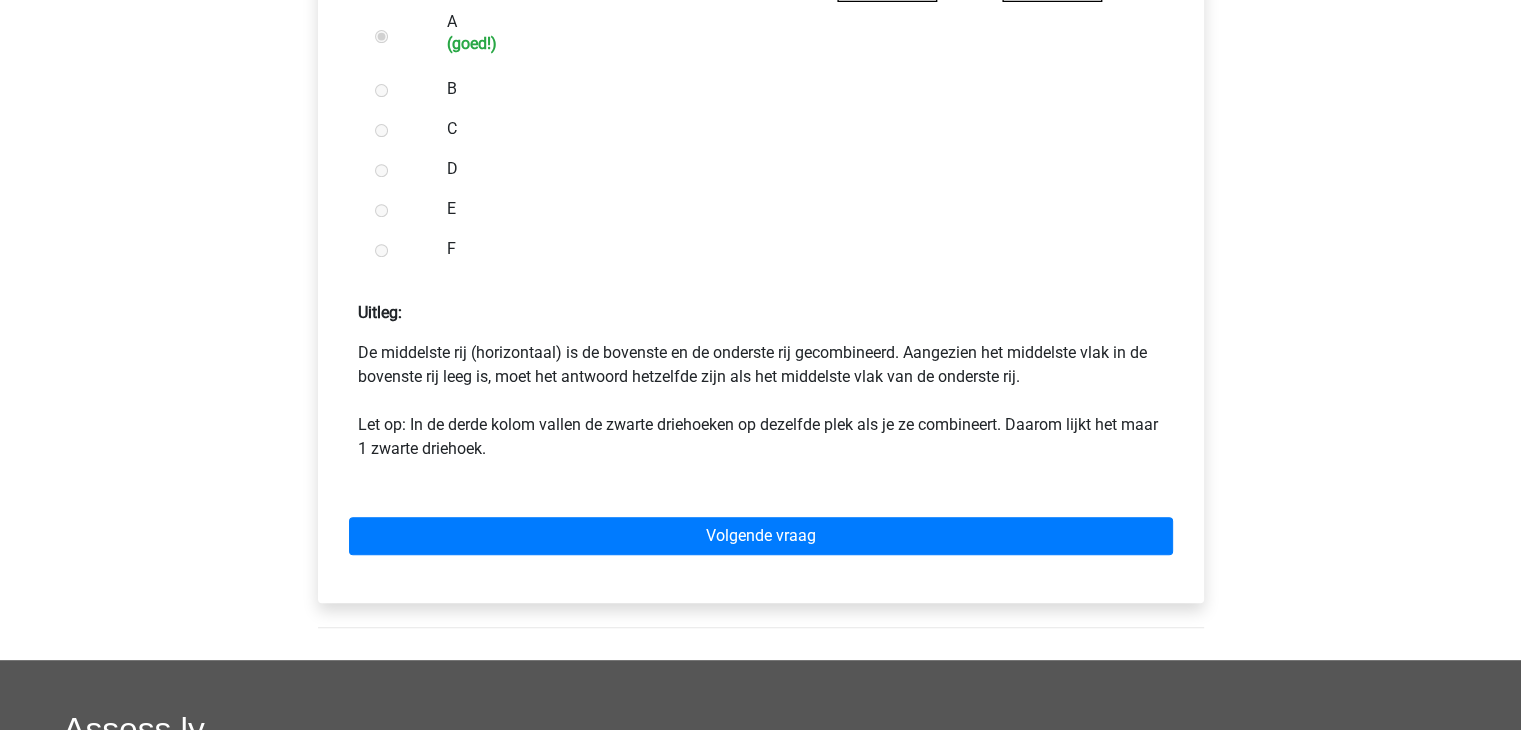 scroll, scrollTop: 800, scrollLeft: 0, axis: vertical 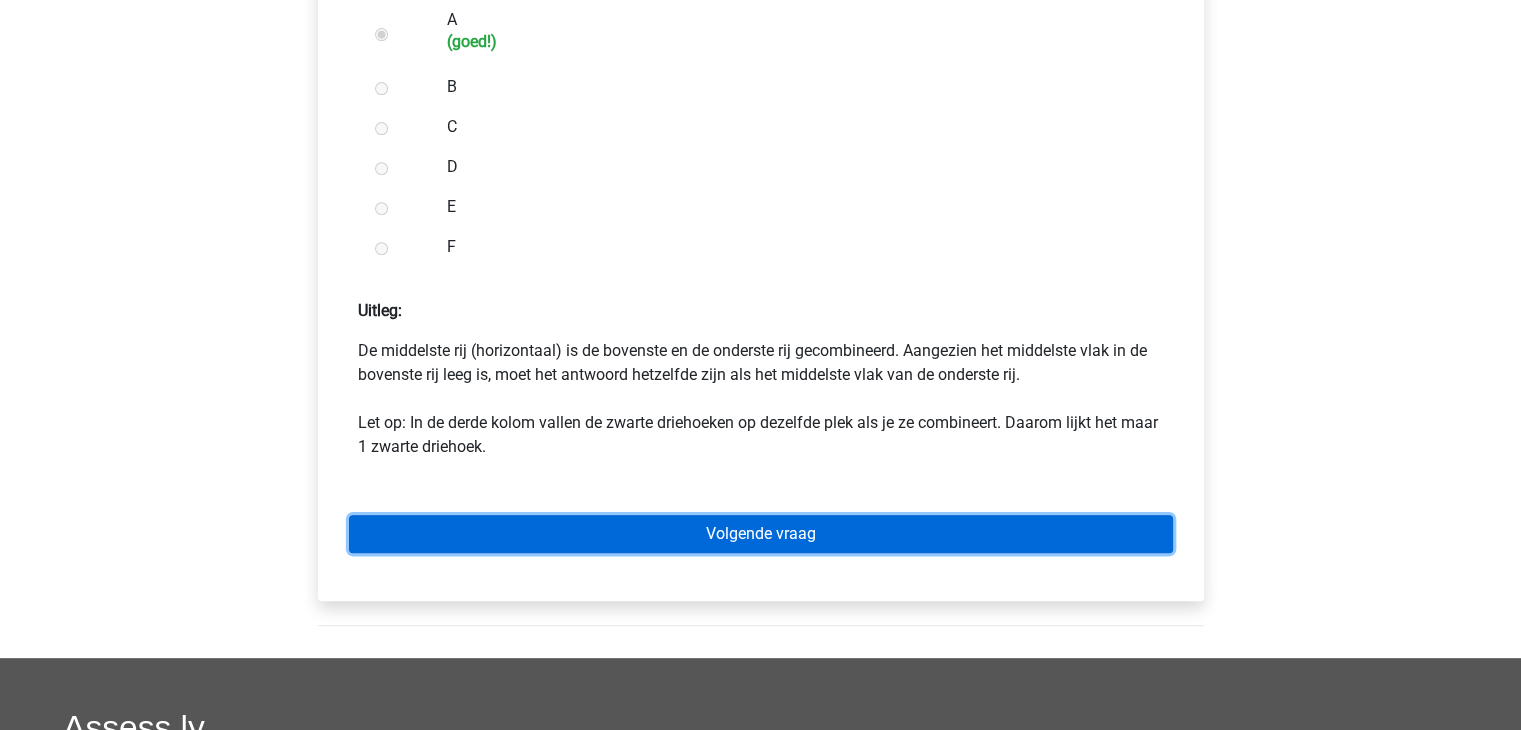 click on "Volgende vraag" at bounding box center (761, 534) 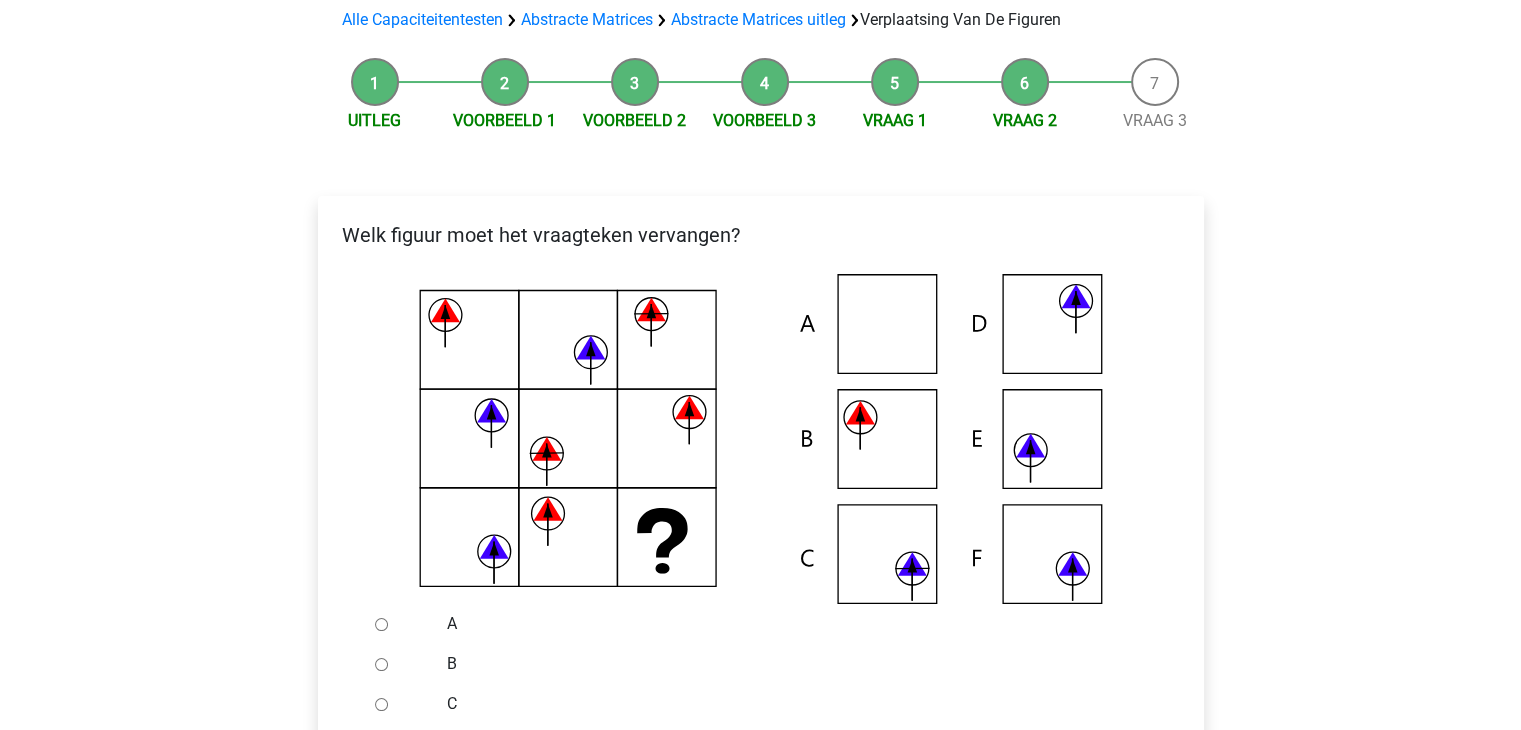 scroll, scrollTop: 200, scrollLeft: 0, axis: vertical 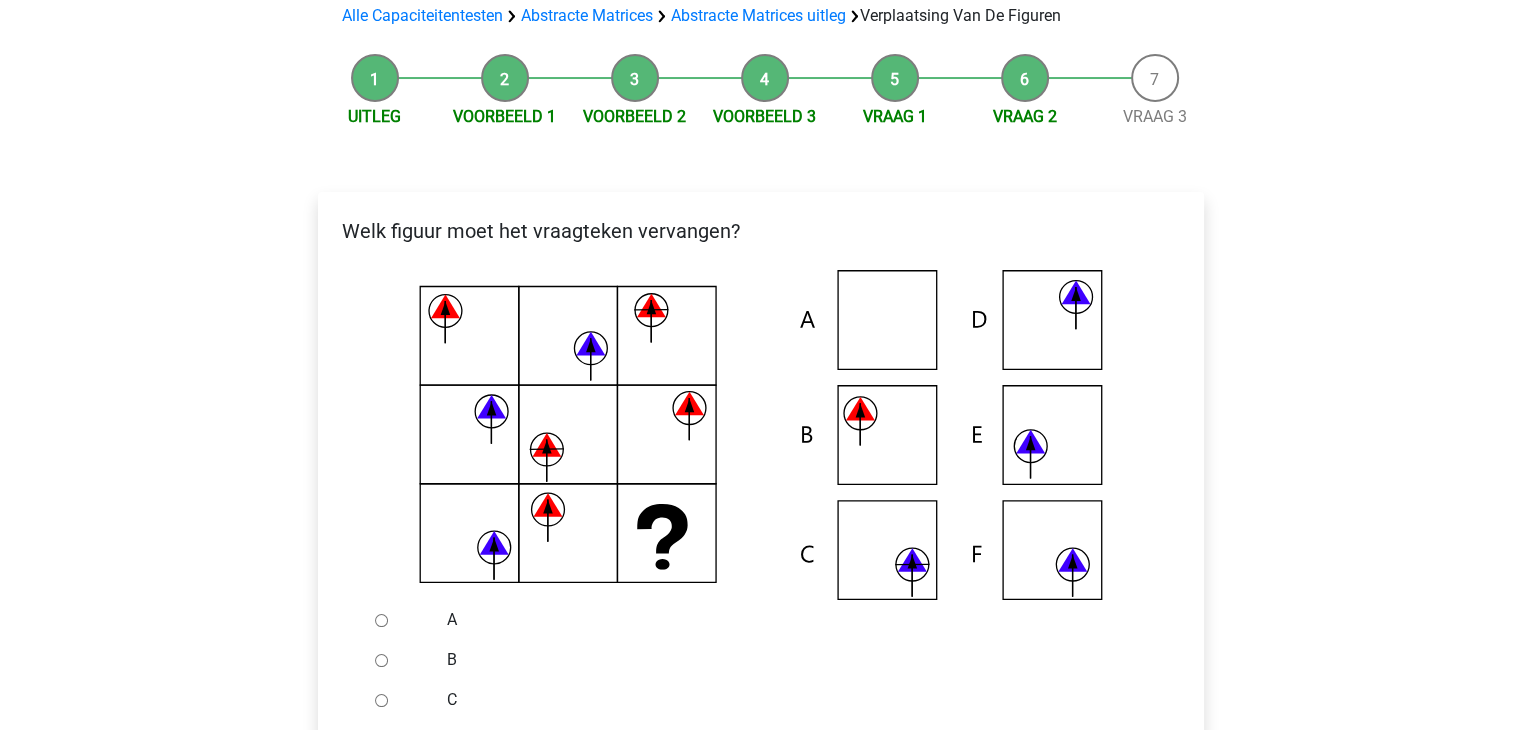 click 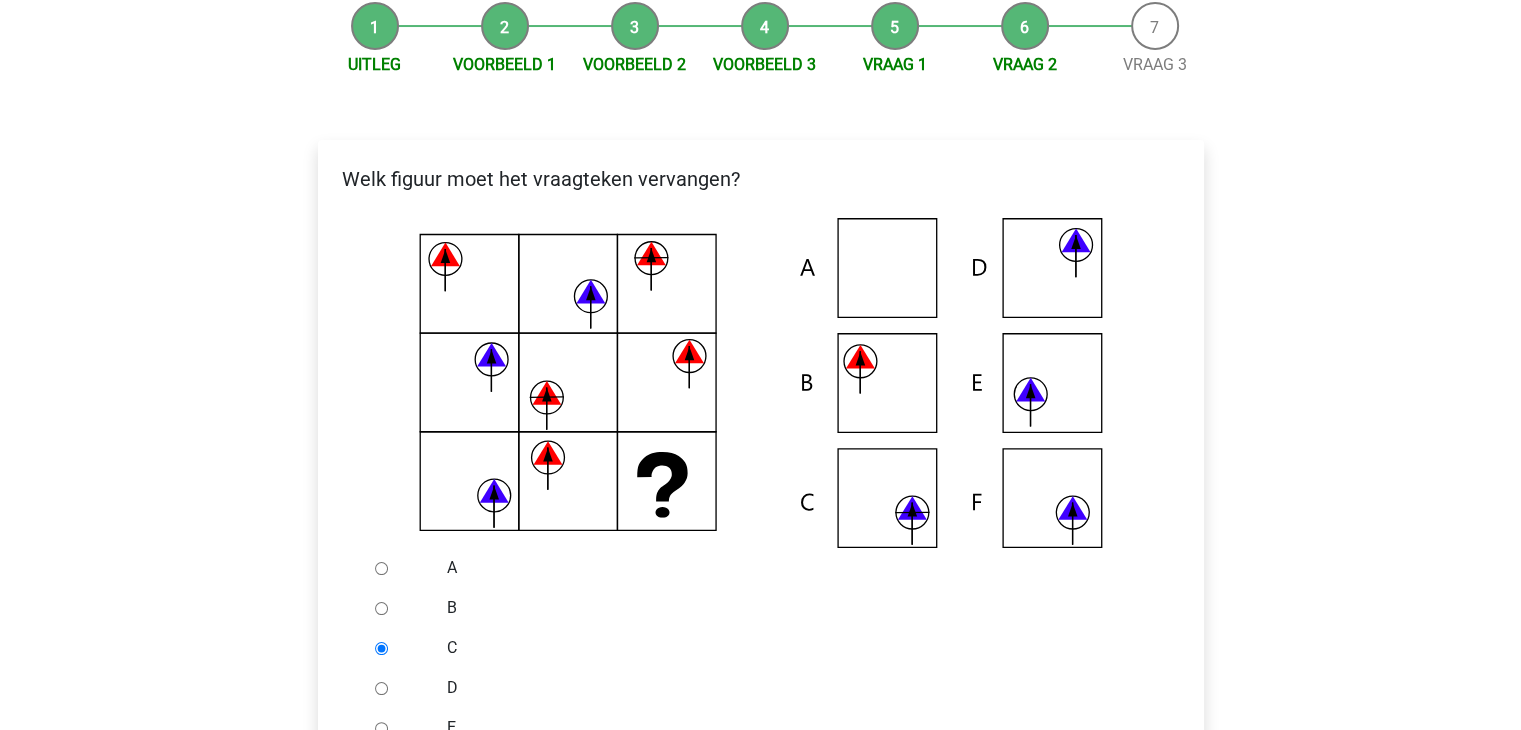 scroll, scrollTop: 400, scrollLeft: 0, axis: vertical 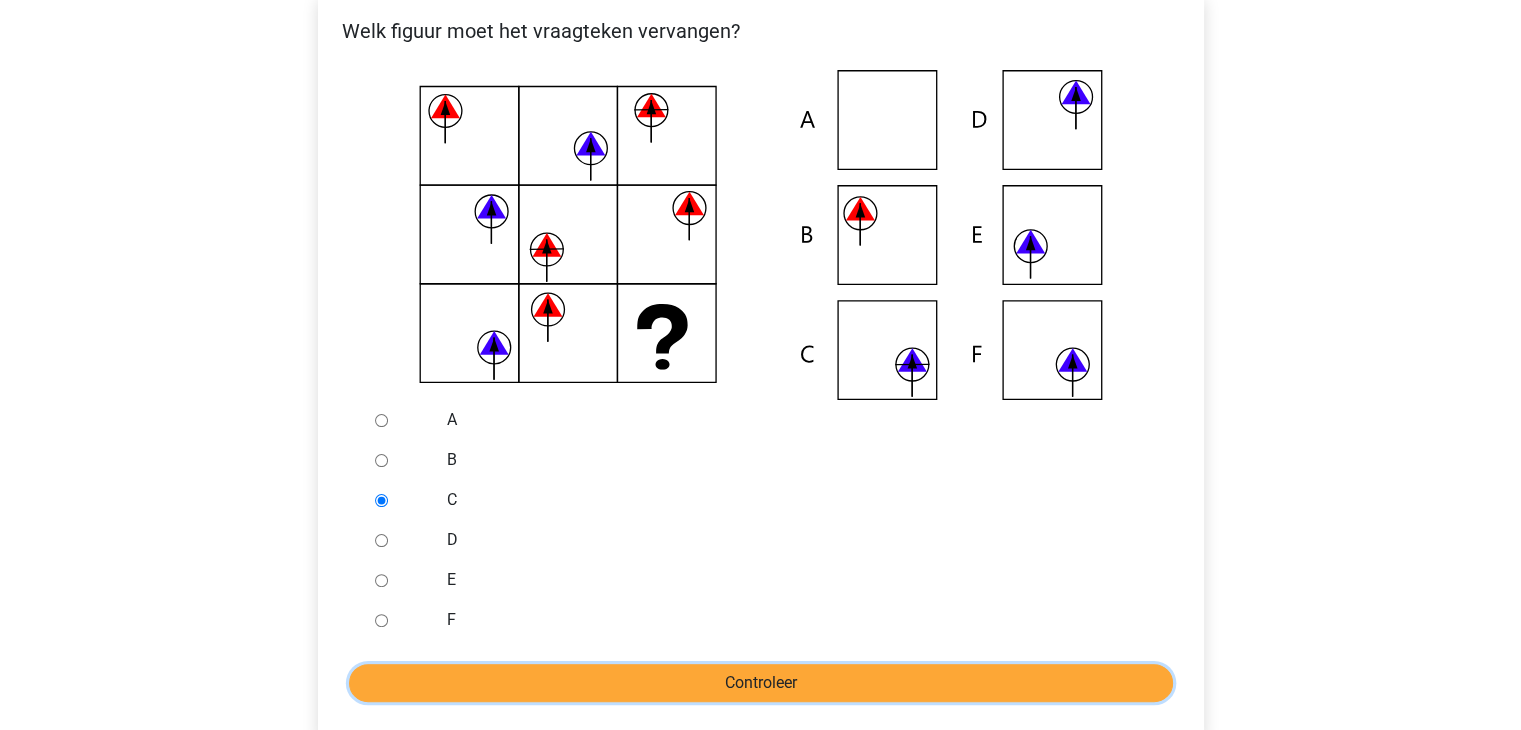 click on "Controleer" at bounding box center [761, 683] 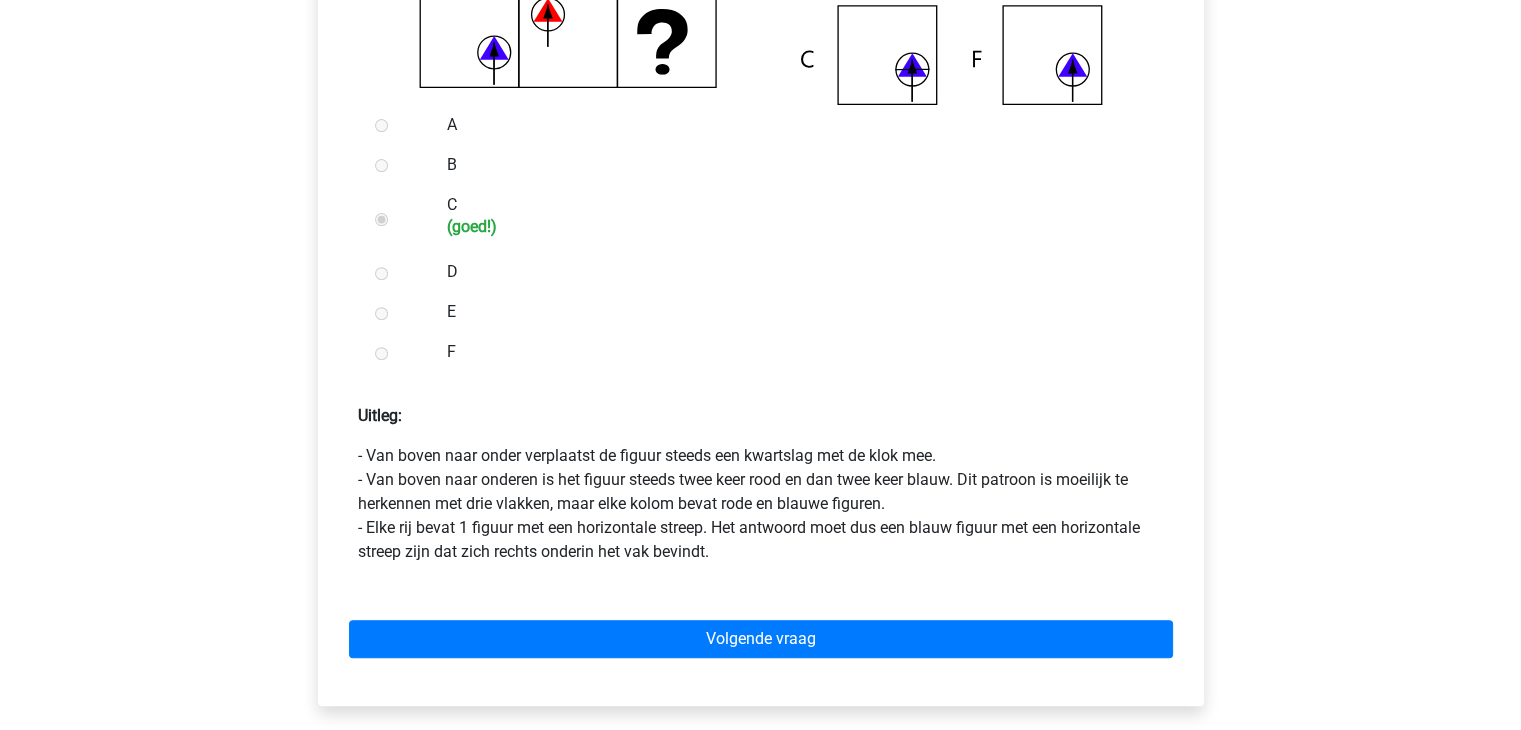 scroll, scrollTop: 700, scrollLeft: 0, axis: vertical 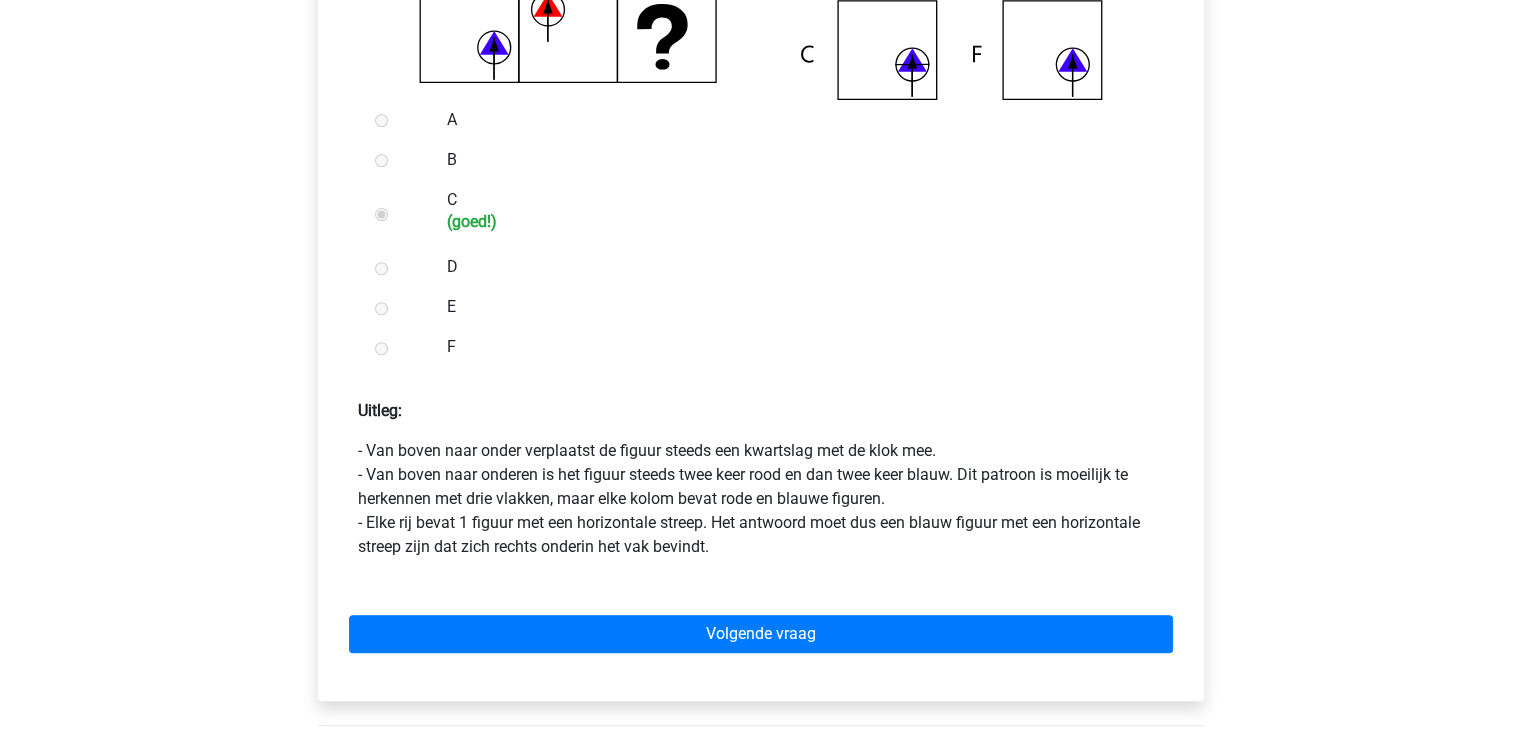 click on "Volgende vraag" at bounding box center (761, 630) 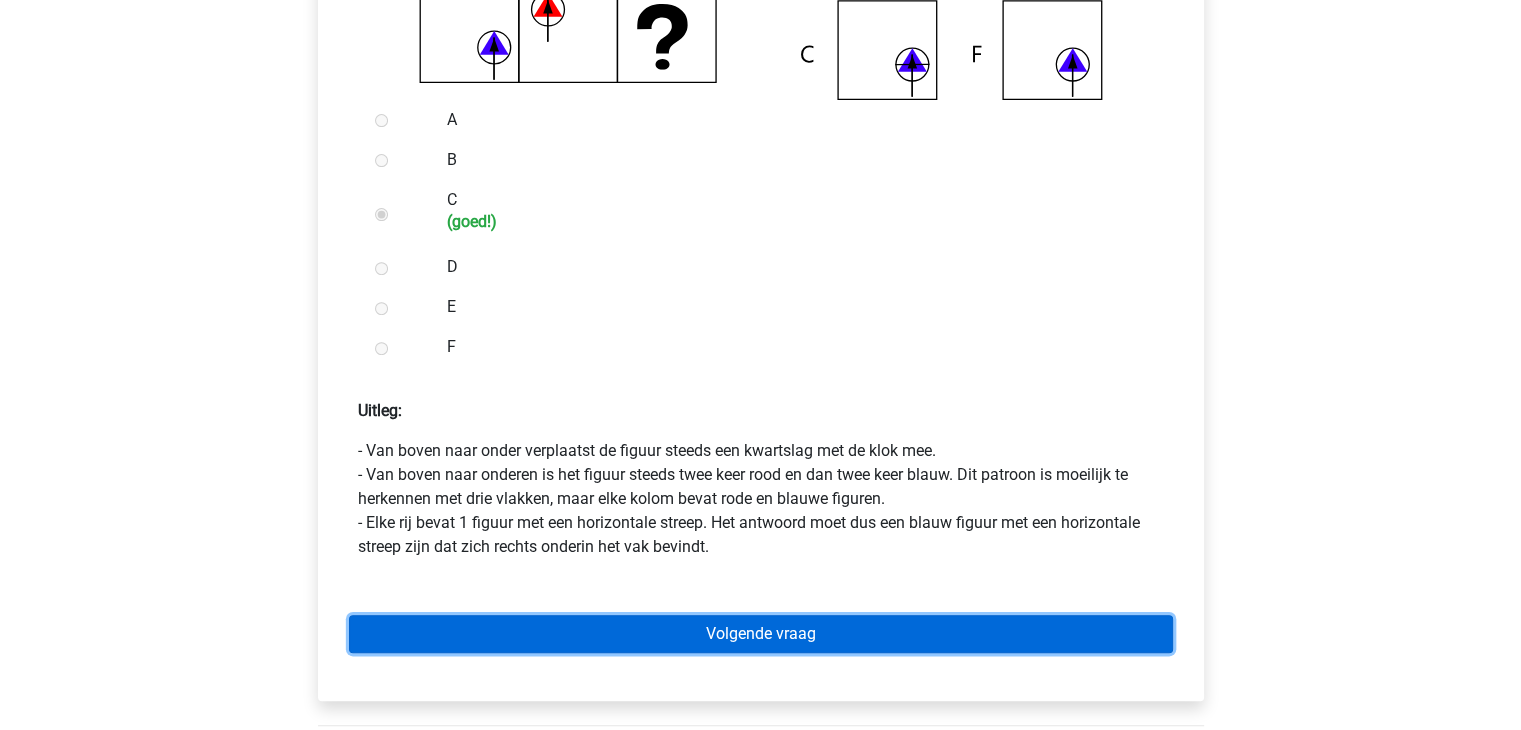 click on "Volgende vraag" at bounding box center [761, 634] 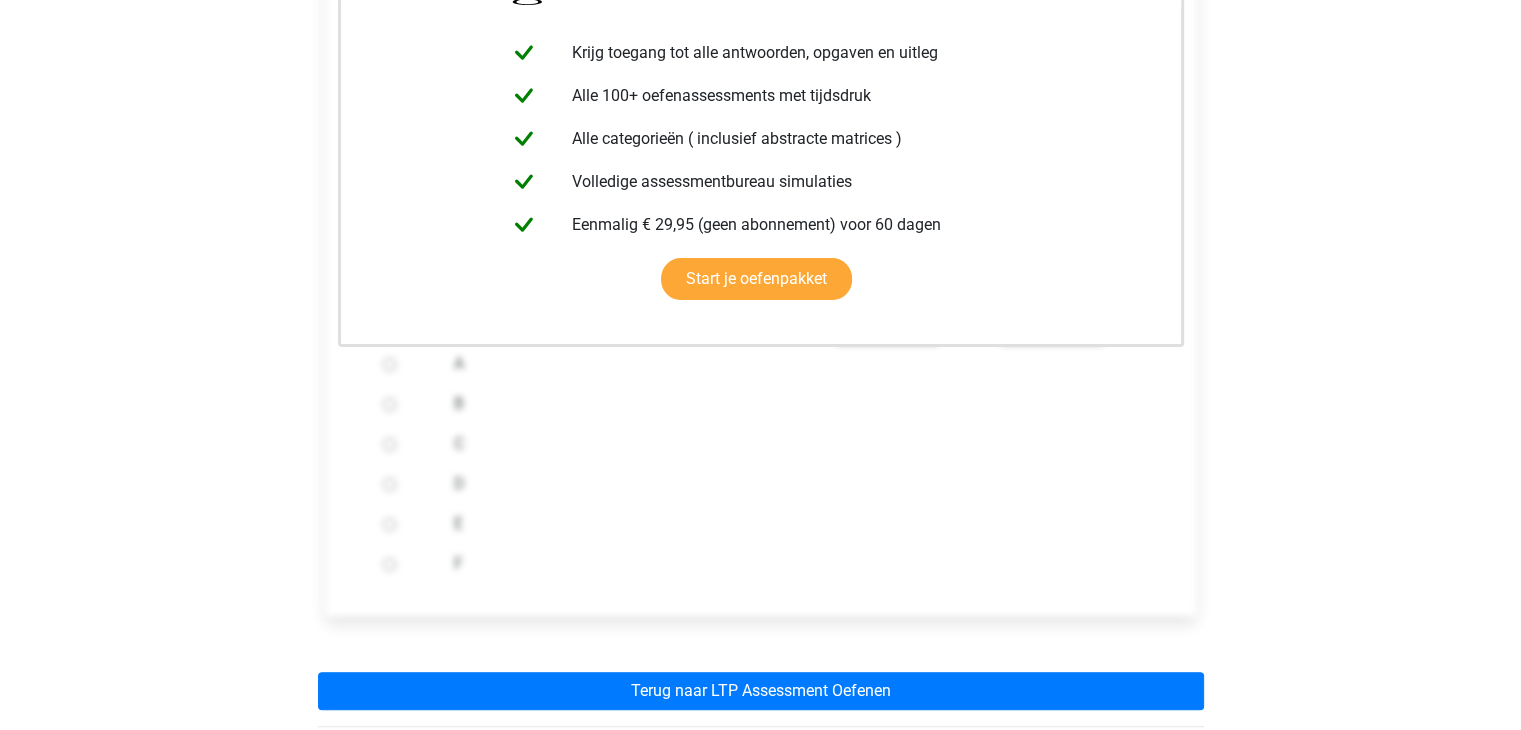 scroll, scrollTop: 500, scrollLeft: 0, axis: vertical 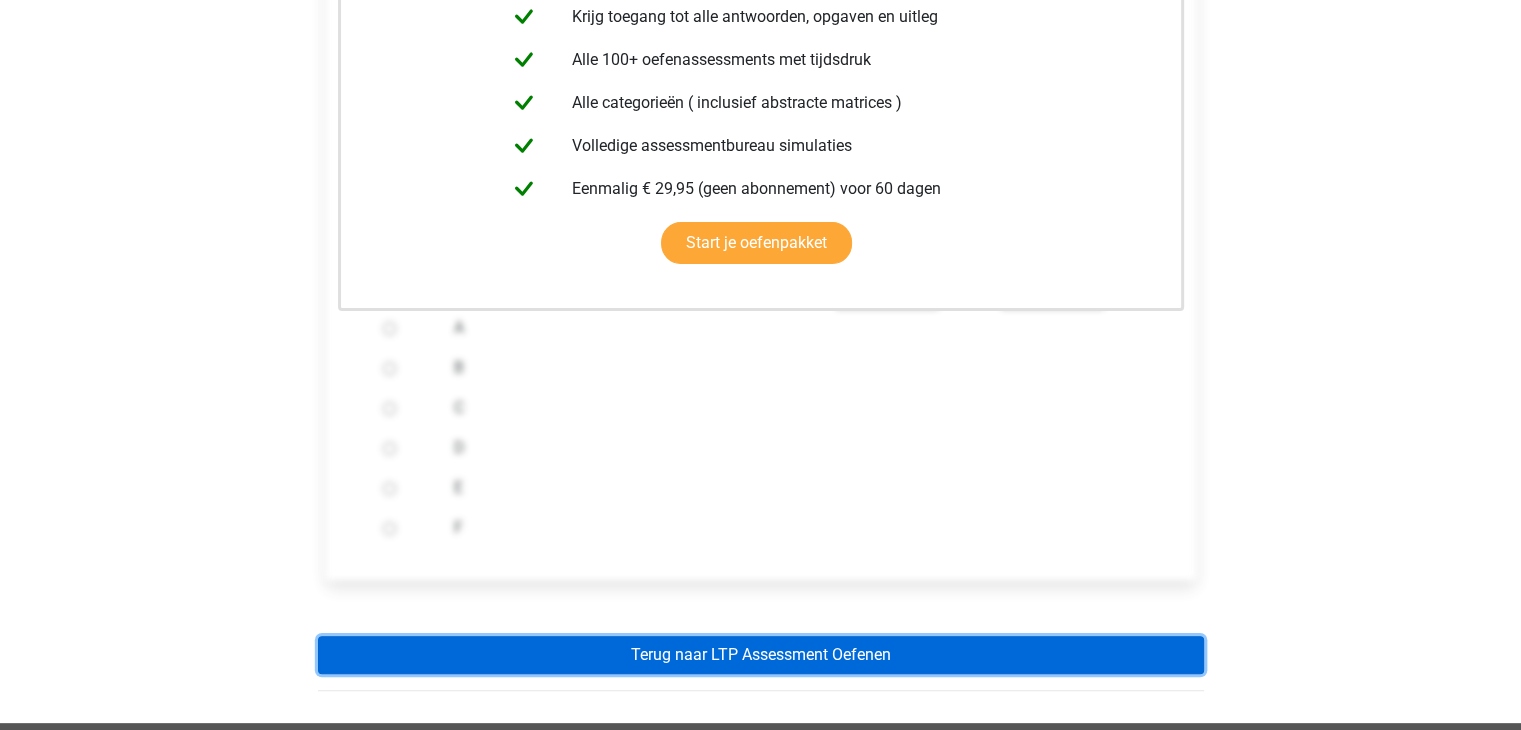 click on "Terug naar LTP Assessment Oefenen" at bounding box center (761, 655) 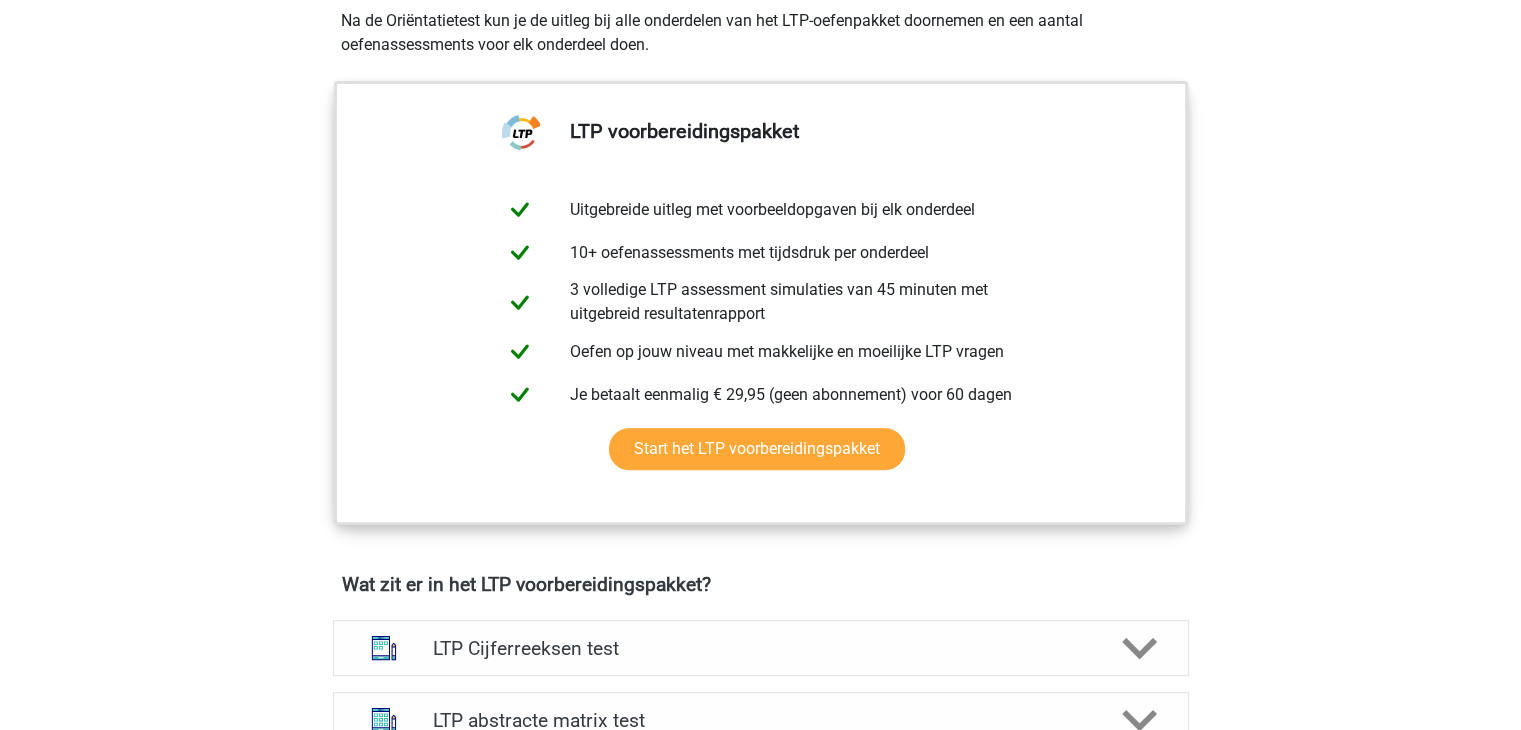 scroll, scrollTop: 1000, scrollLeft: 0, axis: vertical 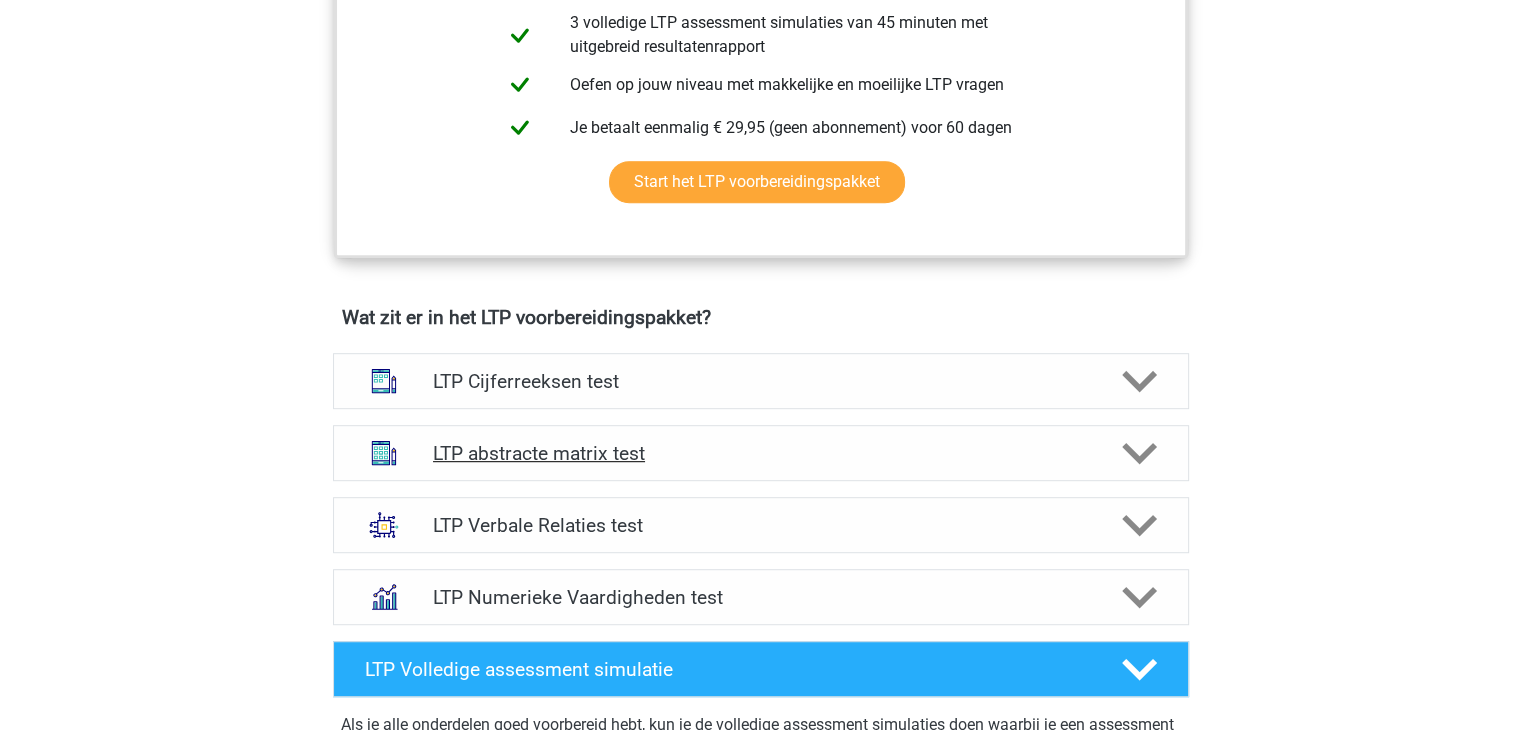 click 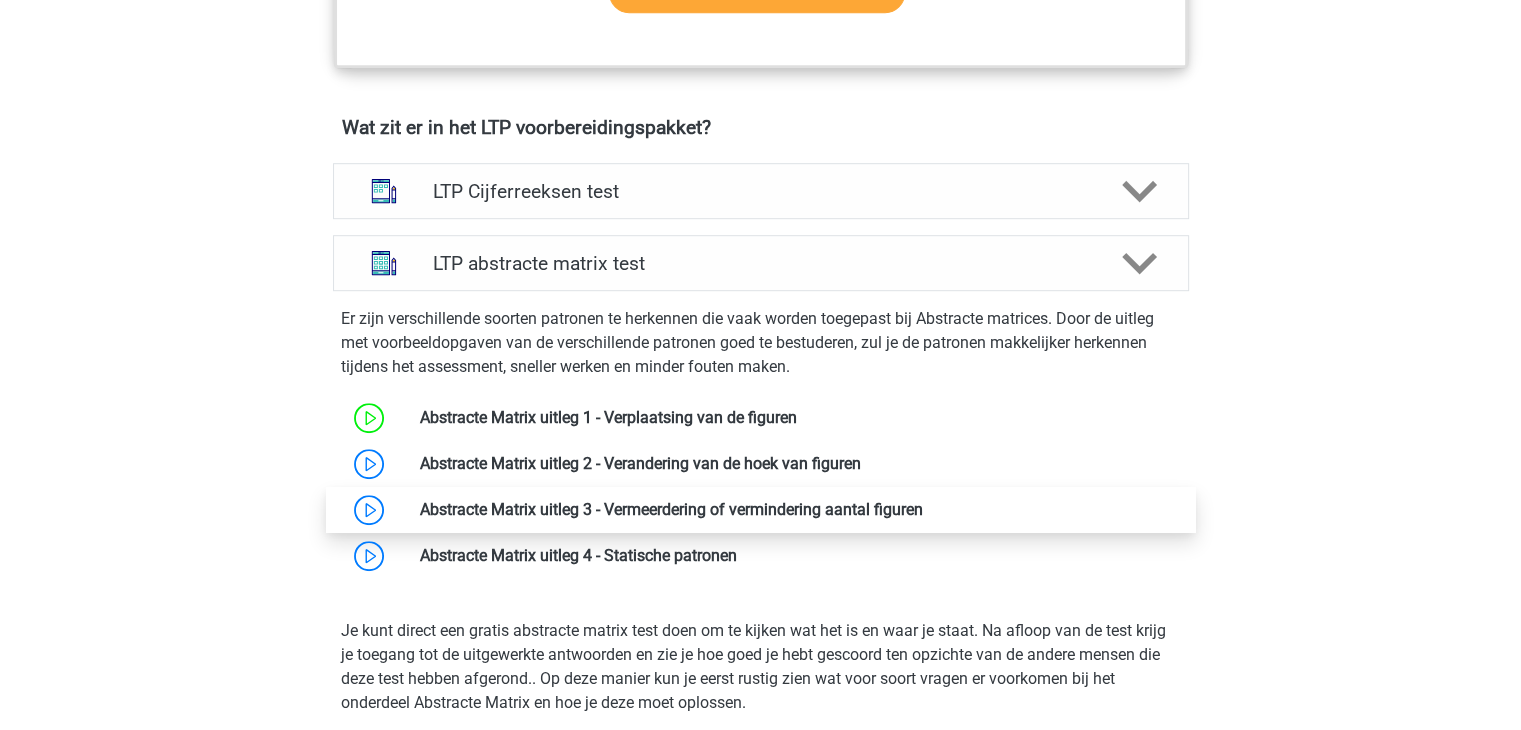 scroll, scrollTop: 1200, scrollLeft: 0, axis: vertical 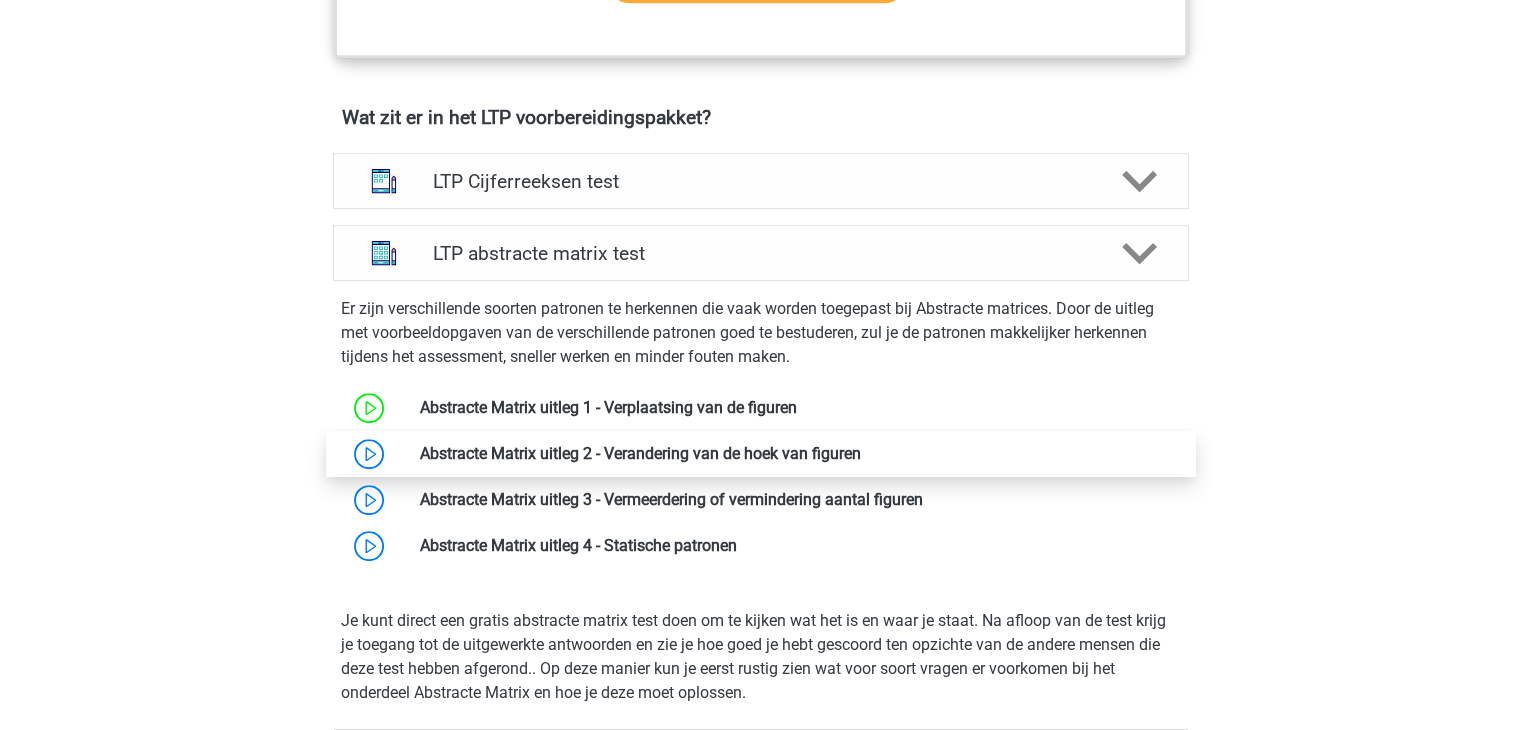 click at bounding box center (861, 453) 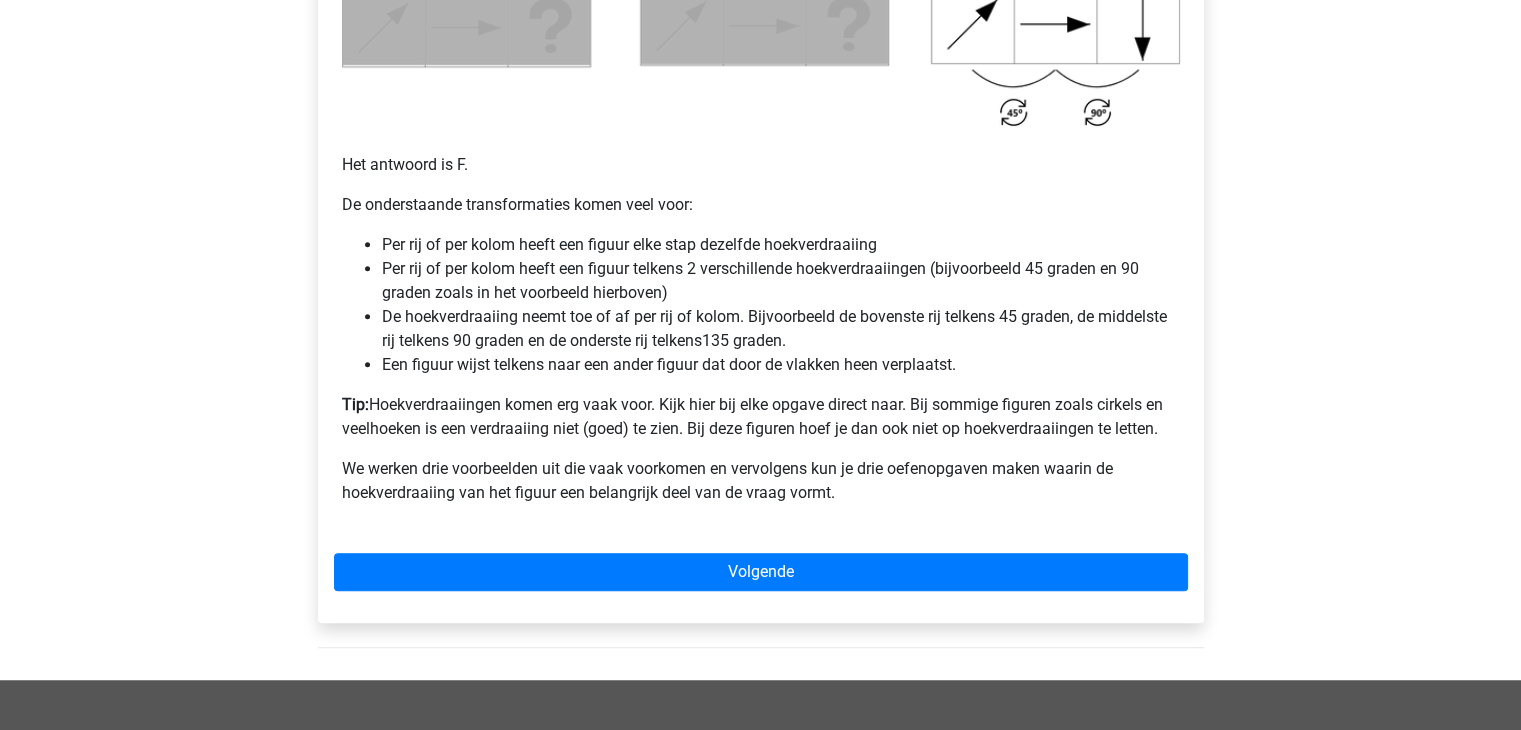scroll, scrollTop: 1300, scrollLeft: 0, axis: vertical 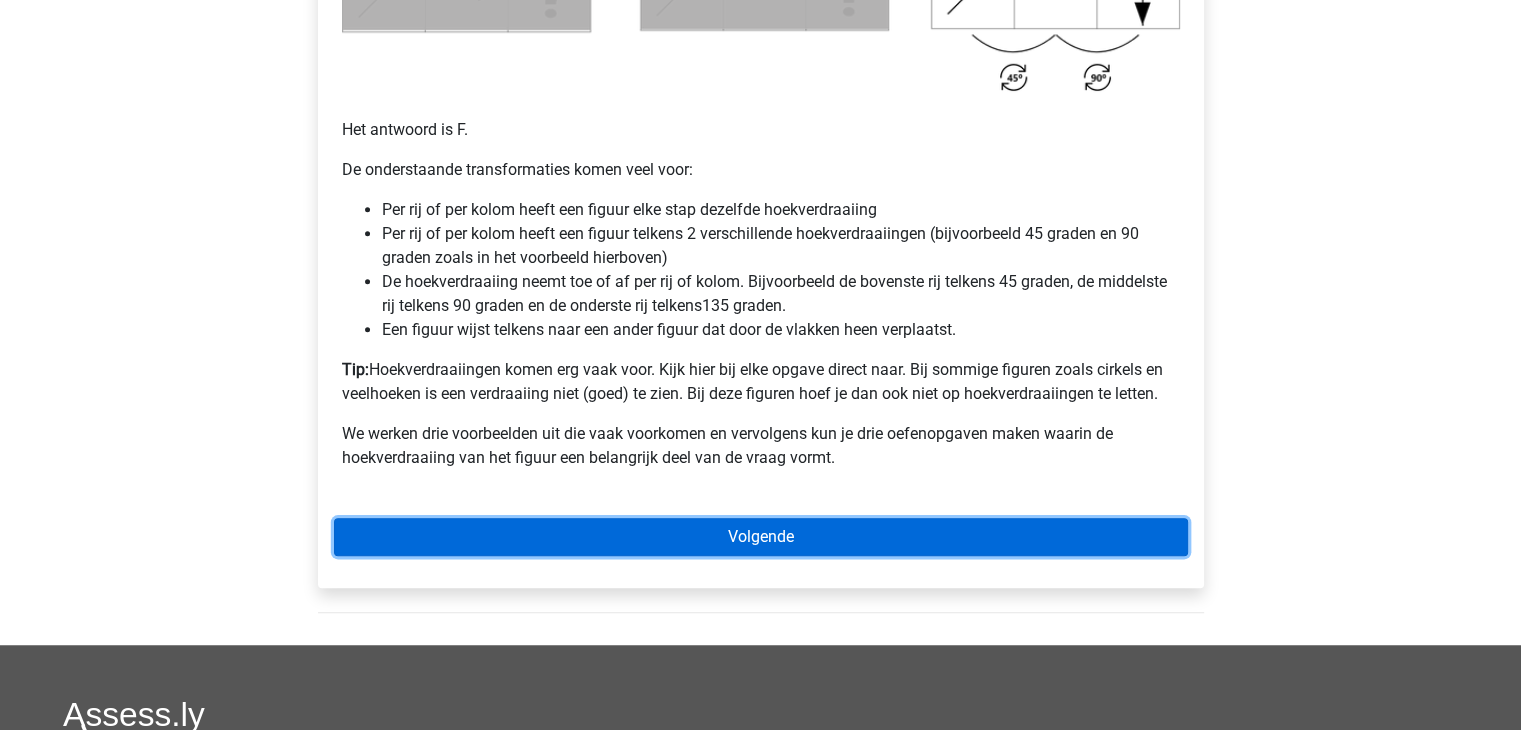 click on "Volgende" at bounding box center [761, 537] 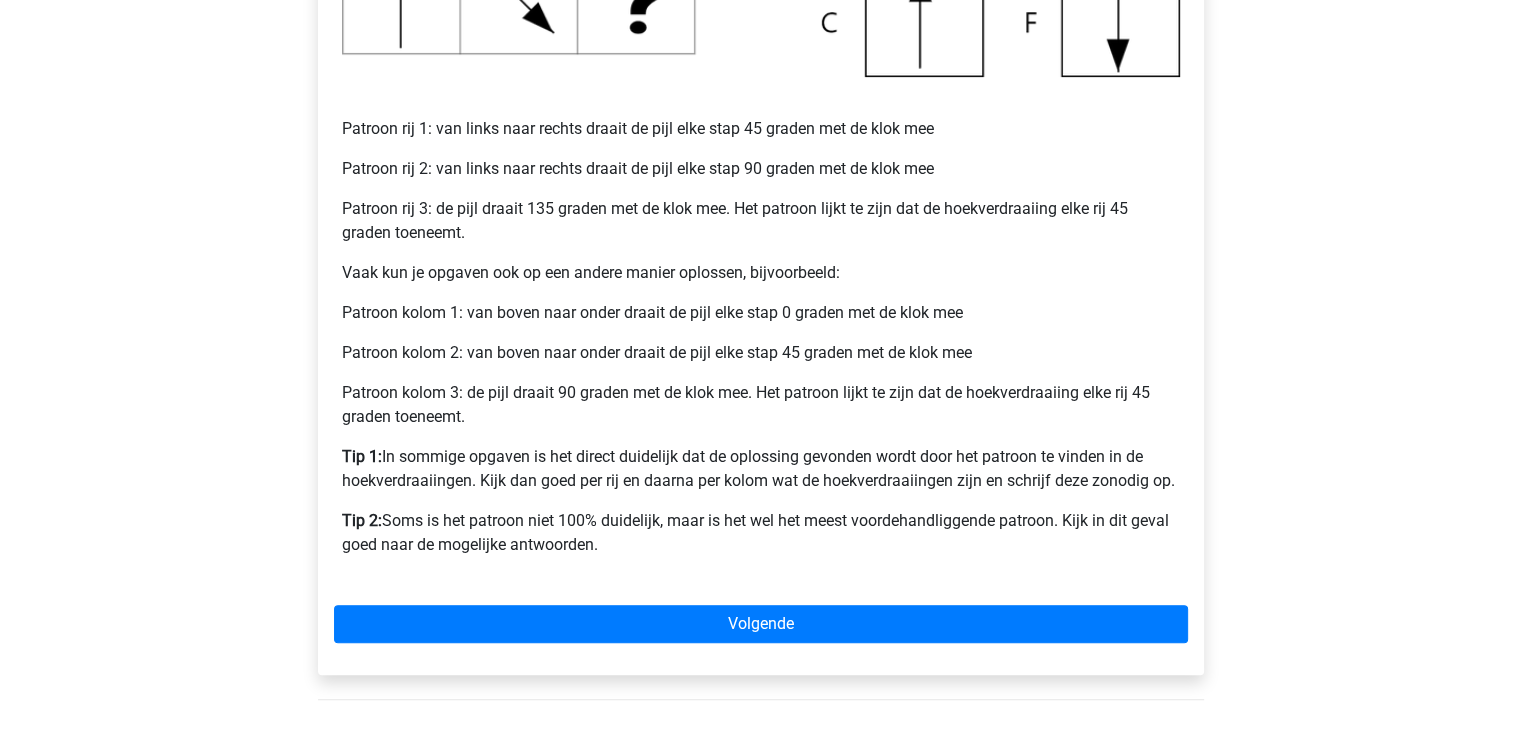 scroll, scrollTop: 800, scrollLeft: 0, axis: vertical 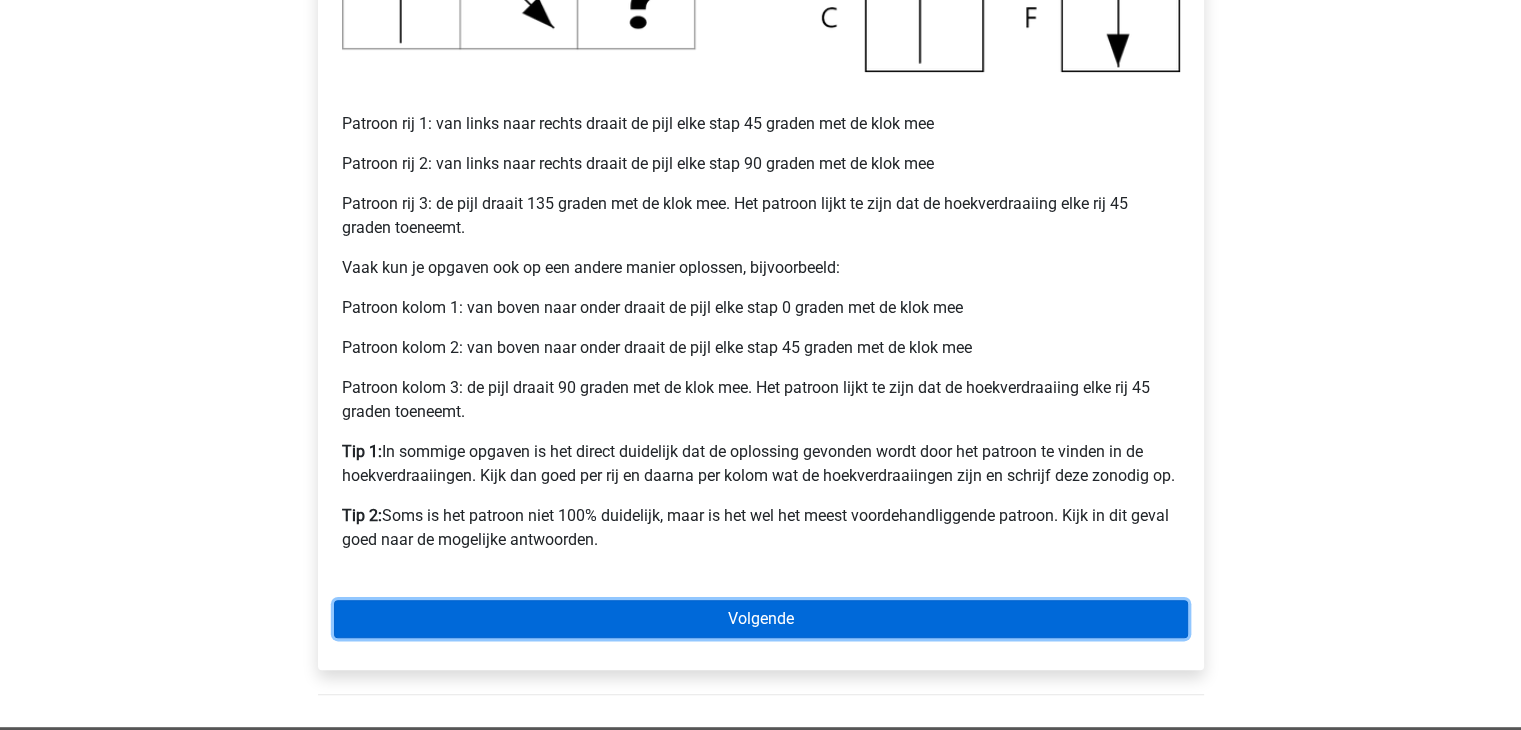 click on "Volgende" at bounding box center (761, 619) 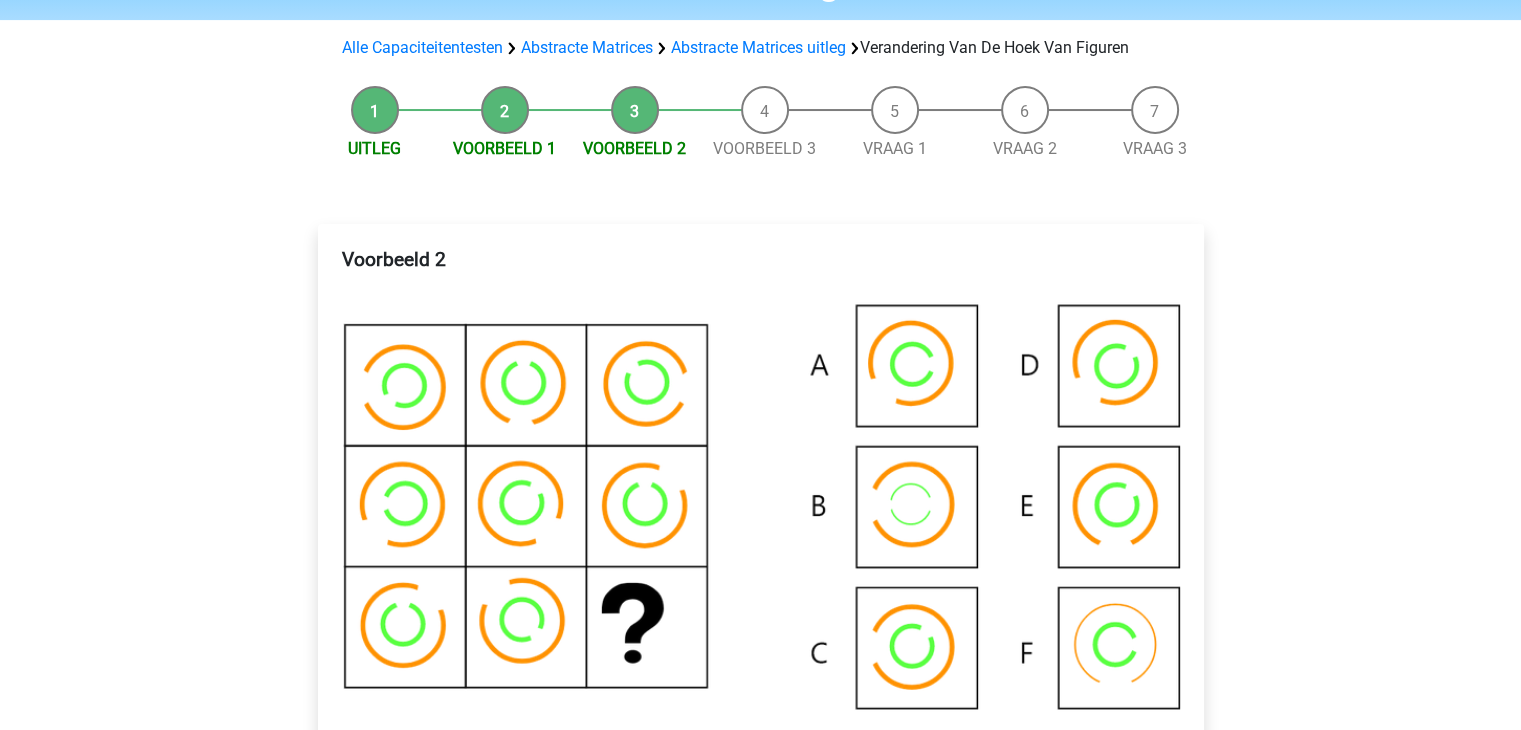 scroll, scrollTop: 200, scrollLeft: 0, axis: vertical 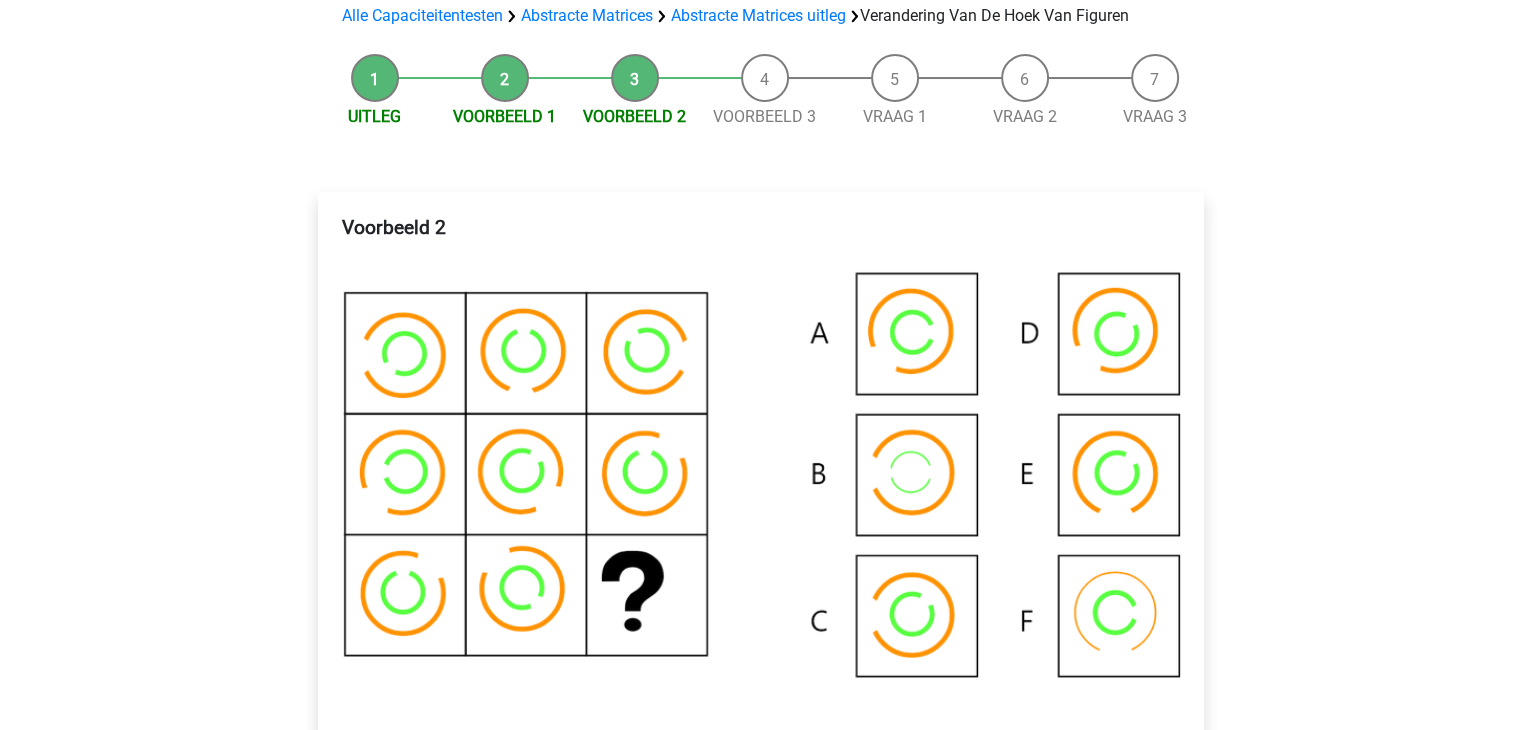 click at bounding box center [761, 488] 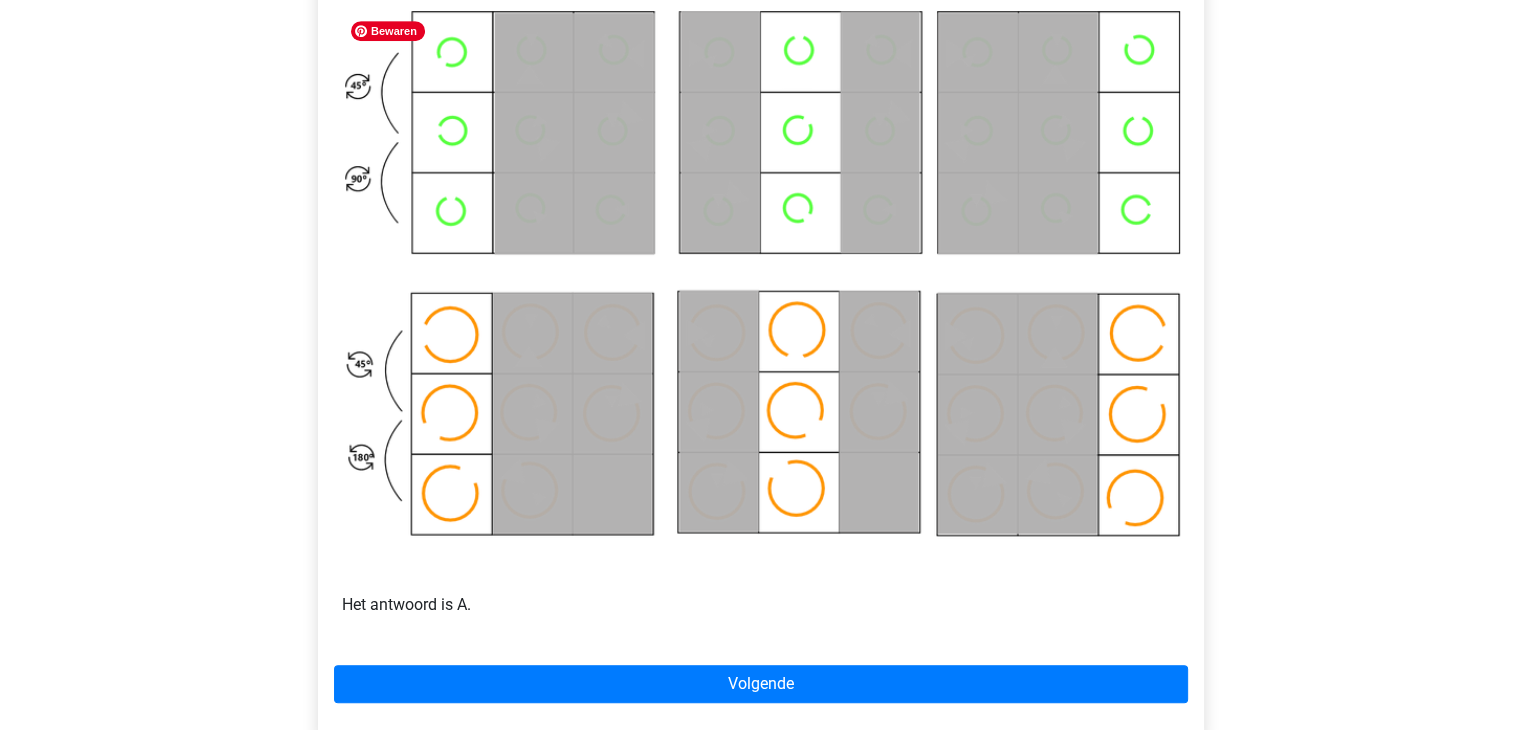 scroll, scrollTop: 1000, scrollLeft: 0, axis: vertical 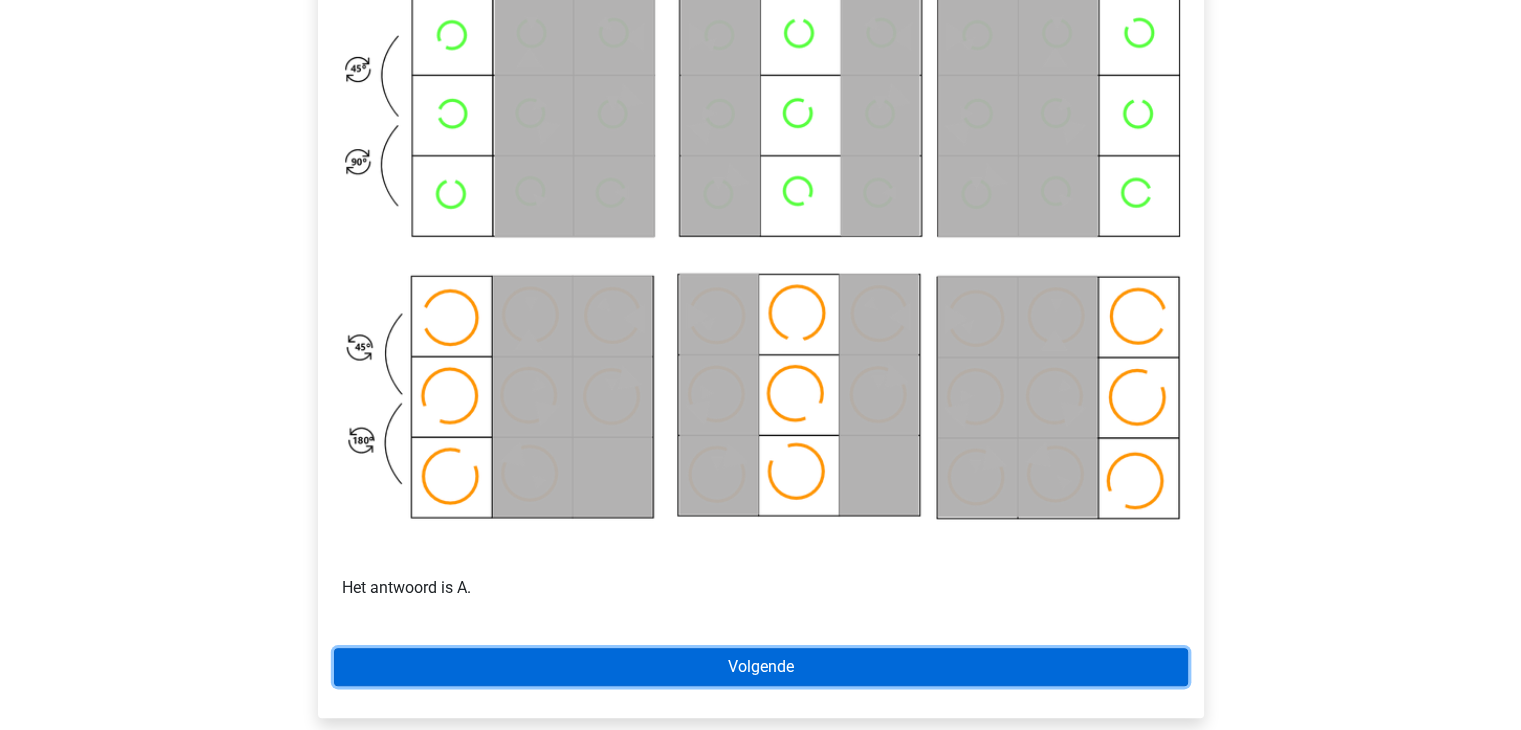 click on "Volgende" at bounding box center [761, 667] 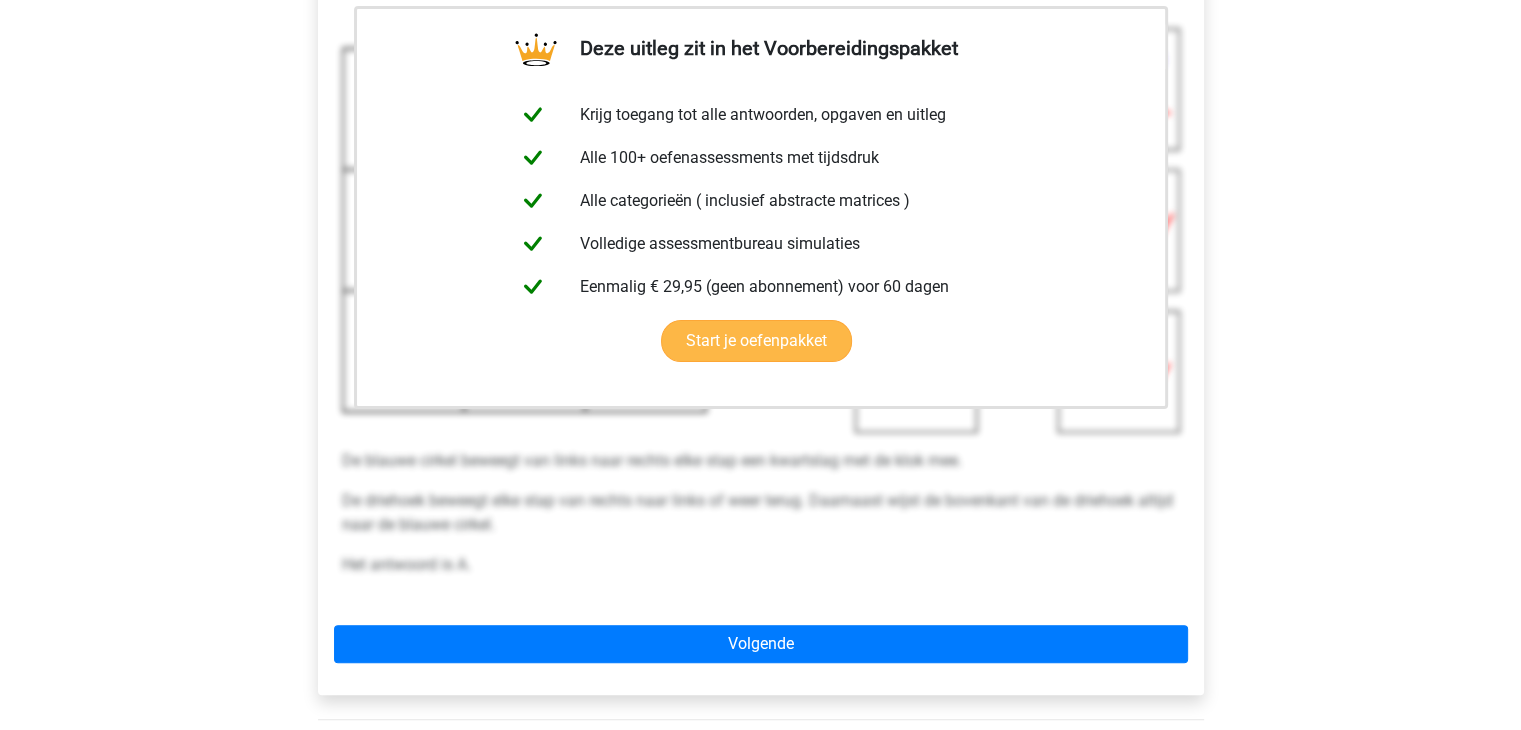 scroll, scrollTop: 500, scrollLeft: 0, axis: vertical 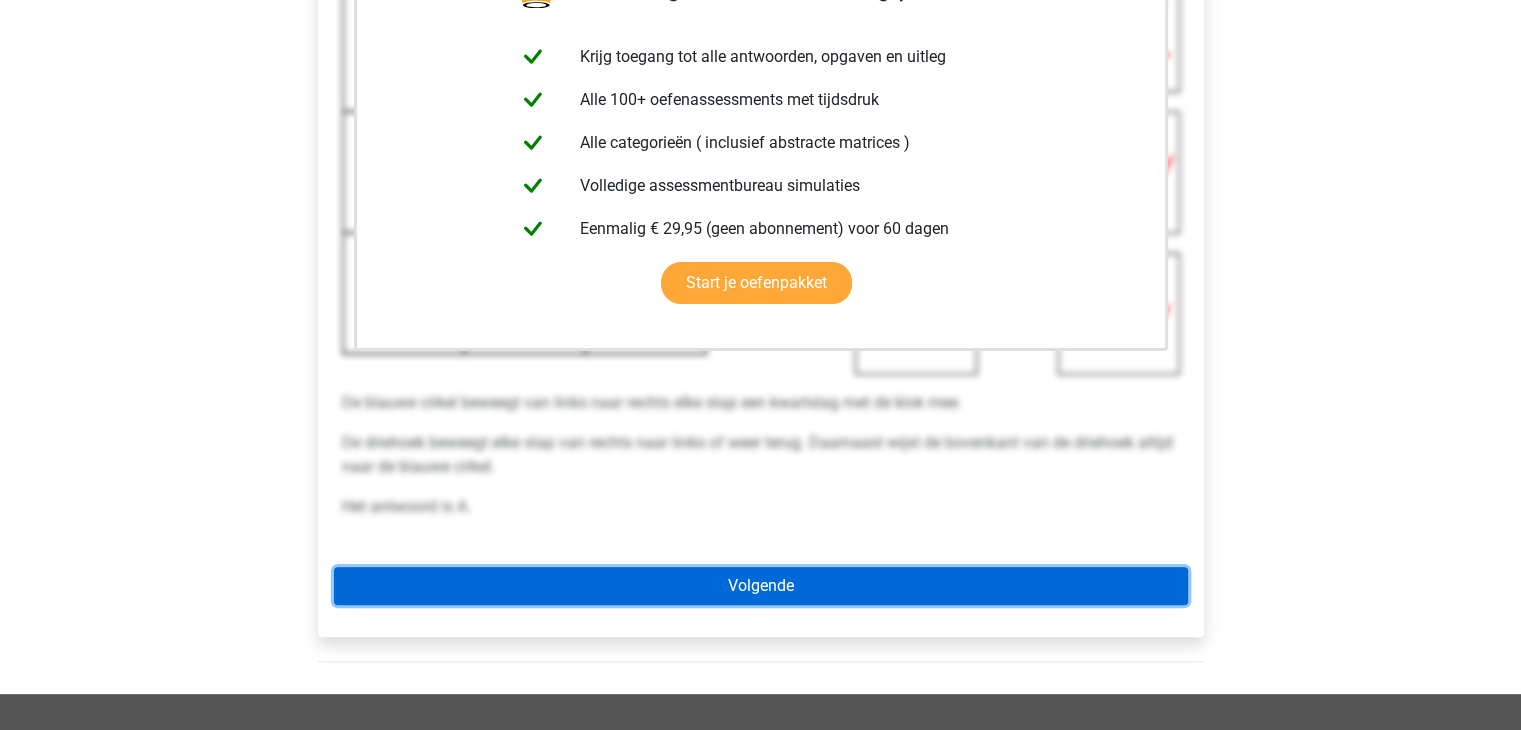 click on "Volgende" at bounding box center (761, 586) 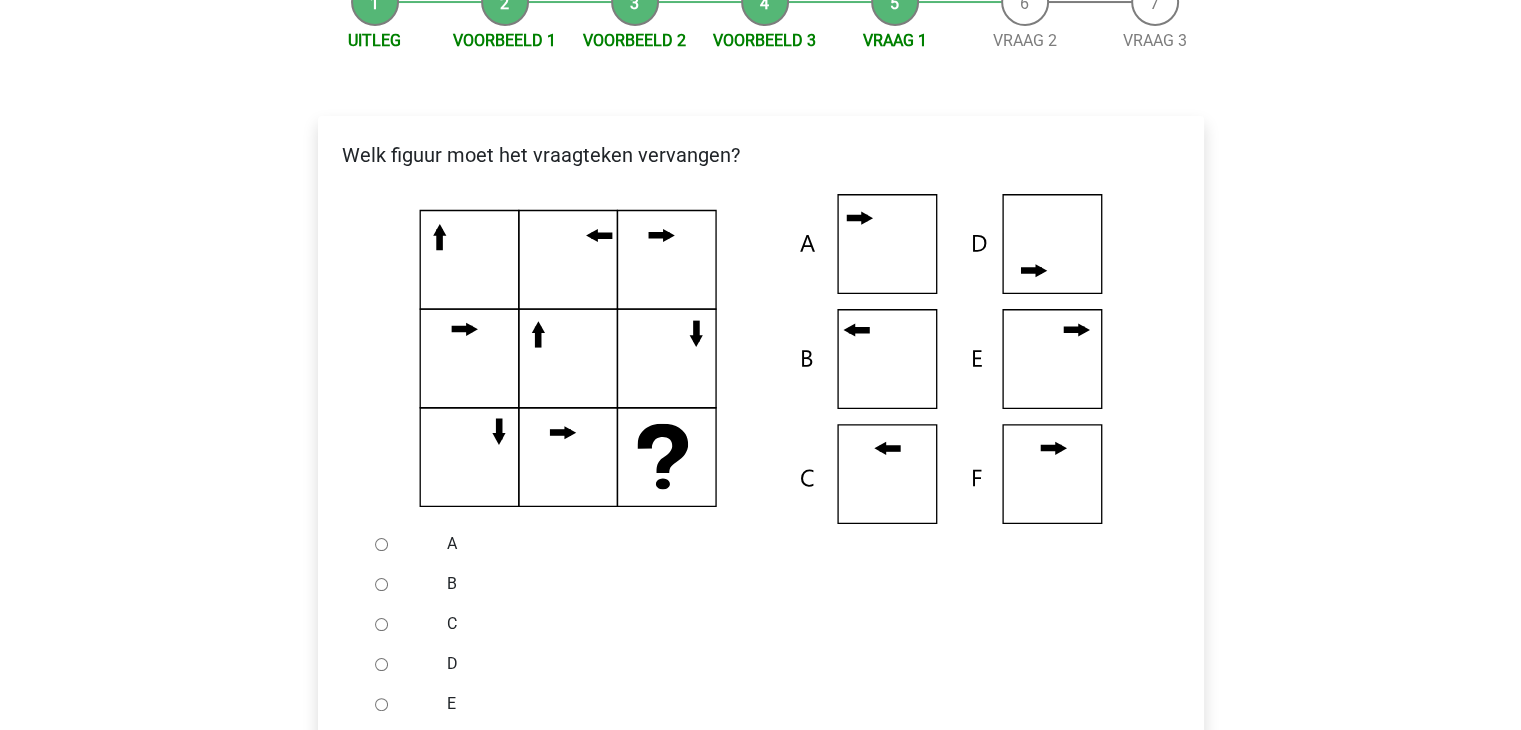 scroll, scrollTop: 400, scrollLeft: 0, axis: vertical 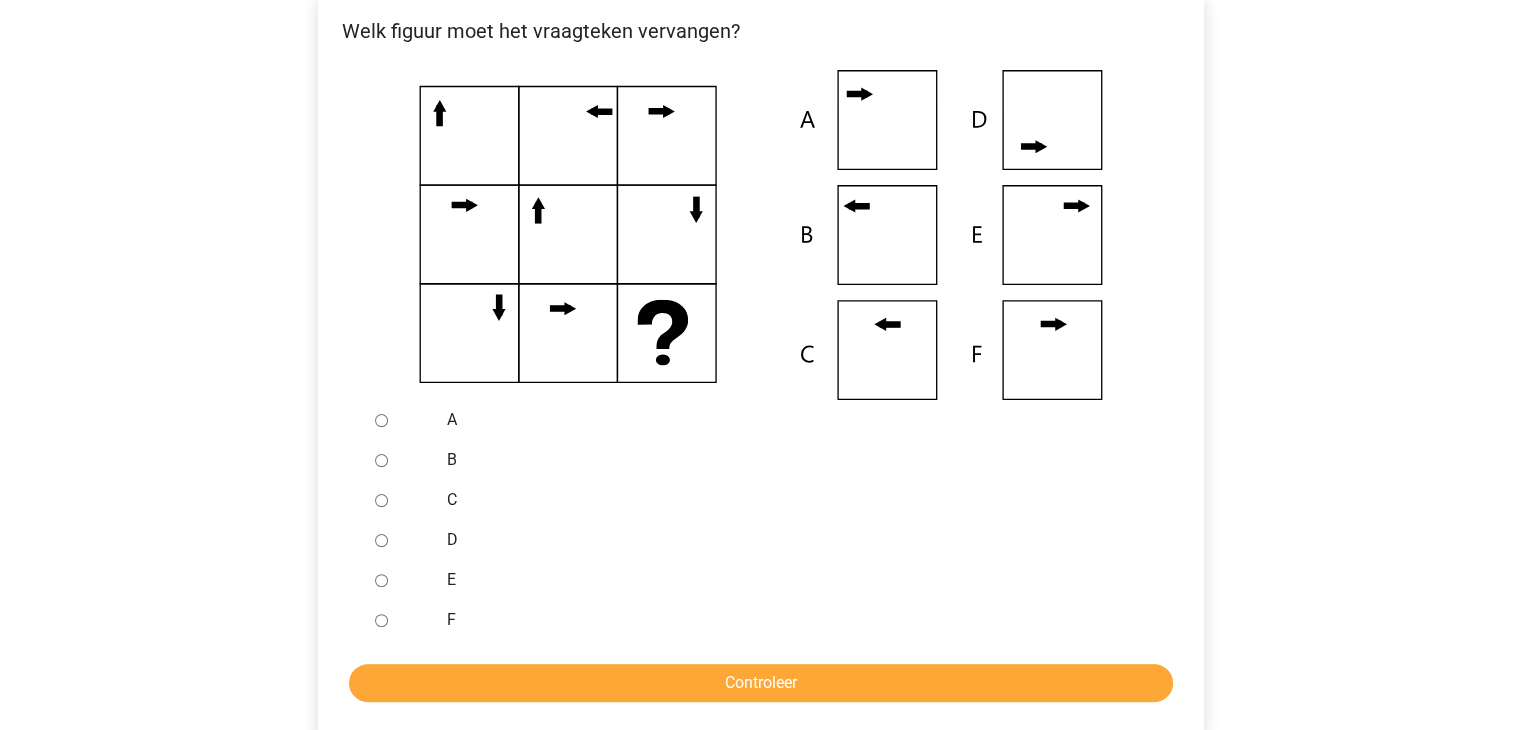 click on "B" at bounding box center [381, 460] 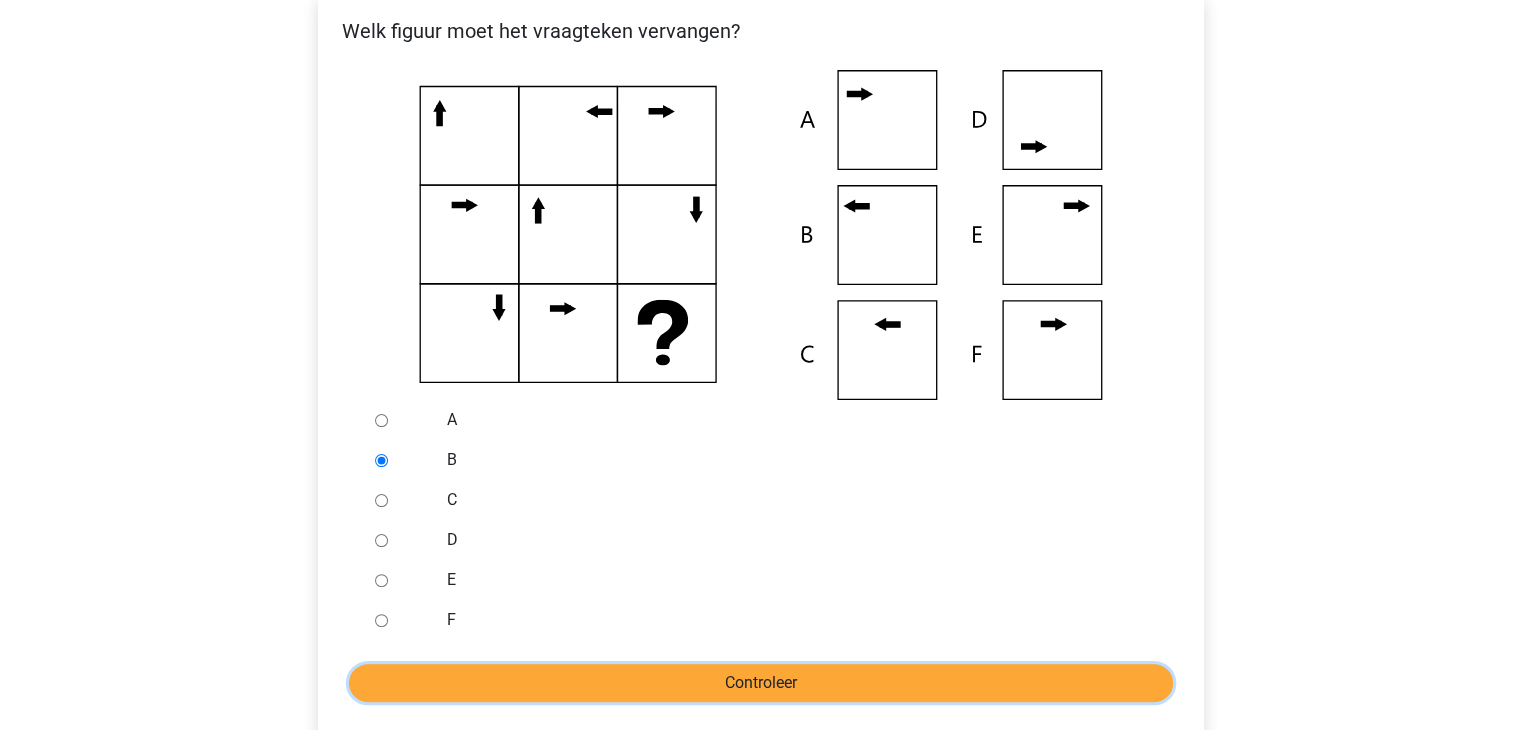 click on "Controleer" at bounding box center (761, 683) 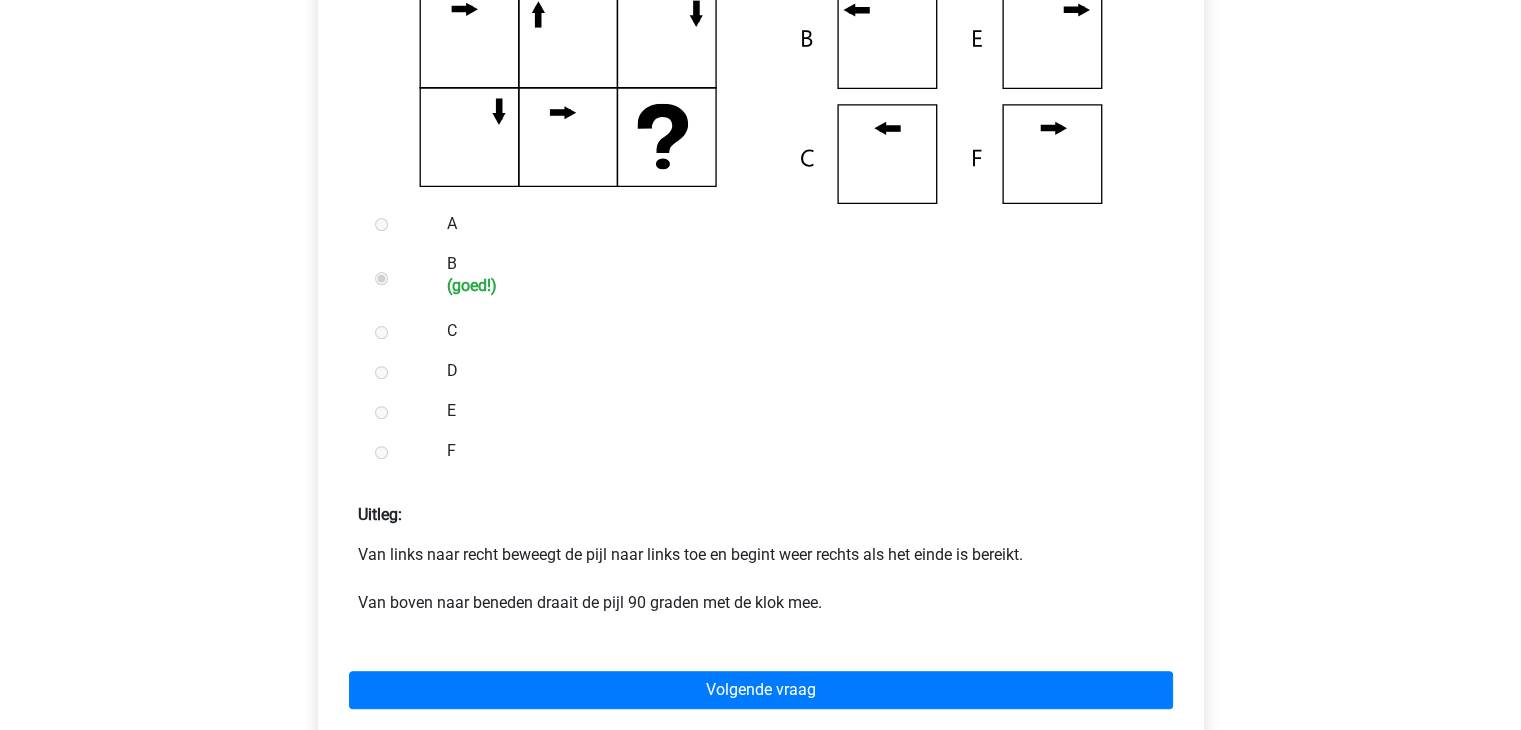 scroll, scrollTop: 600, scrollLeft: 0, axis: vertical 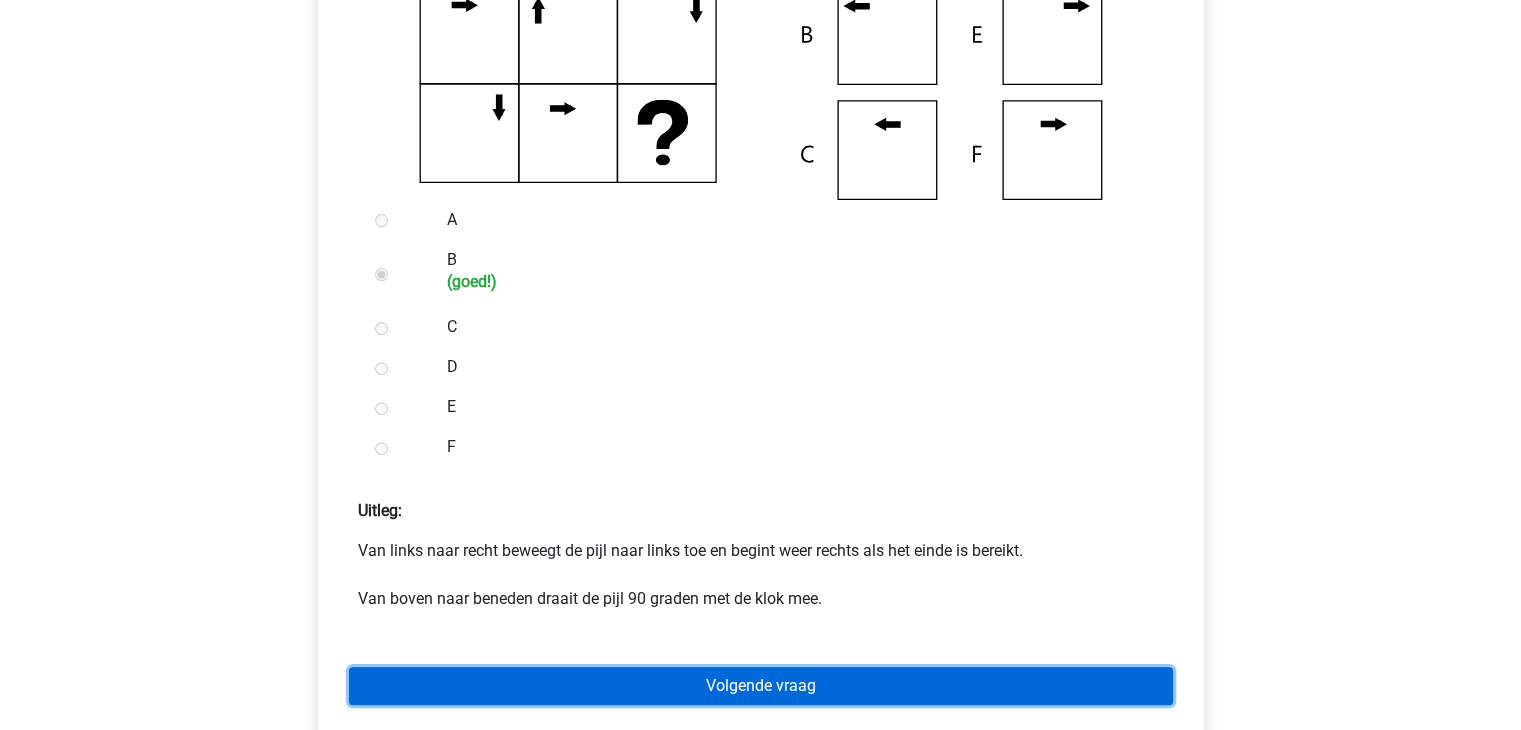 click on "Volgende vraag" at bounding box center (761, 686) 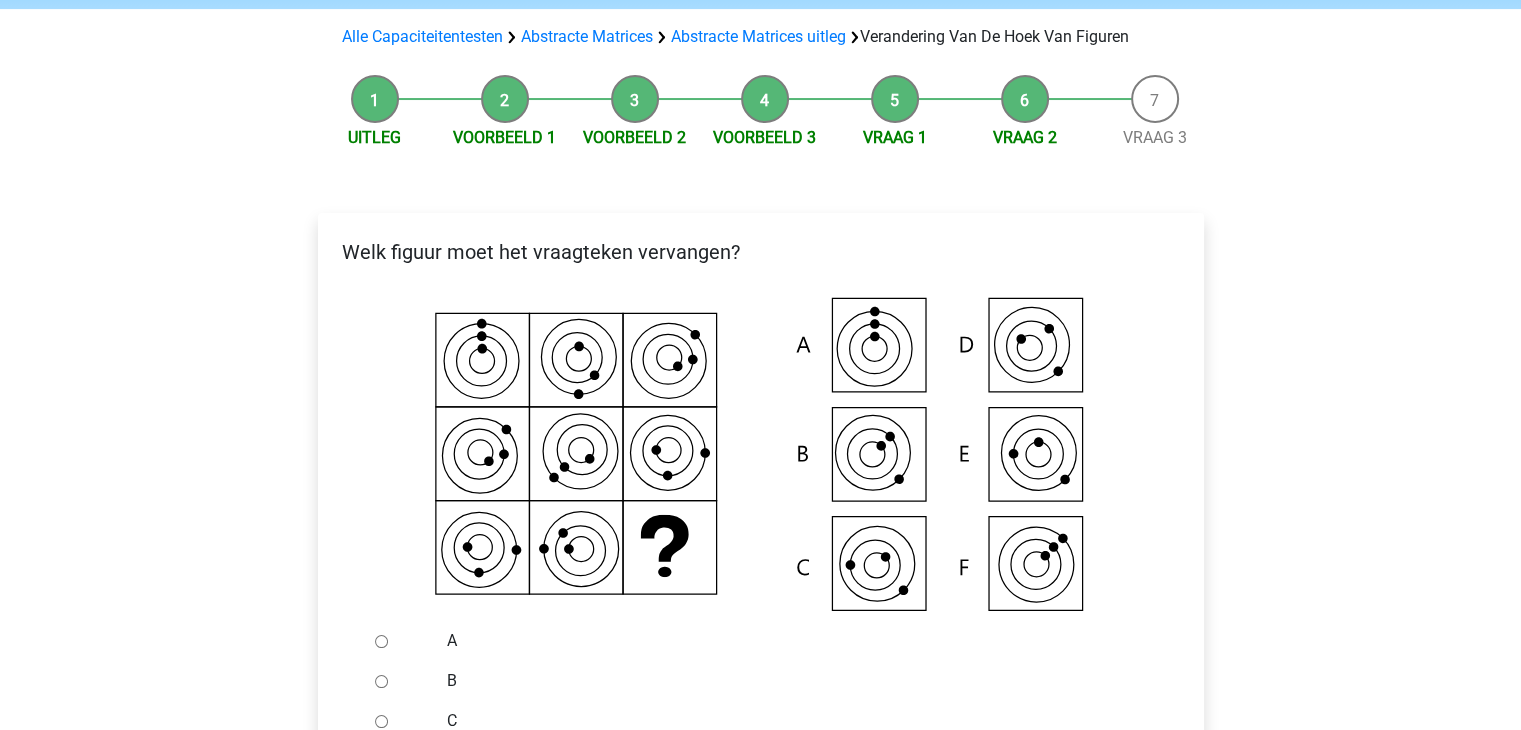 scroll, scrollTop: 200, scrollLeft: 0, axis: vertical 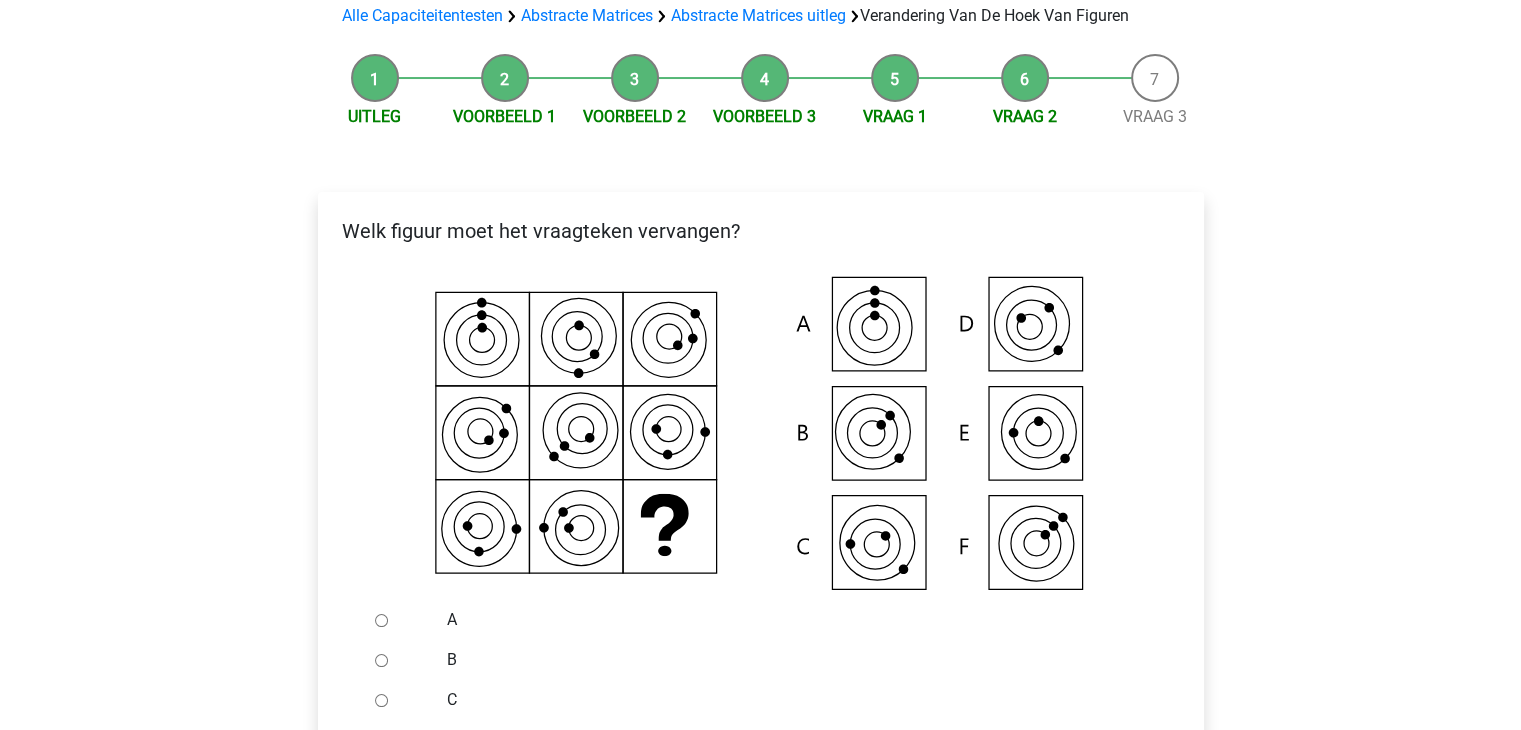 click on "C" at bounding box center [381, 700] 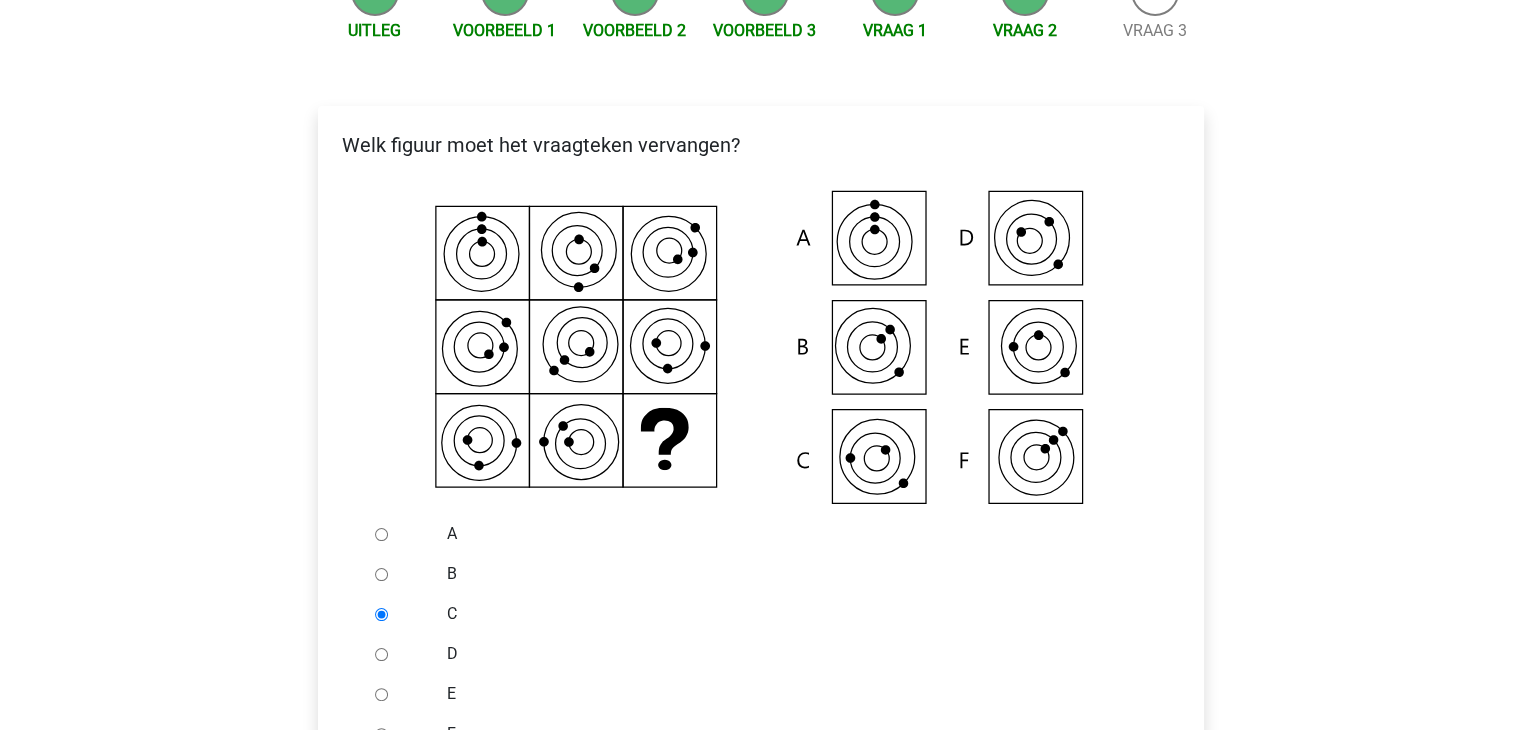scroll, scrollTop: 600, scrollLeft: 0, axis: vertical 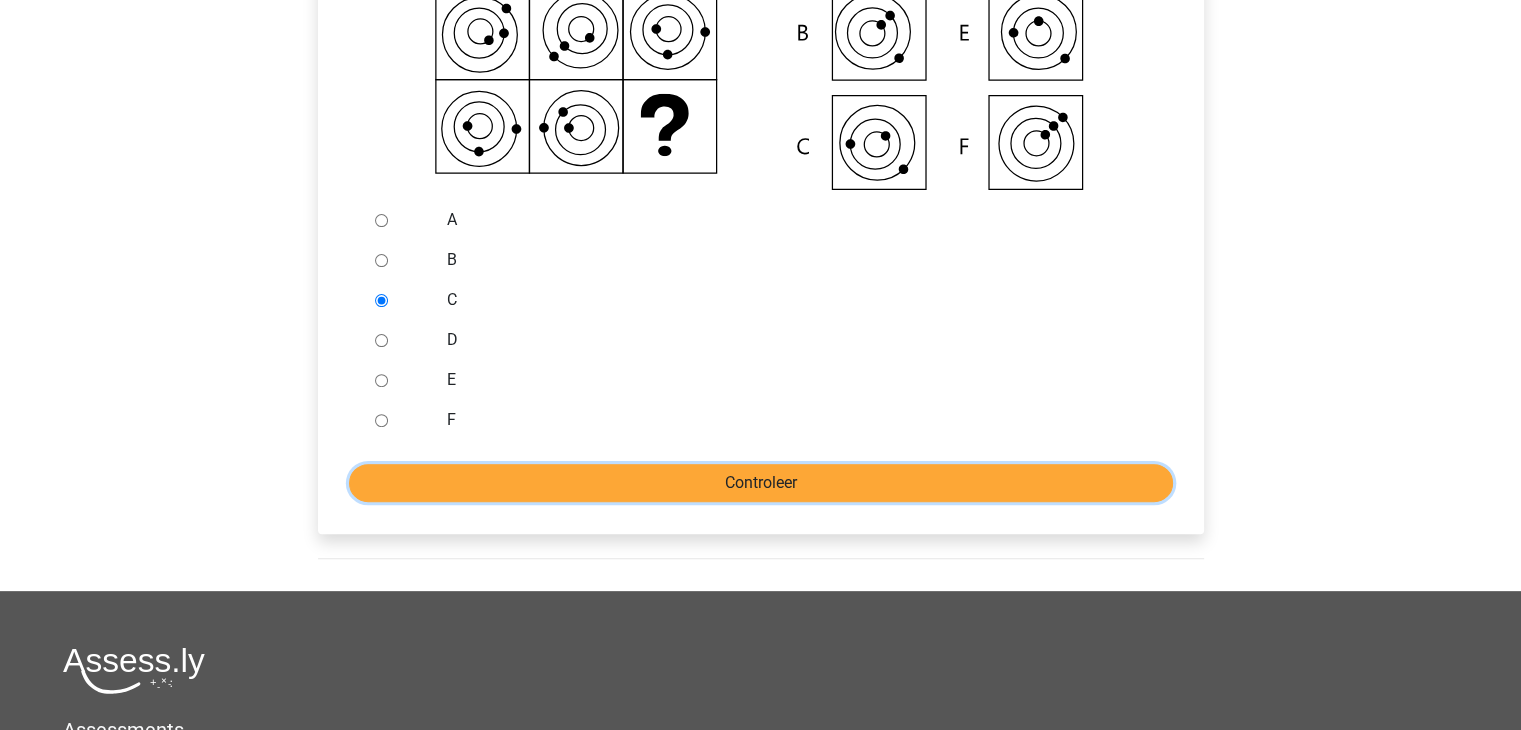 click on "Controleer" at bounding box center (761, 483) 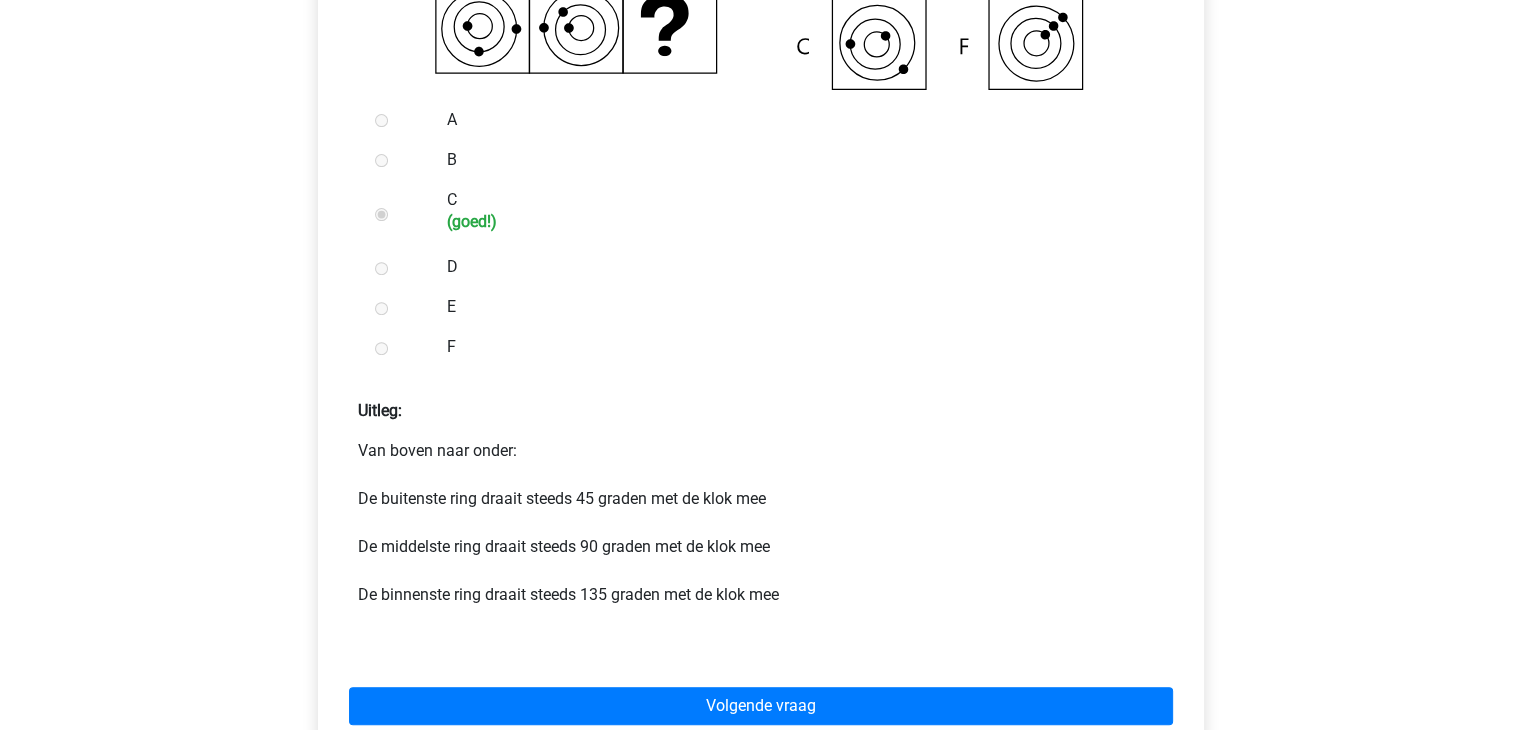 scroll, scrollTop: 800, scrollLeft: 0, axis: vertical 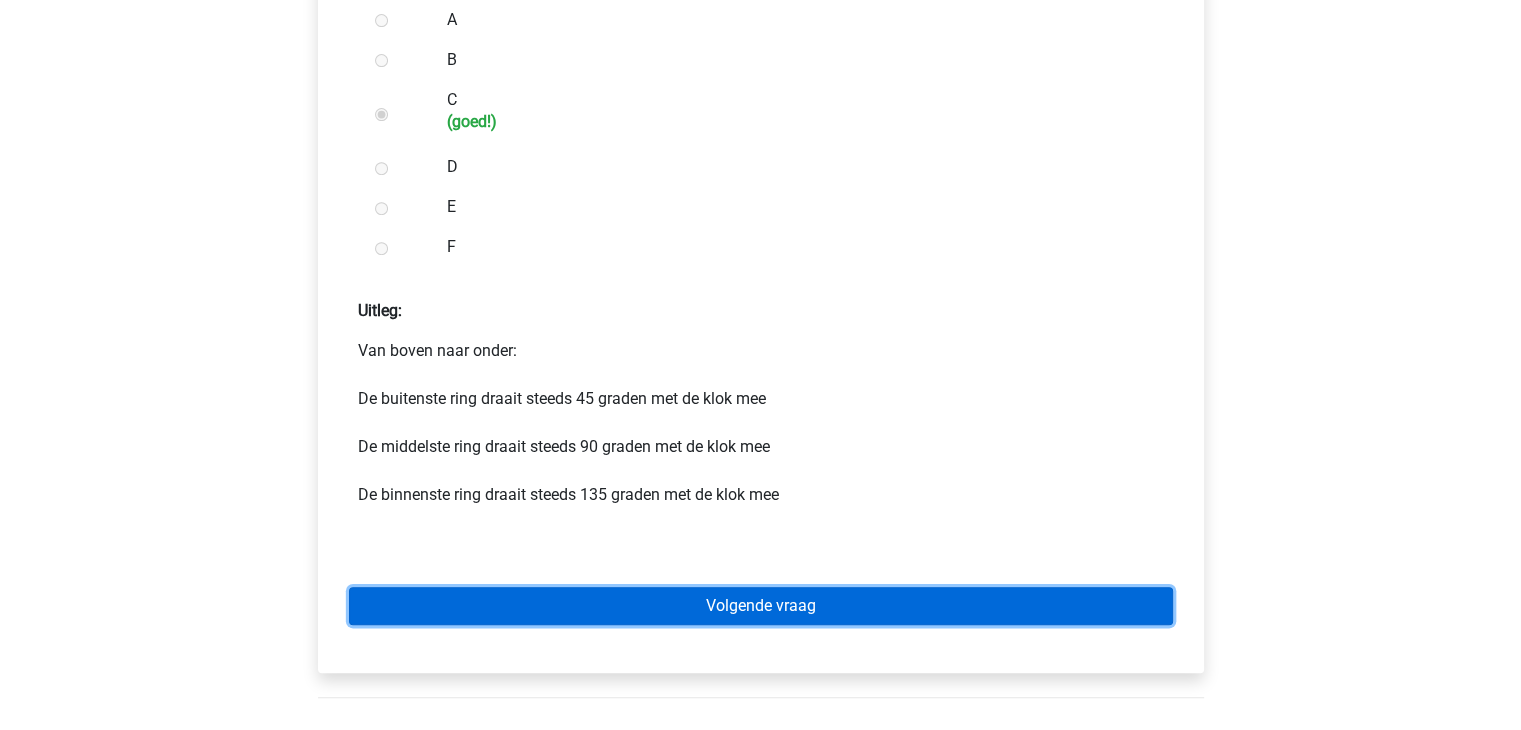 click on "Volgende vraag" at bounding box center [761, 606] 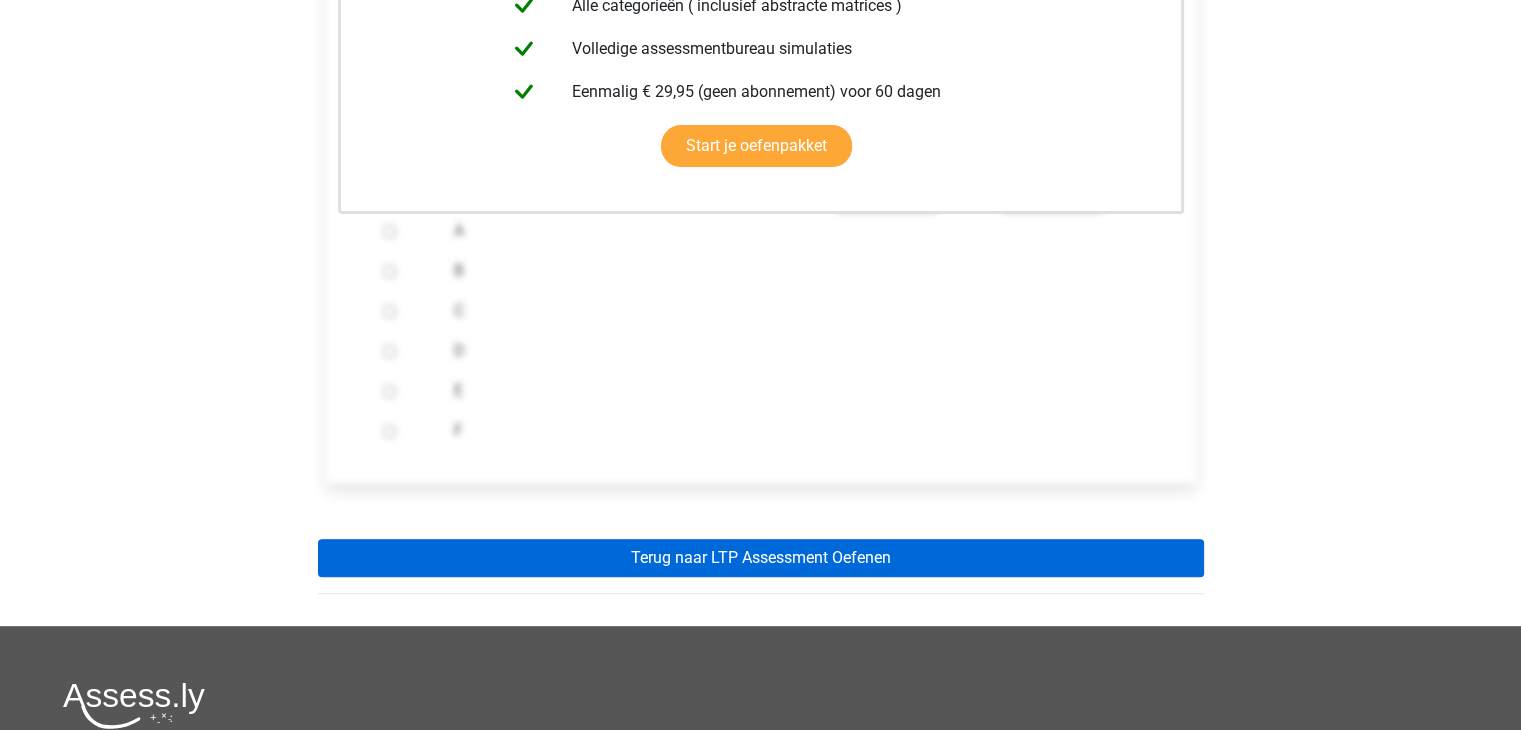 scroll, scrollTop: 600, scrollLeft: 0, axis: vertical 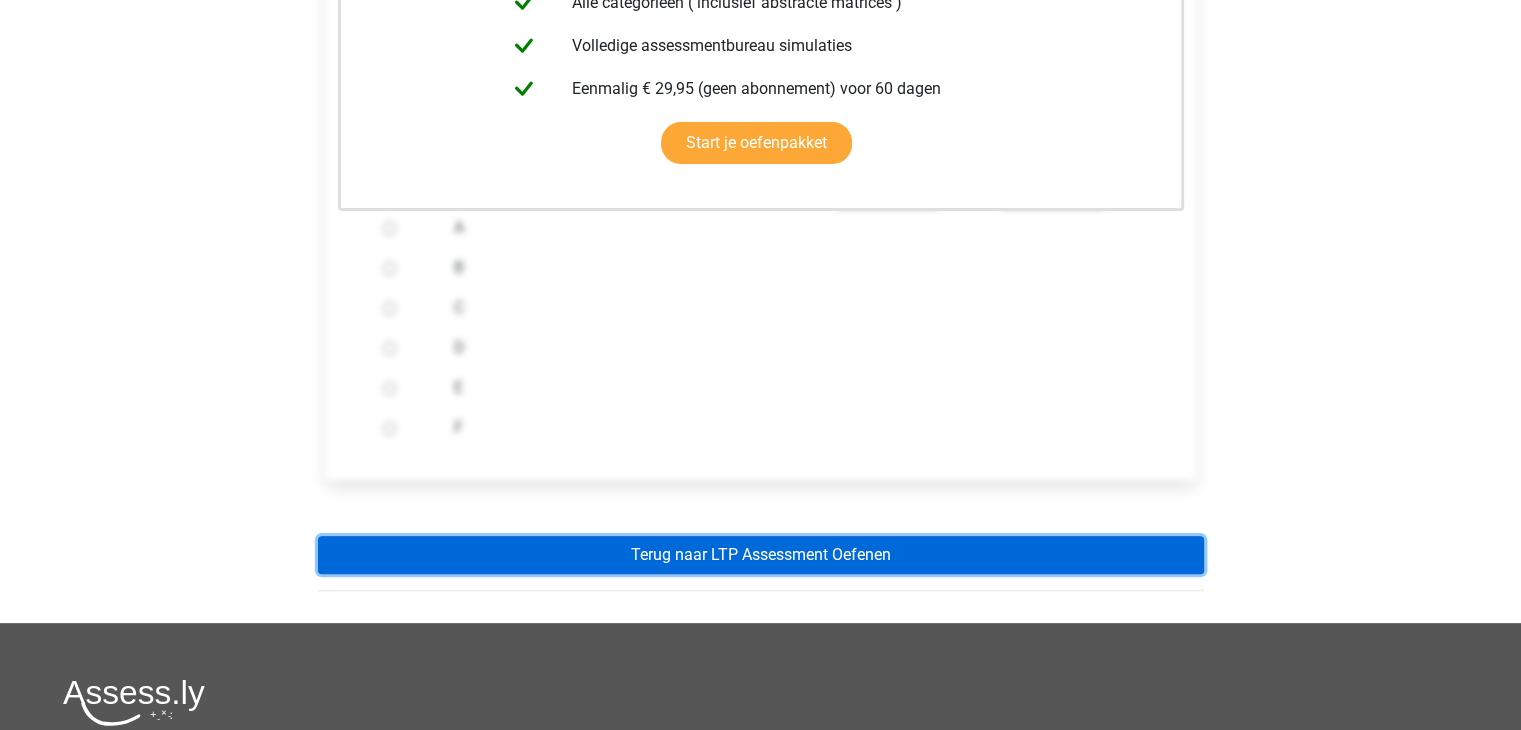 click on "Terug naar LTP Assessment Oefenen" at bounding box center [761, 555] 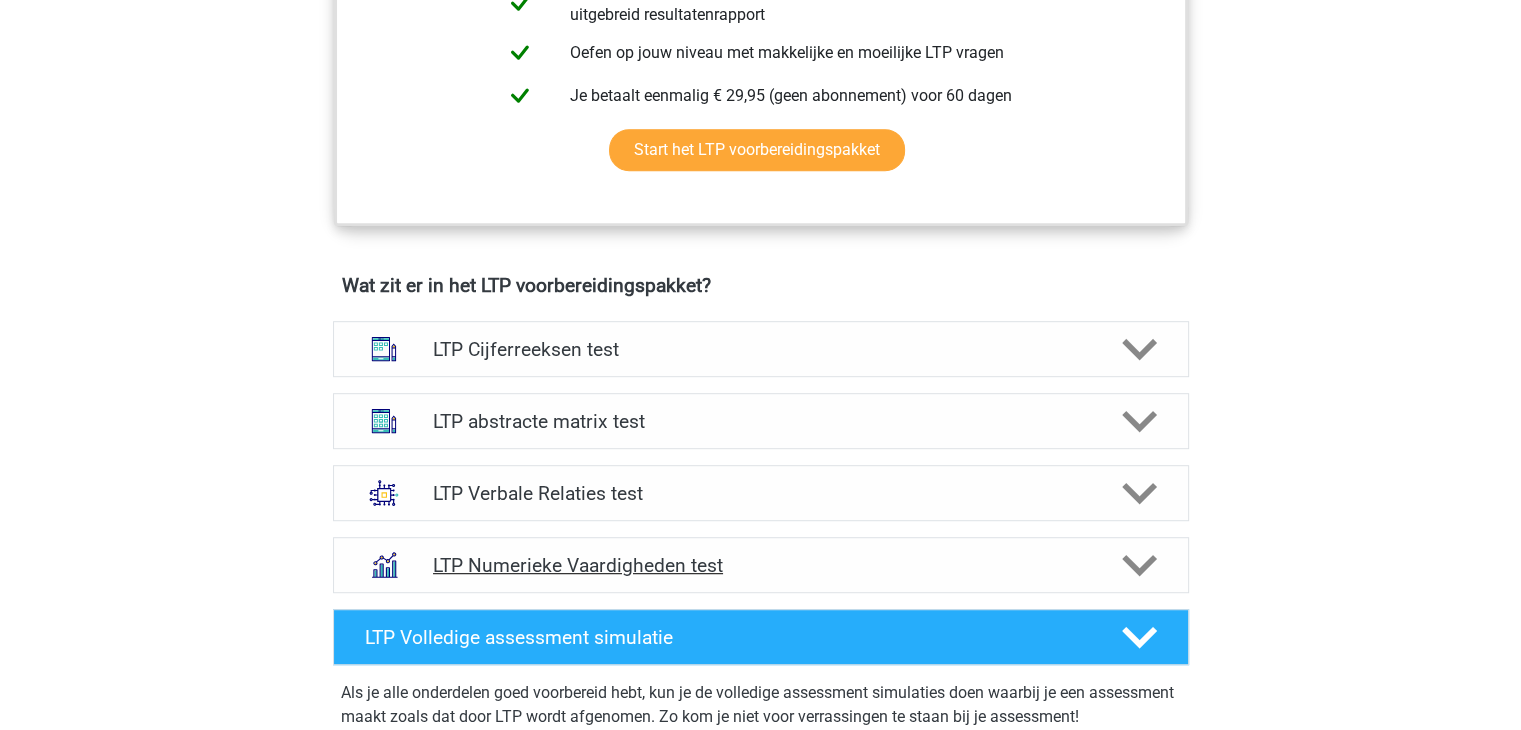 scroll, scrollTop: 1100, scrollLeft: 0, axis: vertical 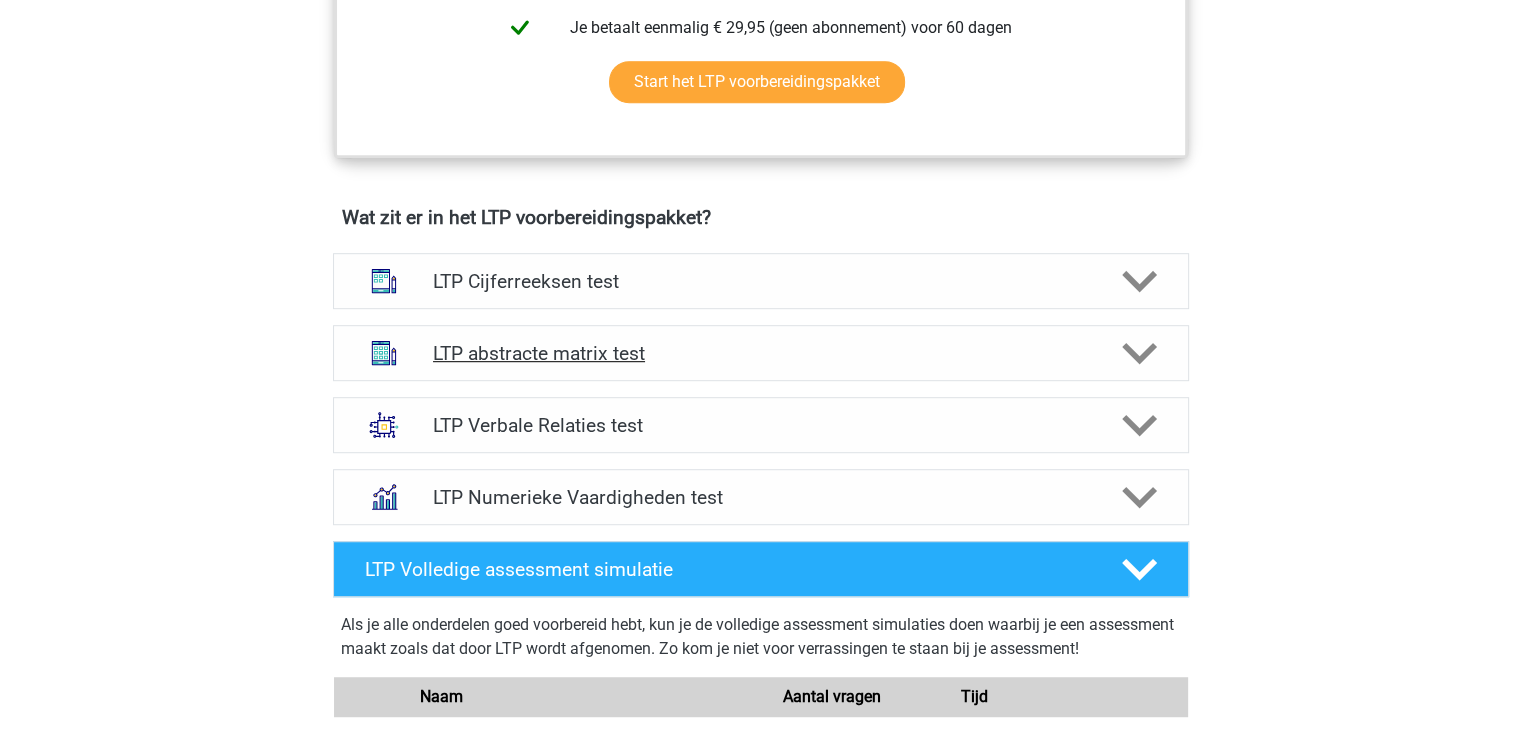click 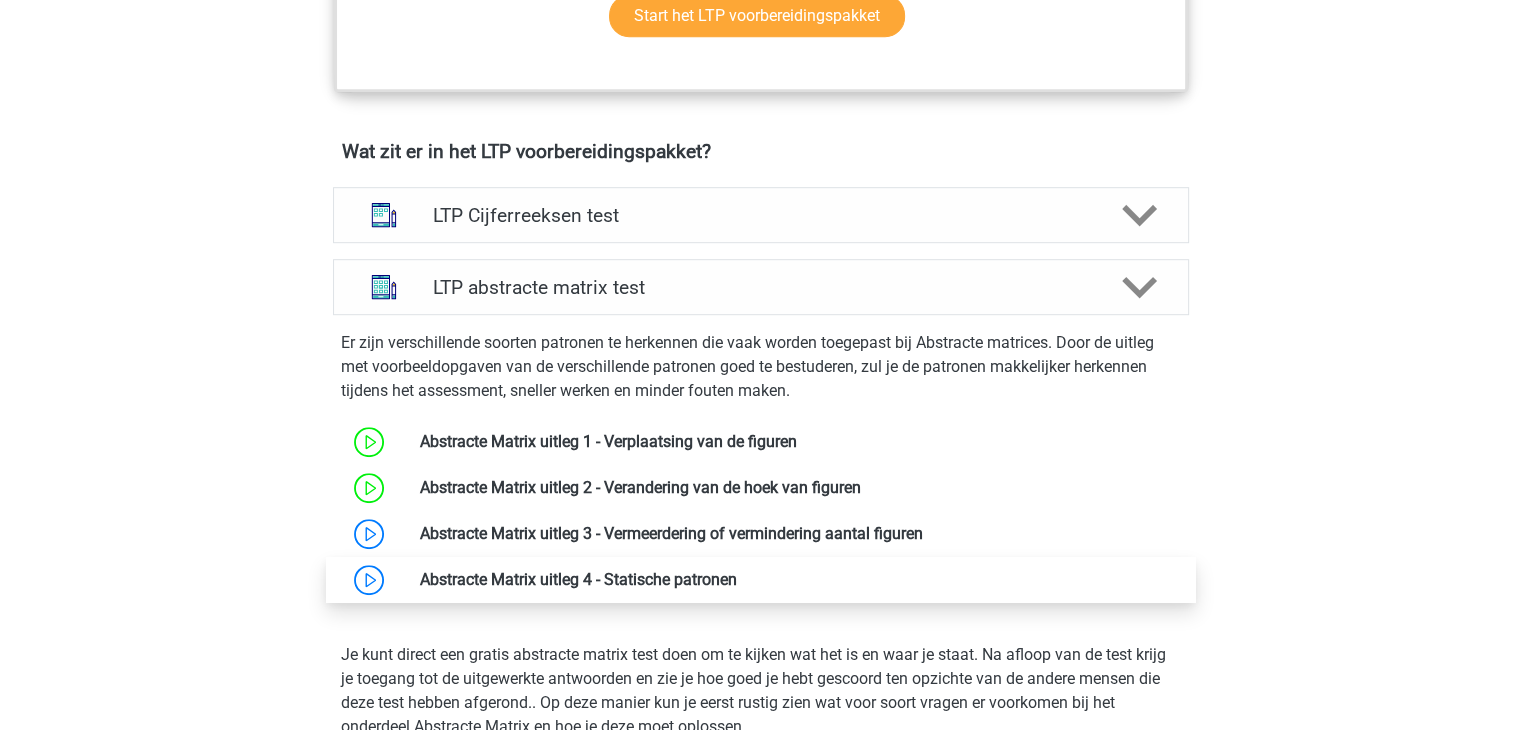 scroll, scrollTop: 1200, scrollLeft: 0, axis: vertical 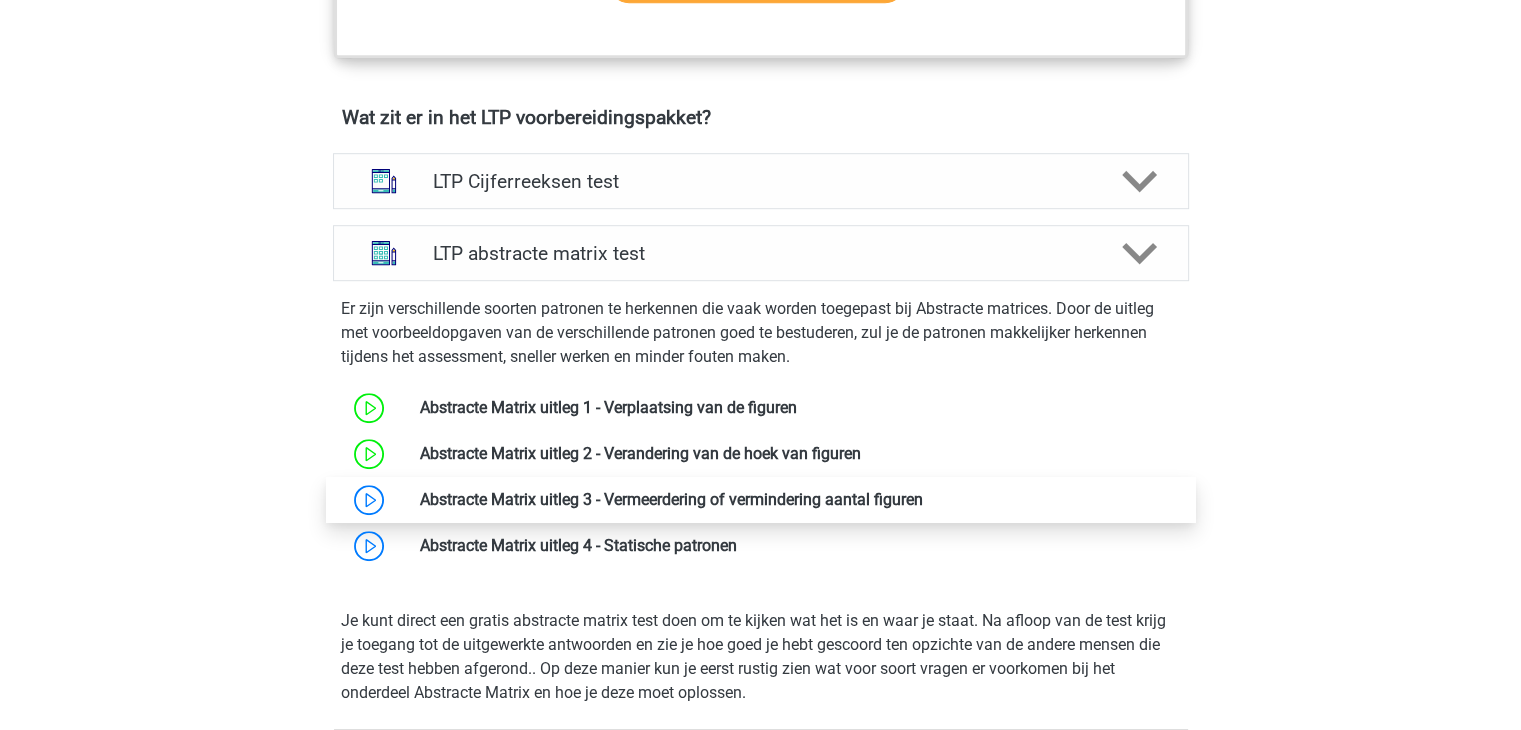 click at bounding box center [923, 499] 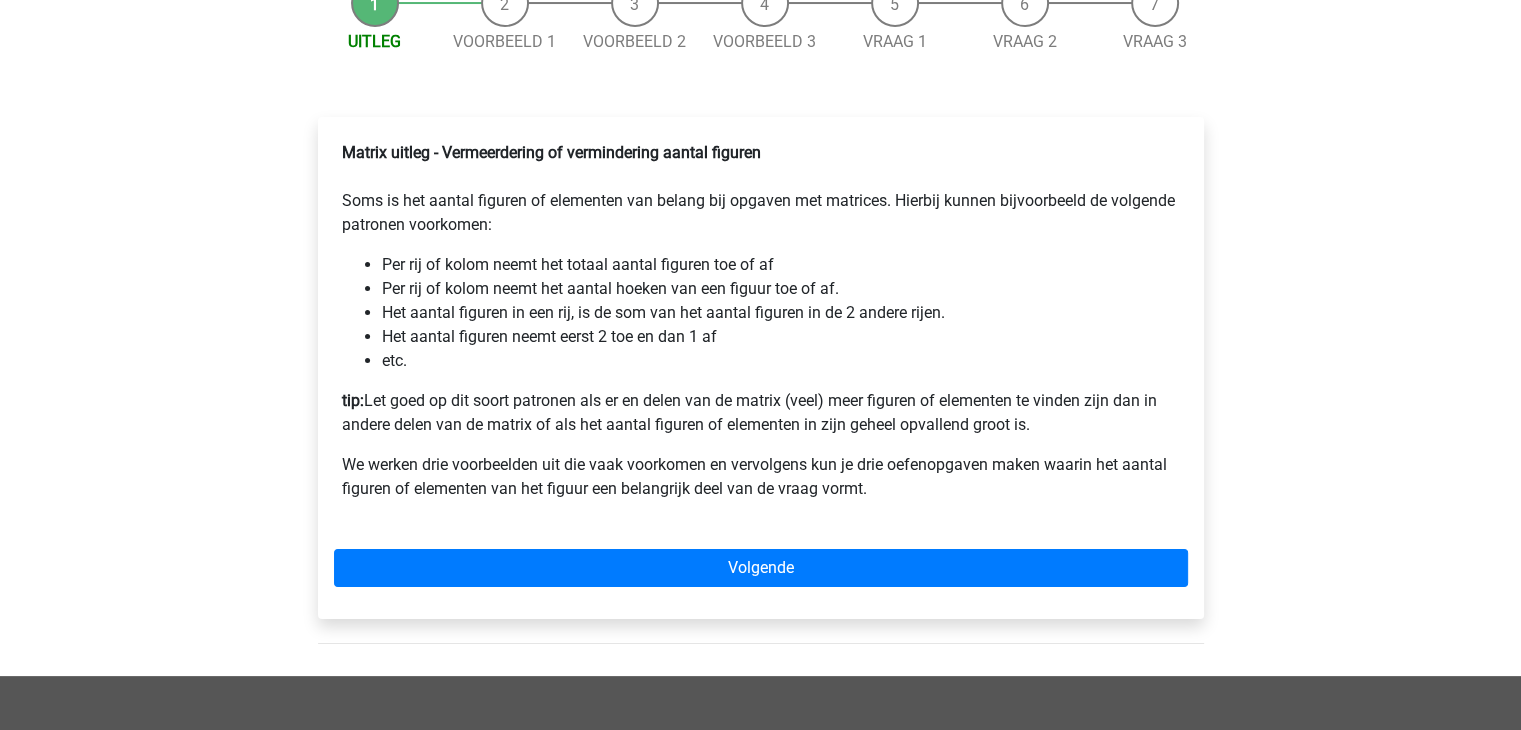 scroll, scrollTop: 300, scrollLeft: 0, axis: vertical 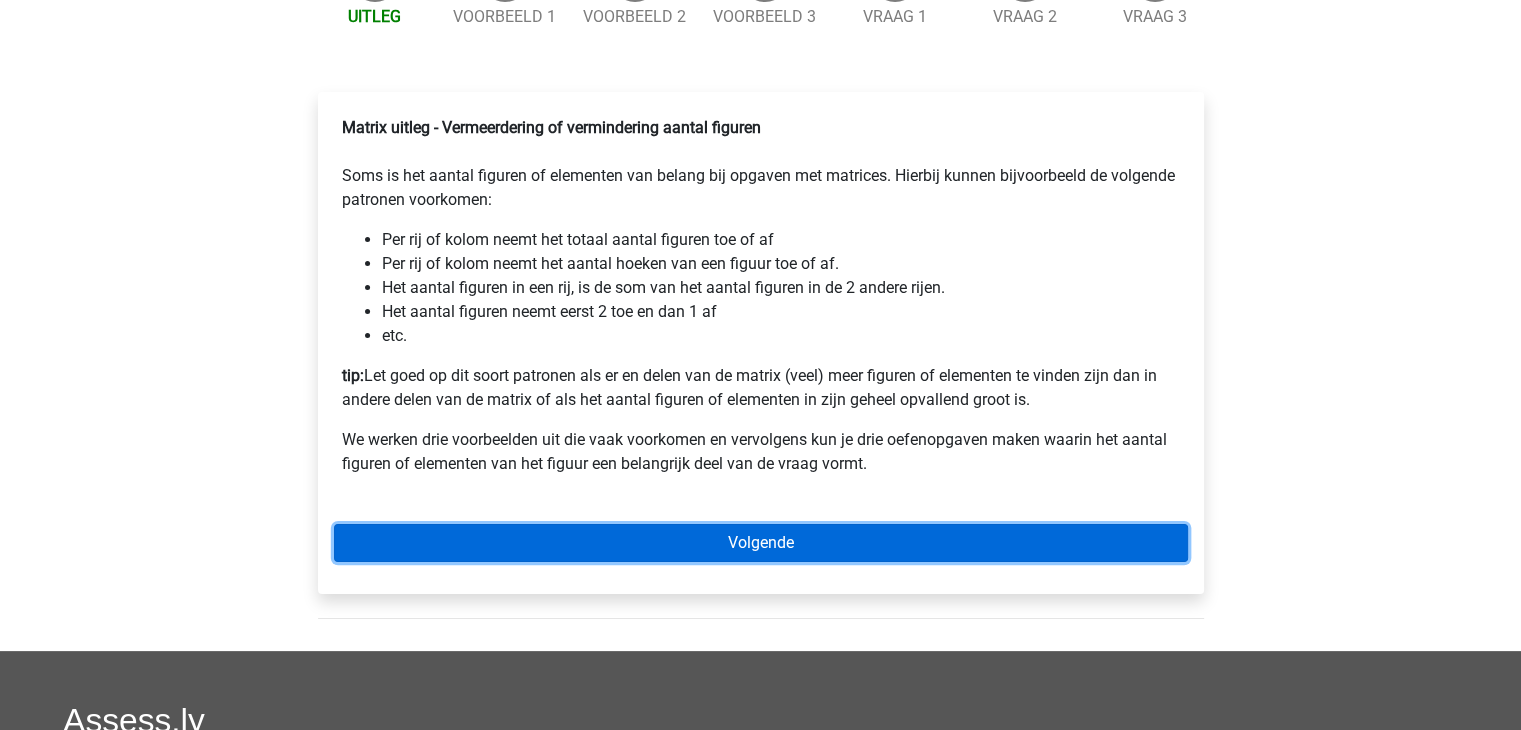 click on "Volgende" at bounding box center (761, 543) 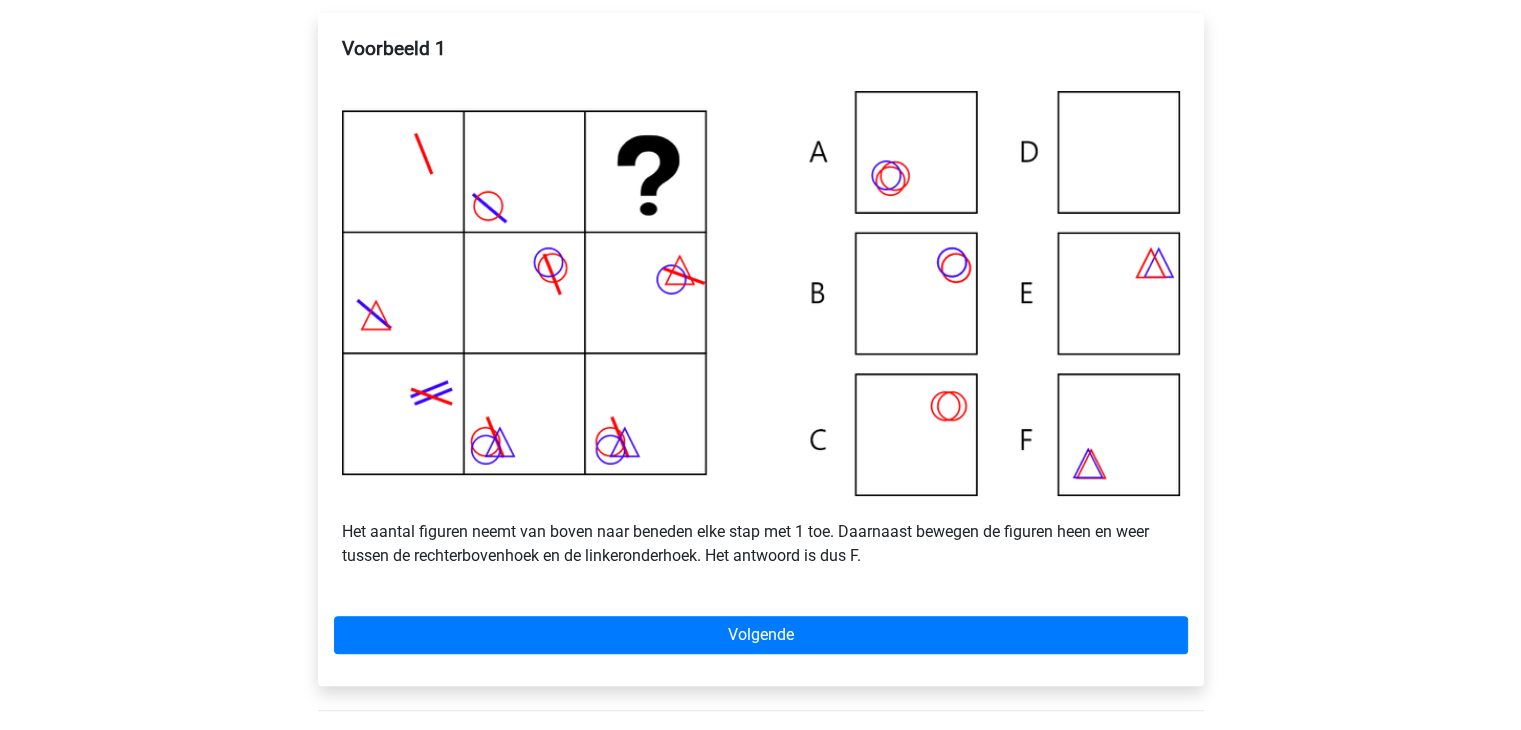 scroll, scrollTop: 400, scrollLeft: 0, axis: vertical 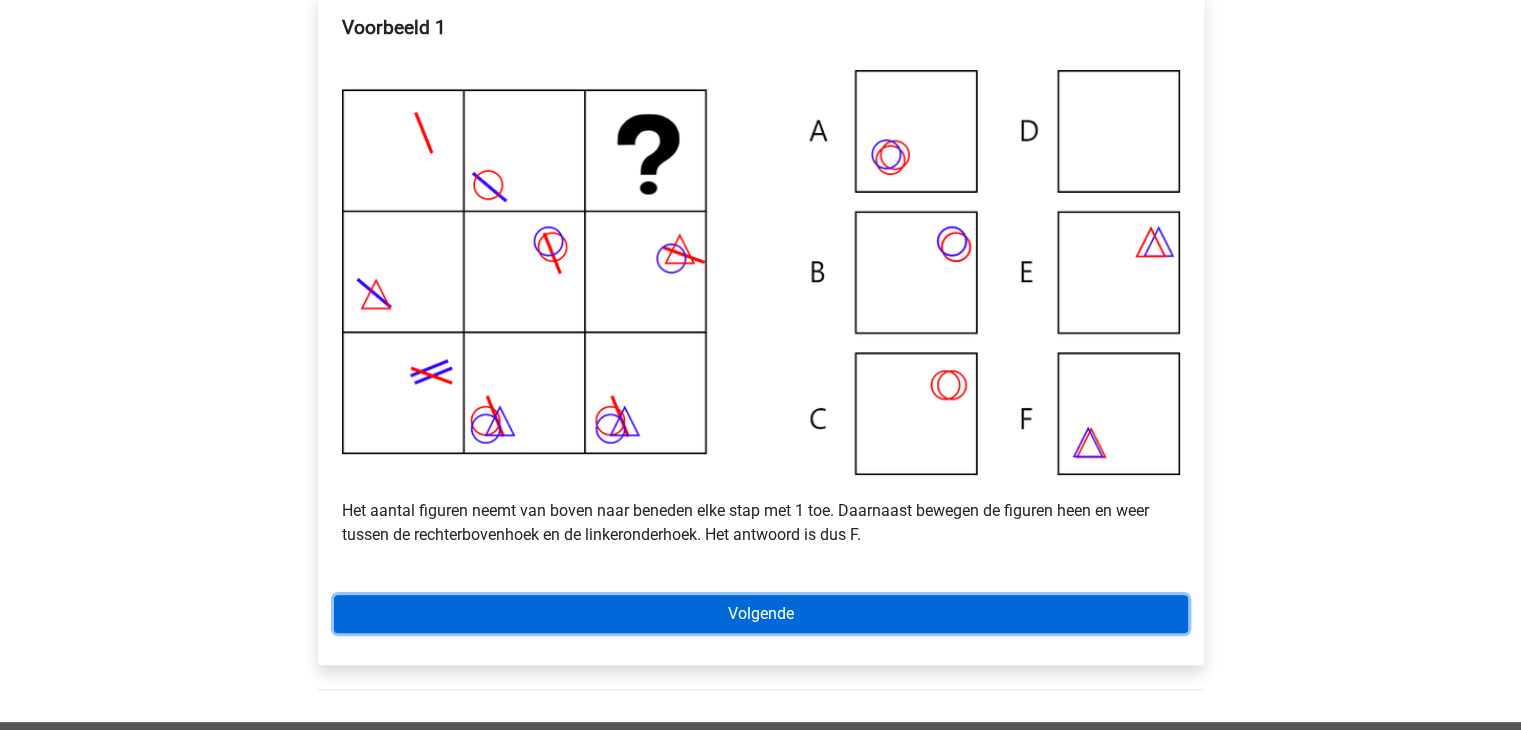 click on "Volgende" at bounding box center [761, 614] 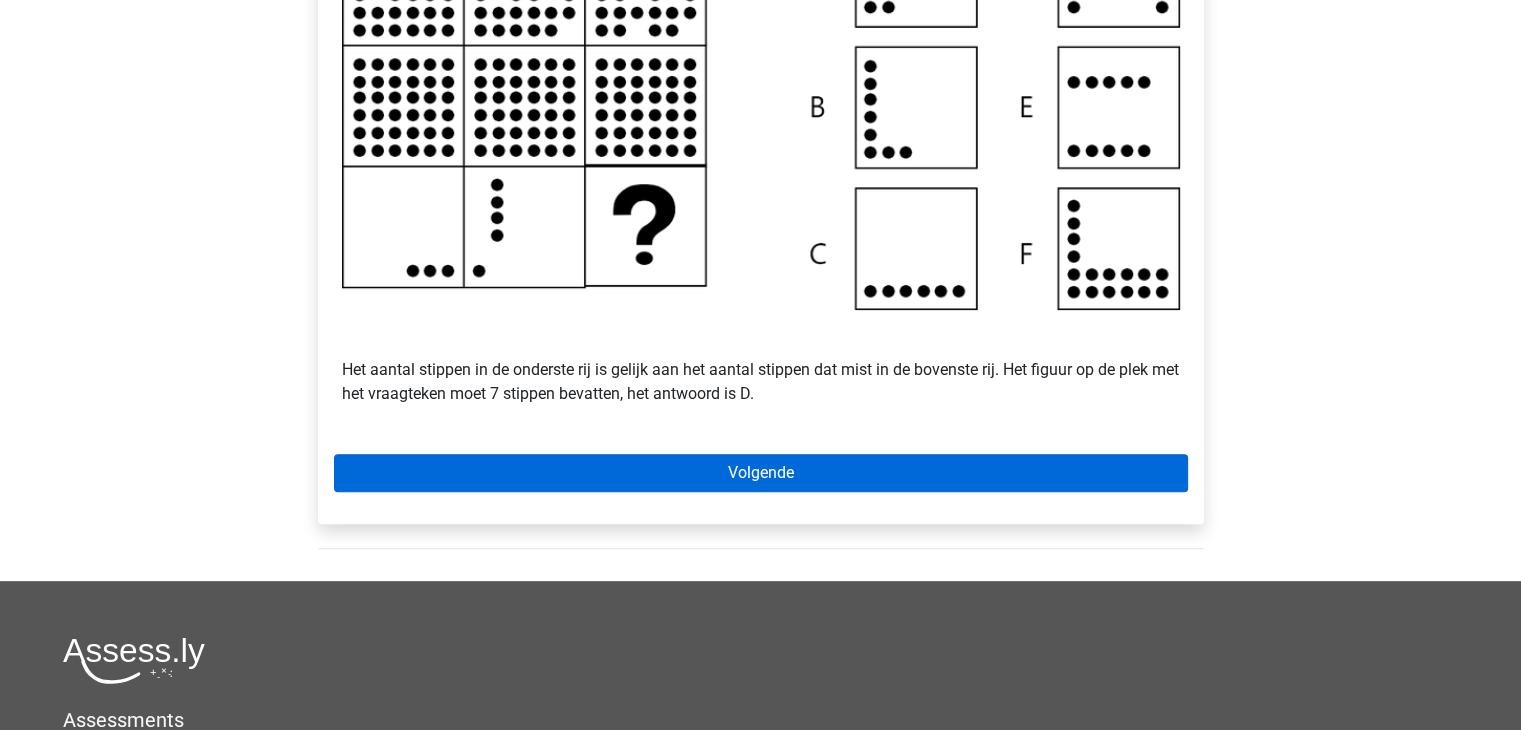 scroll, scrollTop: 600, scrollLeft: 0, axis: vertical 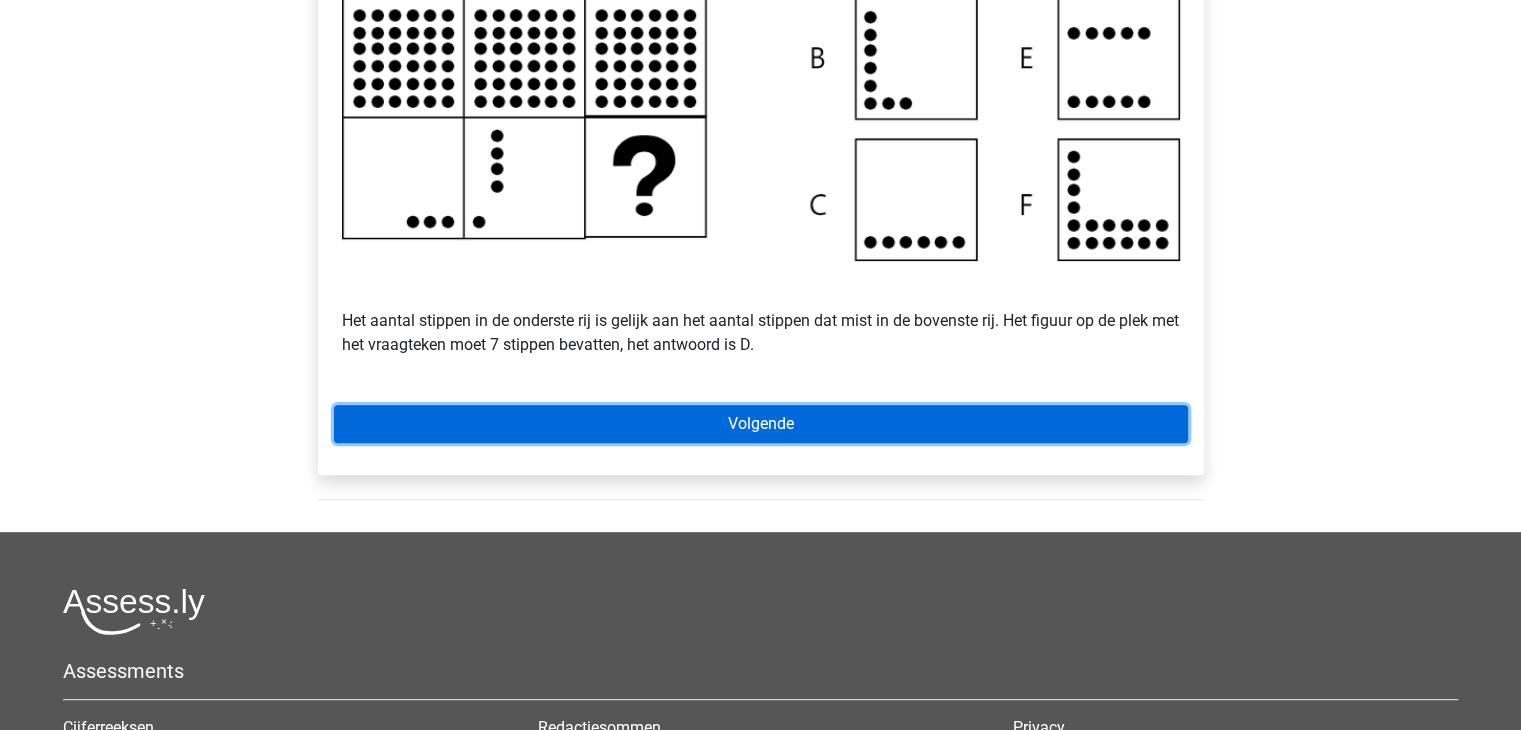 click on "Volgende" at bounding box center (761, 424) 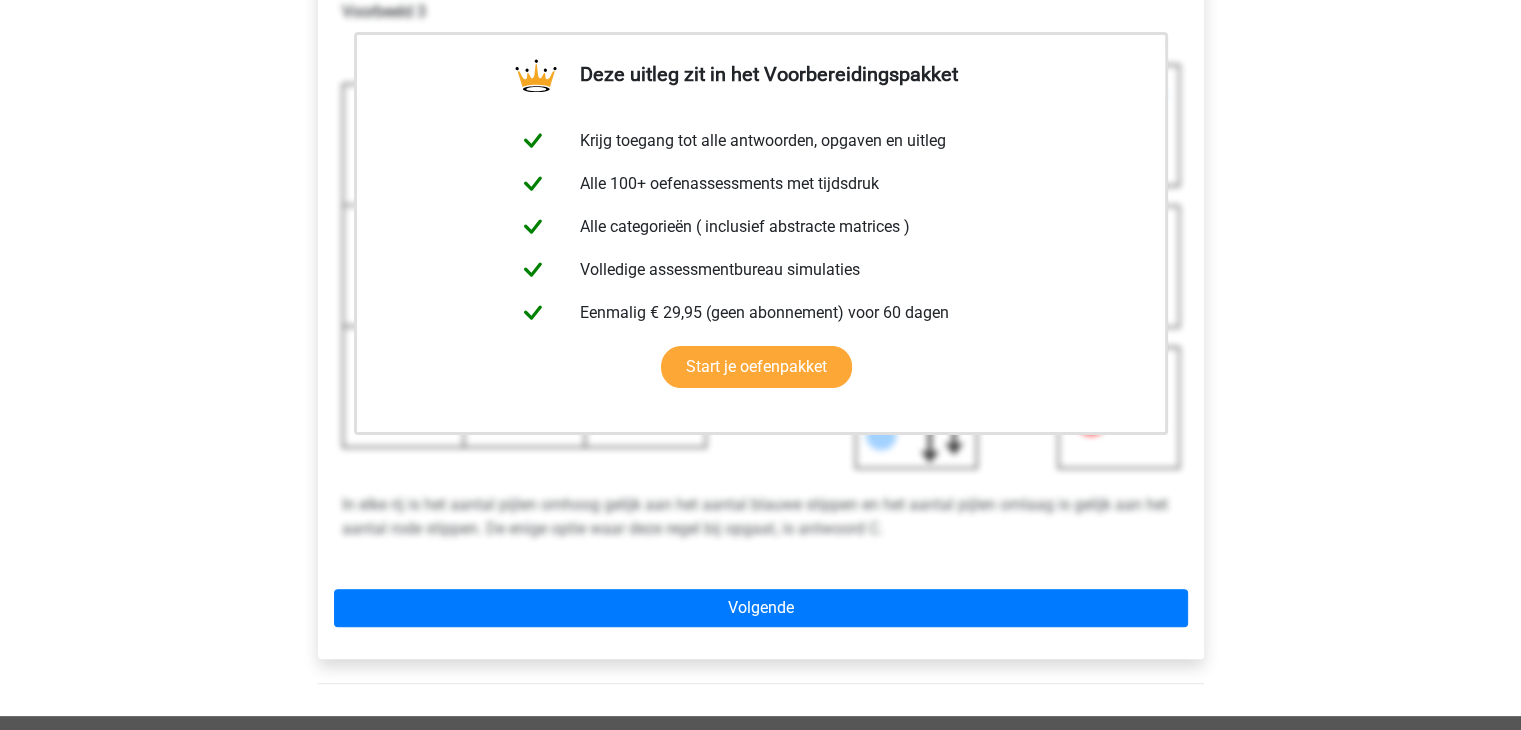 scroll, scrollTop: 500, scrollLeft: 0, axis: vertical 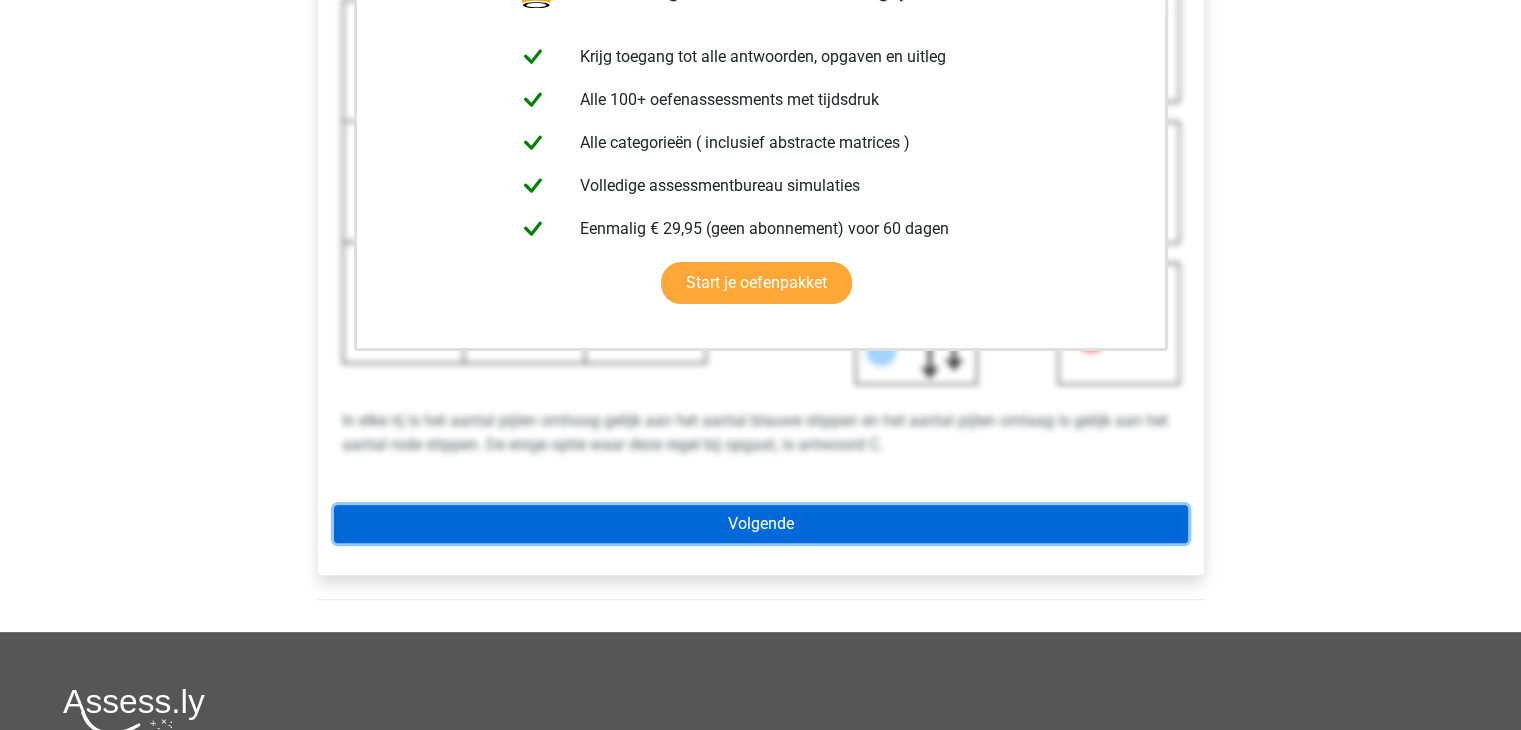 click on "Volgende" at bounding box center [761, 524] 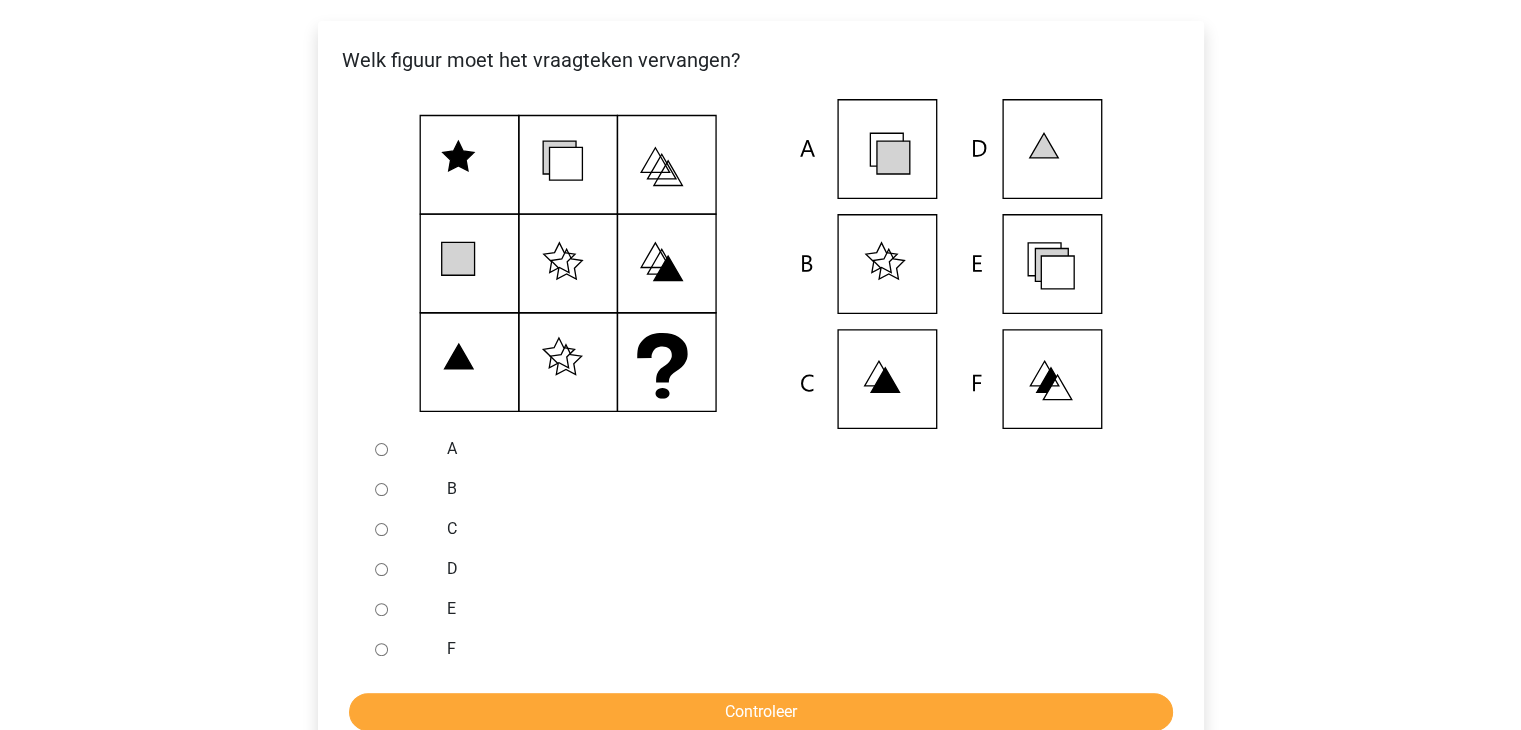 scroll, scrollTop: 400, scrollLeft: 0, axis: vertical 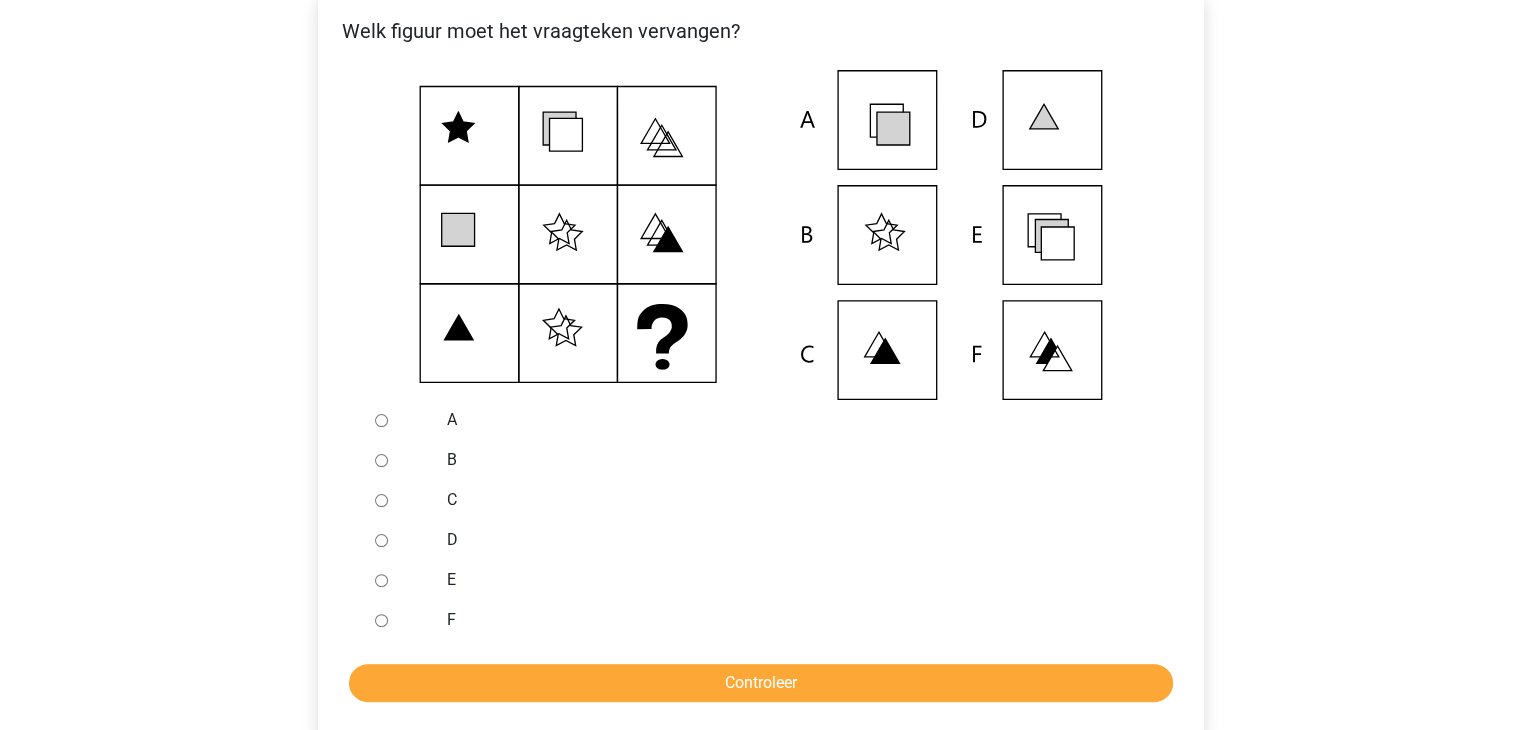 click 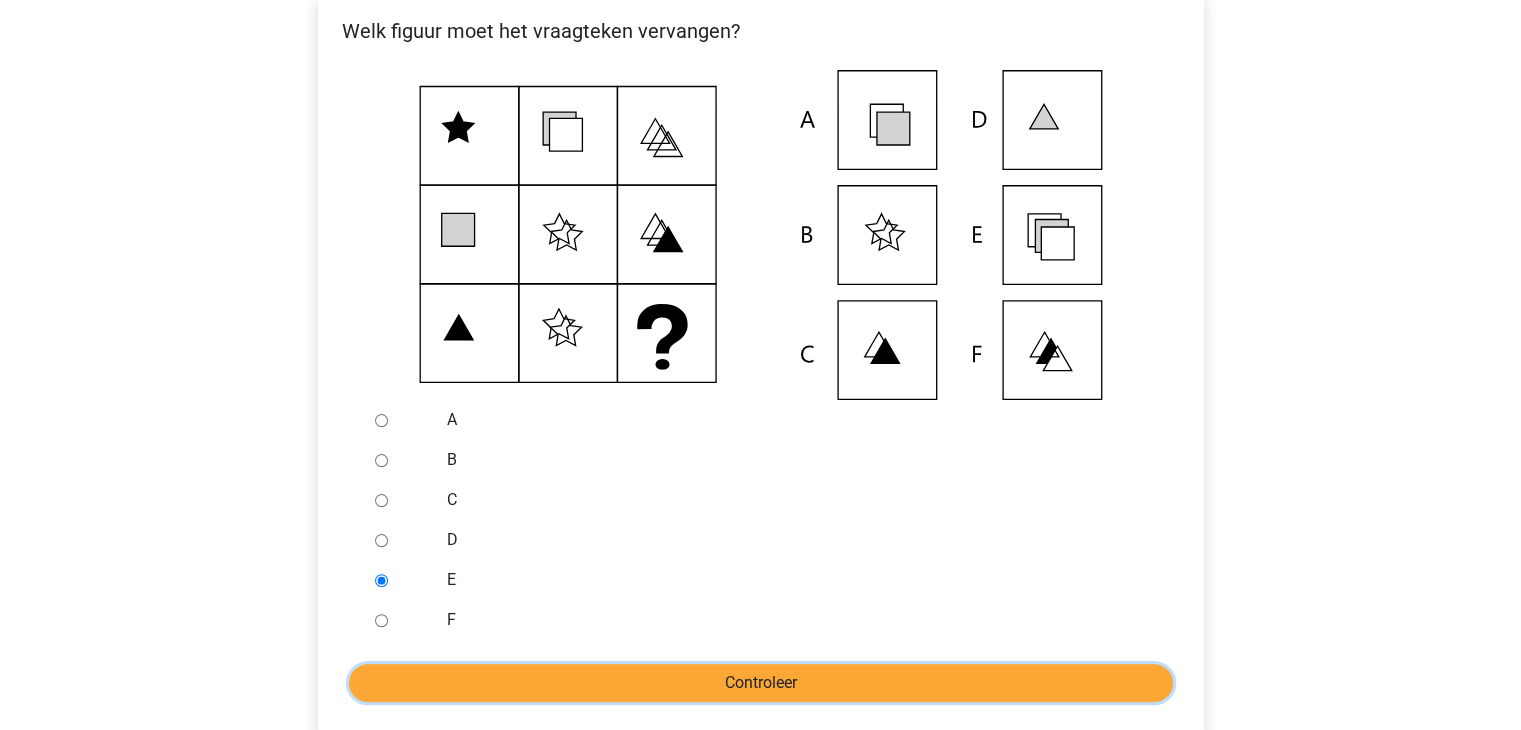 click on "Controleer" at bounding box center [761, 683] 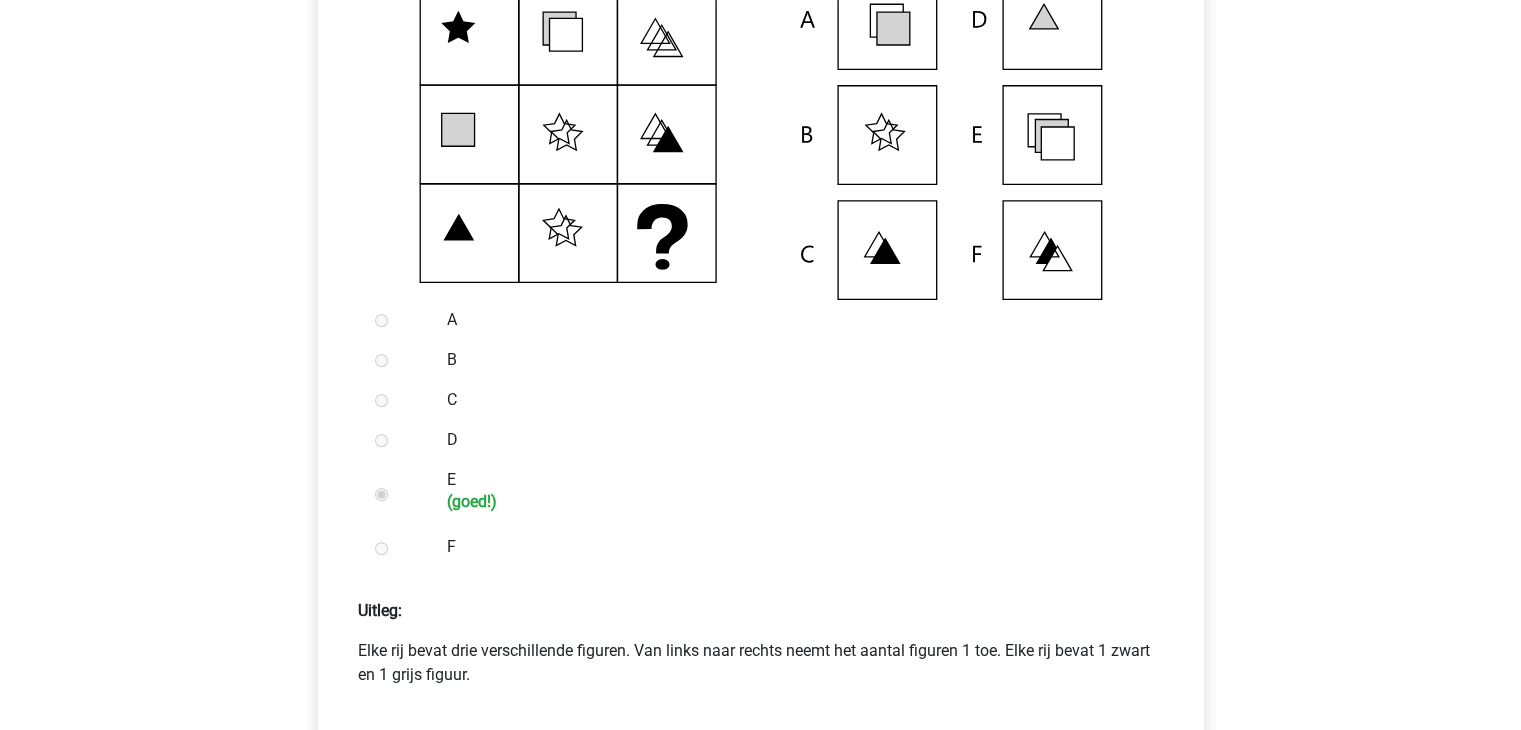 scroll, scrollTop: 600, scrollLeft: 0, axis: vertical 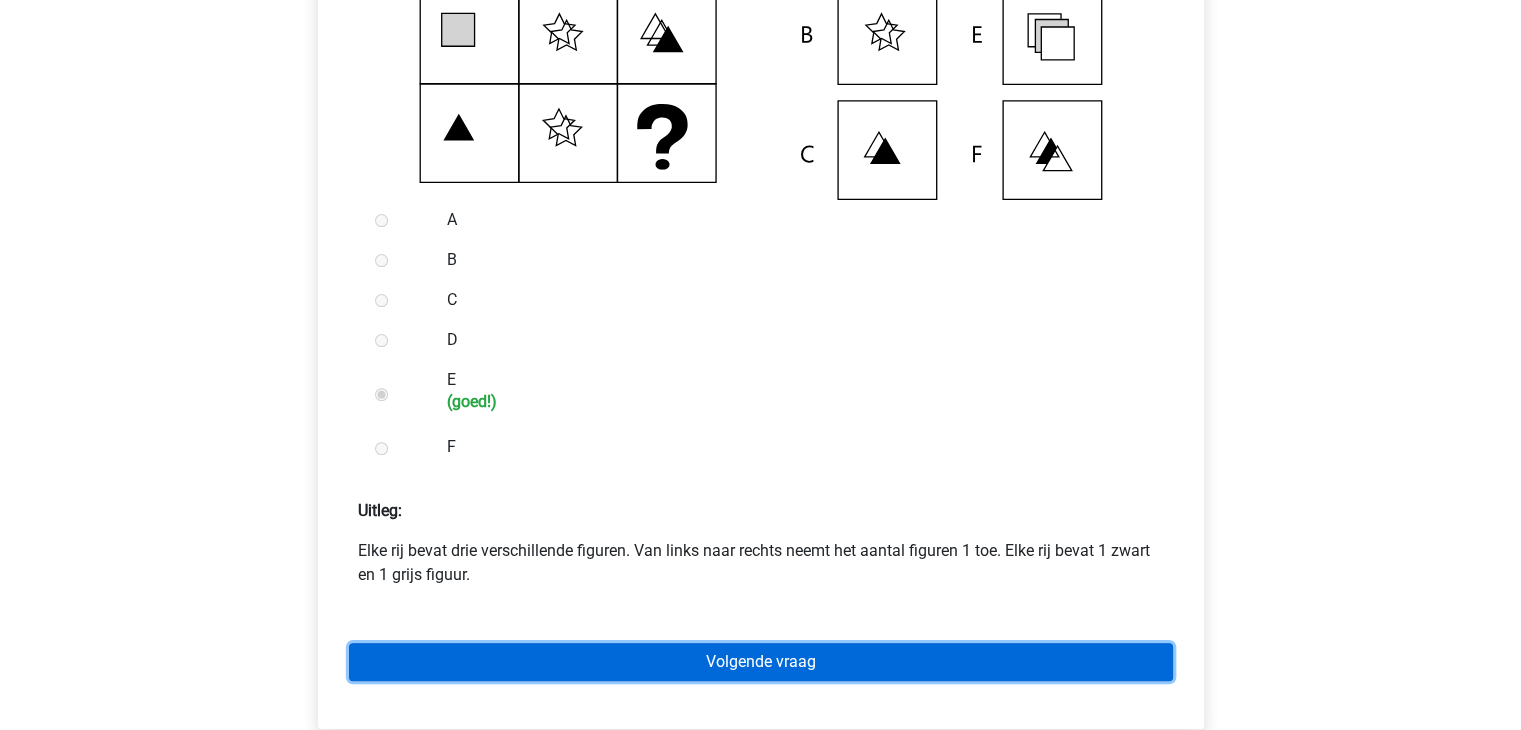 click on "Volgende vraag" at bounding box center (761, 662) 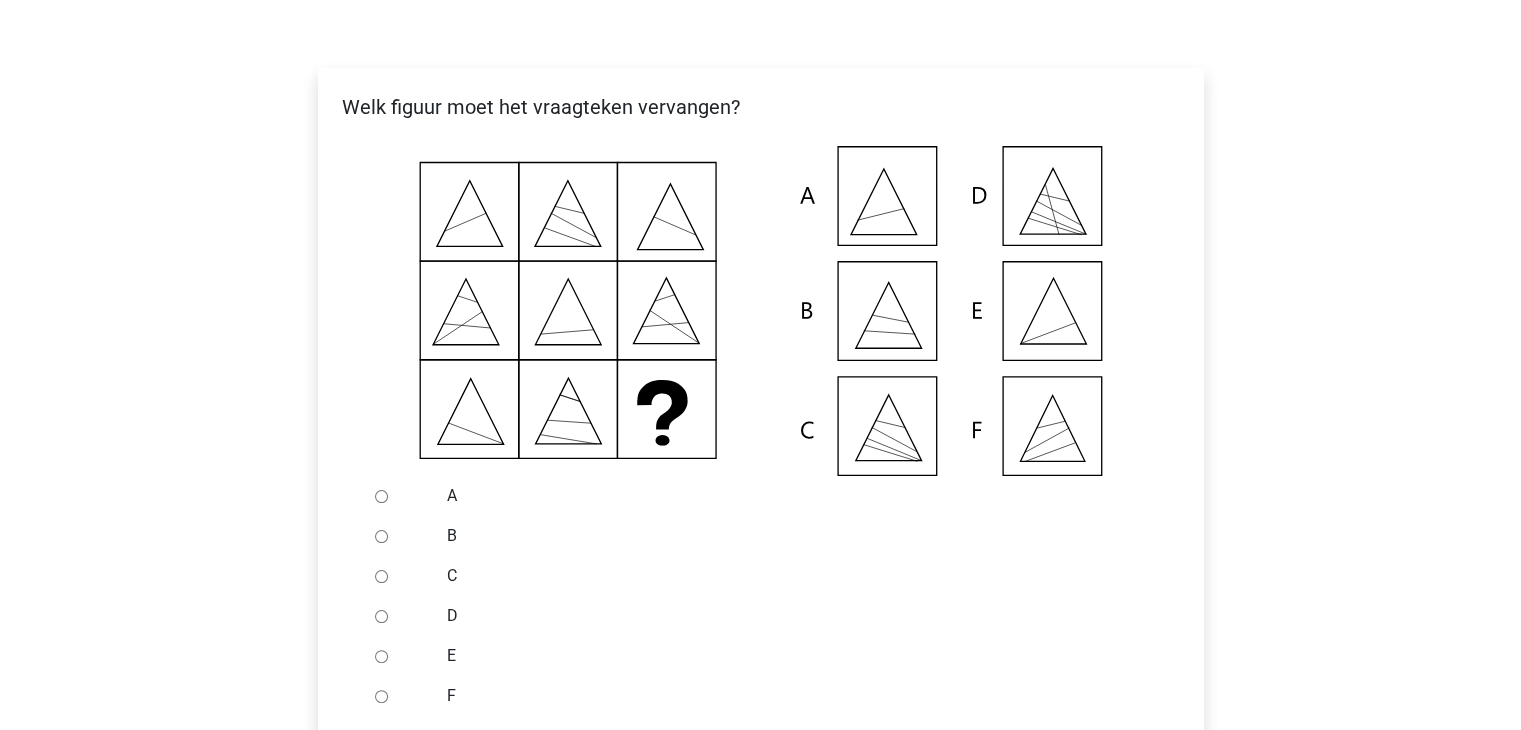scroll, scrollTop: 500, scrollLeft: 0, axis: vertical 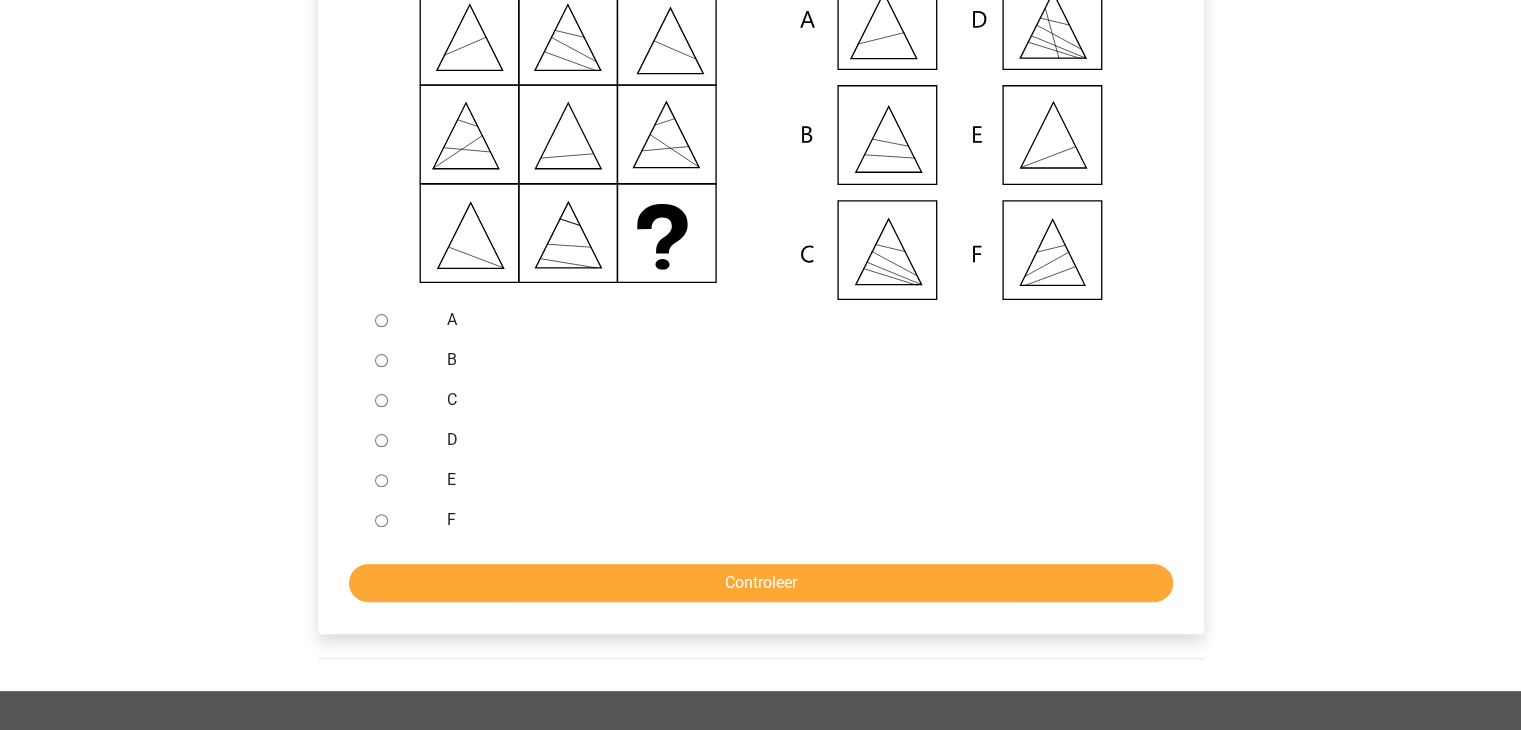 click on "E" at bounding box center [381, 480] 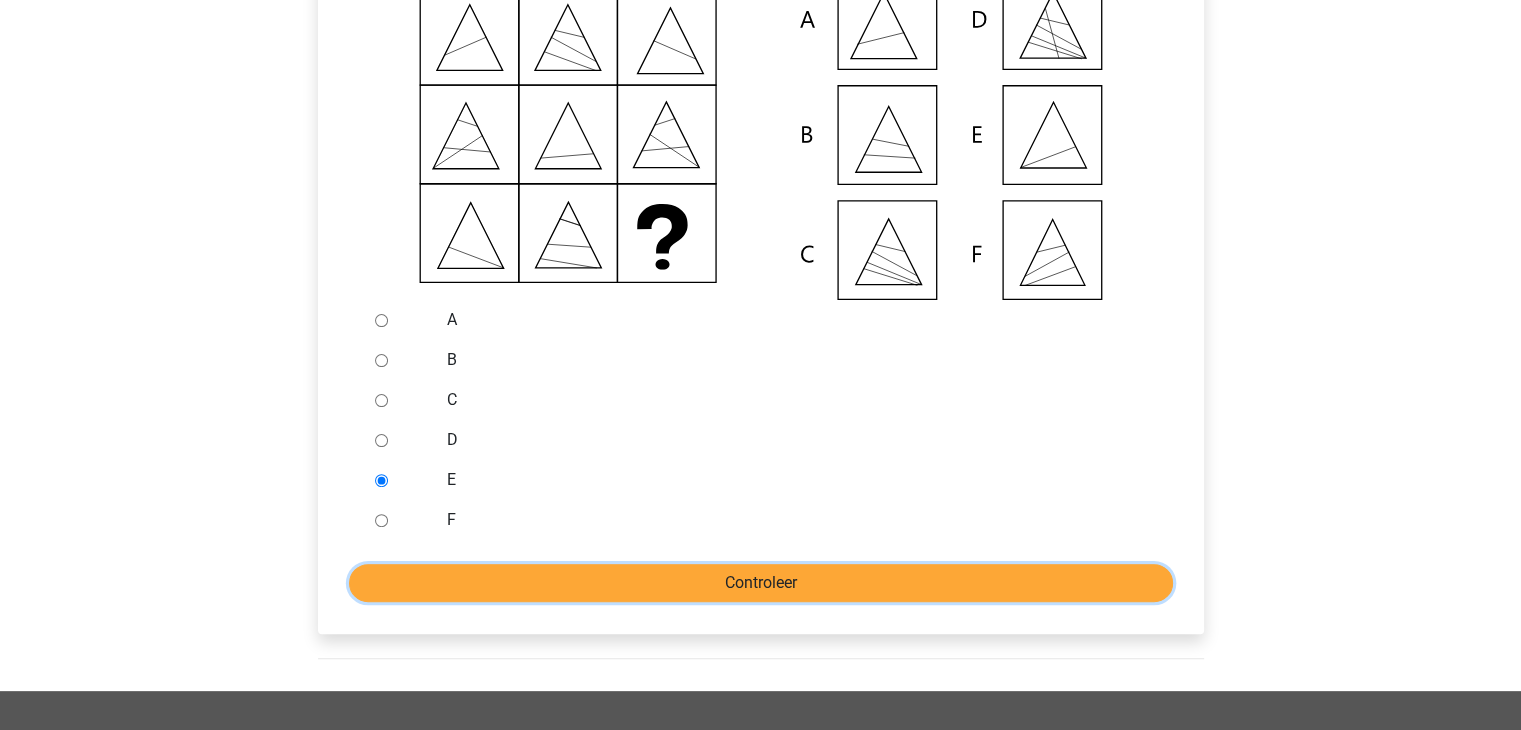 click on "Controleer" at bounding box center [761, 583] 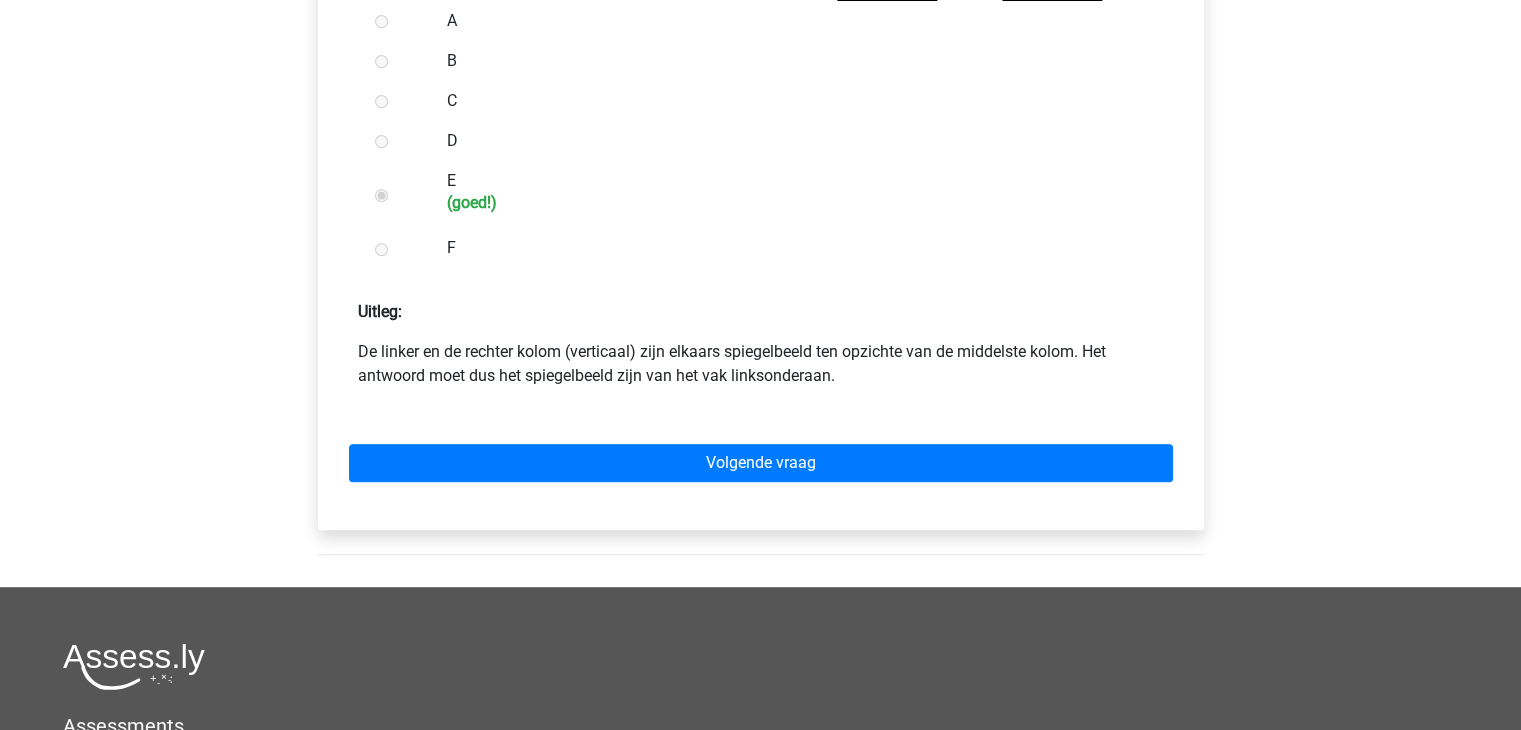 scroll, scrollTop: 800, scrollLeft: 0, axis: vertical 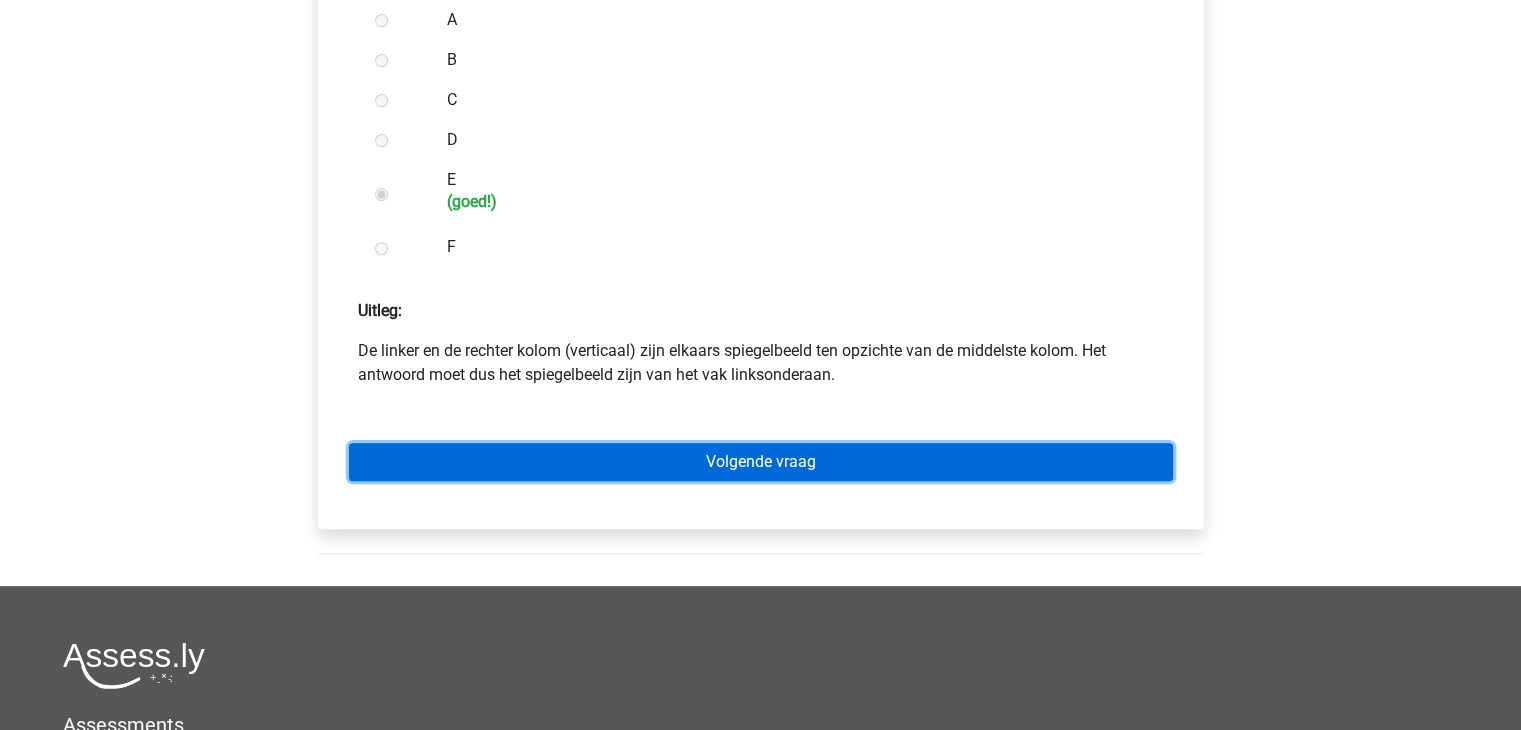 click on "Volgende vraag" at bounding box center (761, 462) 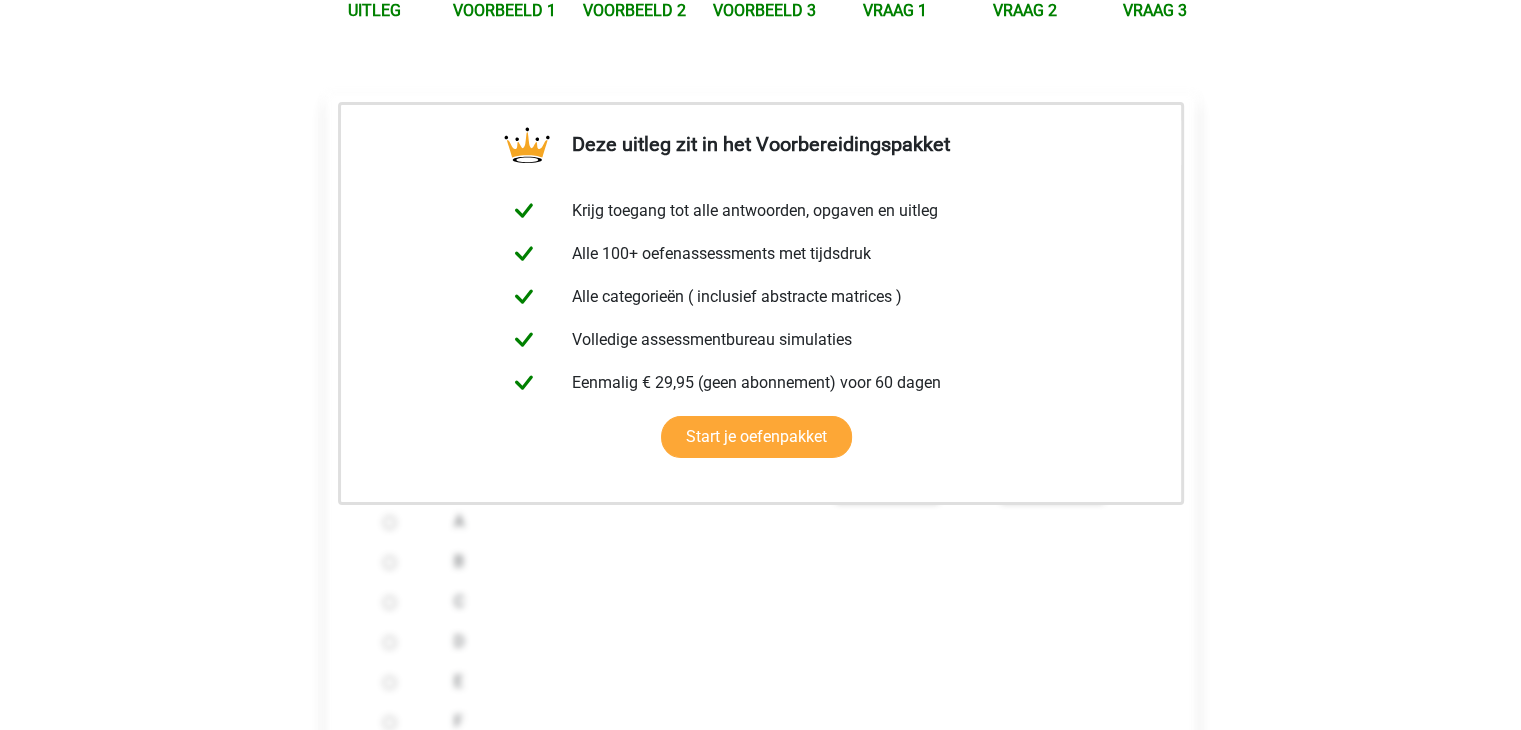 scroll, scrollTop: 500, scrollLeft: 0, axis: vertical 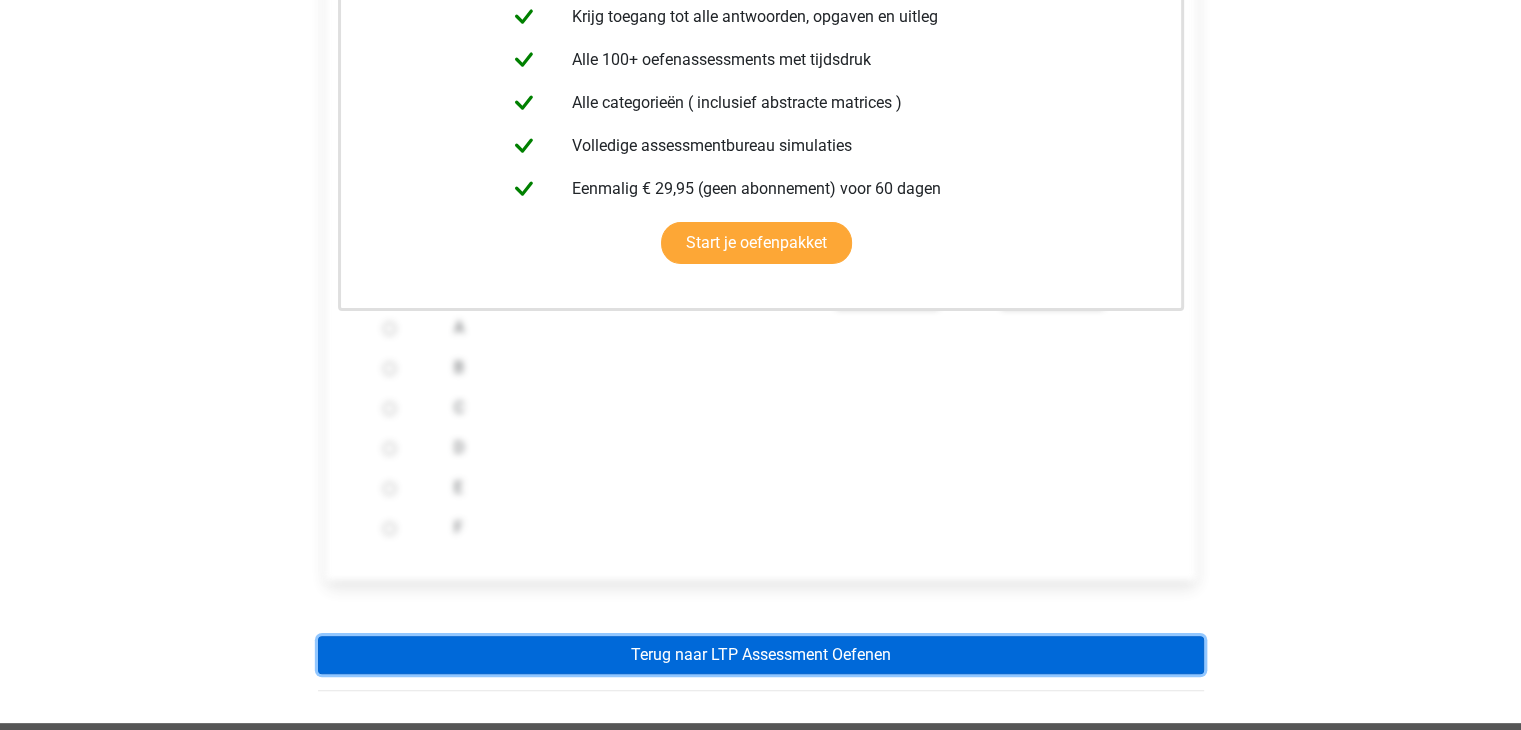 click on "Terug naar LTP Assessment Oefenen" at bounding box center [761, 655] 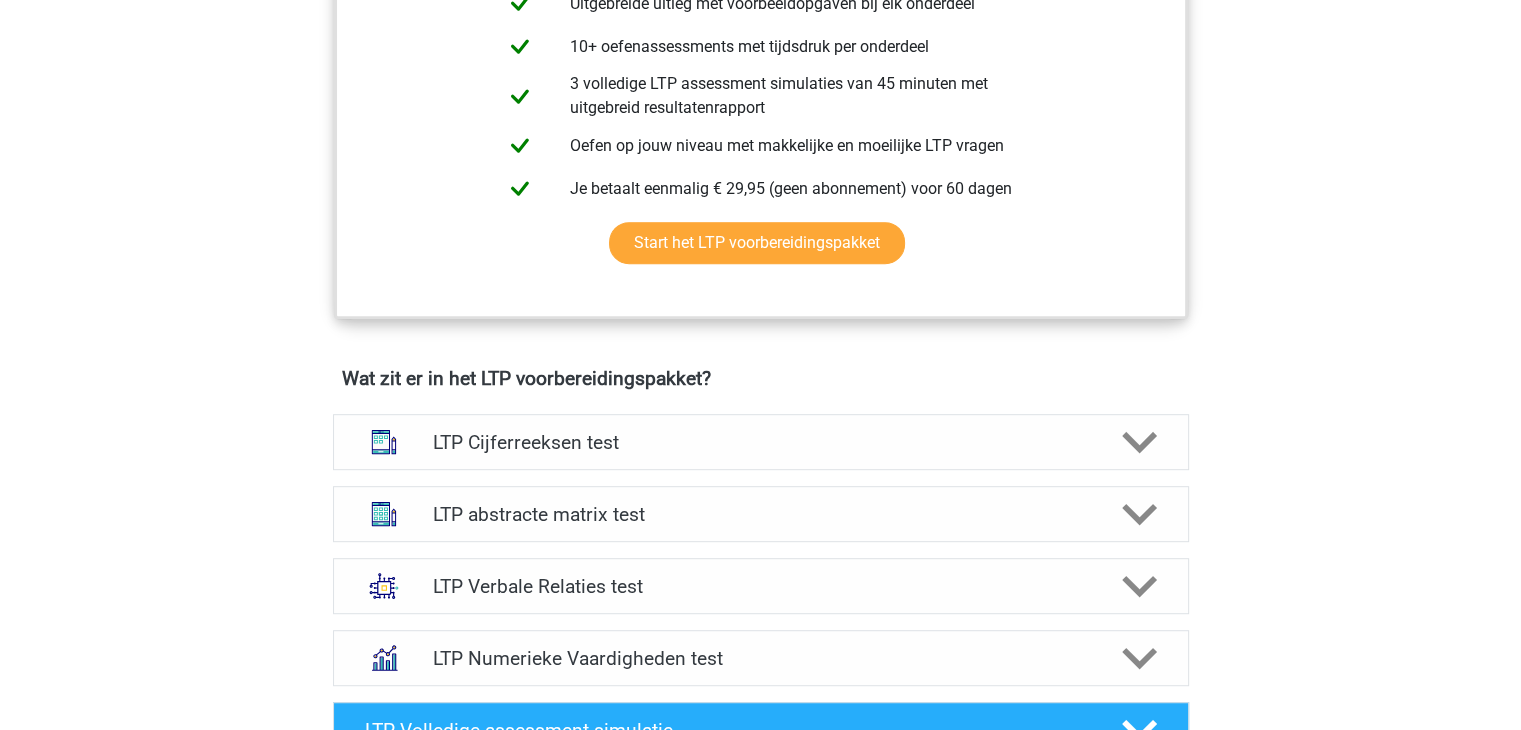 scroll, scrollTop: 1000, scrollLeft: 0, axis: vertical 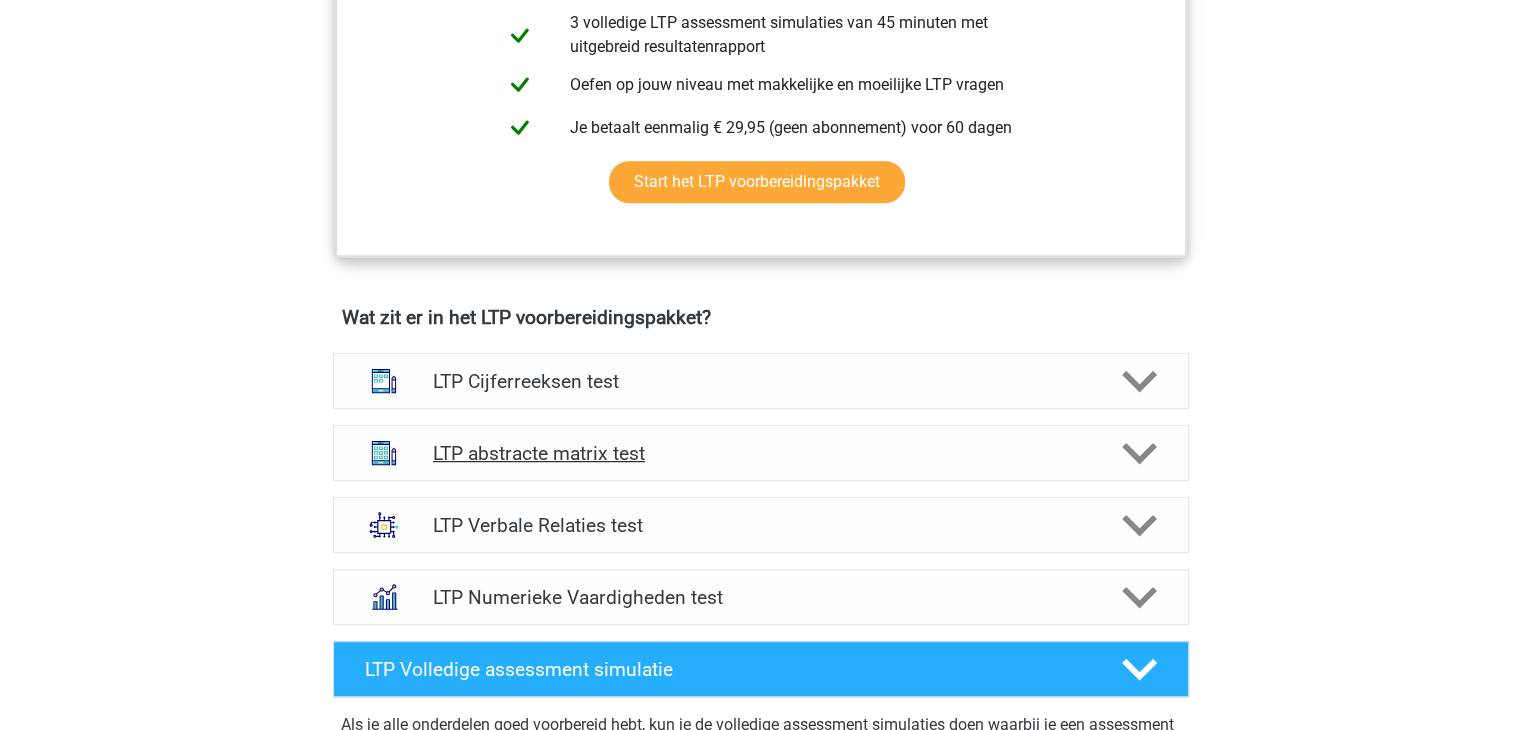 click 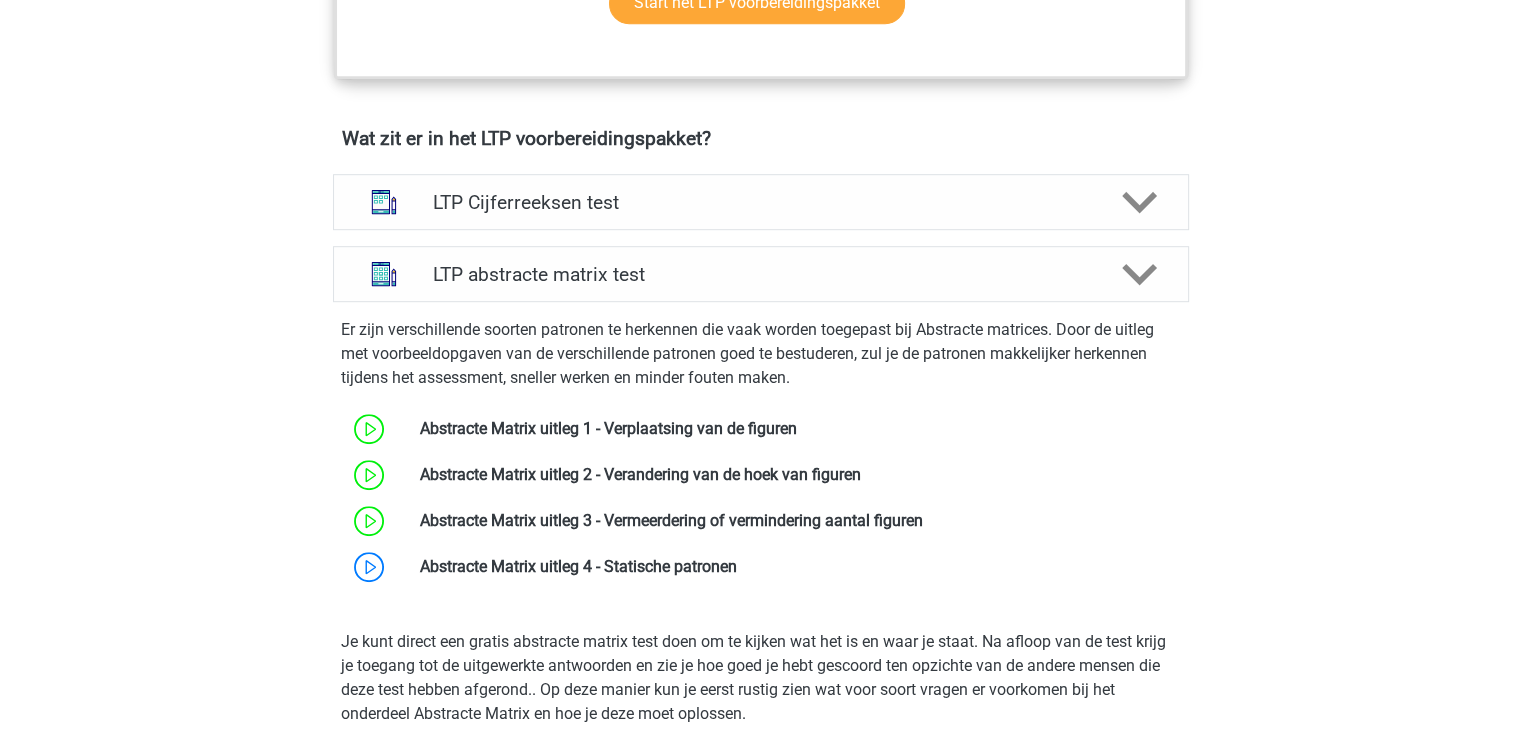 scroll, scrollTop: 1300, scrollLeft: 0, axis: vertical 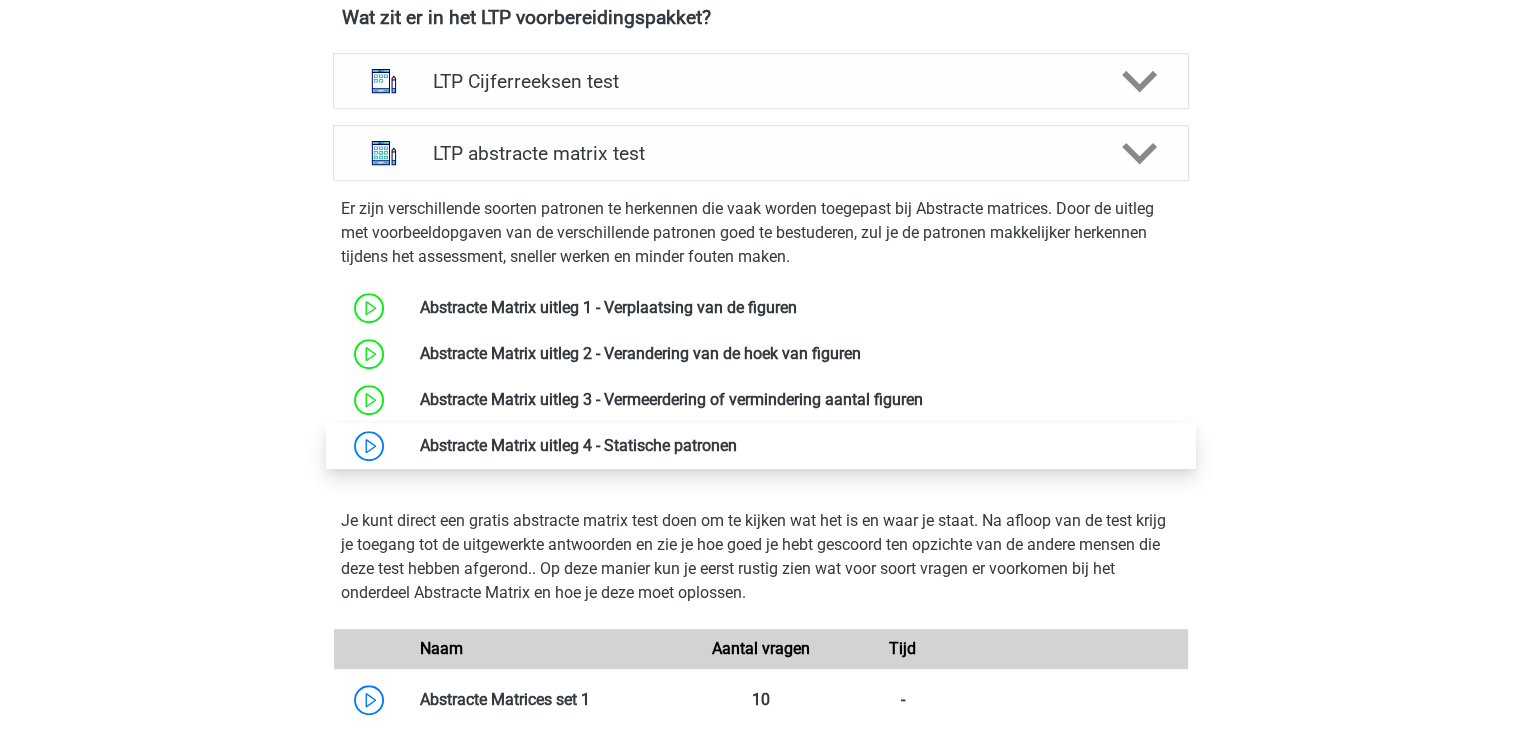 click at bounding box center (737, 445) 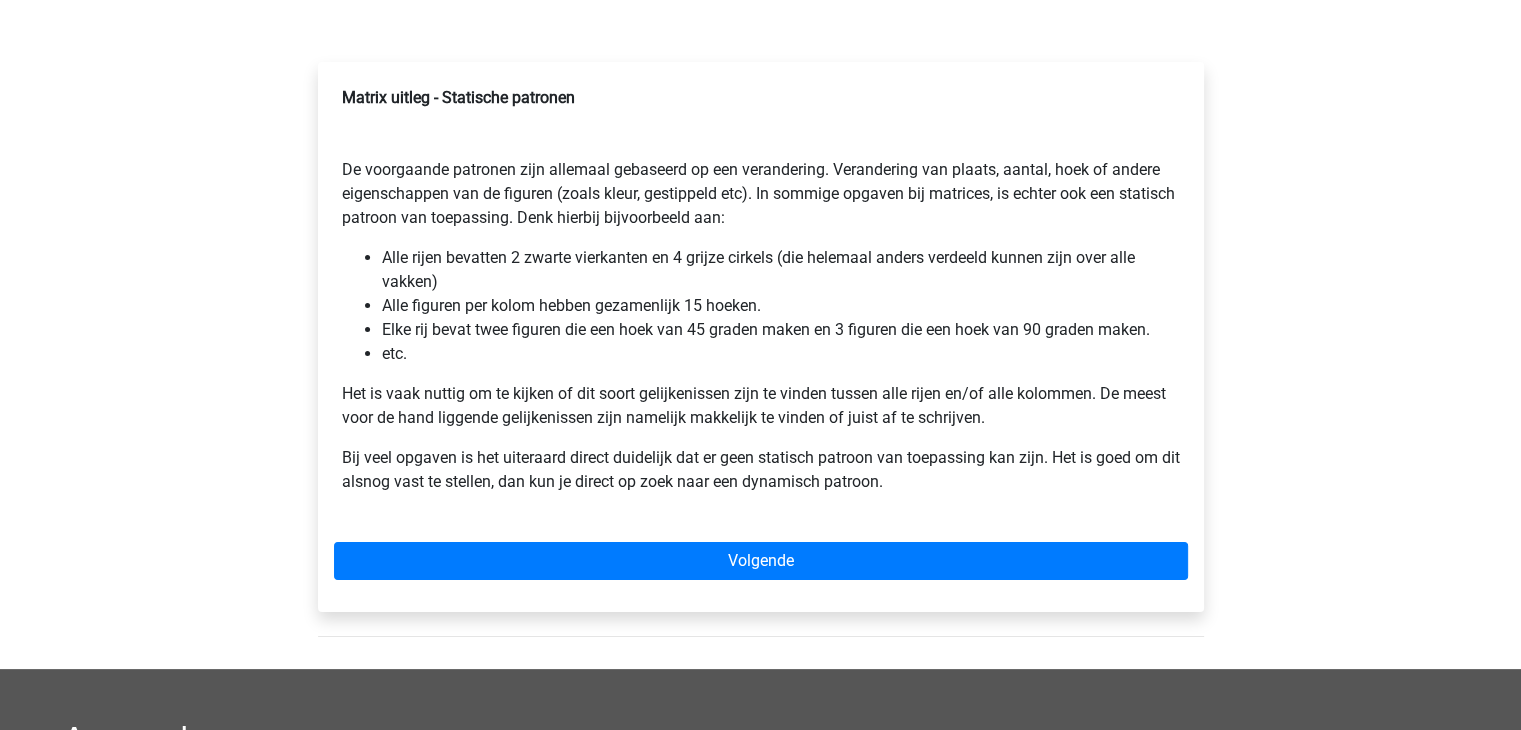 scroll, scrollTop: 400, scrollLeft: 0, axis: vertical 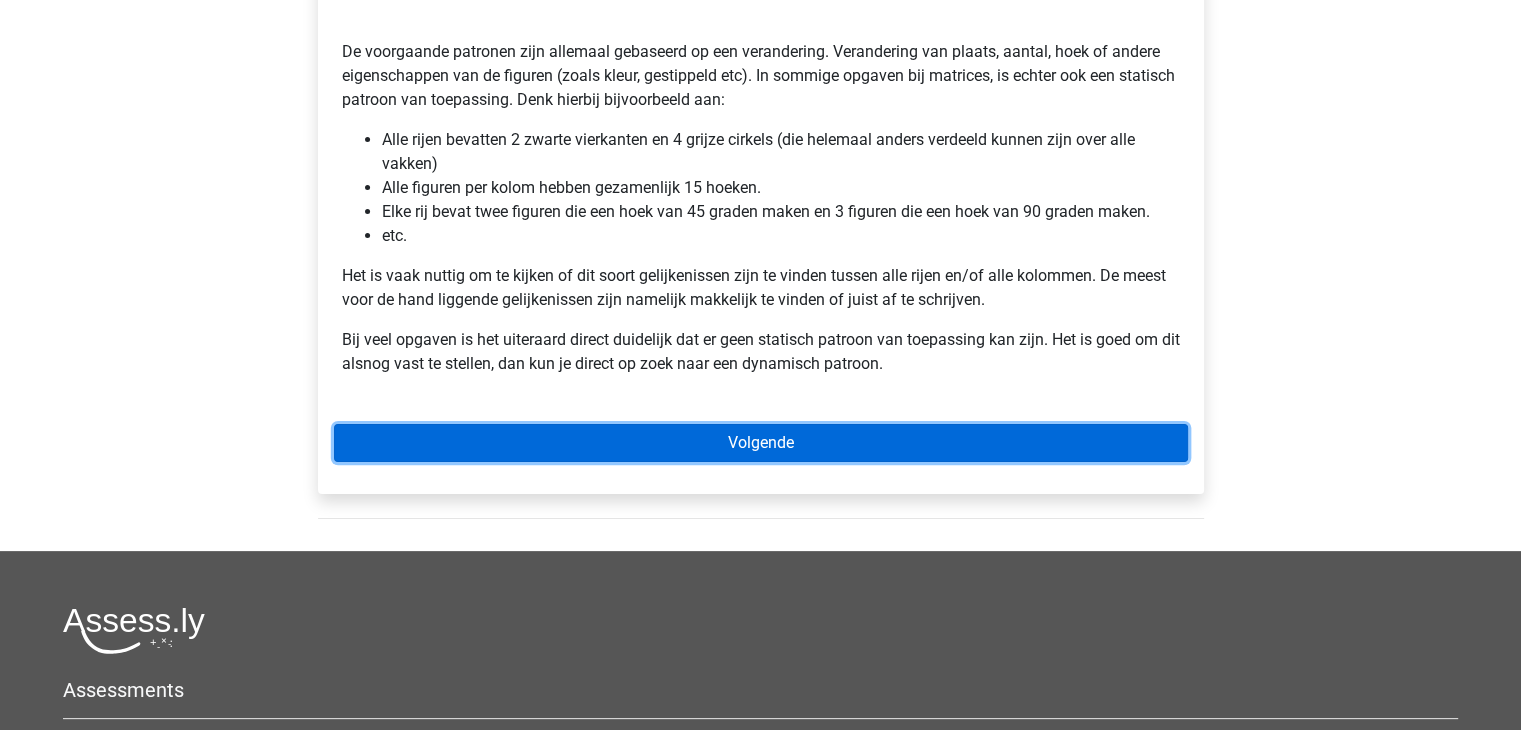 click on "Volgende" at bounding box center [761, 443] 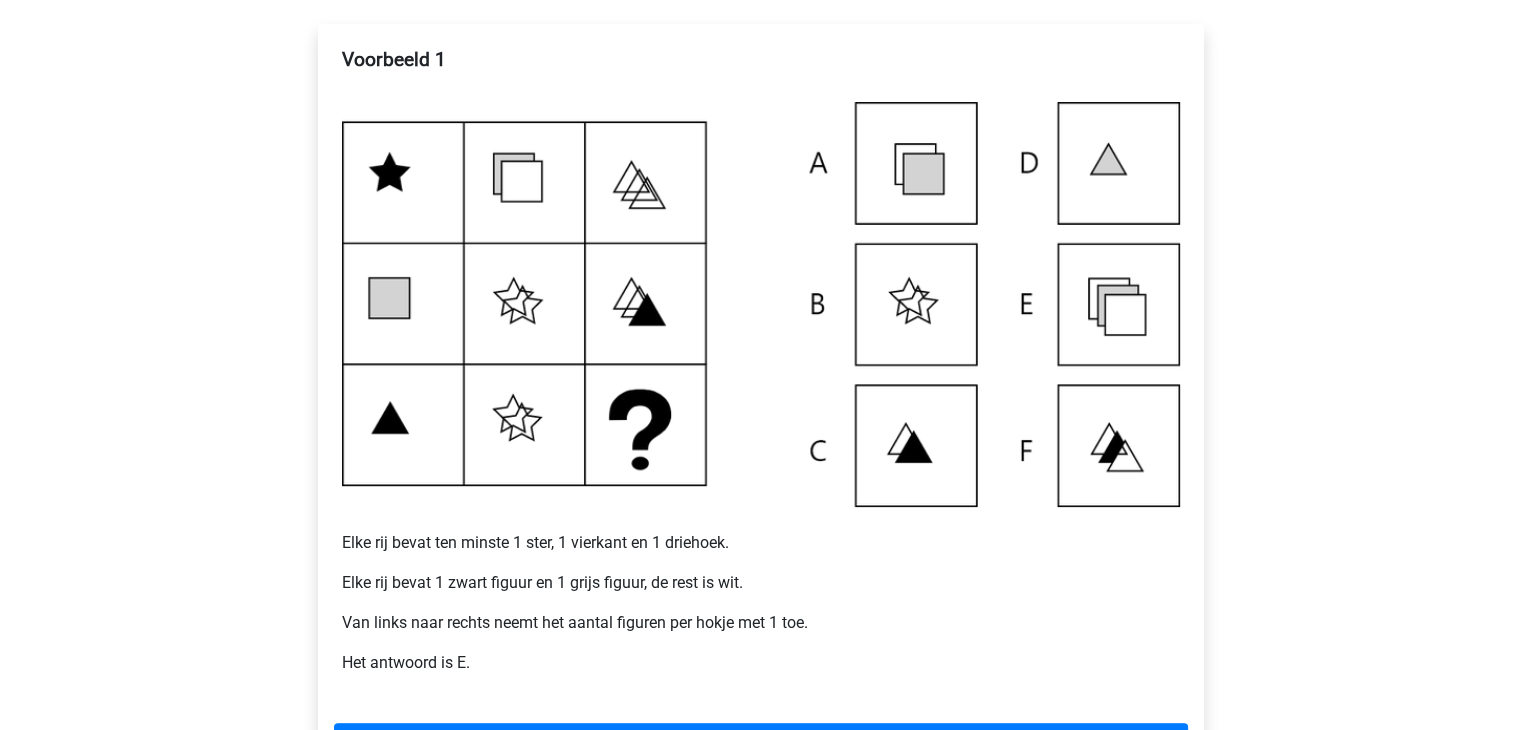 scroll, scrollTop: 500, scrollLeft: 0, axis: vertical 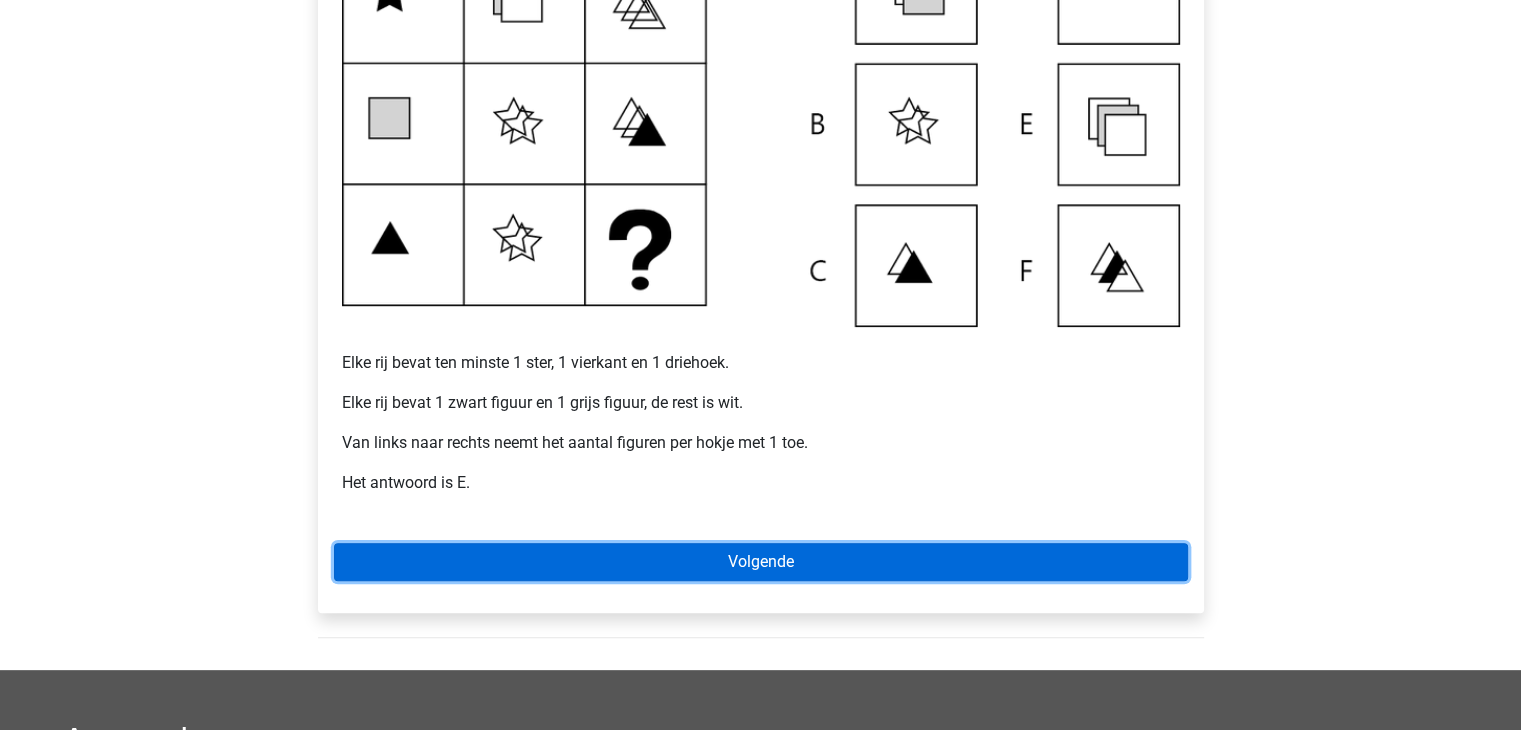 click on "Volgende" at bounding box center [761, 562] 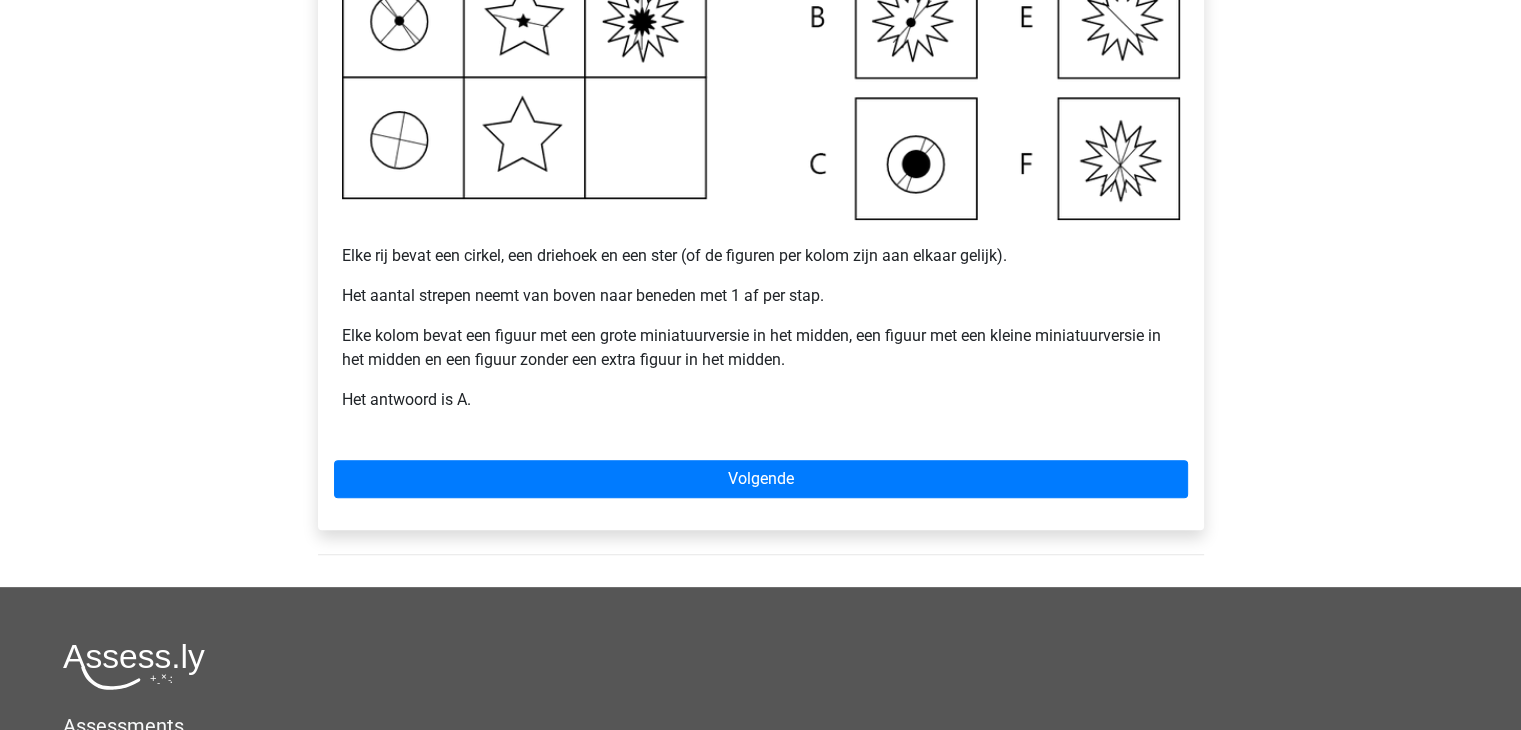 scroll, scrollTop: 600, scrollLeft: 0, axis: vertical 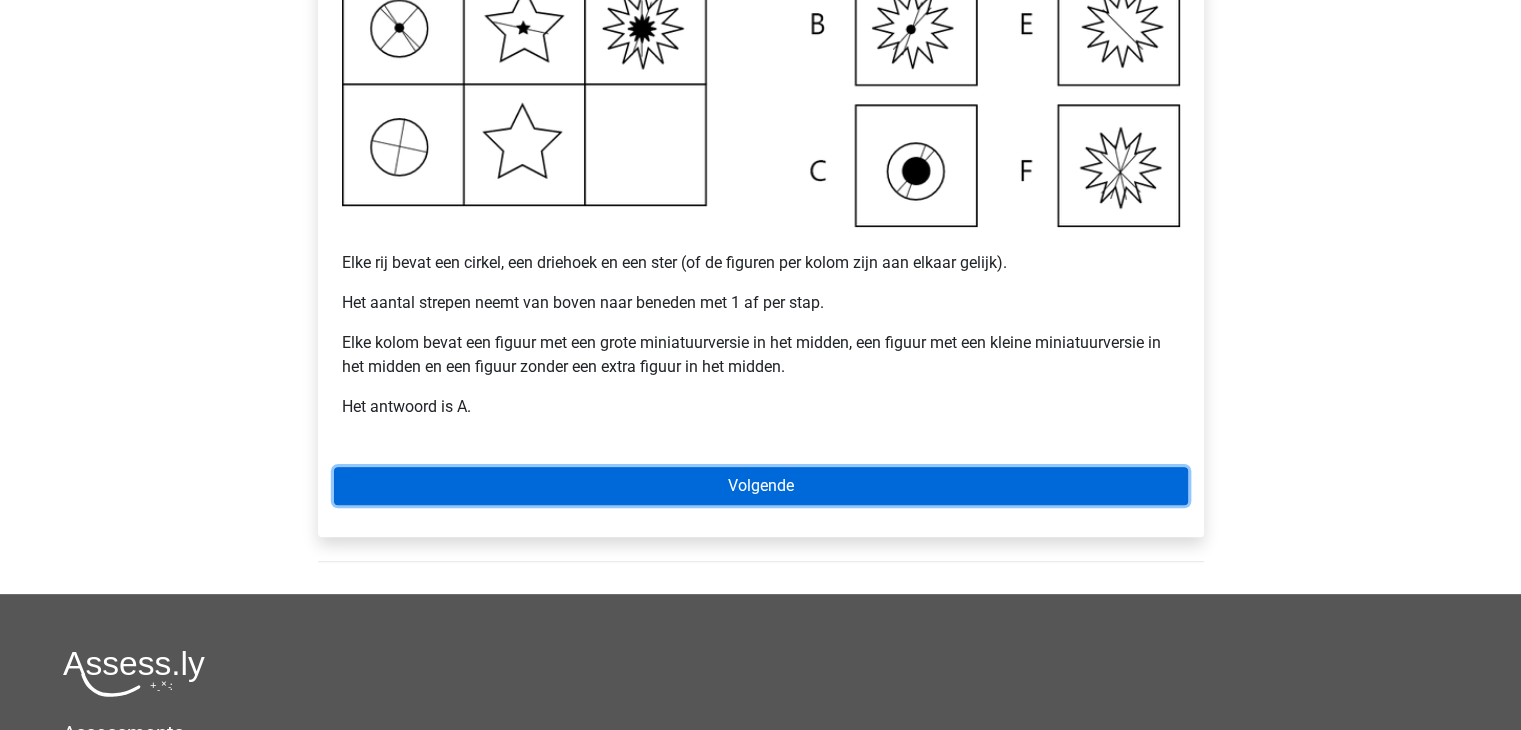 click on "Volgende" at bounding box center [761, 486] 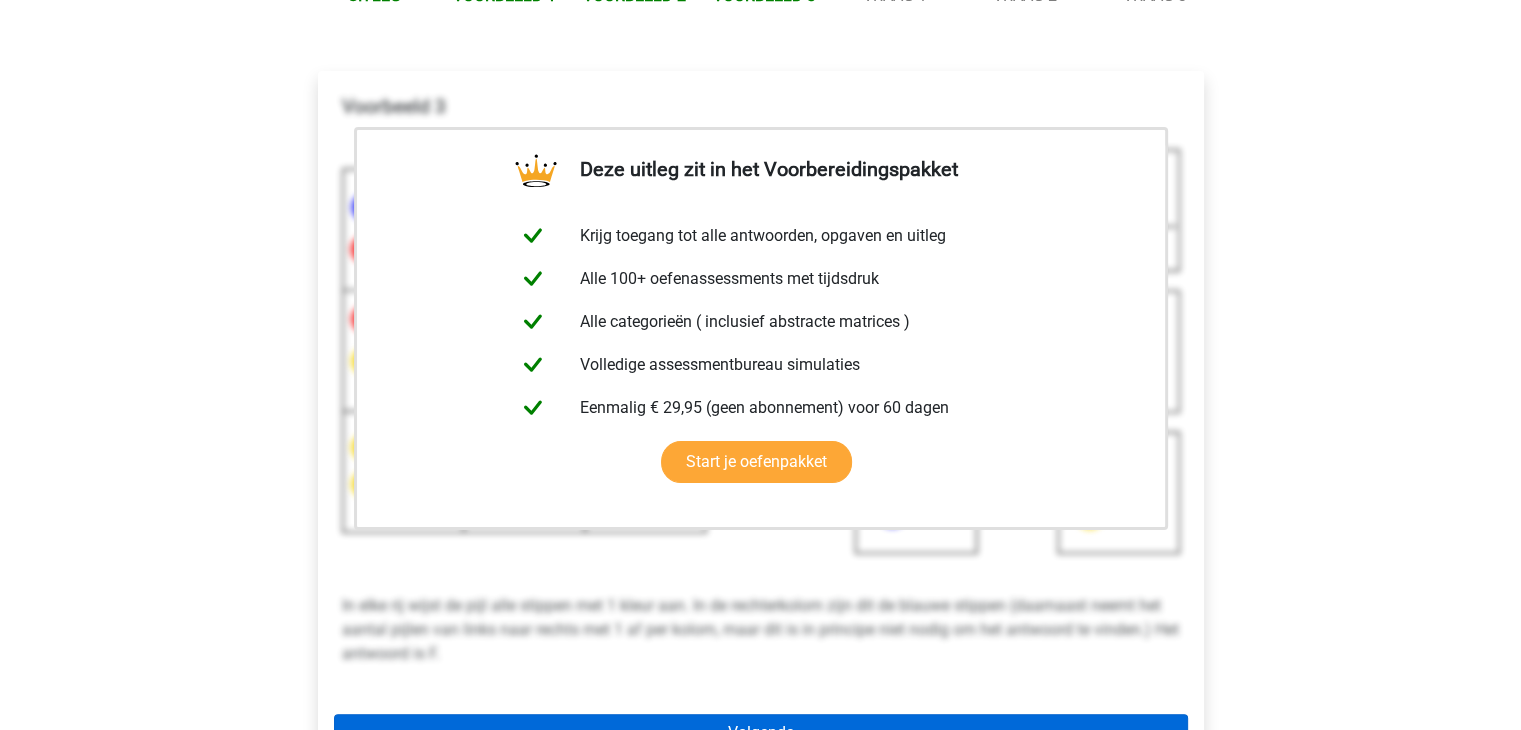 scroll, scrollTop: 500, scrollLeft: 0, axis: vertical 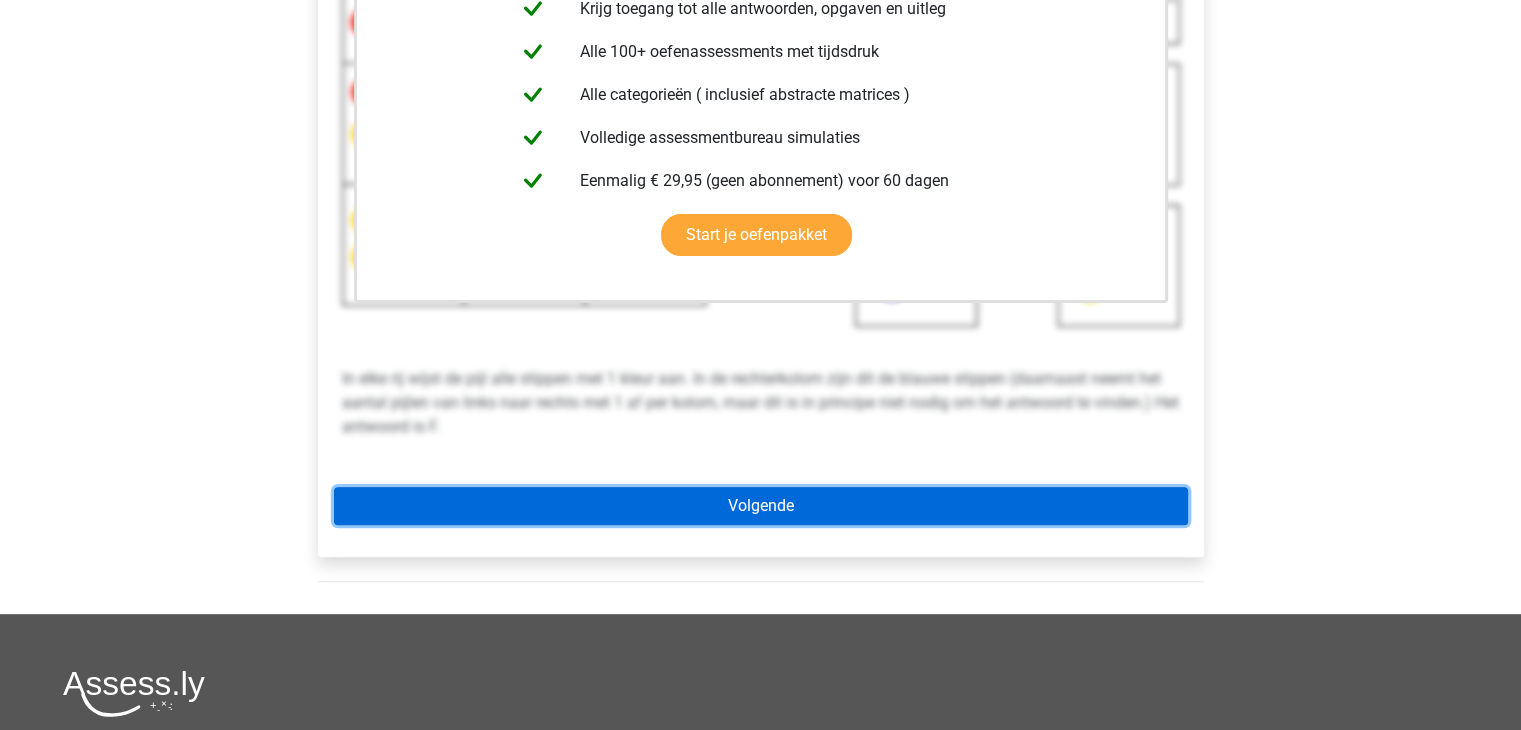 click on "Volgende" at bounding box center [761, 506] 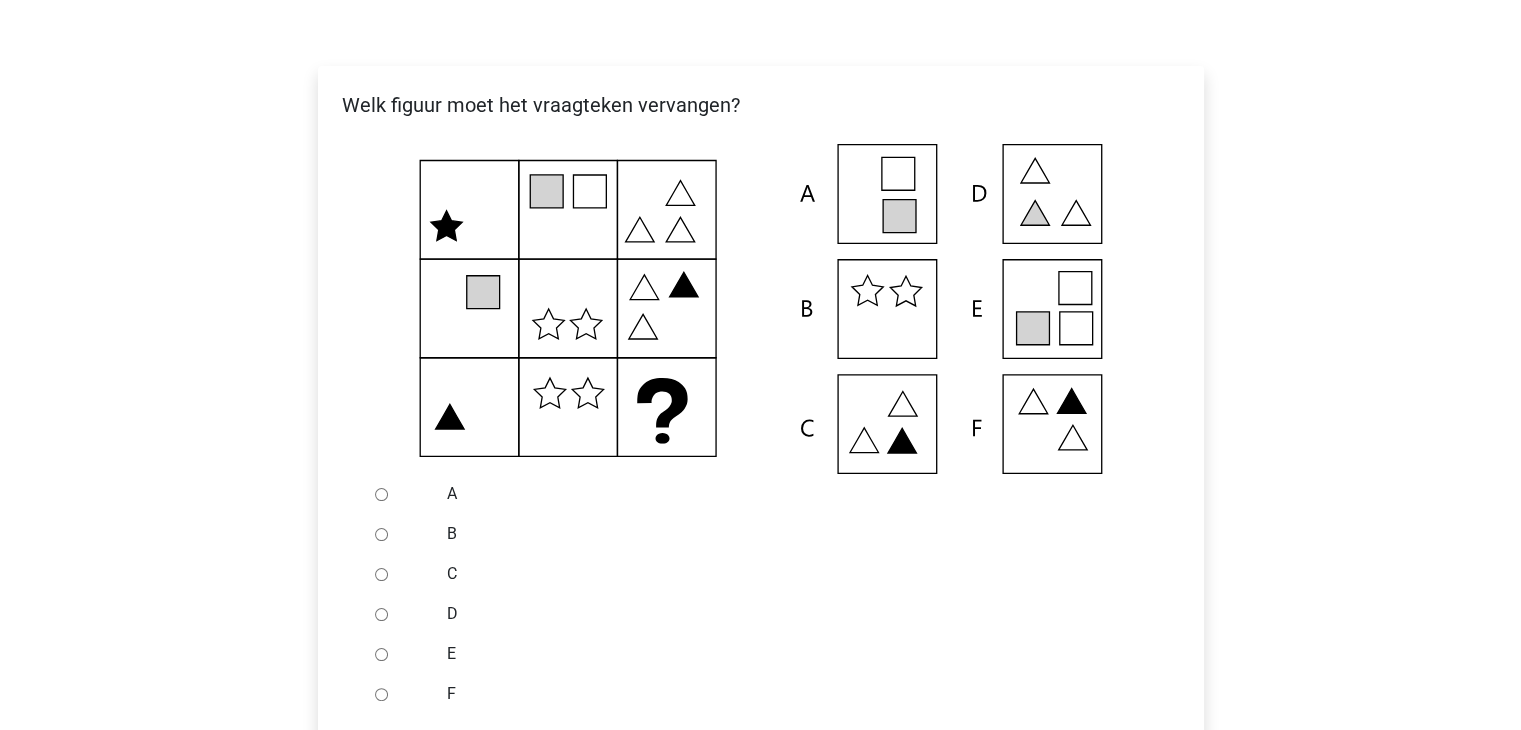 scroll, scrollTop: 400, scrollLeft: 0, axis: vertical 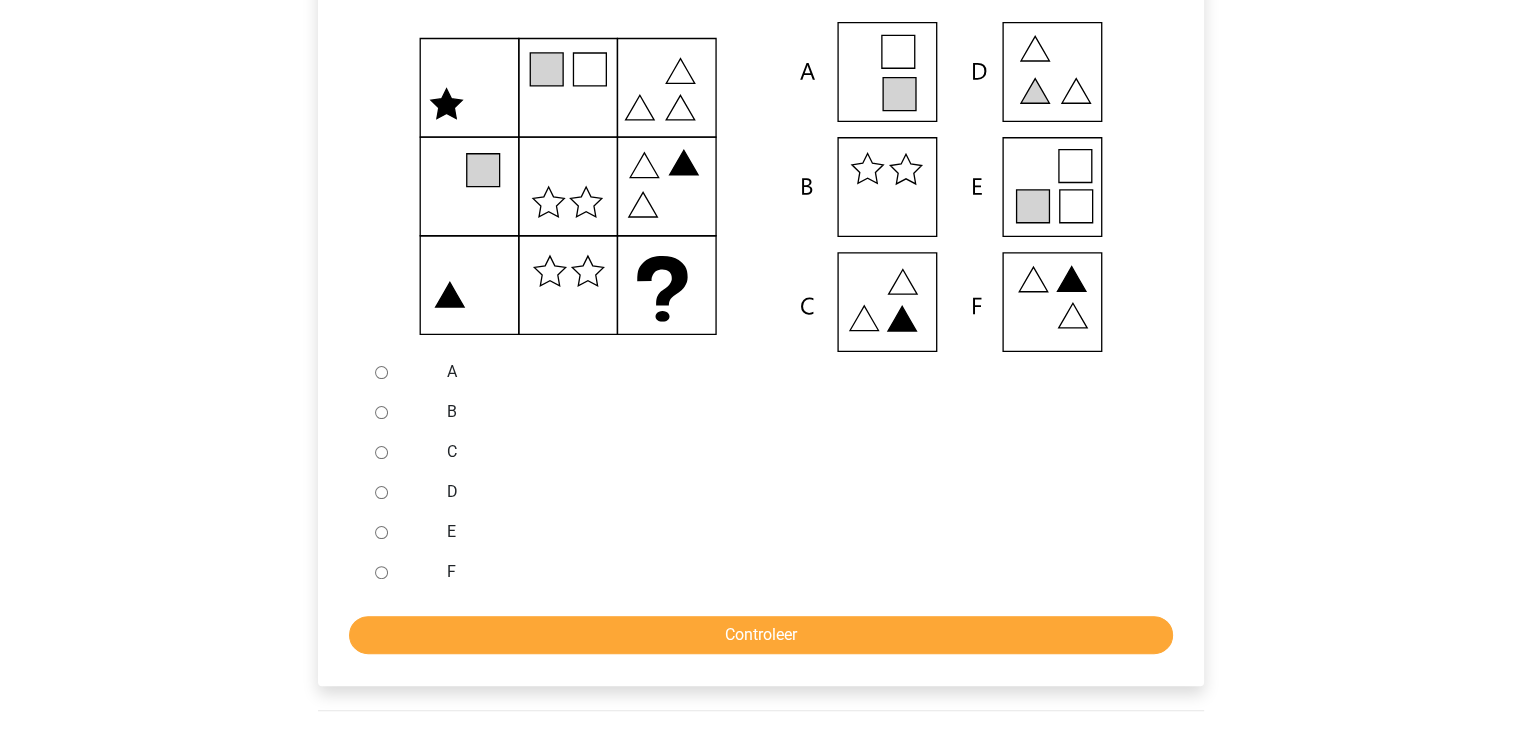 click on "E" at bounding box center (381, 532) 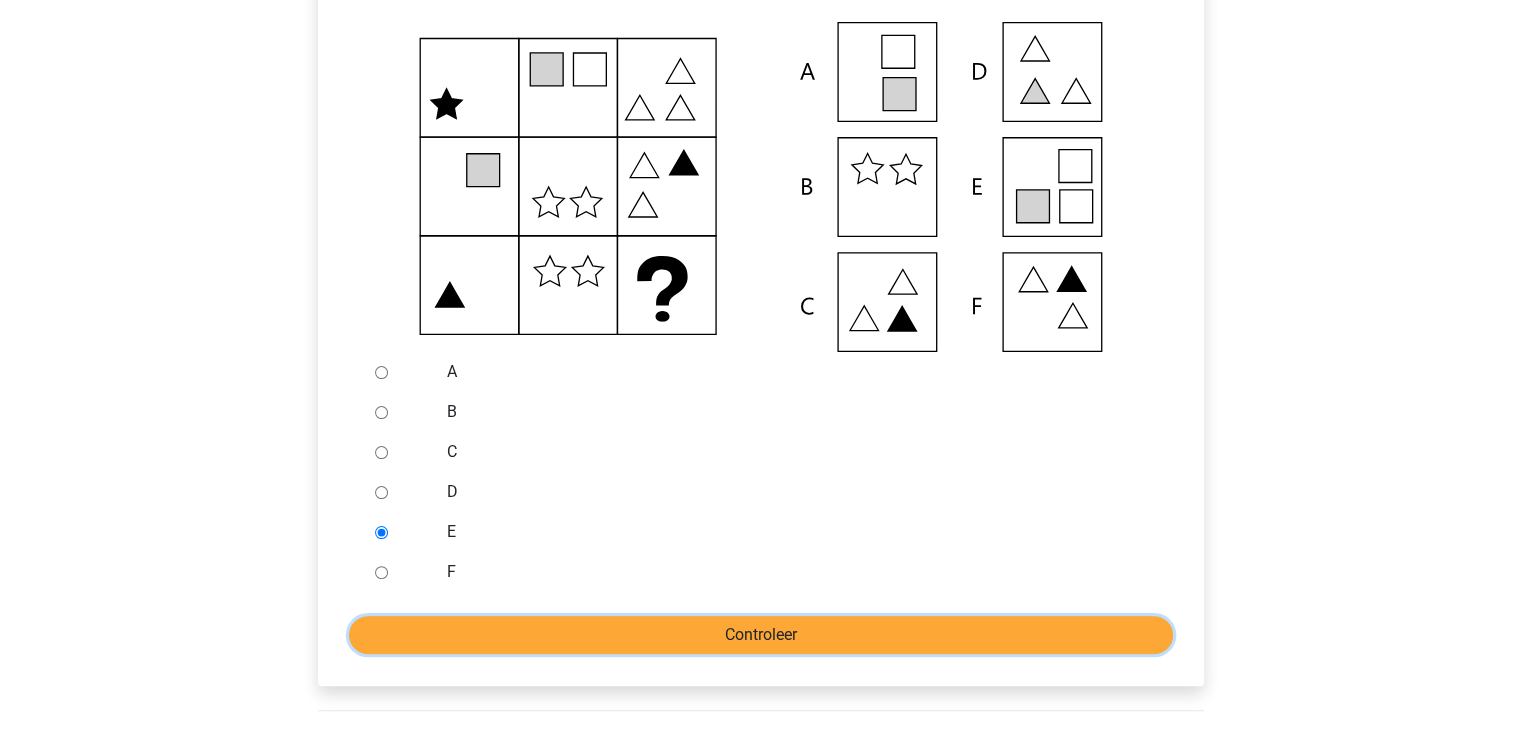 click on "Controleer" at bounding box center [761, 635] 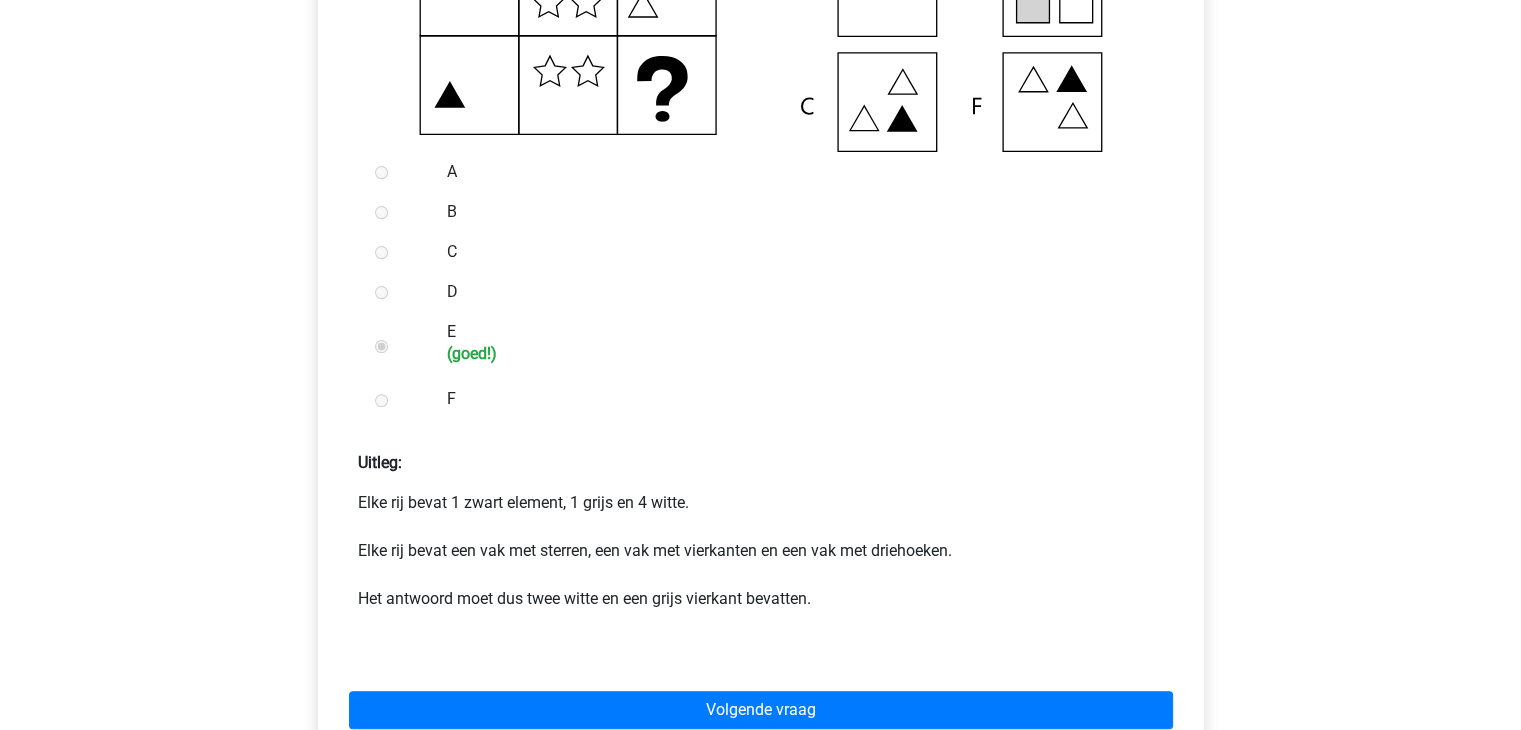 scroll, scrollTop: 700, scrollLeft: 0, axis: vertical 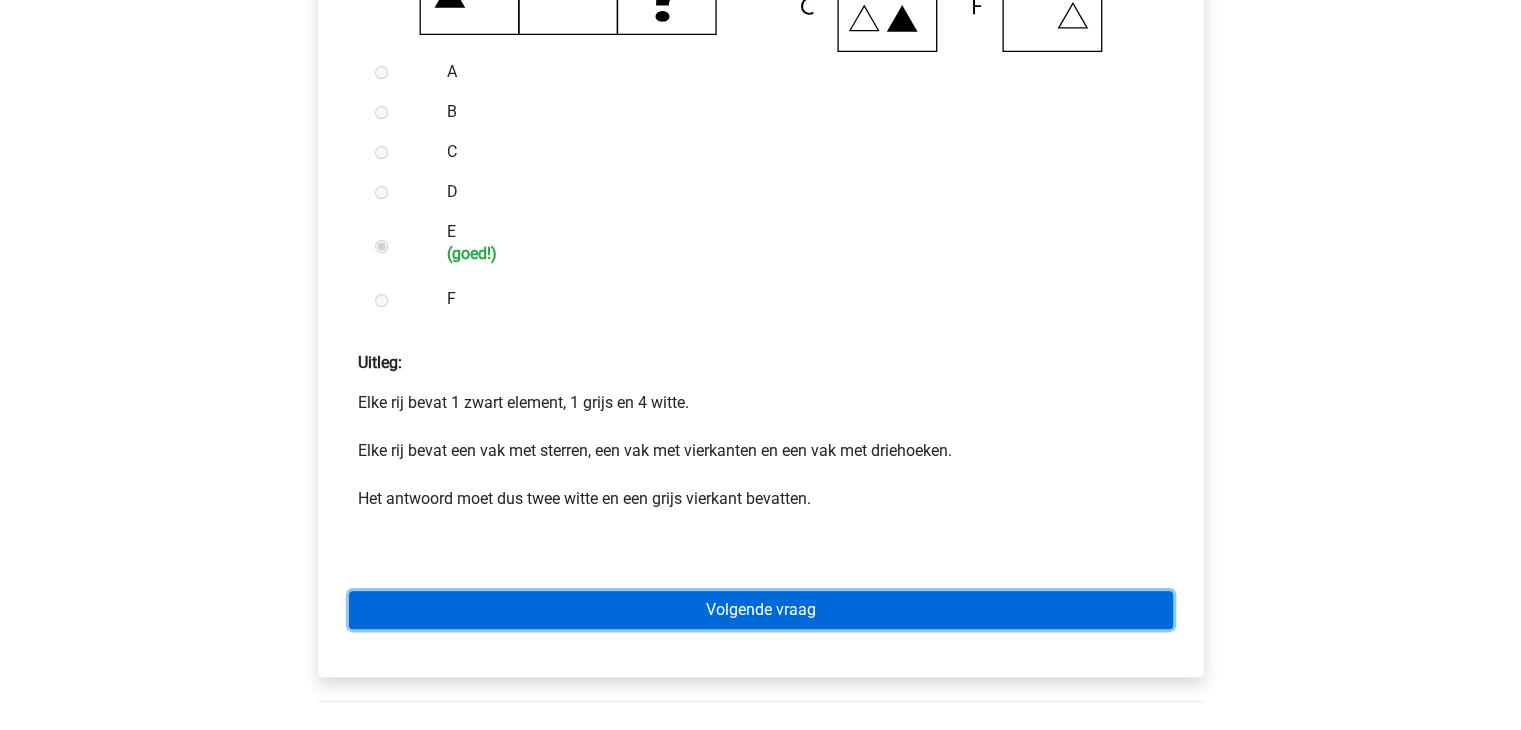 click on "Volgende vraag" at bounding box center [761, 610] 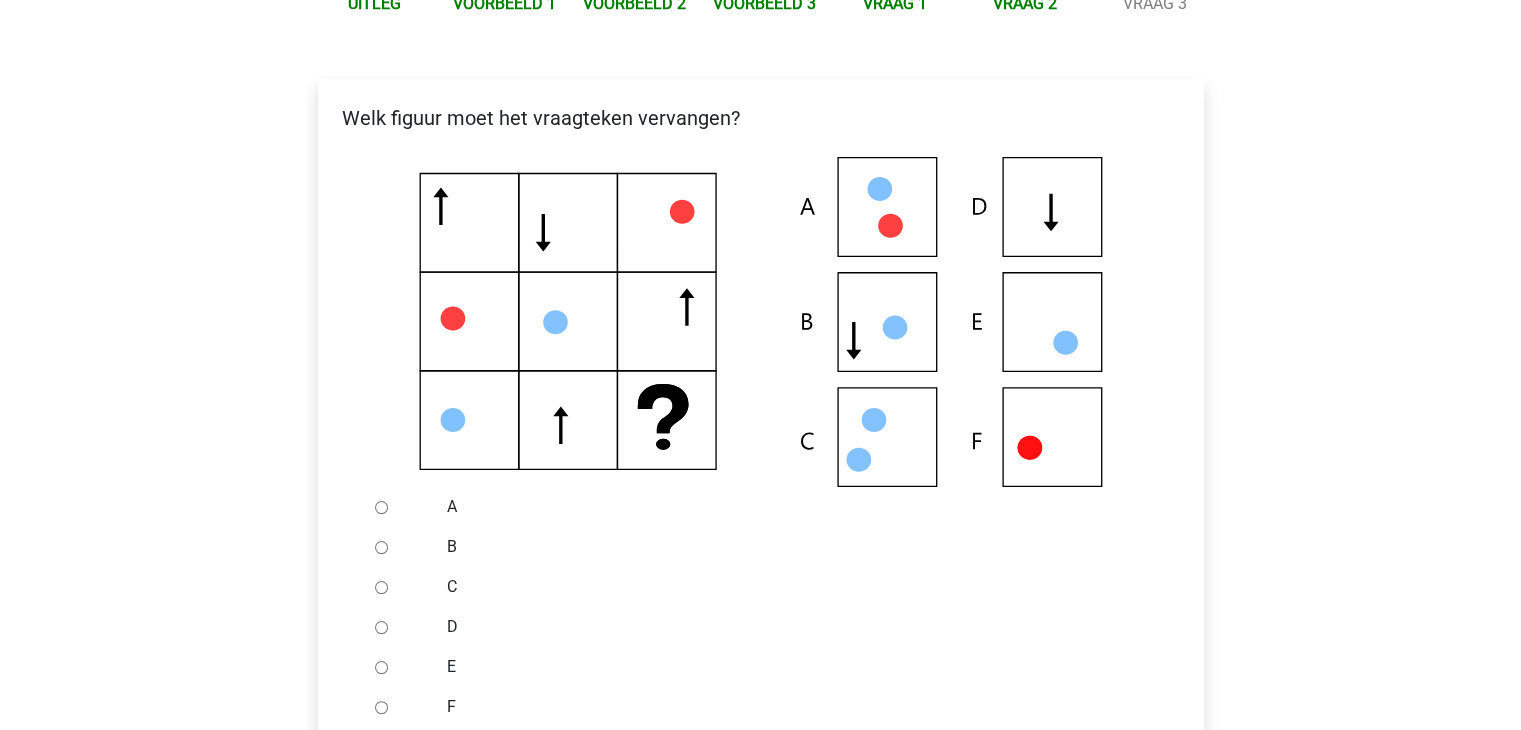 scroll, scrollTop: 300, scrollLeft: 0, axis: vertical 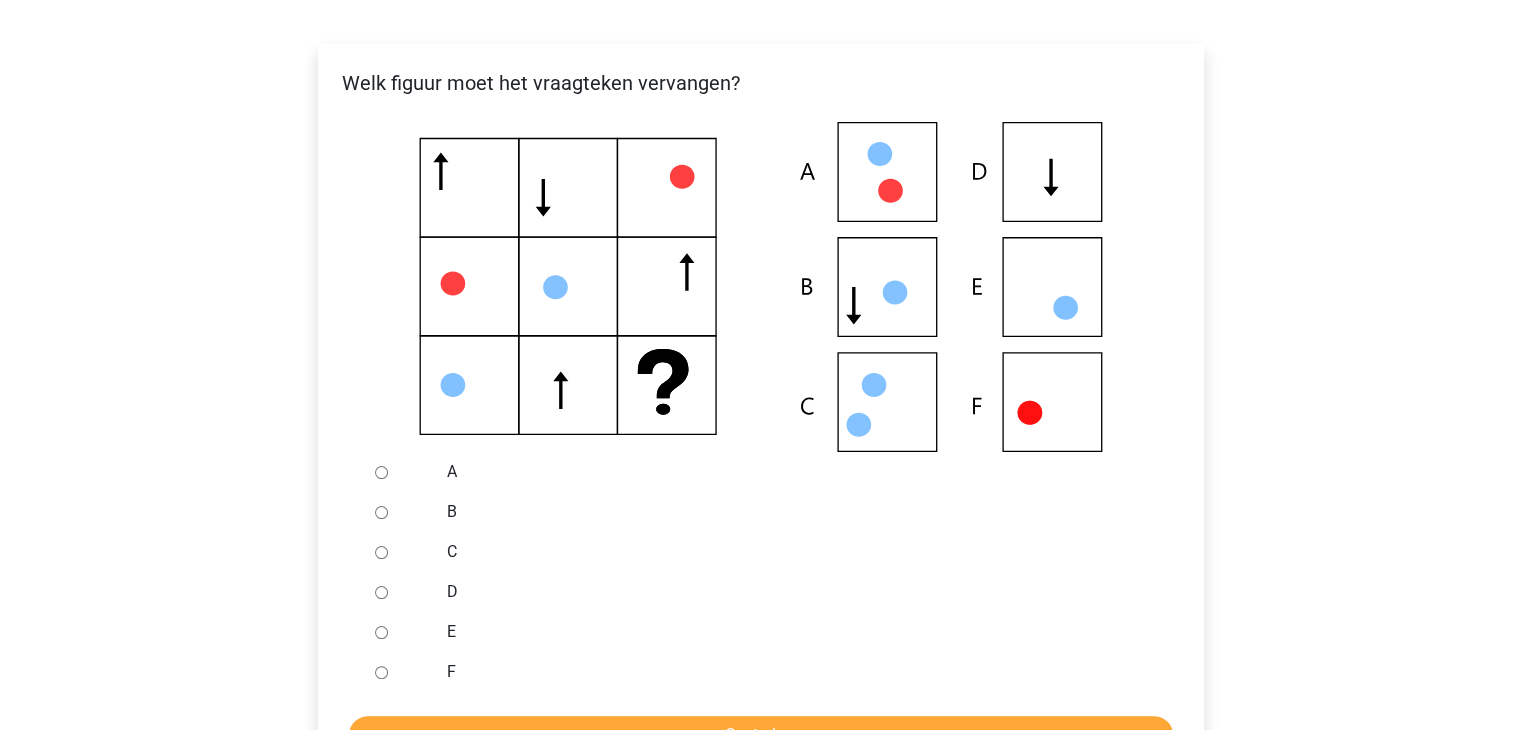 click on "D" at bounding box center (381, 592) 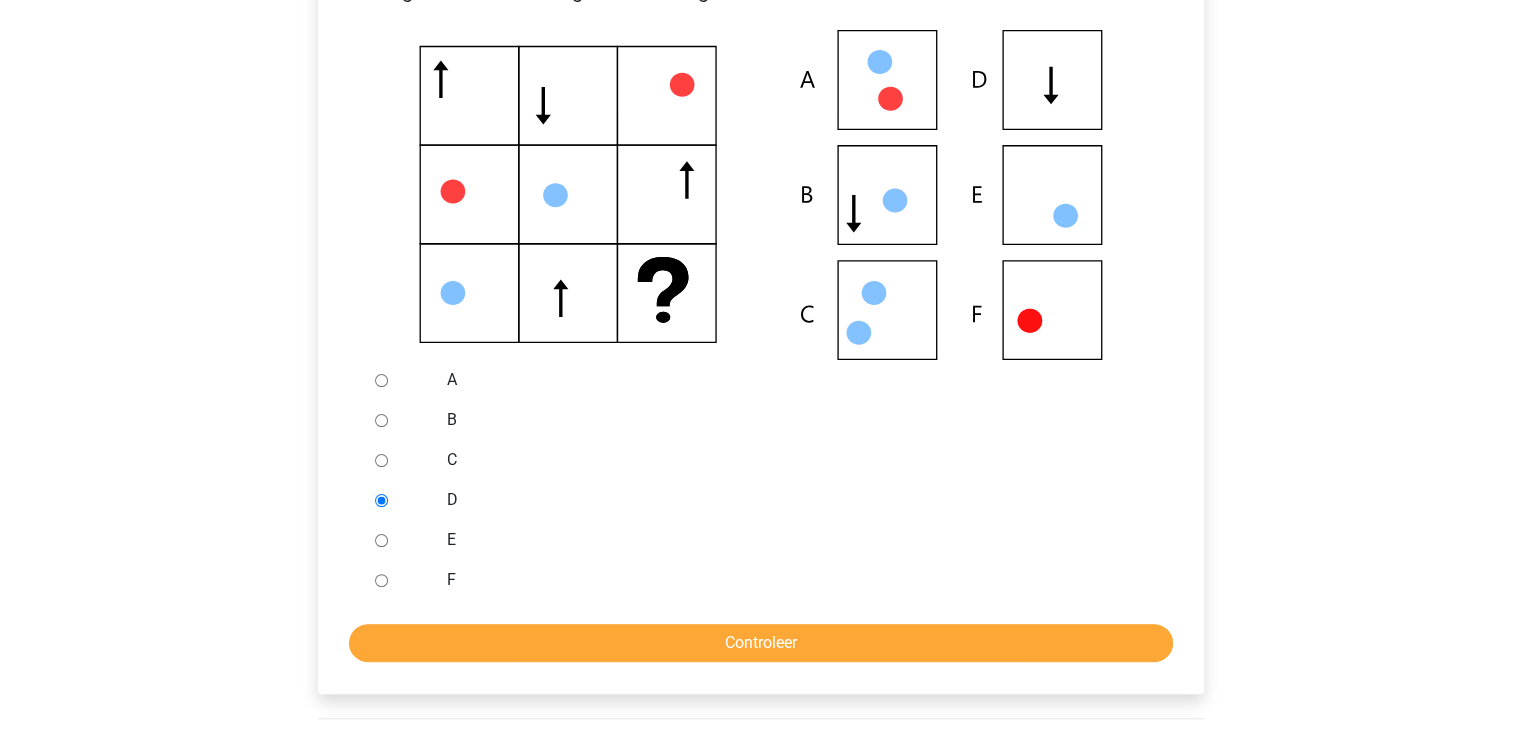 scroll, scrollTop: 500, scrollLeft: 0, axis: vertical 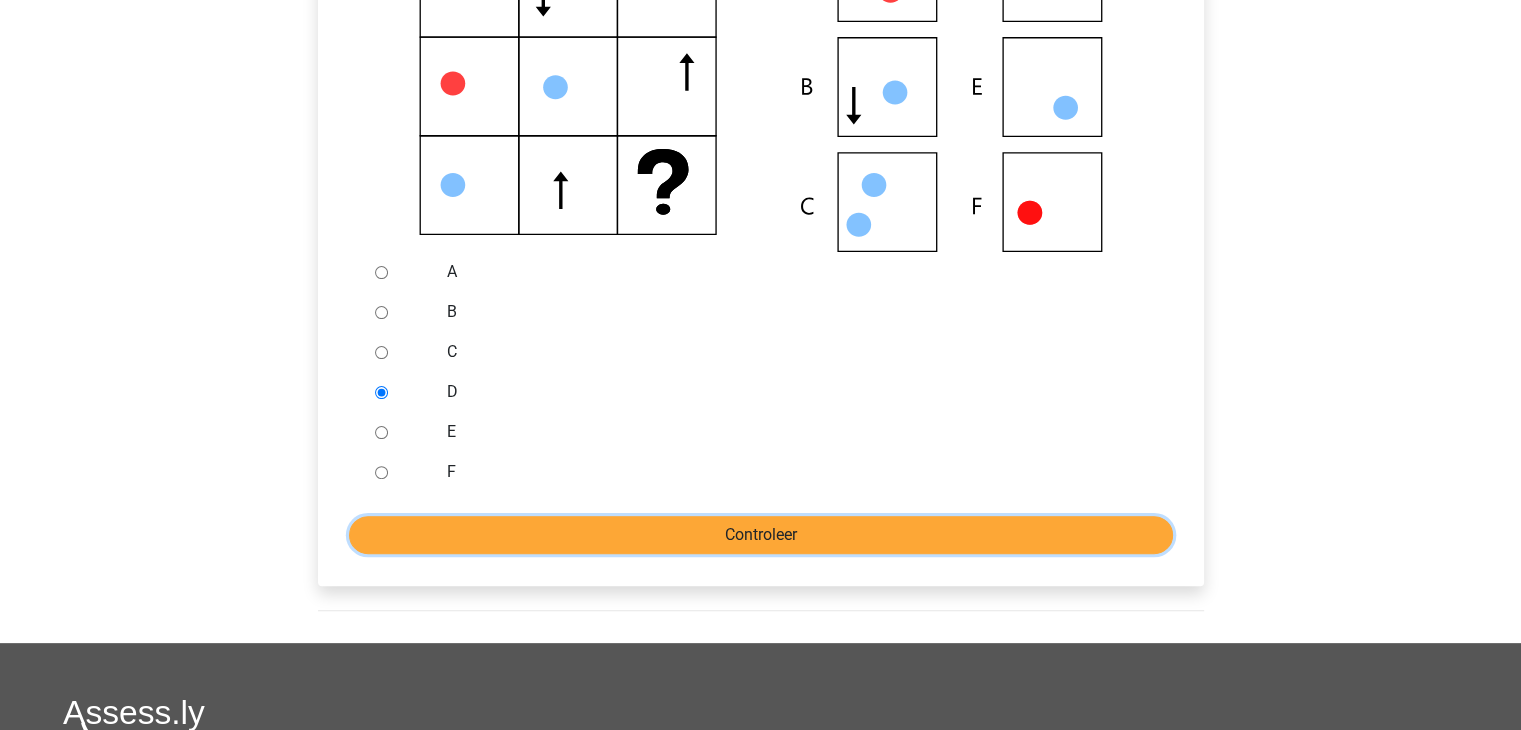 click on "Controleer" at bounding box center (761, 535) 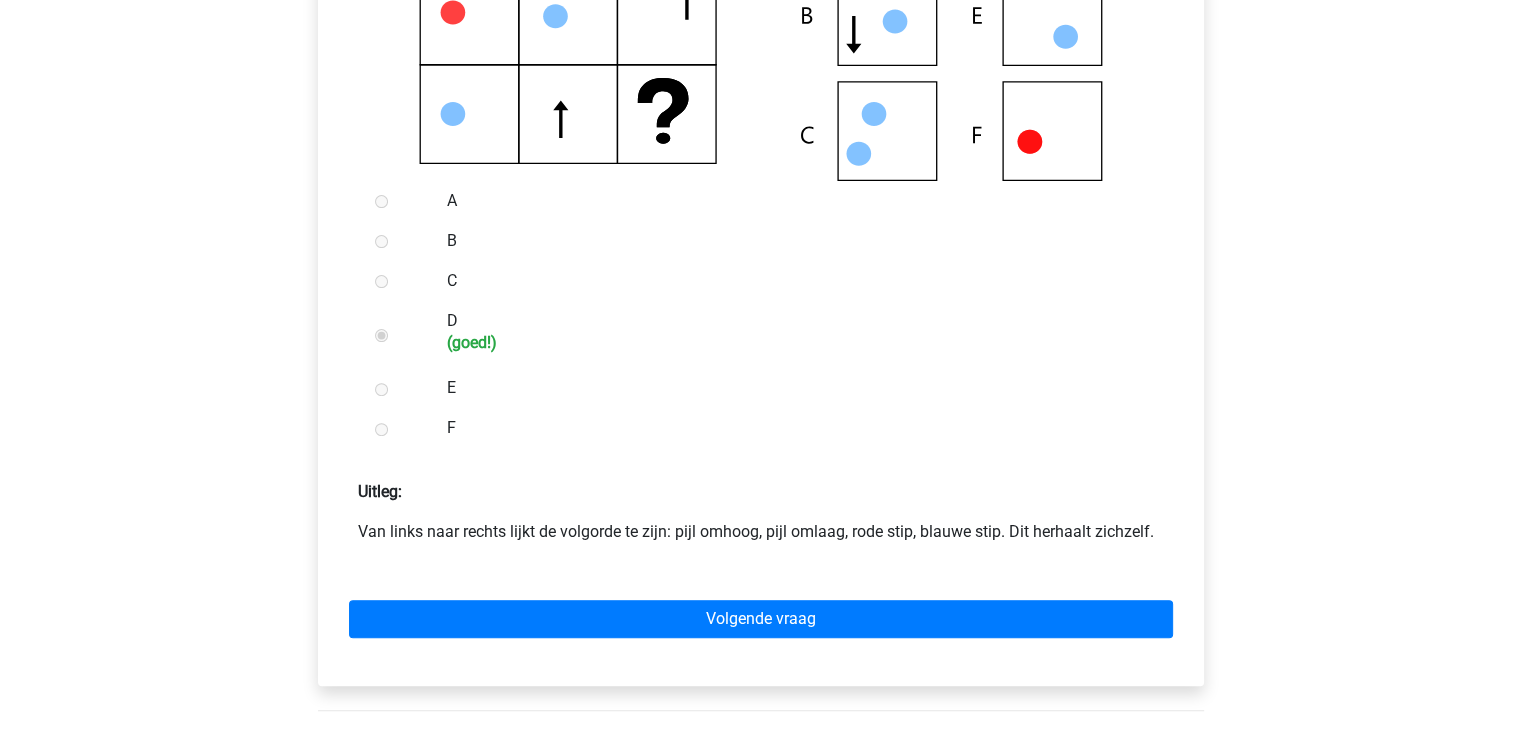 scroll, scrollTop: 600, scrollLeft: 0, axis: vertical 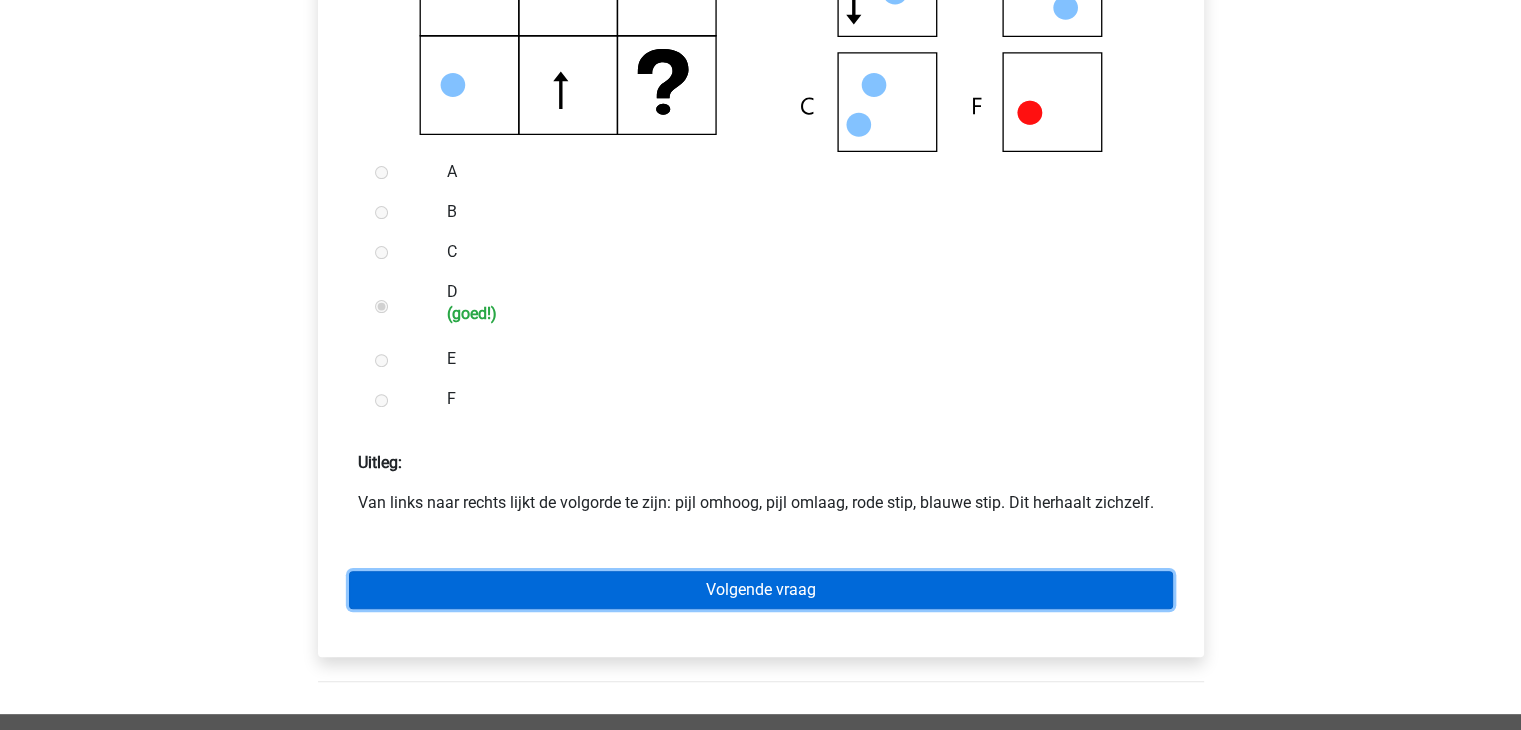 click on "Volgende vraag" at bounding box center (761, 590) 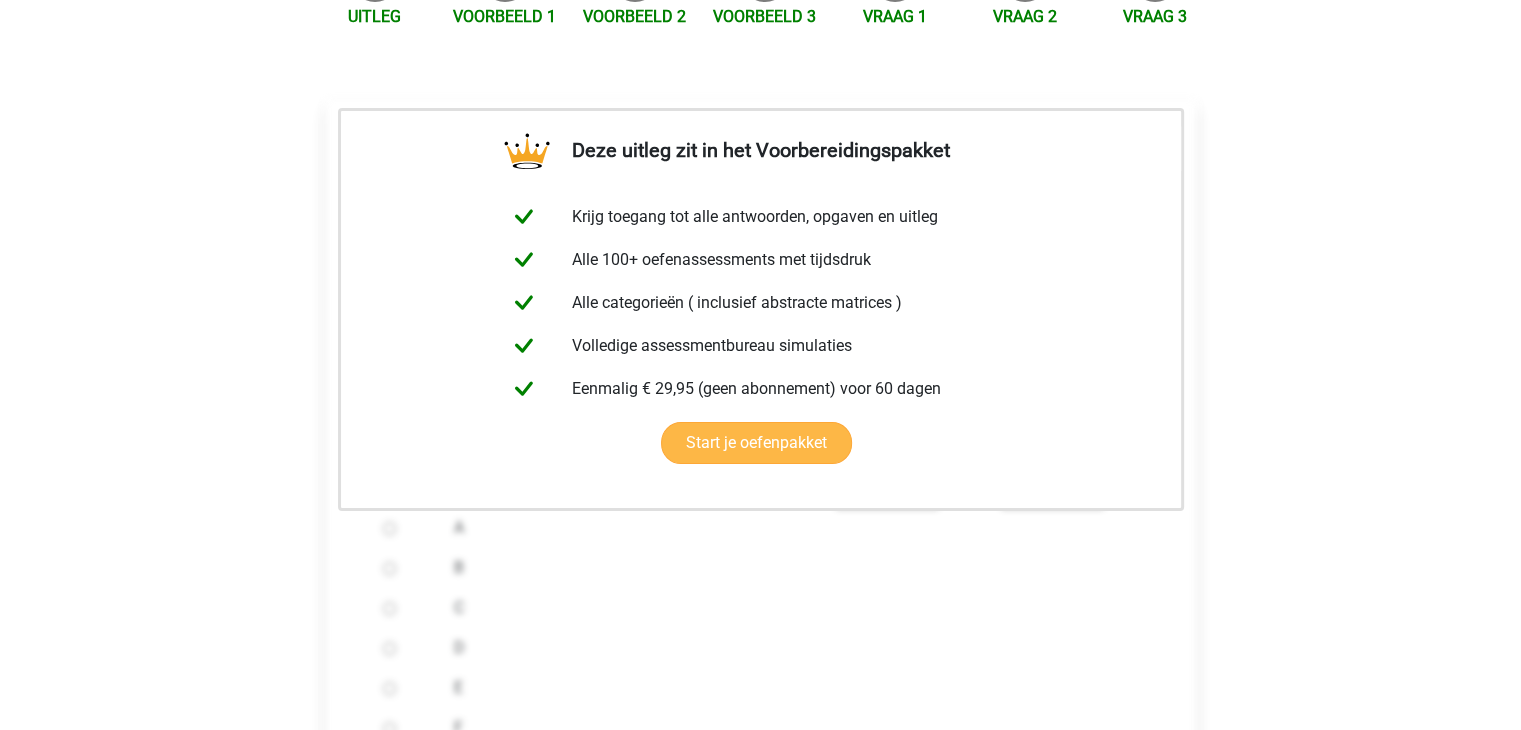 scroll, scrollTop: 400, scrollLeft: 0, axis: vertical 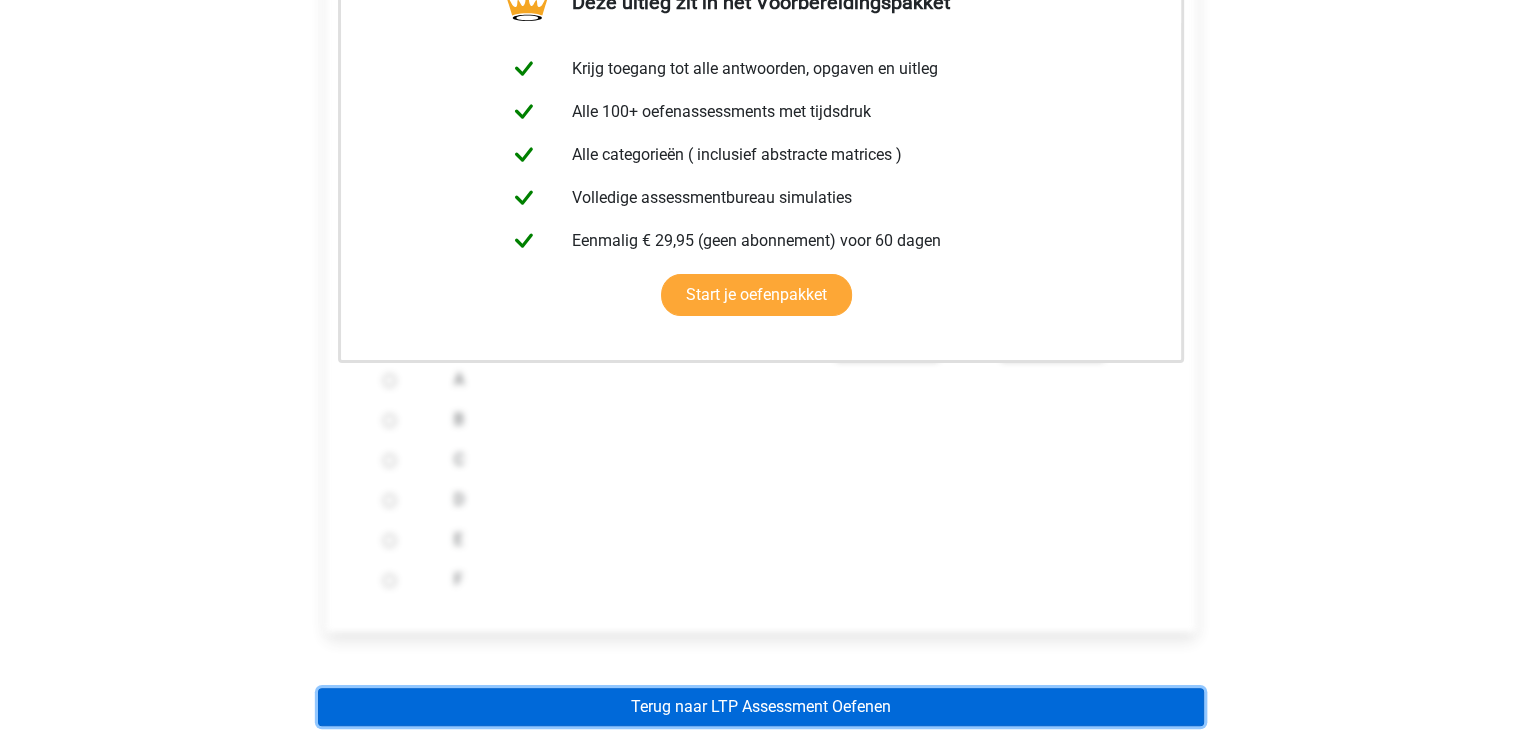 click on "Terug naar LTP Assessment Oefenen" at bounding box center [761, 707] 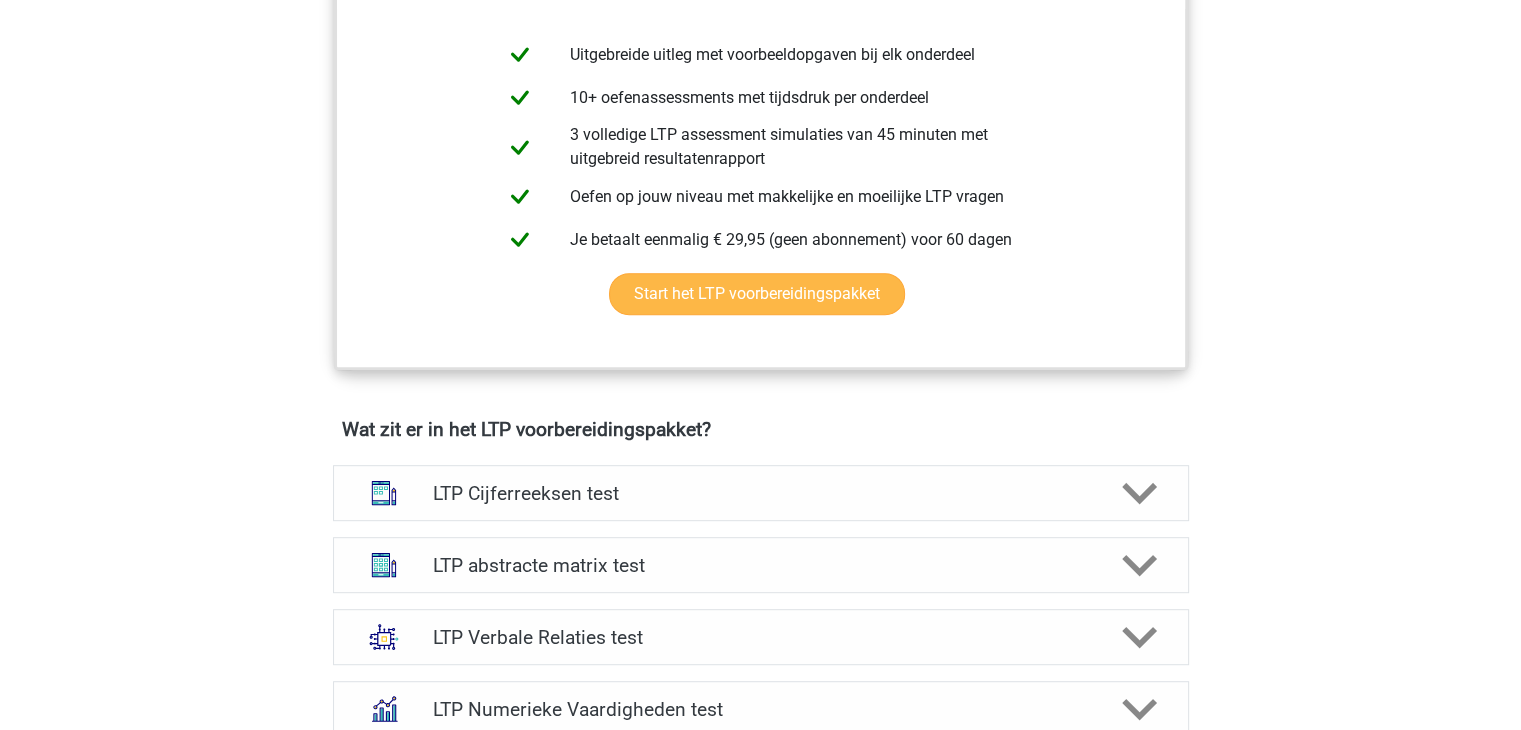 scroll, scrollTop: 900, scrollLeft: 0, axis: vertical 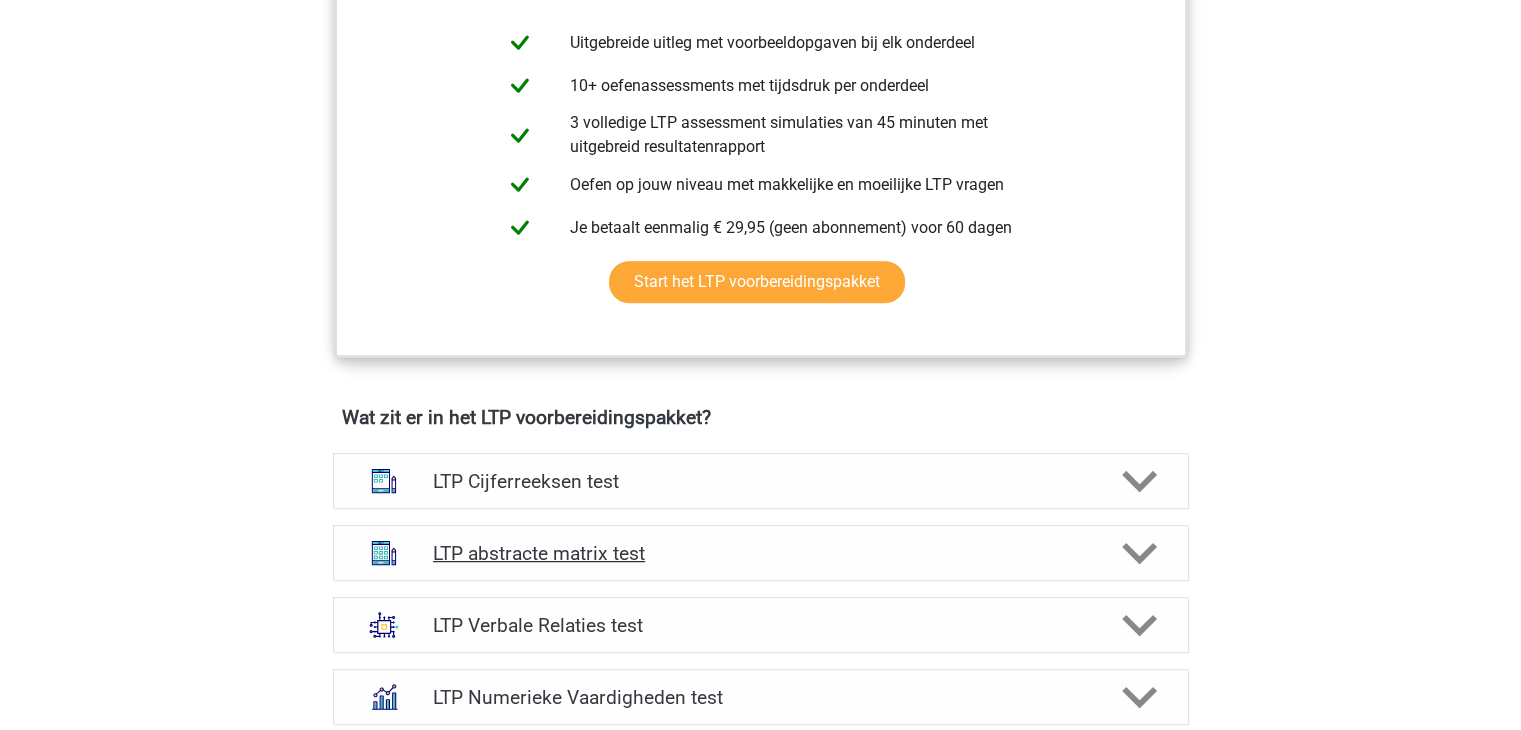 click 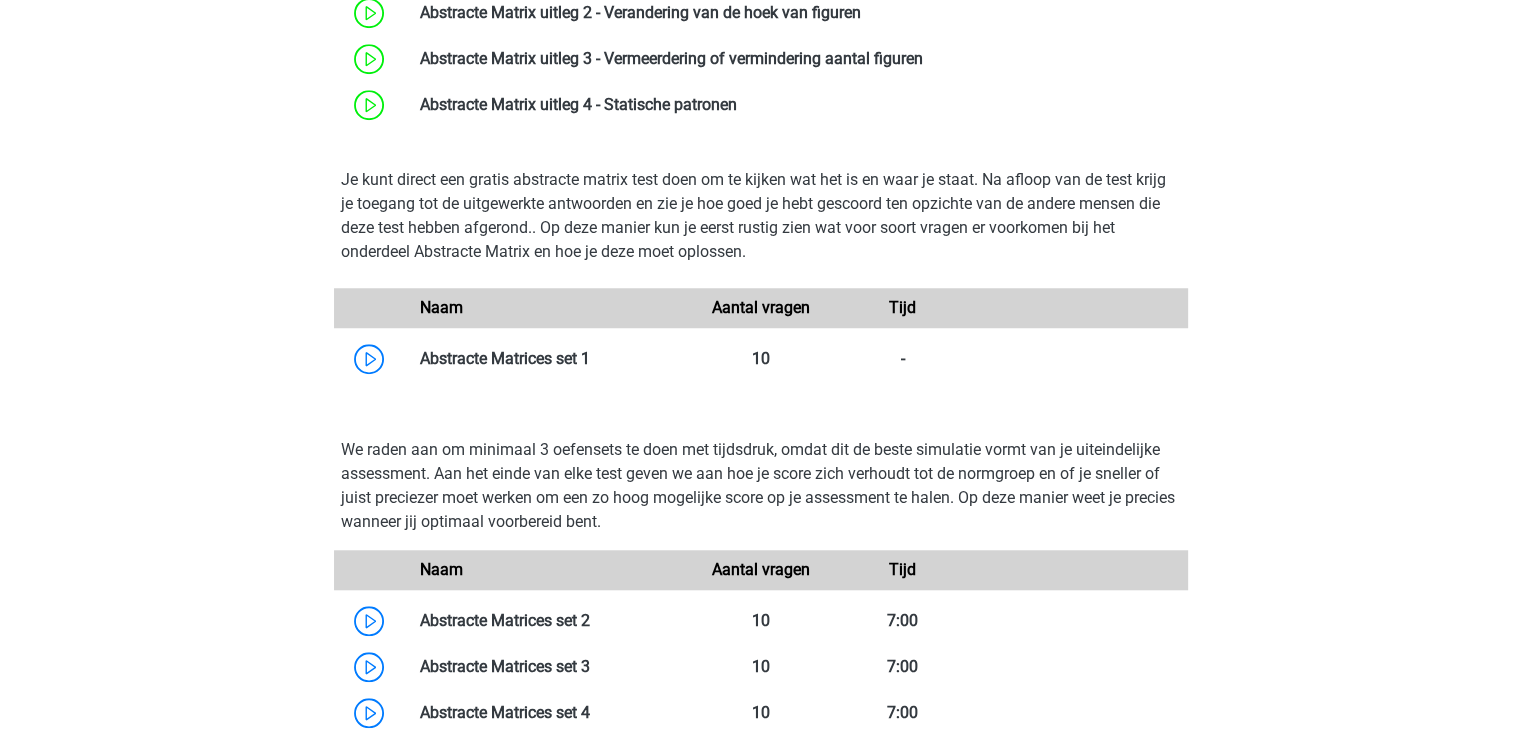 scroll, scrollTop: 1700, scrollLeft: 0, axis: vertical 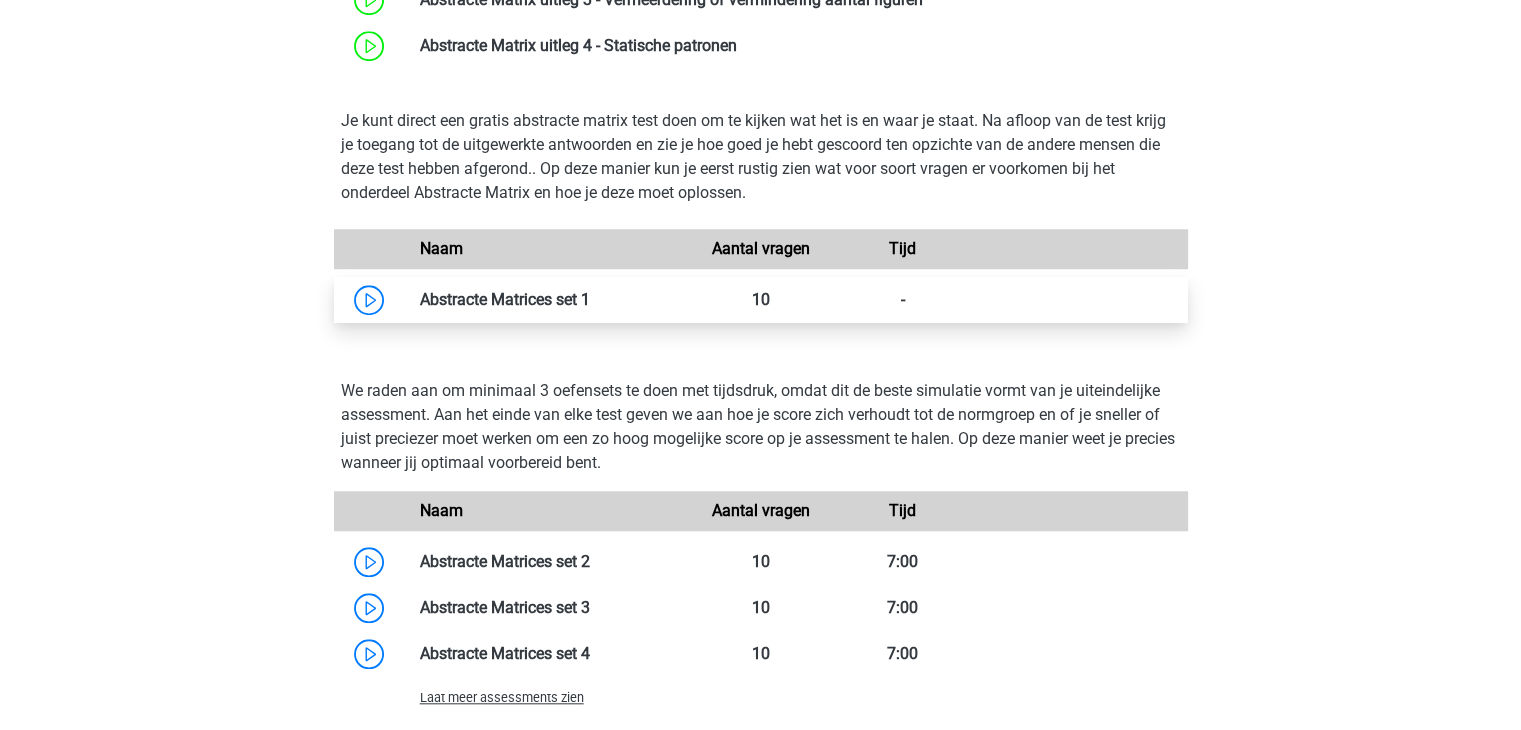 click at bounding box center (590, 299) 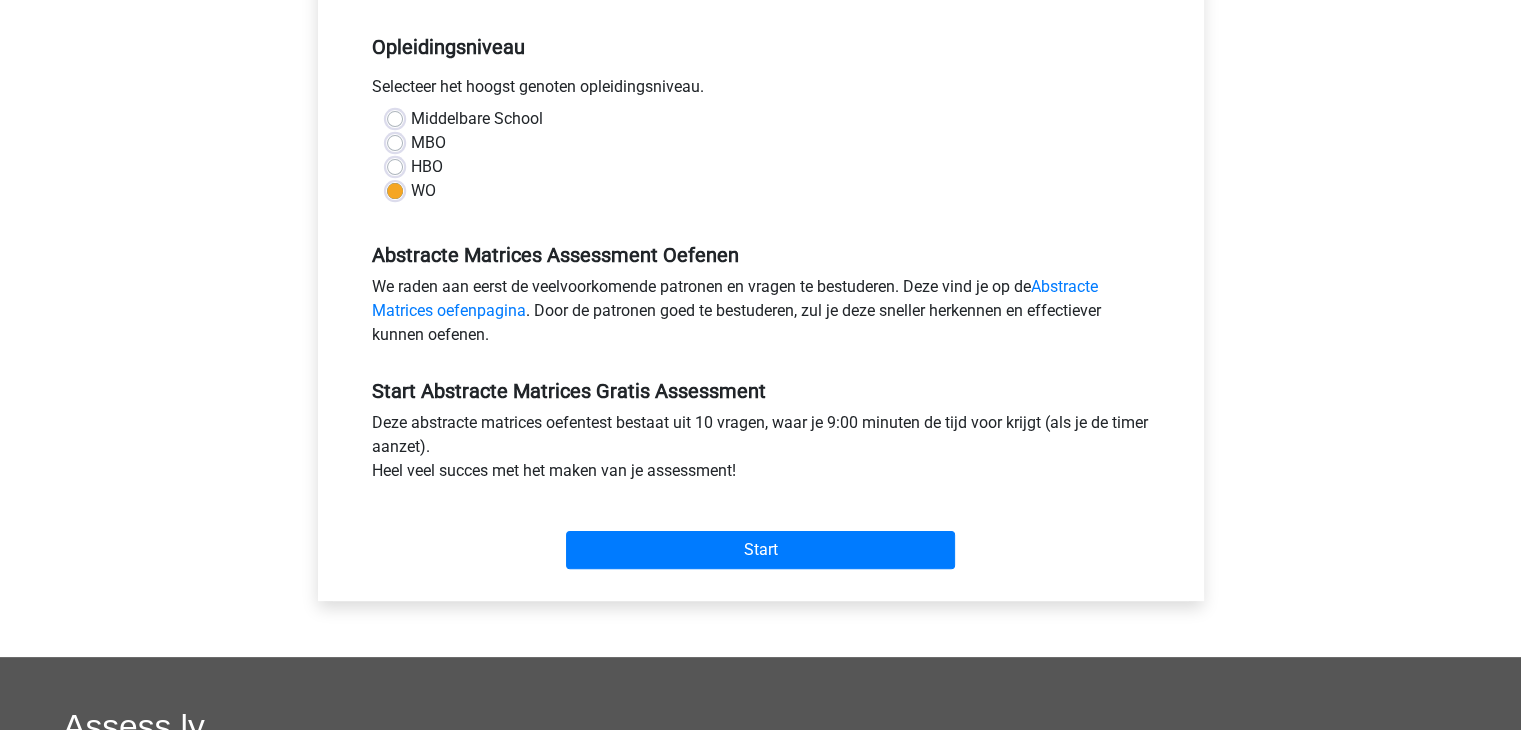 scroll, scrollTop: 400, scrollLeft: 0, axis: vertical 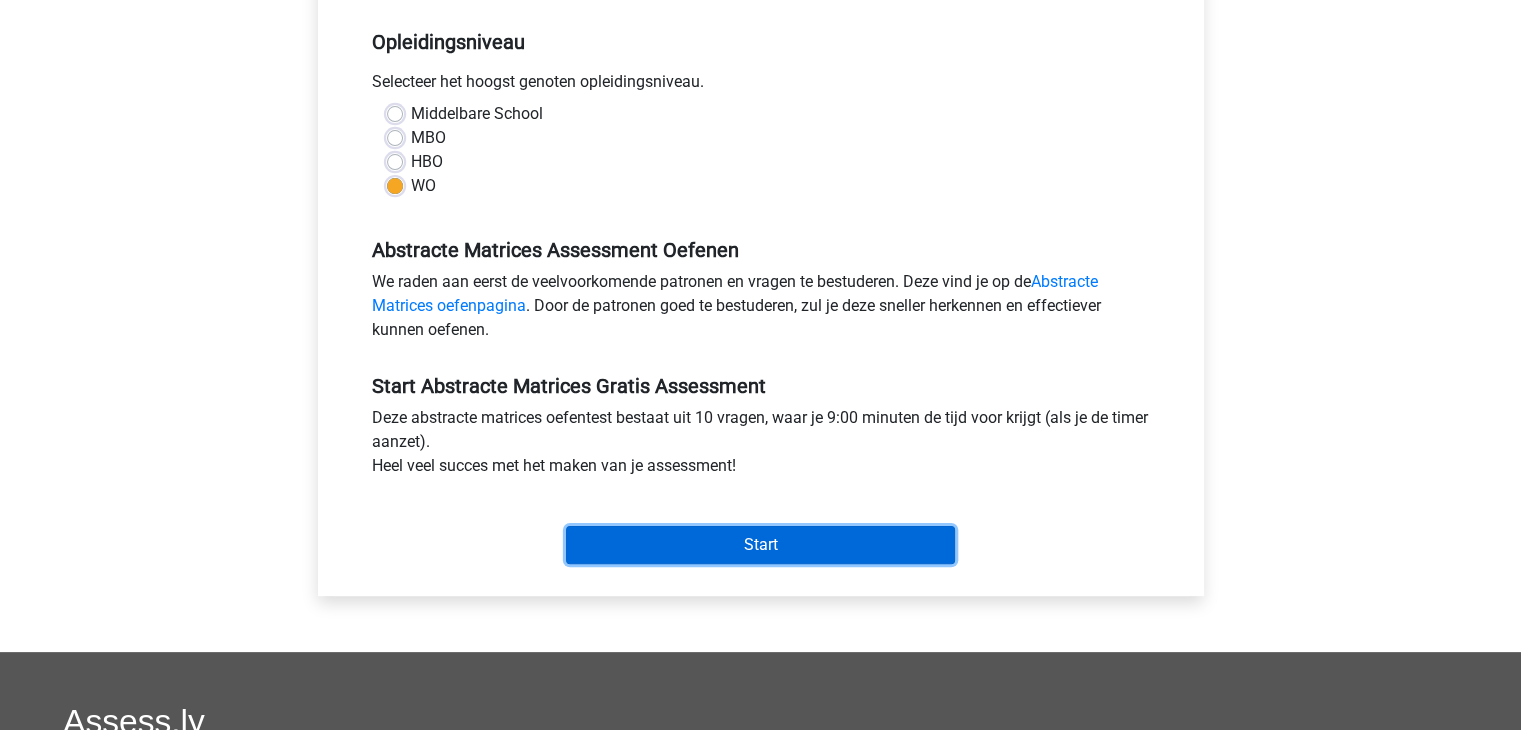 click on "Start" at bounding box center (760, 545) 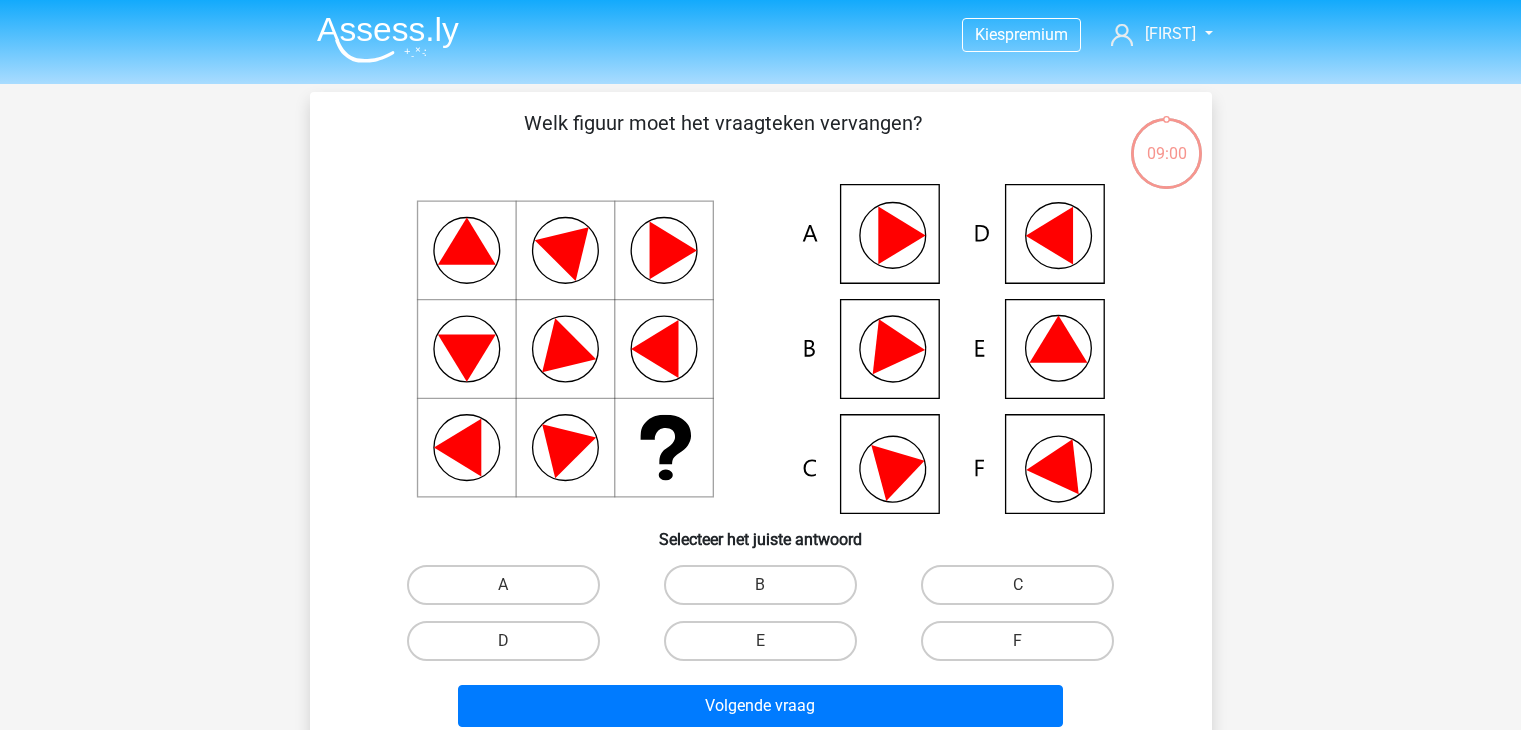 scroll, scrollTop: 0, scrollLeft: 0, axis: both 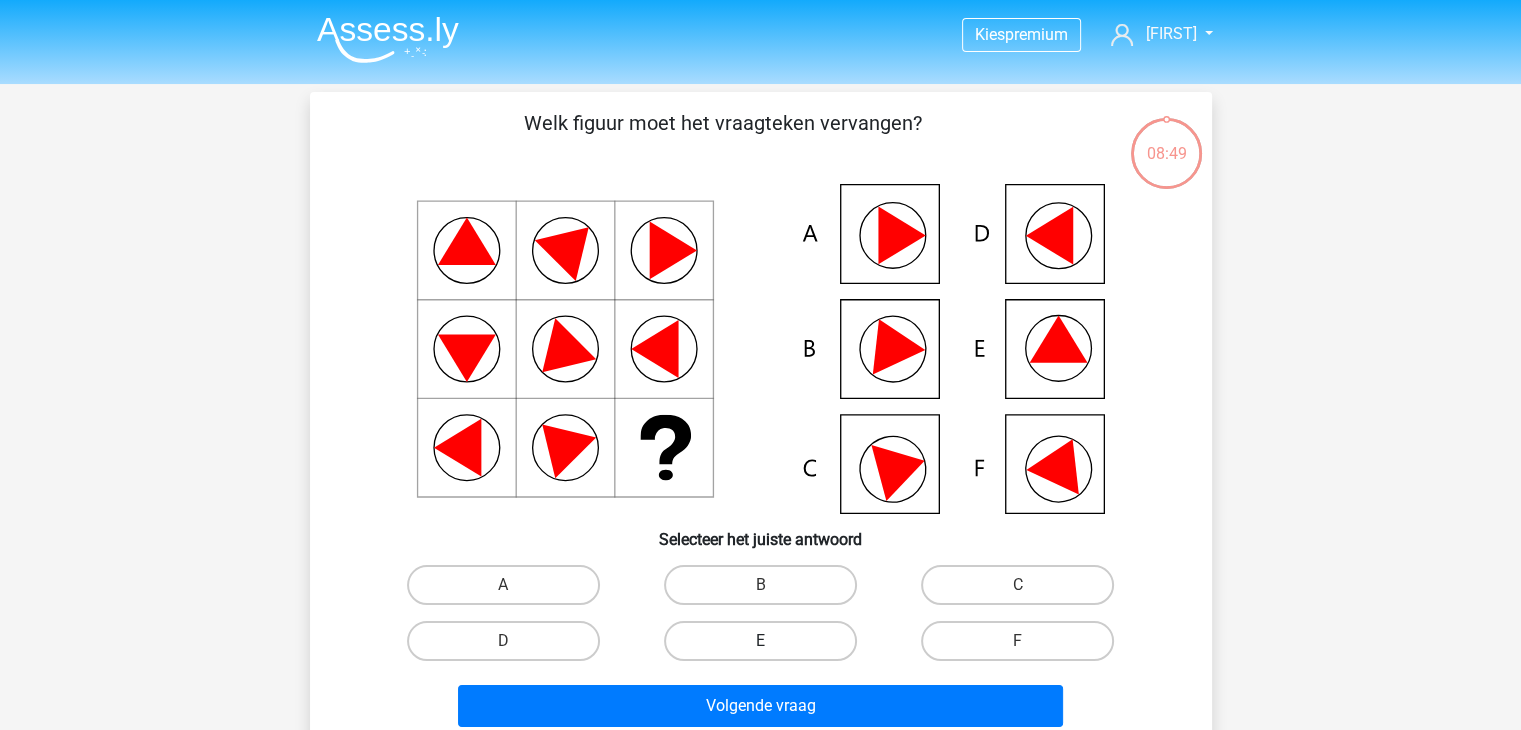 click on "E" at bounding box center [760, 641] 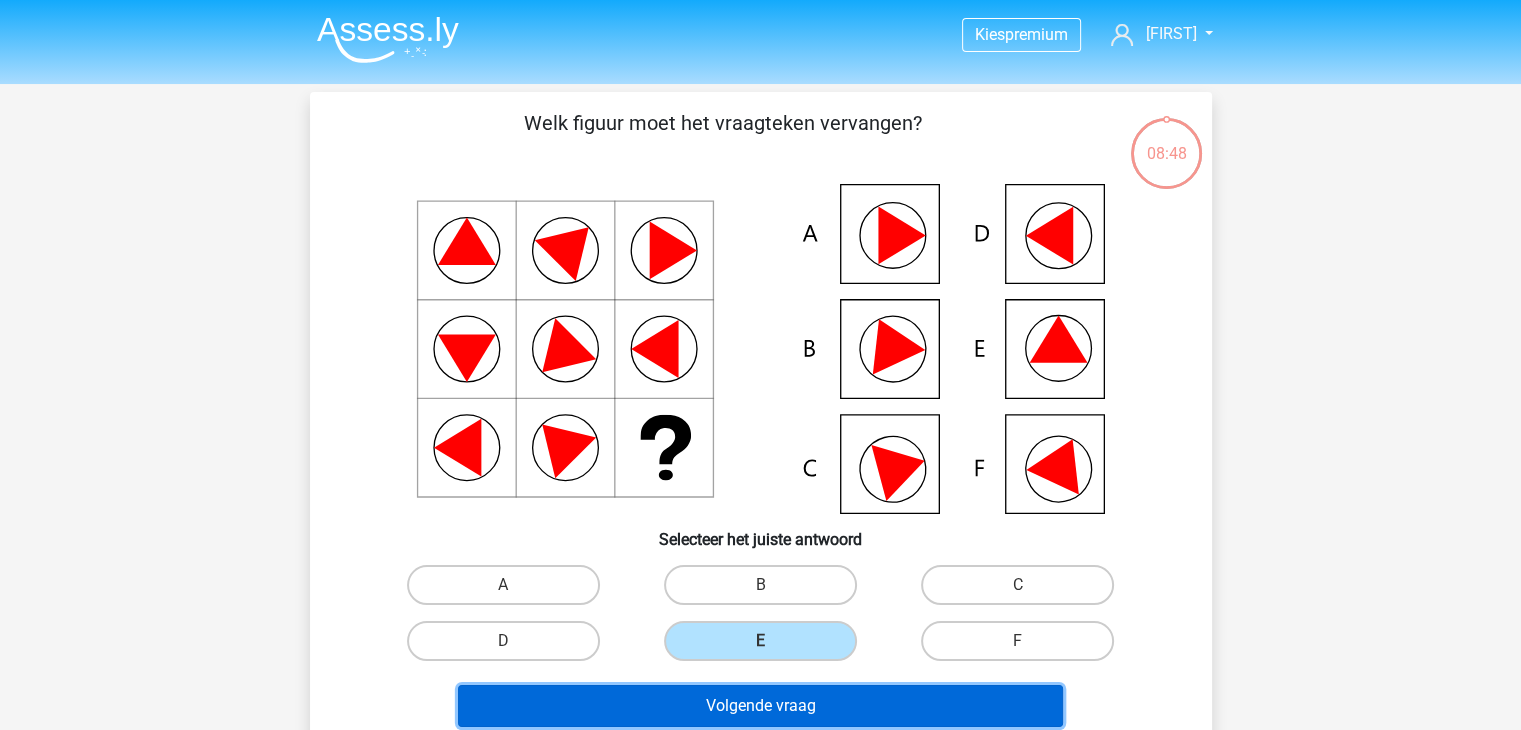 click on "Volgende vraag" at bounding box center (760, 706) 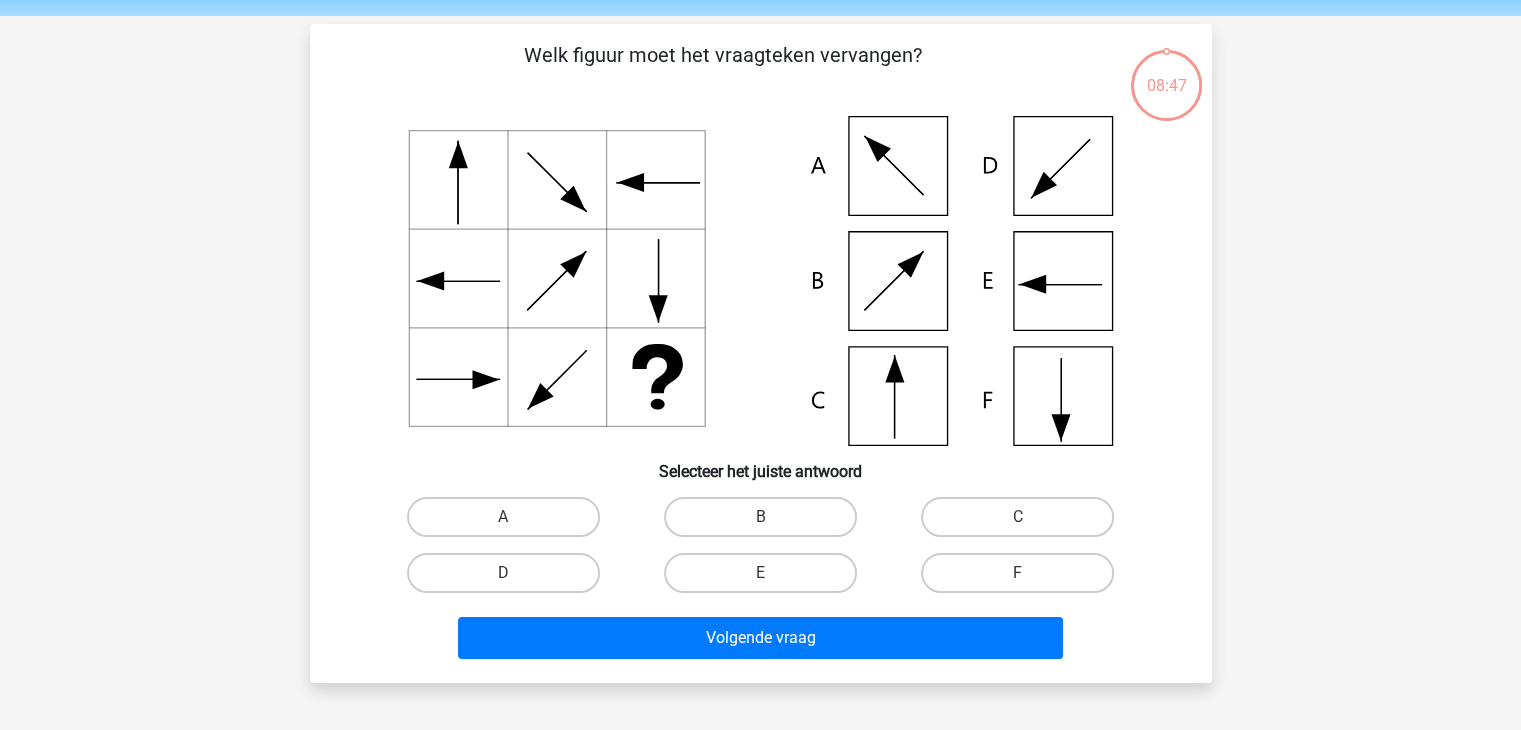 scroll, scrollTop: 92, scrollLeft: 0, axis: vertical 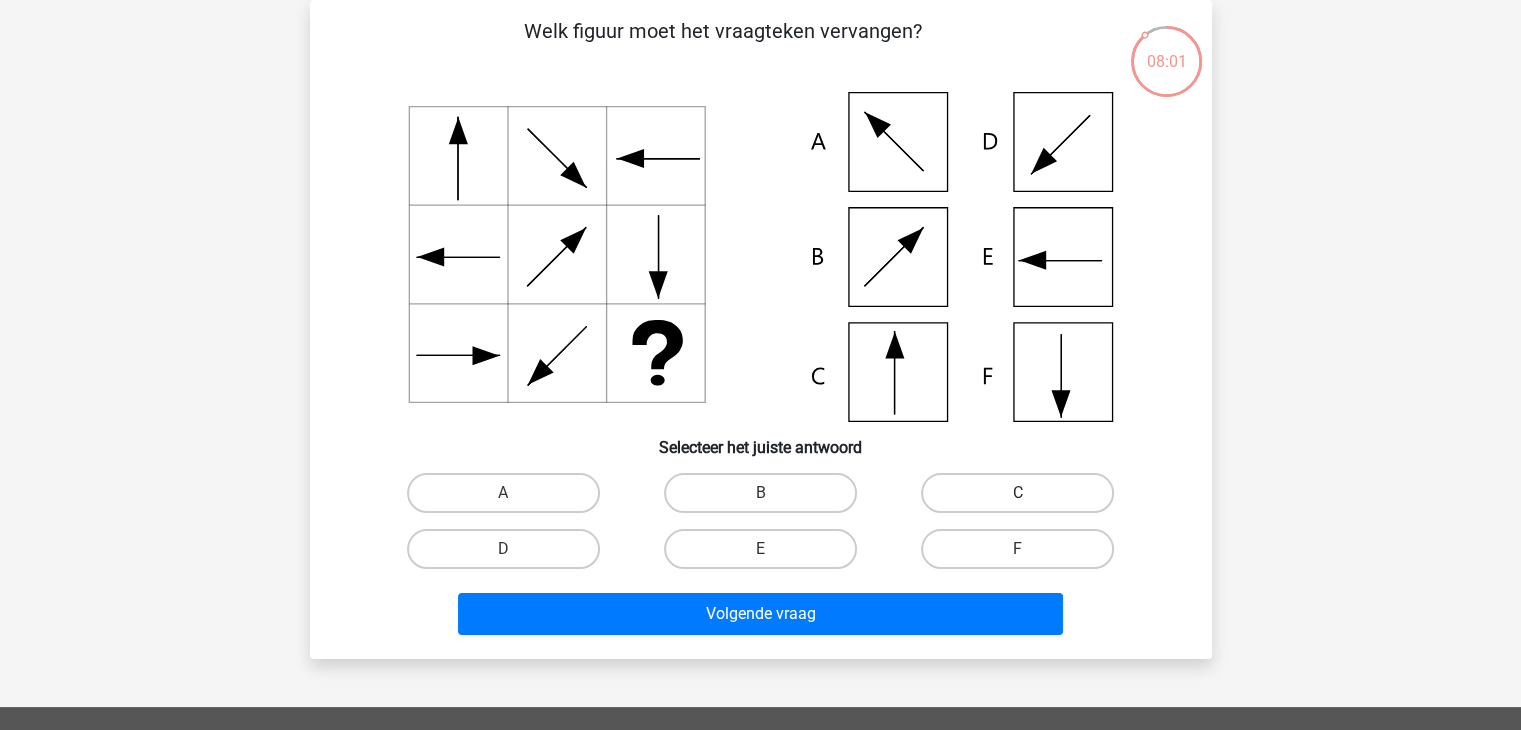 click on "C" at bounding box center (1017, 493) 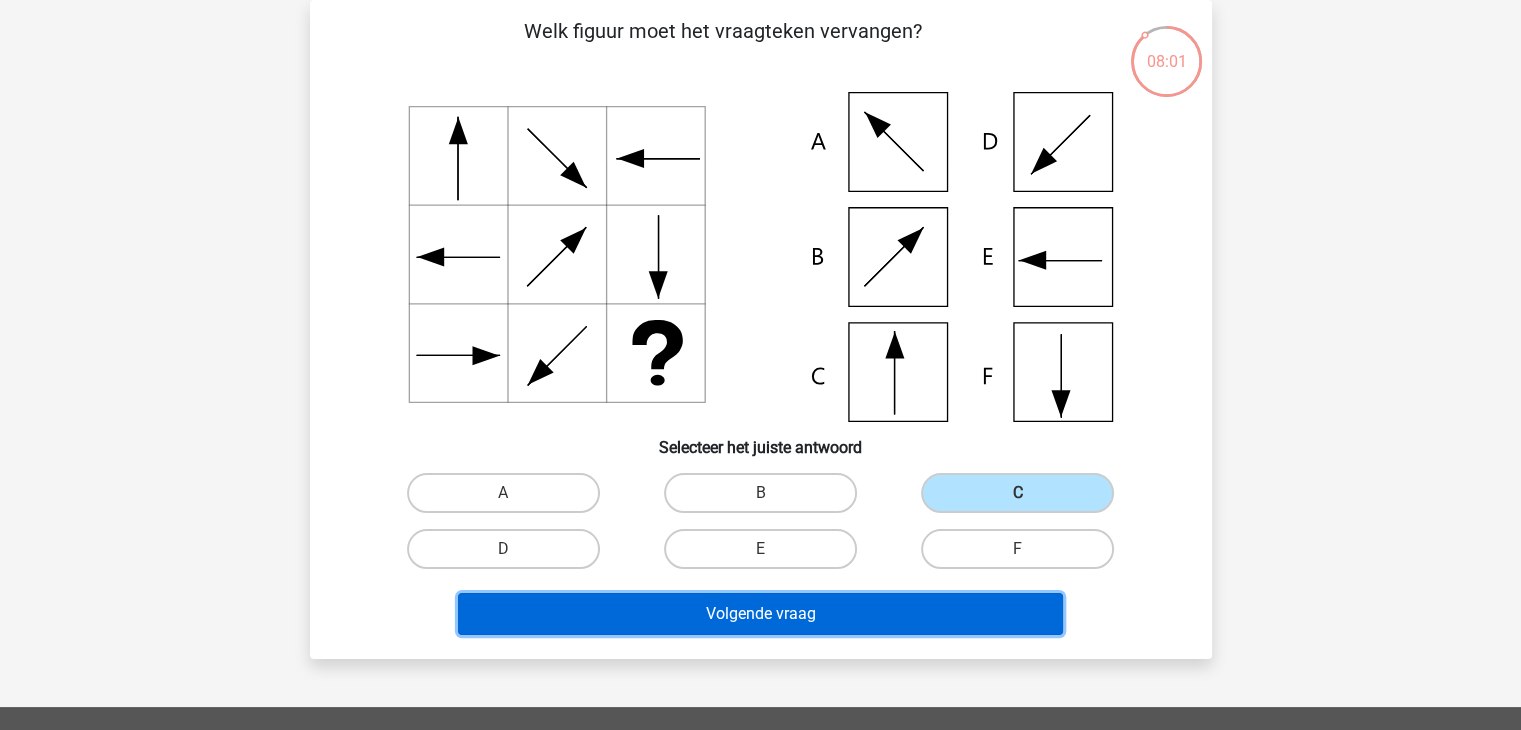 click on "Volgende vraag" at bounding box center [760, 614] 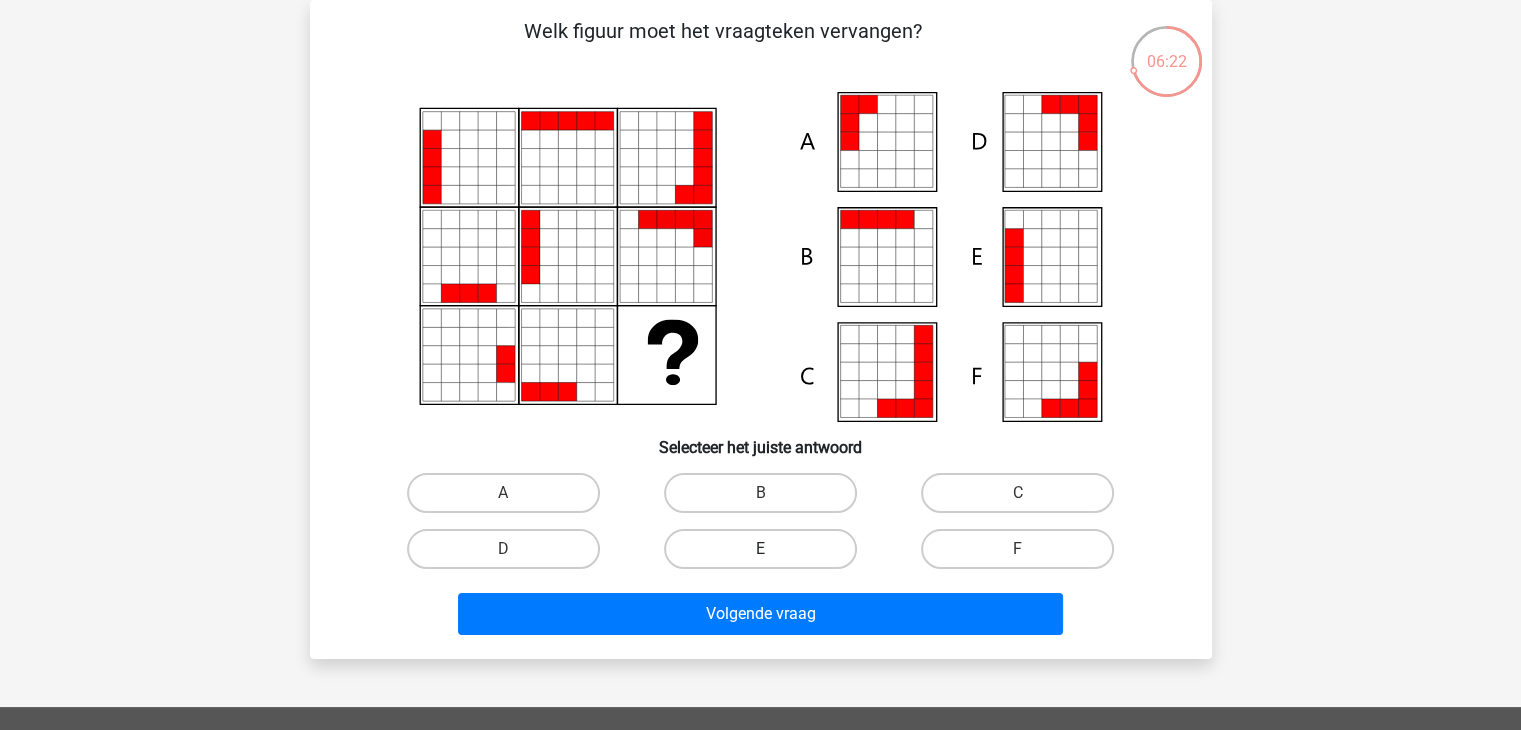 click on "E" at bounding box center (760, 549) 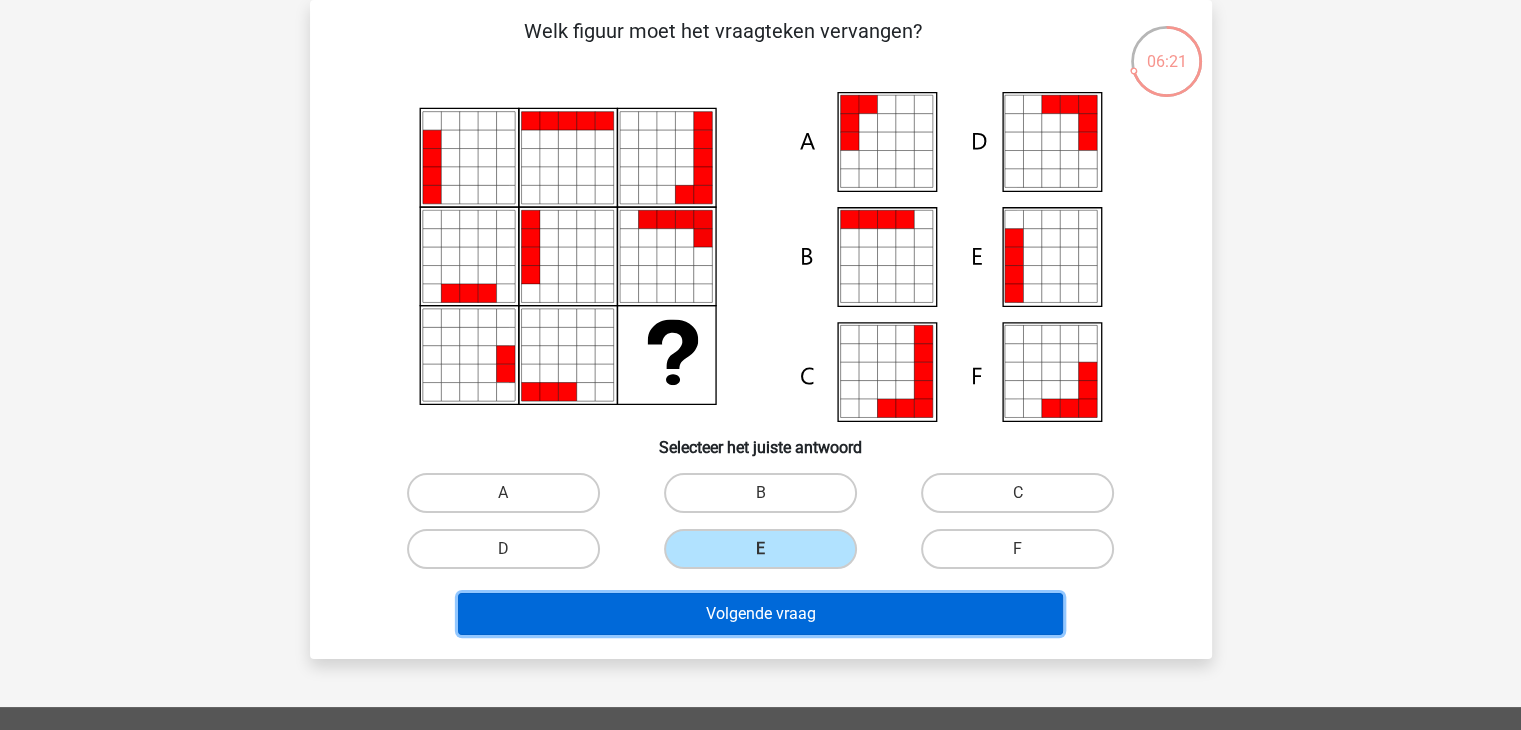 click on "Volgende vraag" at bounding box center [760, 614] 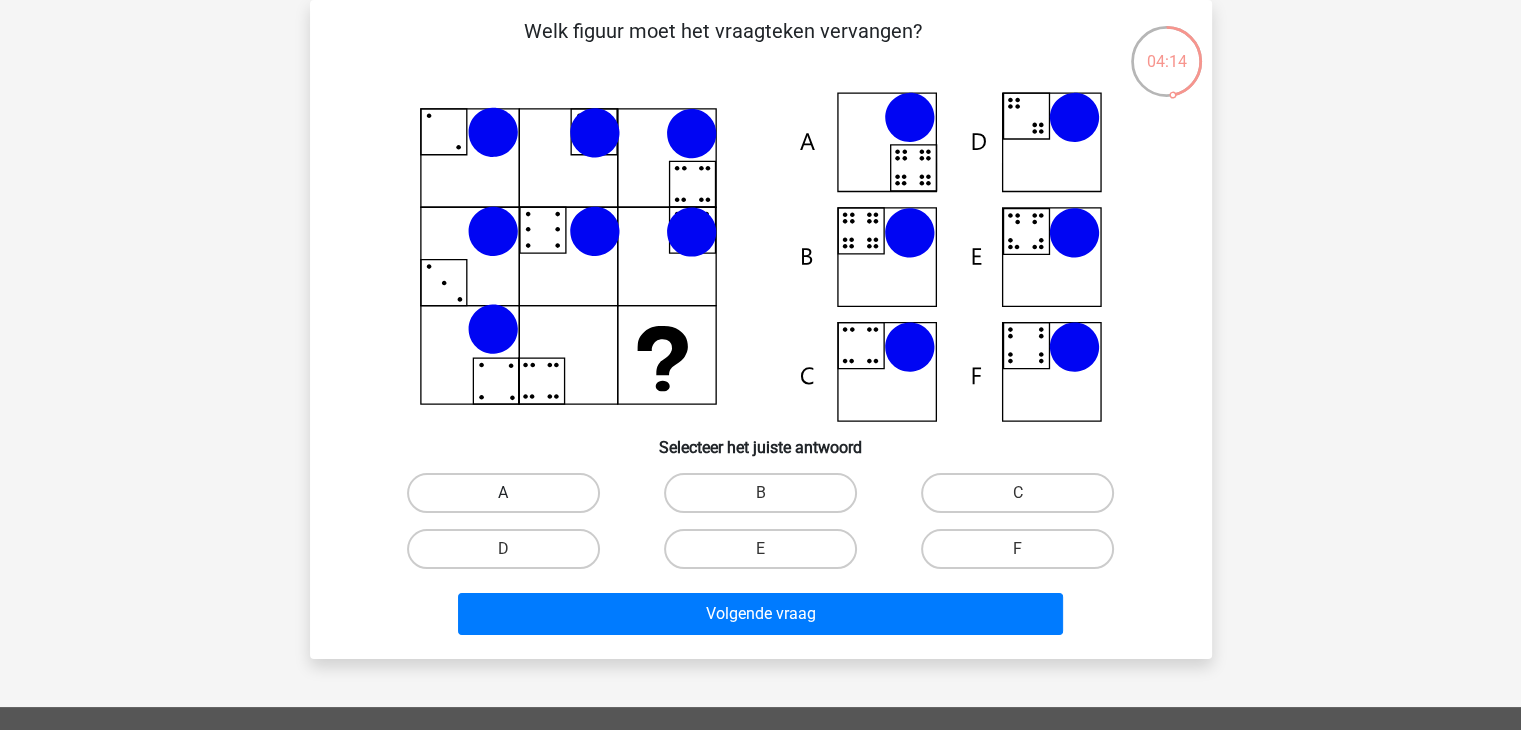 click on "A" at bounding box center [503, 493] 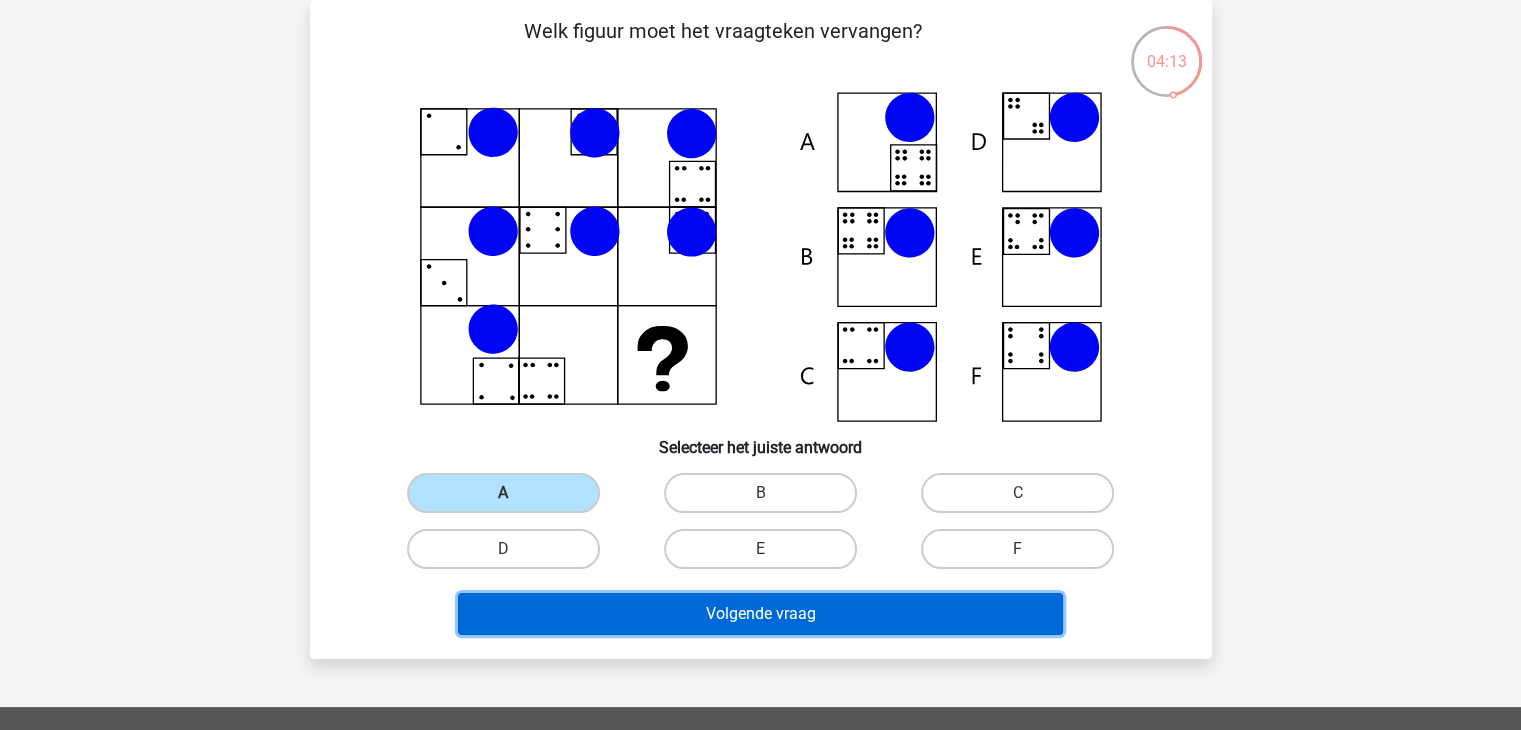 click on "Volgende vraag" at bounding box center [760, 614] 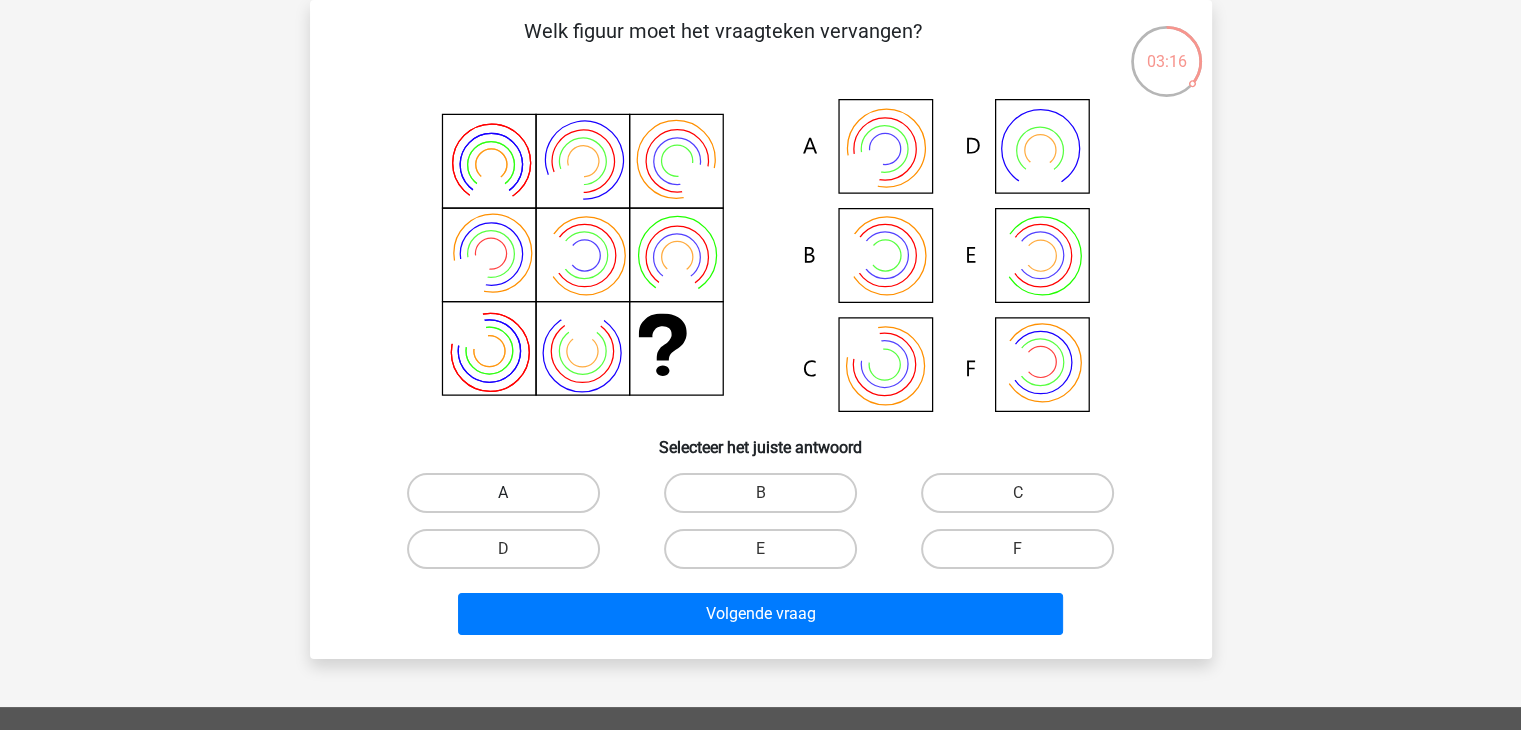 click on "A" at bounding box center (503, 493) 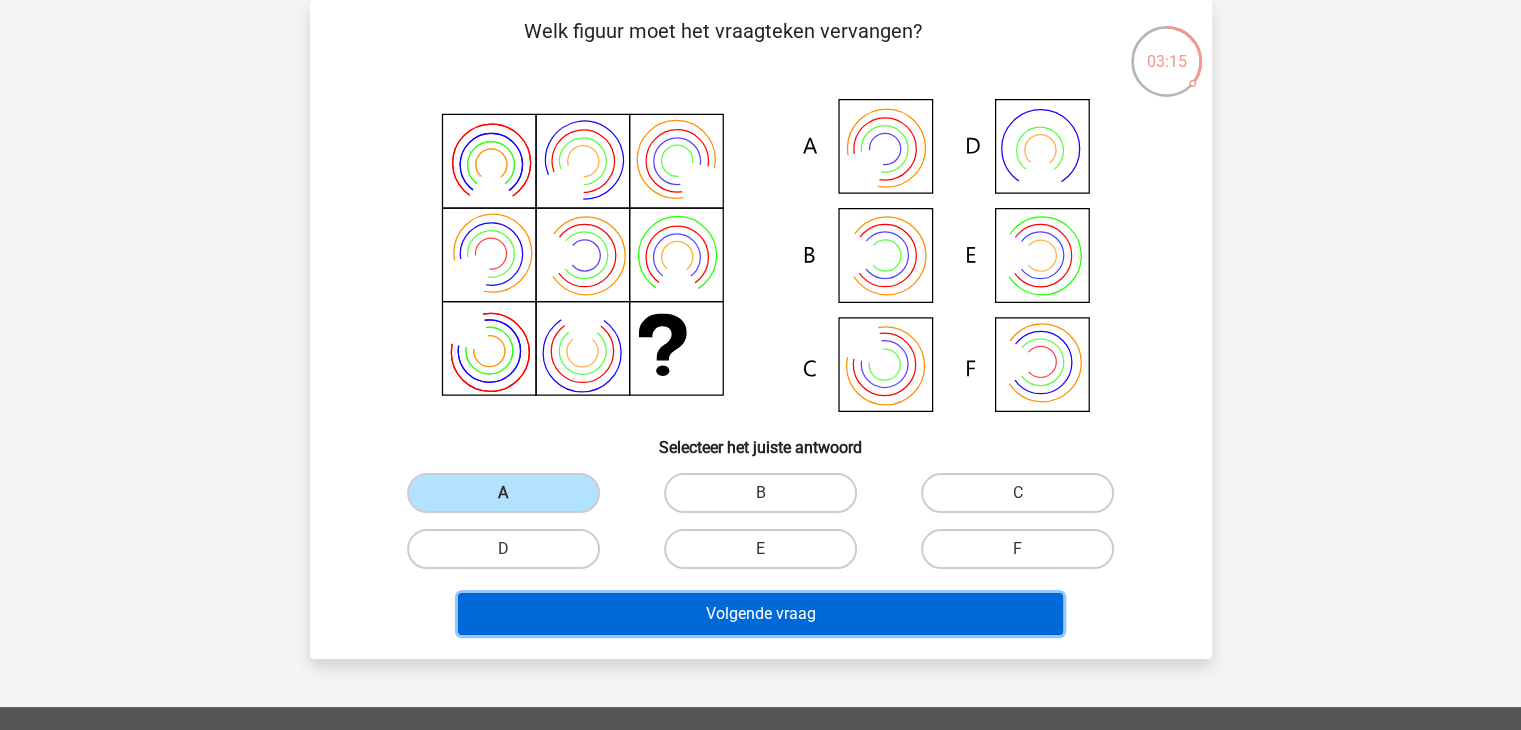 click on "Volgende vraag" at bounding box center [760, 614] 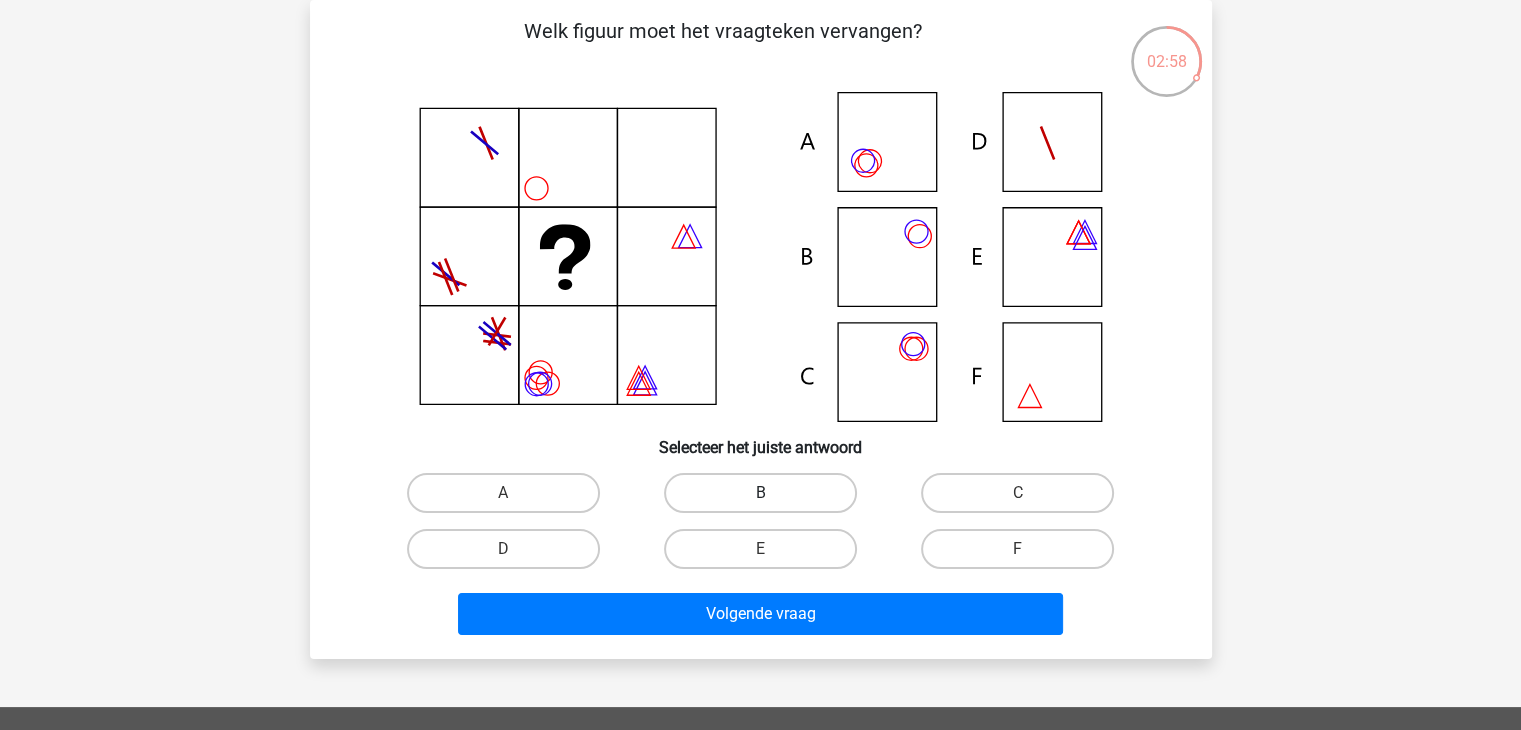 click on "B" at bounding box center (760, 493) 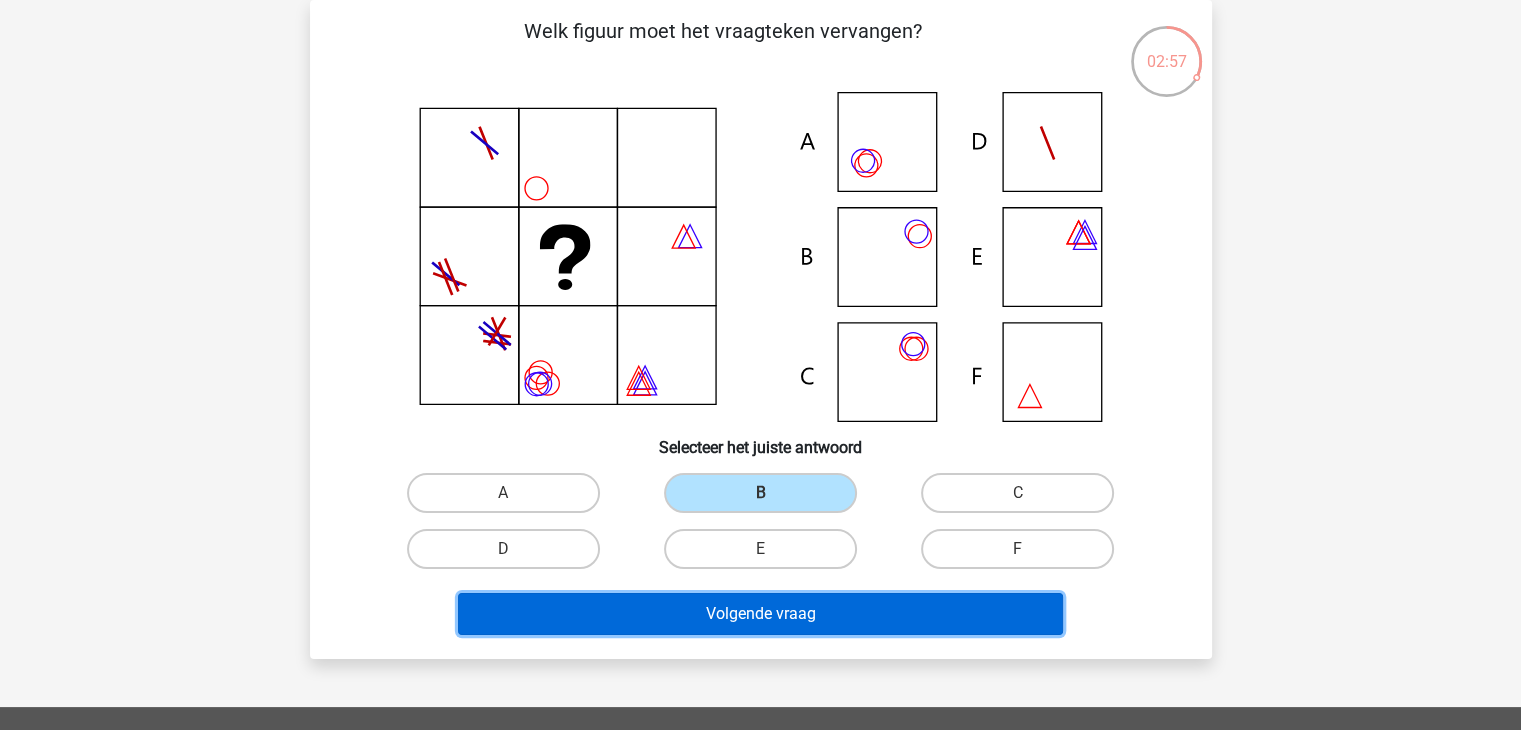 click on "Volgende vraag" at bounding box center (760, 614) 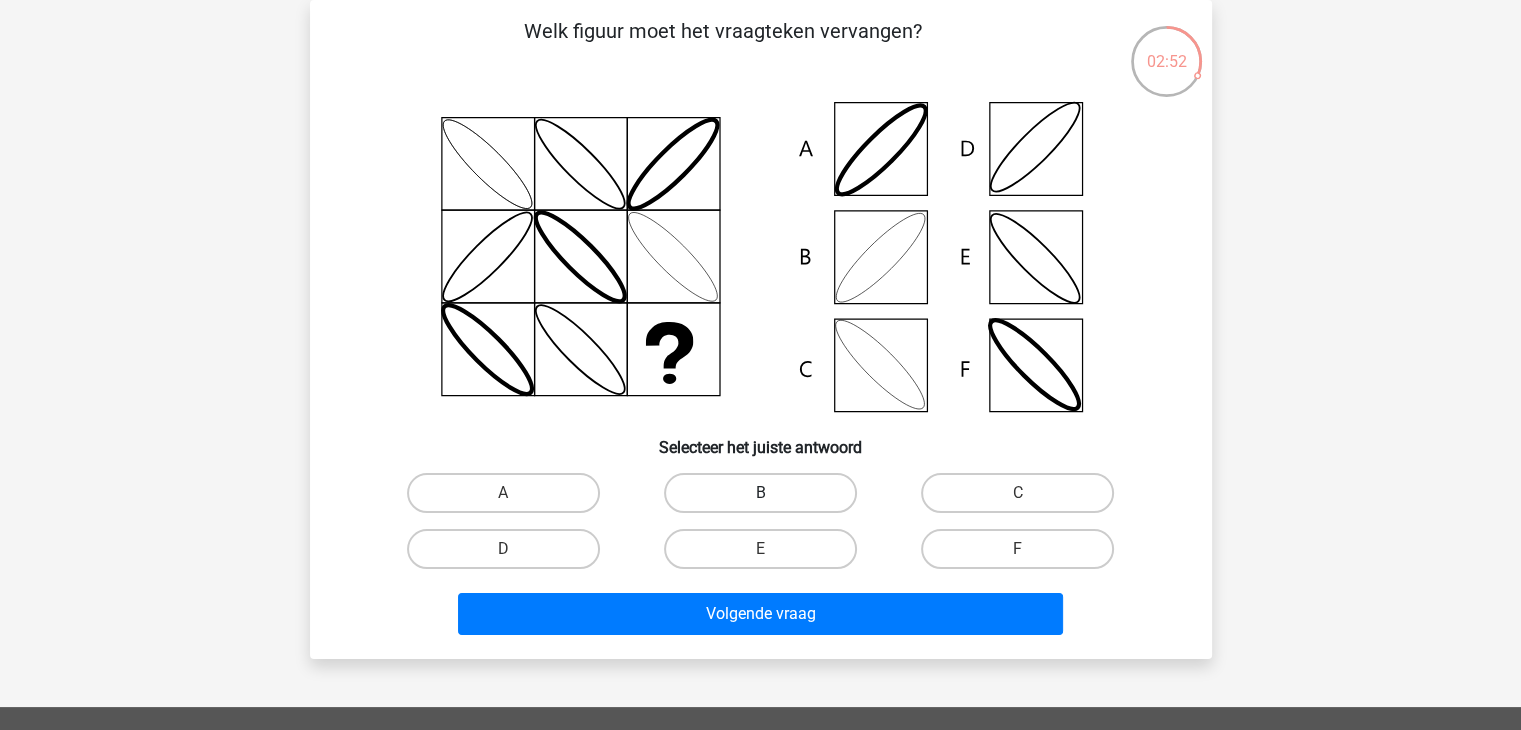 click on "B" at bounding box center (760, 493) 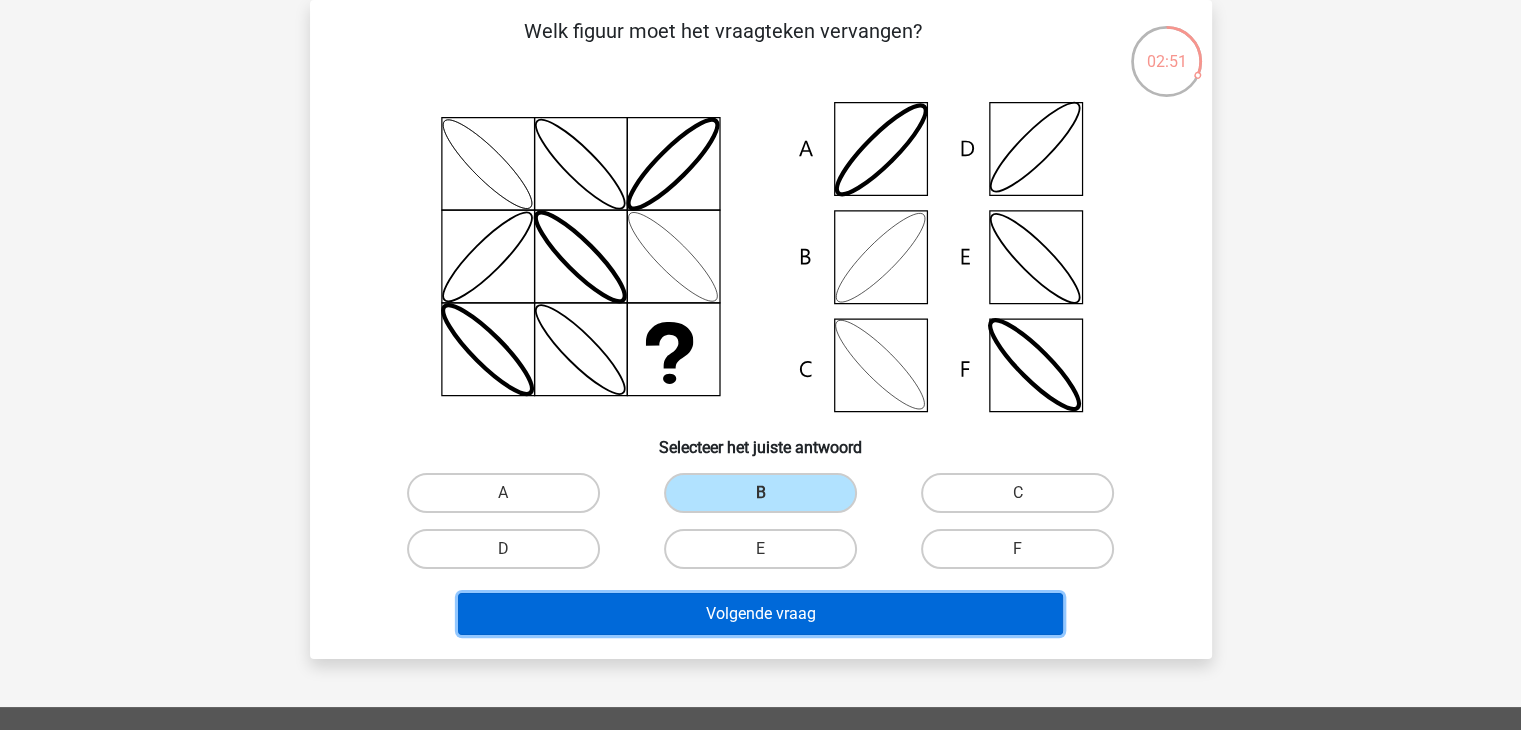 click on "Volgende vraag" at bounding box center (760, 614) 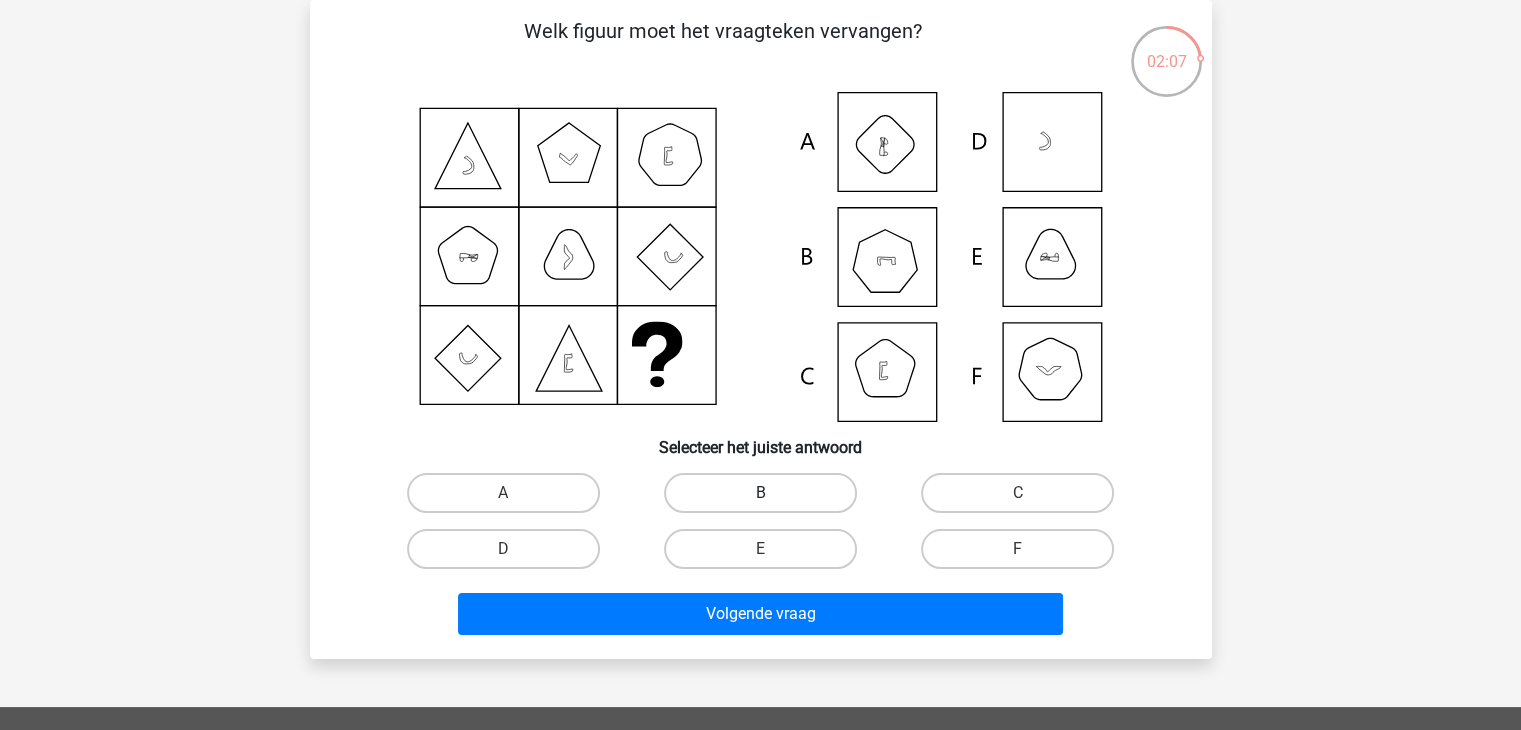 click on "B" at bounding box center [760, 493] 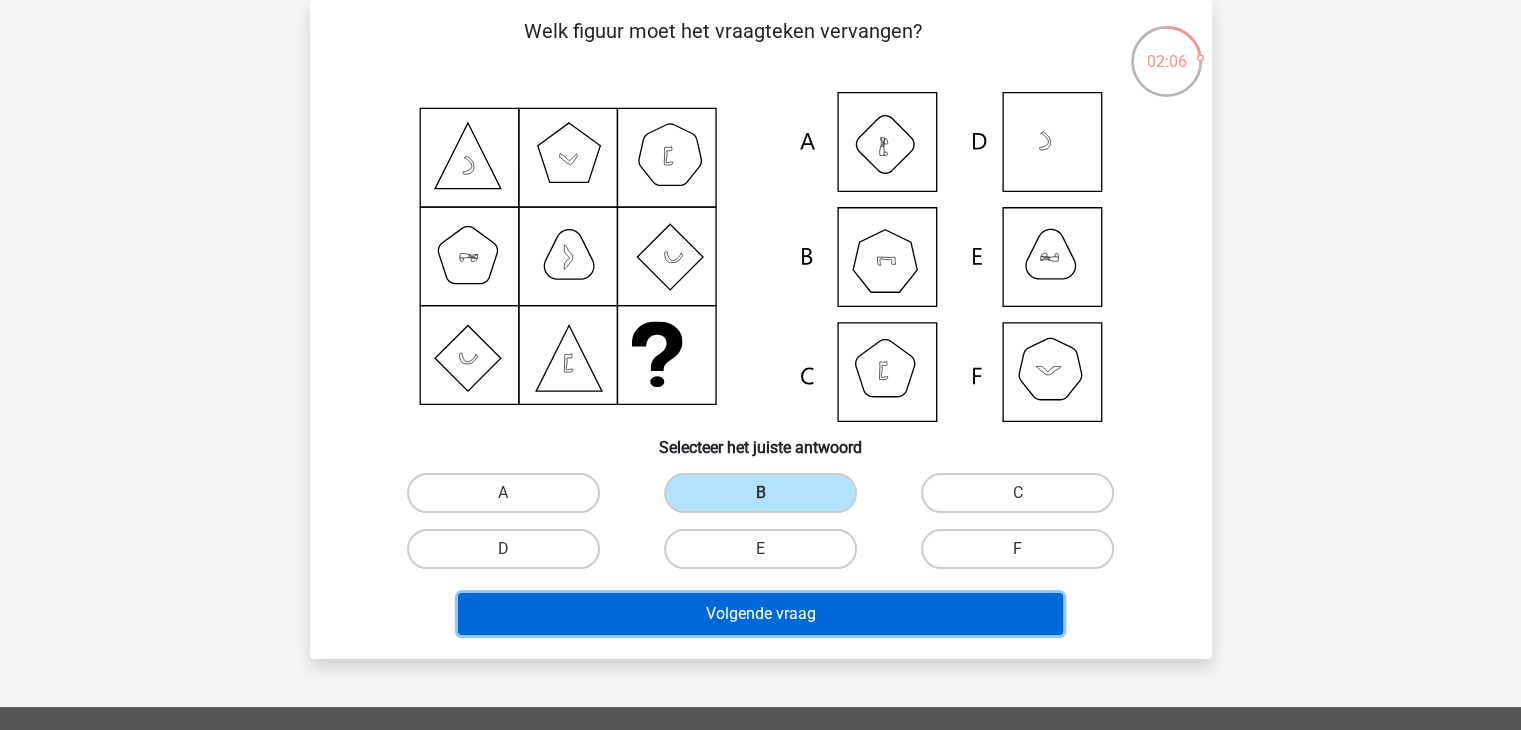 click on "Volgende vraag" at bounding box center [760, 614] 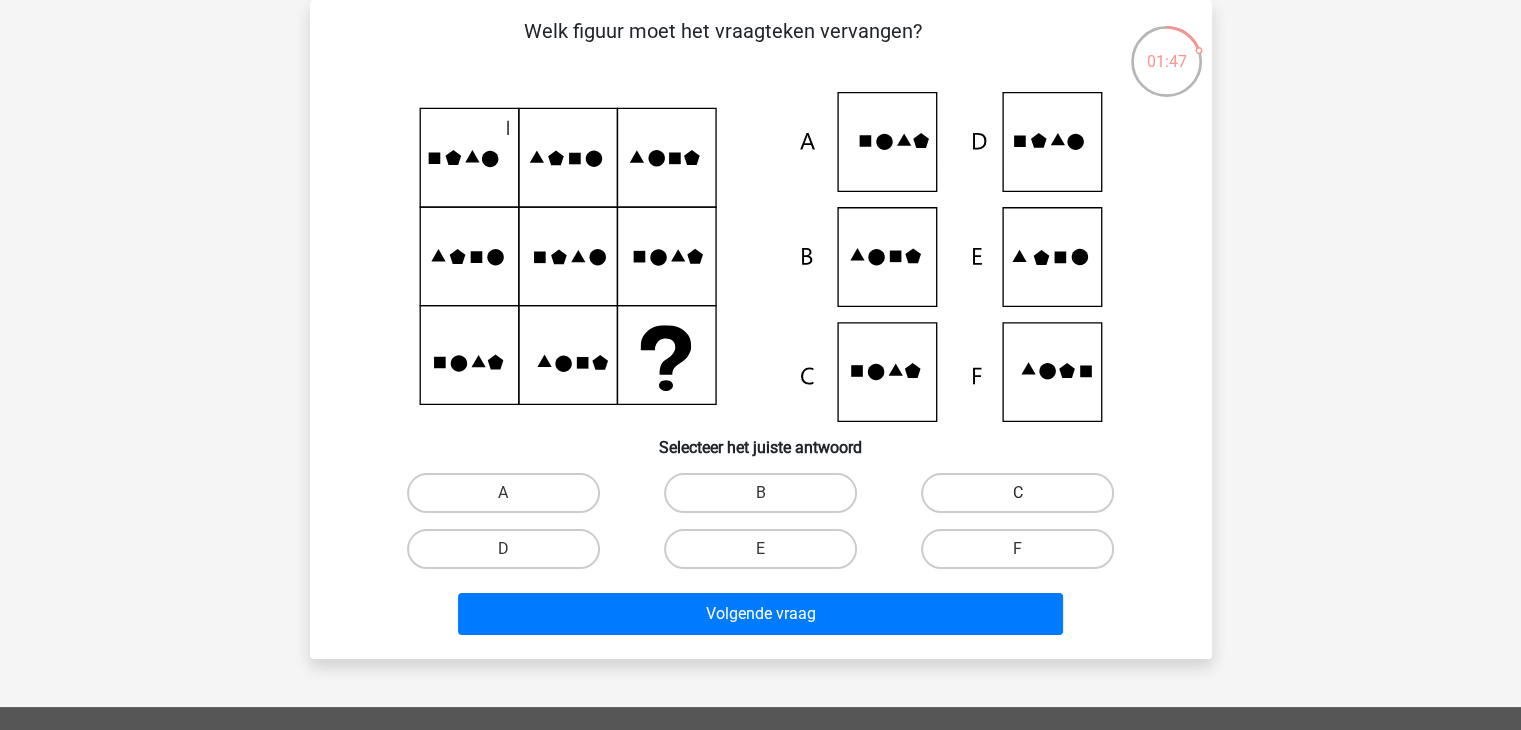 click on "C" at bounding box center [1017, 493] 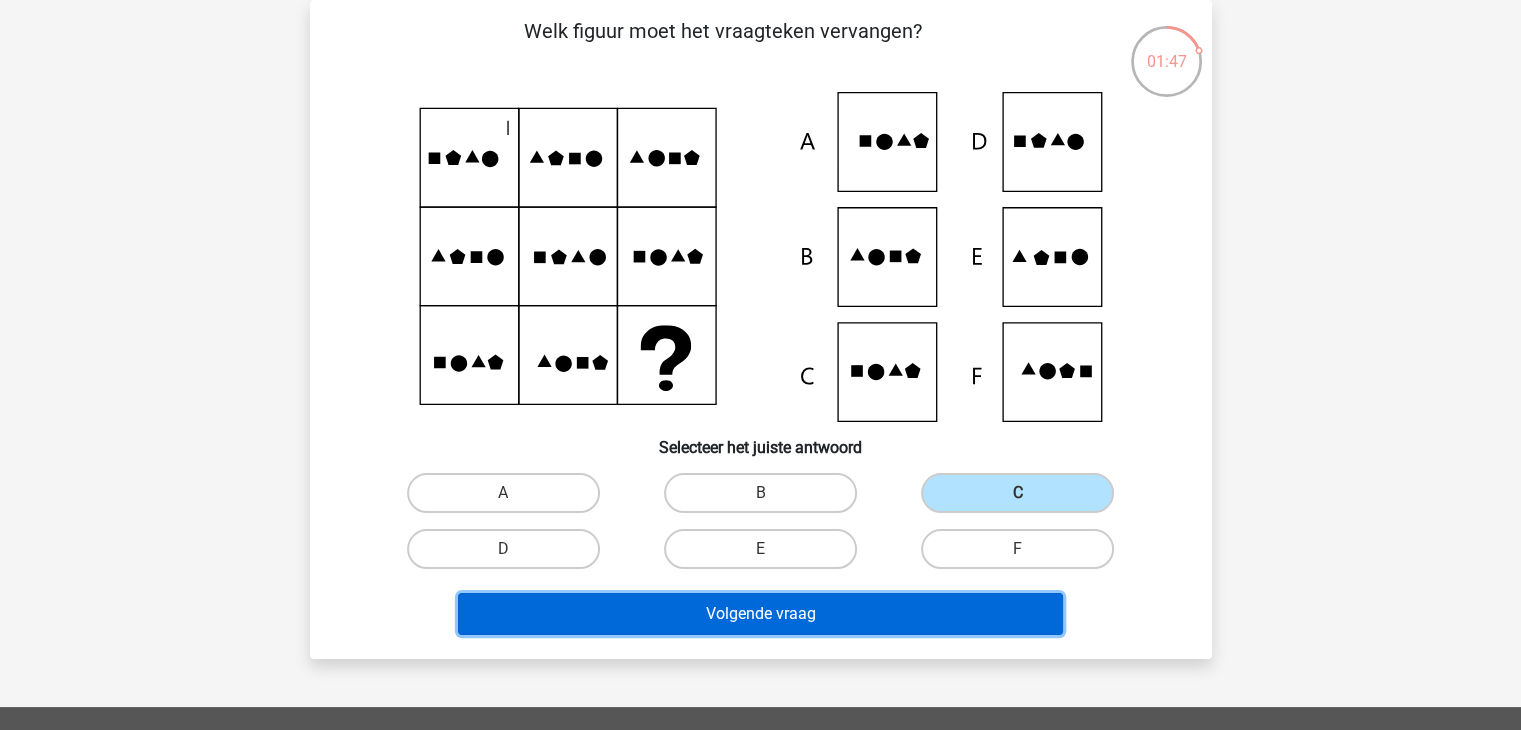 click on "Volgende vraag" at bounding box center (760, 614) 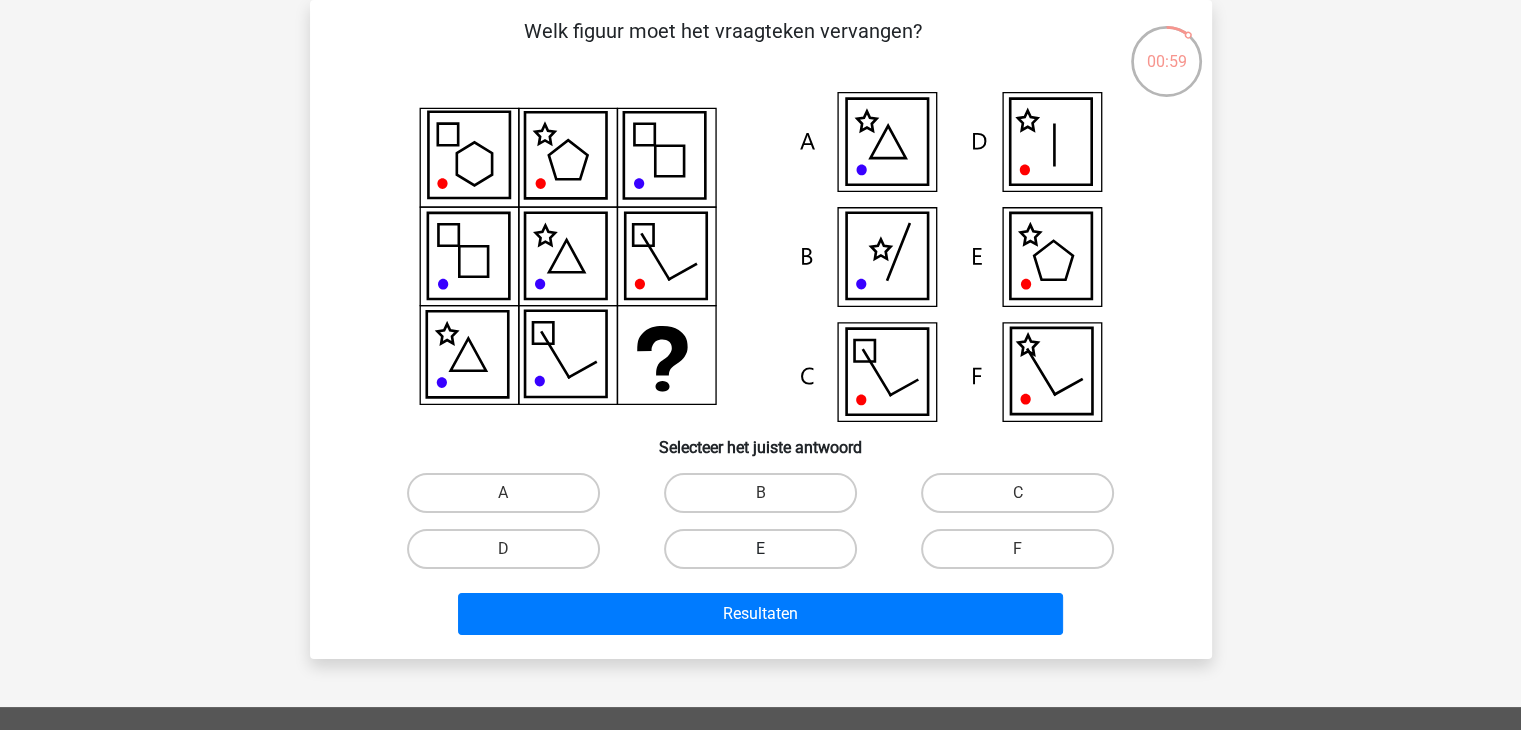 click on "E" at bounding box center (760, 549) 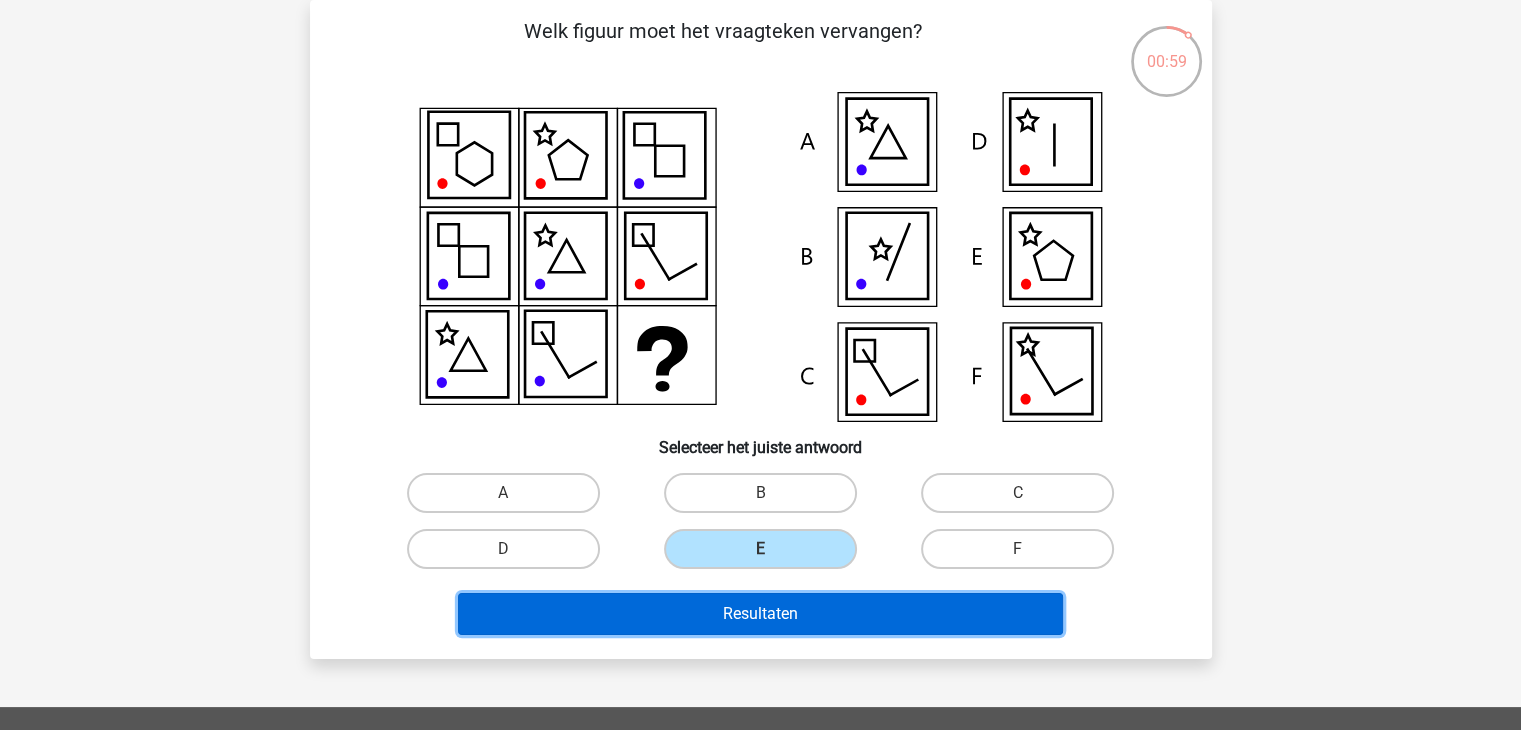 click on "Resultaten" at bounding box center [760, 614] 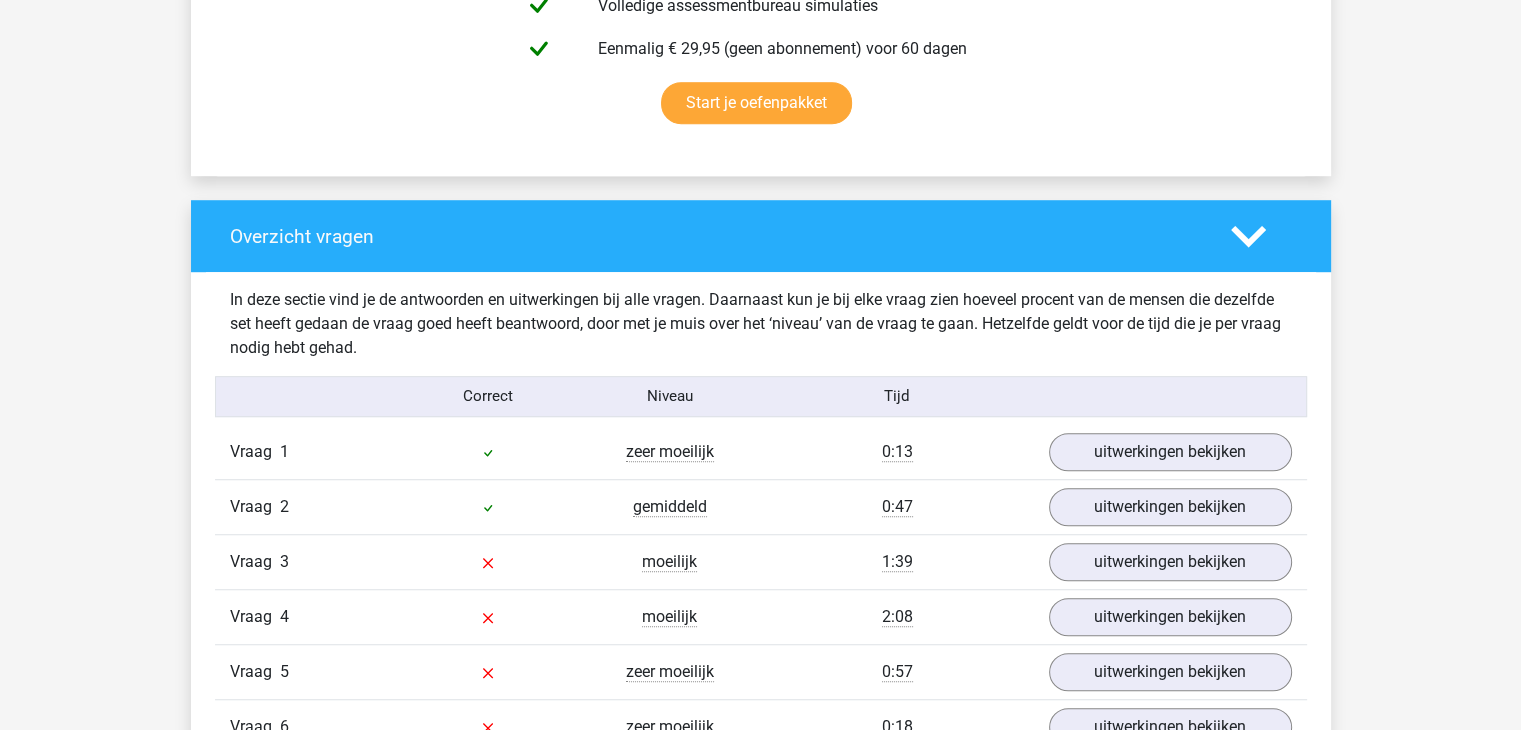 scroll, scrollTop: 1300, scrollLeft: 0, axis: vertical 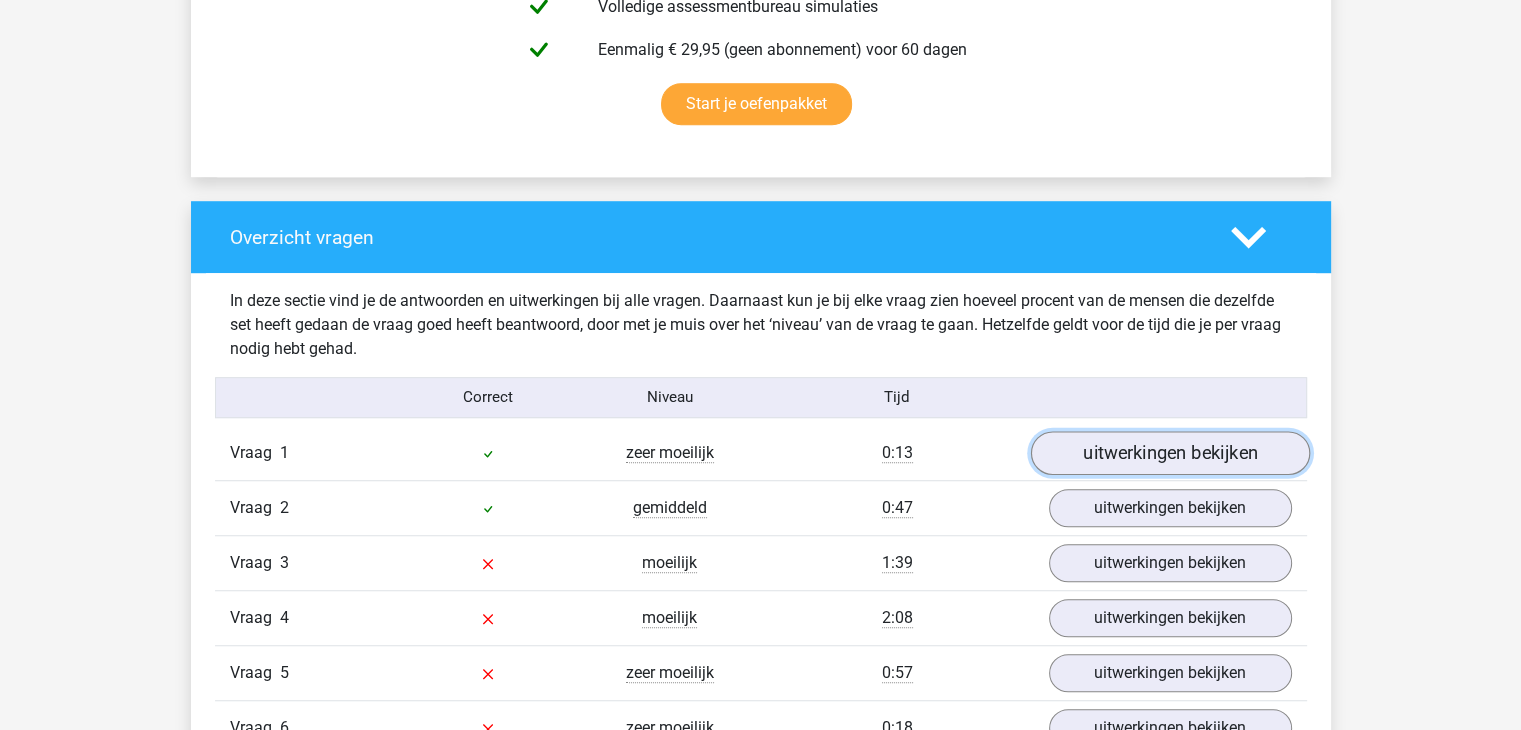 click on "uitwerkingen bekijken" at bounding box center (1169, 453) 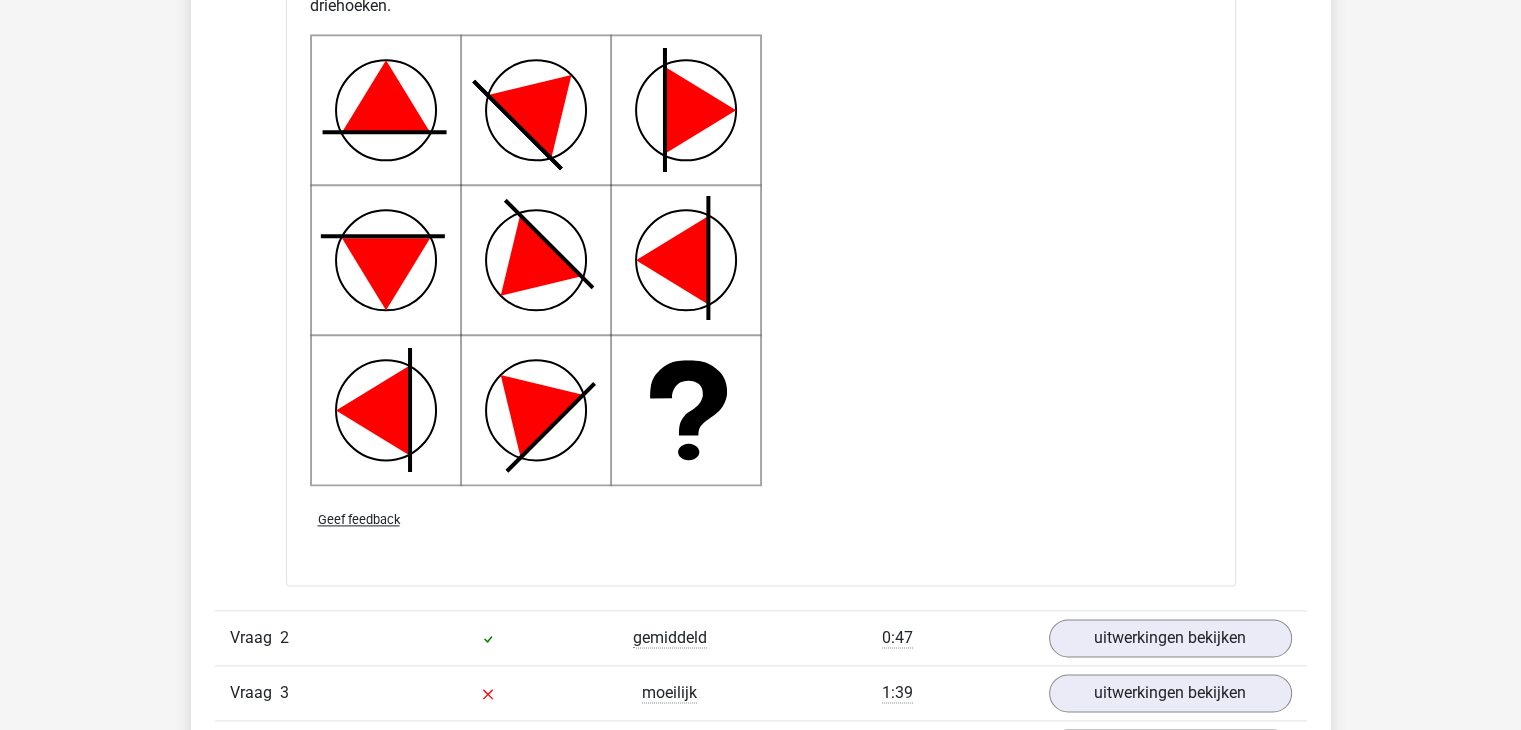 scroll, scrollTop: 2600, scrollLeft: 0, axis: vertical 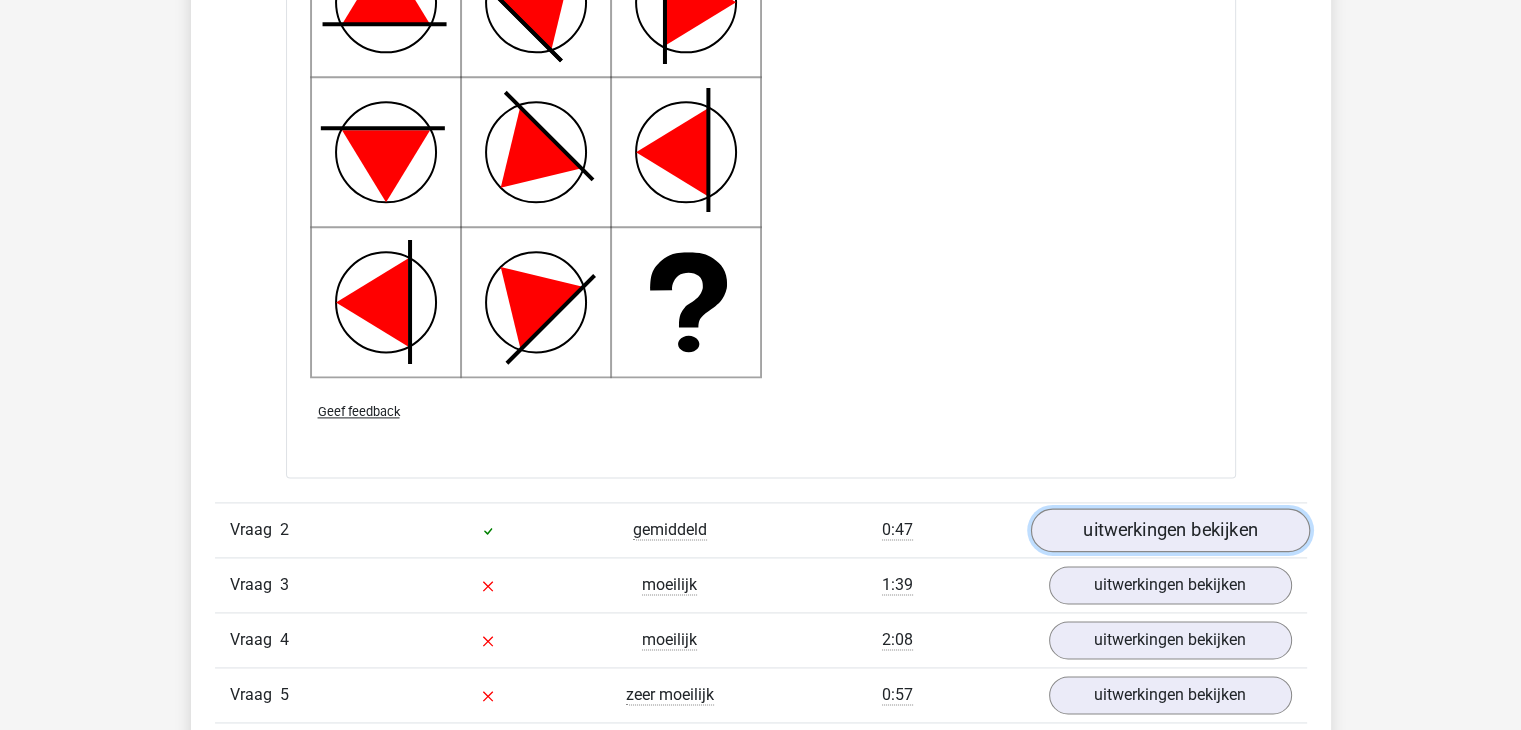 click on "uitwerkingen bekijken" at bounding box center [1169, 530] 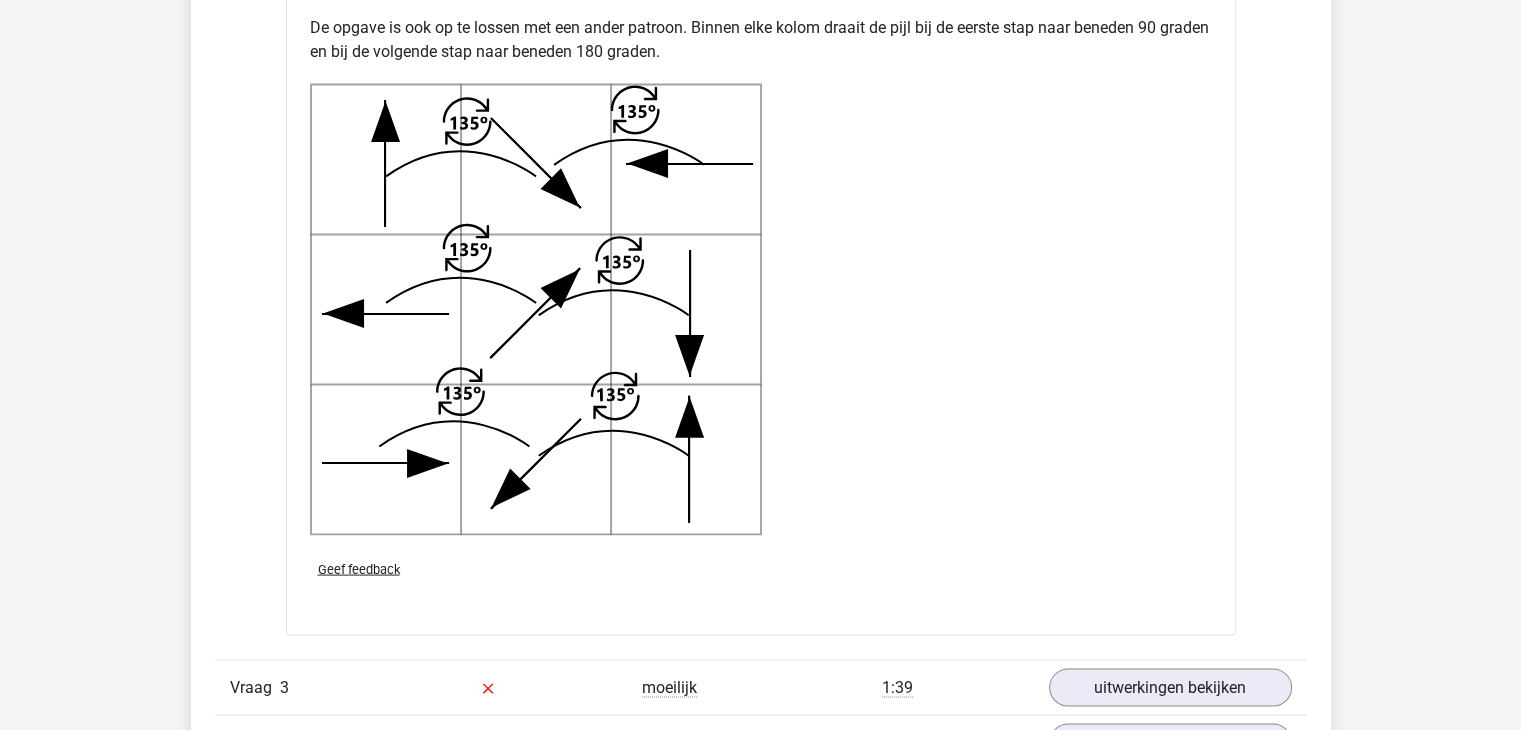 scroll, scrollTop: 3900, scrollLeft: 0, axis: vertical 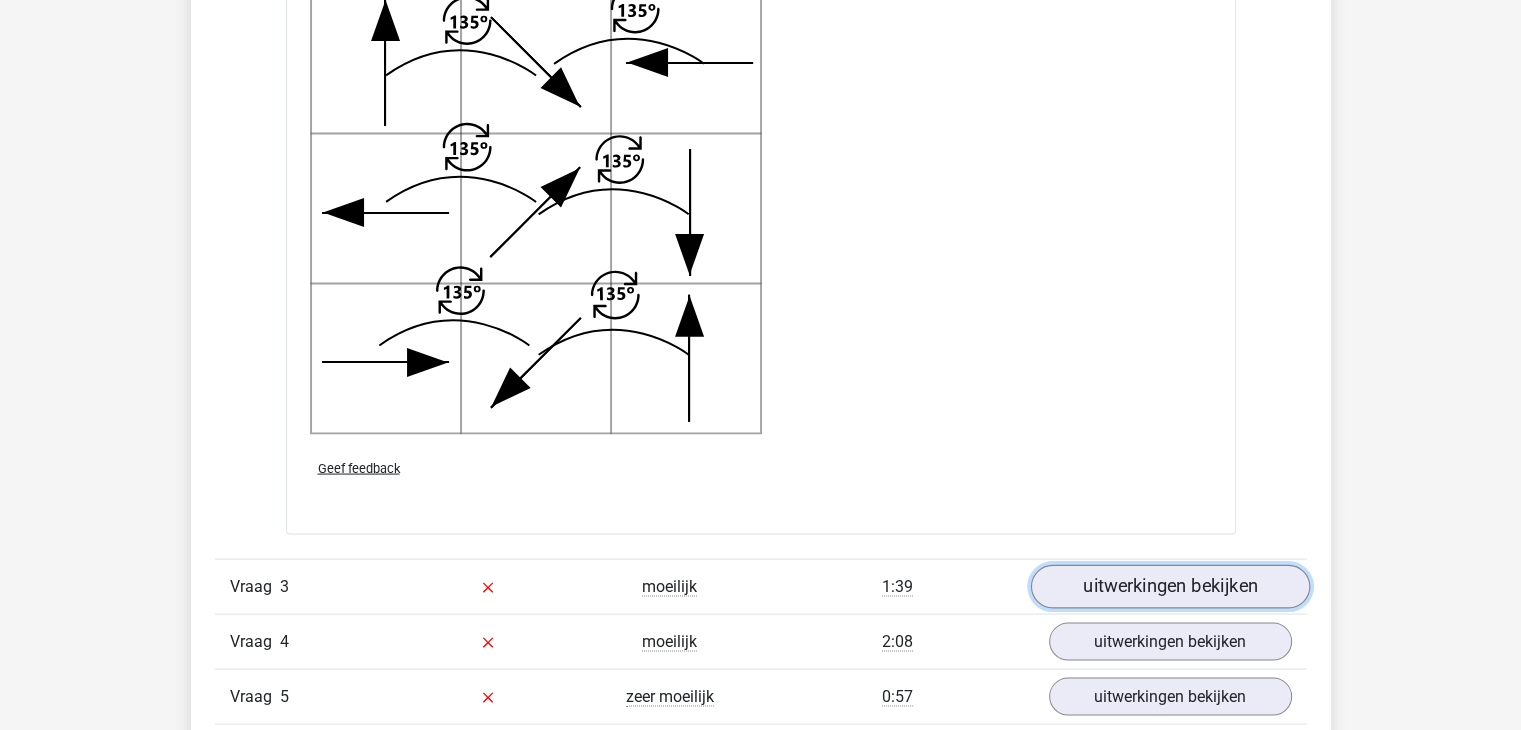 click on "uitwerkingen bekijken" at bounding box center [1169, 588] 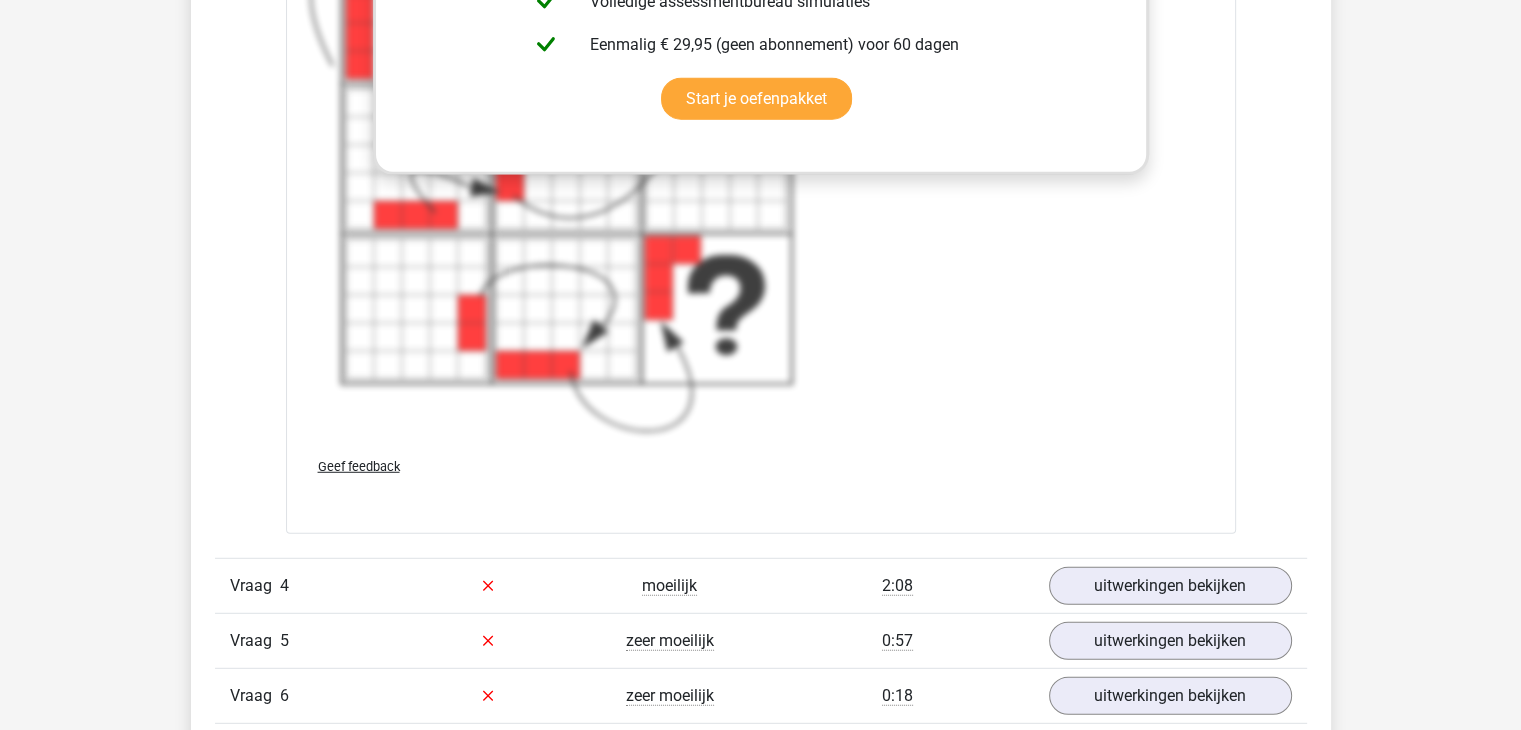 scroll, scrollTop: 5600, scrollLeft: 0, axis: vertical 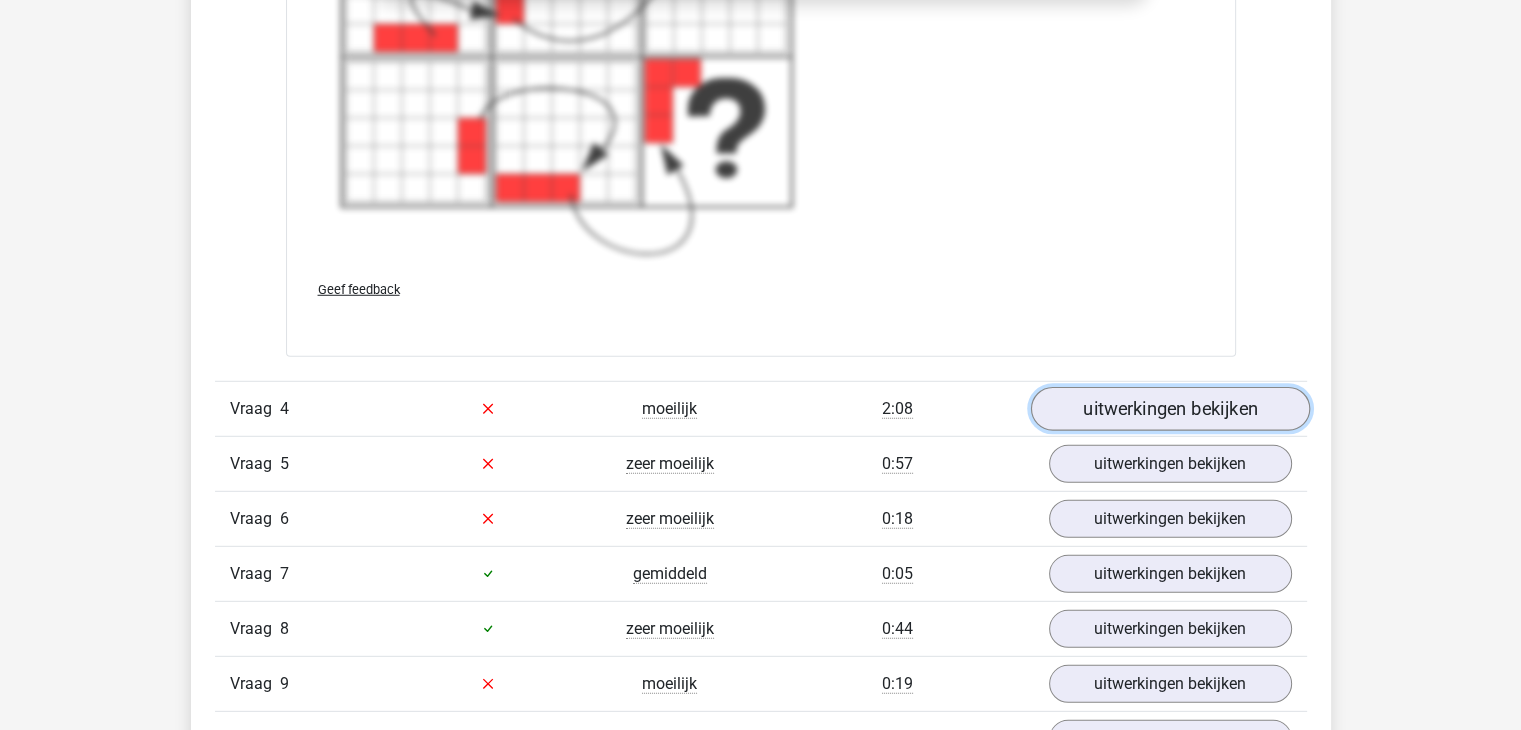 click on "uitwerkingen bekijken" at bounding box center [1169, 409] 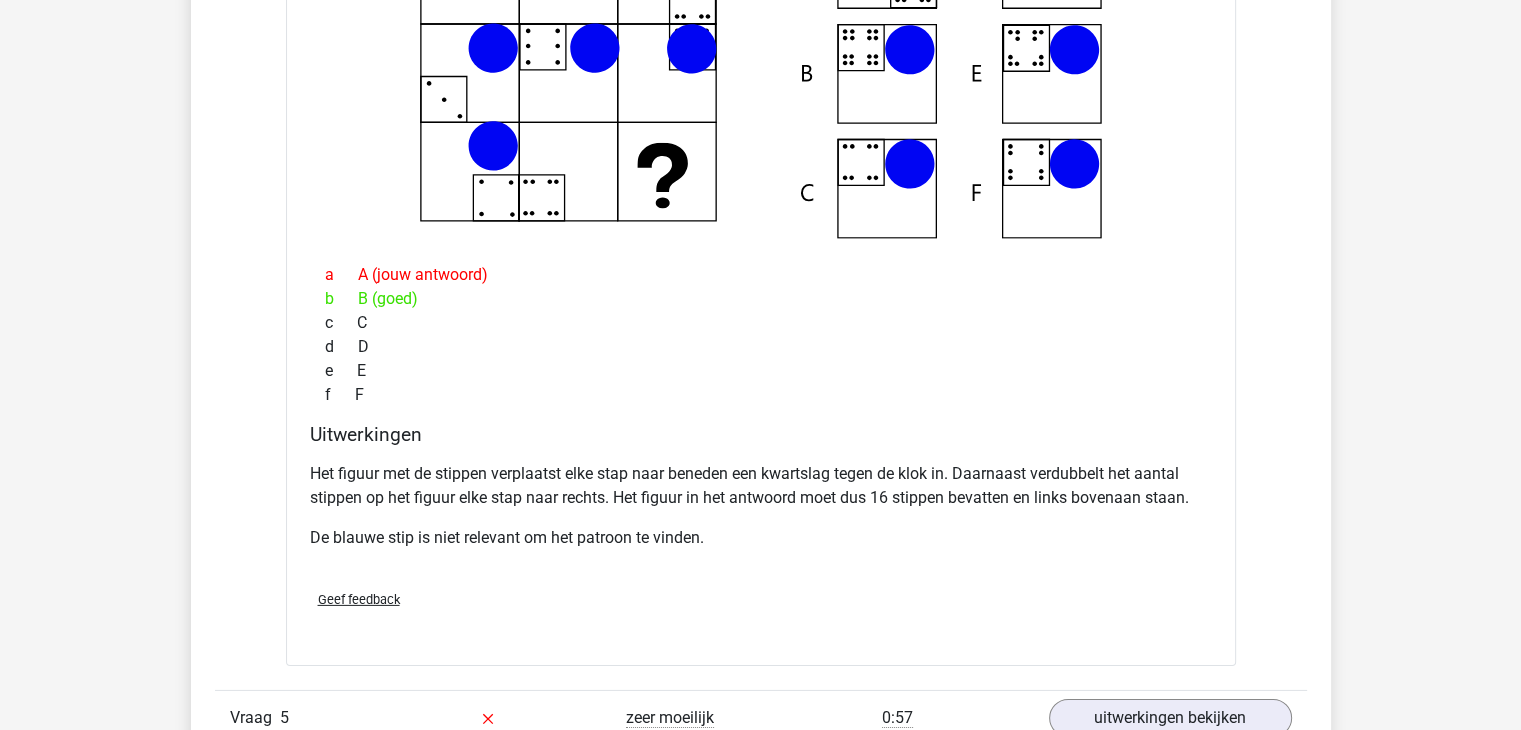 scroll, scrollTop: 6300, scrollLeft: 0, axis: vertical 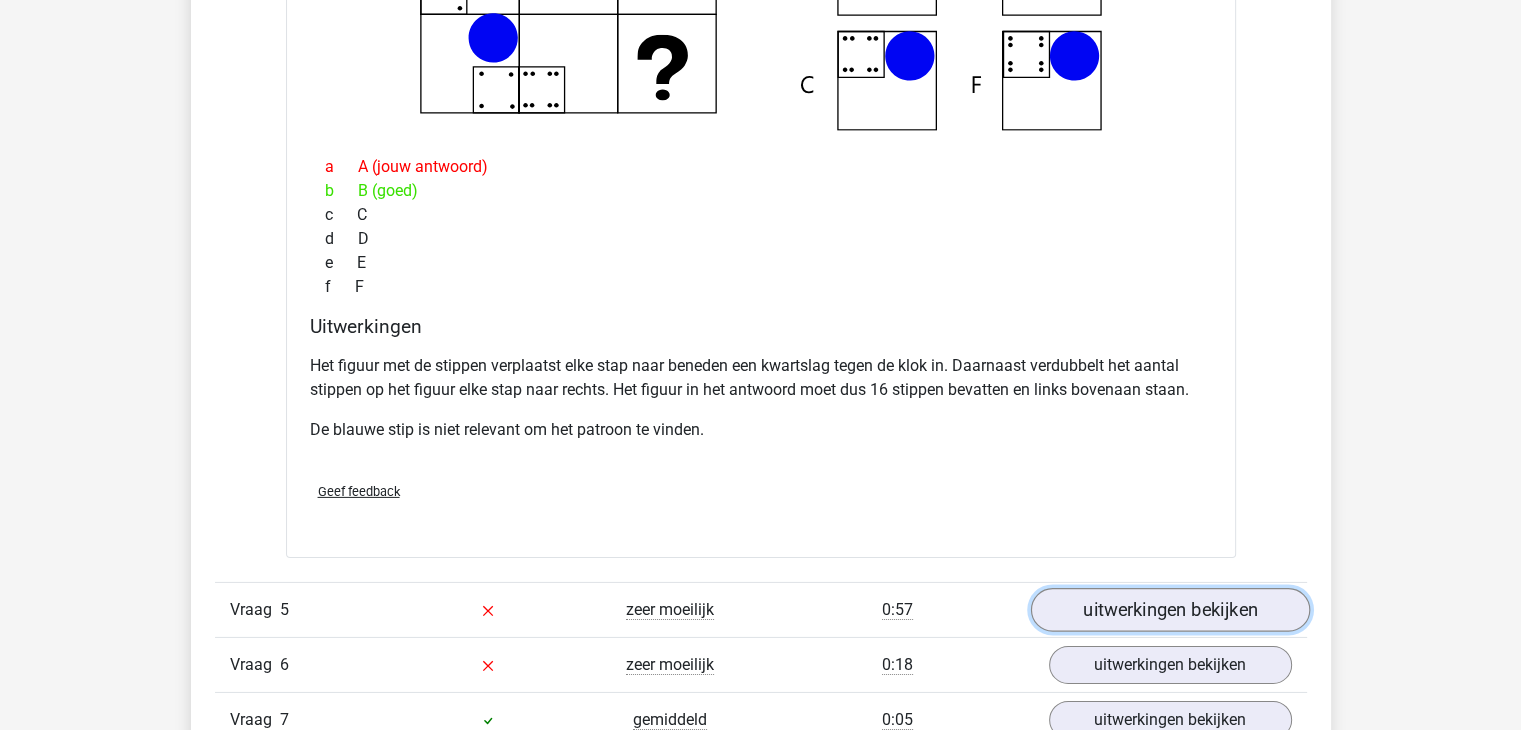 click on "uitwerkingen bekijken" at bounding box center [1169, 610] 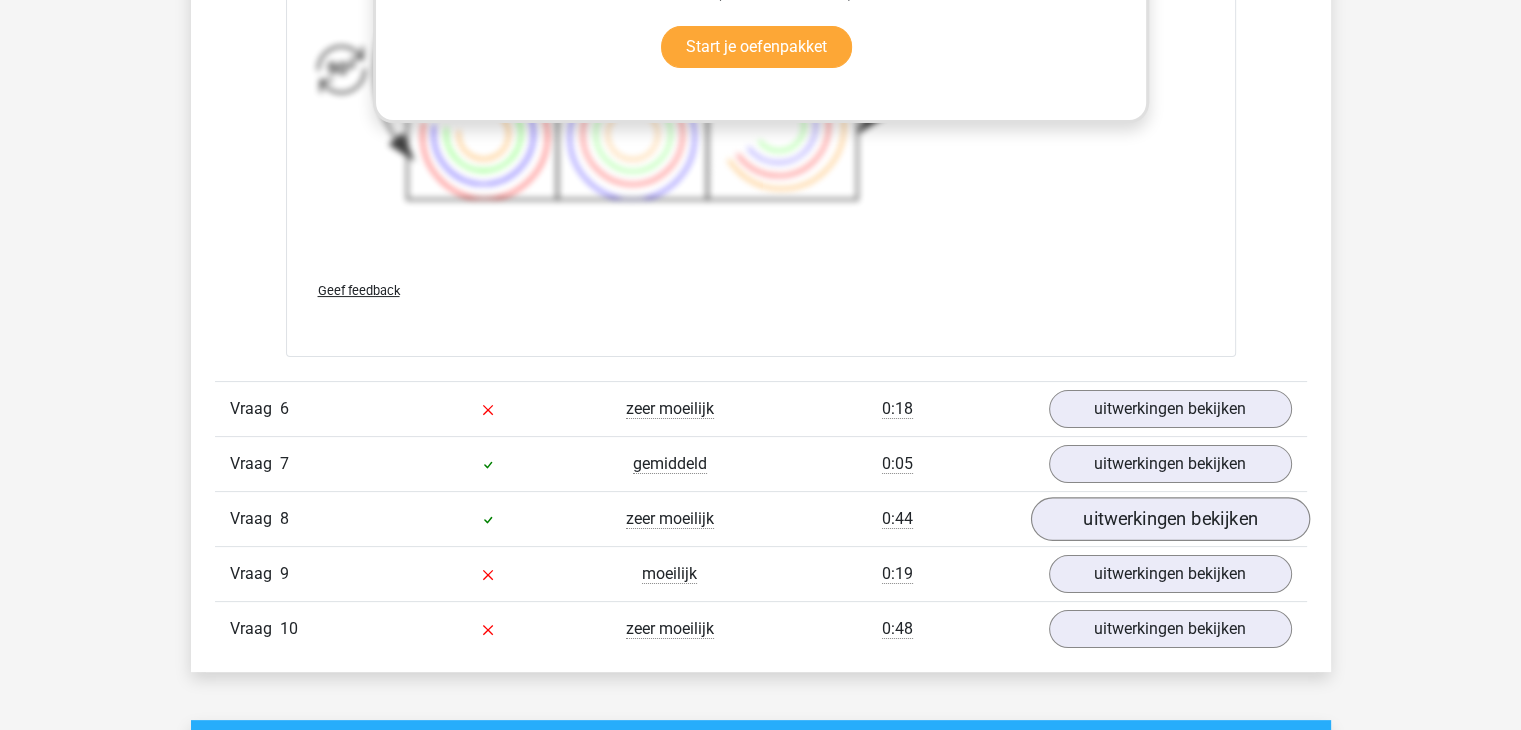 scroll, scrollTop: 7900, scrollLeft: 0, axis: vertical 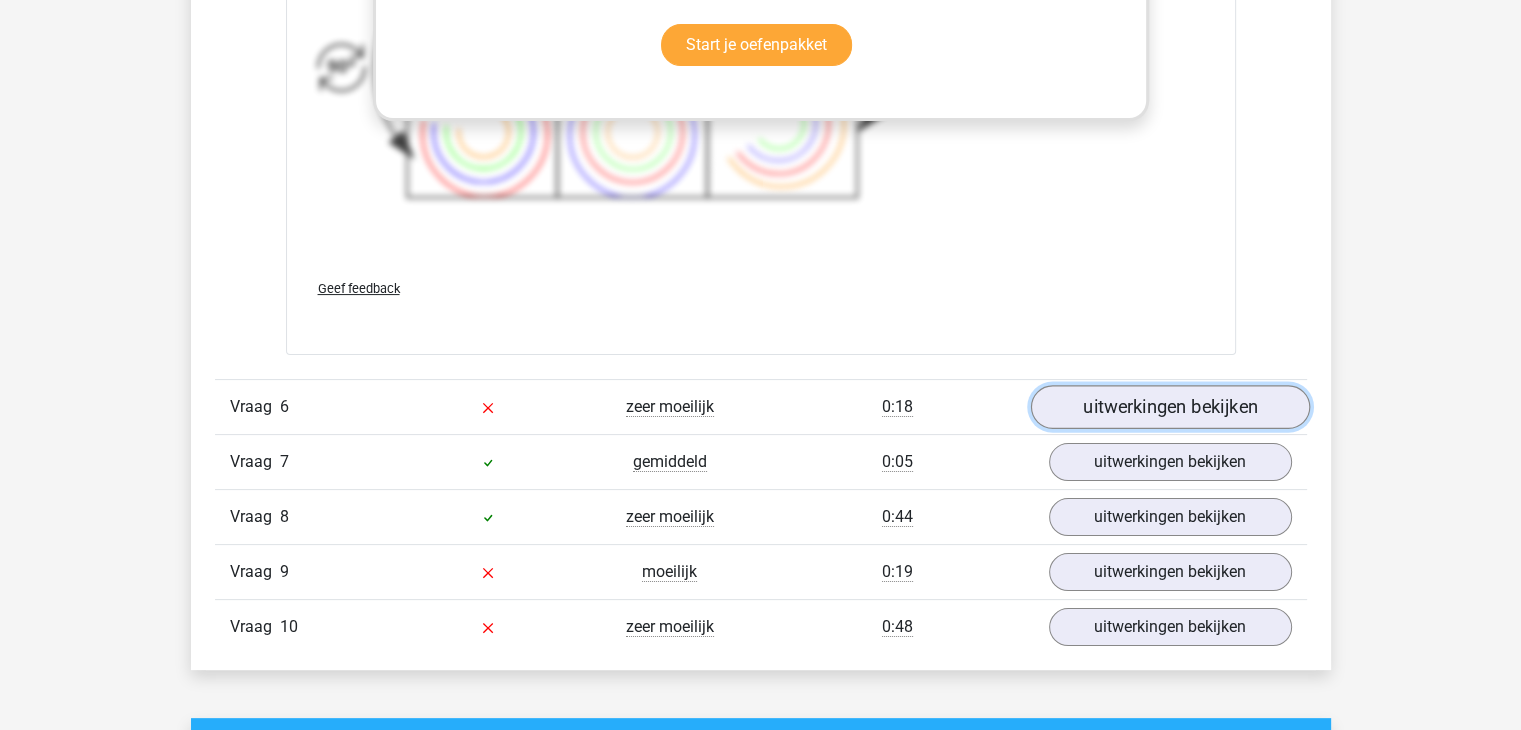 click on "uitwerkingen bekijken" at bounding box center [1169, 407] 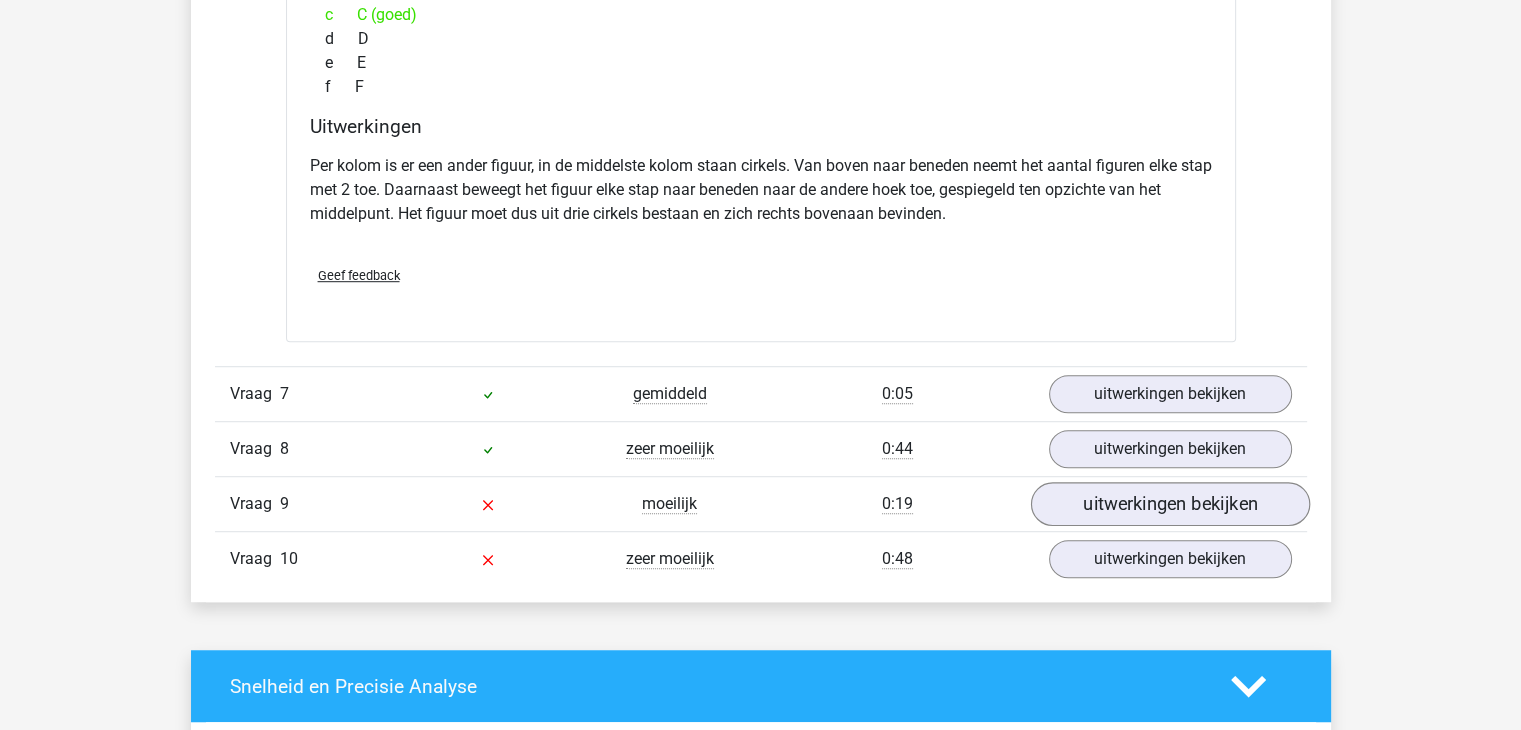 scroll, scrollTop: 8800, scrollLeft: 0, axis: vertical 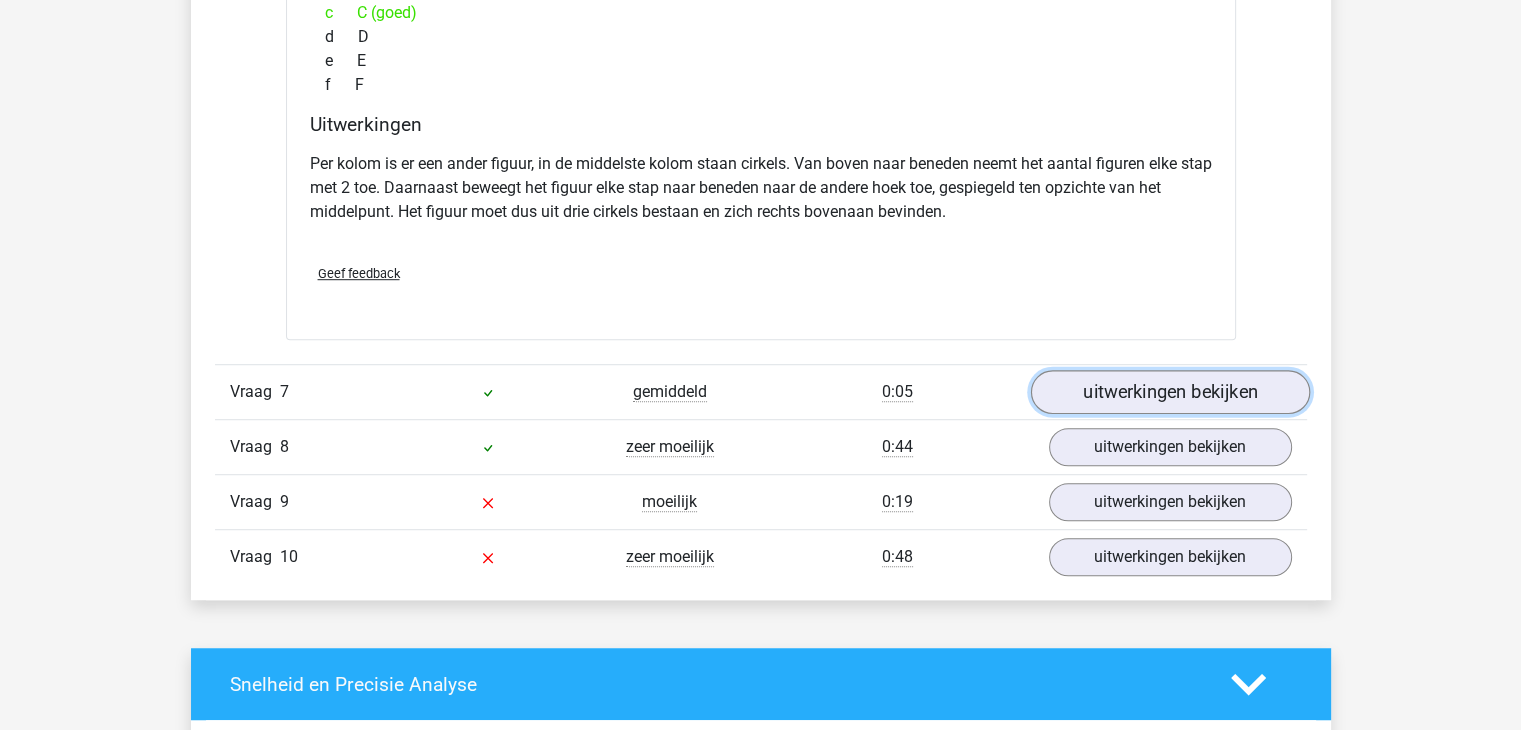 click on "uitwerkingen bekijken" at bounding box center [1169, 392] 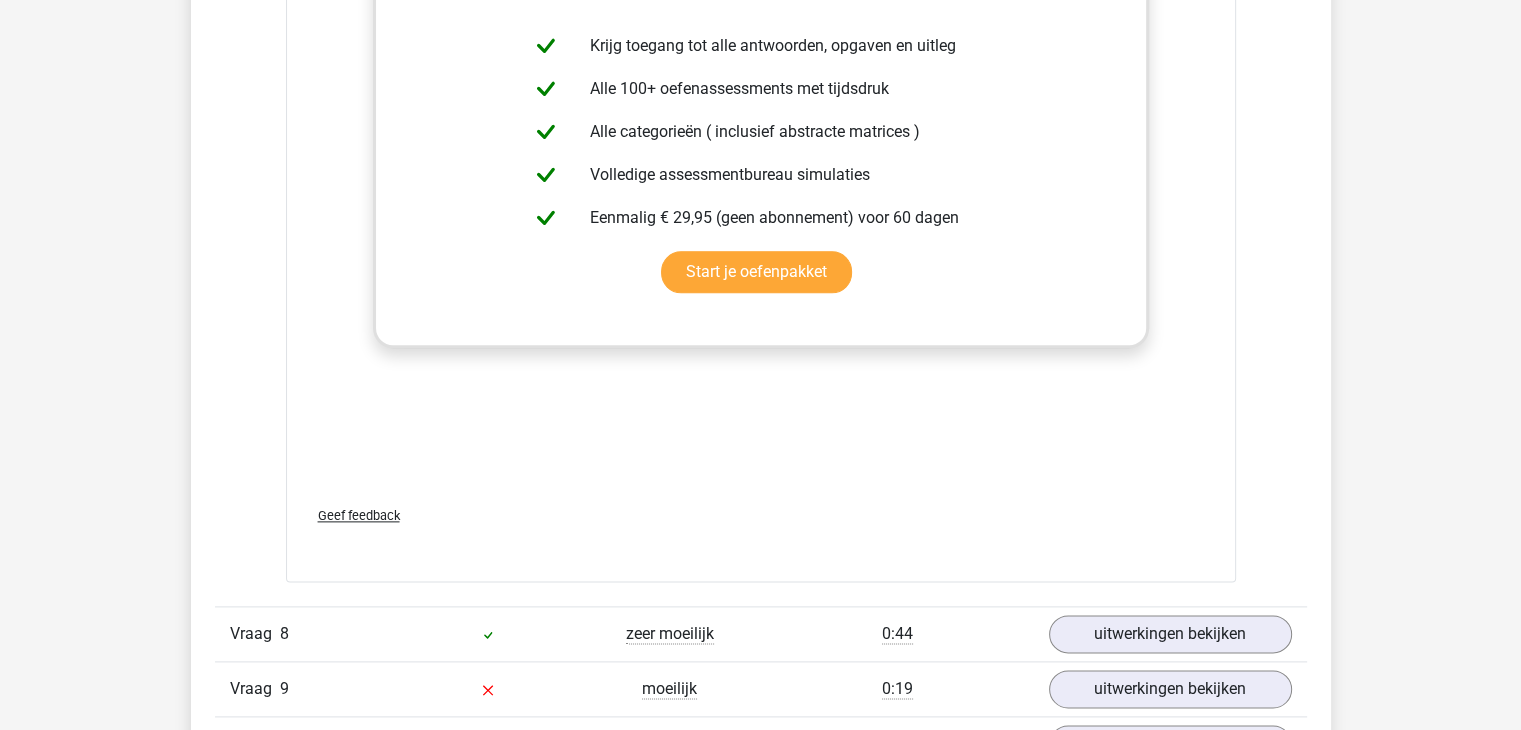 scroll, scrollTop: 10100, scrollLeft: 0, axis: vertical 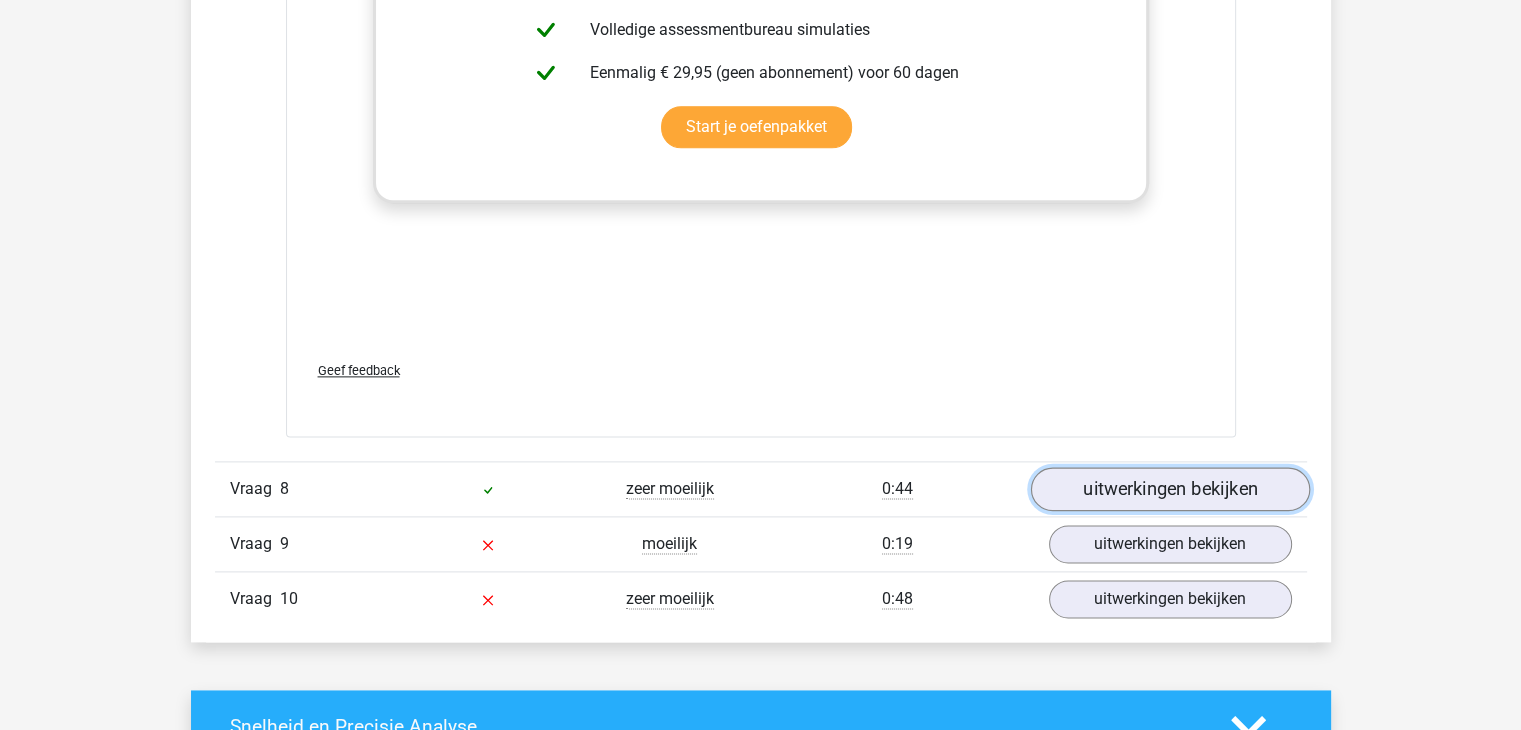 click on "uitwerkingen bekijken" at bounding box center (1169, 490) 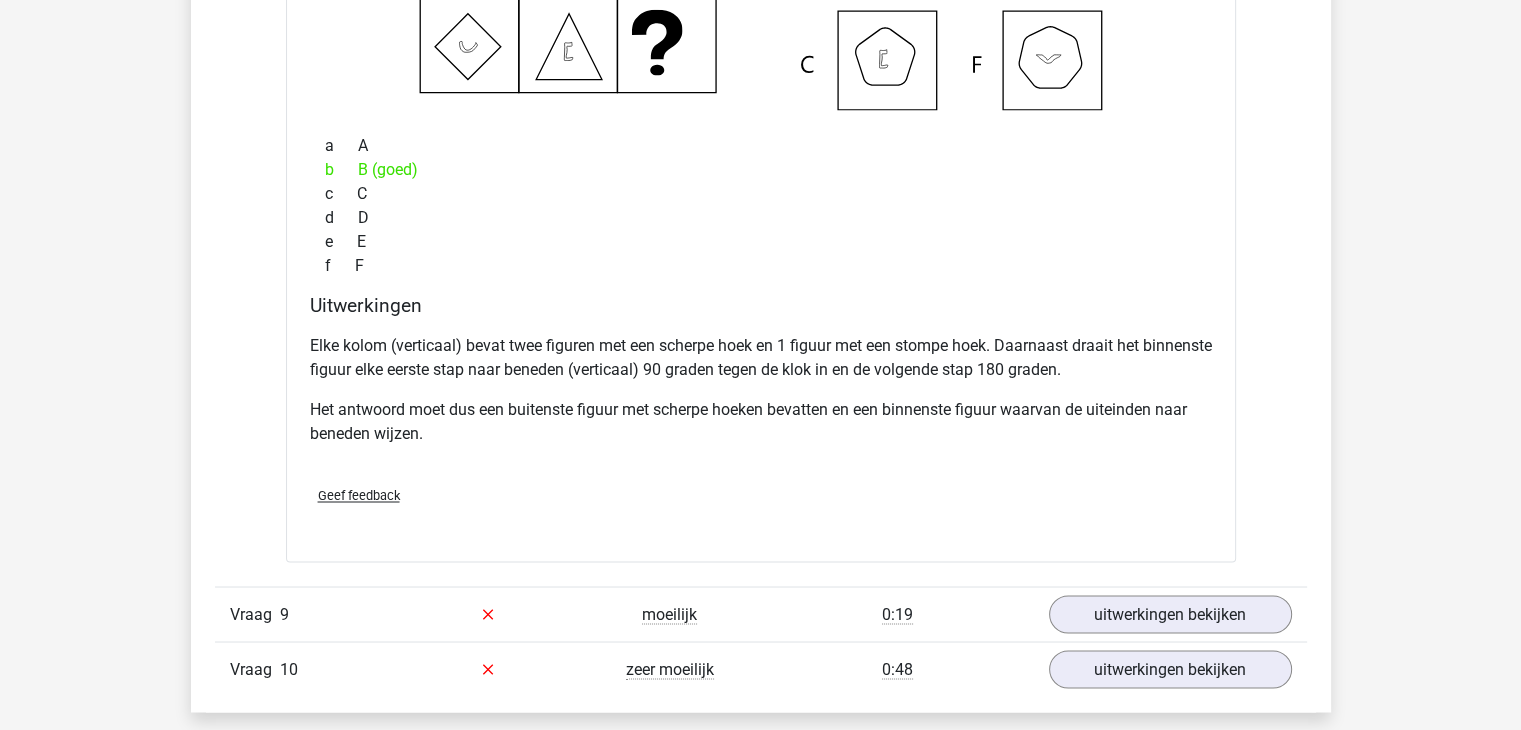 scroll, scrollTop: 11100, scrollLeft: 0, axis: vertical 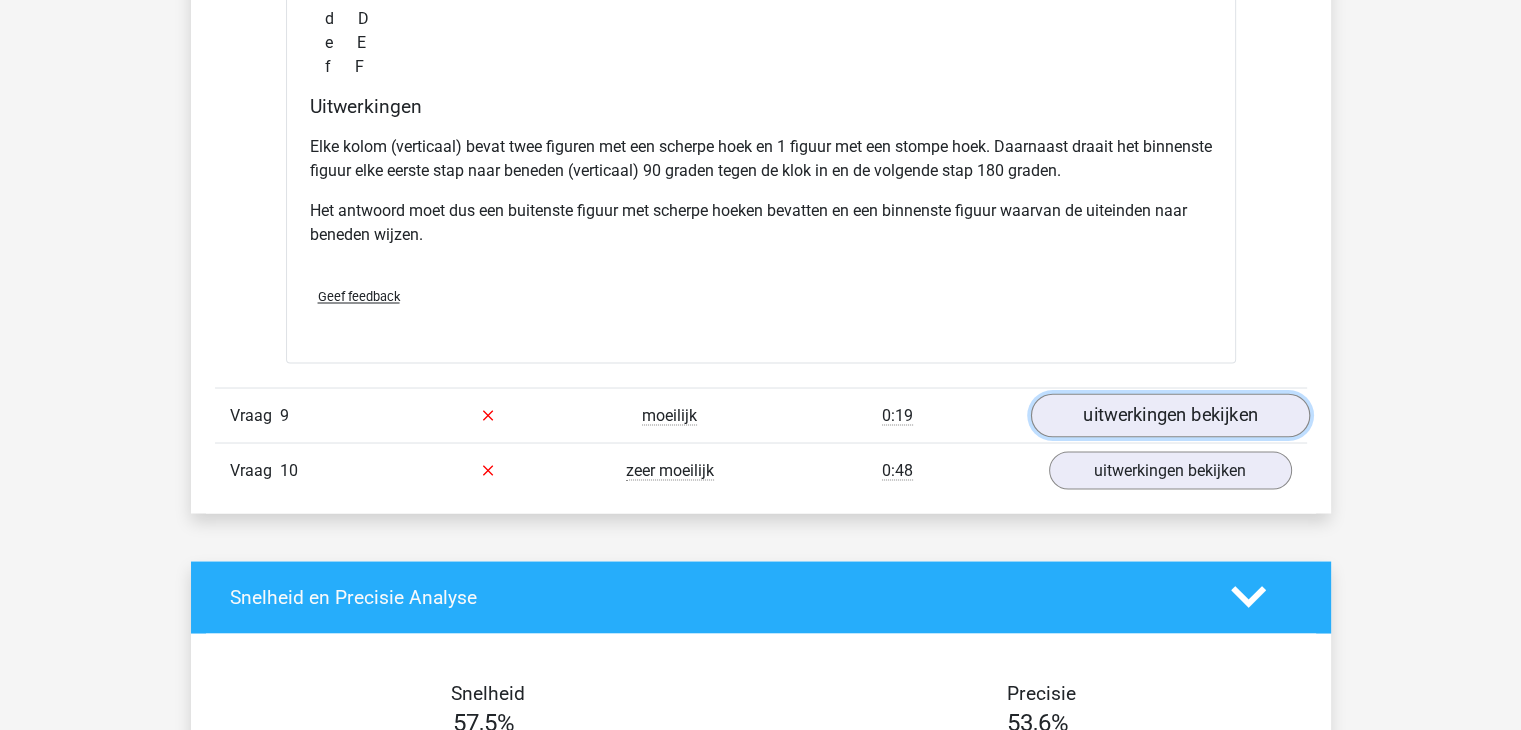 click on "uitwerkingen bekijken" at bounding box center (1169, 415) 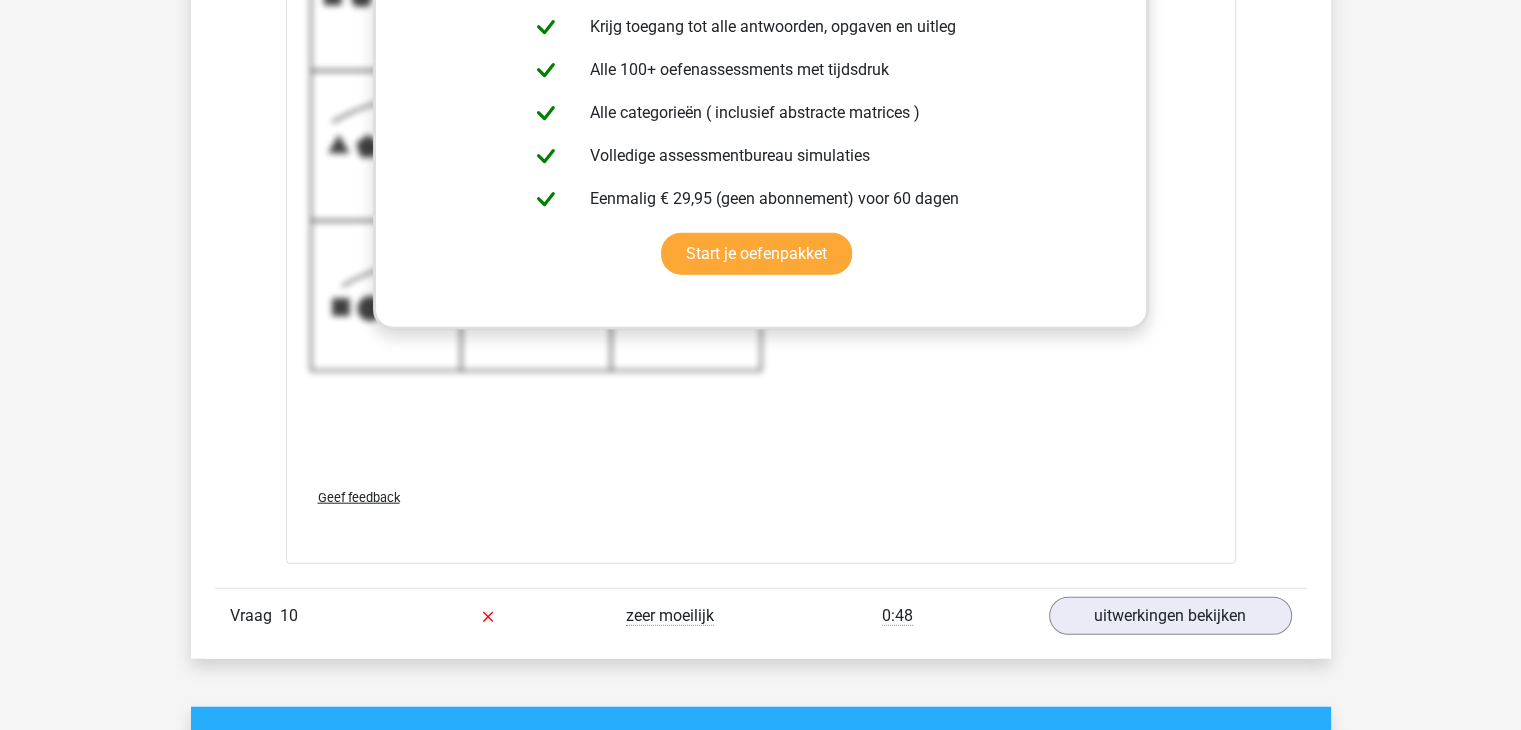scroll, scrollTop: 12300, scrollLeft: 0, axis: vertical 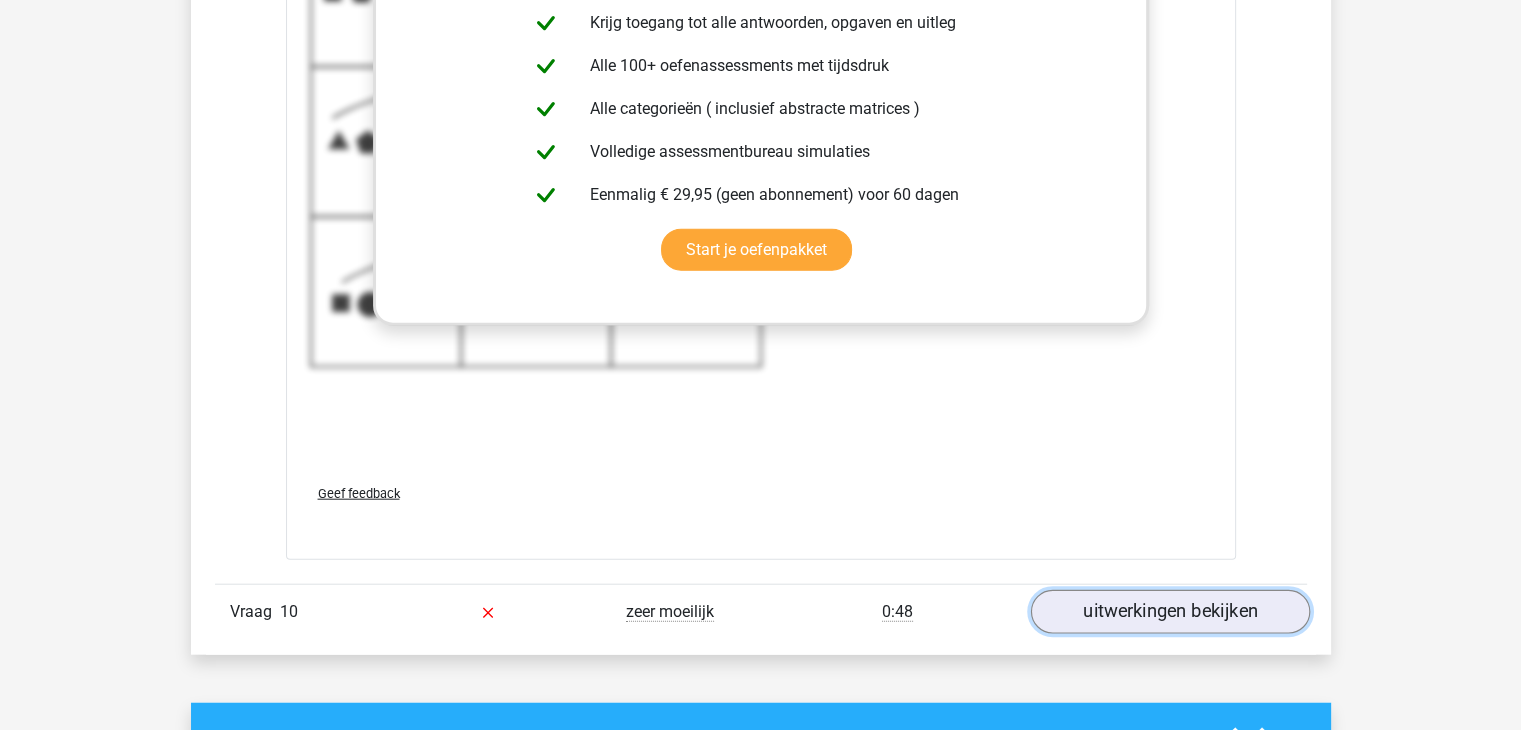 click on "uitwerkingen bekijken" at bounding box center [1169, 612] 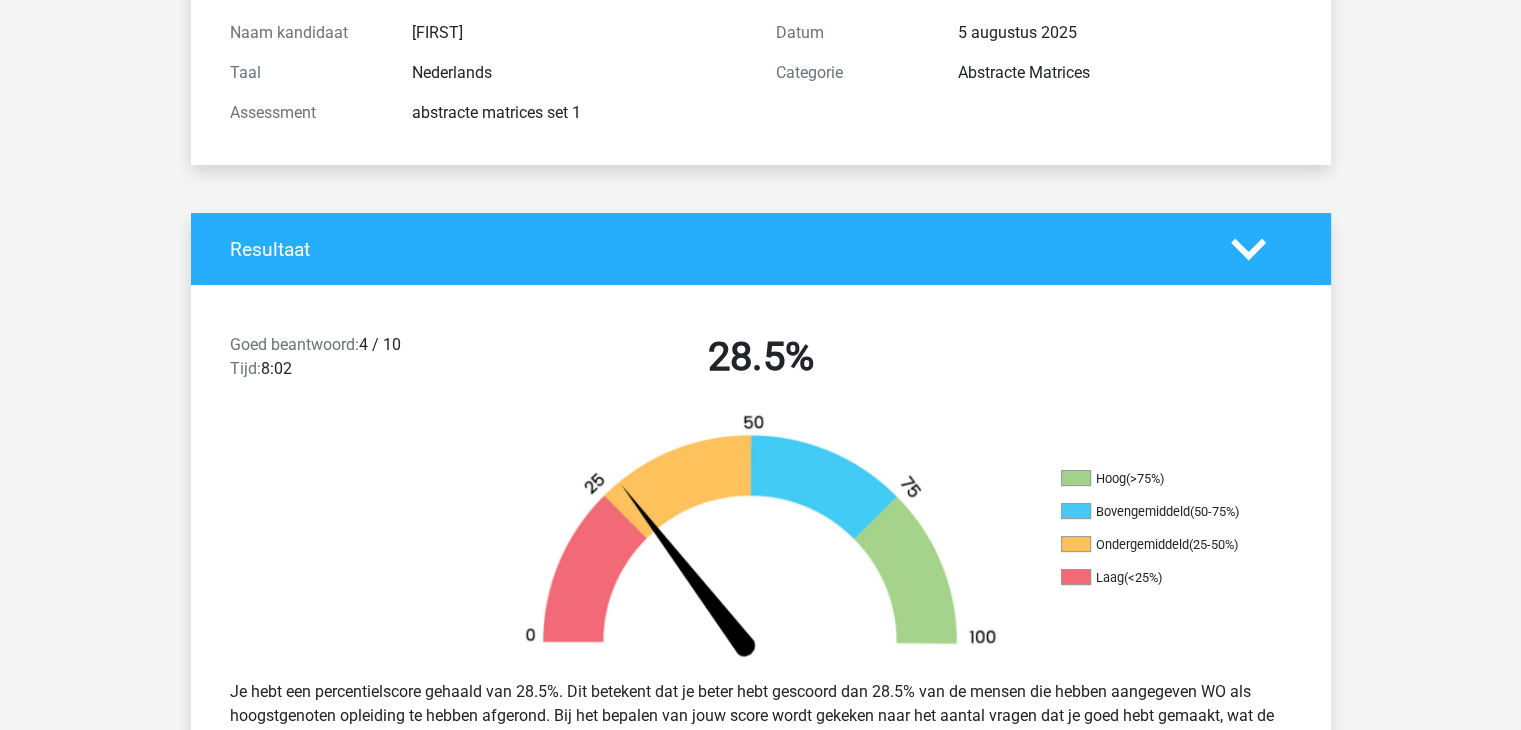 scroll, scrollTop: 0, scrollLeft: 0, axis: both 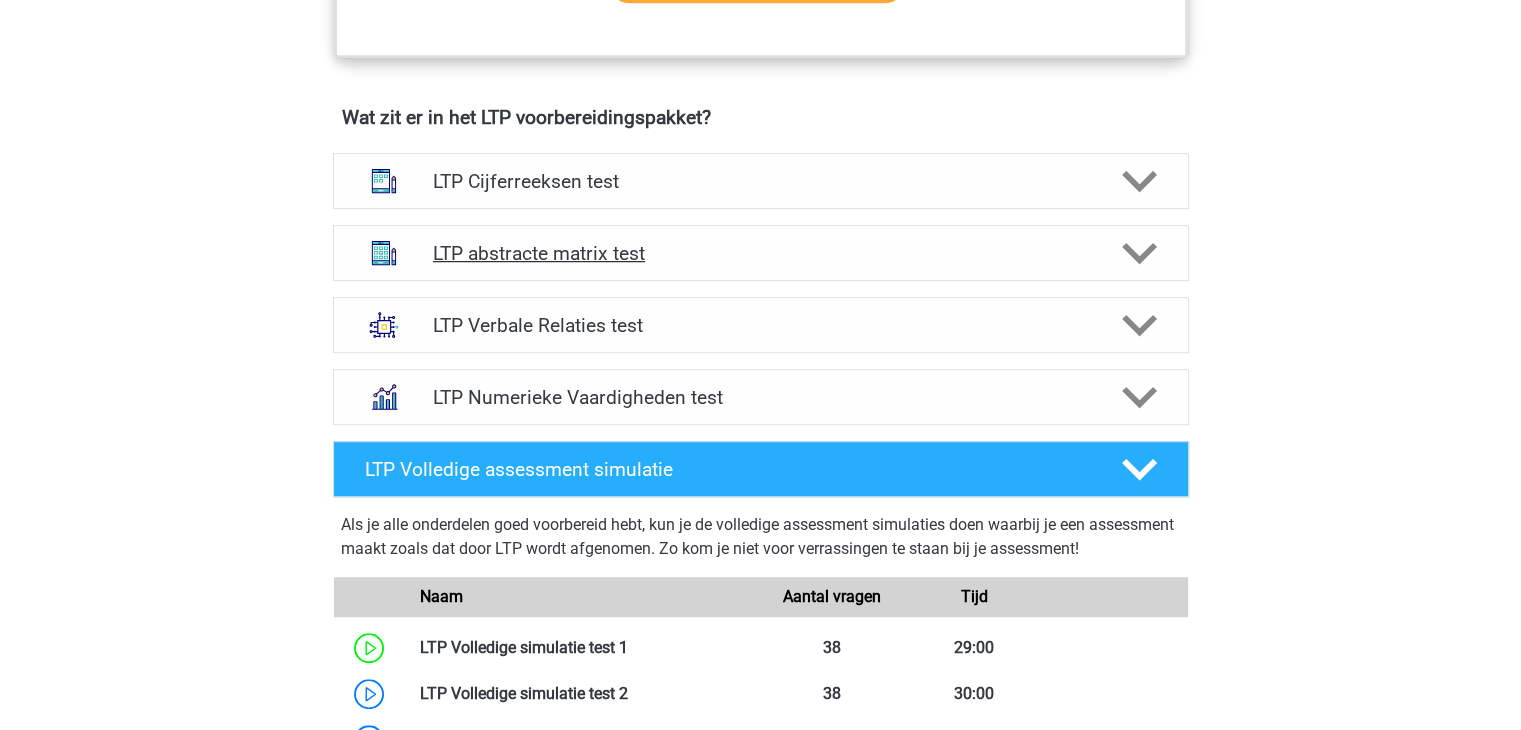 click 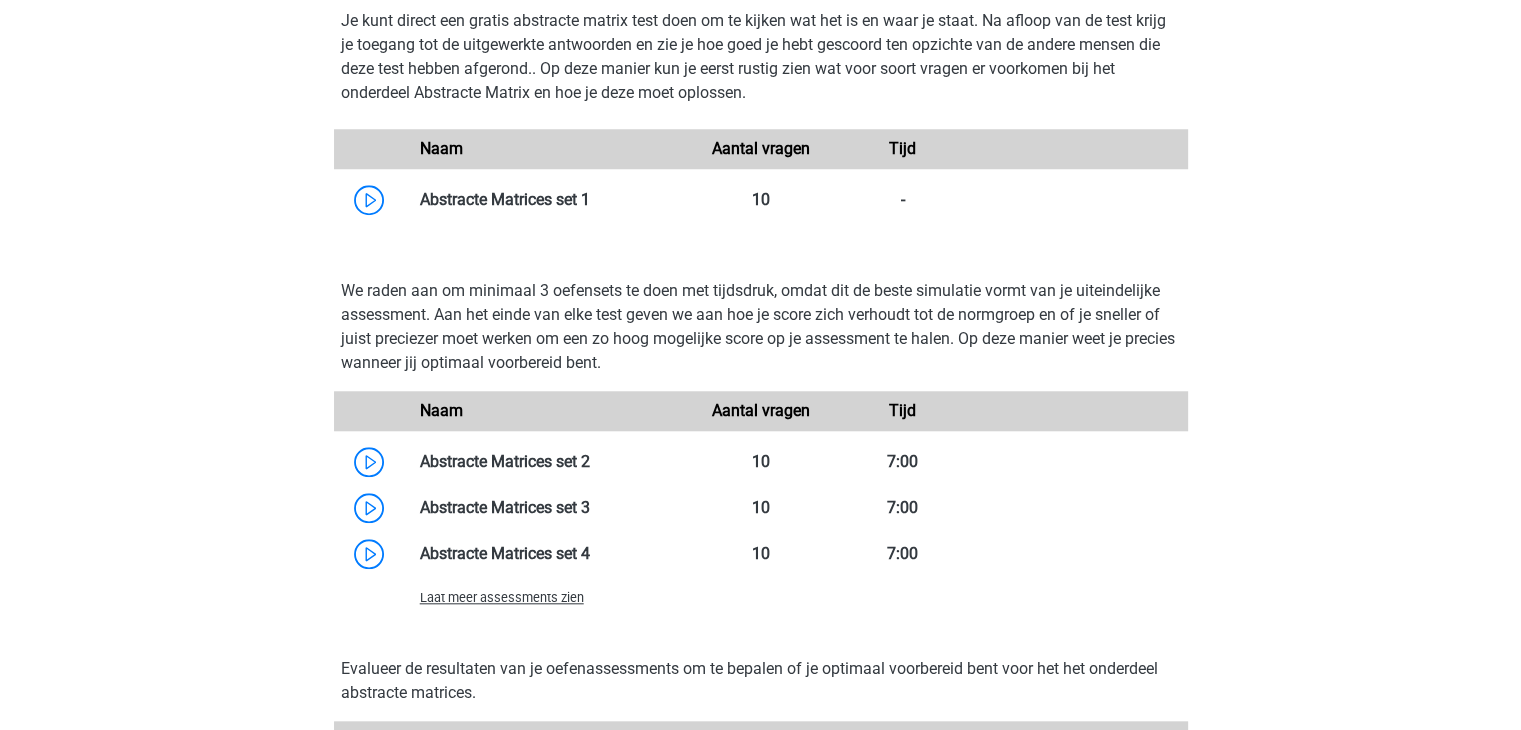 scroll, scrollTop: 1900, scrollLeft: 0, axis: vertical 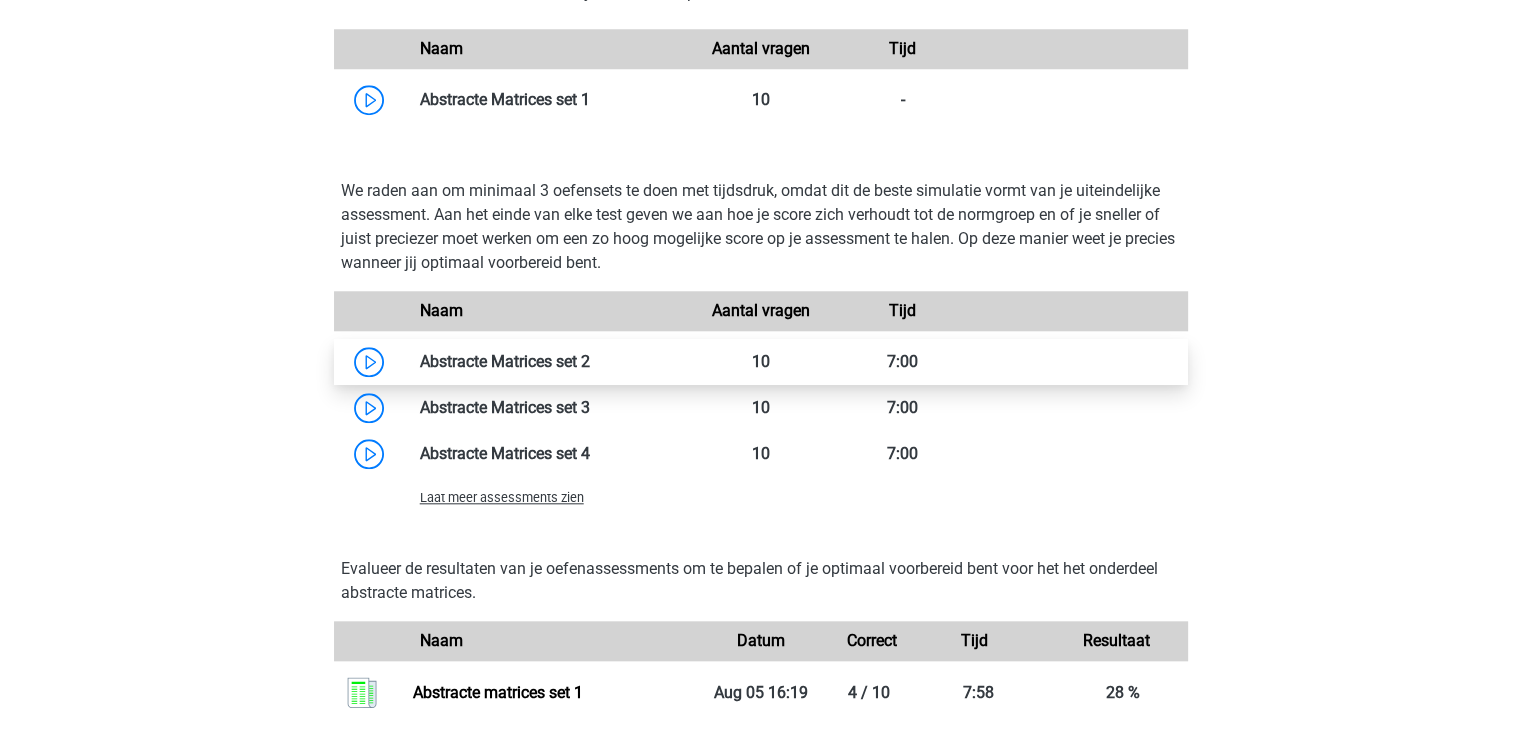 click at bounding box center (590, 361) 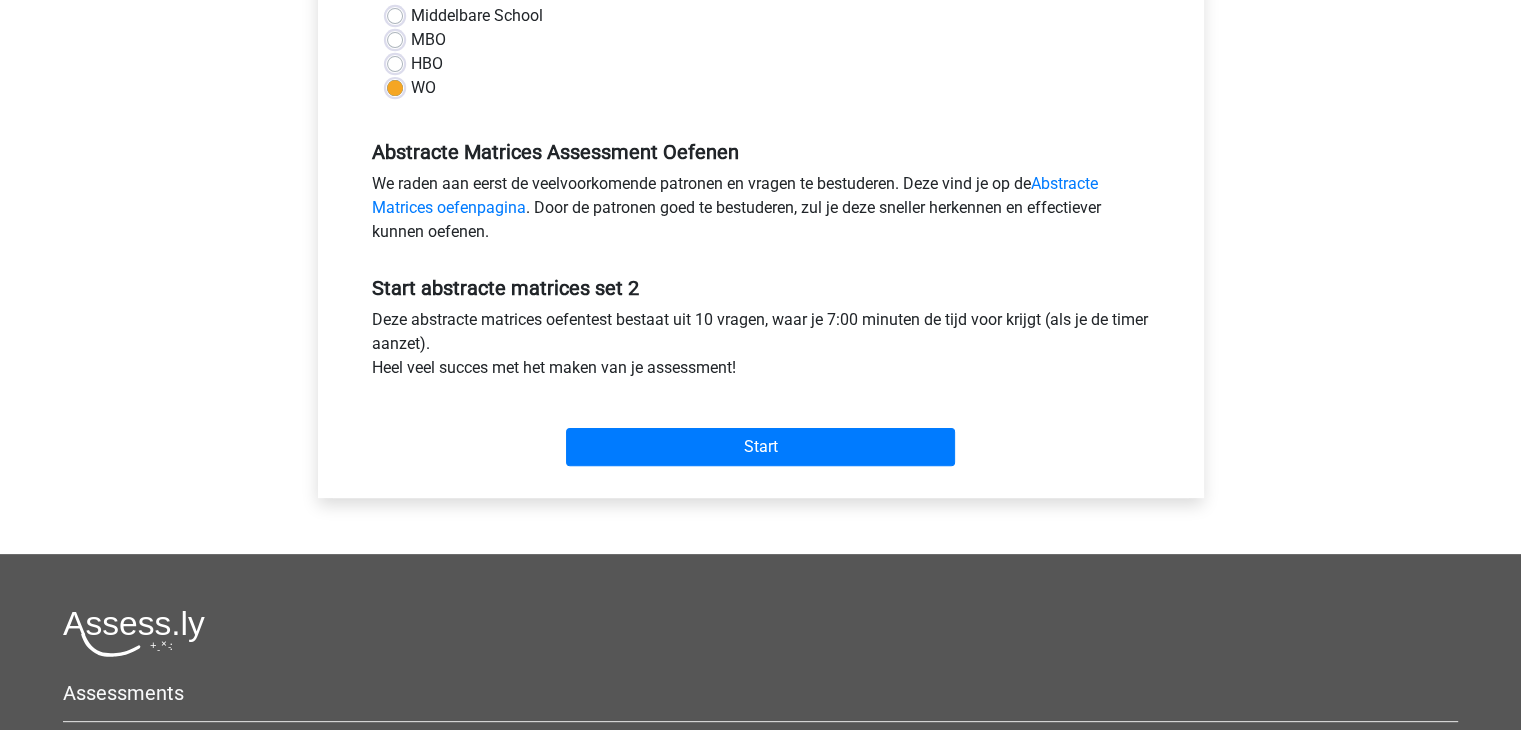 scroll, scrollTop: 500, scrollLeft: 0, axis: vertical 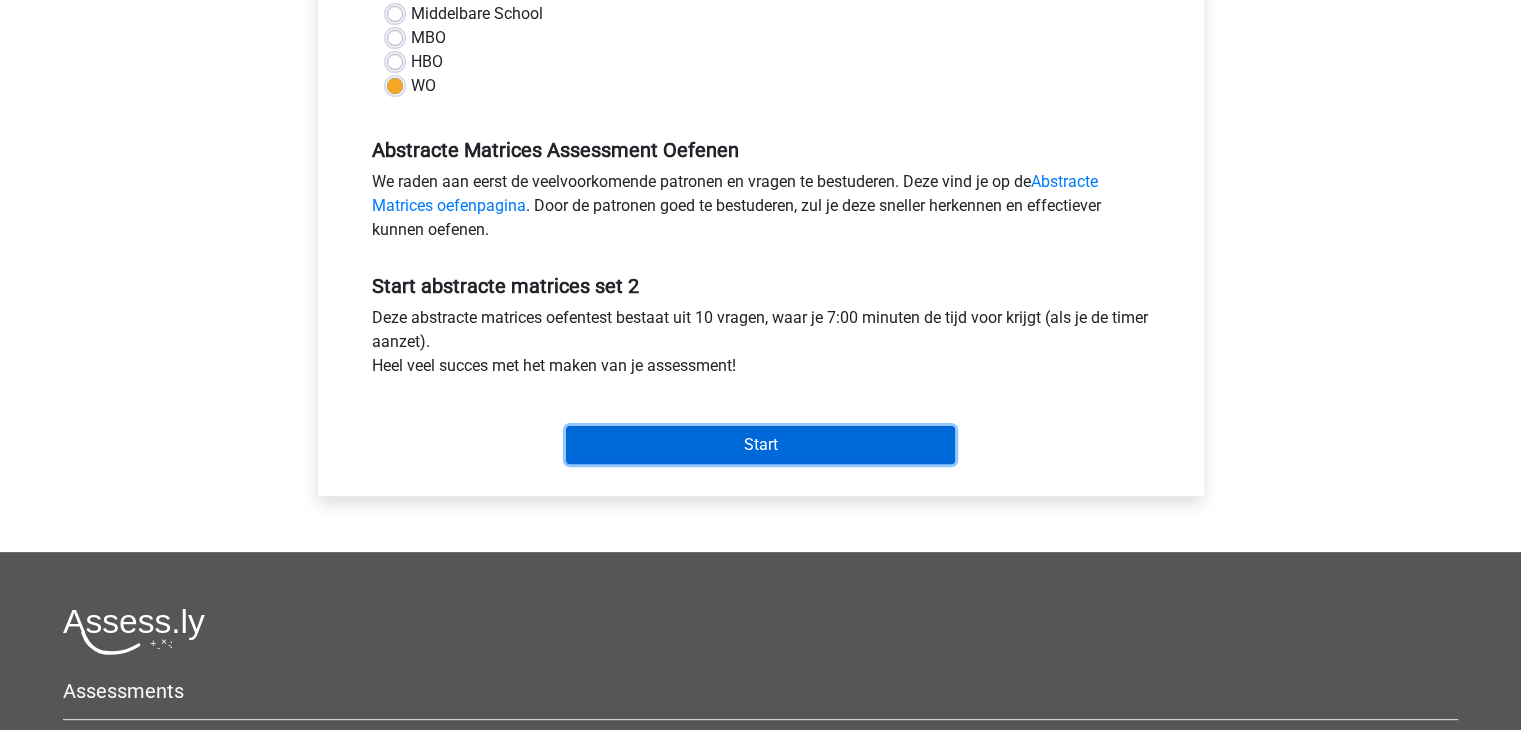 click on "Start" at bounding box center [760, 445] 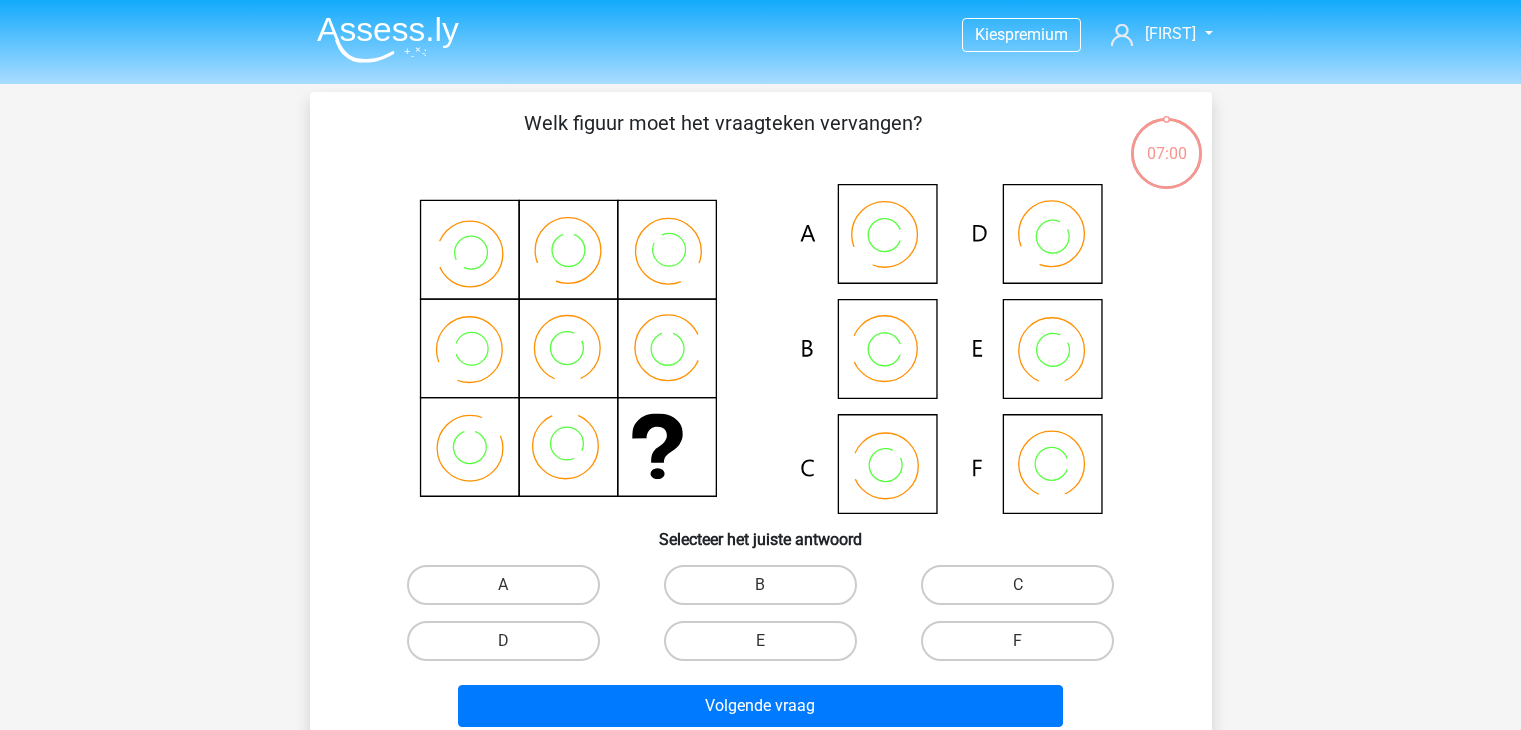 scroll, scrollTop: 0, scrollLeft: 0, axis: both 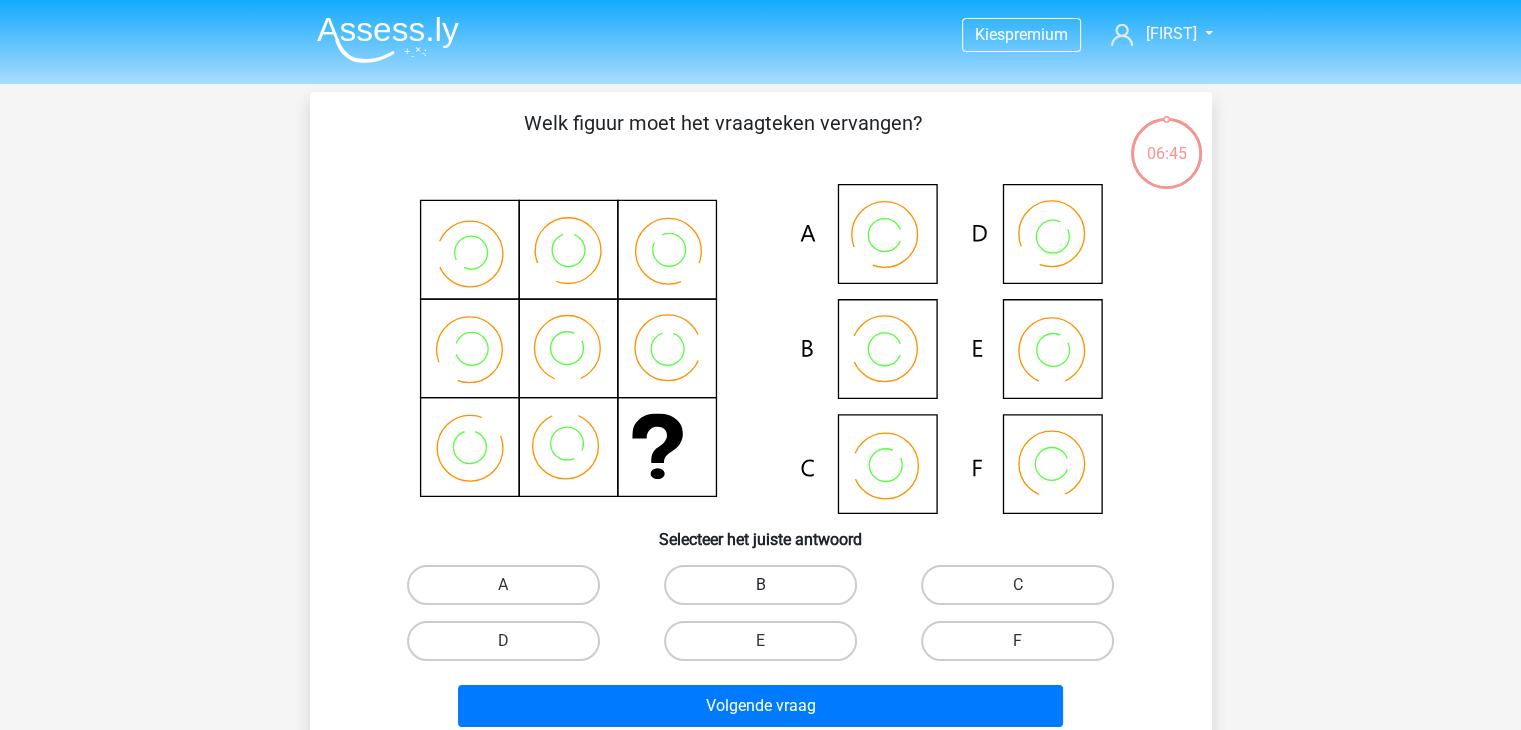 click on "B" at bounding box center [760, 585] 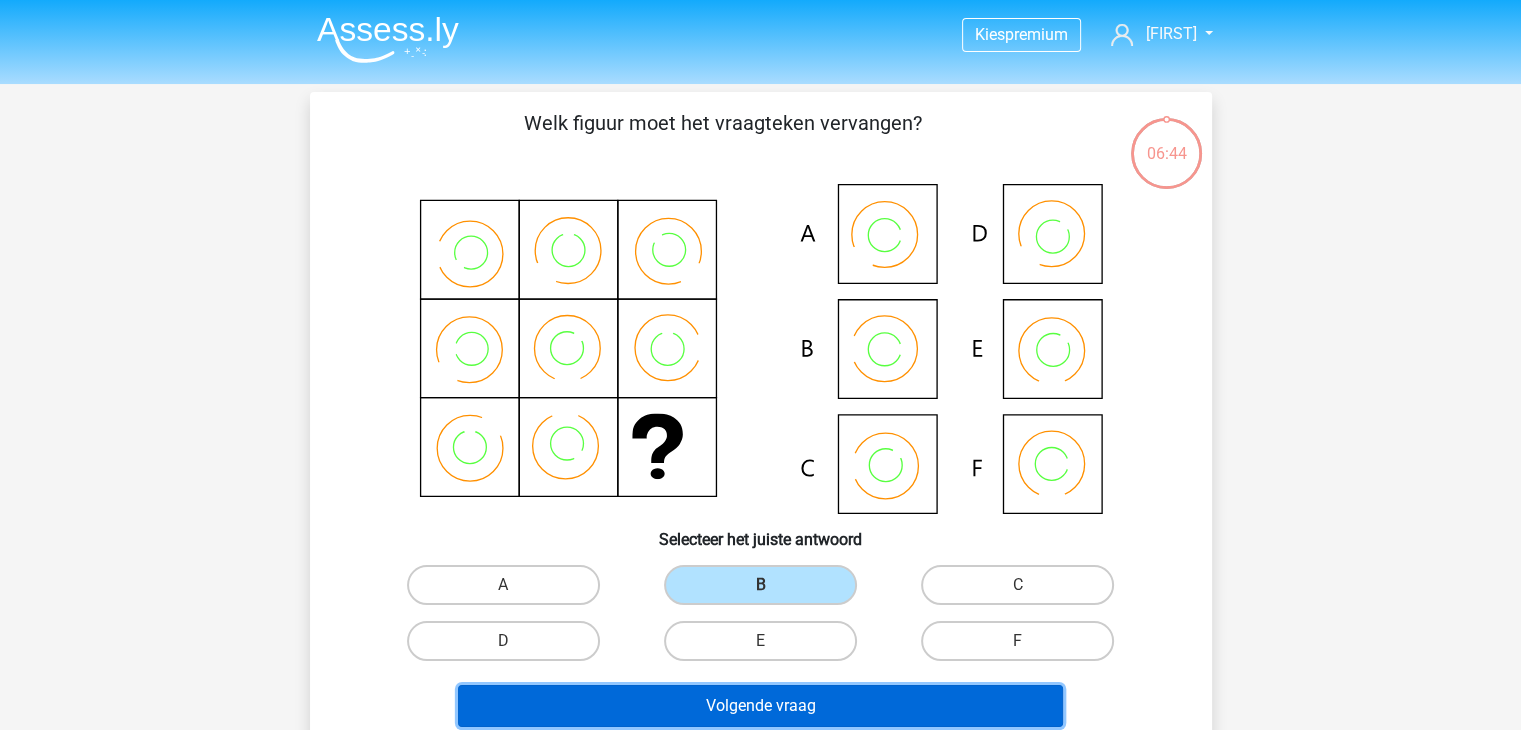 click on "Volgende vraag" at bounding box center (760, 706) 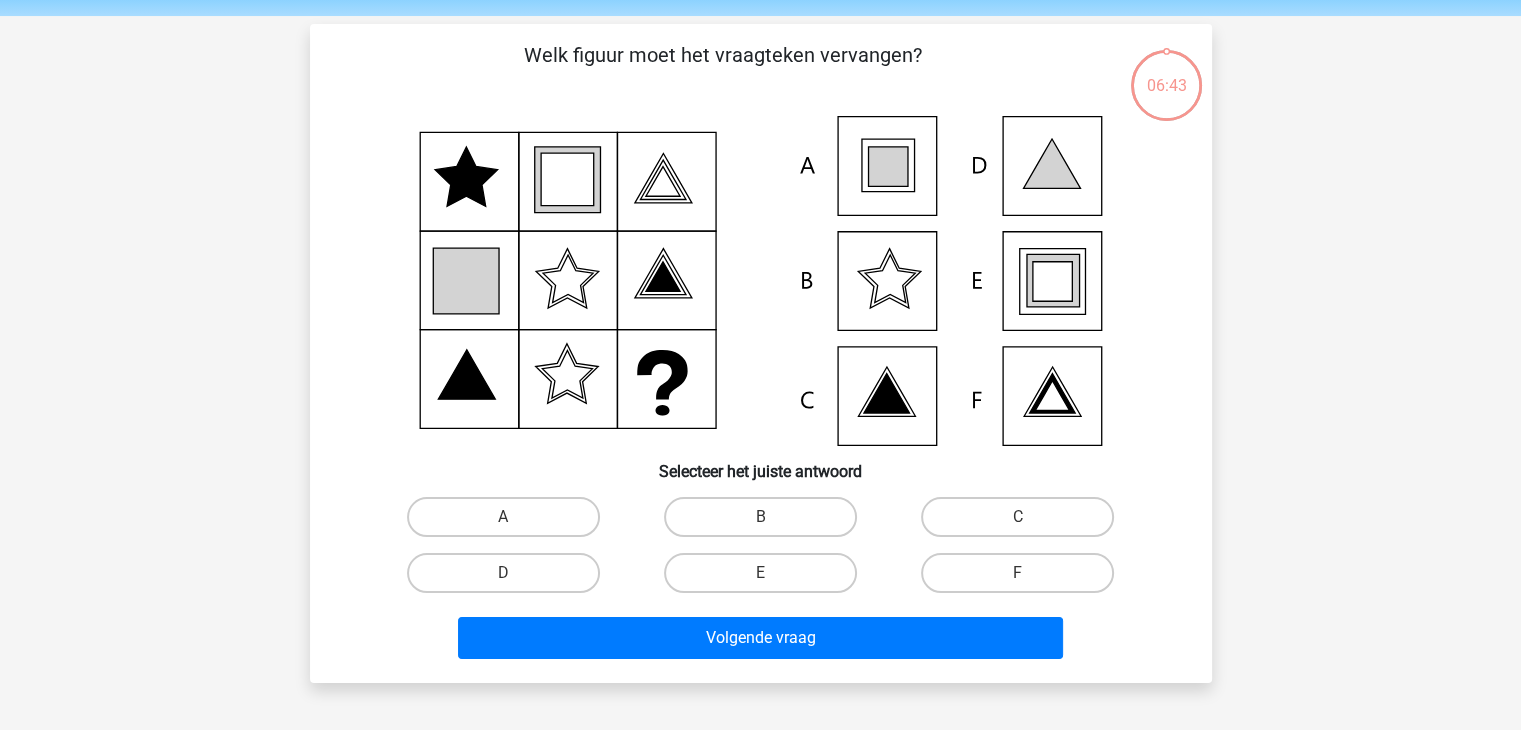 scroll, scrollTop: 92, scrollLeft: 0, axis: vertical 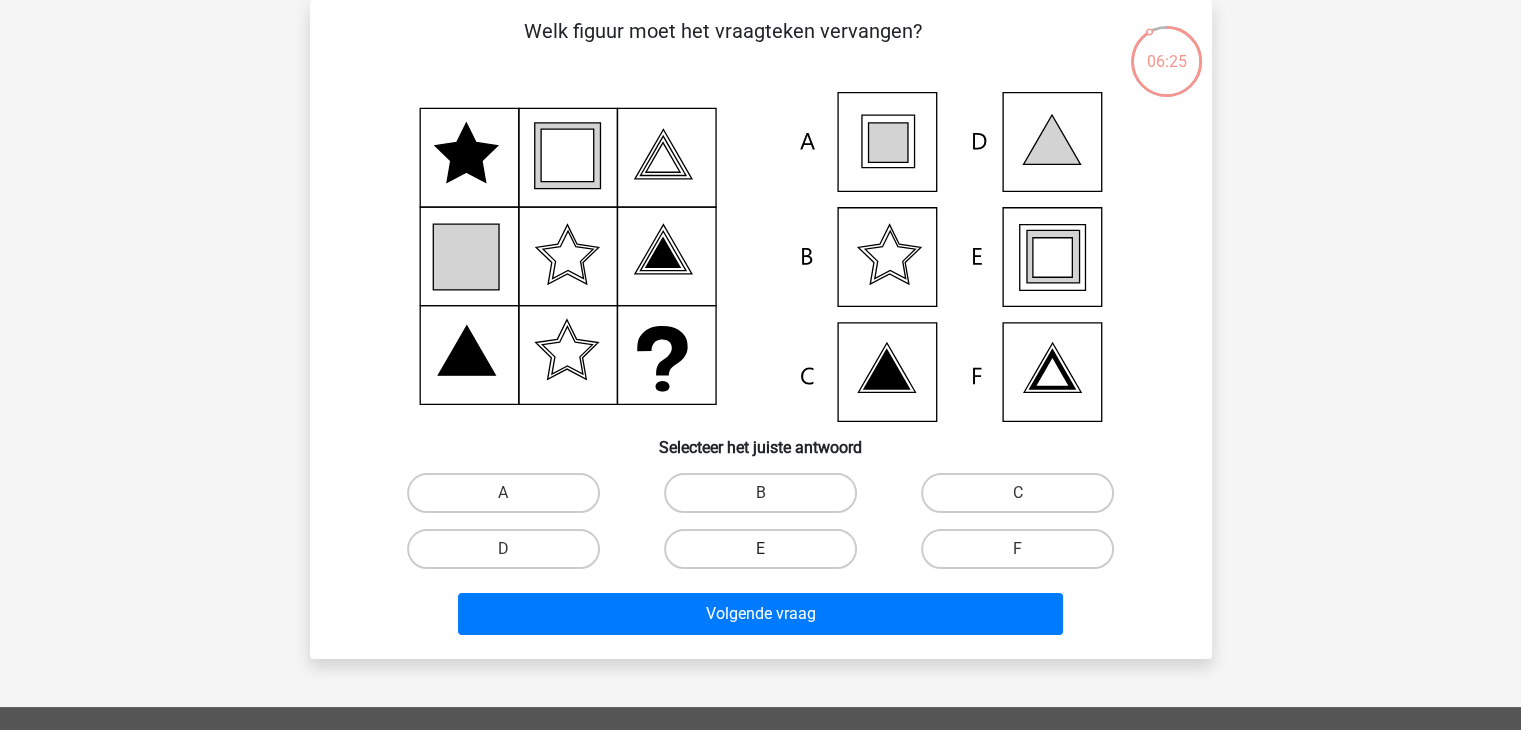 click on "E" at bounding box center [760, 549] 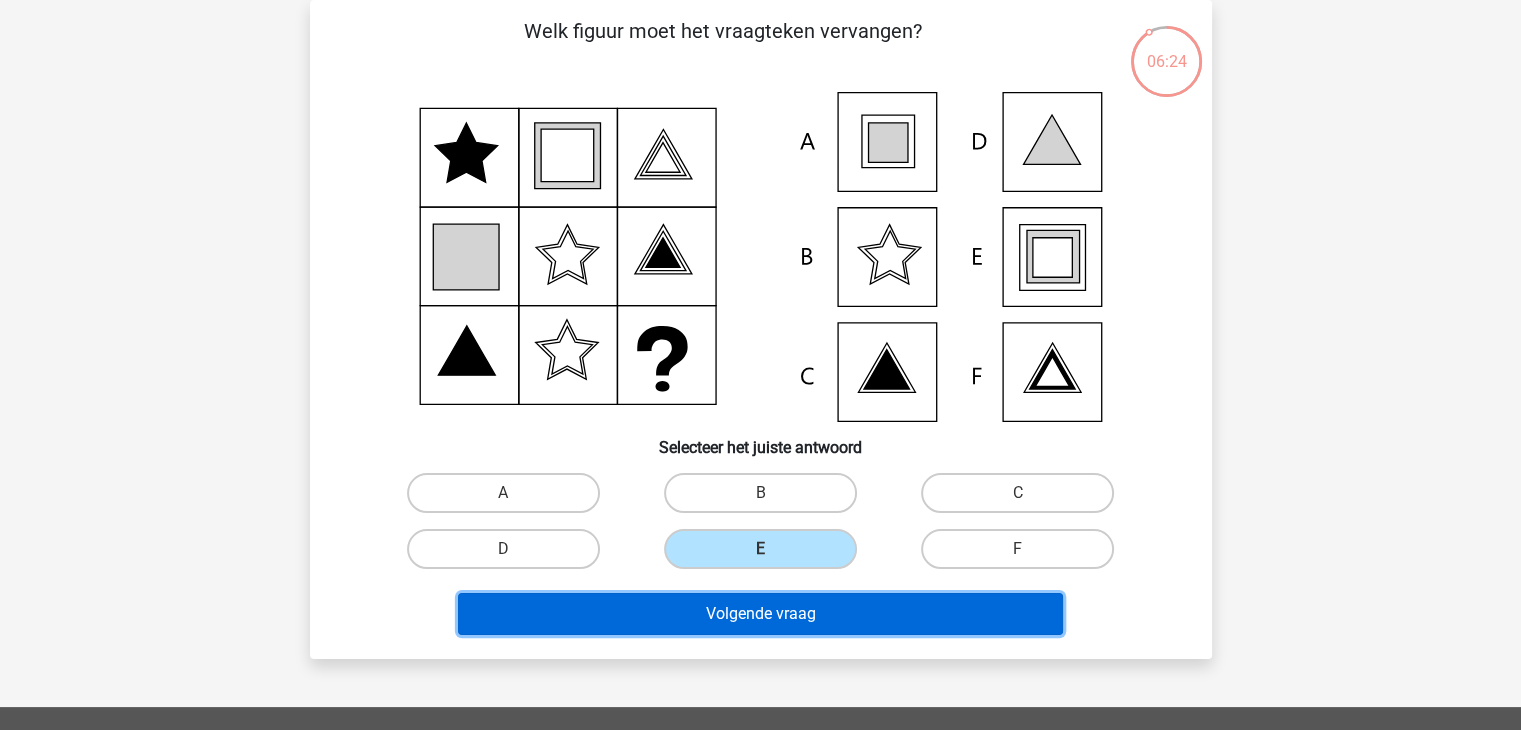 click on "Volgende vraag" at bounding box center [760, 614] 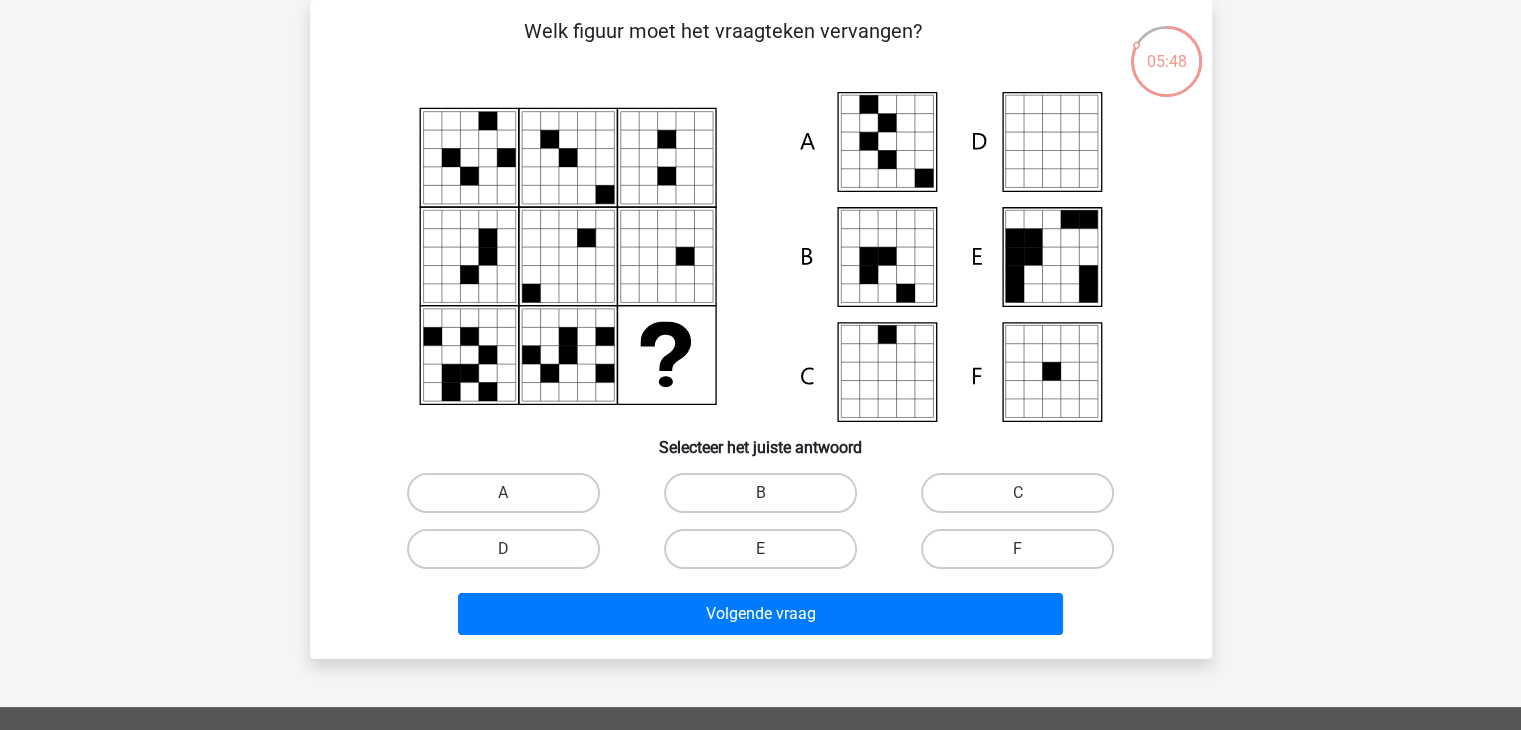 click on "A" at bounding box center (503, 493) 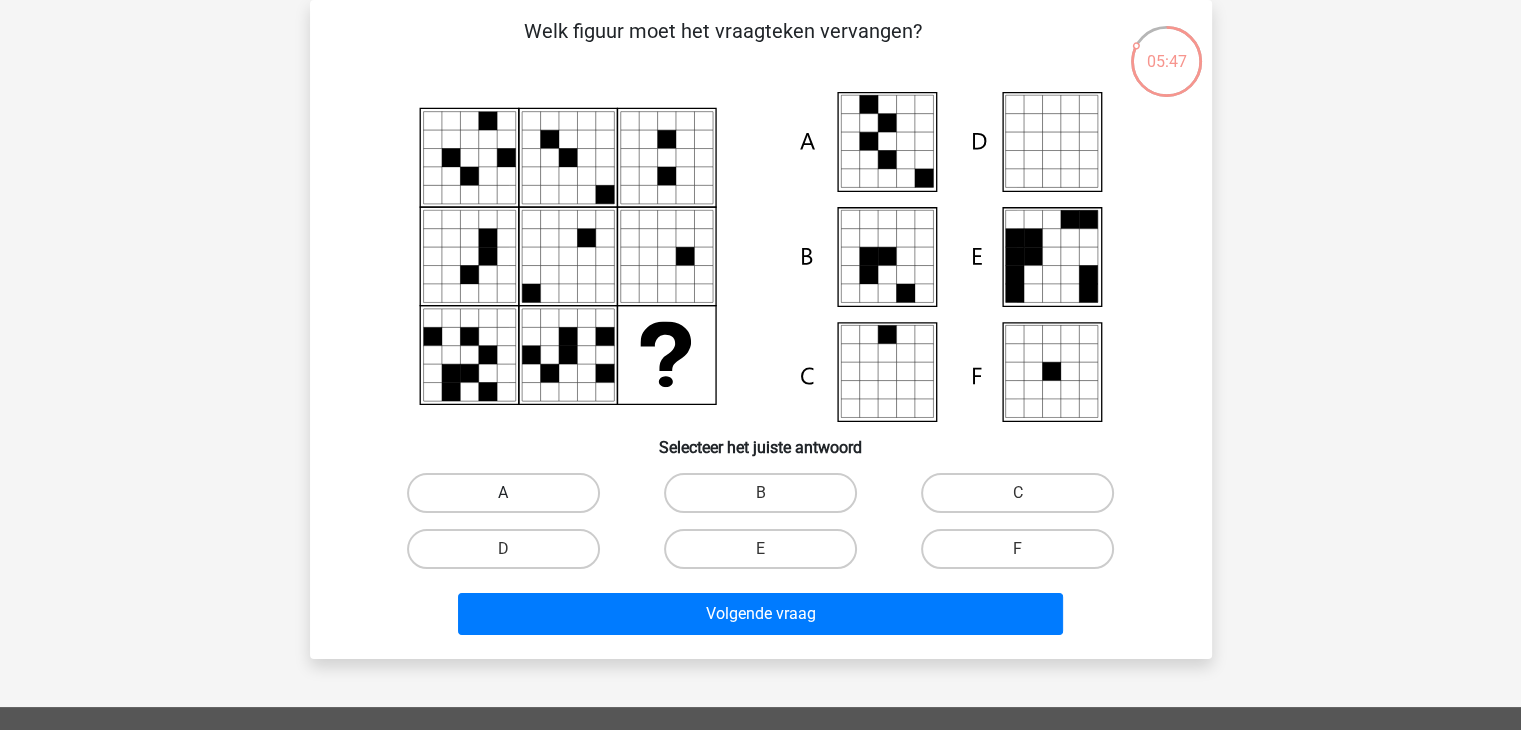 click on "A" at bounding box center (503, 493) 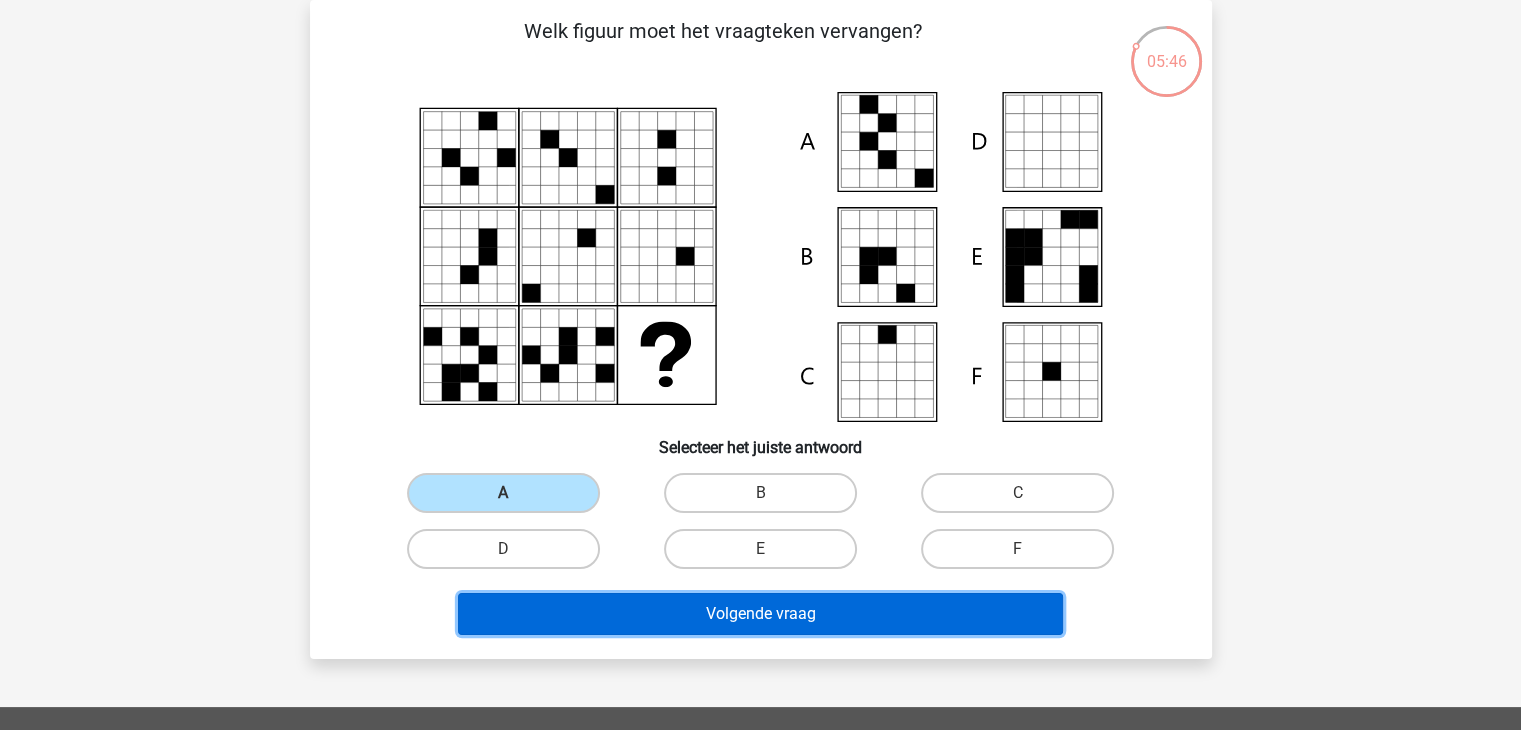 click on "Volgende vraag" at bounding box center [760, 614] 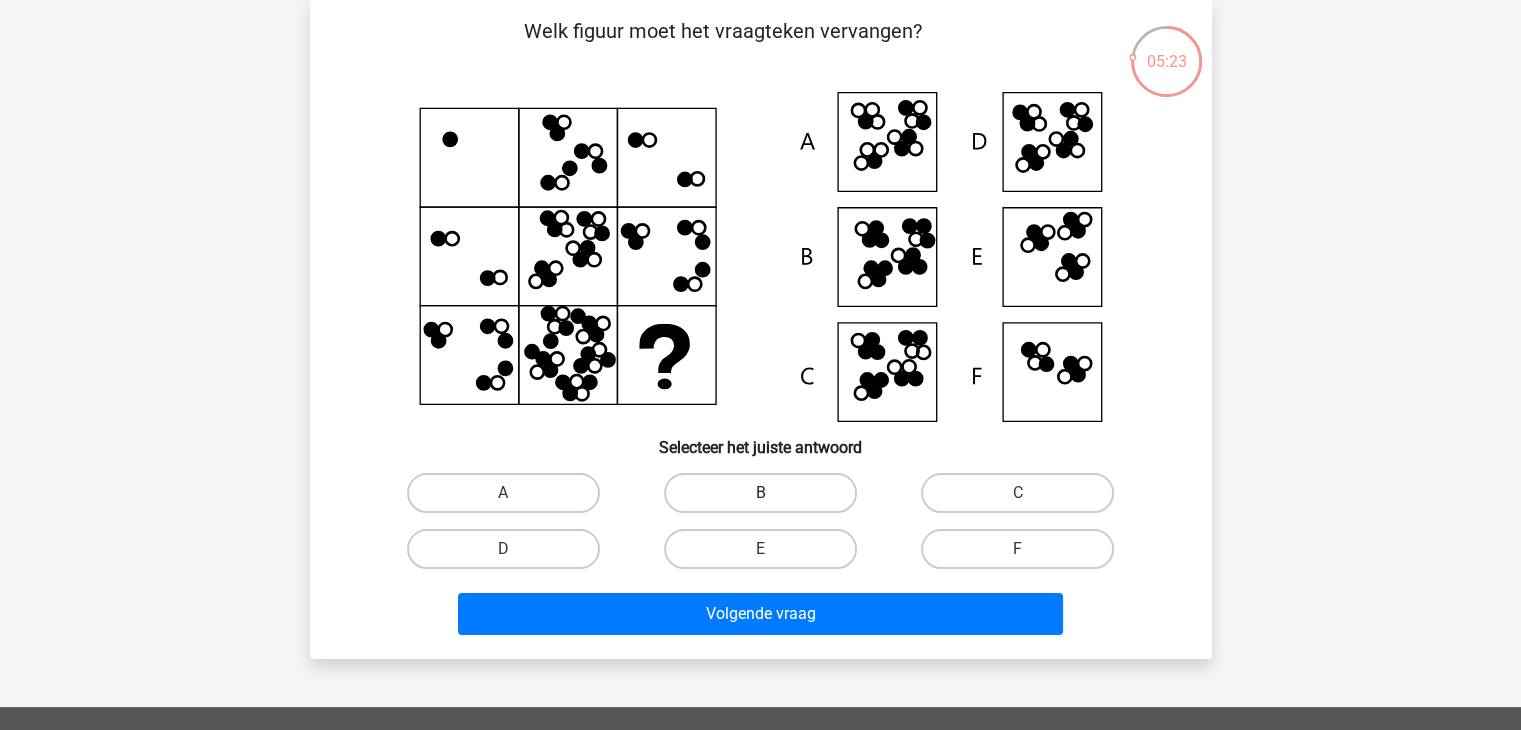 click on "B" at bounding box center (760, 493) 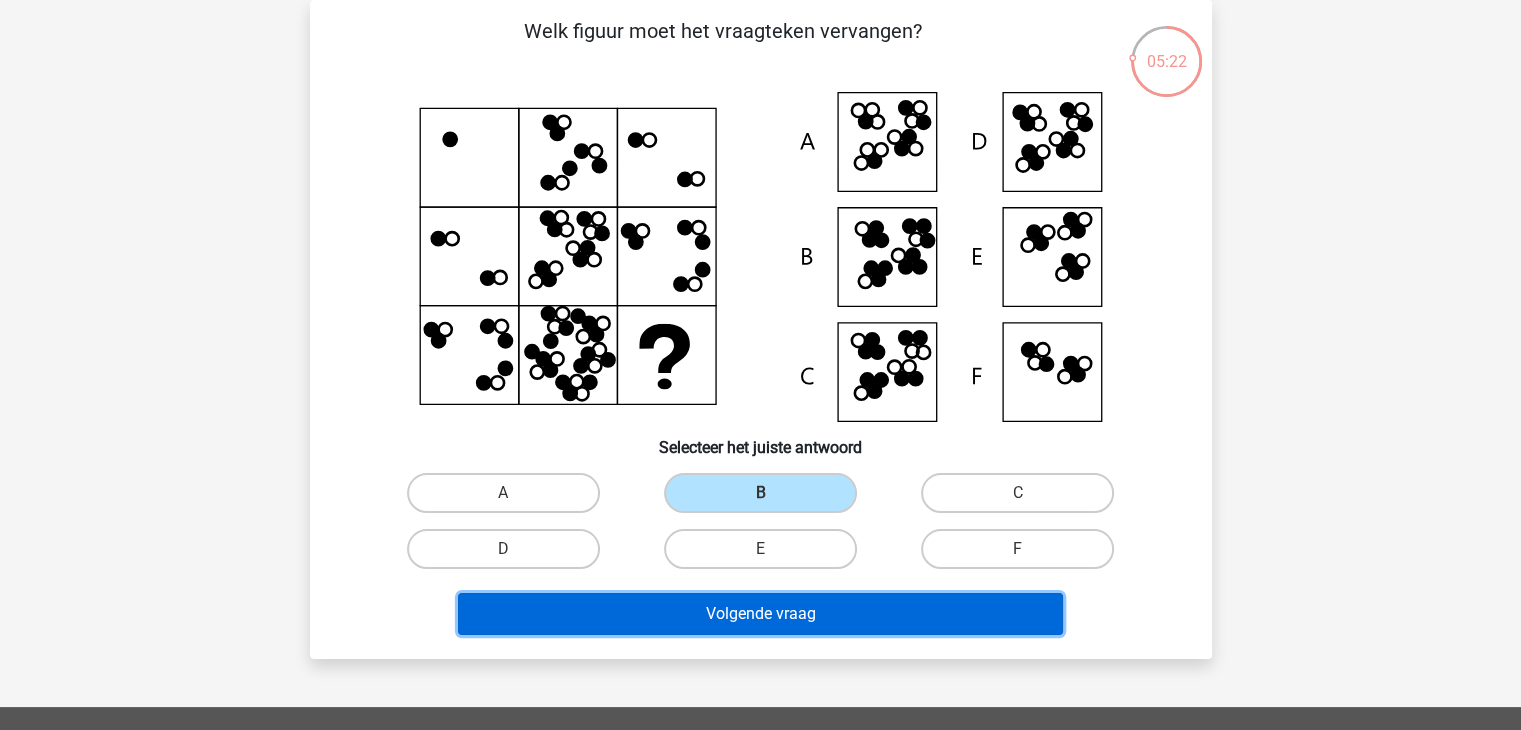 click on "Volgende vraag" at bounding box center (760, 614) 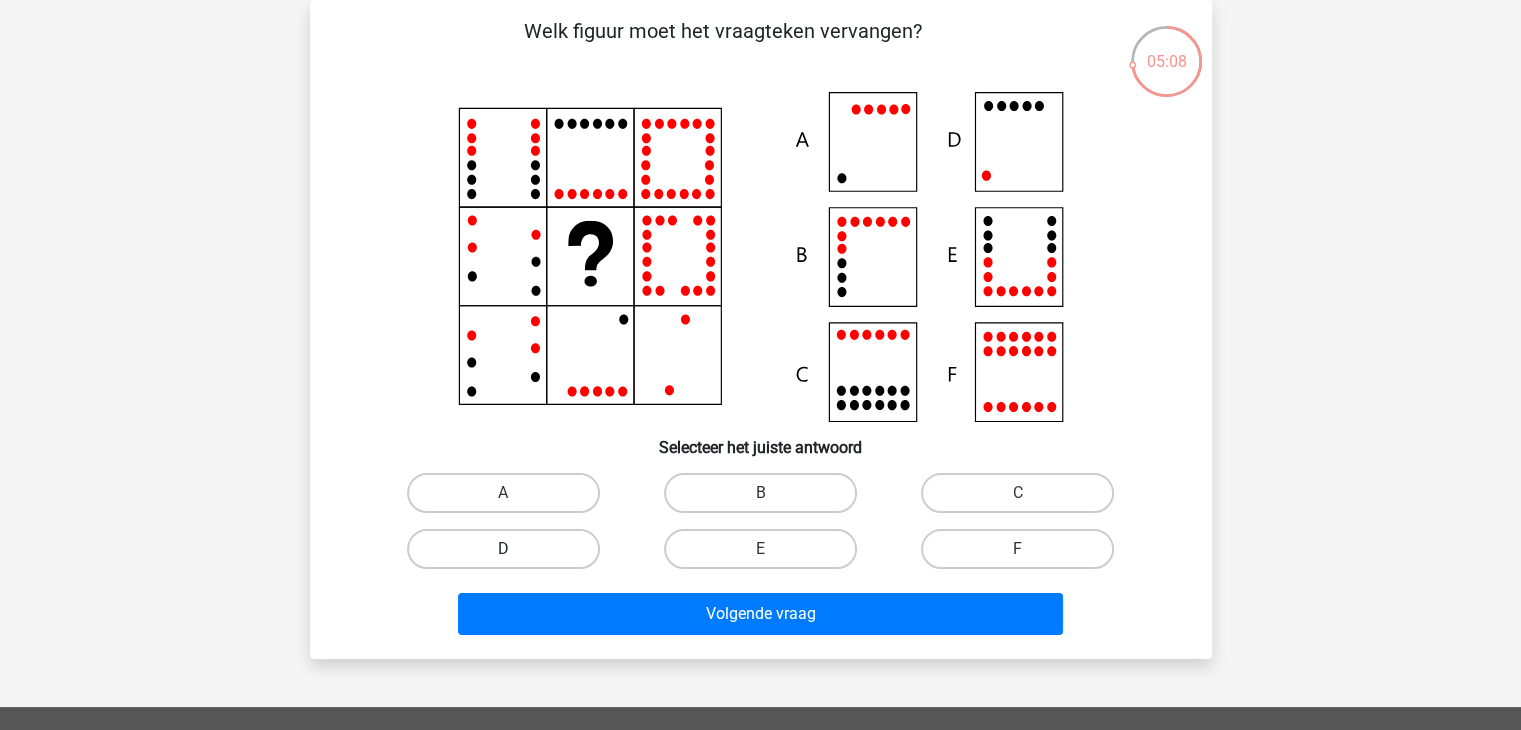 click on "D" at bounding box center [503, 549] 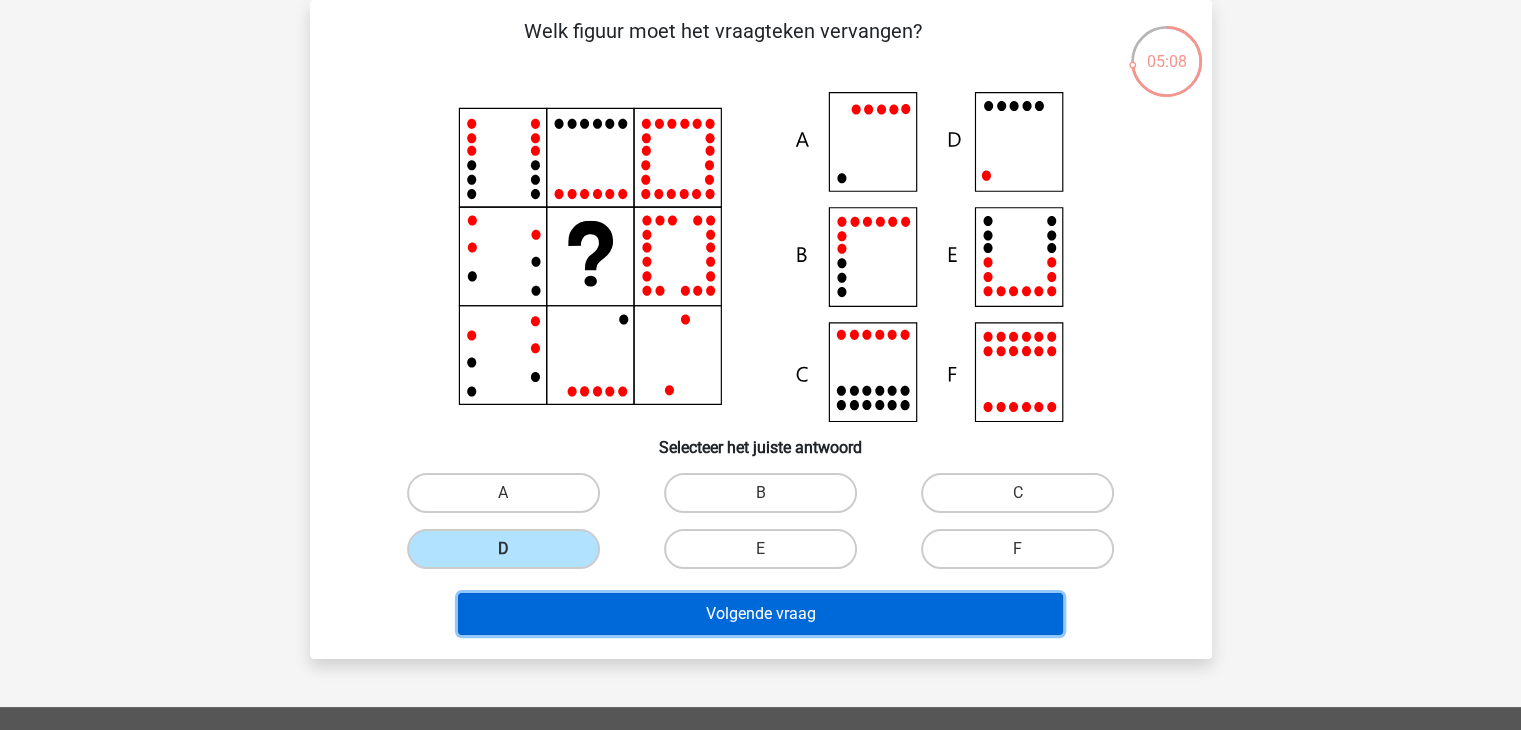click on "Volgende vraag" at bounding box center (760, 614) 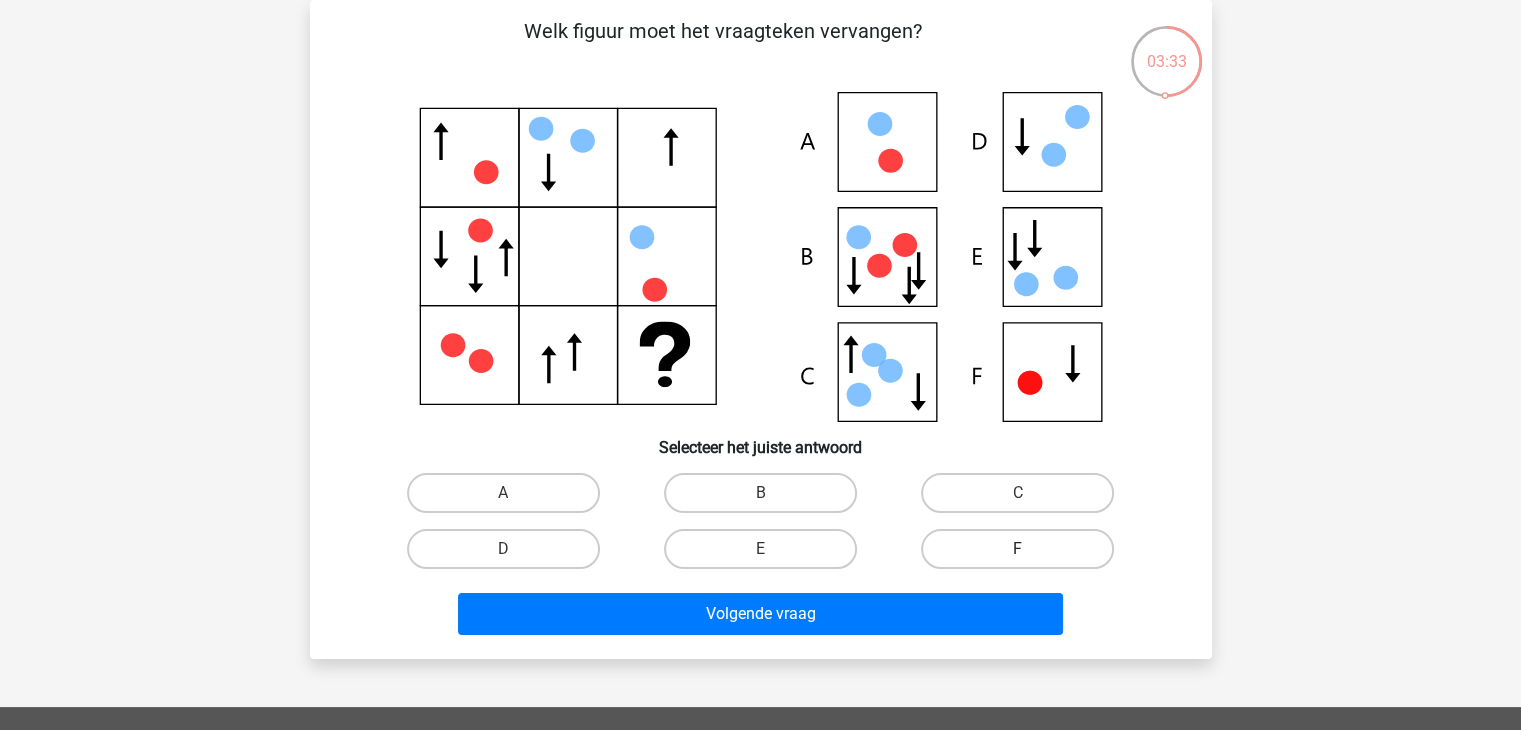 click on "F" at bounding box center [1017, 549] 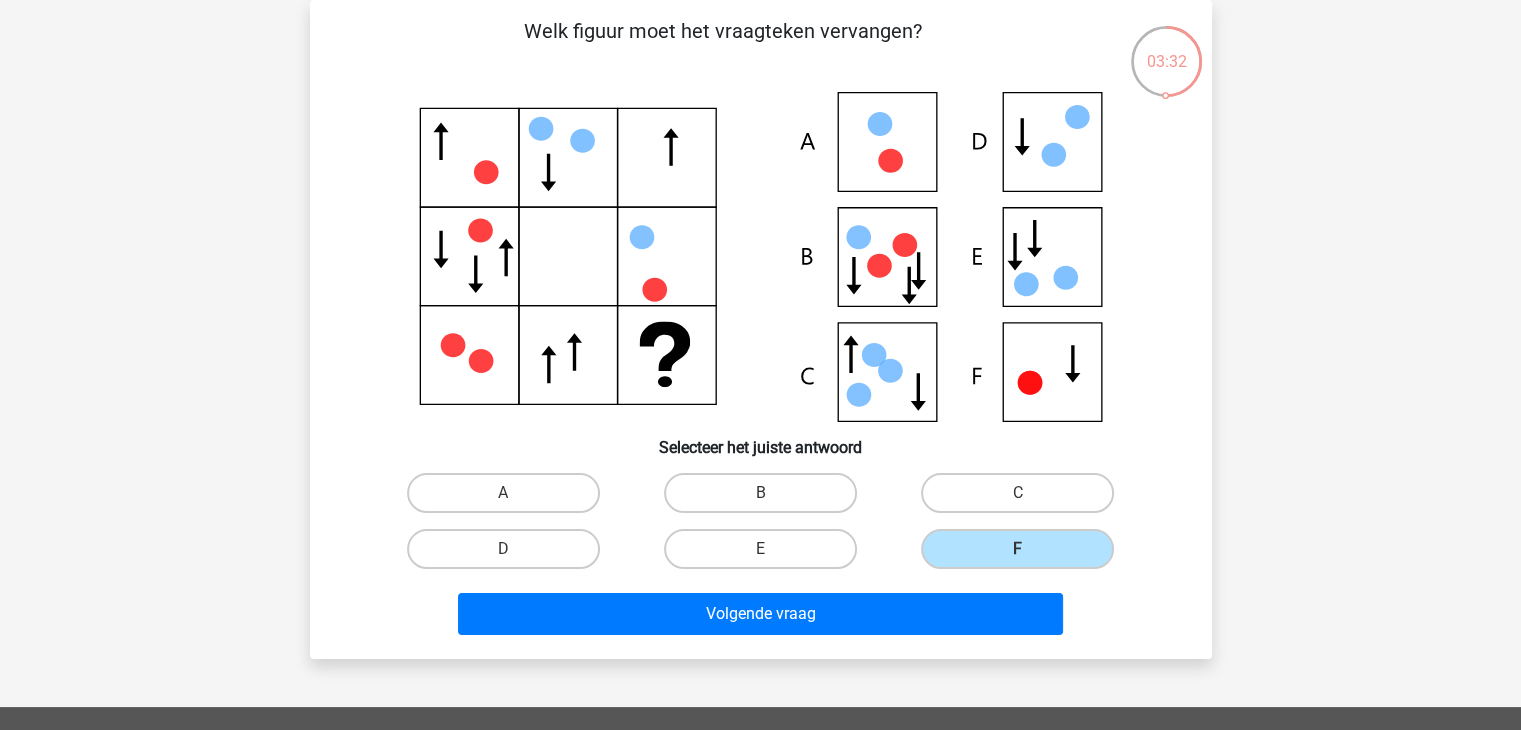 click on "Volgende vraag" at bounding box center (761, 618) 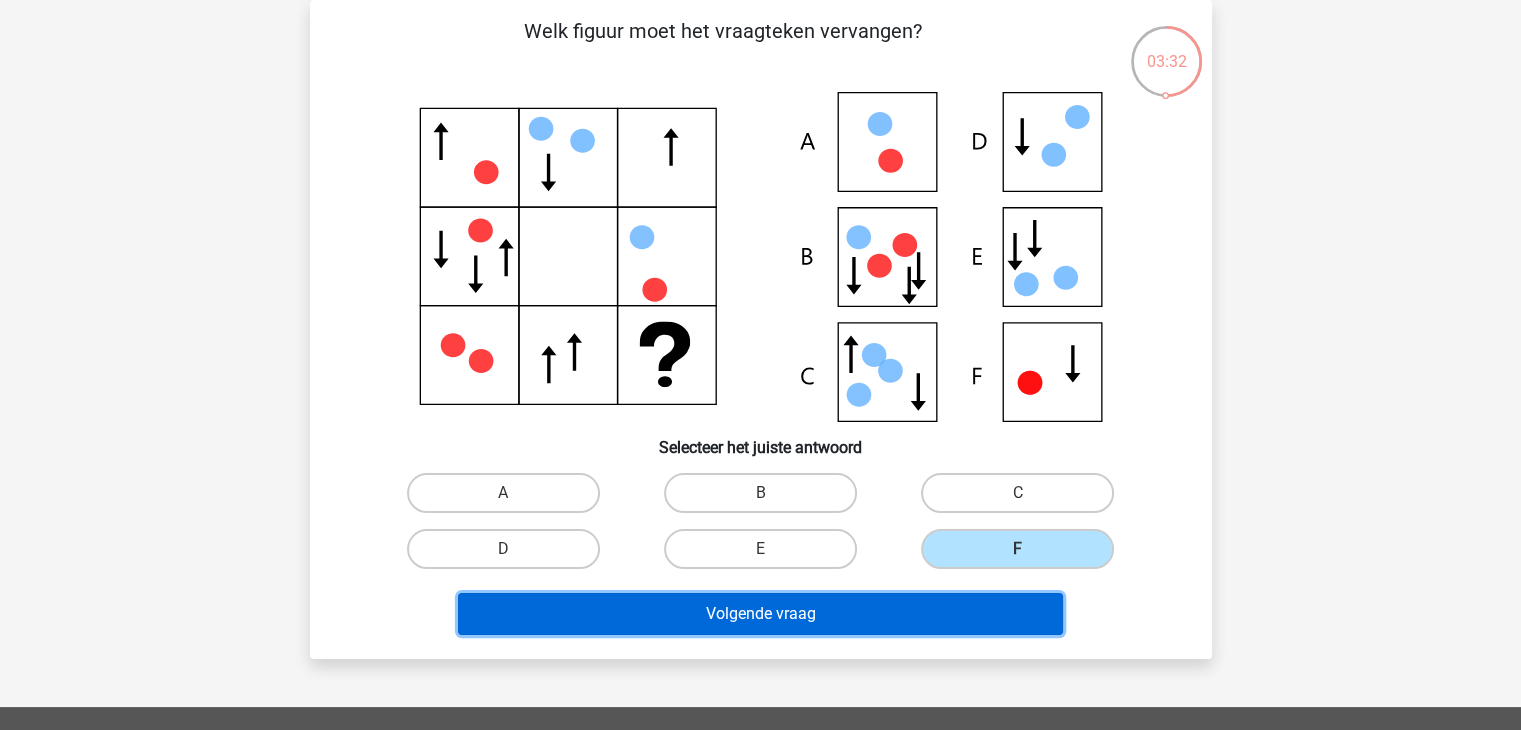 click on "Volgende vraag" at bounding box center (760, 614) 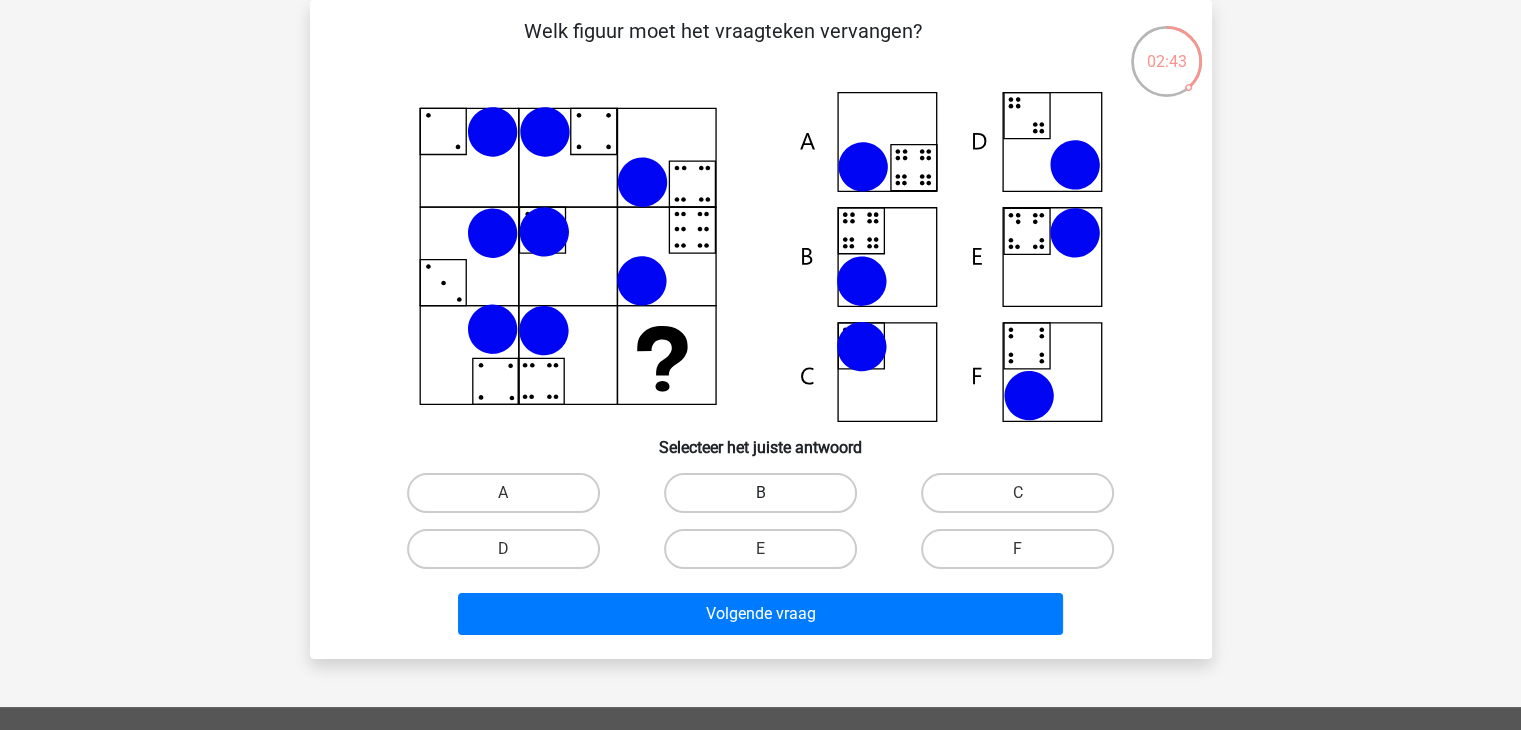 click on "B" at bounding box center [760, 493] 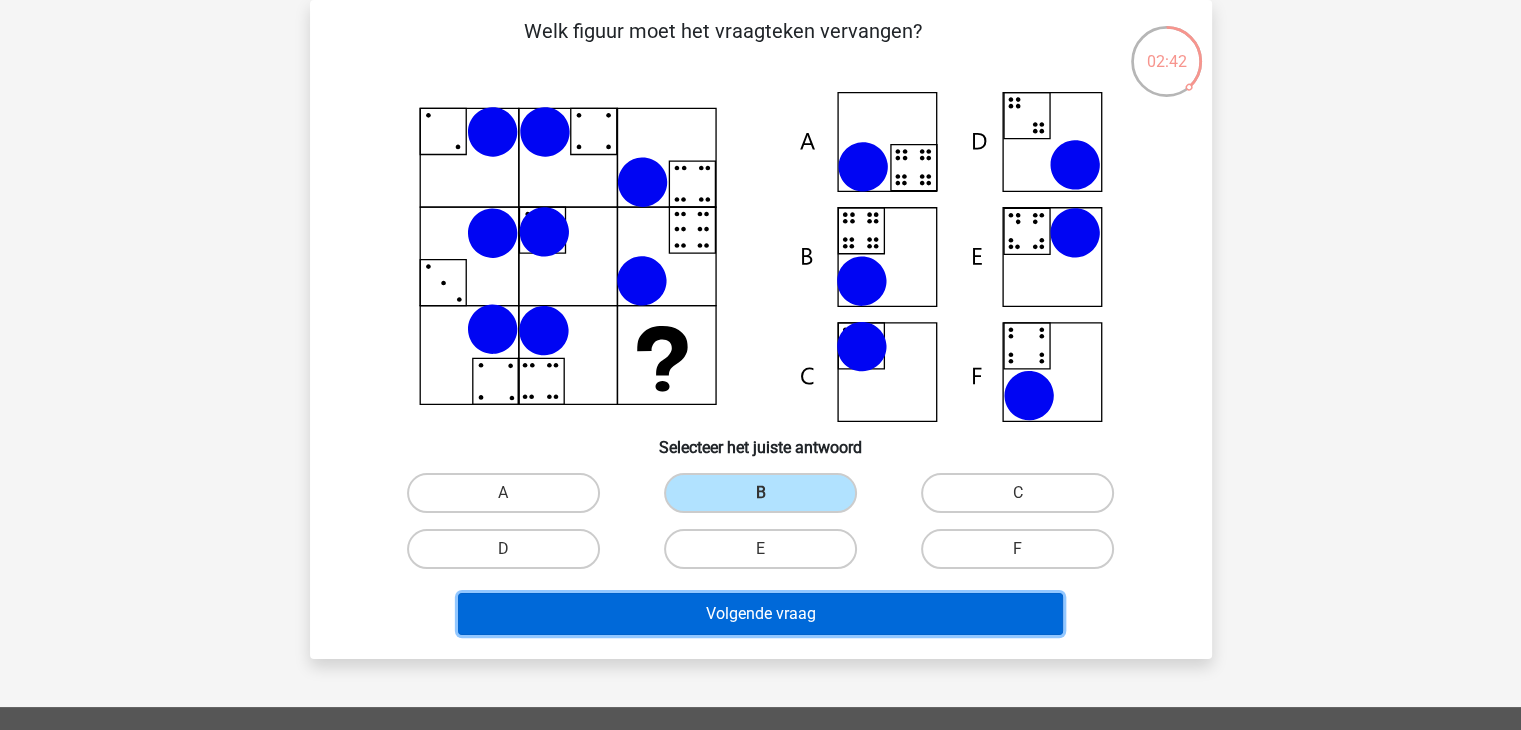 click on "Volgende vraag" at bounding box center (760, 614) 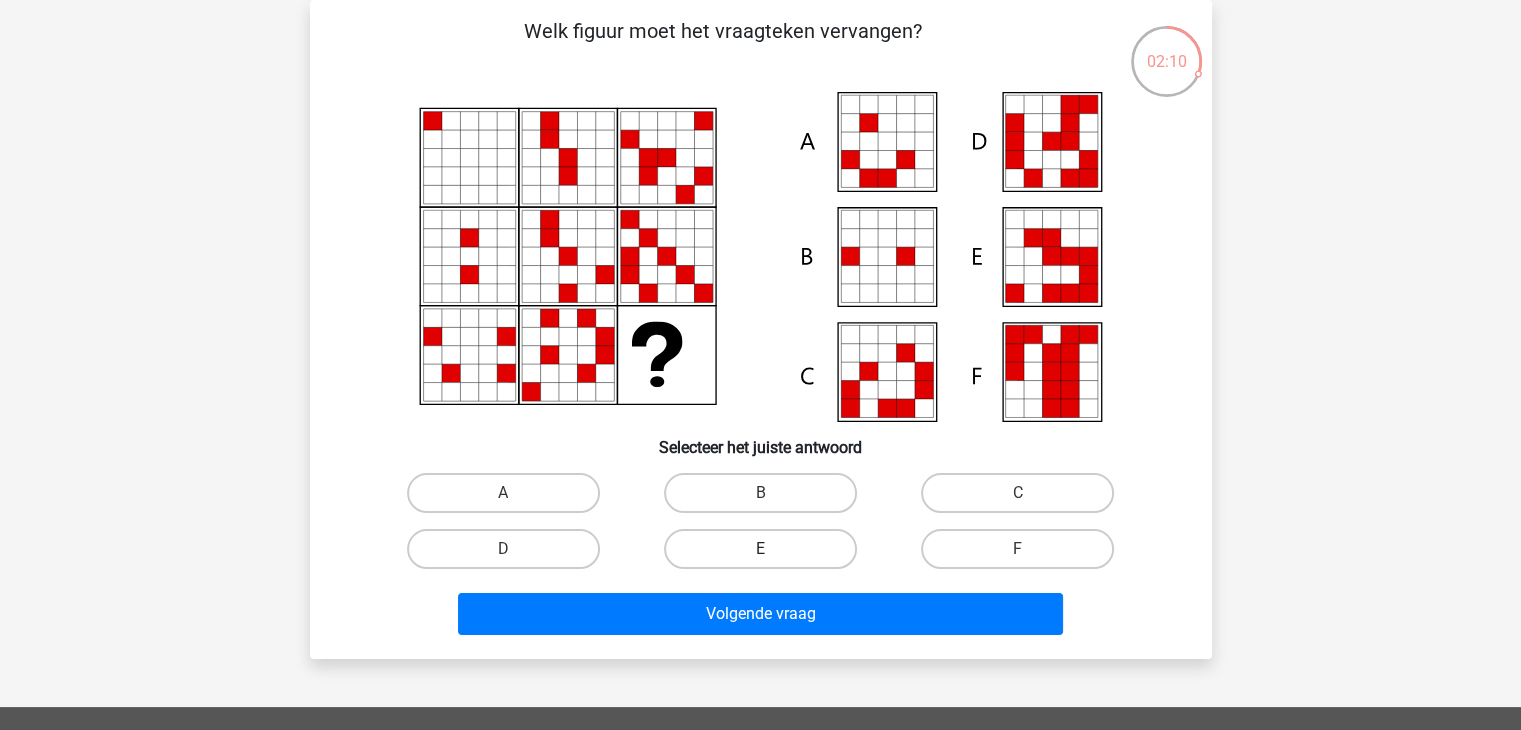 click on "E" at bounding box center [760, 549] 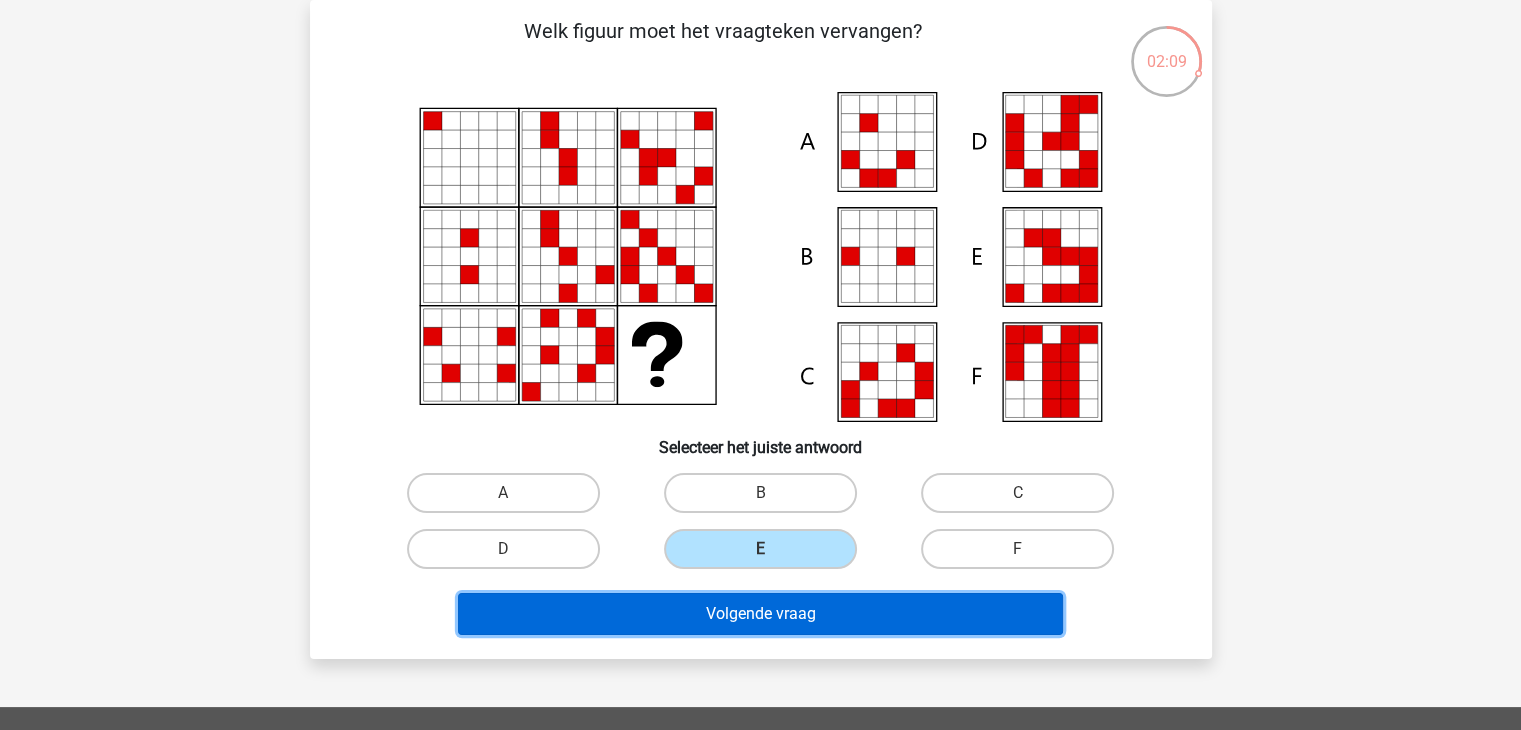 click on "Volgende vraag" at bounding box center [760, 614] 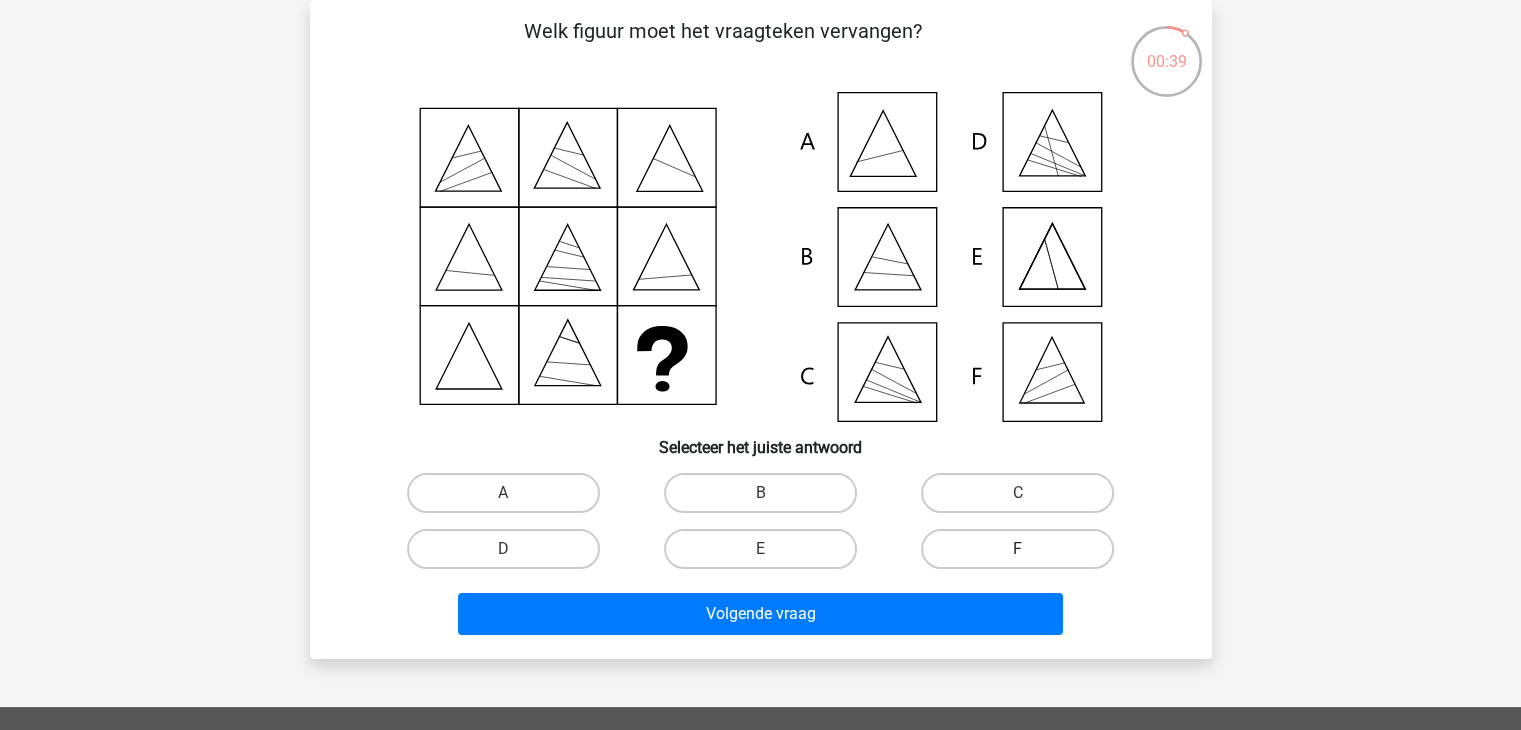click on "F" at bounding box center (1017, 549) 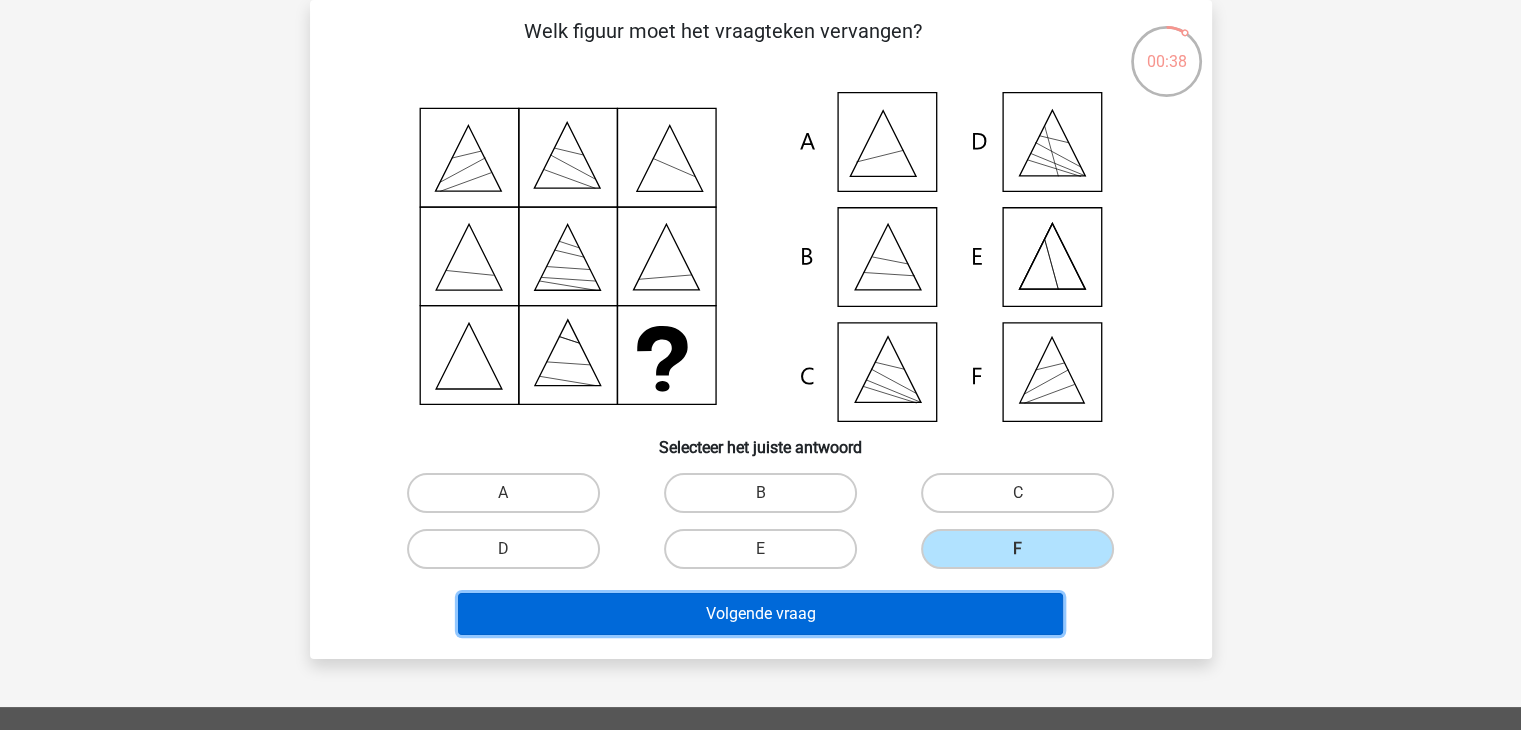 click on "Volgende vraag" at bounding box center [760, 614] 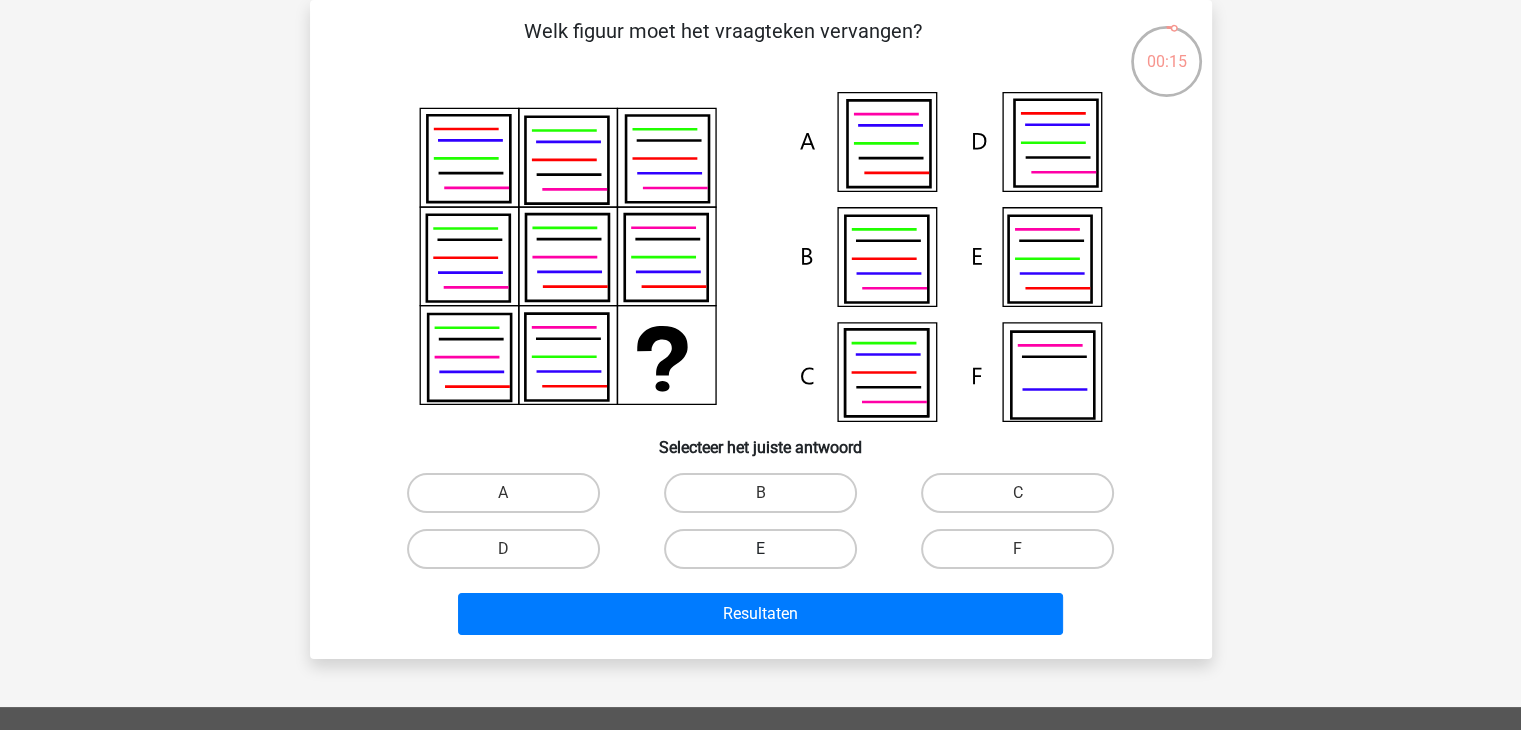 click on "E" at bounding box center [760, 549] 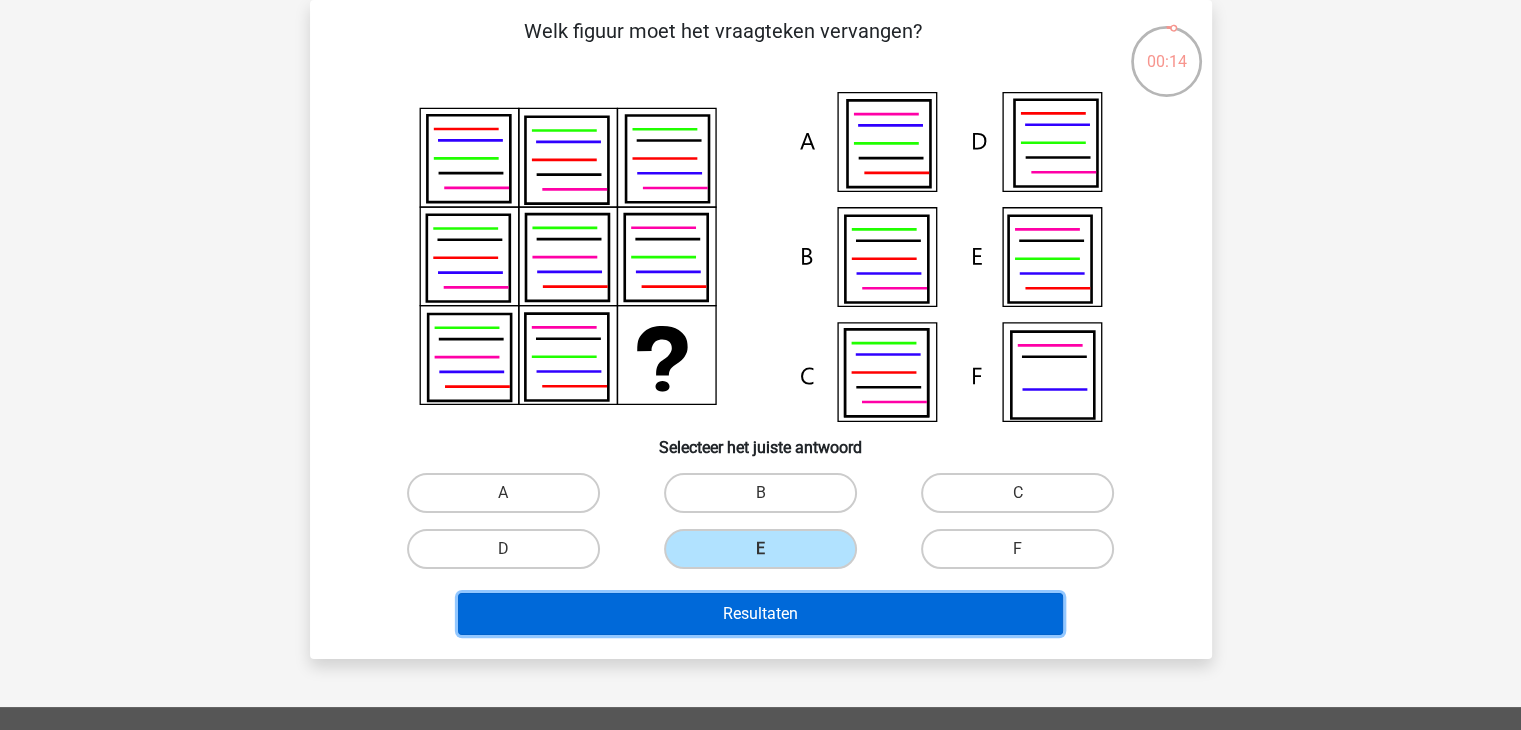 click on "Resultaten" at bounding box center [760, 614] 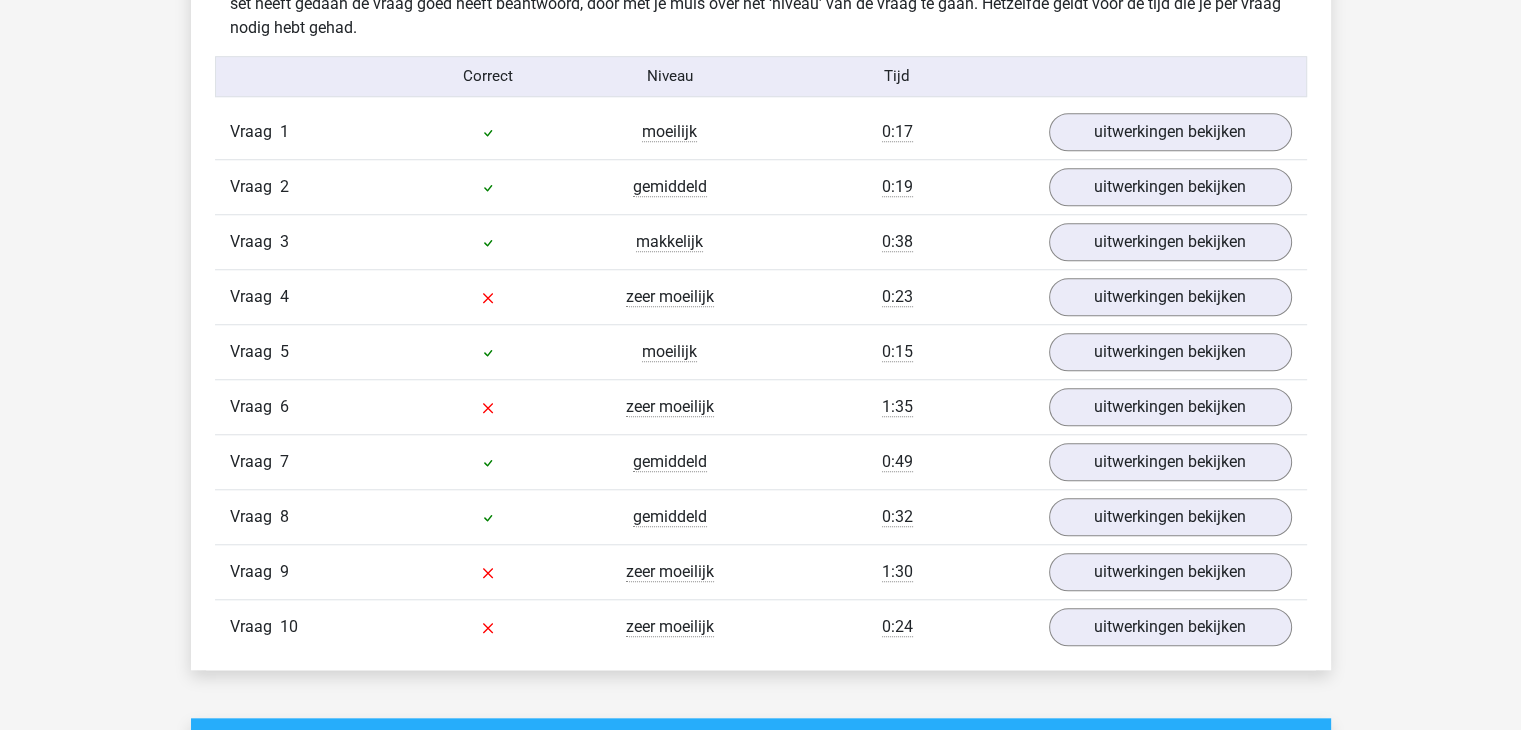 scroll, scrollTop: 1500, scrollLeft: 0, axis: vertical 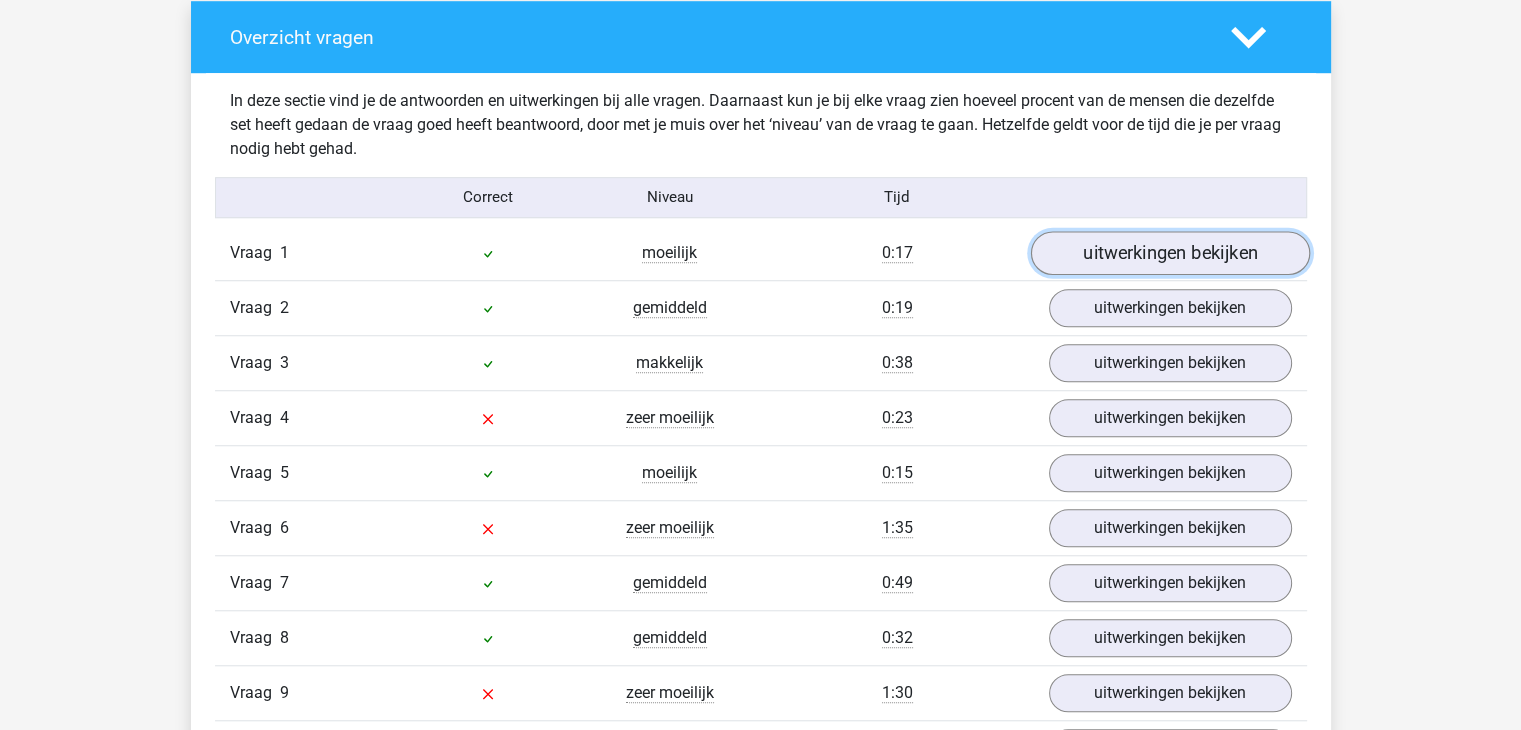 click on "uitwerkingen bekijken" at bounding box center [1169, 253] 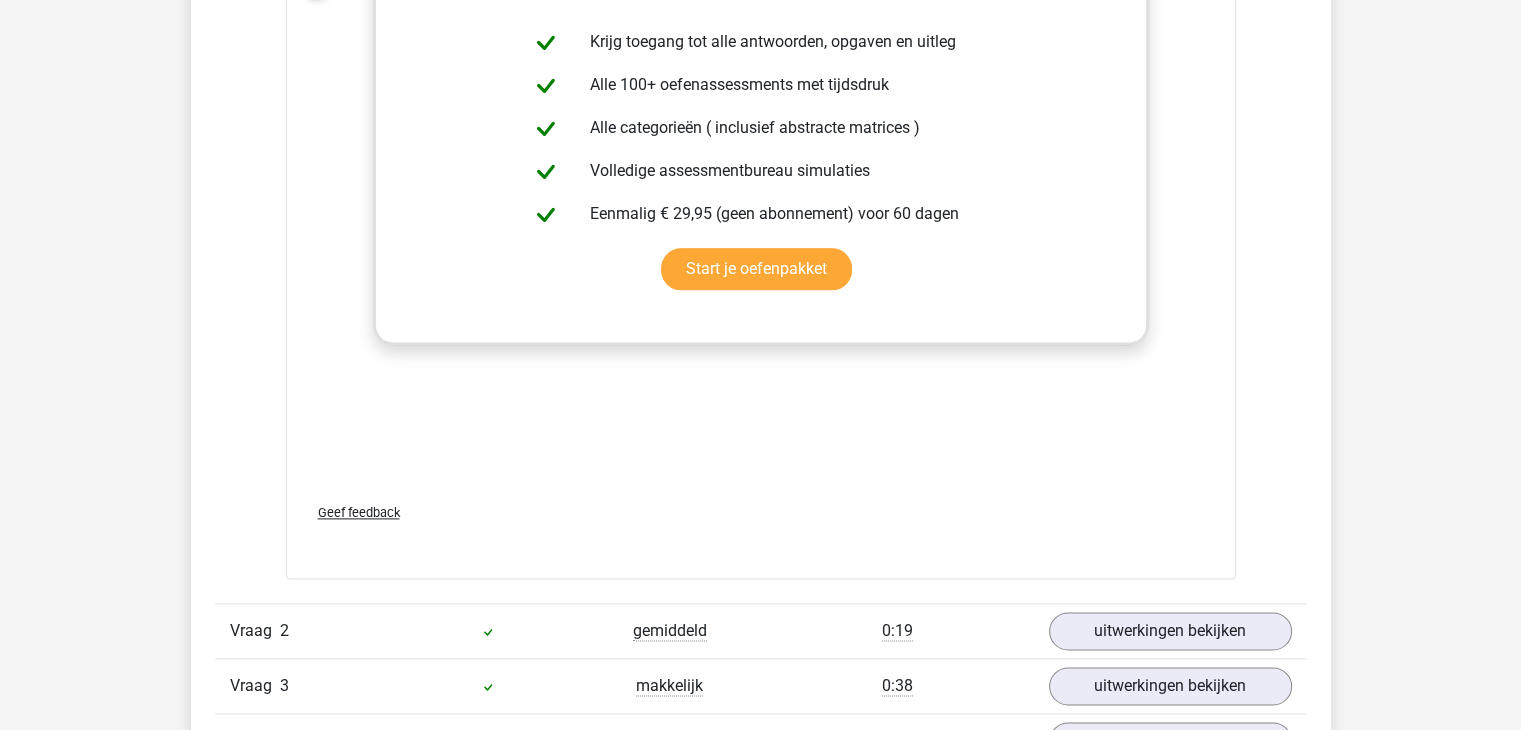 scroll, scrollTop: 2700, scrollLeft: 0, axis: vertical 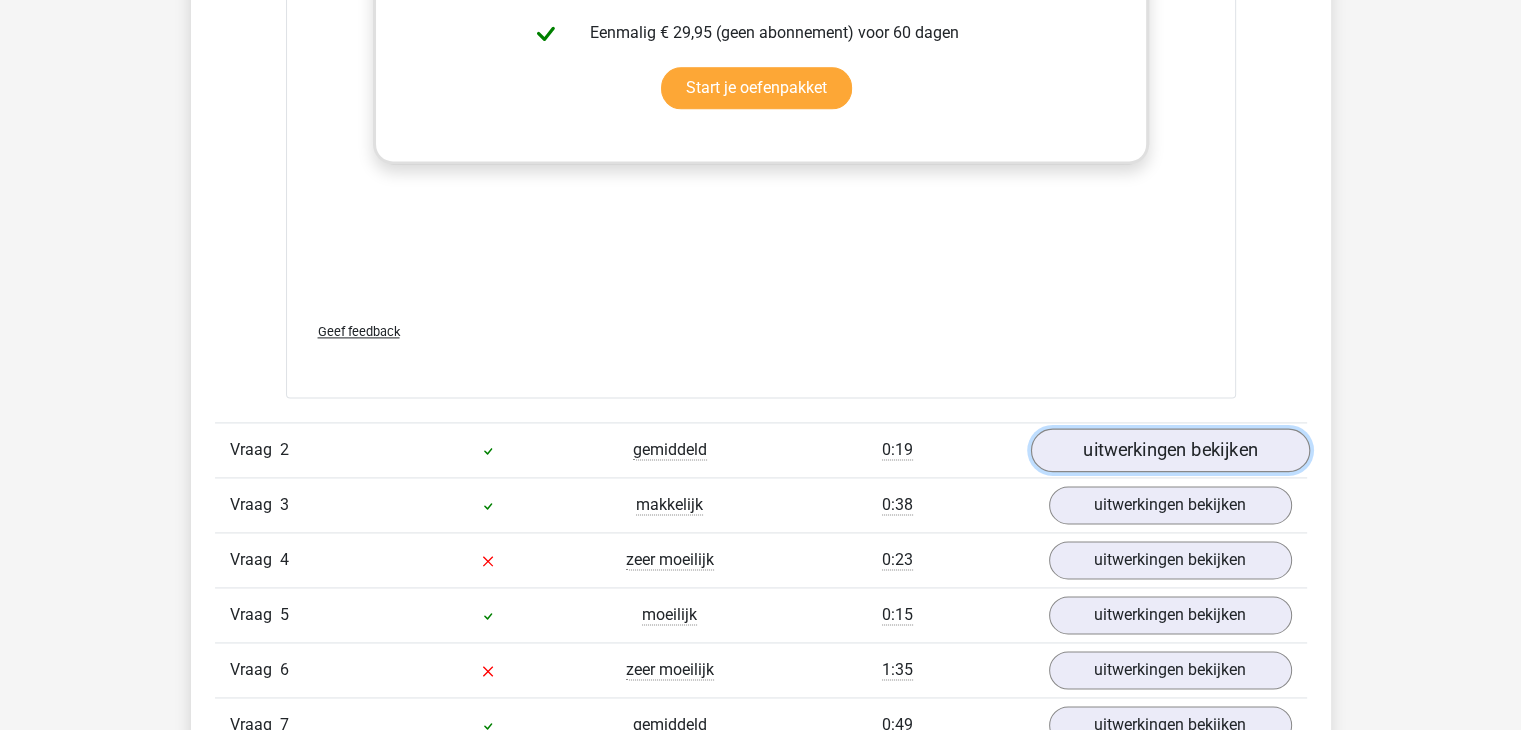 click on "uitwerkingen bekijken" at bounding box center (1169, 450) 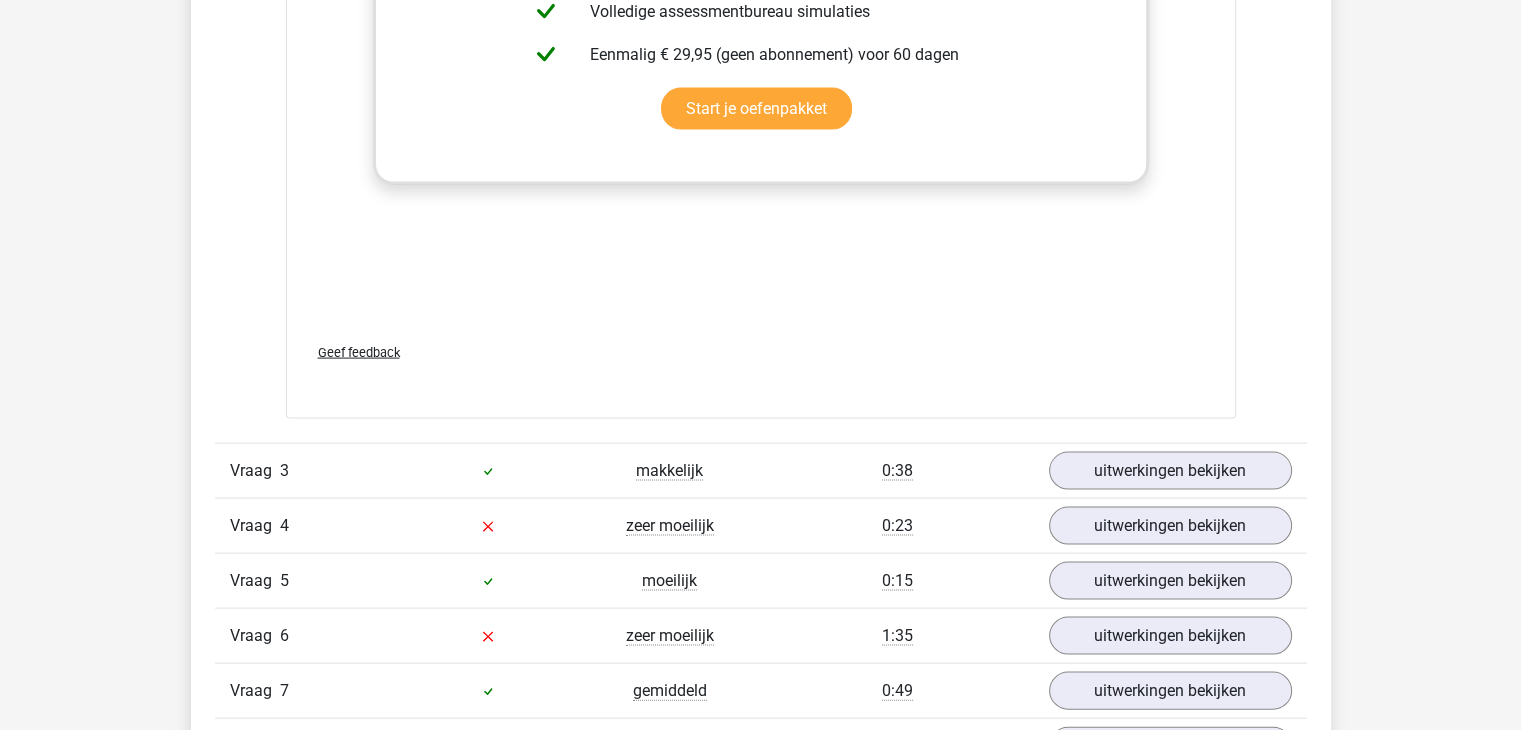 scroll, scrollTop: 4100, scrollLeft: 0, axis: vertical 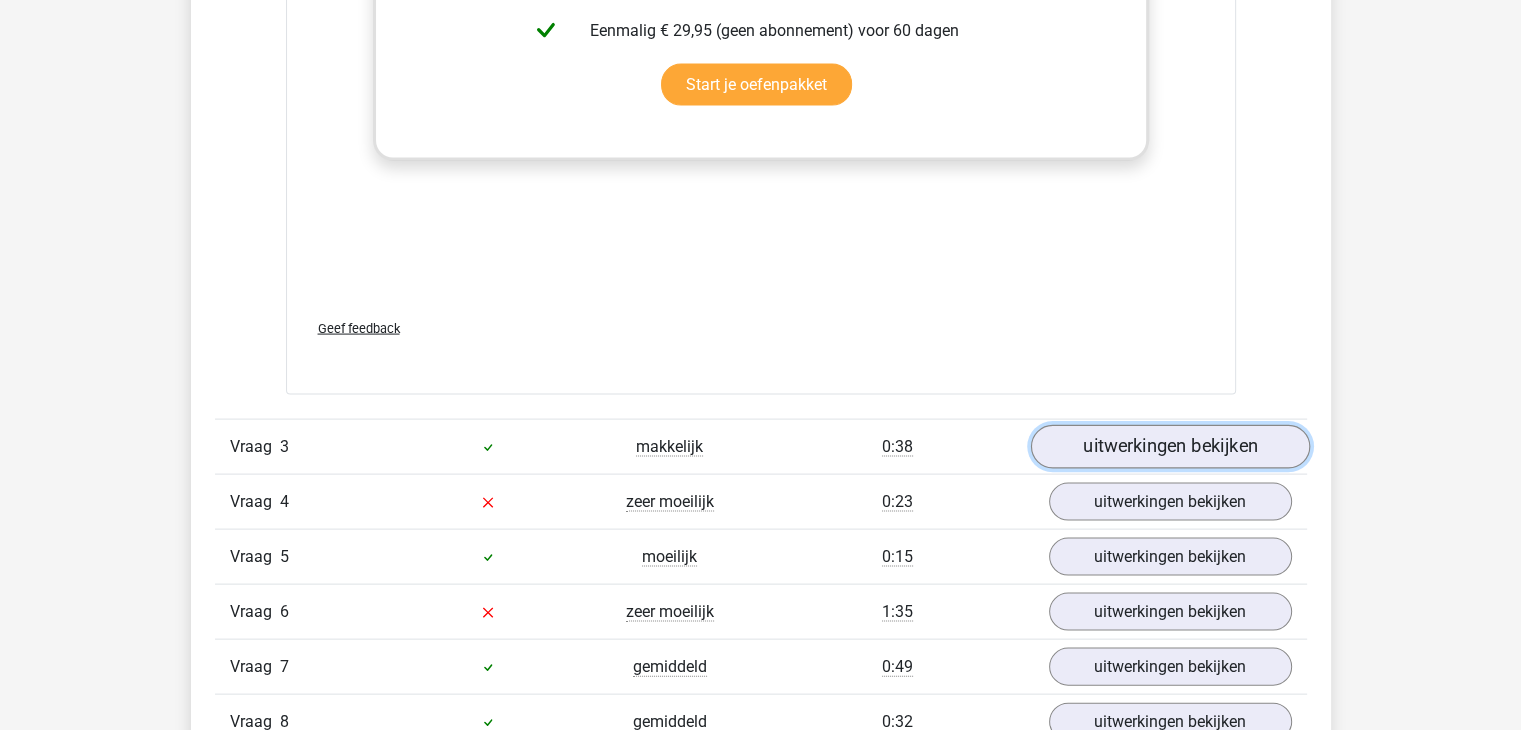 click on "uitwerkingen bekijken" at bounding box center (1169, 448) 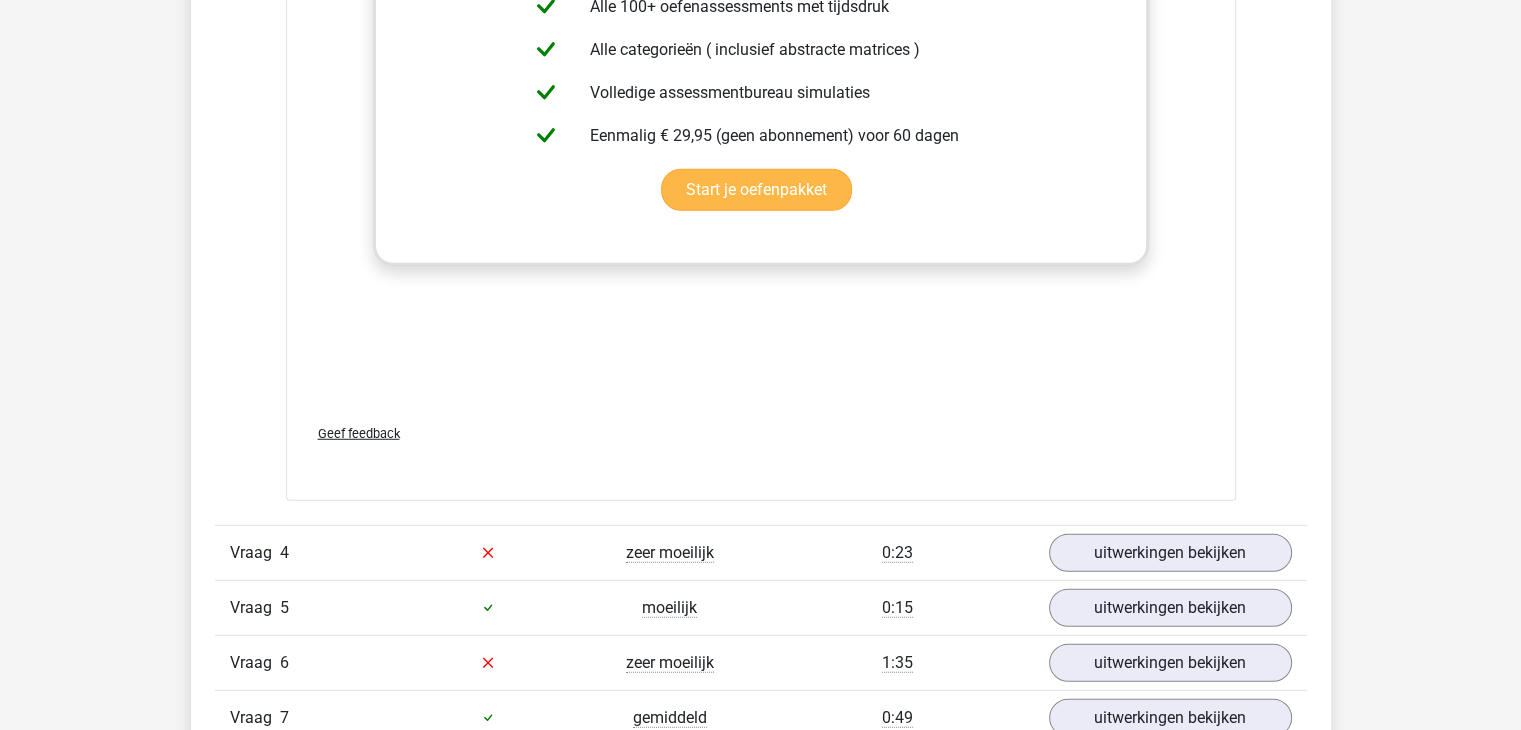 scroll, scrollTop: 5400, scrollLeft: 0, axis: vertical 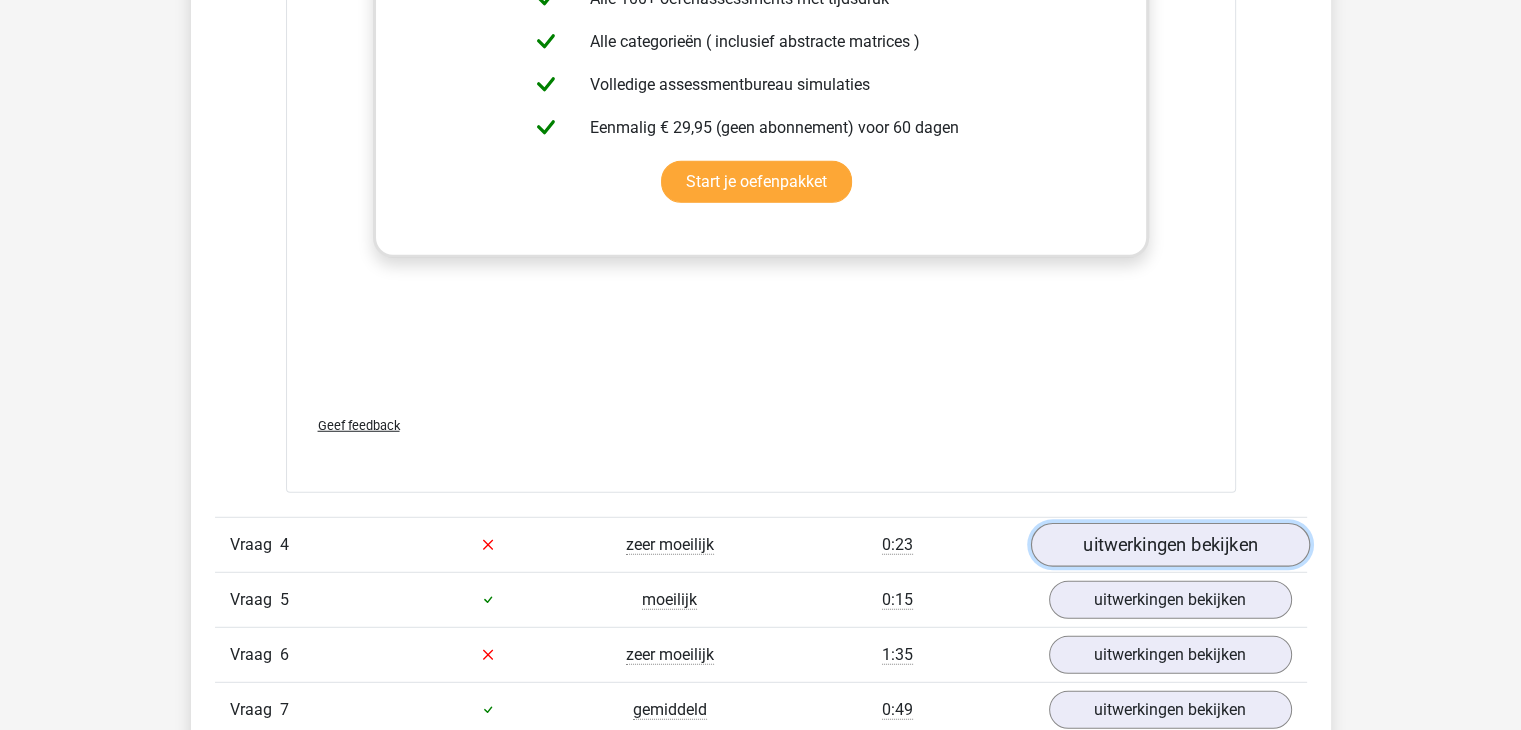 click on "uitwerkingen bekijken" at bounding box center (1169, 545) 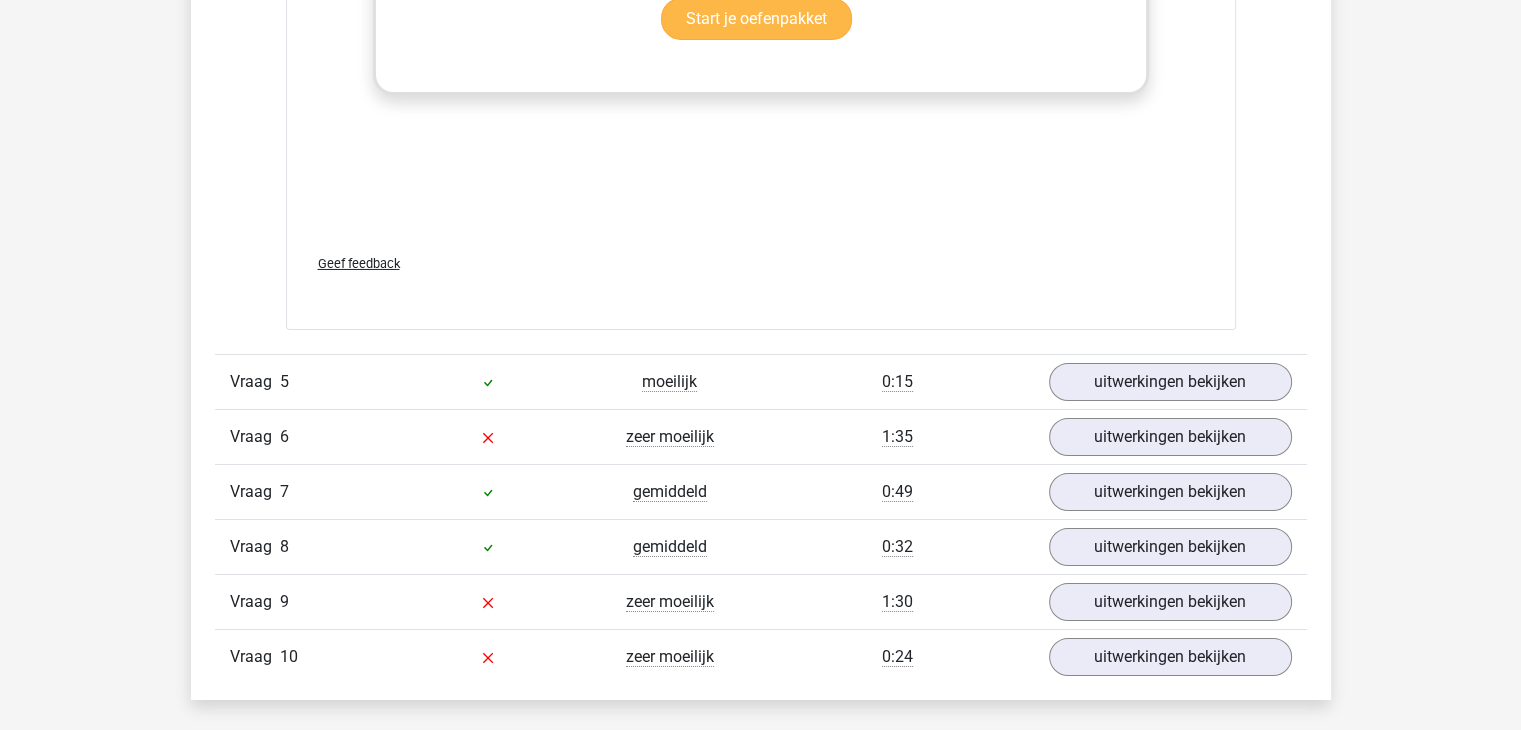 scroll, scrollTop: 7000, scrollLeft: 0, axis: vertical 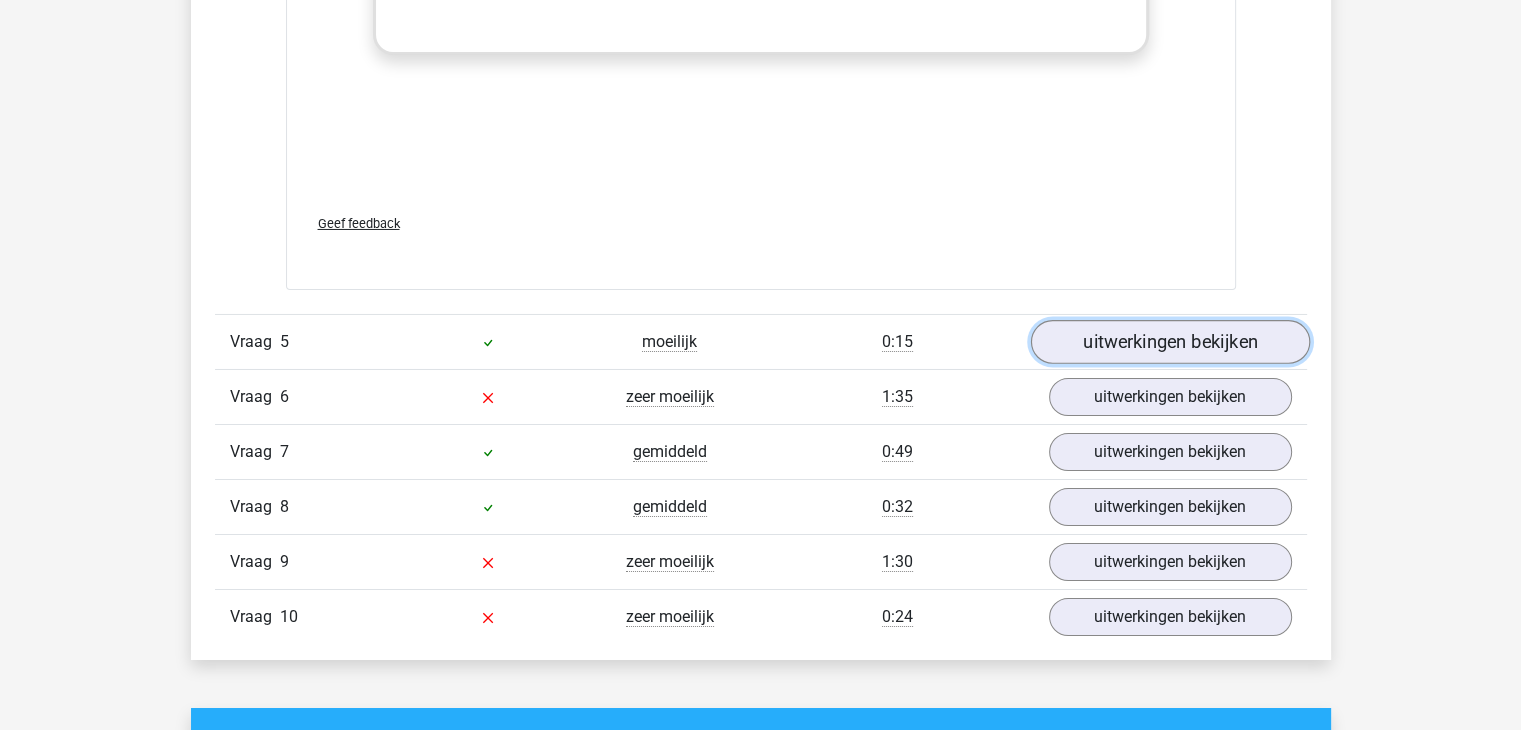 click on "uitwerkingen bekijken" at bounding box center [1169, 342] 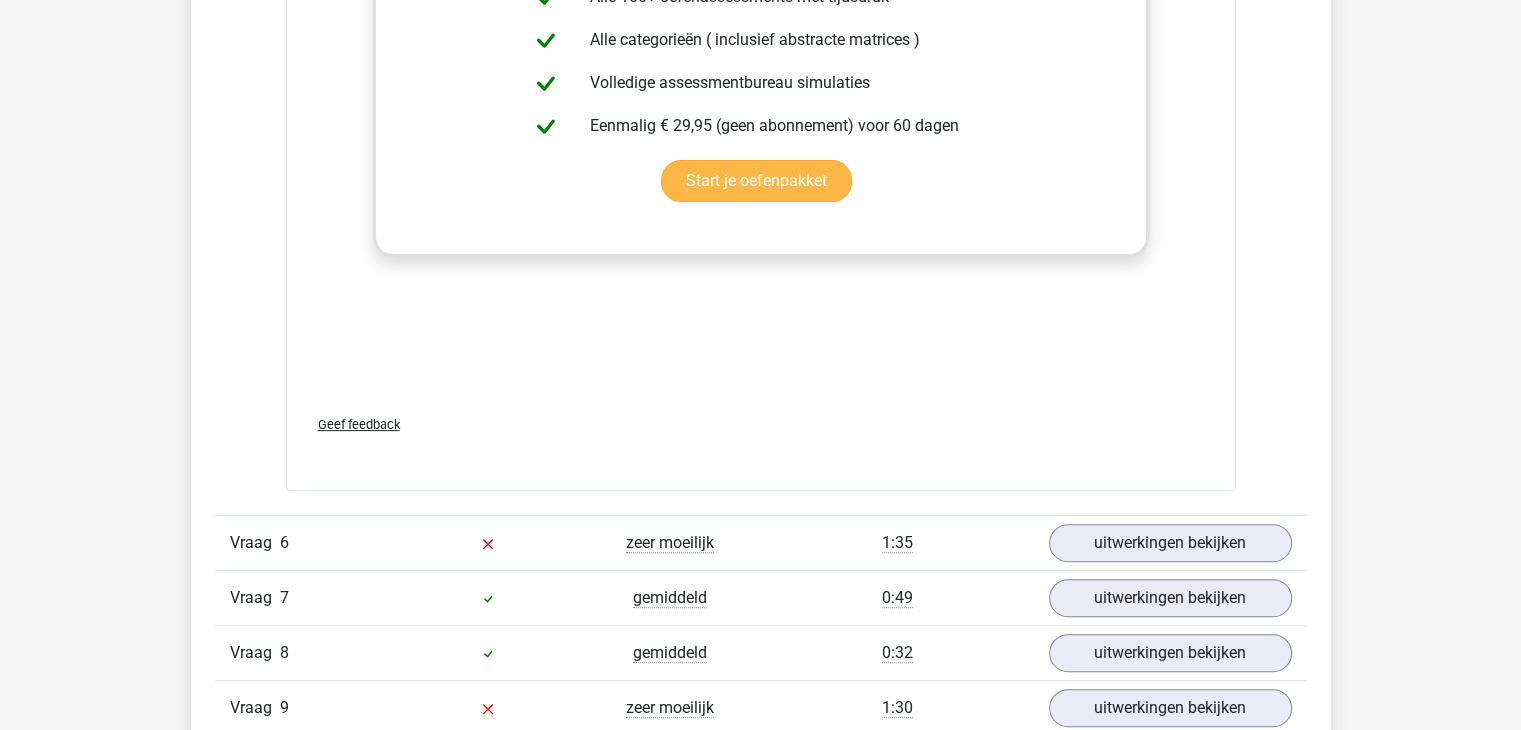 scroll, scrollTop: 8200, scrollLeft: 0, axis: vertical 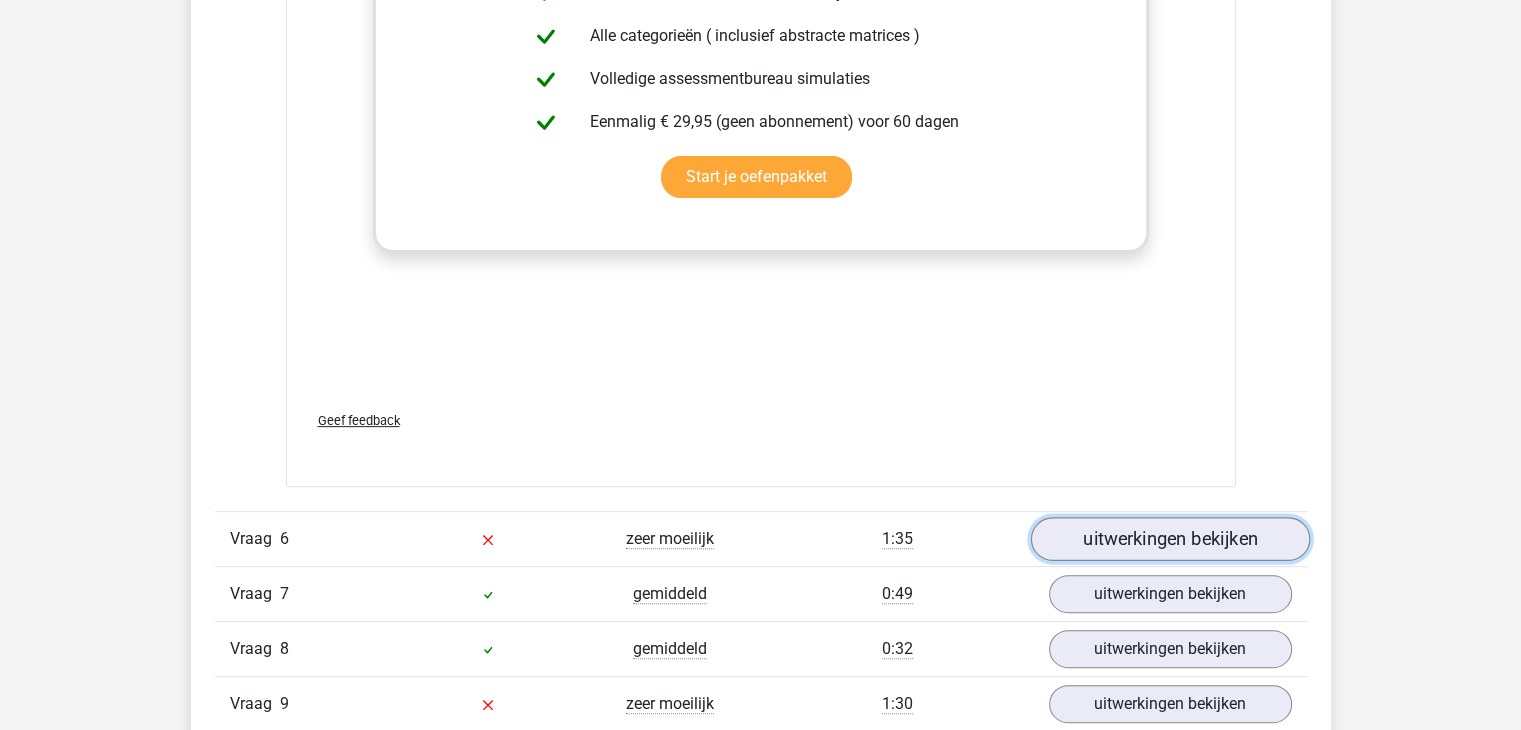 click on "uitwerkingen bekijken" at bounding box center (1169, 539) 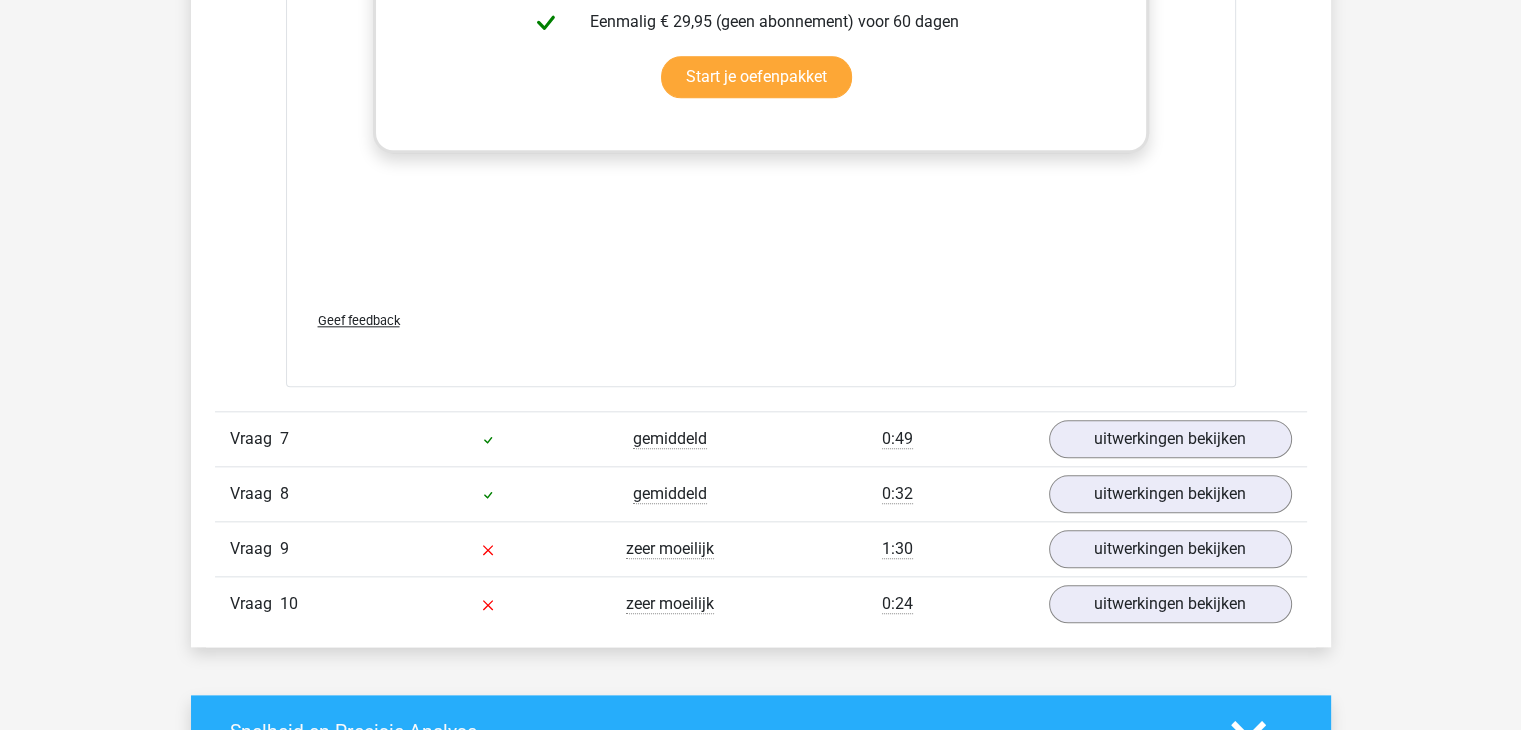 scroll, scrollTop: 9700, scrollLeft: 0, axis: vertical 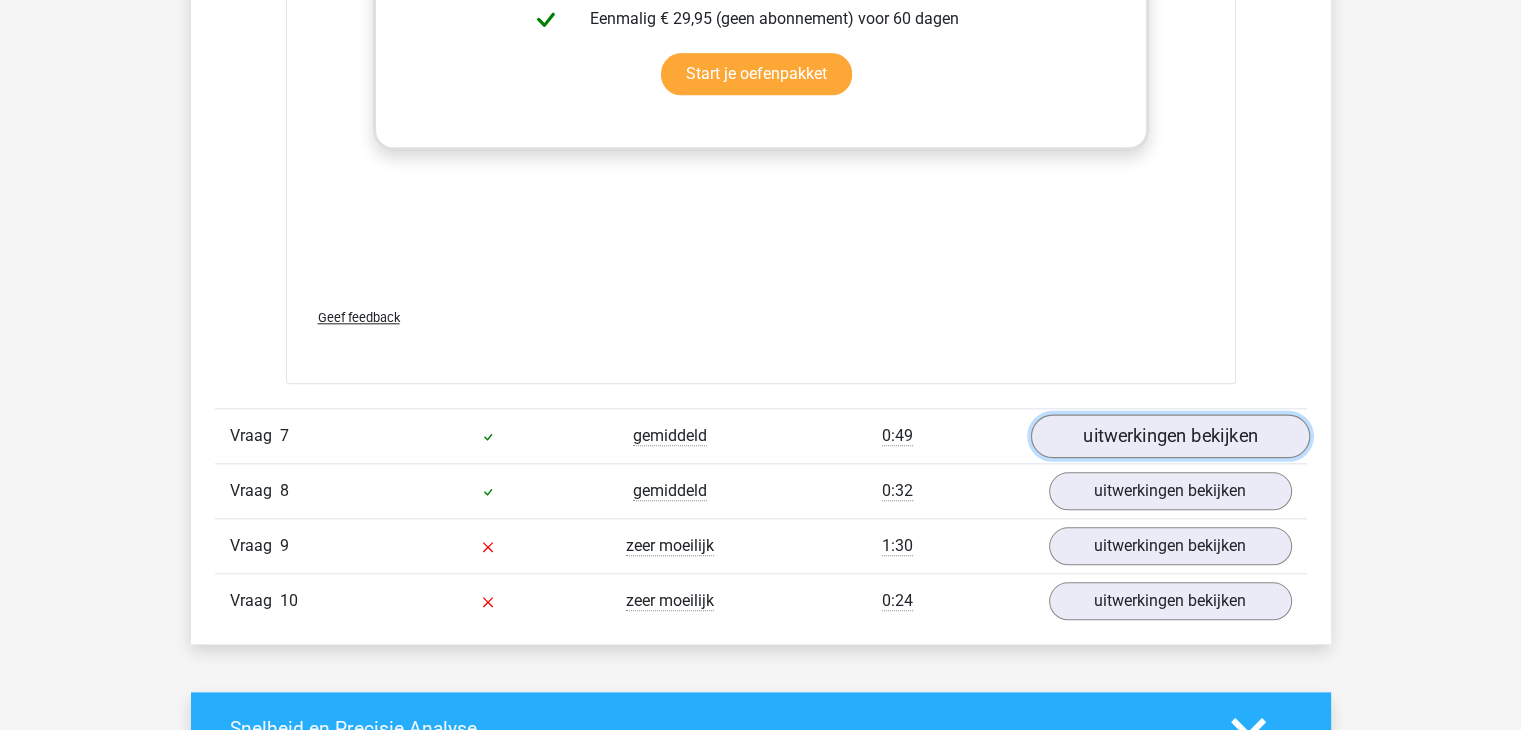 click on "uitwerkingen bekijken" at bounding box center [1169, 436] 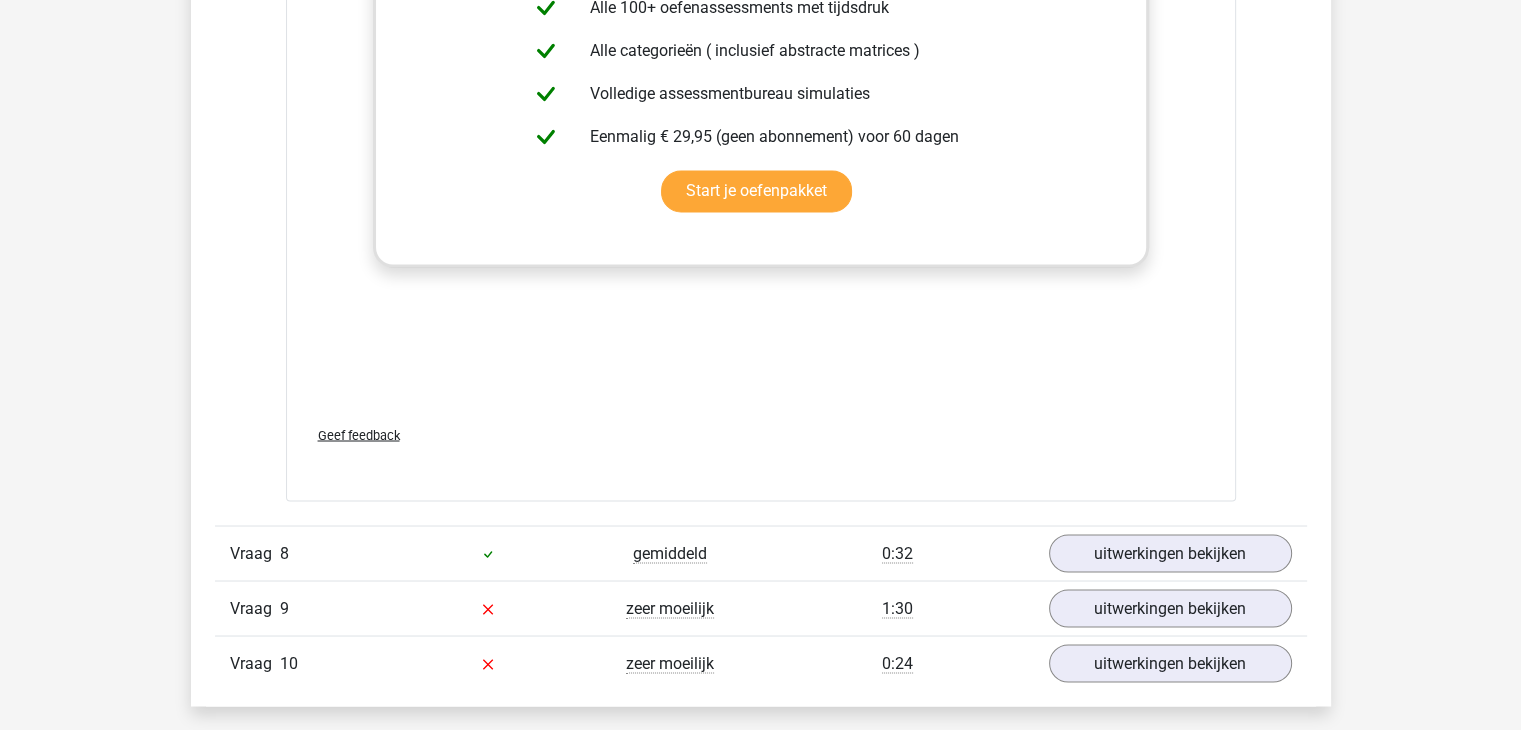 scroll, scrollTop: 11000, scrollLeft: 0, axis: vertical 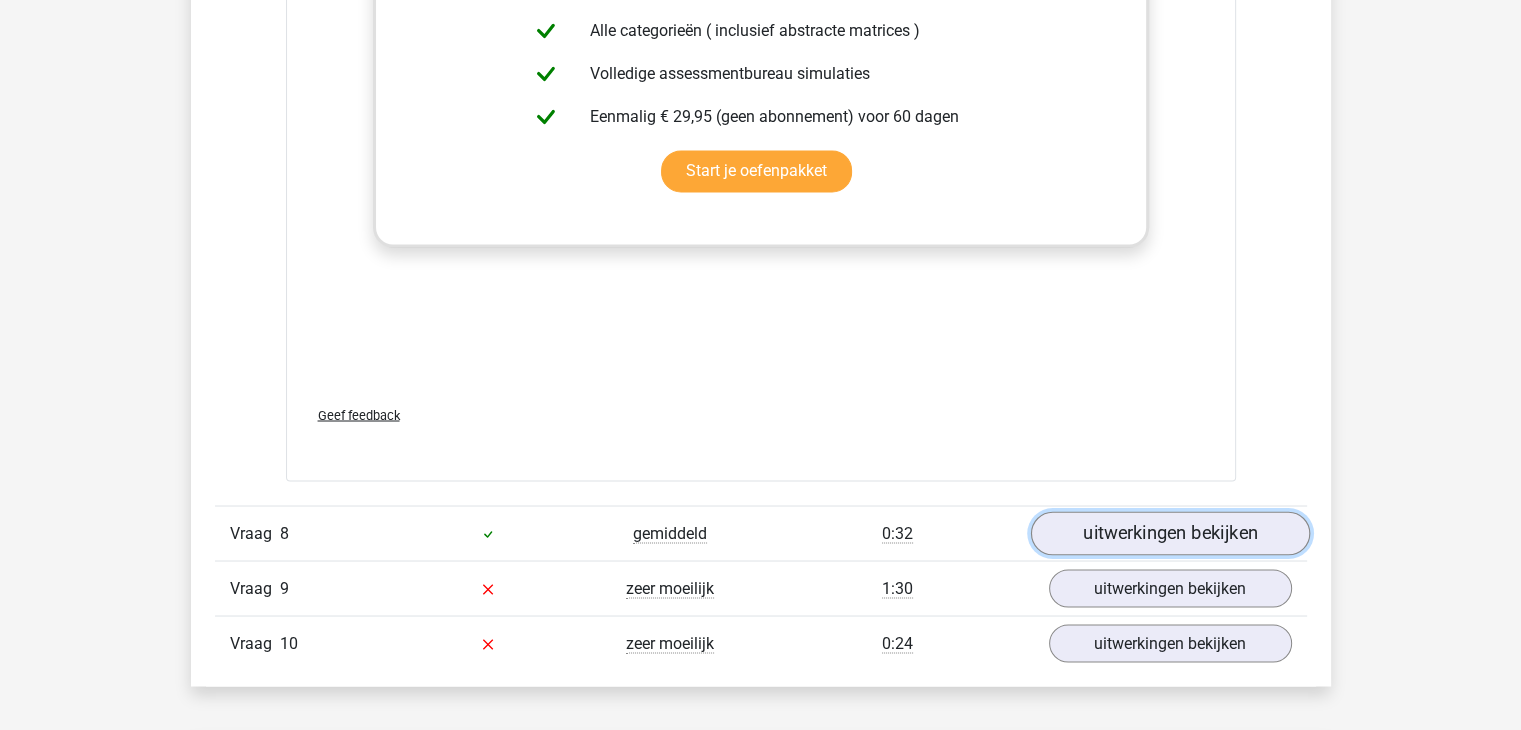 click on "uitwerkingen bekijken" at bounding box center [1169, 534] 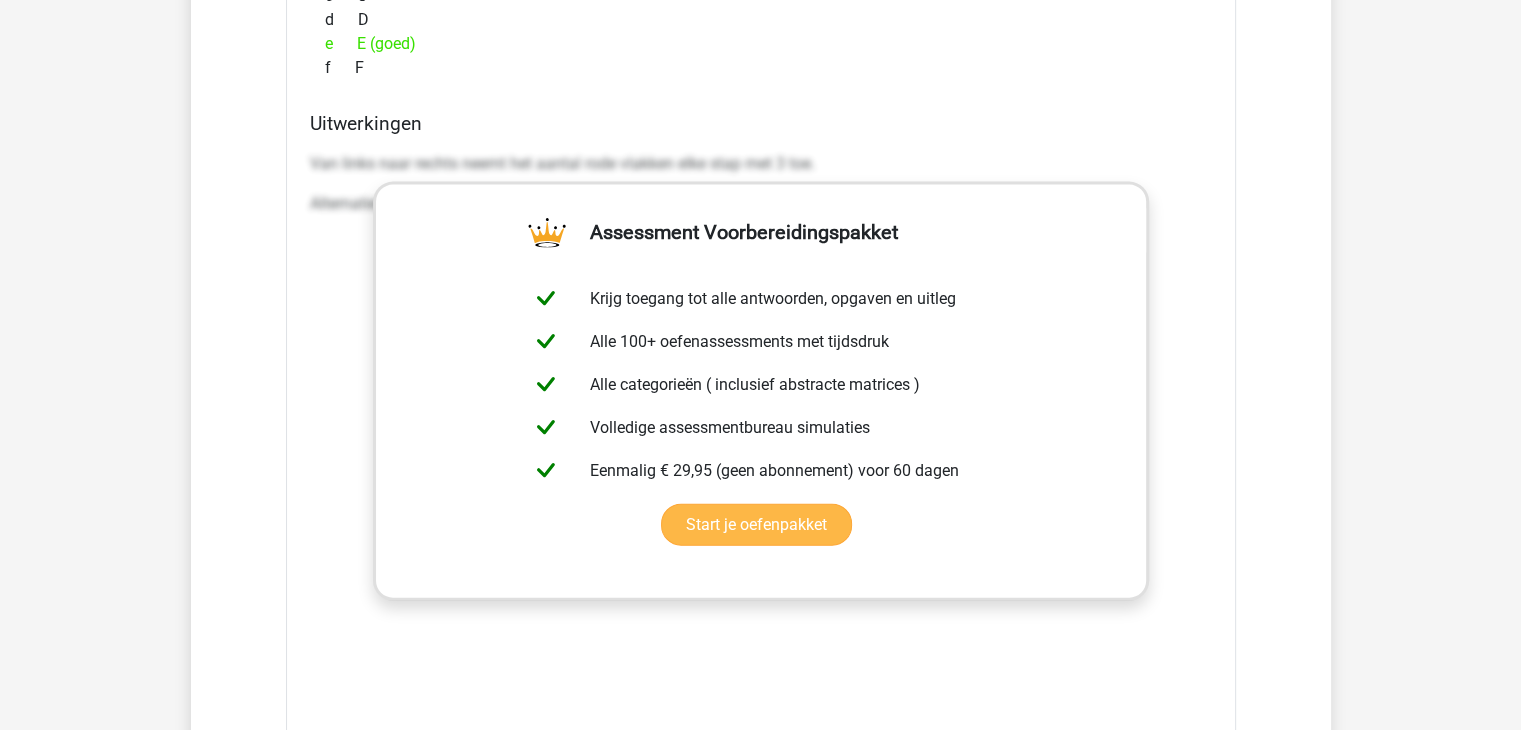 scroll, scrollTop: 12400, scrollLeft: 0, axis: vertical 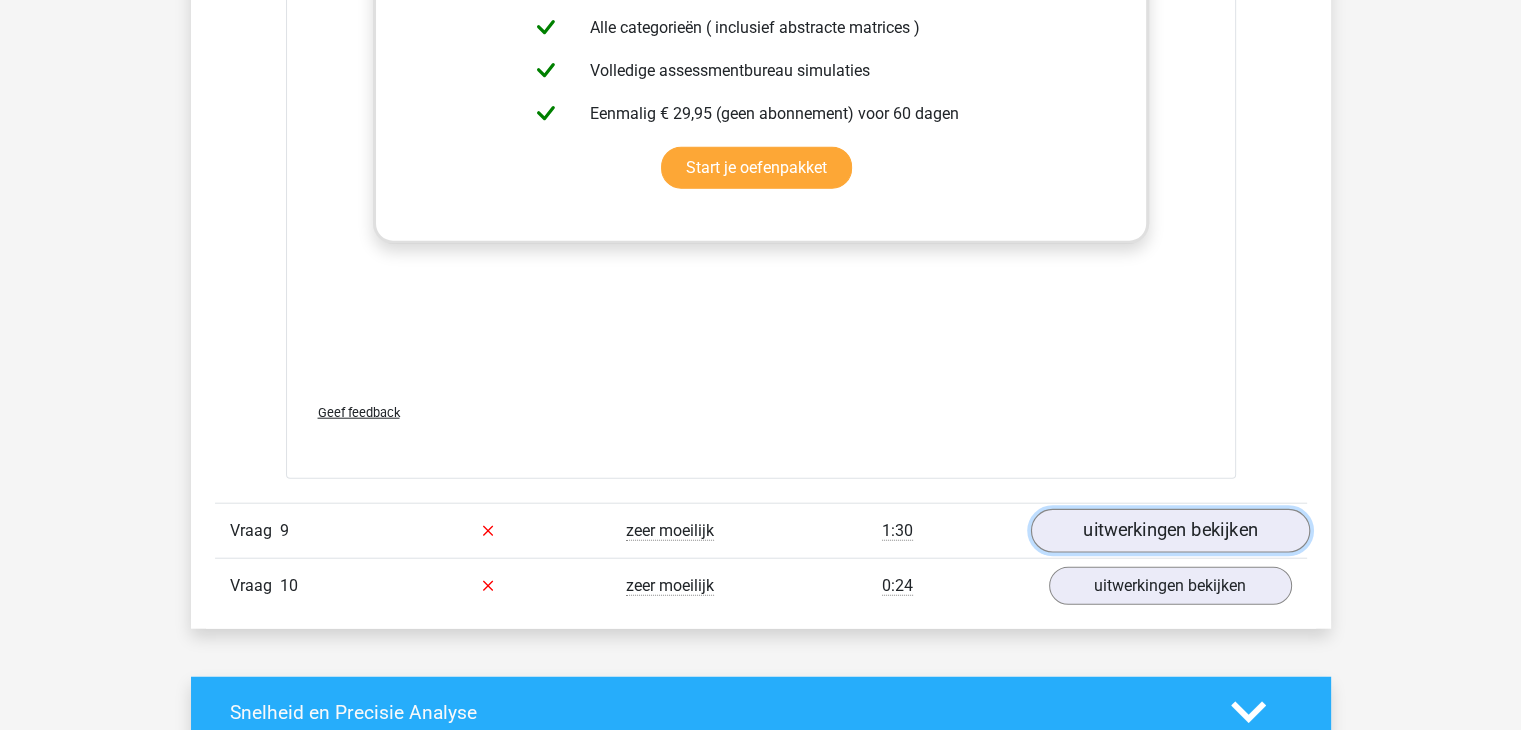 click on "uitwerkingen bekijken" at bounding box center (1169, 531) 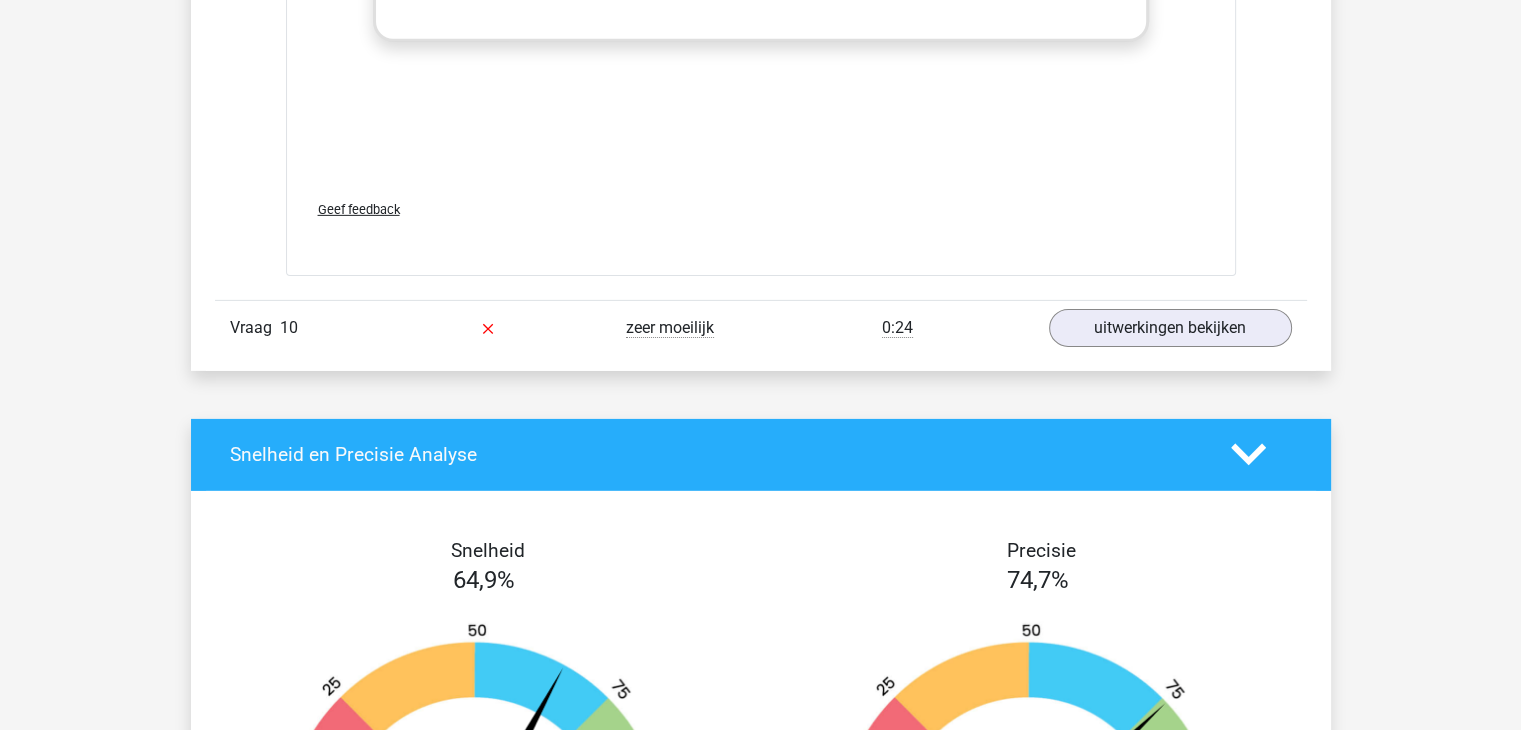 scroll, scrollTop: 14200, scrollLeft: 0, axis: vertical 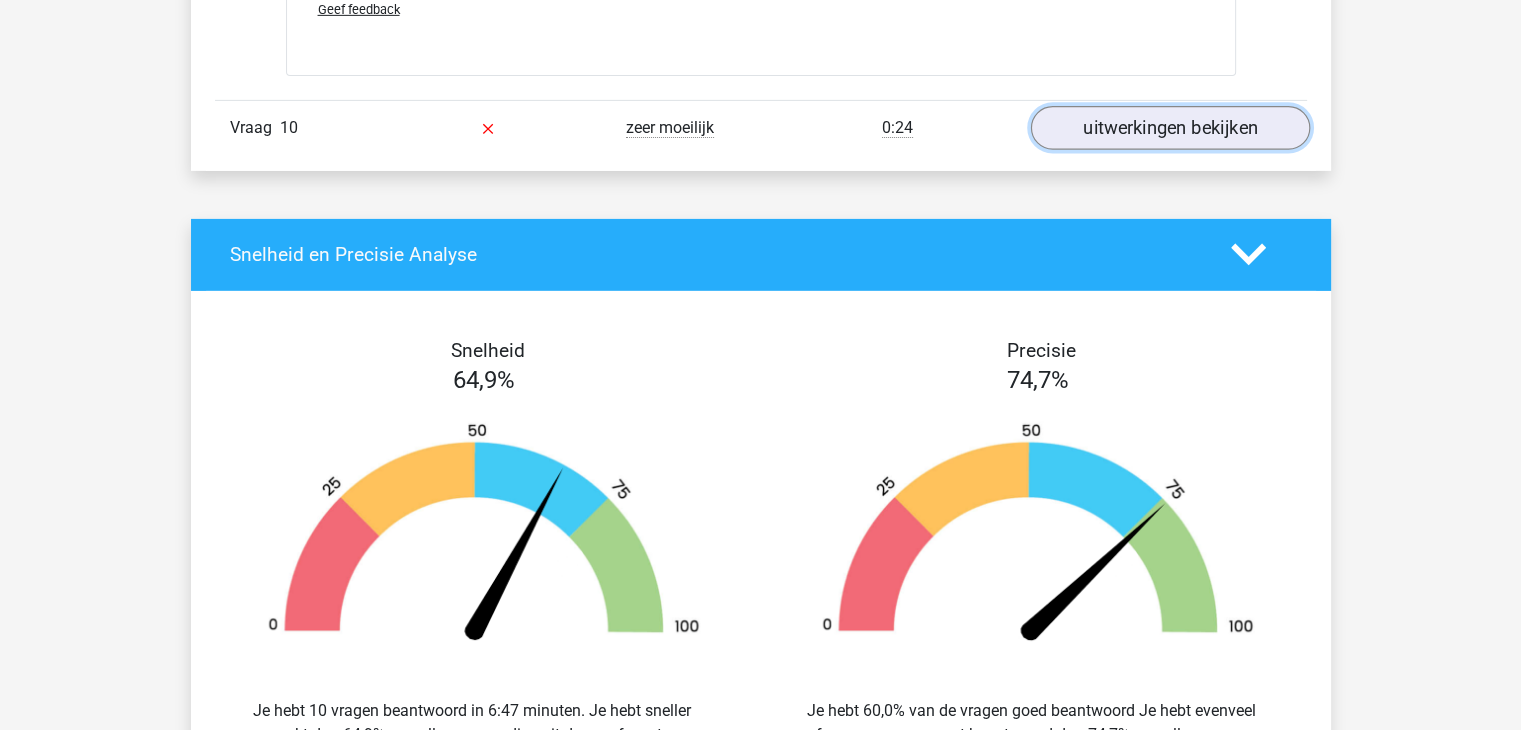 click on "uitwerkingen bekijken" at bounding box center [1169, 128] 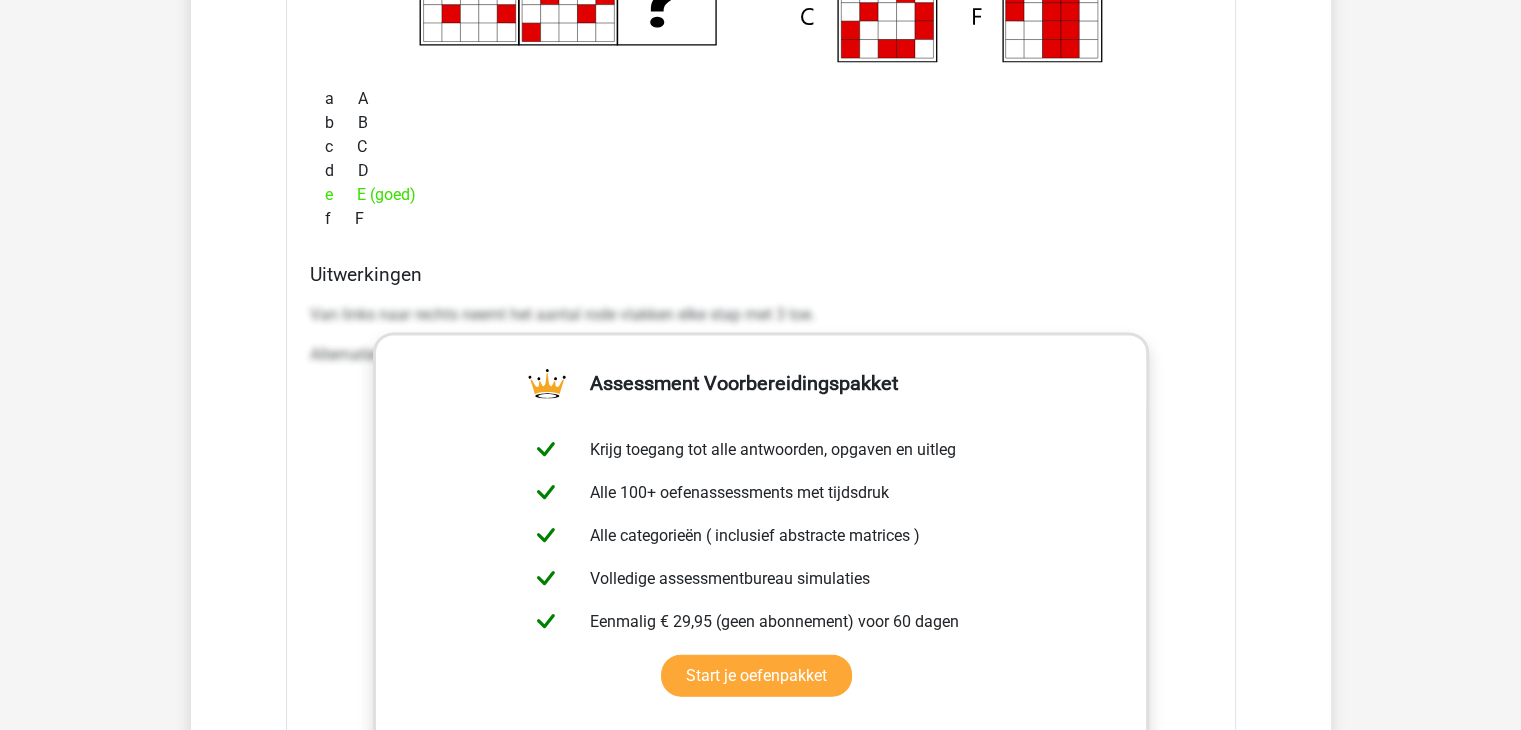 scroll, scrollTop: 11200, scrollLeft: 0, axis: vertical 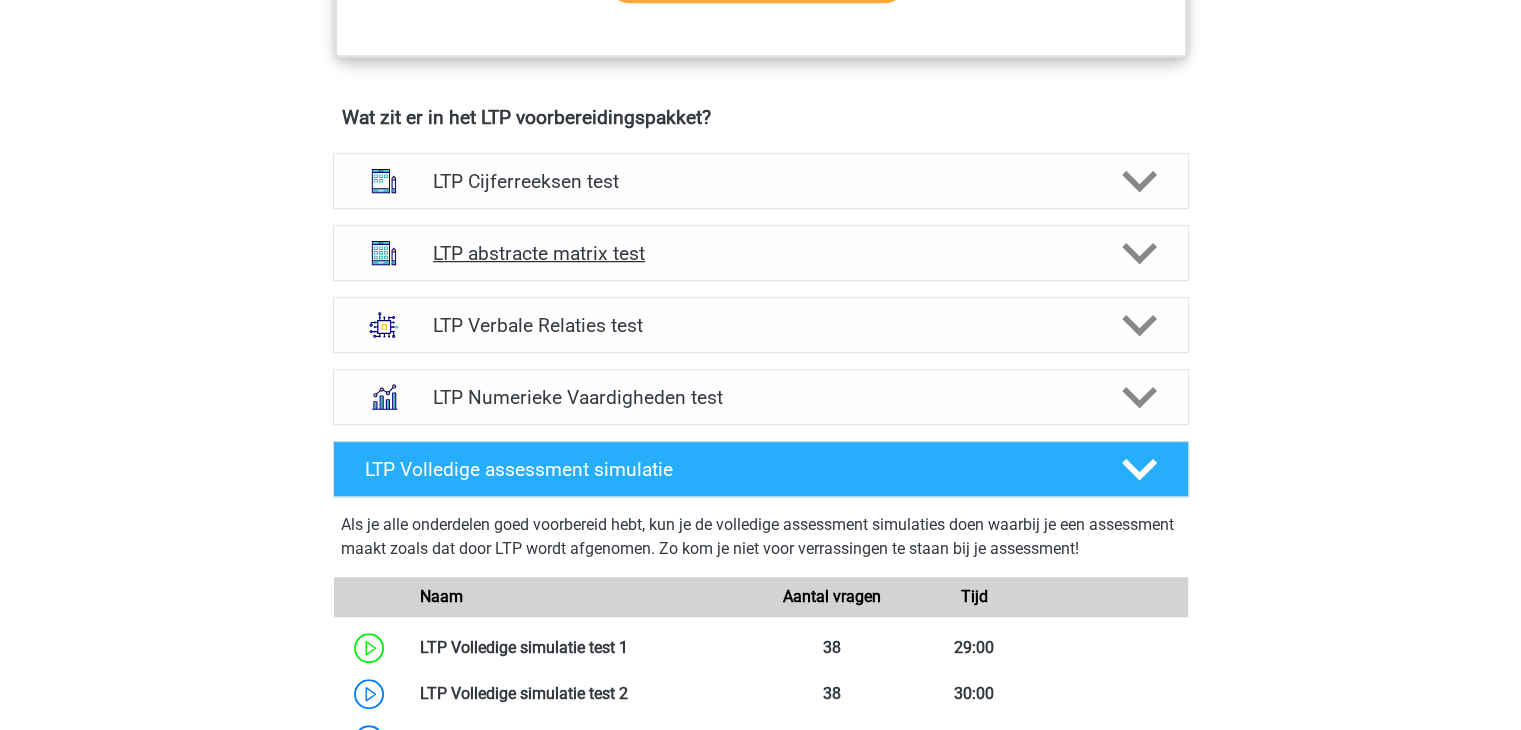 click 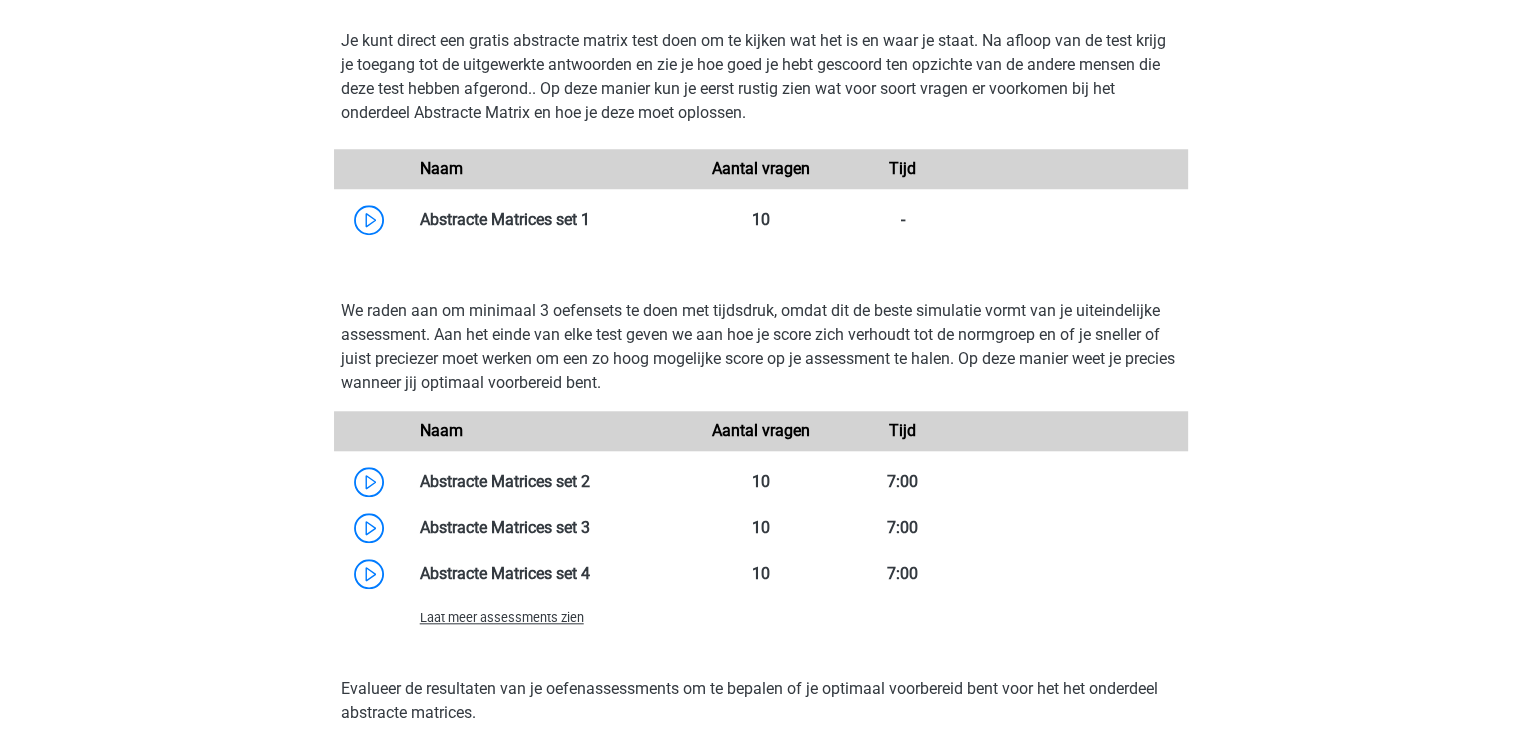 scroll, scrollTop: 1900, scrollLeft: 0, axis: vertical 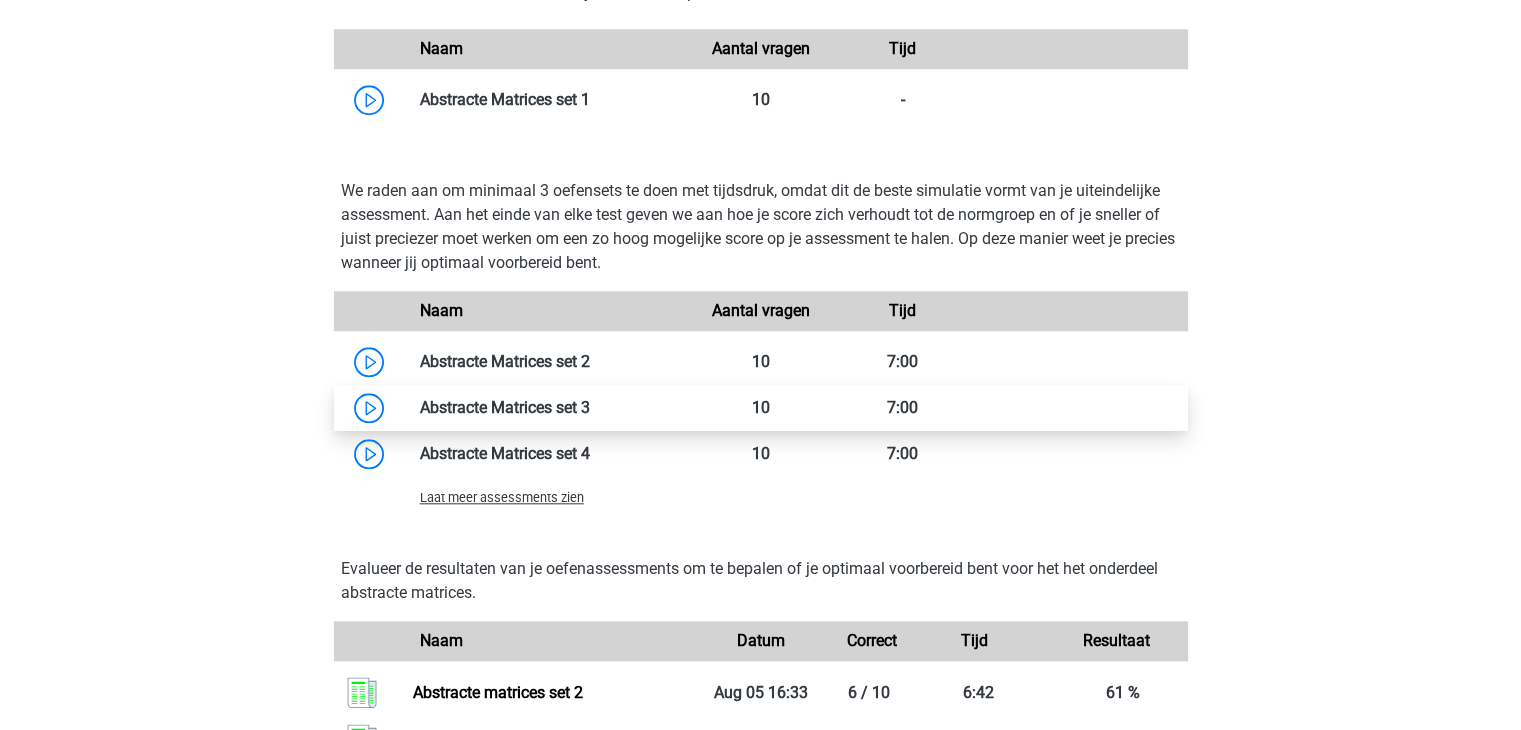 click at bounding box center (590, 407) 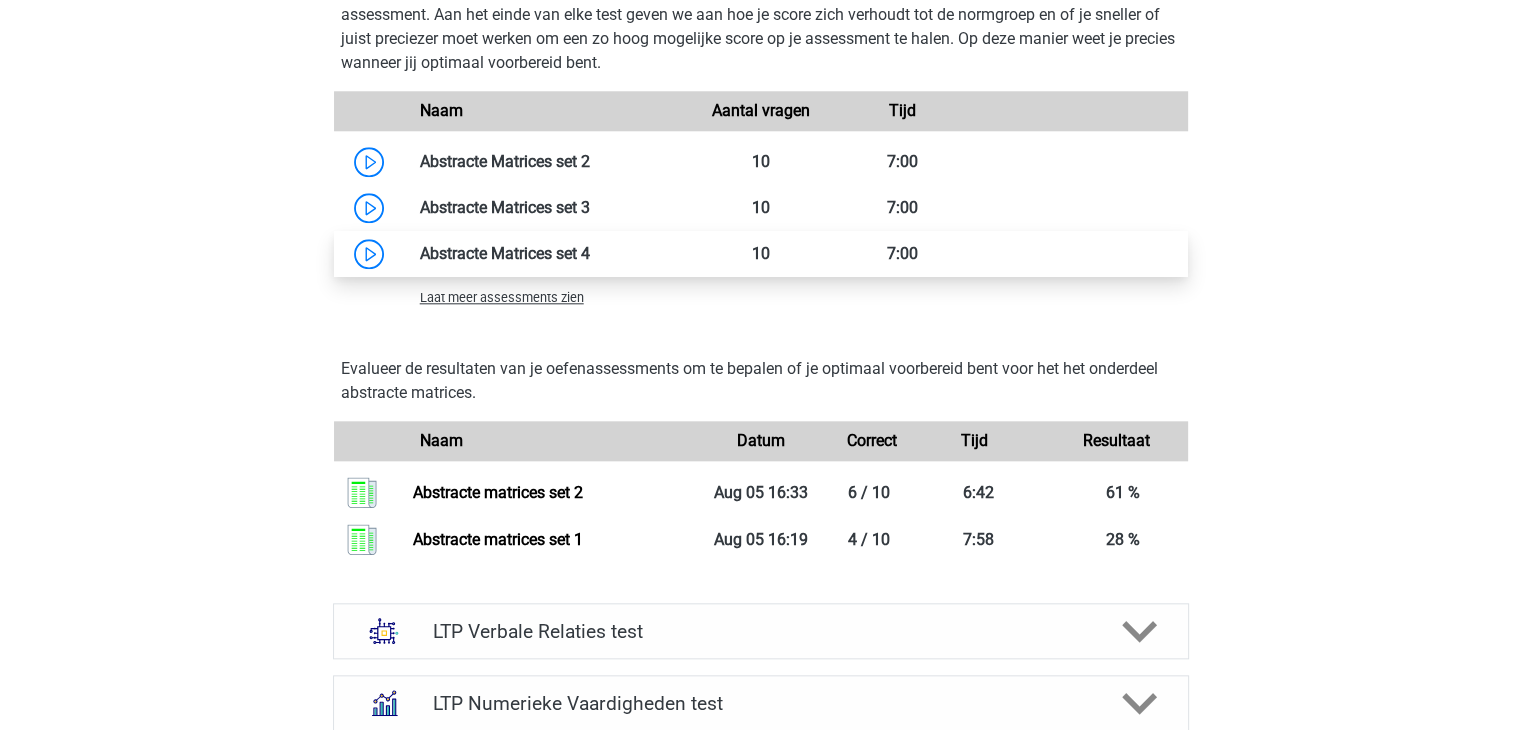 scroll, scrollTop: 2200, scrollLeft: 0, axis: vertical 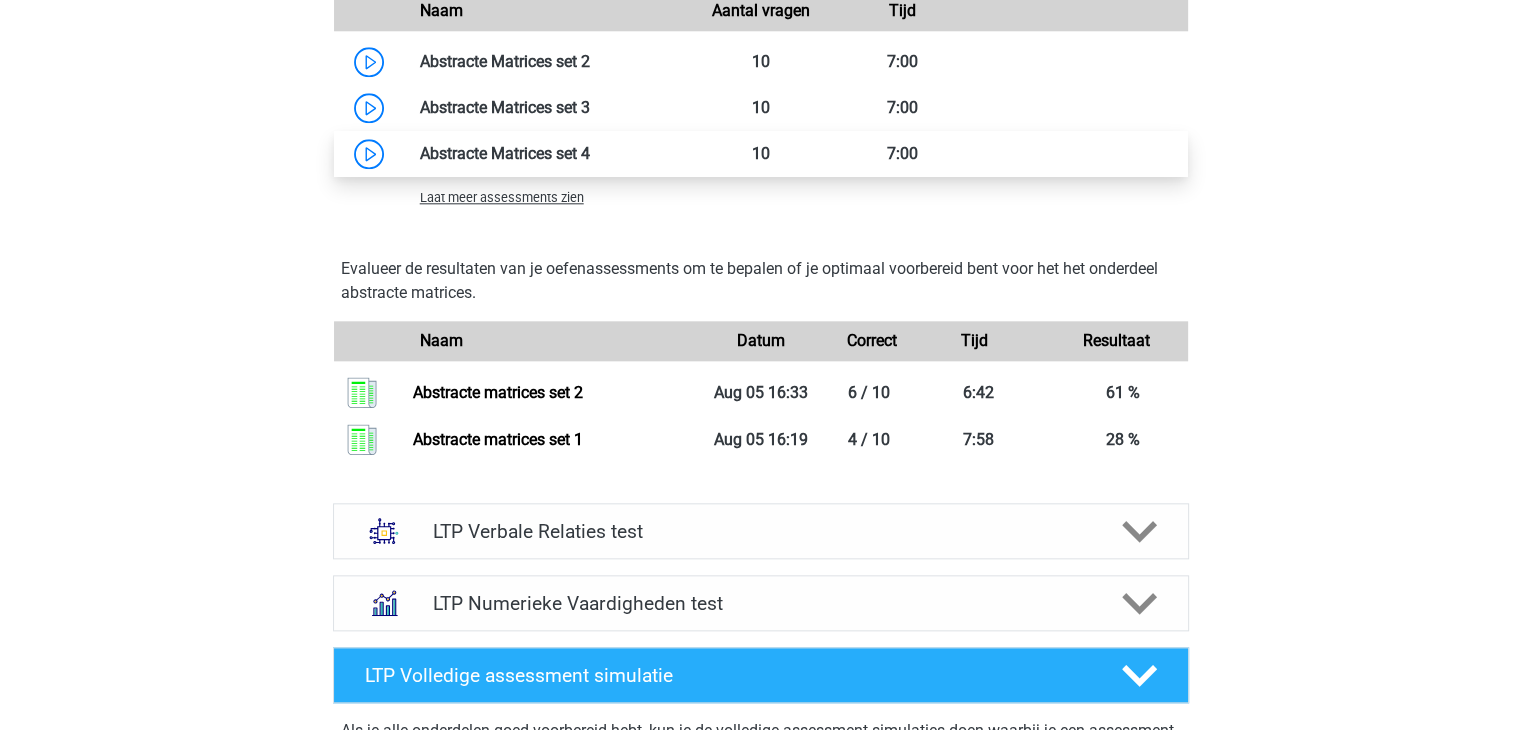 click at bounding box center (590, 153) 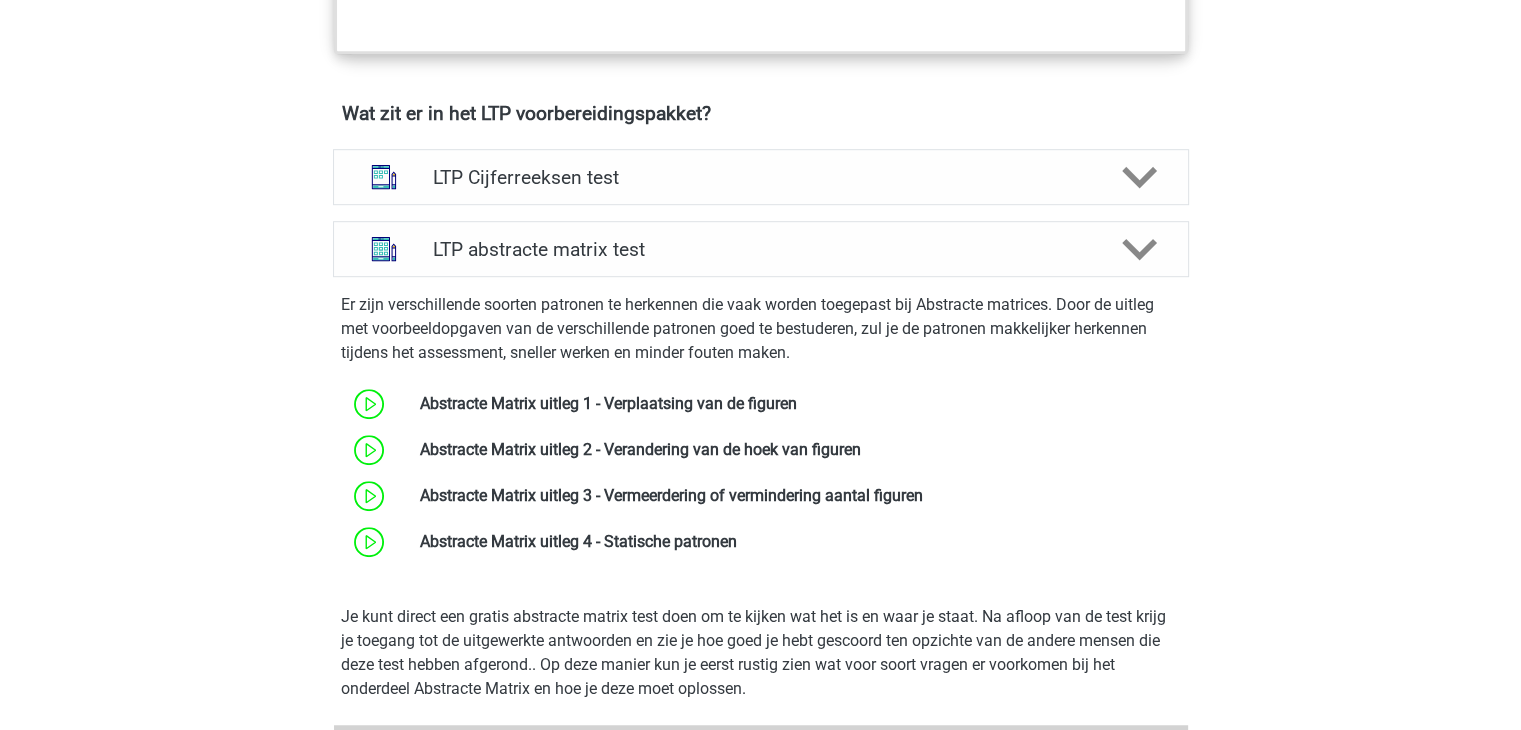 scroll, scrollTop: 1200, scrollLeft: 0, axis: vertical 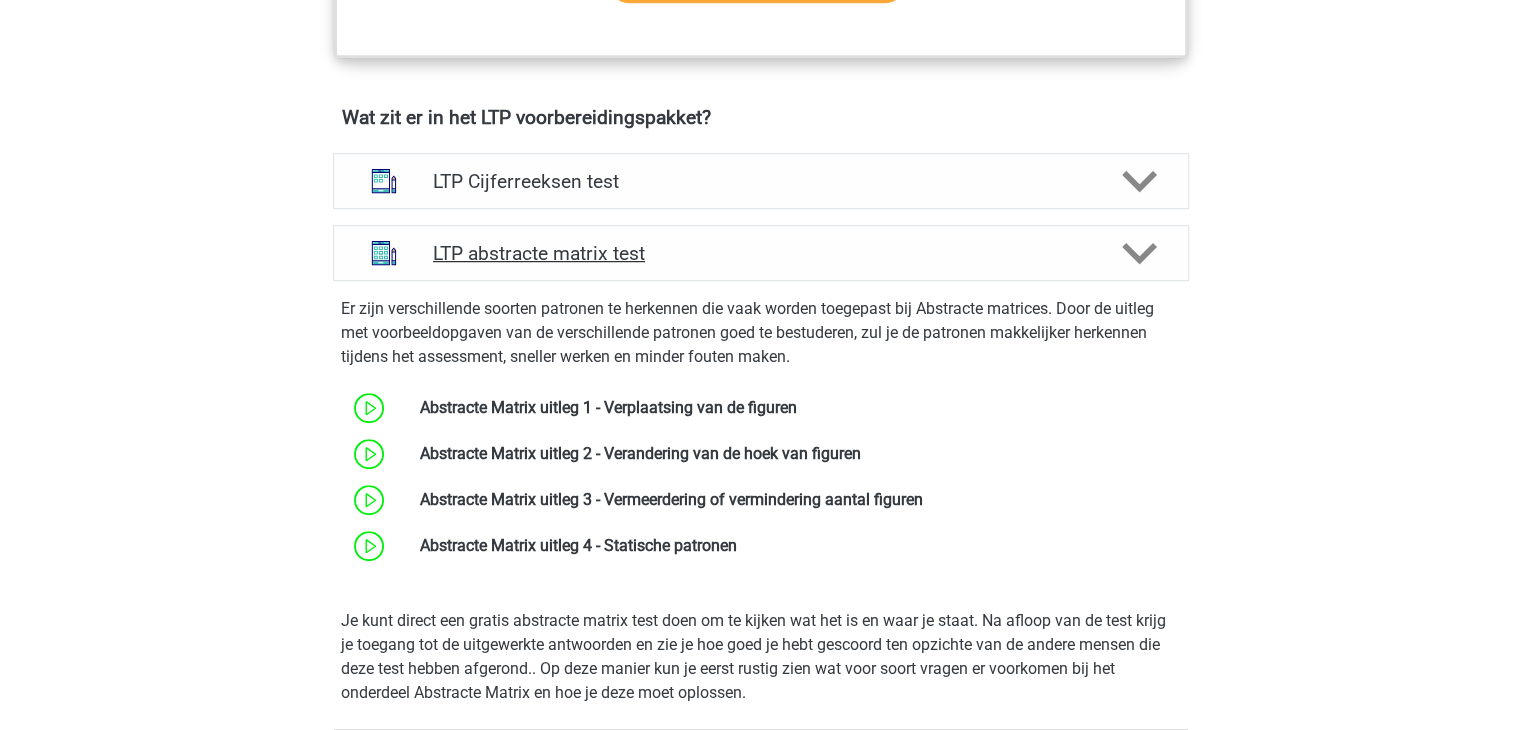 click 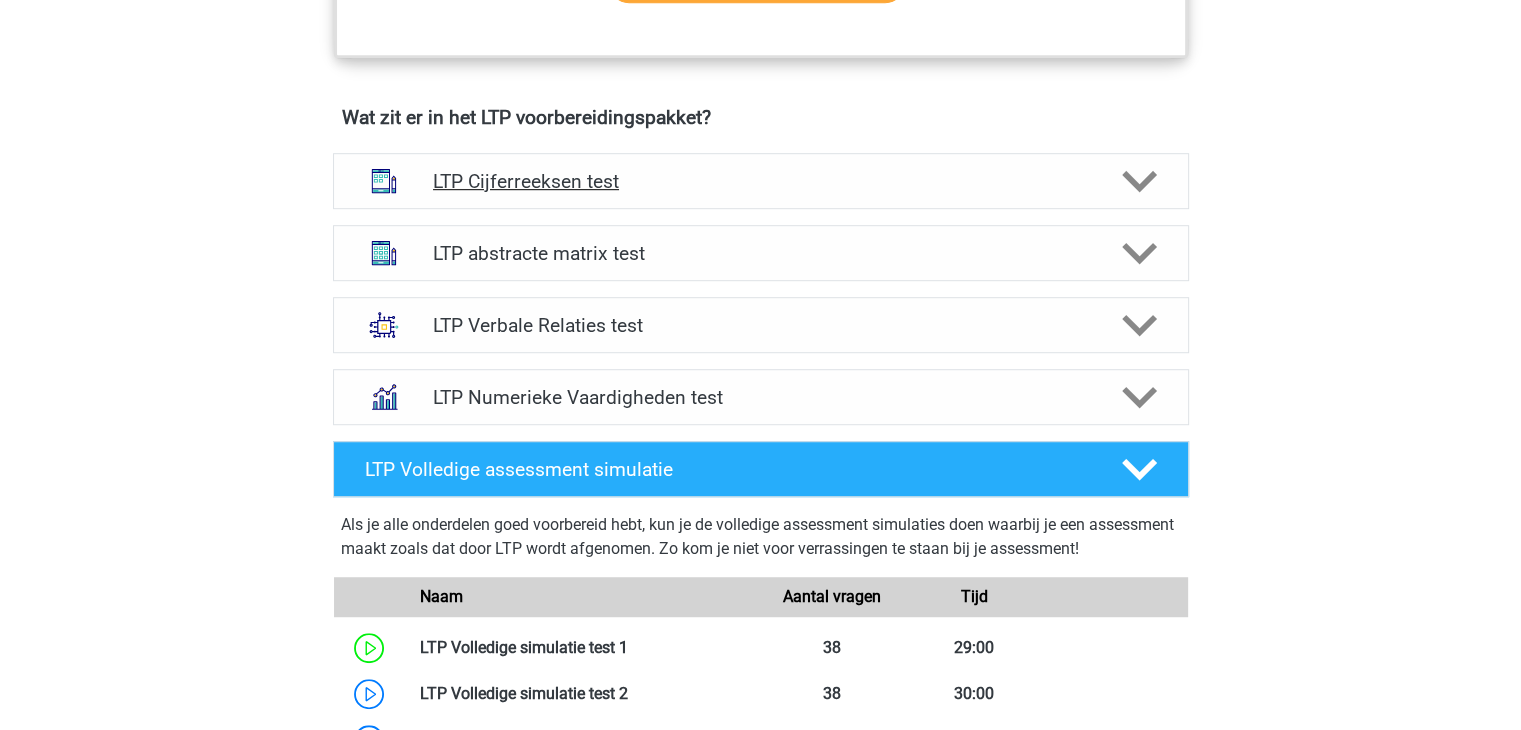 click 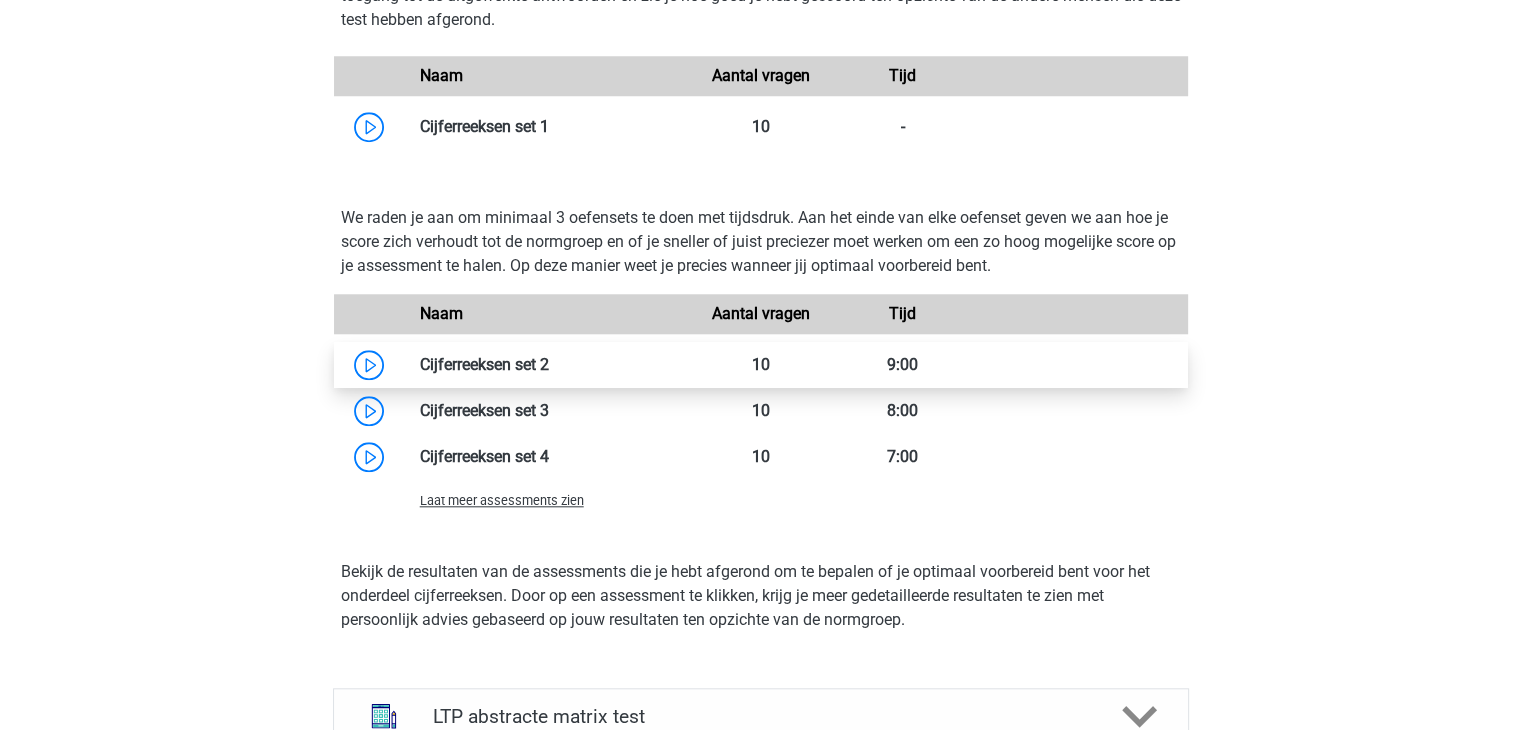 scroll, scrollTop: 1900, scrollLeft: 0, axis: vertical 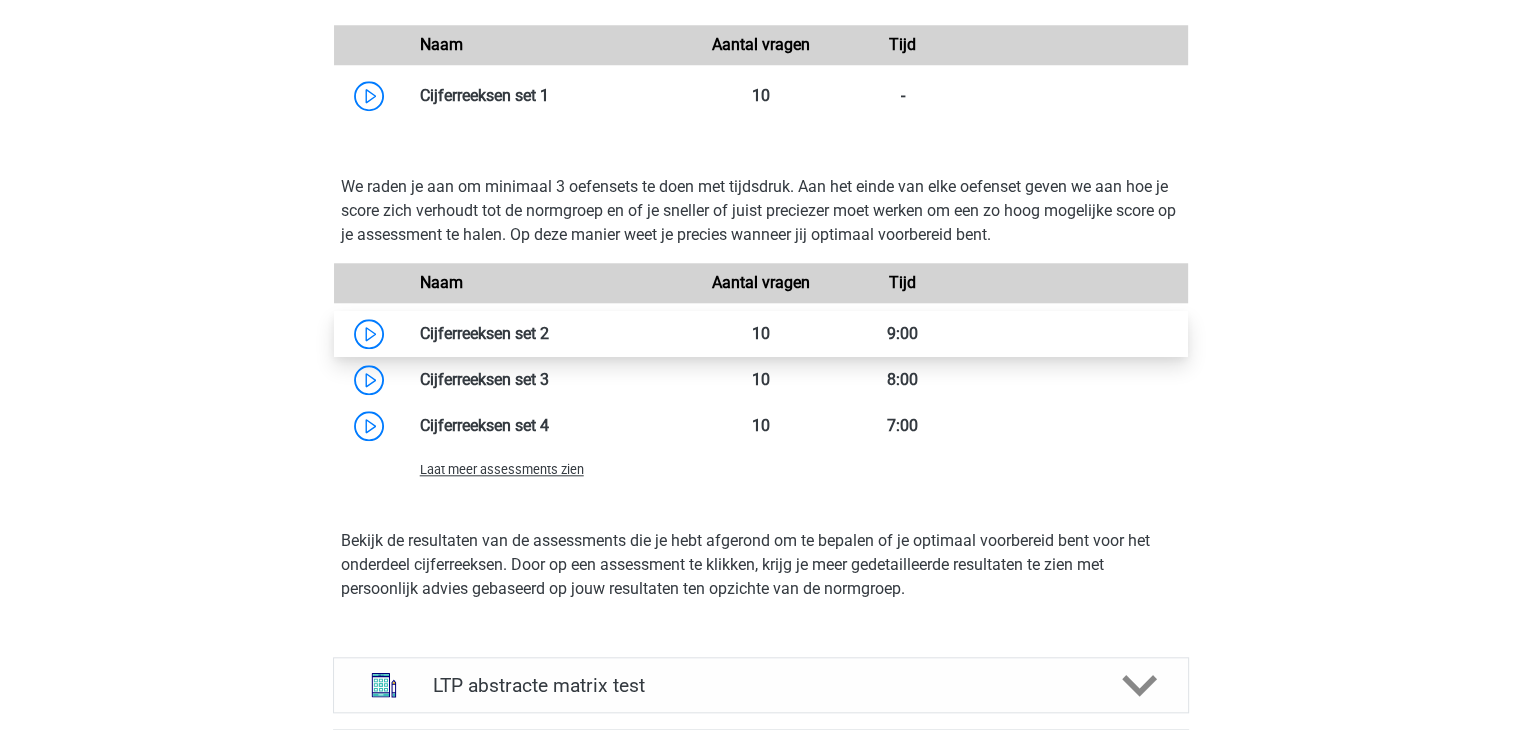 click at bounding box center (549, 333) 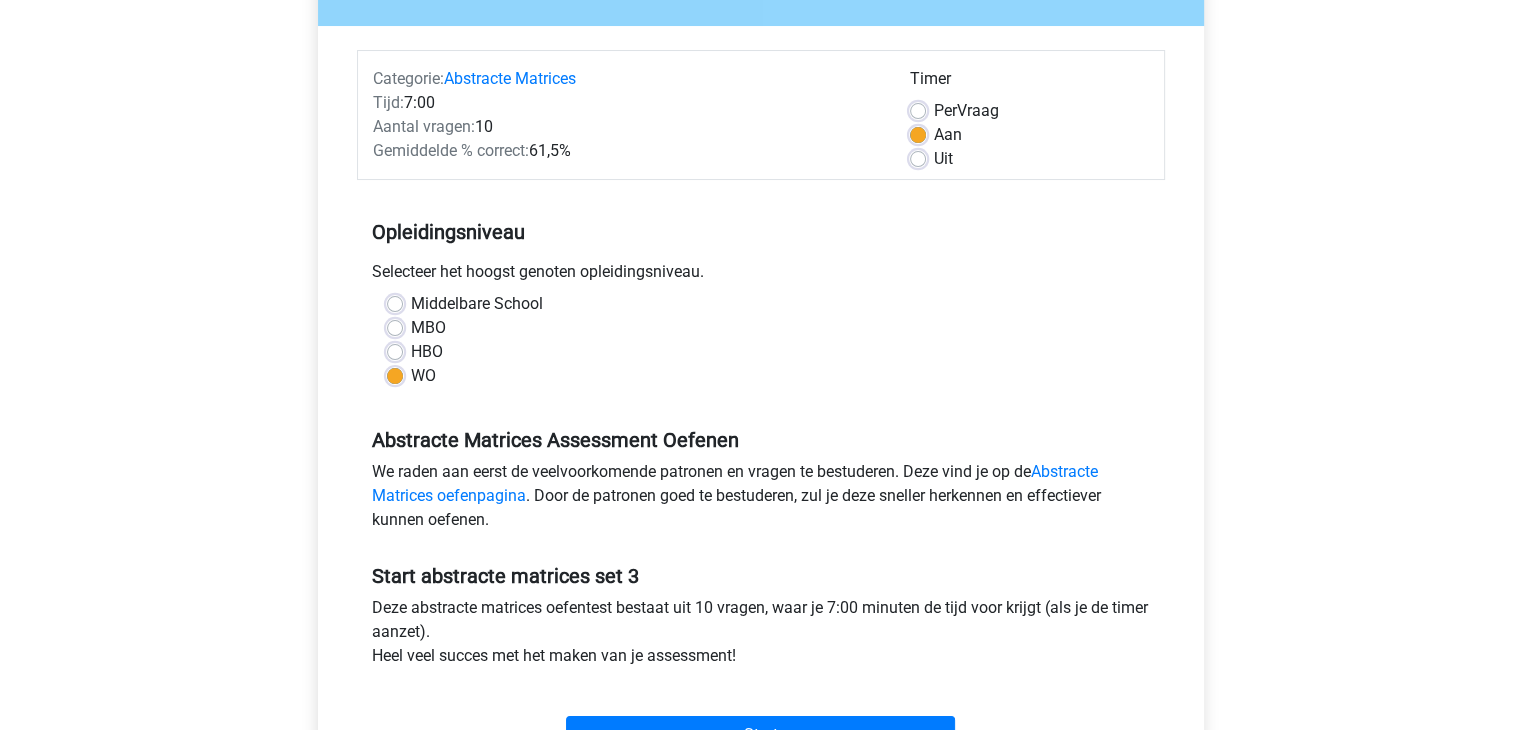 scroll, scrollTop: 600, scrollLeft: 0, axis: vertical 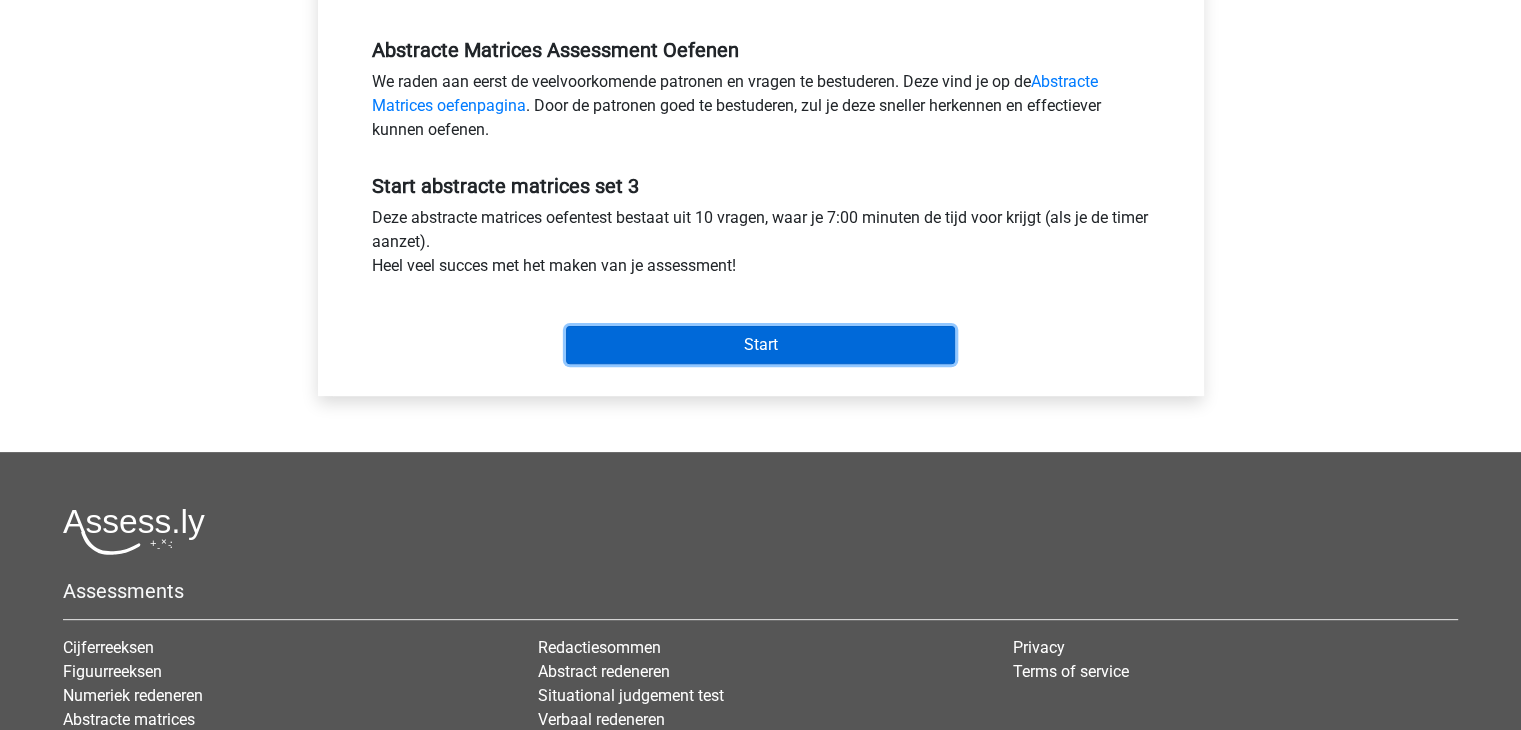 click on "Start" at bounding box center [760, 345] 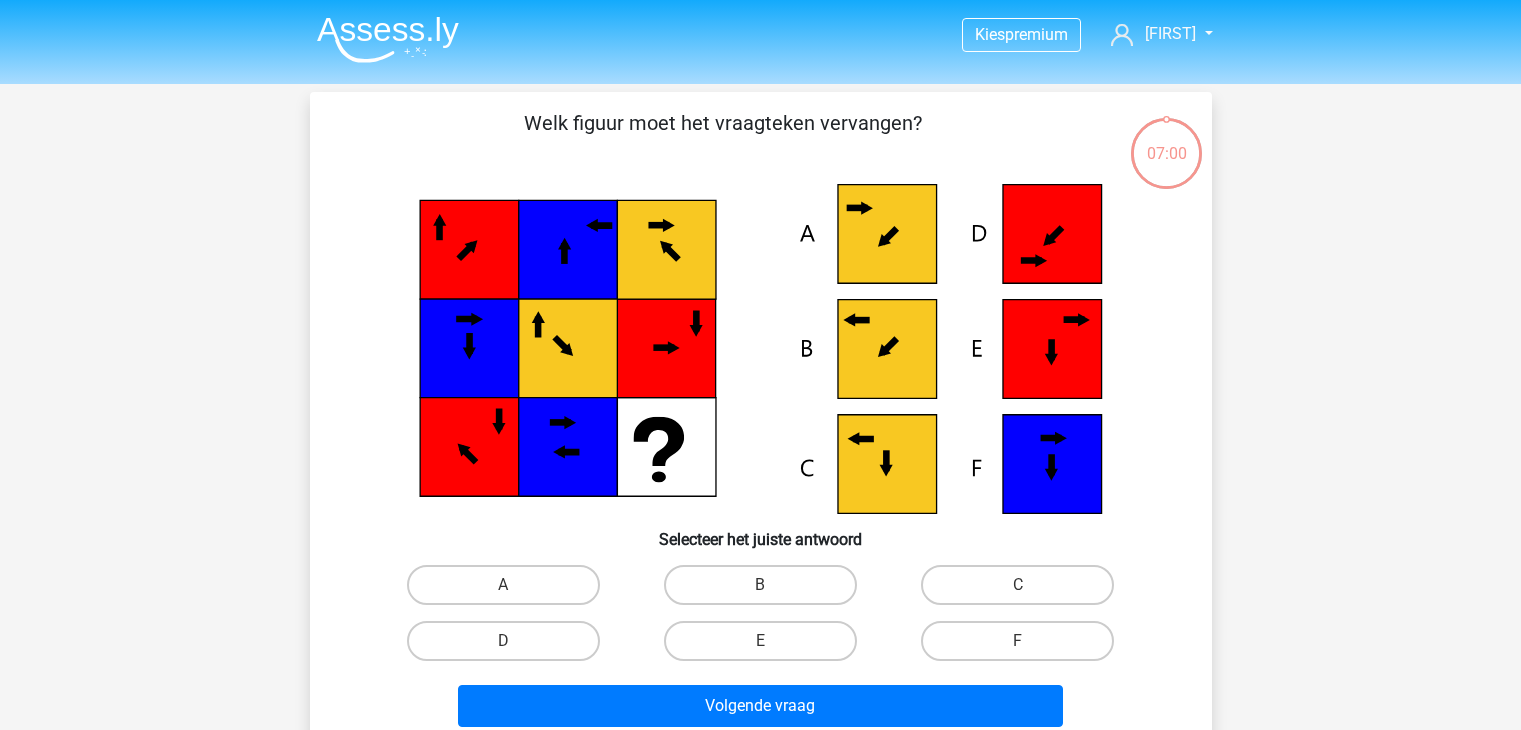 scroll, scrollTop: 0, scrollLeft: 0, axis: both 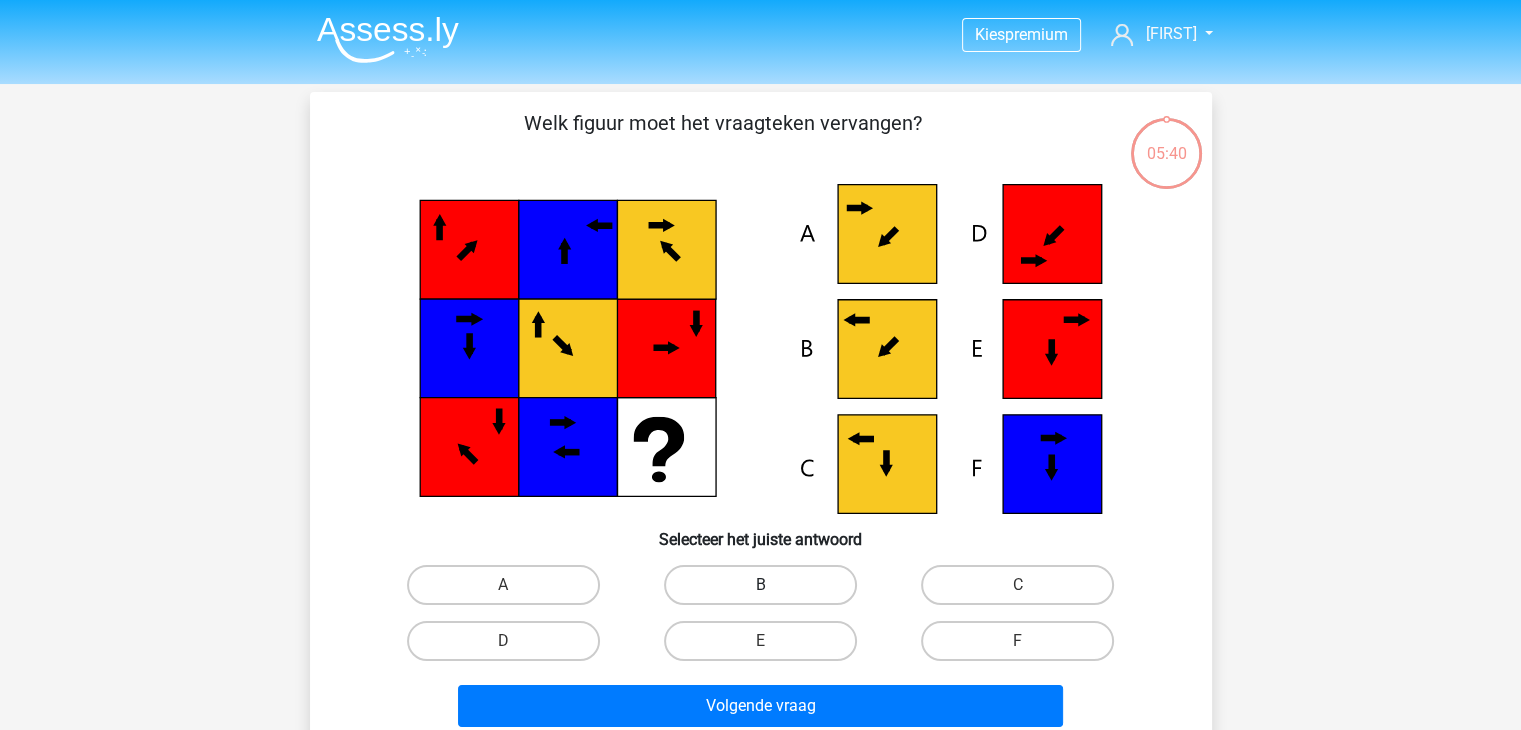click on "B" at bounding box center [760, 585] 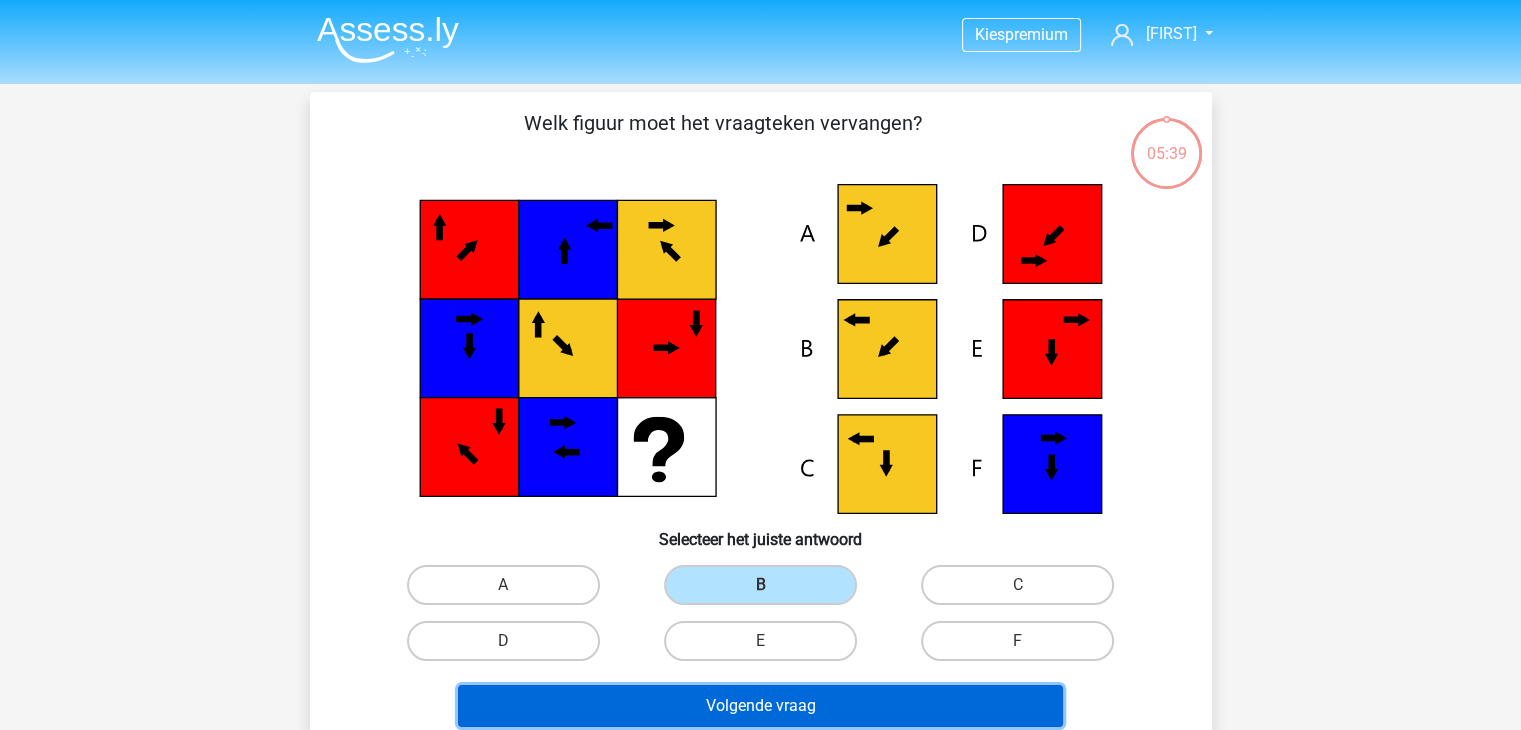 click on "Volgende vraag" at bounding box center (760, 706) 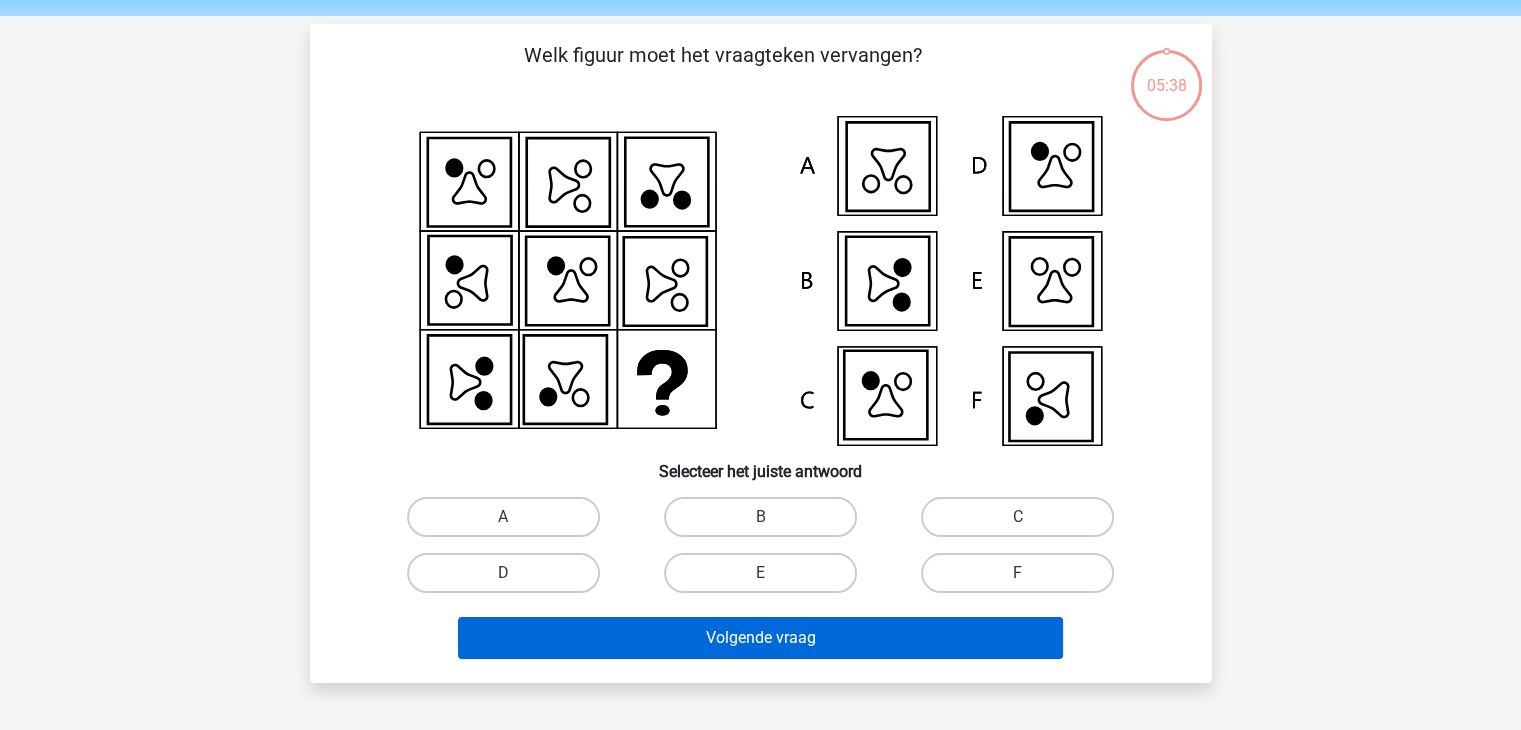 scroll, scrollTop: 92, scrollLeft: 0, axis: vertical 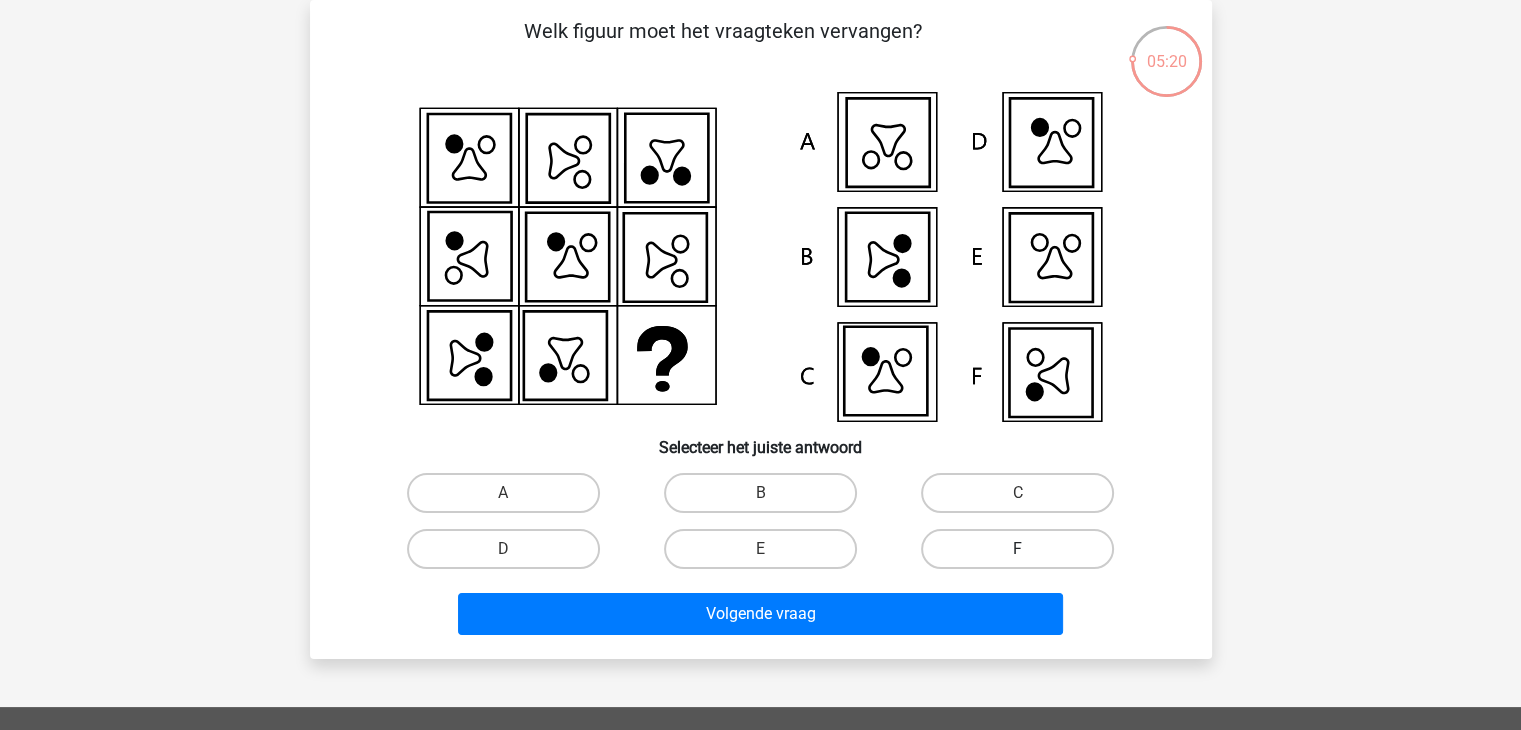 click on "F" at bounding box center (1017, 549) 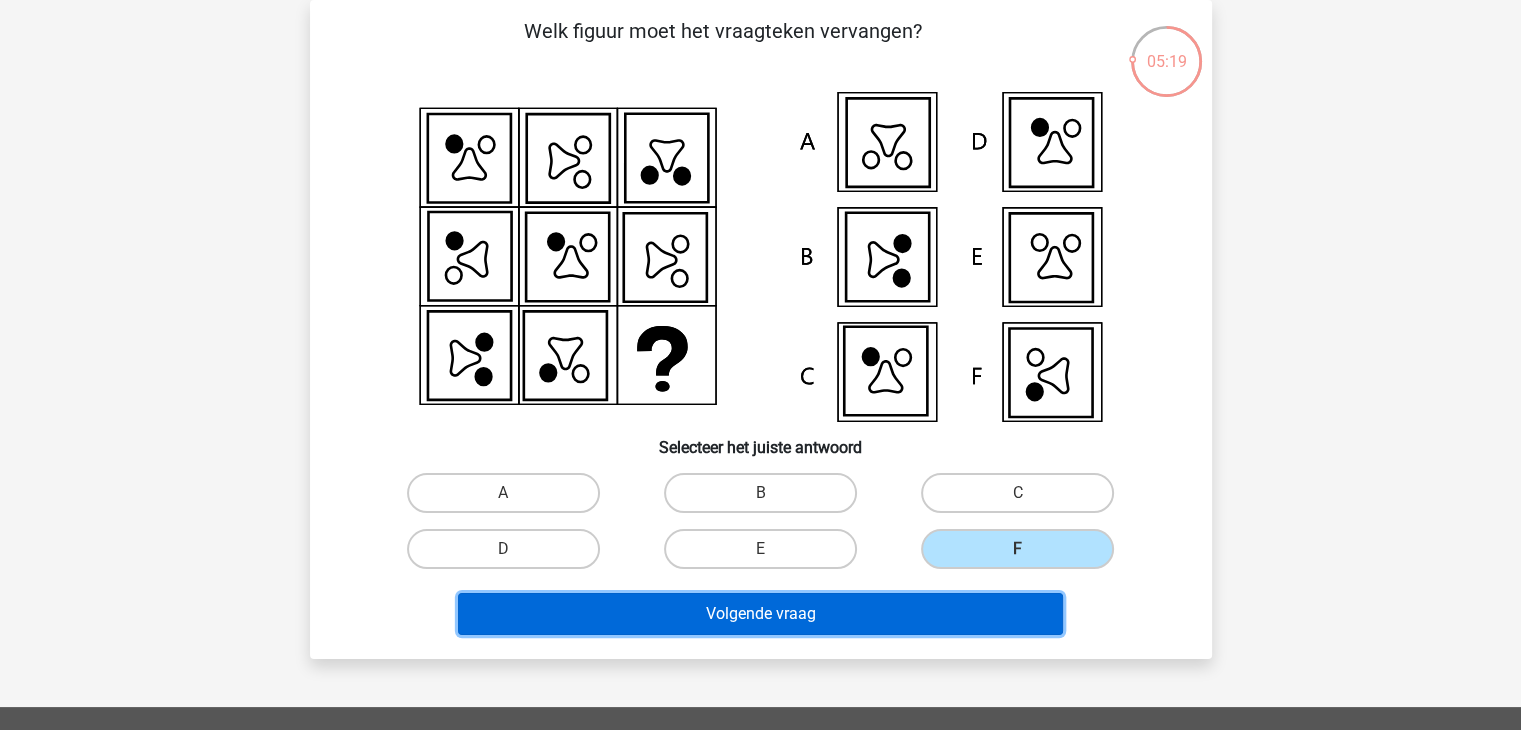 click on "Volgende vraag" at bounding box center (760, 614) 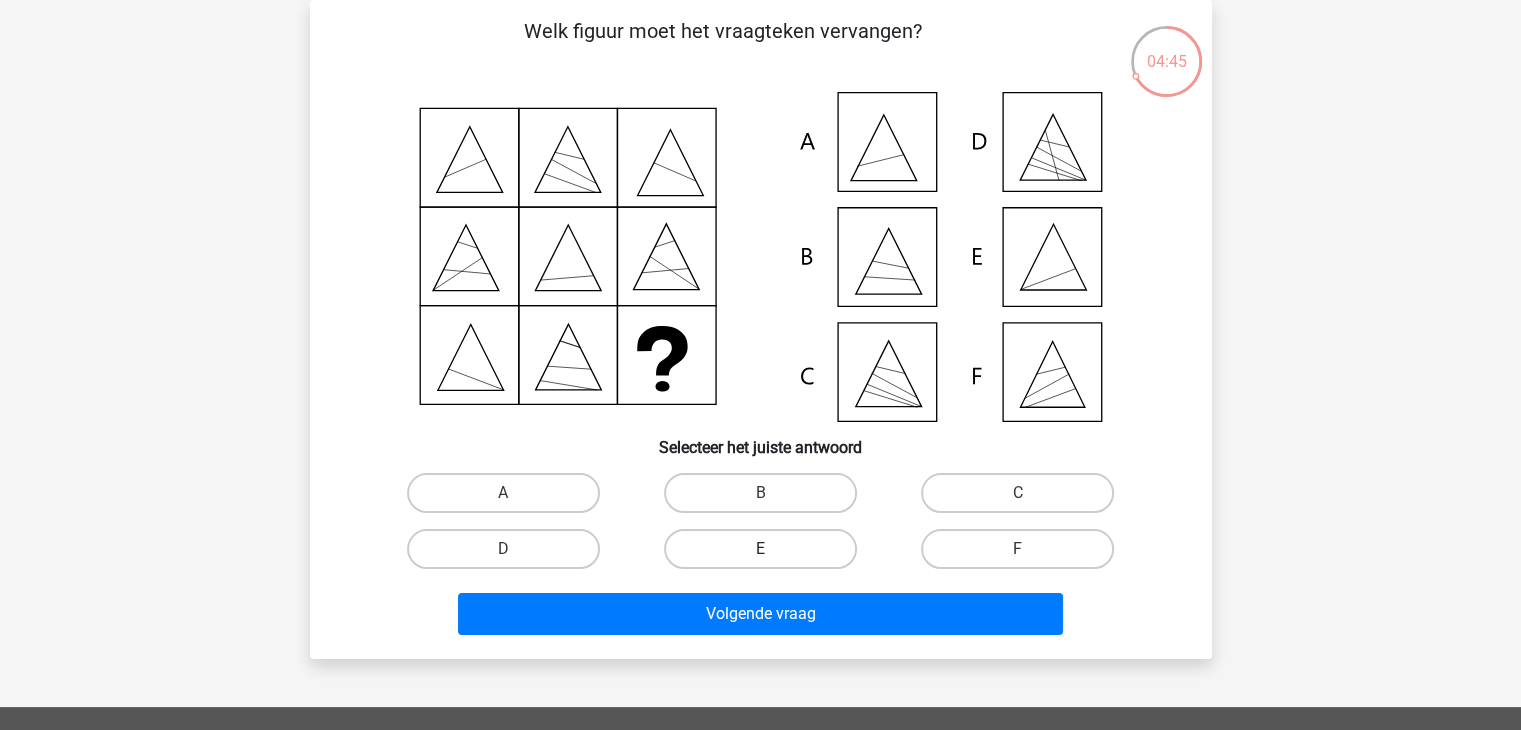 click on "E" at bounding box center [760, 549] 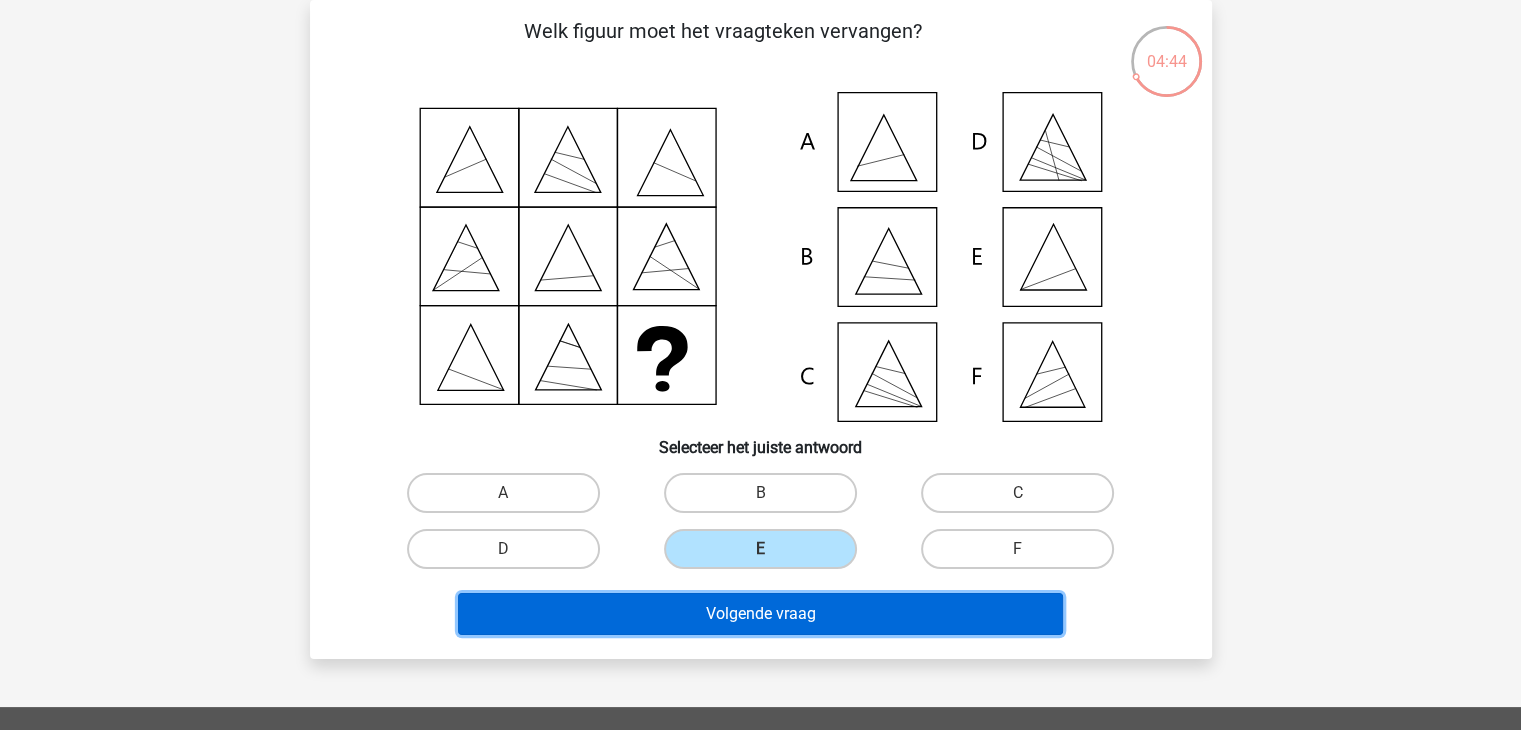 click on "Volgende vraag" at bounding box center [760, 614] 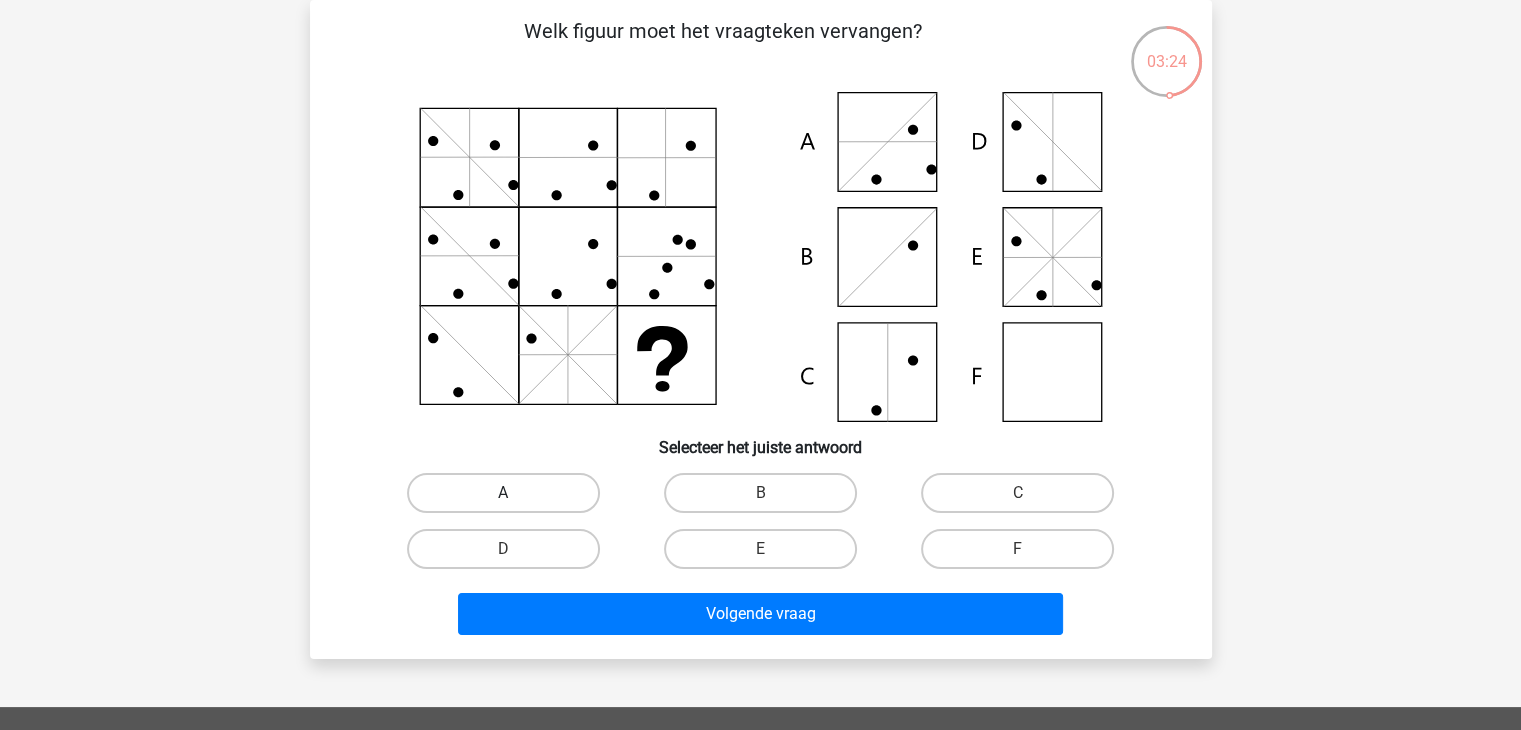 click on "A" at bounding box center (503, 493) 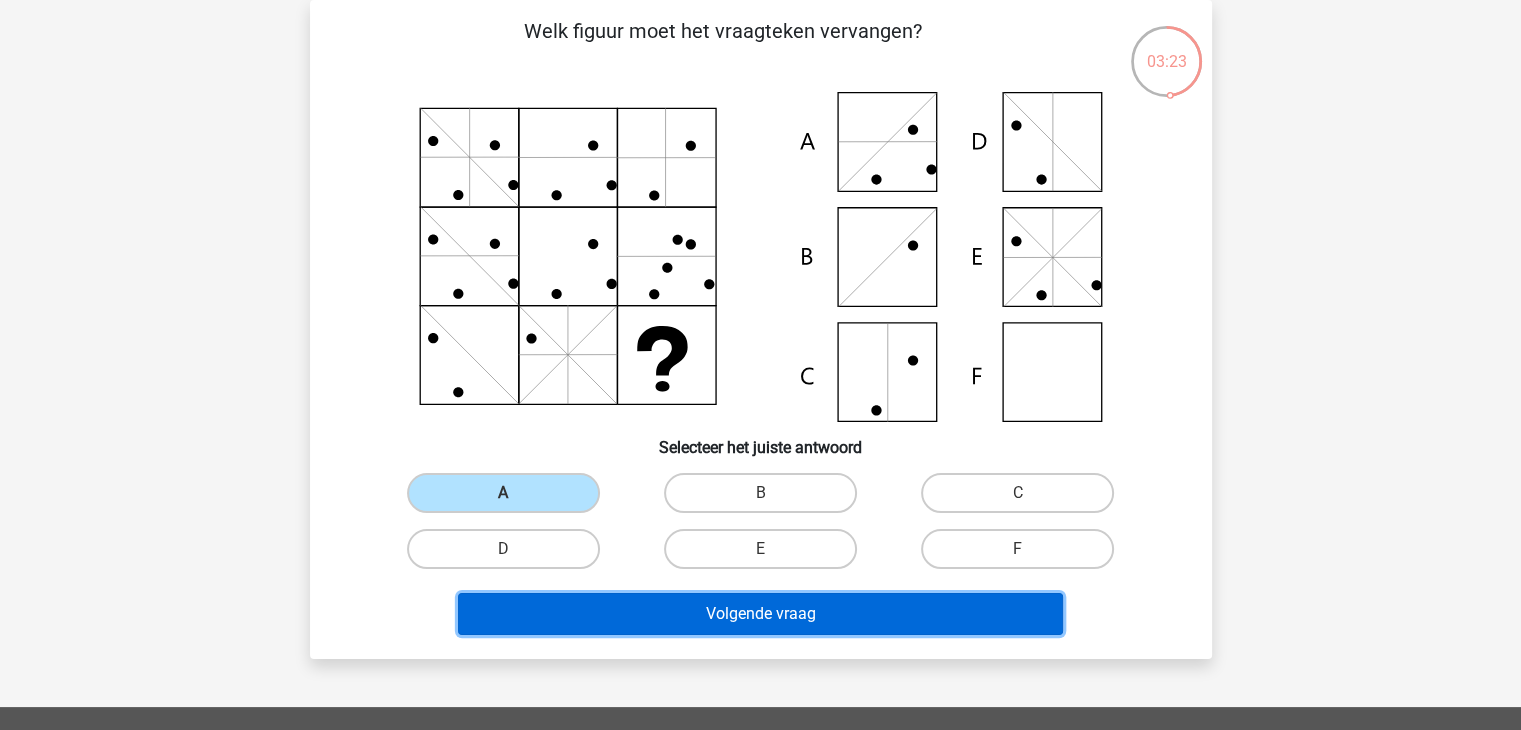 click on "Volgende vraag" at bounding box center (760, 614) 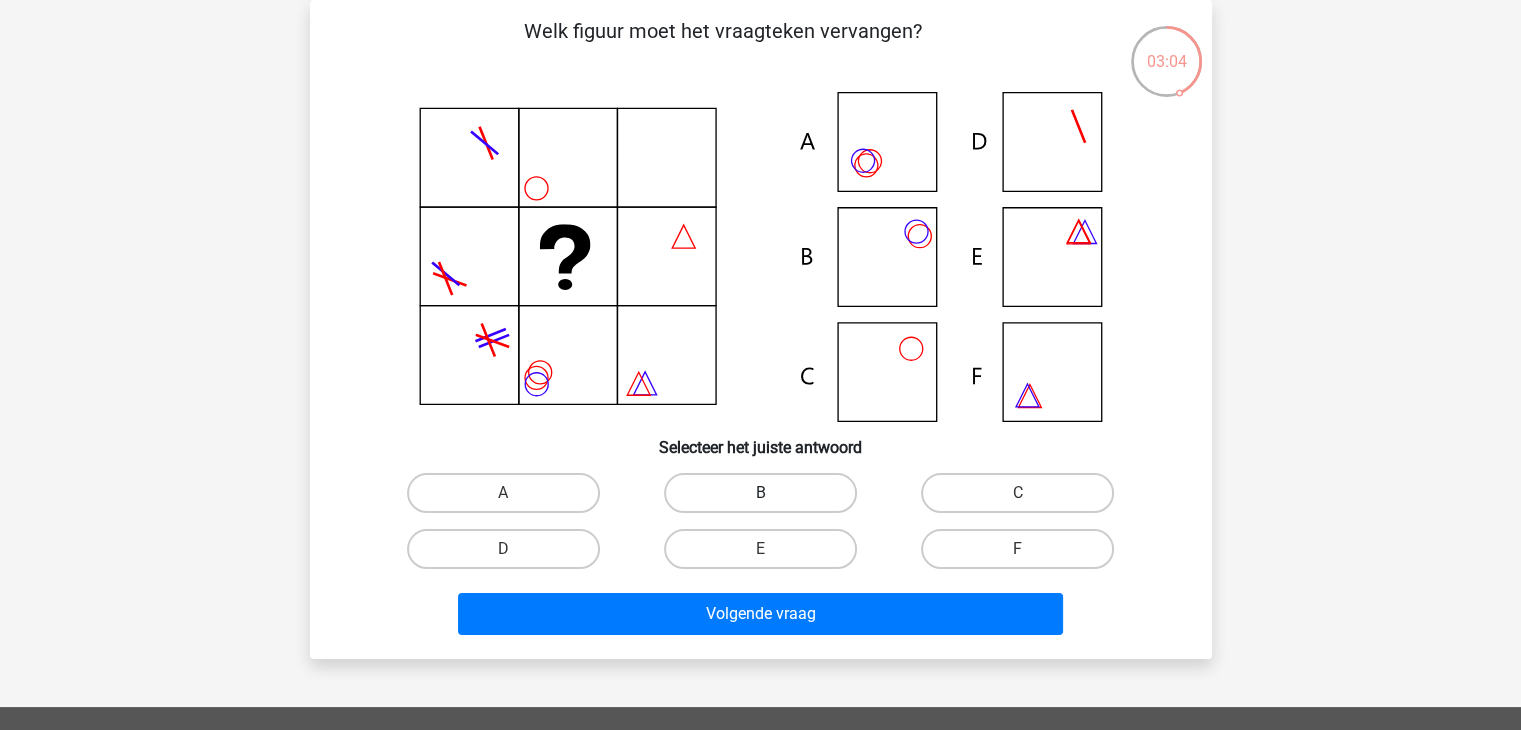 click on "B" at bounding box center (760, 493) 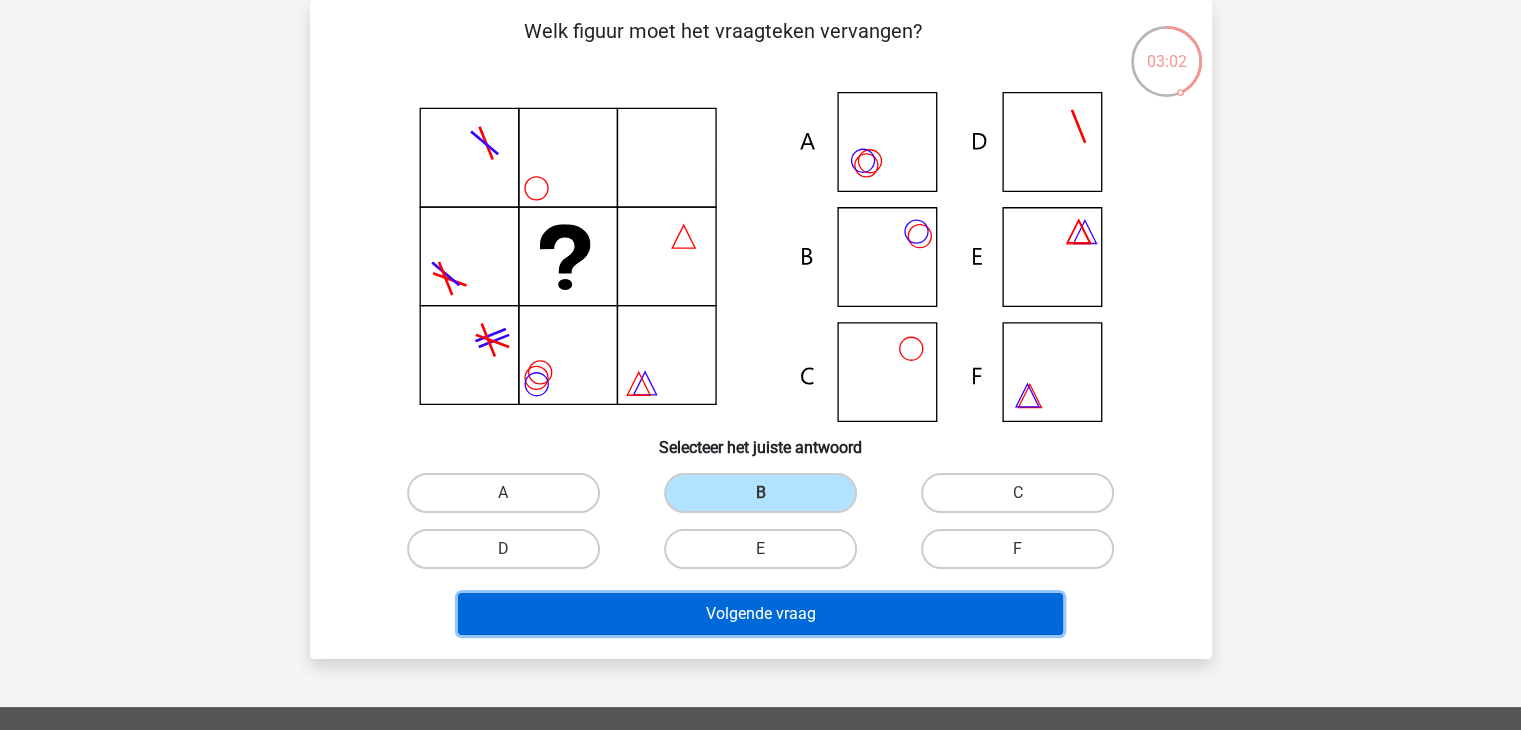 click on "Volgende vraag" at bounding box center [760, 614] 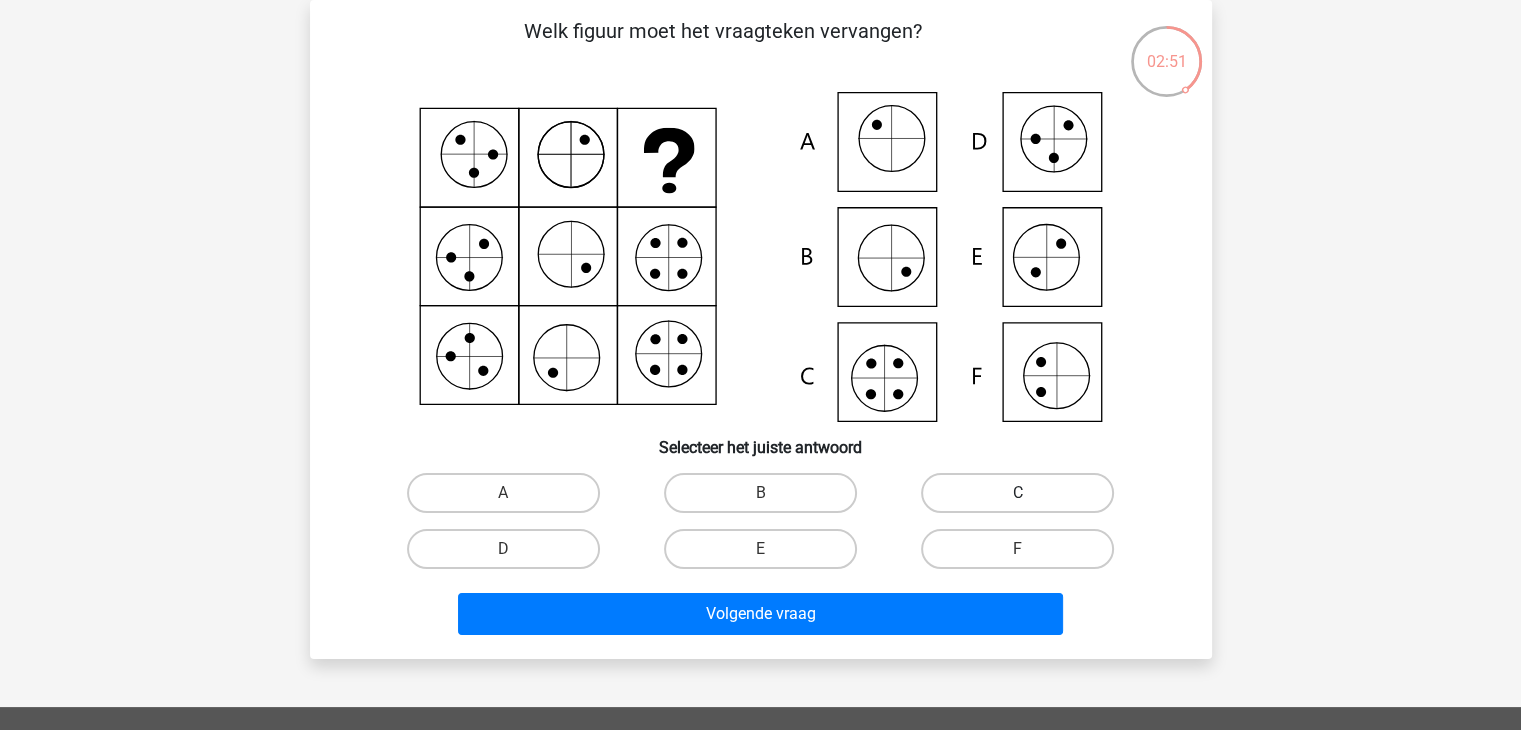 click on "C" at bounding box center [1017, 493] 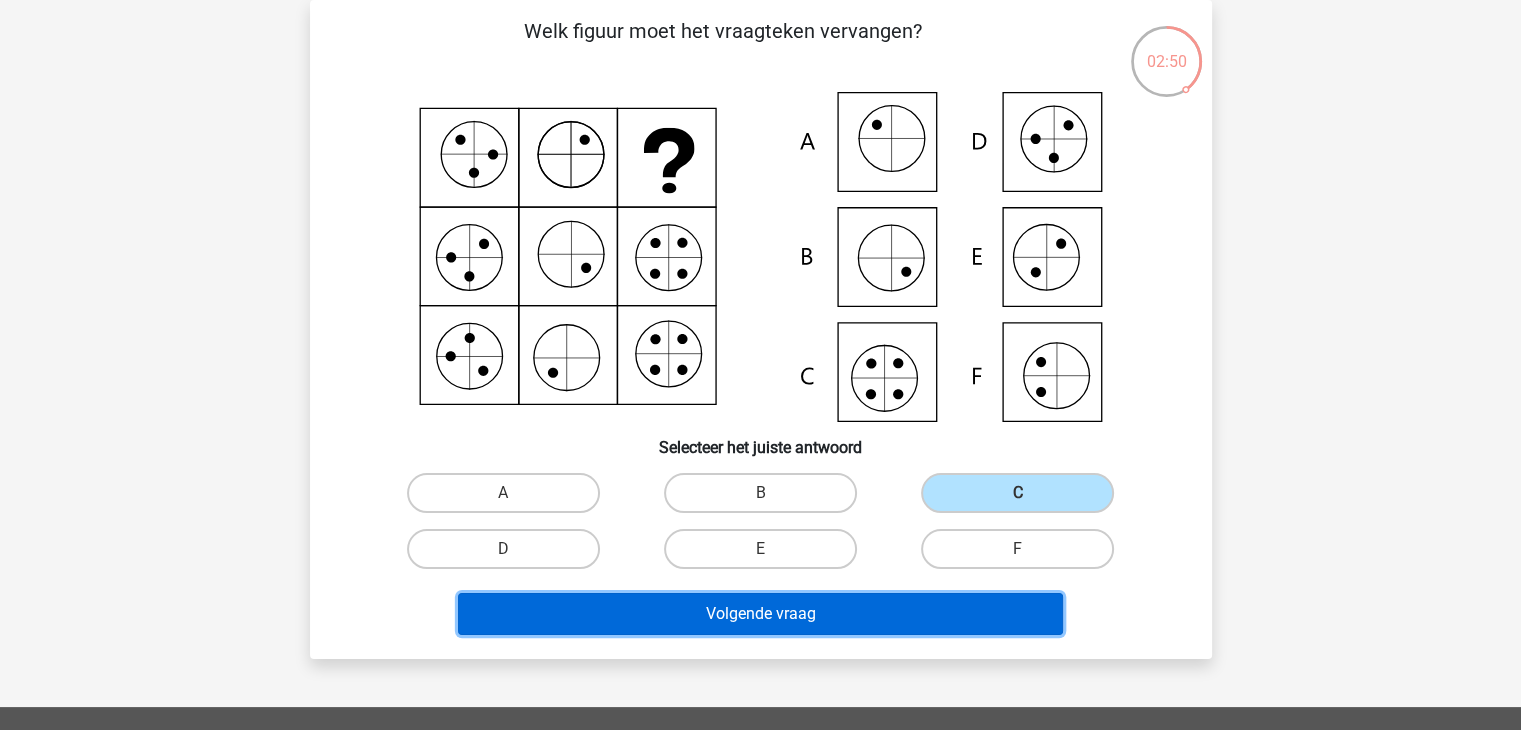 click on "Volgende vraag" at bounding box center (760, 614) 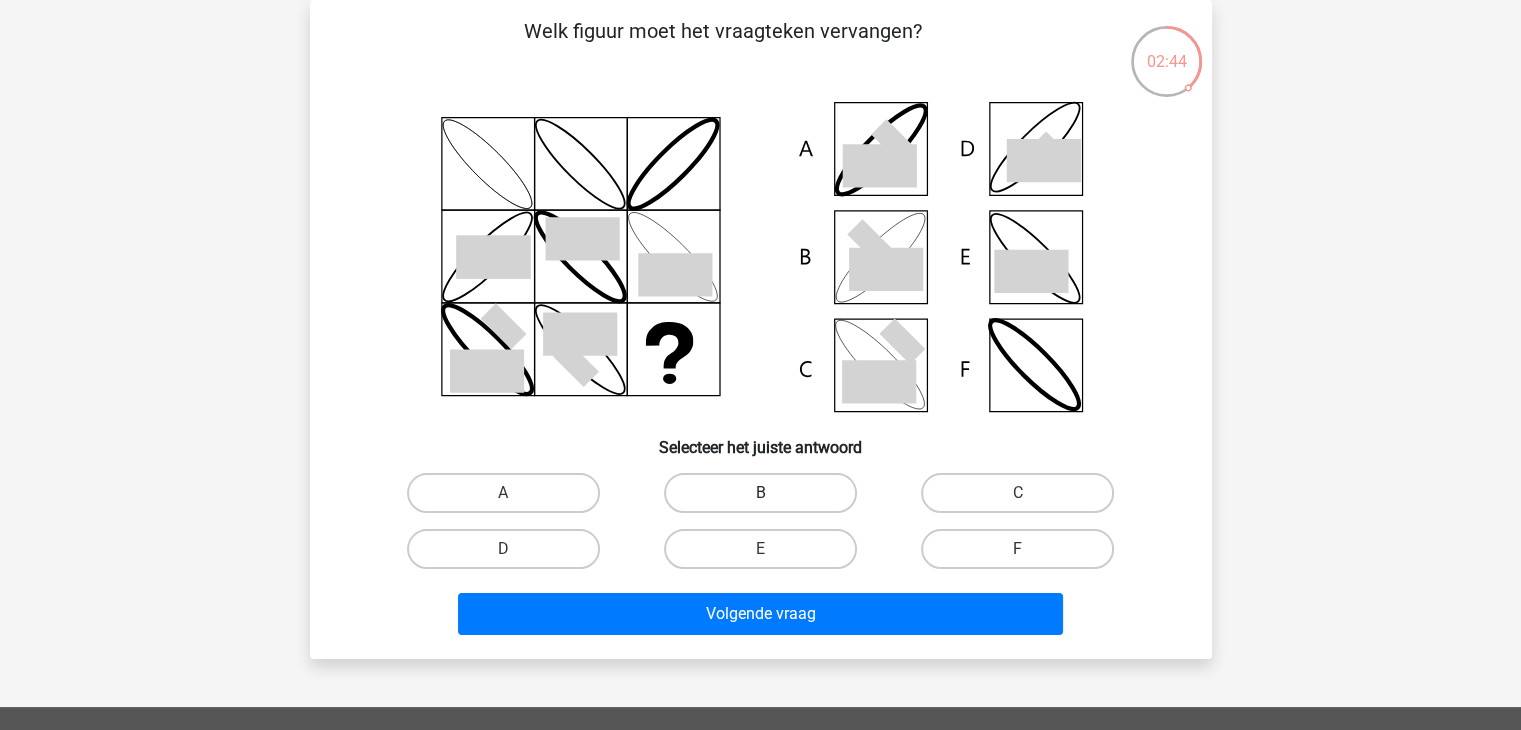 click on "B" at bounding box center [760, 493] 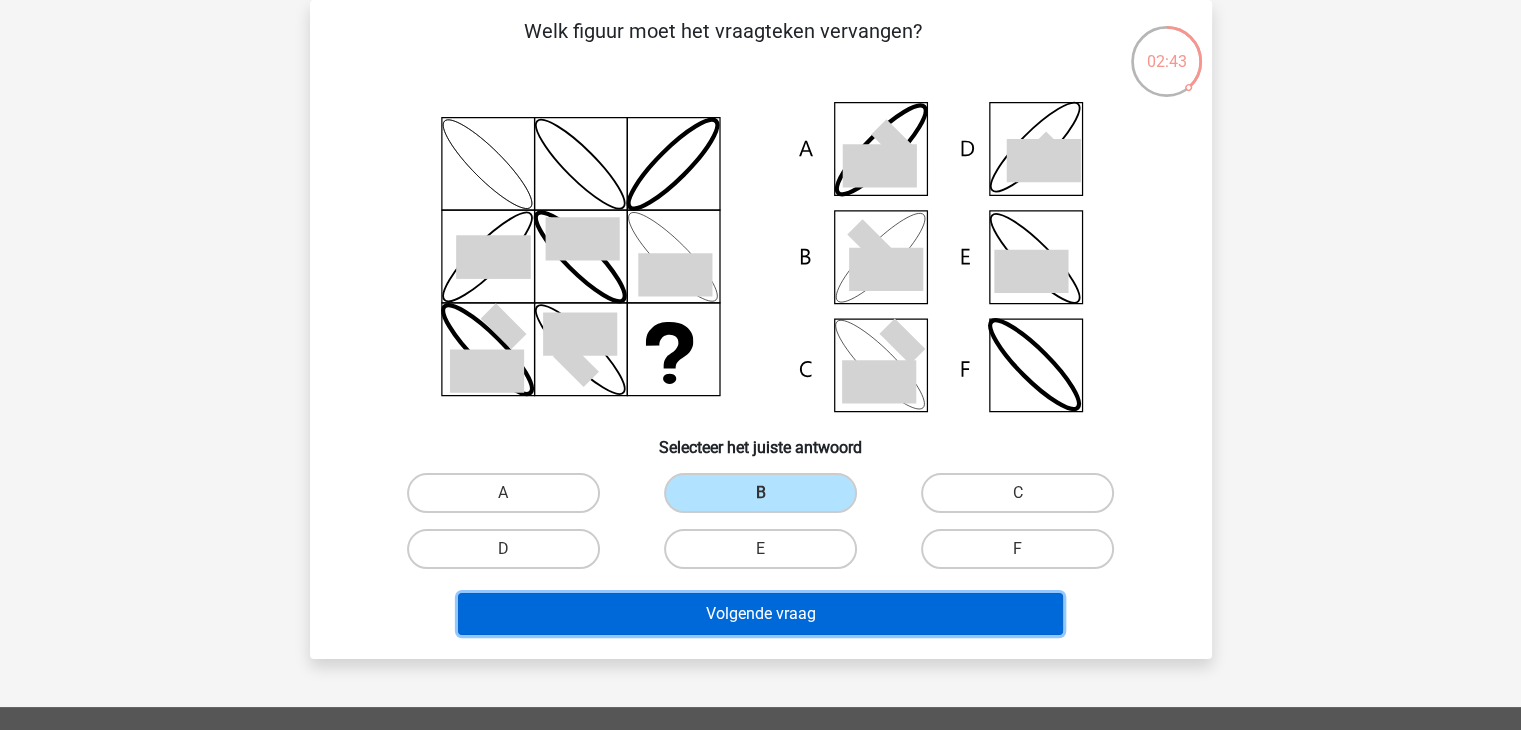 click on "Volgende vraag" at bounding box center (760, 614) 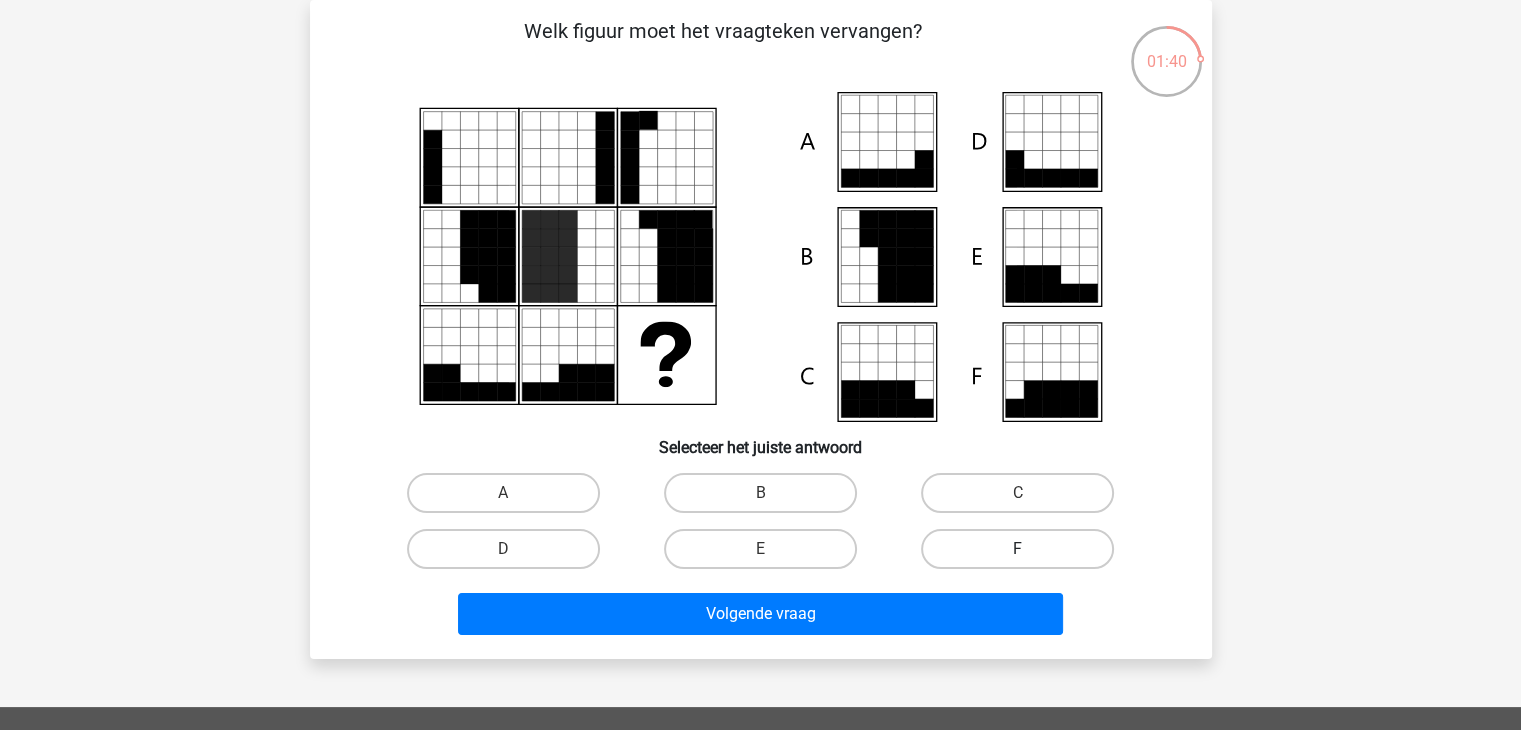 click on "F" at bounding box center [1017, 549] 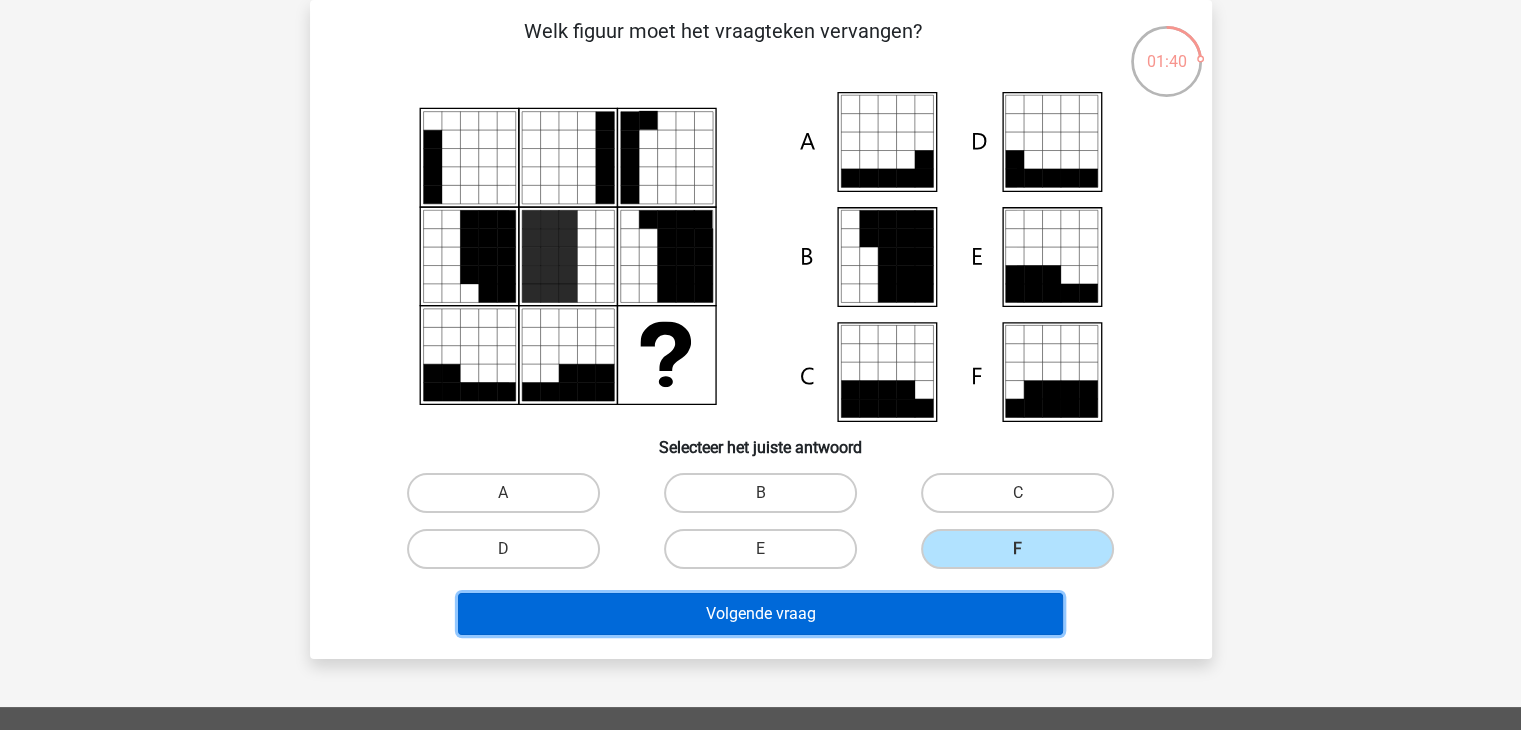 click on "Volgende vraag" at bounding box center (760, 614) 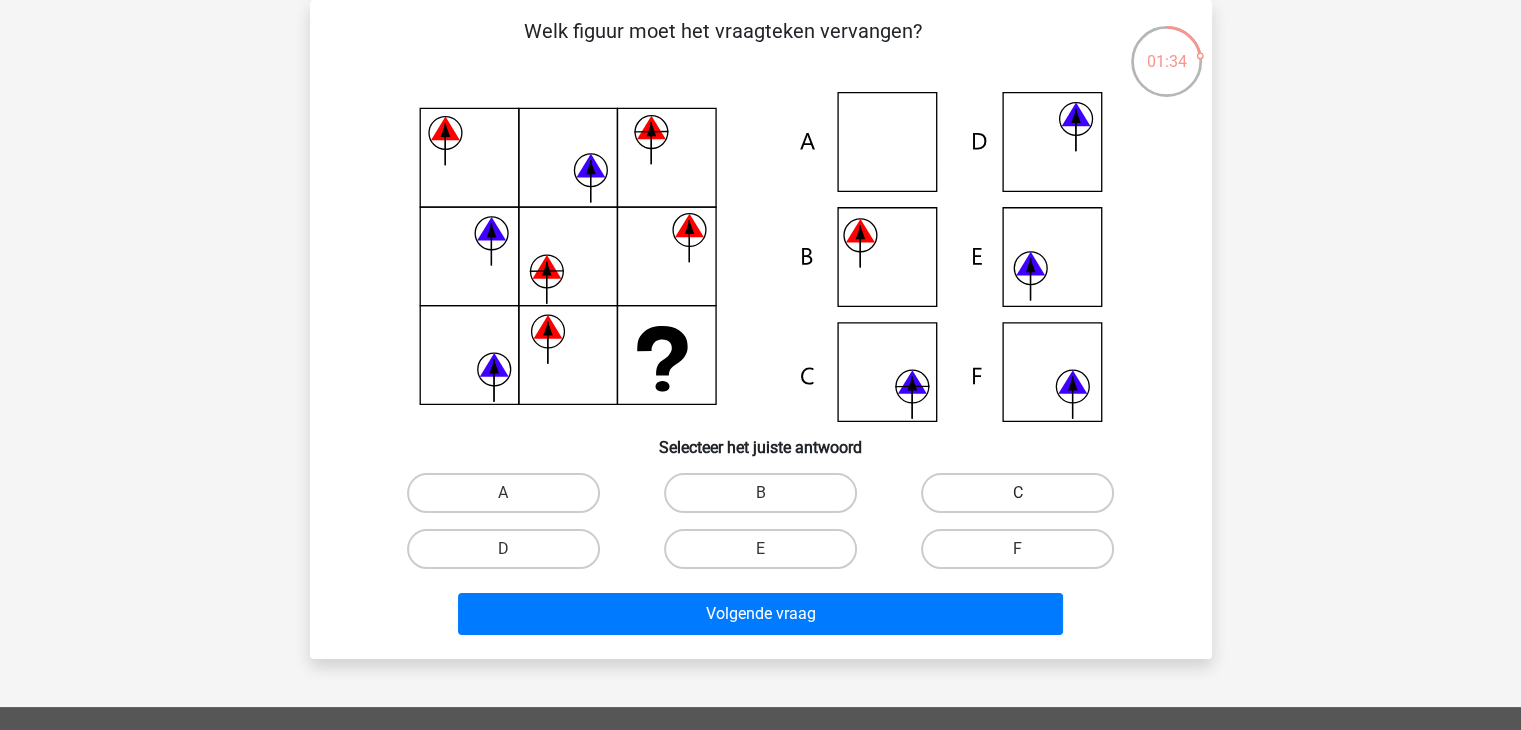 click on "C" at bounding box center [1017, 493] 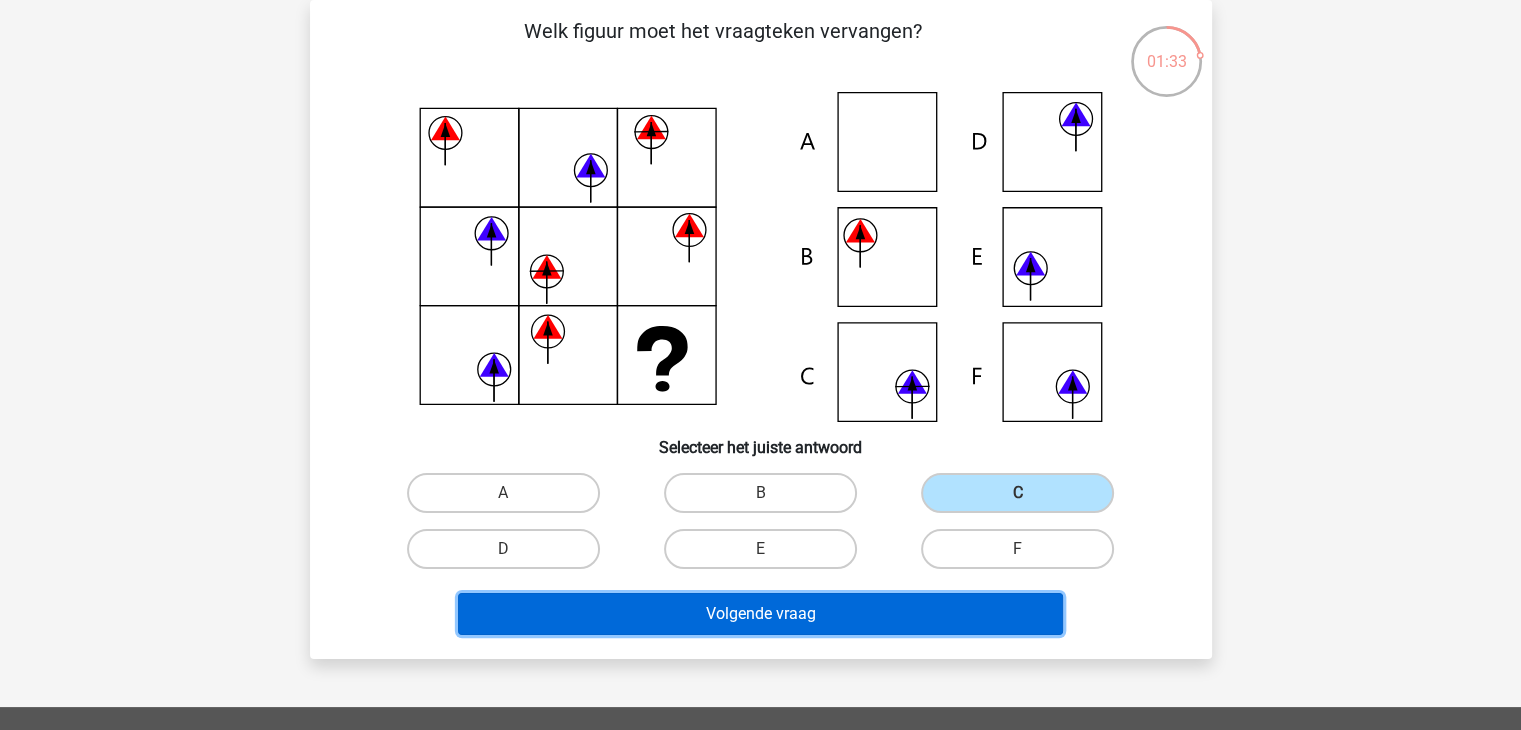 click on "Volgende vraag" at bounding box center [760, 614] 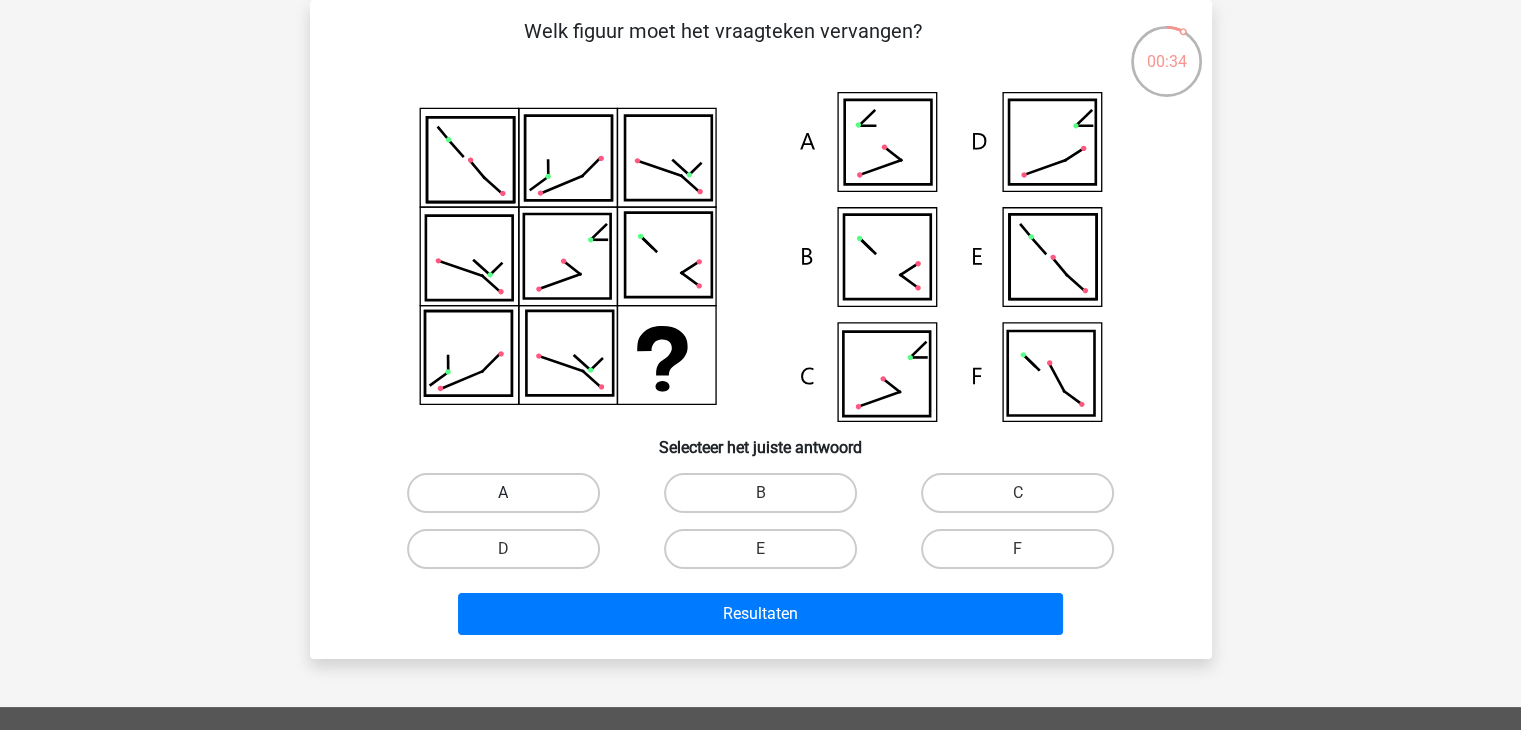click on "A" at bounding box center [503, 493] 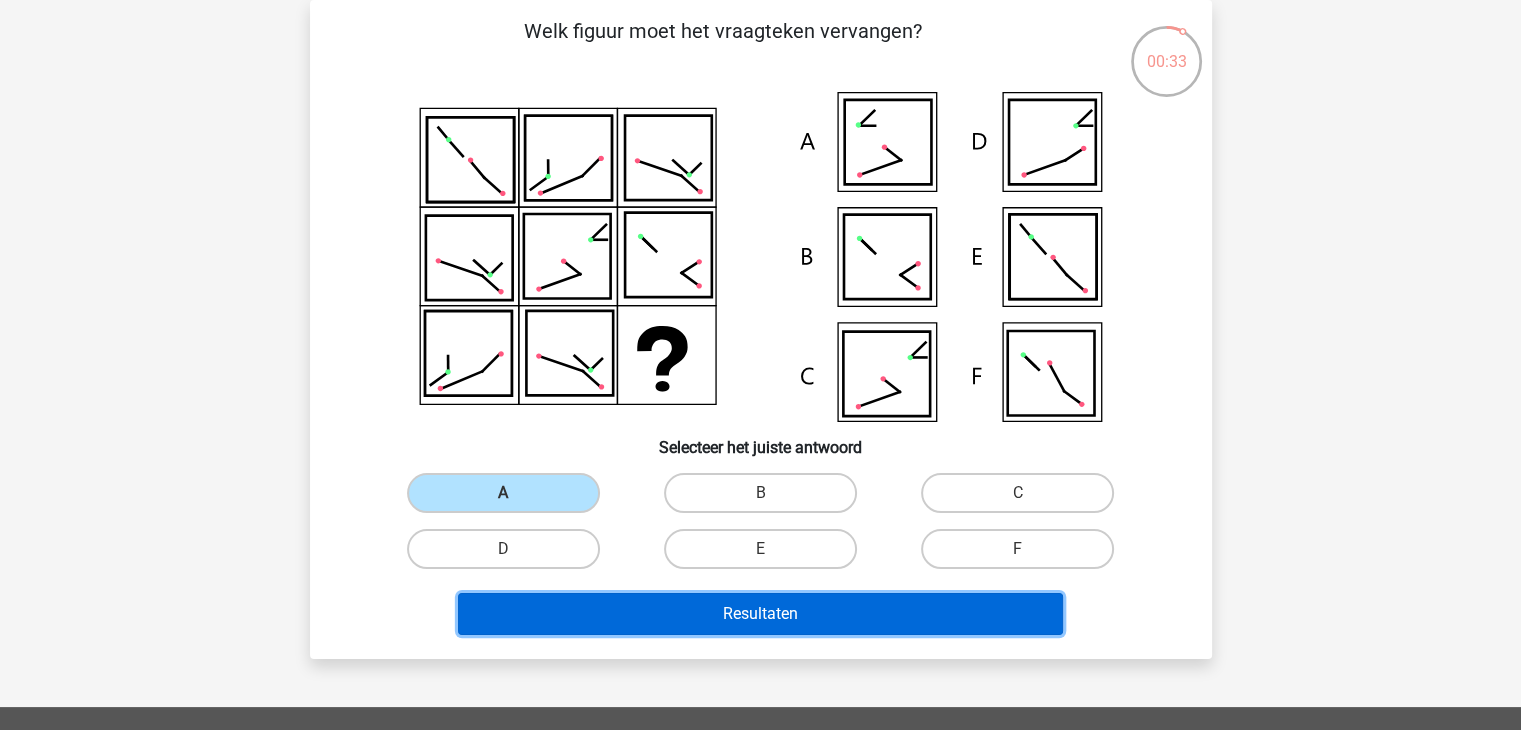 click on "Resultaten" at bounding box center (760, 614) 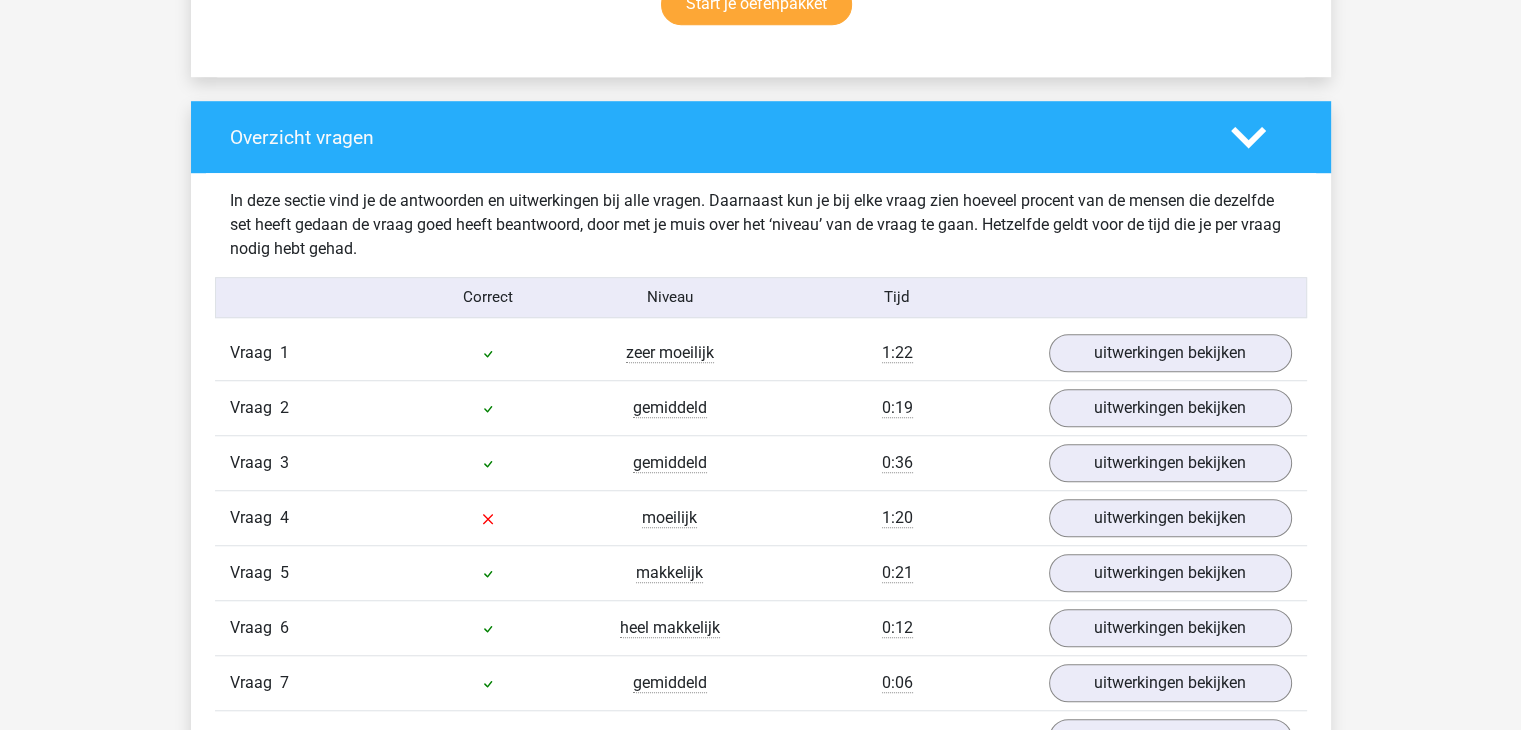 scroll, scrollTop: 1500, scrollLeft: 0, axis: vertical 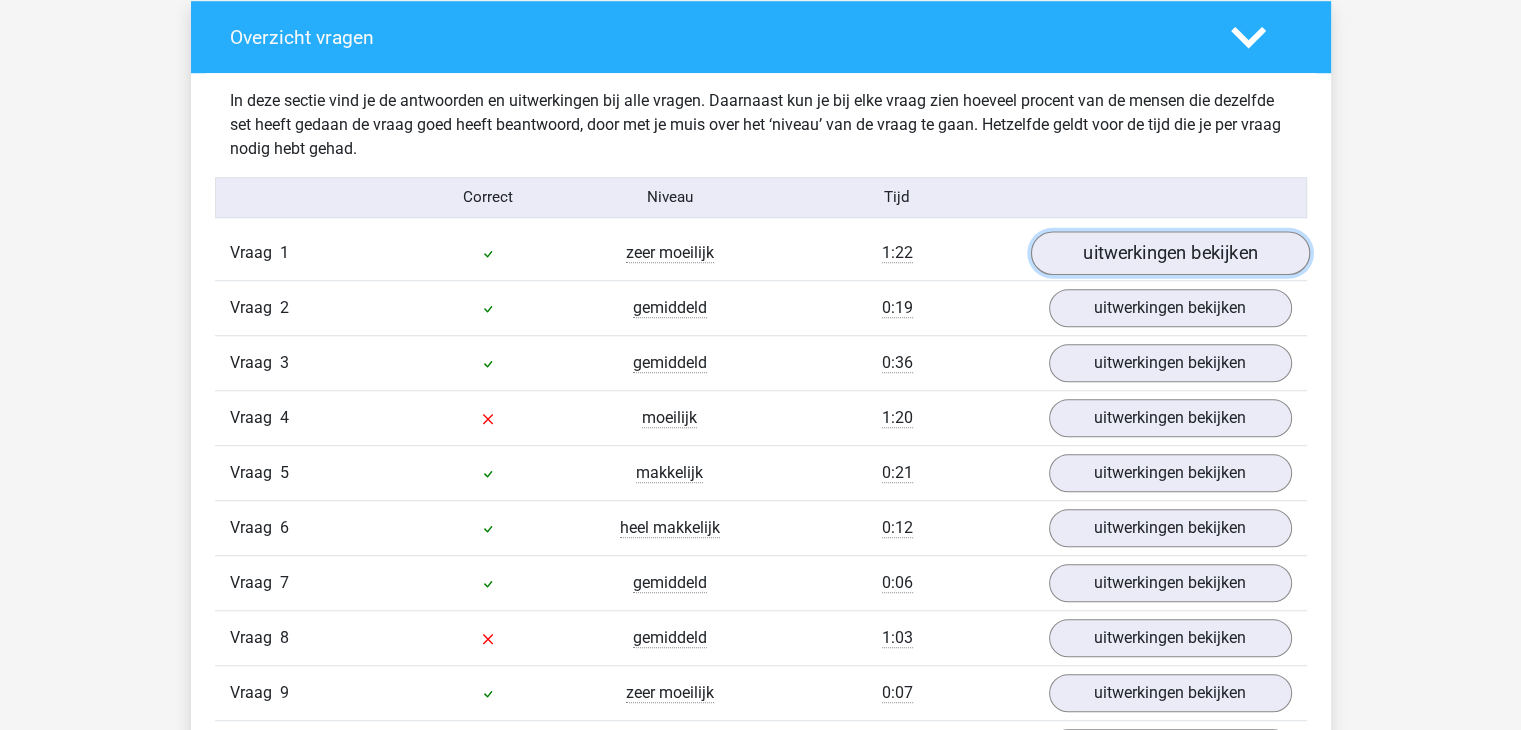 click on "uitwerkingen bekijken" at bounding box center (1169, 253) 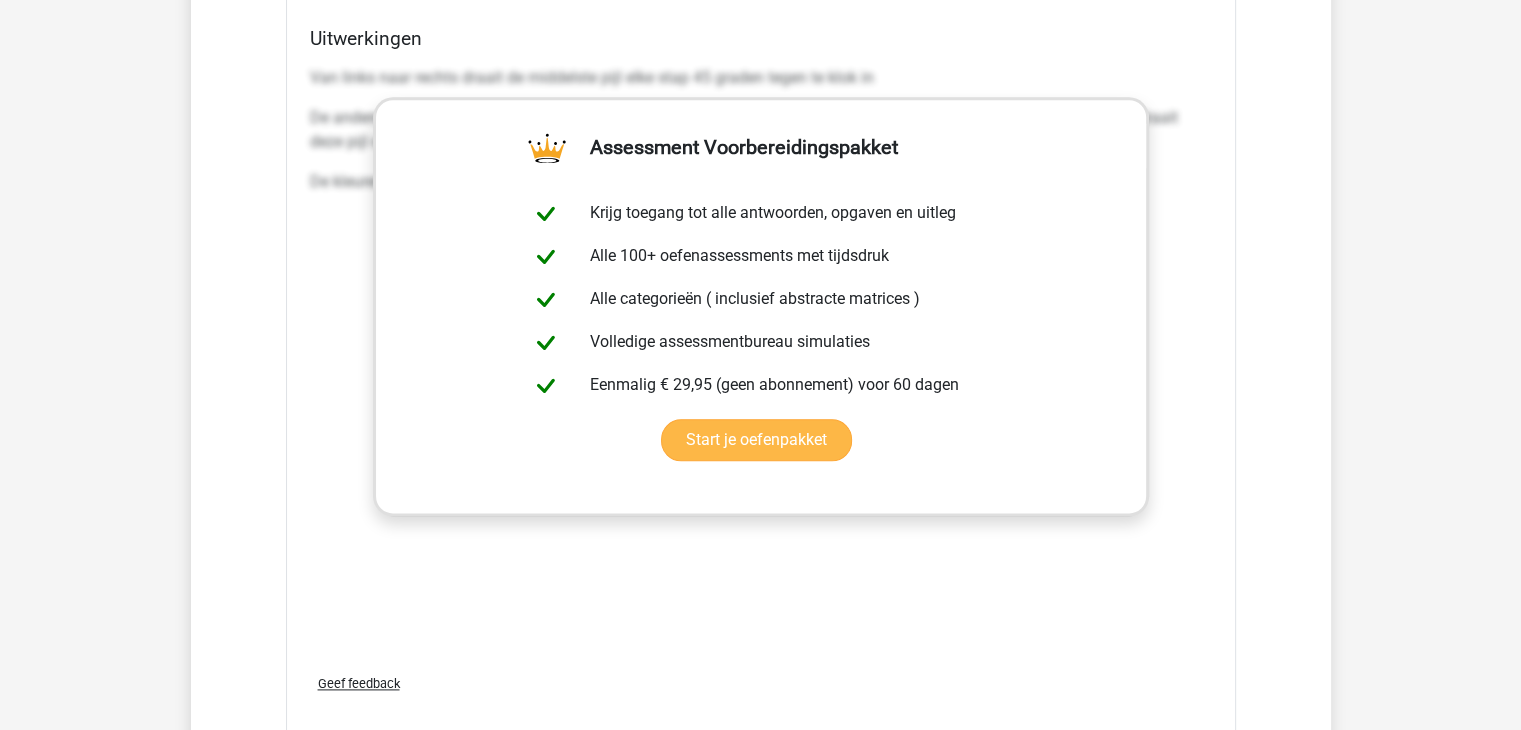 scroll, scrollTop: 2600, scrollLeft: 0, axis: vertical 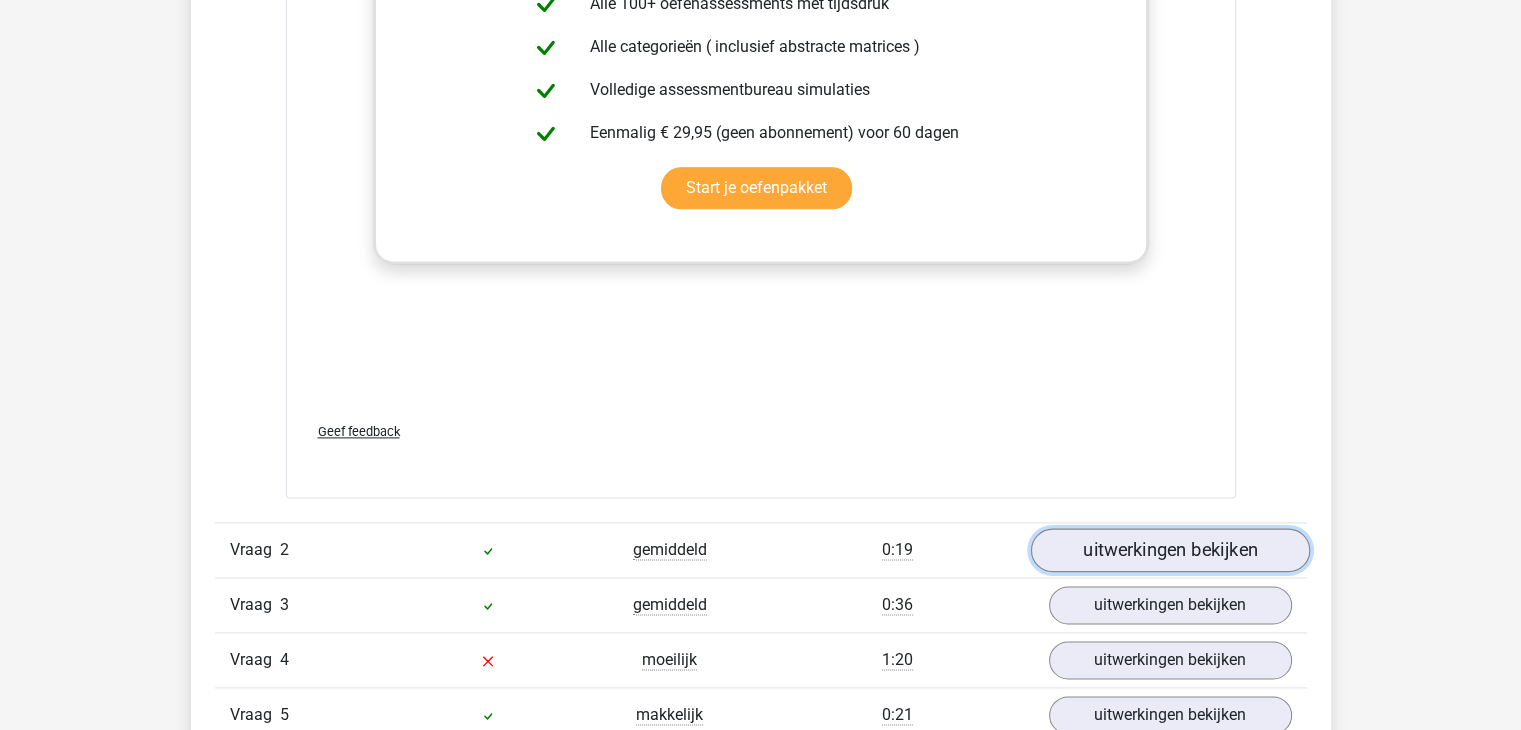 click on "uitwerkingen bekijken" at bounding box center [1169, 550] 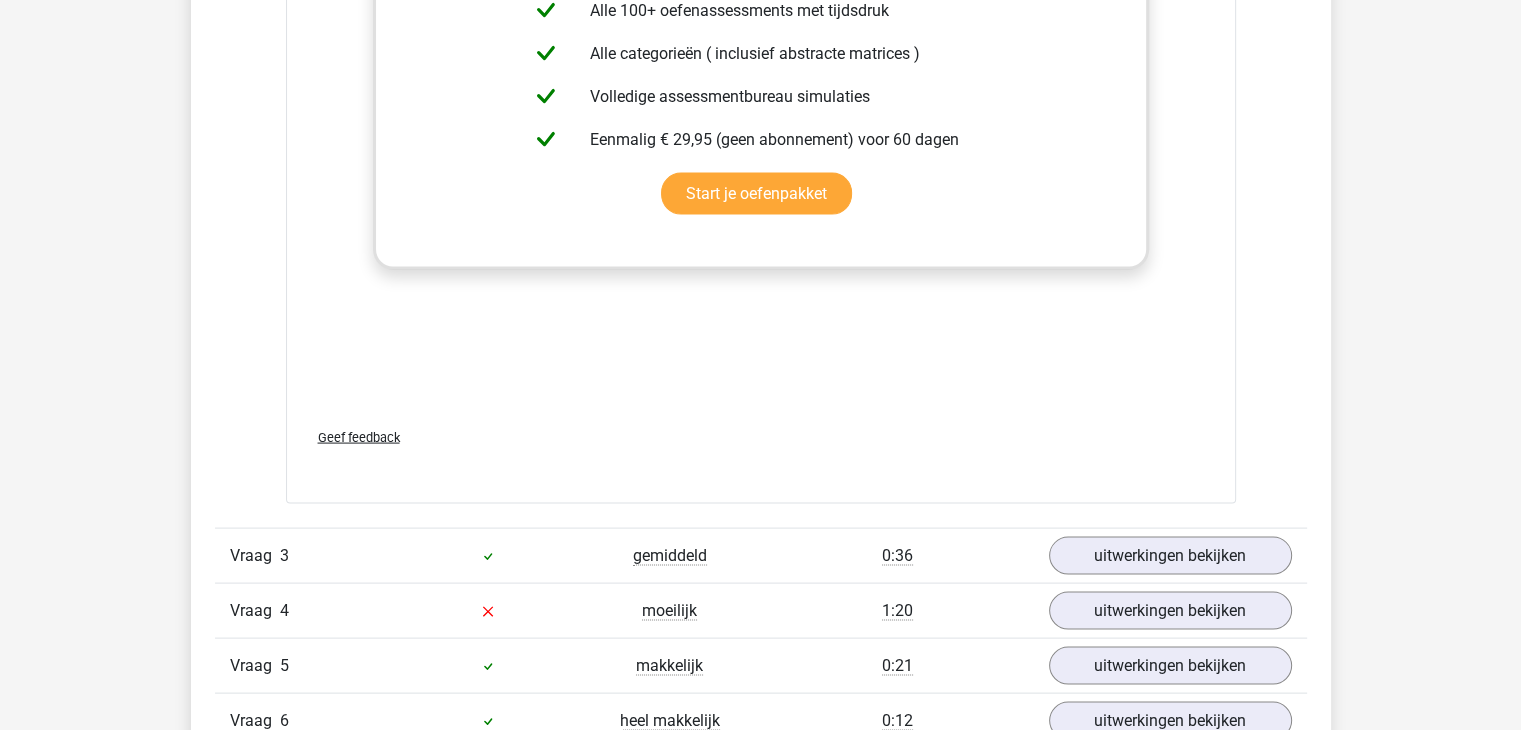 scroll, scrollTop: 4000, scrollLeft: 0, axis: vertical 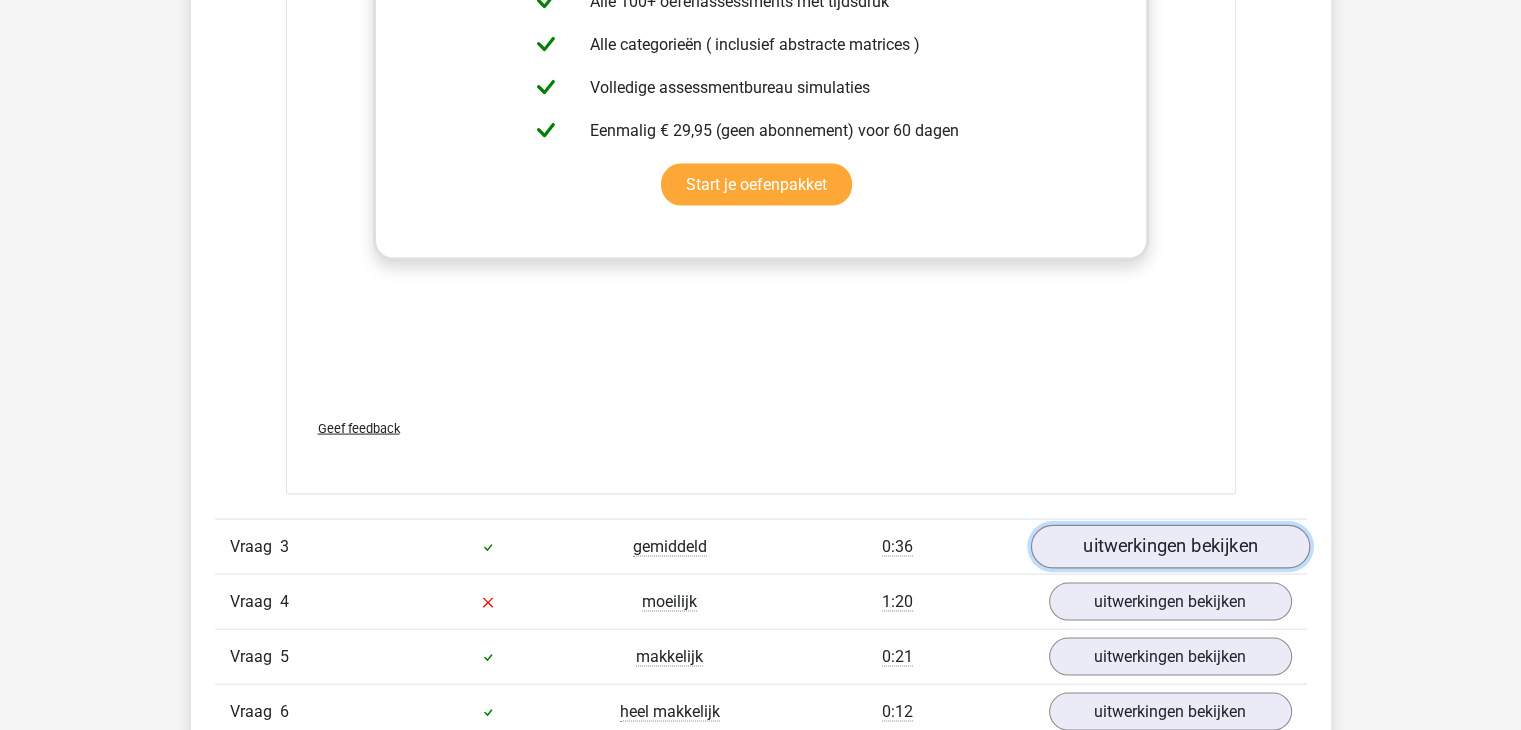click on "uitwerkingen bekijken" at bounding box center [1169, 548] 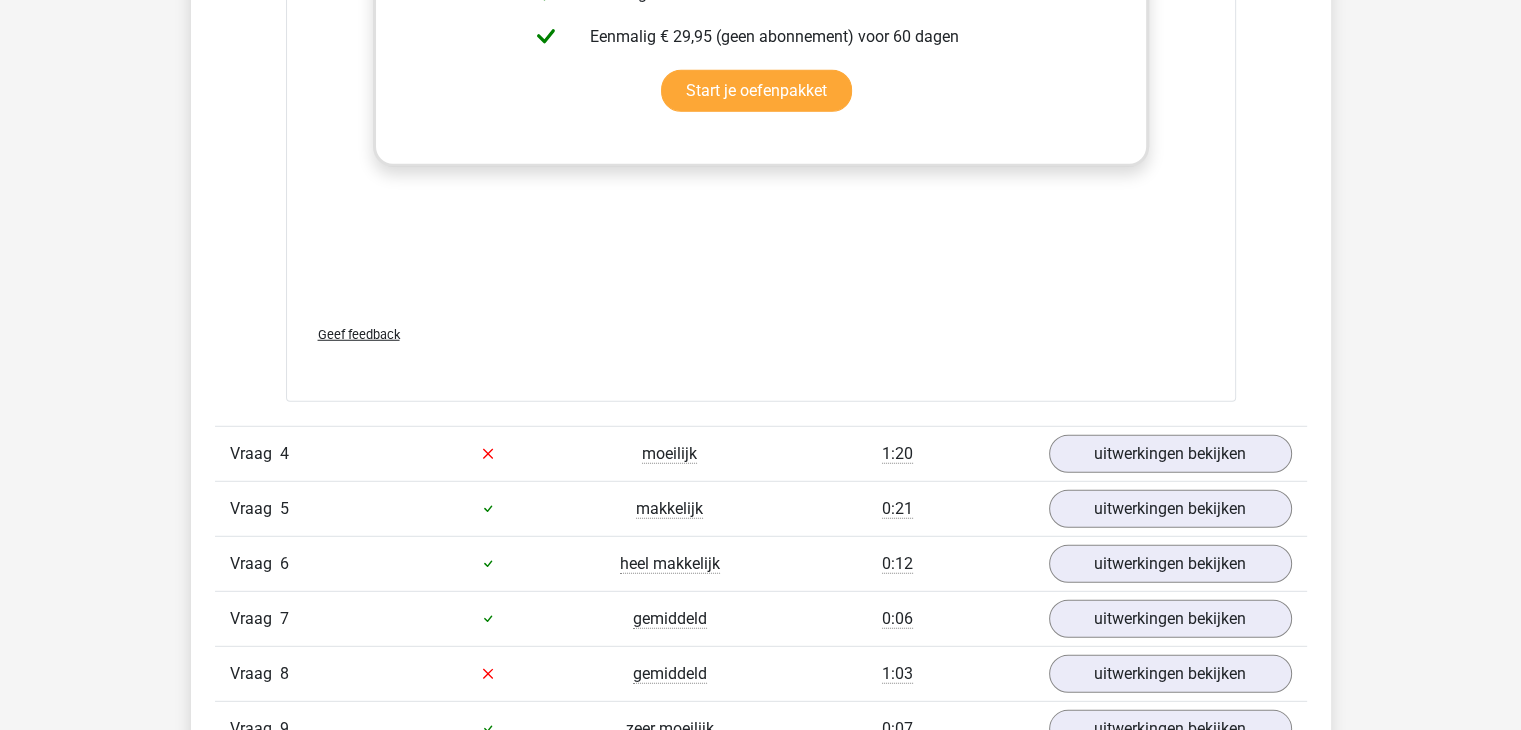 scroll, scrollTop: 5500, scrollLeft: 0, axis: vertical 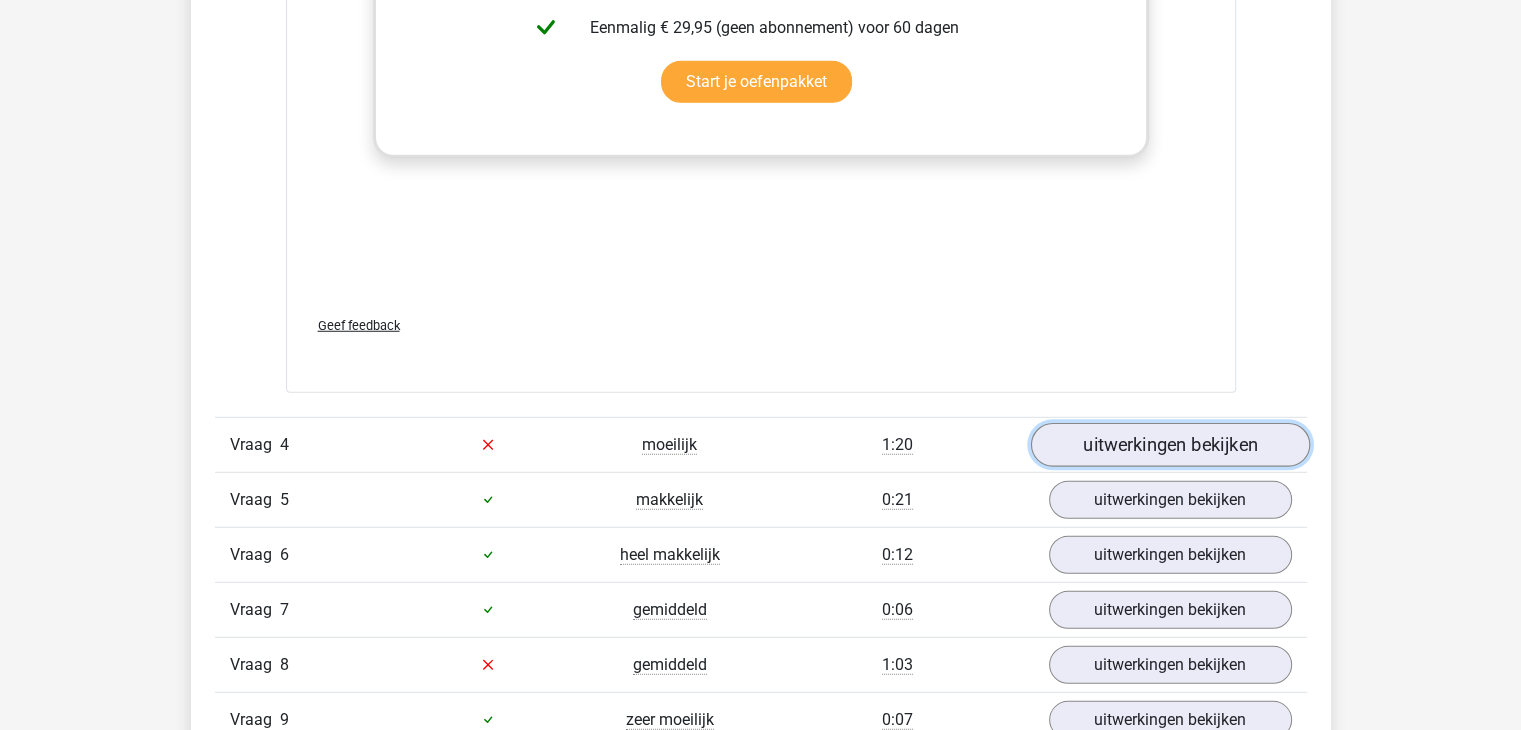 click on "uitwerkingen bekijken" at bounding box center (1169, 445) 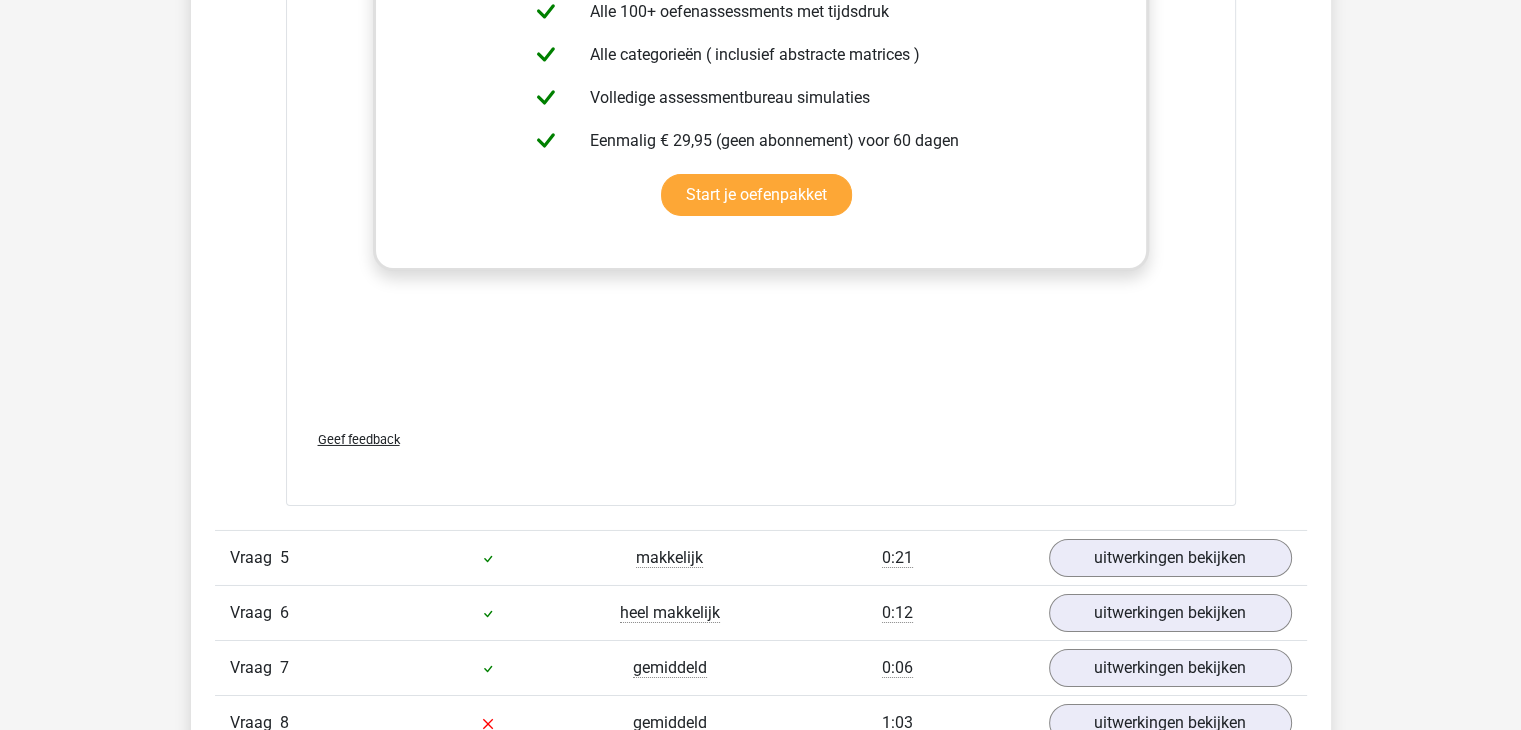 scroll, scrollTop: 6800, scrollLeft: 0, axis: vertical 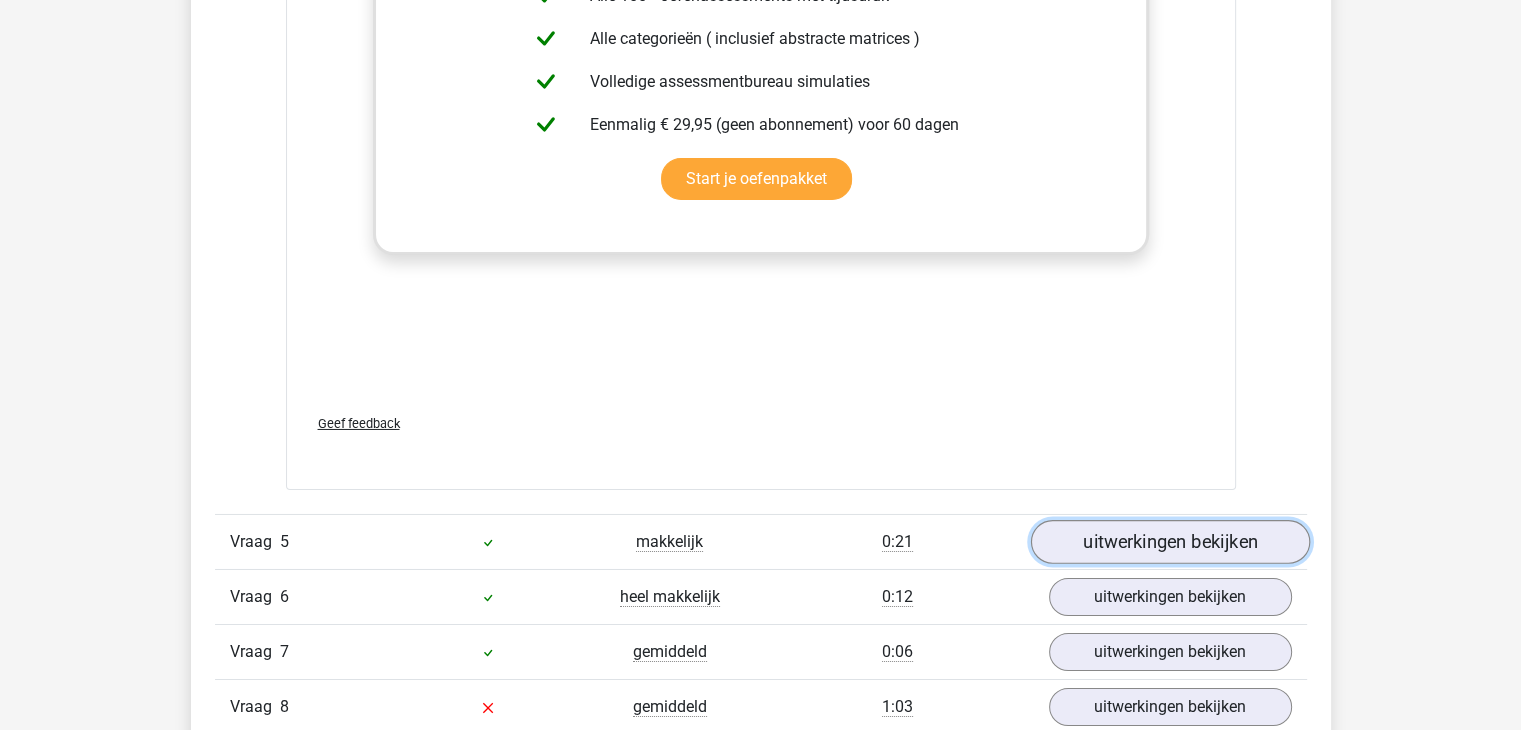 click on "uitwerkingen bekijken" at bounding box center [1169, 542] 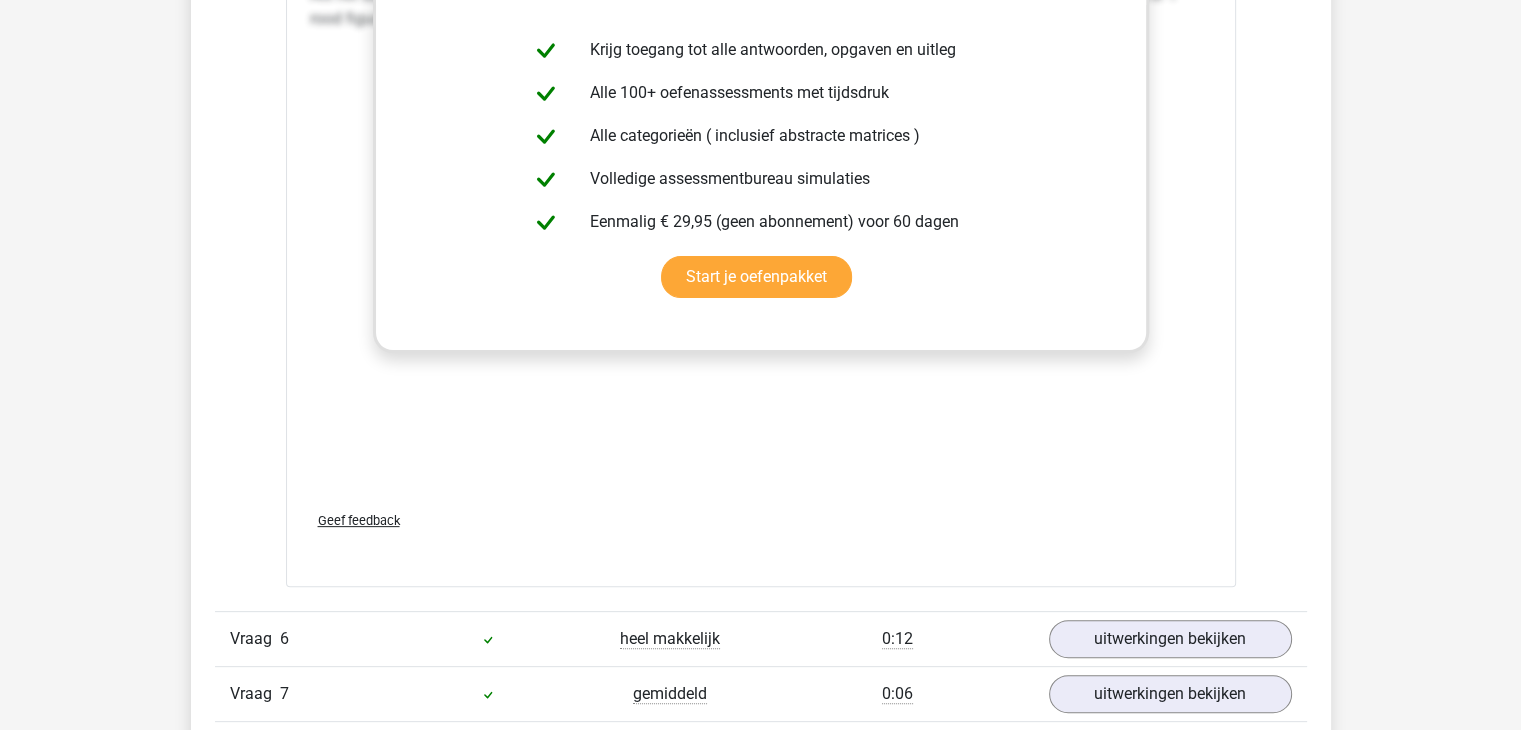 scroll, scrollTop: 8400, scrollLeft: 0, axis: vertical 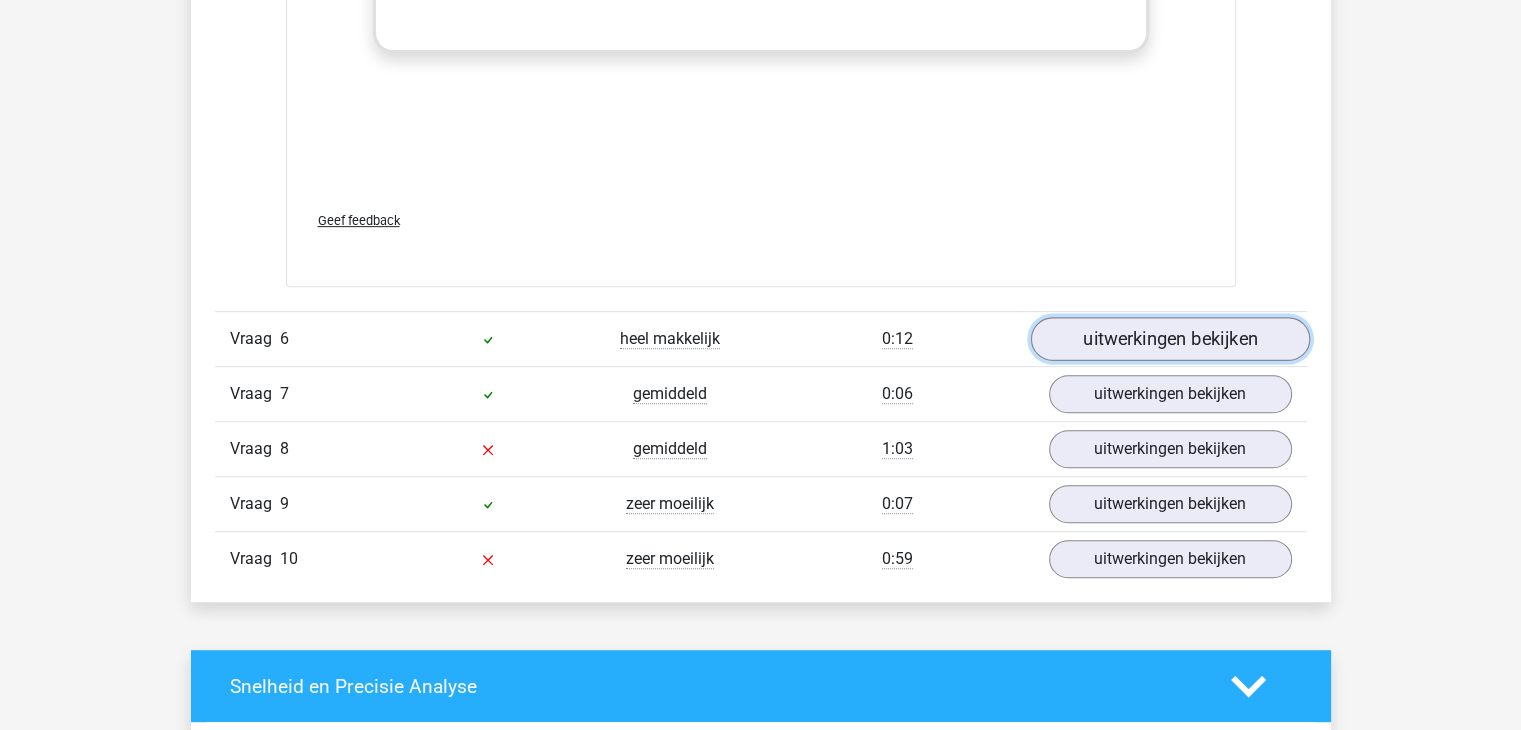 click on "uitwerkingen bekijken" at bounding box center [1169, 339] 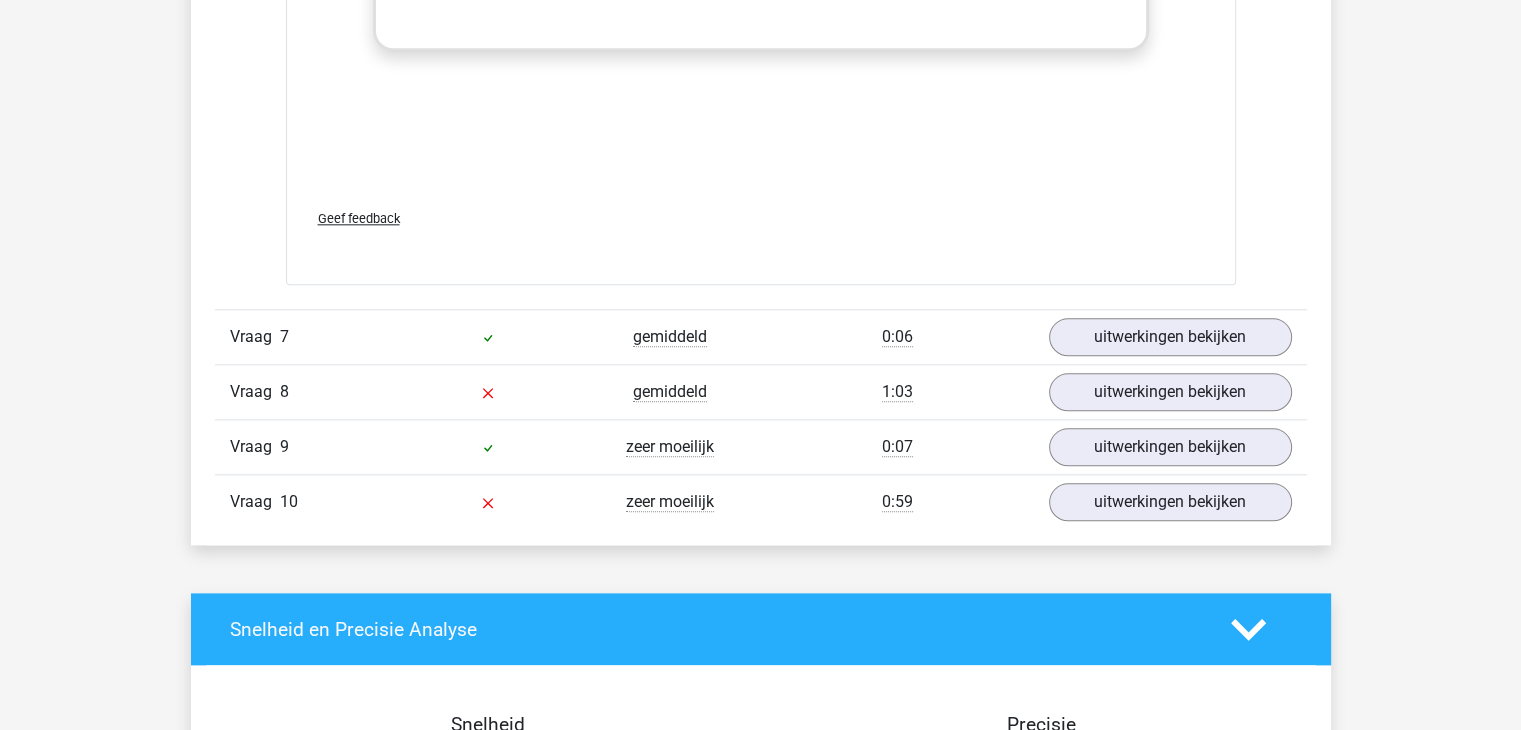scroll, scrollTop: 9800, scrollLeft: 0, axis: vertical 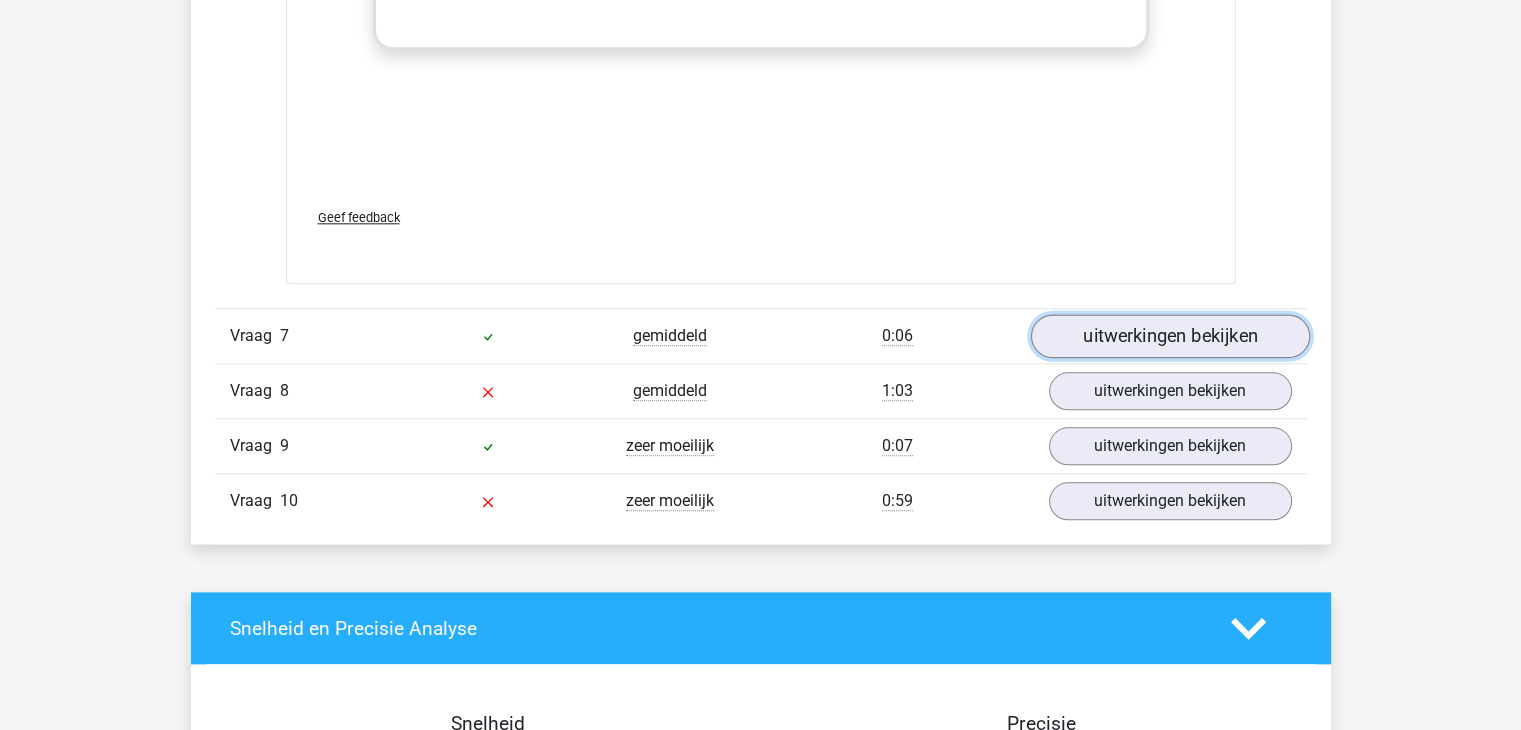 click on "uitwerkingen bekijken" at bounding box center (1169, 336) 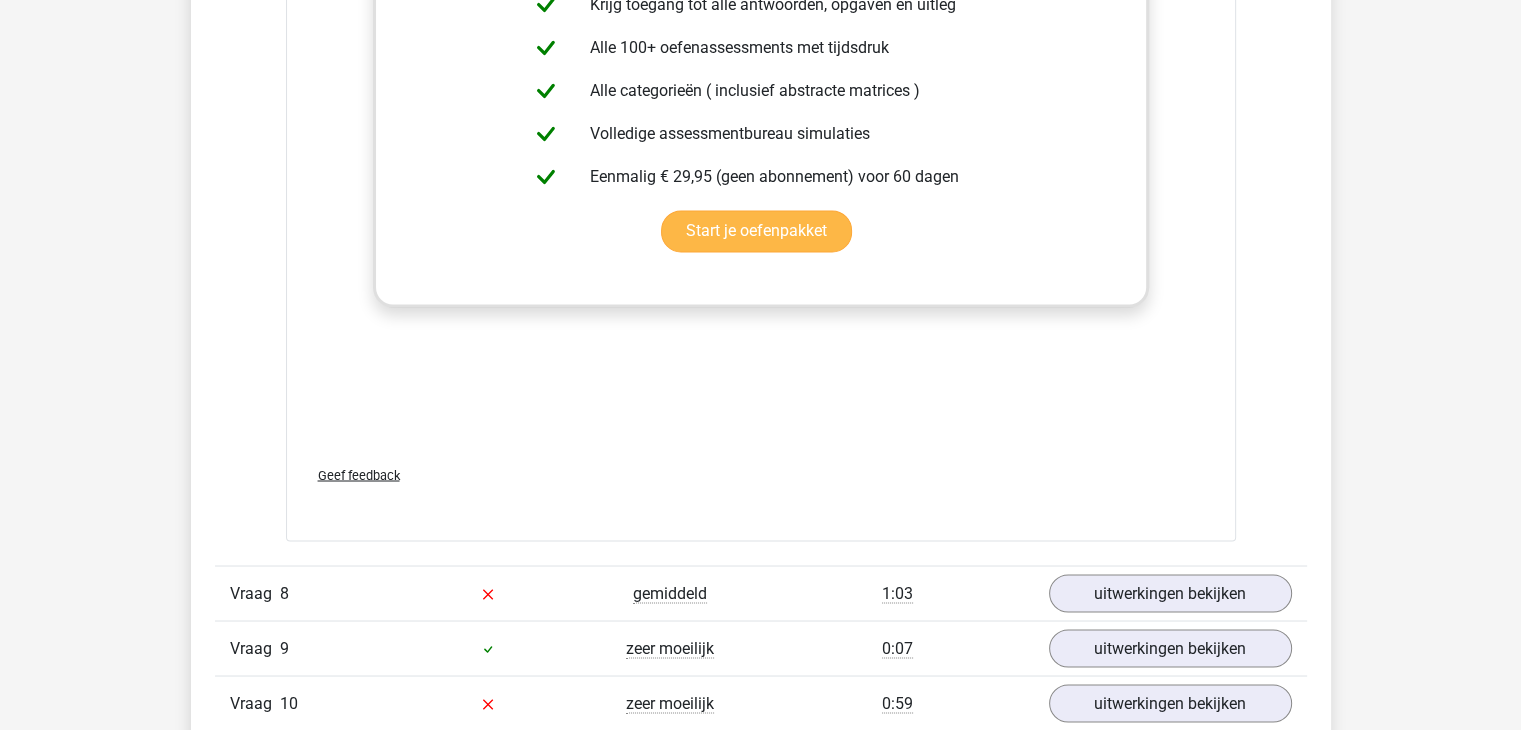 scroll, scrollTop: 11100, scrollLeft: 0, axis: vertical 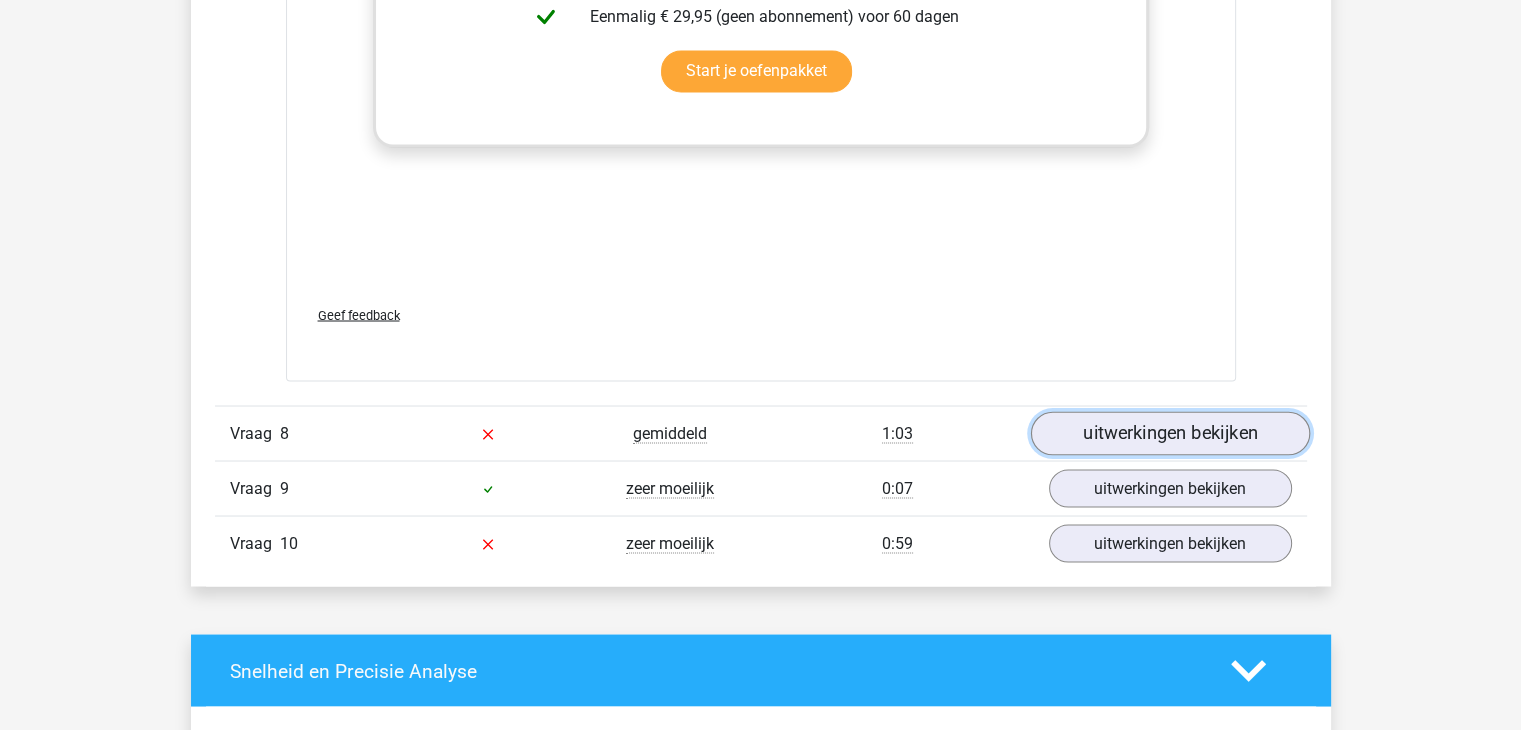 click on "uitwerkingen bekijken" at bounding box center [1169, 434] 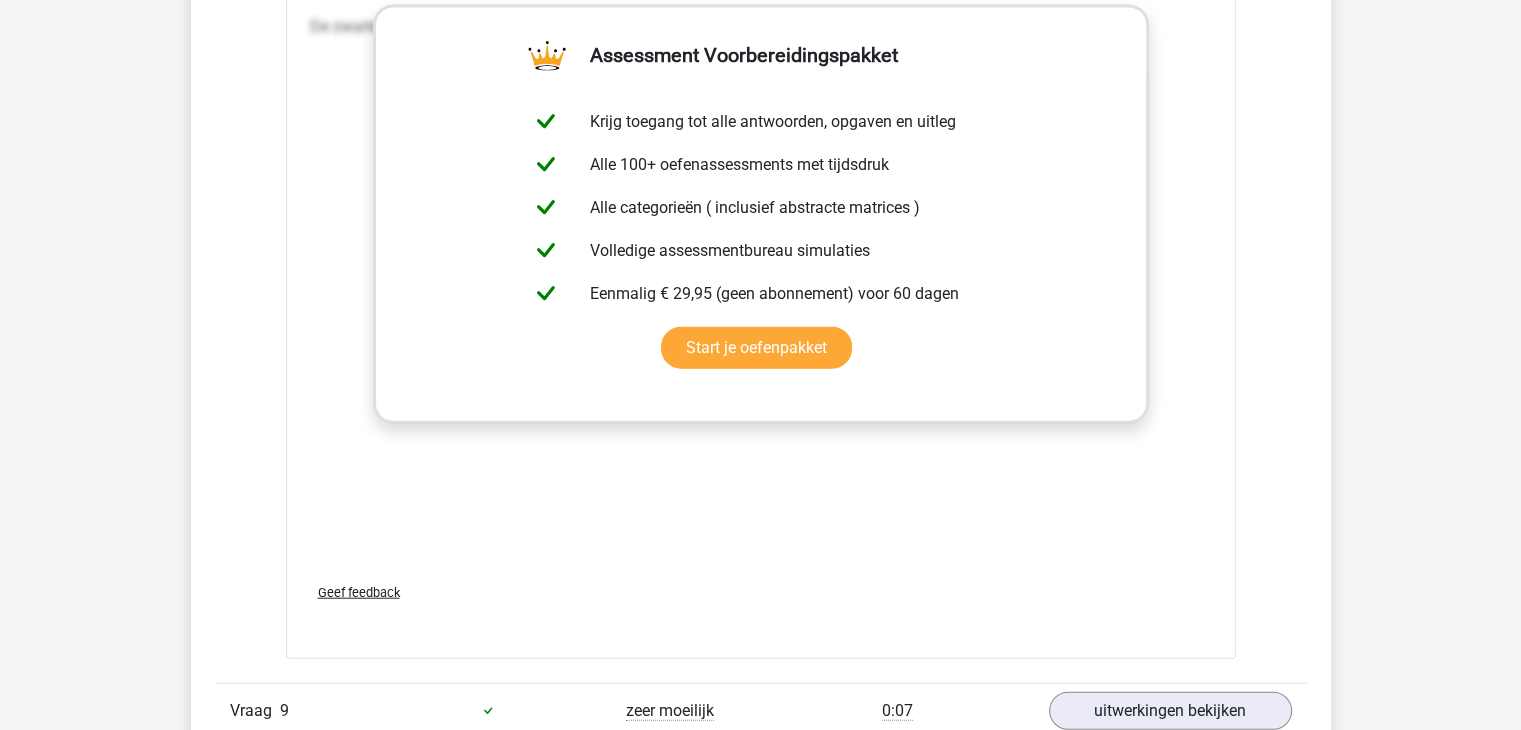 scroll, scrollTop: 12400, scrollLeft: 0, axis: vertical 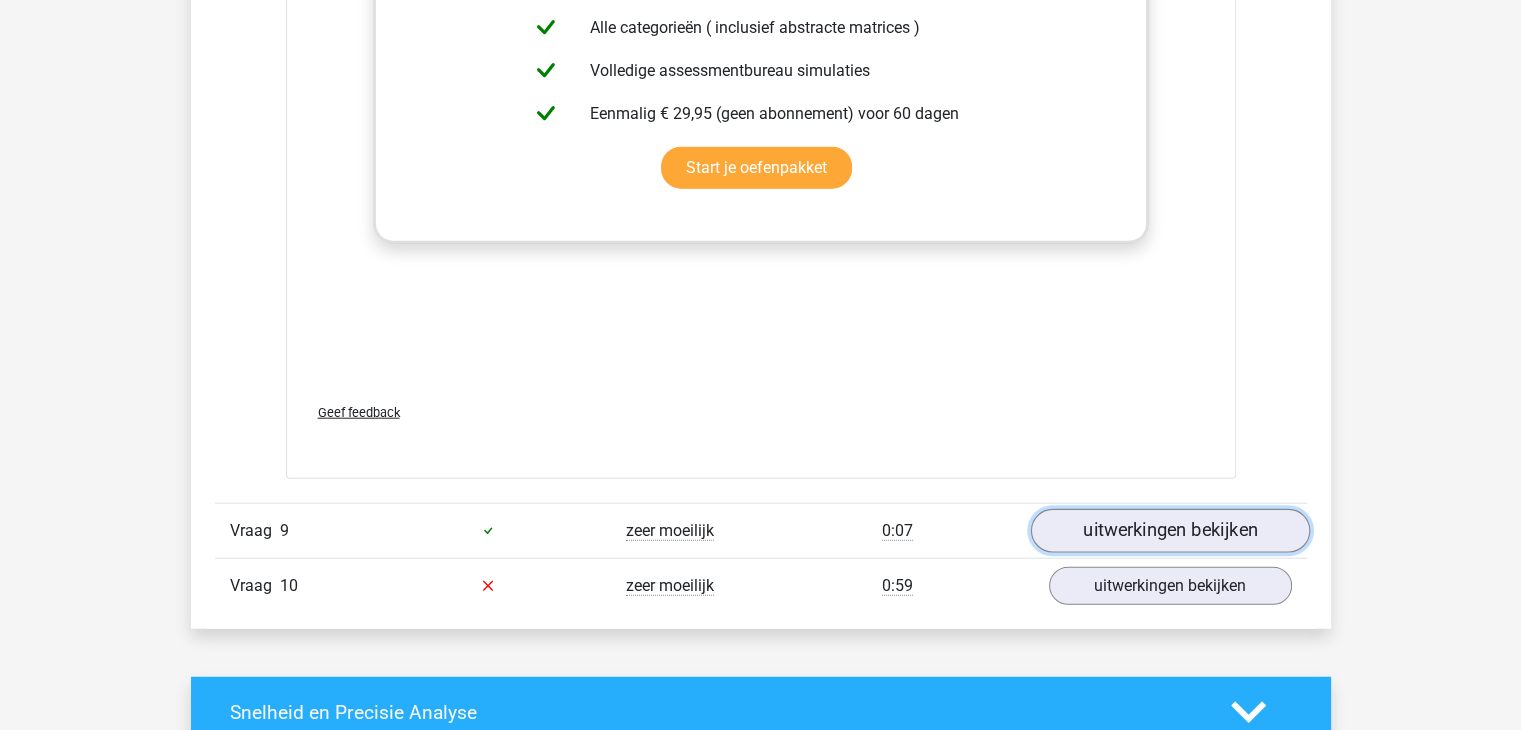 click on "uitwerkingen bekijken" at bounding box center (1169, 531) 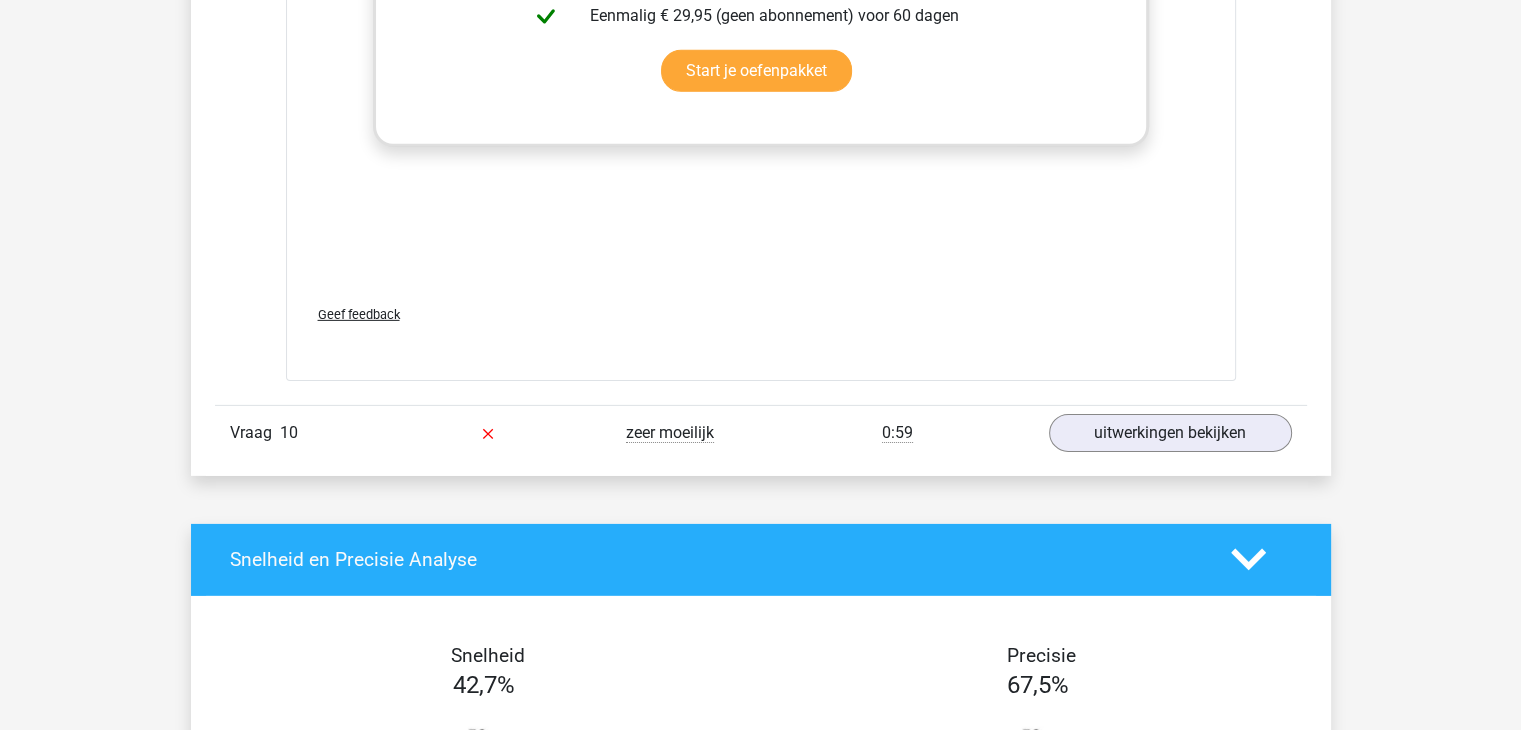 scroll, scrollTop: 13900, scrollLeft: 0, axis: vertical 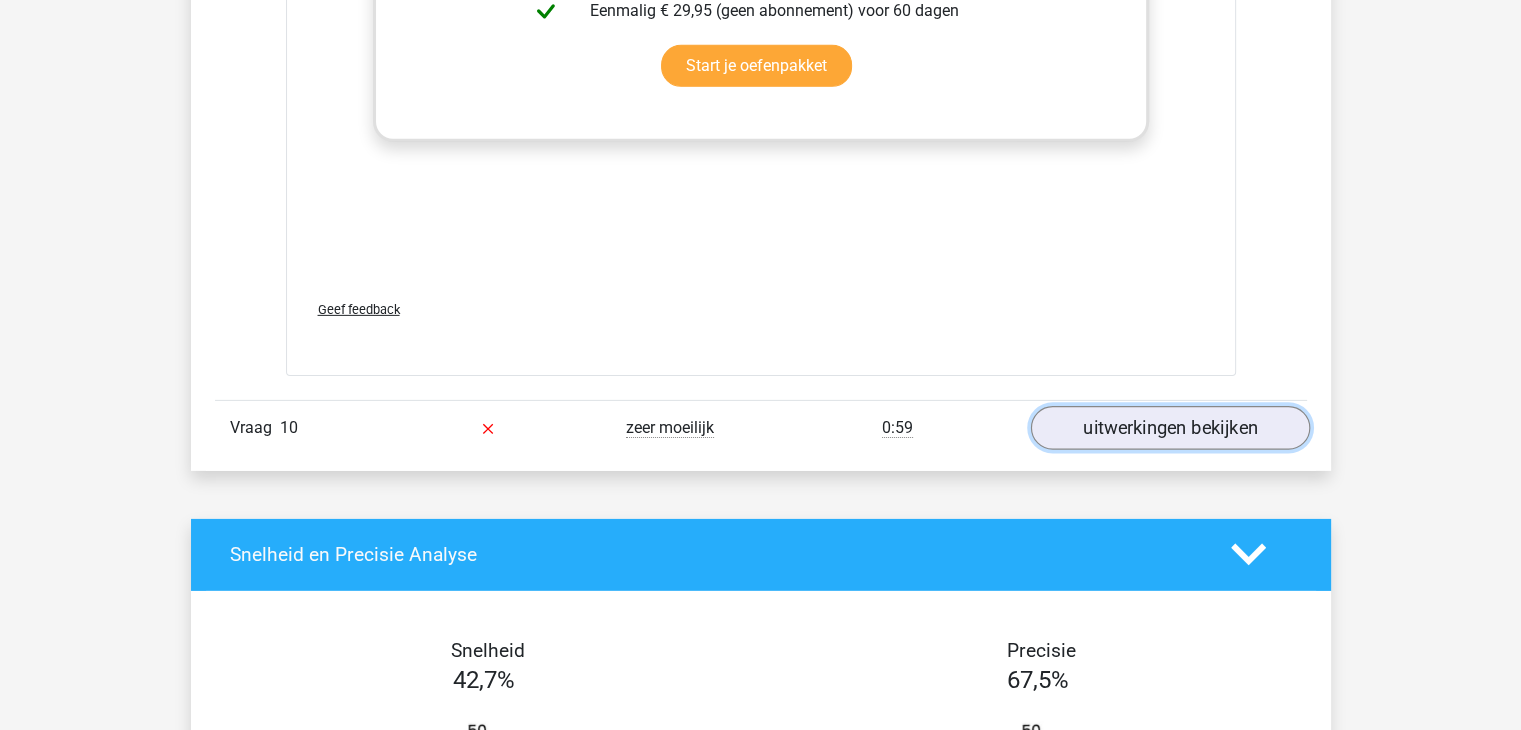 click on "uitwerkingen bekijken" at bounding box center (1169, 428) 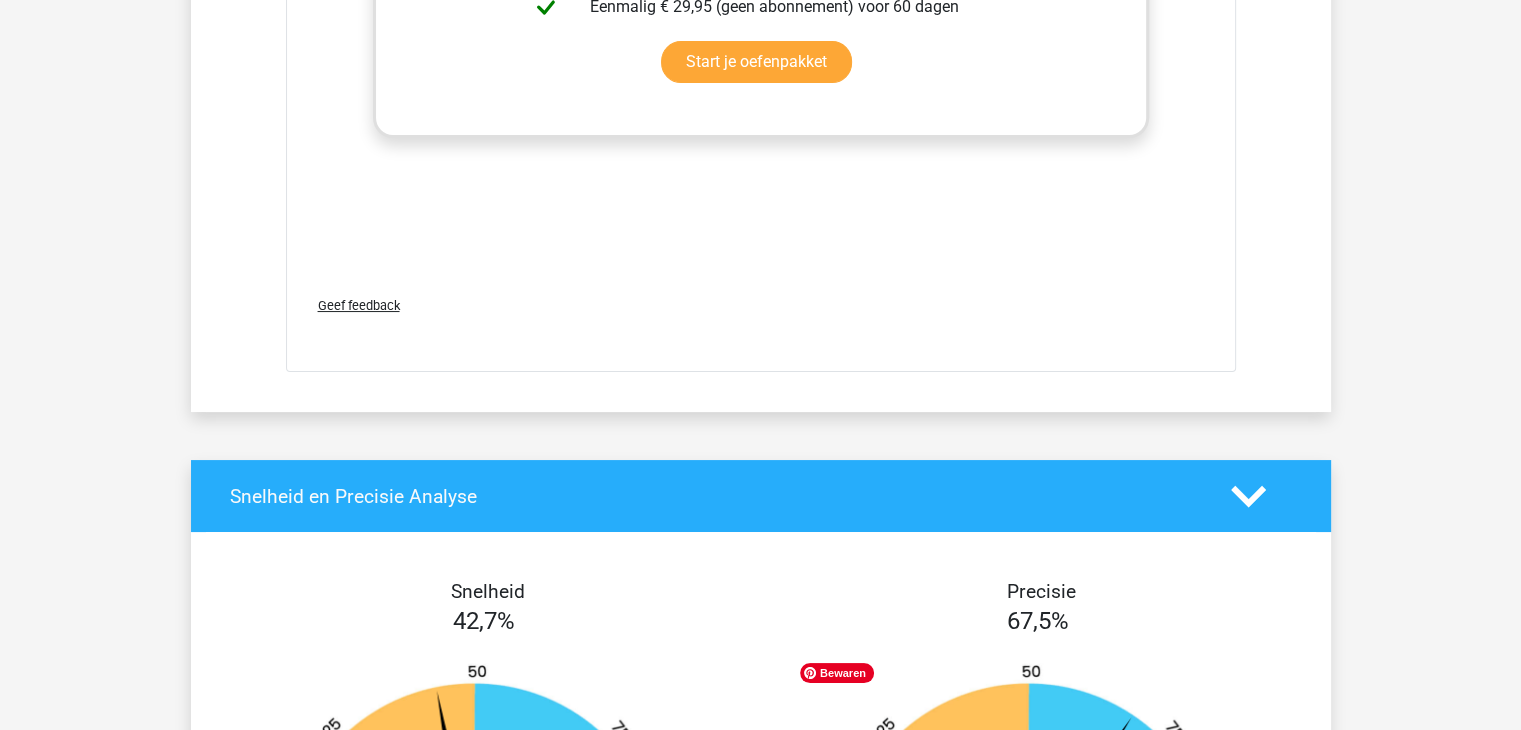 scroll, scrollTop: 15300, scrollLeft: 0, axis: vertical 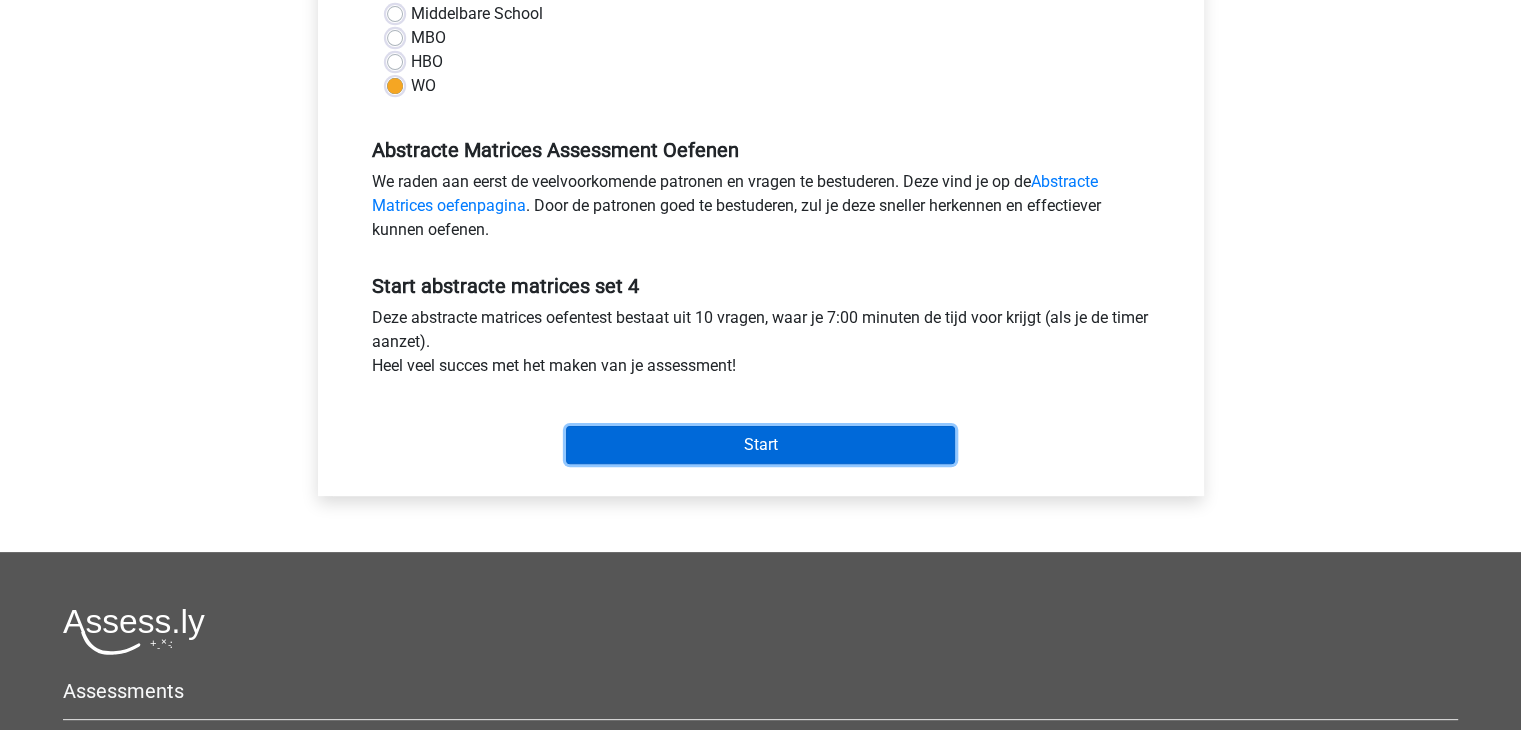 click on "Start" at bounding box center (760, 445) 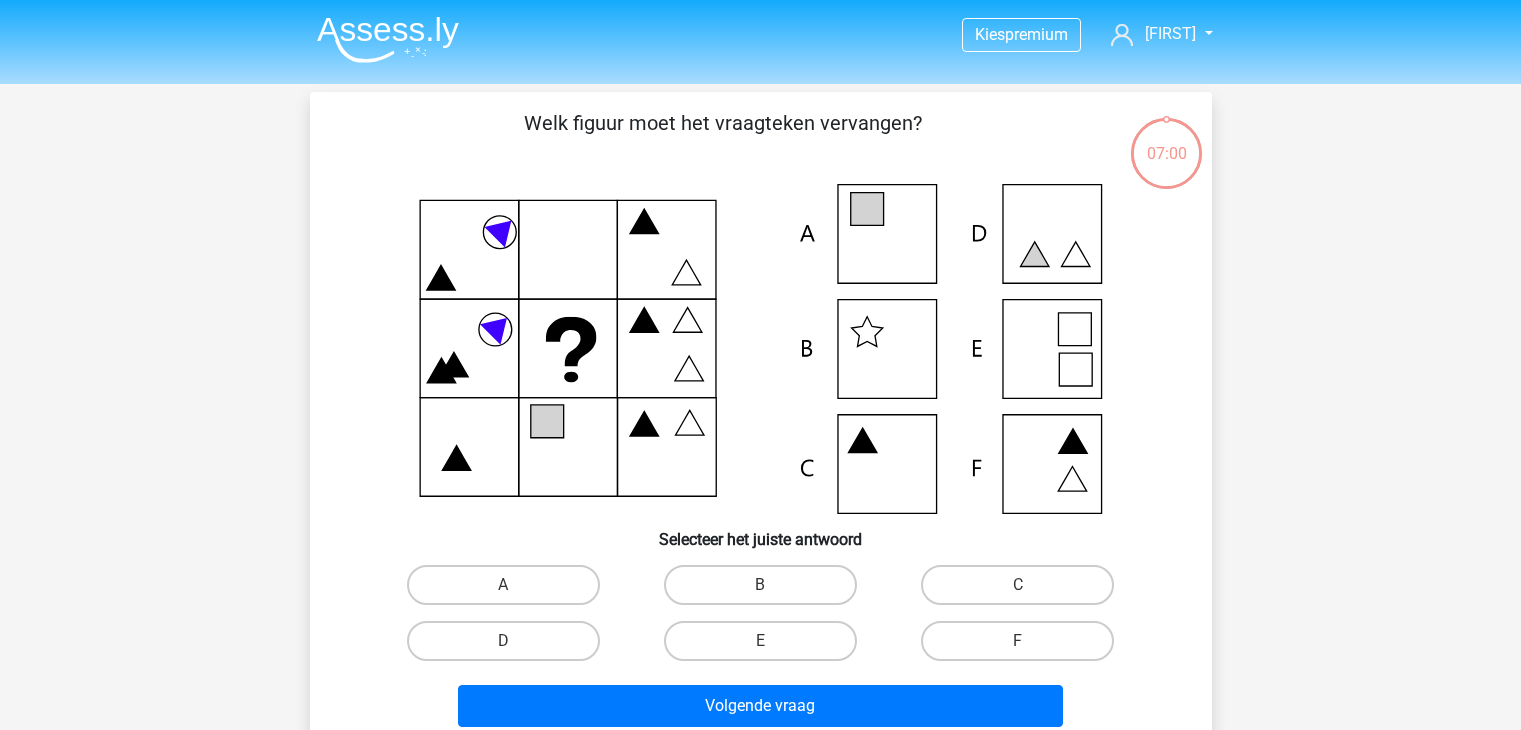 scroll, scrollTop: 0, scrollLeft: 0, axis: both 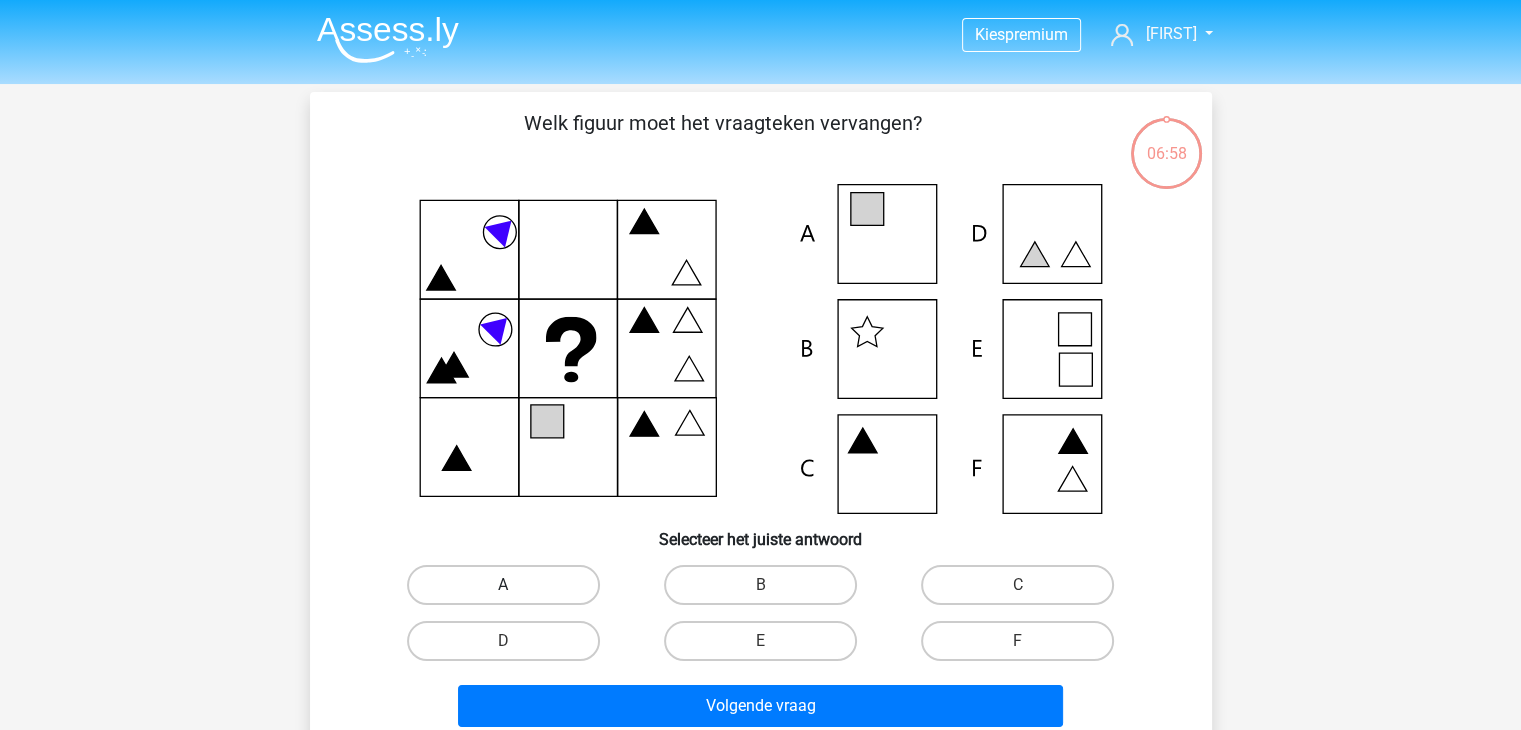 click on "A" at bounding box center [503, 585] 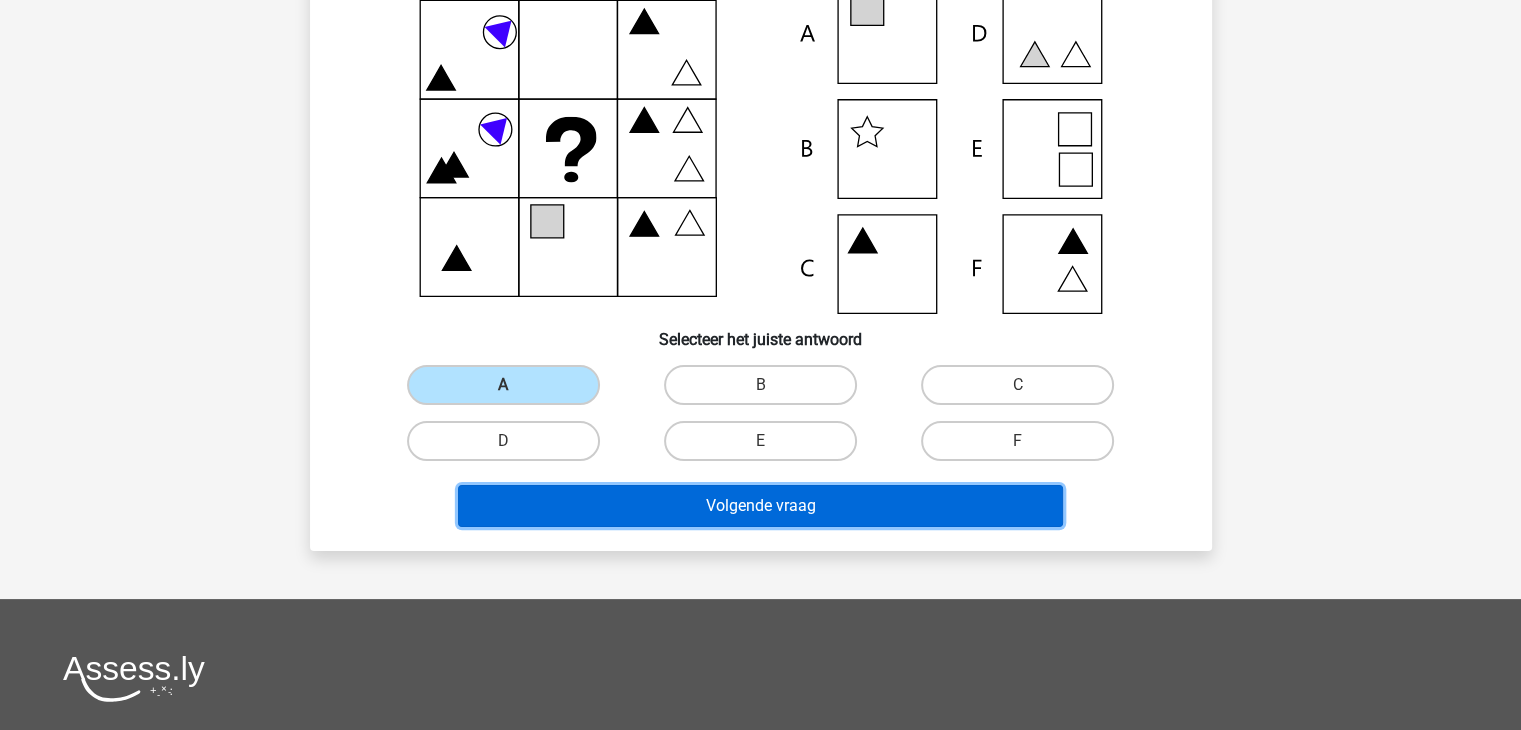 click on "Volgende vraag" at bounding box center [760, 506] 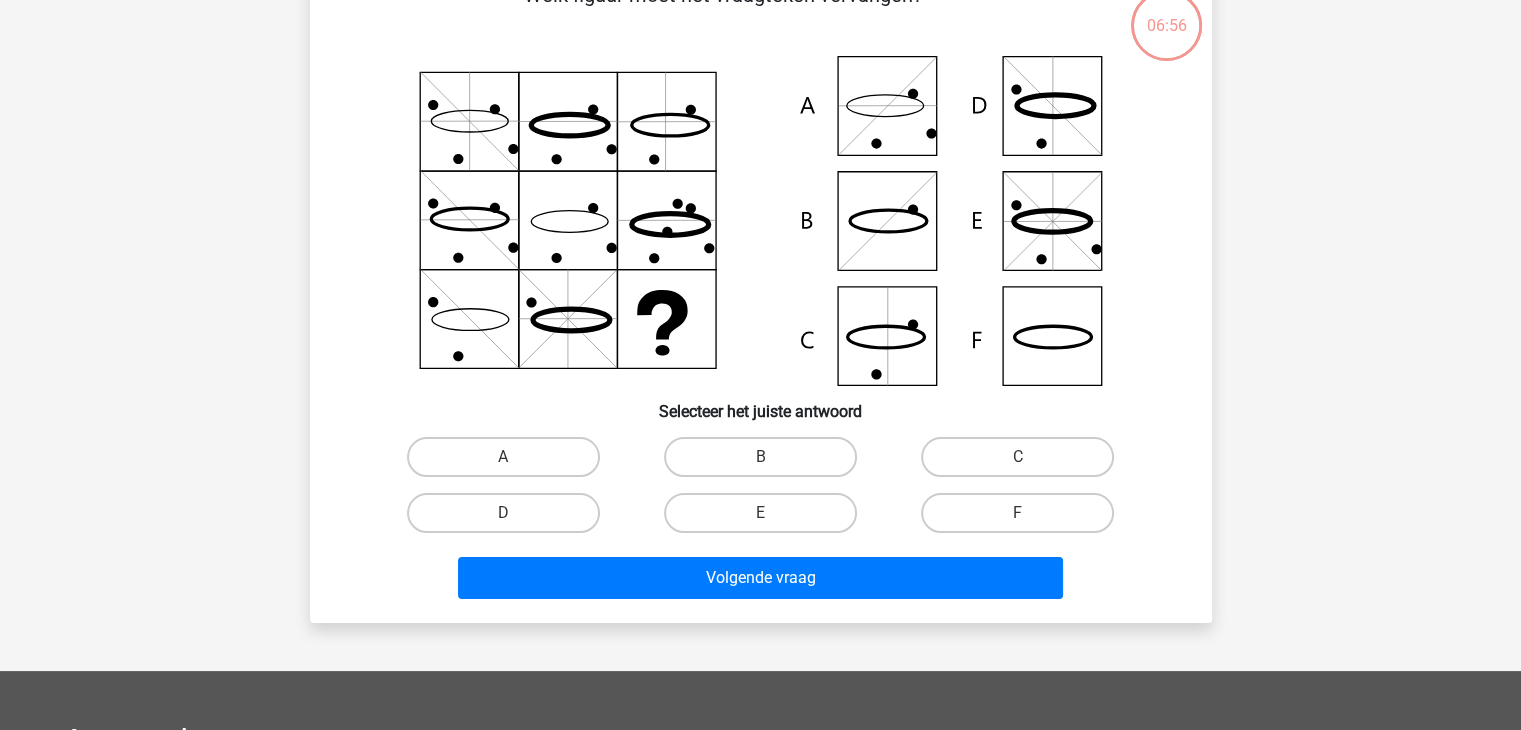 scroll, scrollTop: 92, scrollLeft: 0, axis: vertical 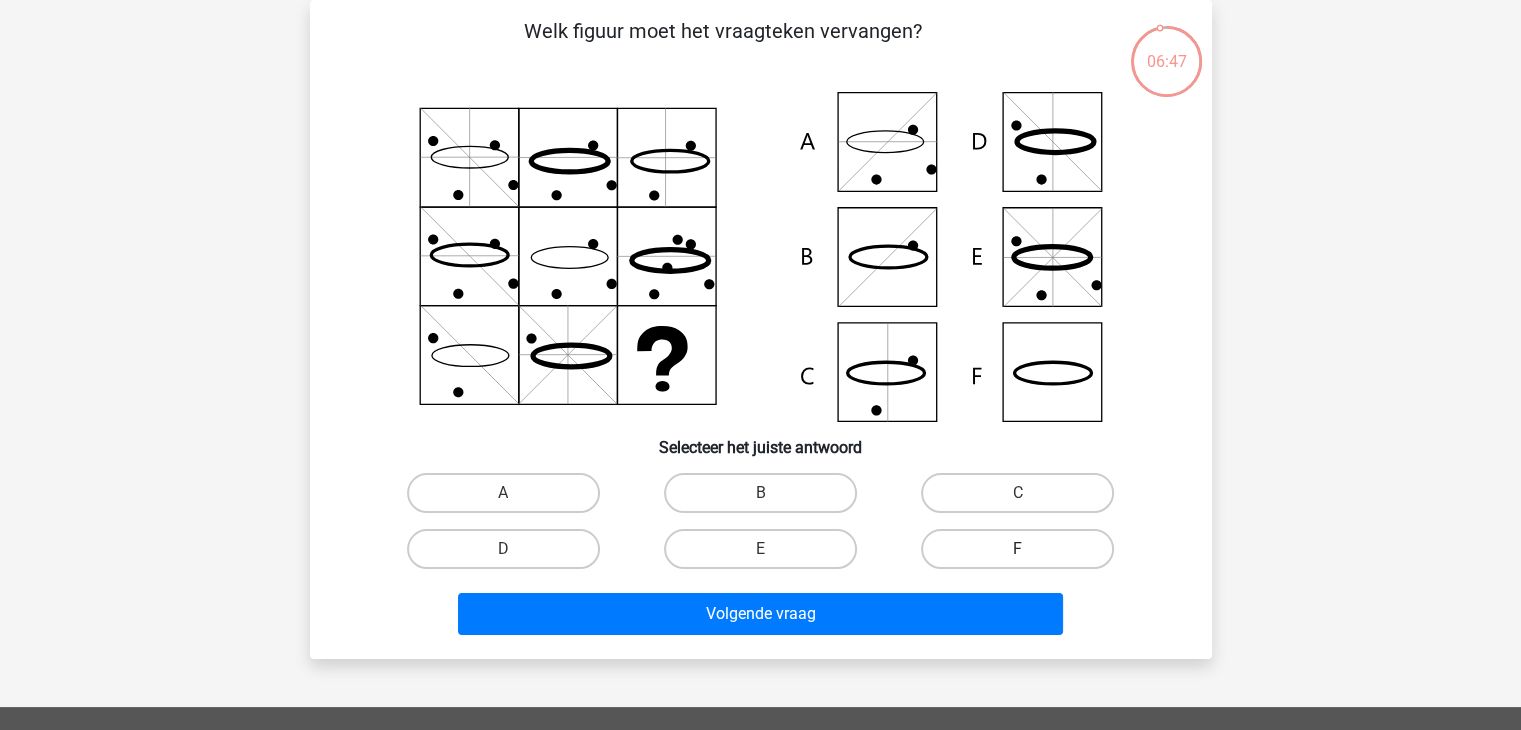 click on "F" at bounding box center [1017, 549] 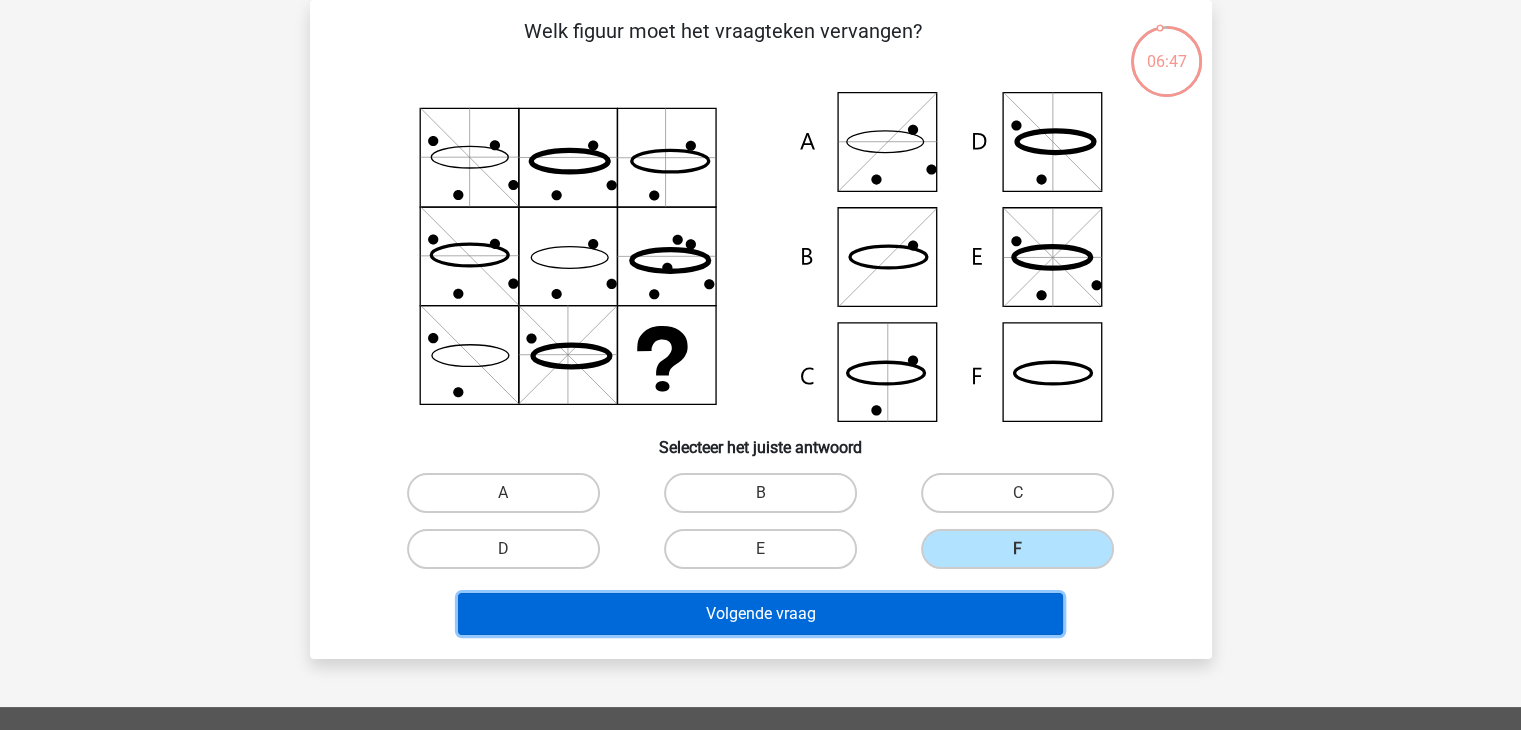 click on "Volgende vraag" at bounding box center (760, 614) 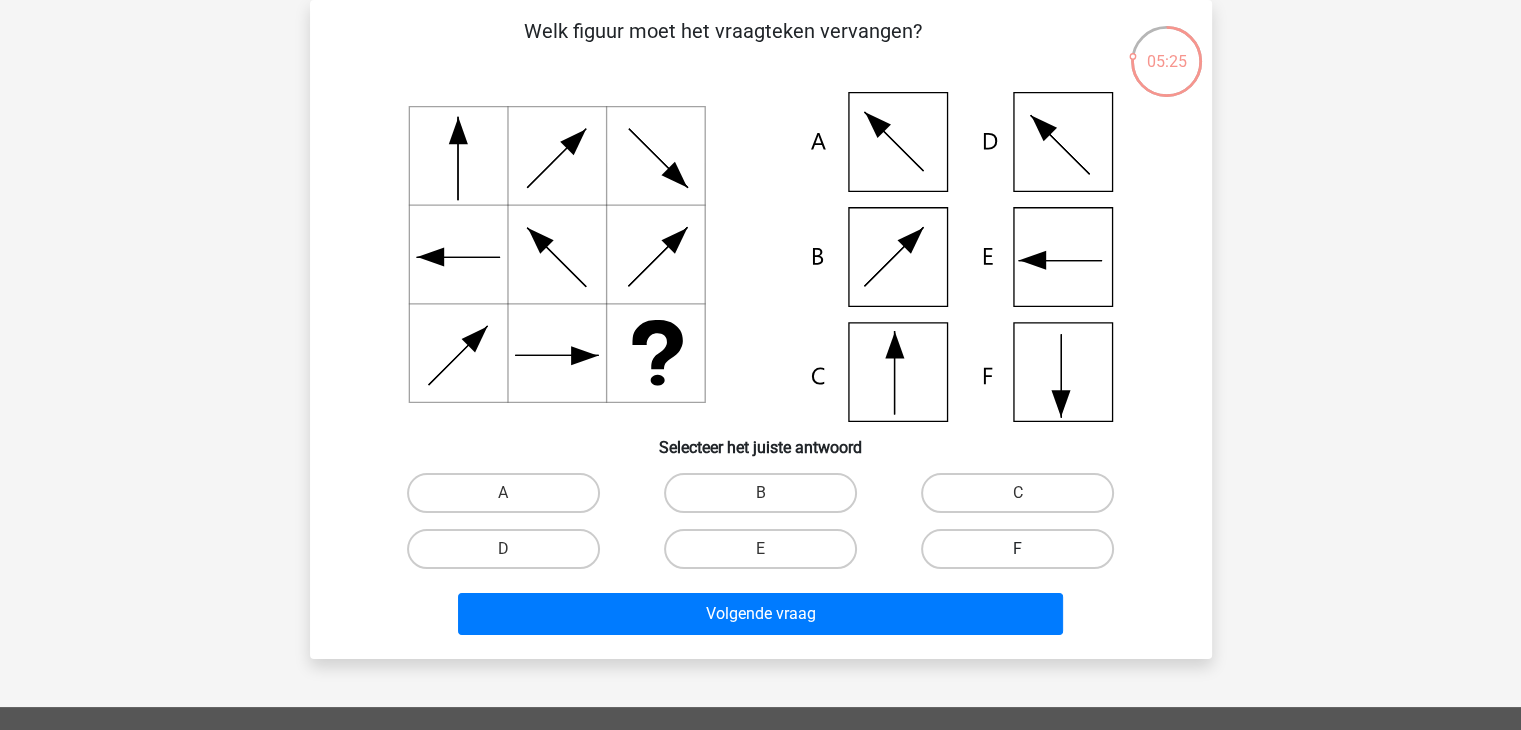 click on "F" at bounding box center [1017, 549] 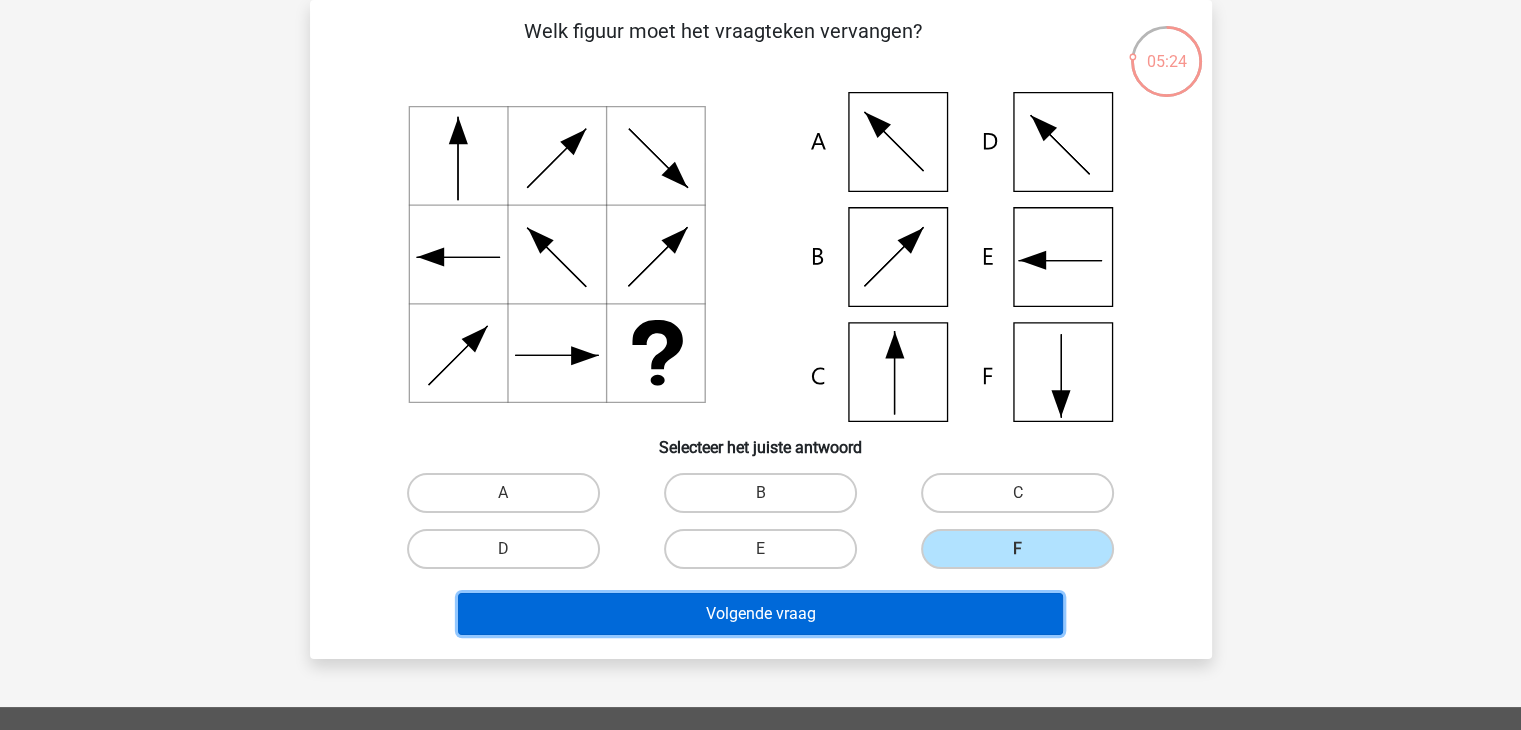 click on "Volgende vraag" at bounding box center [760, 614] 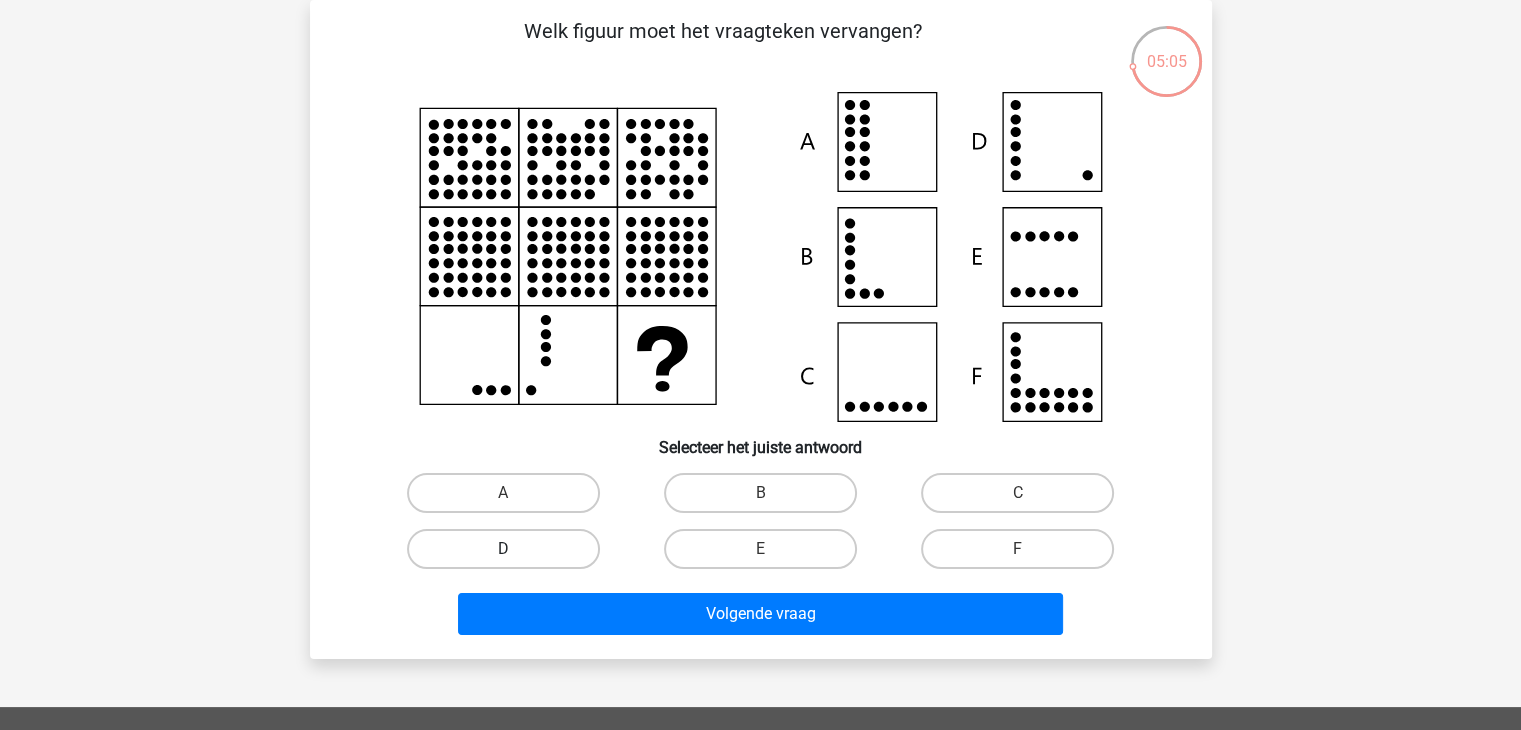 click on "D" at bounding box center [503, 549] 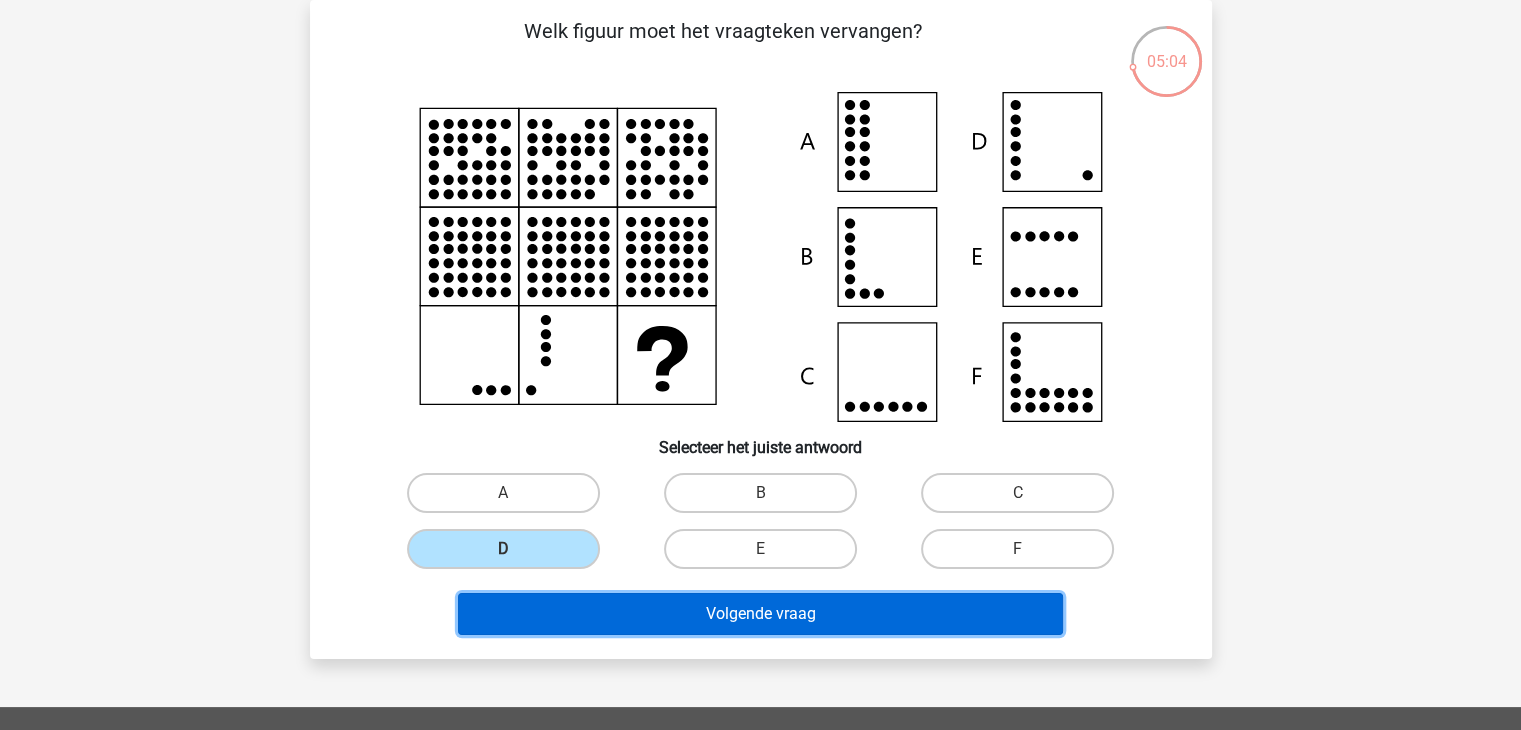click on "Volgende vraag" at bounding box center [760, 614] 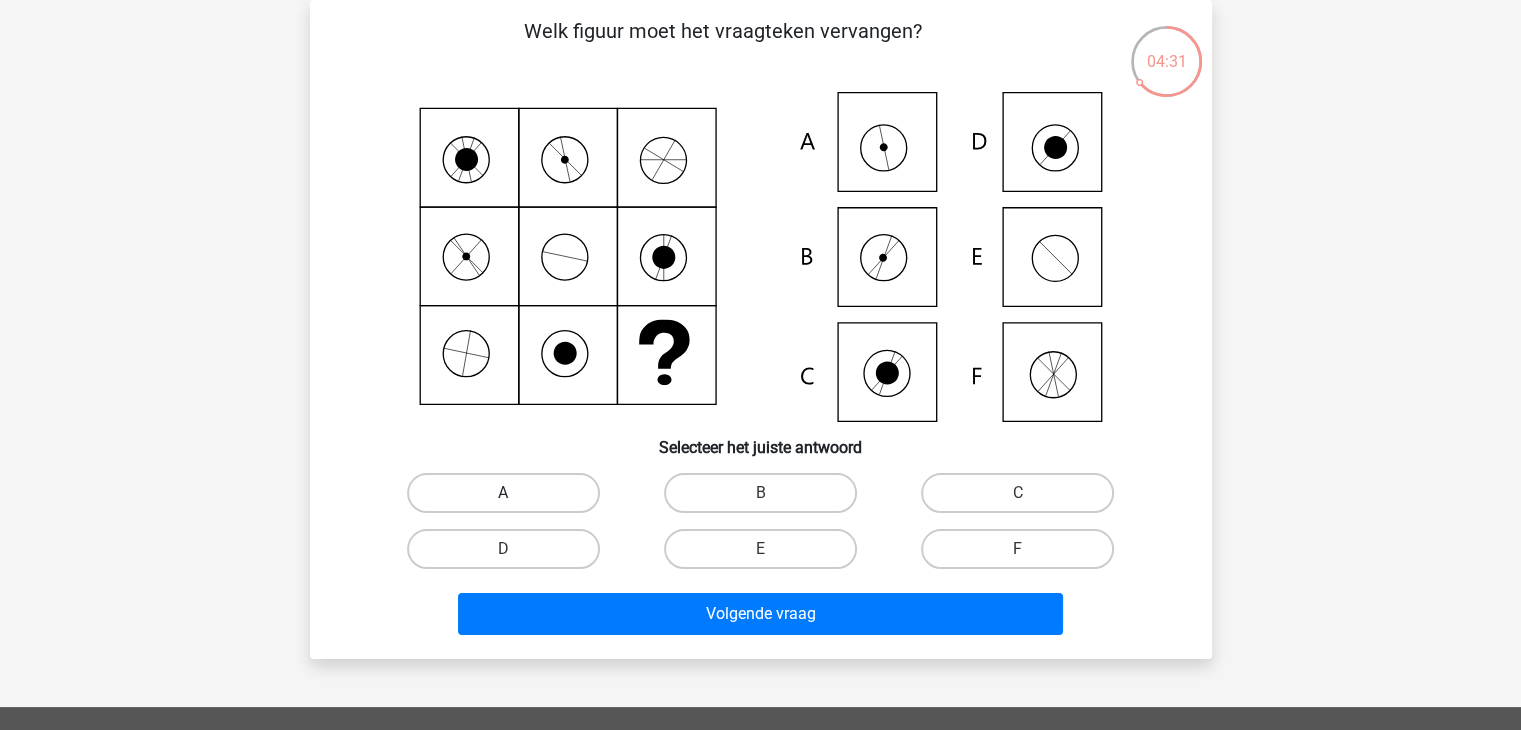 click on "A" at bounding box center [503, 493] 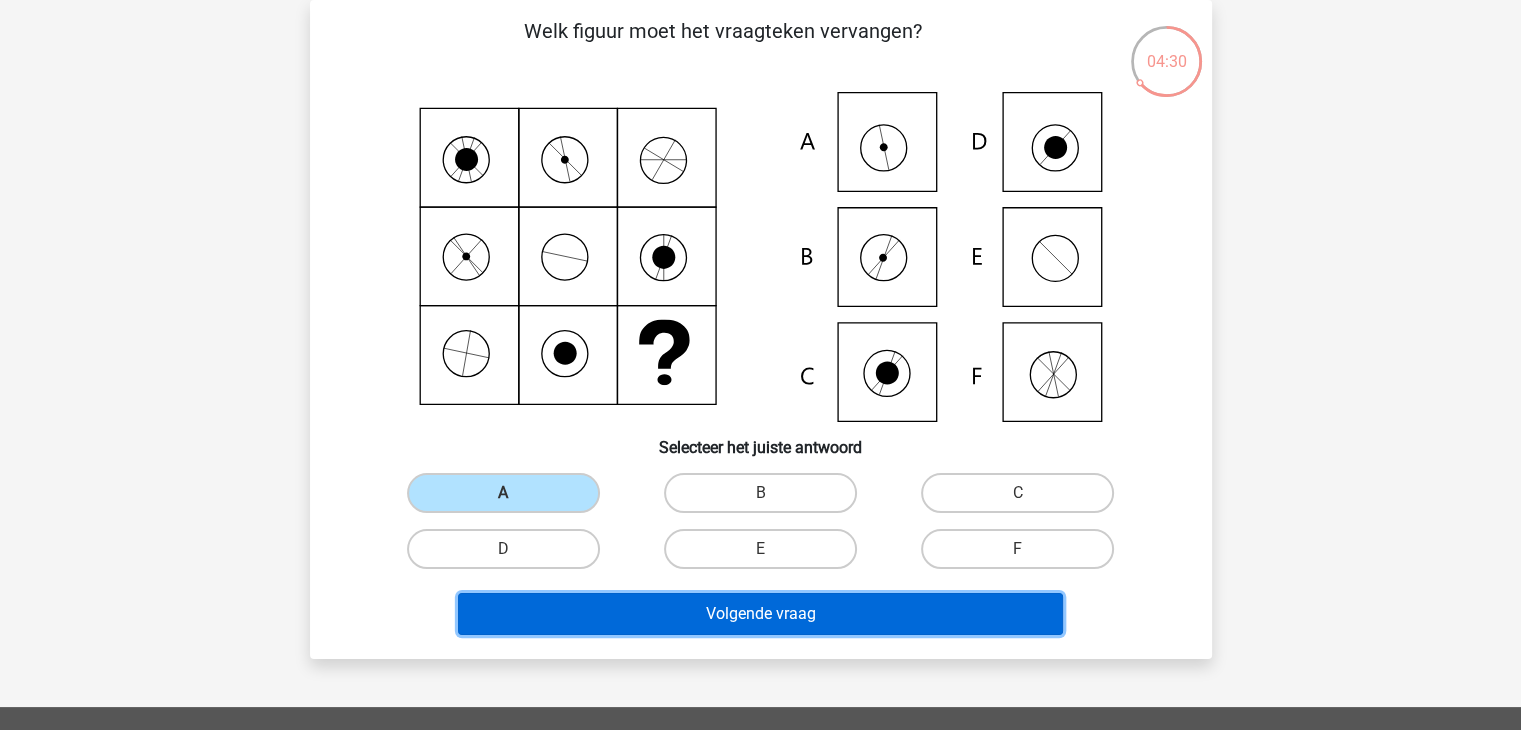 click on "Volgende vraag" at bounding box center [760, 614] 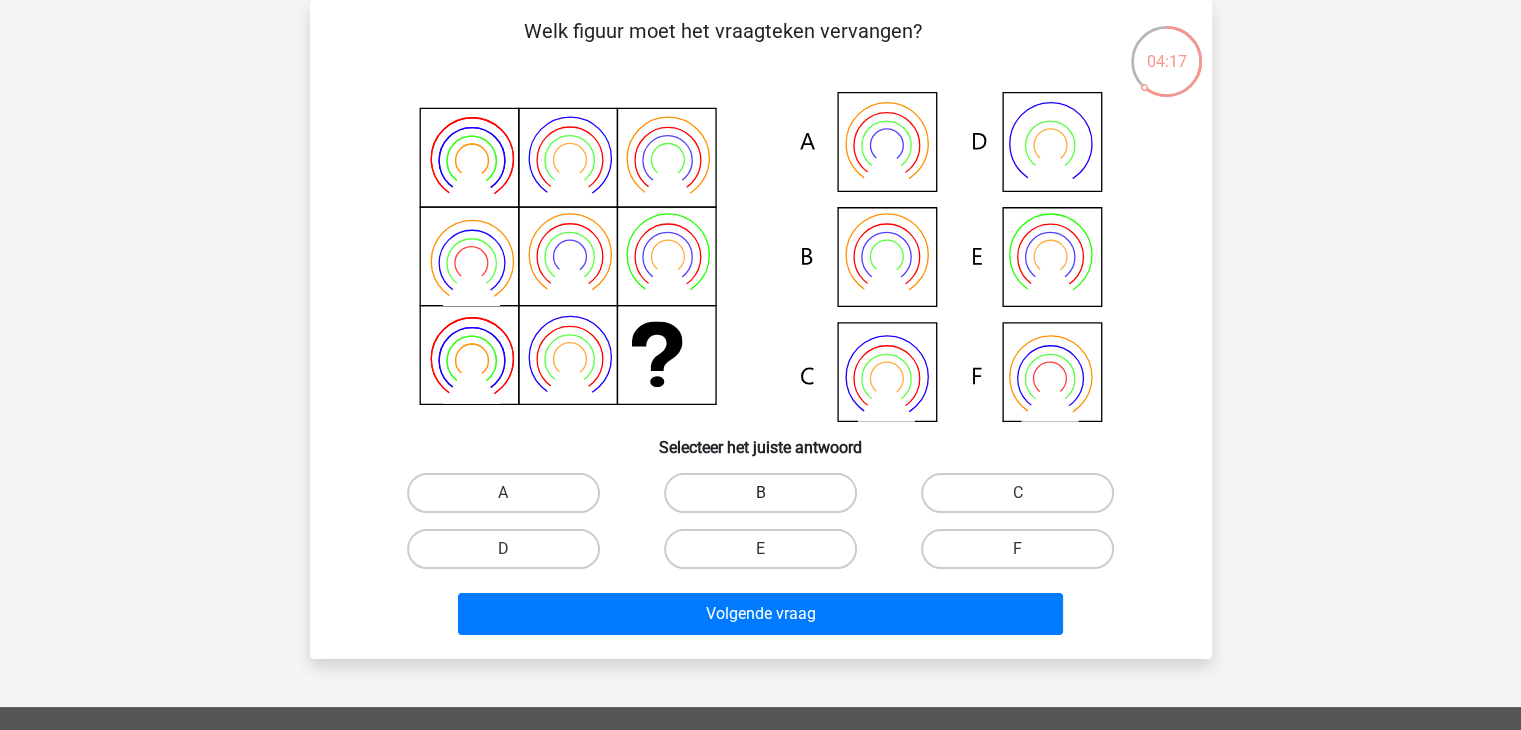 click on "B" at bounding box center [760, 493] 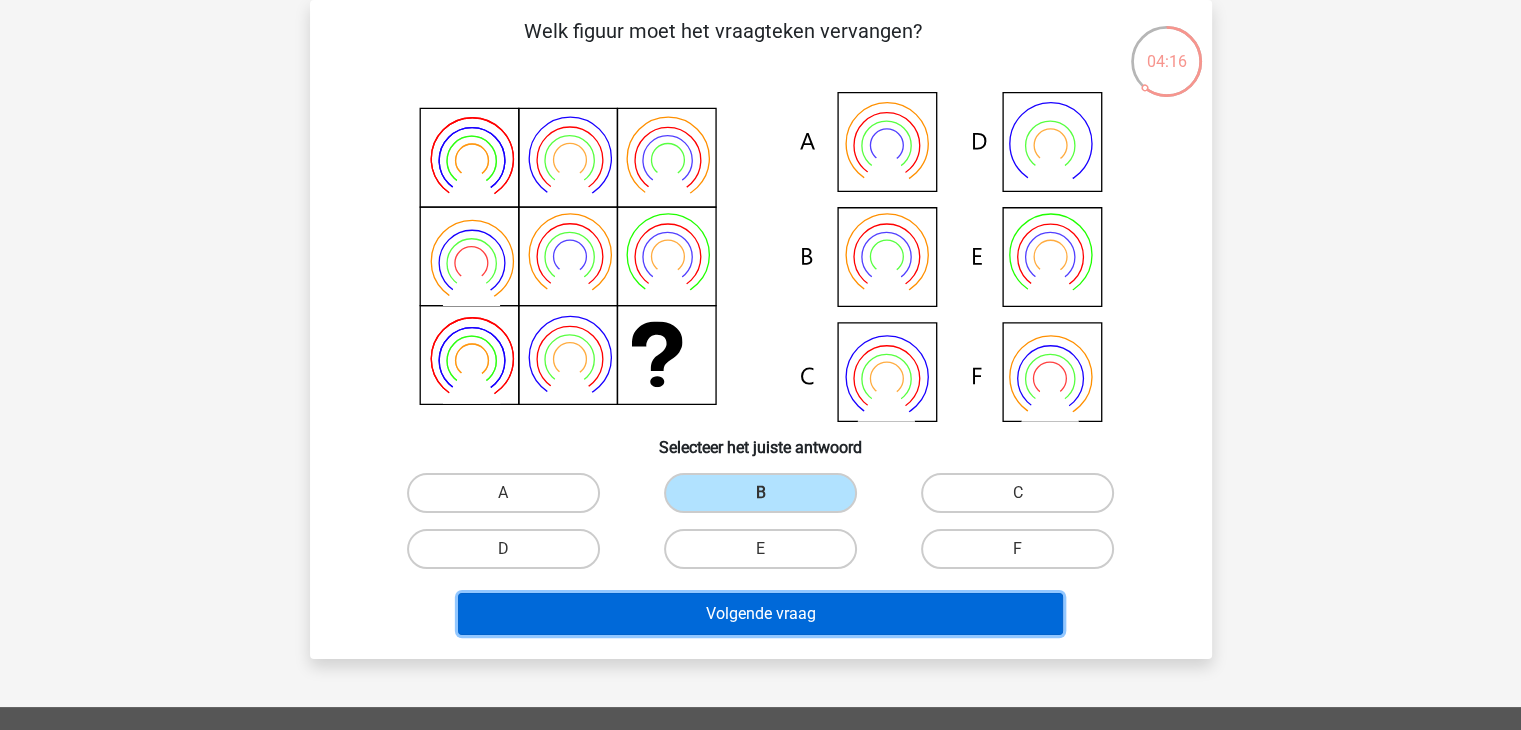 click on "Volgende vraag" at bounding box center (760, 614) 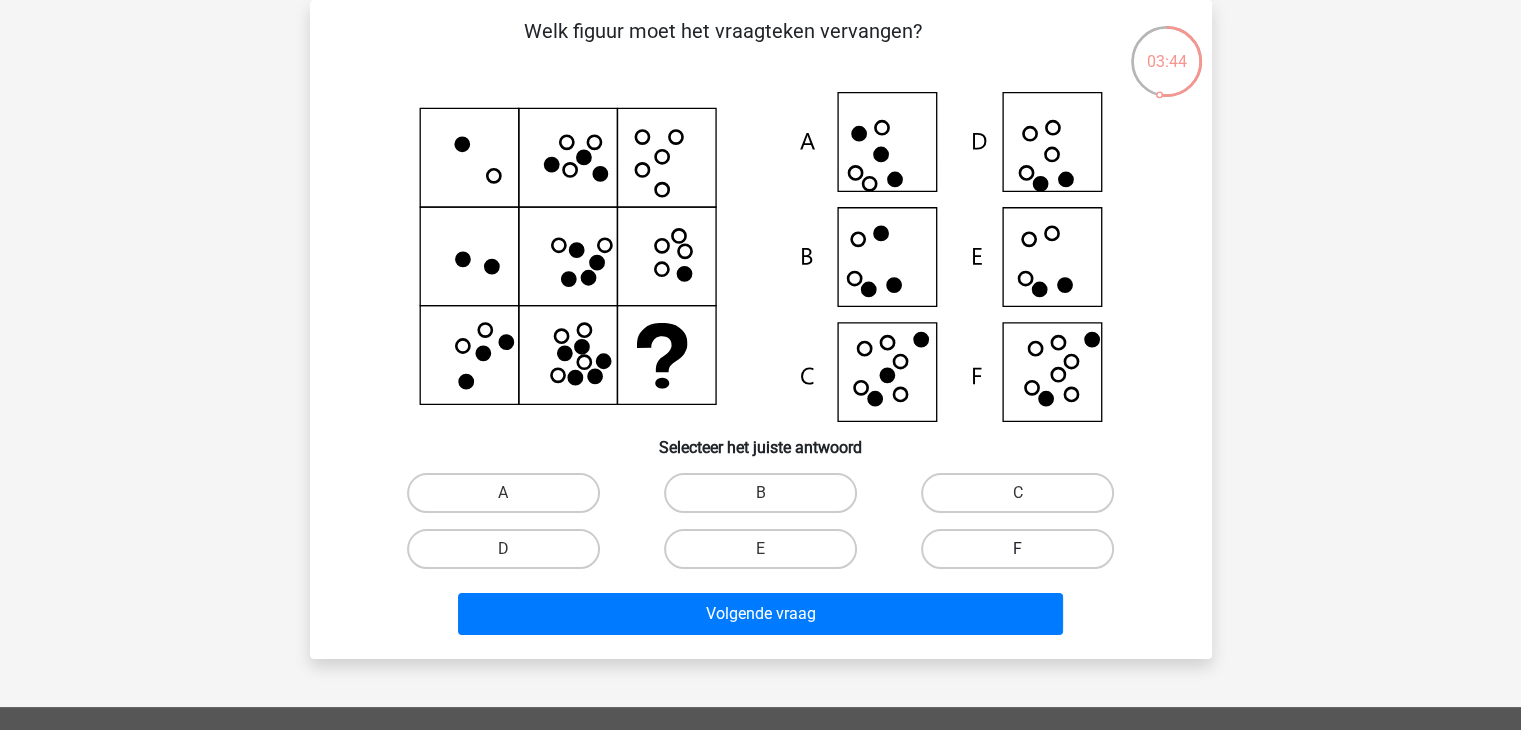 click on "F" at bounding box center [1017, 549] 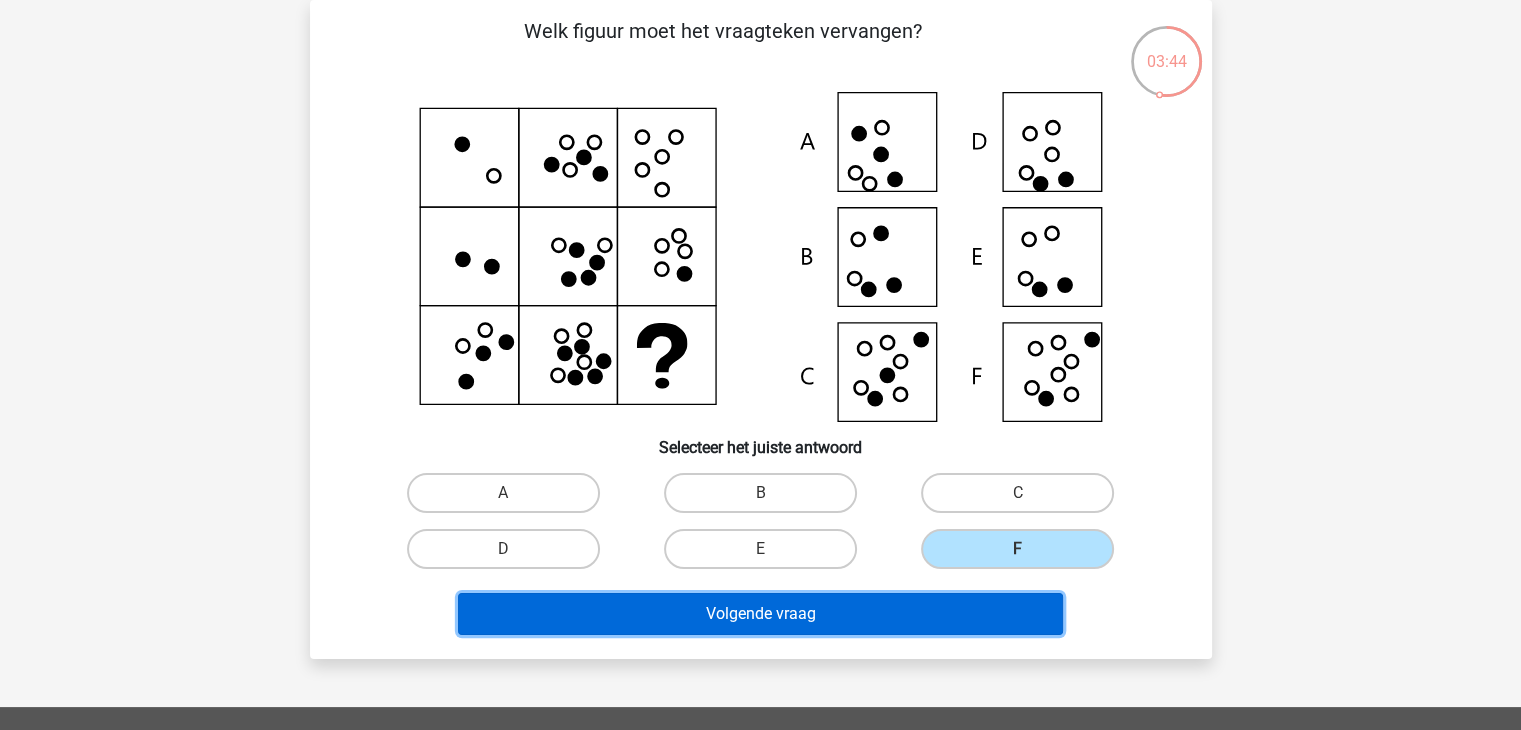 click on "Volgende vraag" at bounding box center (760, 614) 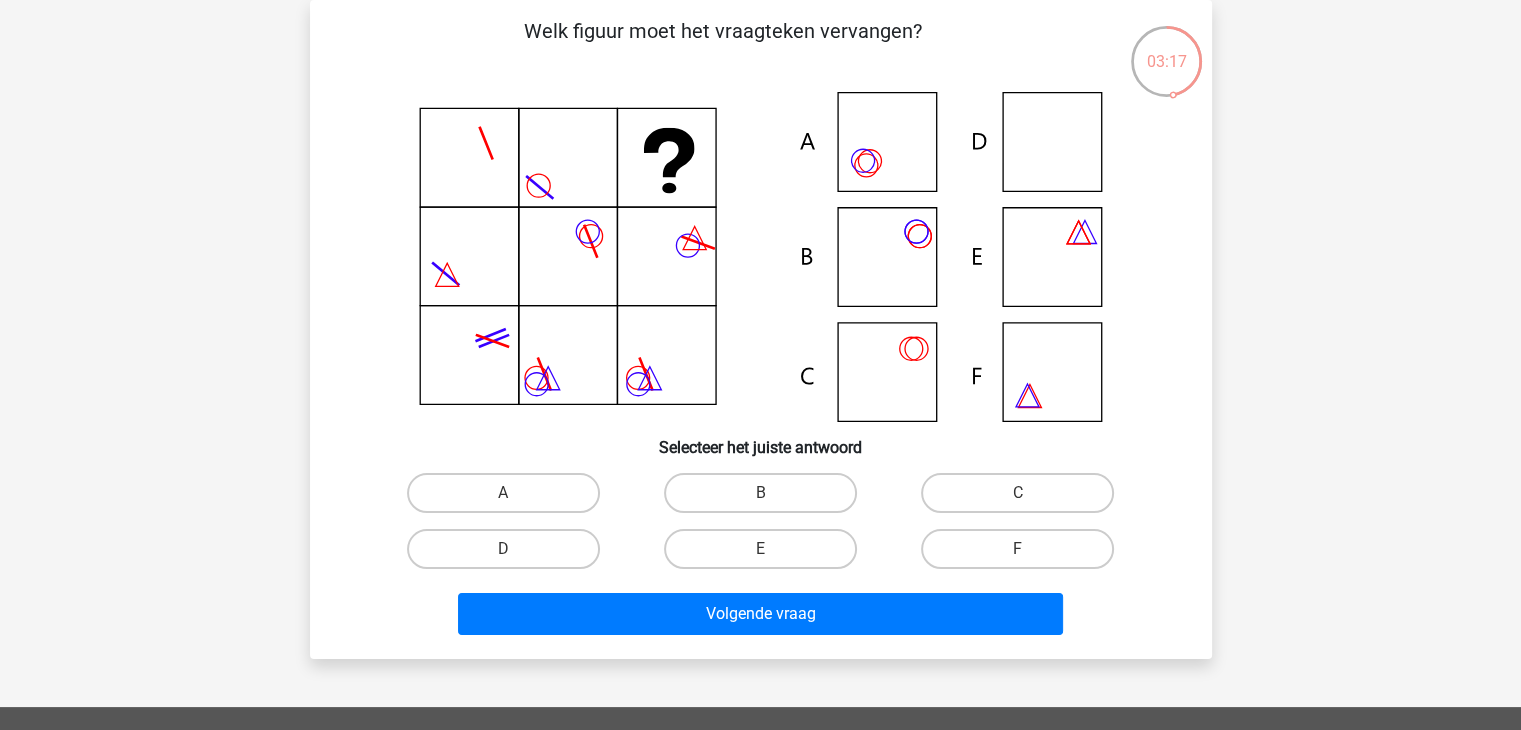 click on "B" at bounding box center (766, 499) 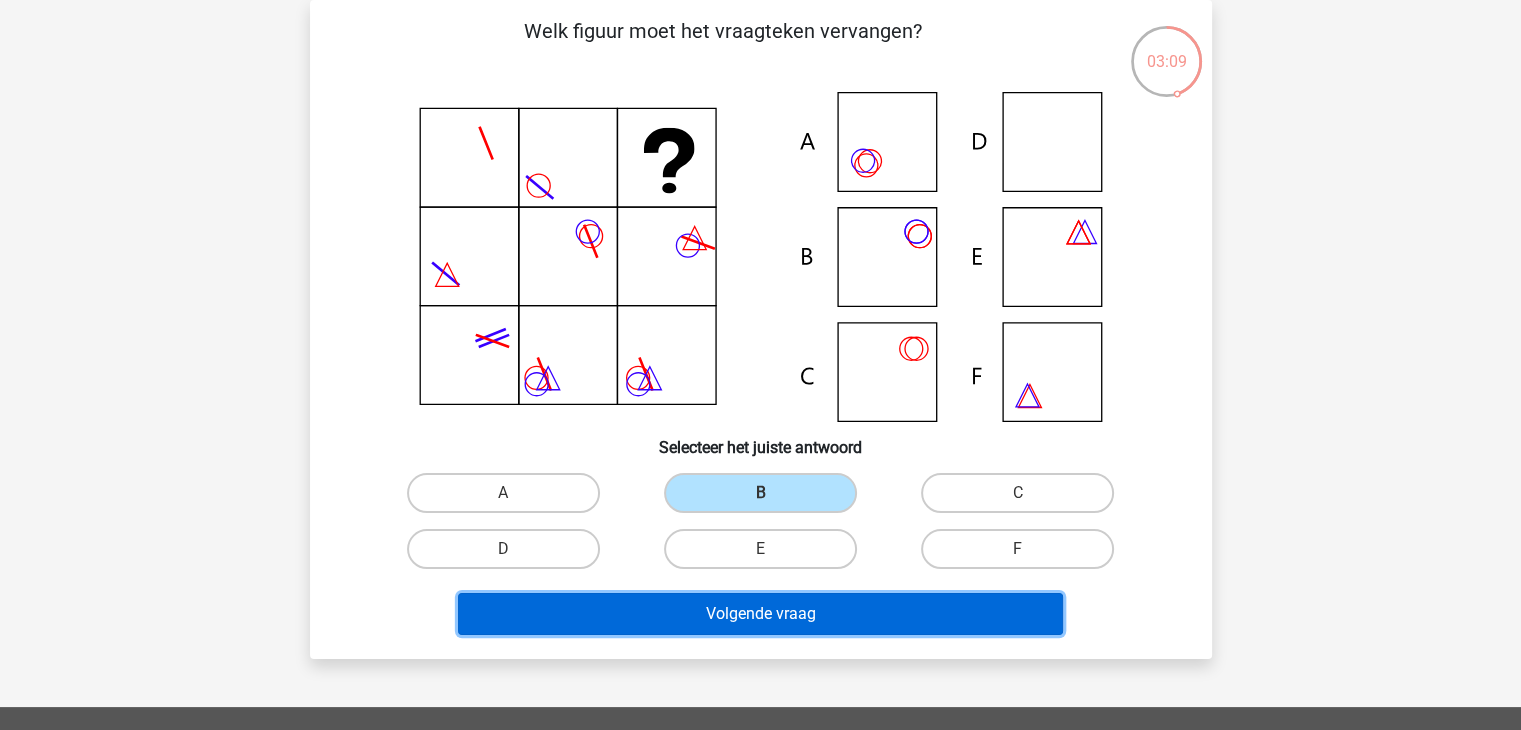 click on "Volgende vraag" at bounding box center (760, 614) 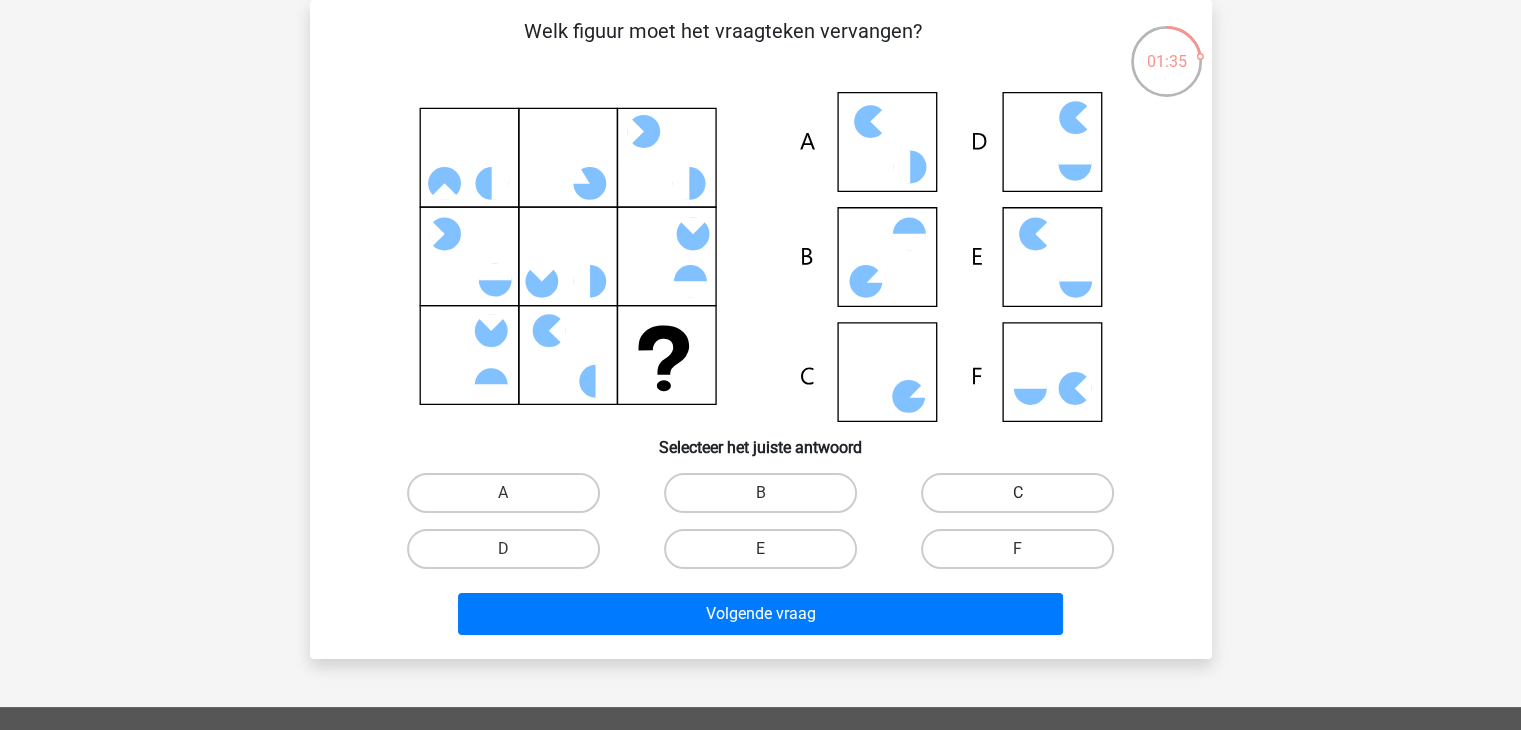 click on "C" at bounding box center (1017, 493) 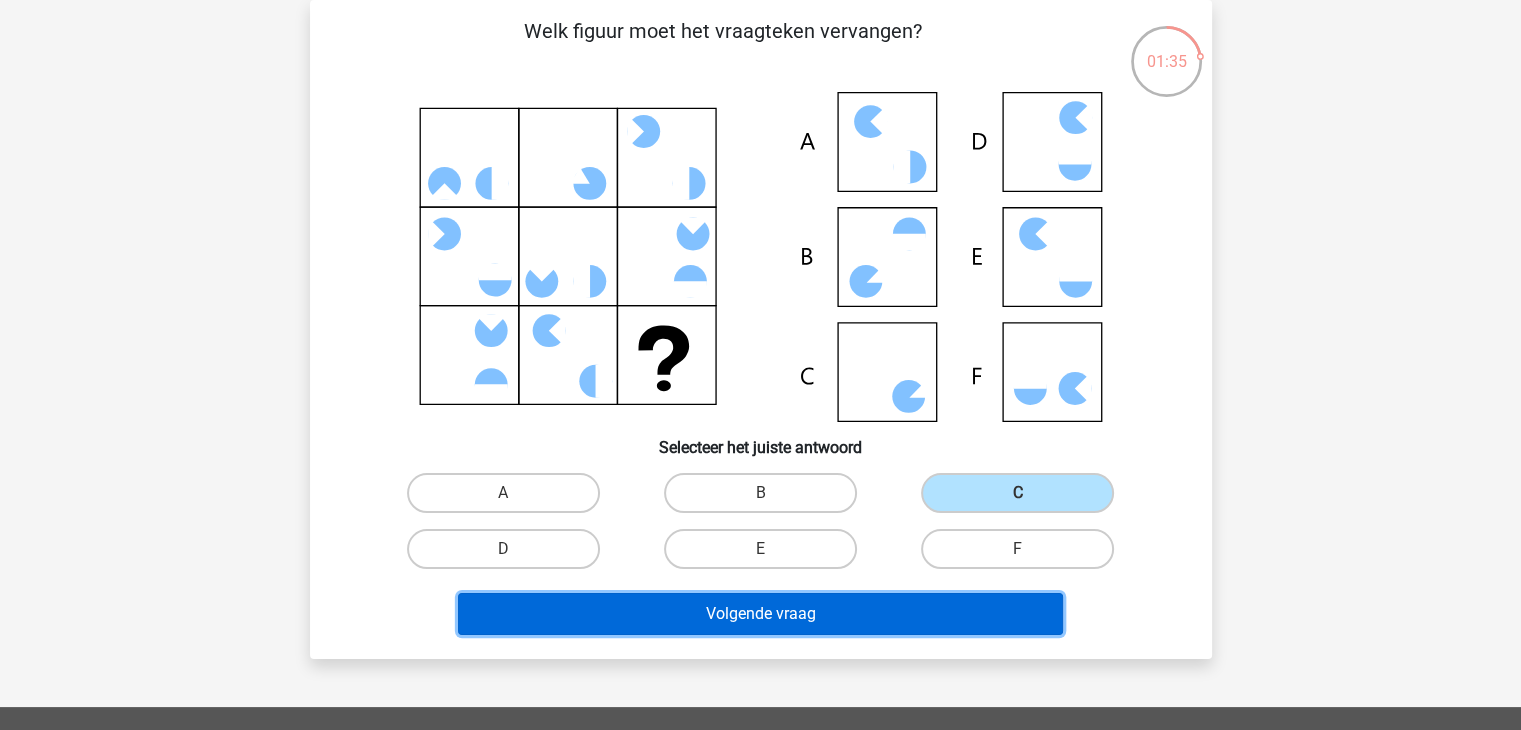 click on "Volgende vraag" at bounding box center (760, 614) 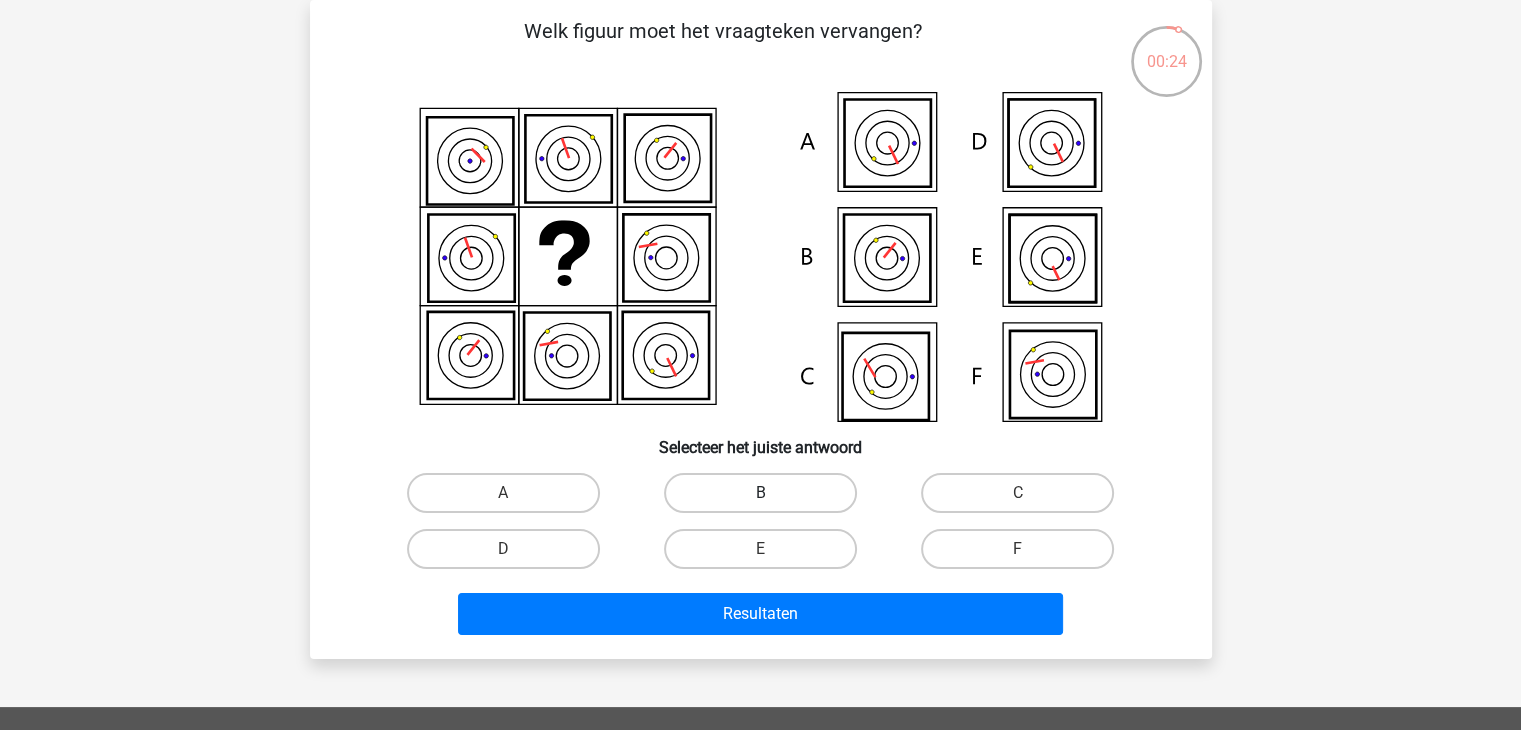 click on "B" at bounding box center [760, 493] 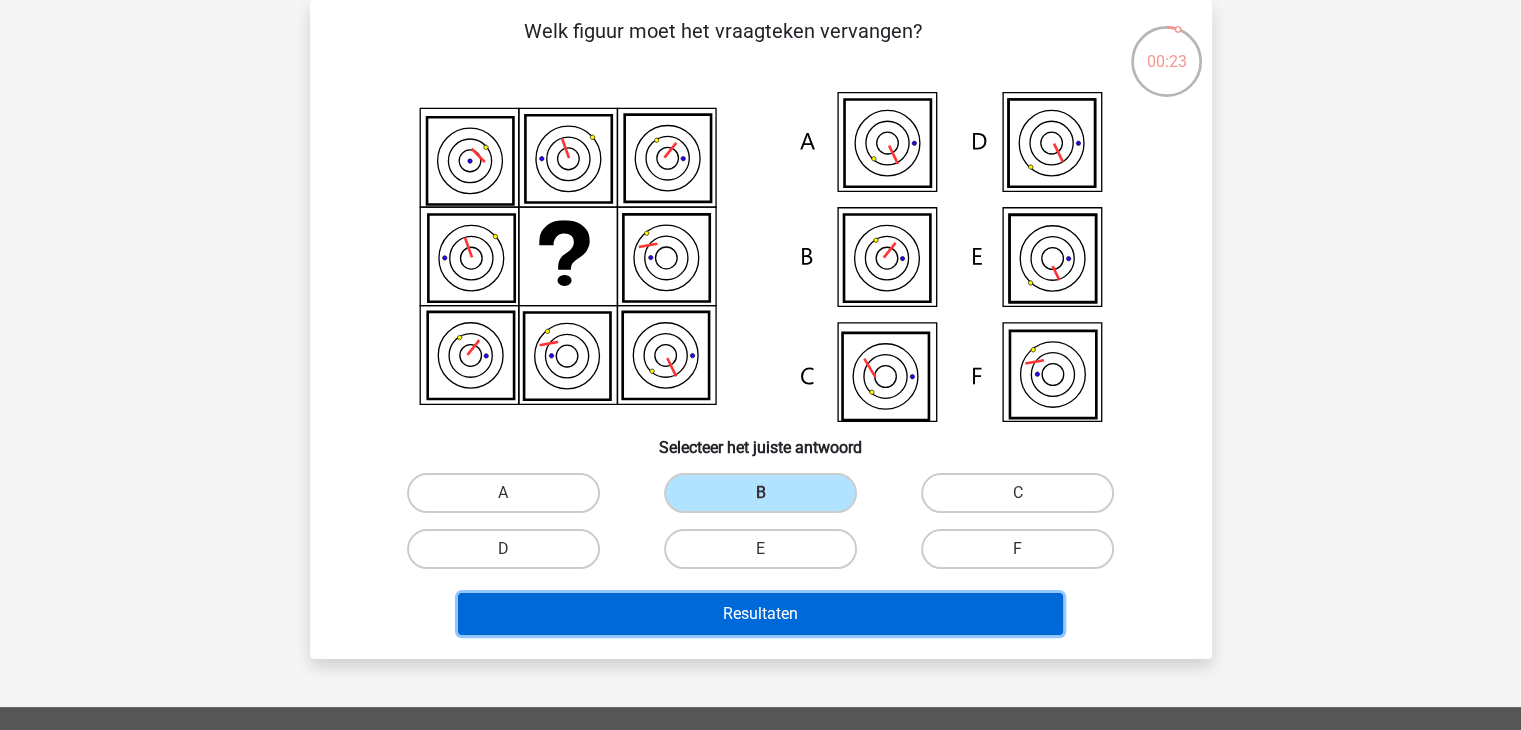 click on "Resultaten" at bounding box center (760, 614) 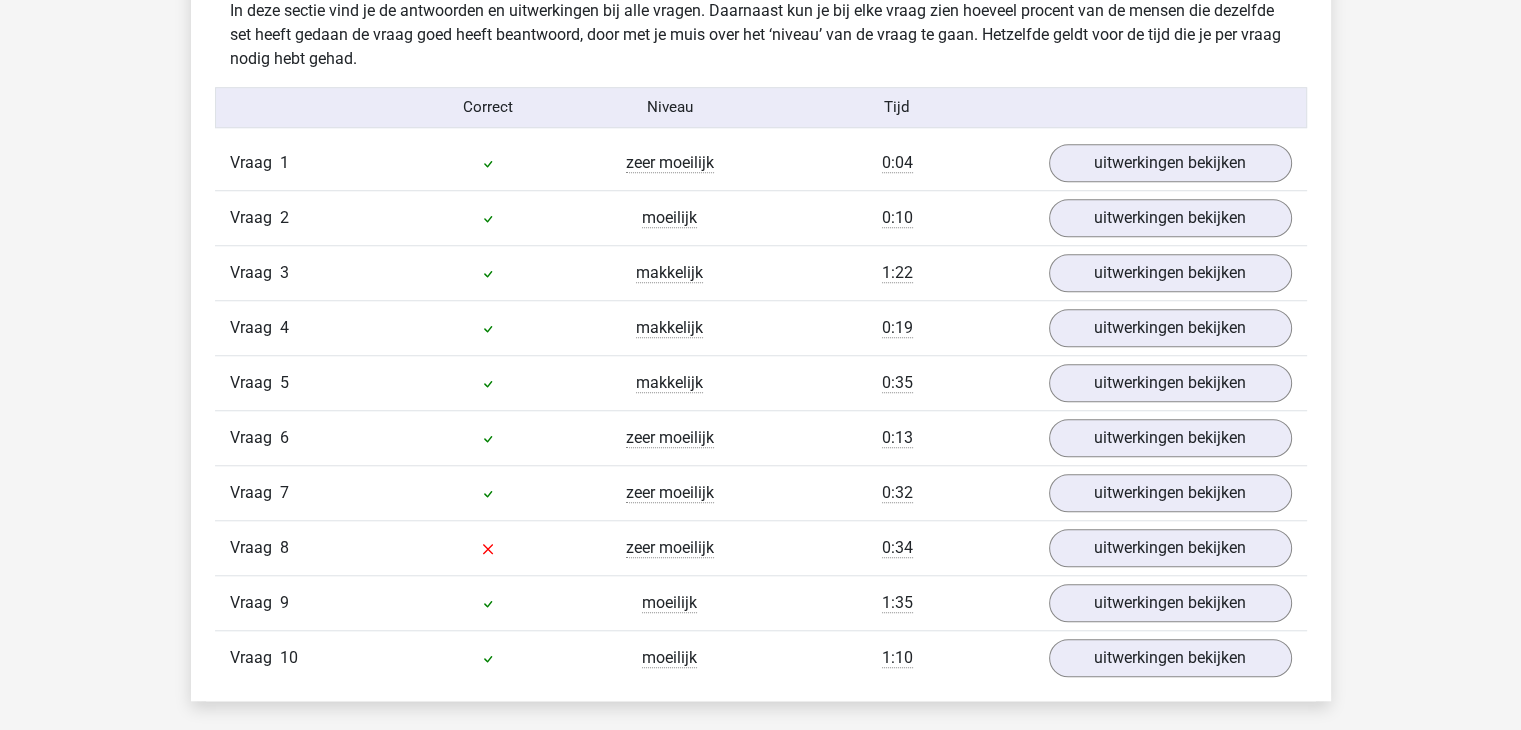 scroll, scrollTop: 1600, scrollLeft: 0, axis: vertical 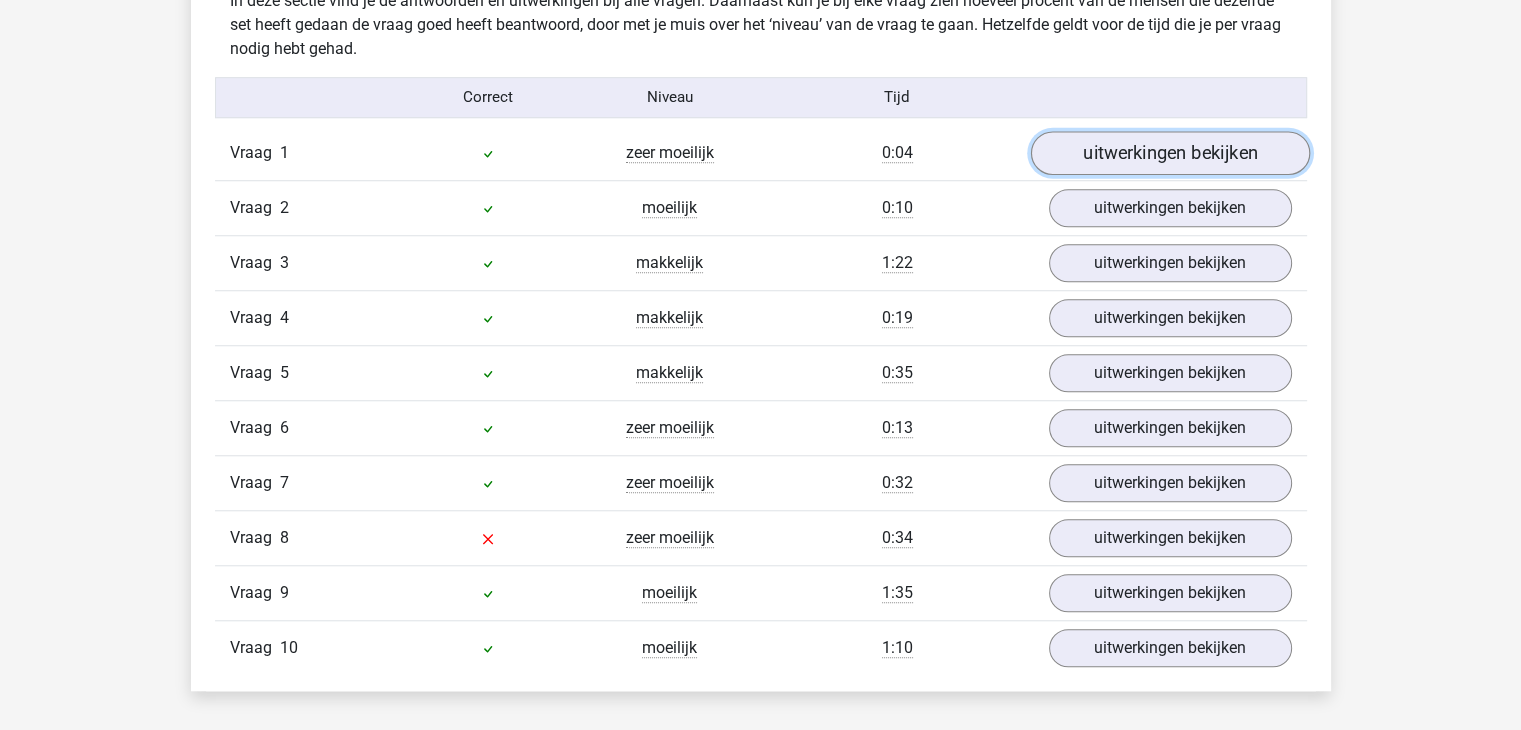 click on "uitwerkingen bekijken" at bounding box center (1169, 153) 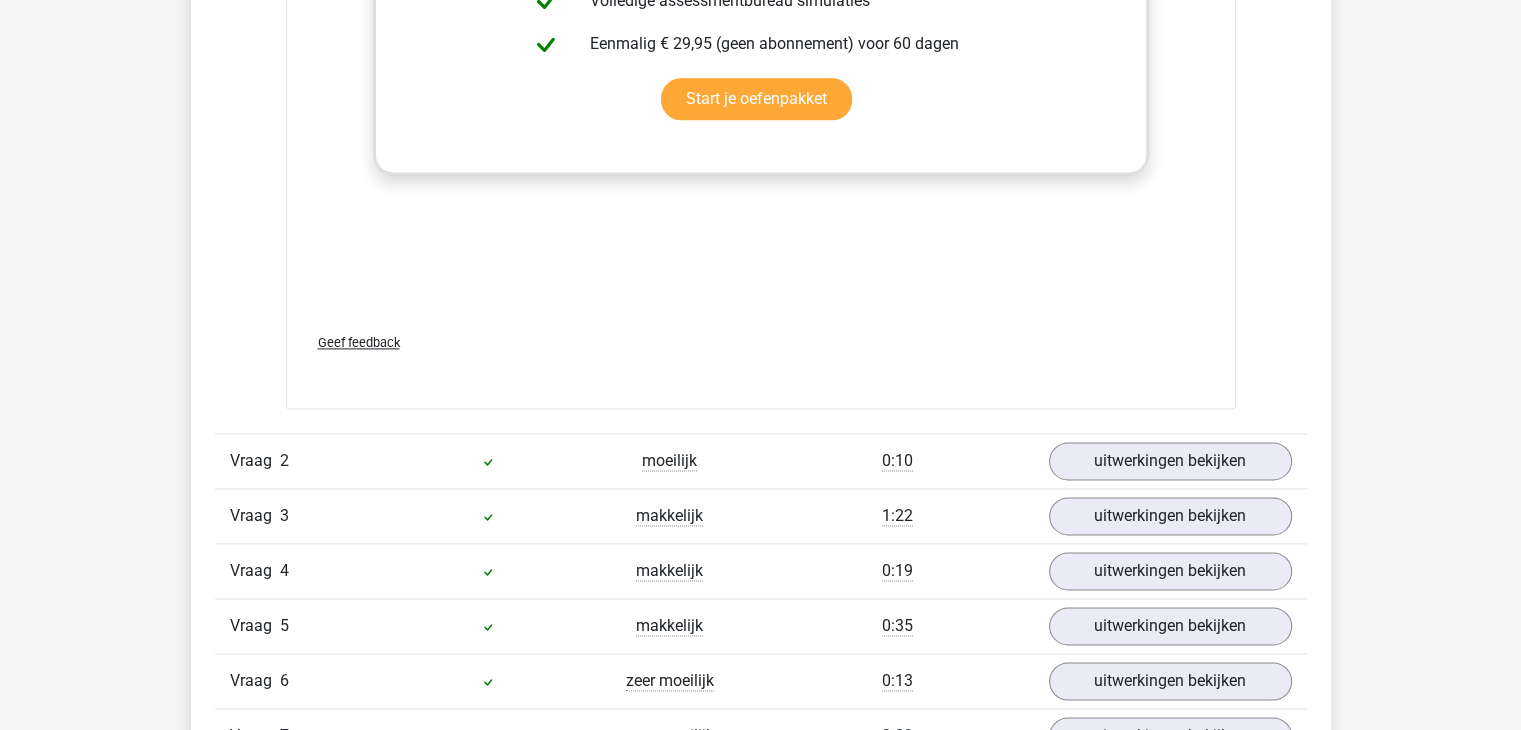 scroll, scrollTop: 2700, scrollLeft: 0, axis: vertical 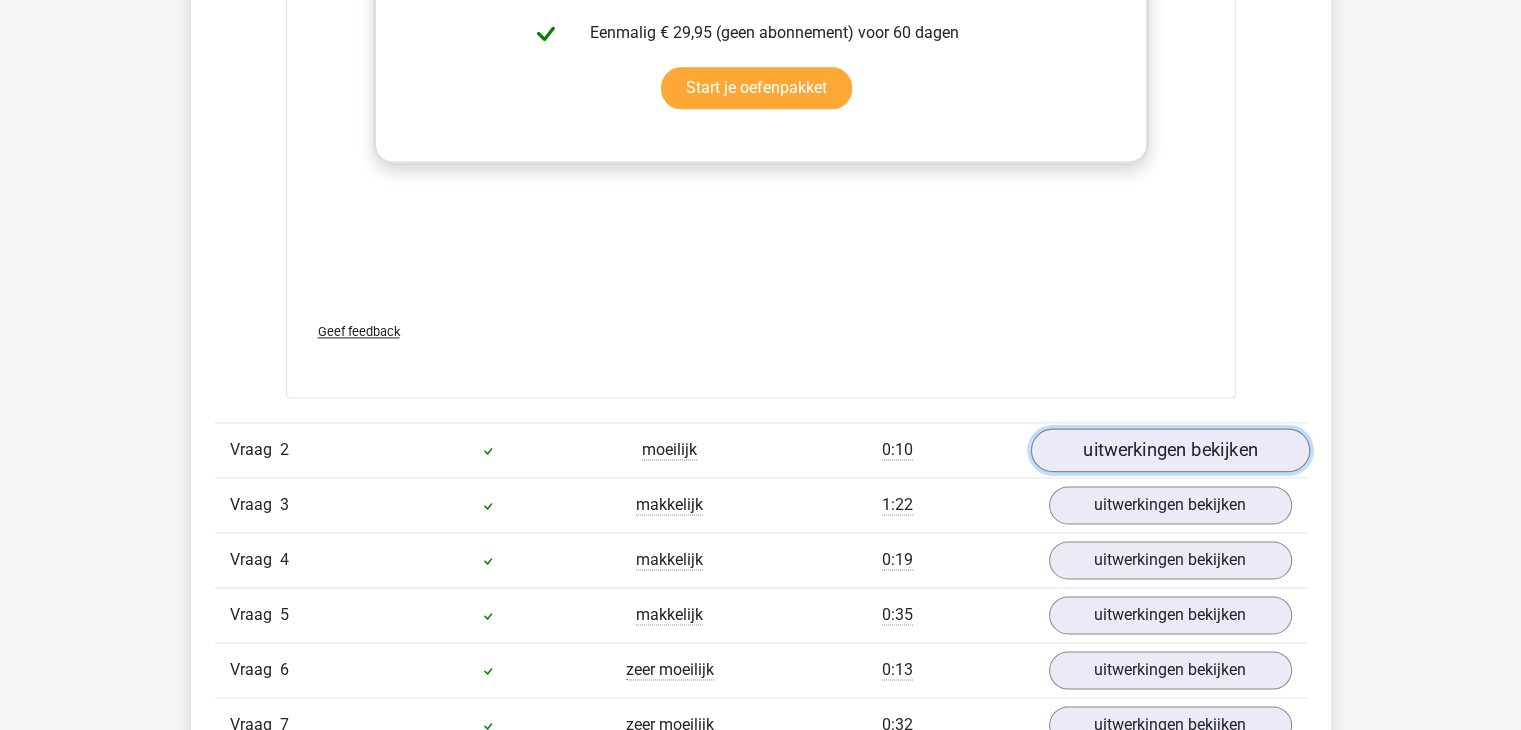 click on "uitwerkingen bekijken" at bounding box center (1169, 450) 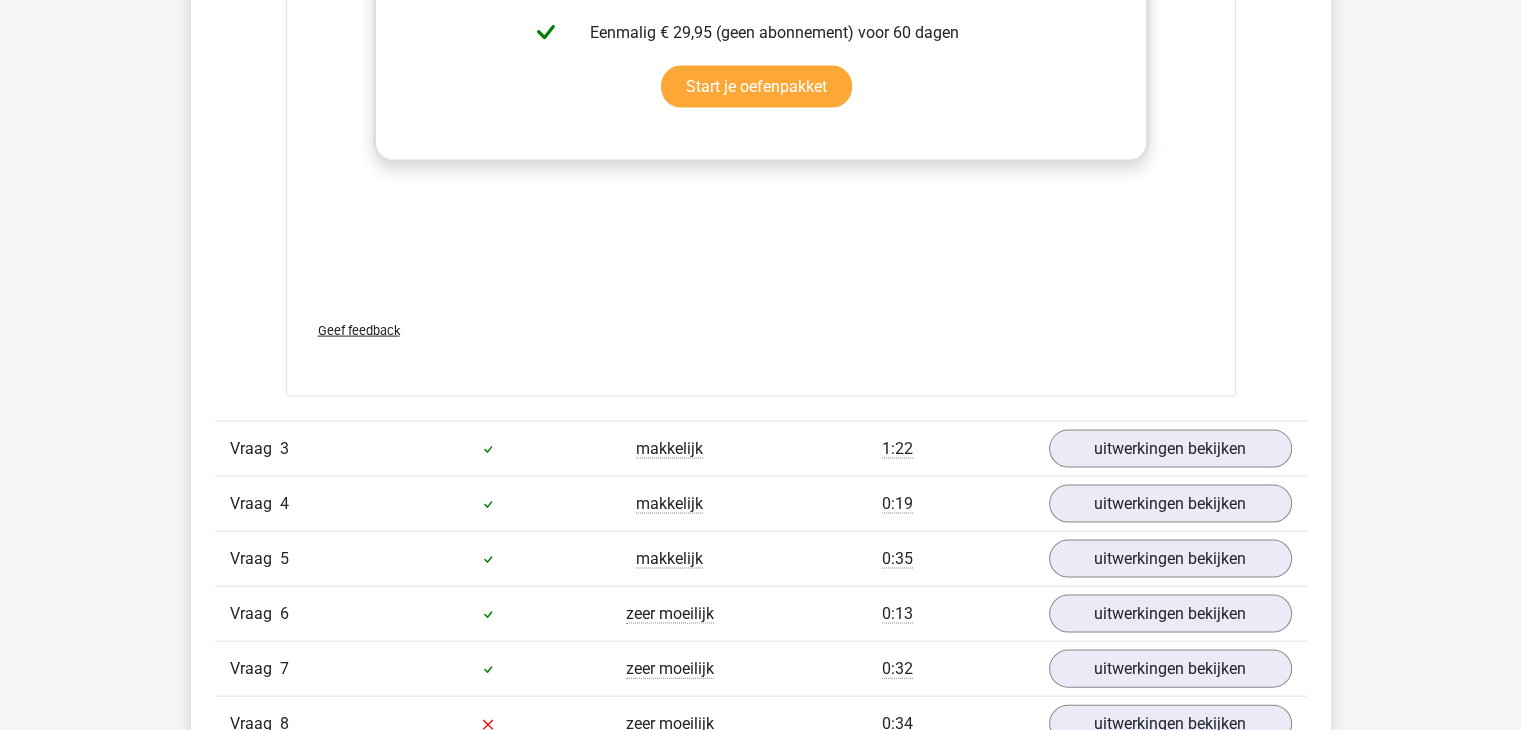 scroll, scrollTop: 4100, scrollLeft: 0, axis: vertical 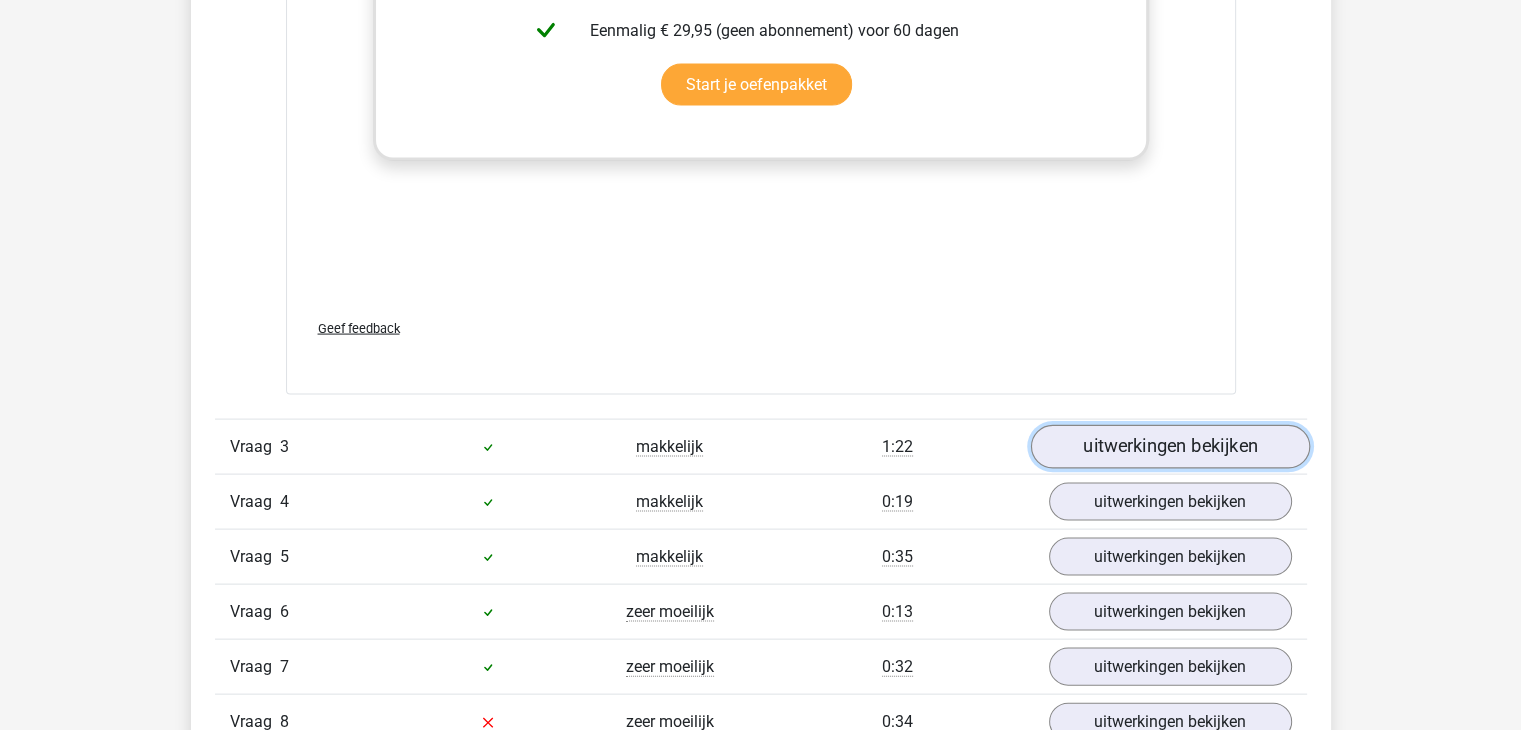 click on "uitwerkingen bekijken" at bounding box center (1169, 448) 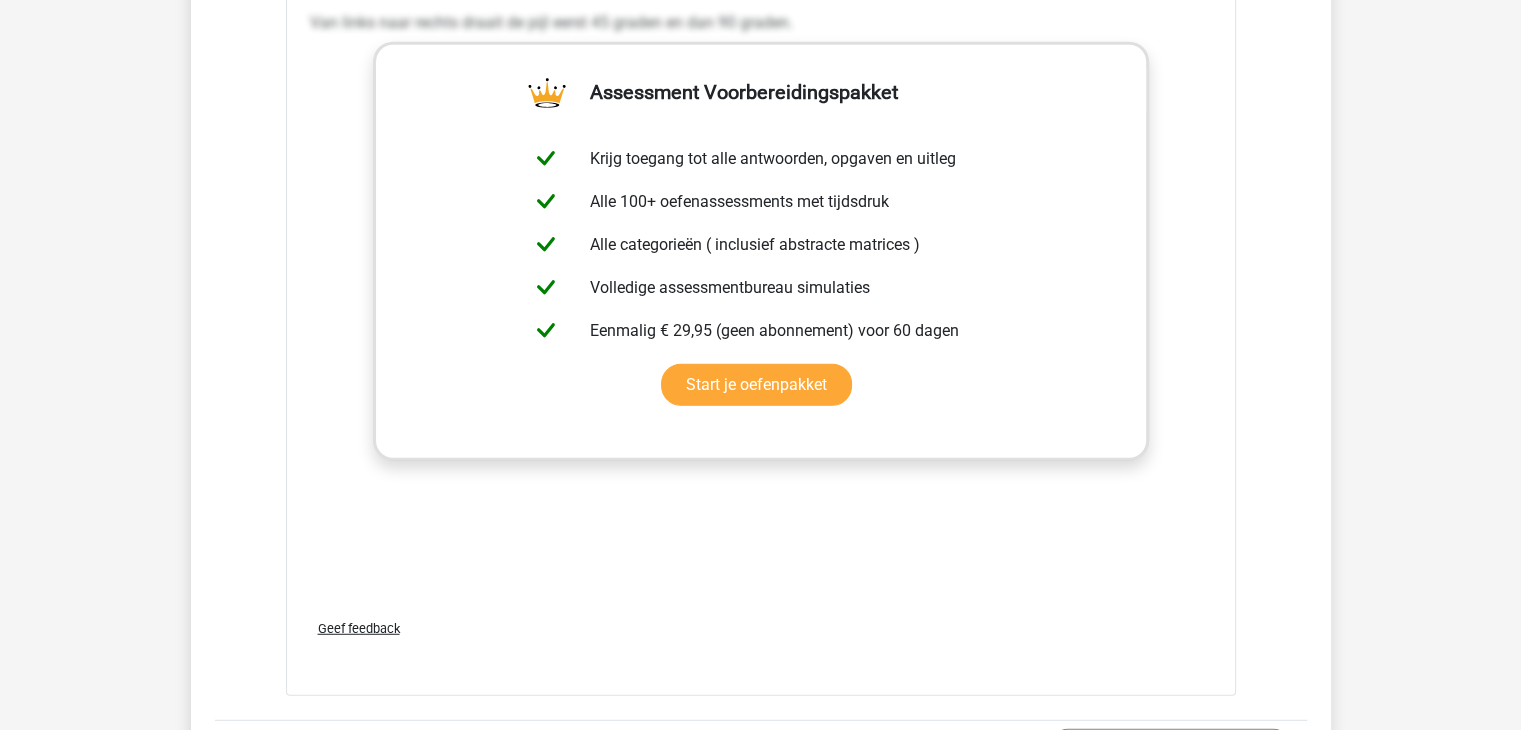 scroll, scrollTop: 5500, scrollLeft: 0, axis: vertical 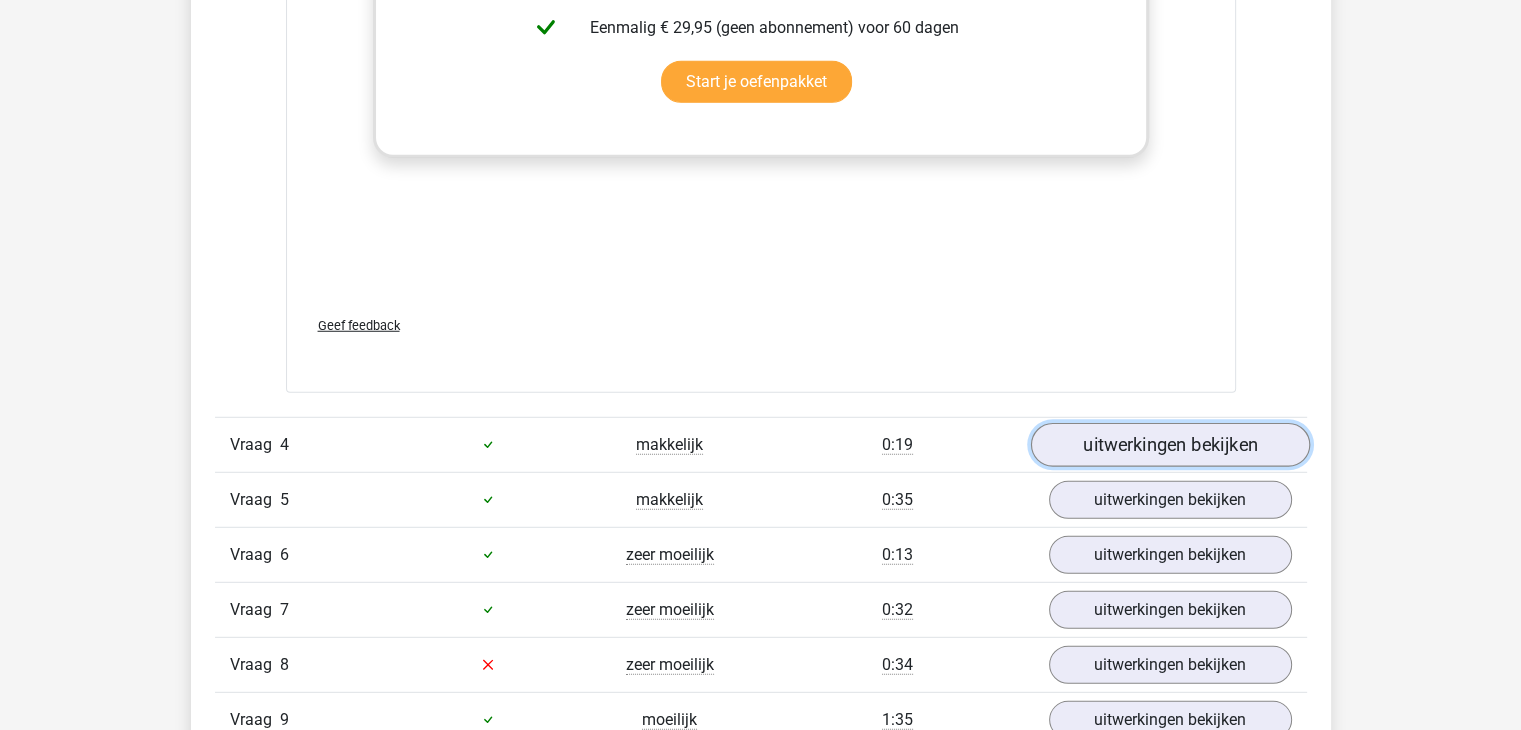 click on "uitwerkingen bekijken" at bounding box center (1169, 445) 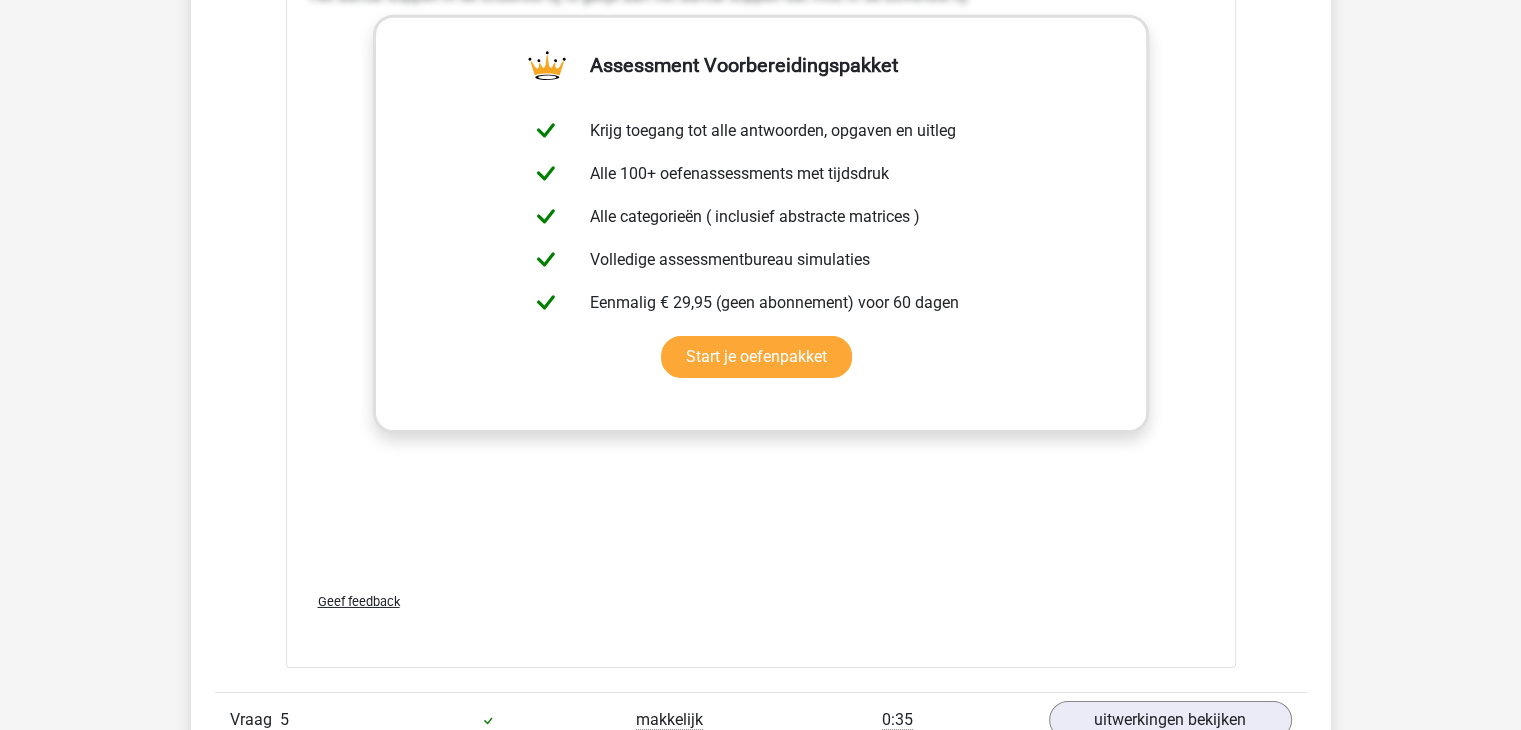 scroll, scrollTop: 6900, scrollLeft: 0, axis: vertical 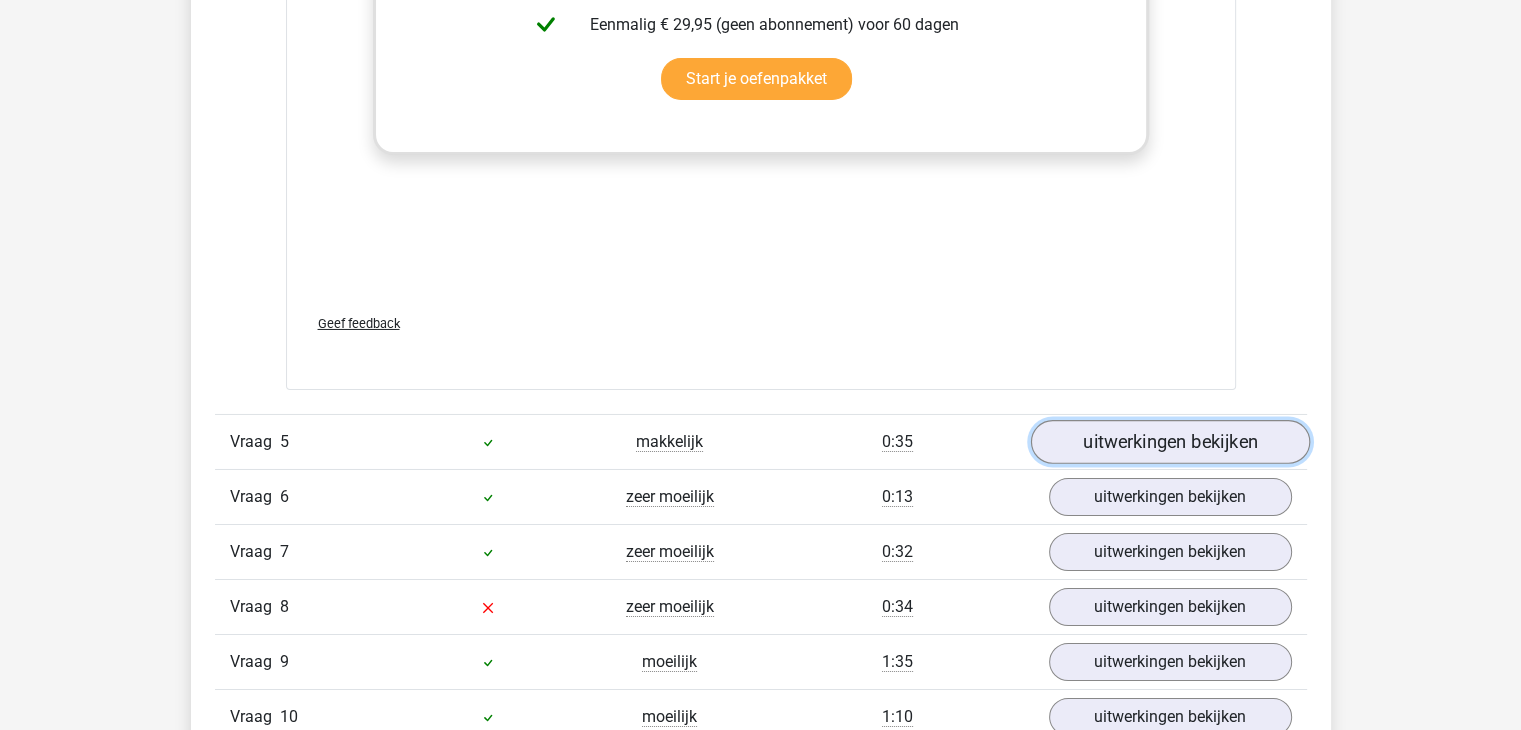 click on "uitwerkingen bekijken" at bounding box center [1169, 442] 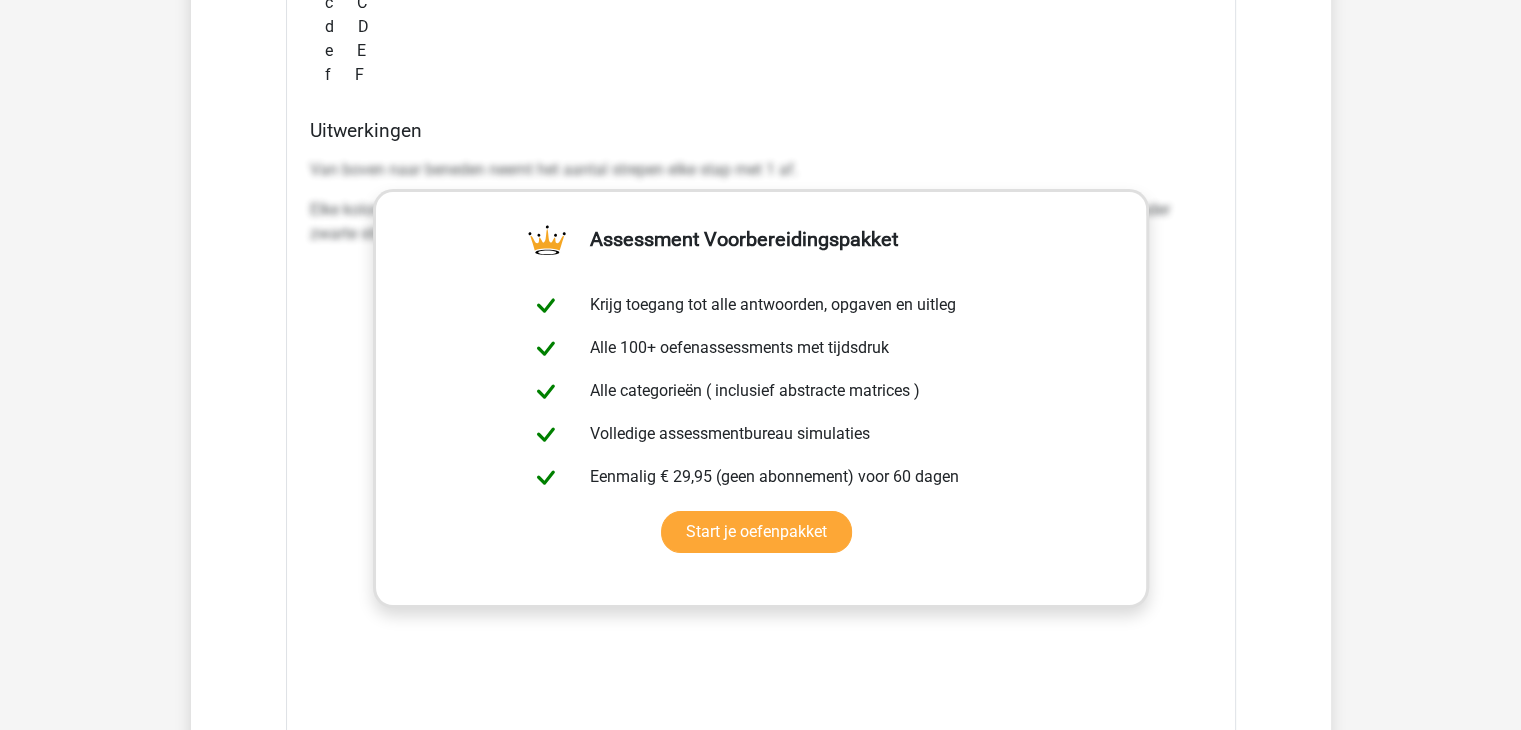 scroll, scrollTop: 8200, scrollLeft: 0, axis: vertical 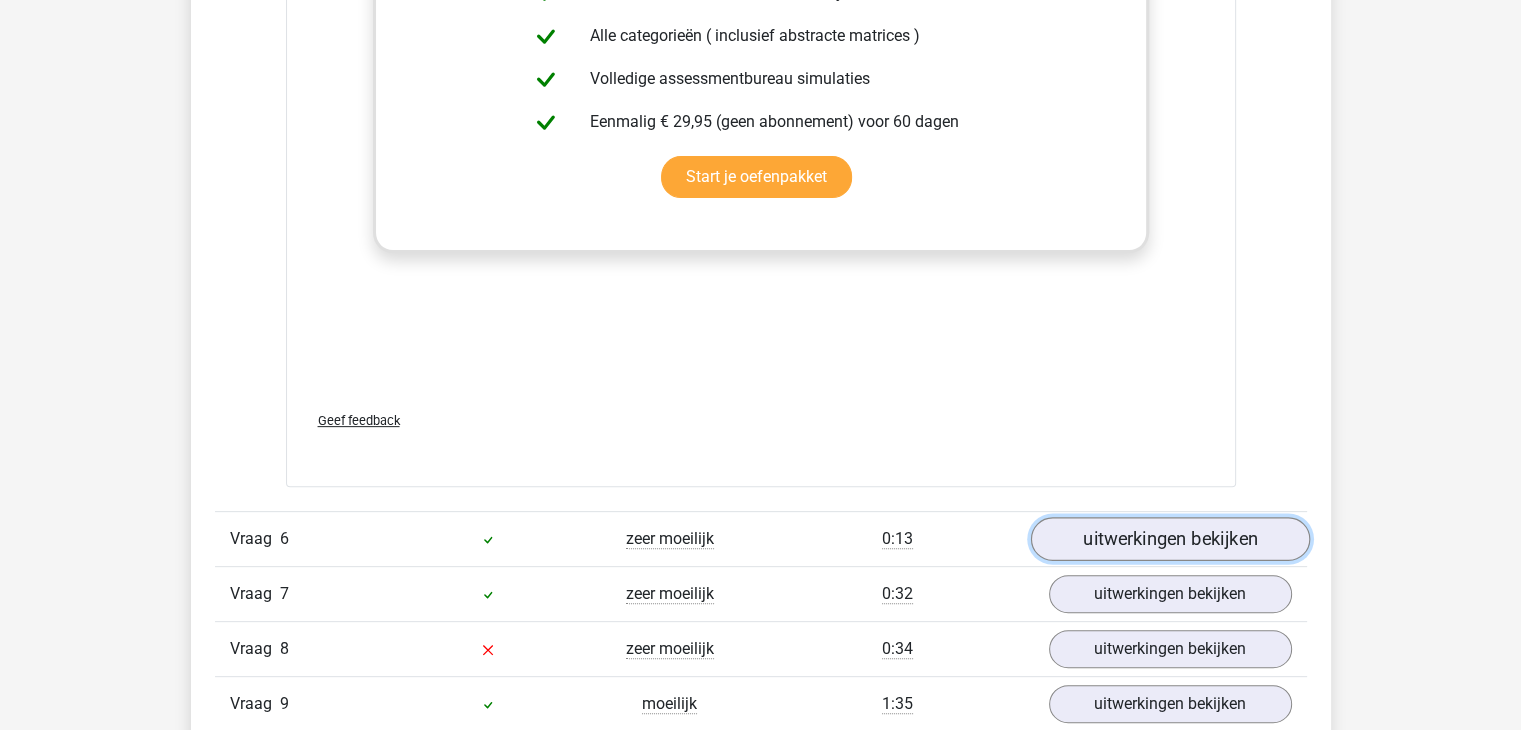 click on "uitwerkingen bekijken" at bounding box center (1169, 539) 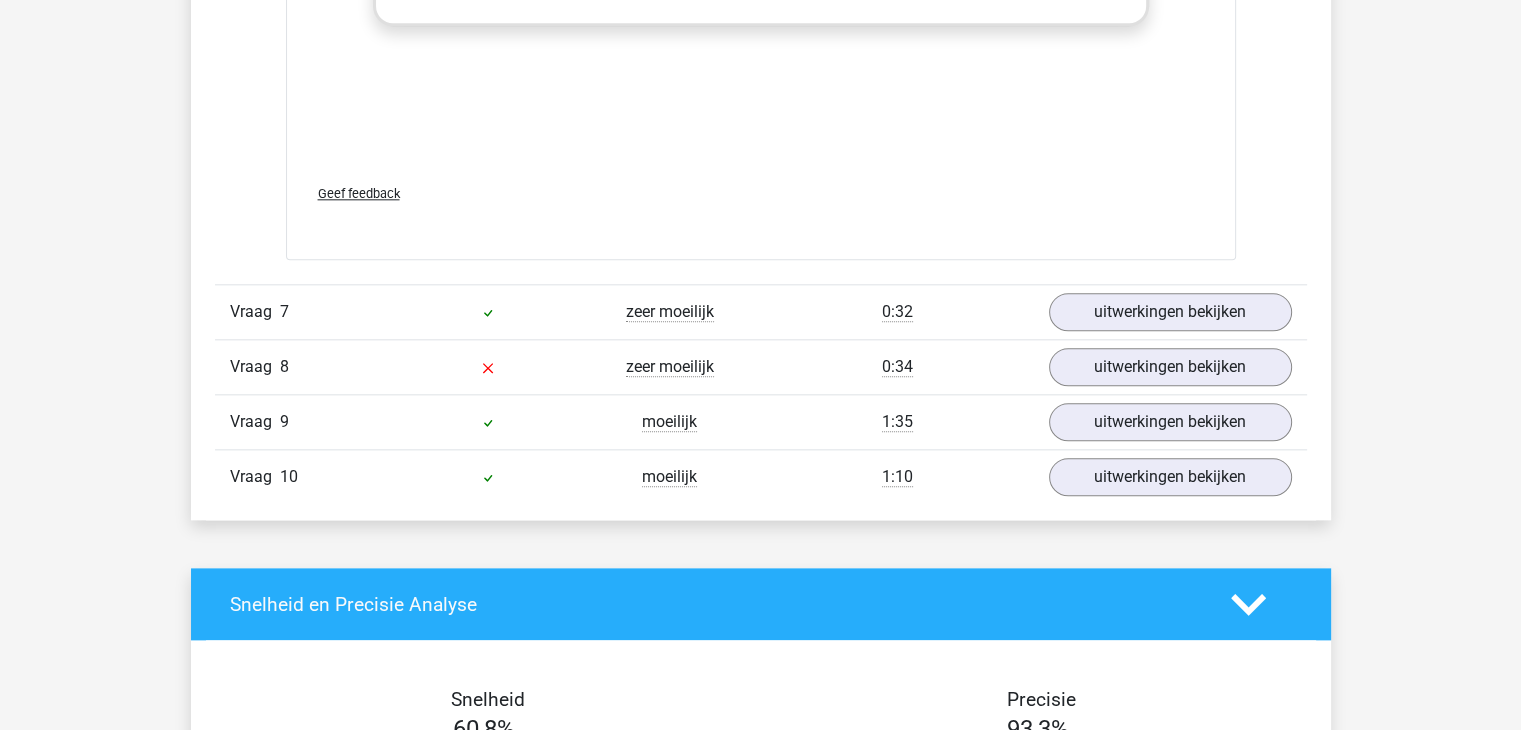 scroll, scrollTop: 9900, scrollLeft: 0, axis: vertical 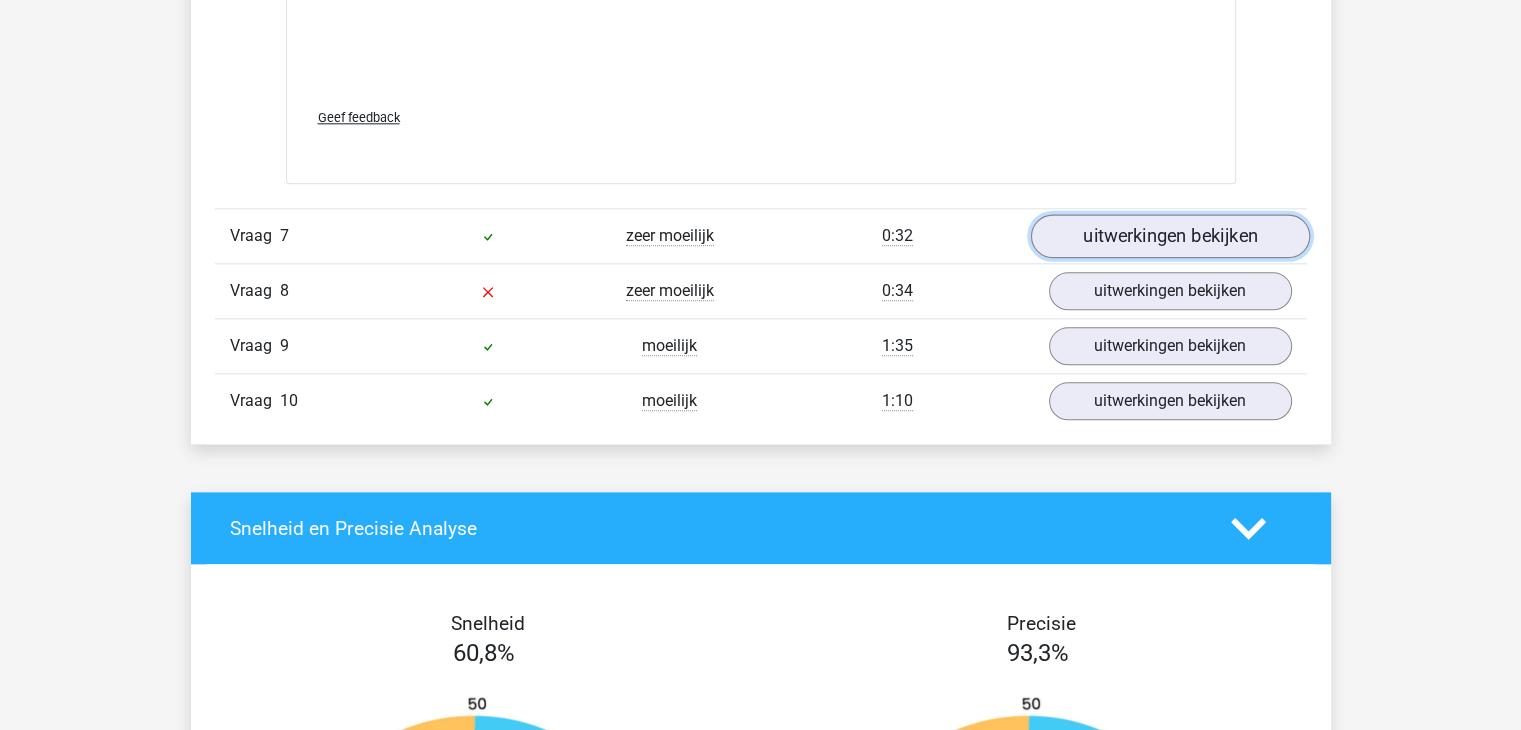 click on "uitwerkingen bekijken" at bounding box center [1169, 236] 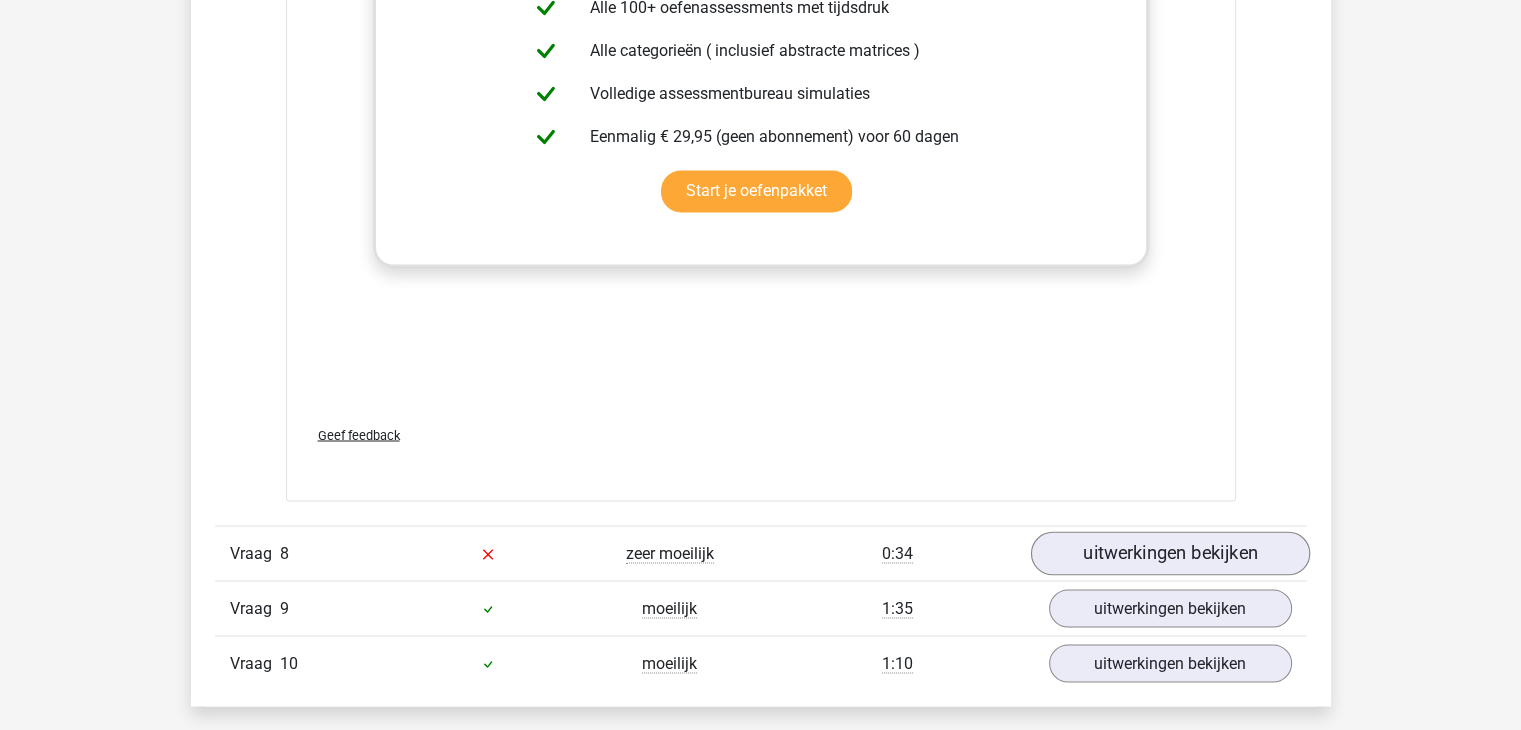 scroll, scrollTop: 11200, scrollLeft: 0, axis: vertical 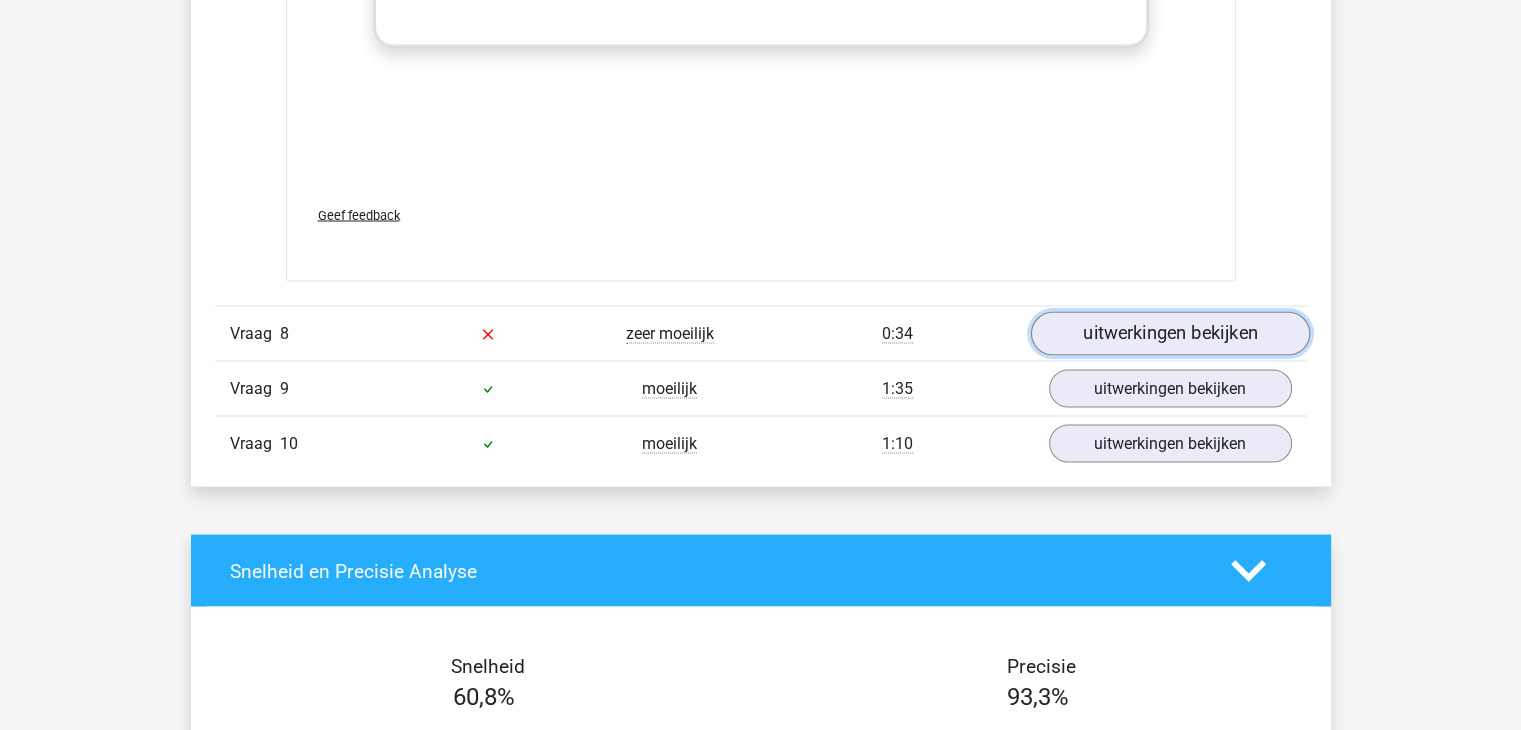 click on "uitwerkingen bekijken" at bounding box center [1169, 334] 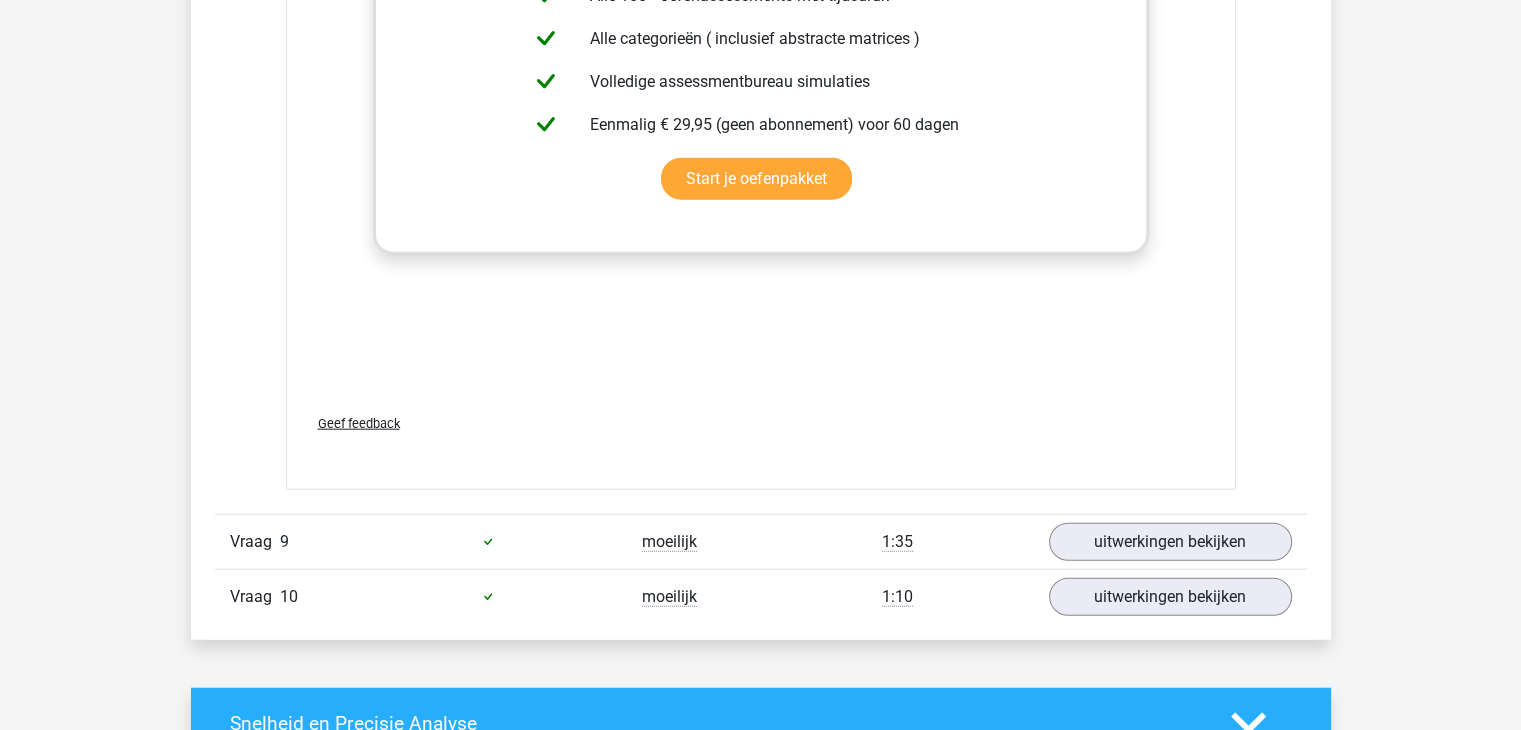 scroll, scrollTop: 12400, scrollLeft: 0, axis: vertical 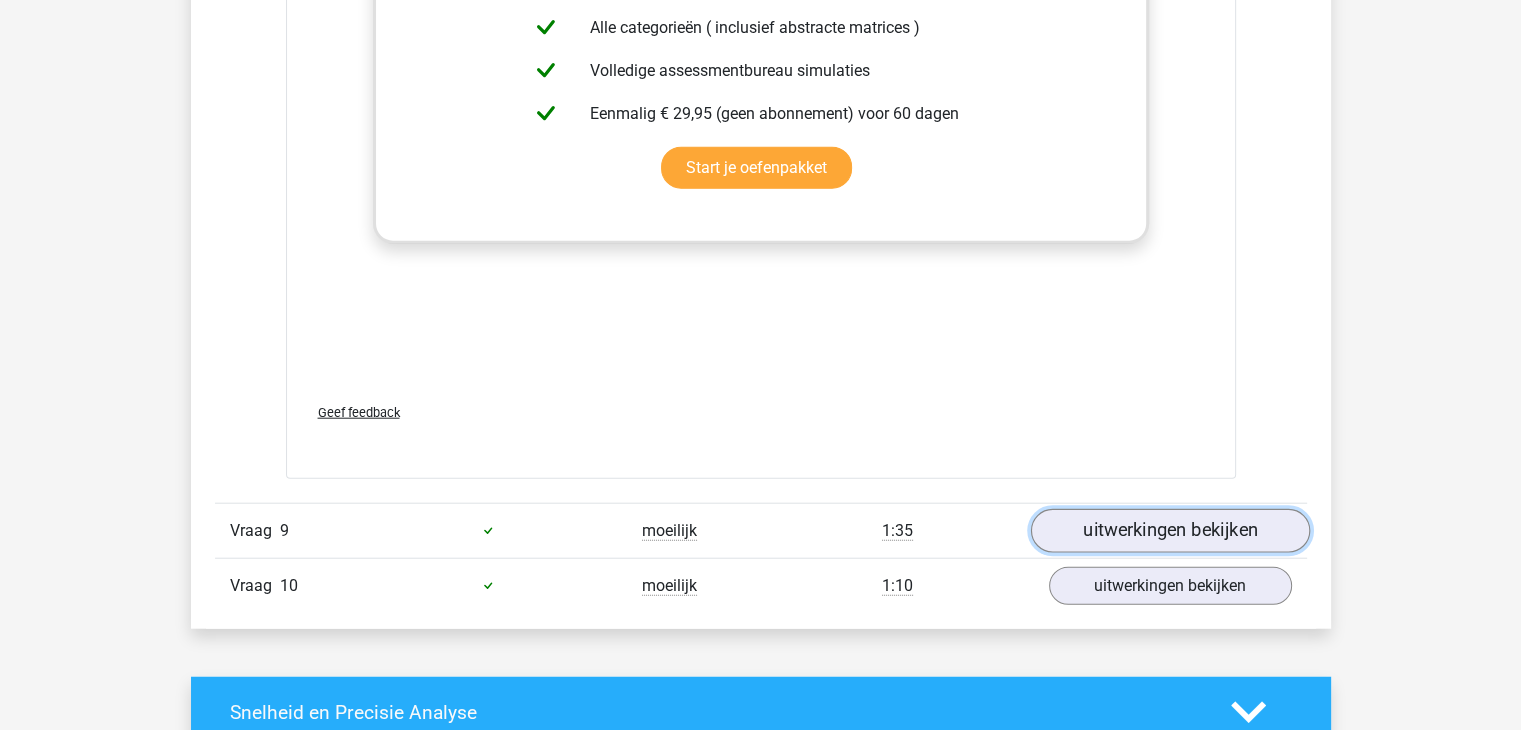click on "uitwerkingen bekijken" at bounding box center (1169, 531) 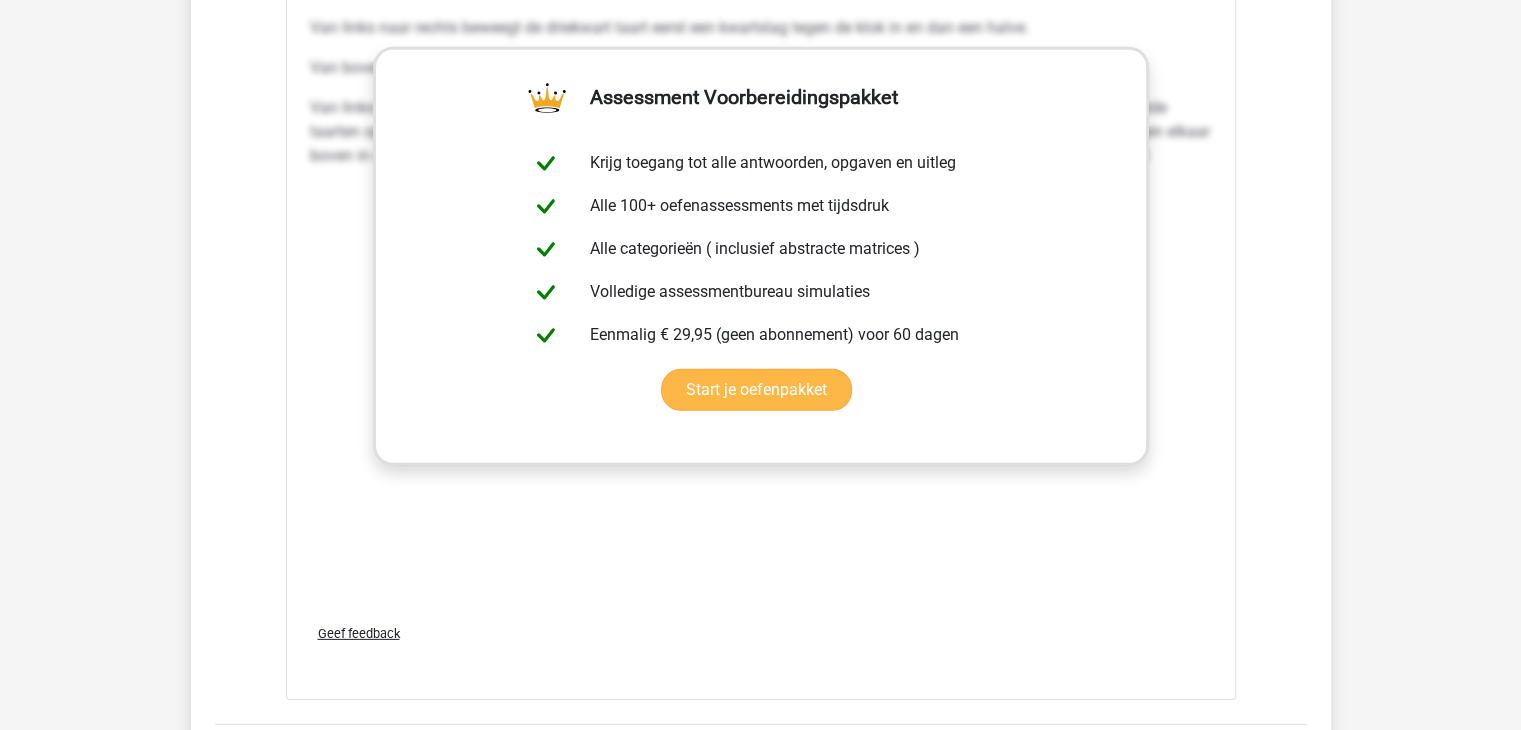 scroll, scrollTop: 13800, scrollLeft: 0, axis: vertical 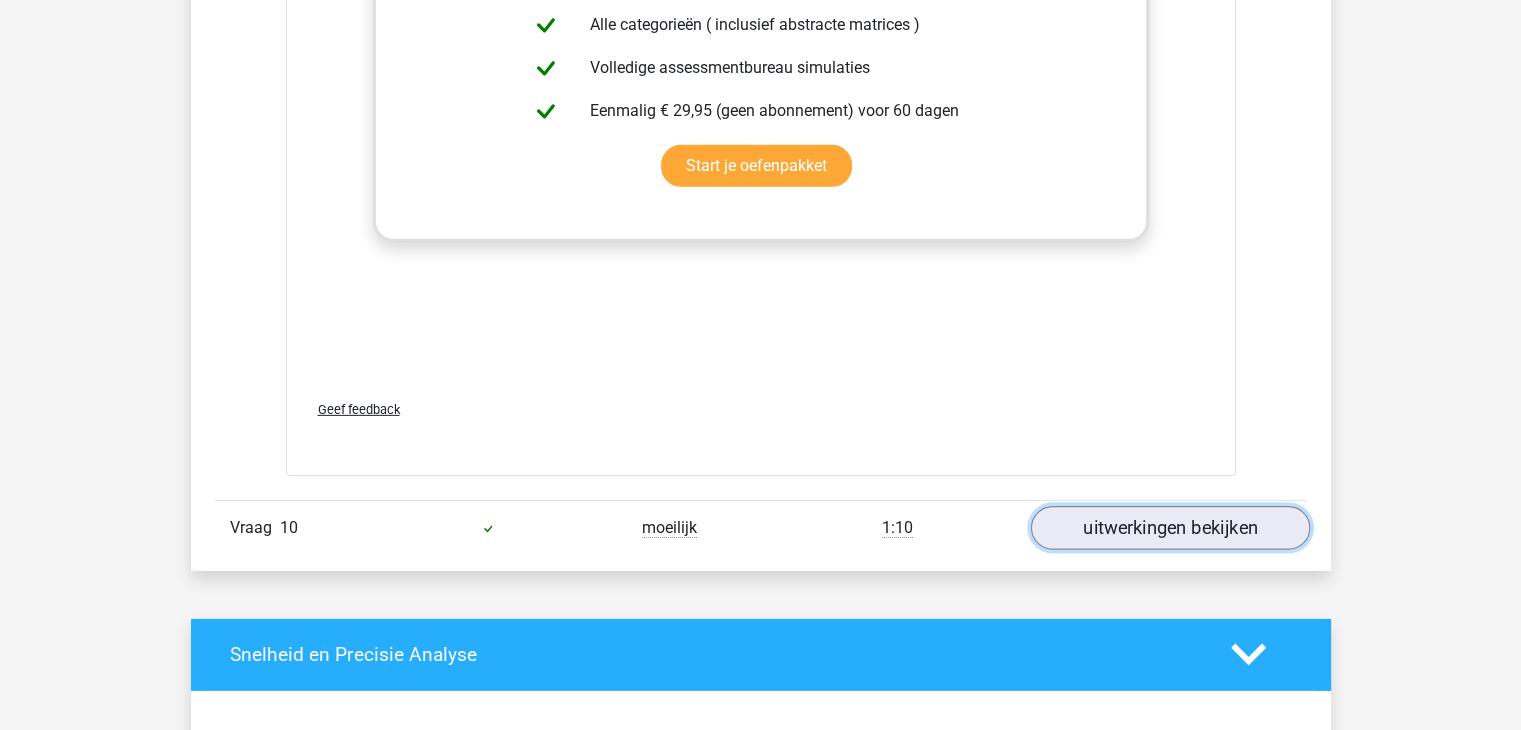 click on "uitwerkingen bekijken" at bounding box center (1169, 528) 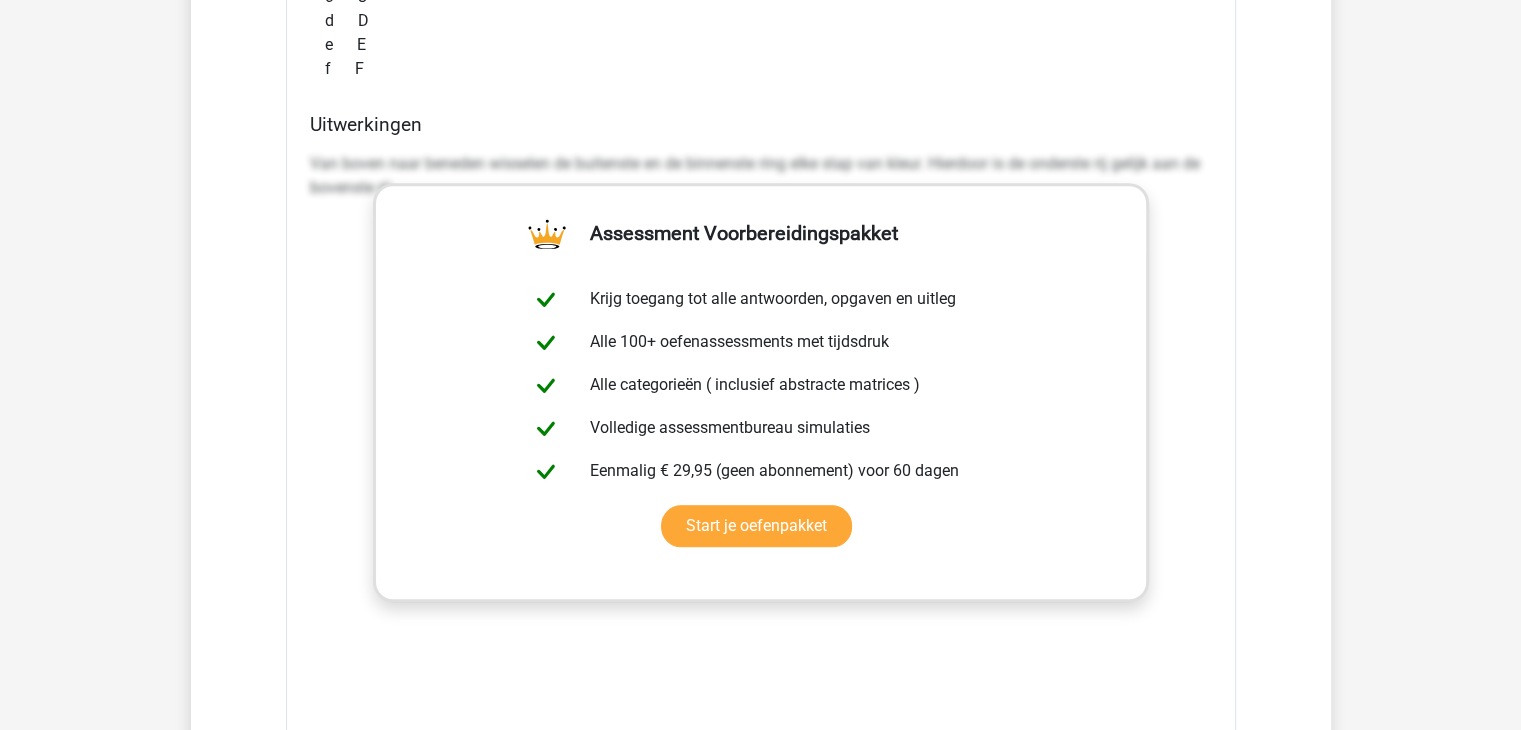 scroll, scrollTop: 8900, scrollLeft: 0, axis: vertical 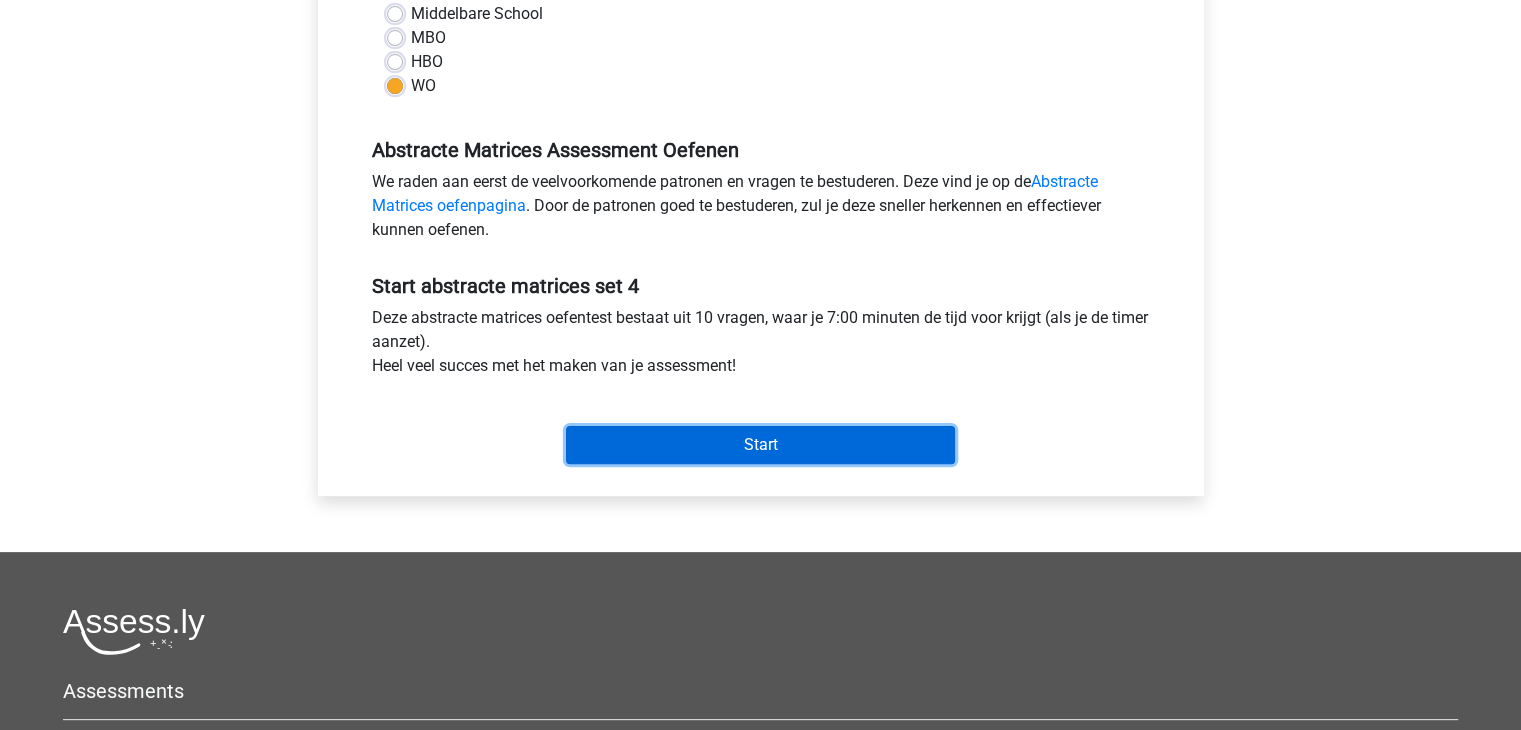 click on "Start" at bounding box center [760, 445] 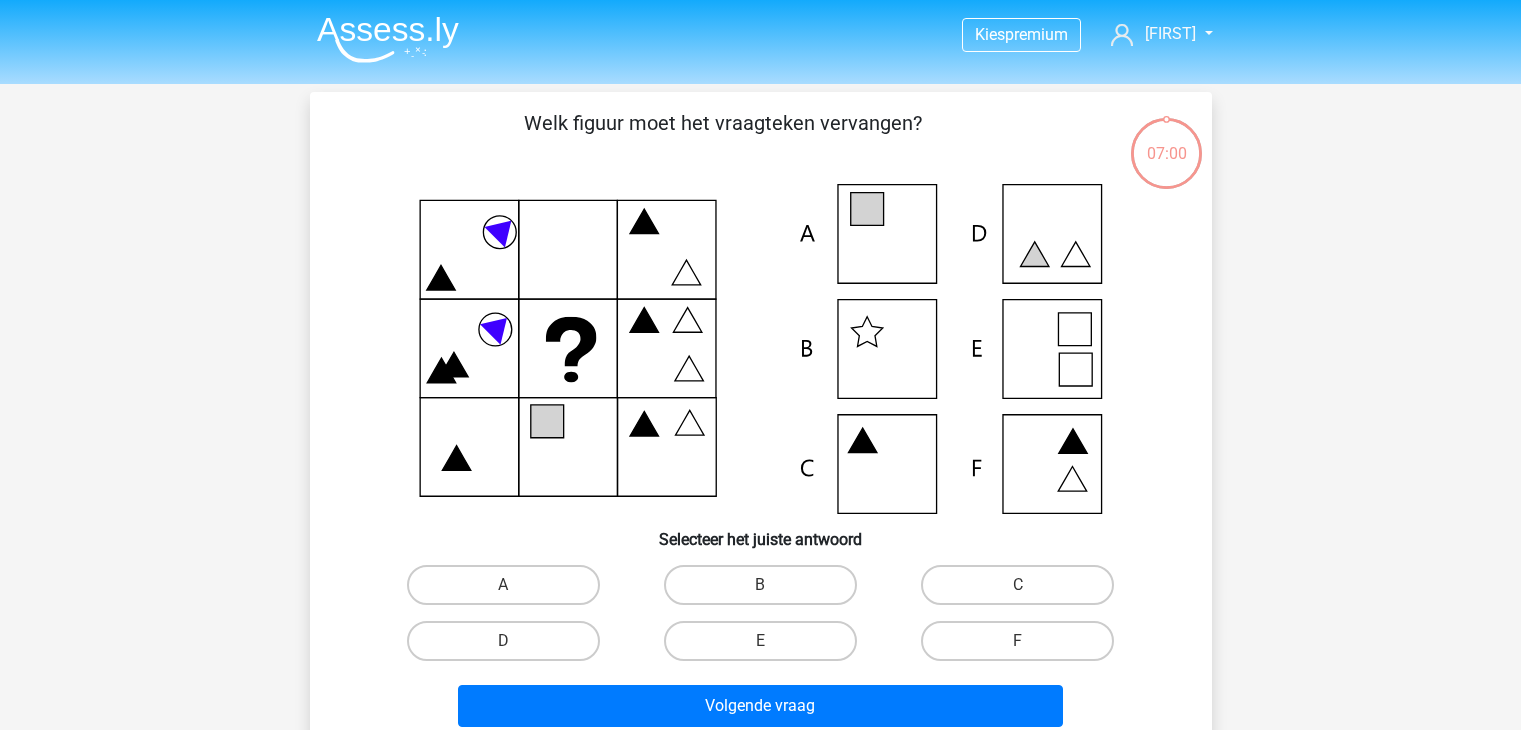 scroll, scrollTop: 0, scrollLeft: 0, axis: both 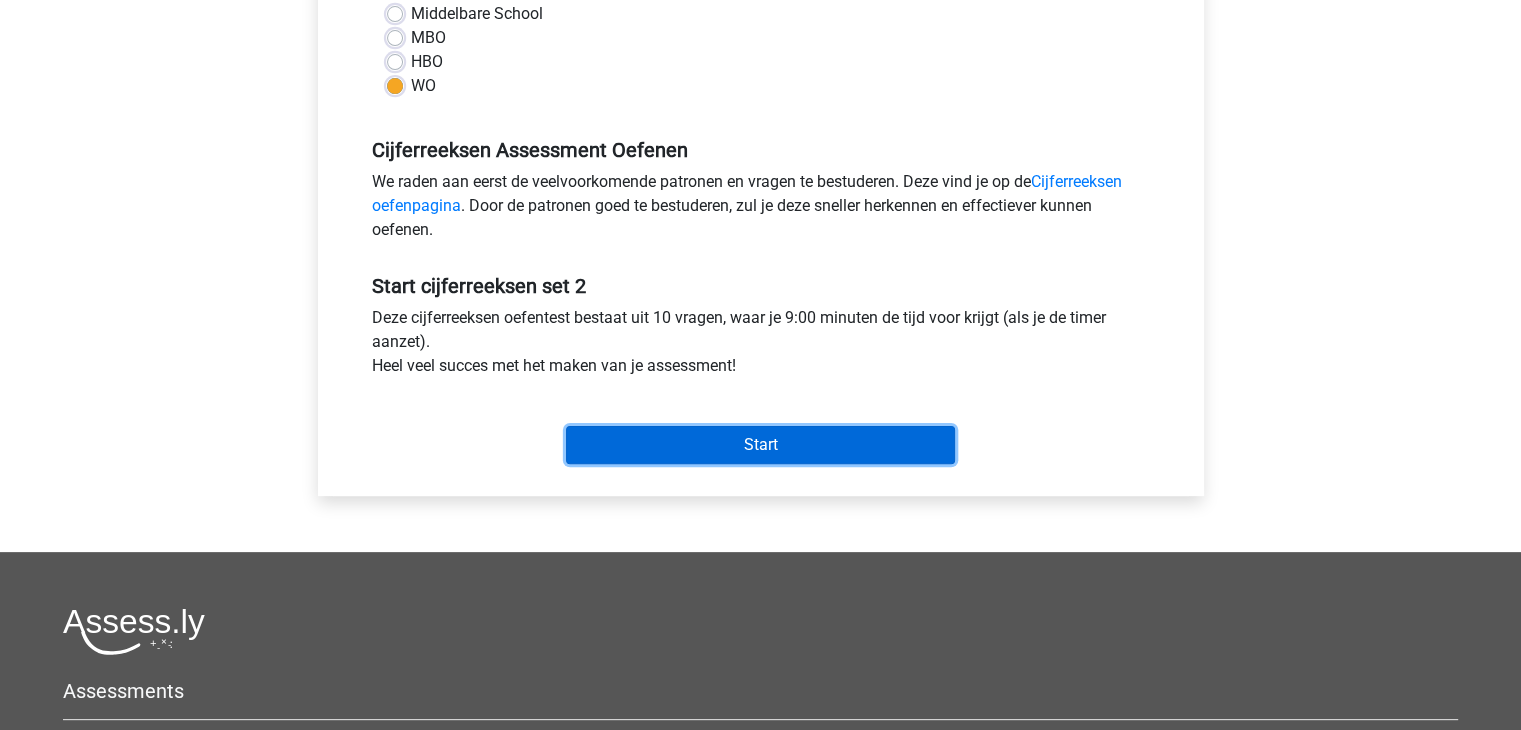 click on "Start" at bounding box center (760, 445) 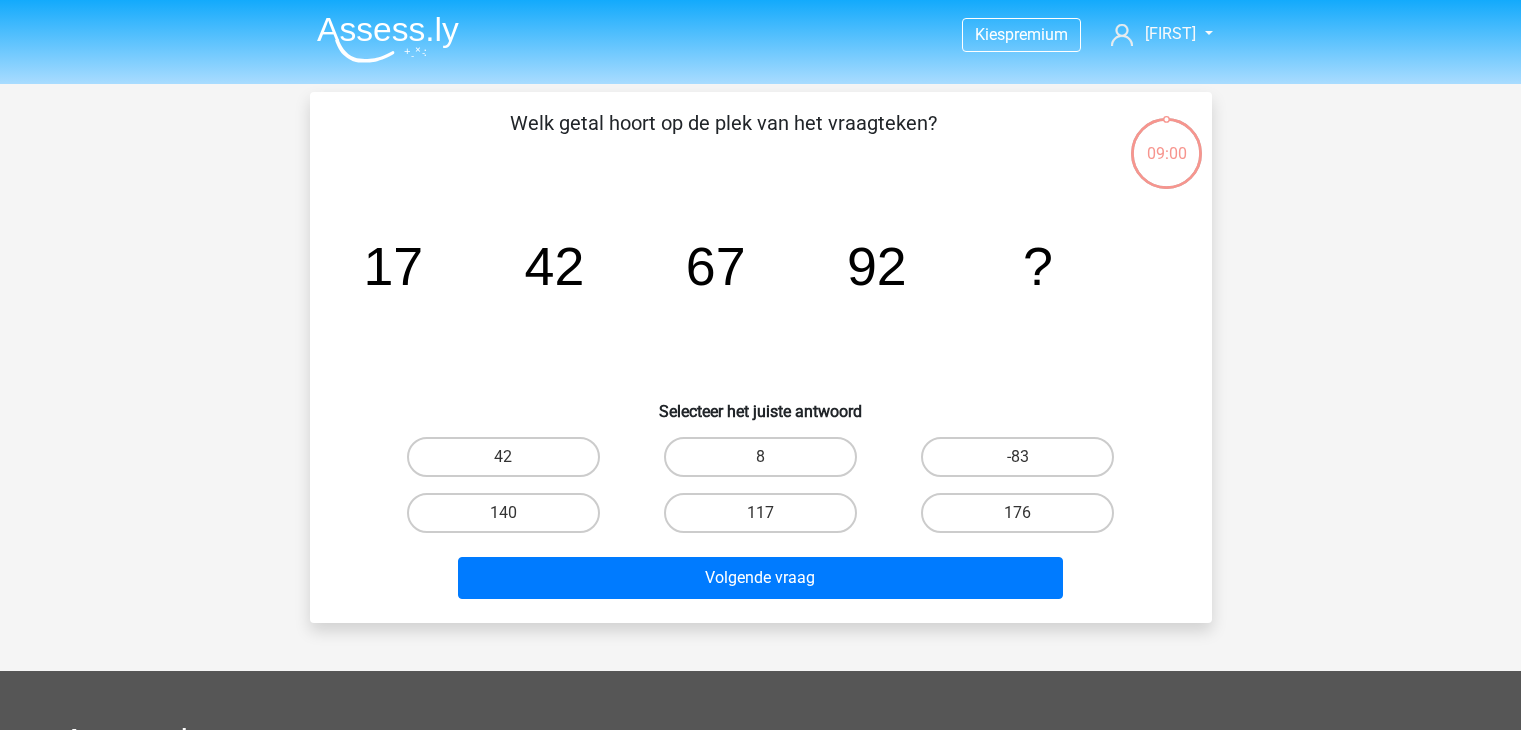 scroll, scrollTop: 0, scrollLeft: 0, axis: both 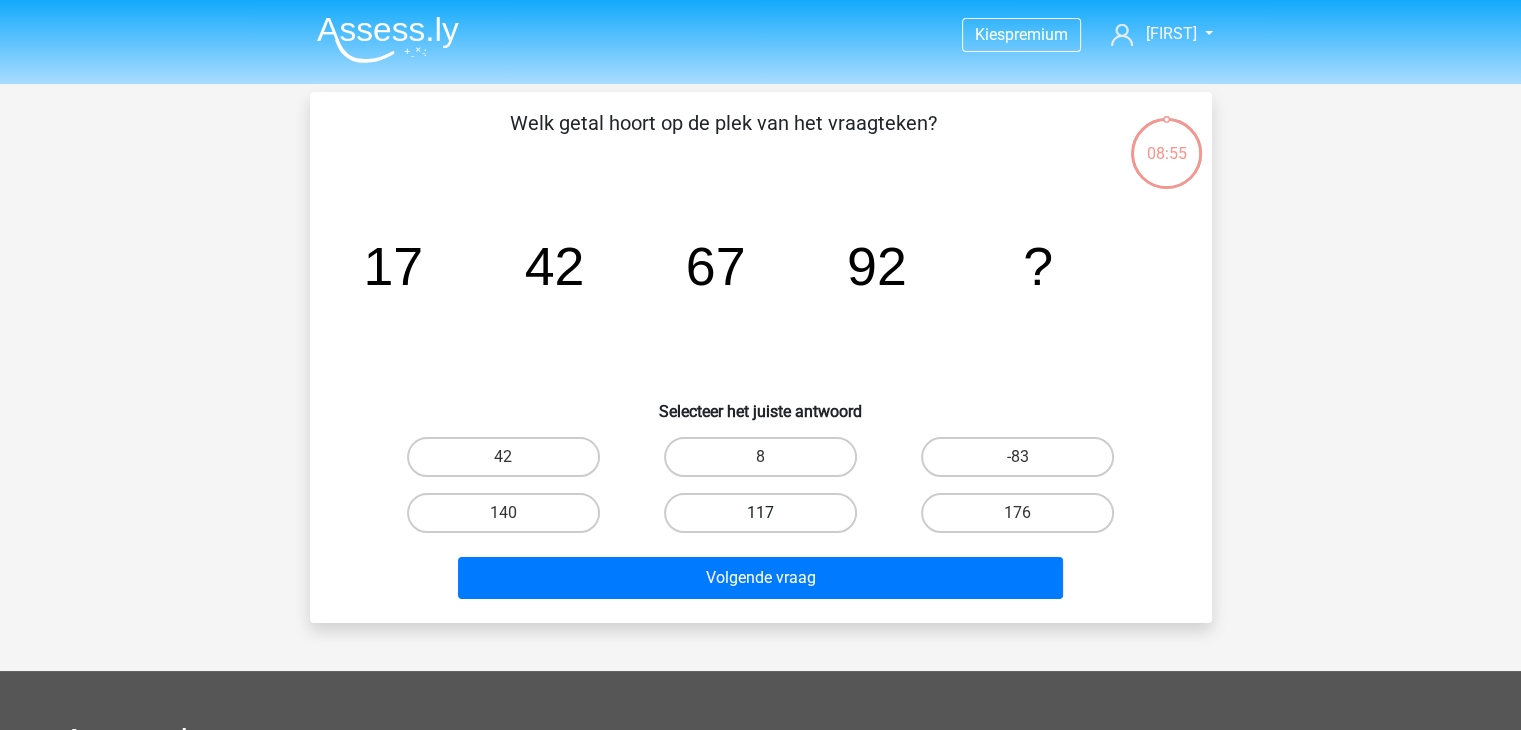 click on "117" at bounding box center [760, 513] 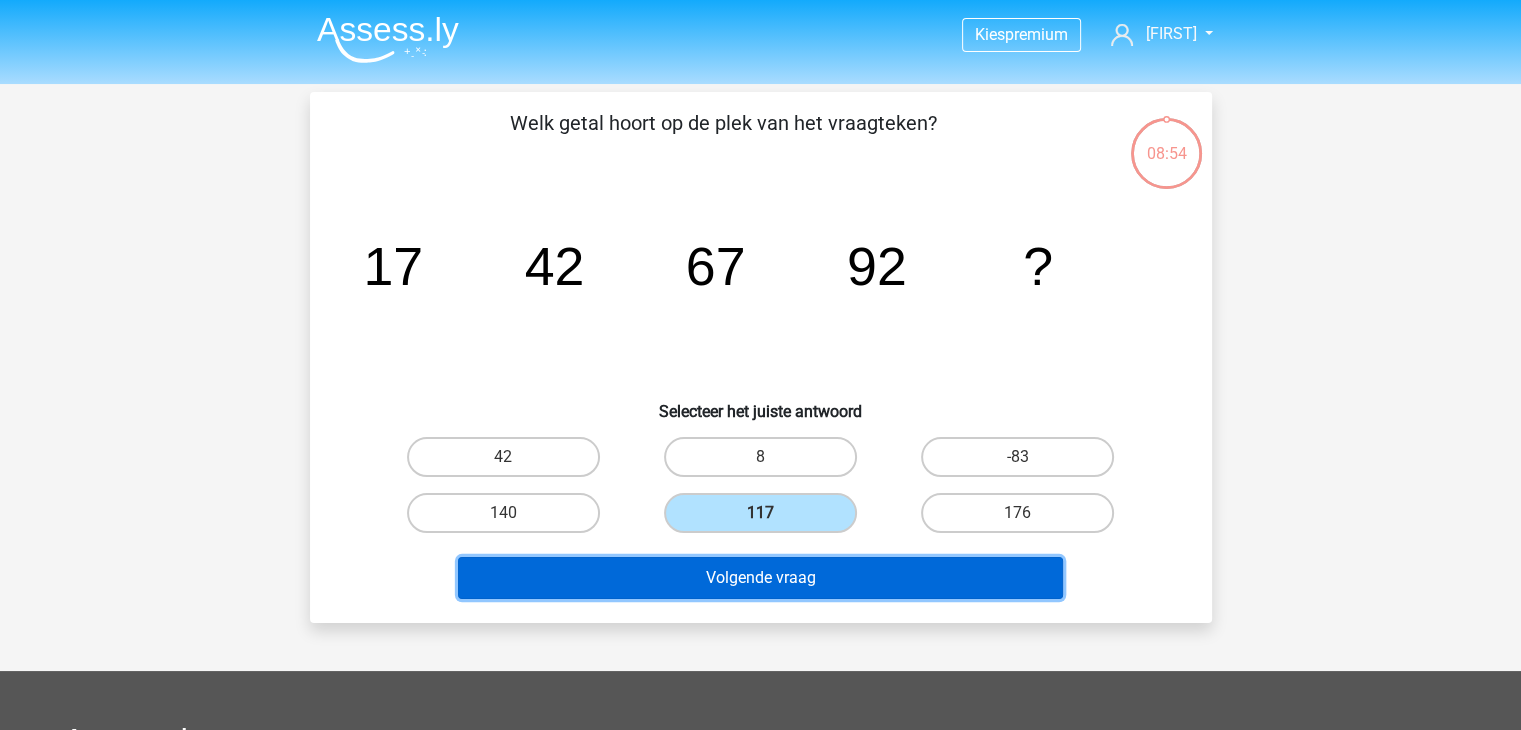 click on "Volgende vraag" at bounding box center [760, 578] 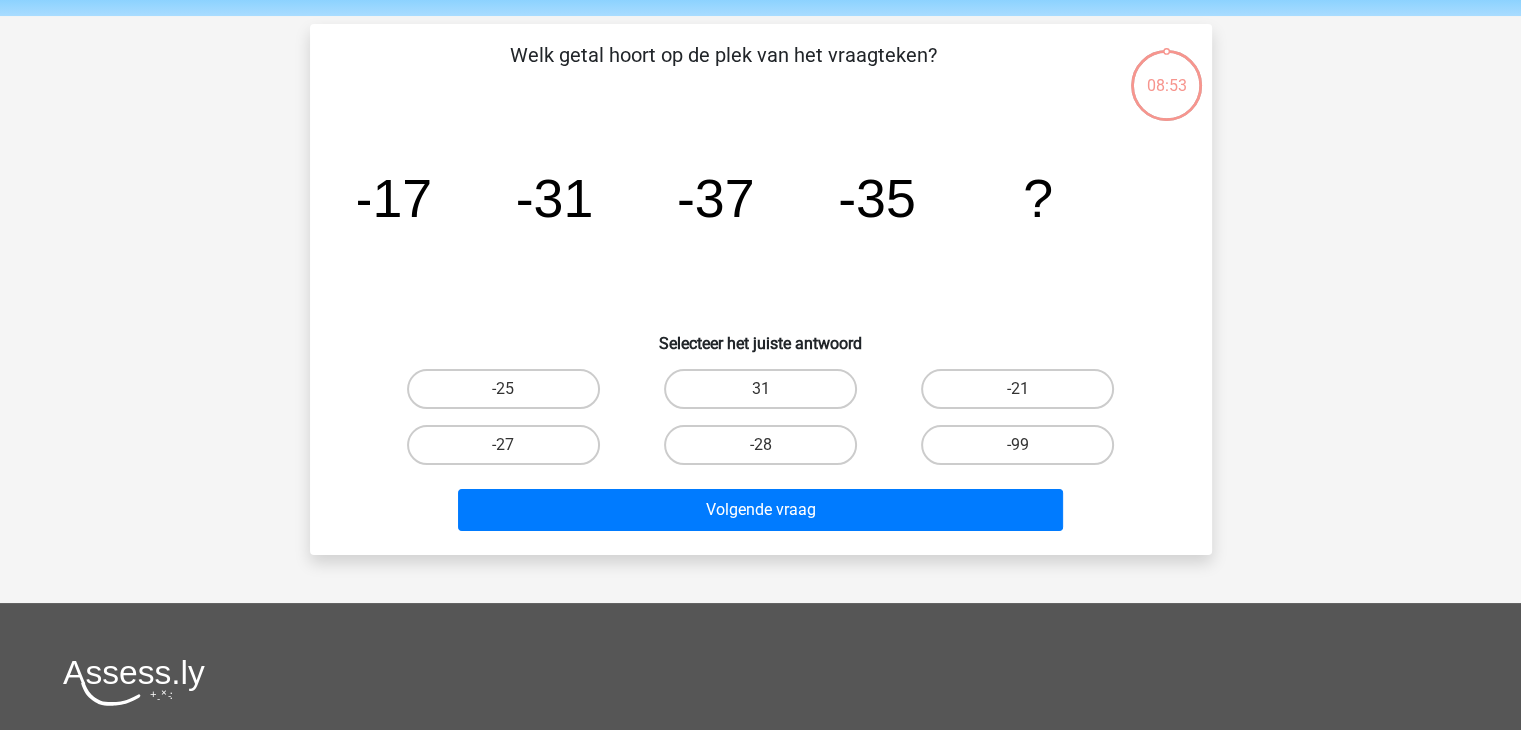 scroll, scrollTop: 92, scrollLeft: 0, axis: vertical 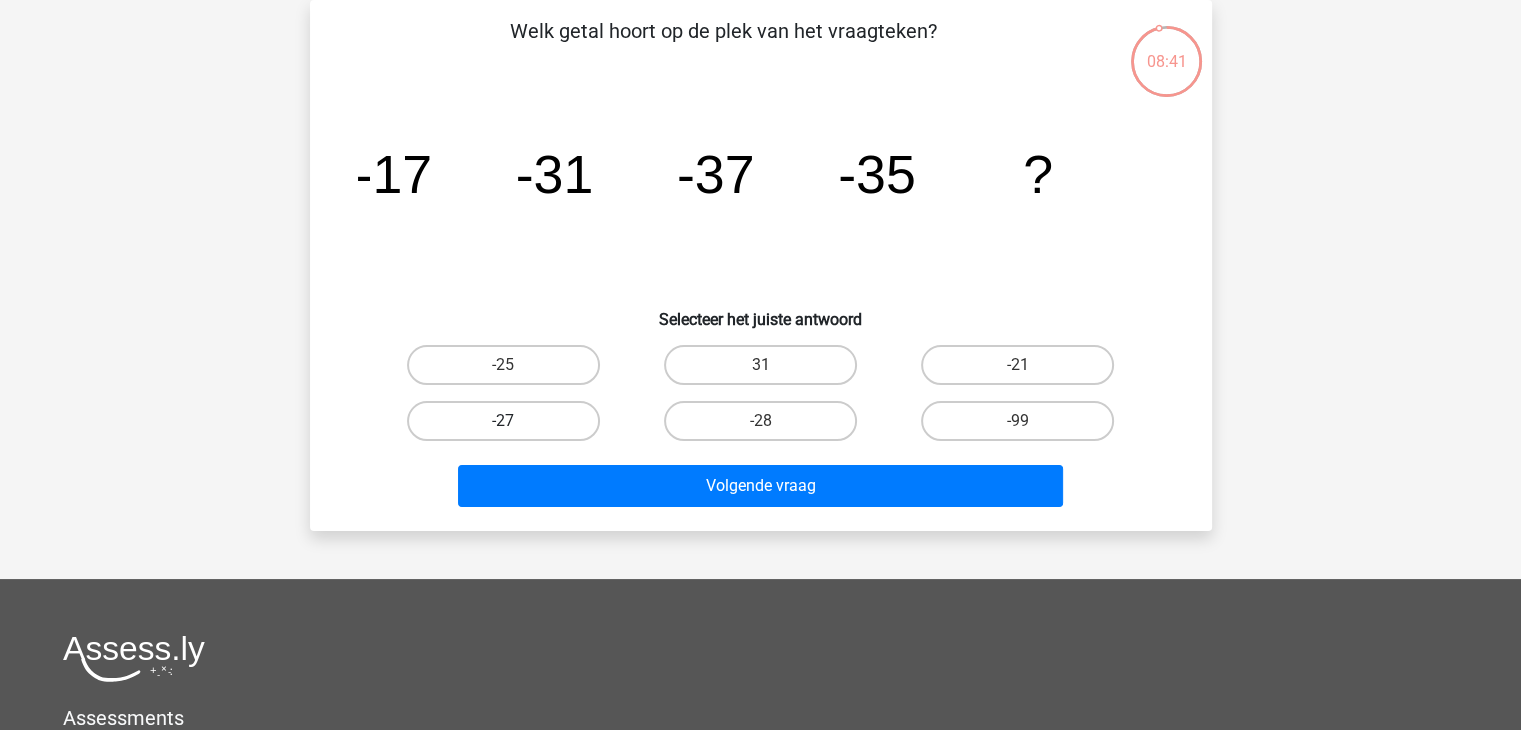 click on "-27" at bounding box center [503, 421] 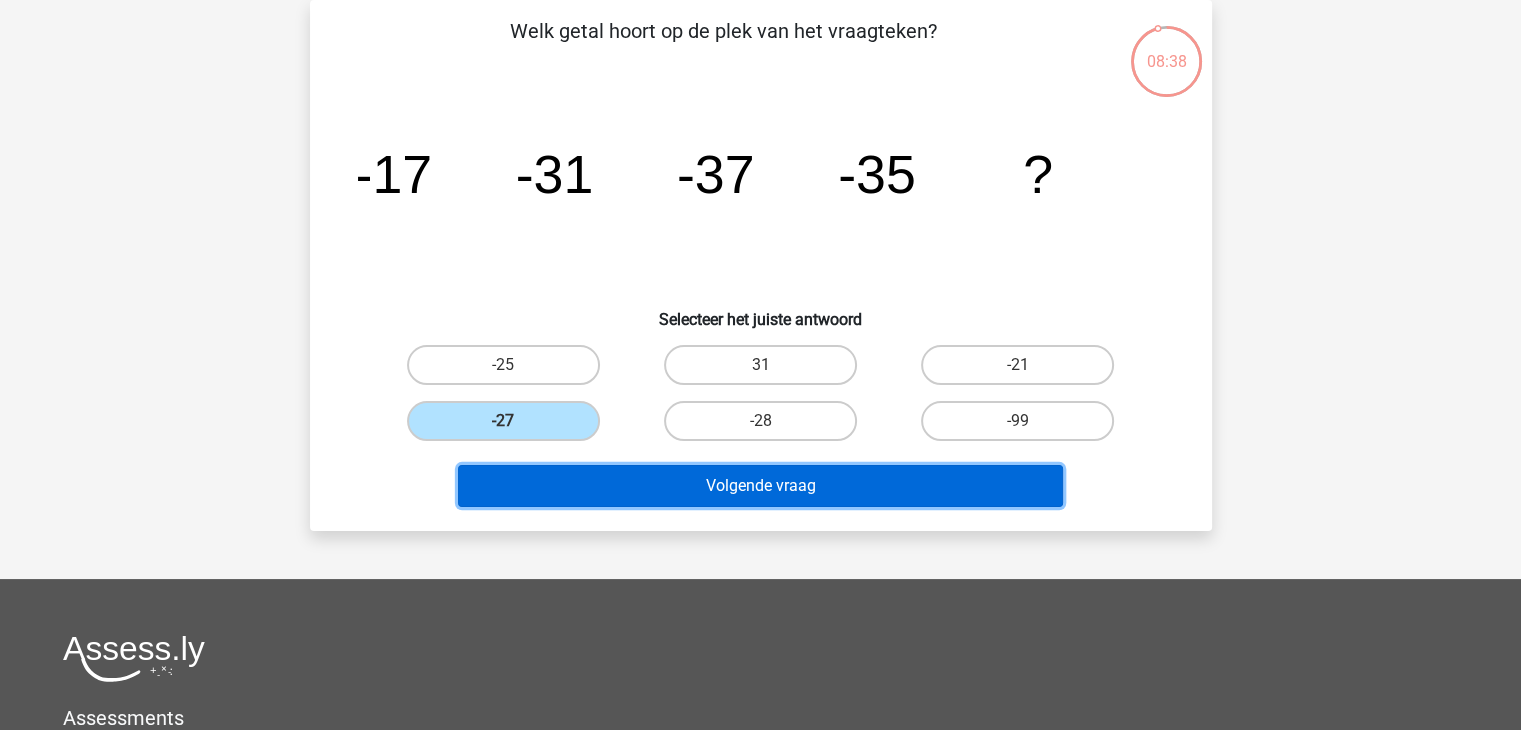 click on "Volgende vraag" at bounding box center (760, 486) 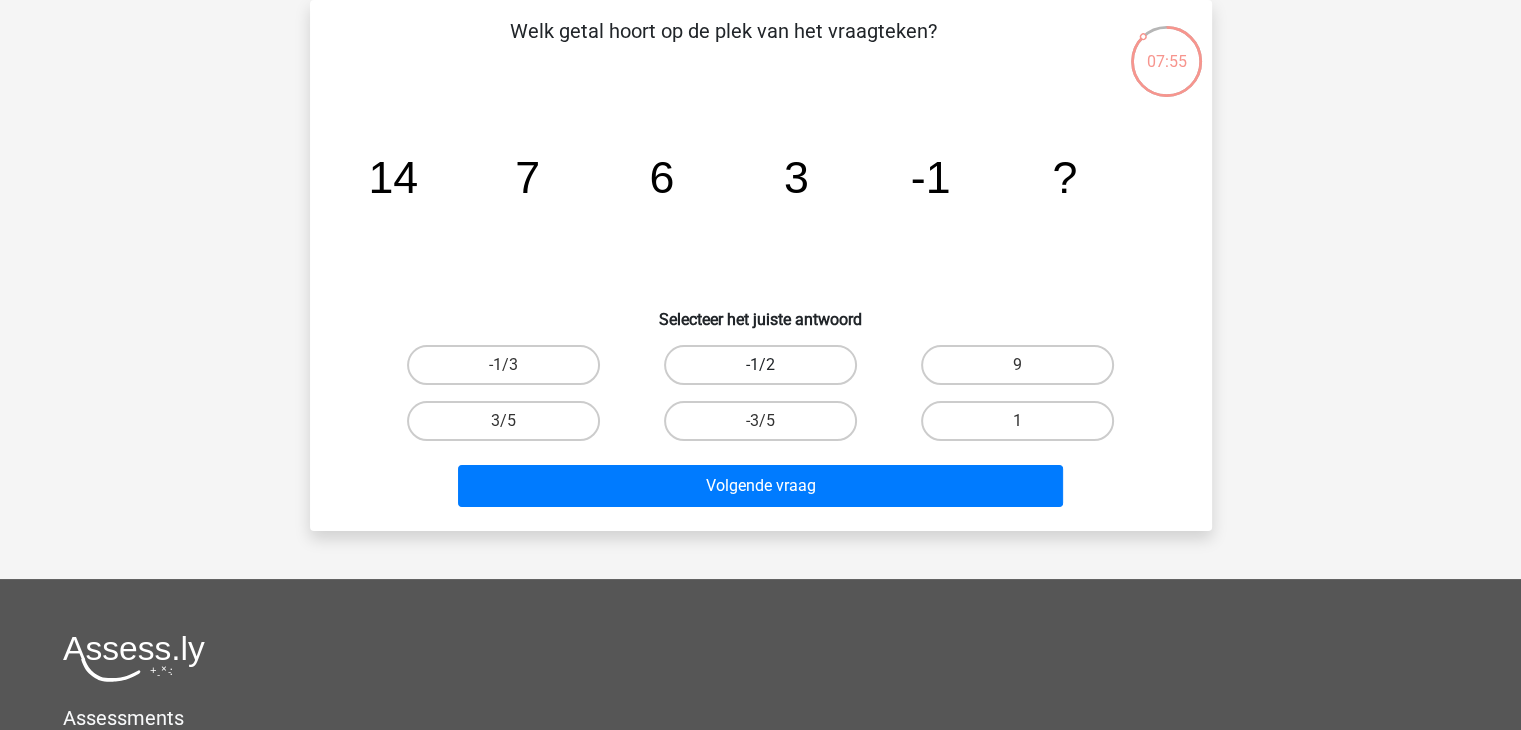 click on "-1/2" at bounding box center [760, 365] 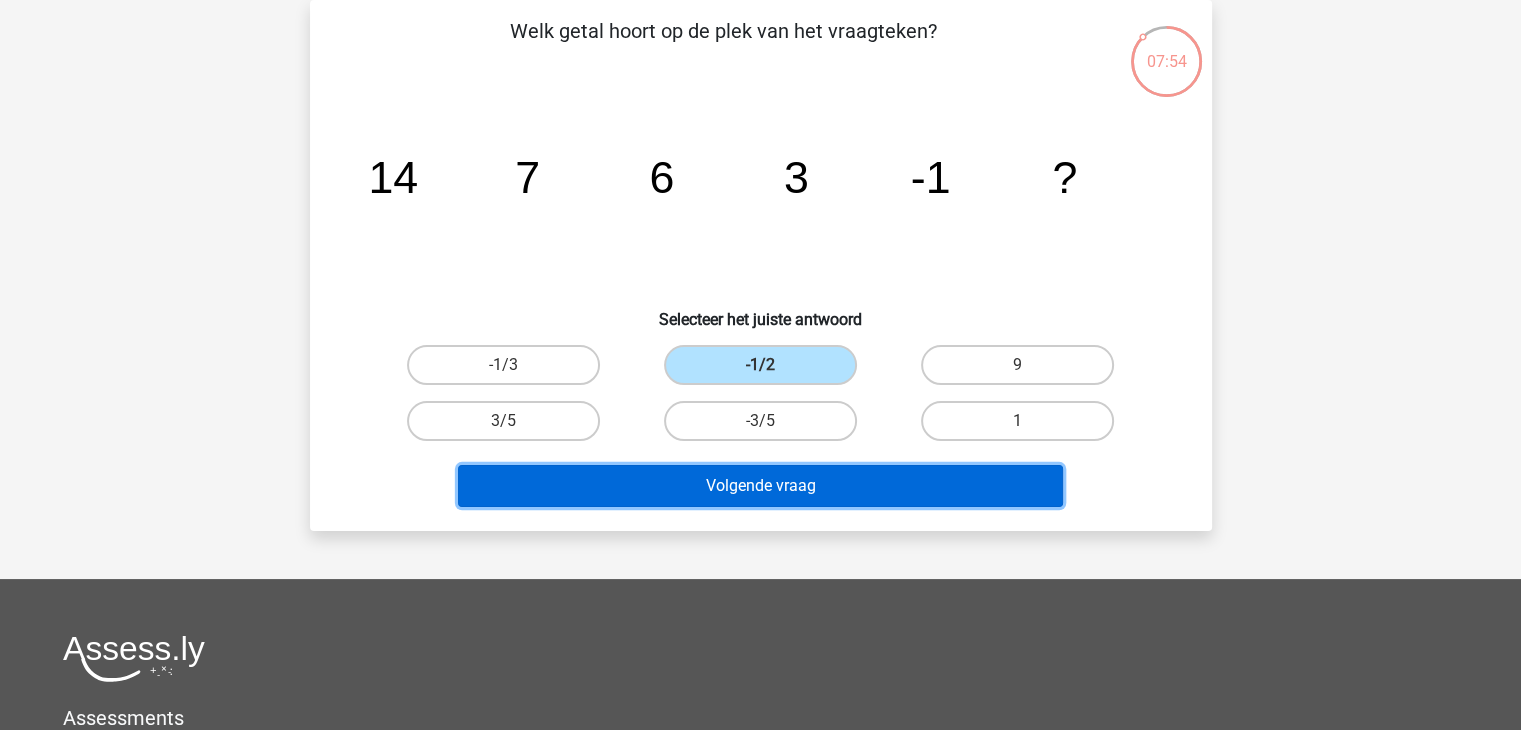 click on "Volgende vraag" at bounding box center [760, 486] 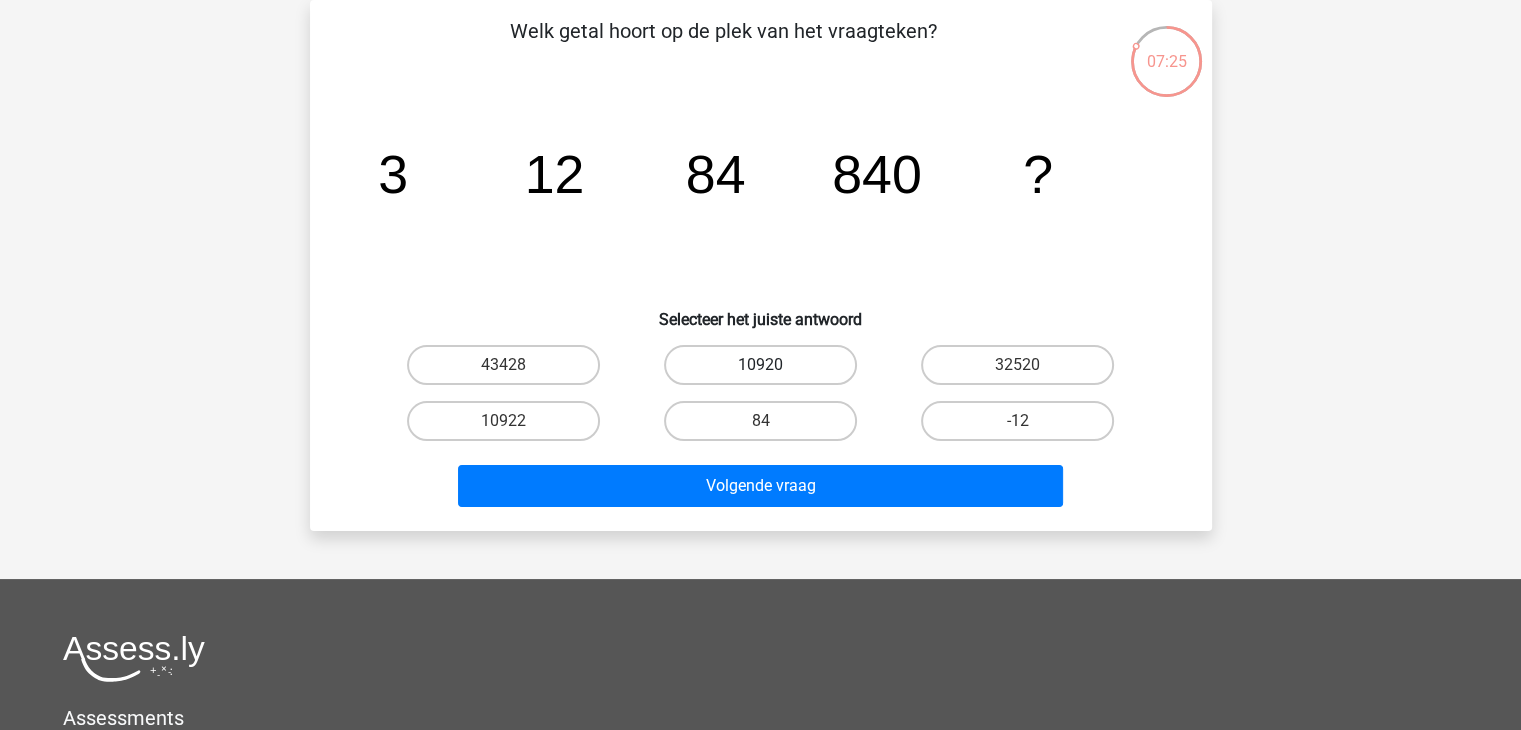 click on "10920" at bounding box center [760, 365] 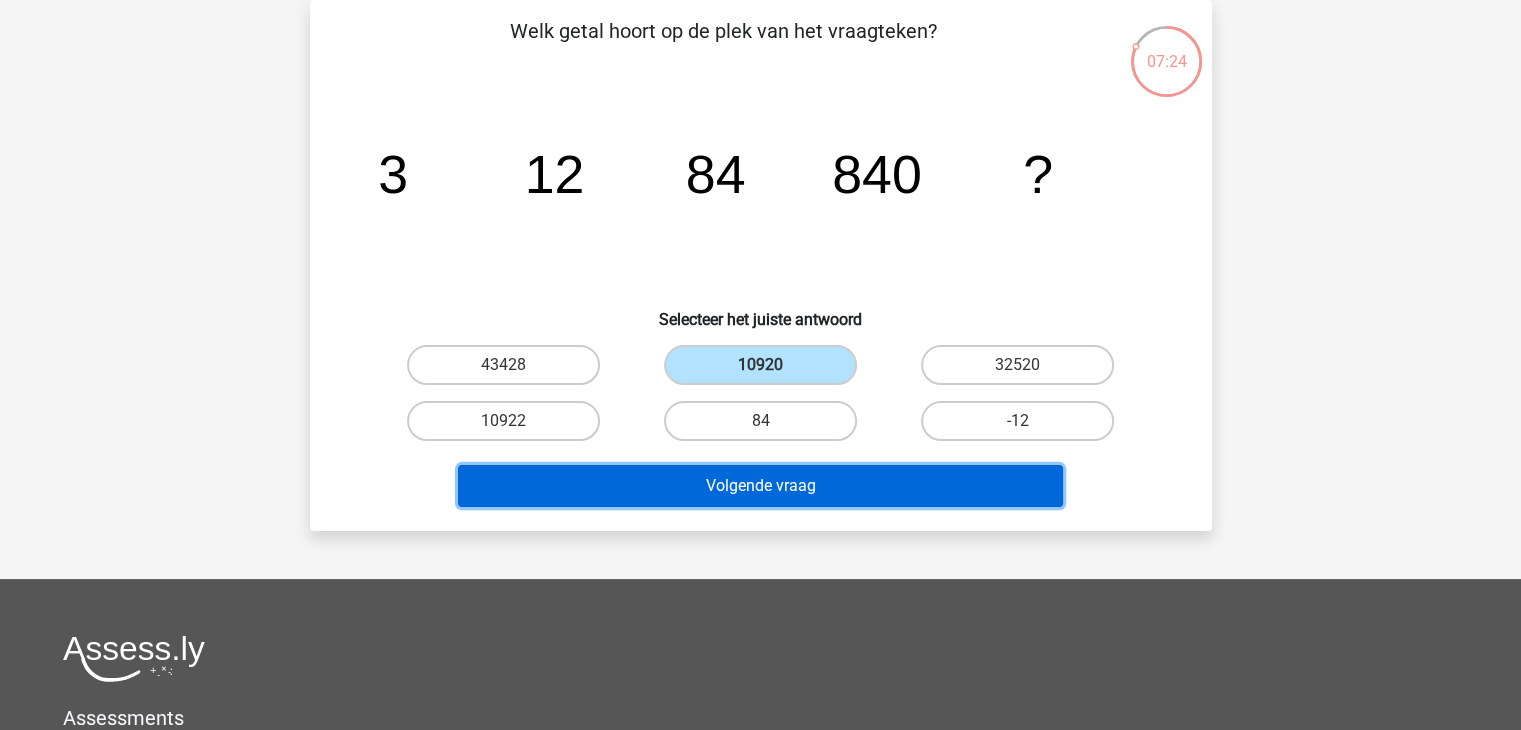 click on "Volgende vraag" at bounding box center [760, 486] 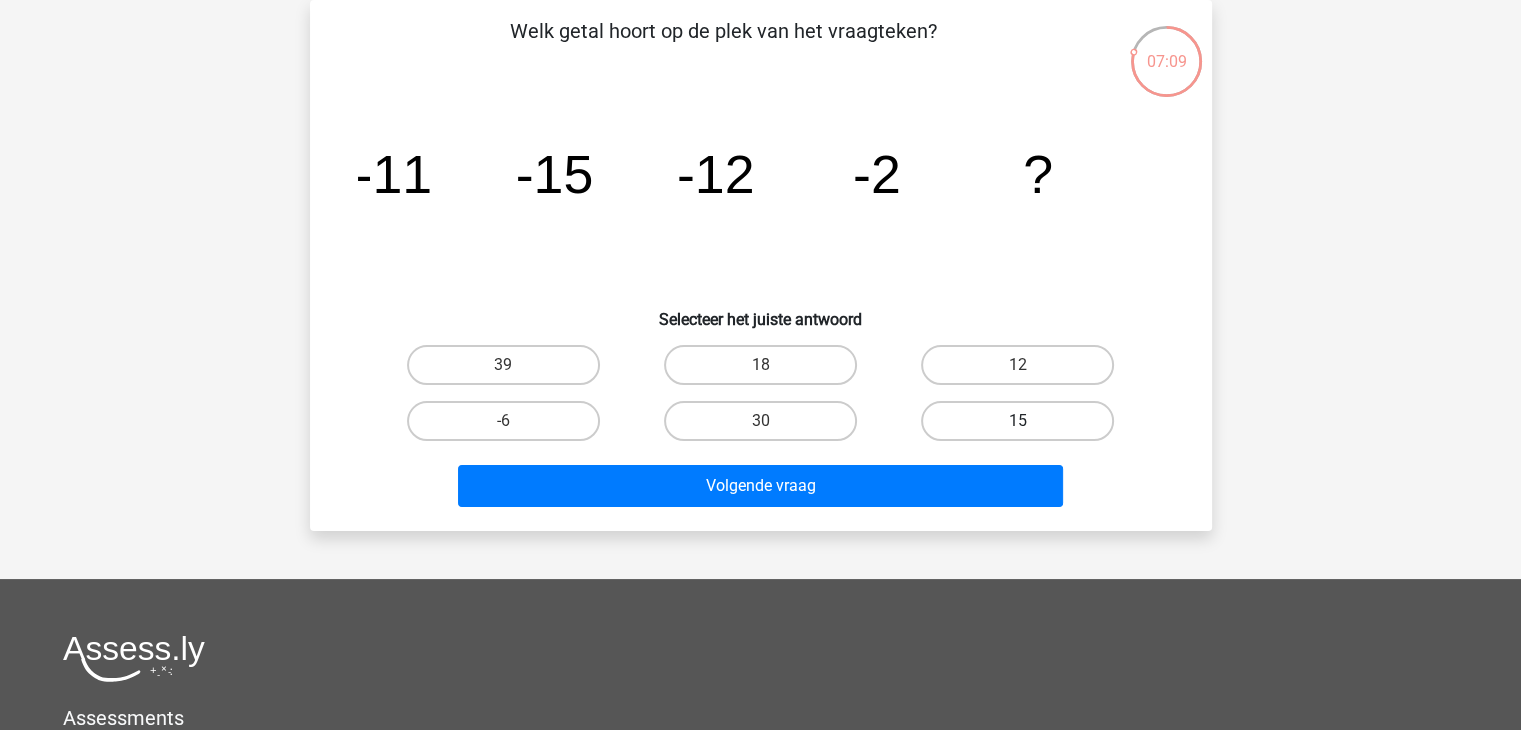 click on "15" at bounding box center (1017, 421) 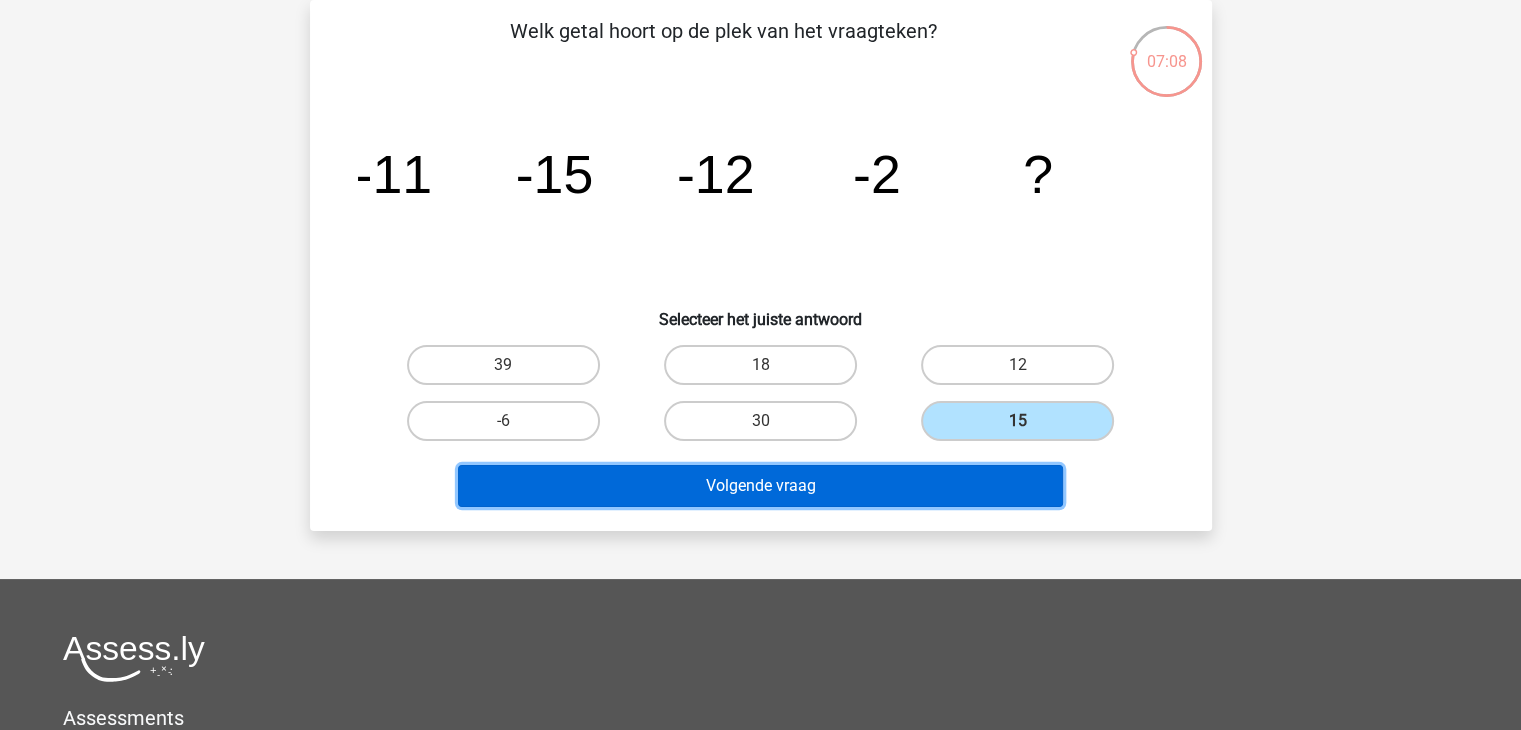 click on "Volgende vraag" at bounding box center (760, 486) 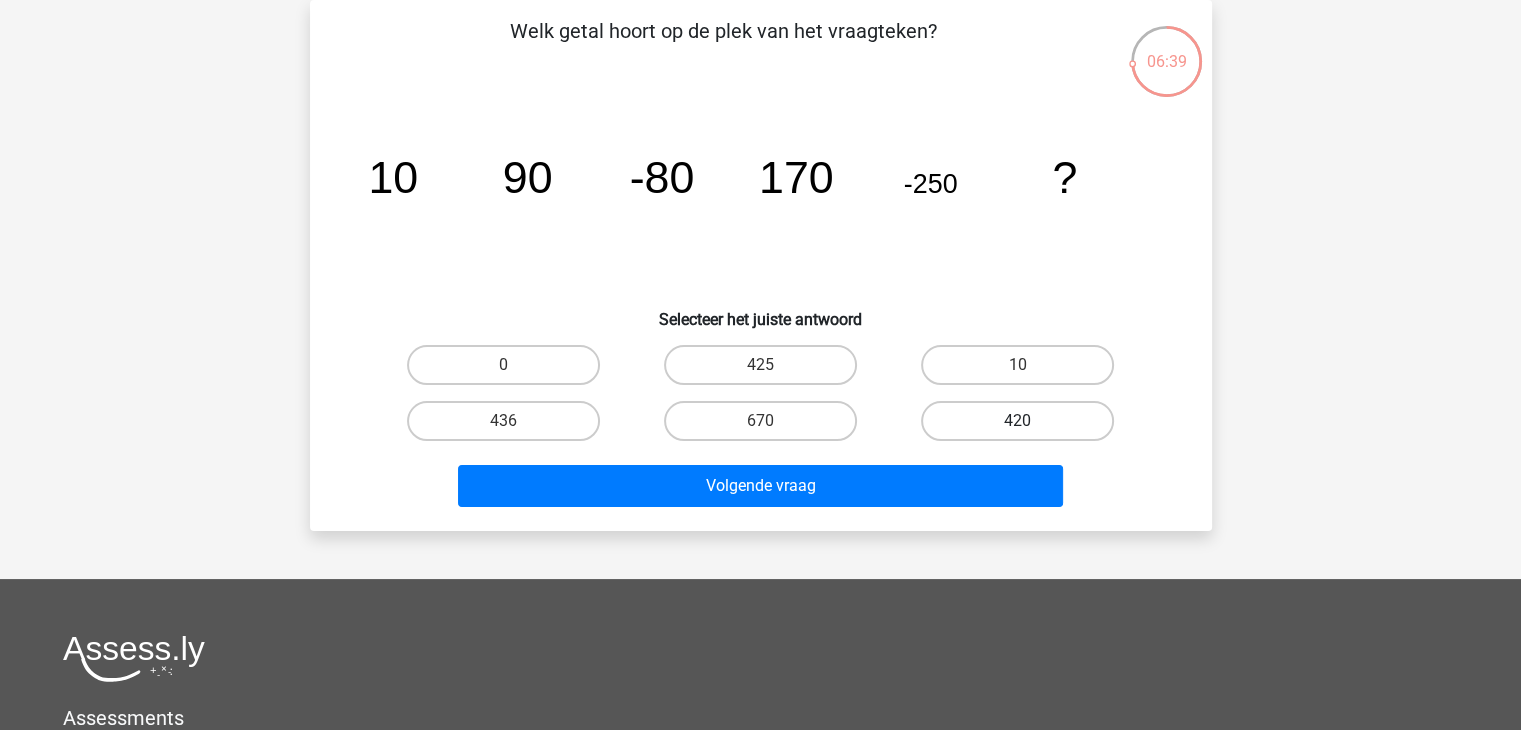 click on "420" at bounding box center (1017, 421) 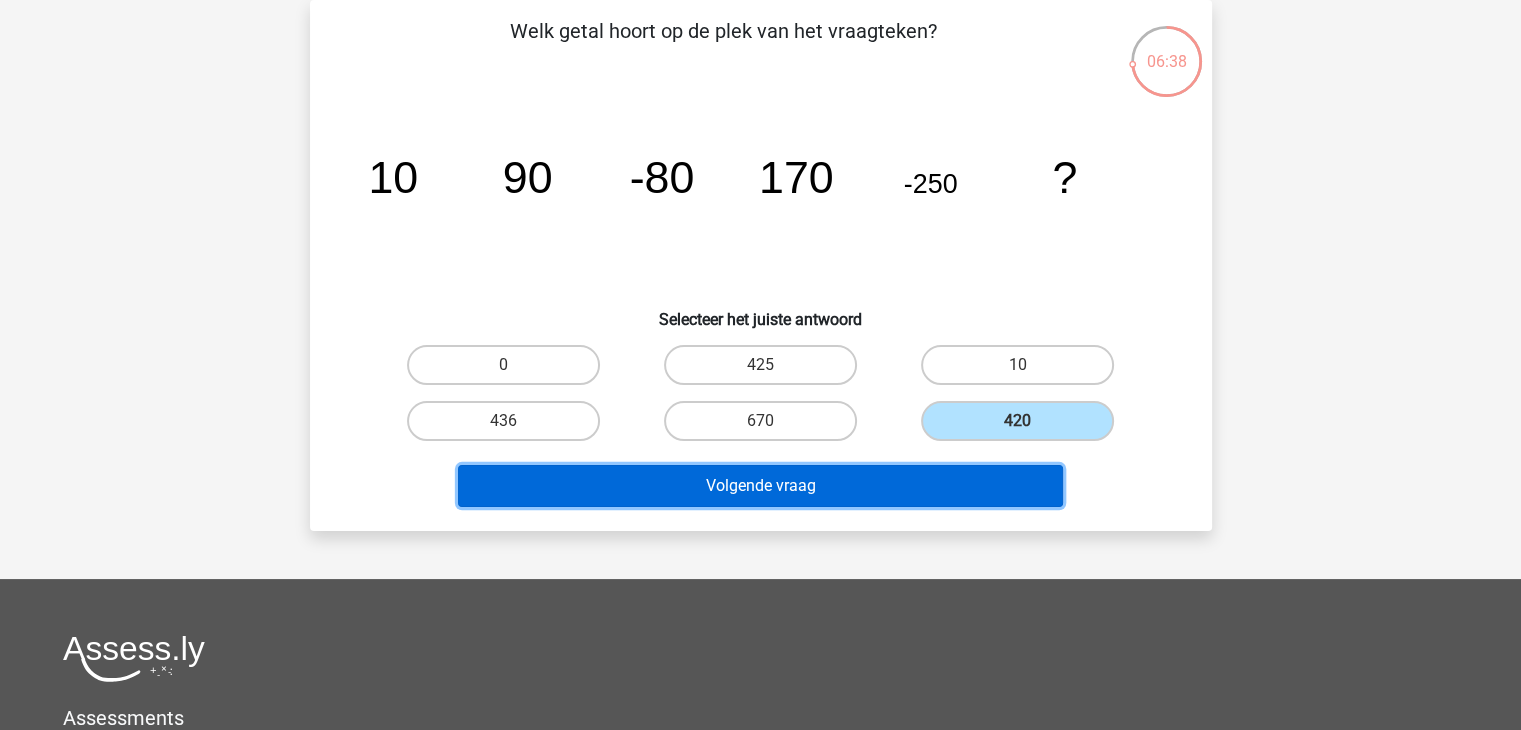 click on "Volgende vraag" at bounding box center (760, 486) 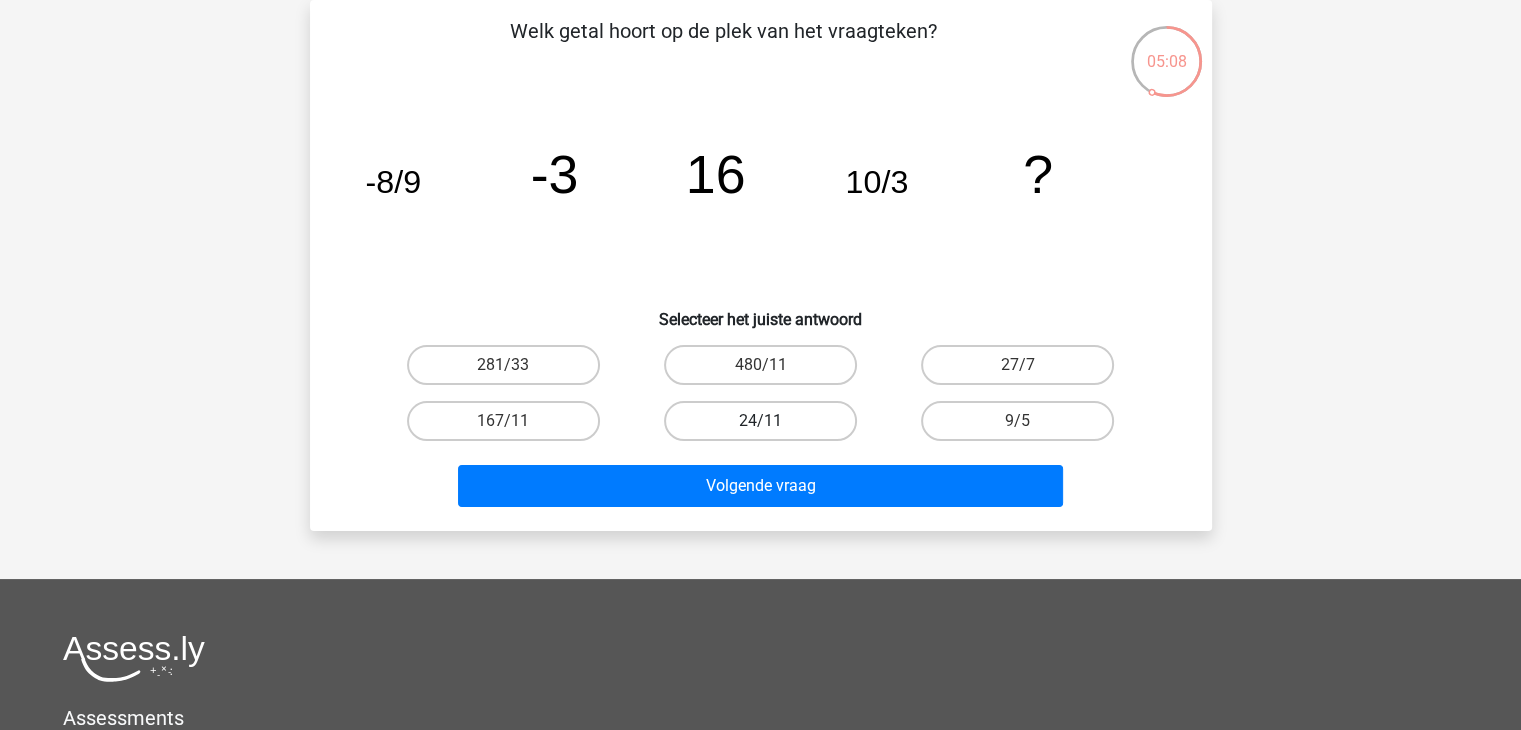 click on "24/11" at bounding box center [760, 421] 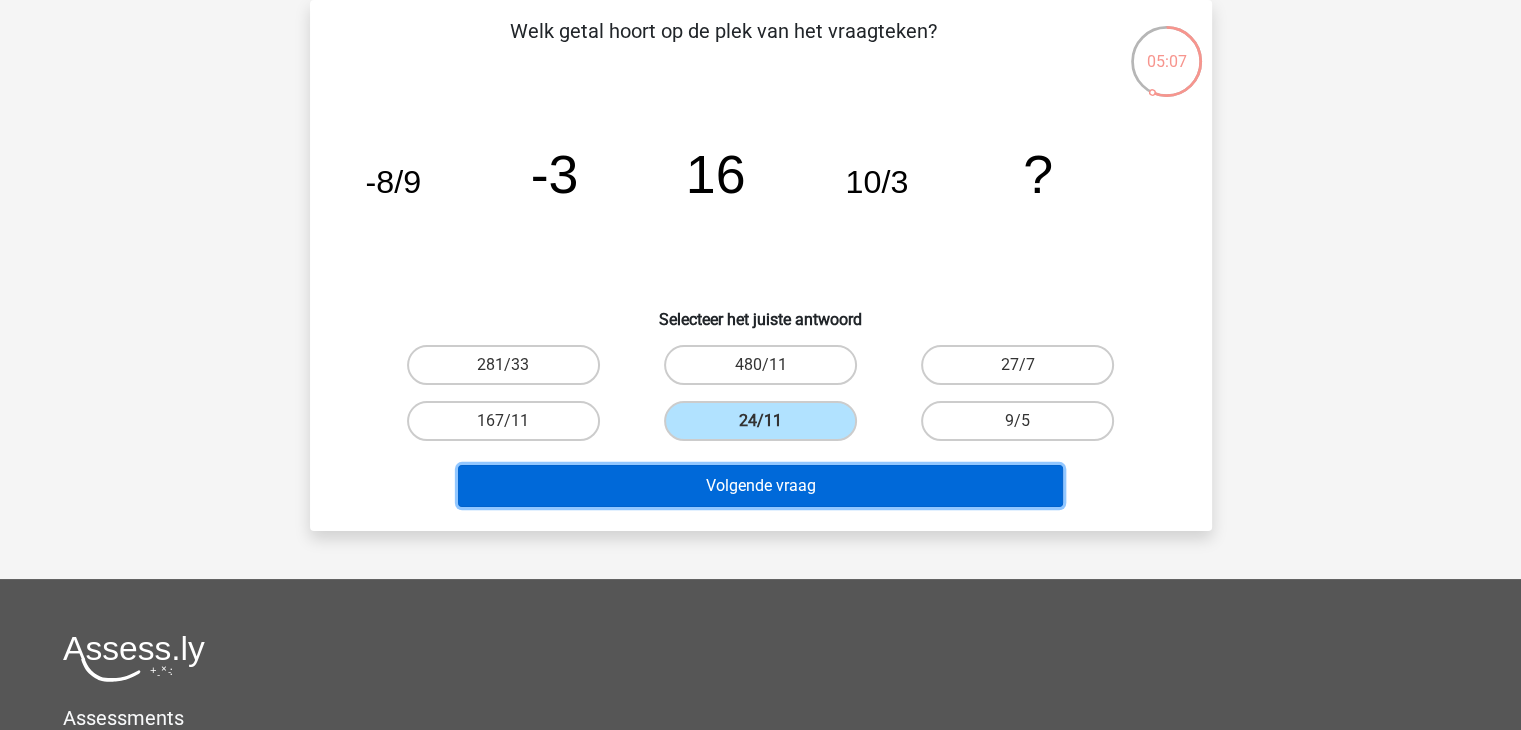 click on "Volgende vraag" at bounding box center (760, 486) 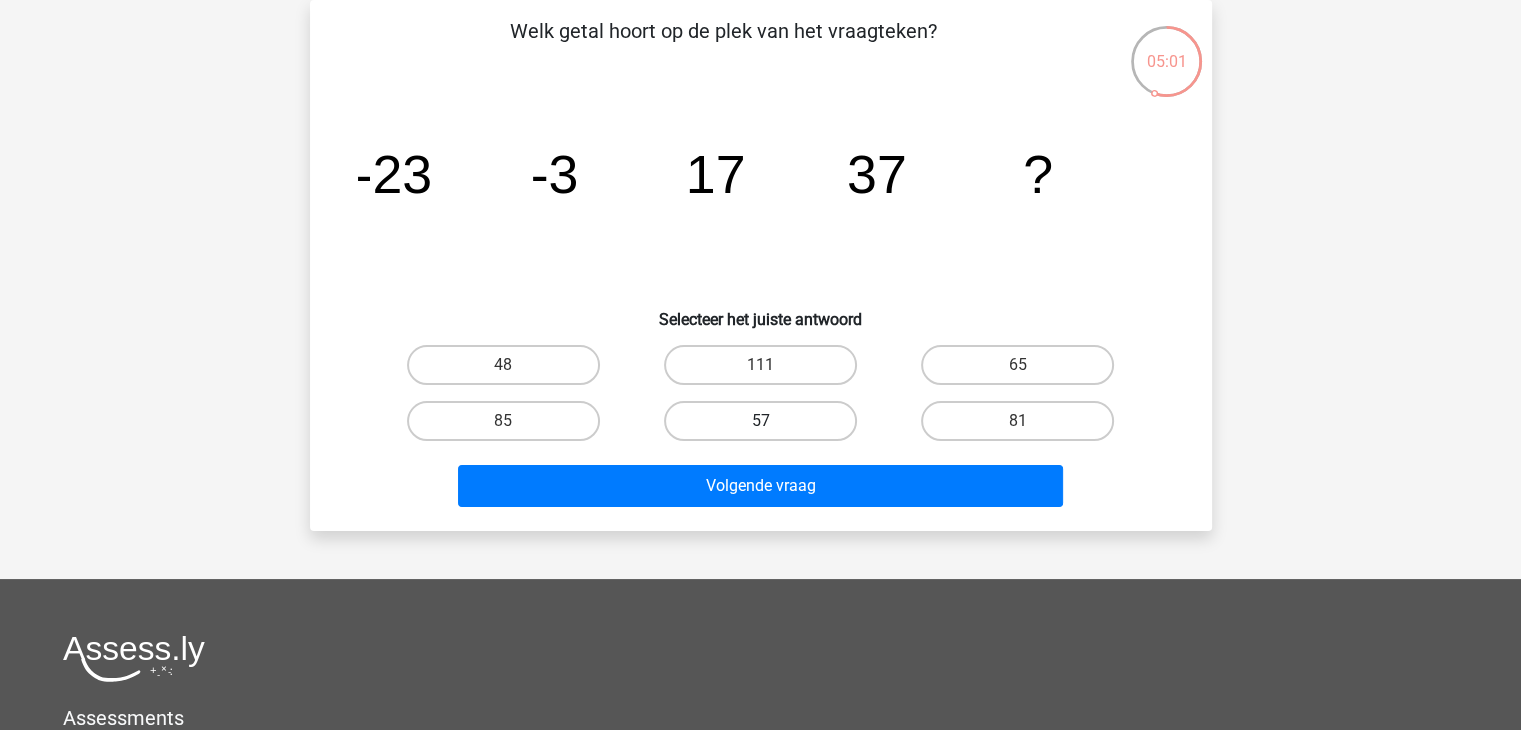 click on "57" at bounding box center [760, 421] 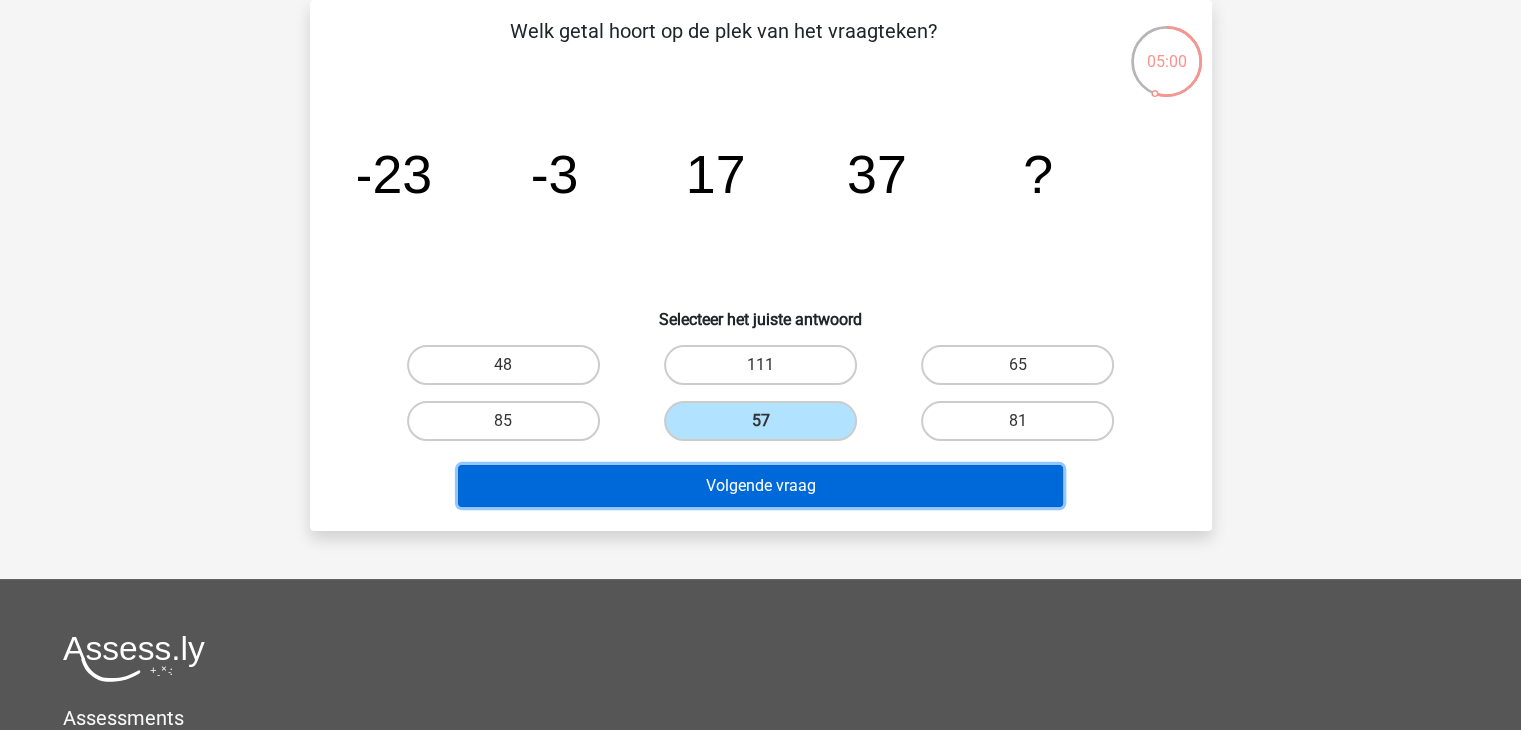 click on "Volgende vraag" at bounding box center [760, 486] 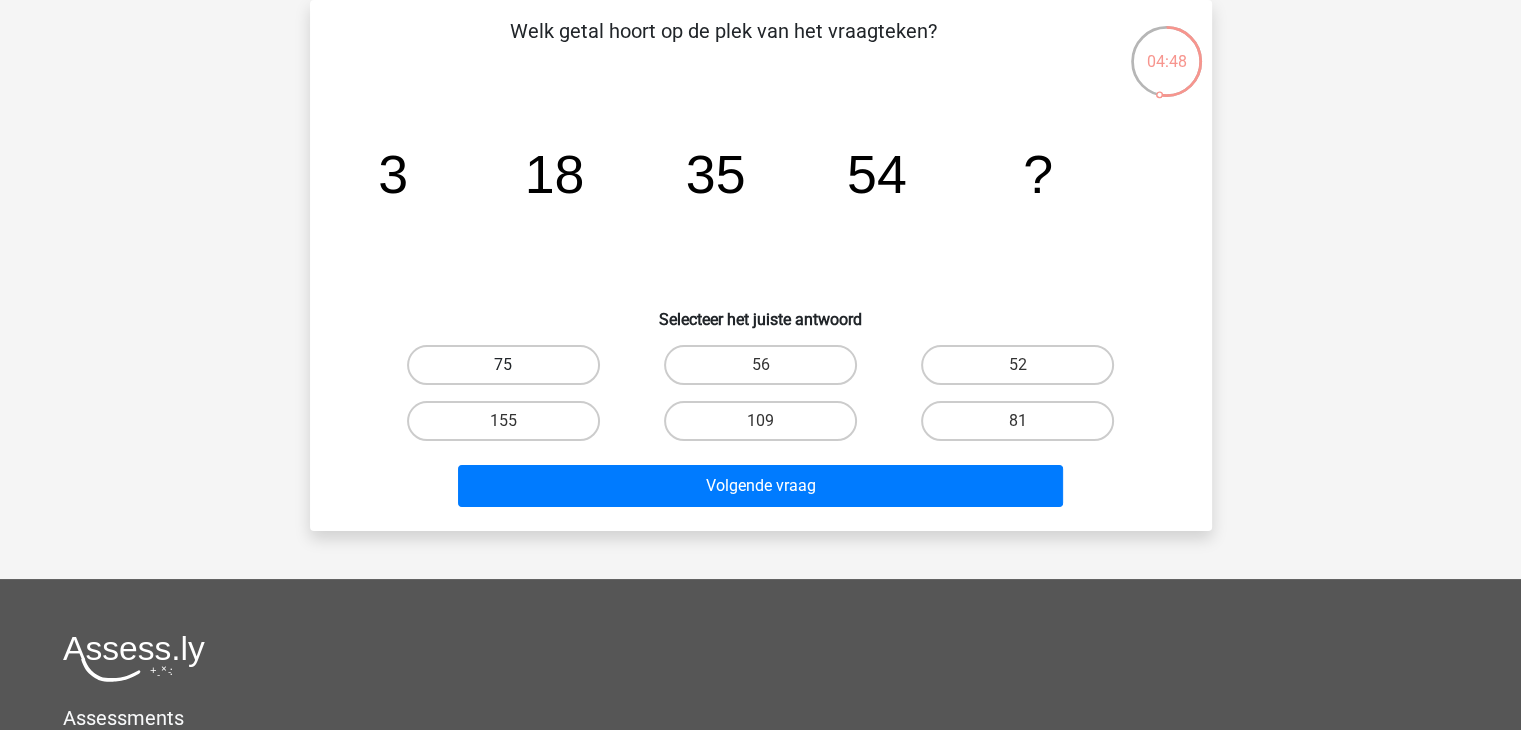 click on "75" at bounding box center (503, 365) 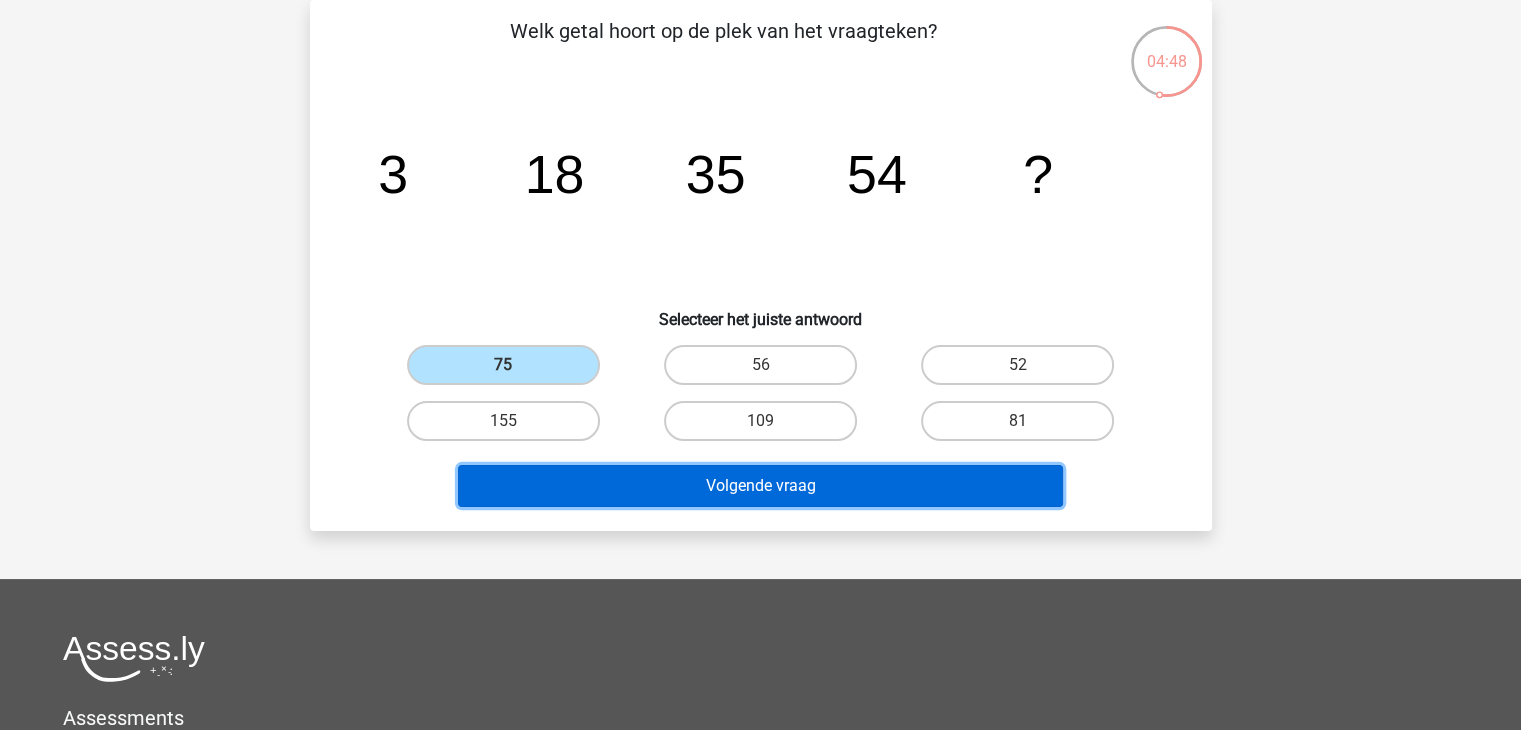 click on "Volgende vraag" at bounding box center [760, 486] 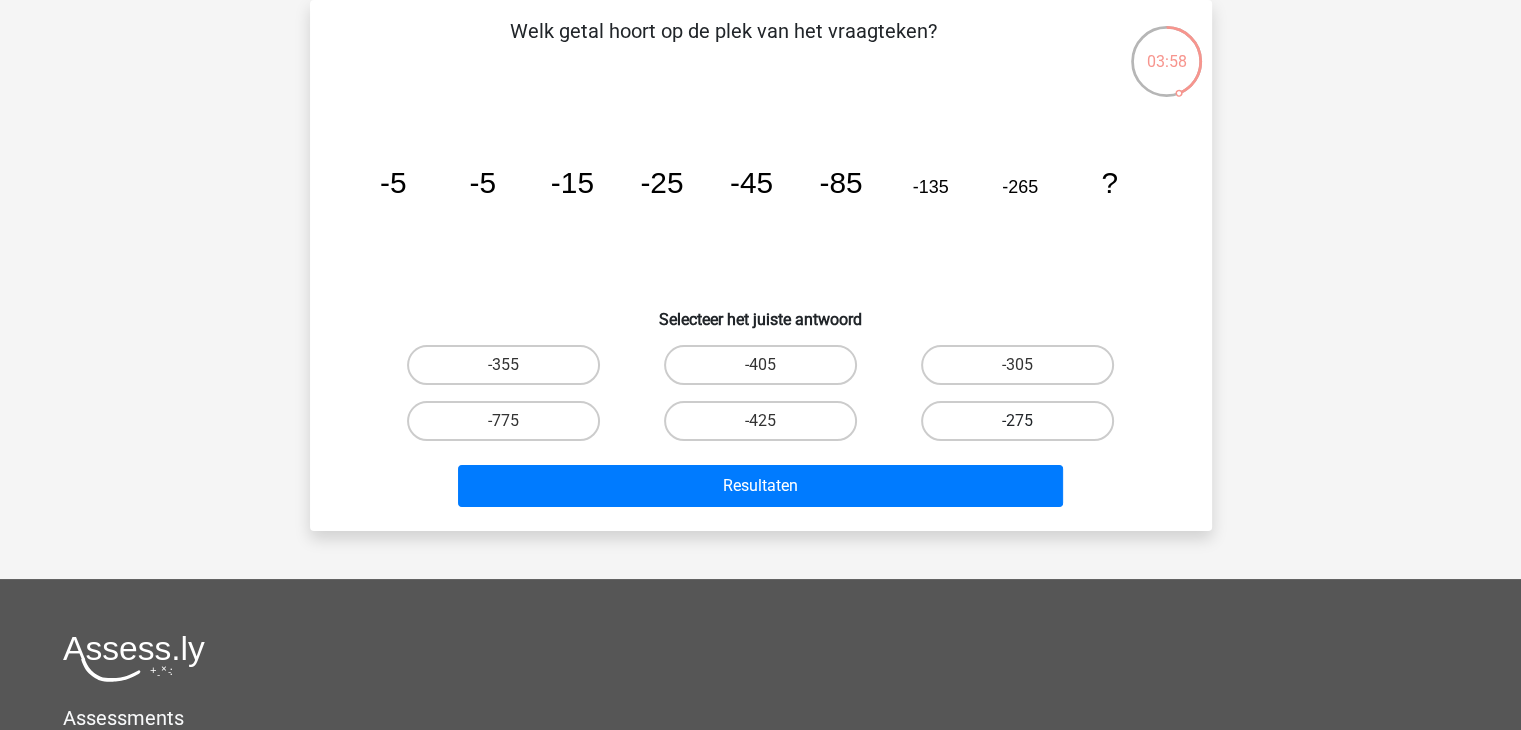 click on "-275" at bounding box center [1017, 421] 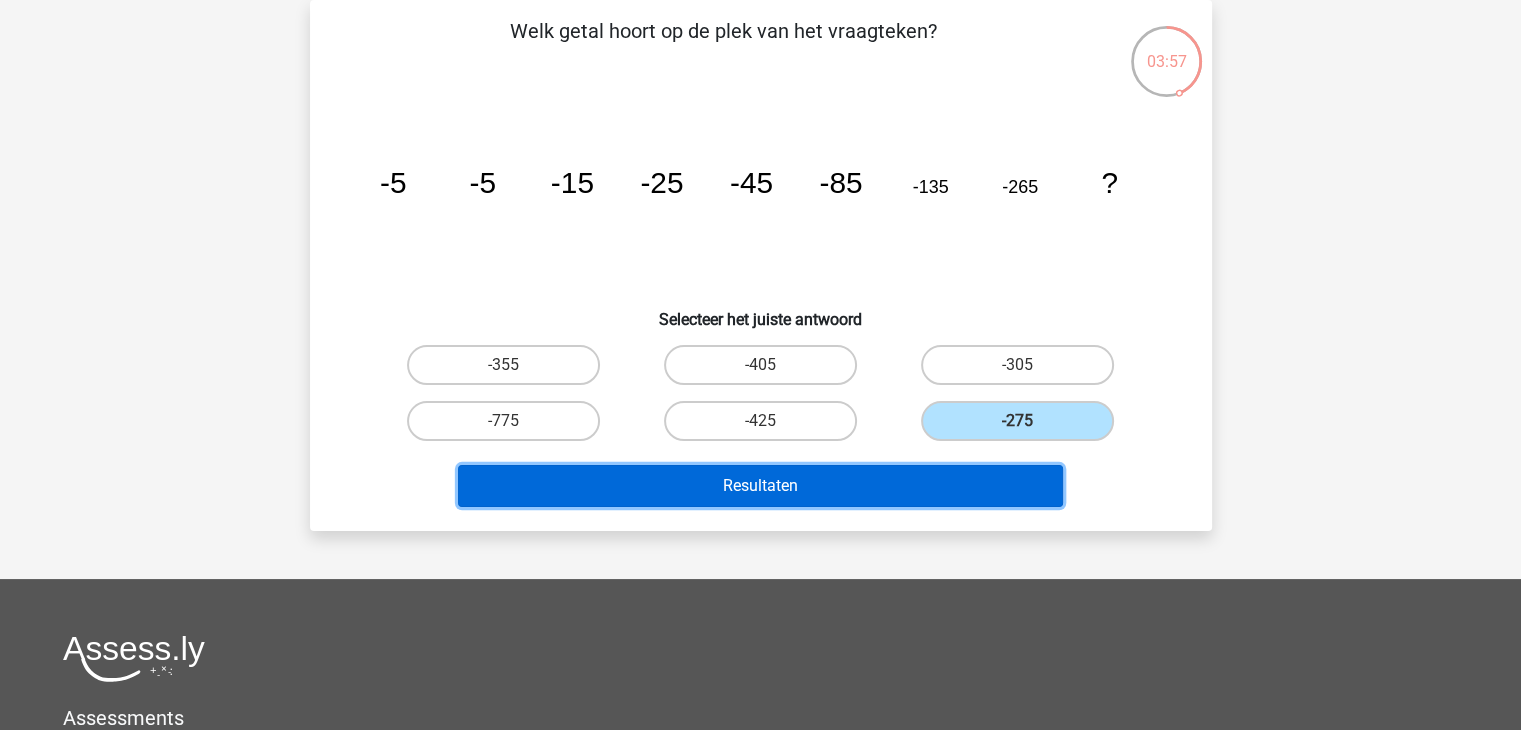click on "Resultaten" at bounding box center (760, 486) 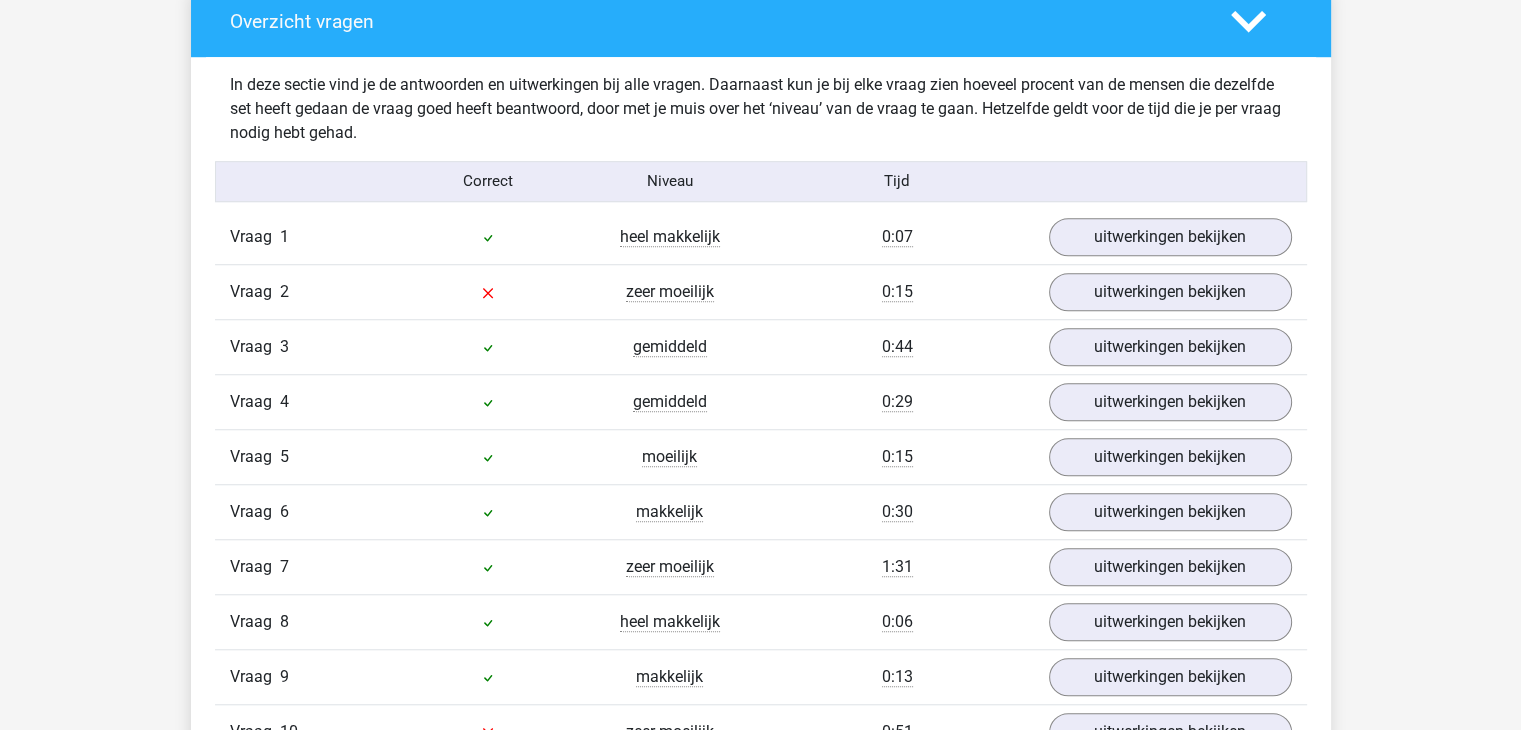 scroll, scrollTop: 1500, scrollLeft: 0, axis: vertical 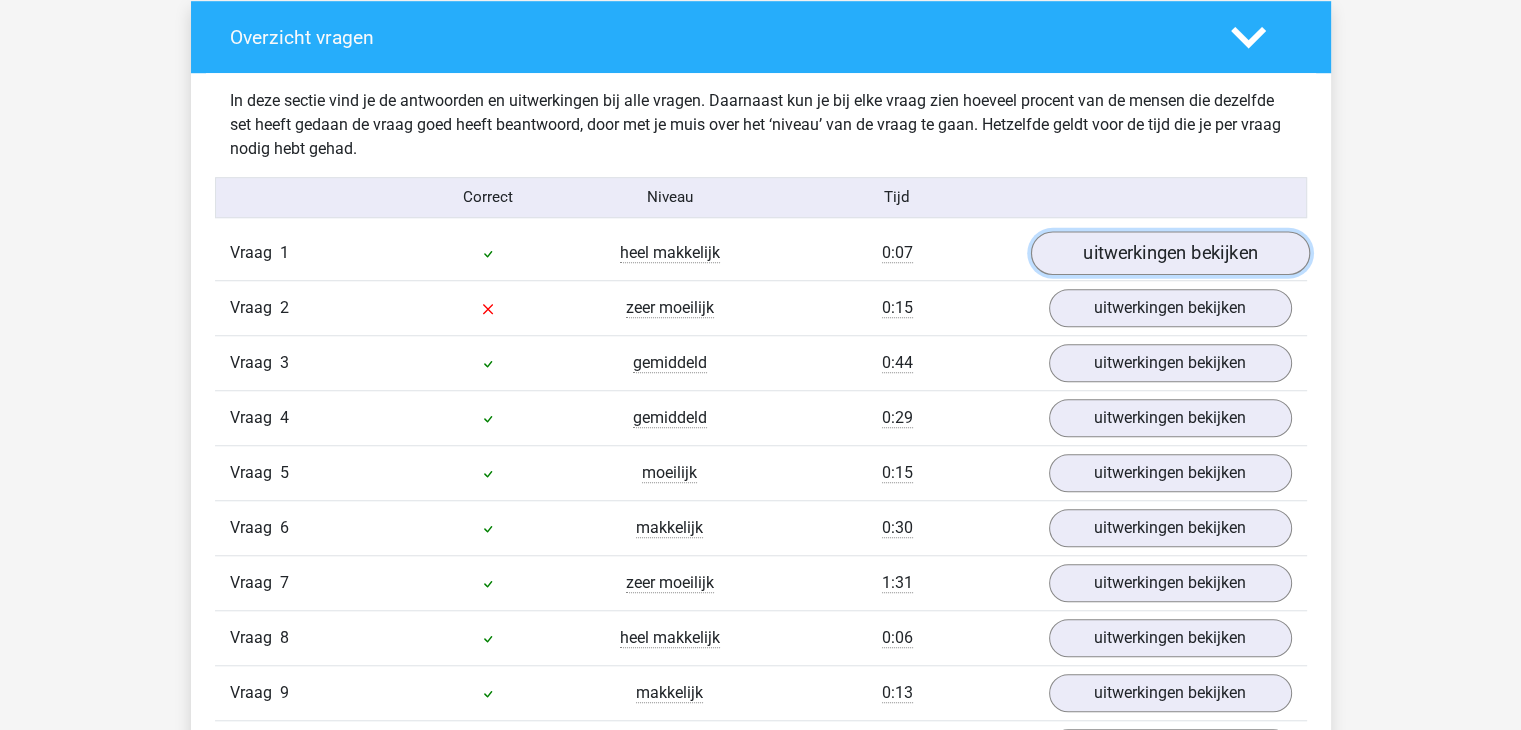 click on "uitwerkingen bekijken" at bounding box center [1169, 253] 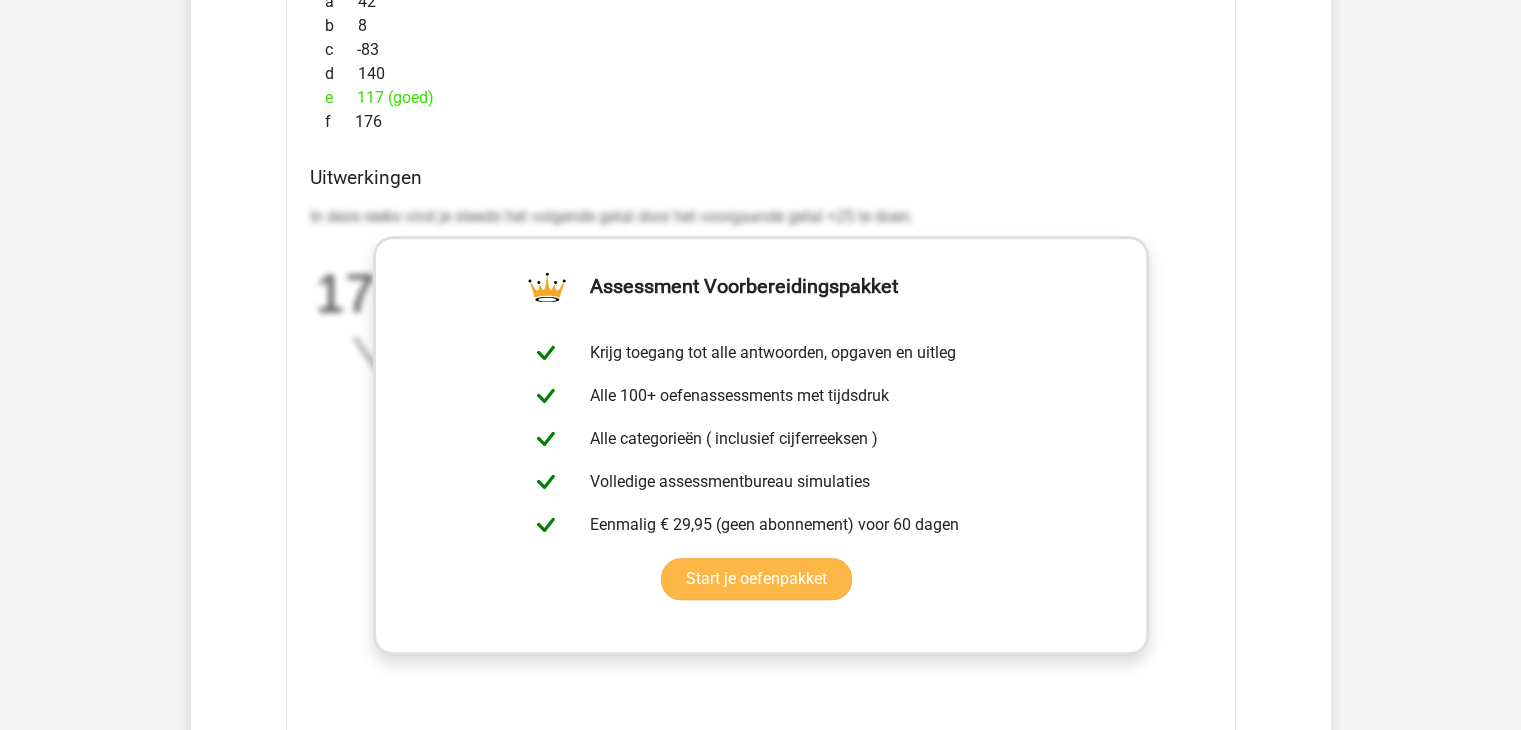 scroll, scrollTop: 2600, scrollLeft: 0, axis: vertical 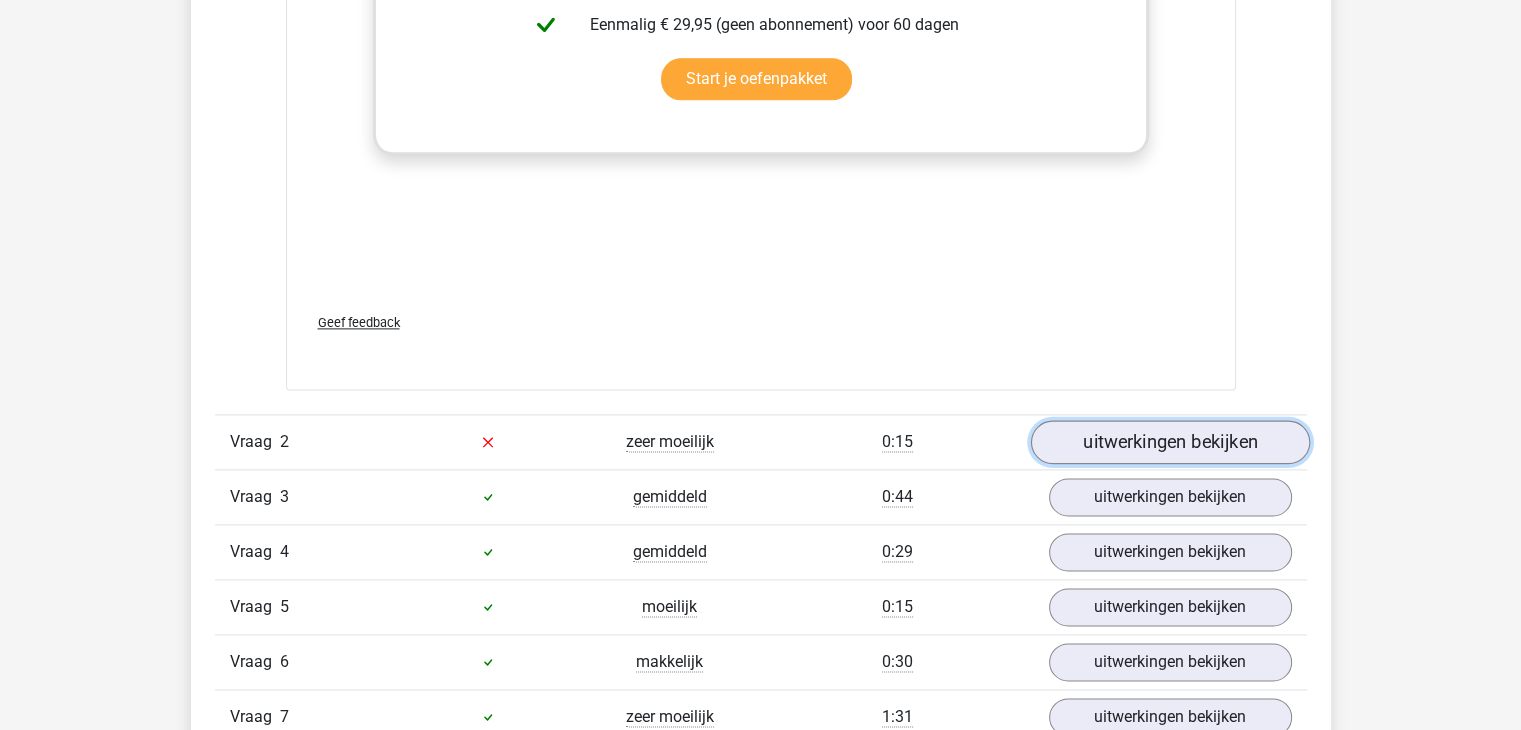 click on "uitwerkingen bekijken" at bounding box center [1169, 442] 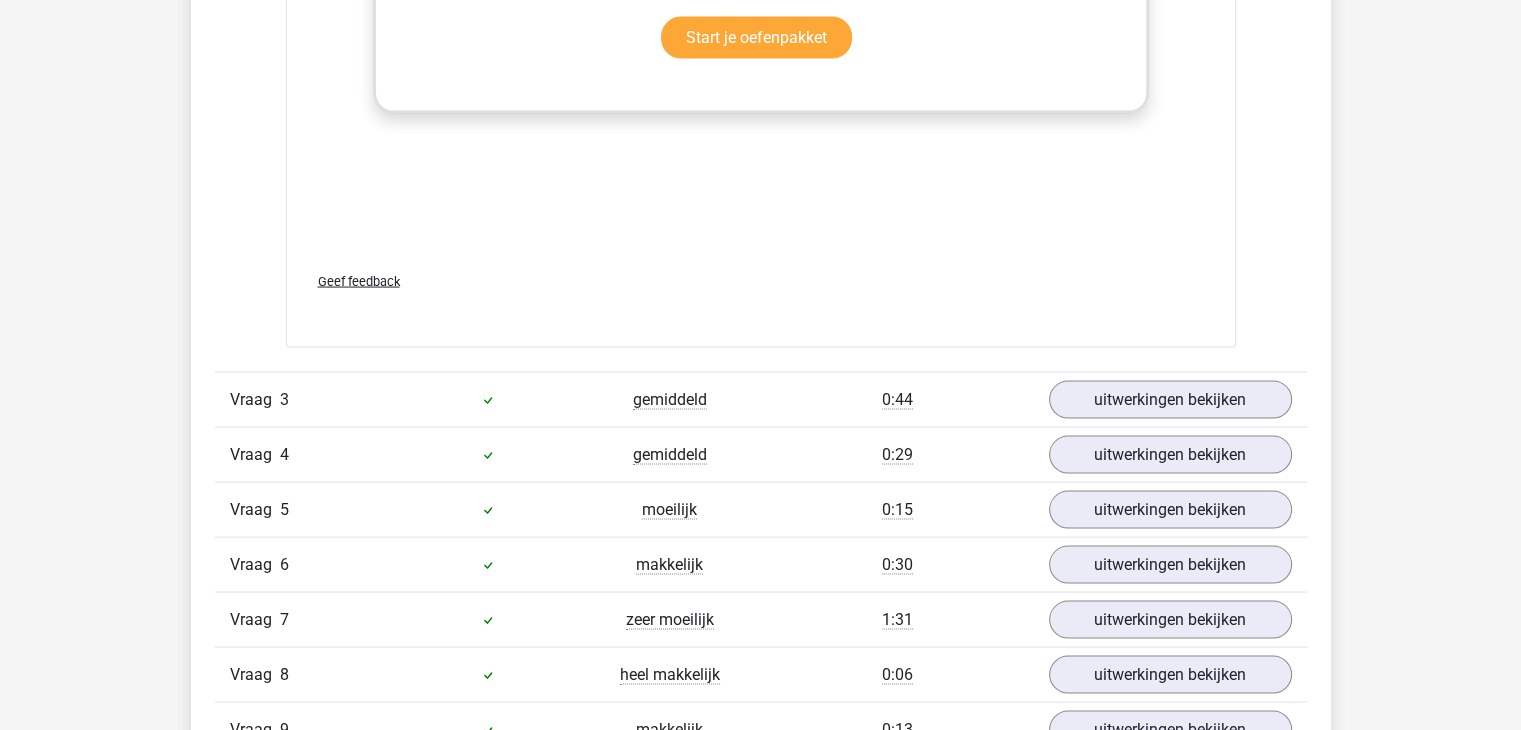 scroll, scrollTop: 4000, scrollLeft: 0, axis: vertical 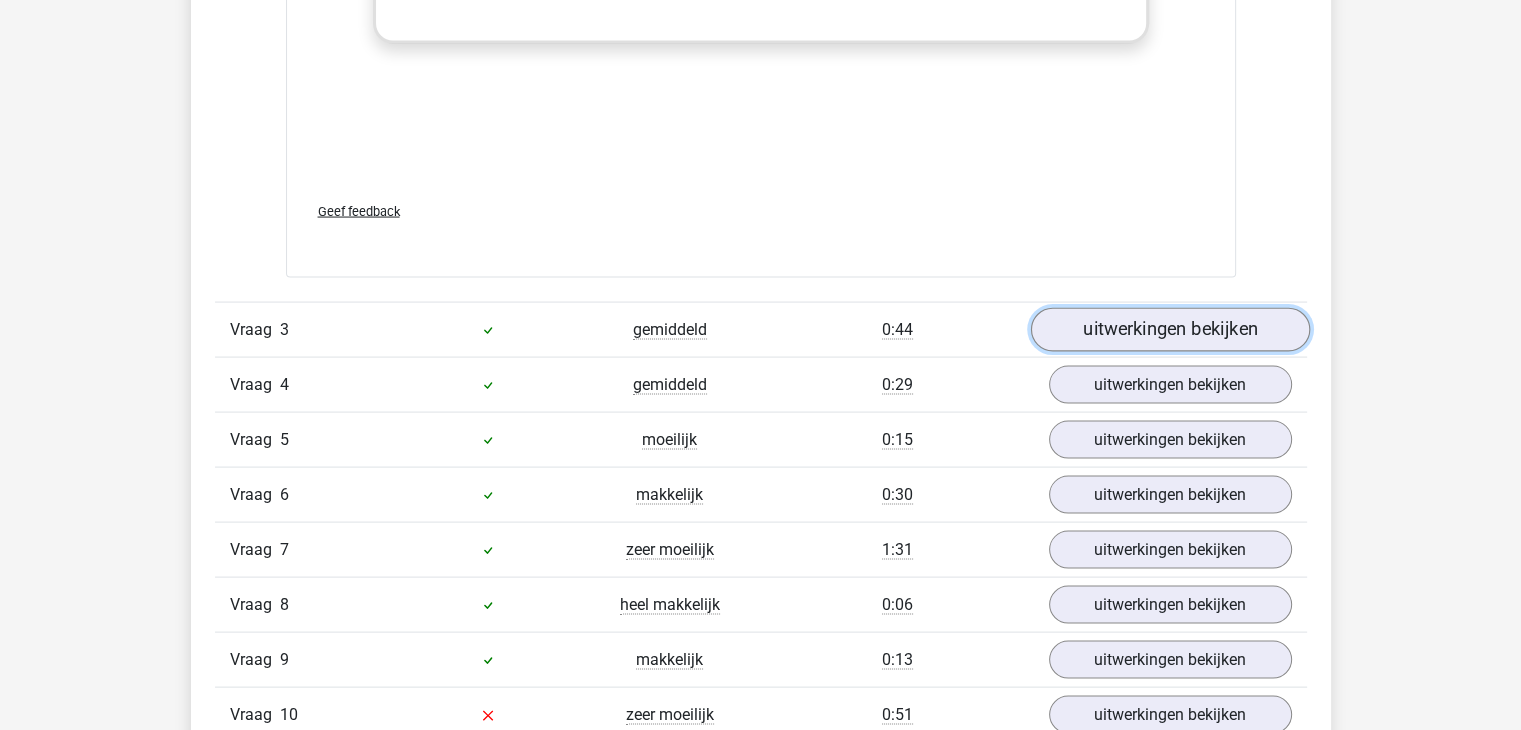 click on "uitwerkingen bekijken" at bounding box center (1169, 331) 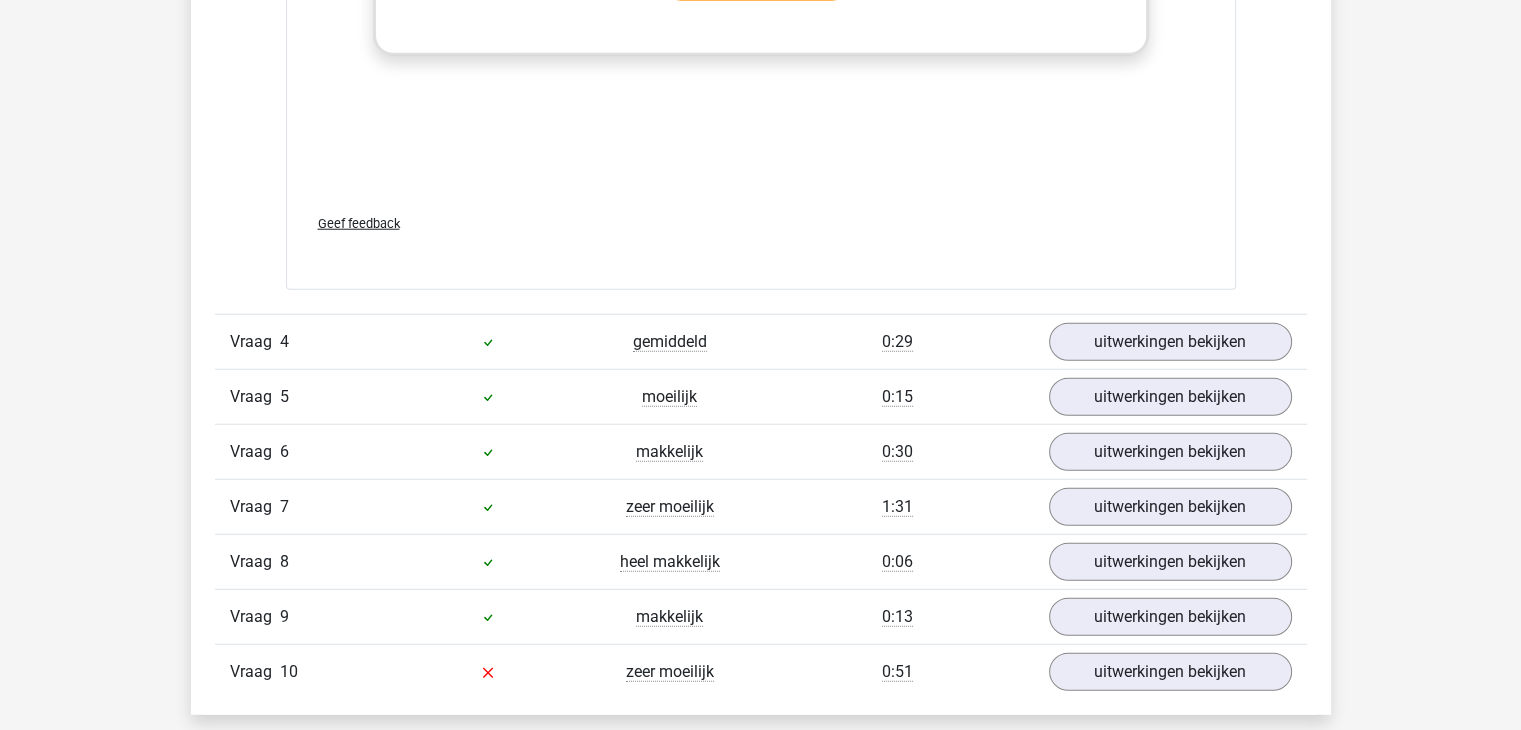 scroll, scrollTop: 5300, scrollLeft: 0, axis: vertical 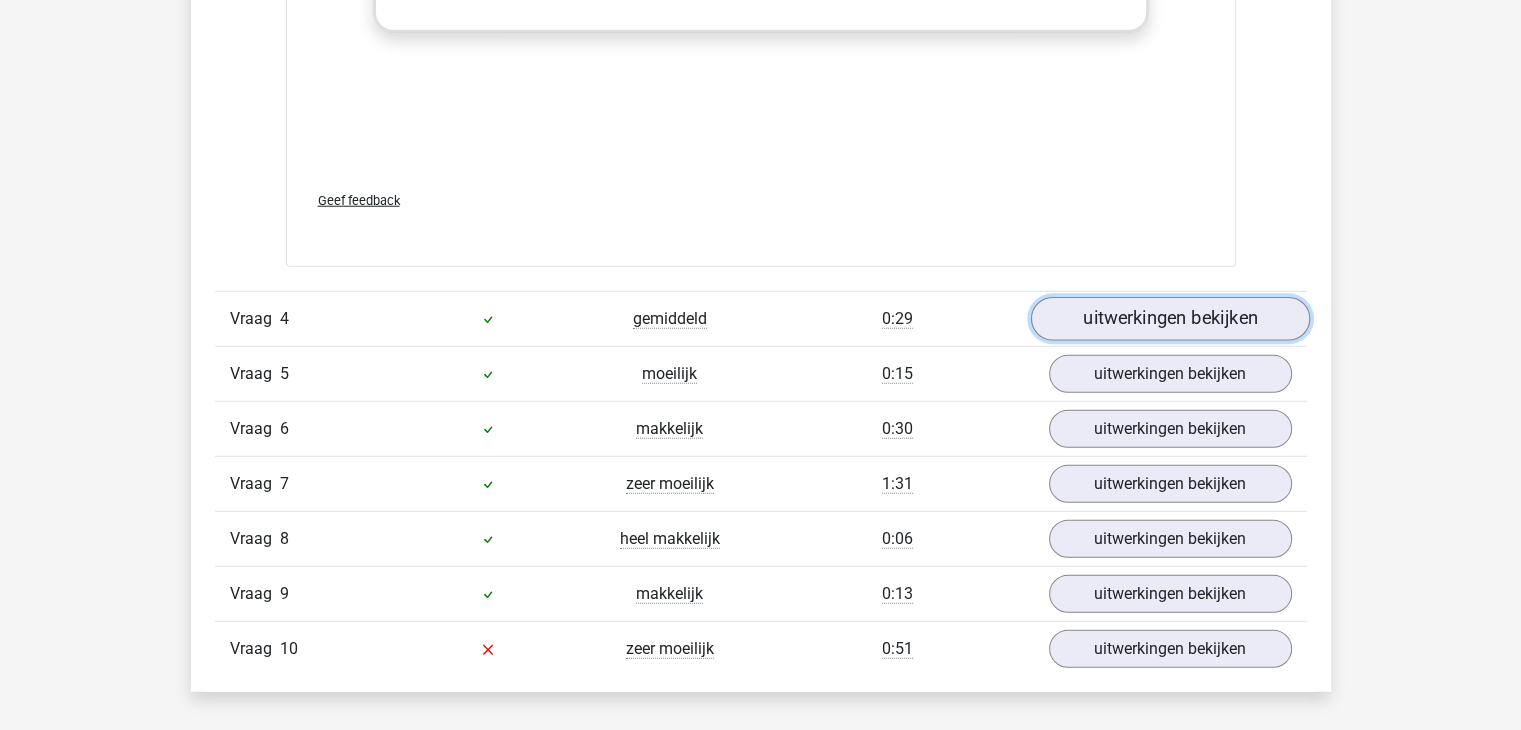 click on "uitwerkingen bekijken" at bounding box center (1169, 319) 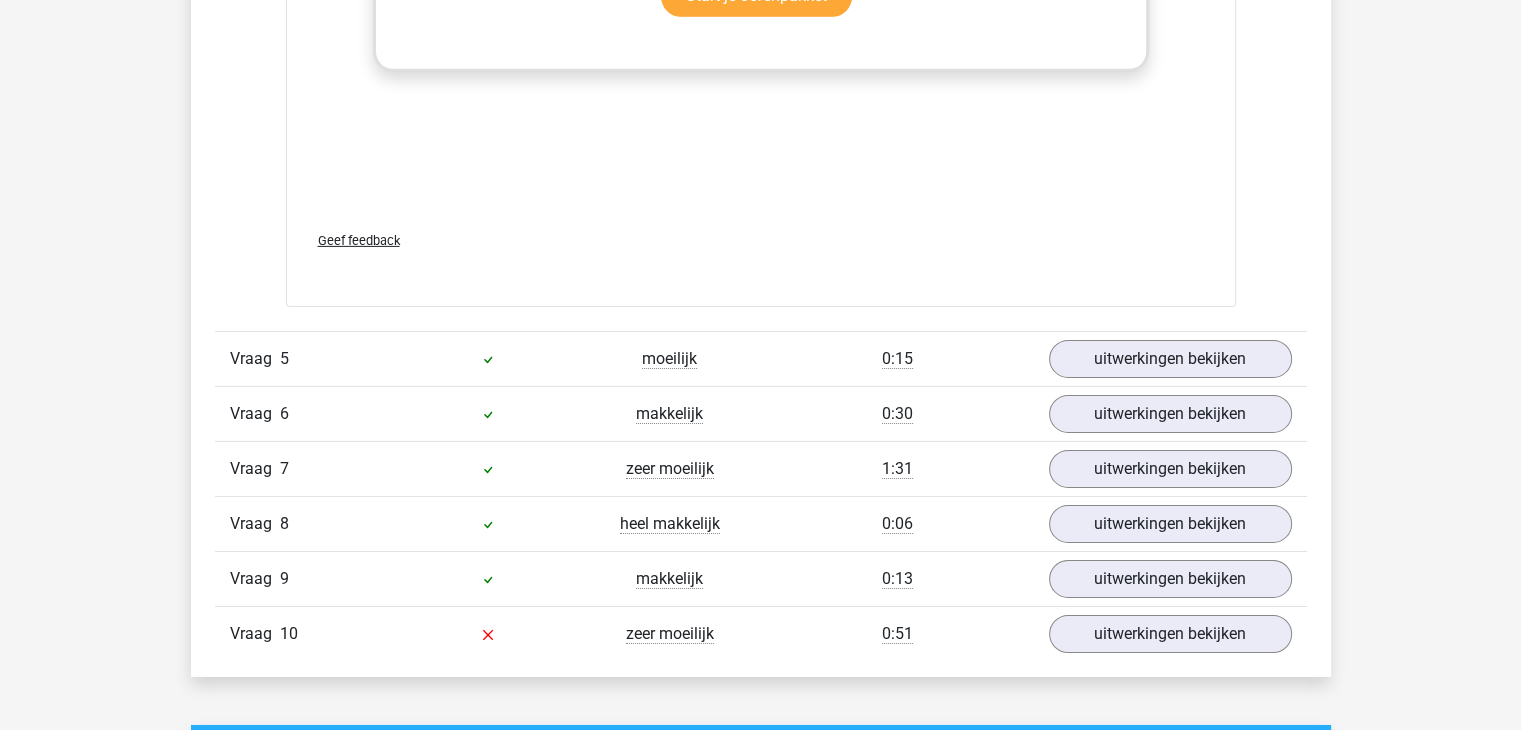 scroll, scrollTop: 6600, scrollLeft: 0, axis: vertical 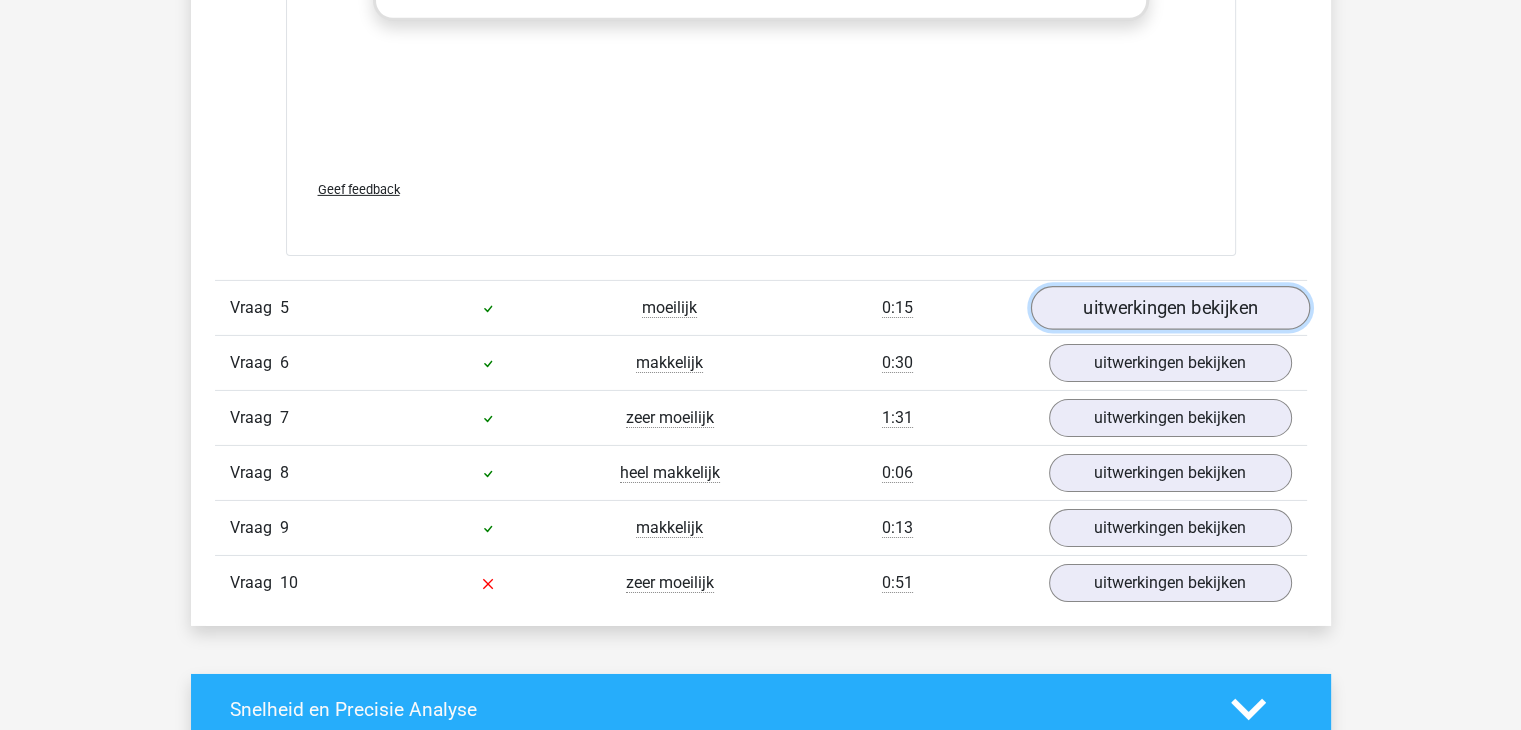 click on "uitwerkingen bekijken" at bounding box center [1169, 308] 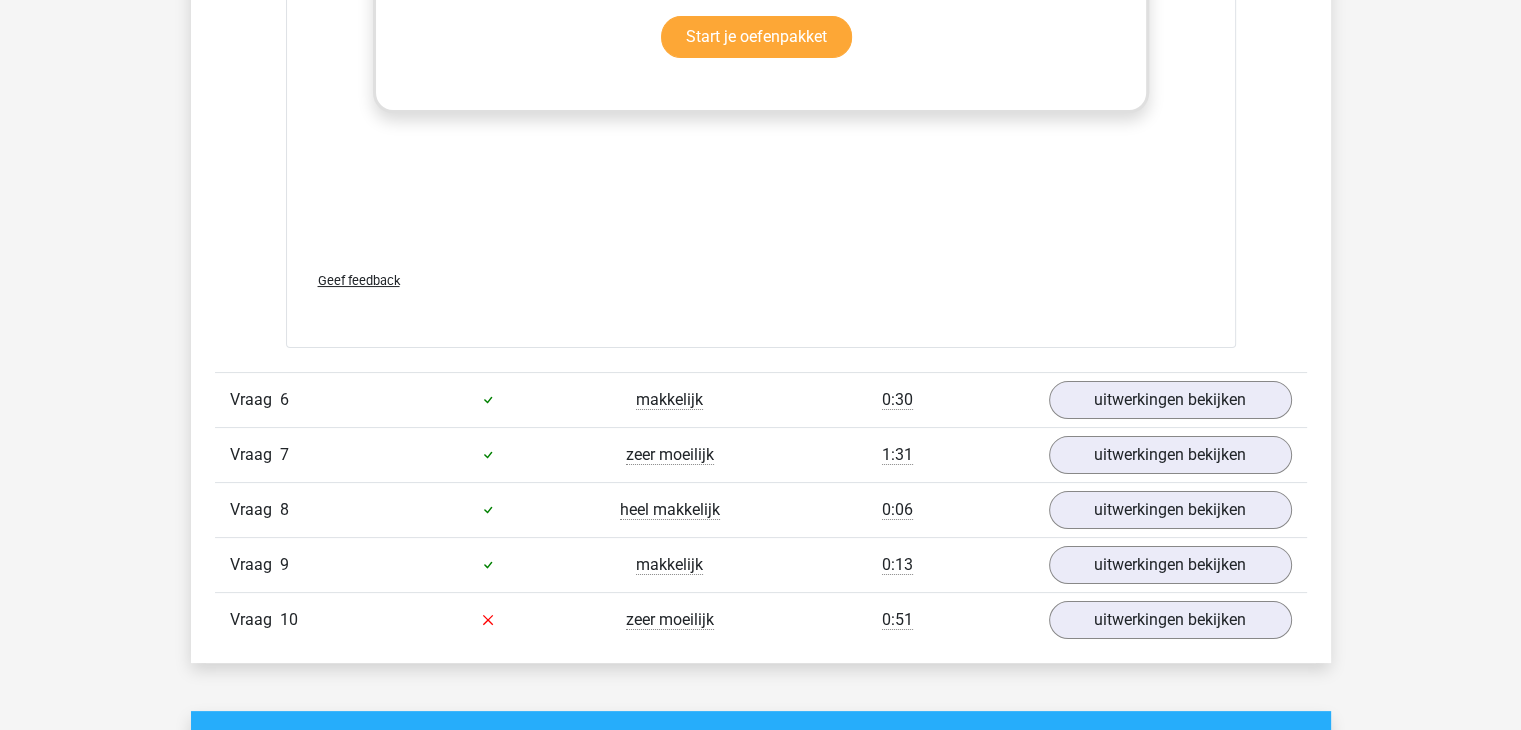 scroll, scrollTop: 7800, scrollLeft: 0, axis: vertical 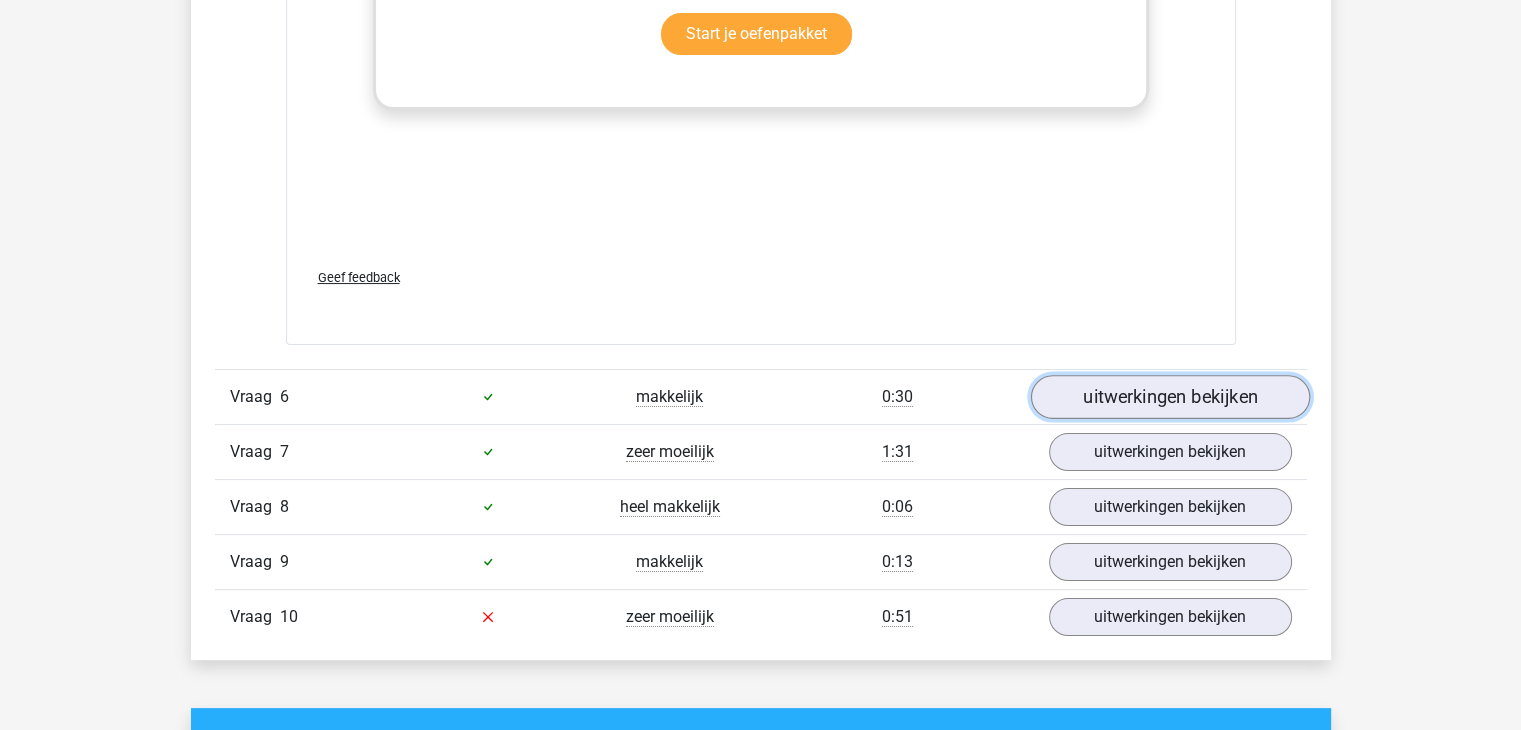 click on "uitwerkingen bekijken" at bounding box center [1169, 397] 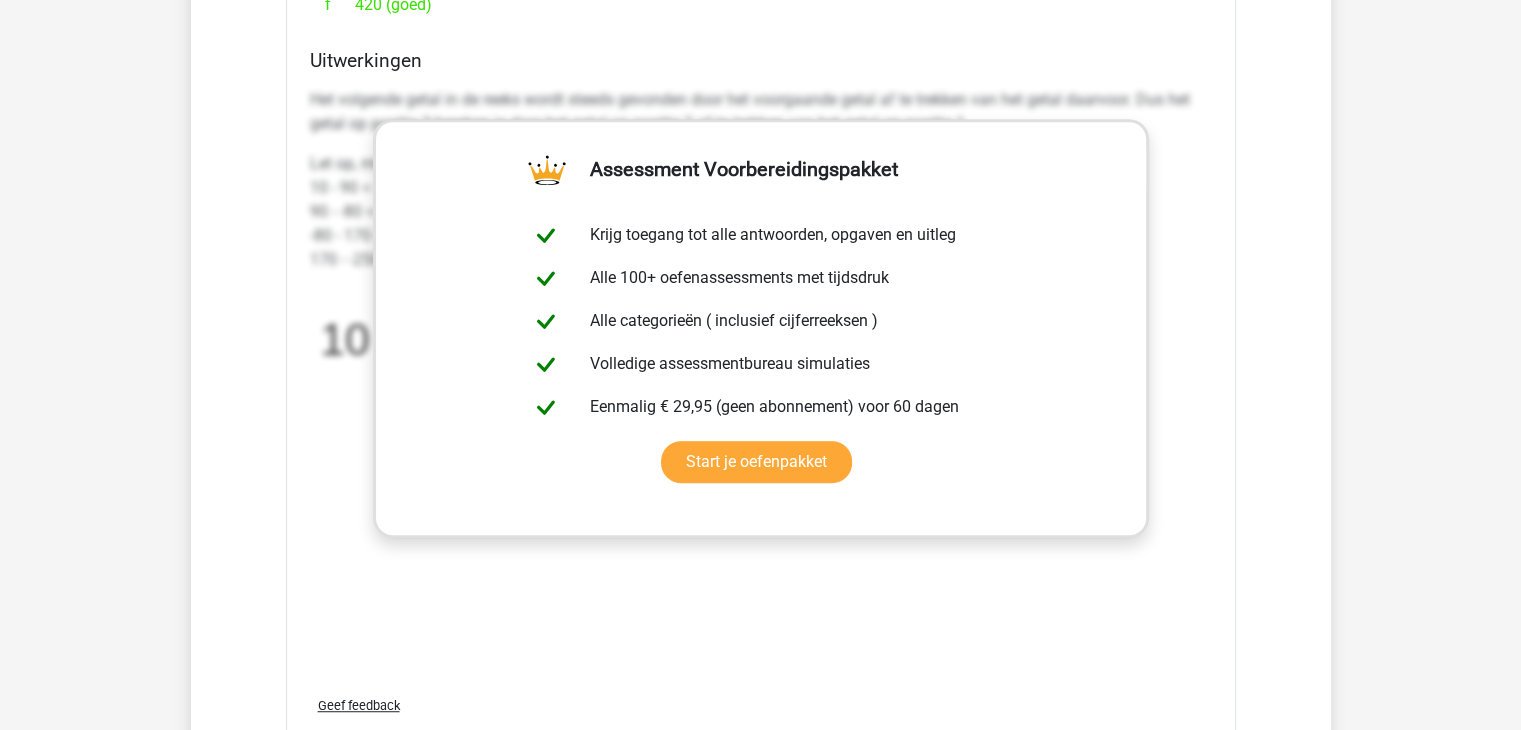 scroll, scrollTop: 9000, scrollLeft: 0, axis: vertical 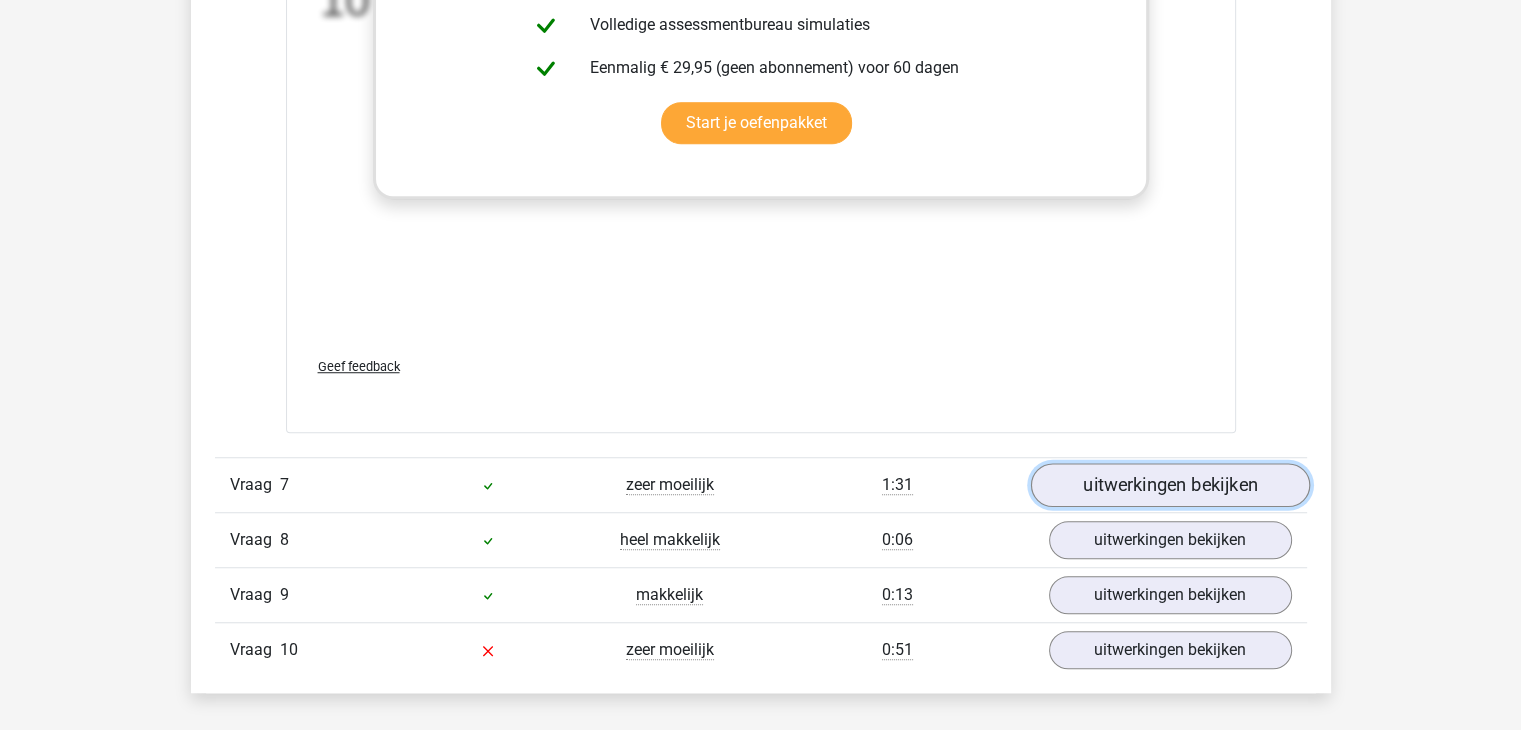 click on "uitwerkingen bekijken" at bounding box center (1169, 485) 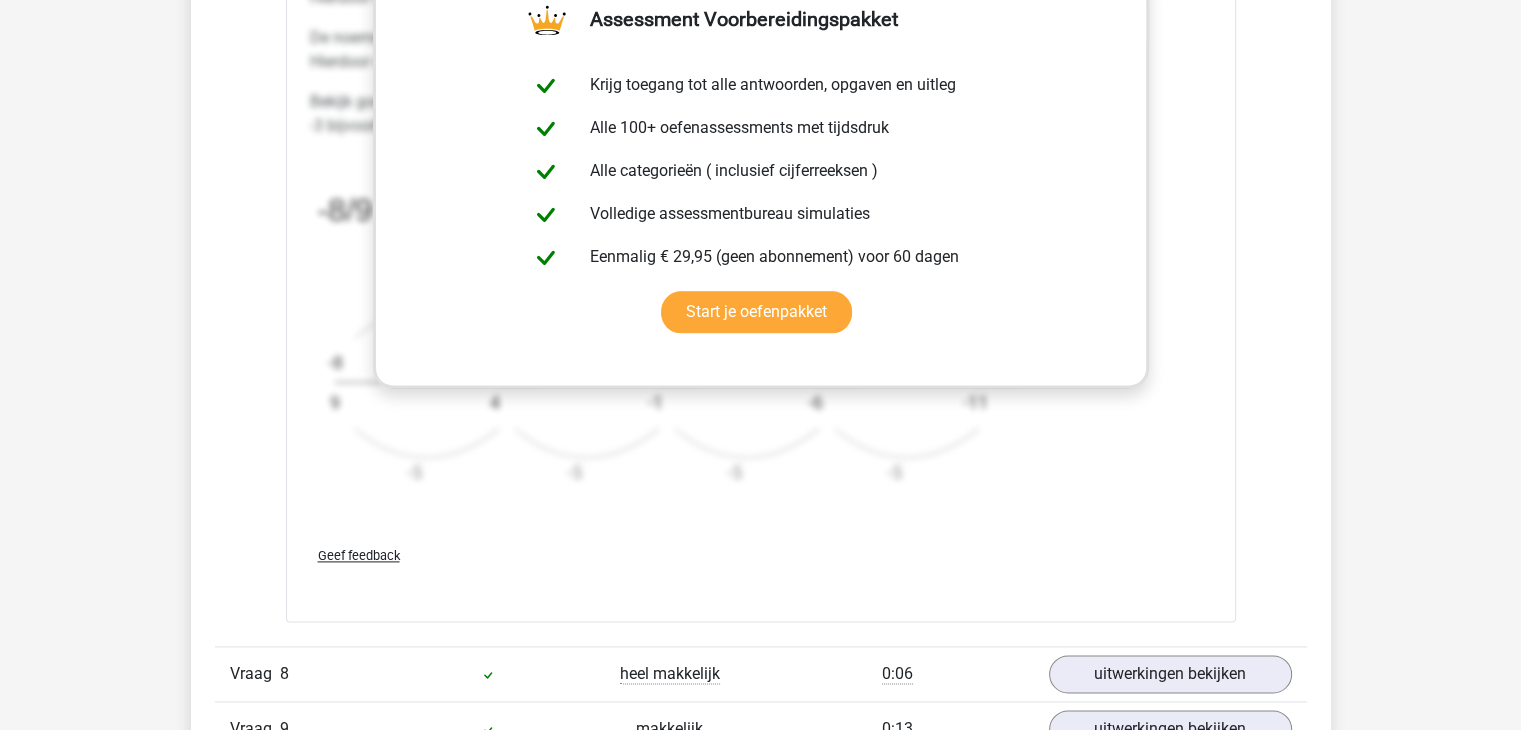 scroll, scrollTop: 10400, scrollLeft: 0, axis: vertical 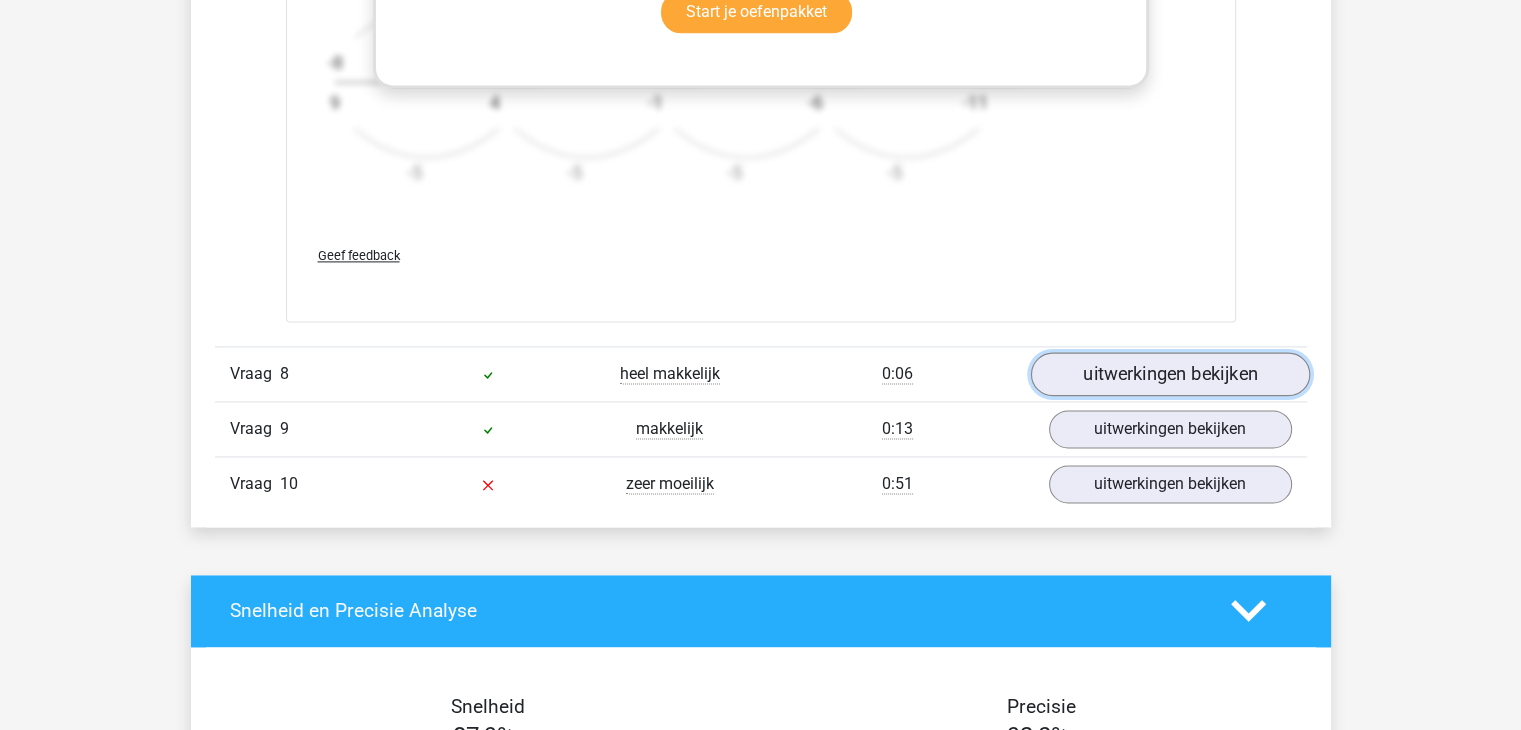 click on "uitwerkingen bekijken" at bounding box center (1169, 374) 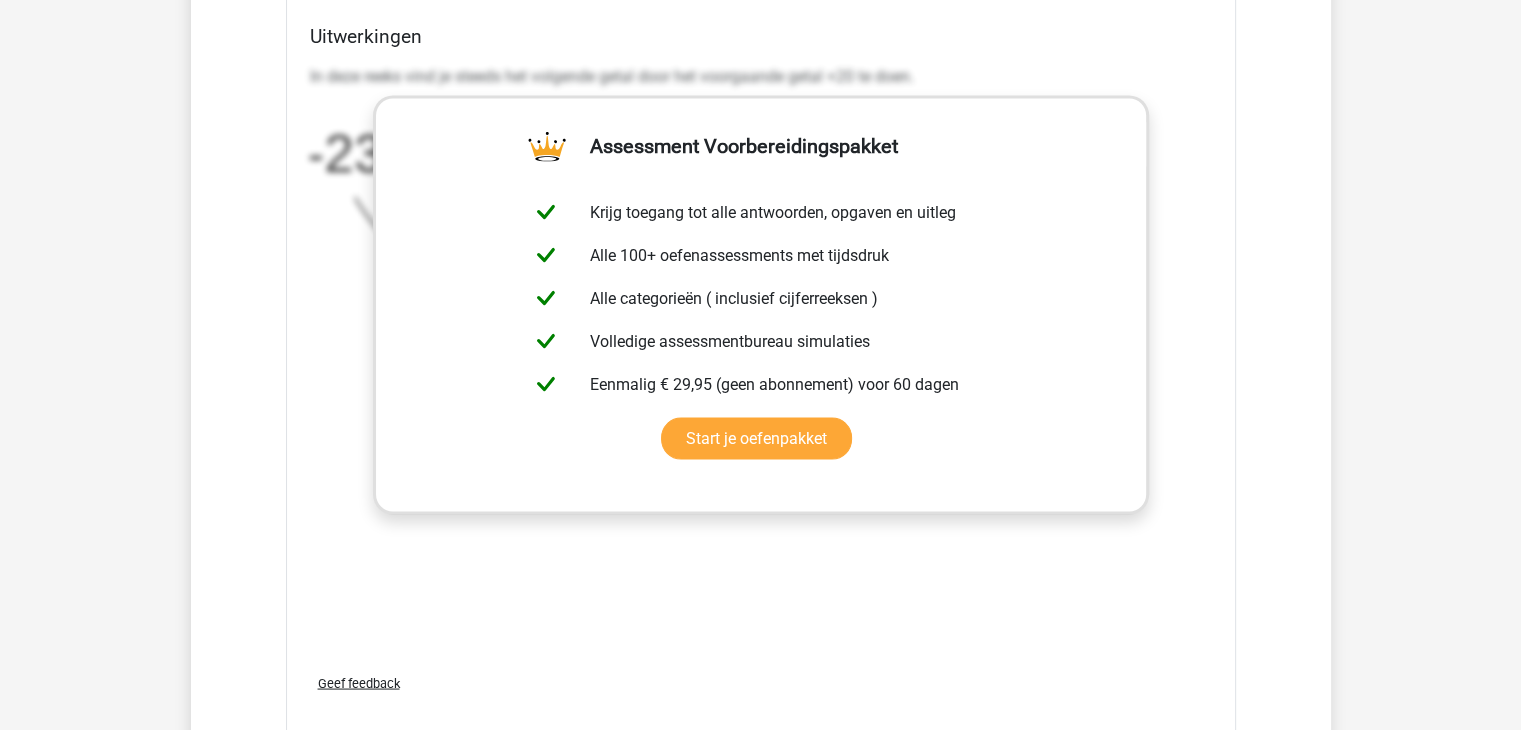 scroll, scrollTop: 11500, scrollLeft: 0, axis: vertical 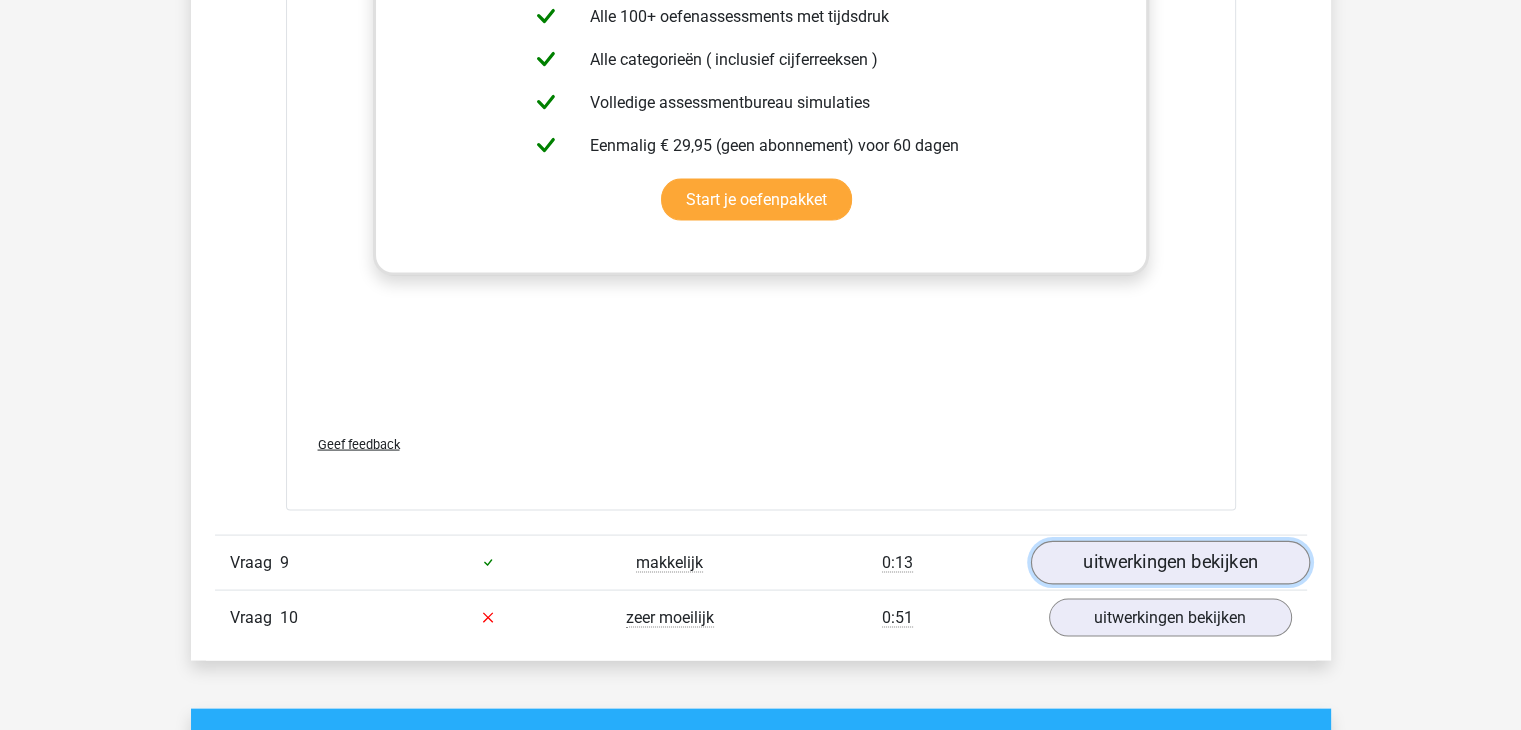 click on "uitwerkingen bekijken" at bounding box center [1169, 563] 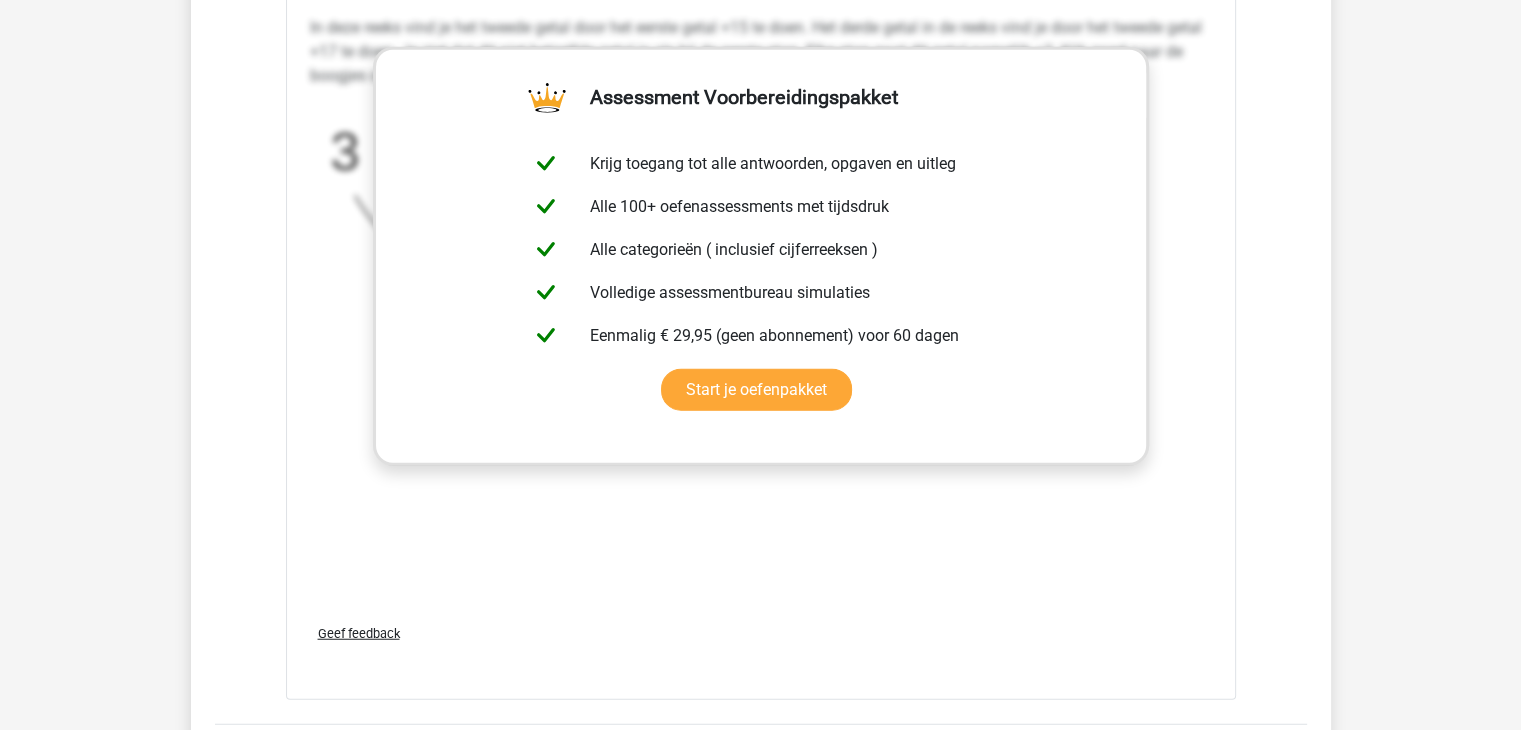 scroll, scrollTop: 12900, scrollLeft: 0, axis: vertical 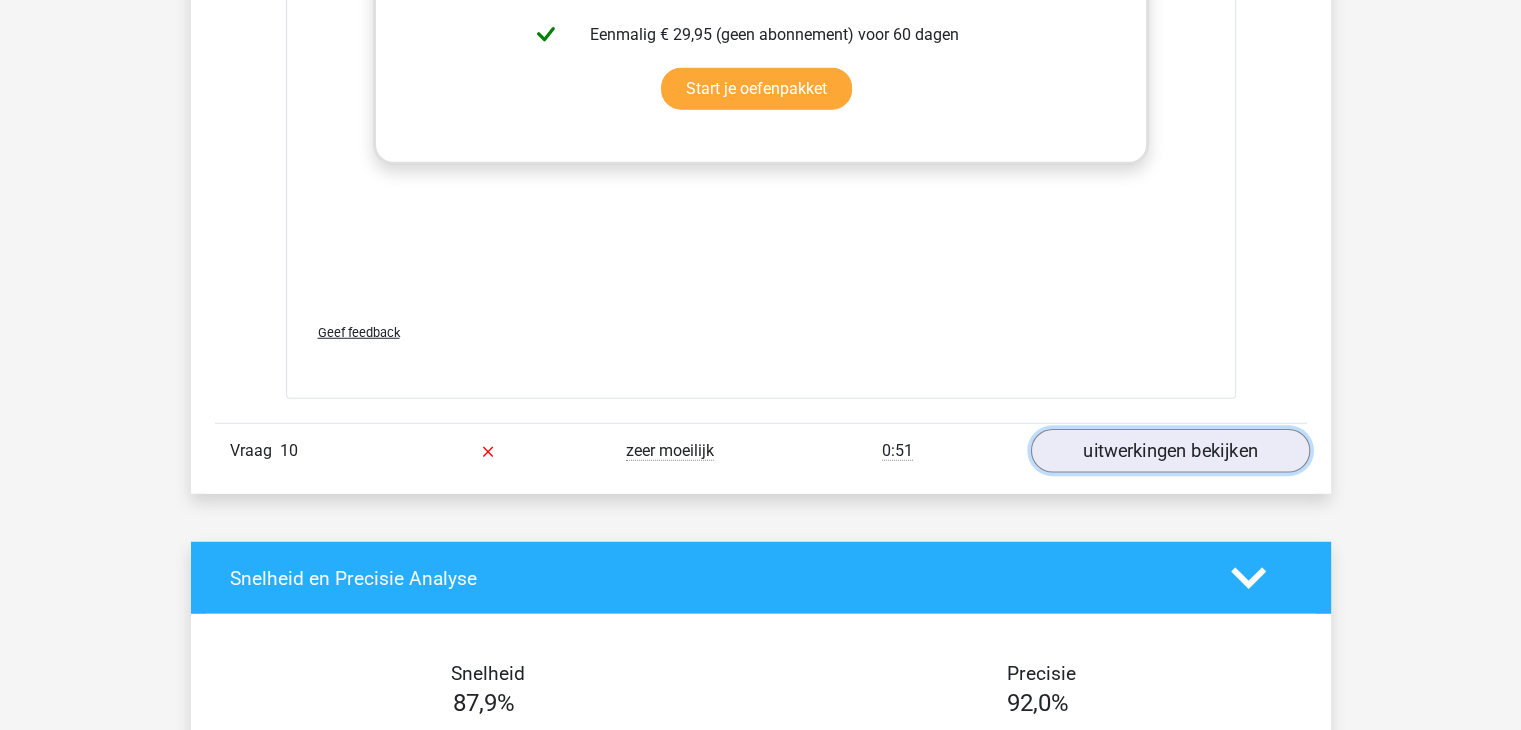 click on "uitwerkingen bekijken" at bounding box center (1169, 452) 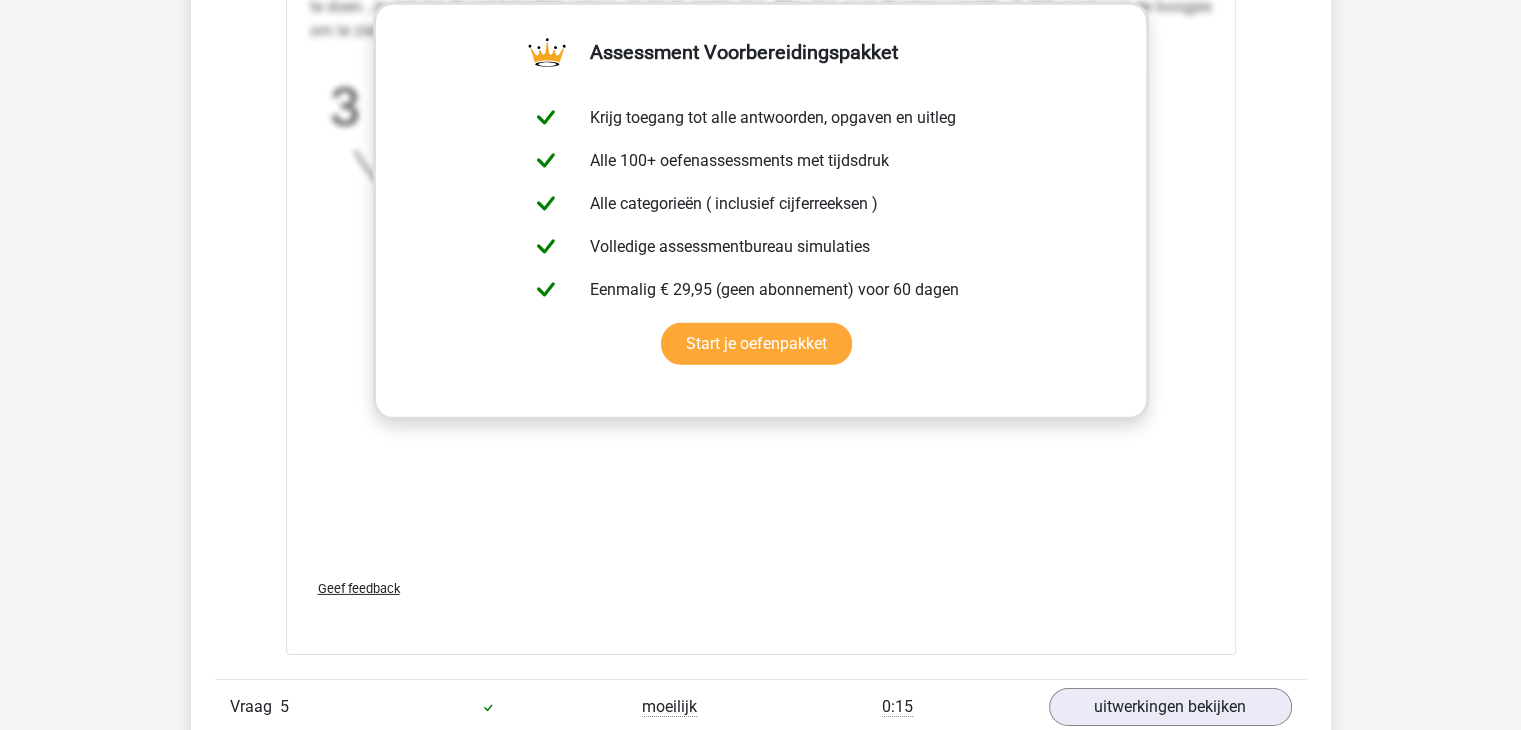 scroll, scrollTop: 6200, scrollLeft: 0, axis: vertical 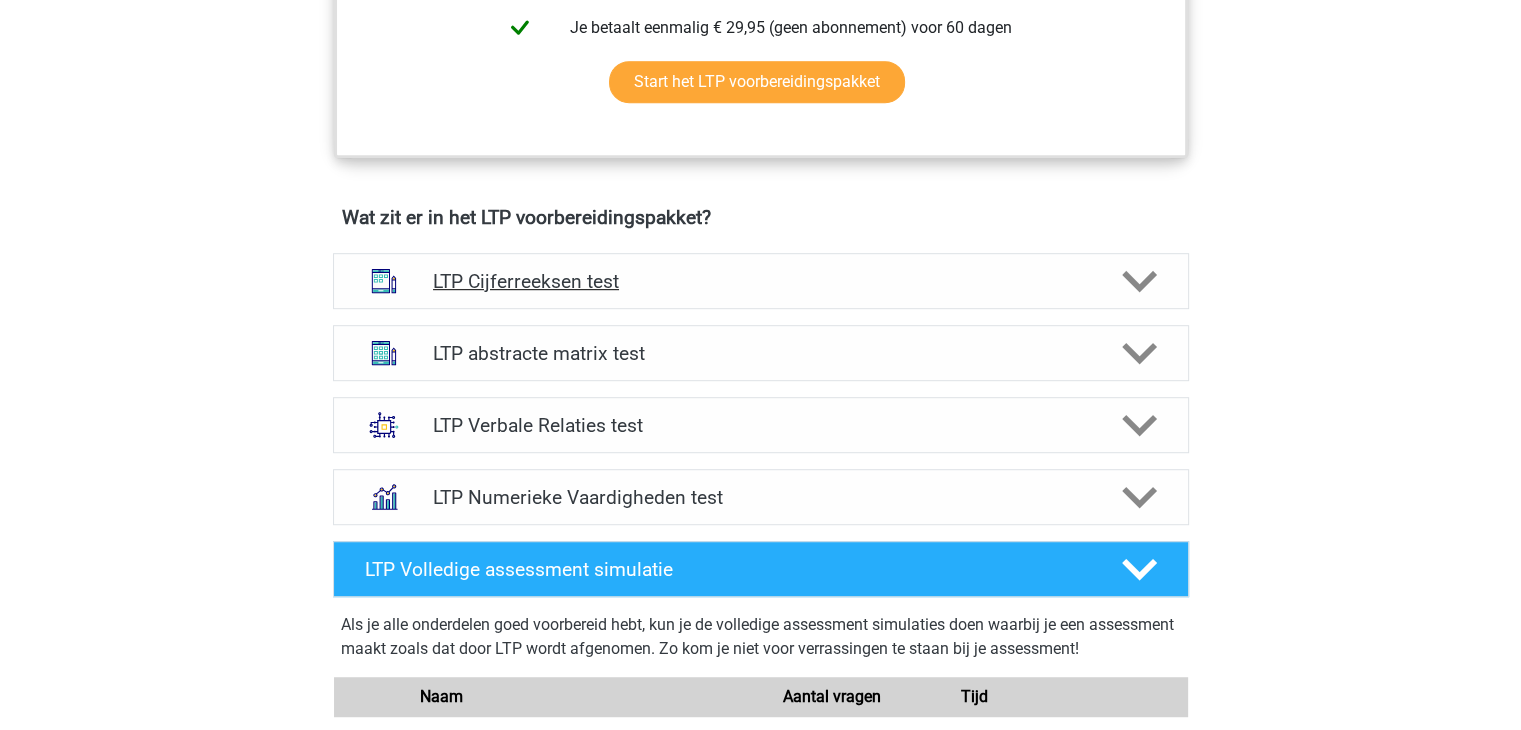 click 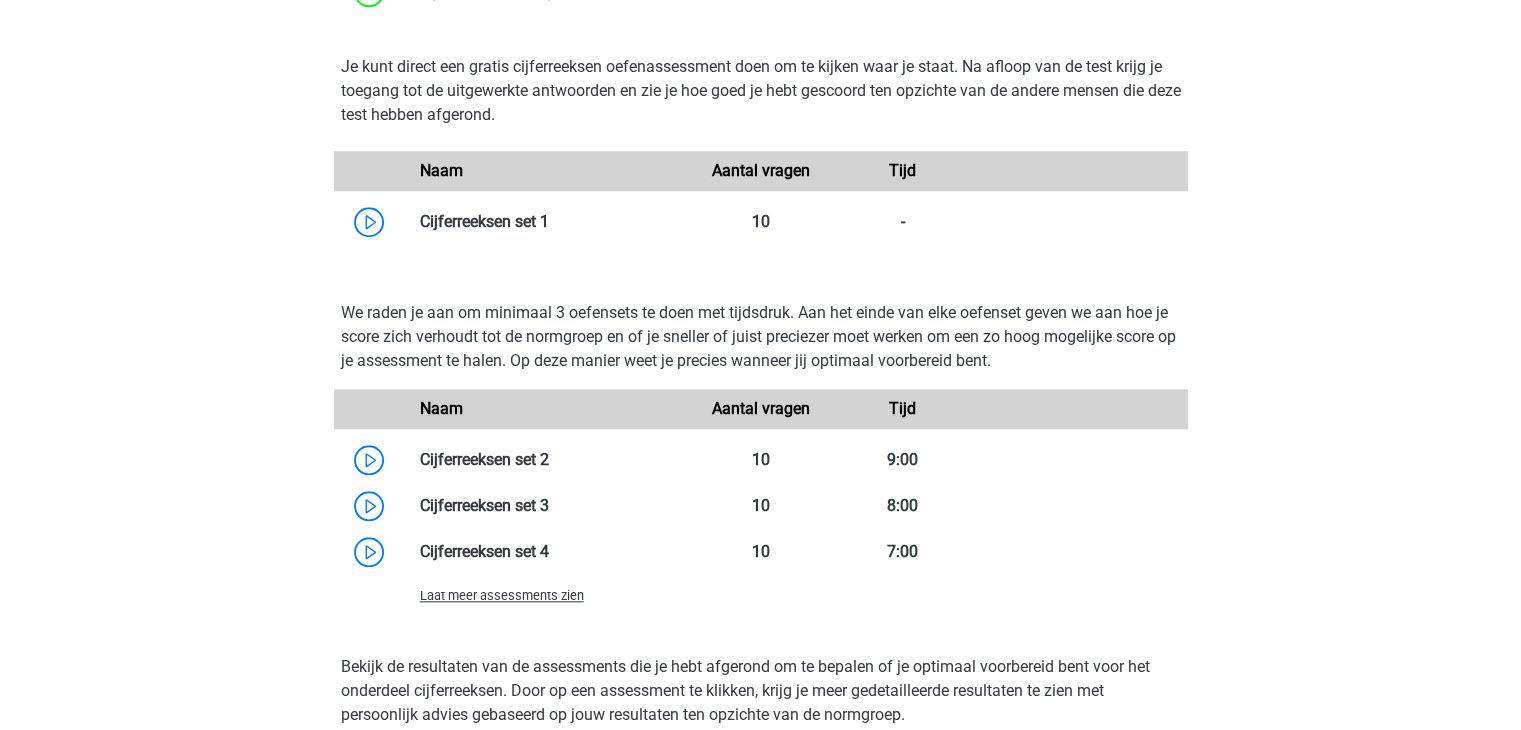 scroll, scrollTop: 1800, scrollLeft: 0, axis: vertical 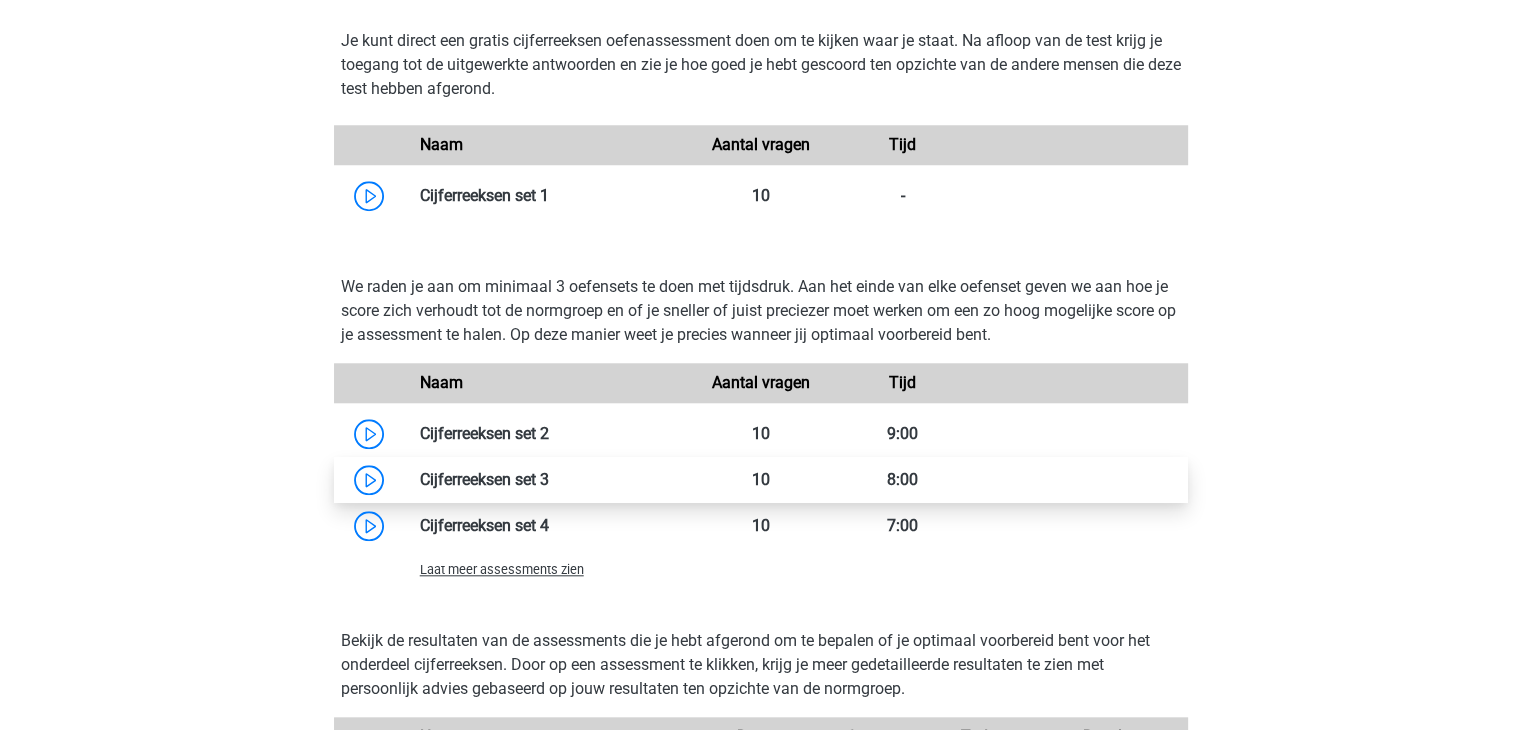 click at bounding box center (549, 479) 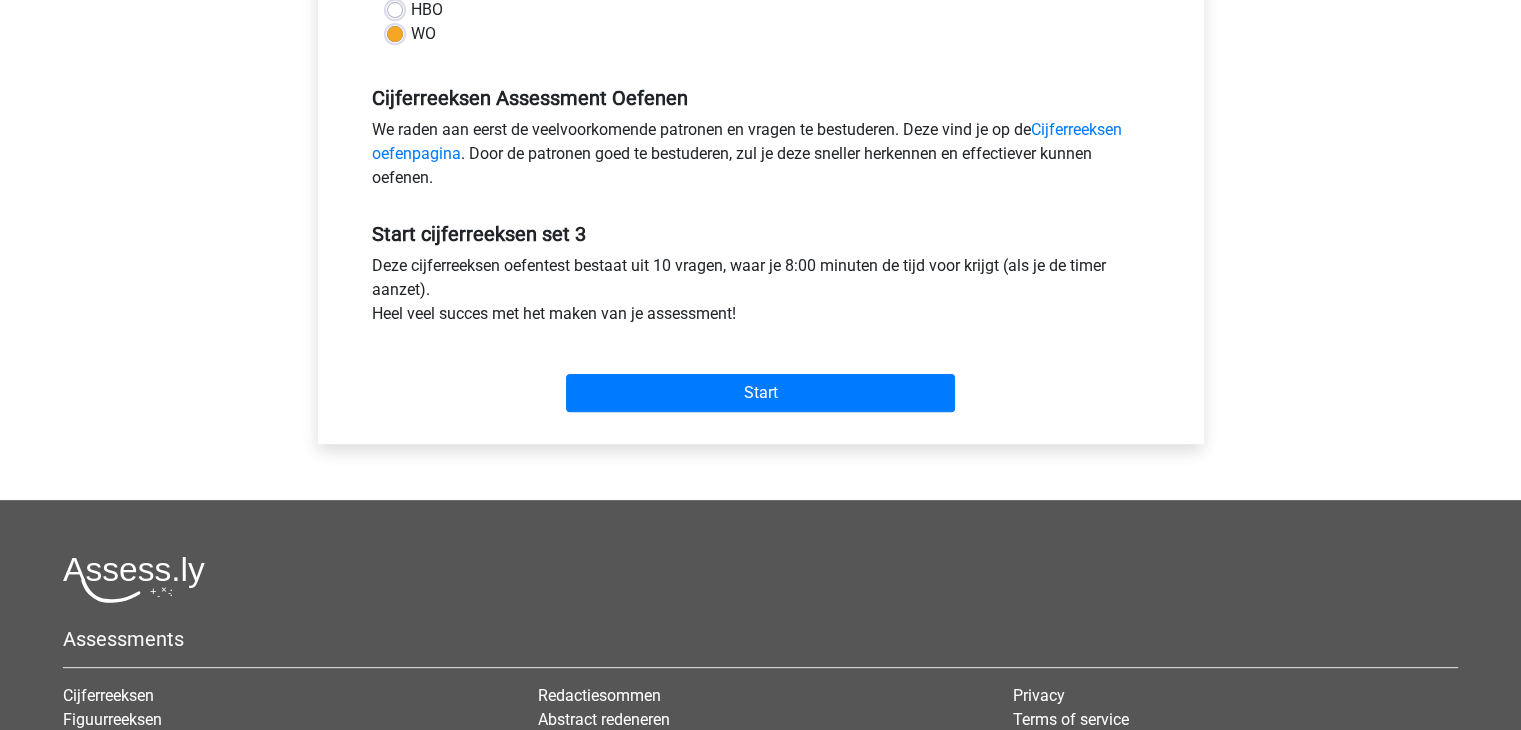 scroll, scrollTop: 600, scrollLeft: 0, axis: vertical 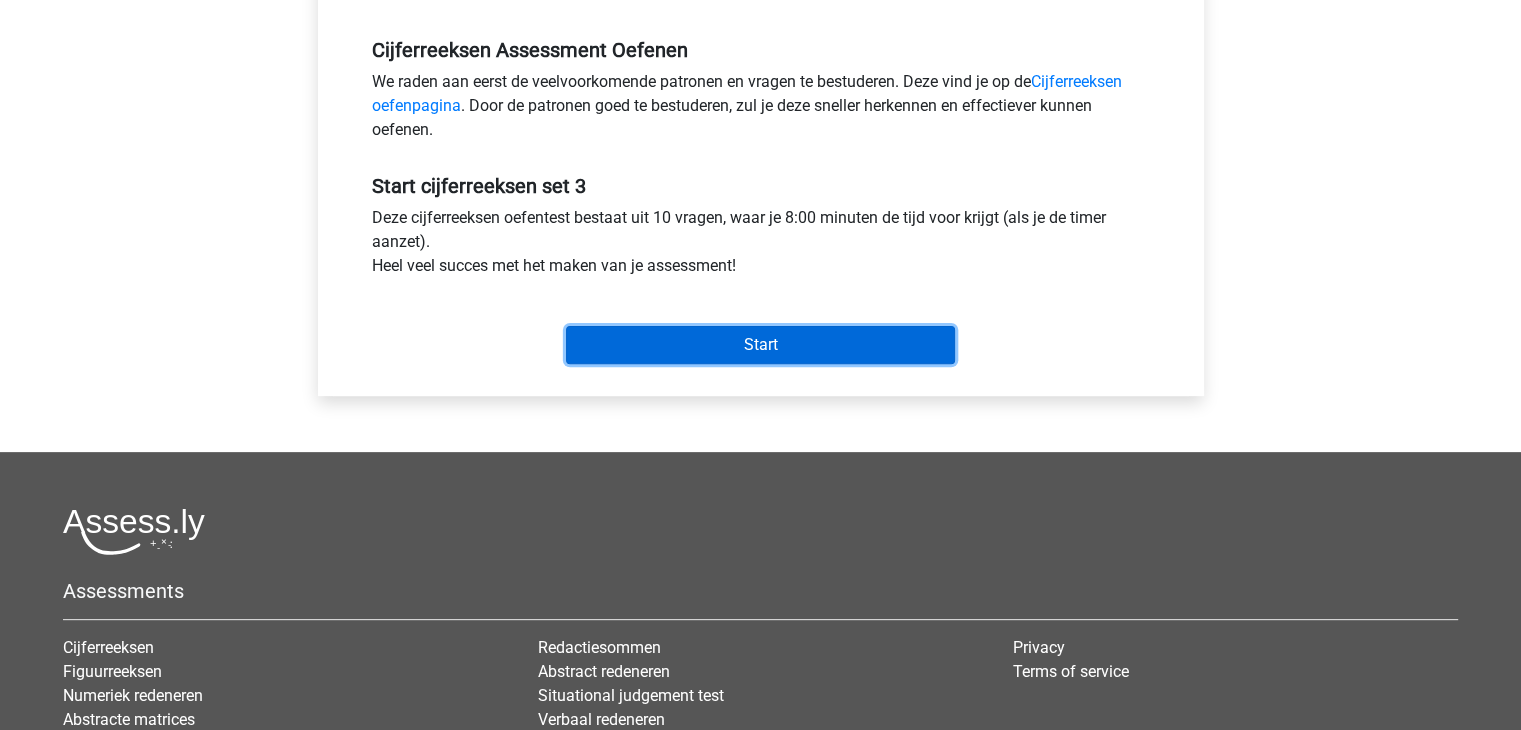 click on "Start" at bounding box center [760, 345] 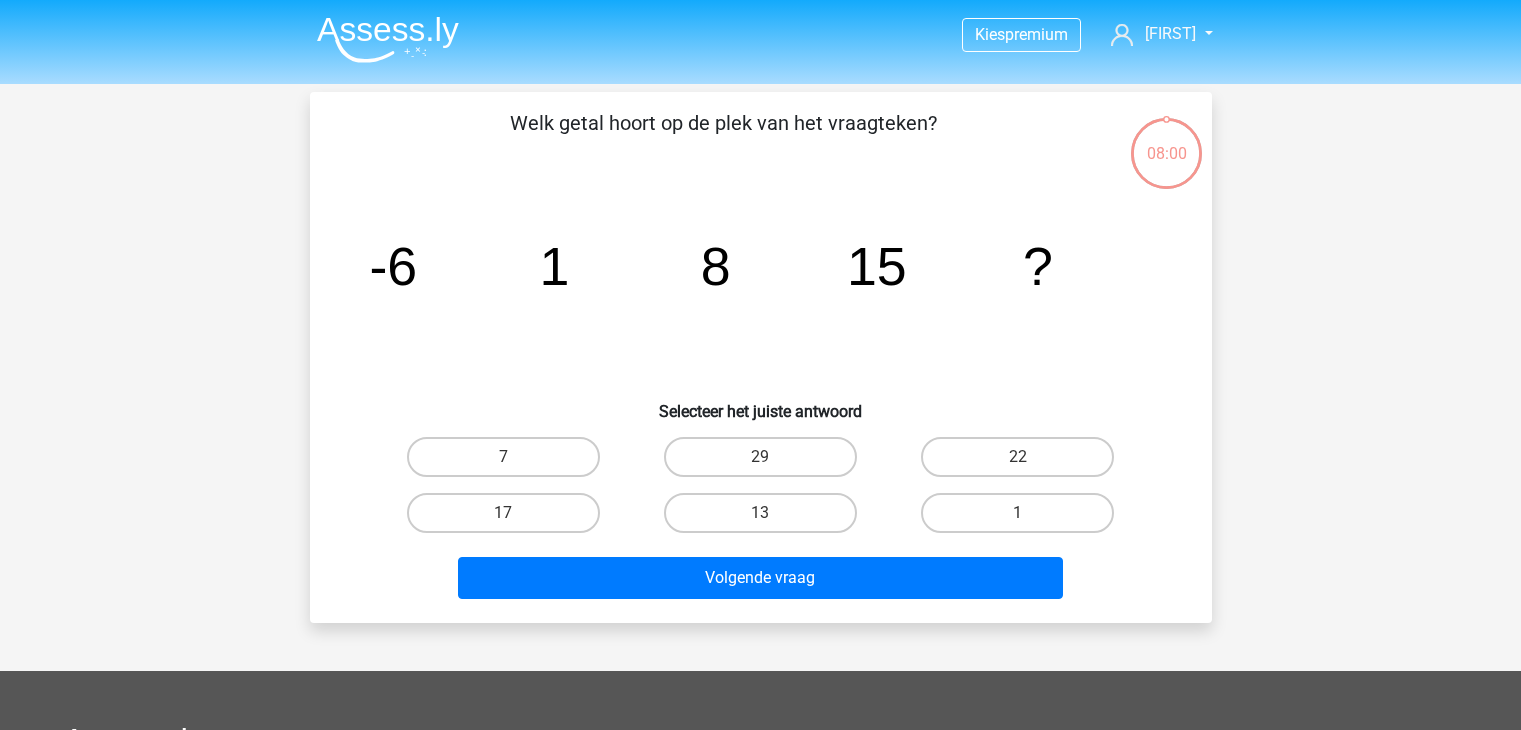 scroll, scrollTop: 0, scrollLeft: 0, axis: both 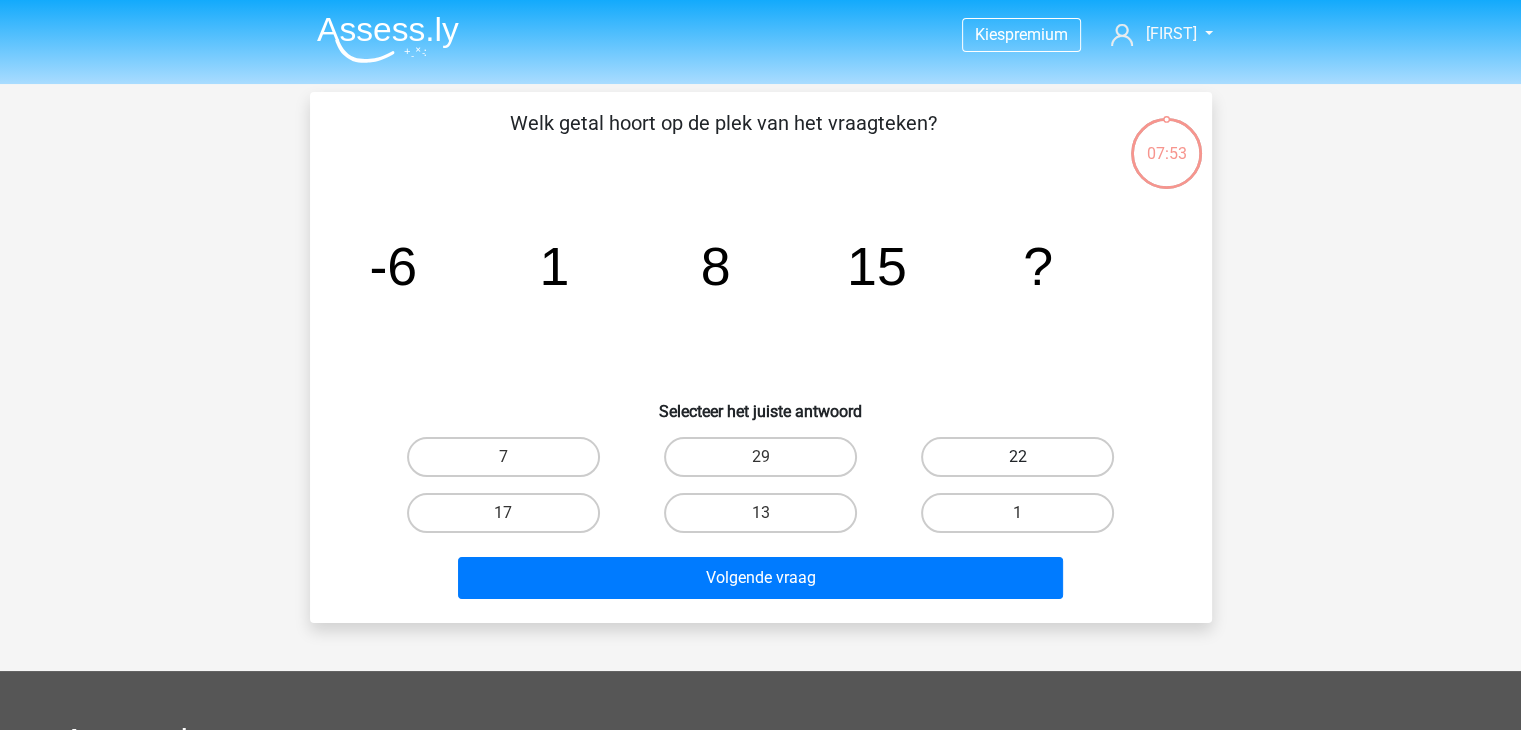 click on "22" at bounding box center [1017, 457] 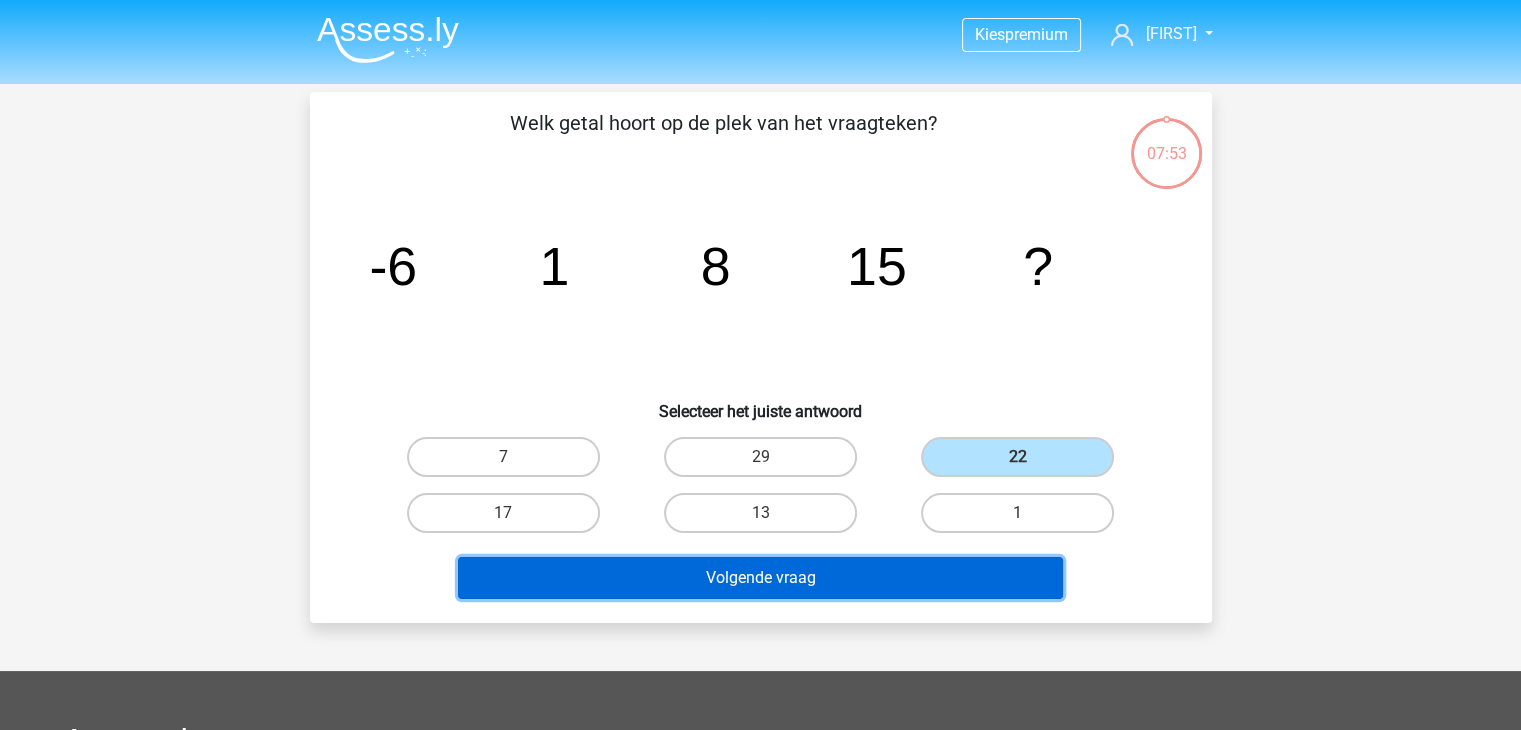 click on "Volgende vraag" at bounding box center (760, 578) 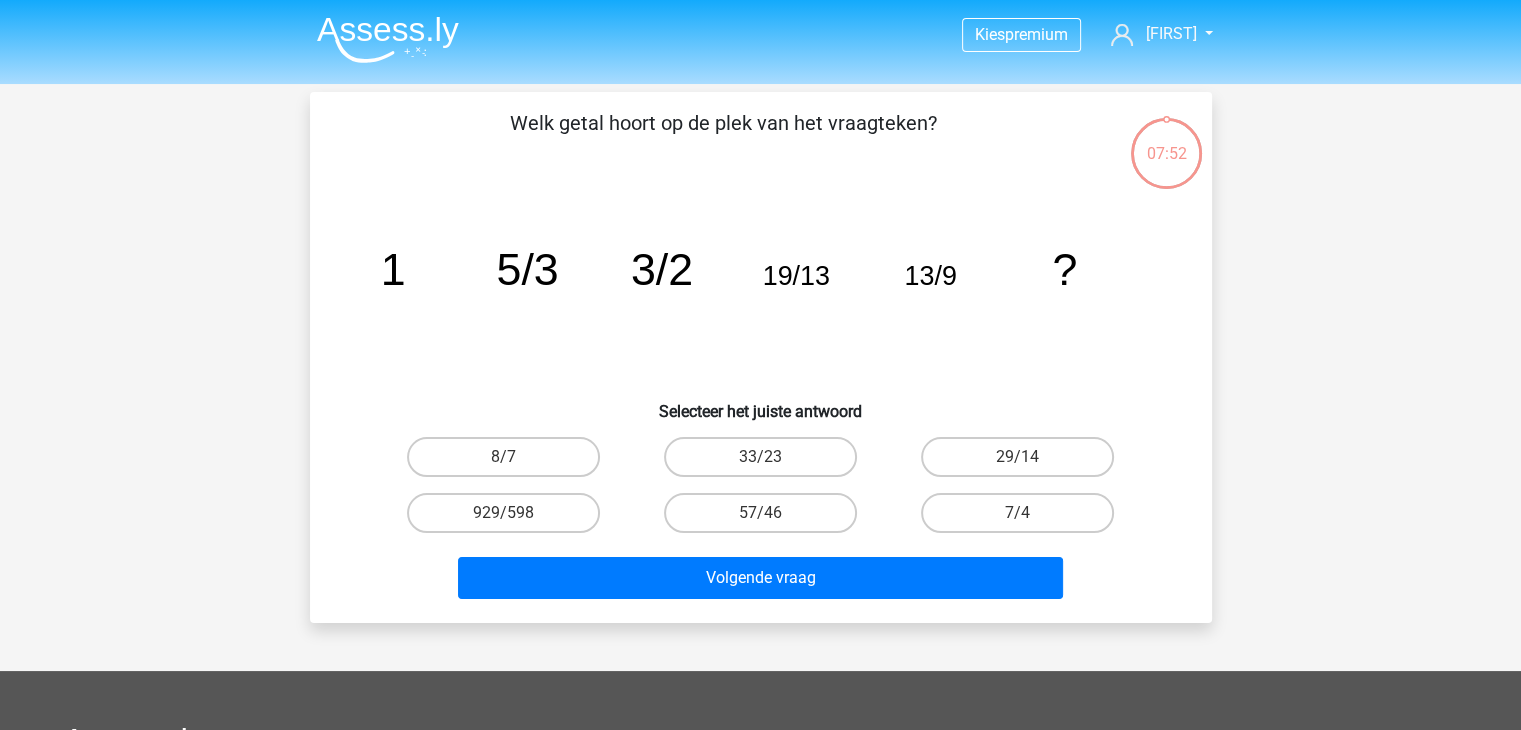 scroll, scrollTop: 92, scrollLeft: 0, axis: vertical 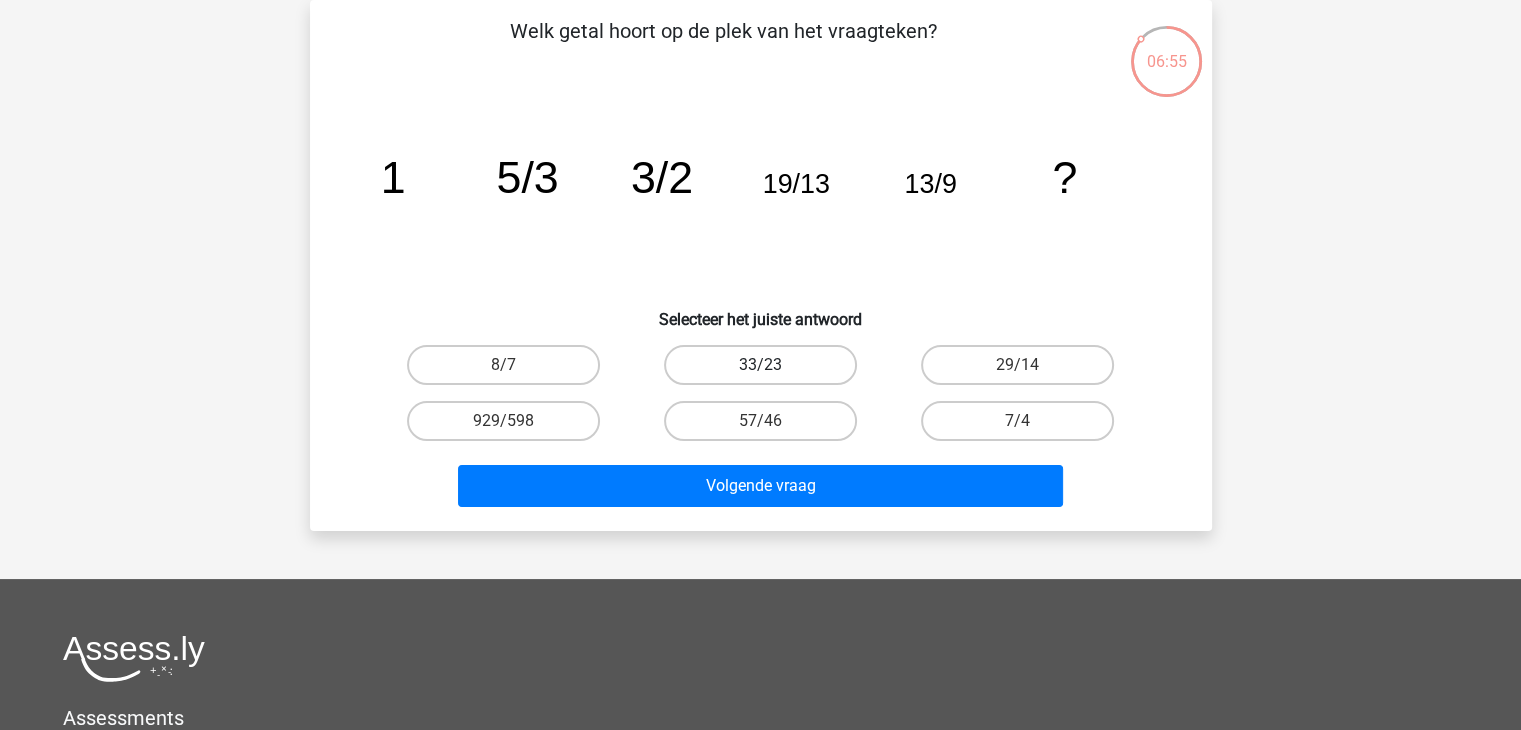 click on "33/23" at bounding box center (760, 365) 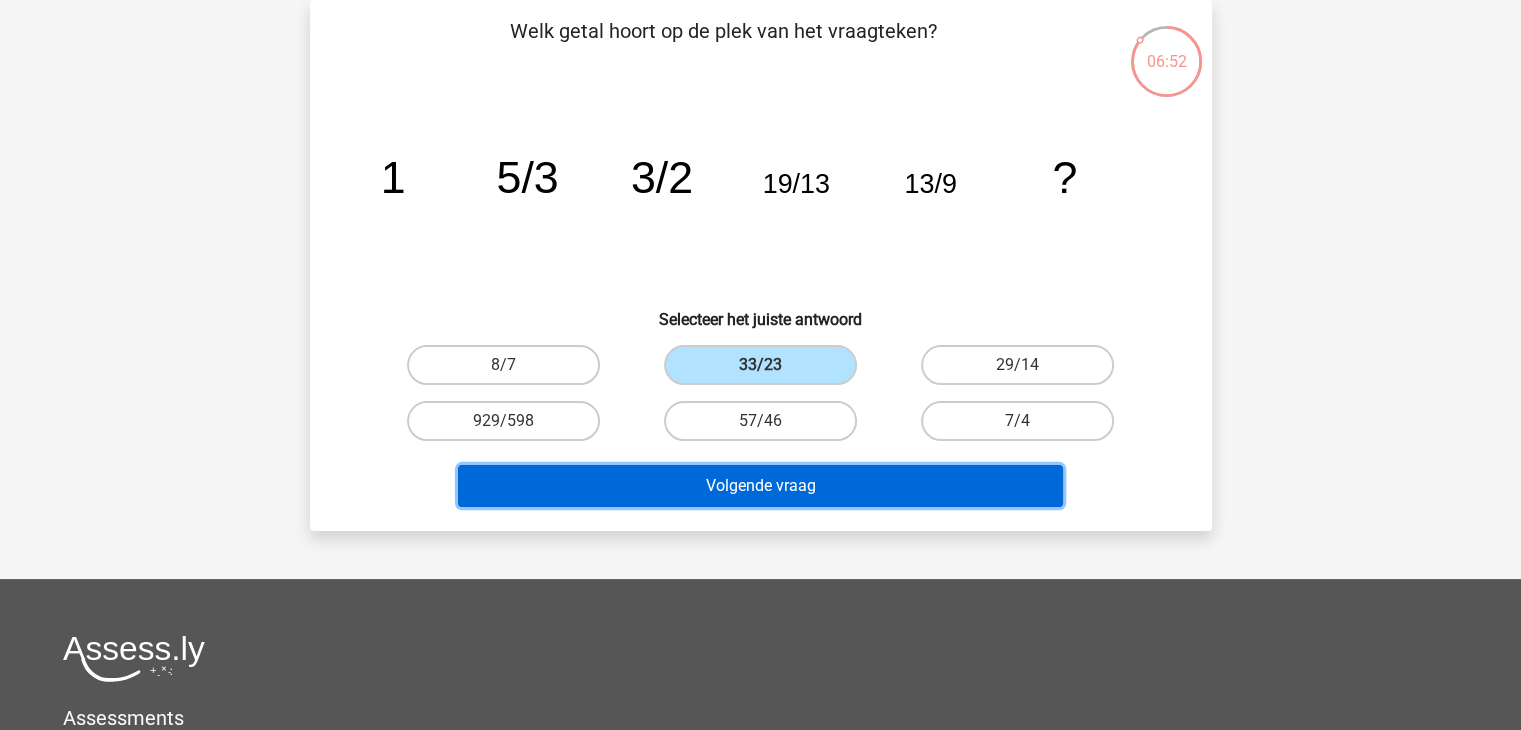 click on "Volgende vraag" at bounding box center (760, 486) 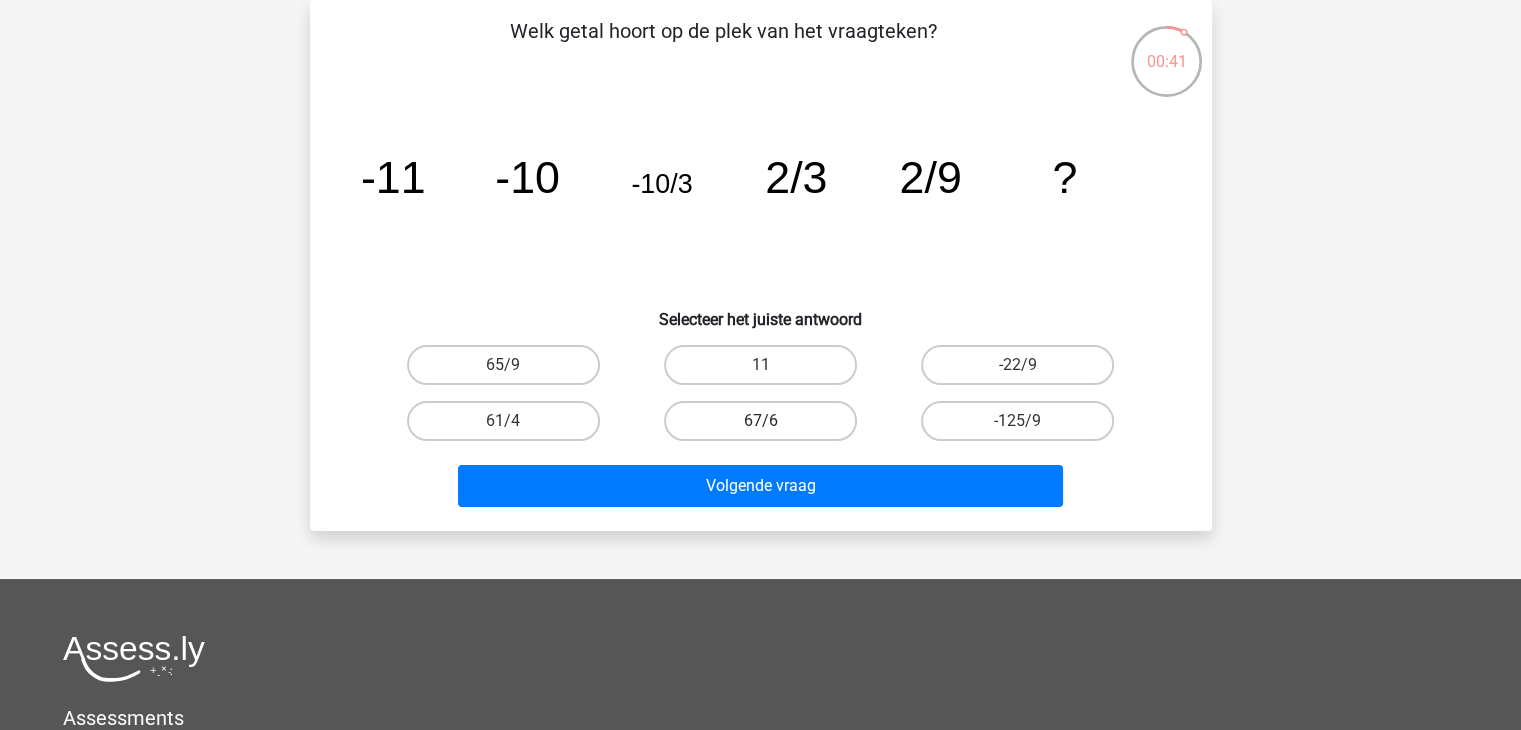 scroll, scrollTop: 0, scrollLeft: 0, axis: both 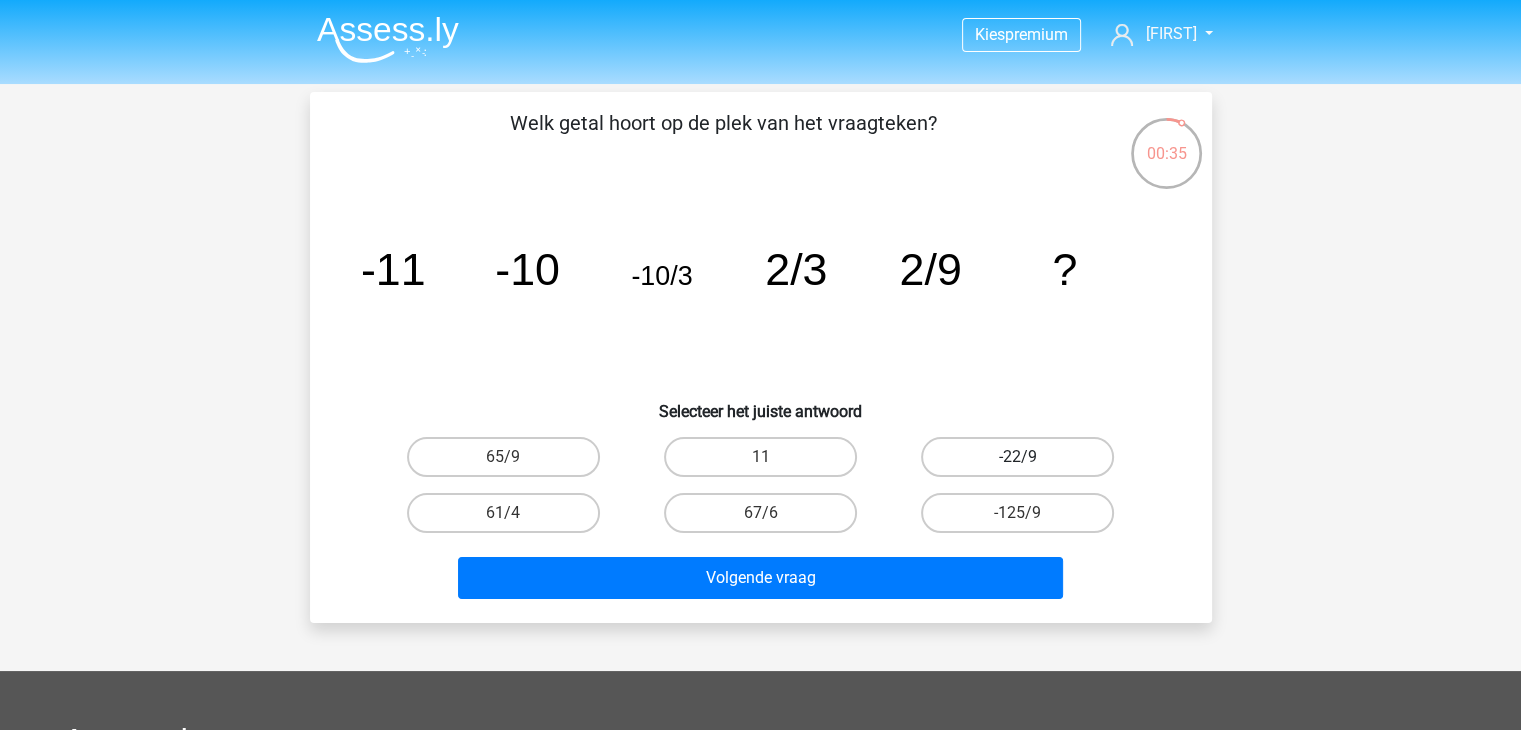 click on "-22/9" at bounding box center [1017, 457] 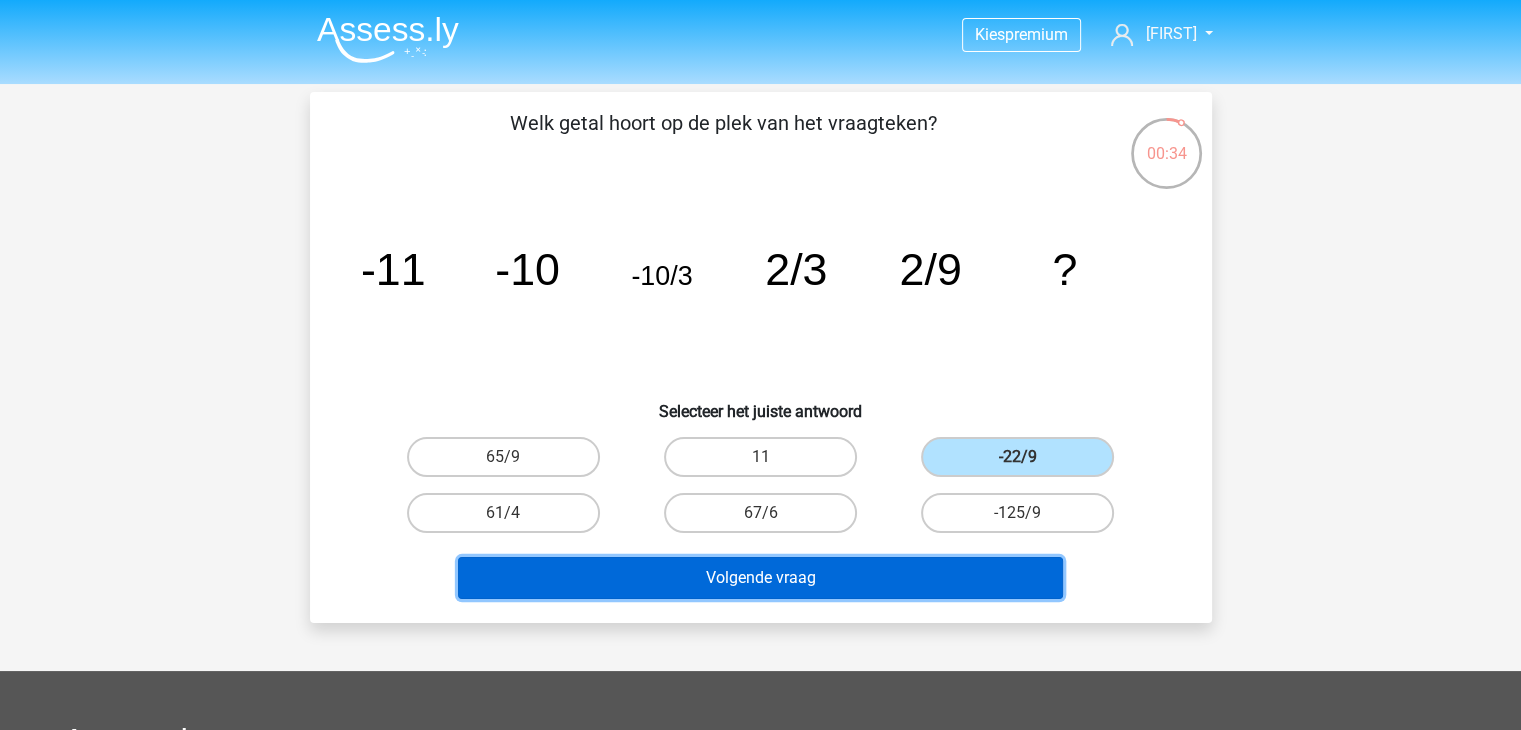 click on "Volgende vraag" at bounding box center (760, 578) 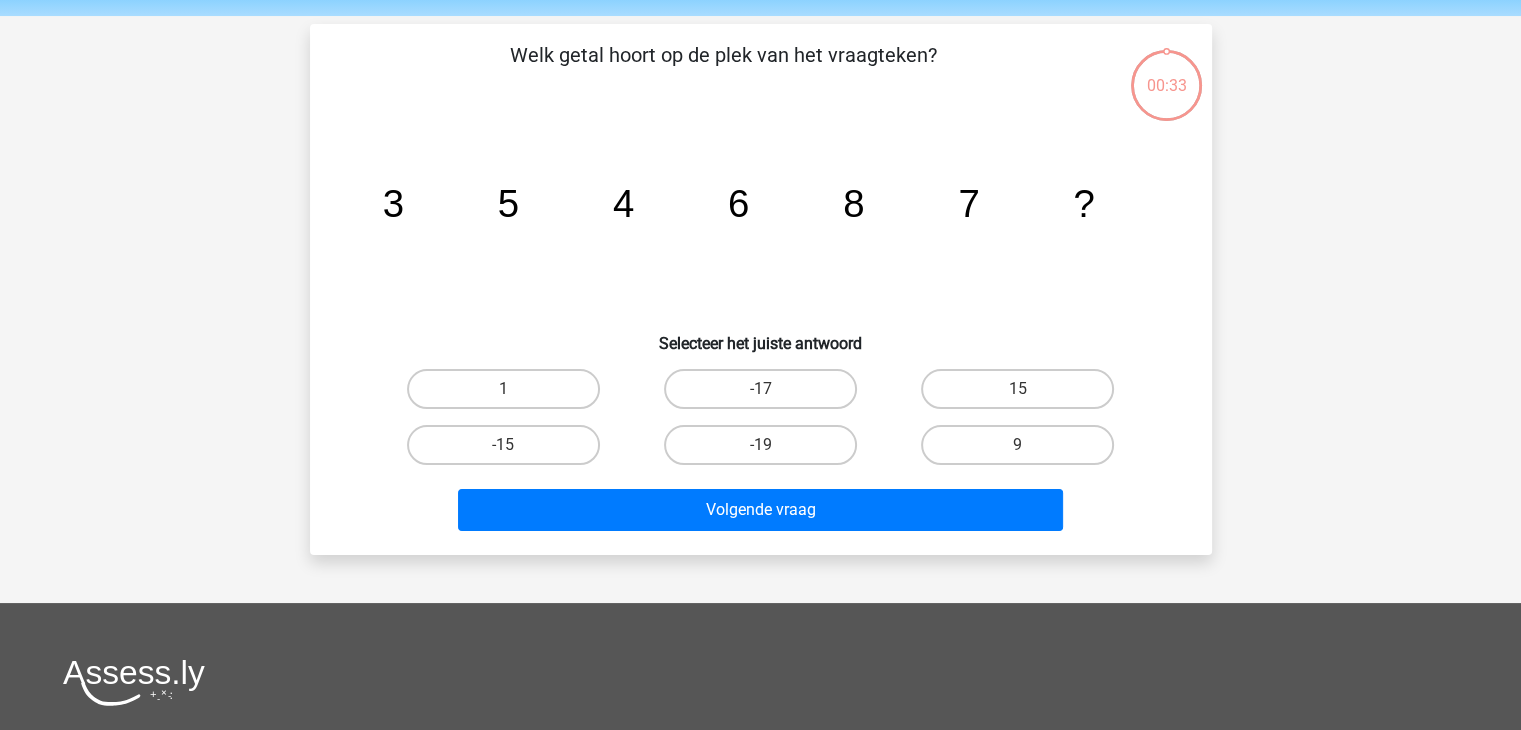 scroll, scrollTop: 92, scrollLeft: 0, axis: vertical 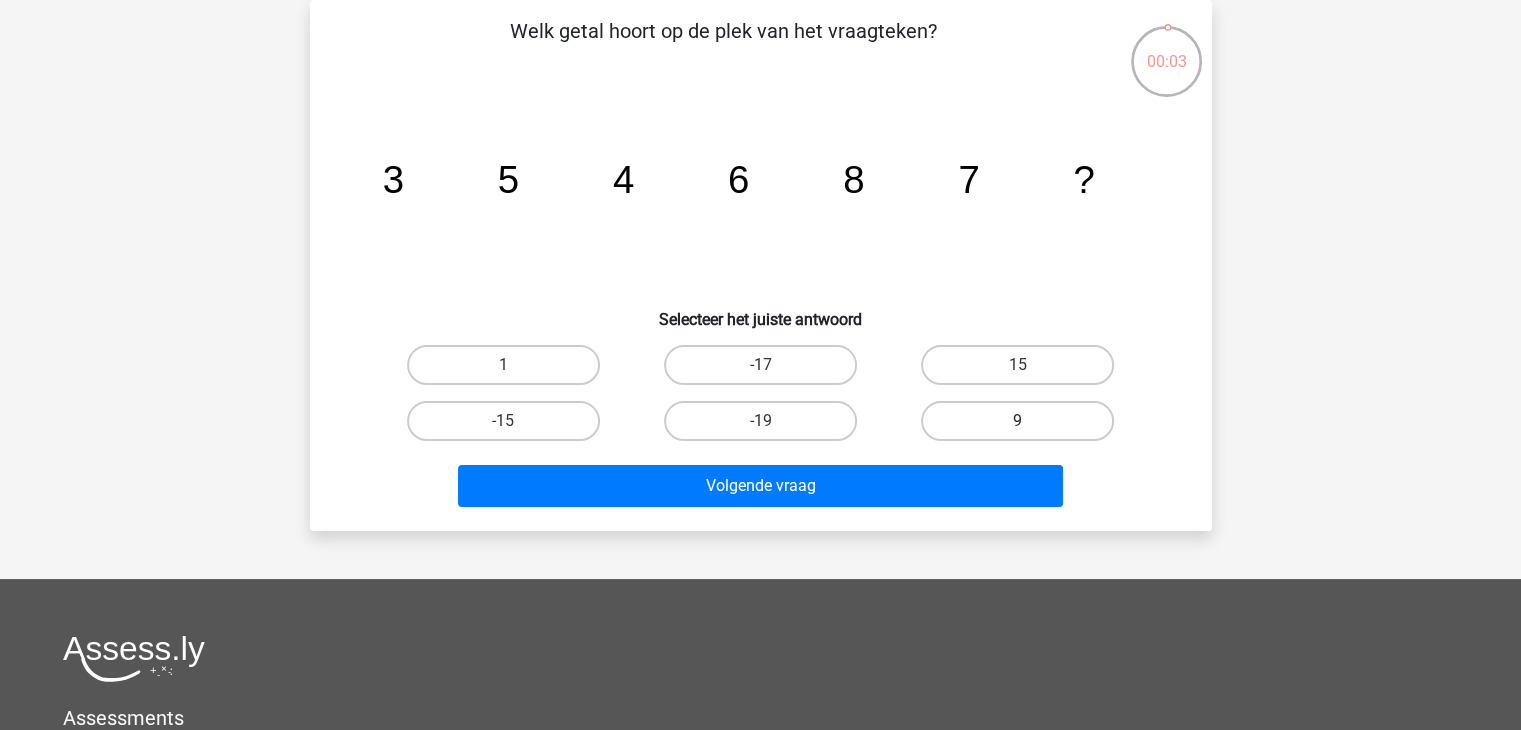 click on "9" at bounding box center [1017, 421] 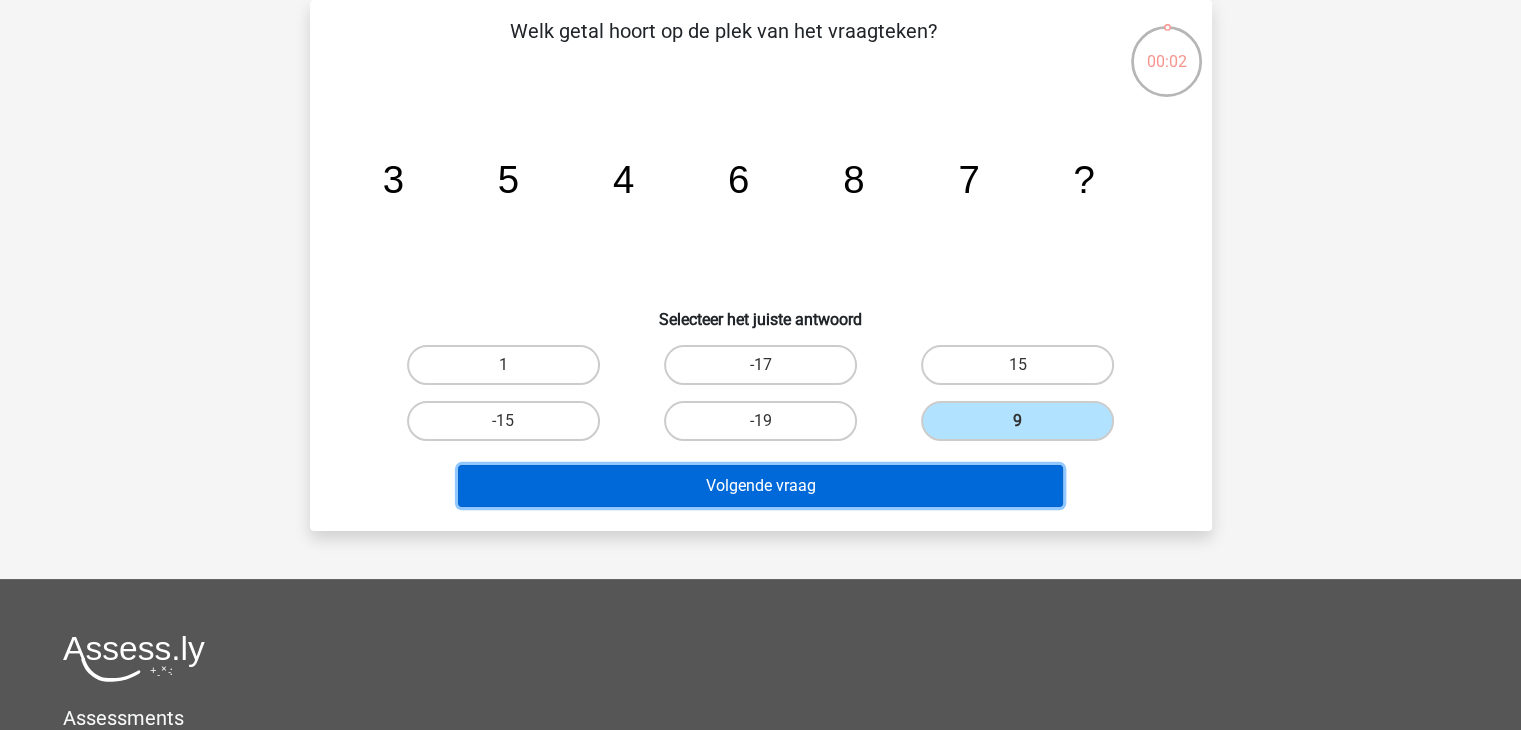 click on "Volgende vraag" at bounding box center (760, 486) 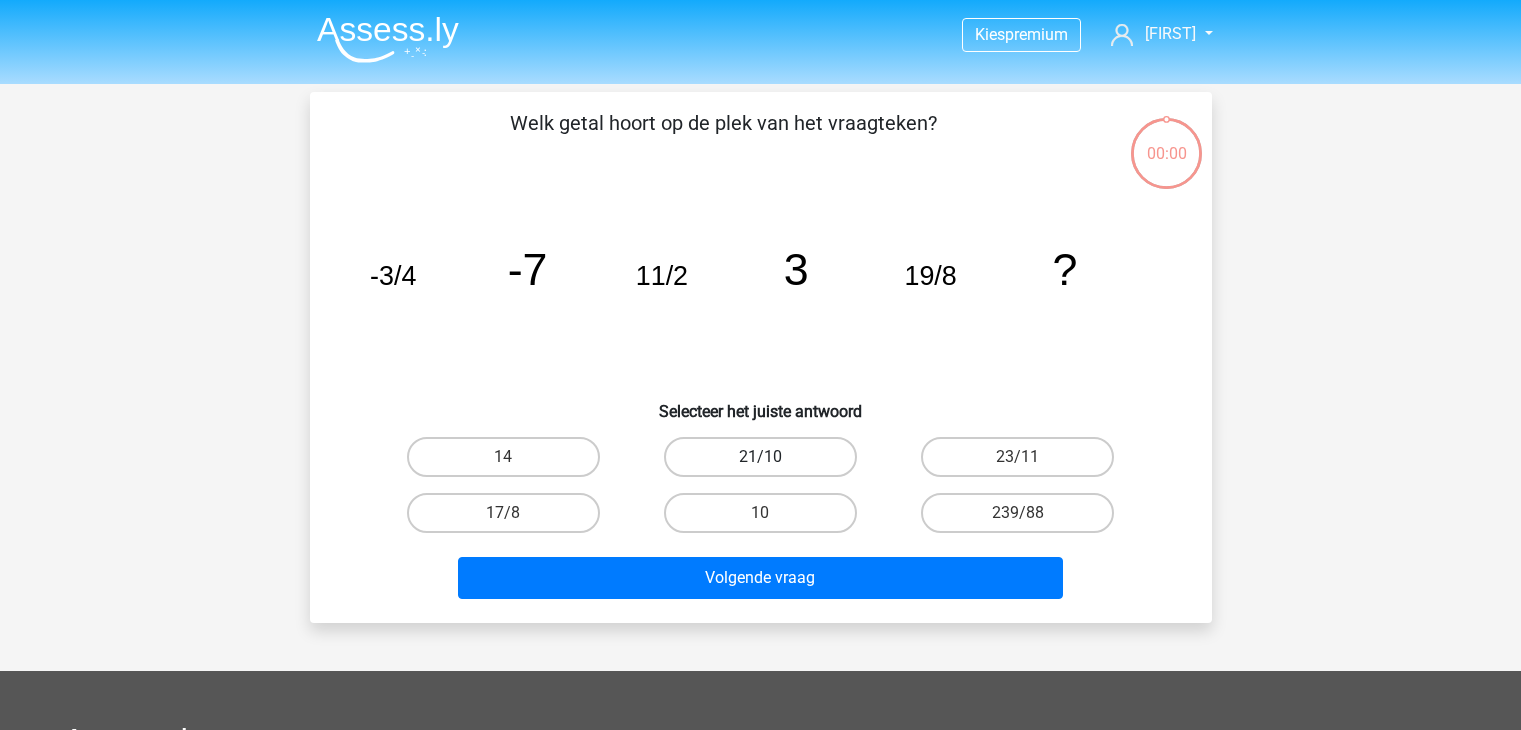 scroll, scrollTop: 92, scrollLeft: 0, axis: vertical 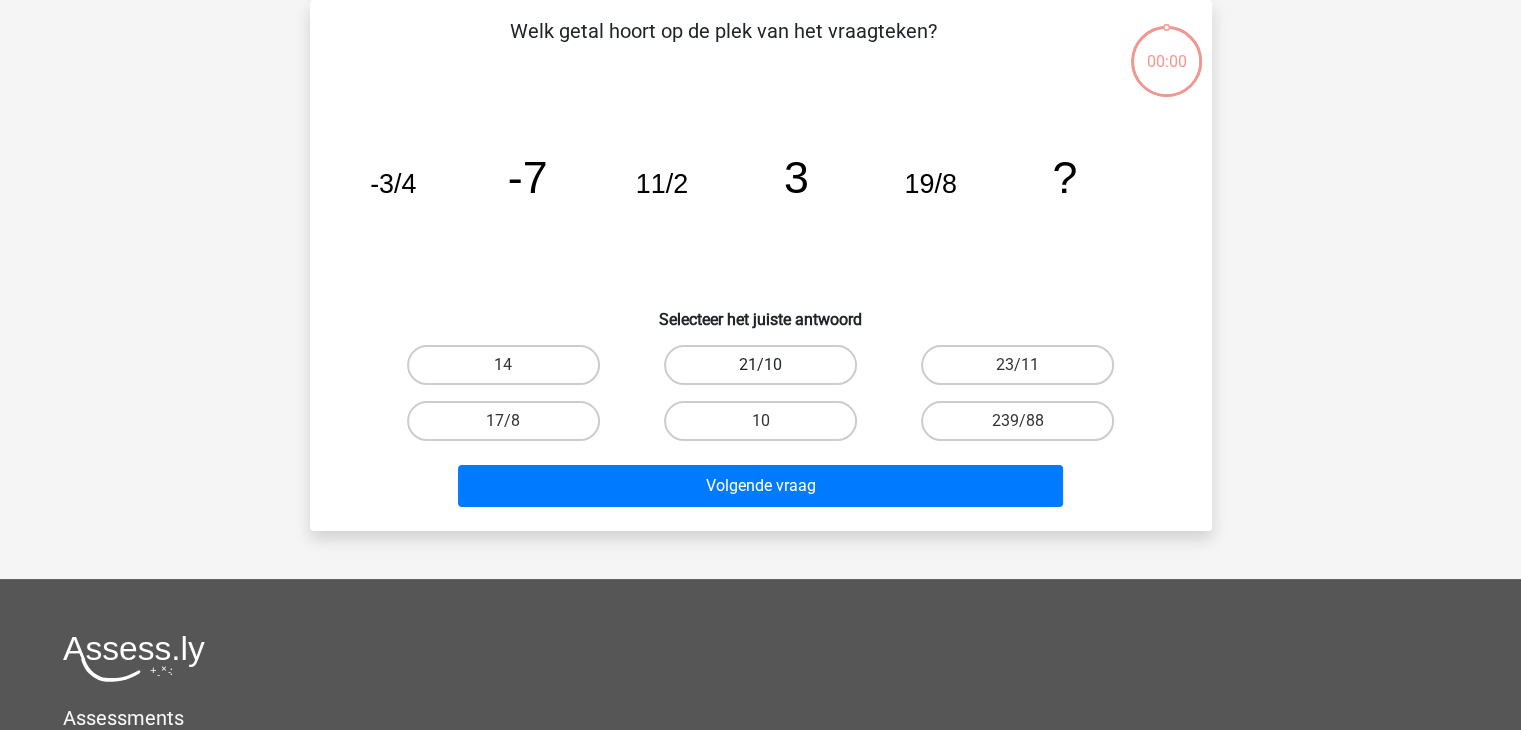 click on "21/10" at bounding box center (760, 365) 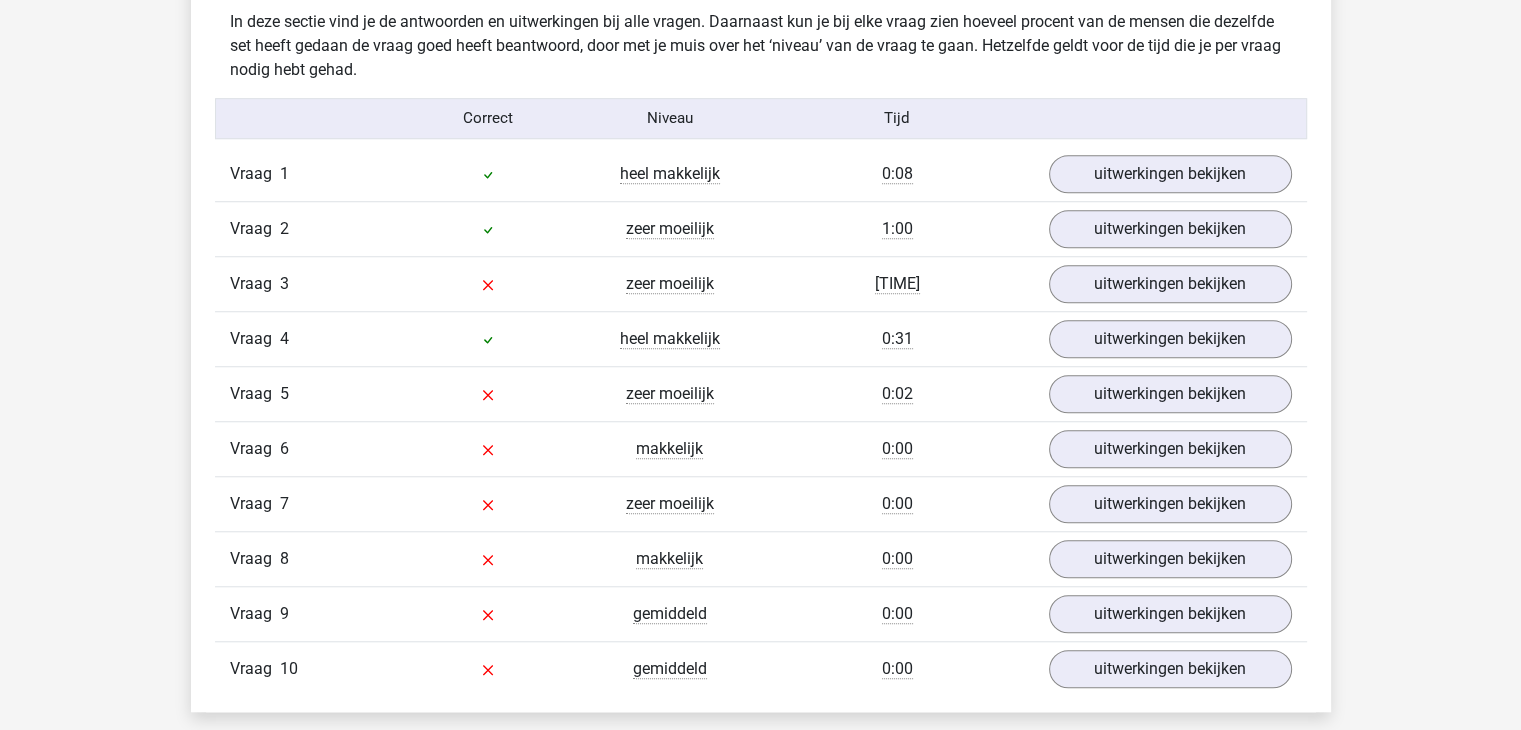 scroll, scrollTop: 1600, scrollLeft: 0, axis: vertical 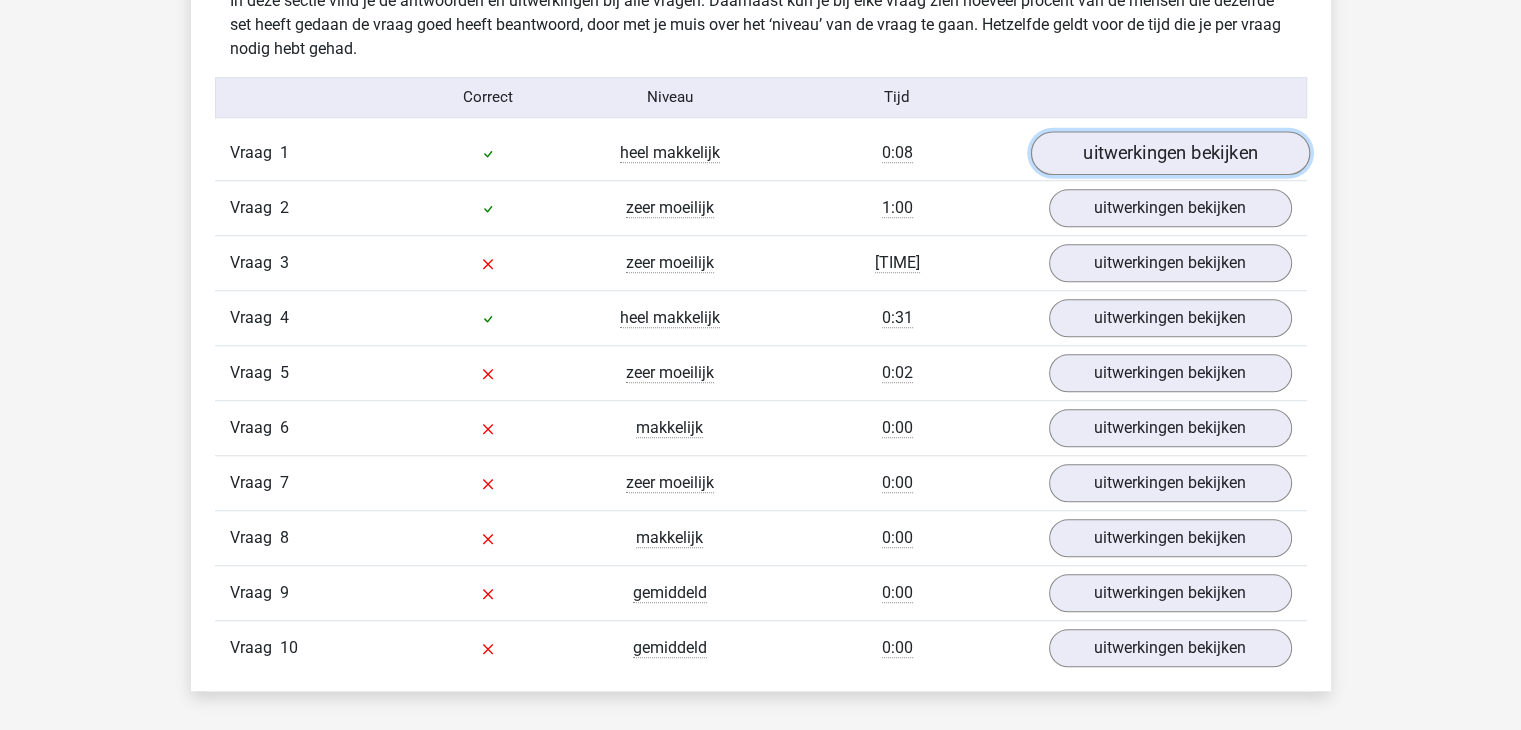 click on "uitwerkingen bekijken" at bounding box center (1169, 153) 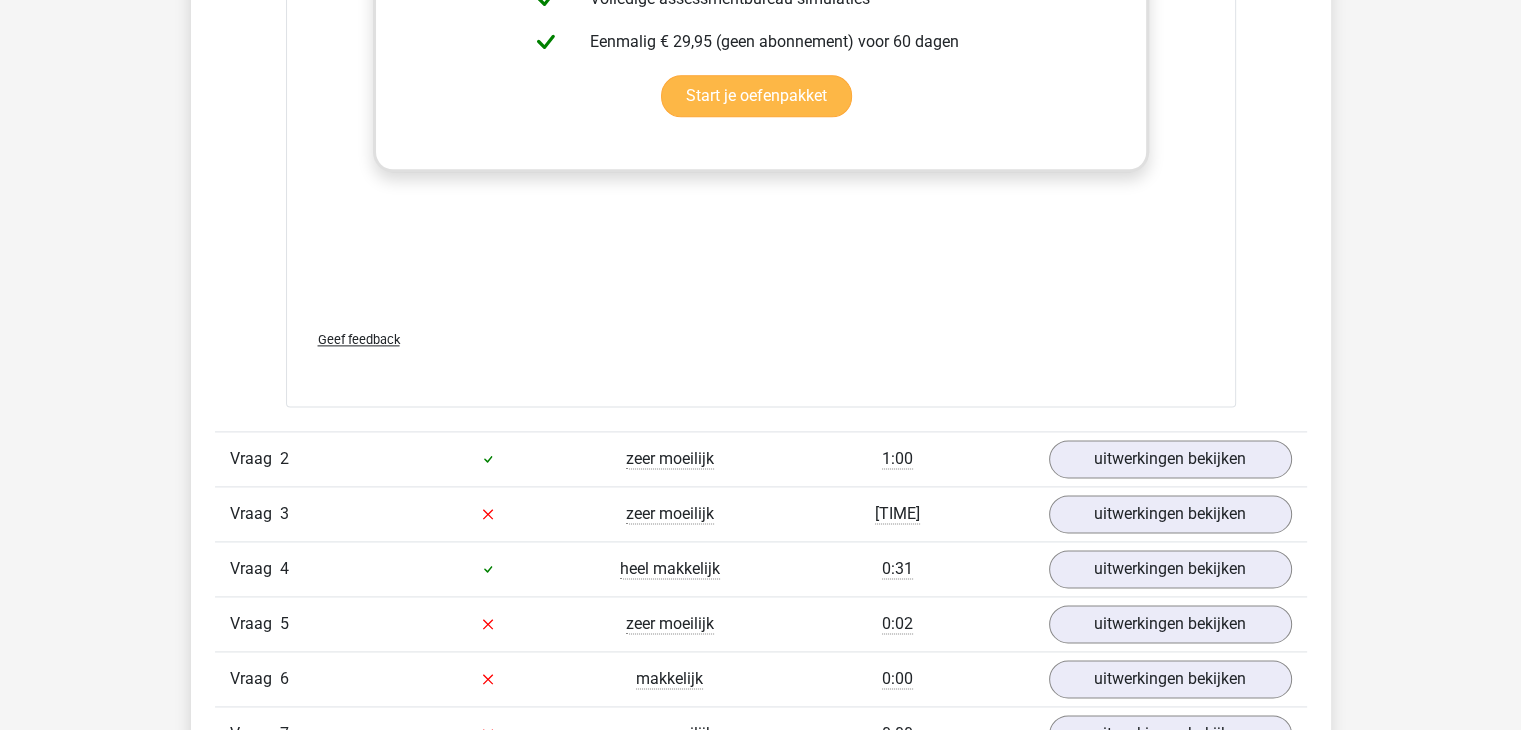 scroll, scrollTop: 2600, scrollLeft: 0, axis: vertical 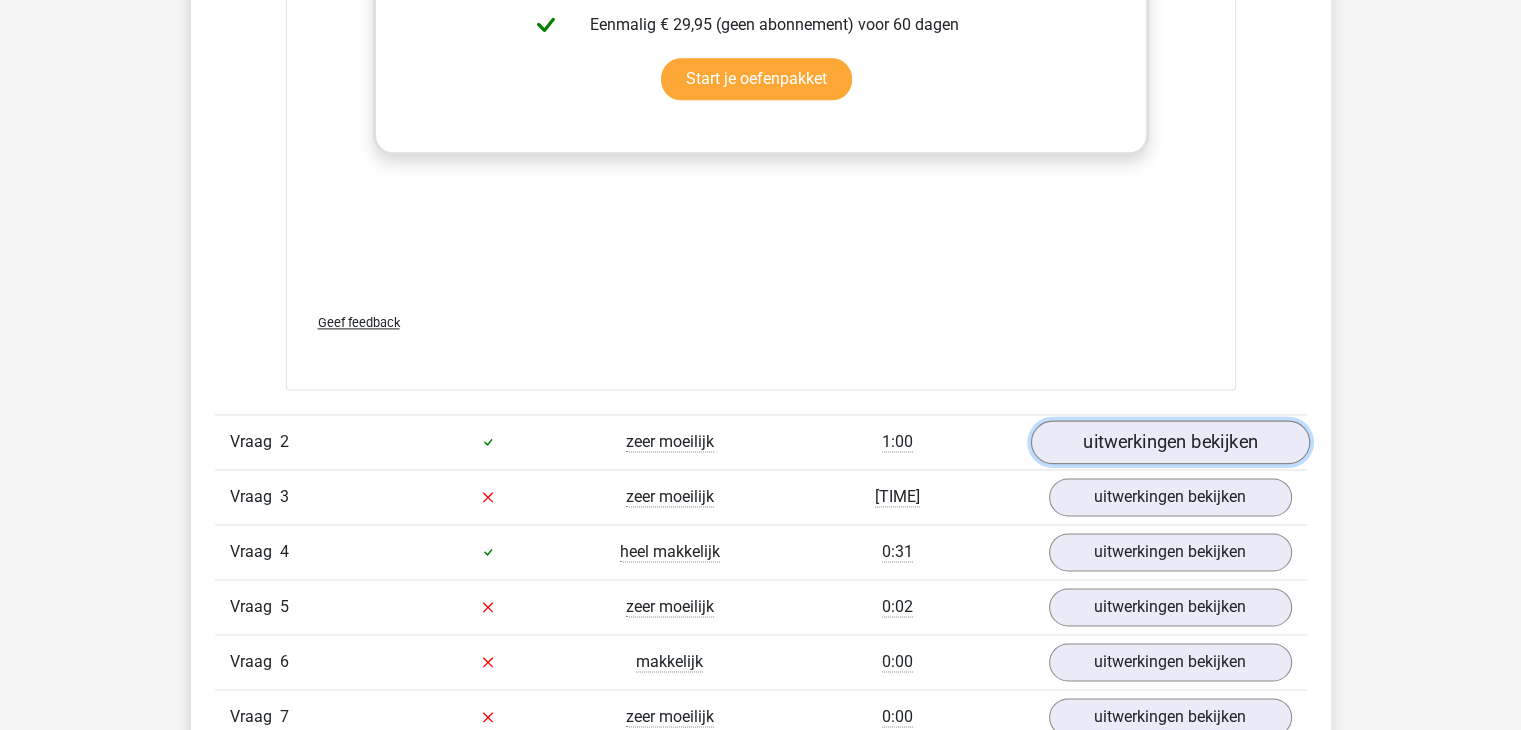 click on "uitwerkingen bekijken" at bounding box center (1169, 442) 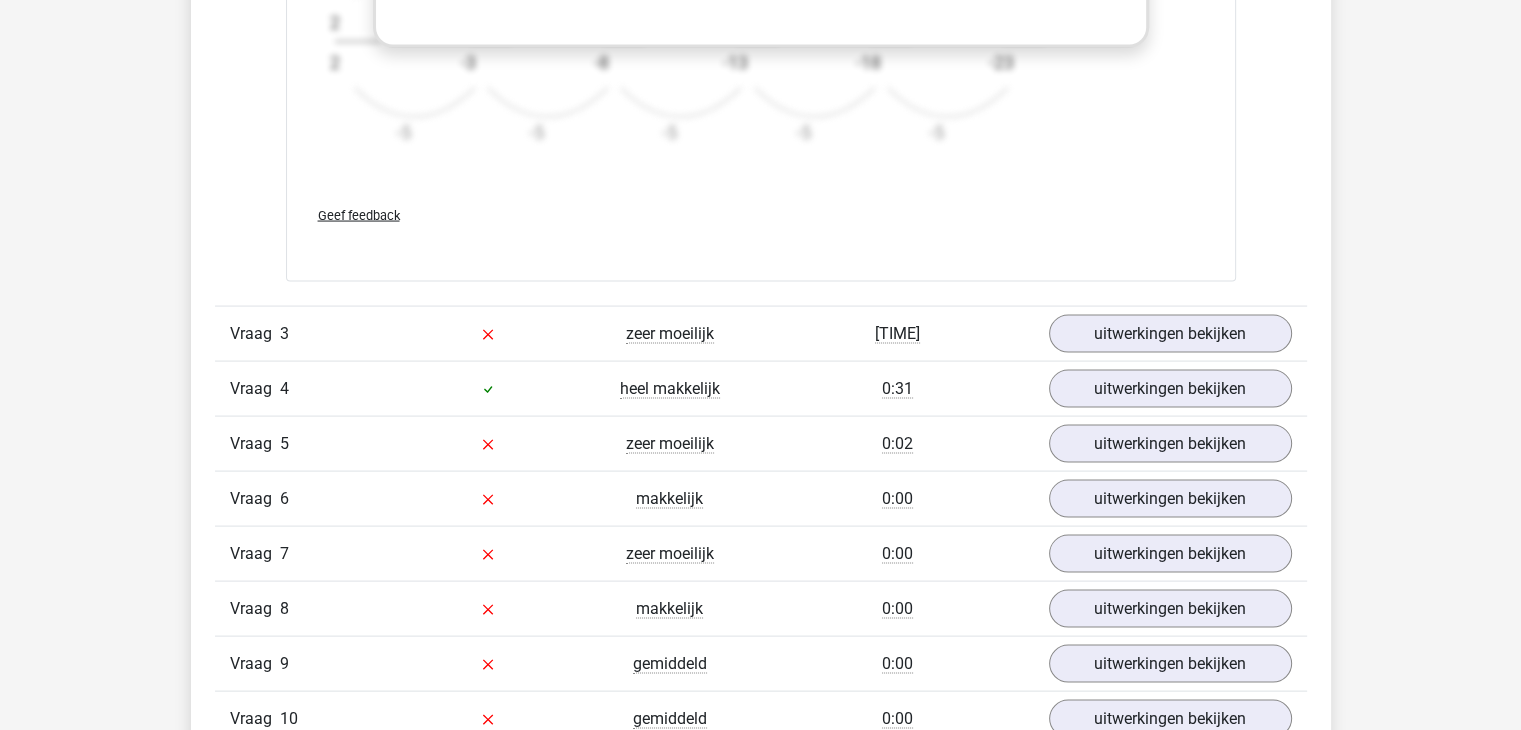scroll, scrollTop: 4000, scrollLeft: 0, axis: vertical 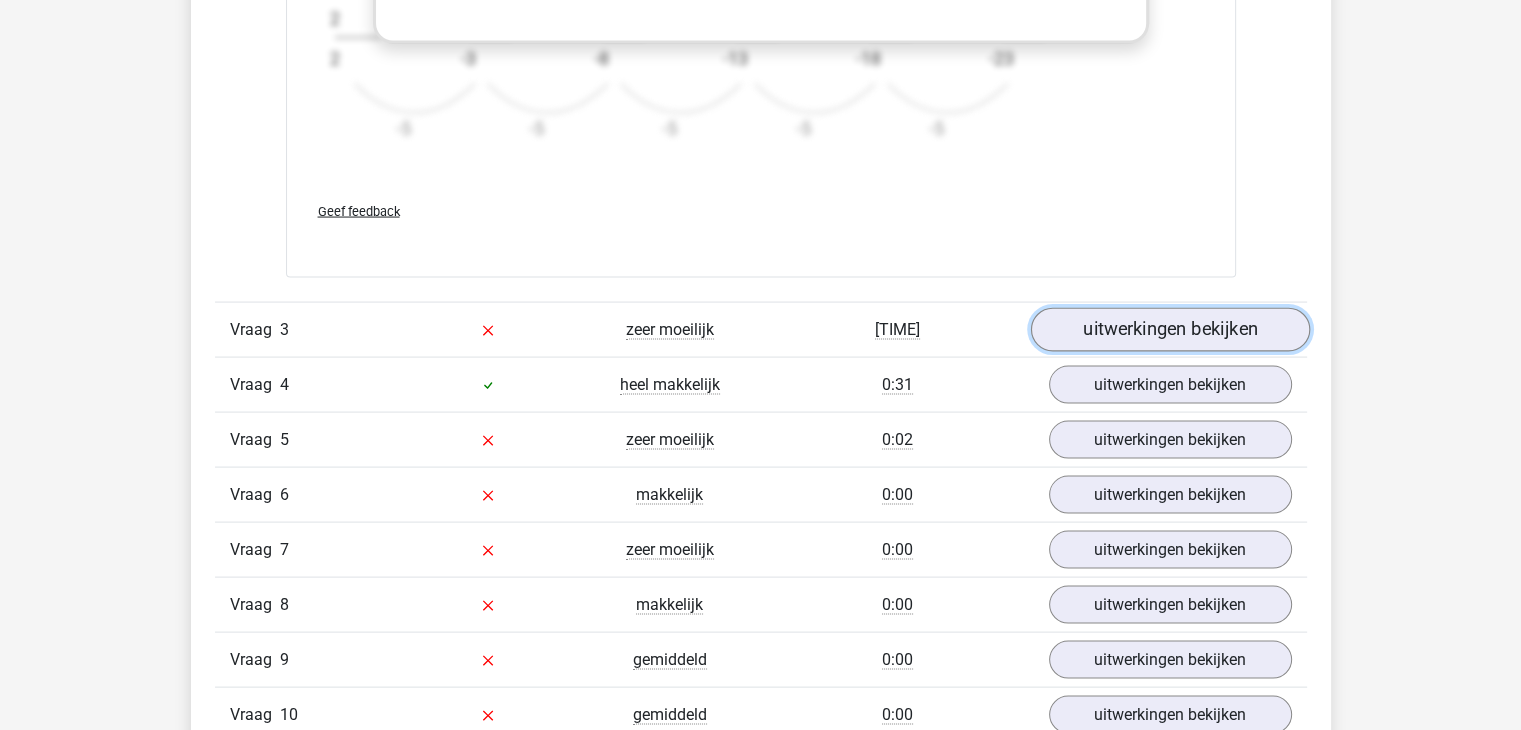 click on "uitwerkingen bekijken" at bounding box center [1169, 331] 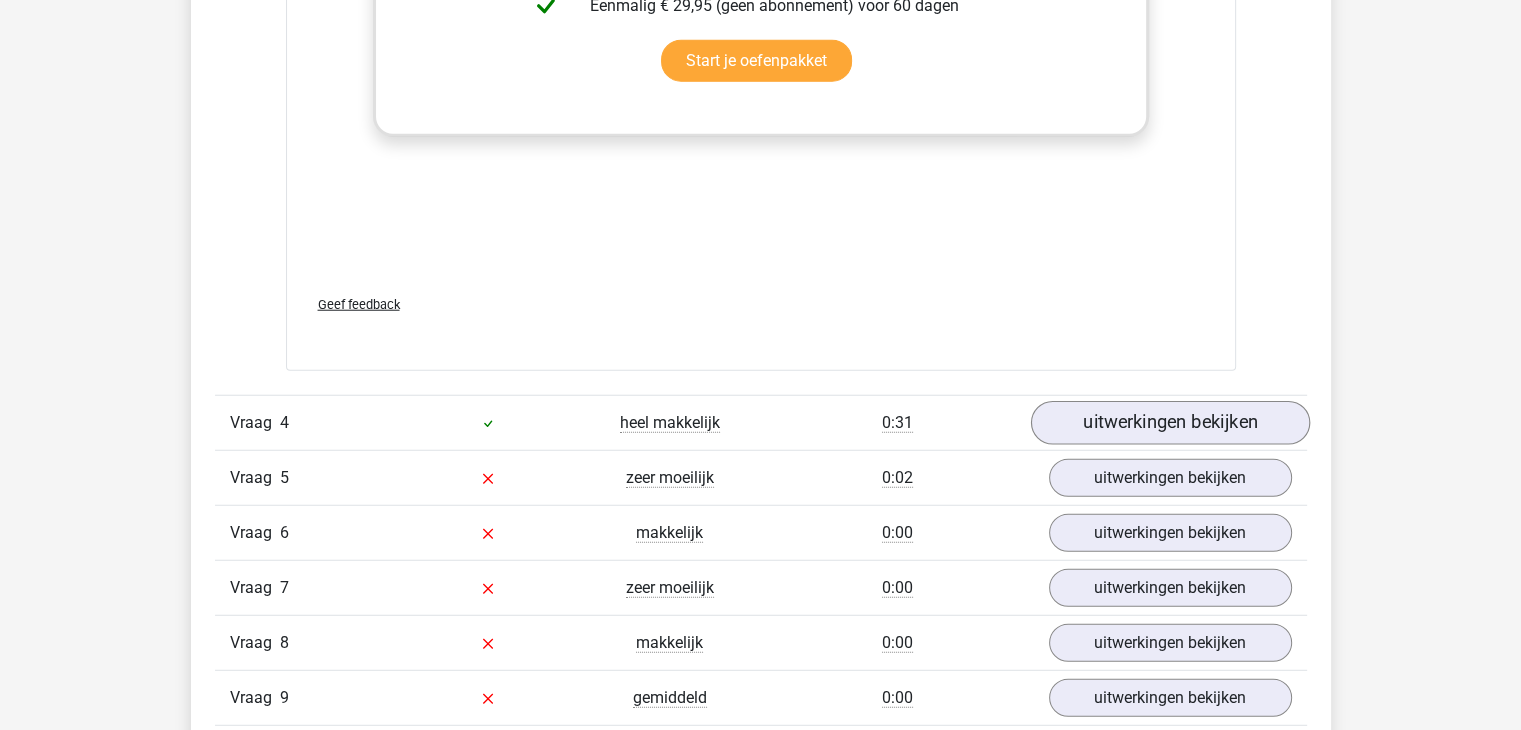 scroll, scrollTop: 5200, scrollLeft: 0, axis: vertical 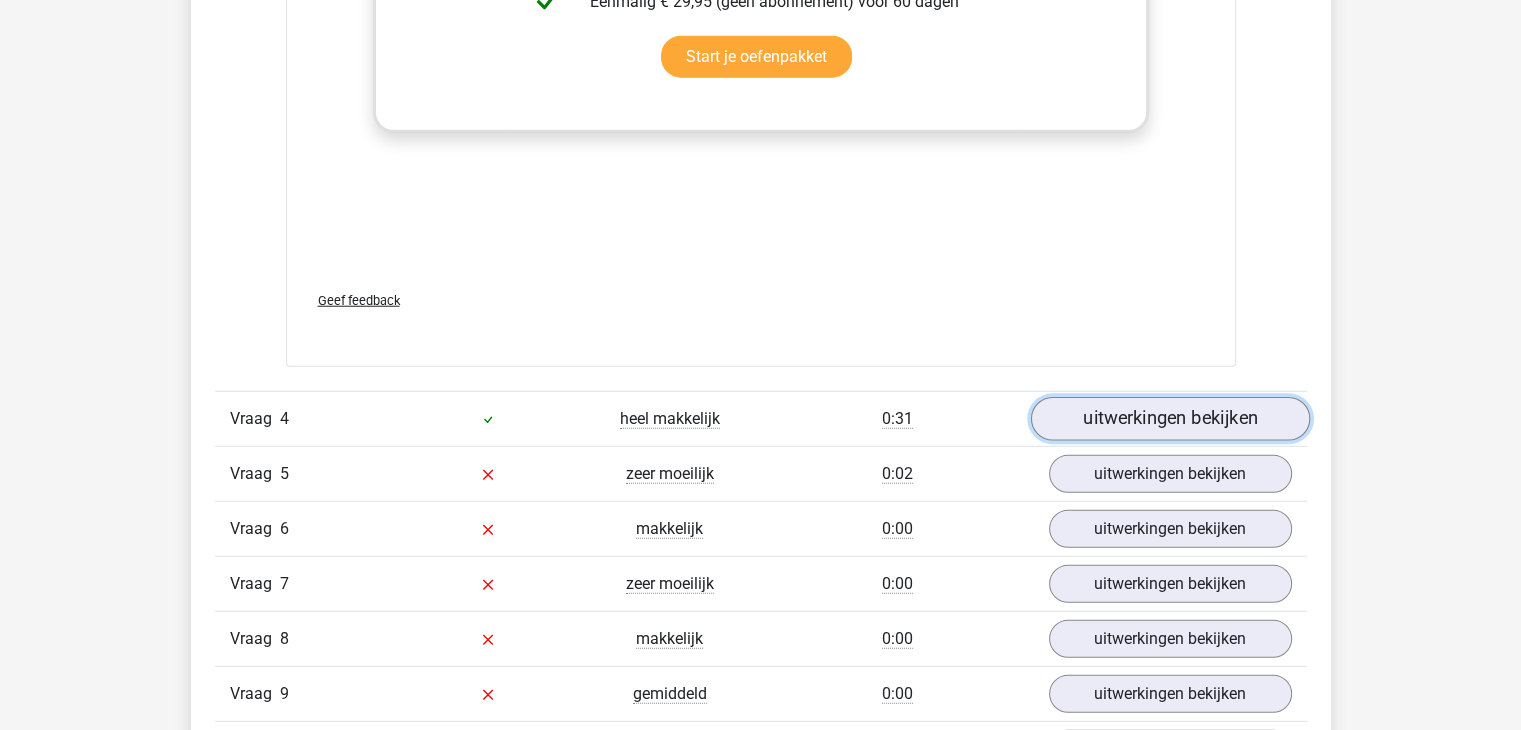 click on "uitwerkingen bekijken" at bounding box center [1169, 419] 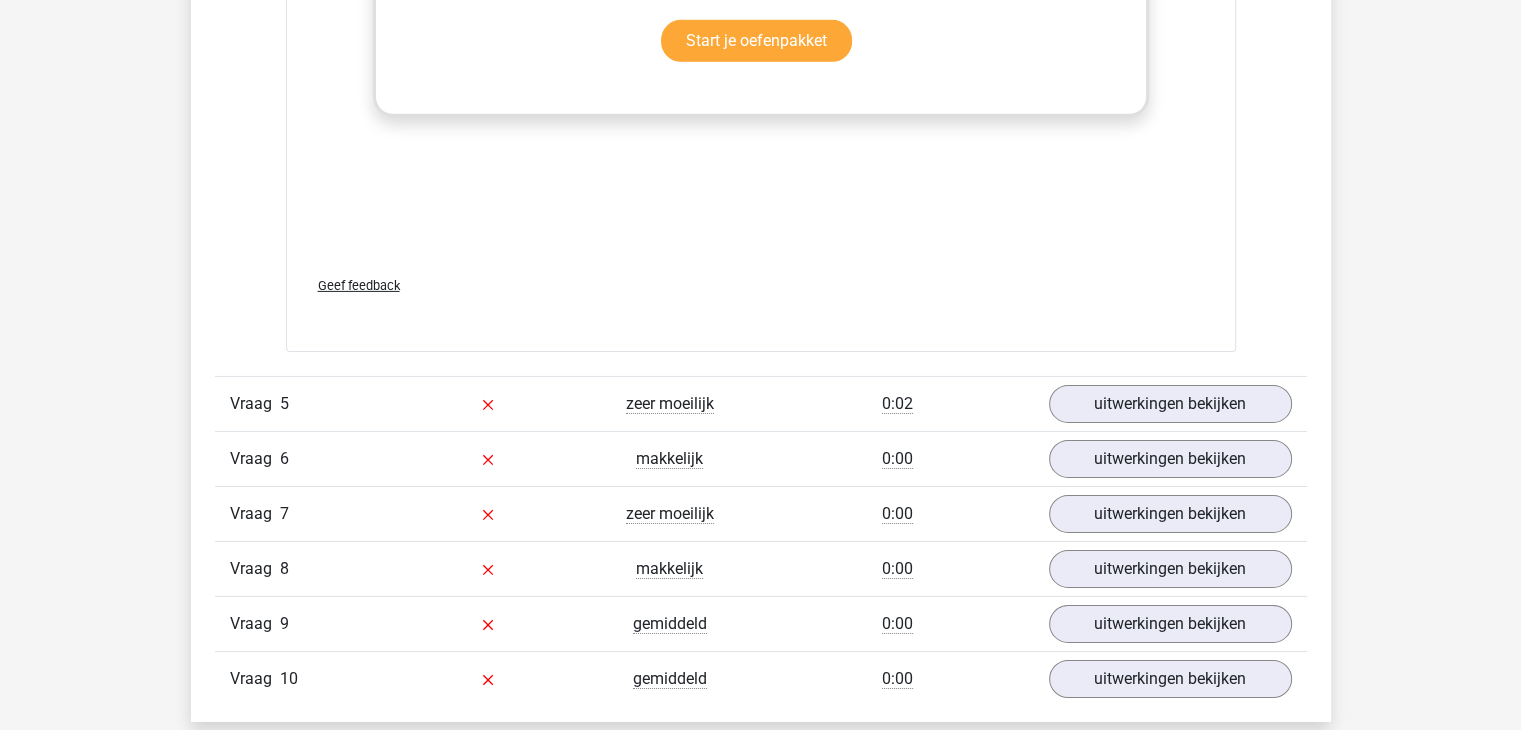 scroll, scrollTop: 6600, scrollLeft: 0, axis: vertical 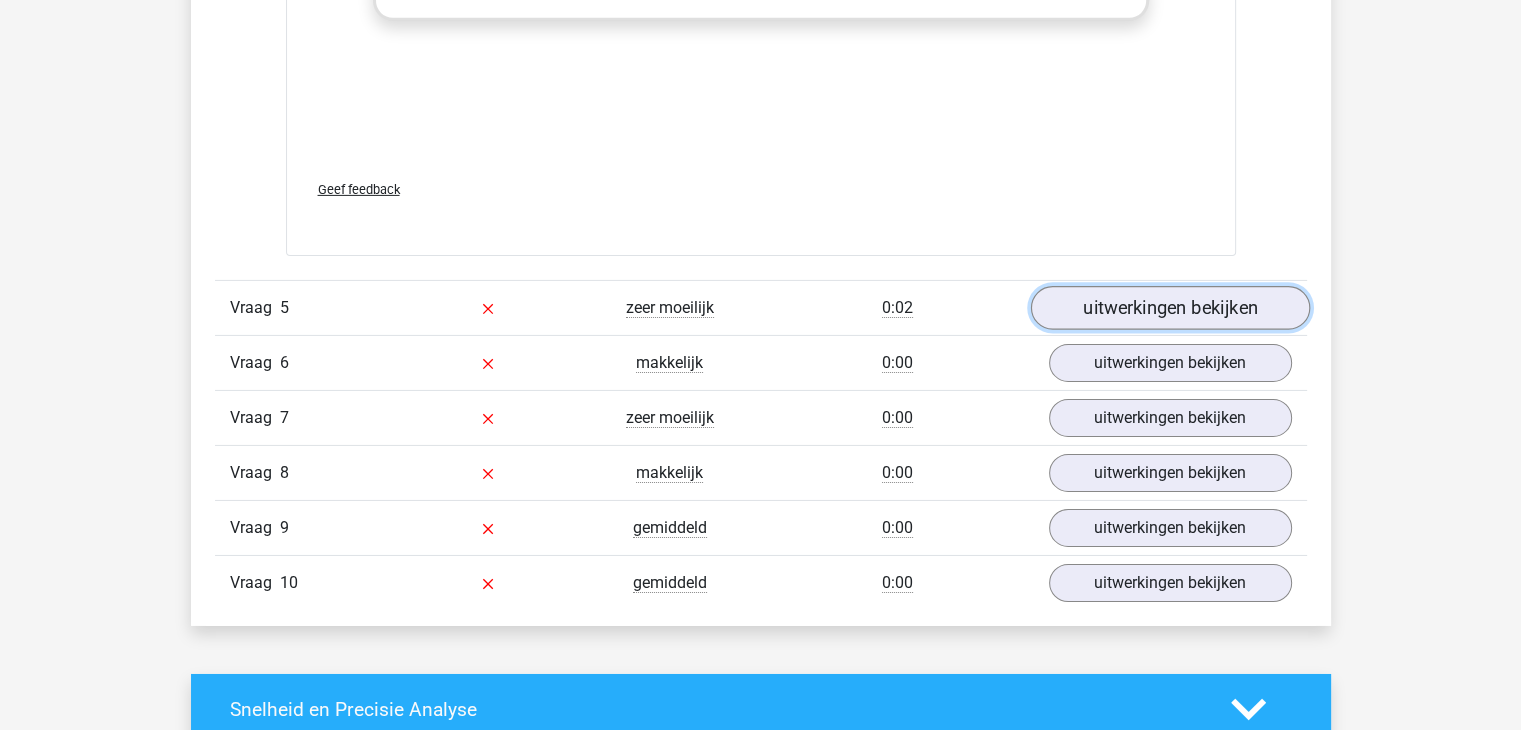 click on "uitwerkingen bekijken" at bounding box center (1169, 308) 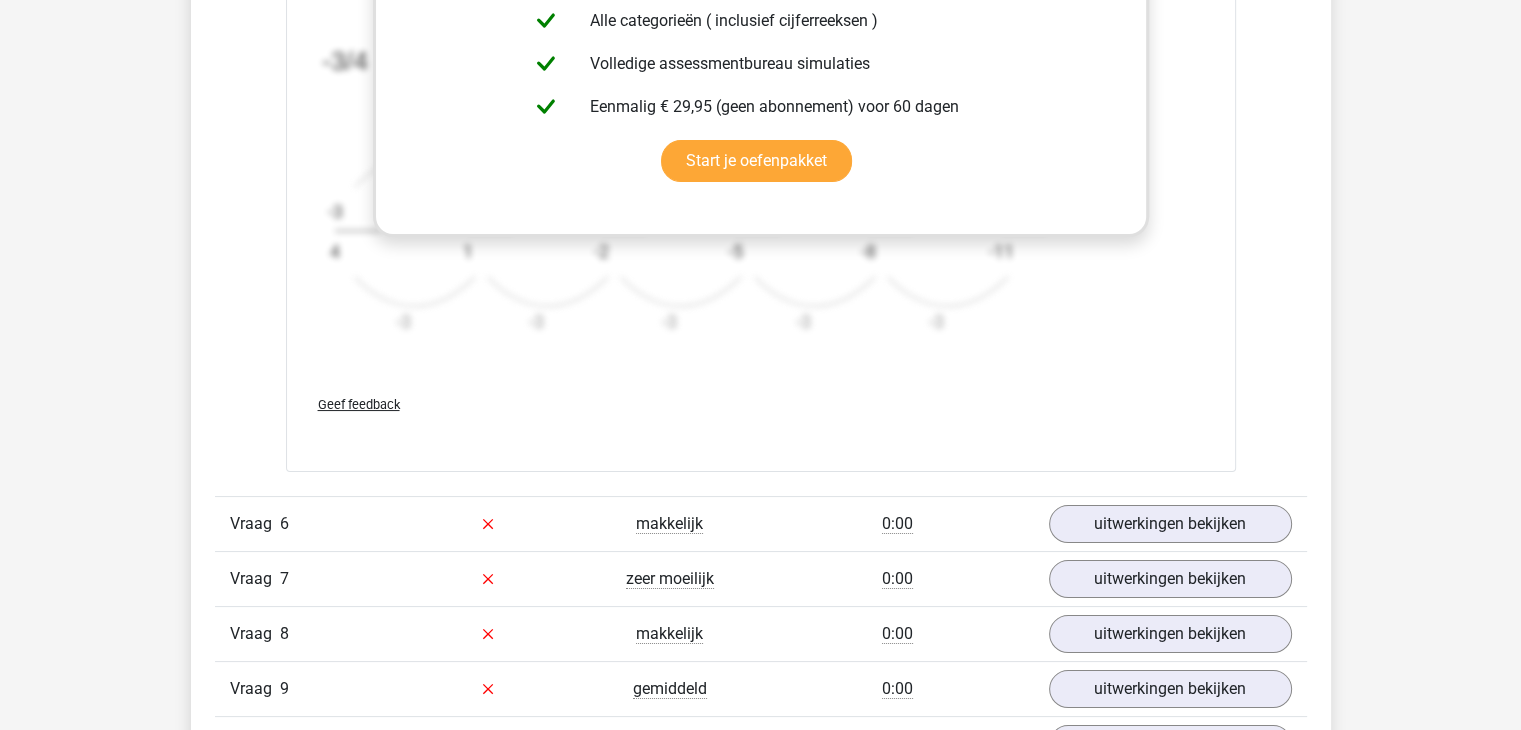 scroll, scrollTop: 7700, scrollLeft: 0, axis: vertical 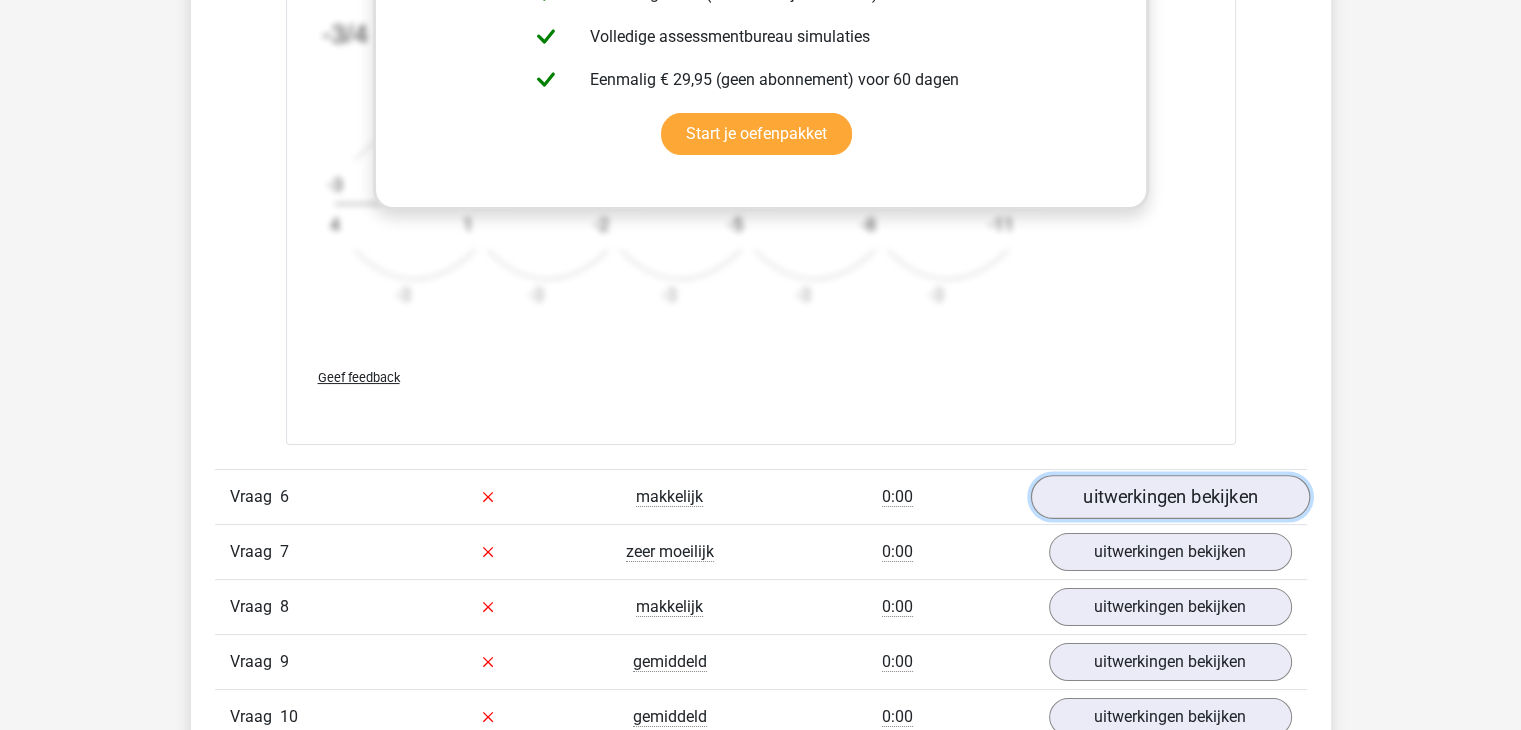 click on "uitwerkingen bekijken" at bounding box center (1169, 497) 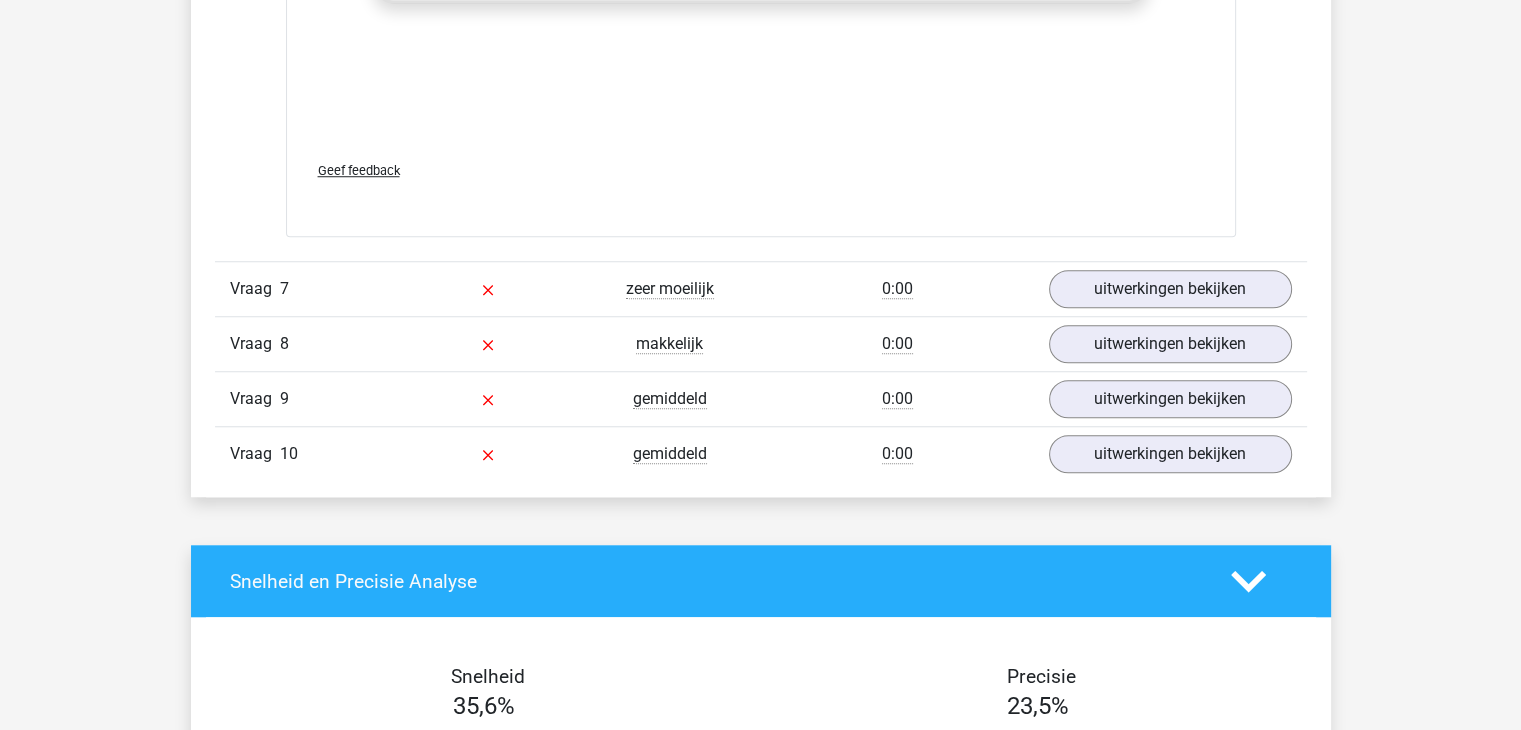 scroll, scrollTop: 9200, scrollLeft: 0, axis: vertical 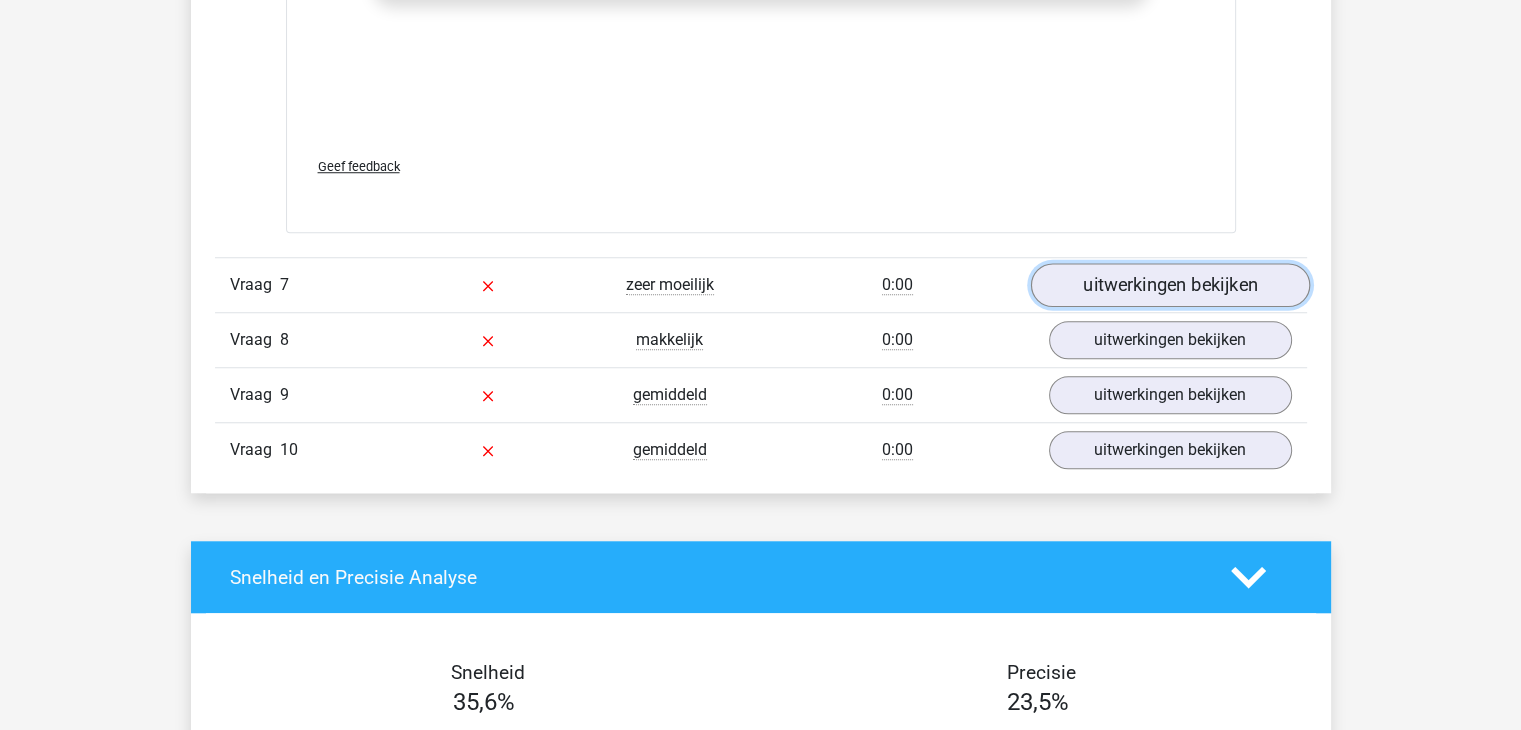 click on "uitwerkingen bekijken" at bounding box center [1169, 285] 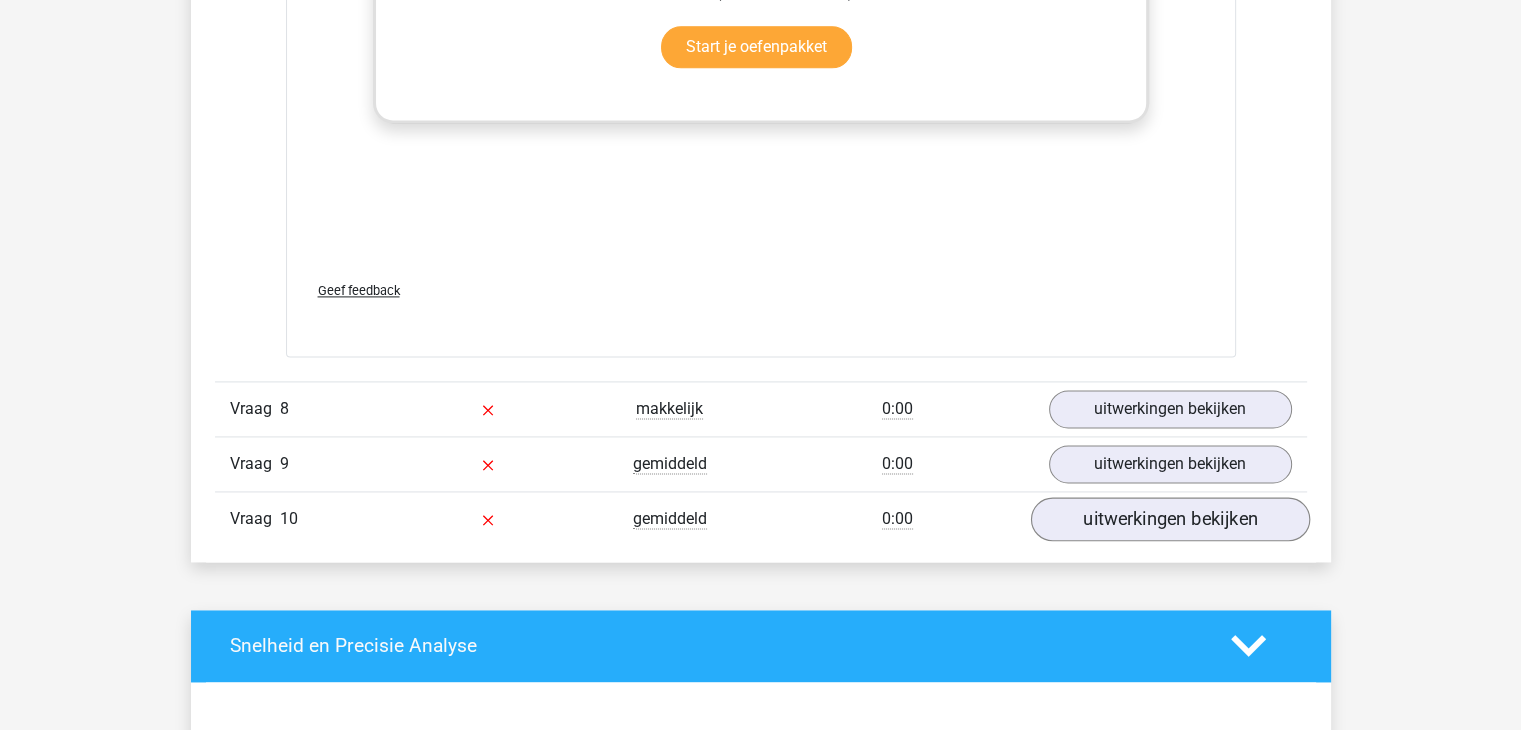 scroll, scrollTop: 10400, scrollLeft: 0, axis: vertical 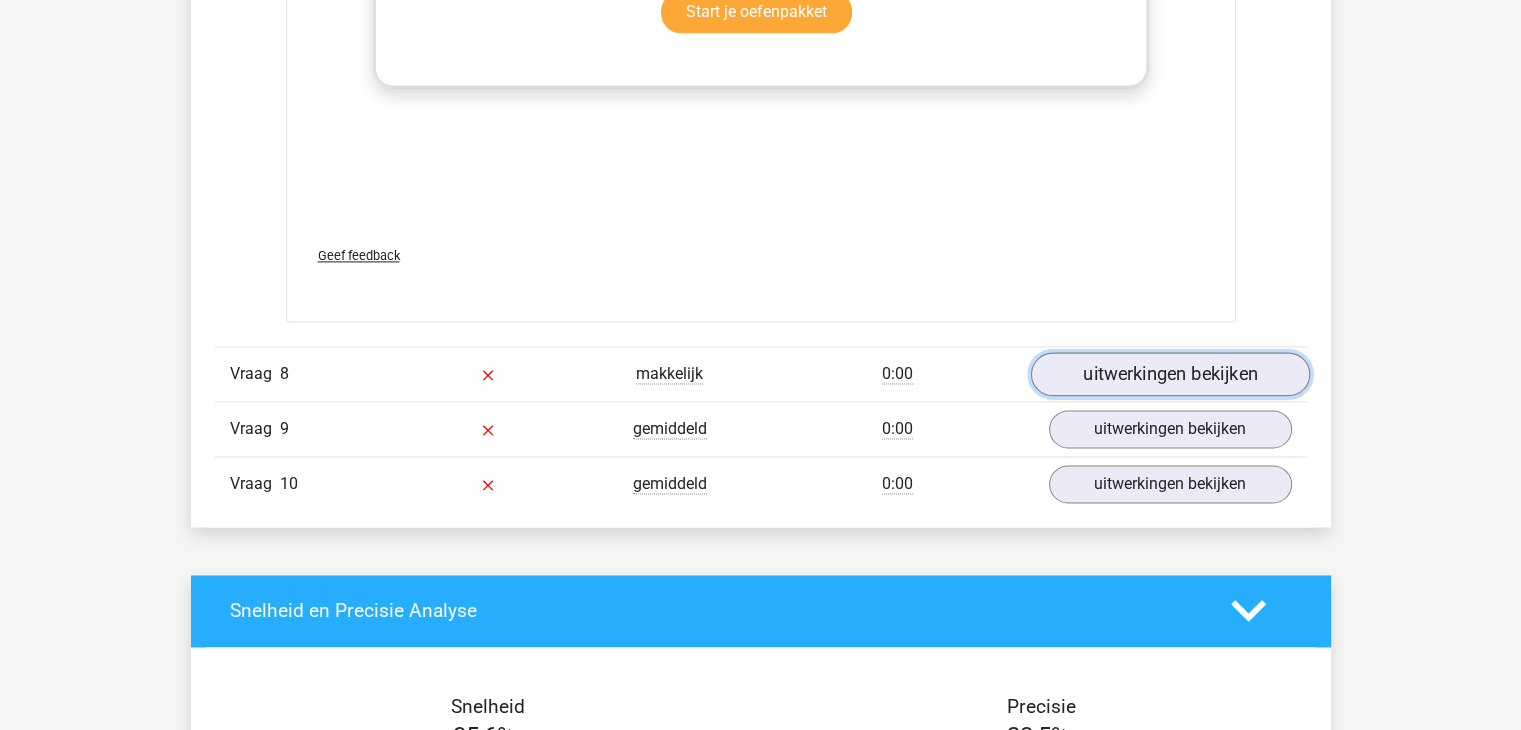 click on "uitwerkingen bekijken" at bounding box center [1169, 374] 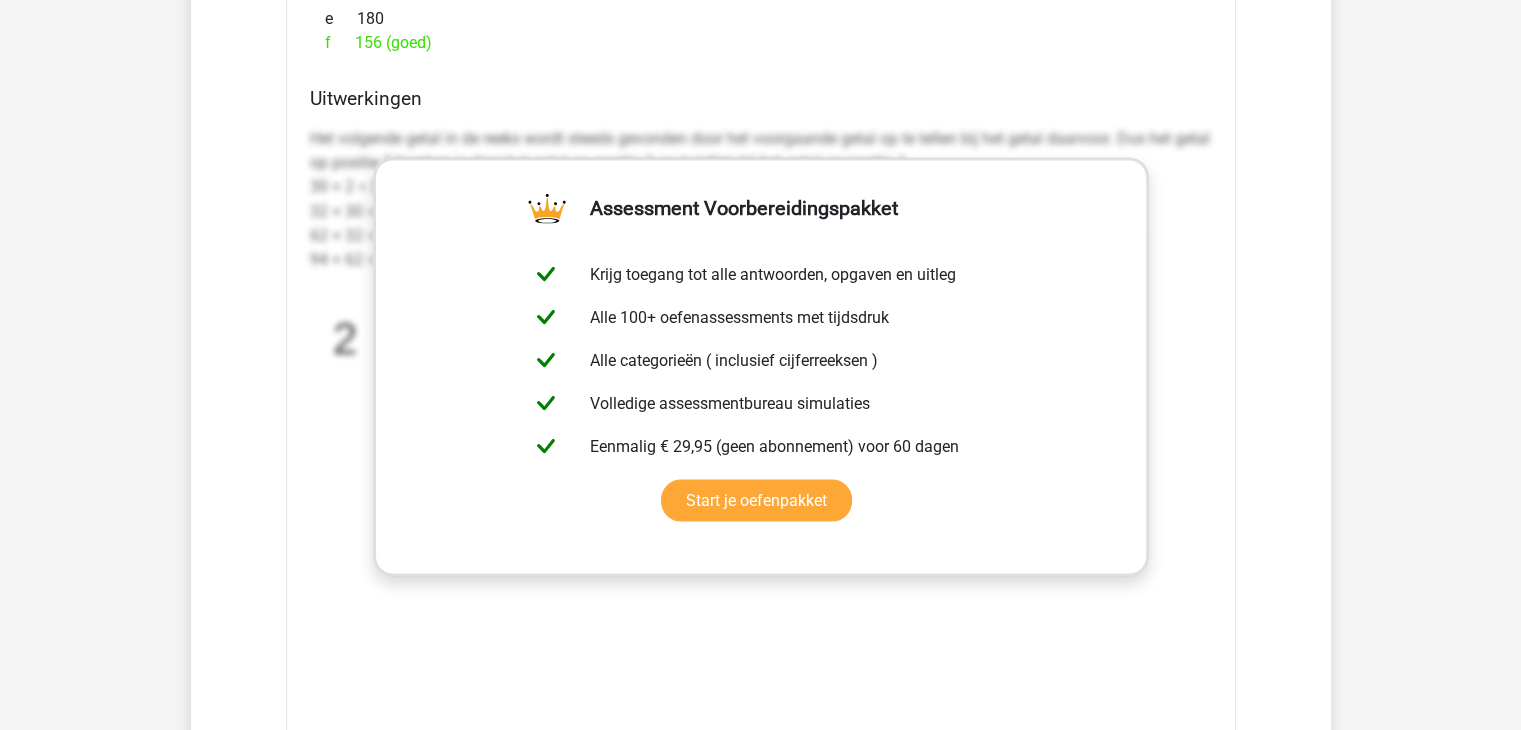 scroll, scrollTop: 11600, scrollLeft: 0, axis: vertical 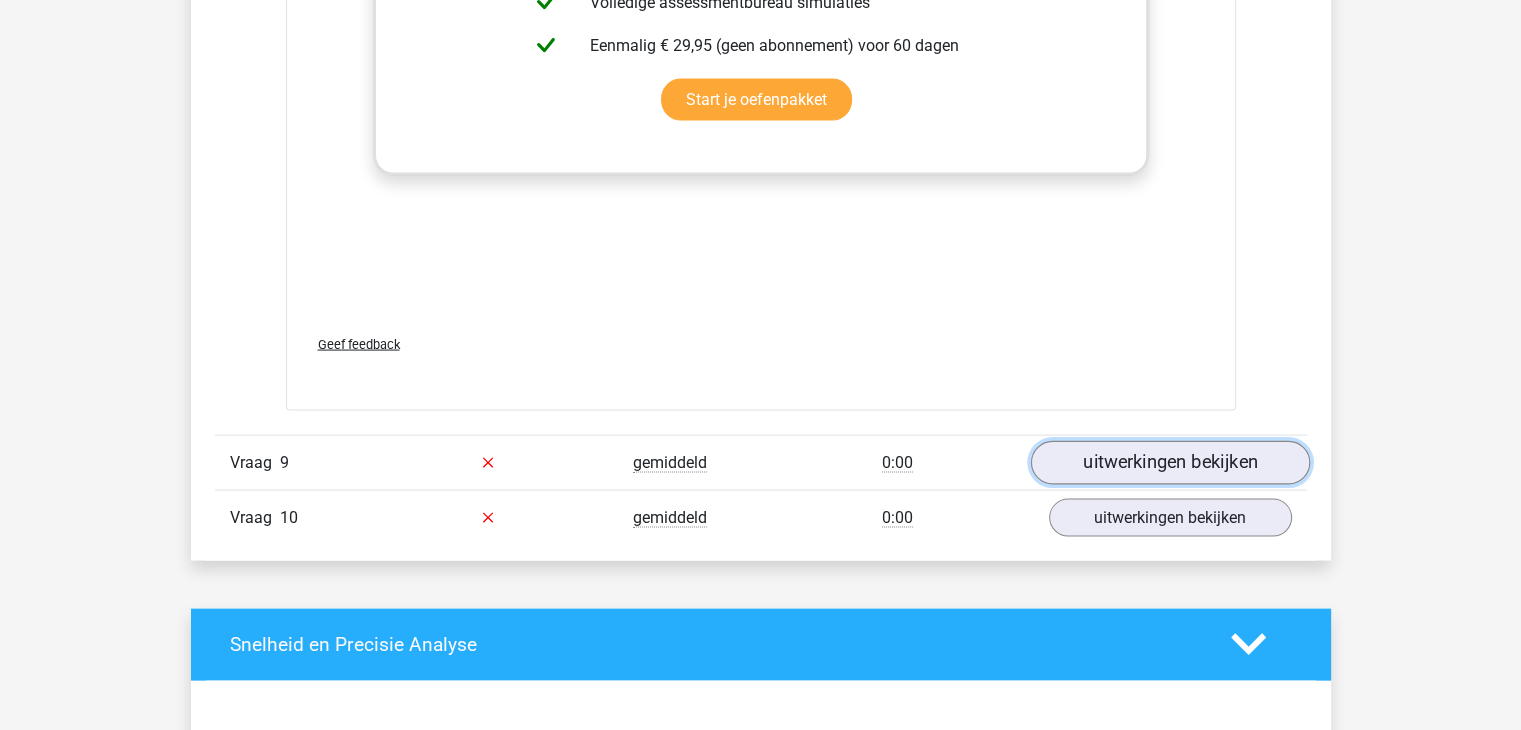 click on "uitwerkingen bekijken" at bounding box center [1169, 463] 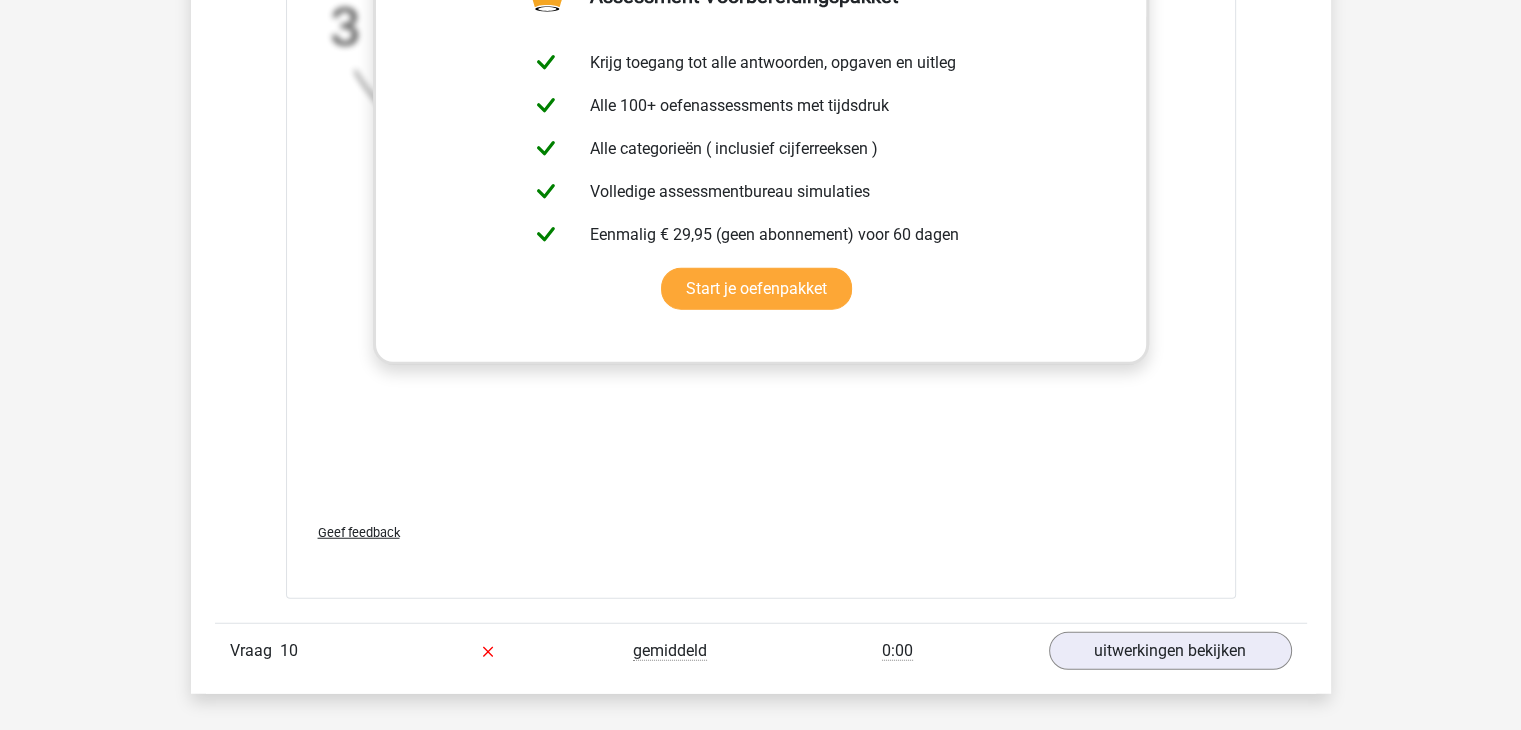scroll, scrollTop: 12900, scrollLeft: 0, axis: vertical 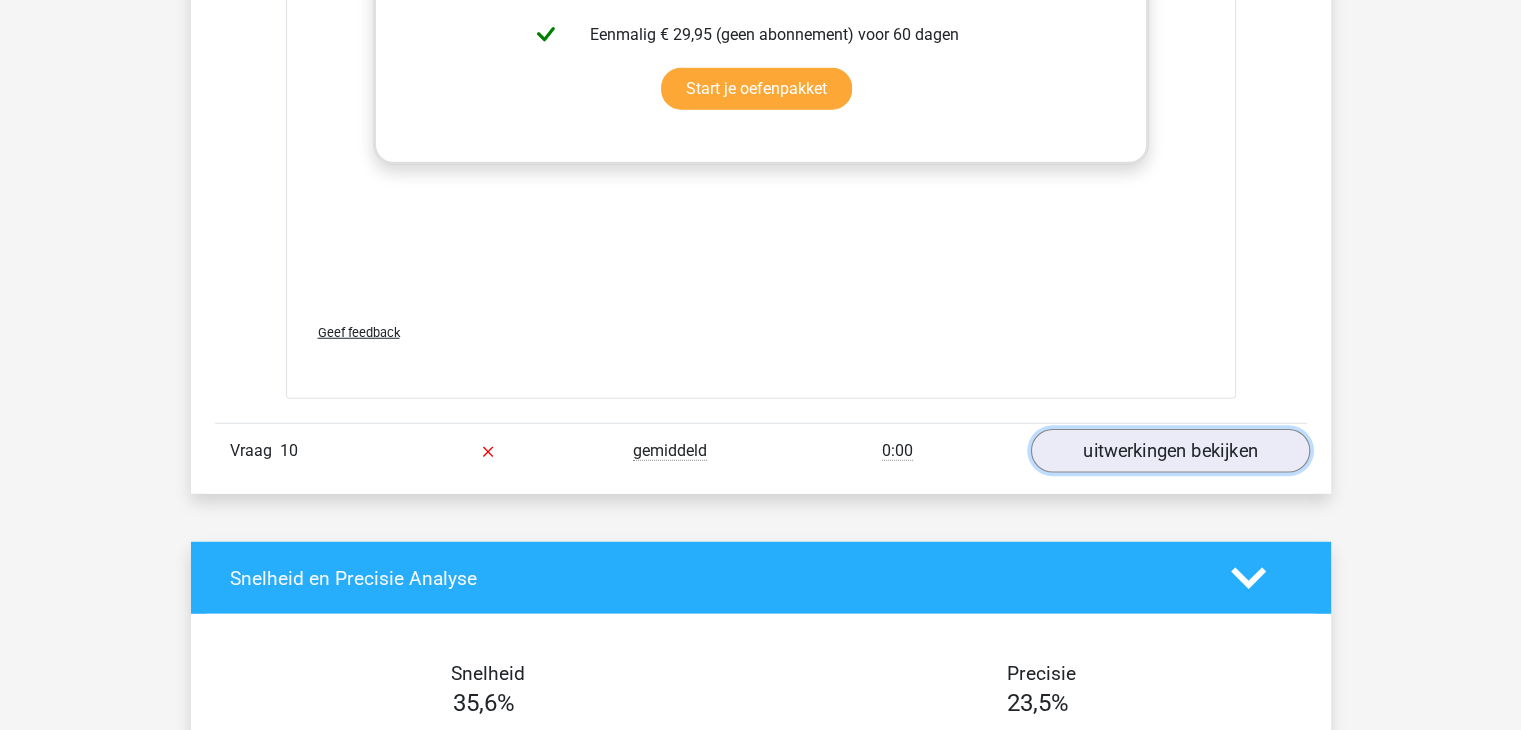 click on "uitwerkingen bekijken" at bounding box center (1169, 452) 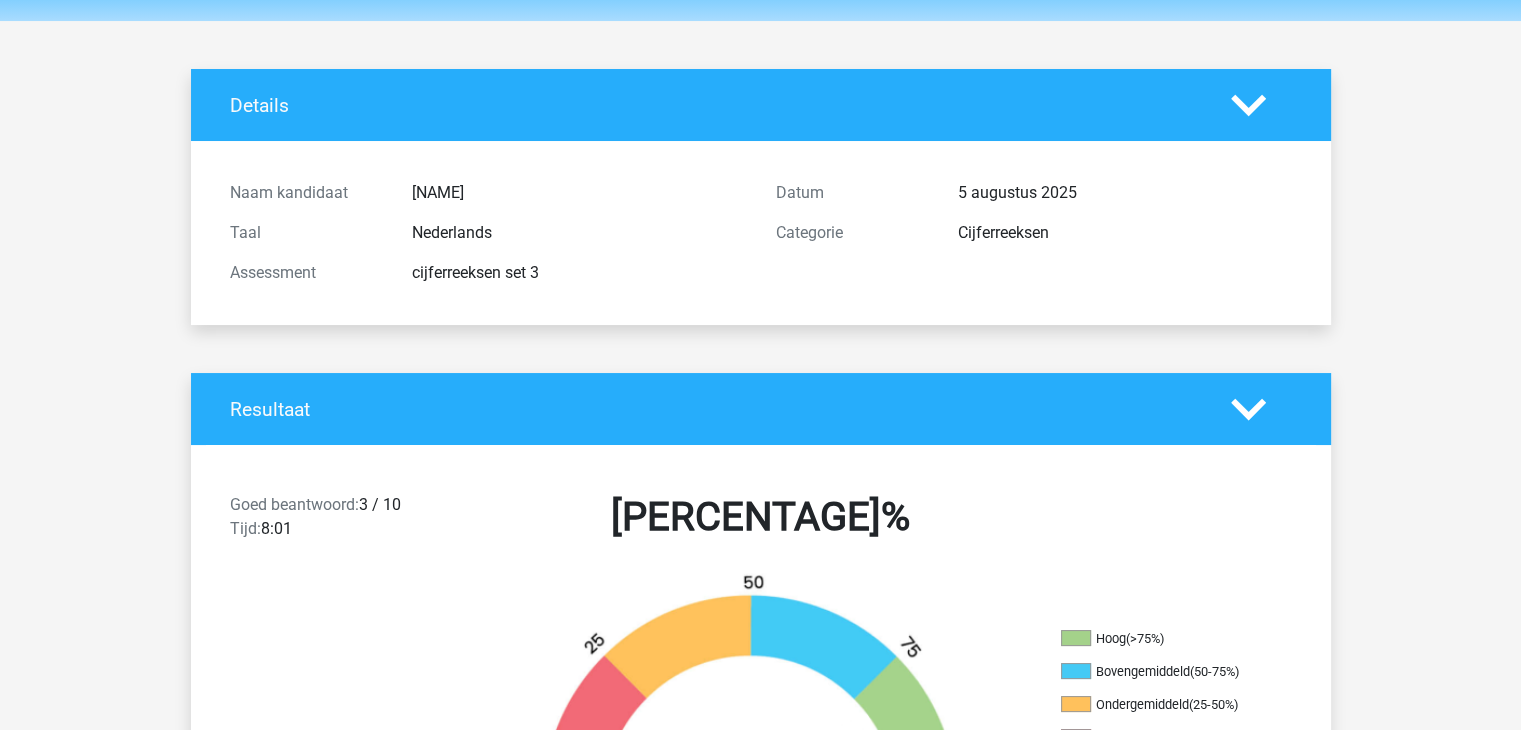 scroll, scrollTop: 0, scrollLeft: 0, axis: both 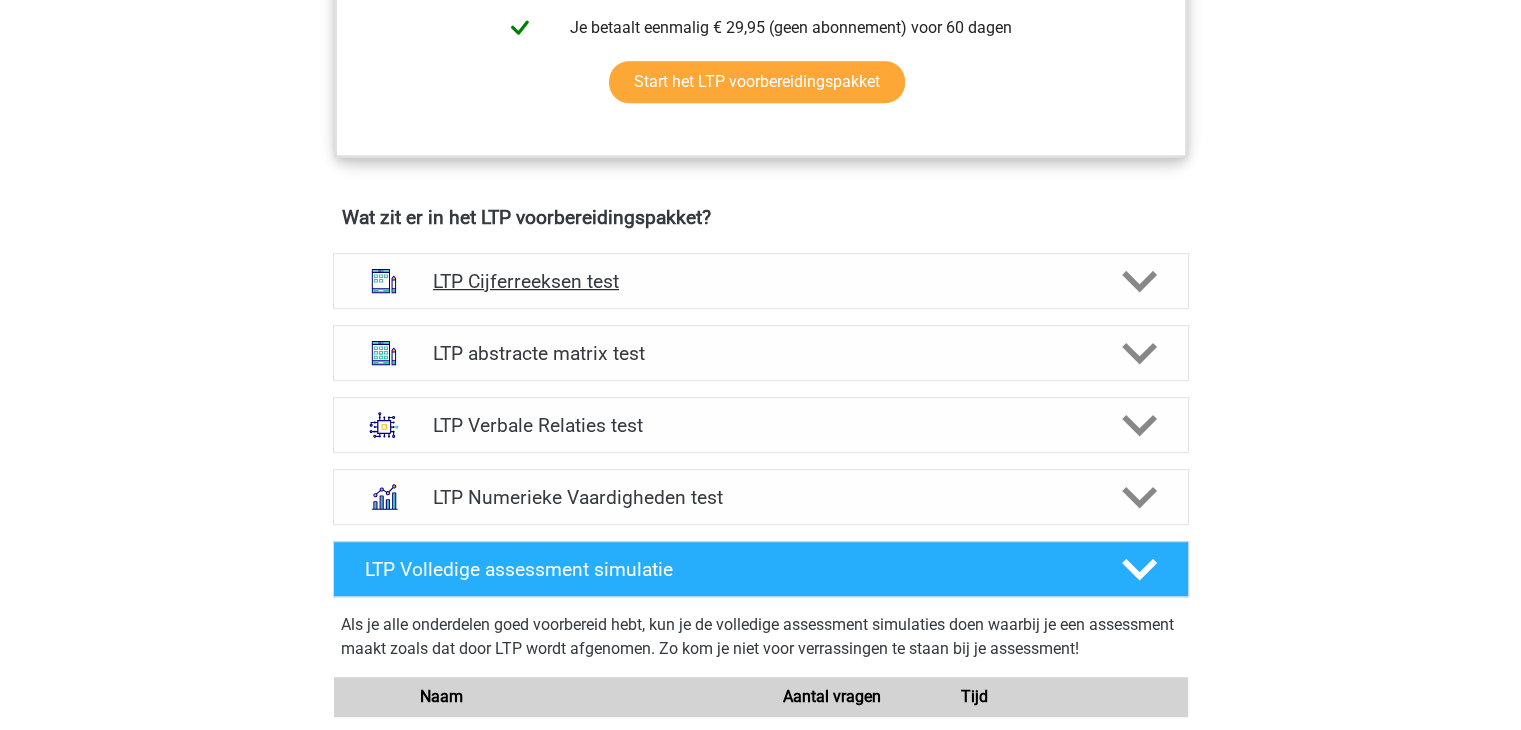click 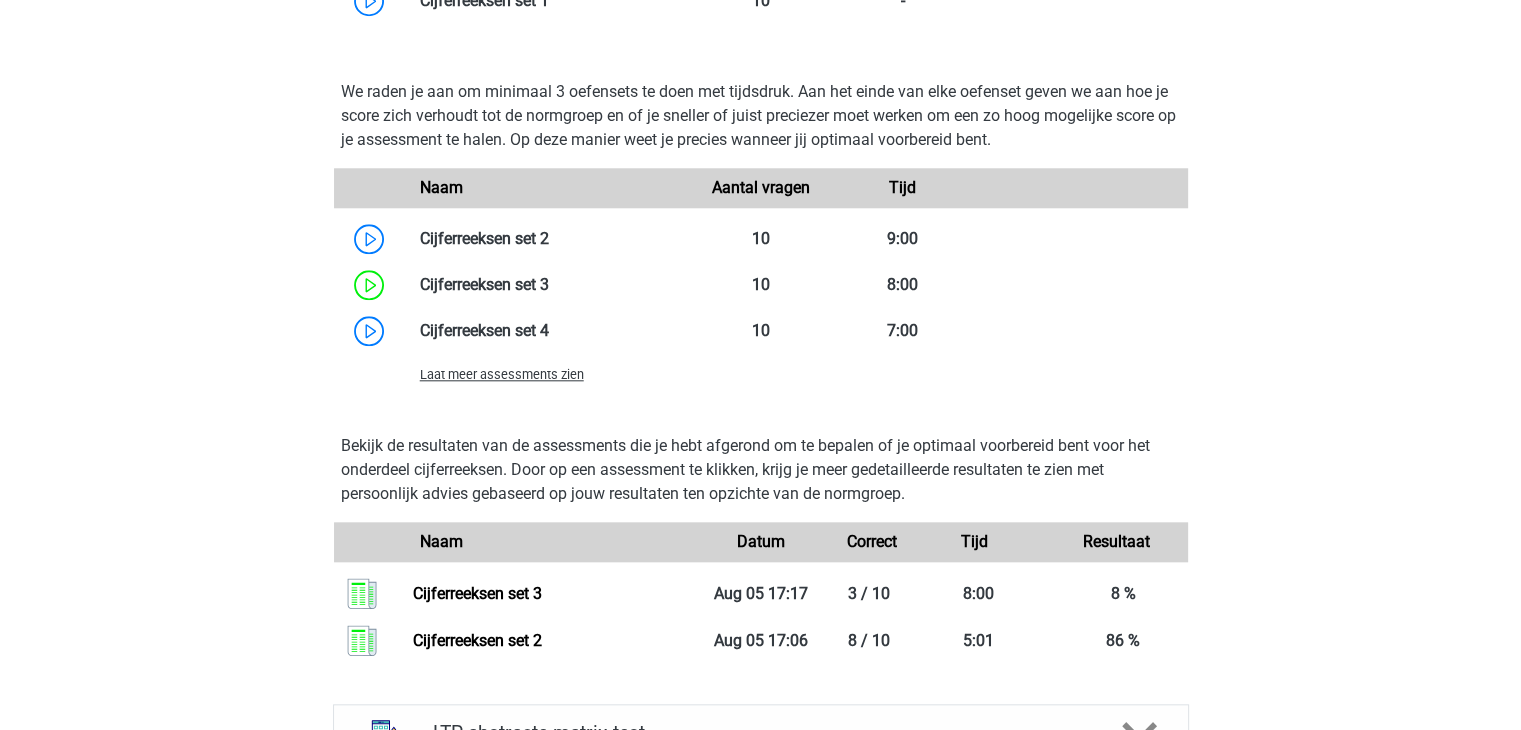 scroll, scrollTop: 2000, scrollLeft: 0, axis: vertical 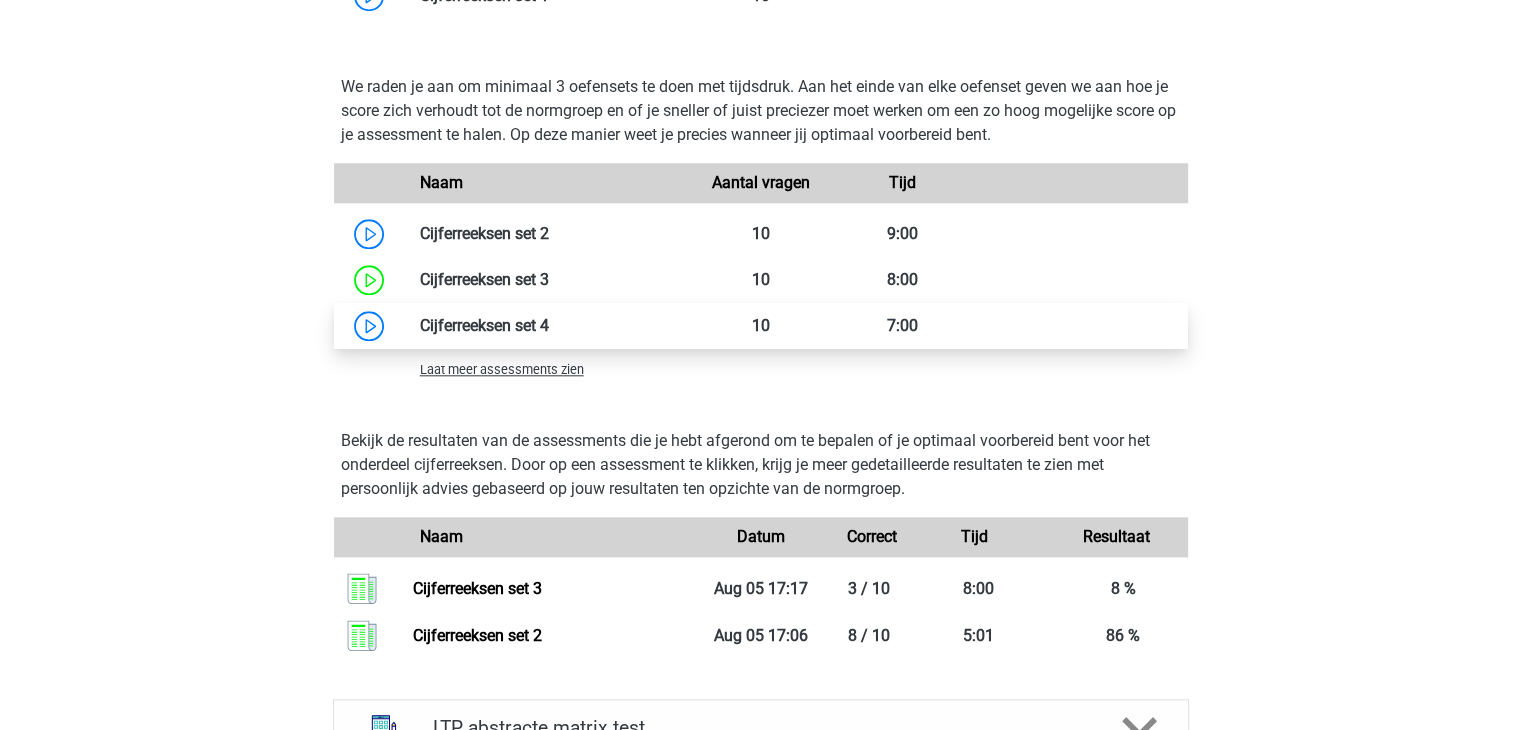 click at bounding box center [549, 325] 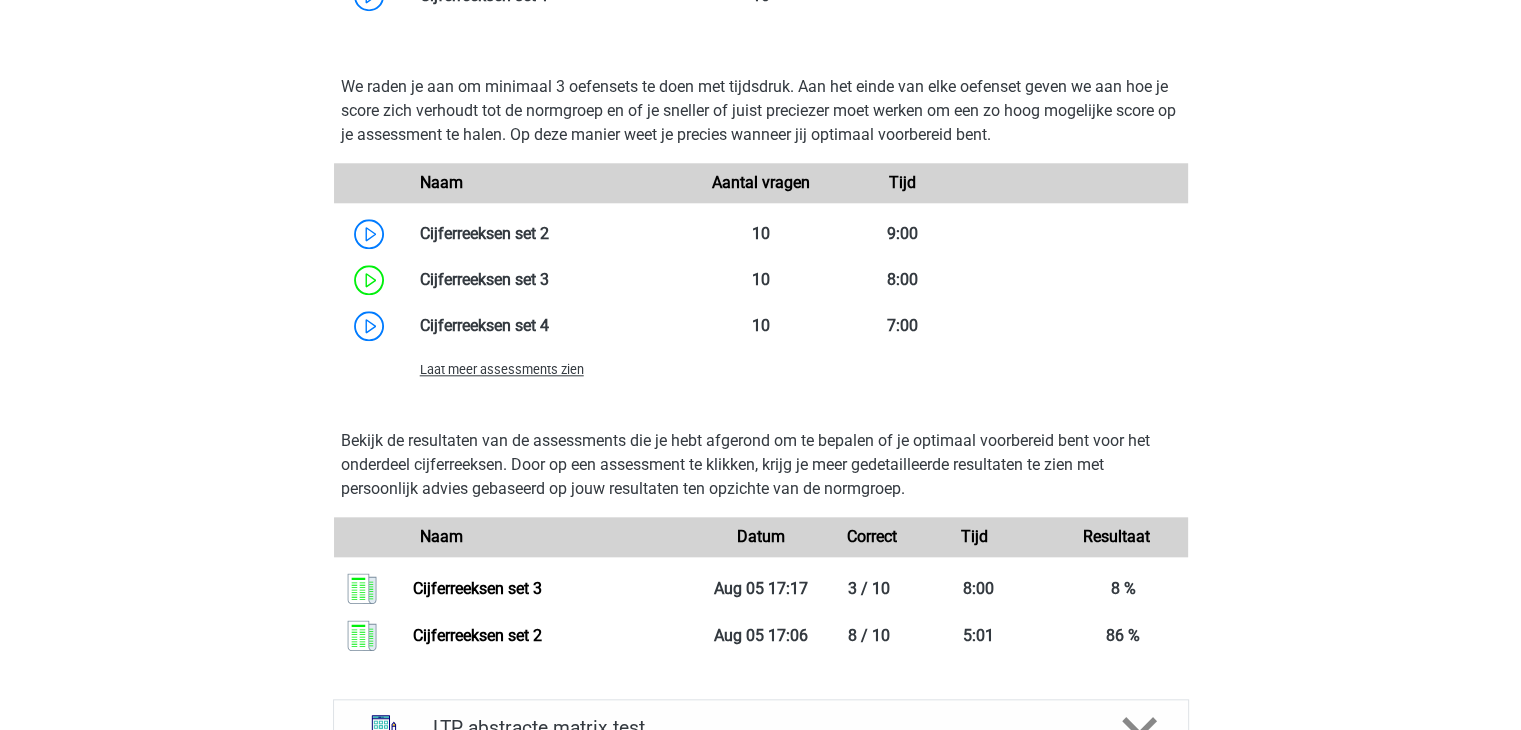 click on "Laat meer assessments zien" at bounding box center (502, 369) 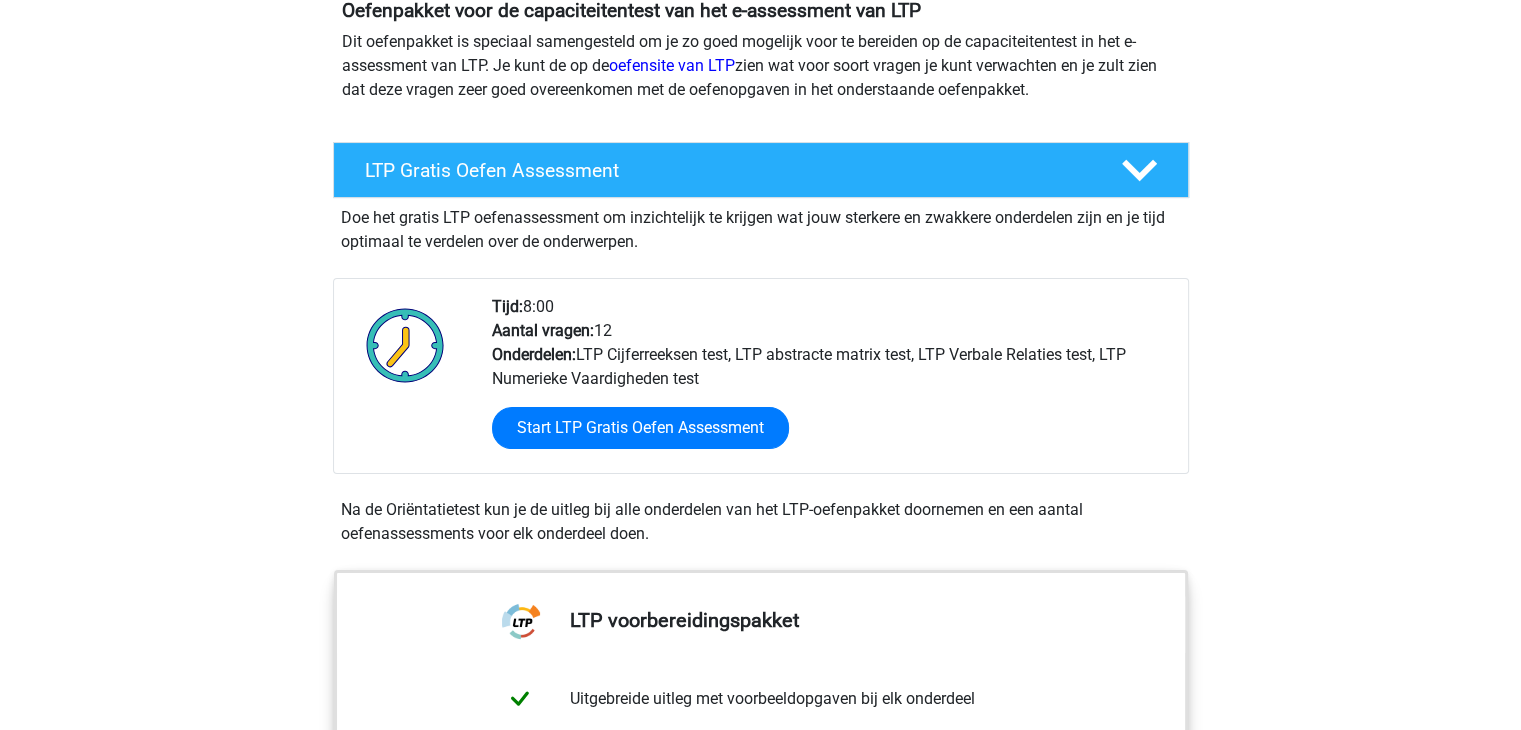 scroll, scrollTop: 0, scrollLeft: 0, axis: both 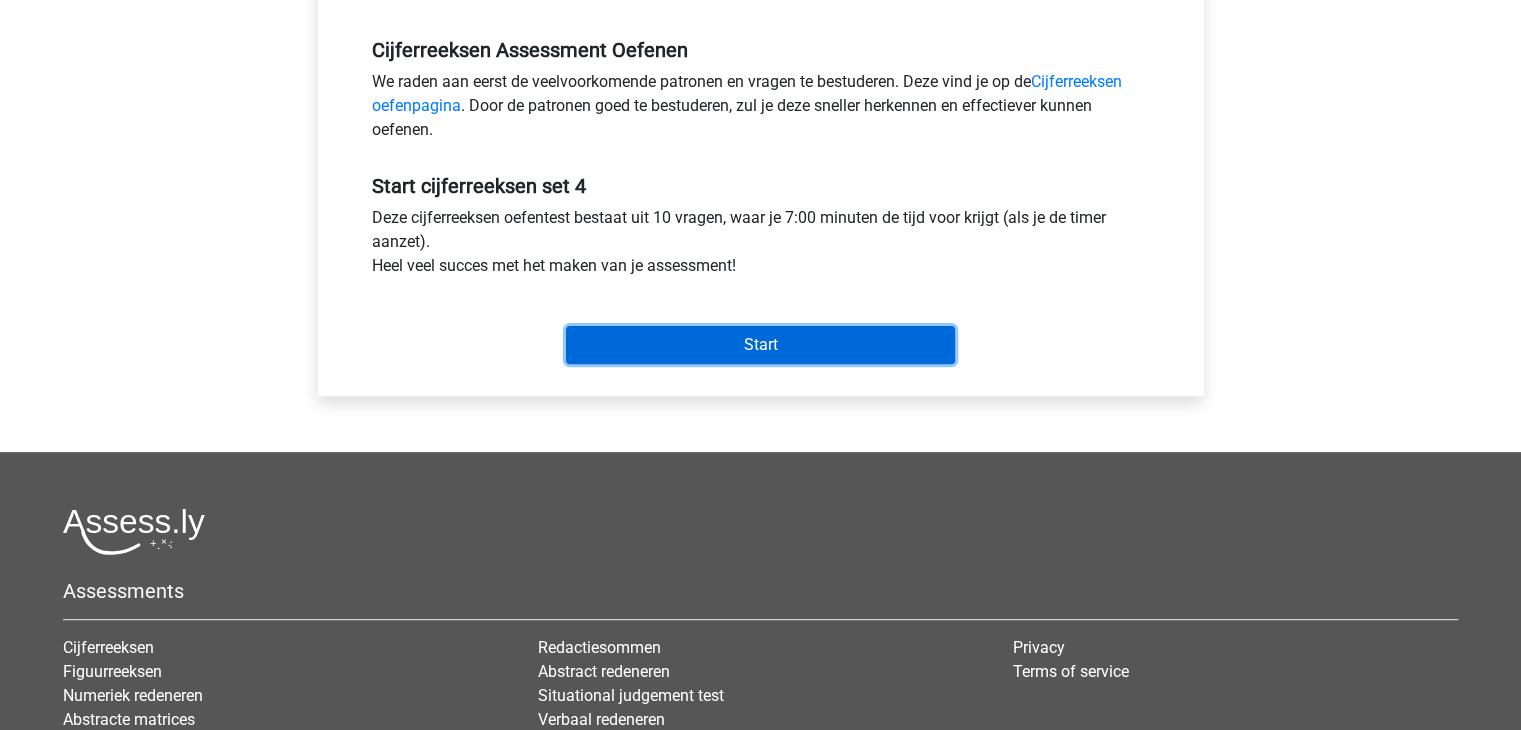 click on "Start" at bounding box center [760, 345] 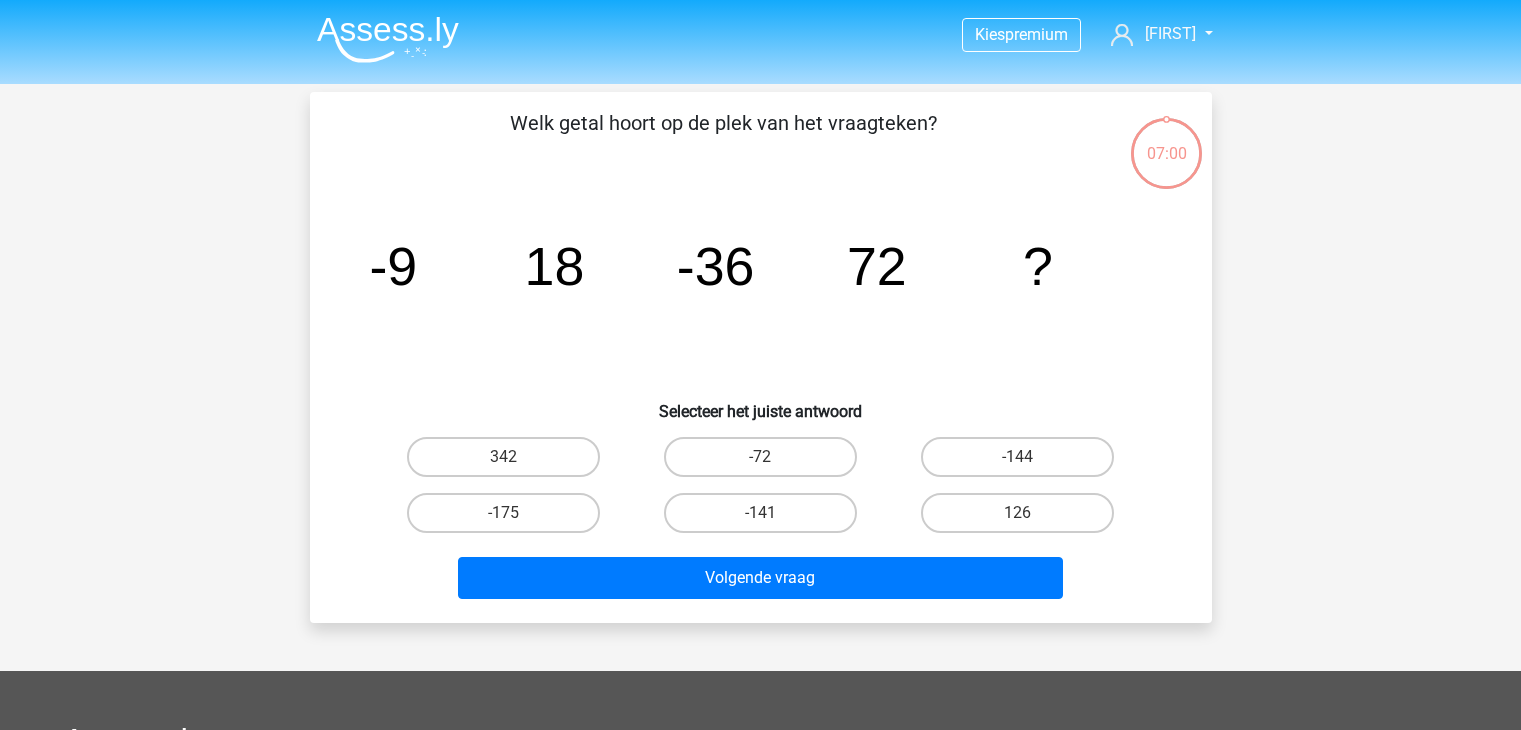 scroll, scrollTop: 0, scrollLeft: 0, axis: both 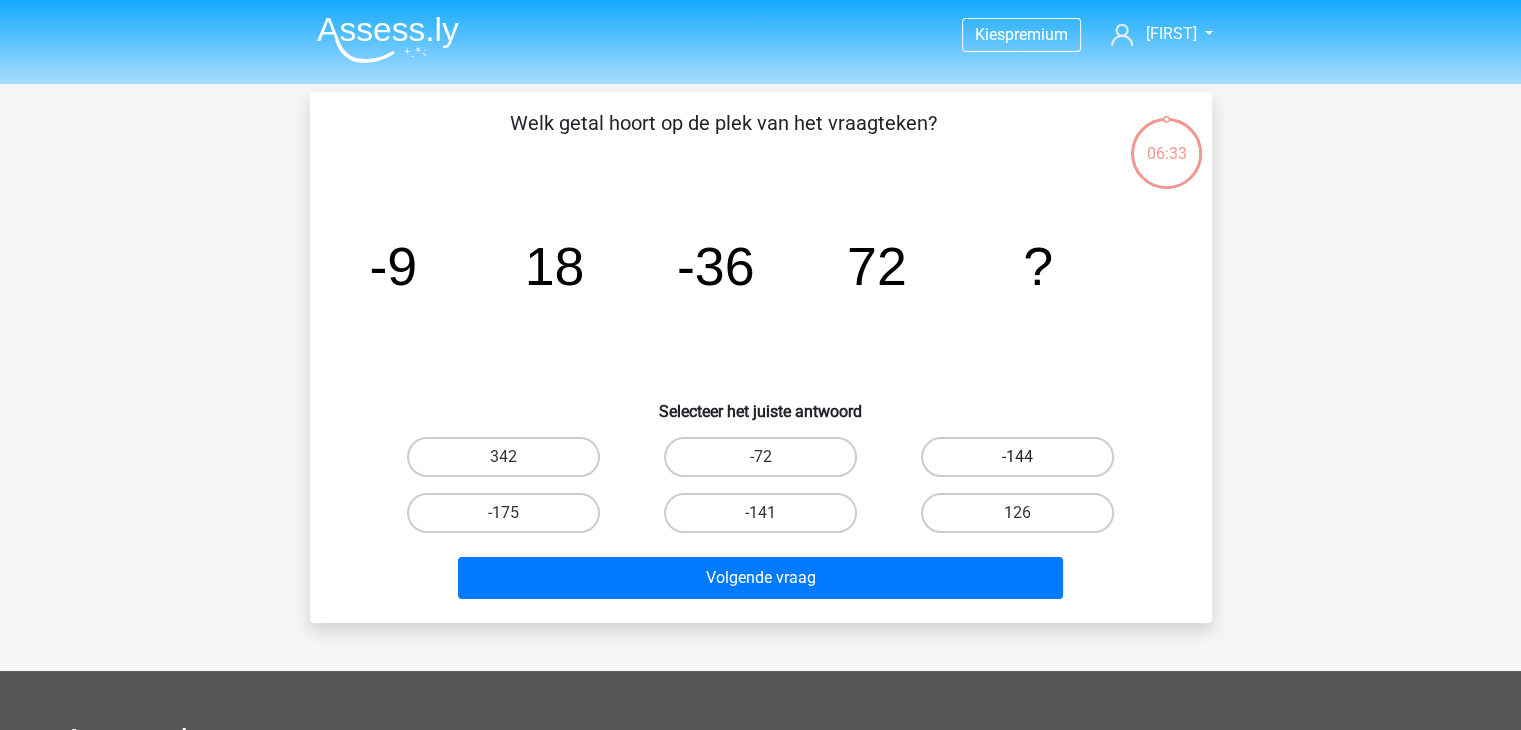 click on "-144" at bounding box center (1017, 457) 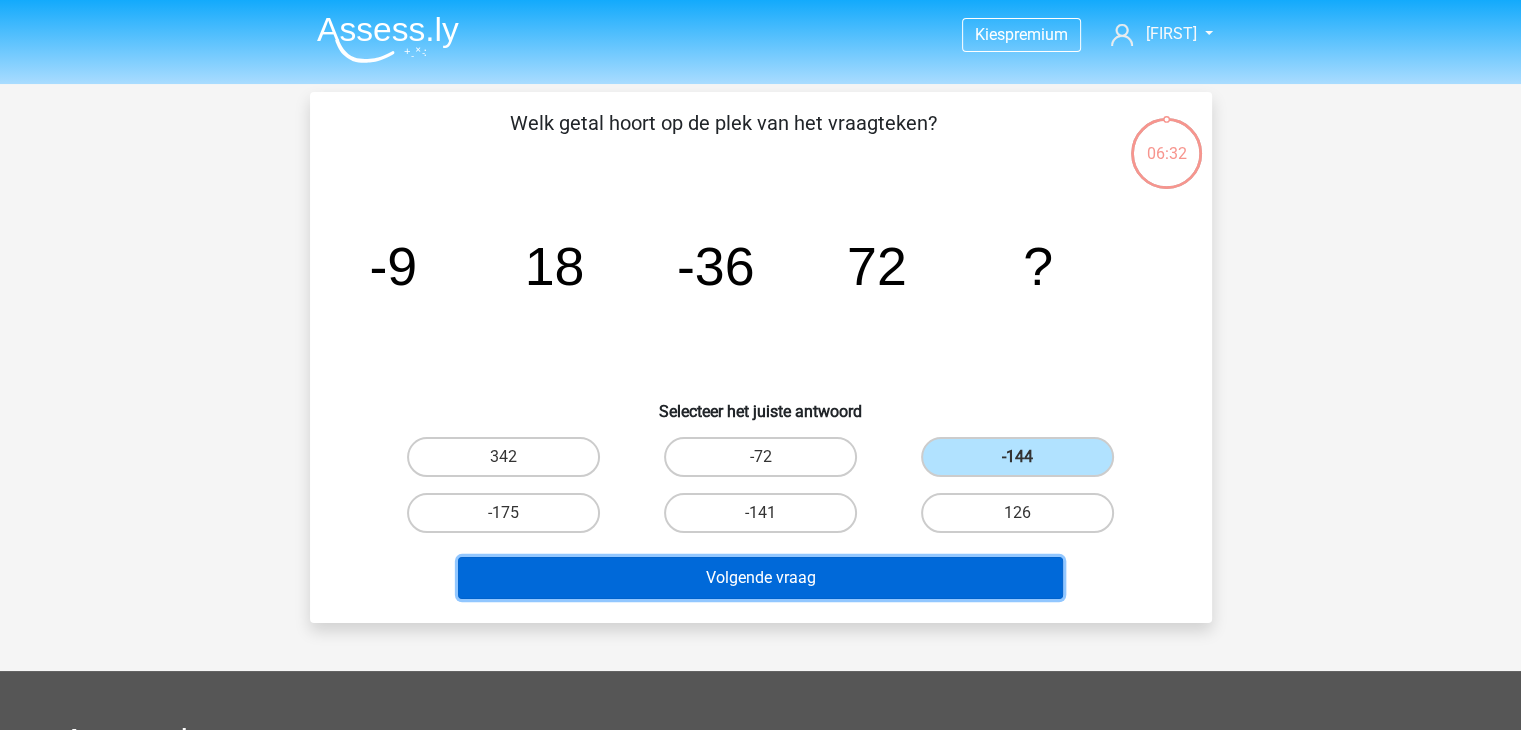 click on "Volgende vraag" at bounding box center (760, 578) 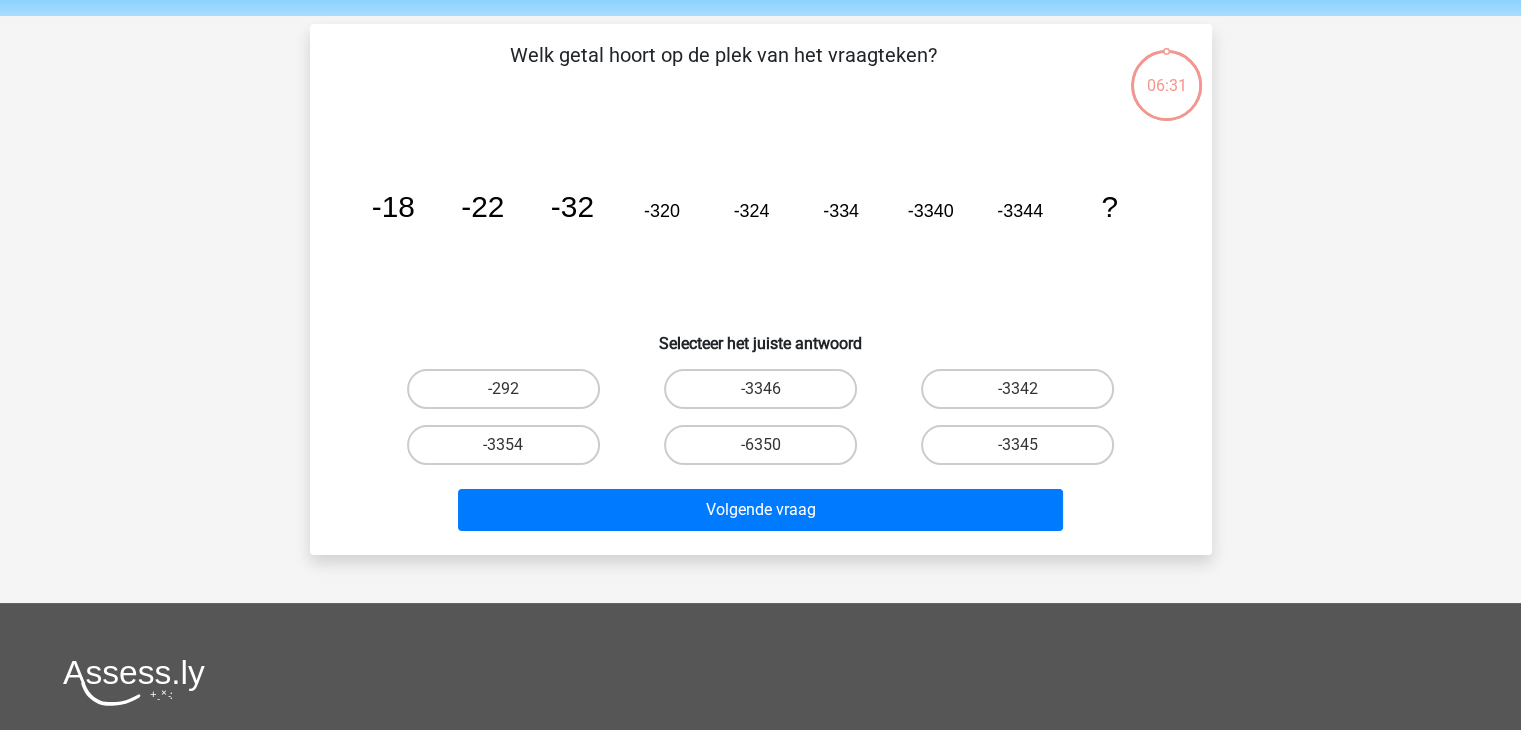 scroll, scrollTop: 92, scrollLeft: 0, axis: vertical 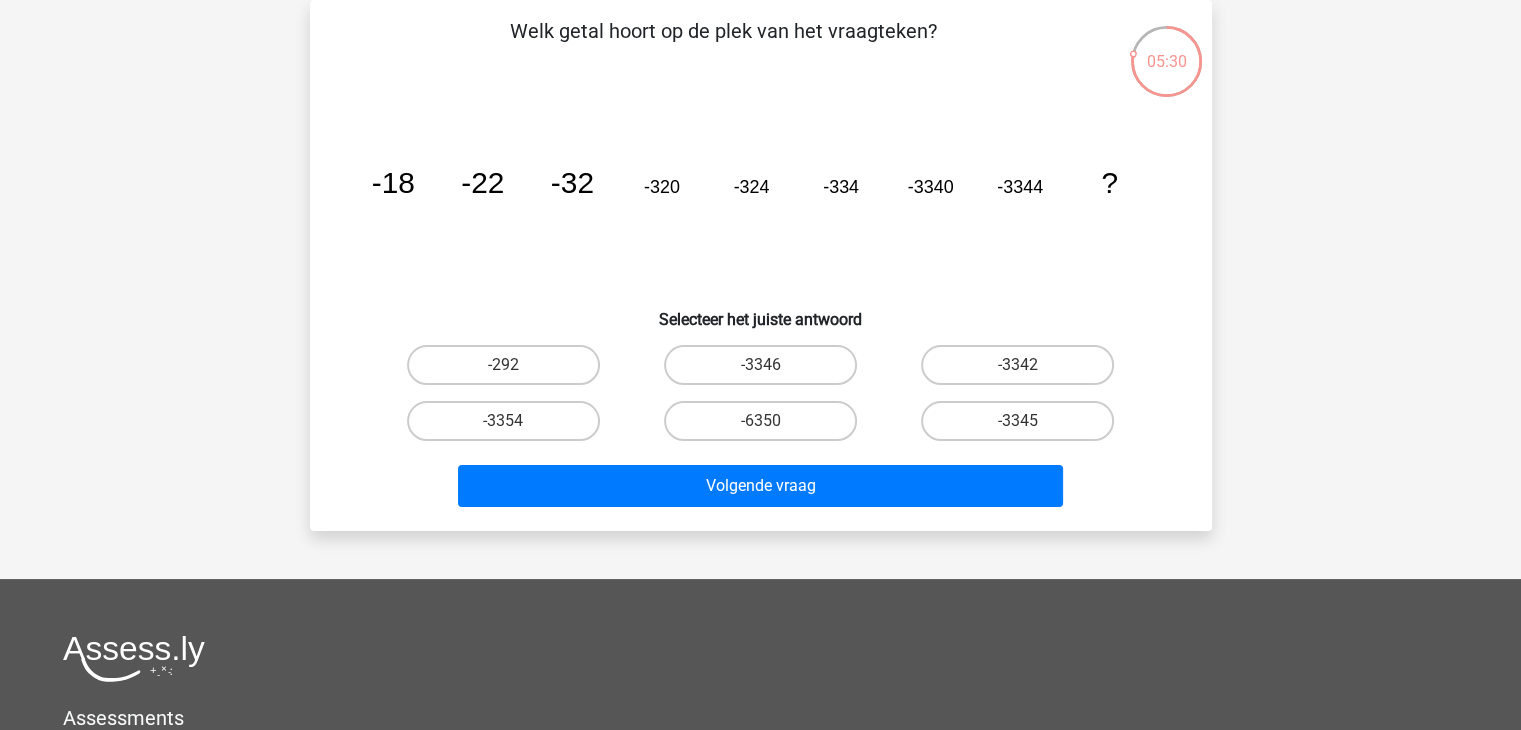click on "-3354" at bounding box center [509, 427] 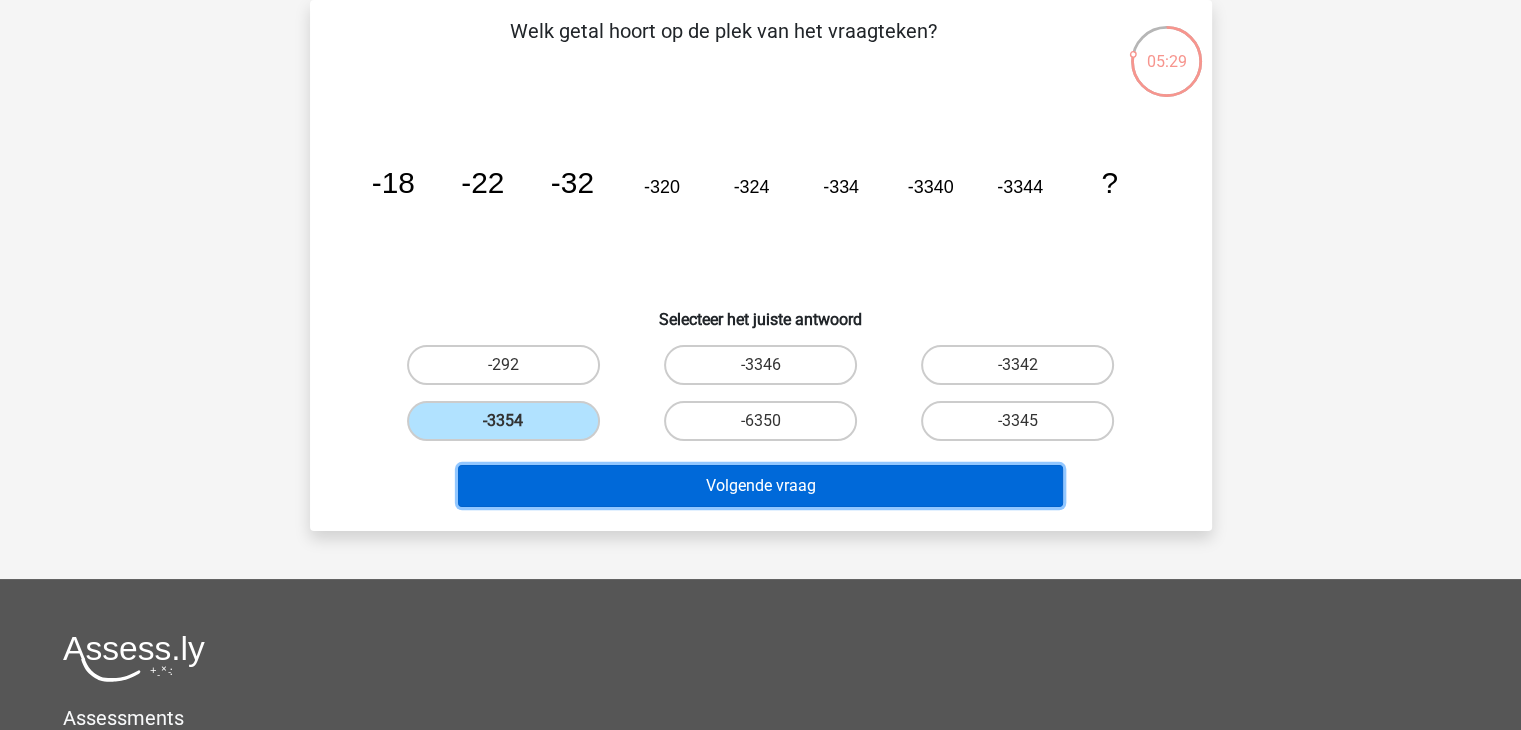 click on "Volgende vraag" at bounding box center [760, 486] 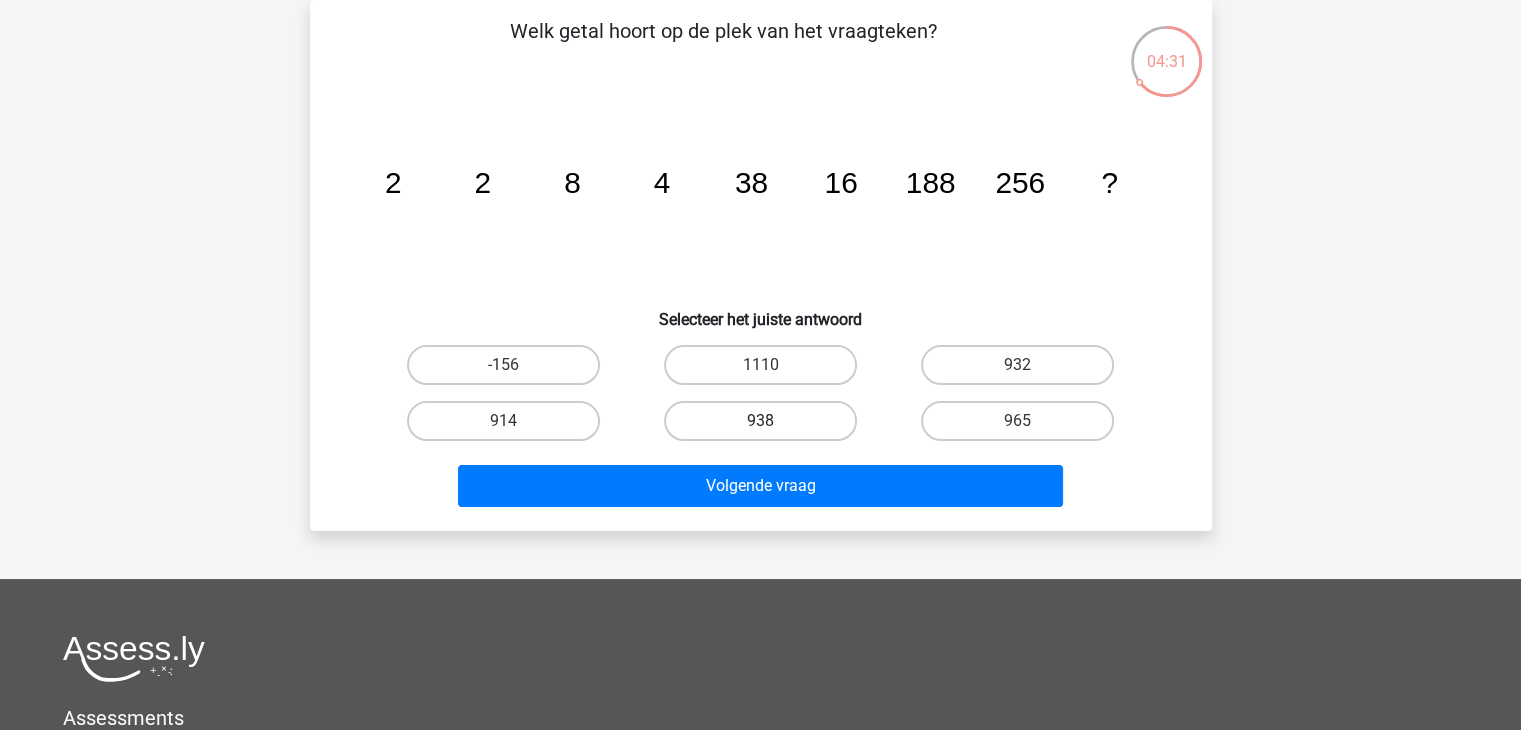 click on "938" at bounding box center (760, 421) 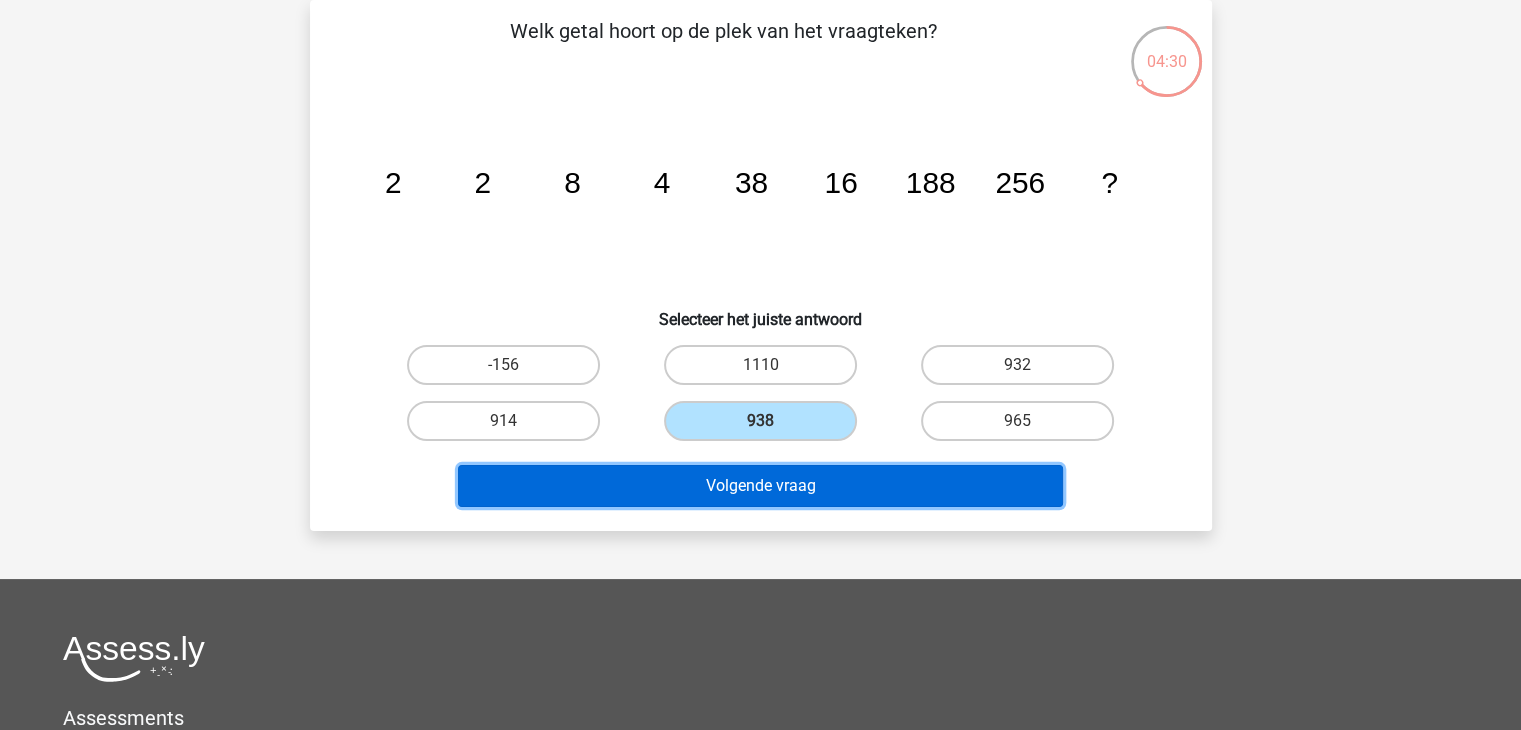 click on "Volgende vraag" at bounding box center (760, 486) 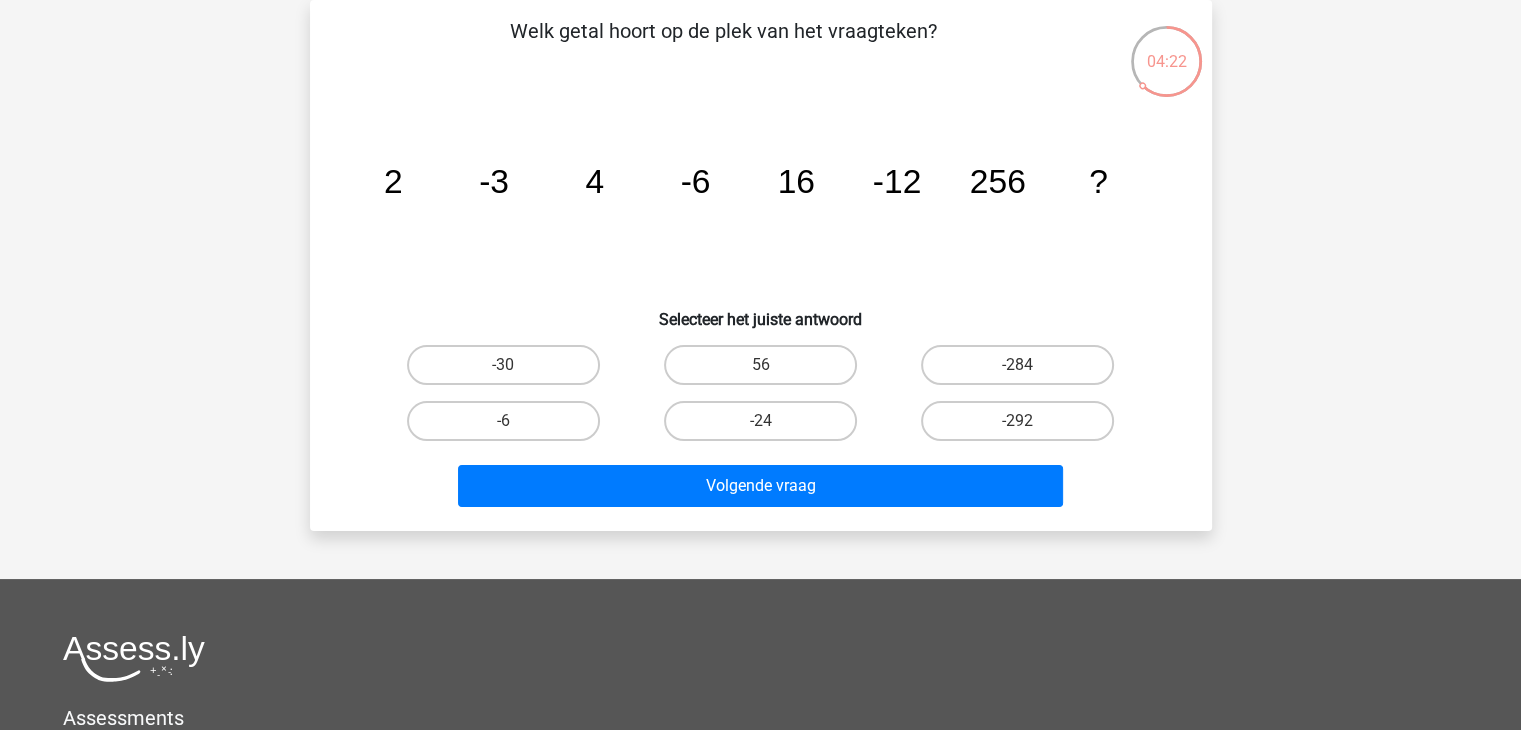 click on "-24" at bounding box center [766, 427] 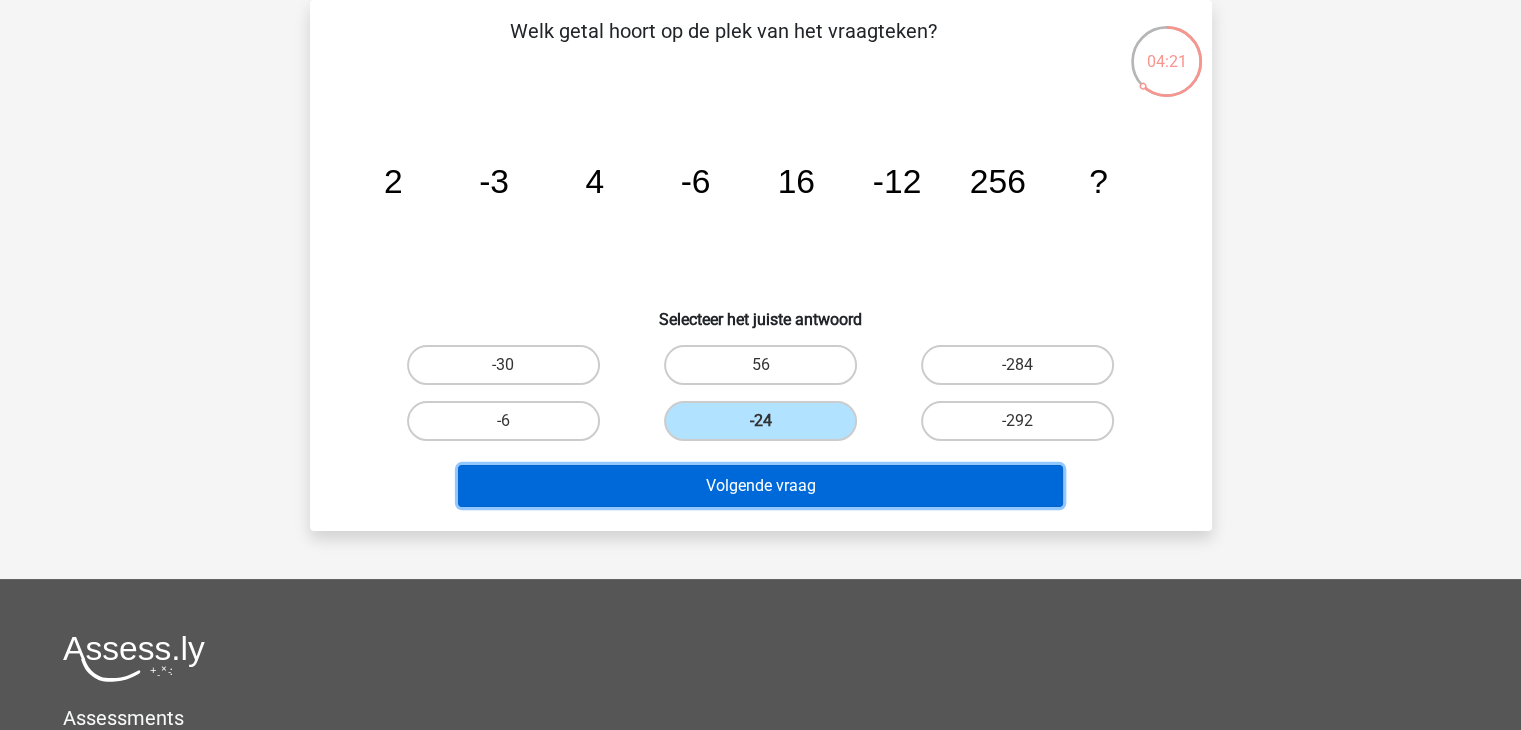click on "Volgende vraag" at bounding box center [760, 486] 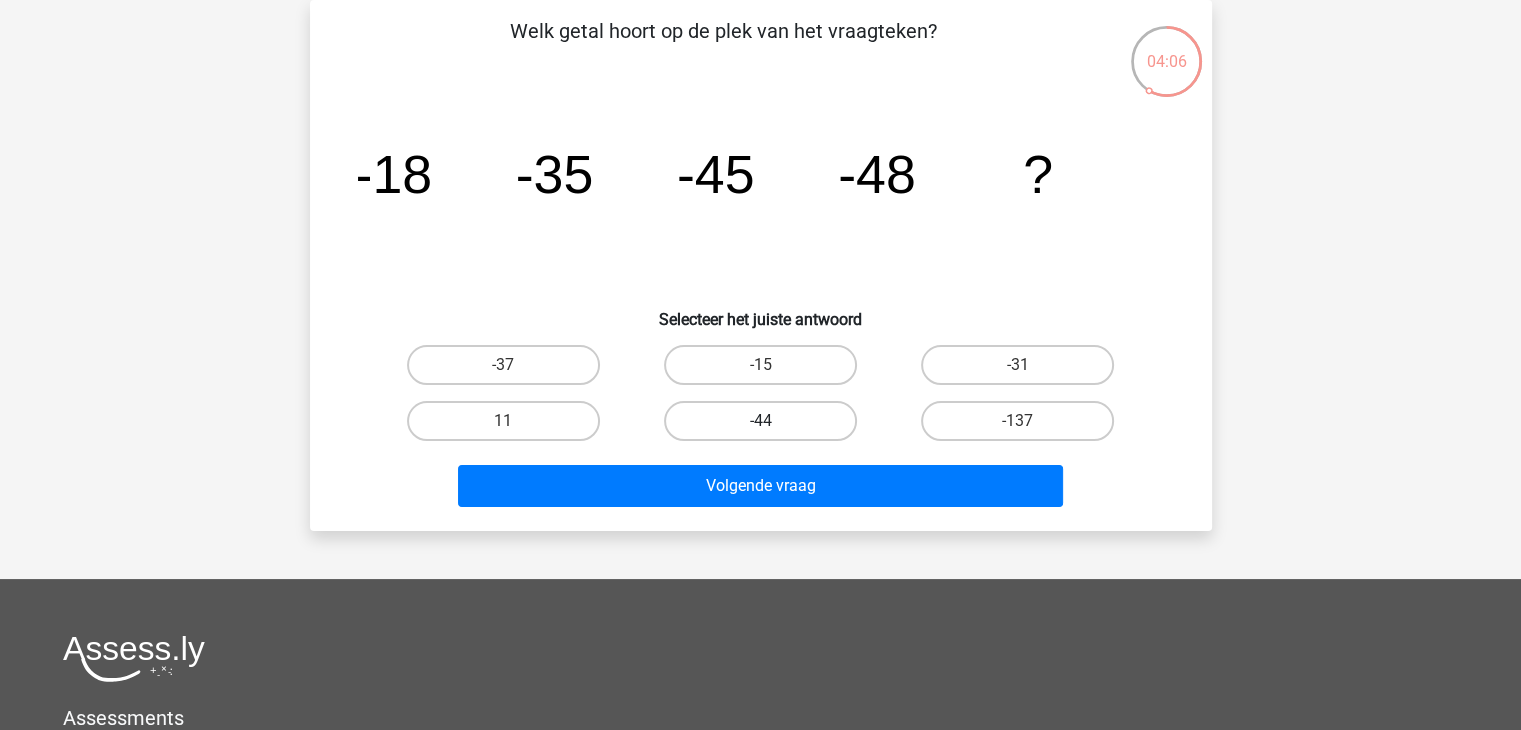 click on "-44" at bounding box center [760, 421] 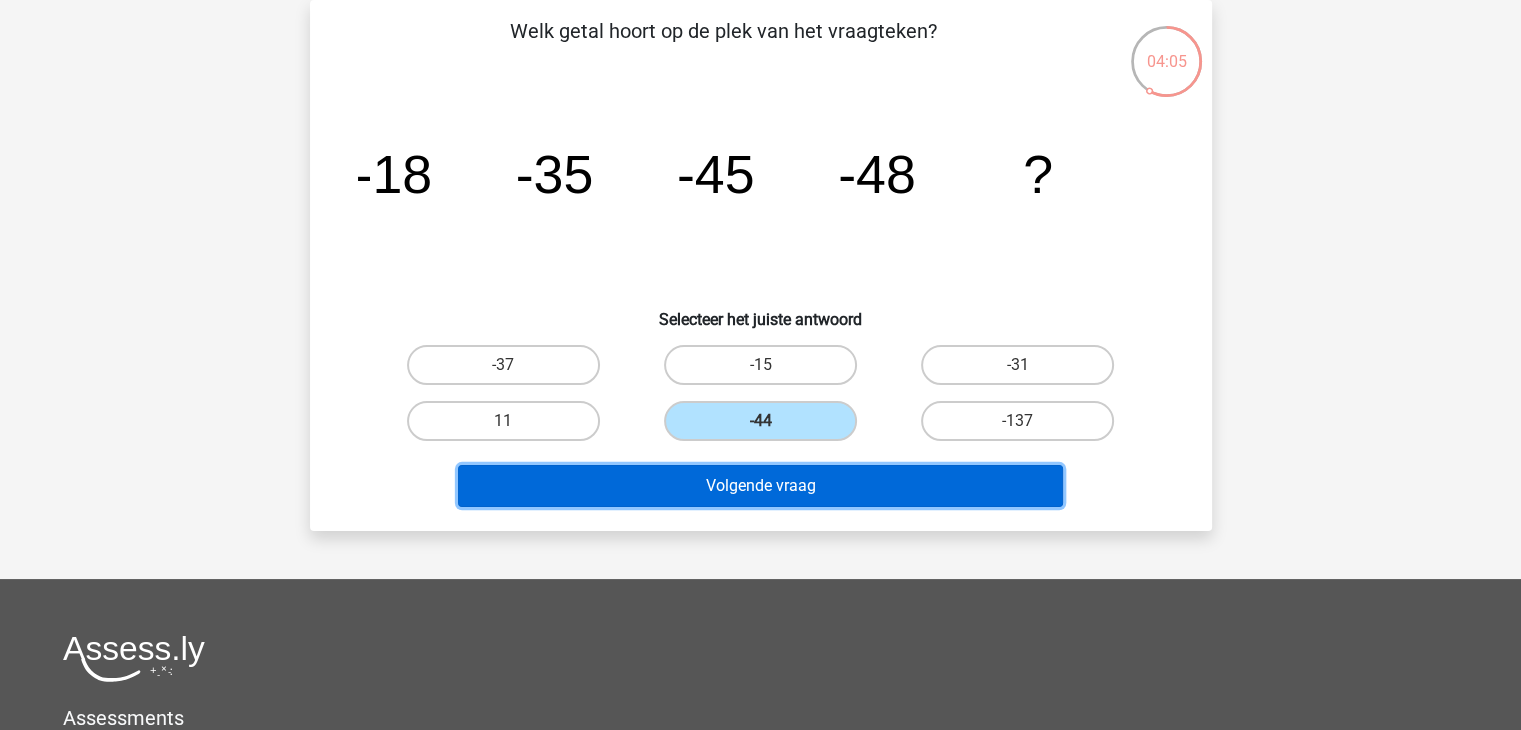 click on "Volgende vraag" at bounding box center [760, 486] 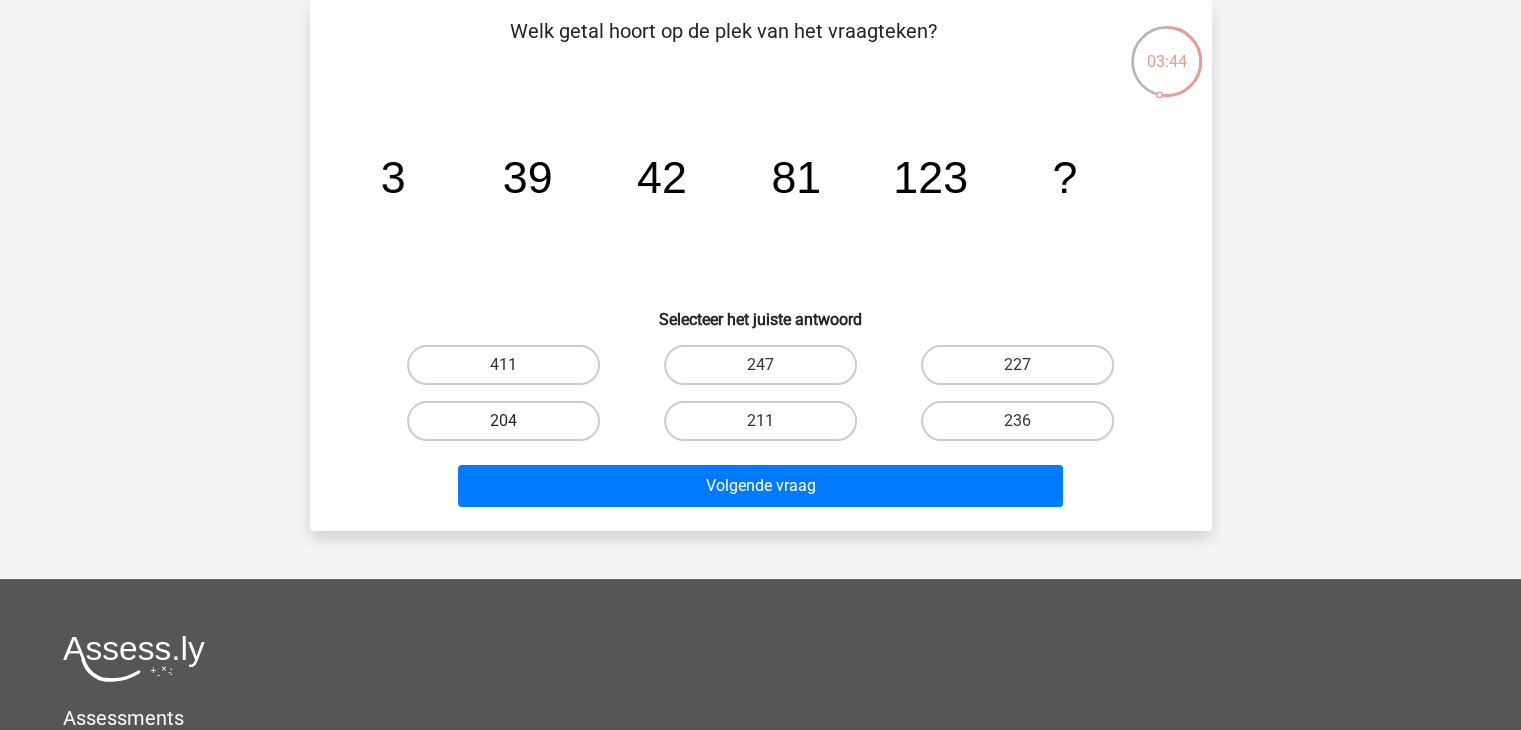 click on "204" at bounding box center [503, 421] 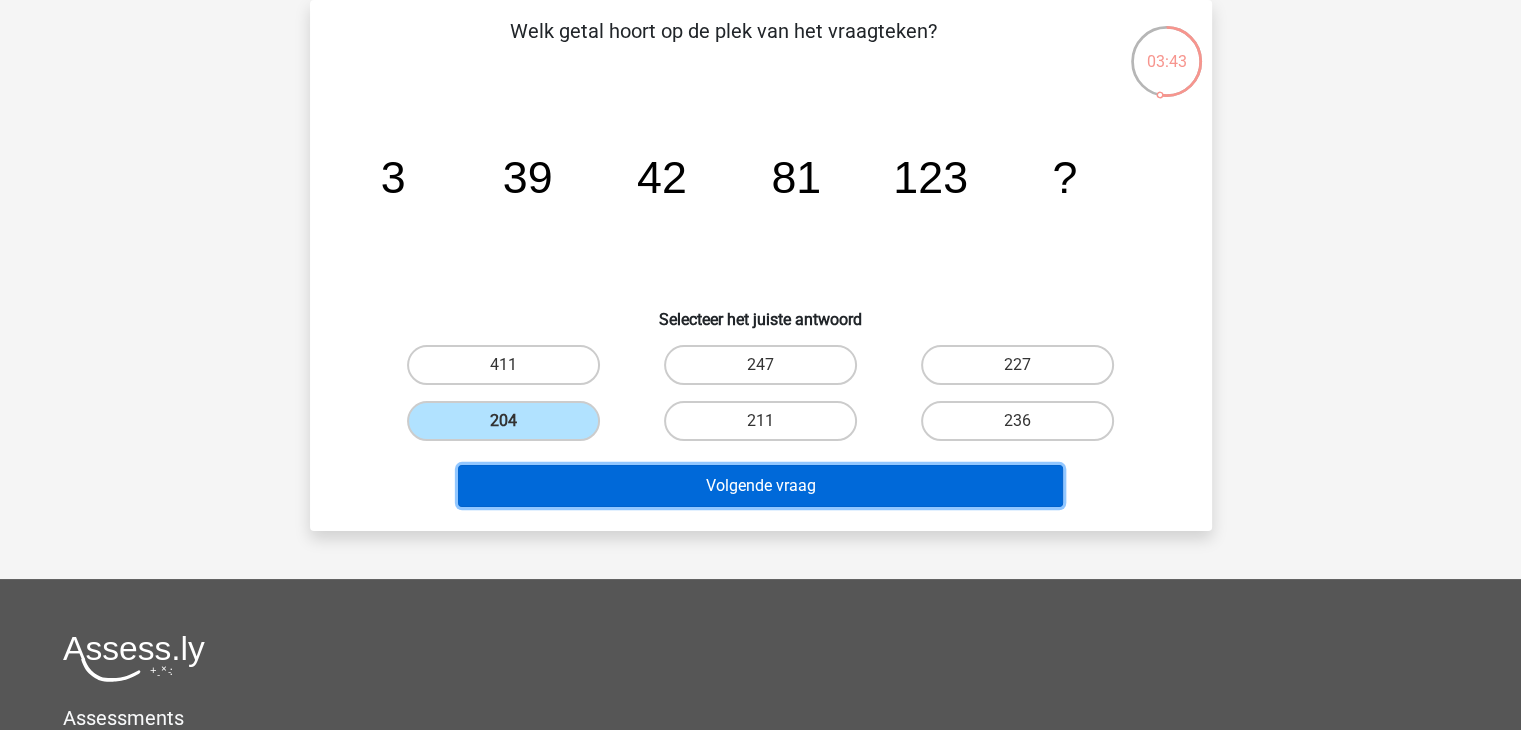 click on "Volgende vraag" at bounding box center (760, 486) 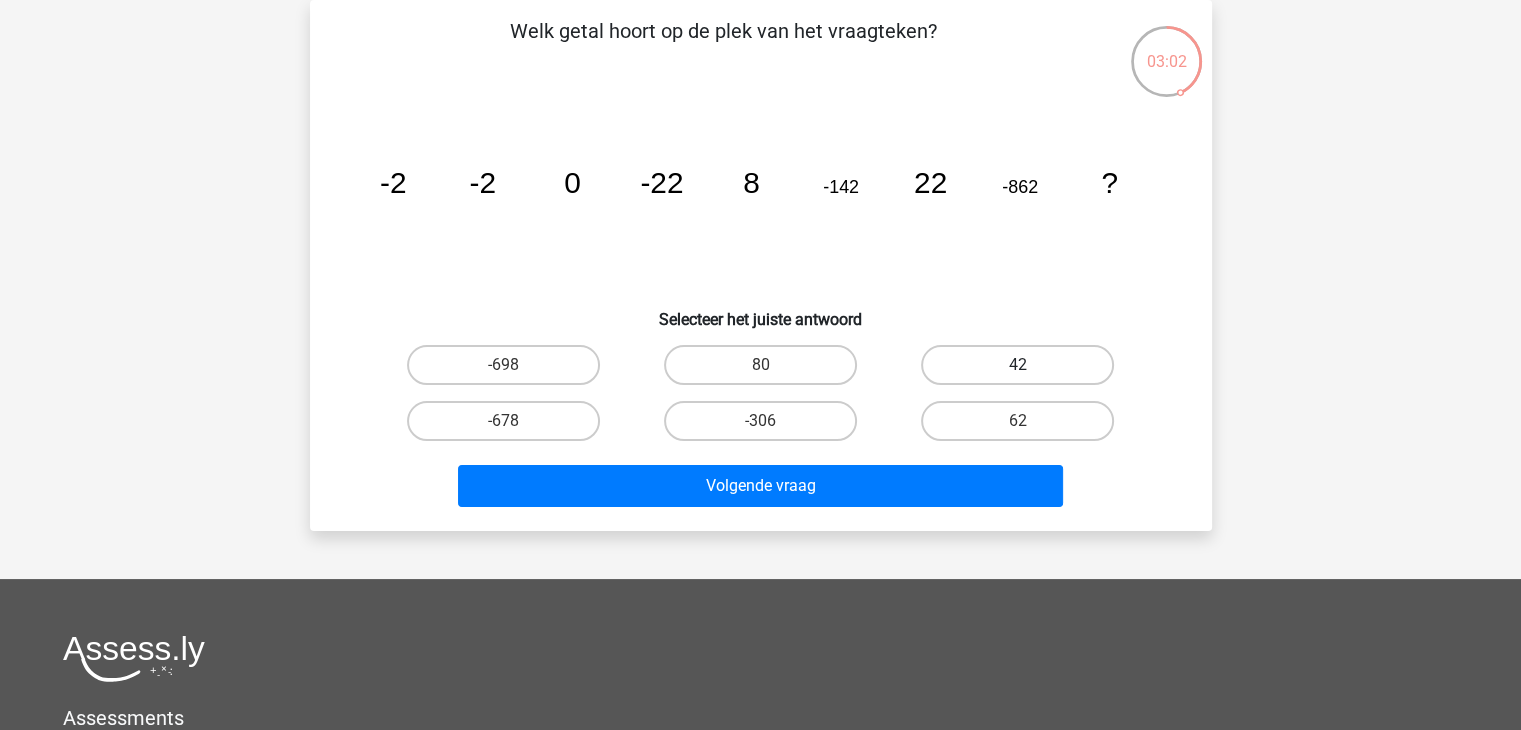 click on "42" at bounding box center [1017, 365] 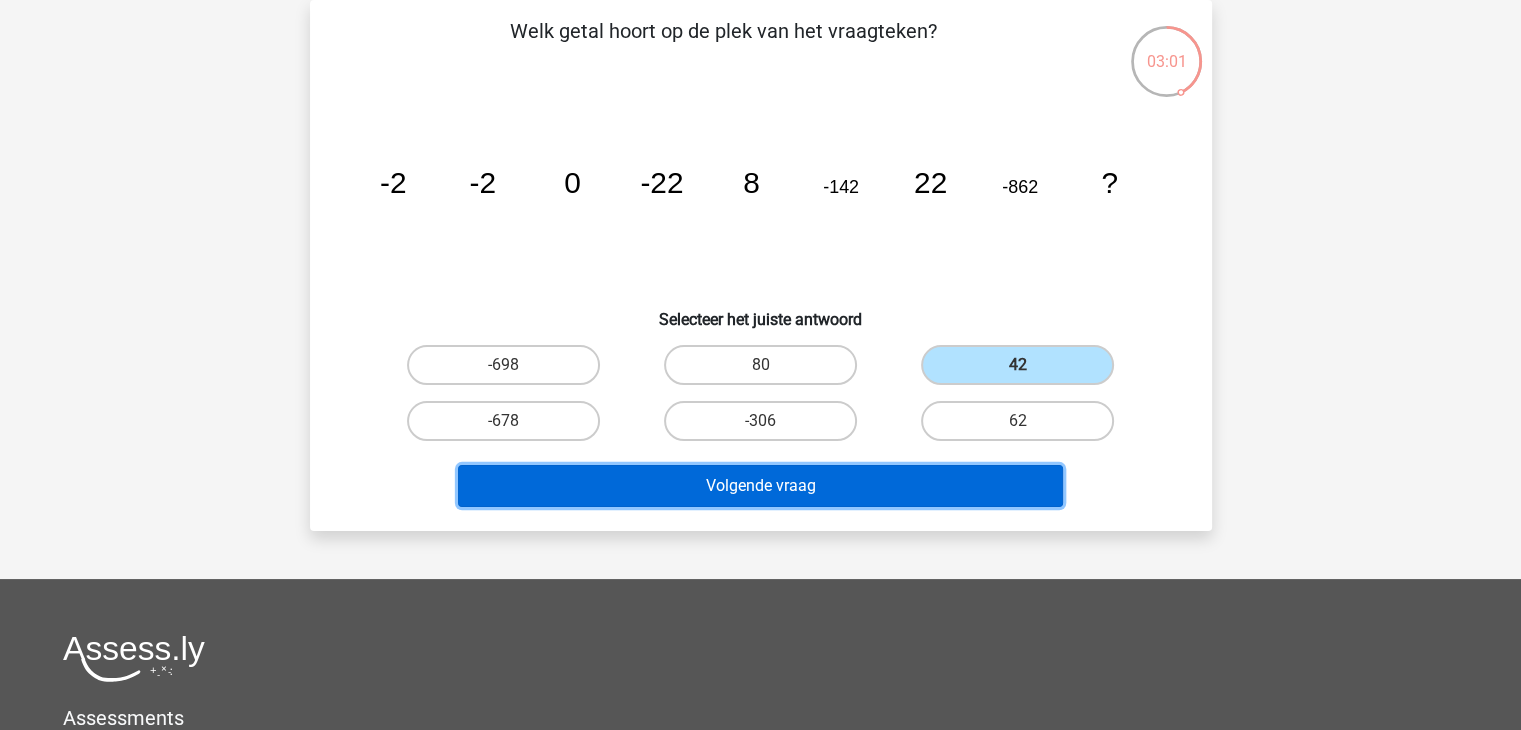 click on "Volgende vraag" at bounding box center [760, 486] 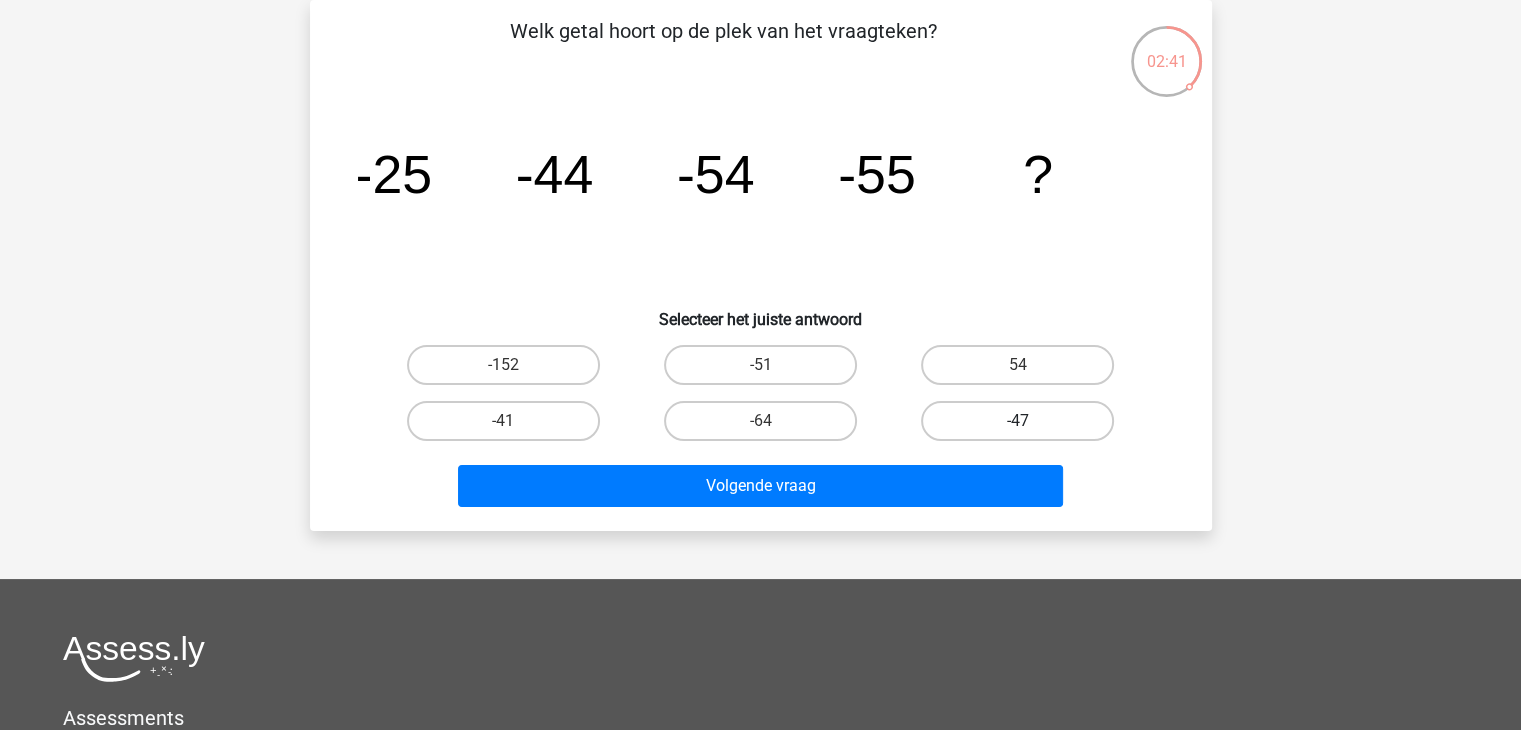 click on "-47" at bounding box center [1017, 421] 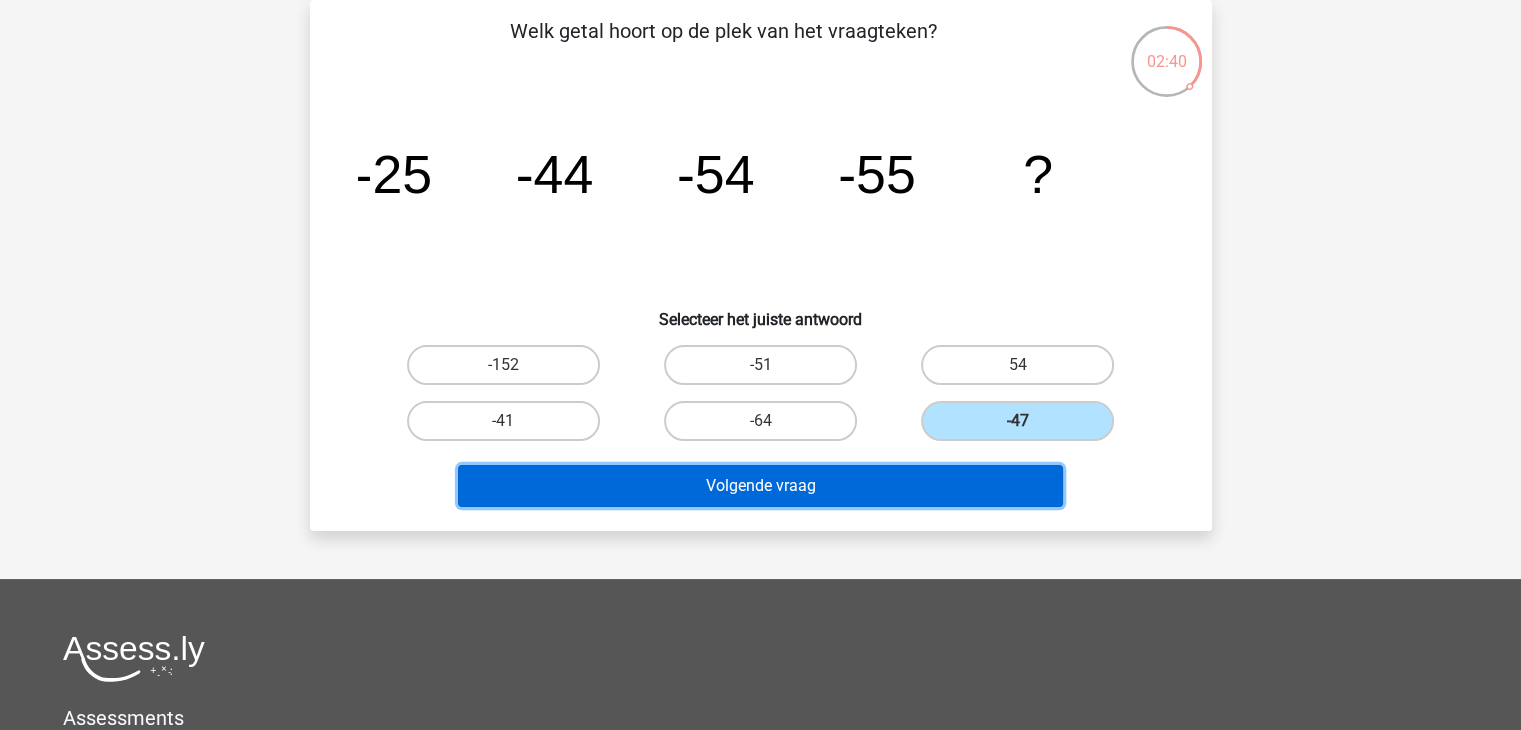 click on "Volgende vraag" at bounding box center (760, 486) 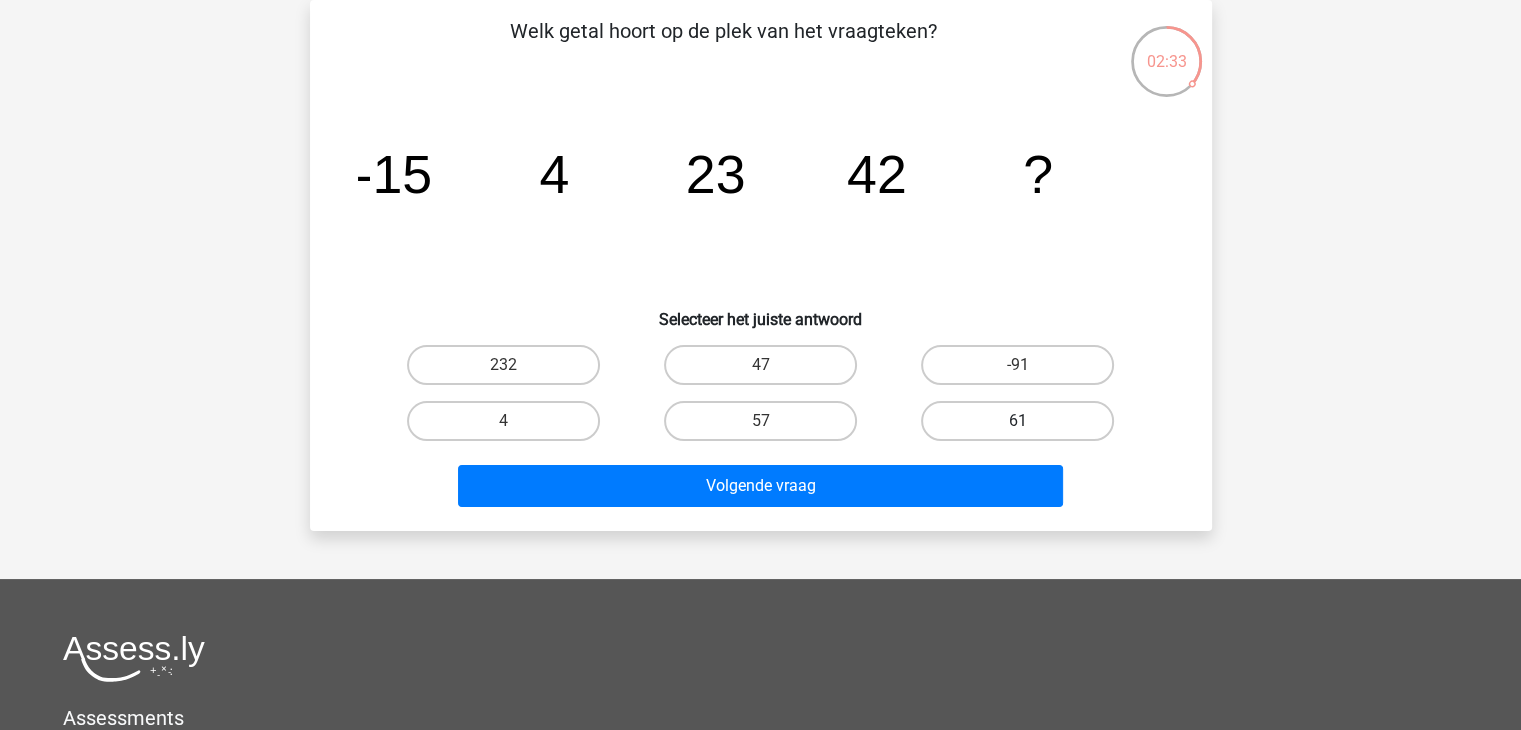 click on "61" at bounding box center [1017, 421] 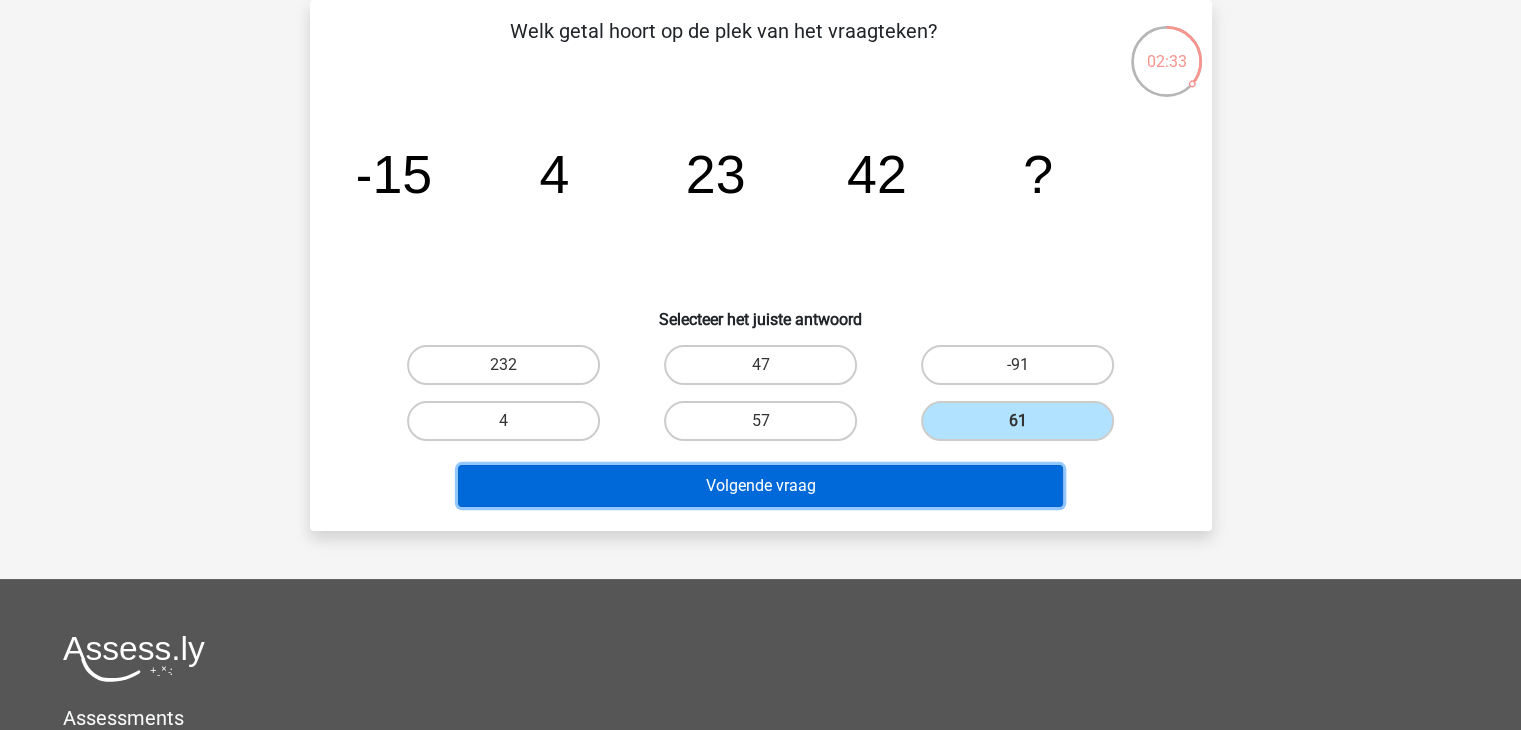 click on "Volgende vraag" at bounding box center (760, 486) 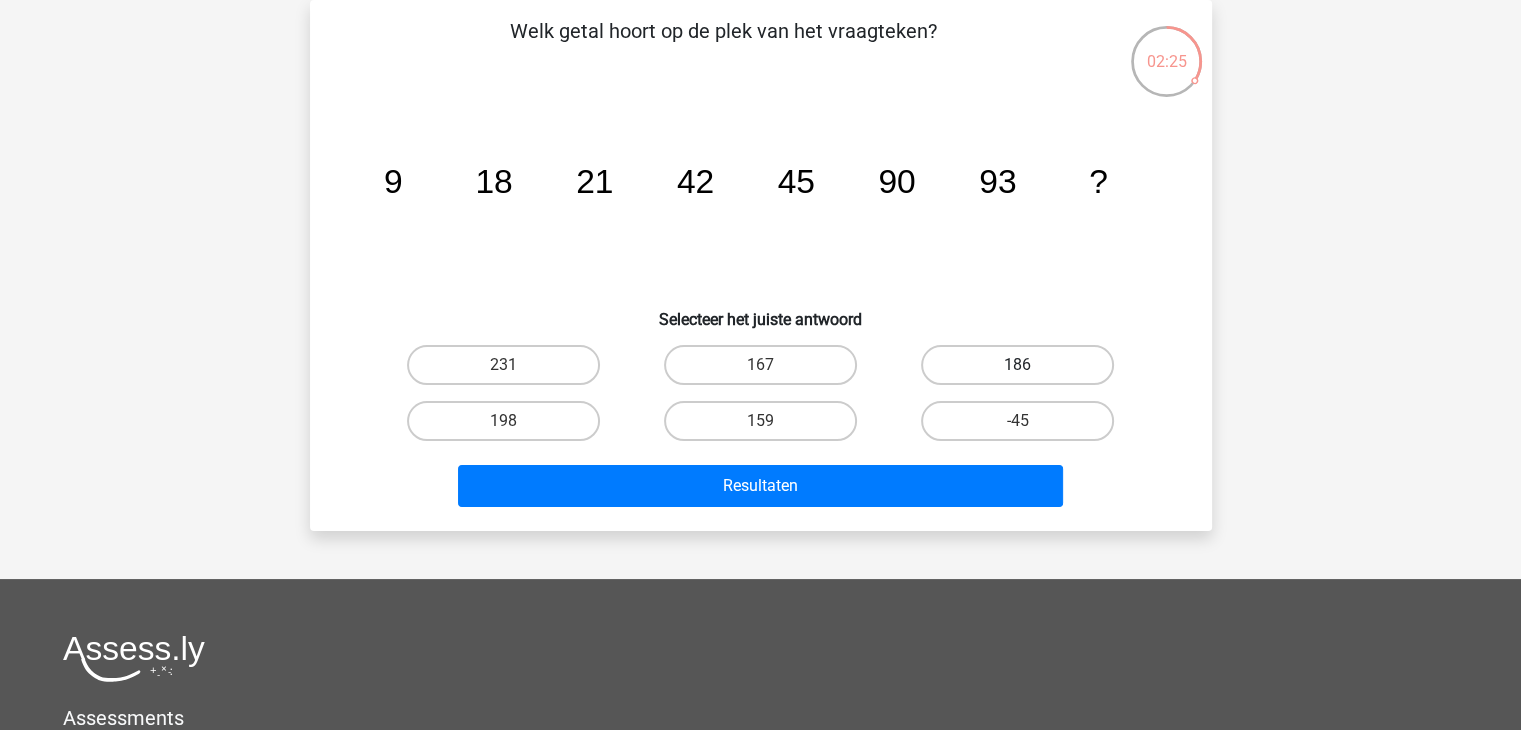 click on "186" at bounding box center (1017, 365) 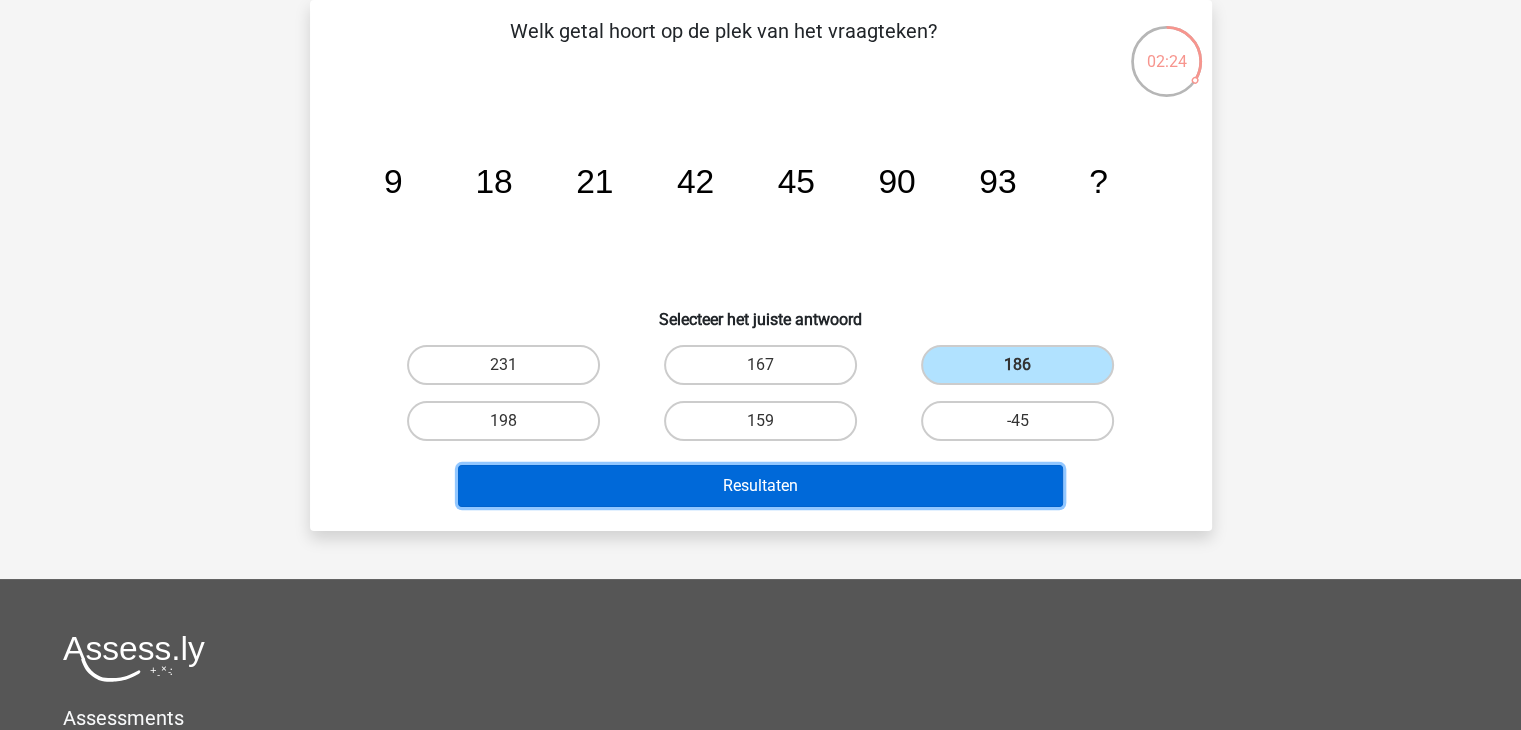click on "Resultaten" at bounding box center (760, 486) 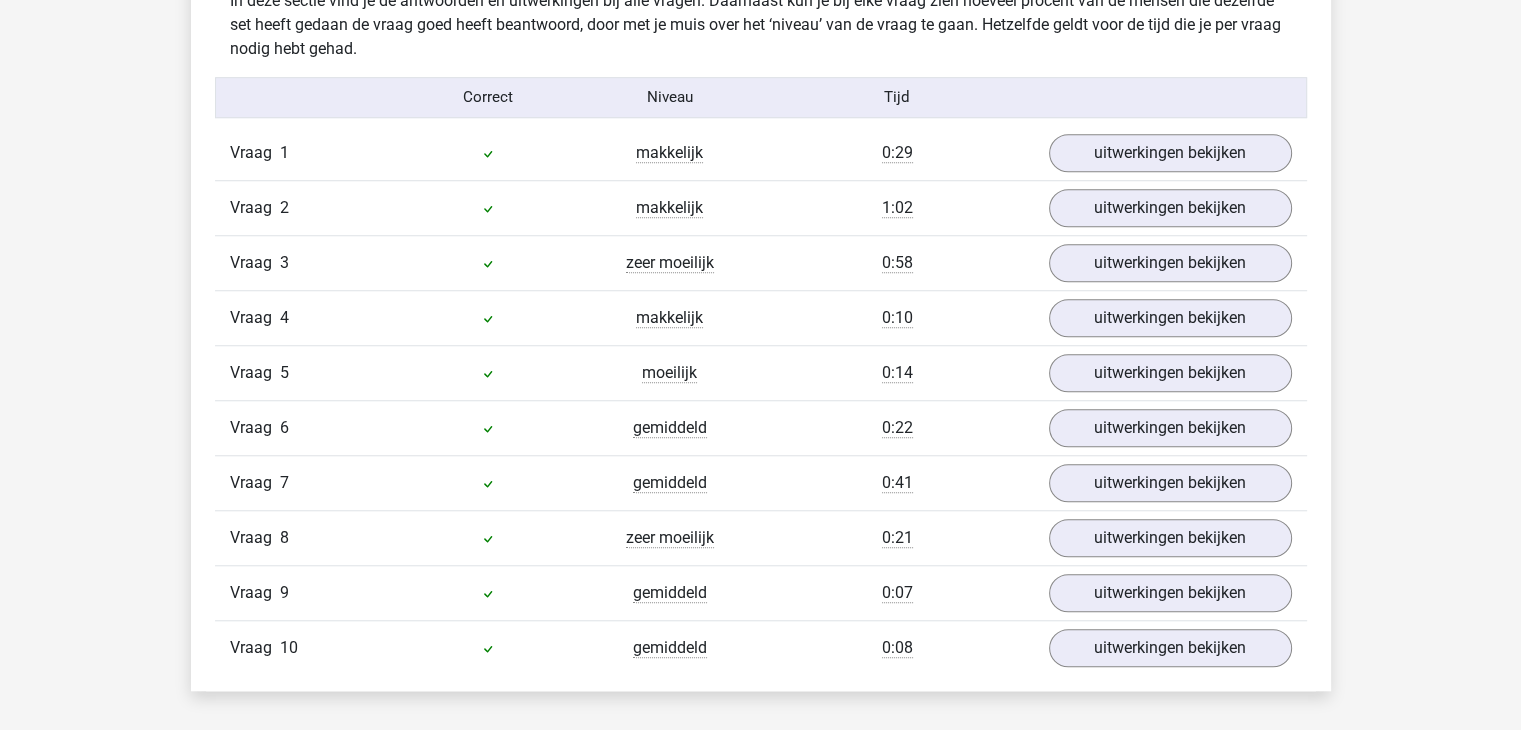 scroll, scrollTop: 1700, scrollLeft: 0, axis: vertical 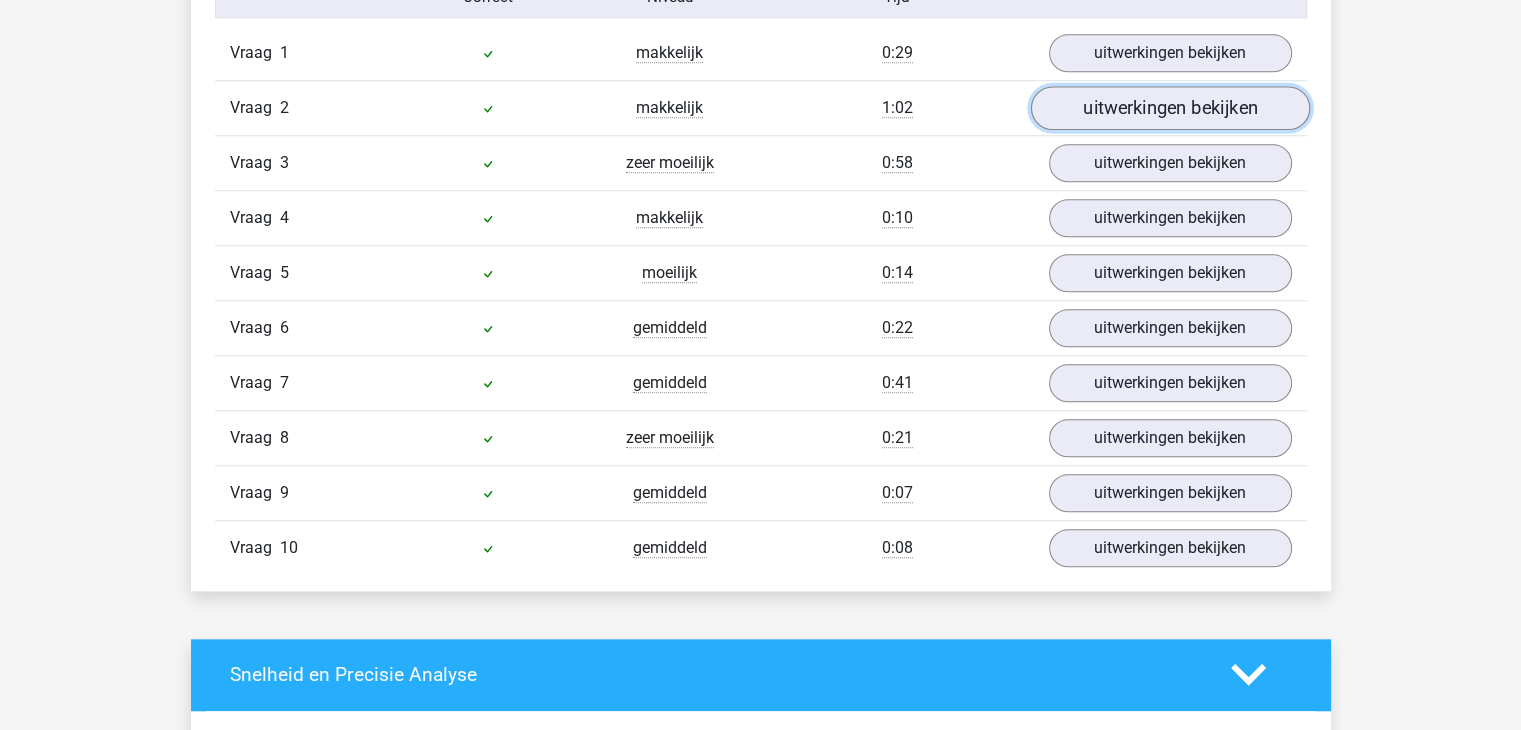click on "uitwerkingen bekijken" at bounding box center [1169, 108] 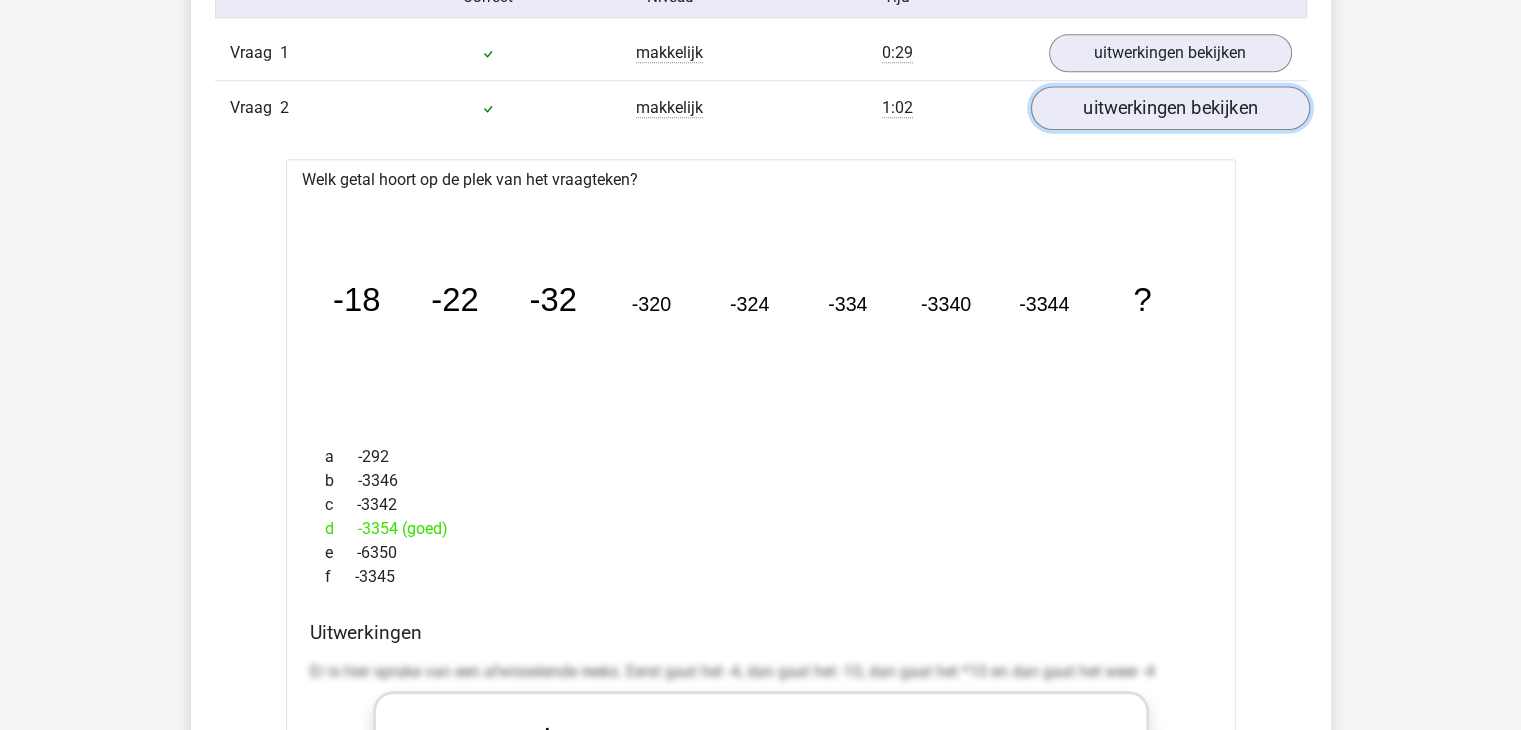 click on "uitwerkingen bekijken" at bounding box center [1169, 108] 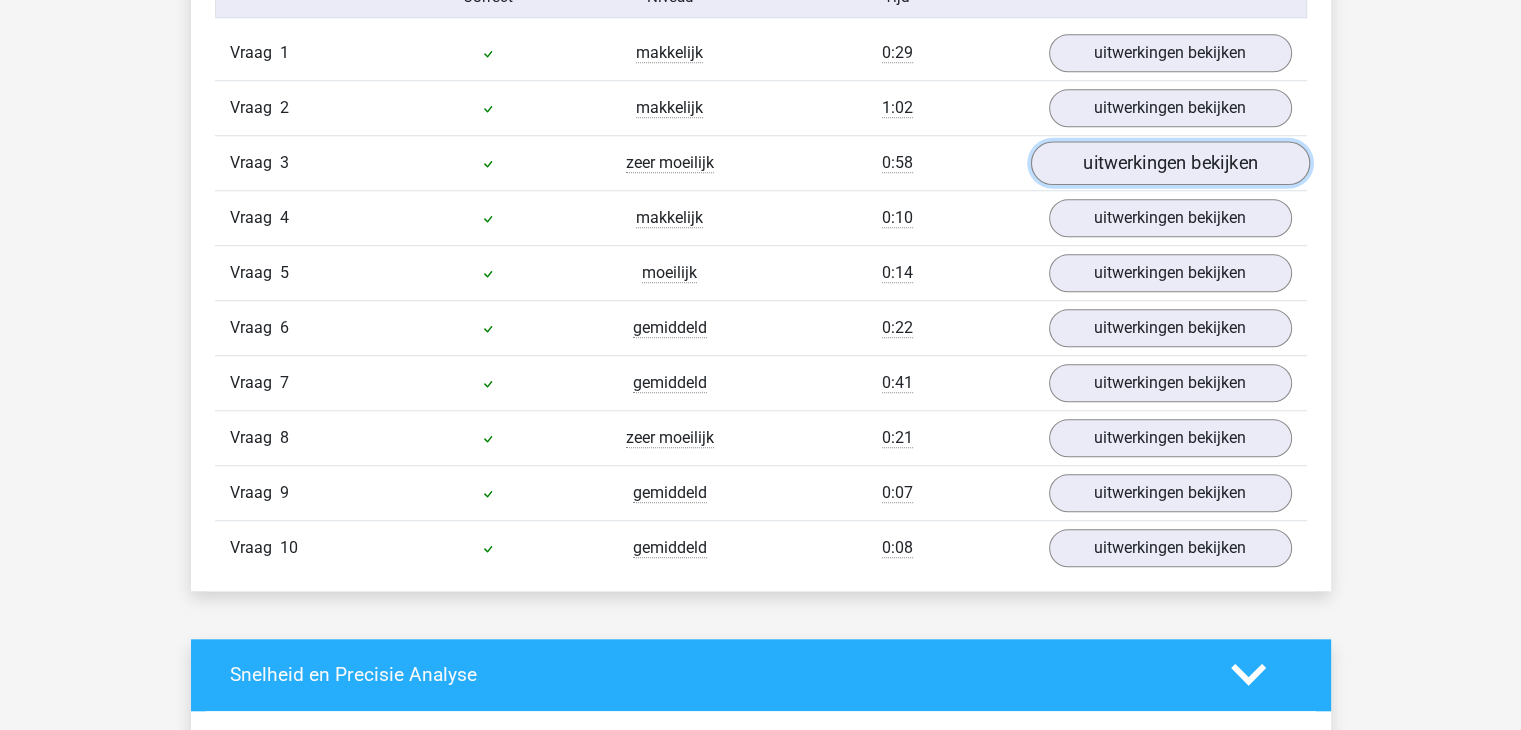 click on "uitwerkingen bekijken" at bounding box center [1169, 163] 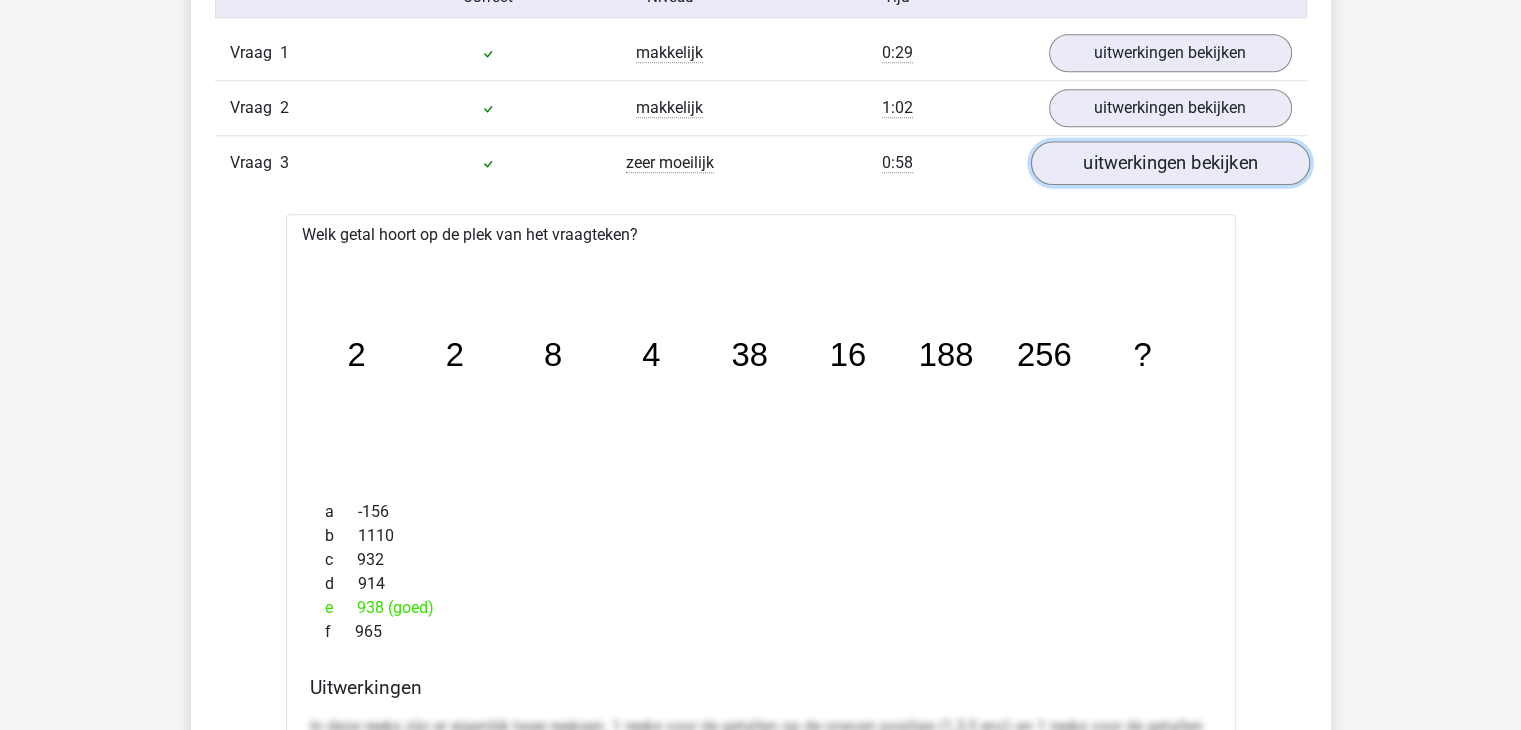 click on "uitwerkingen bekijken" at bounding box center [1169, 163] 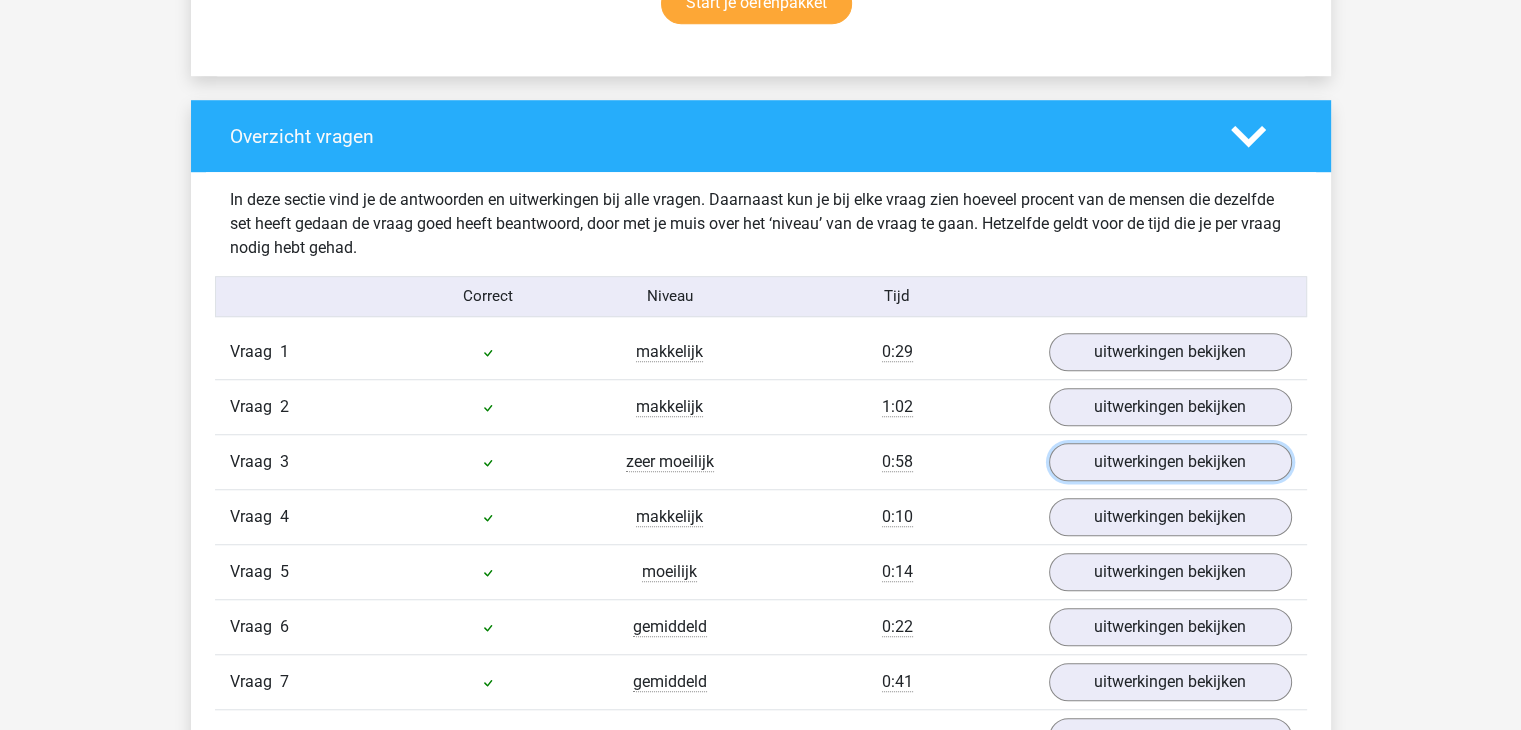 scroll, scrollTop: 1200, scrollLeft: 0, axis: vertical 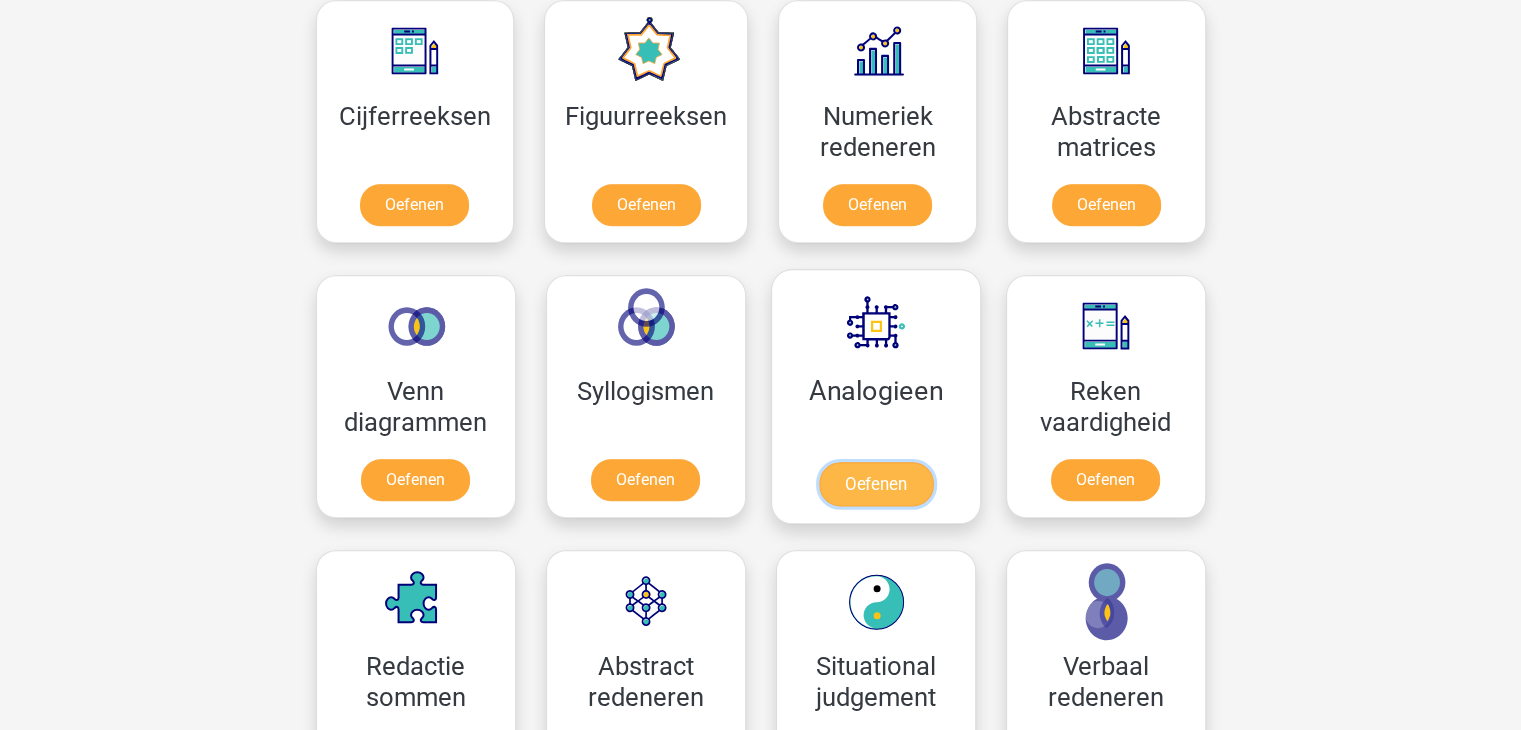 click on "Oefenen" at bounding box center [875, 484] 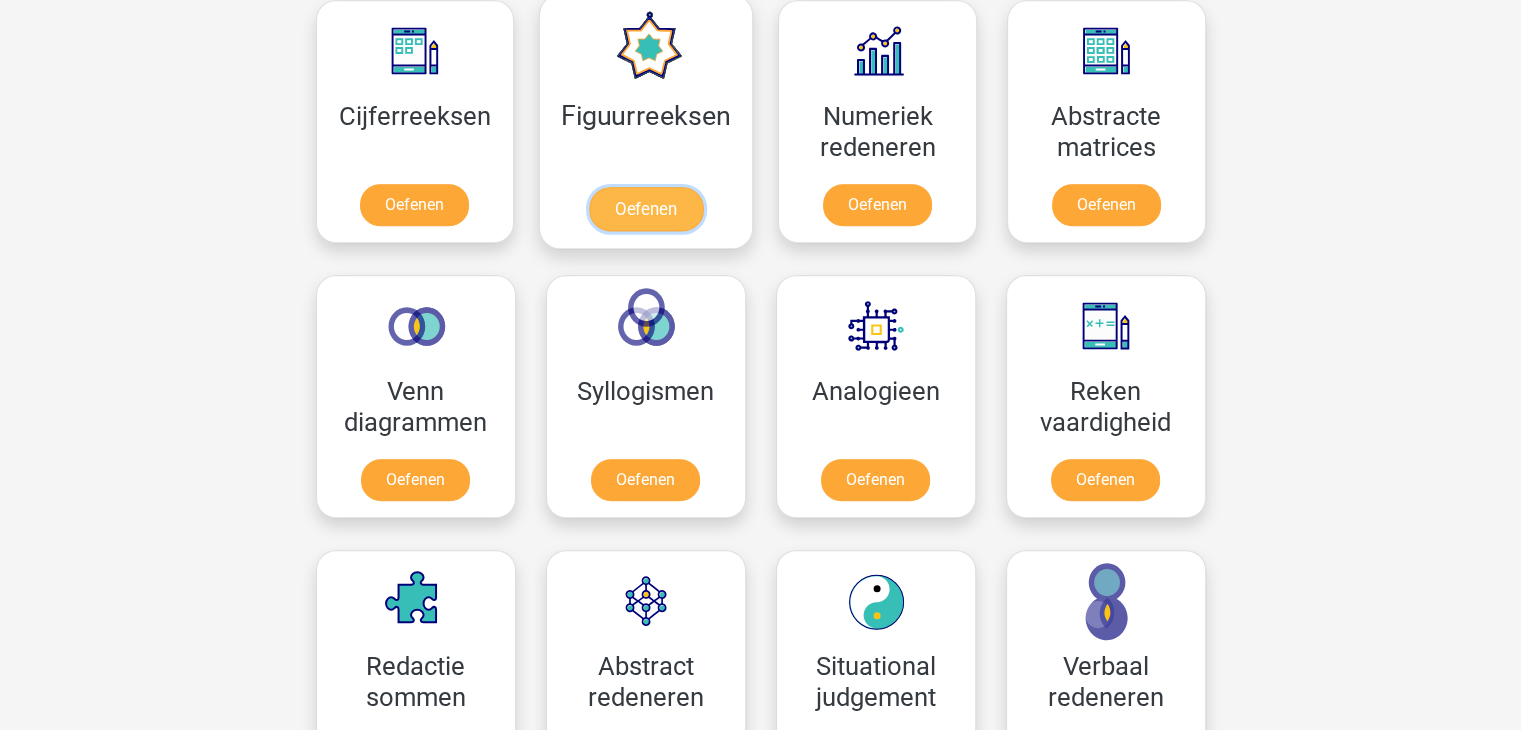 click on "Oefenen" at bounding box center (646, 209) 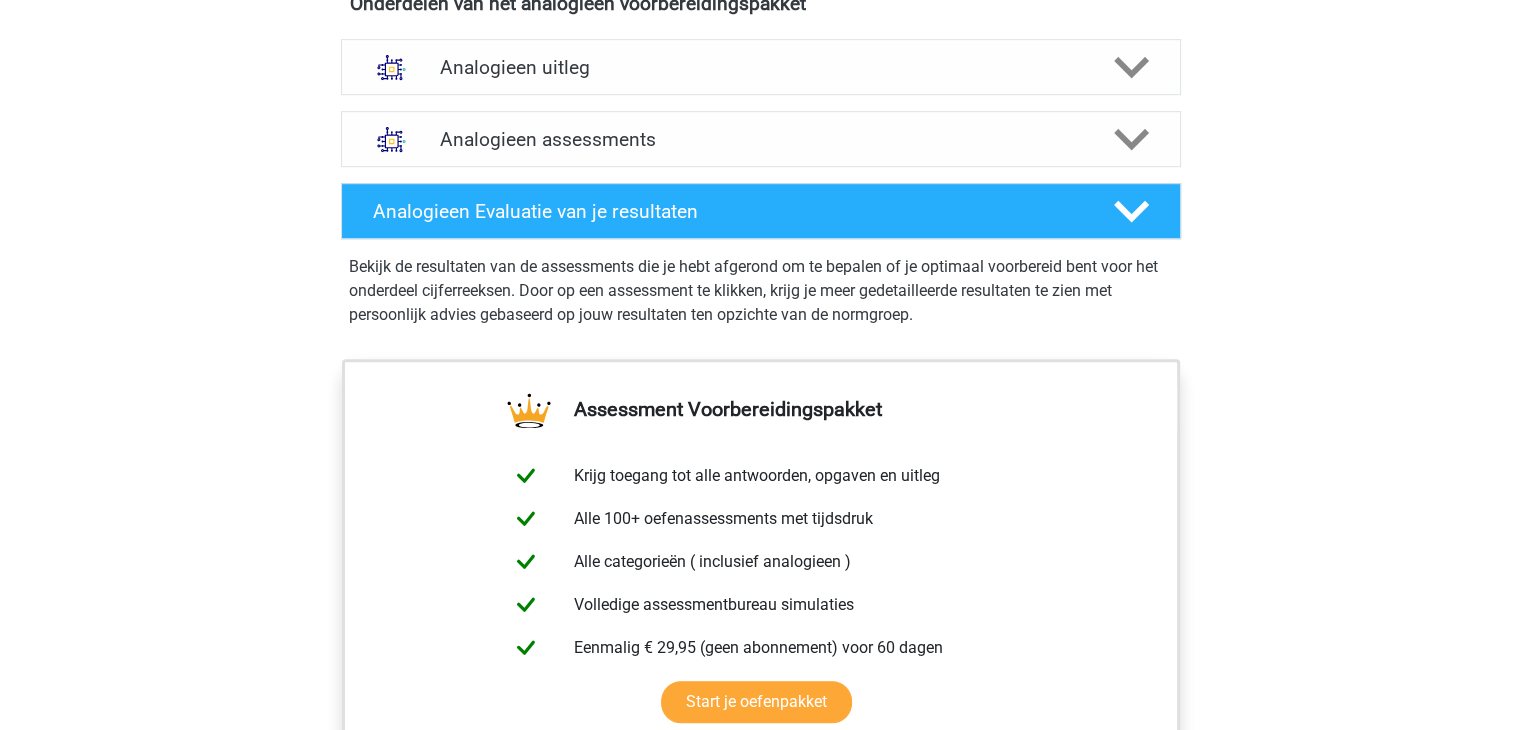 scroll, scrollTop: 1200, scrollLeft: 0, axis: vertical 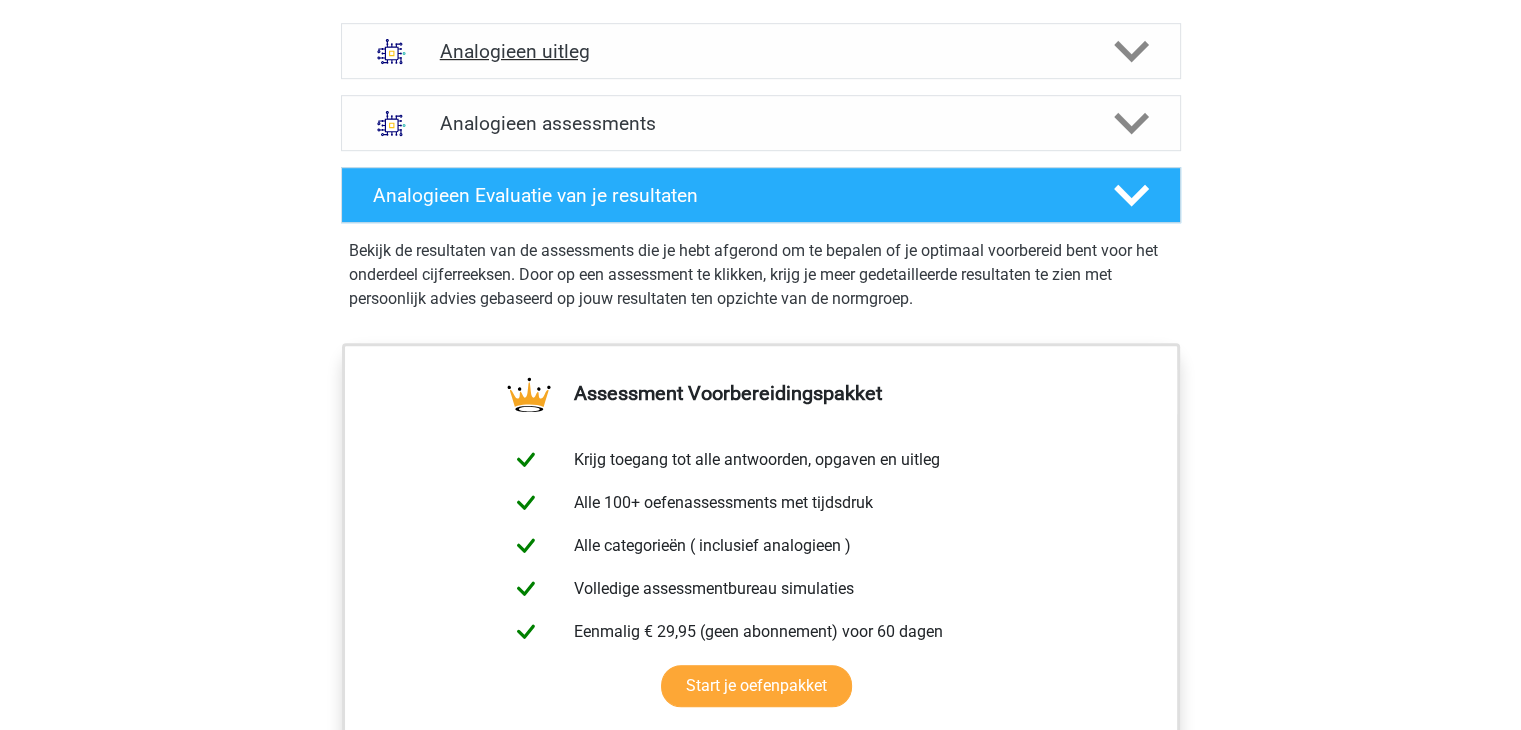 click 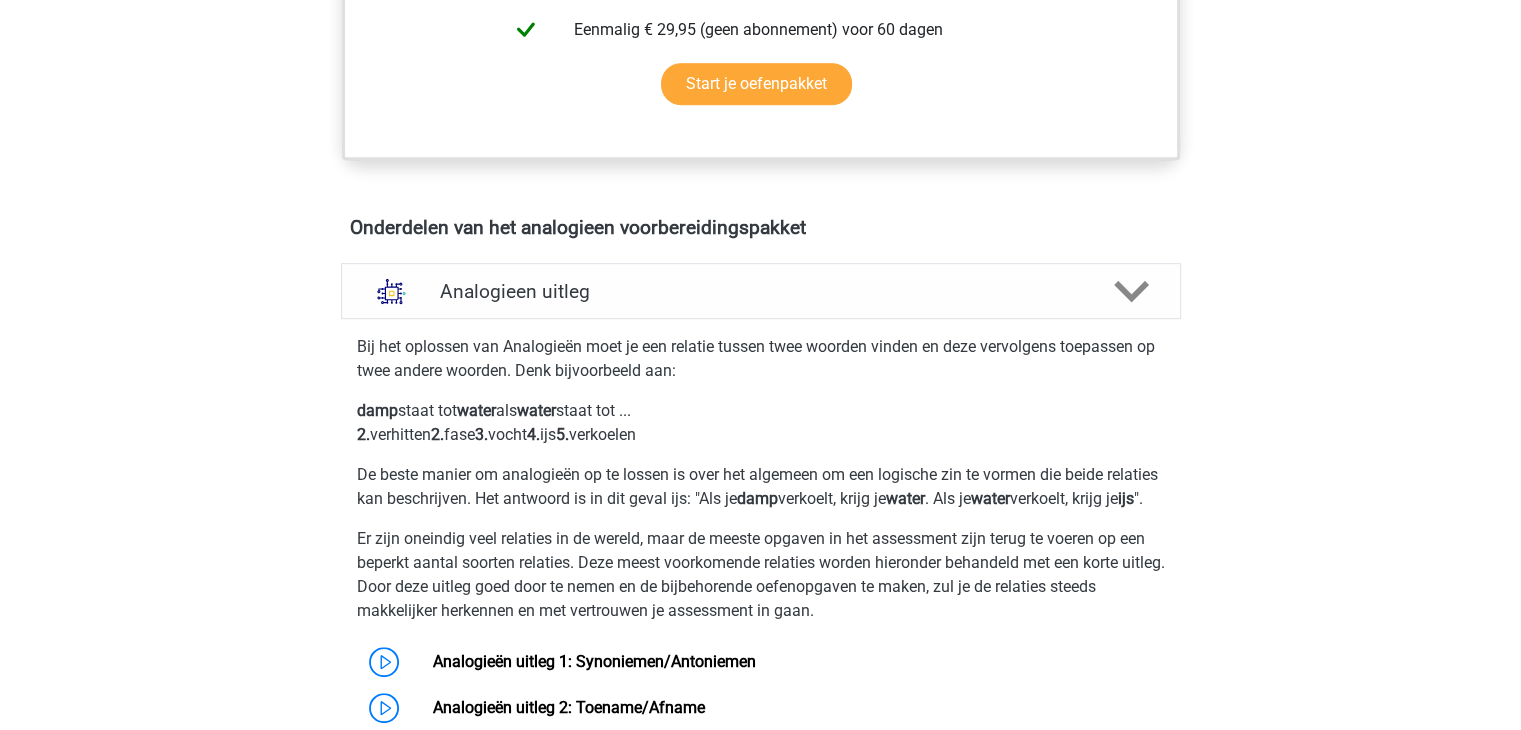 scroll, scrollTop: 948, scrollLeft: 0, axis: vertical 